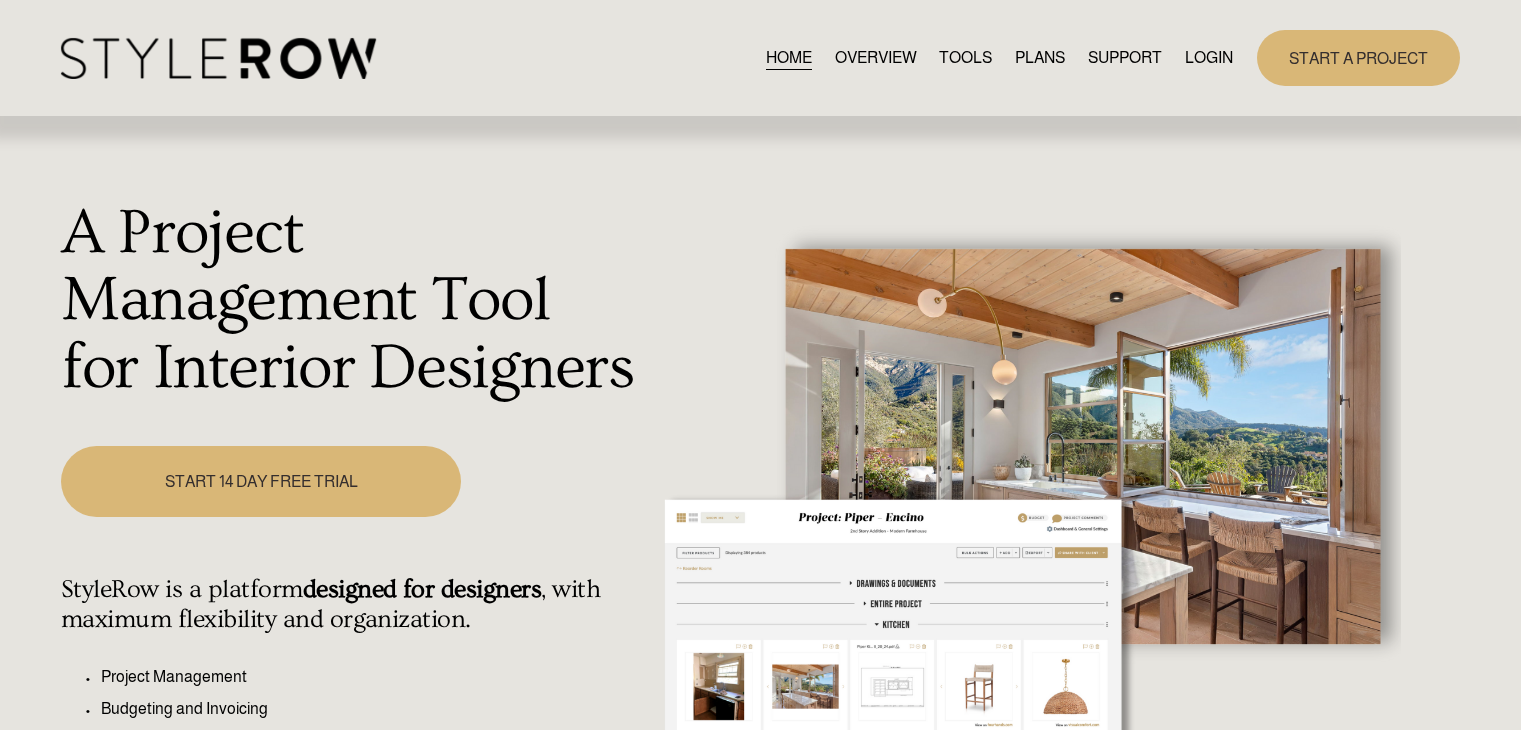 scroll, scrollTop: 0, scrollLeft: 0, axis: both 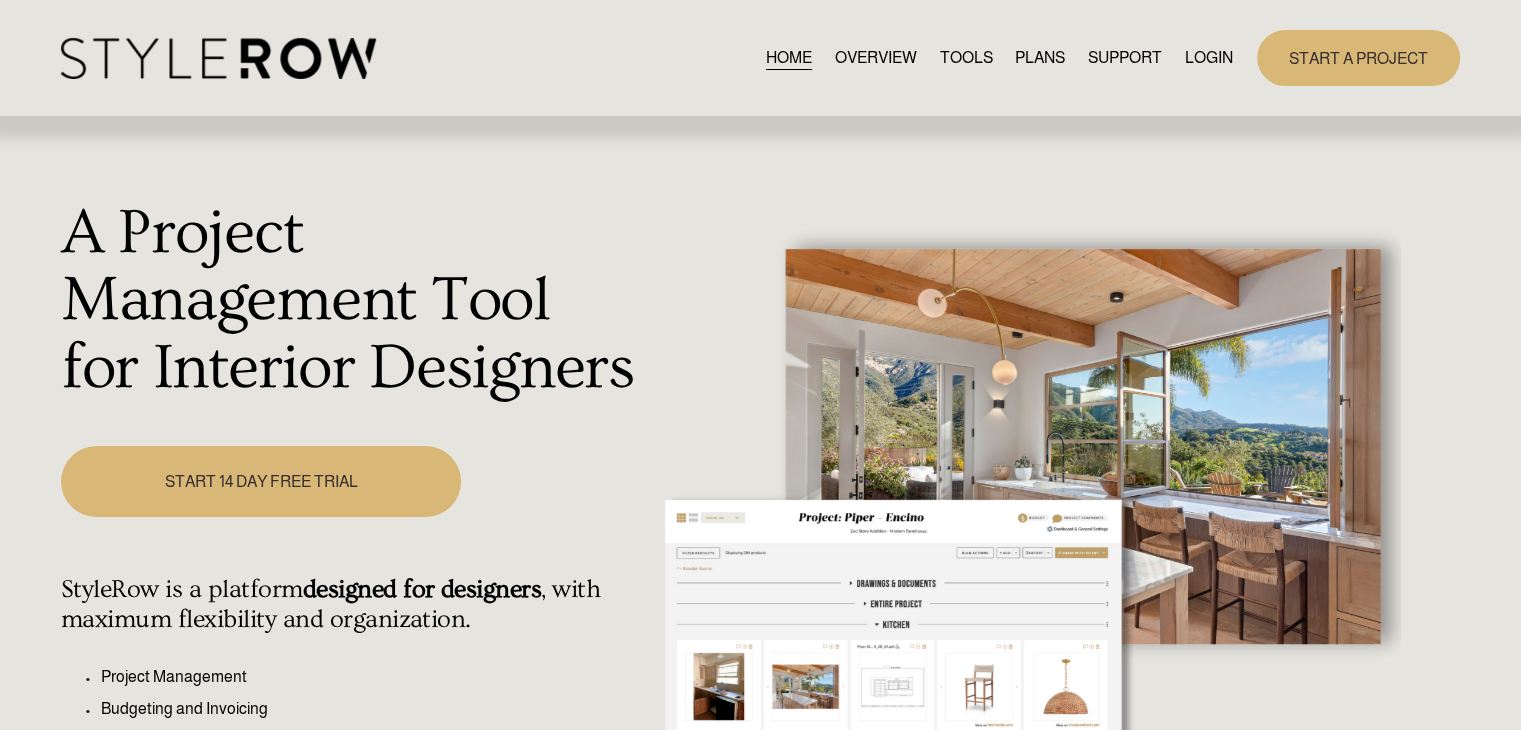 click on "LOGIN" at bounding box center [1209, 57] 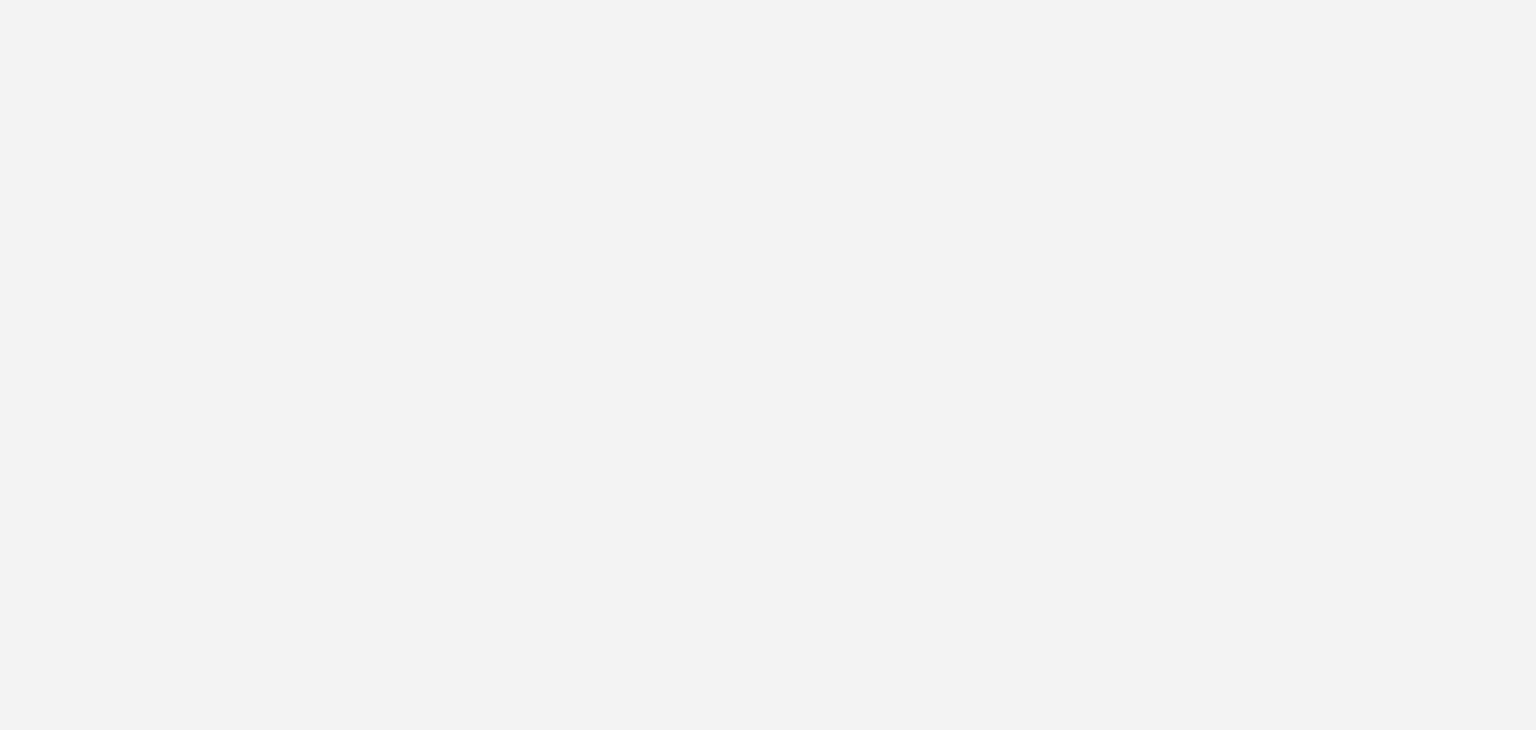 scroll, scrollTop: 0, scrollLeft: 0, axis: both 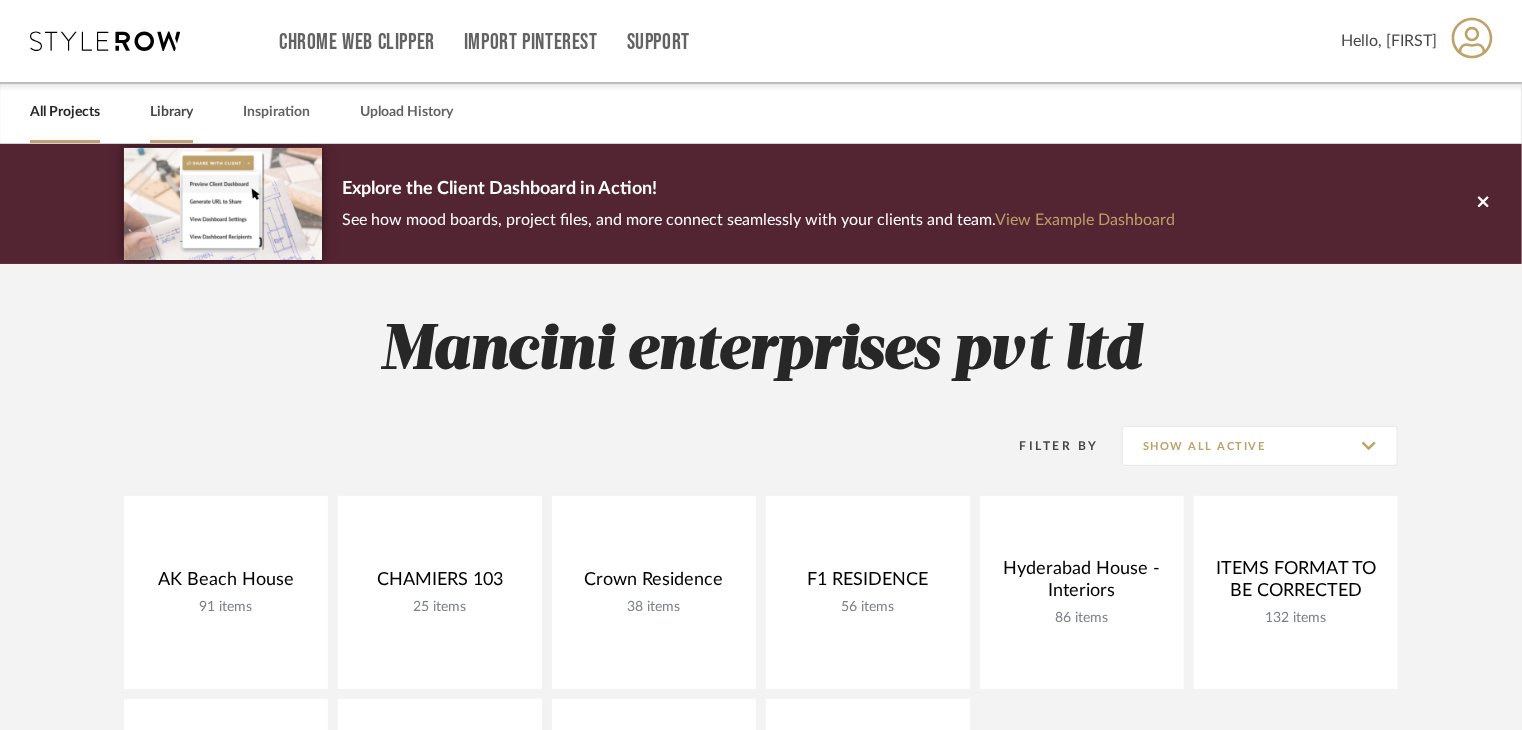 click on "Library" at bounding box center [171, 112] 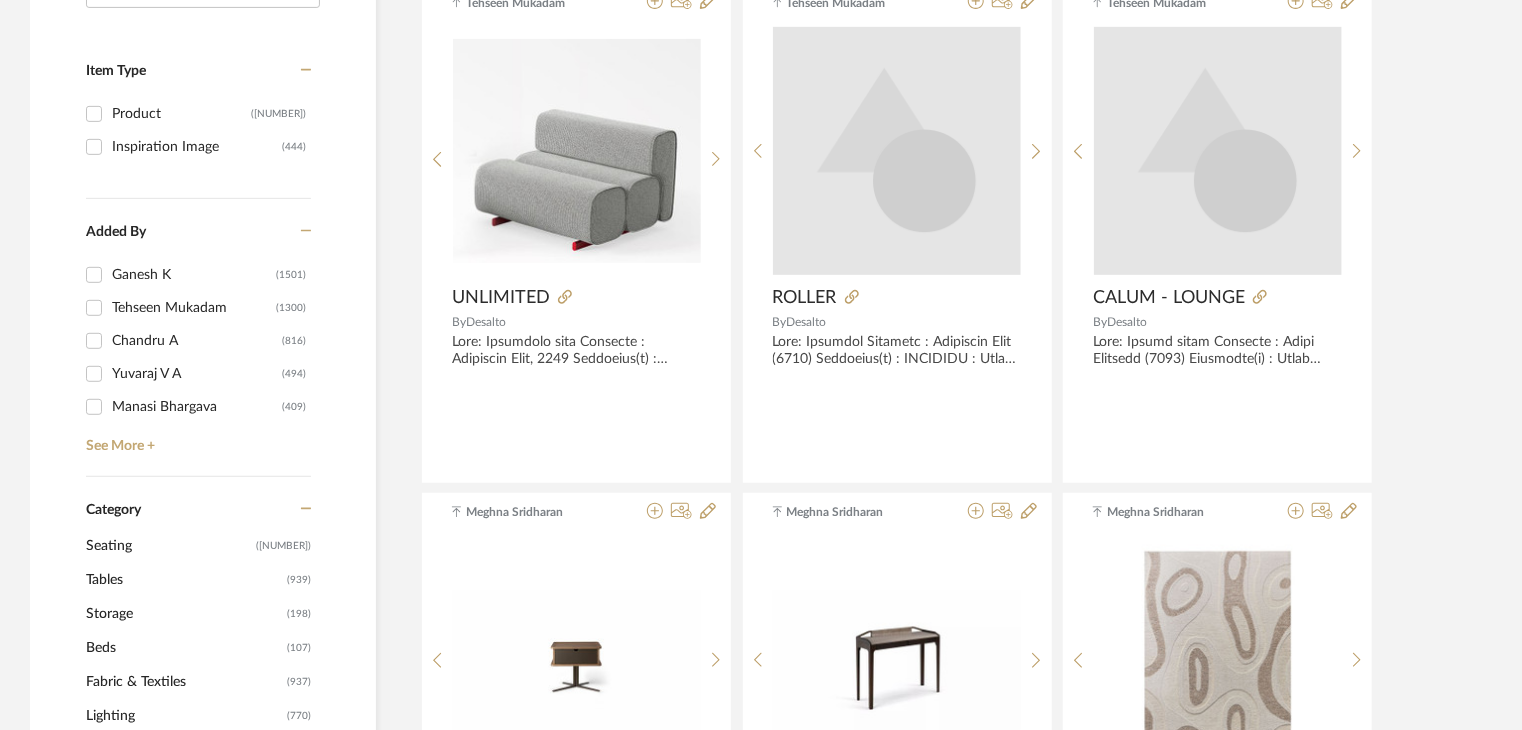 scroll, scrollTop: 900, scrollLeft: 0, axis: vertical 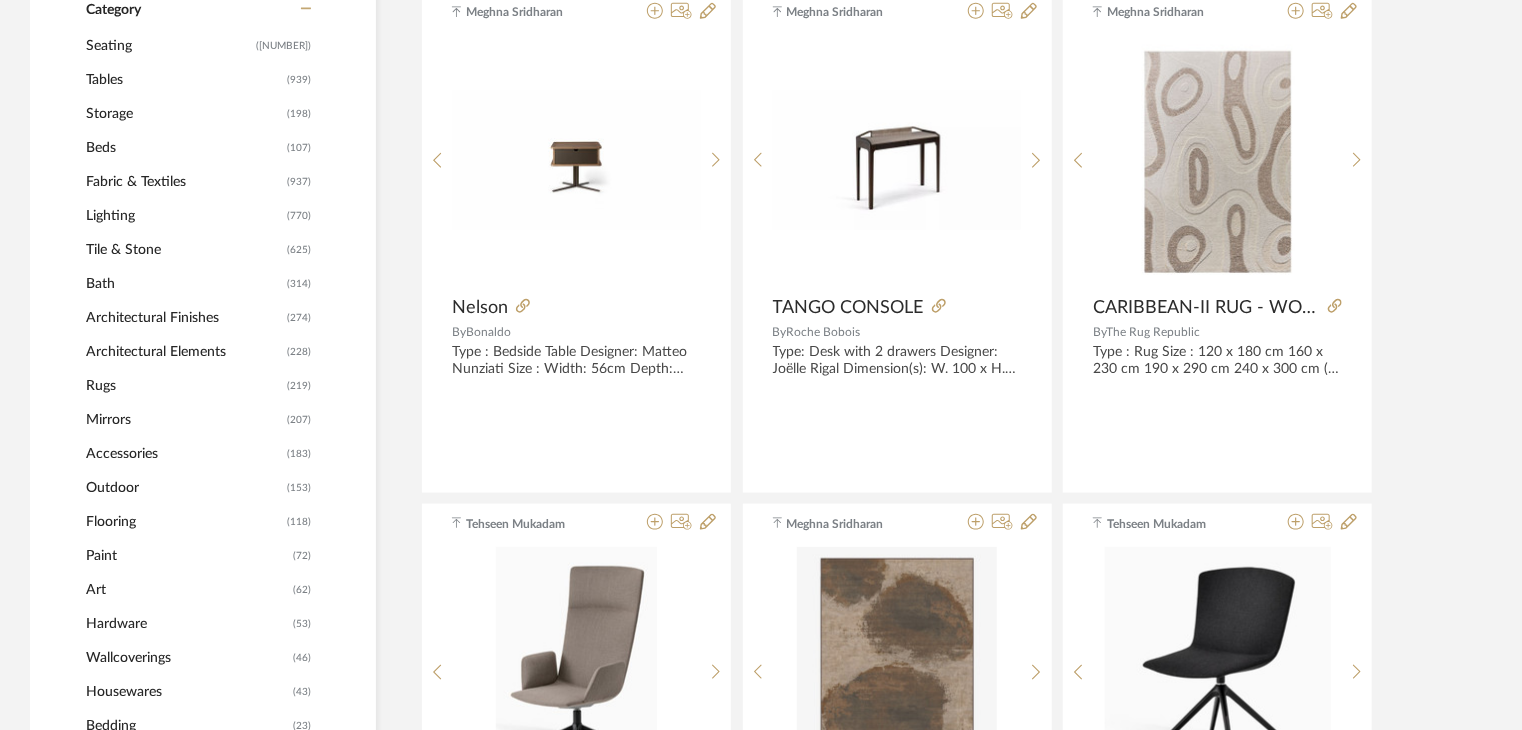 click on "Tile & Stone" 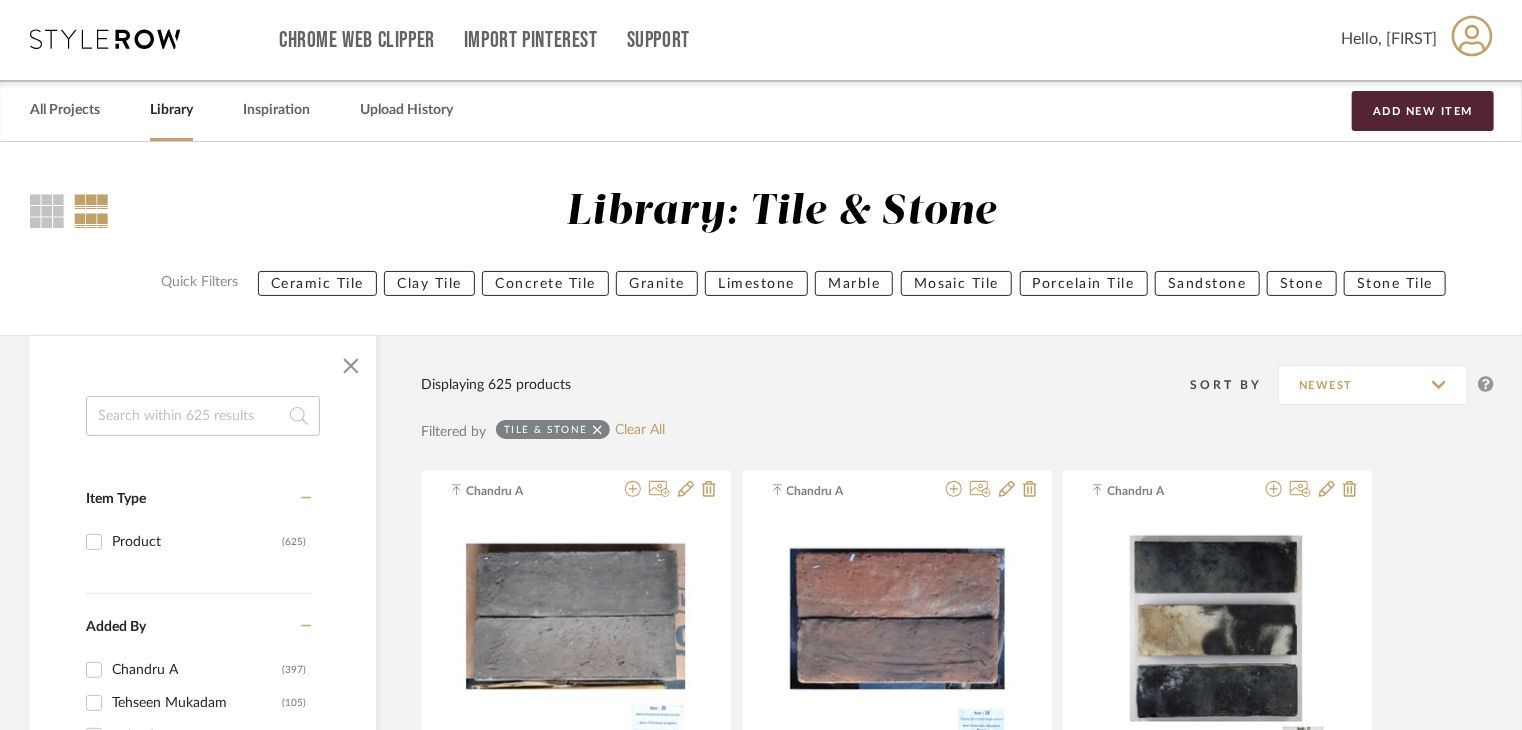 scroll, scrollTop: 0, scrollLeft: 0, axis: both 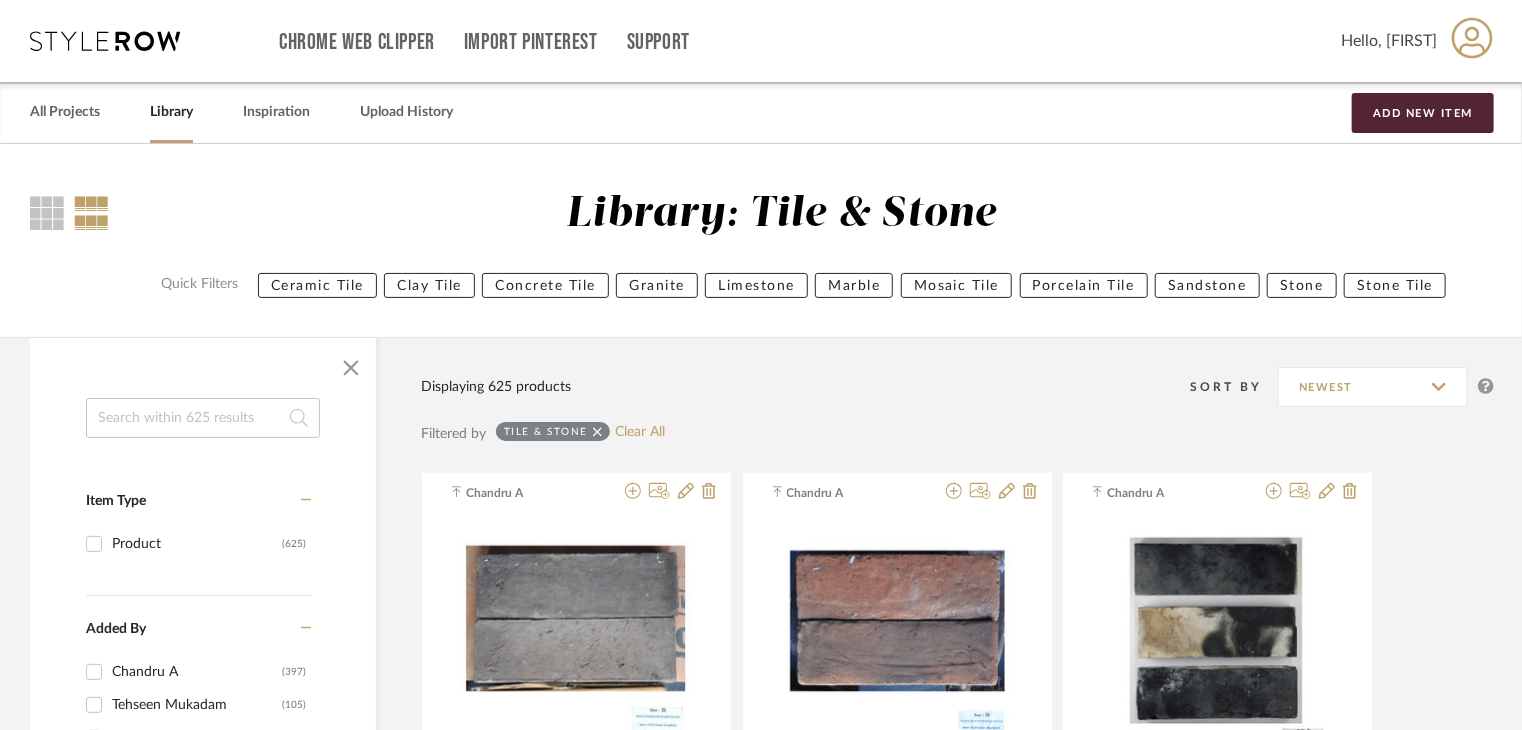 click on "Marble" 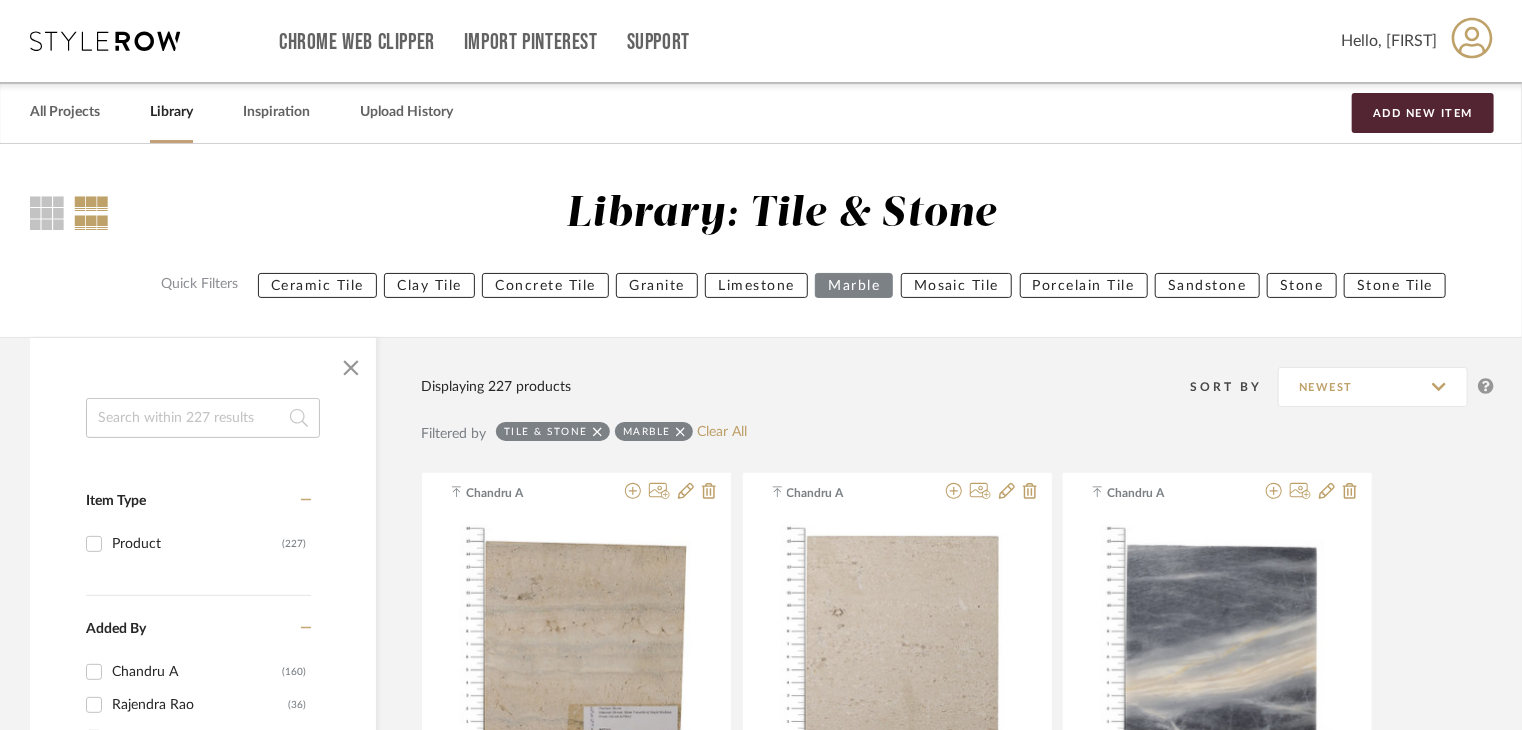 click on "Quick Filters   Ceramic Tile   Clay Tile   Concrete Tile   Granite   Limestone   Marble   Mosaic Tile   Porcelain Tile   Sandstone   Stone   Stone Tile" 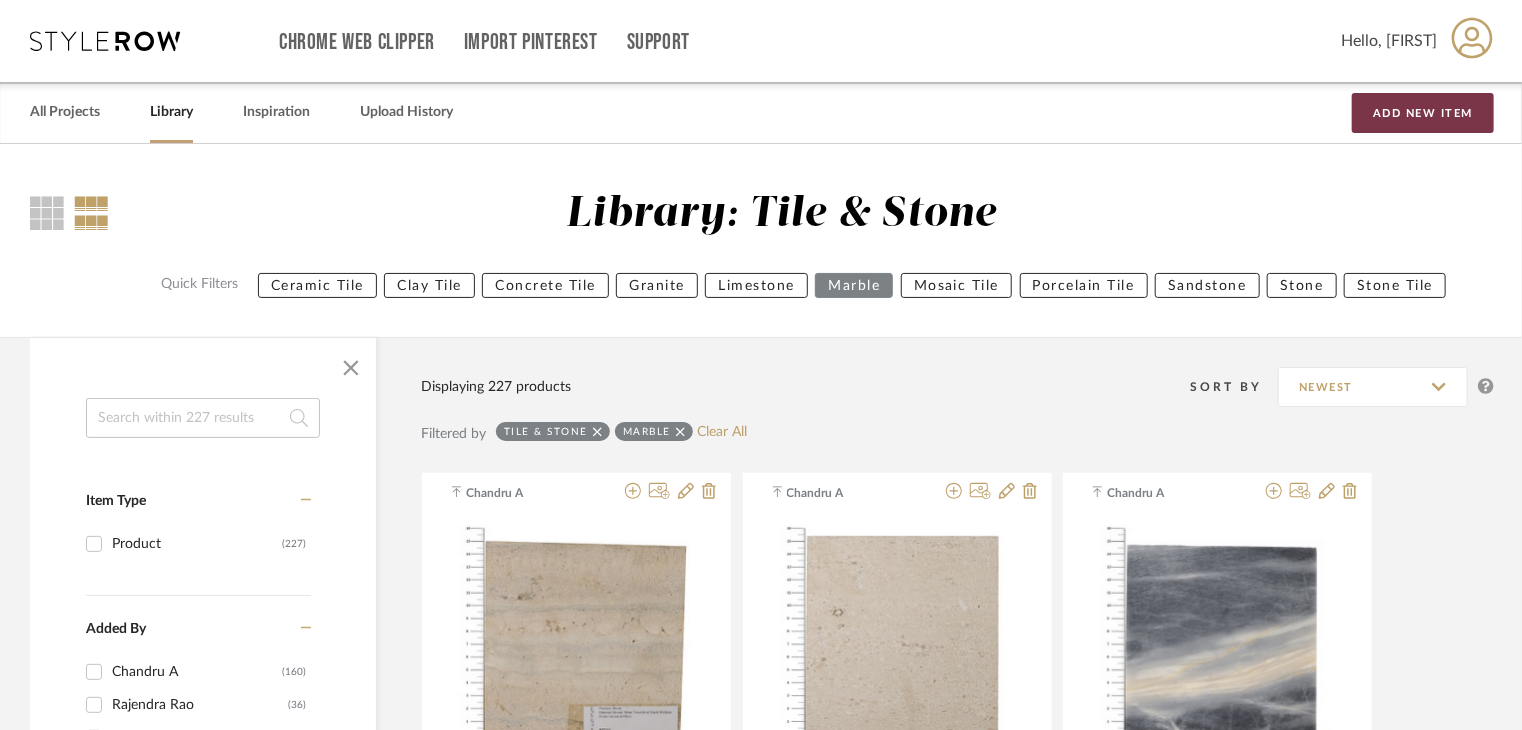 click on "Add New Item" at bounding box center (1423, 113) 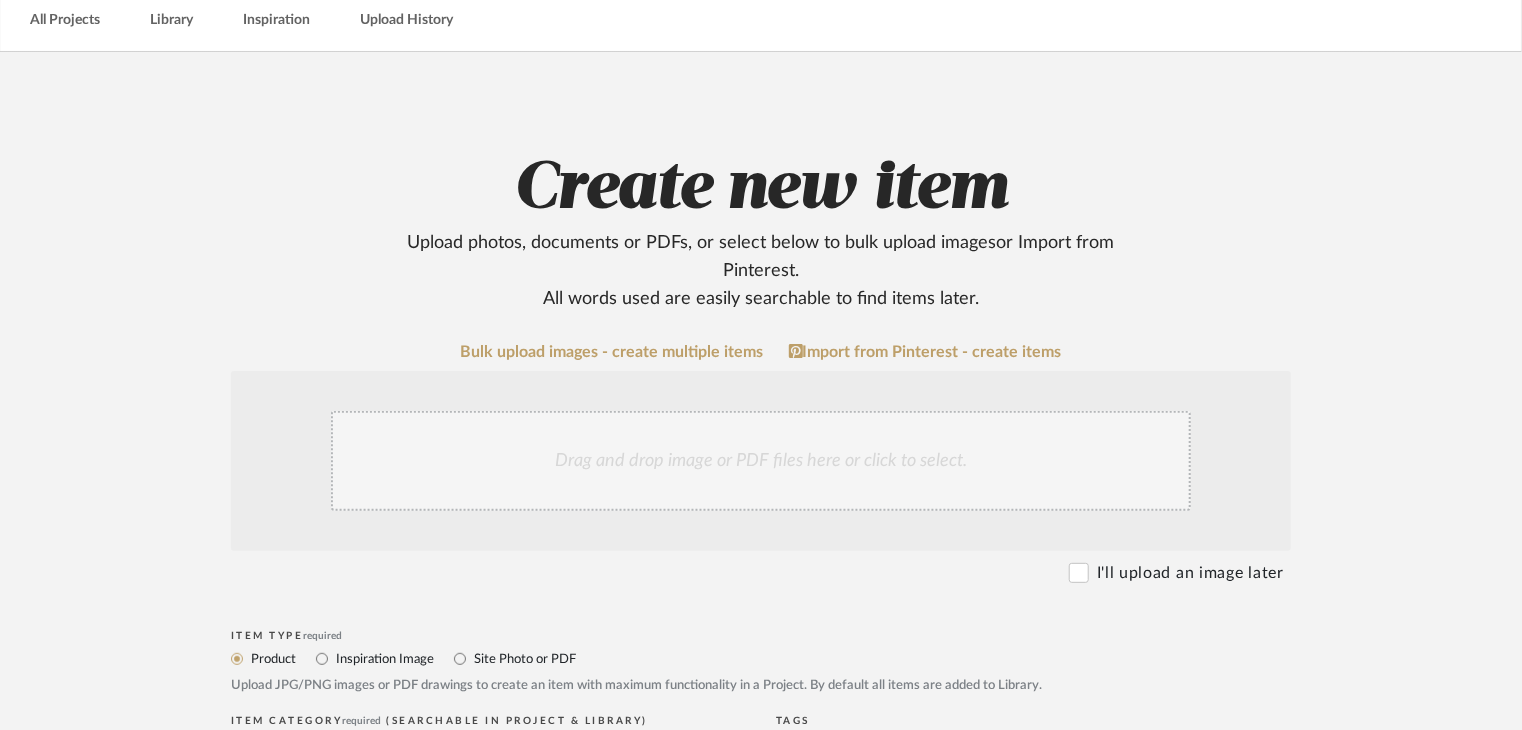scroll, scrollTop: 100, scrollLeft: 0, axis: vertical 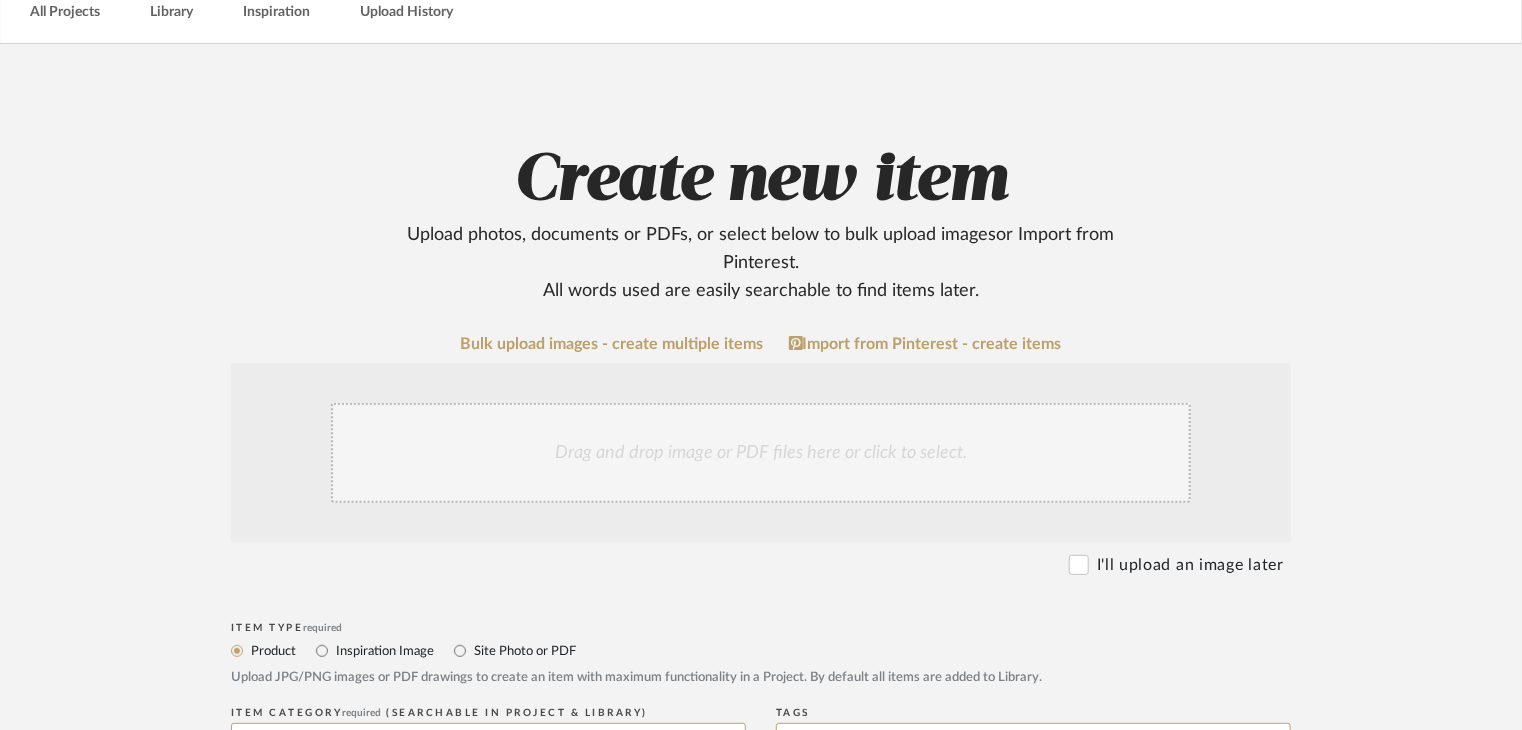 click on "Bulk upload images - create multiple items  Import from Pinterest - create items" 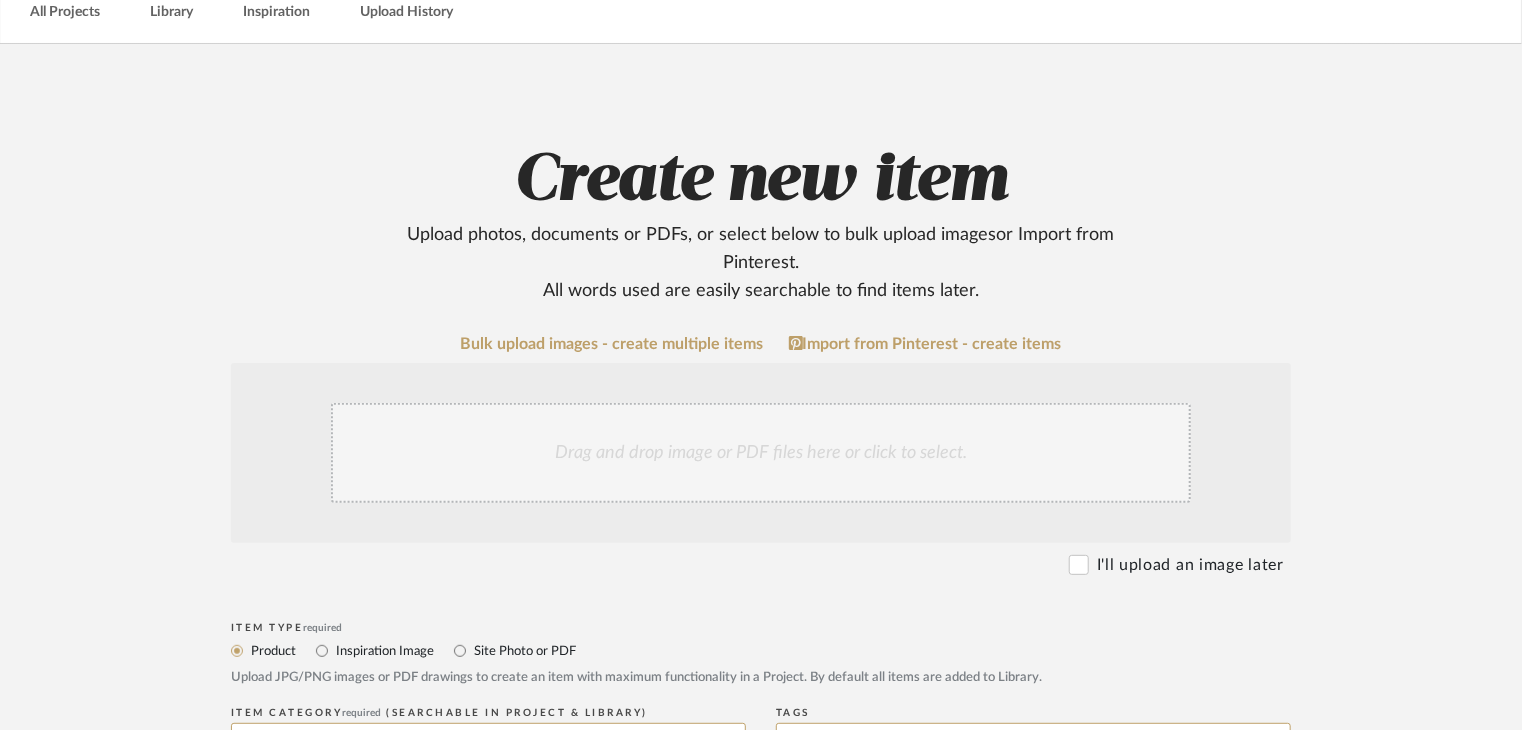 click on "Upload photos, documents or PDFs, or select below to bulk upload images  or Import from Pinterest .  All words used are easily searchable to find items later." 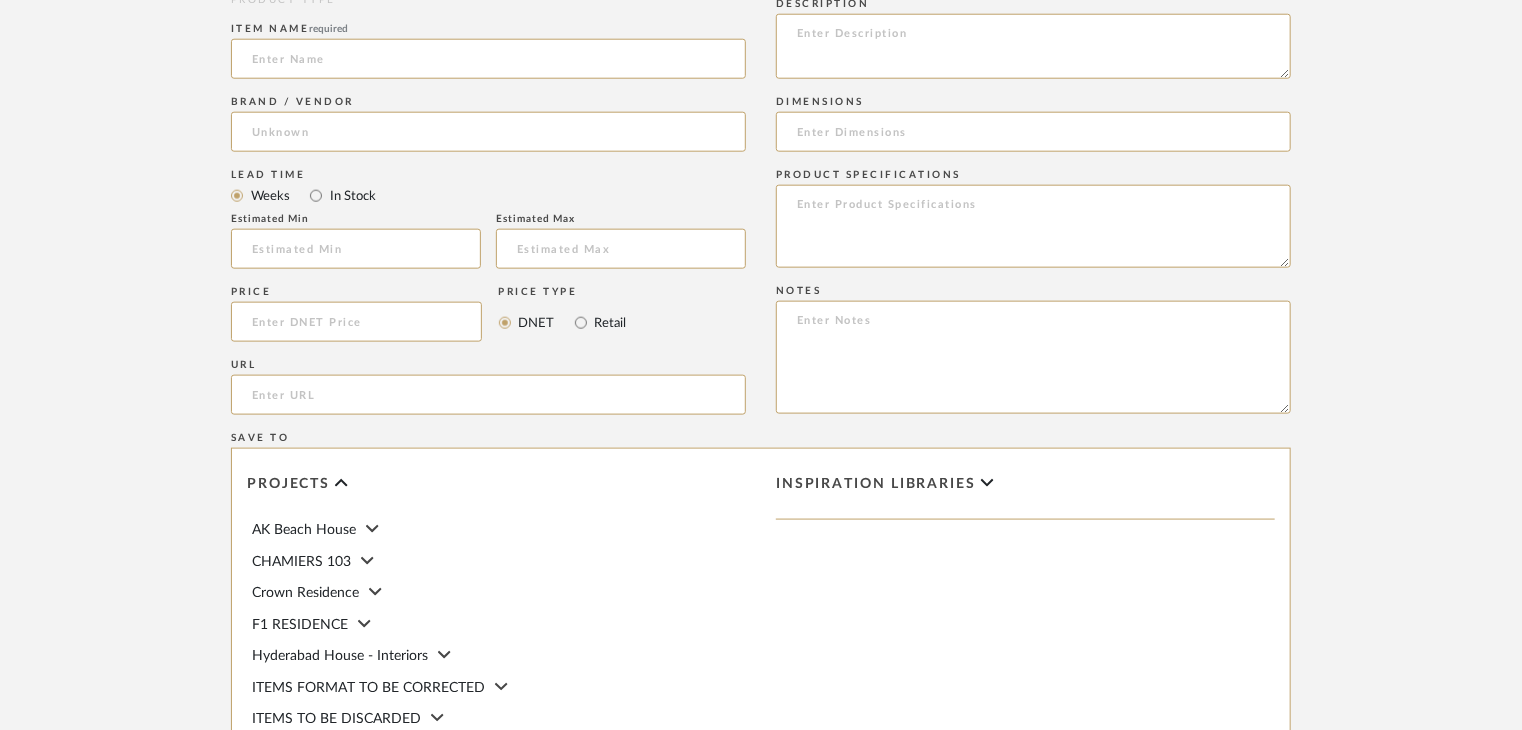 scroll, scrollTop: 1100, scrollLeft: 0, axis: vertical 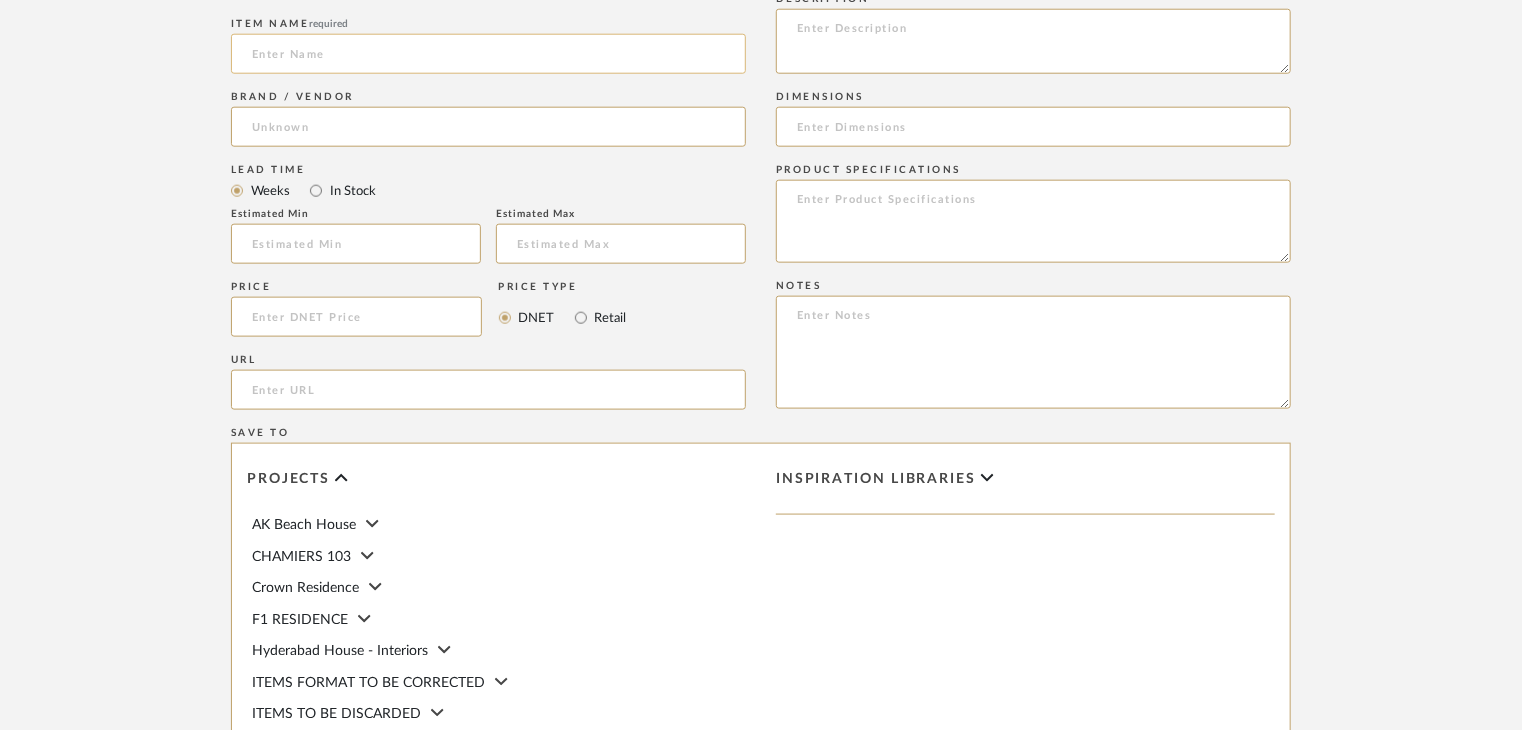 click 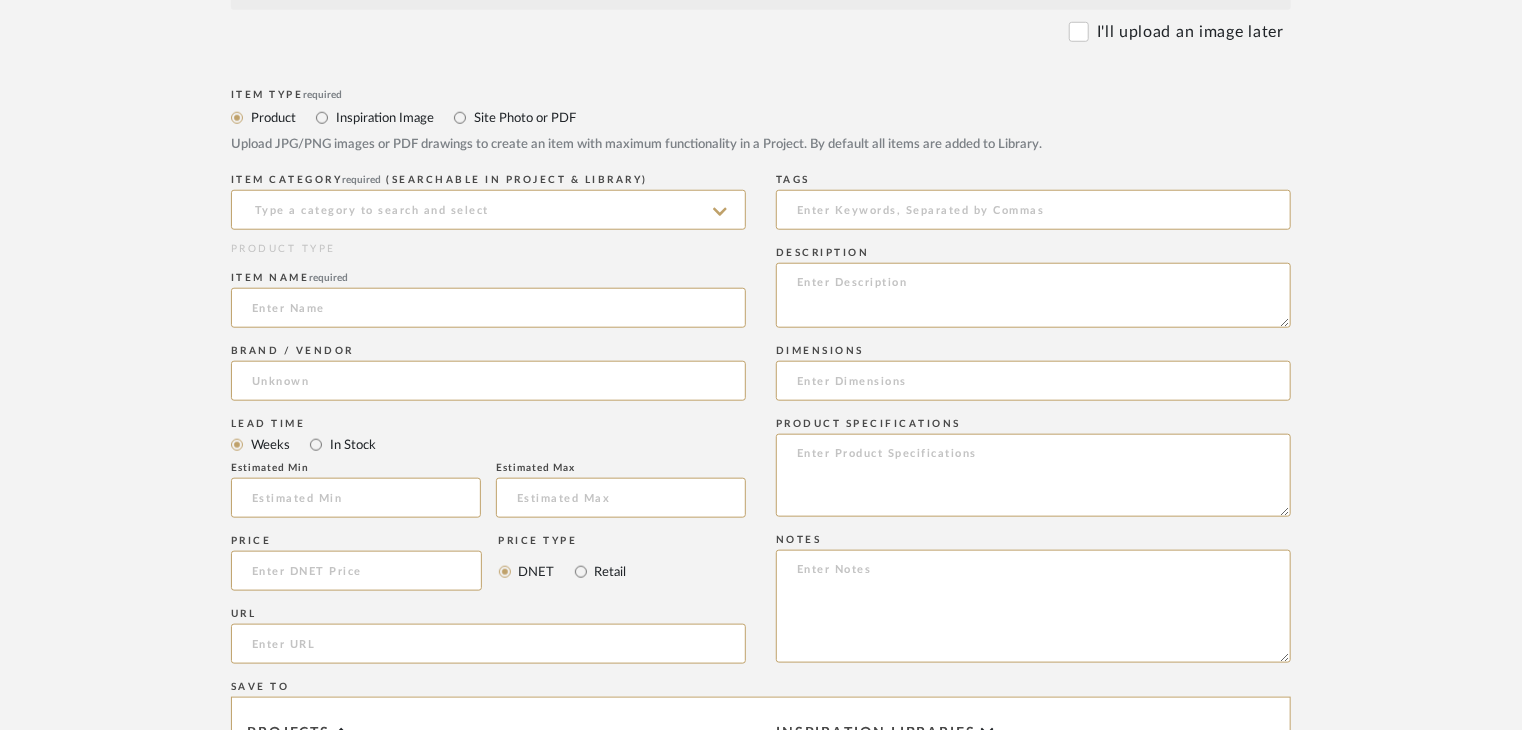 scroll, scrollTop: 800, scrollLeft: 0, axis: vertical 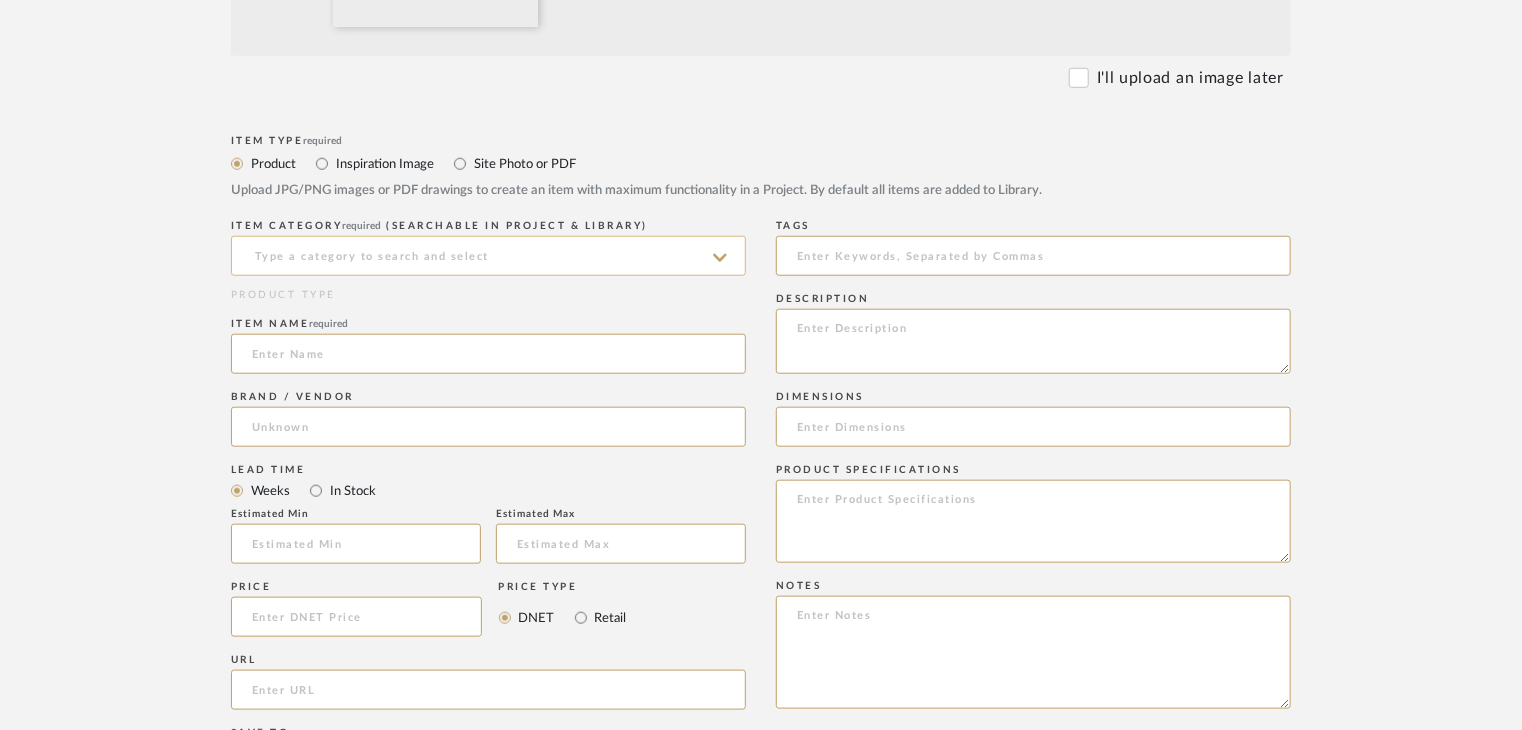 click 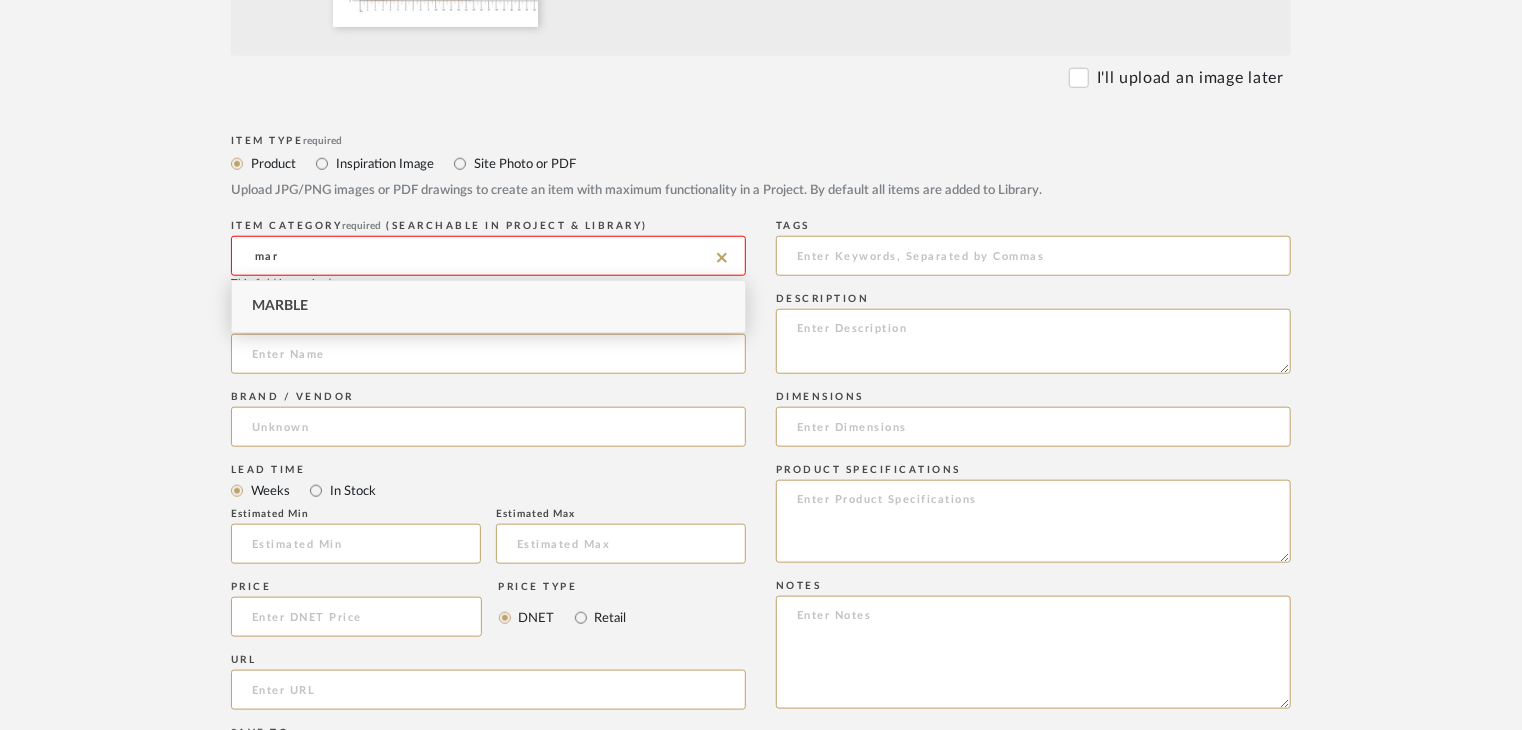 click on "Marble" at bounding box center (488, 306) 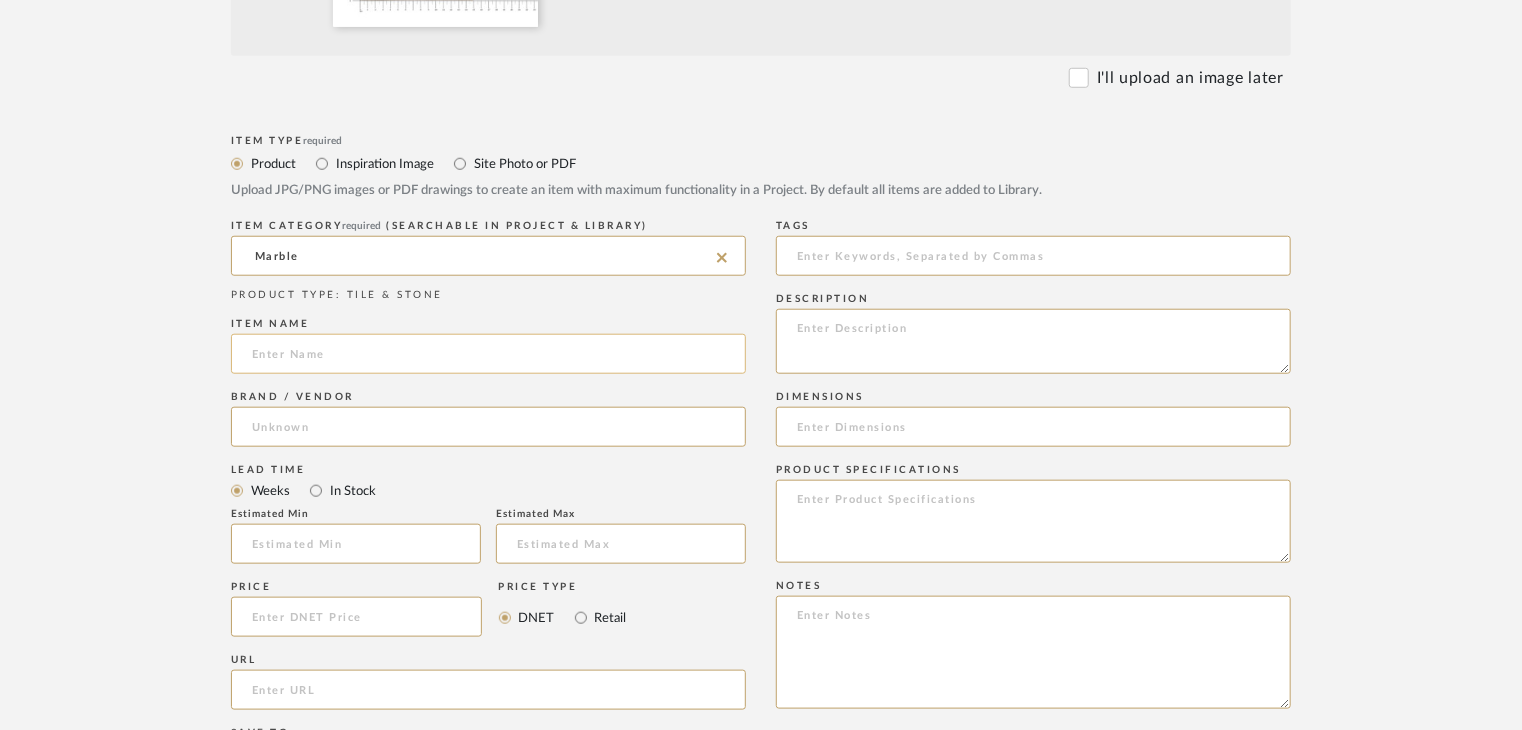 click 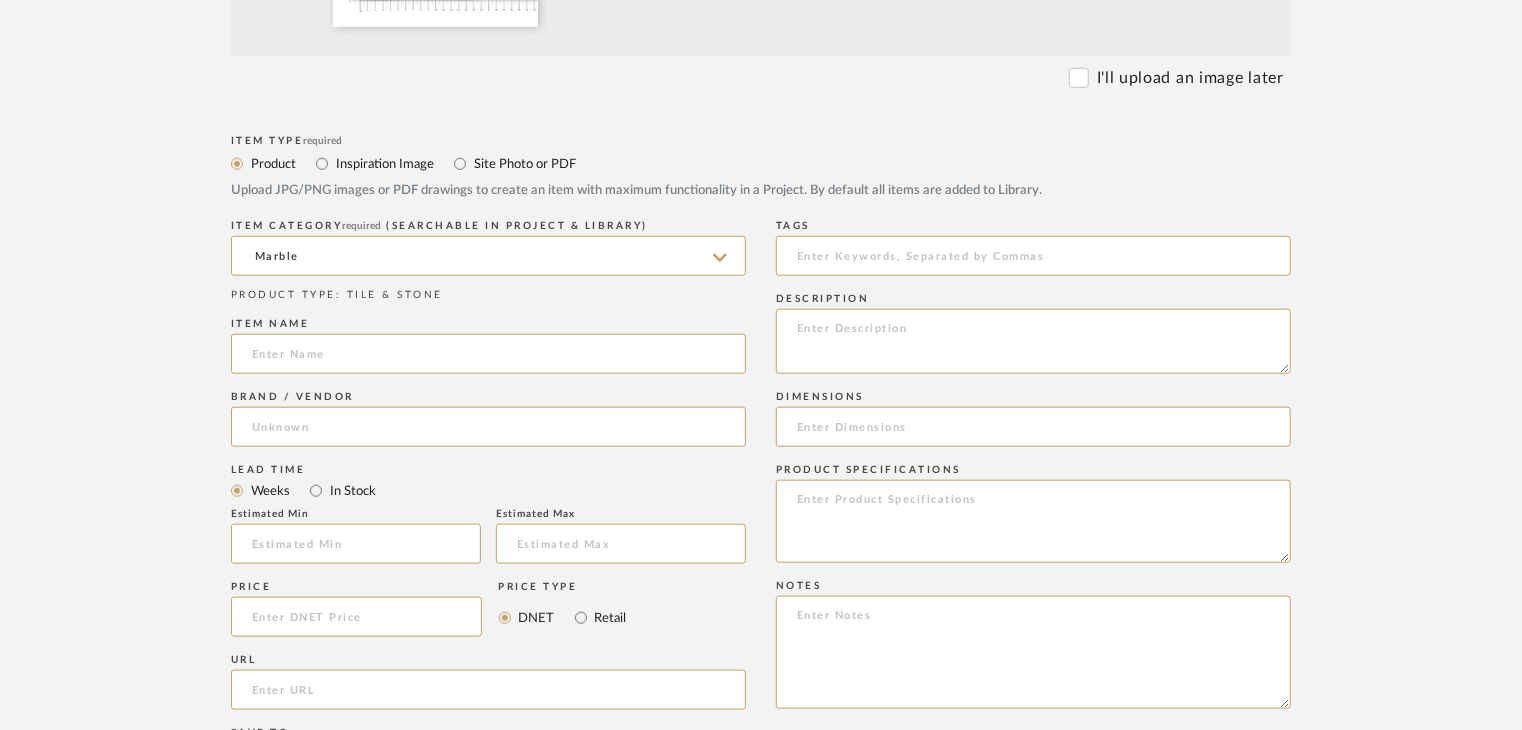 paste on "[FIRST] [LAST]" 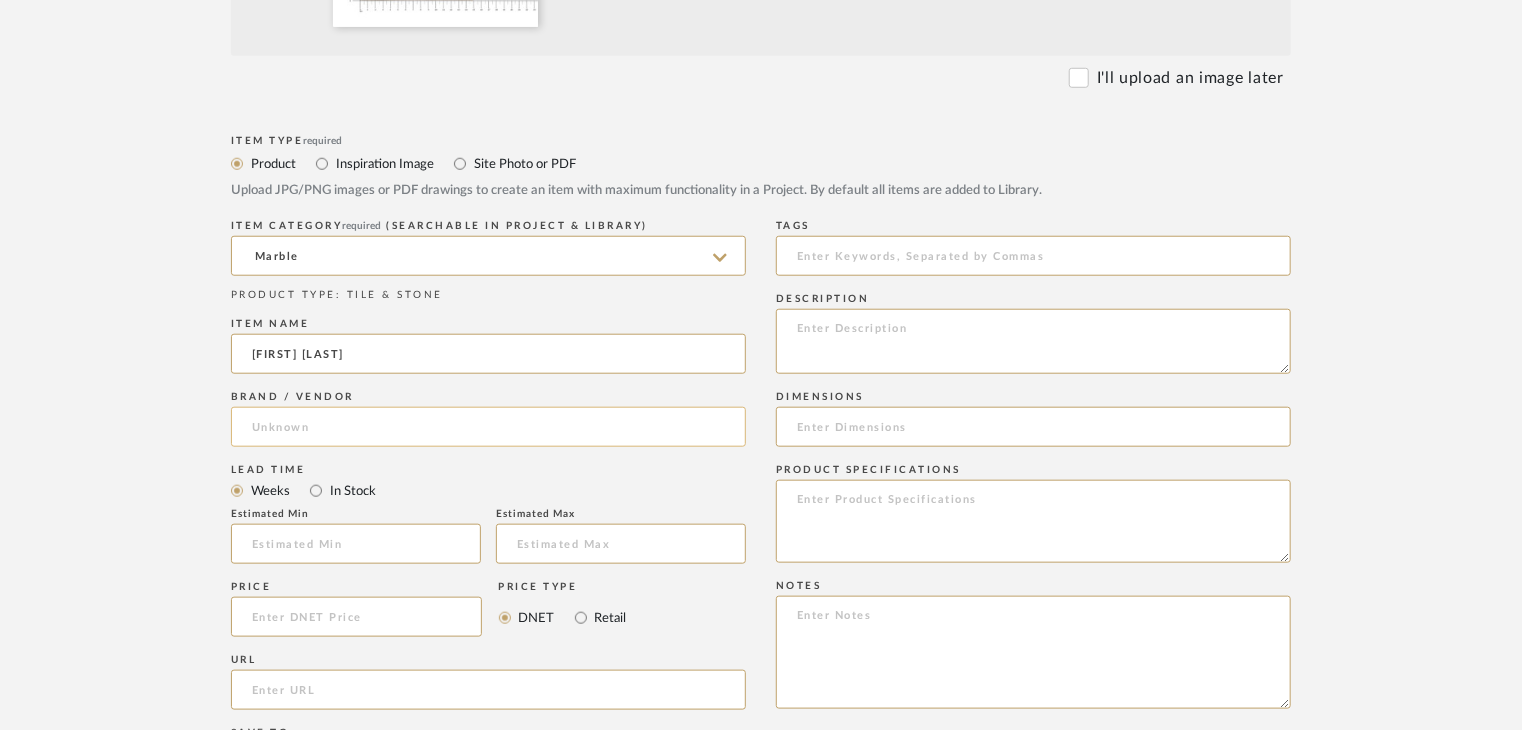 type on "[FIRST] [LAST]" 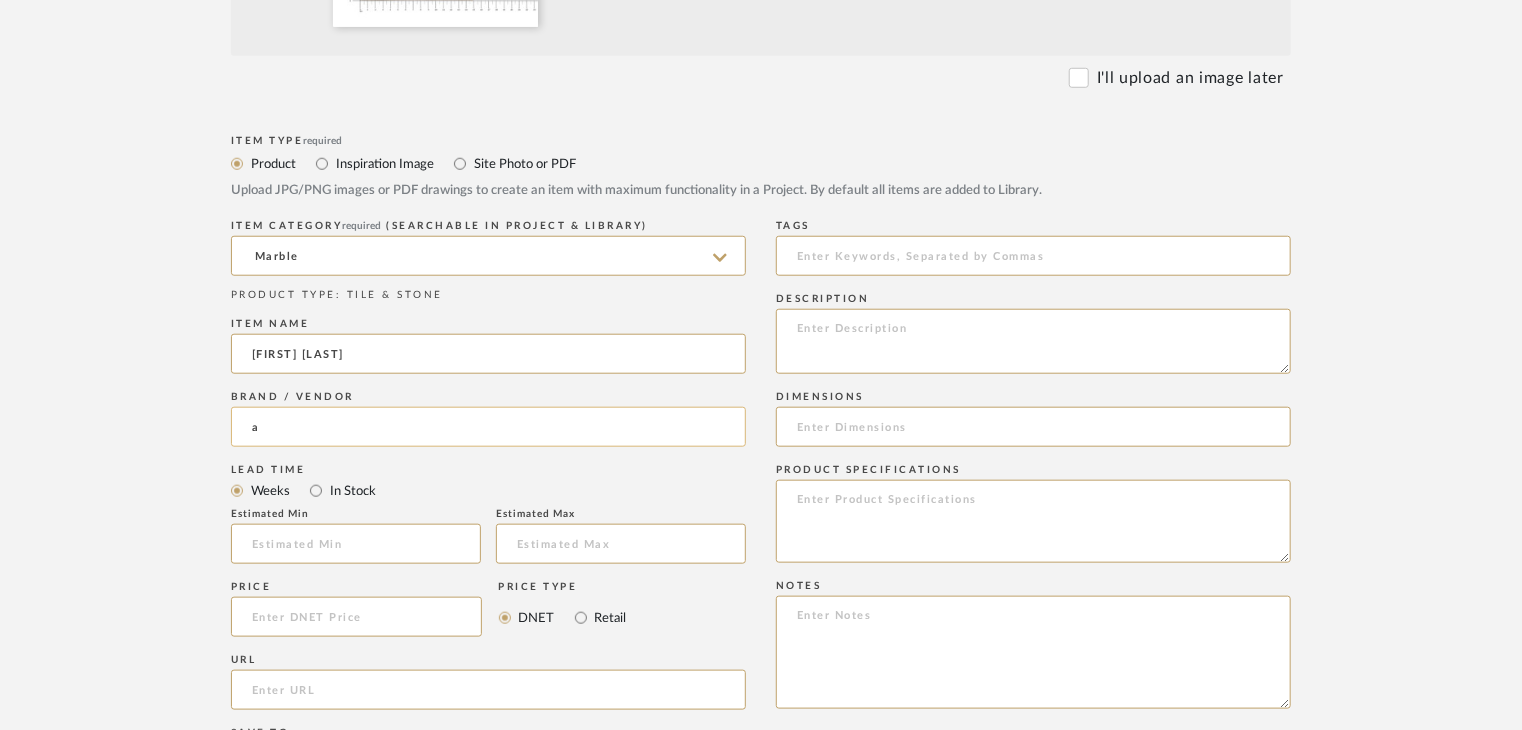 type 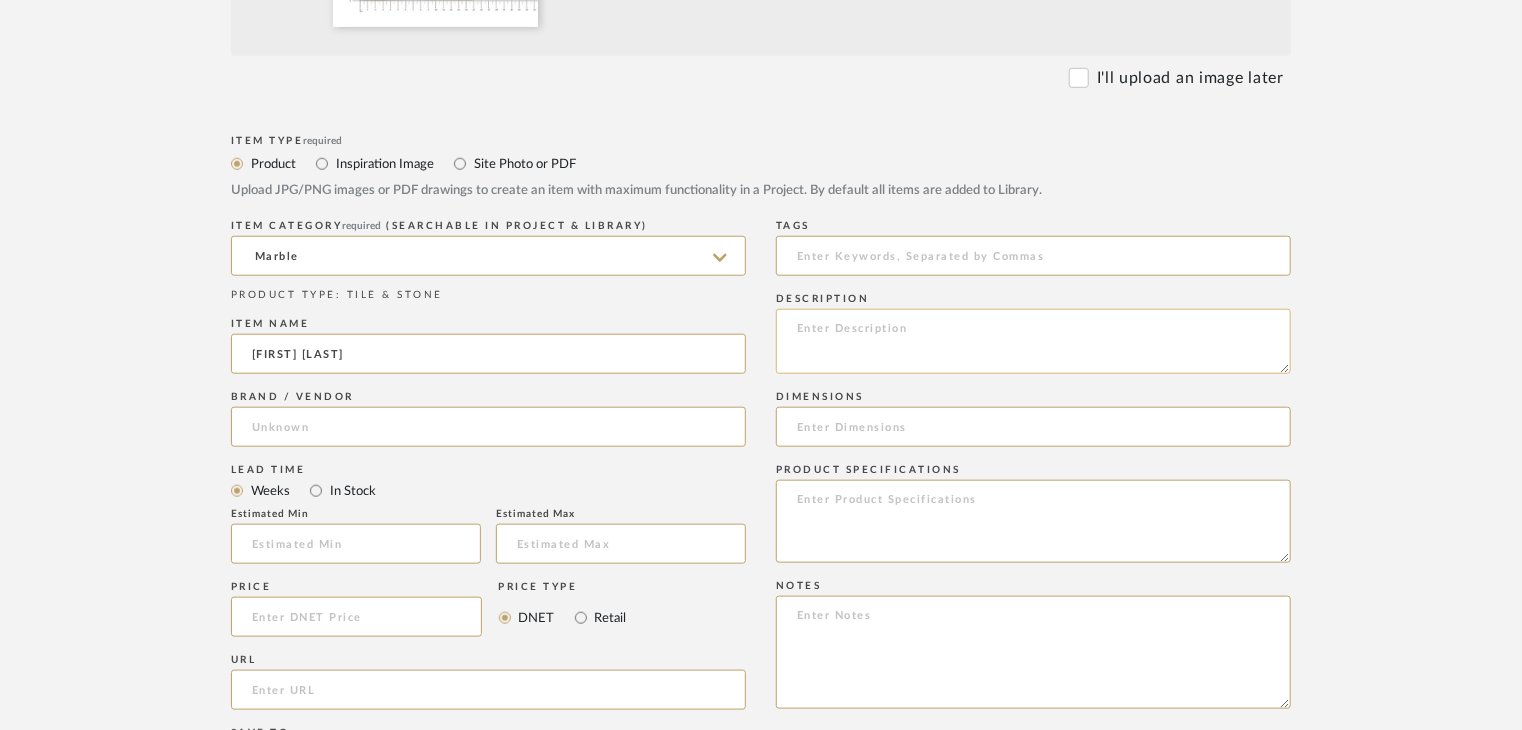 click 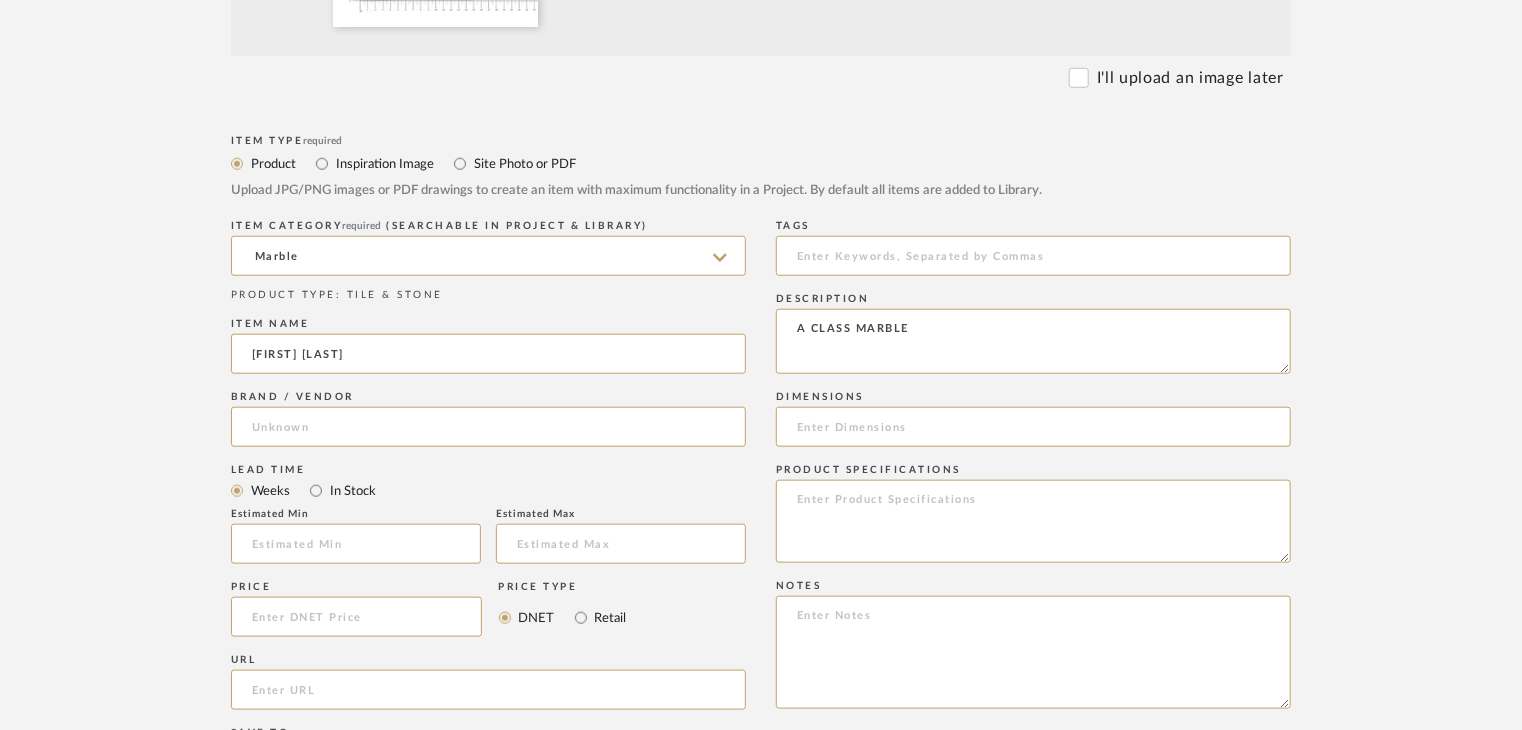 type 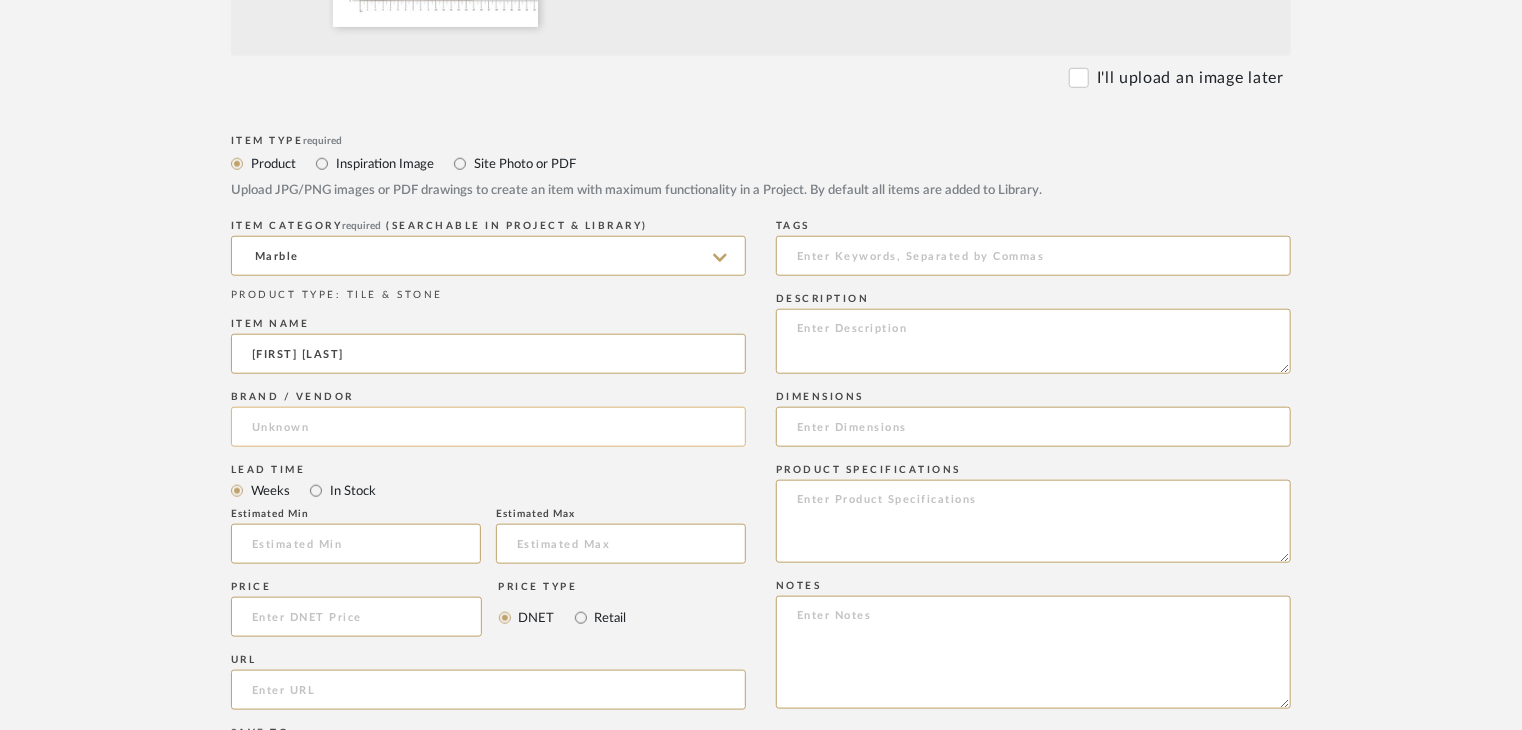 click 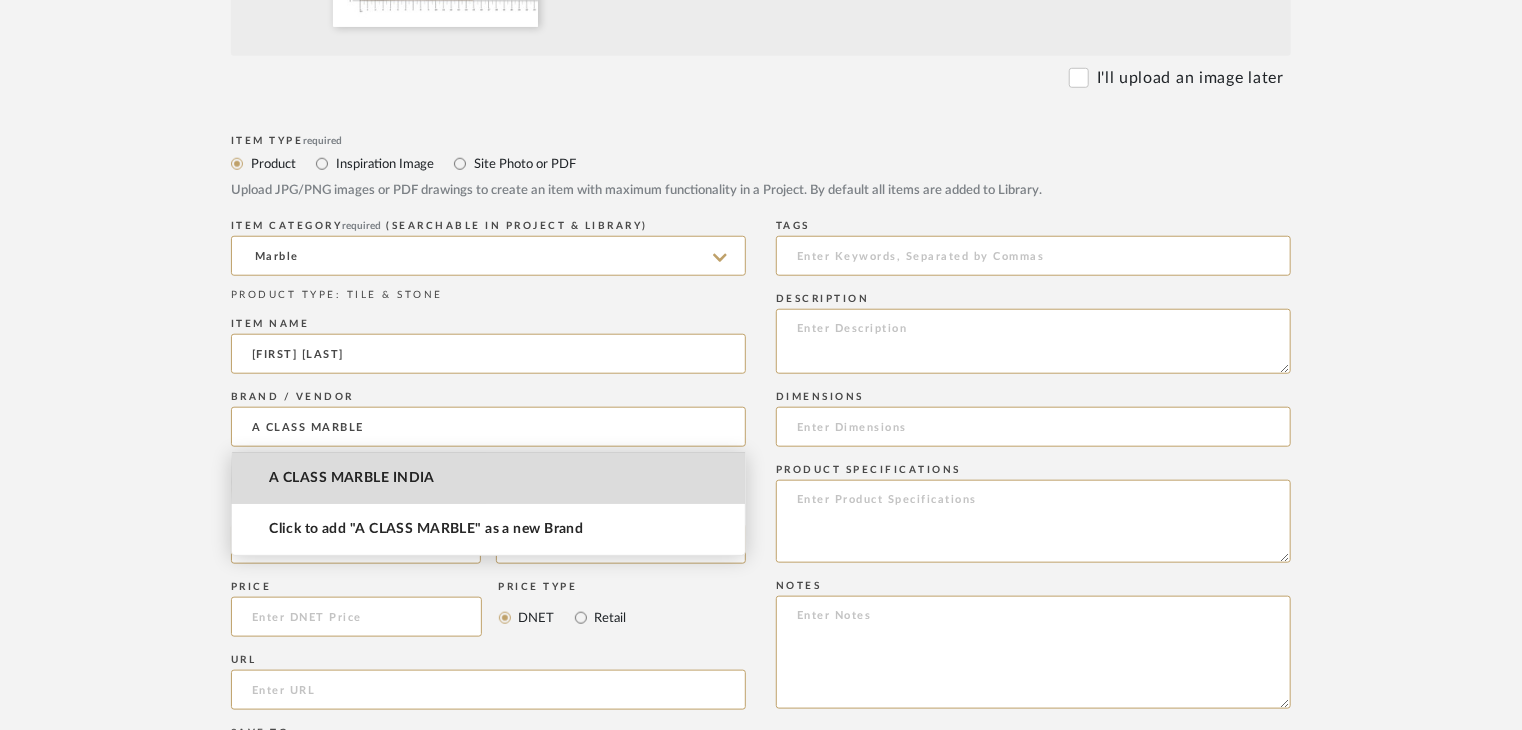 click on "A CLASS MARBLE INDIA" at bounding box center (488, 478) 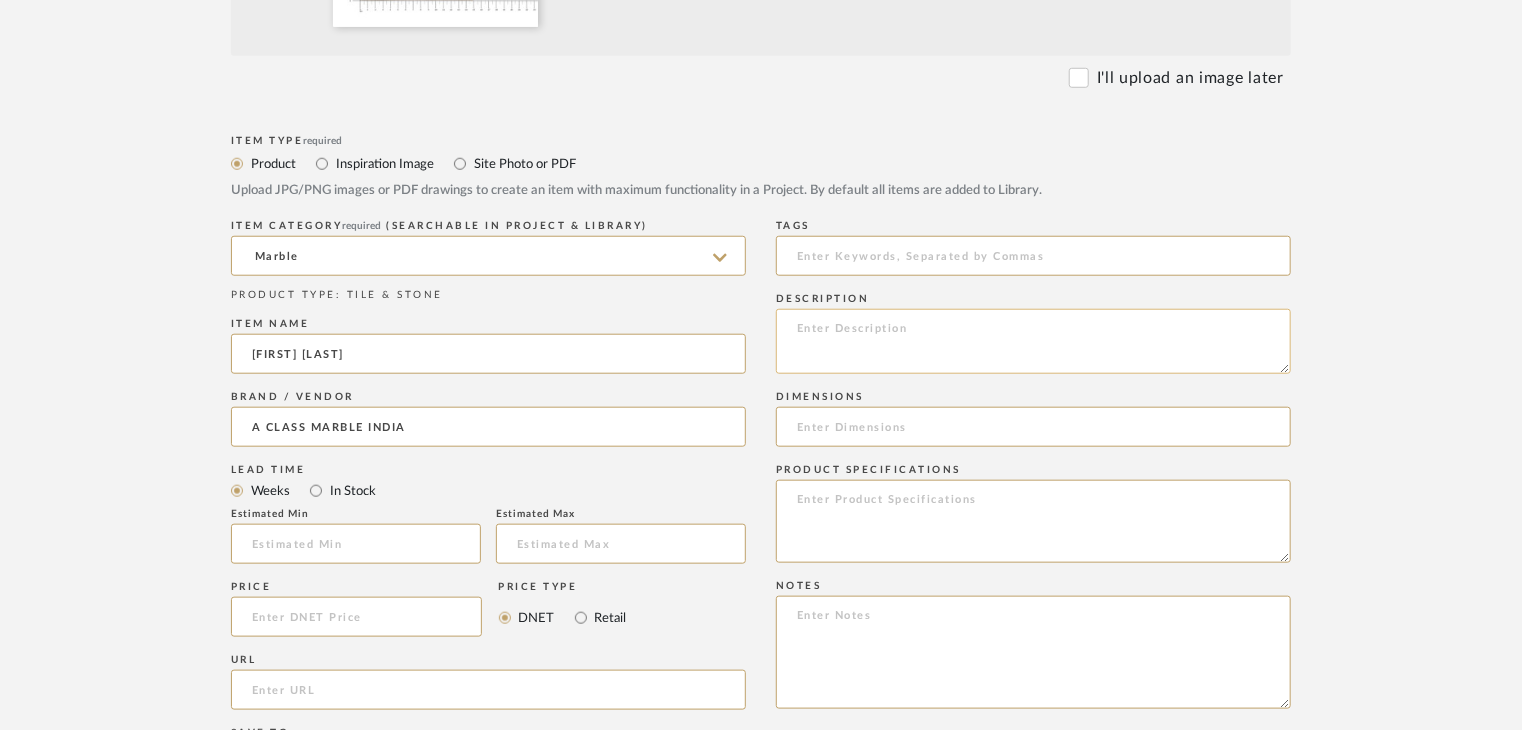 click 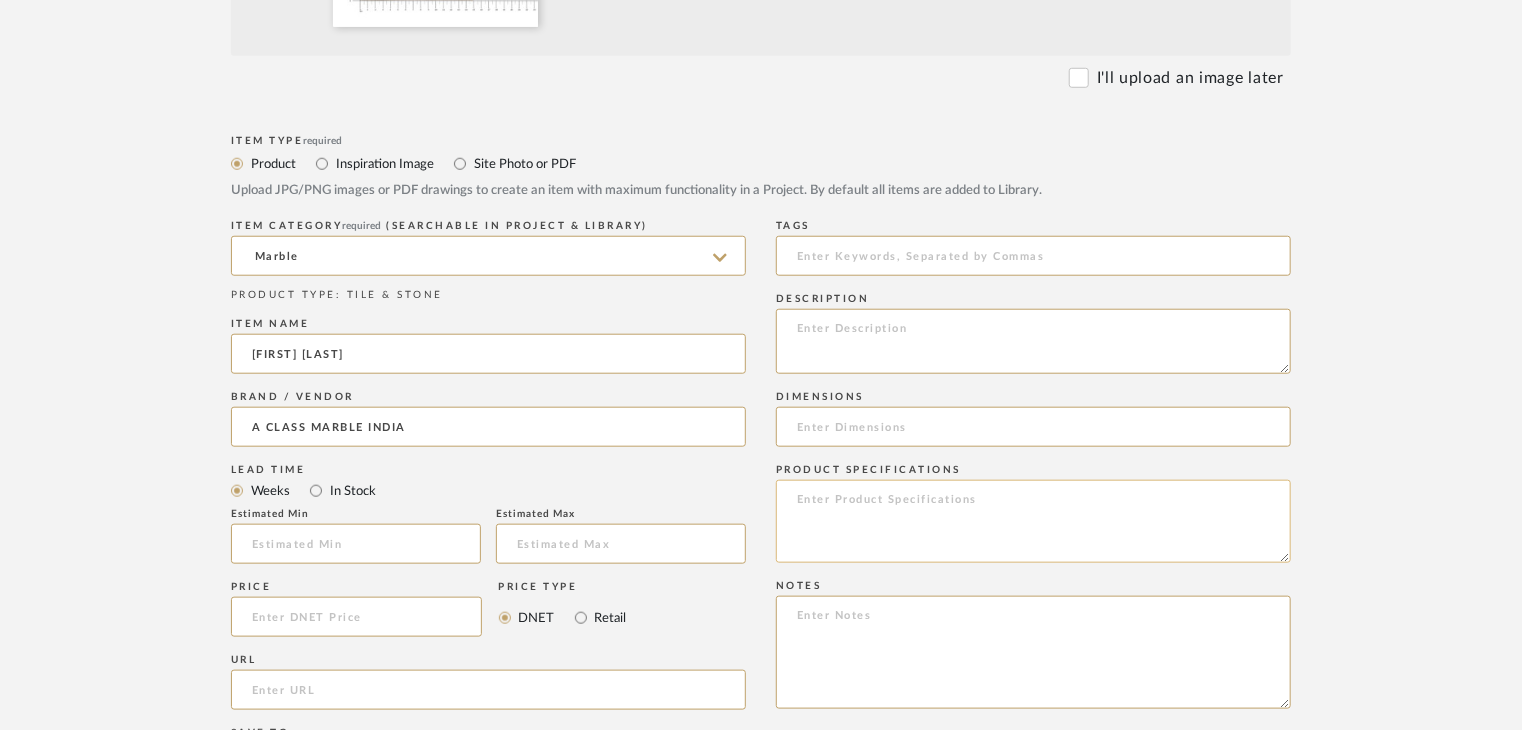 paste on "Type: Marble
Price:
Sample available: YES
Sample Internal reference number:
Stock availability: supplier stock
Maximum slab size:
Thickness: (as mentioned)
Other available thickness: (as mentioned)
Finish:
Other finishes available: (as applicable)
Installation requirements: (as applicable)
Lead time: (as applicable)
3D available: No
Product description:
Any other details:" 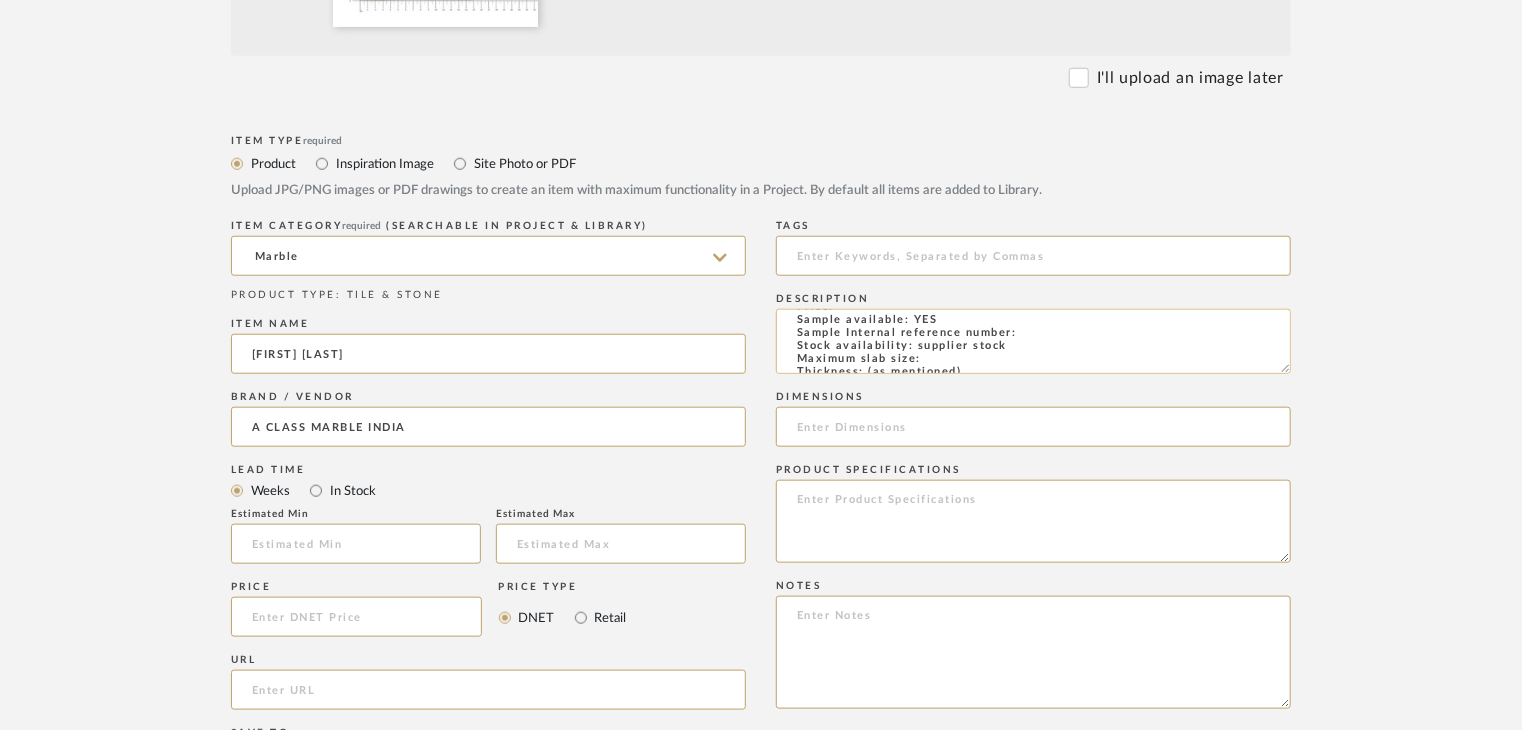 scroll, scrollTop: 0, scrollLeft: 0, axis: both 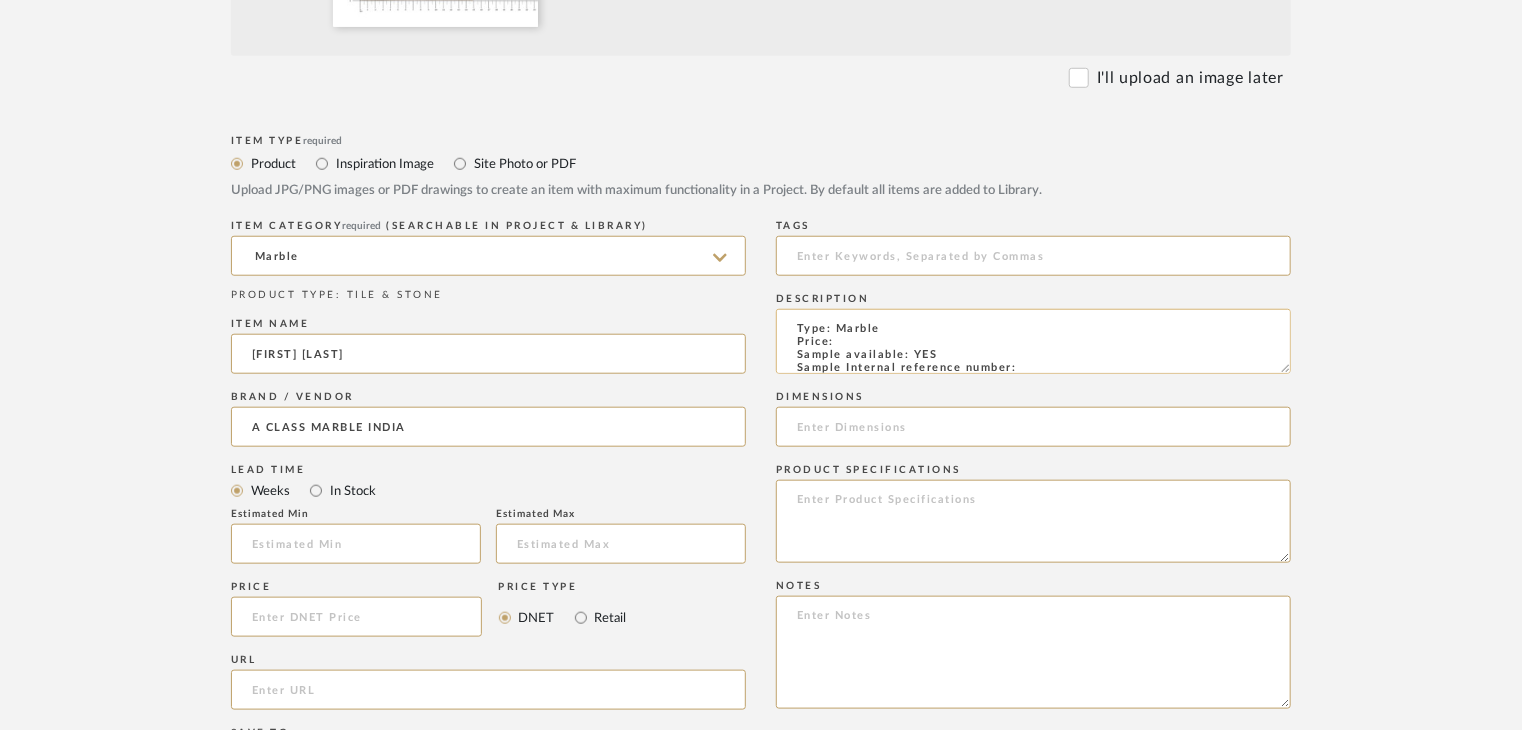 click on "Type: Marble
Price:
Sample available: YES
Sample Internal reference number:
Stock availability: supplier stock
Maximum slab size:
Thickness: (as mentioned)
Other available thickness: (as mentioned)
Finish:
Other finishes available: (as applicable)
Installation requirements: (as applicable)
Lead time: (as applicable)
3D available: No
Product description:
Any other details:" 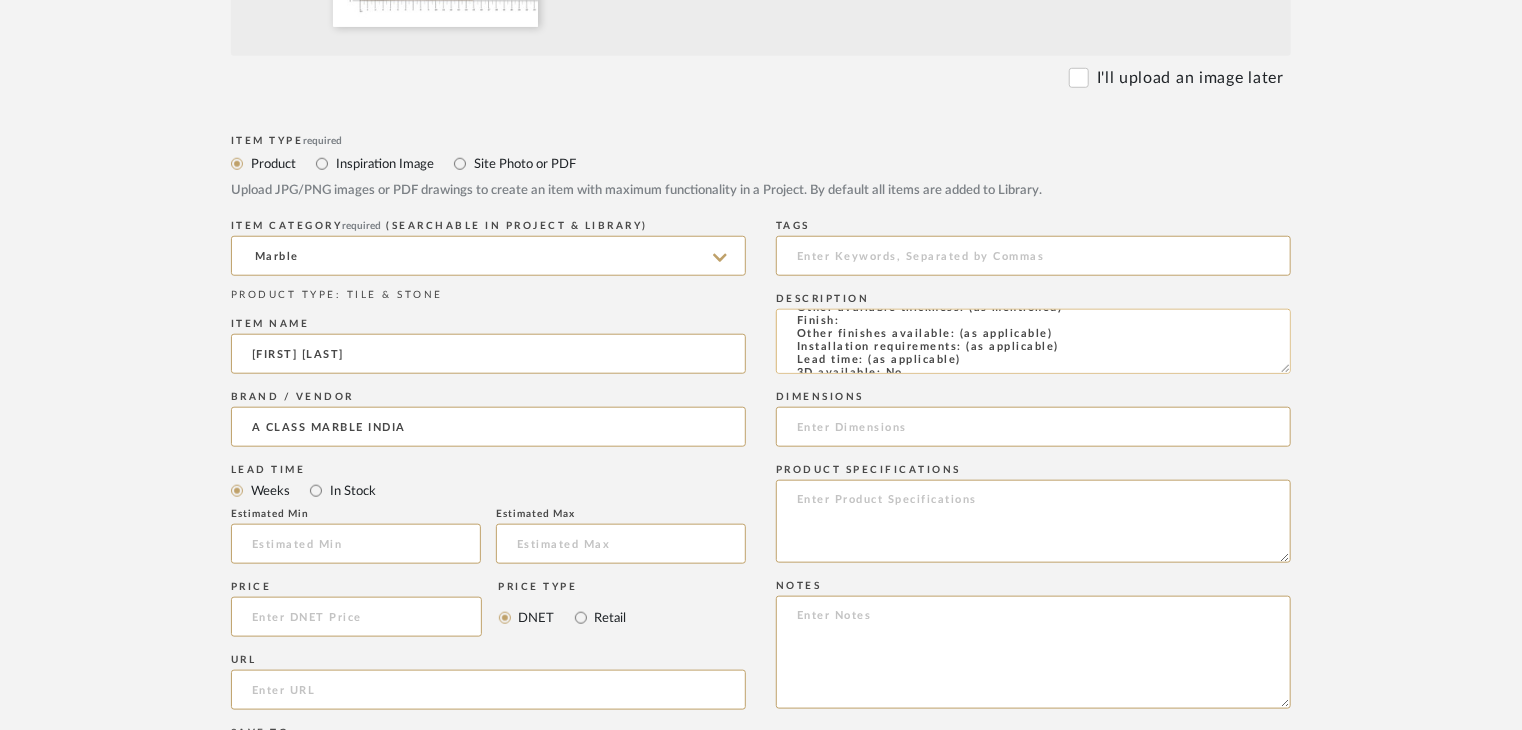 scroll, scrollTop: 115, scrollLeft: 0, axis: vertical 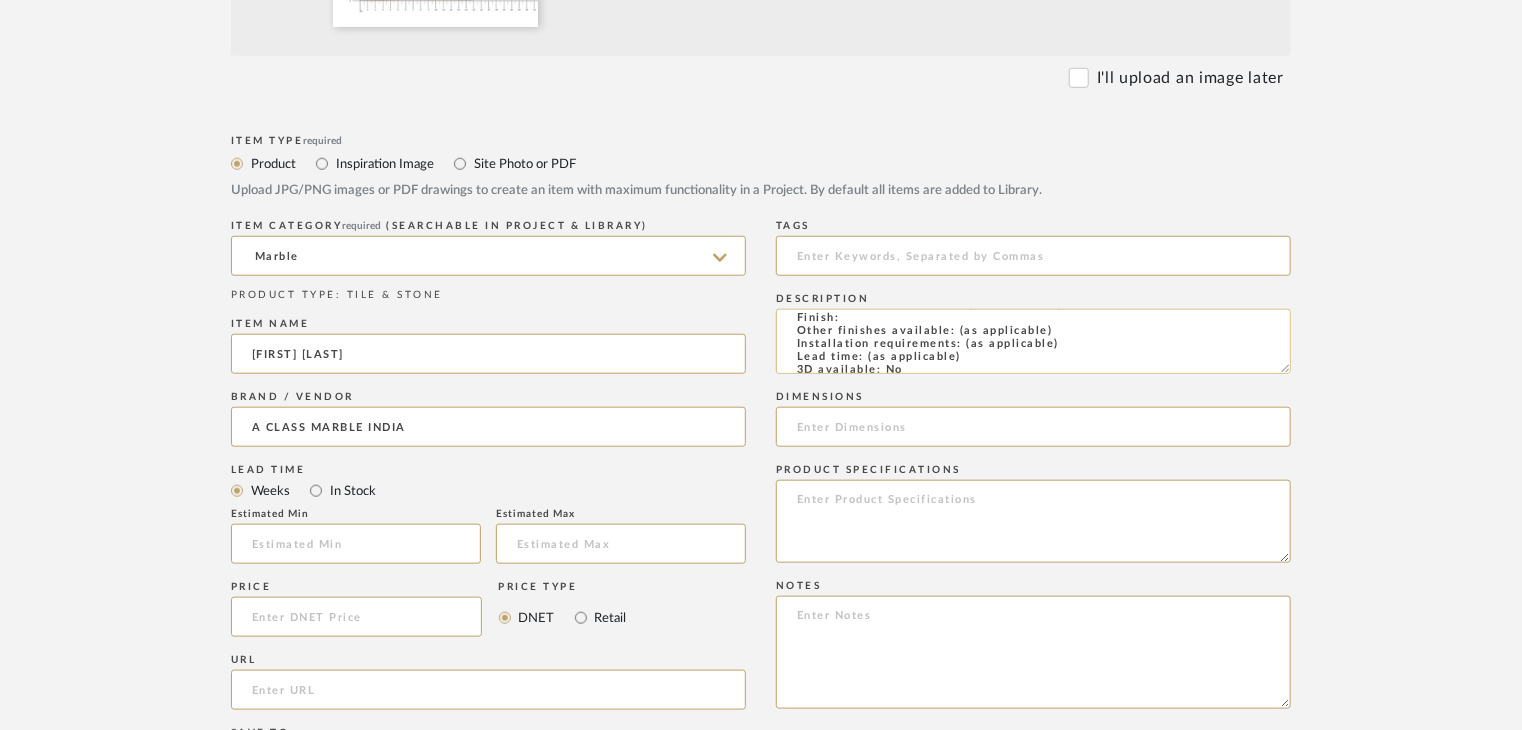 click on "Type: Marble
Price:
Sample available: YES
Sample Internal reference number:TS-MR-184-PL
Stock availability: supplier stock
Maximum slab size:
Thickness: (as mentioned)
Other available thickness: (as mentioned)
Finish:
Other finishes available: (as applicable)
Installation requirements: (as applicable)
Lead time: (as applicable)
3D available: No
Product description:
Any other details:" 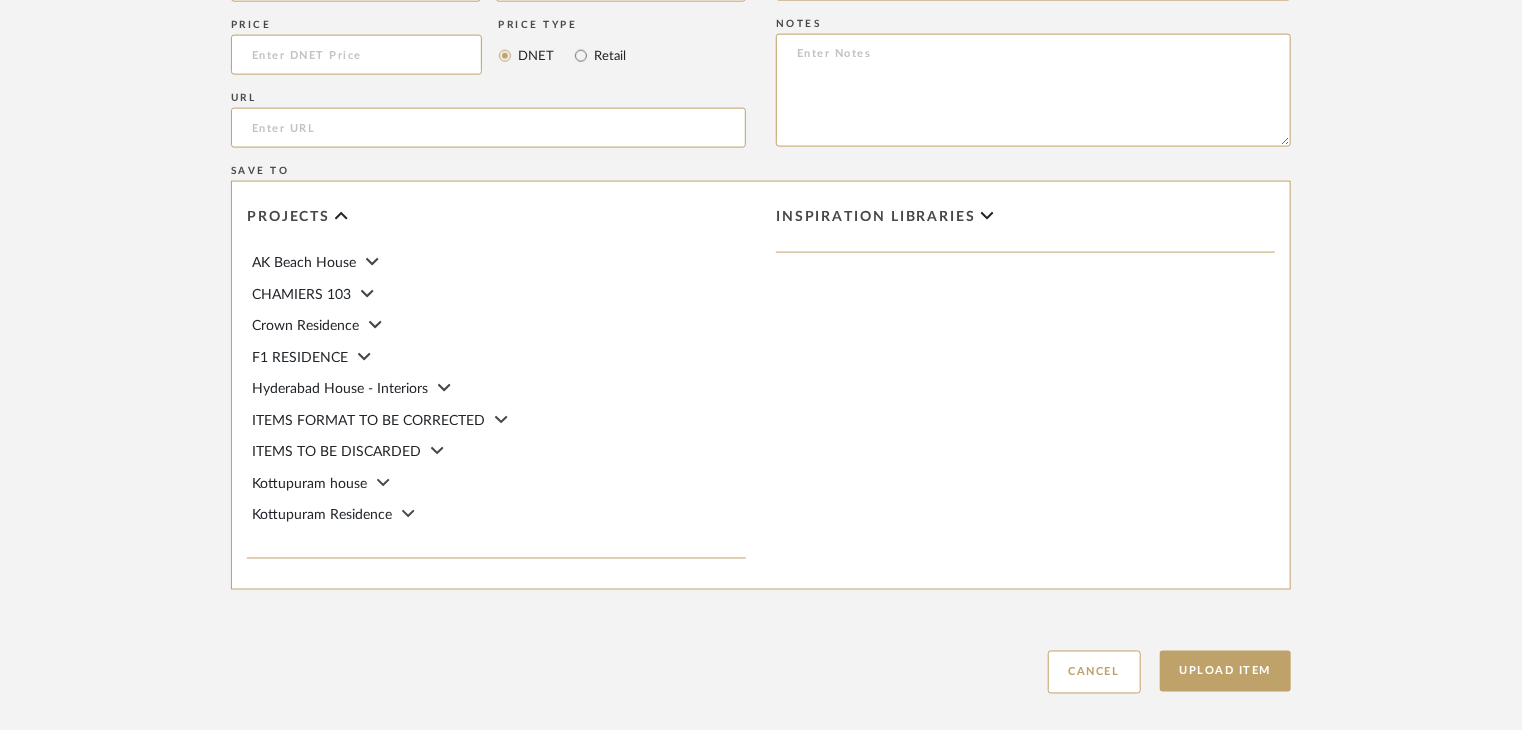 scroll, scrollTop: 1468, scrollLeft: 0, axis: vertical 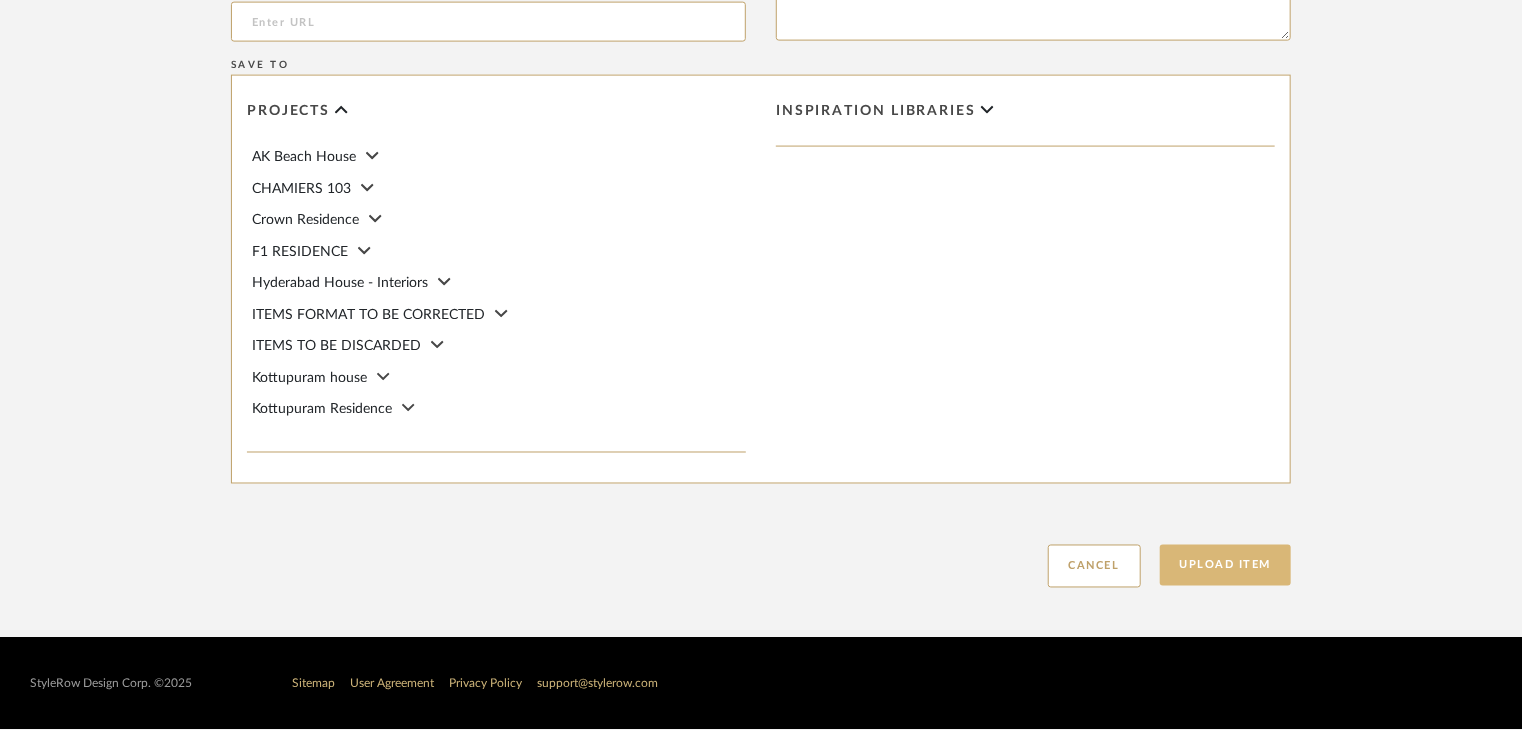 type on "Type: Marble
Price:
Sample available: YES
Sample Internal reference number:TS-MR-184-PL
Stock availability: supplier stock
Maximum slab size:
Thickness: (as mentioned)
Other available thickness: (as mentioned)
Finish:polished
Other finishes available: (as applicable)
Installation requirements: (as applicable)
Lead time: (as applicable)
3D available: No
Product description:
Any other details:" 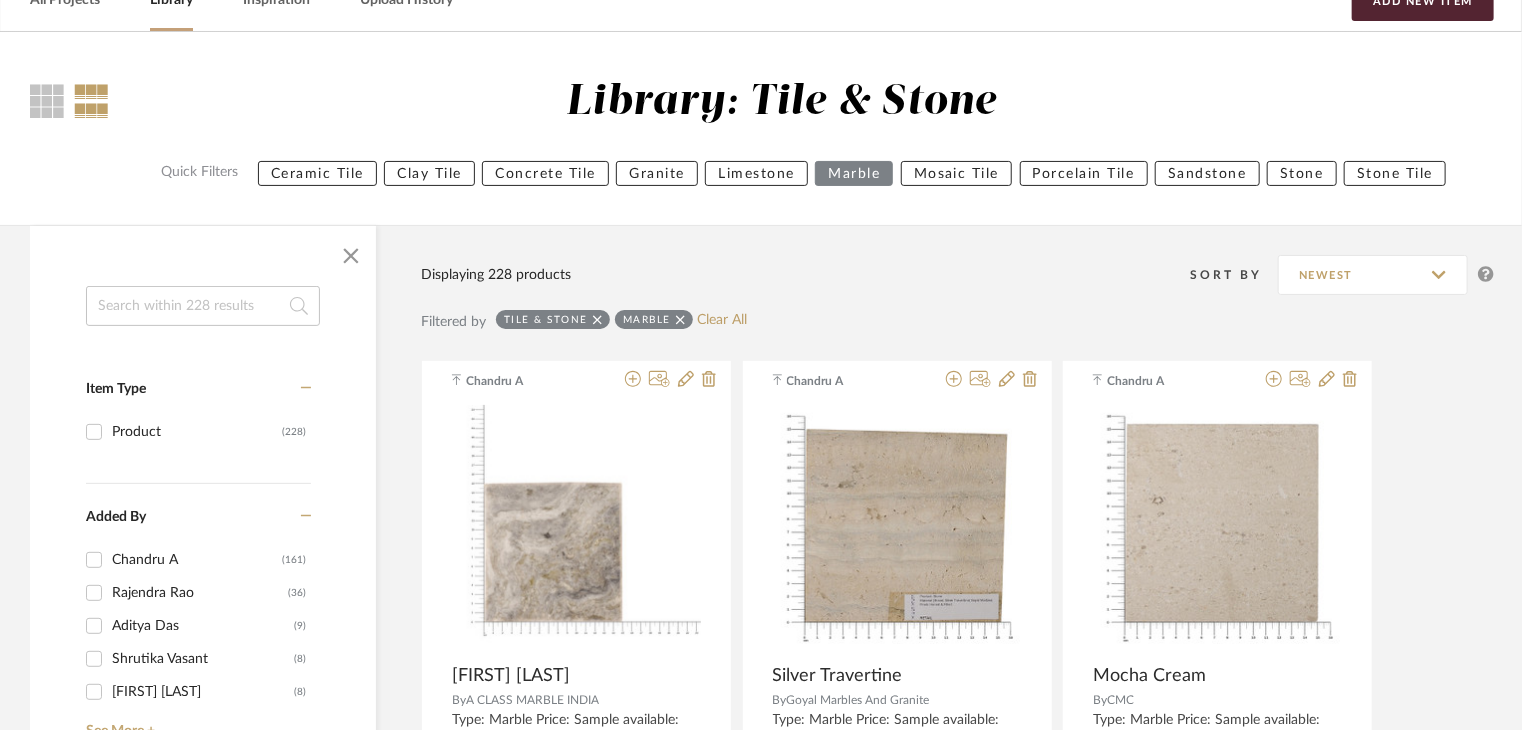 scroll, scrollTop: 100, scrollLeft: 0, axis: vertical 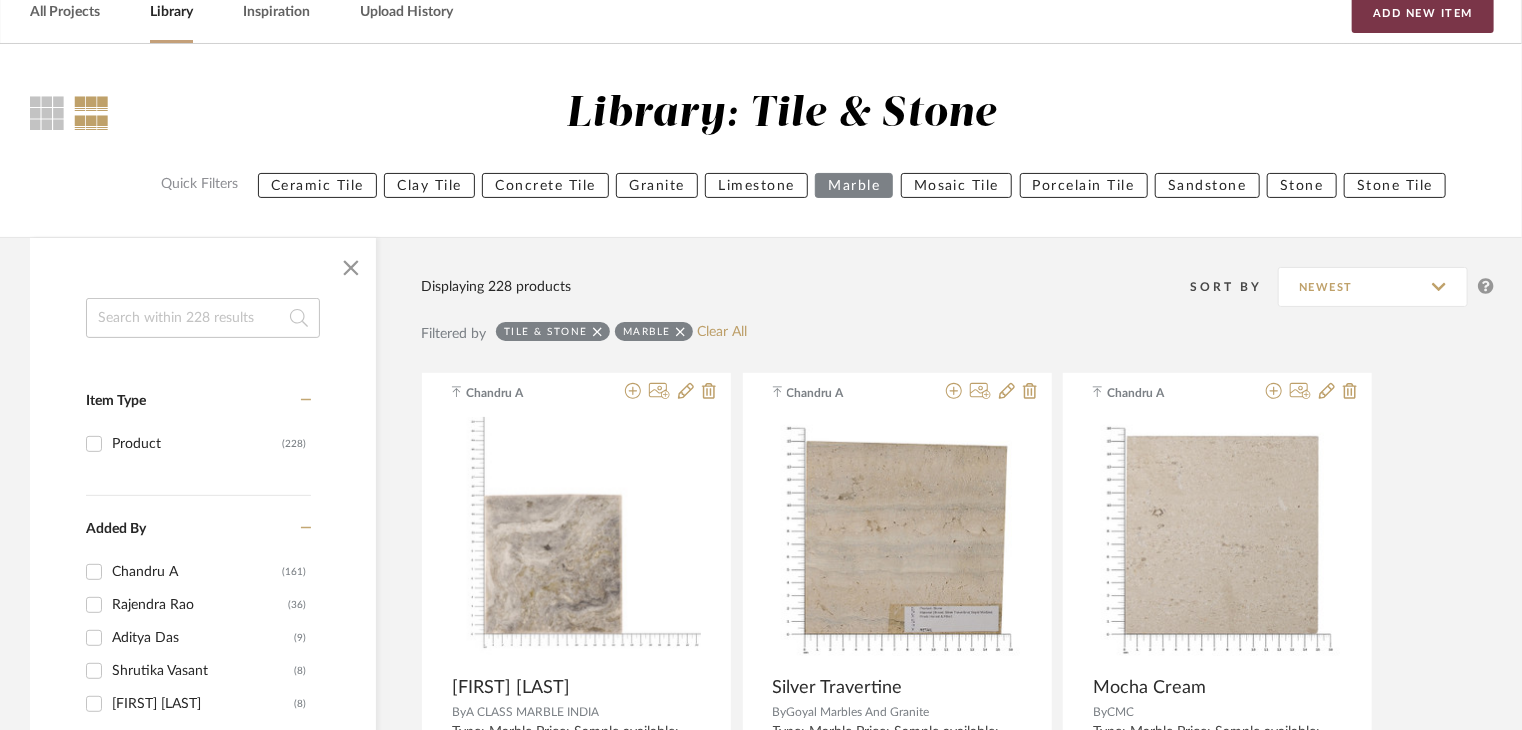 click on "Add New Item" at bounding box center (1423, 13) 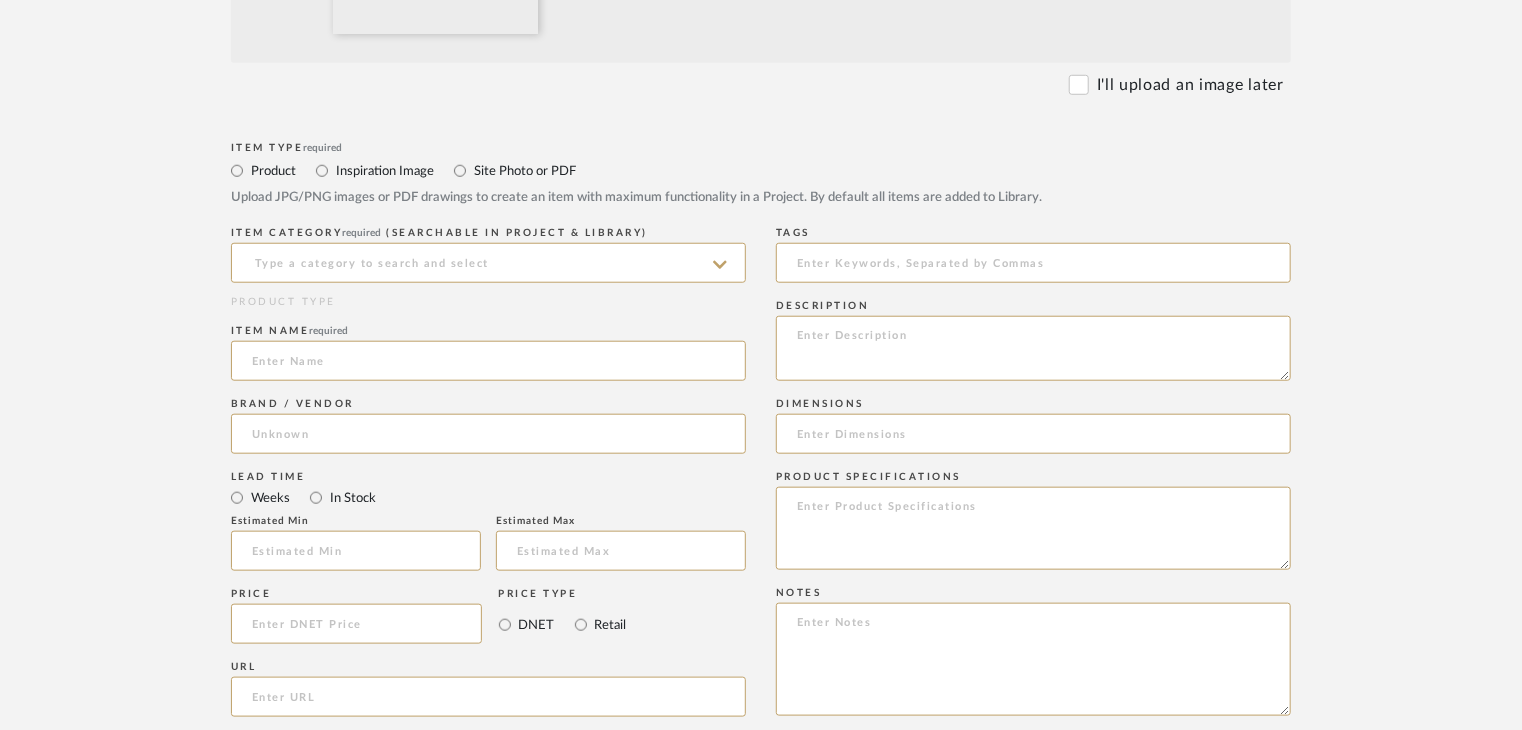 scroll, scrollTop: 800, scrollLeft: 0, axis: vertical 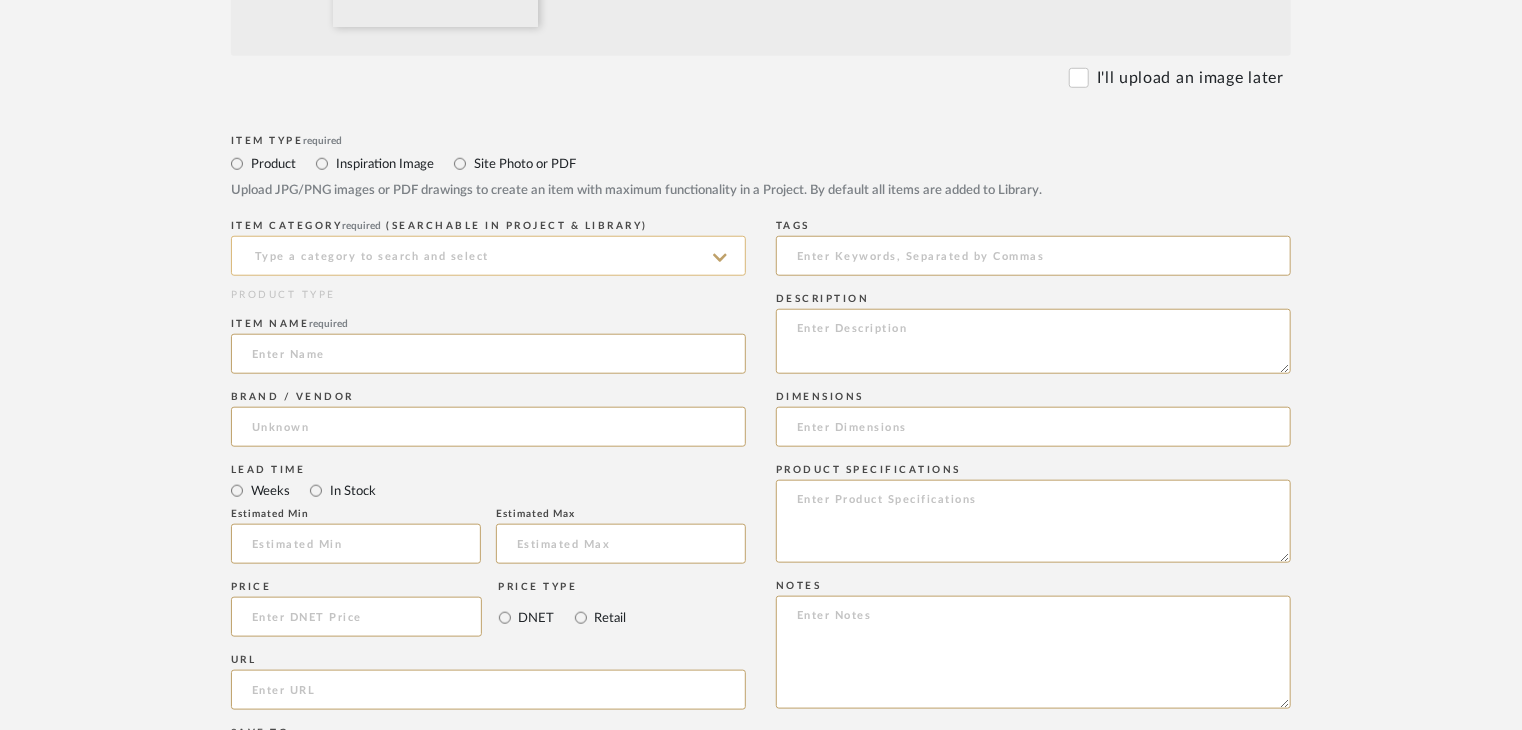 click 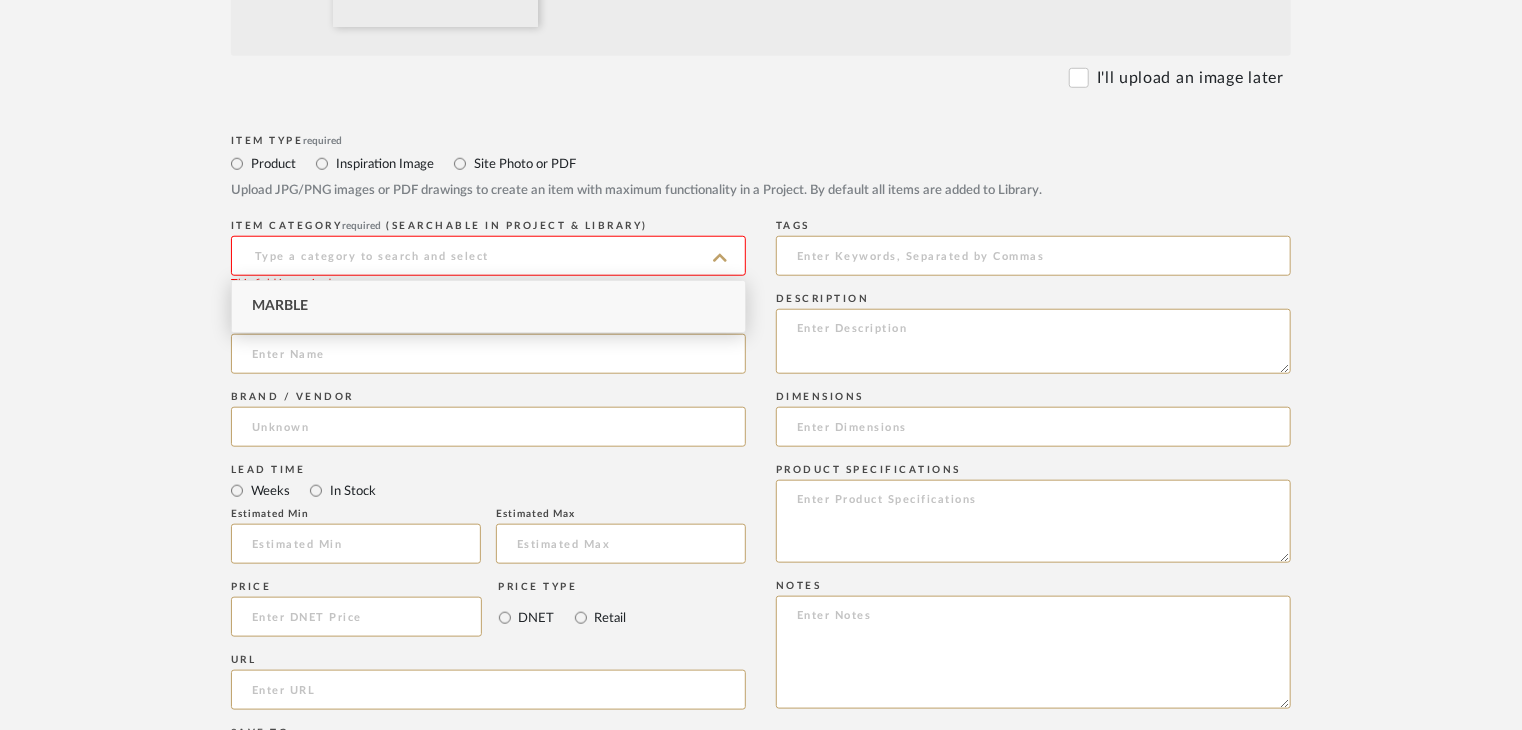 click on "Marble" at bounding box center (488, 306) 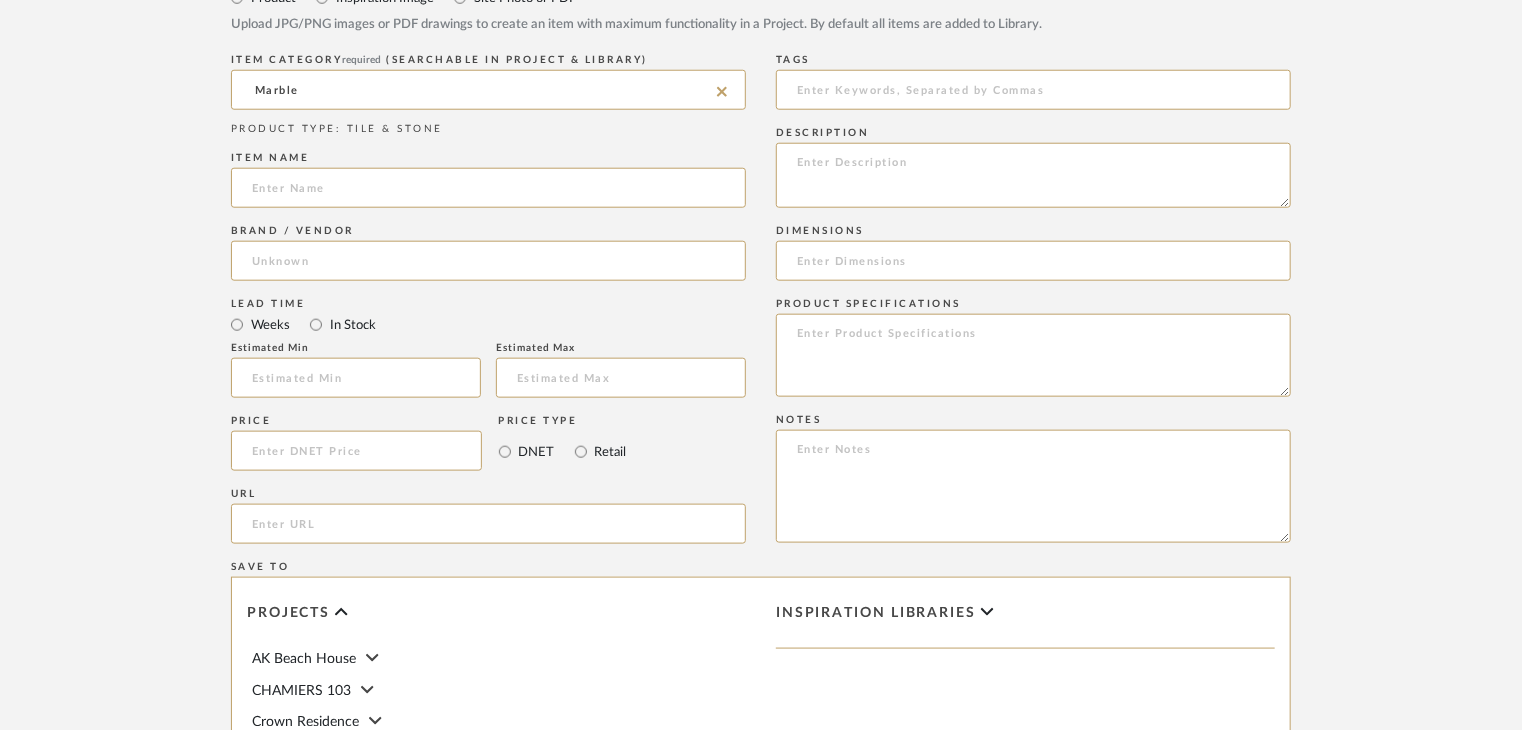 scroll, scrollTop: 1000, scrollLeft: 0, axis: vertical 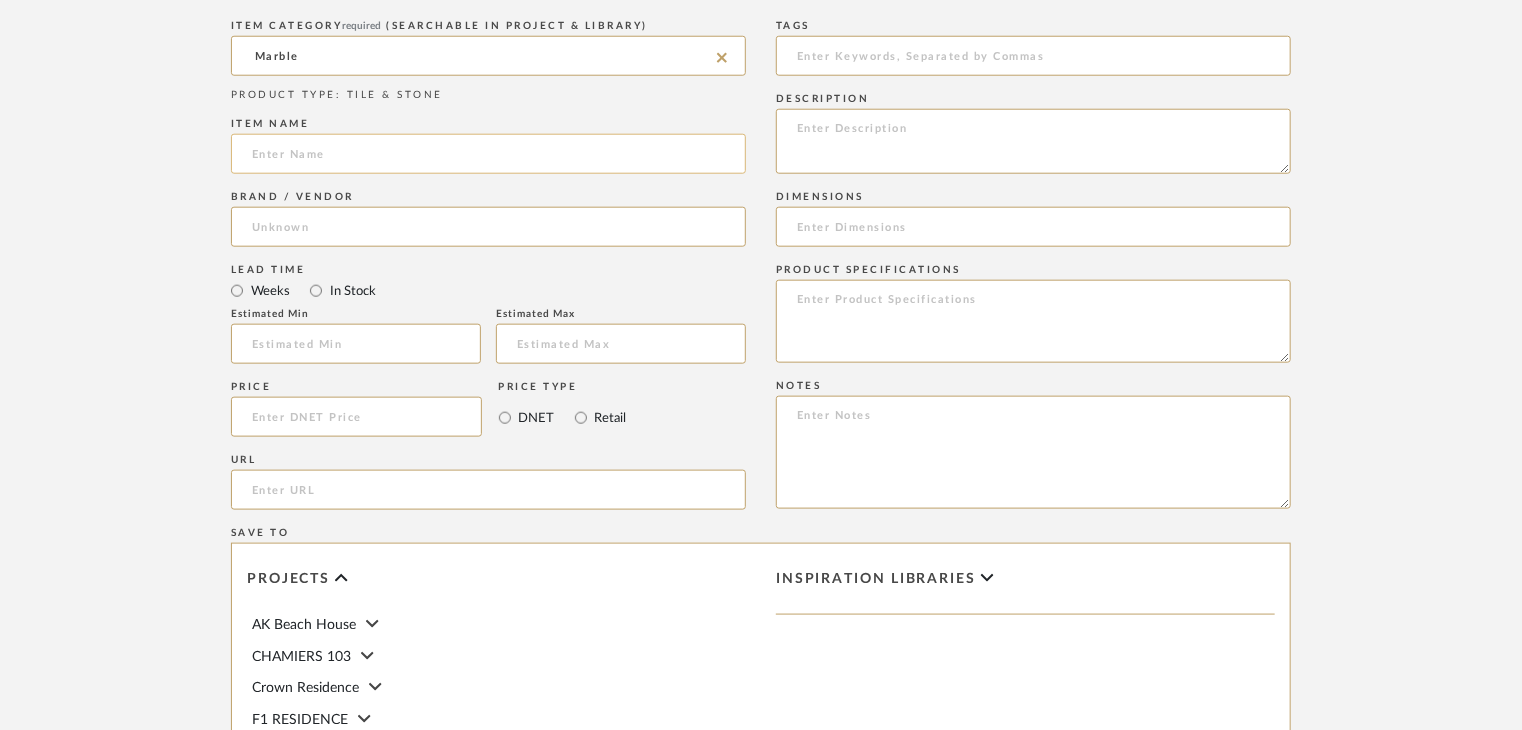 click 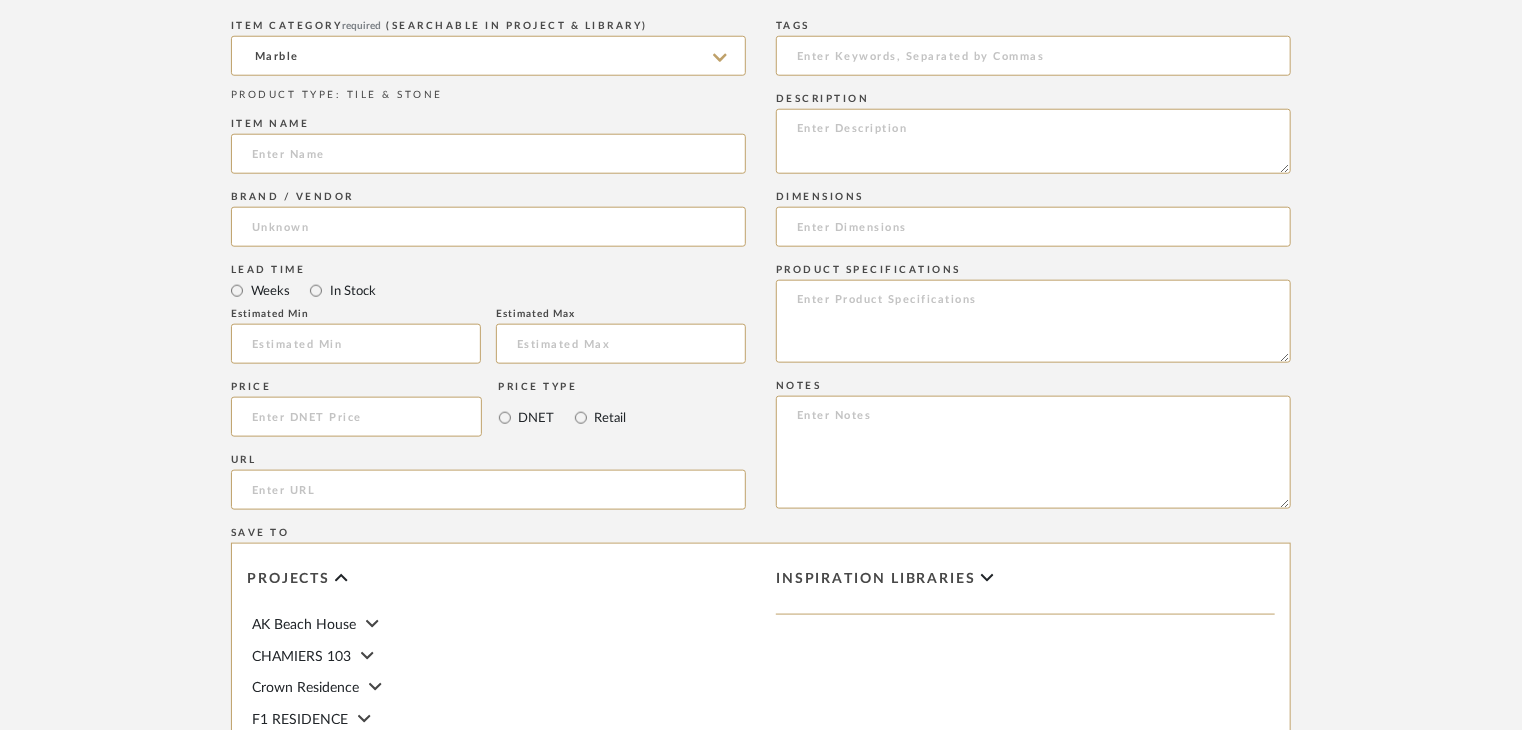 paste on "[NAME]" 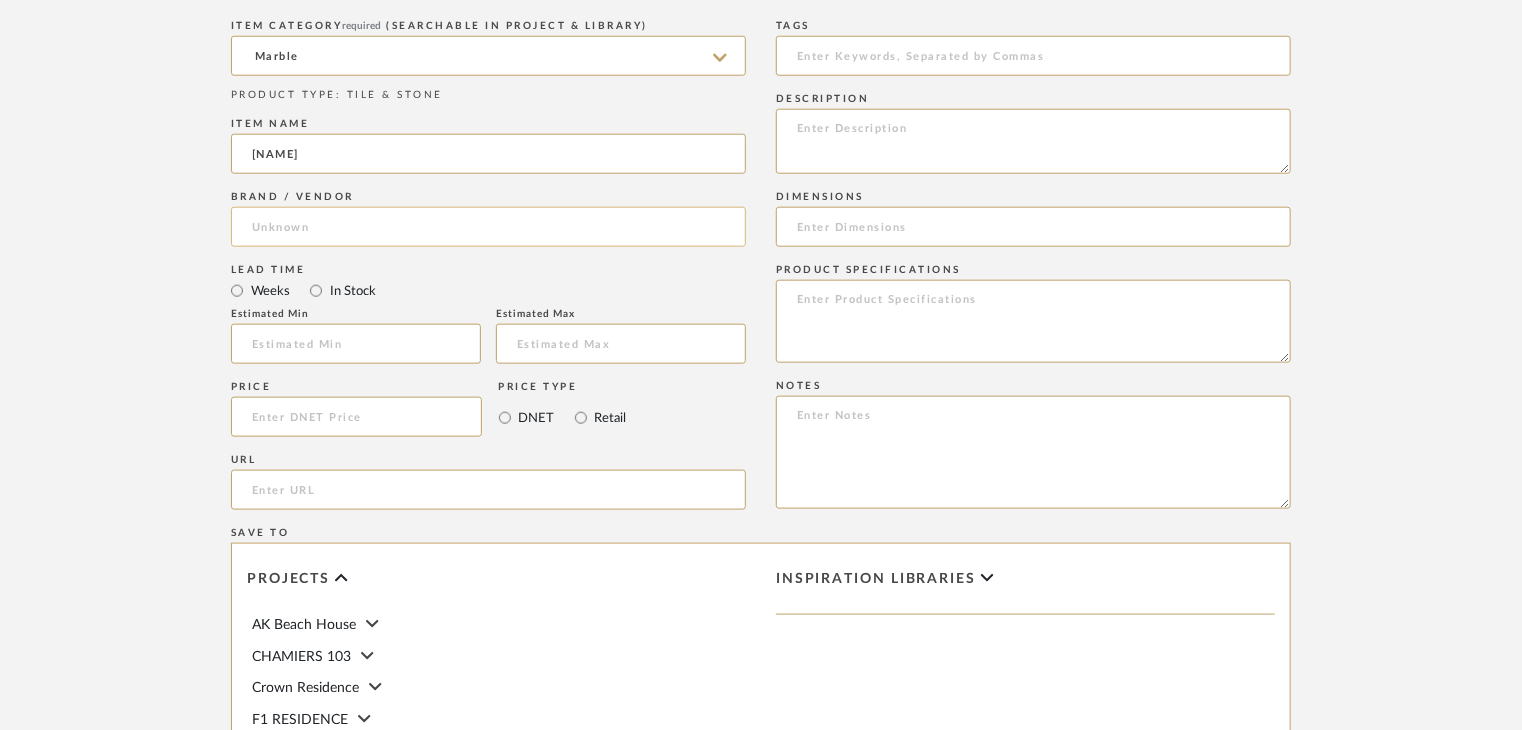 type on "[NAME]" 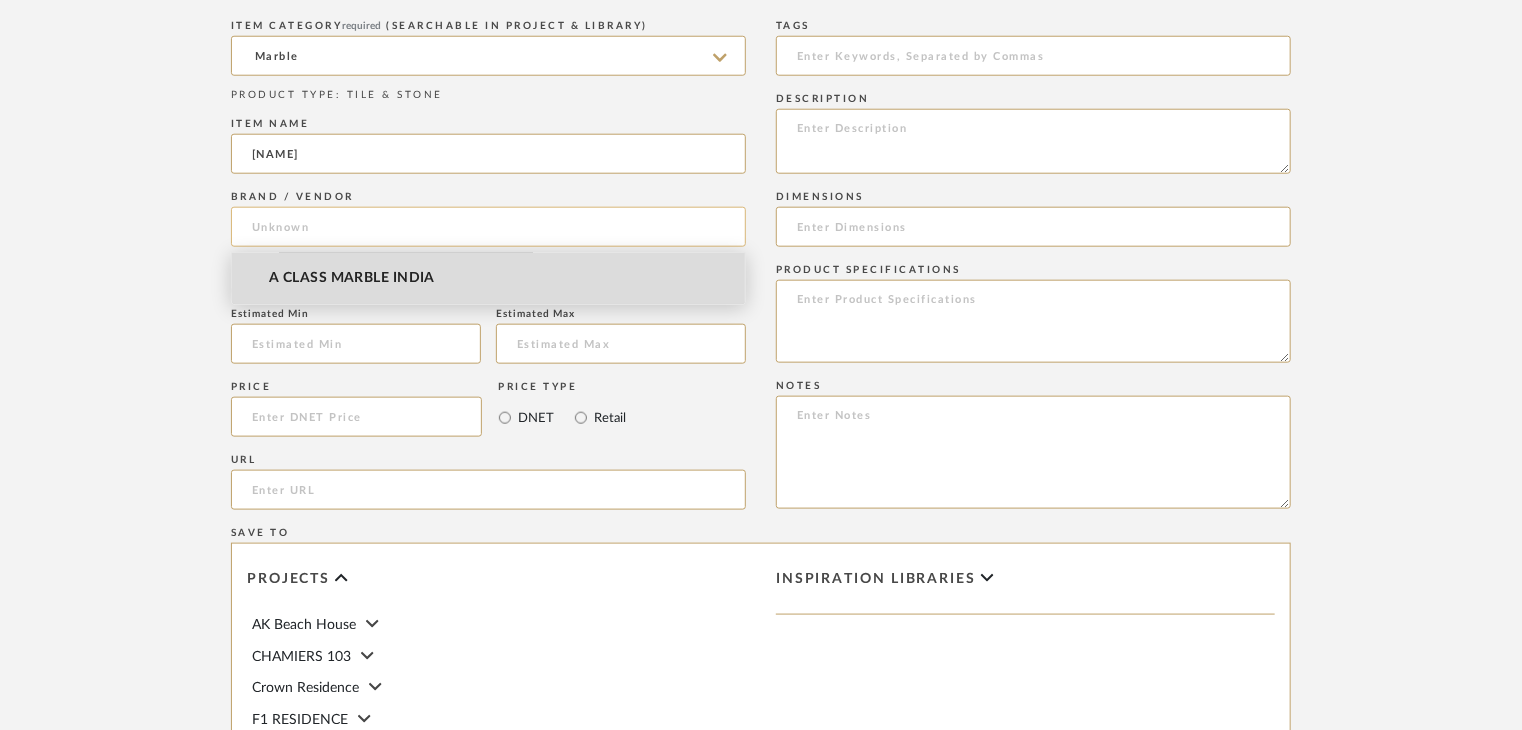 drag, startPoint x: 385, startPoint y: 279, endPoint x: 566, endPoint y: 232, distance: 187.00267 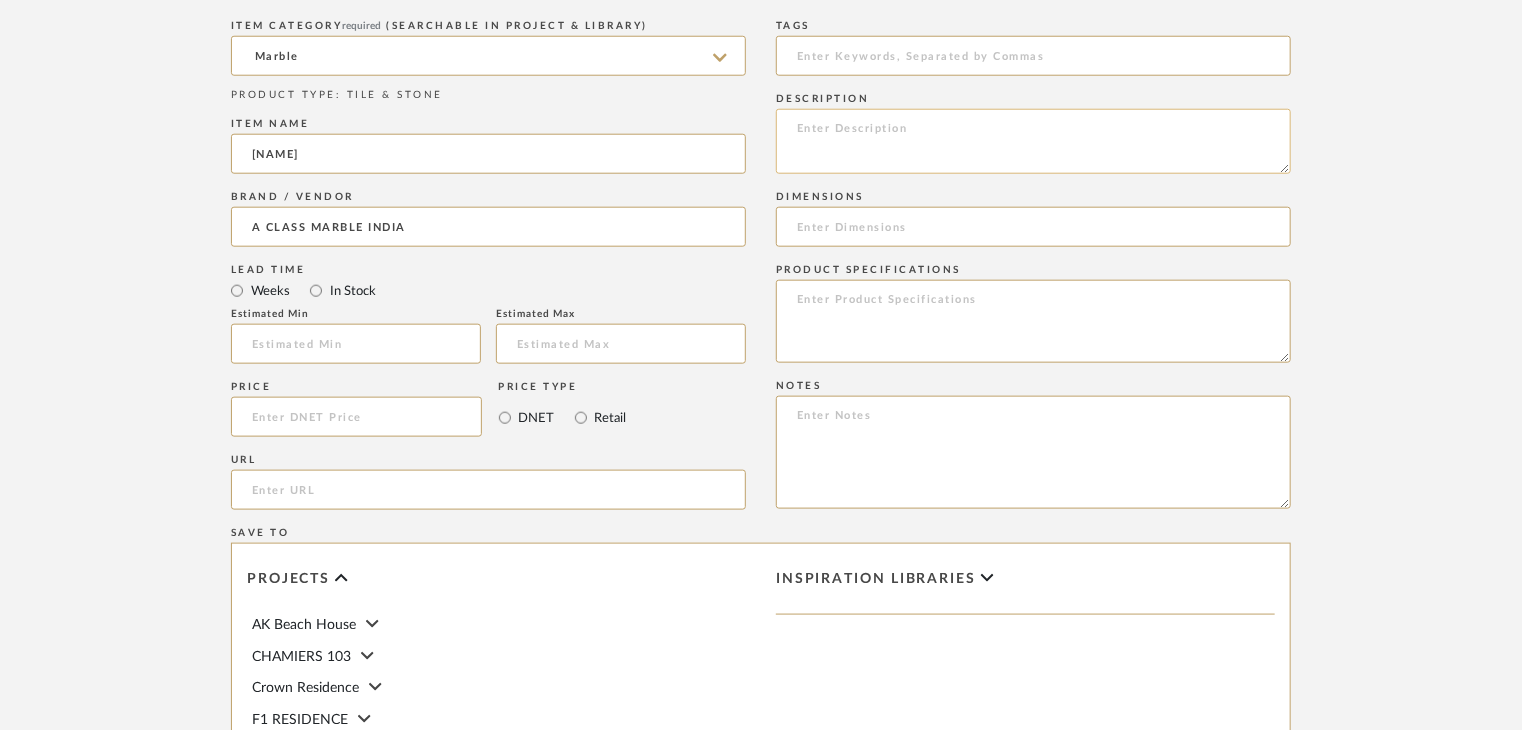 click 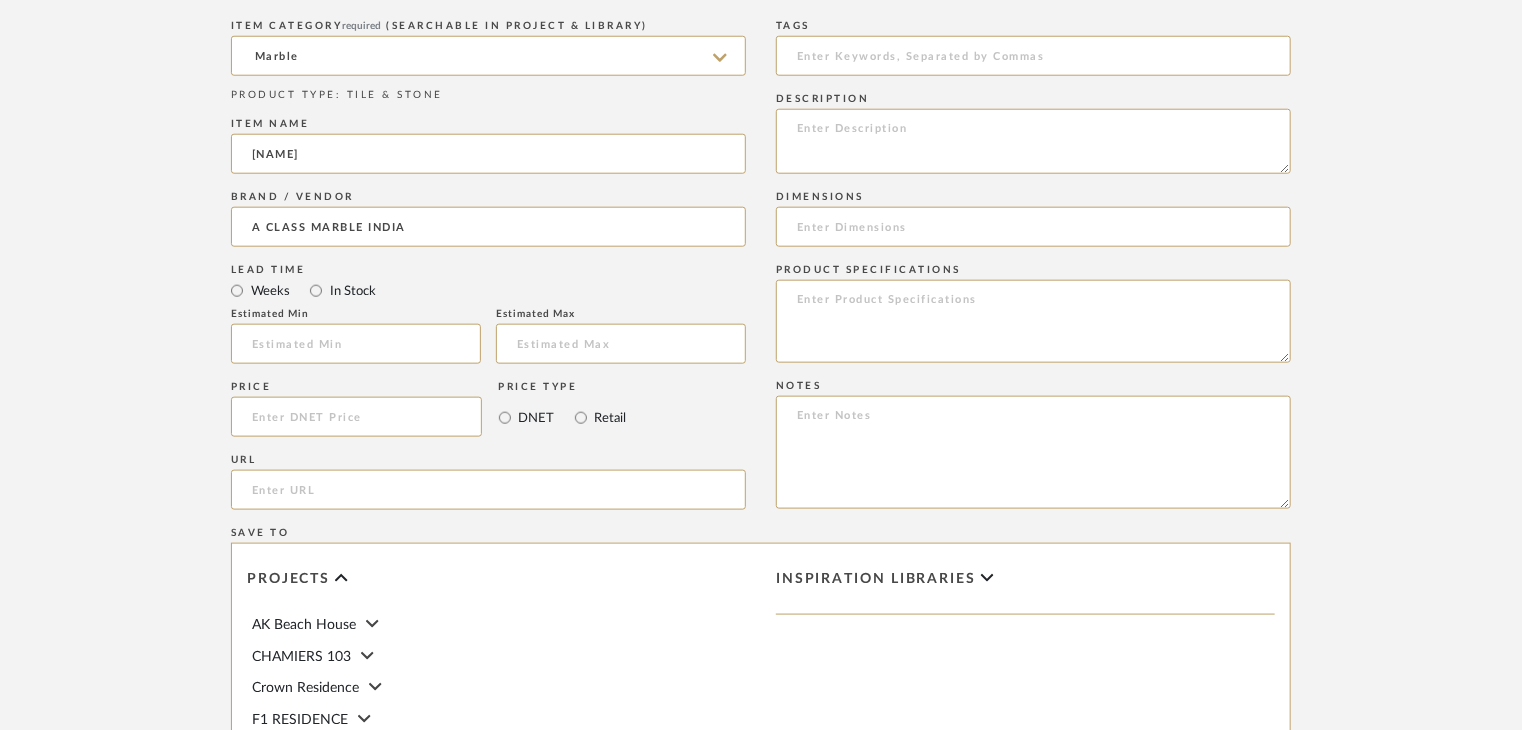 paste on "Type: Marble
Price:
Sample available: YES
Sample Internal reference number:
Stock availability: supplier stock
Maximum slab size:
Thickness: (as mentioned)
Other available thickness: (as mentioned)
Finish:
Other finishes available: (as applicable)
Installation requirements: (as applicable)
Lead time: (as applicable)
3D available: No
Product description:
Any other details:" 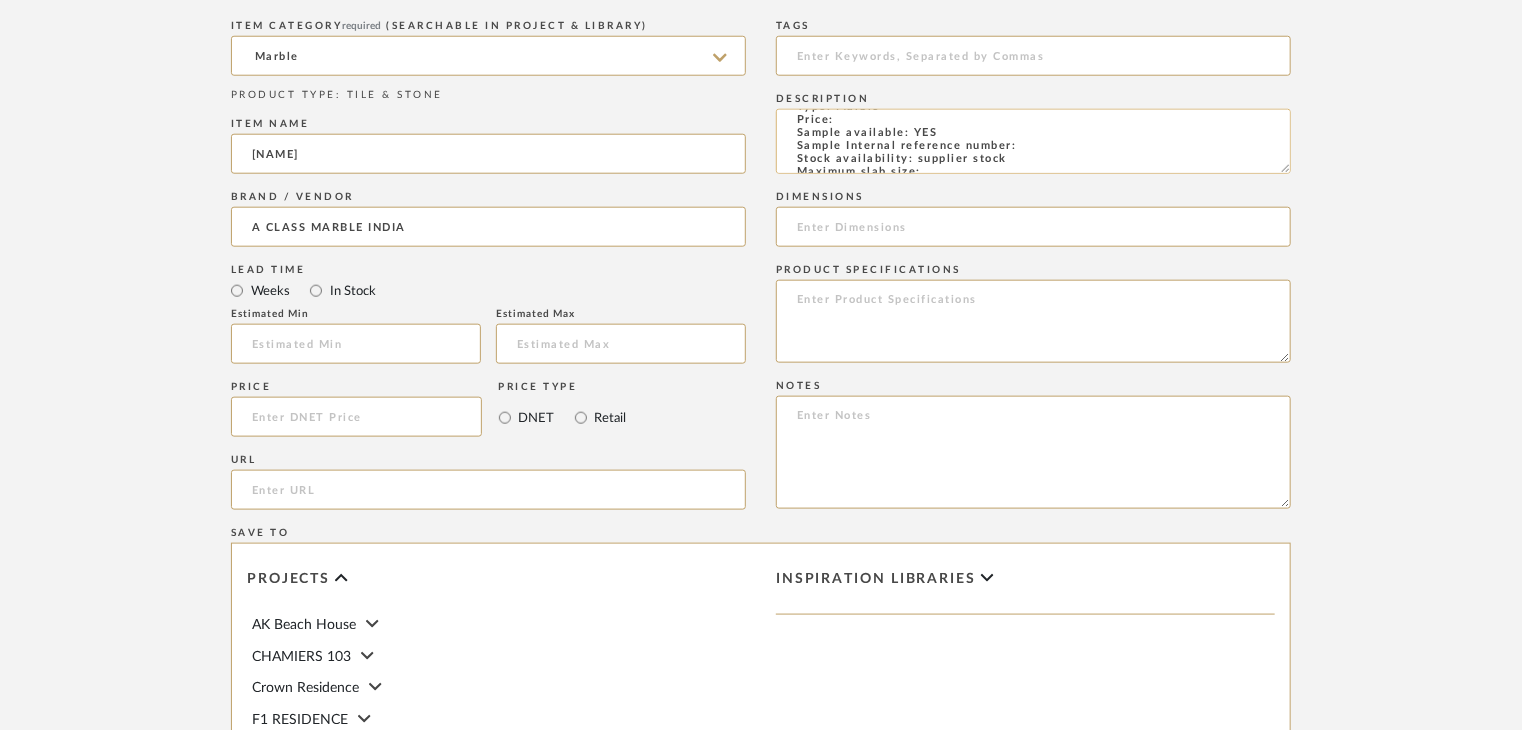 scroll, scrollTop: 0, scrollLeft: 0, axis: both 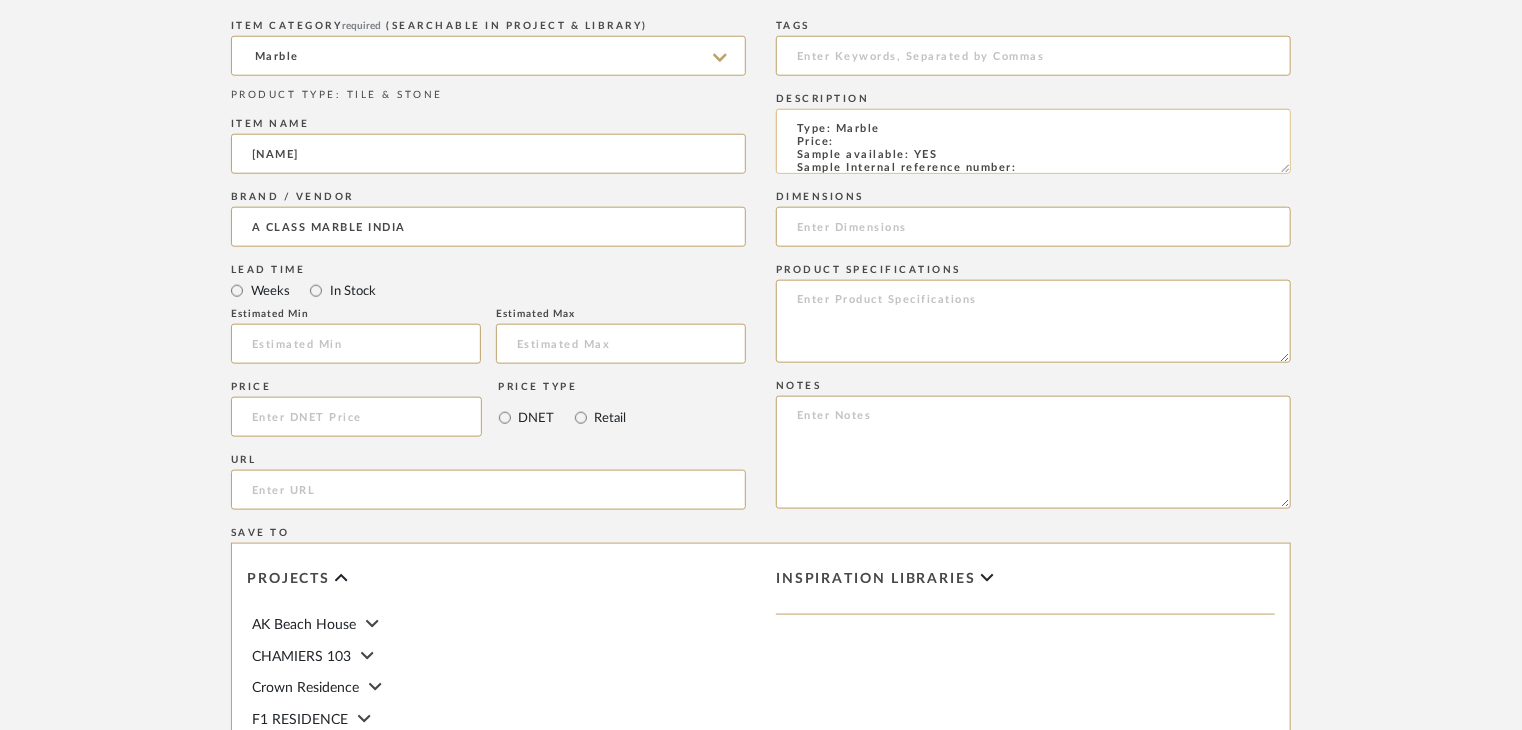 click on "Type: Marble
Price:
Sample available: YES
Sample Internal reference number:
Stock availability: supplier stock
Maximum slab size:
Thickness: (as mentioned)
Other available thickness: (as mentioned)
Finish:
Other finishes available: (as applicable)
Installation requirements: (as applicable)
Lead time: (as applicable)
3D available: No
Product description:
Any other details:" 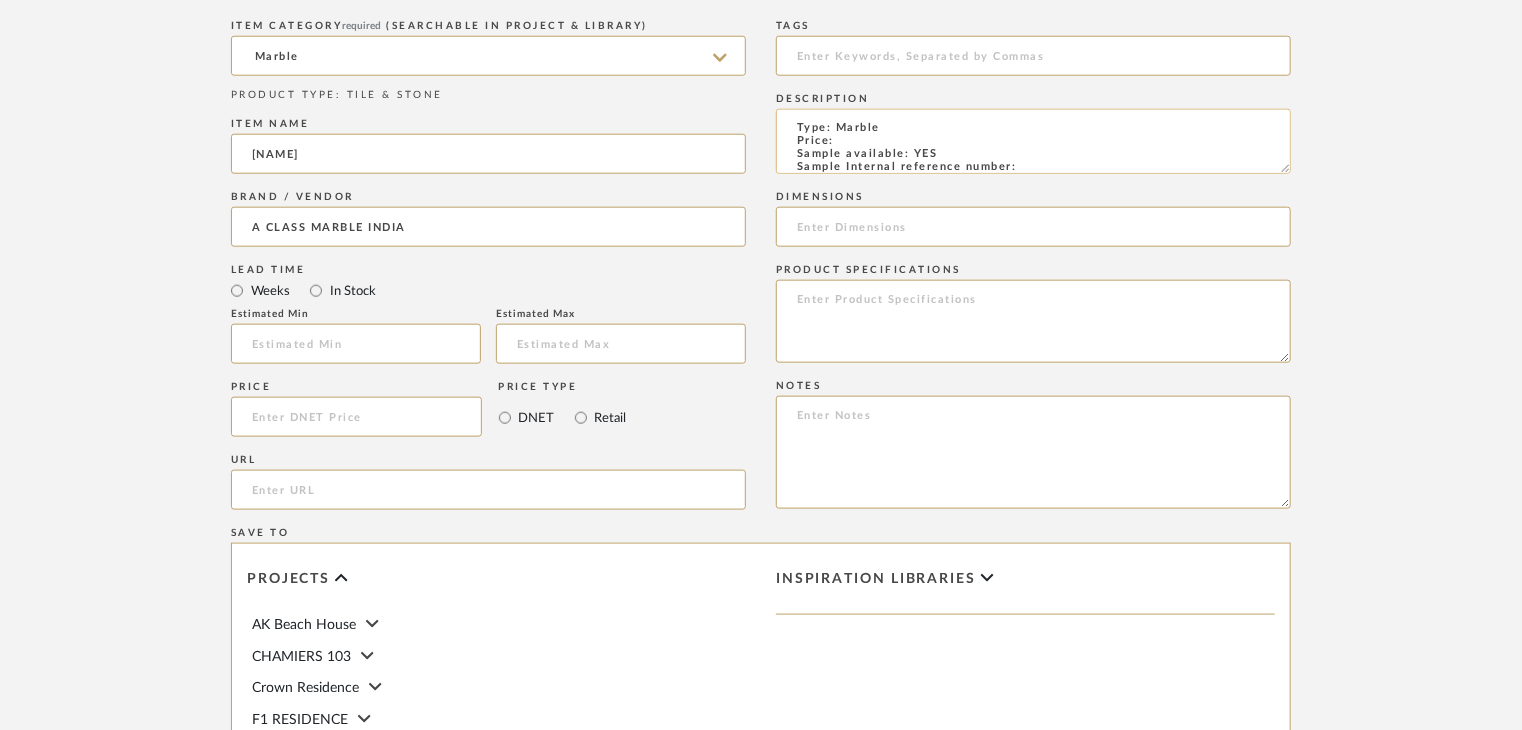 paste on "TS-MR-191-PL" 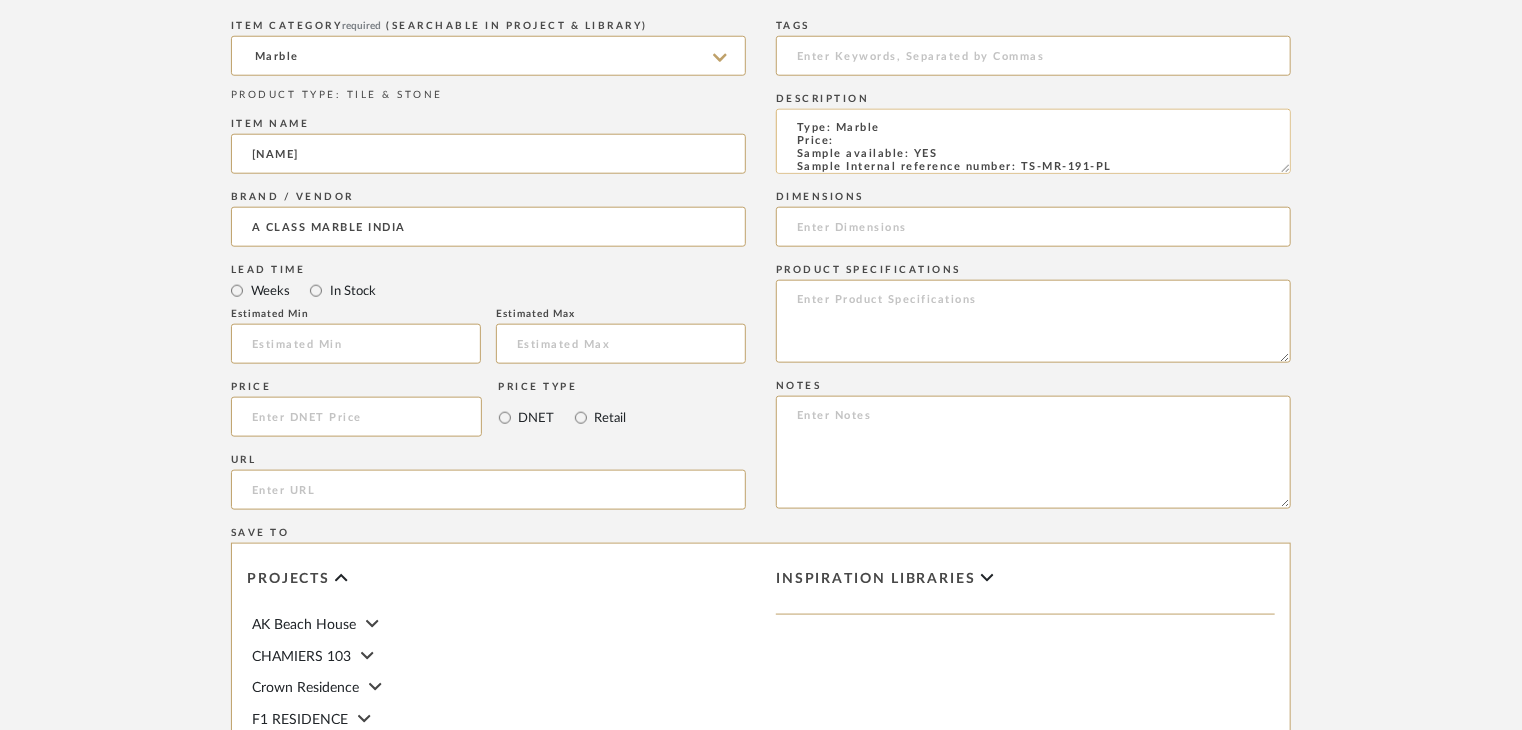 scroll, scrollTop: 15, scrollLeft: 0, axis: vertical 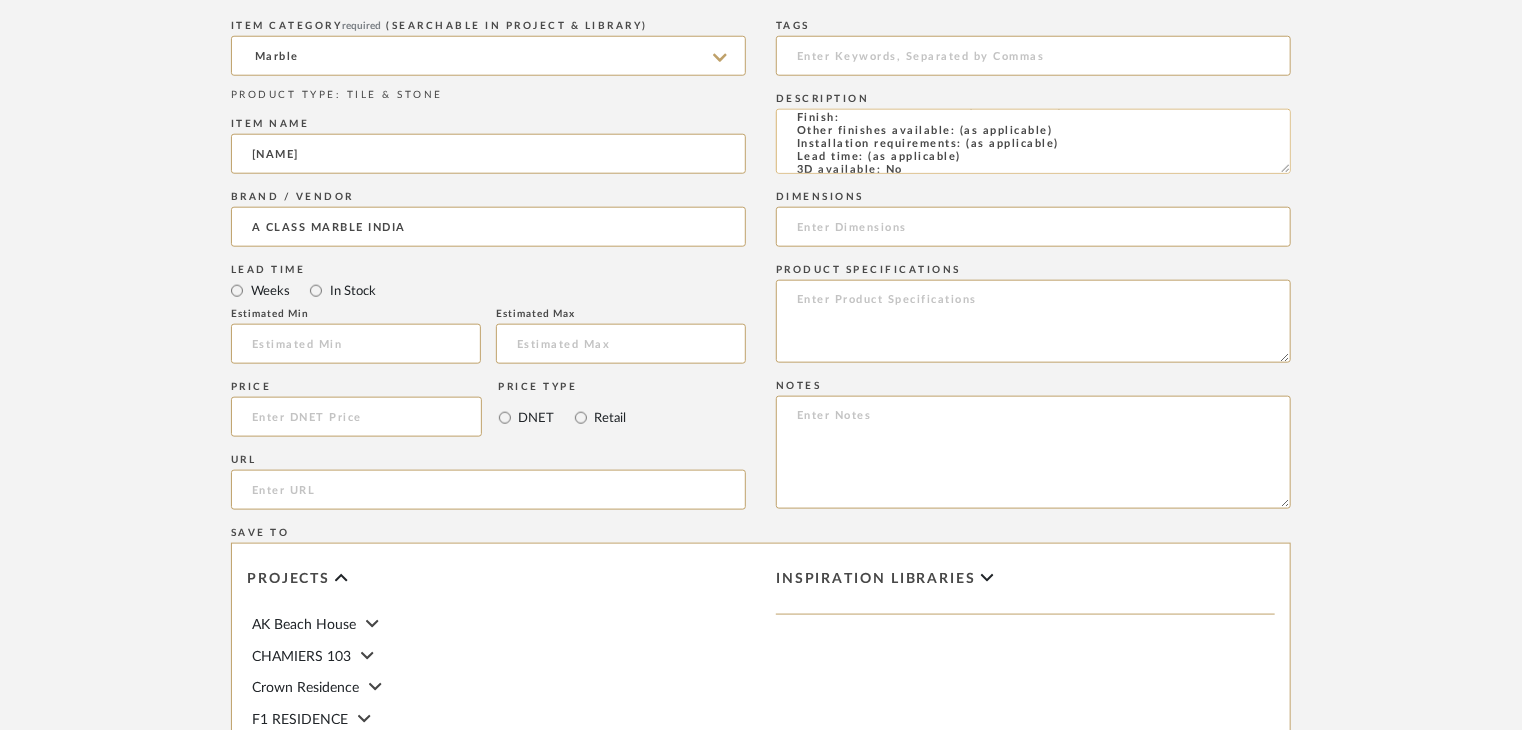 click on "Type: Marble
Price:
Sample available: YES
Sample Internal reference number: TS-MR-191-PL
Stock availability: supplier stock
Maximum slab size:
Thickness: (as mentioned)
Other available thickness: (as mentioned)
Finish:
Other finishes available: (as applicable)
Installation requirements: (as applicable)
Lead time: (as applicable)
3D available: No
Product description:
Any other details:" 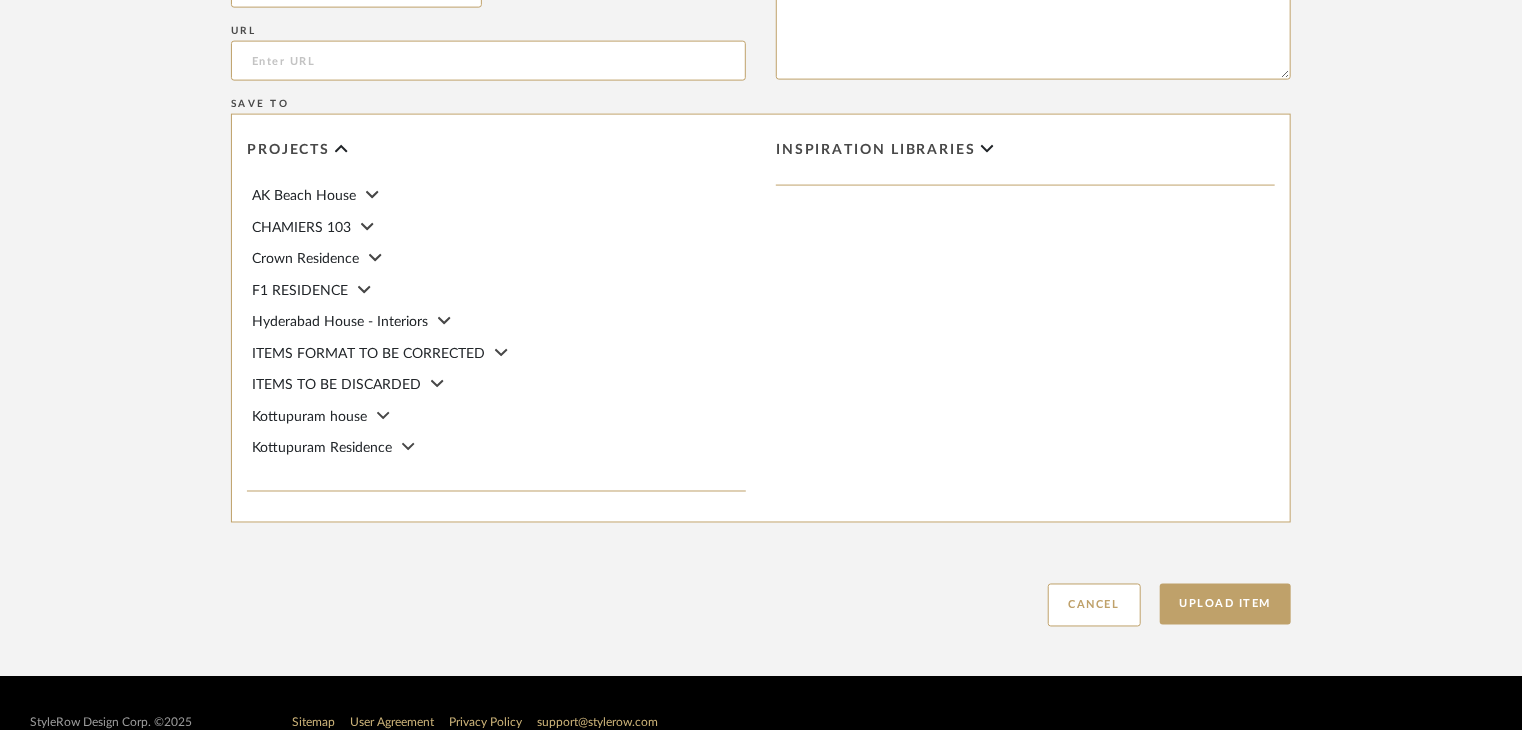 scroll, scrollTop: 1468, scrollLeft: 0, axis: vertical 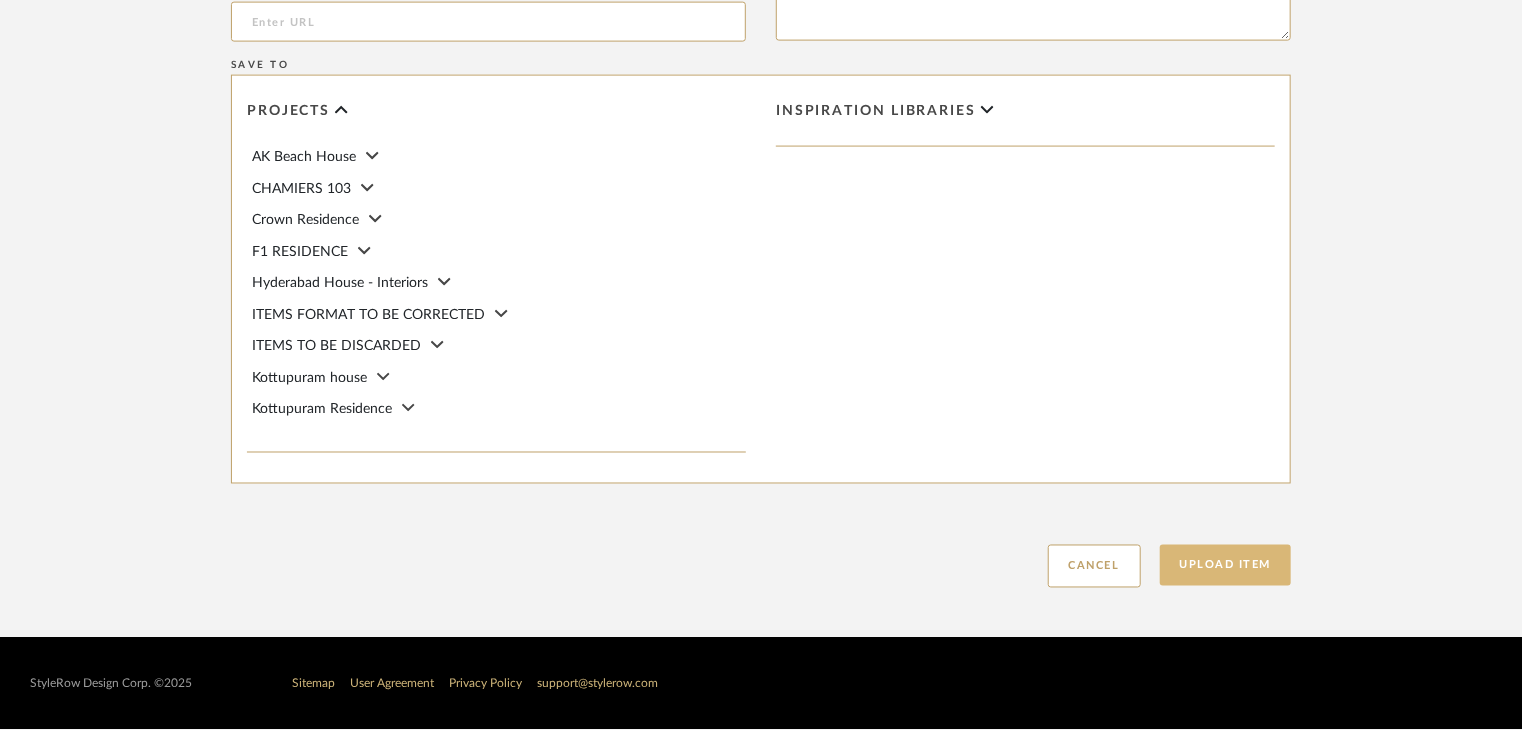 type on "Type: Marble
Price:
Sample available: YES
Sample Internal reference number: TS-MR-191-PL
Stock availability: supplier stock
Maximum slab size:
Thickness: (as mentioned)
Other available thickness: (as mentioned)
Finish:polished
Other finishes available: (as applicable)
Installation requirements: (as applicable)
Lead time: (as applicable)
3D available: No
Product description:
Any other details:" 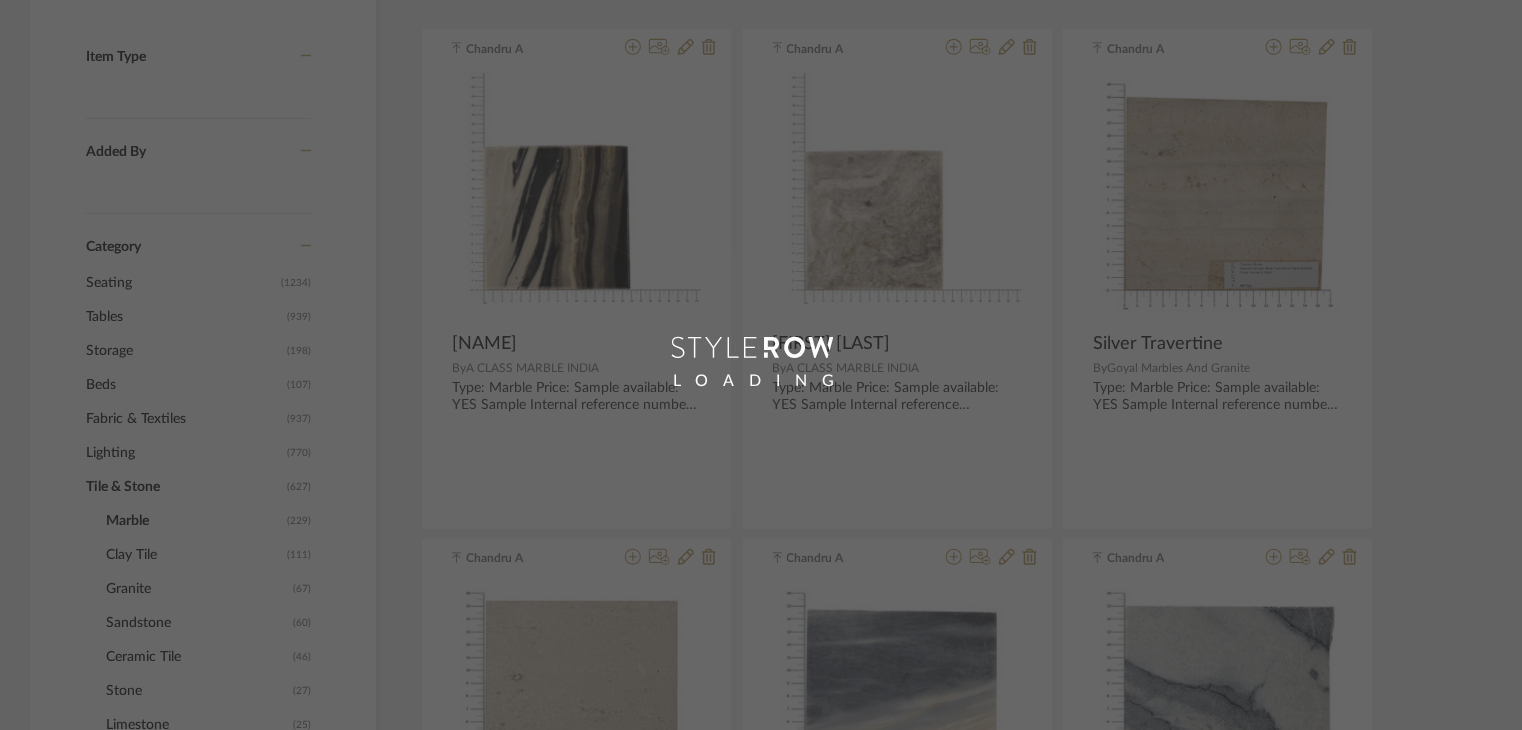 scroll, scrollTop: 100, scrollLeft: 0, axis: vertical 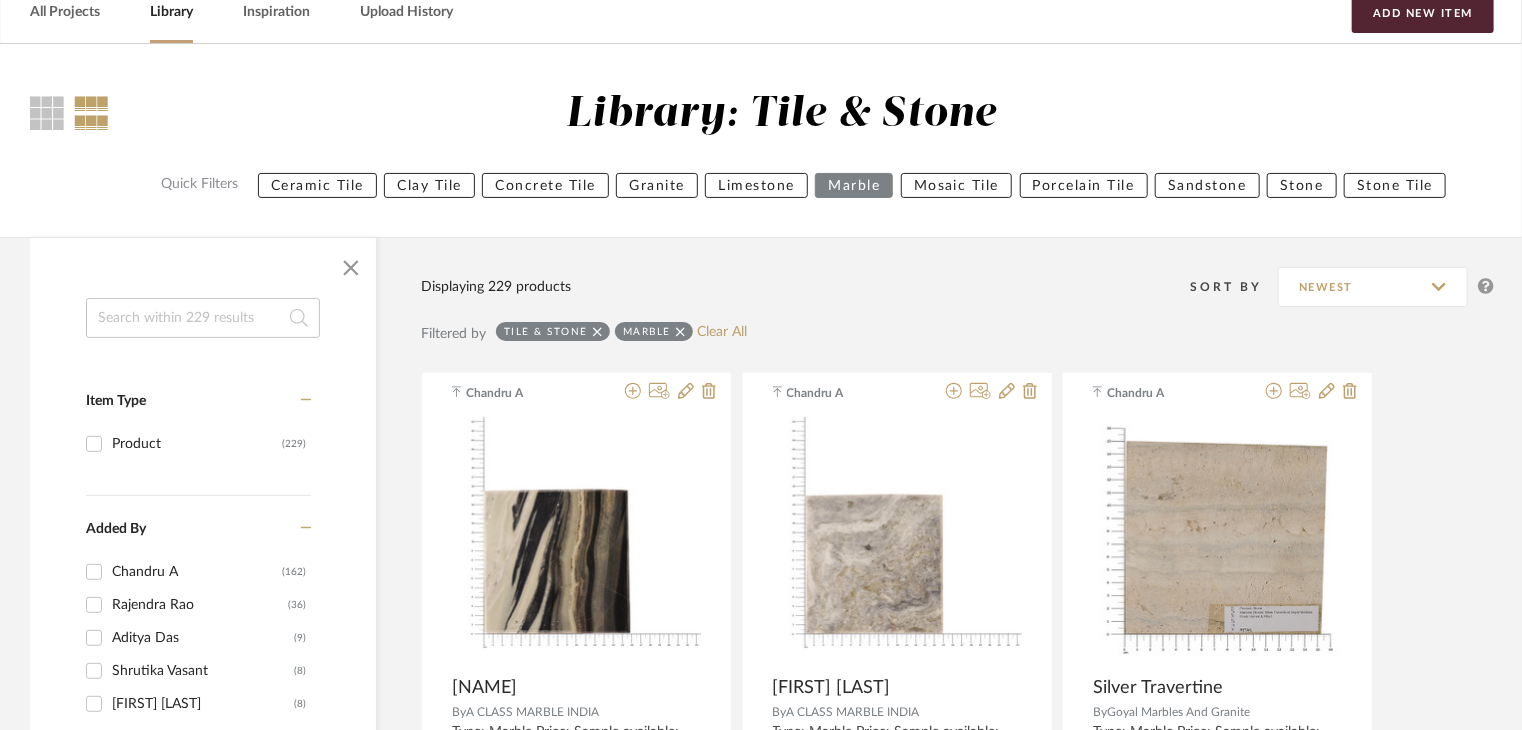 click on "All Projects   Library   Inspiration   Upload History   Add New Item" at bounding box center [761, 12] 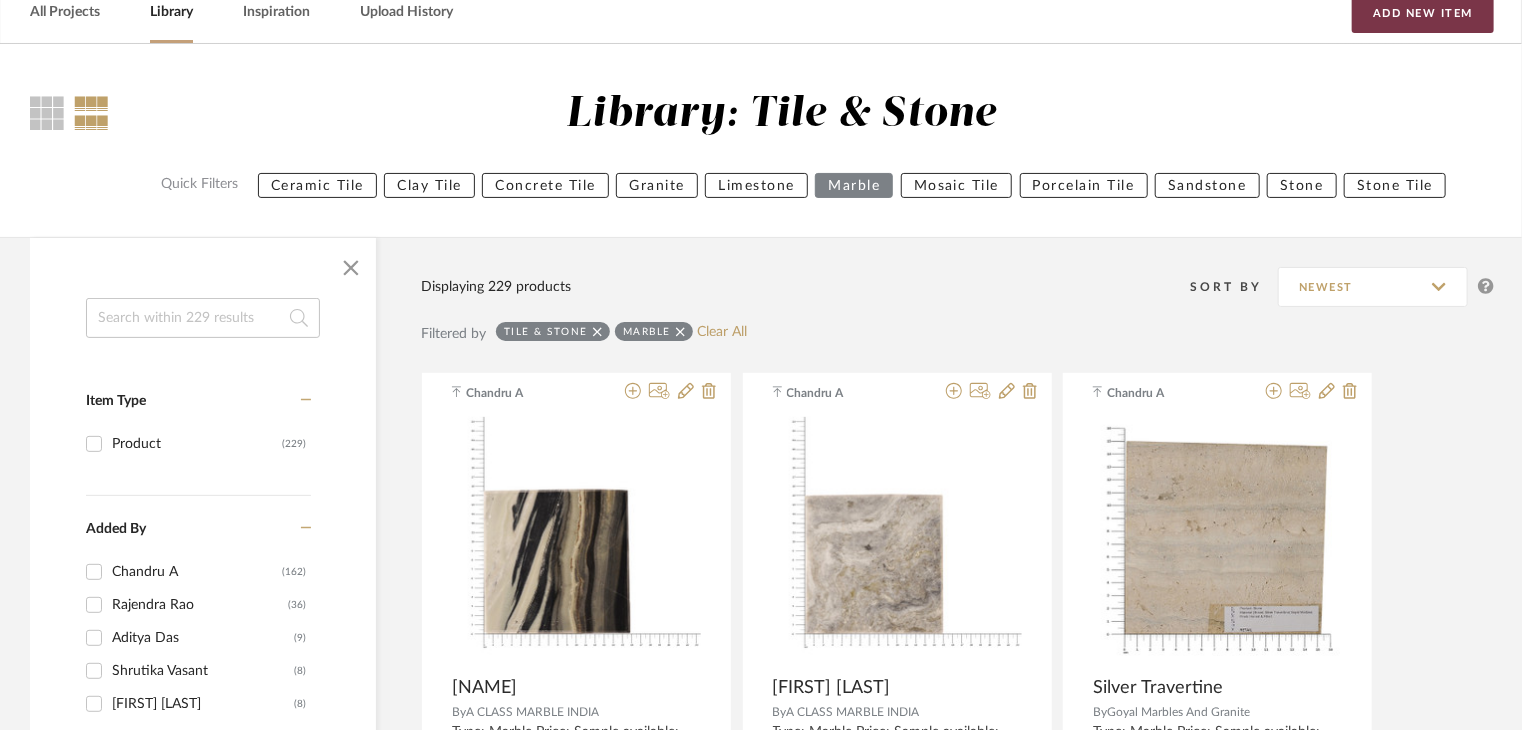 click on "Add New Item" at bounding box center [1423, 13] 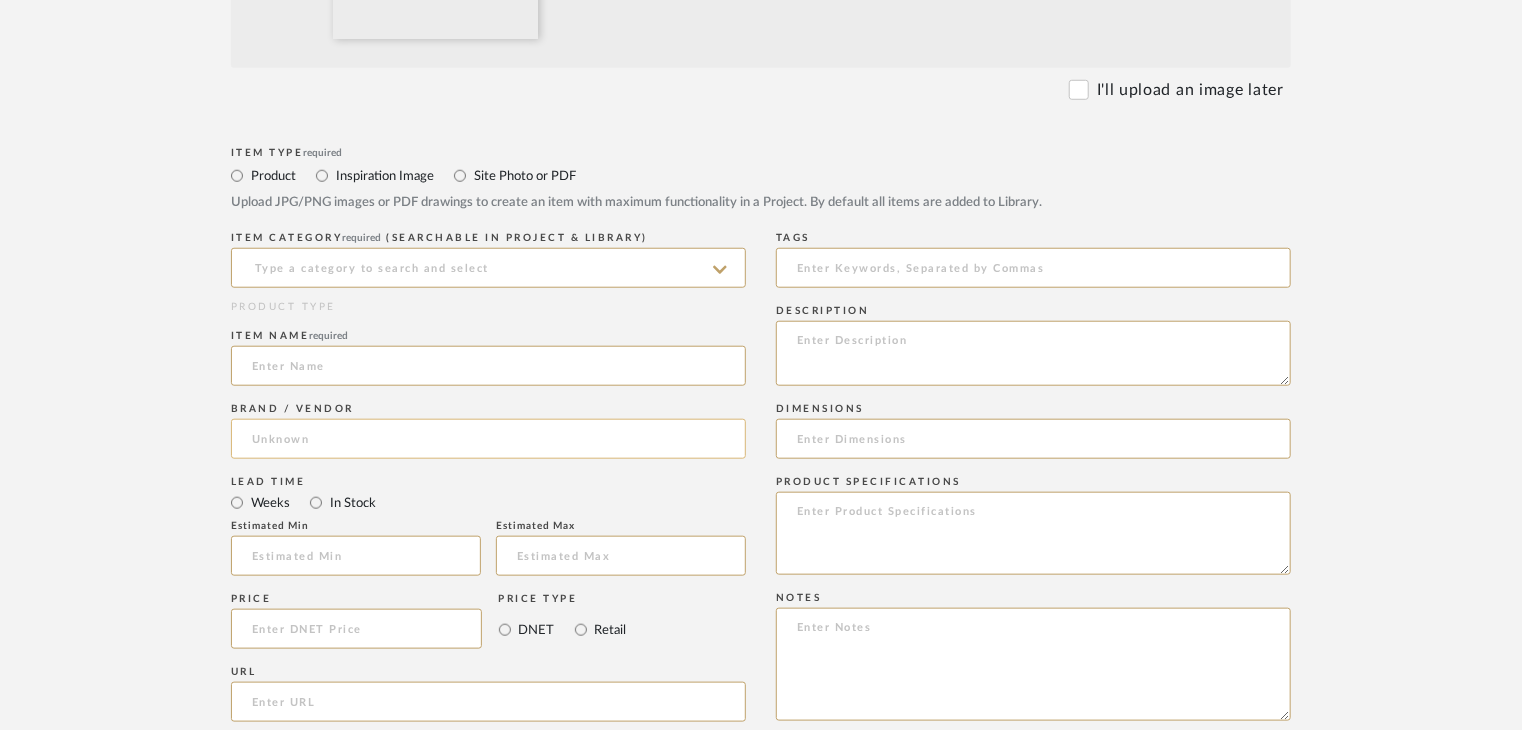 scroll, scrollTop: 800, scrollLeft: 0, axis: vertical 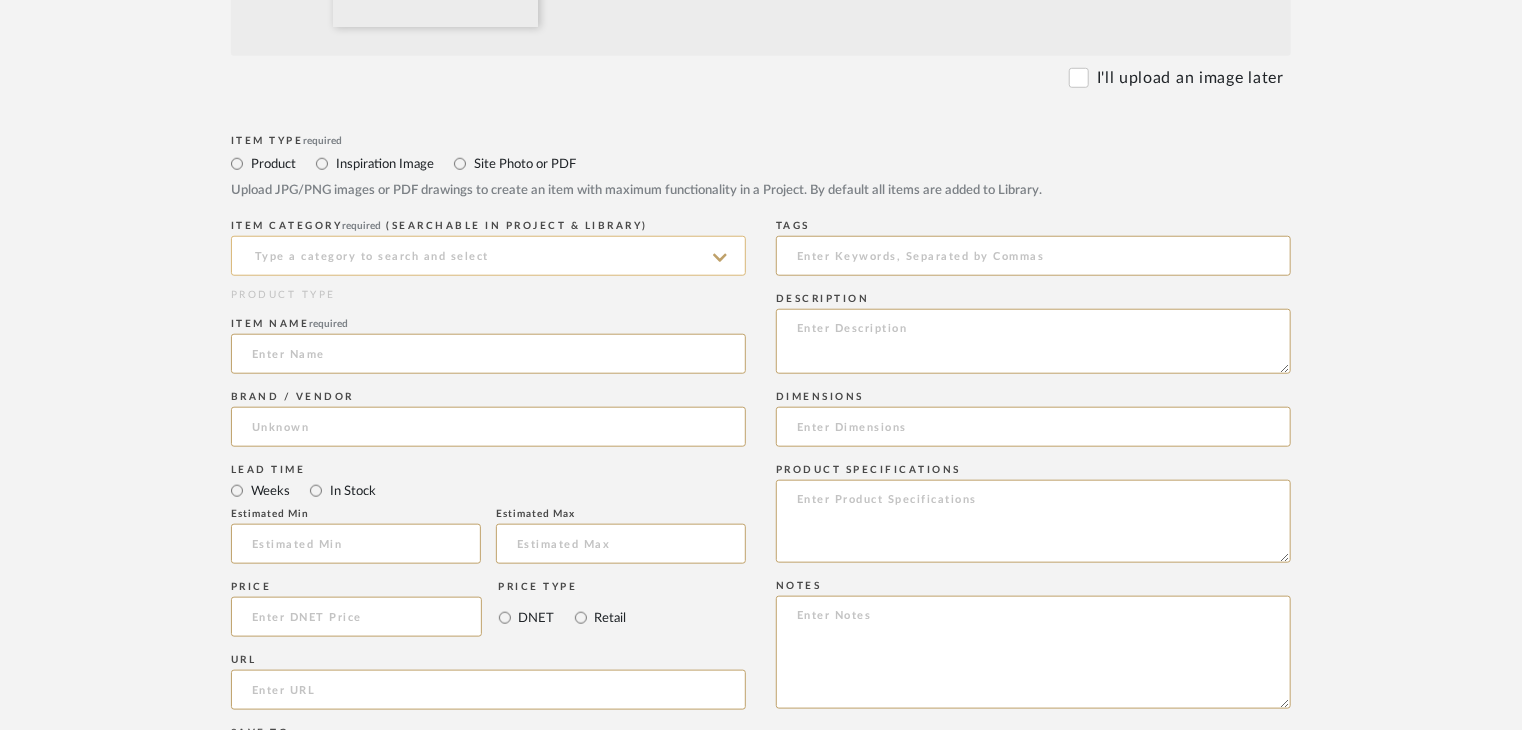 click 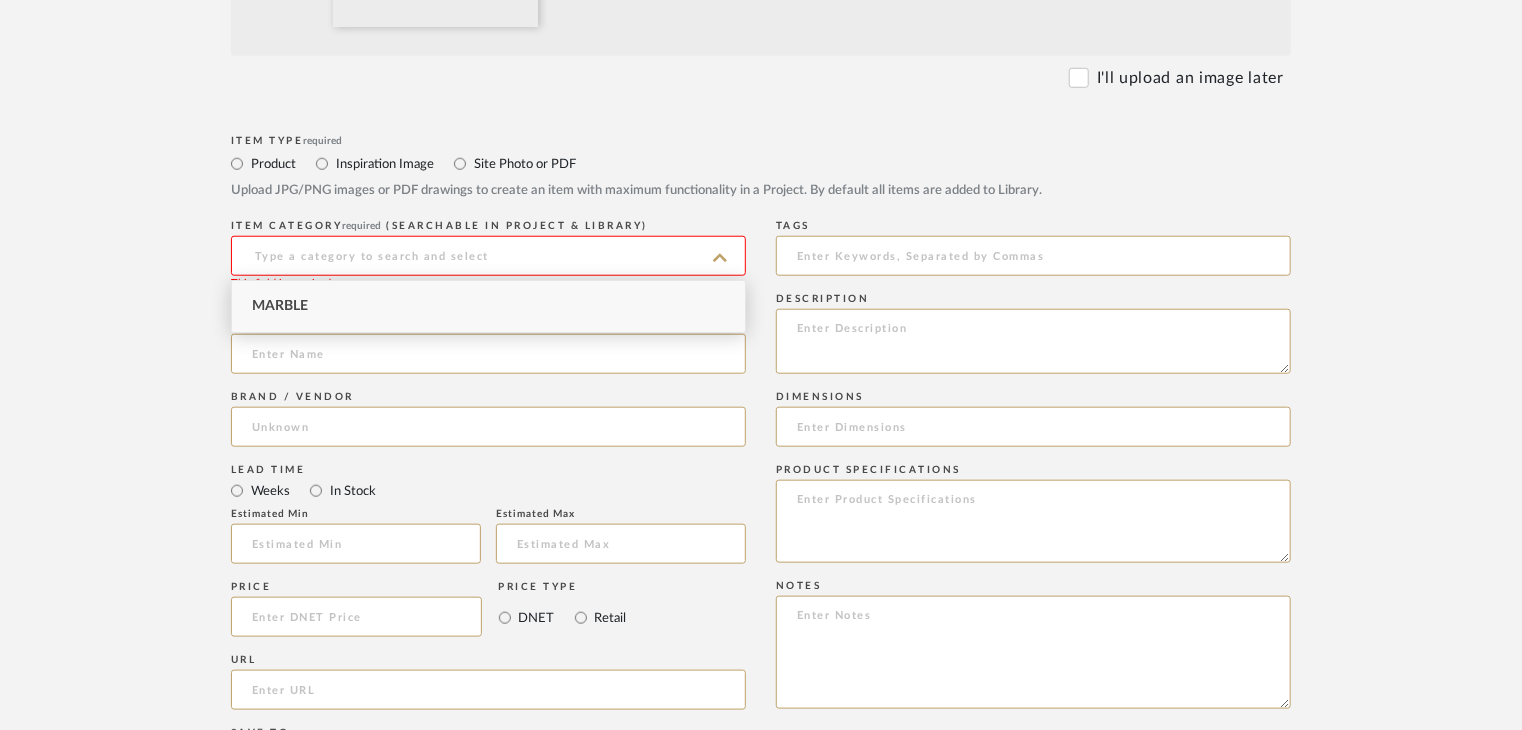 click on "Marble" at bounding box center [488, 306] 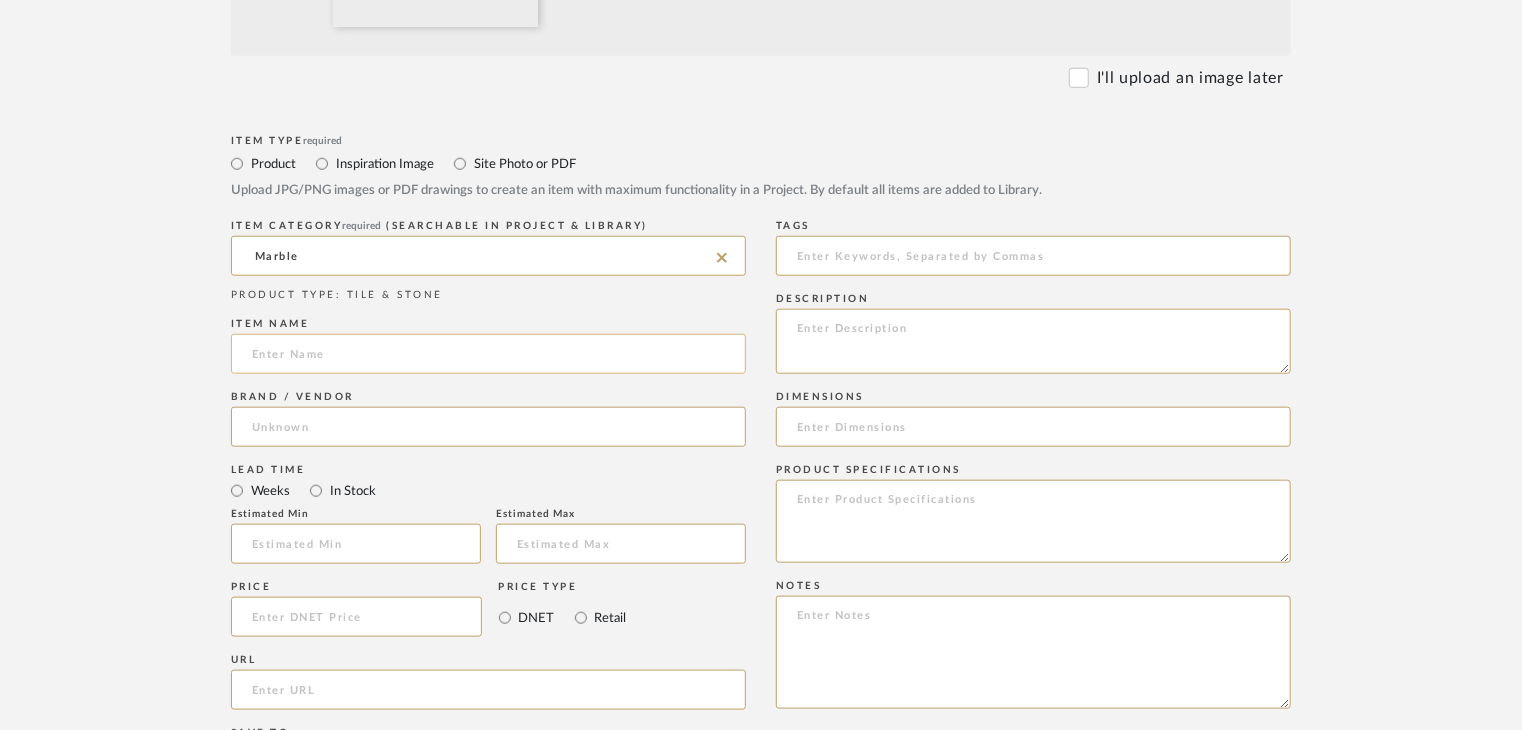 click 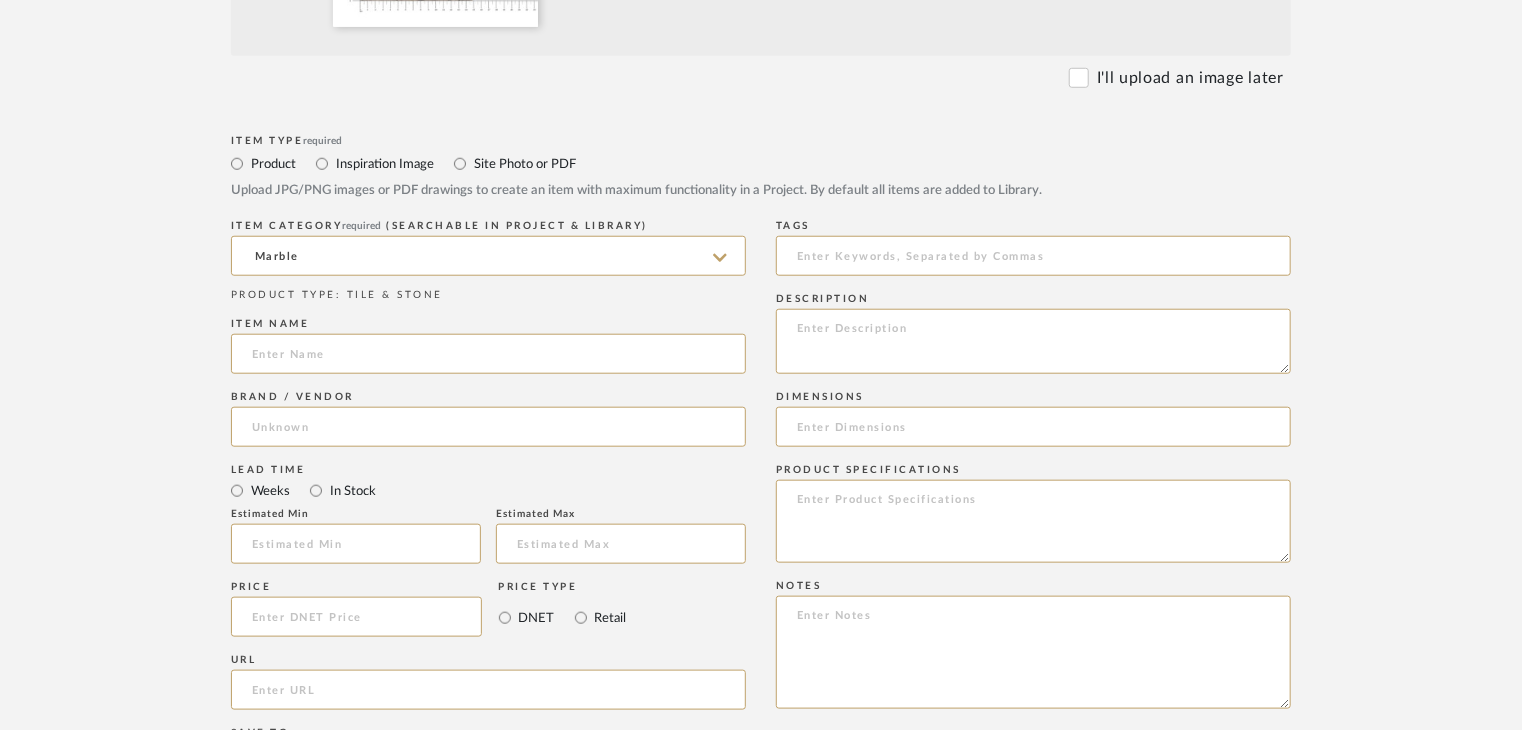 paste on "[NAME]" 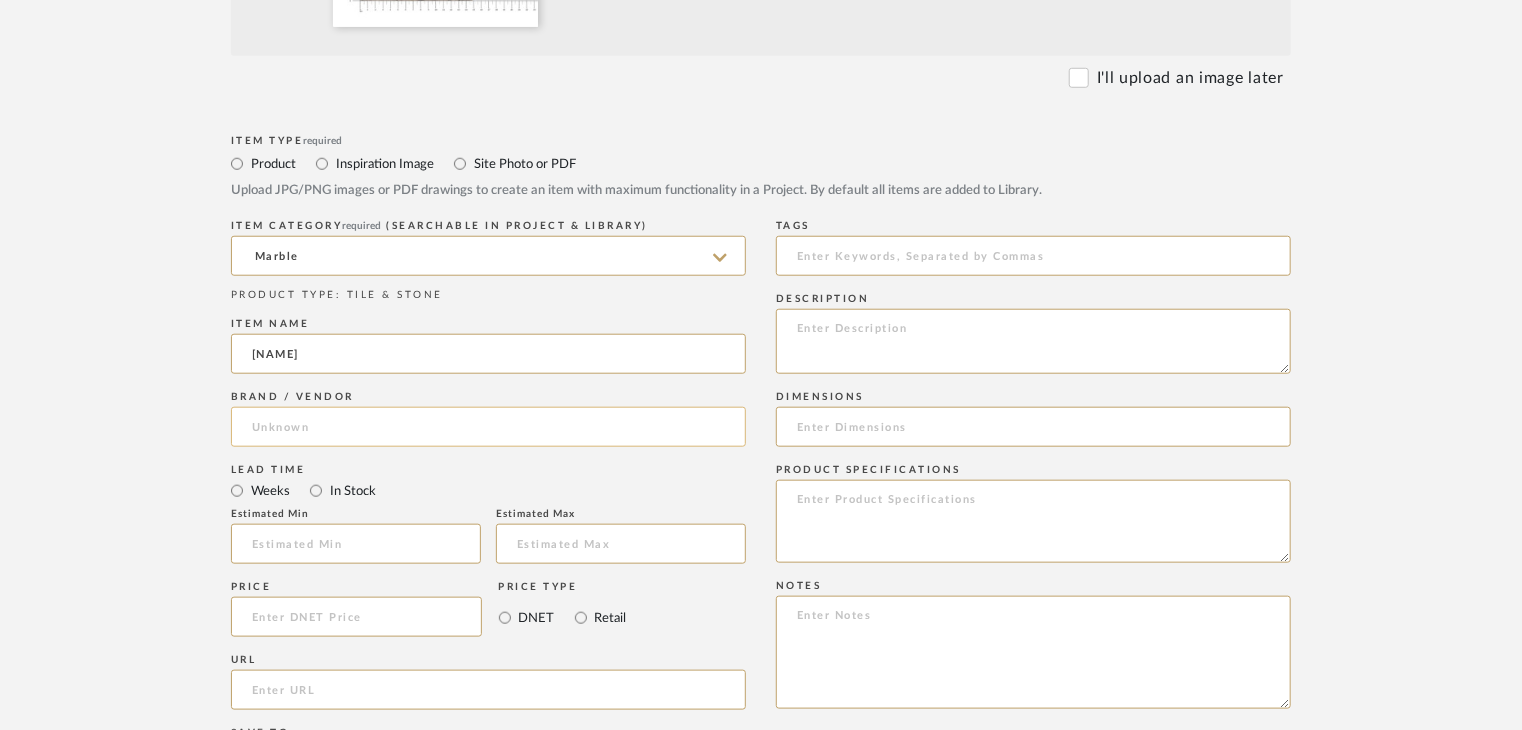 type on "[NAME]" 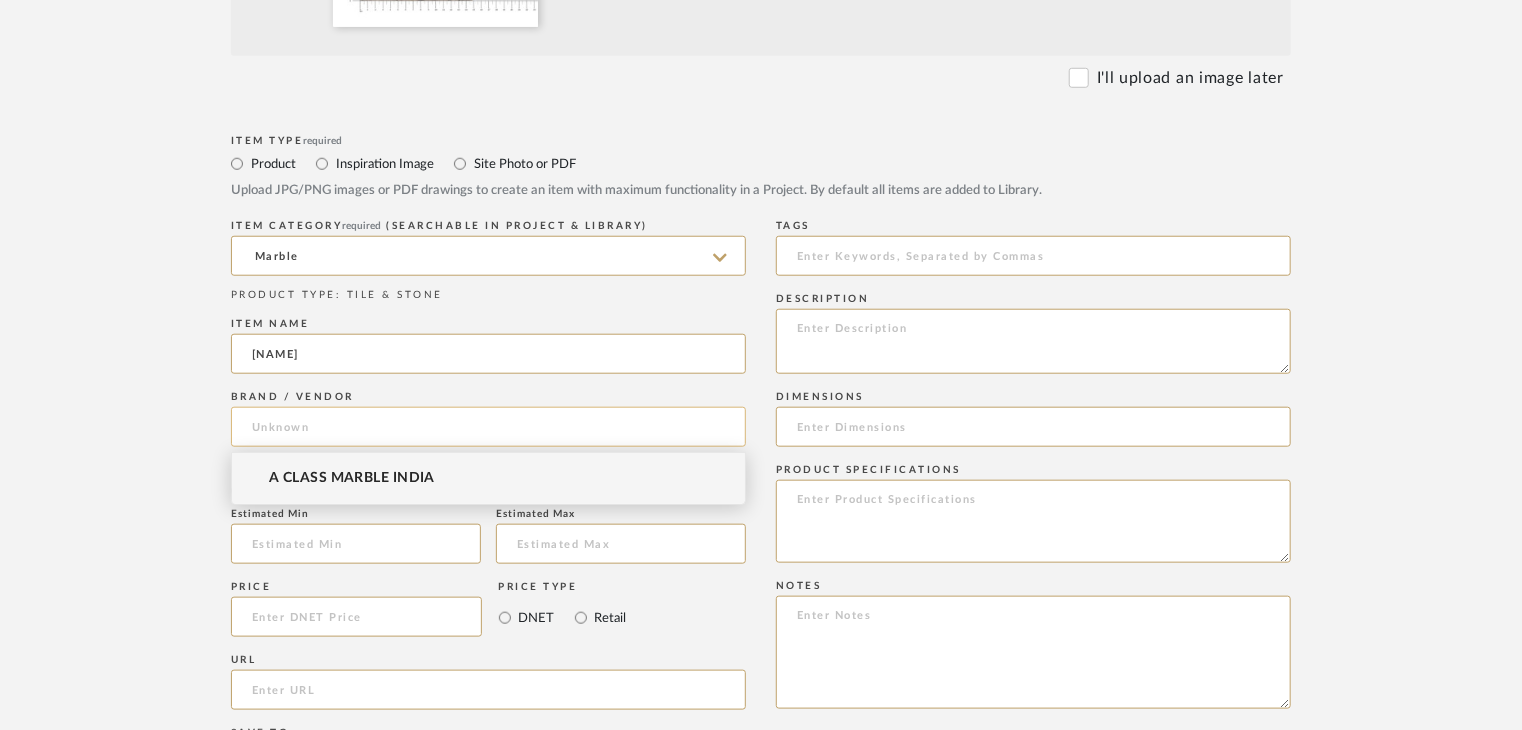 drag, startPoint x: 442, startPoint y: 450, endPoint x: 591, endPoint y: 420, distance: 151.99013 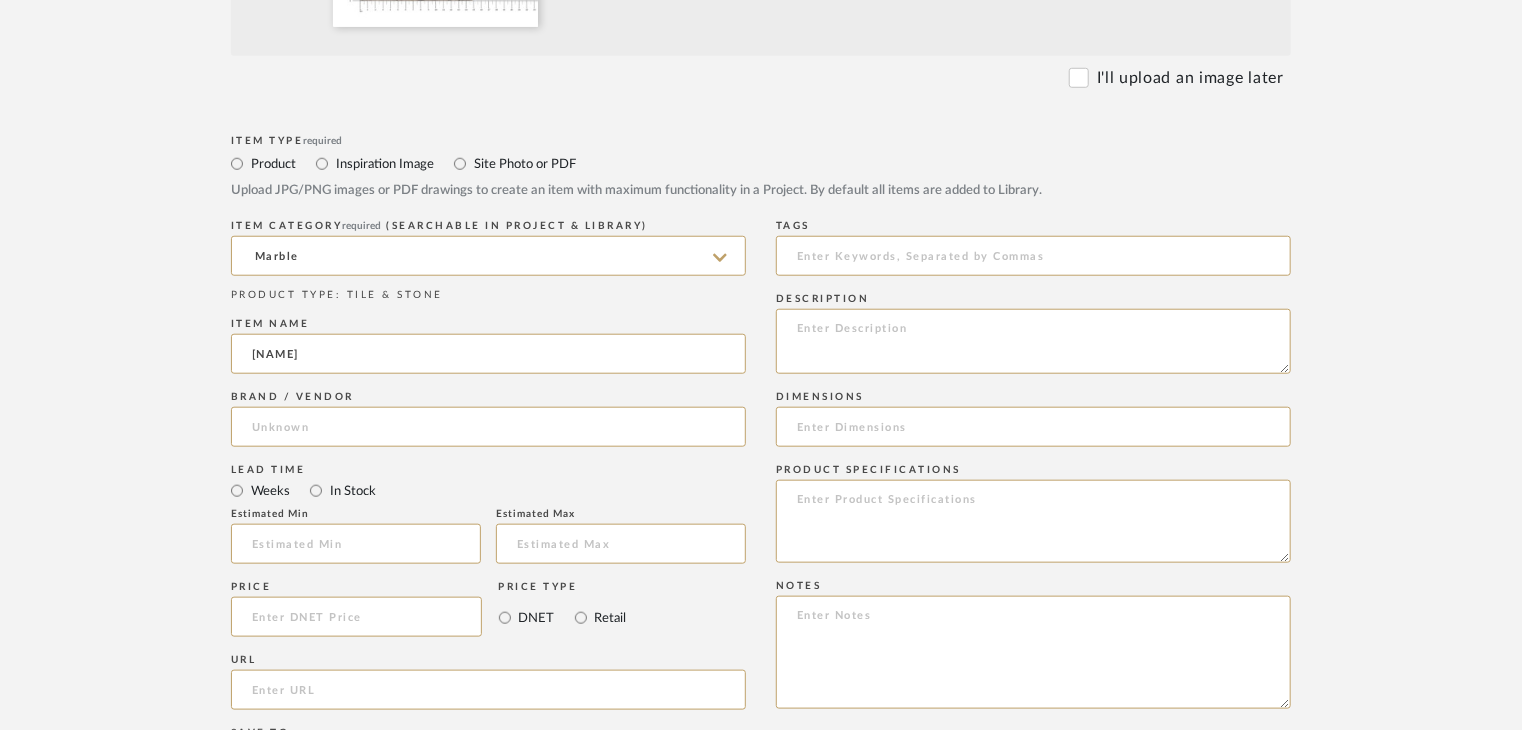 click on "Brand / Vendor" 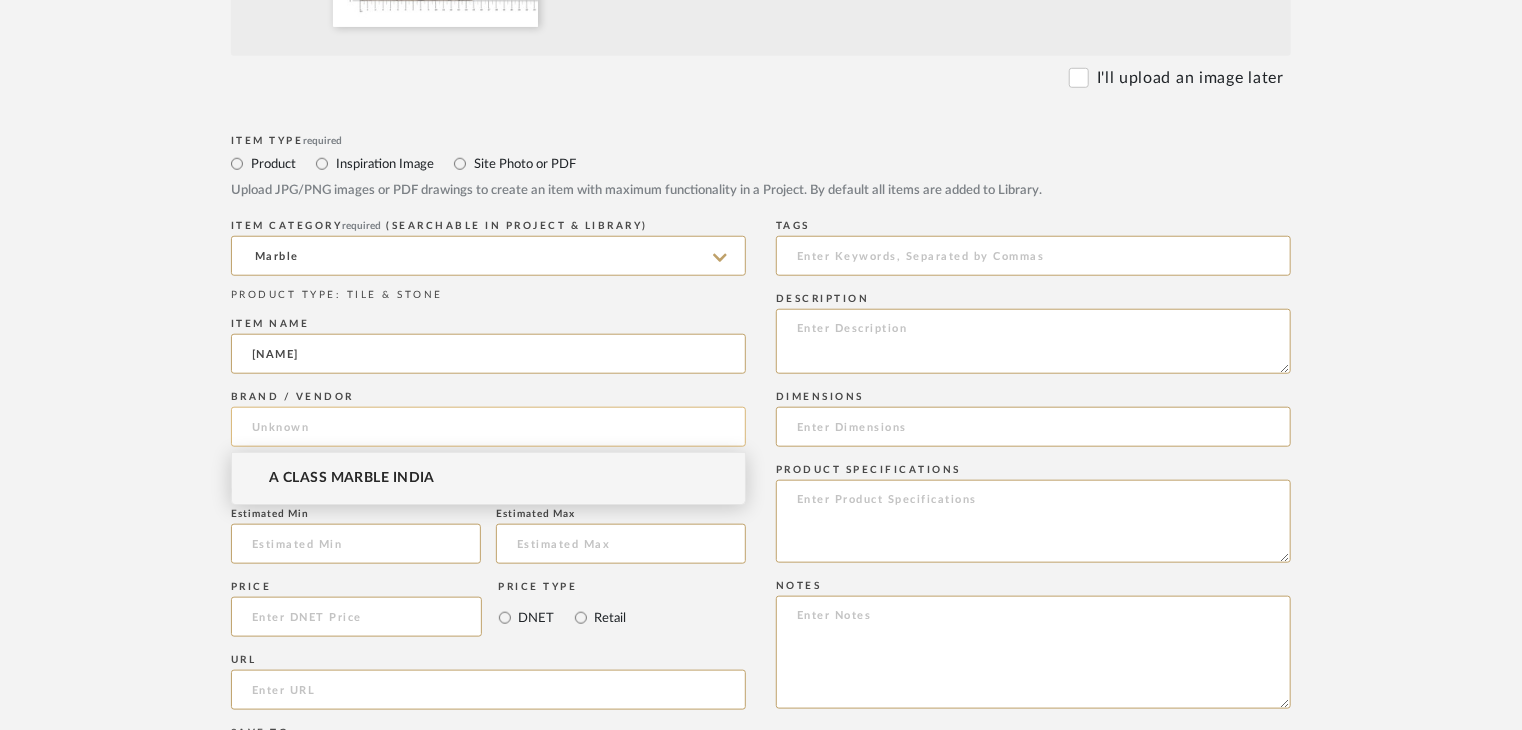 click 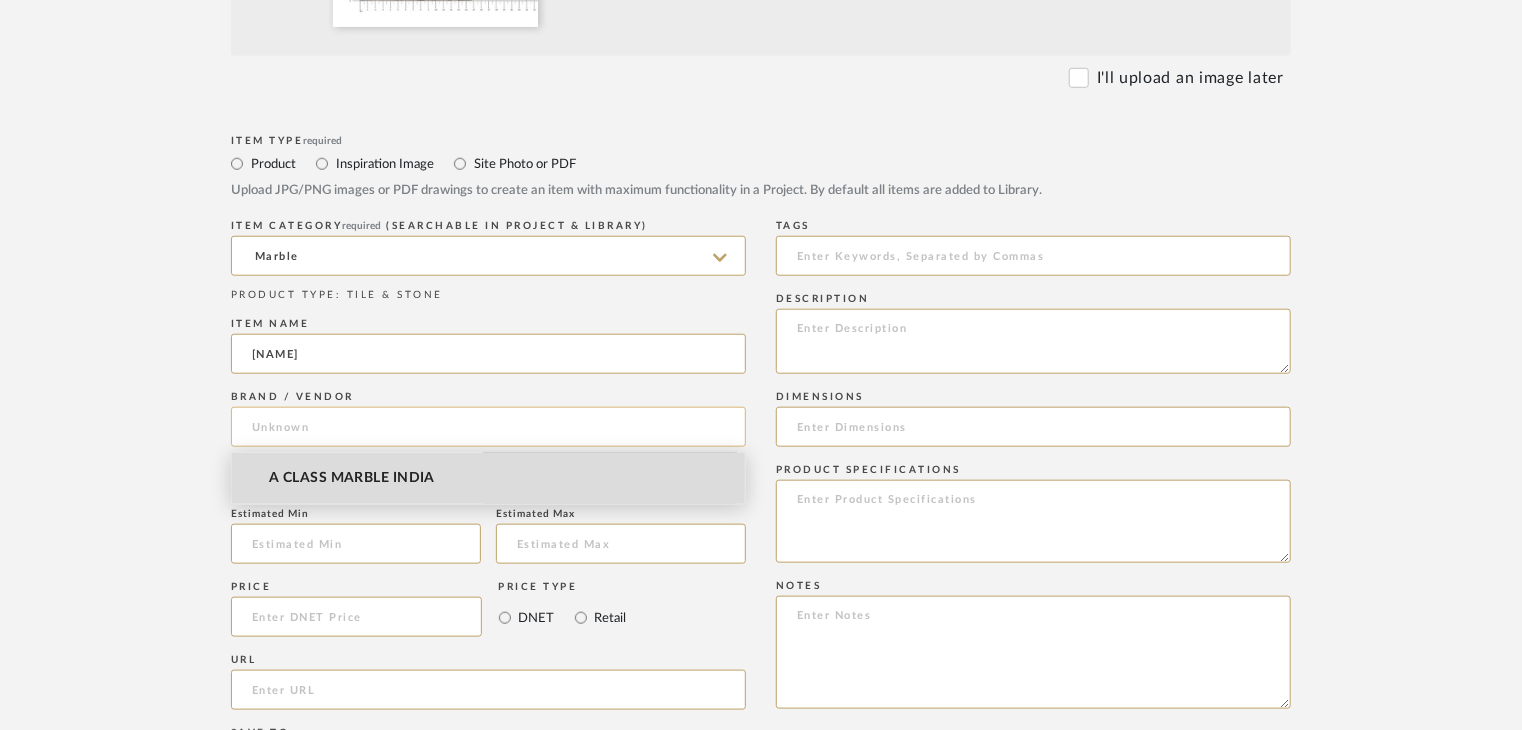 drag, startPoint x: 519, startPoint y: 456, endPoint x: 652, endPoint y: 419, distance: 138.05072 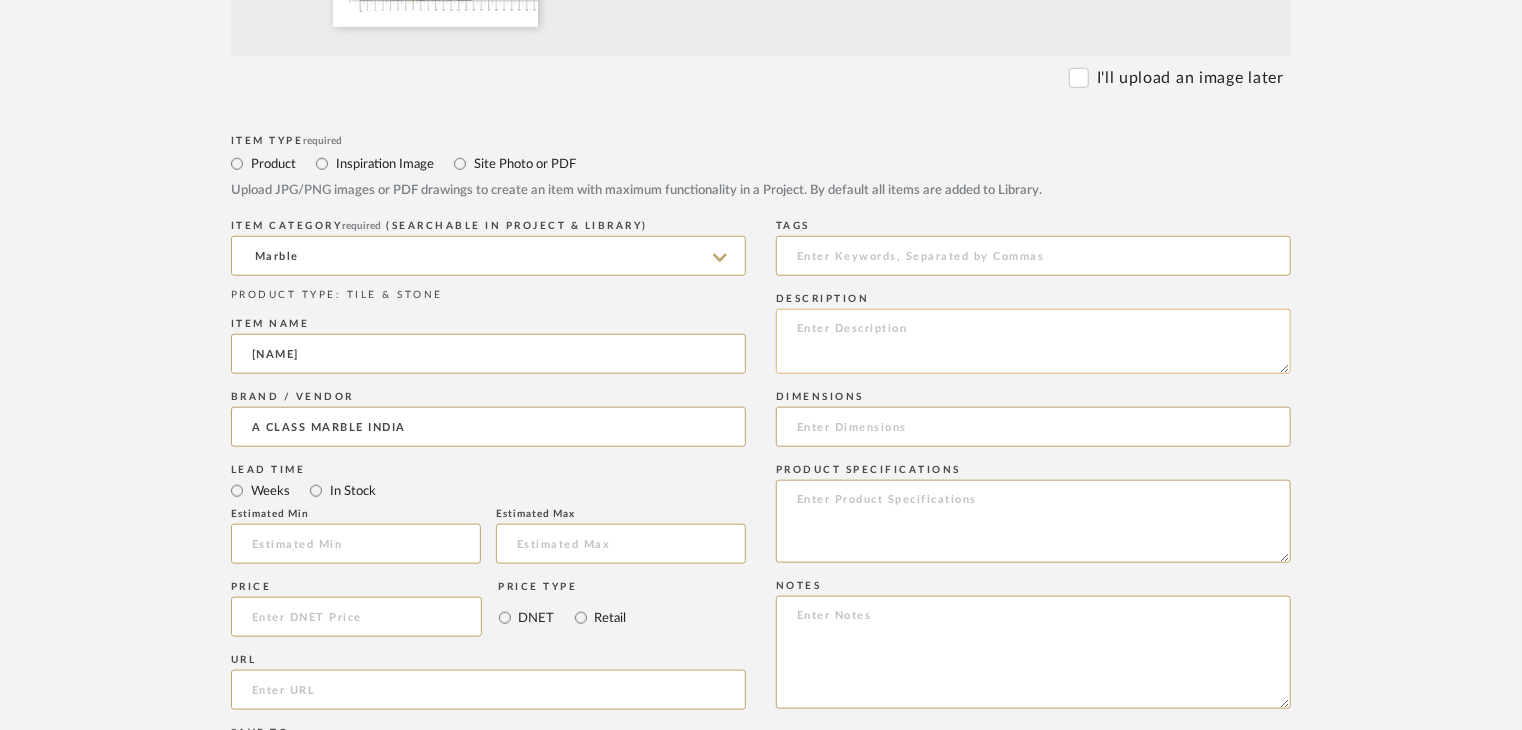 click 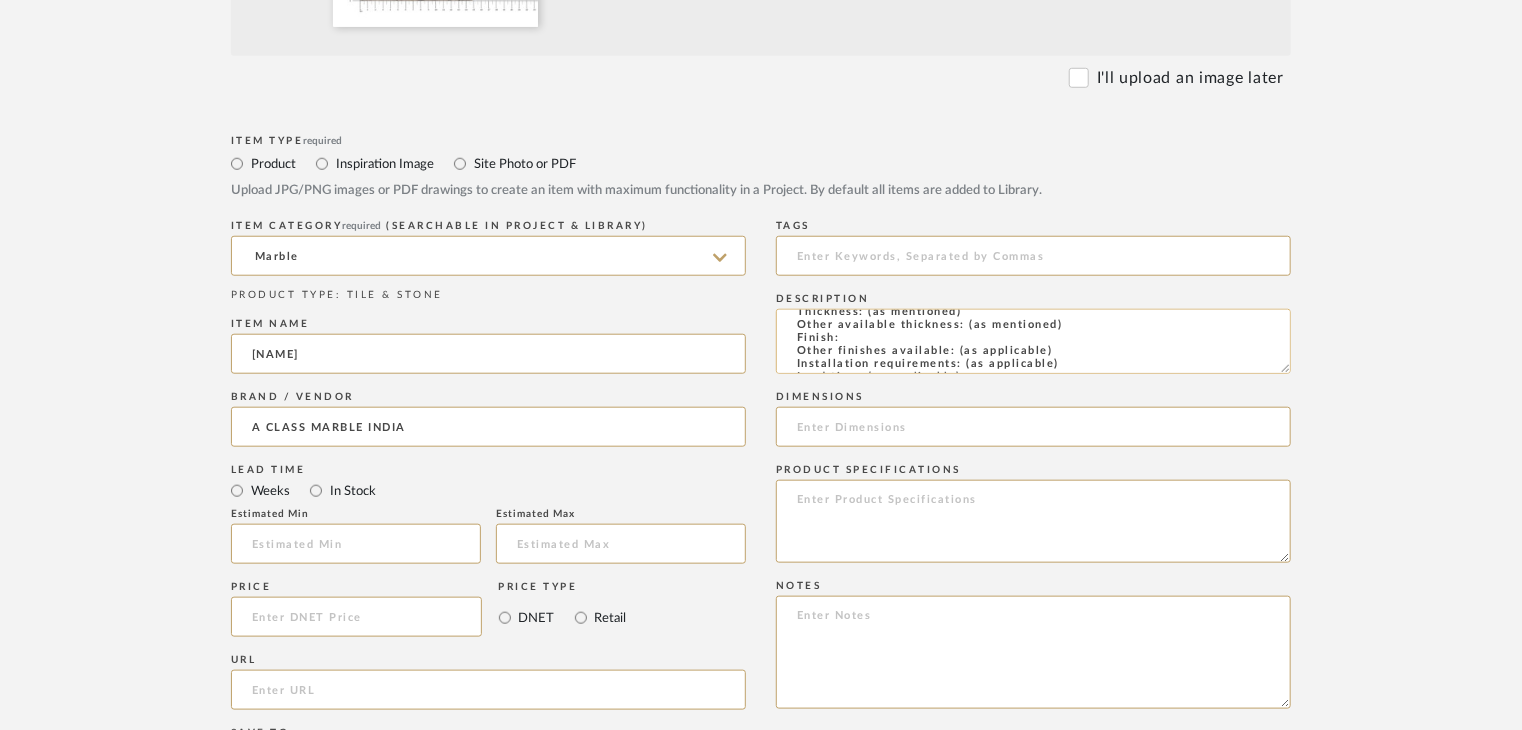 scroll, scrollTop: 0, scrollLeft: 0, axis: both 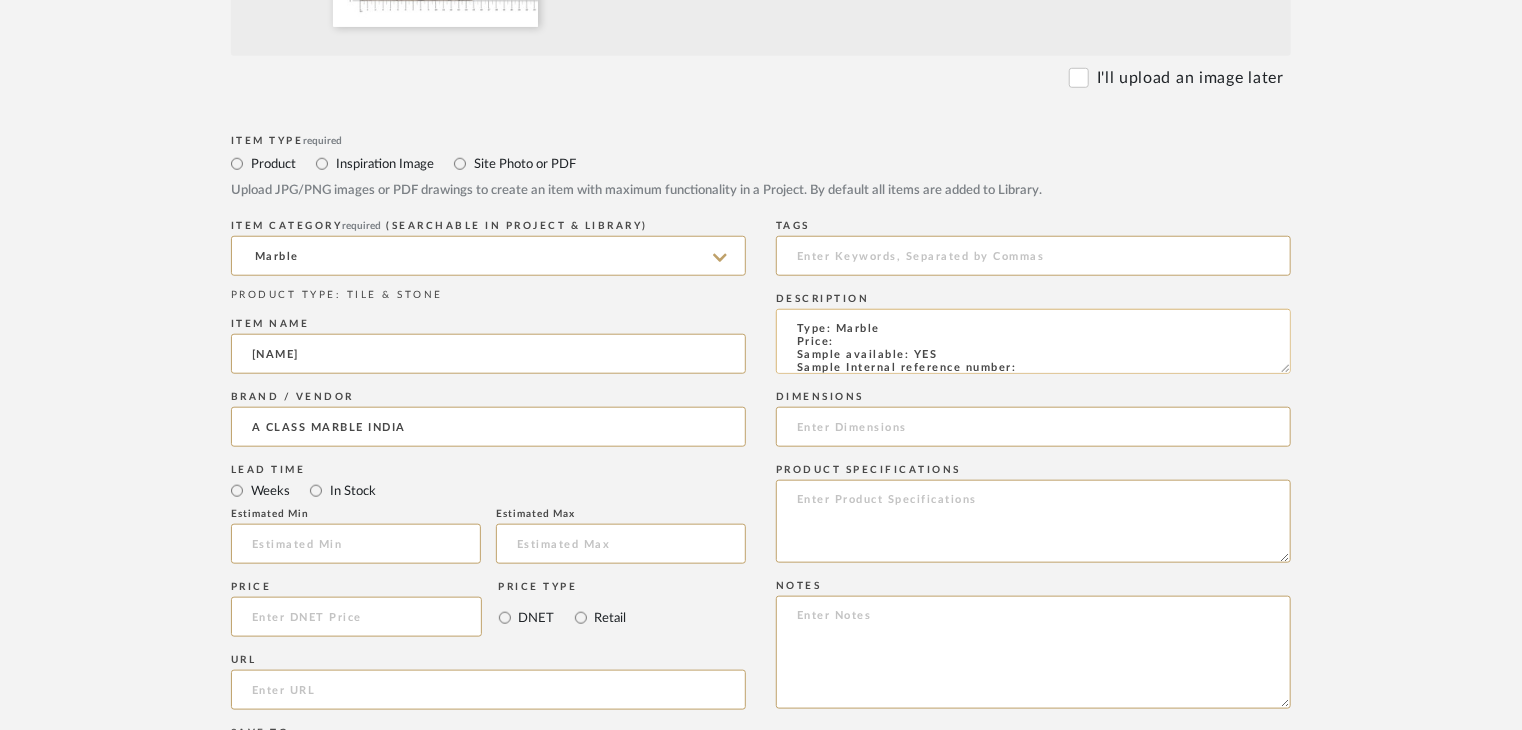 click on "Type: Marble
Price:
Sample available: YES
Sample Internal reference number:
Stock availability: supplier stock
Maximum slab size:
Thickness: (as mentioned)
Other available thickness: (as mentioned)
Finish:
Other finishes available: (as applicable)
Installation requirements: (as applicable)
Lead time: (as applicable)
3D available: No
Product description:
Any other details:" 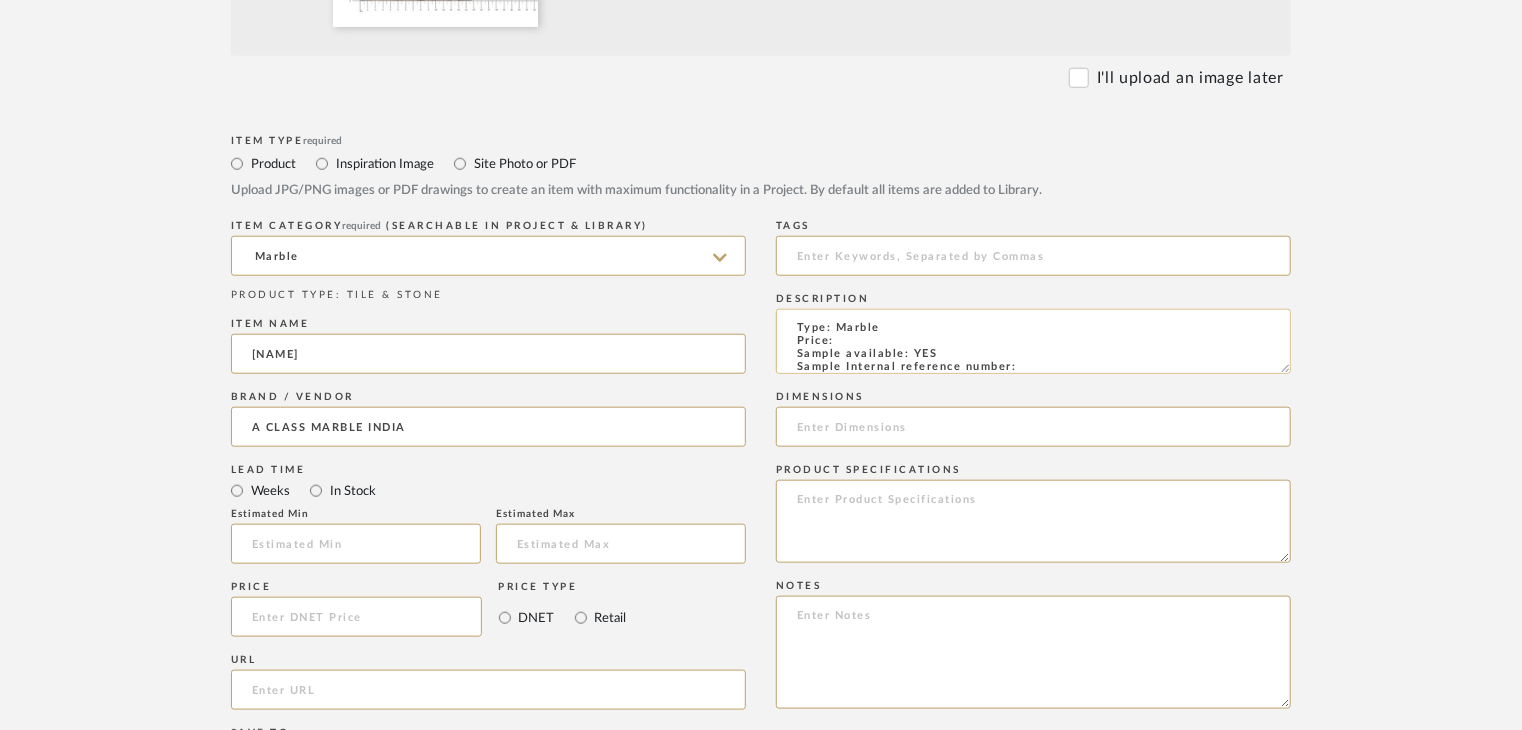 paste on "TS-MR-170-PL" 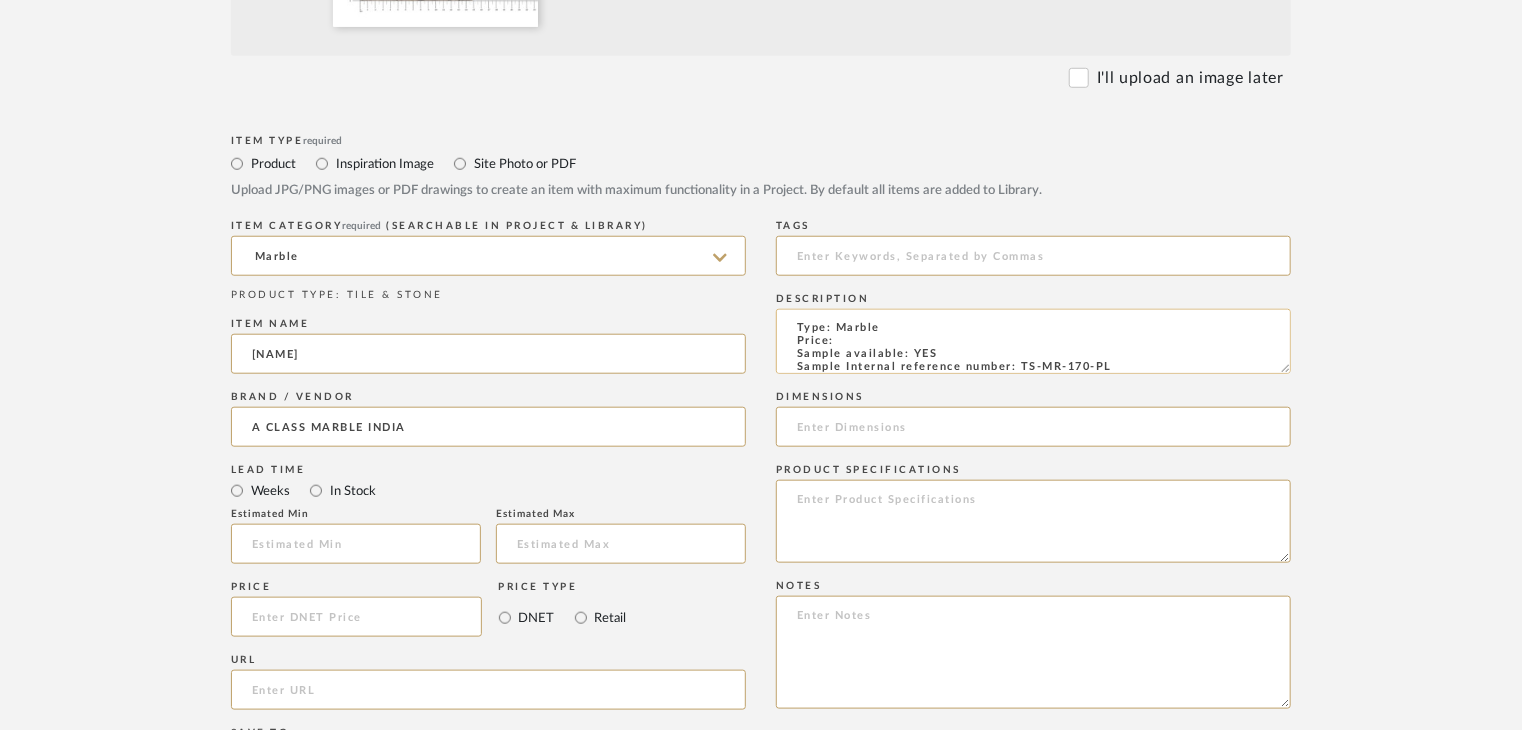 scroll, scrollTop: 15, scrollLeft: 0, axis: vertical 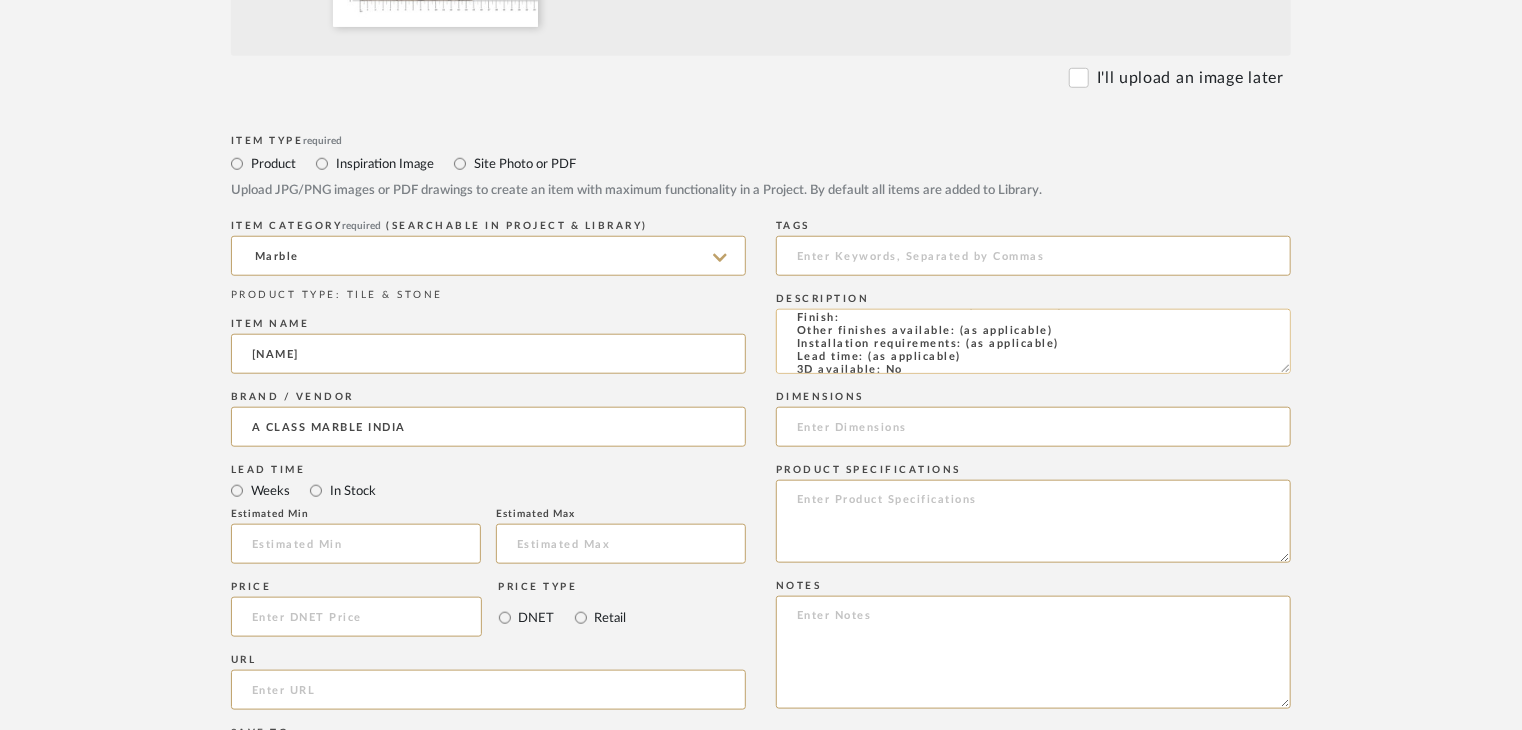 click on "Type: Marble
Price:
Sample available: YES
Sample Internal reference number: [REFERENCE]
Stock availability: supplier stock
Maximum slab size:
Thickness: (as mentioned)
Other available thickness: (as mentioned)
Finish:
Other finishes available: (as applicable)
Installation requirements: (as applicable)
Lead time: (as applicable)
3D available: No
Product description:
Any other details:" 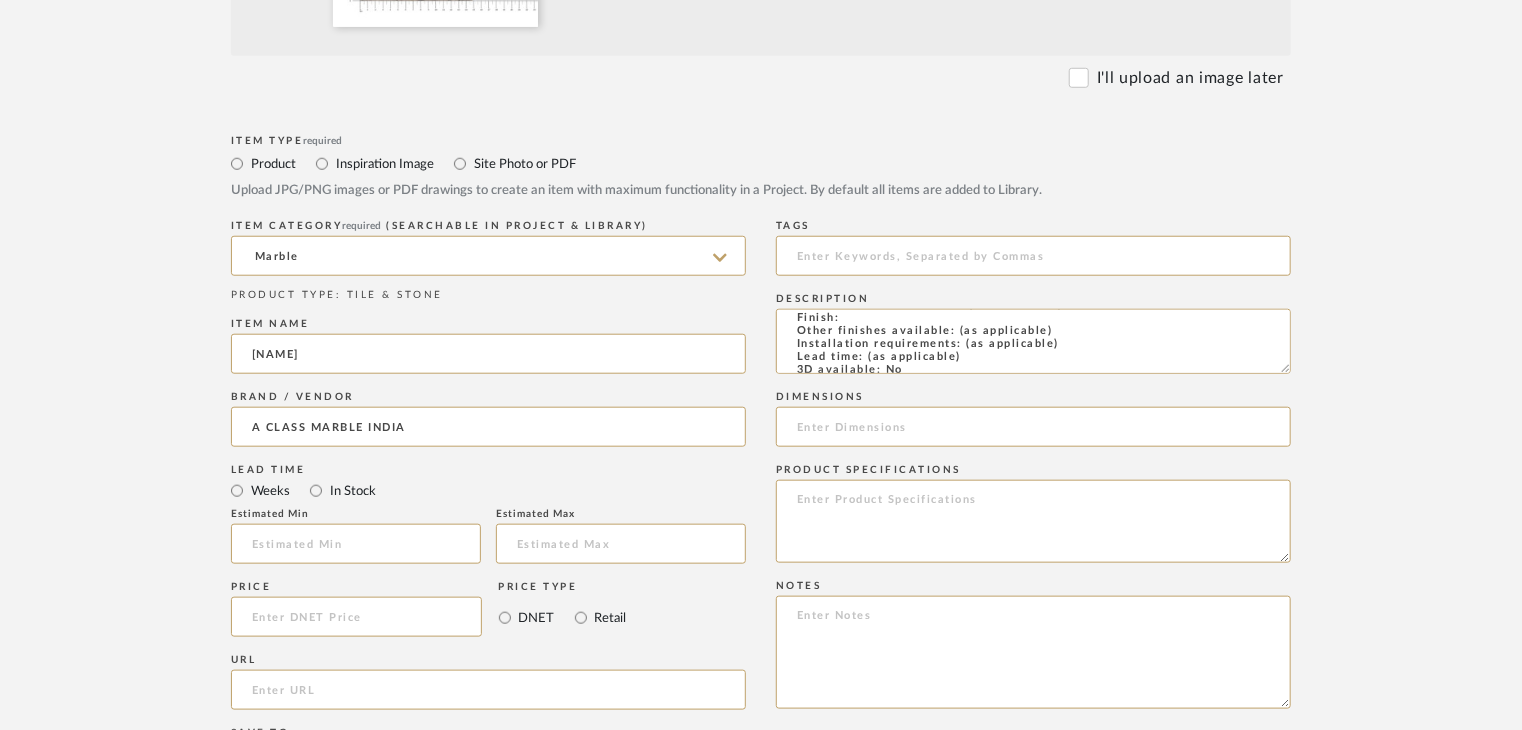 paste on "polished" 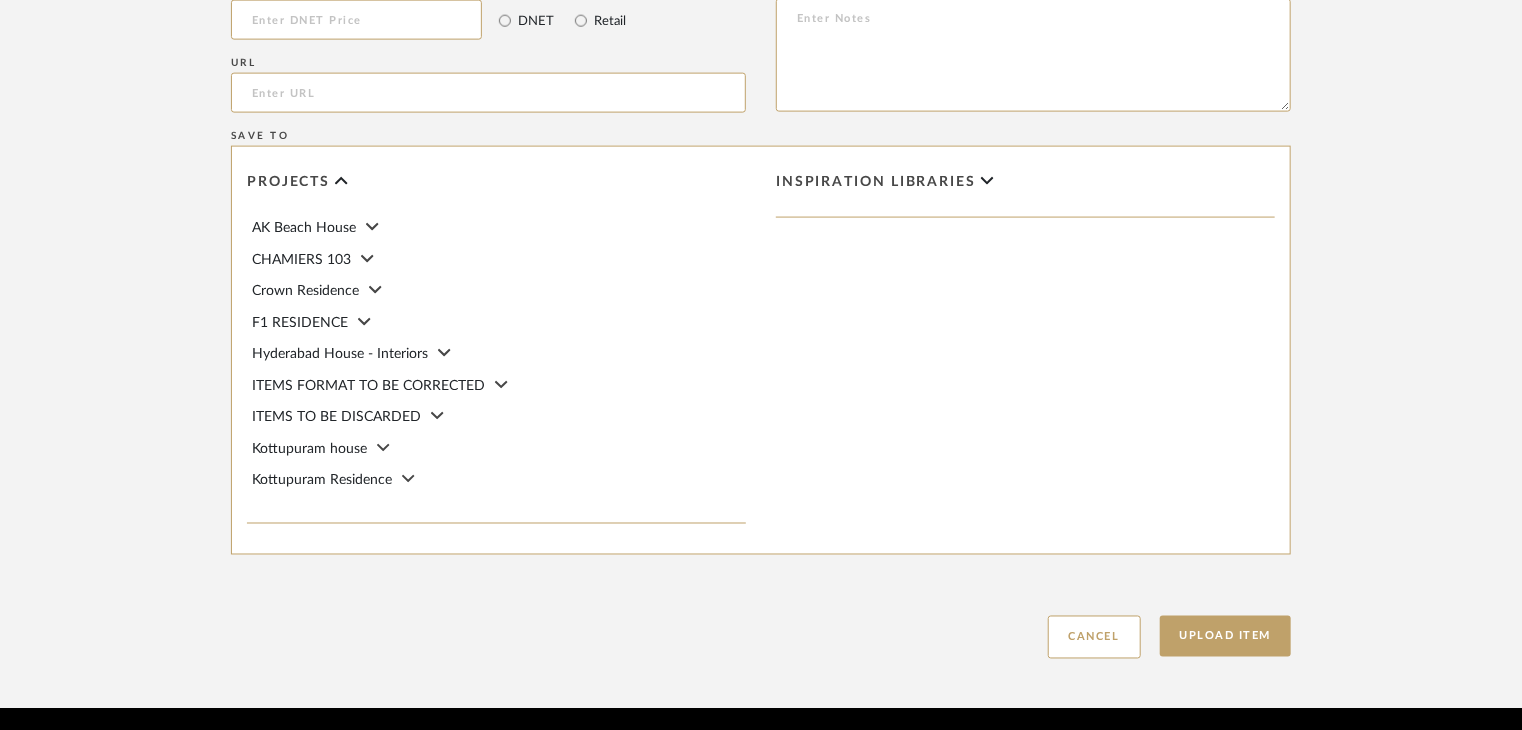 scroll, scrollTop: 1400, scrollLeft: 0, axis: vertical 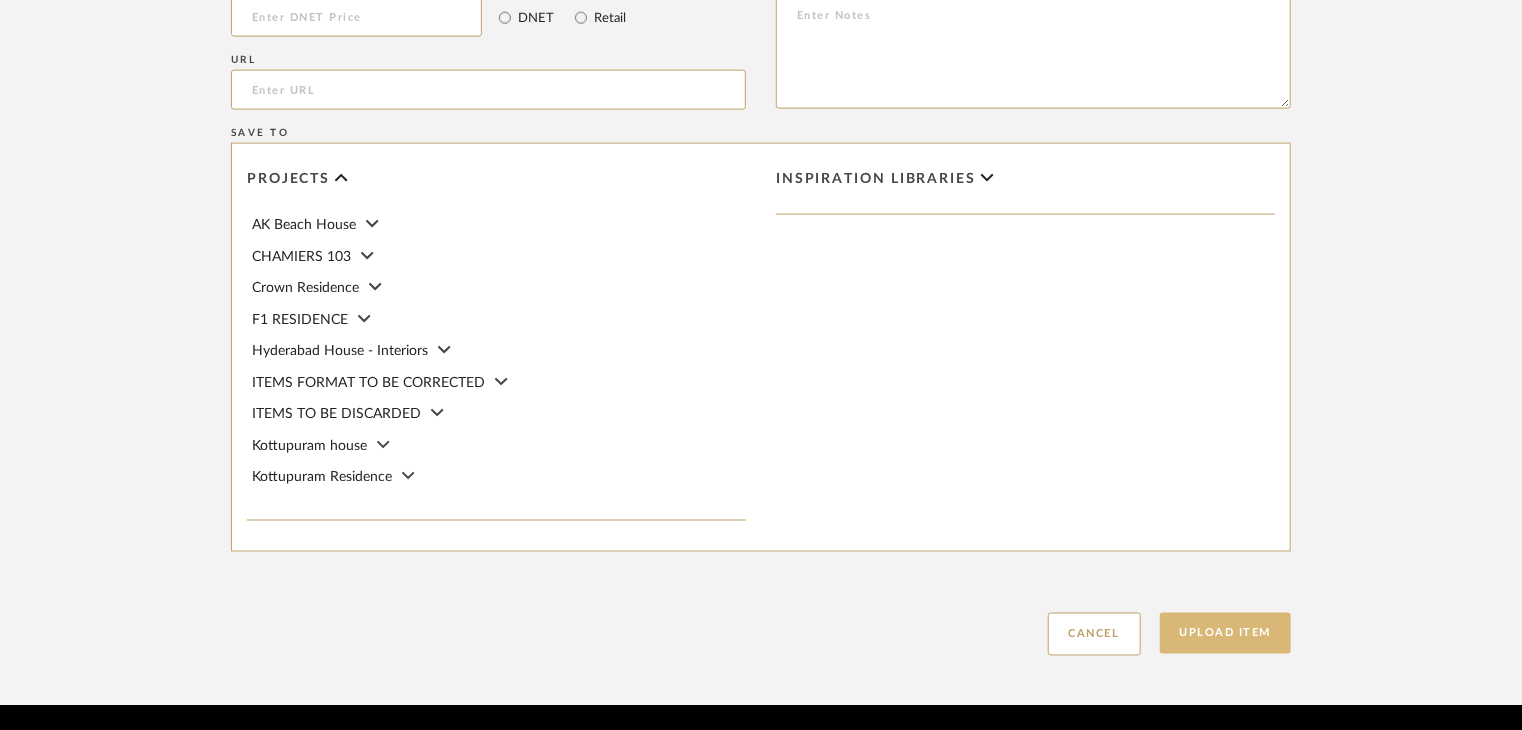 type on "Type: Marble
Price:
Sample available: YES
Sample Internal reference number: [REFERENCE]
Stock availability: supplier stock
Maximum slab size:
Thickness: (as mentioned)
Other available thickness: (as mentioned)
Finish: polished
Other finishes available: (as applicable)
Installation requirements: (as applicable)
Lead time: (as applicable)
3D available: No
Product description:
Any other details:" 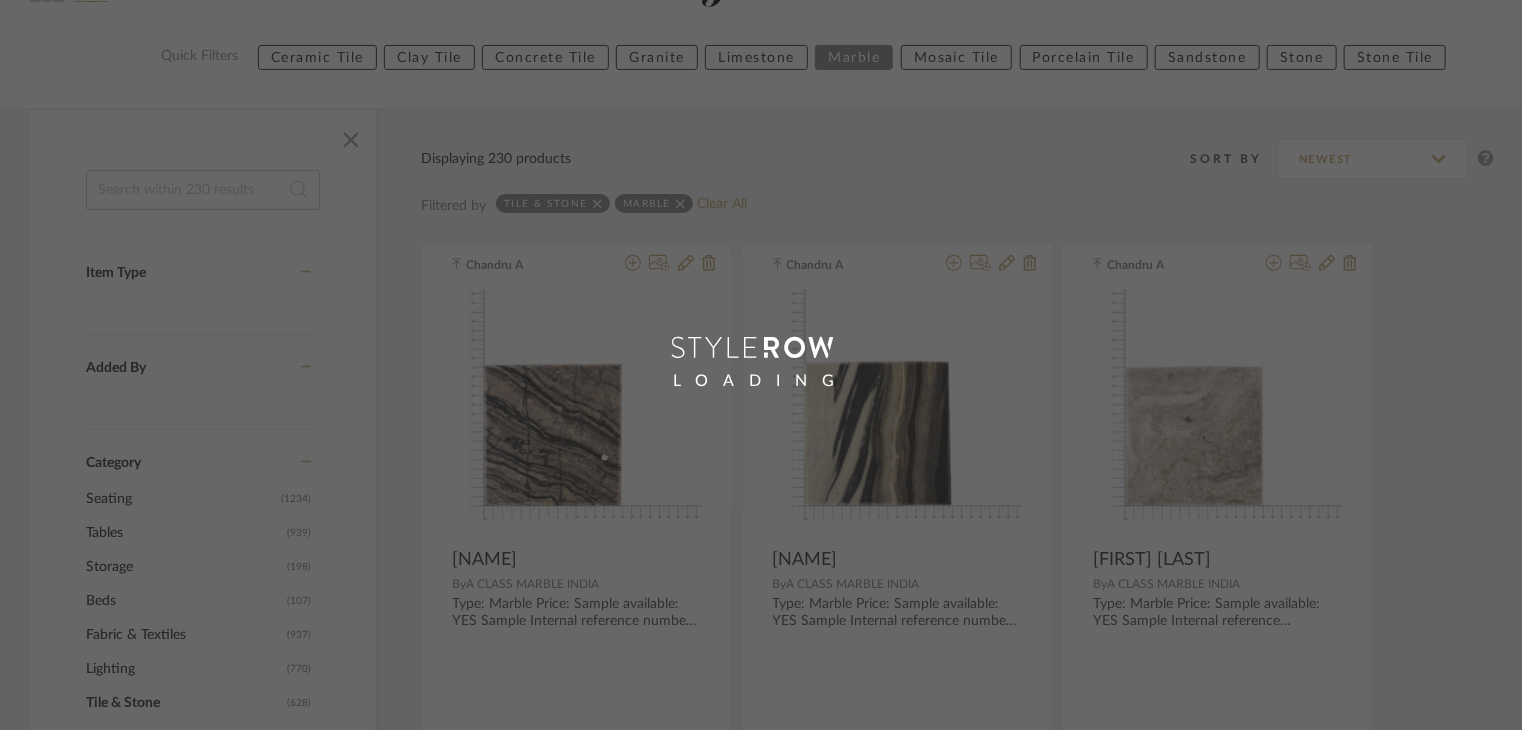 scroll, scrollTop: 100, scrollLeft: 0, axis: vertical 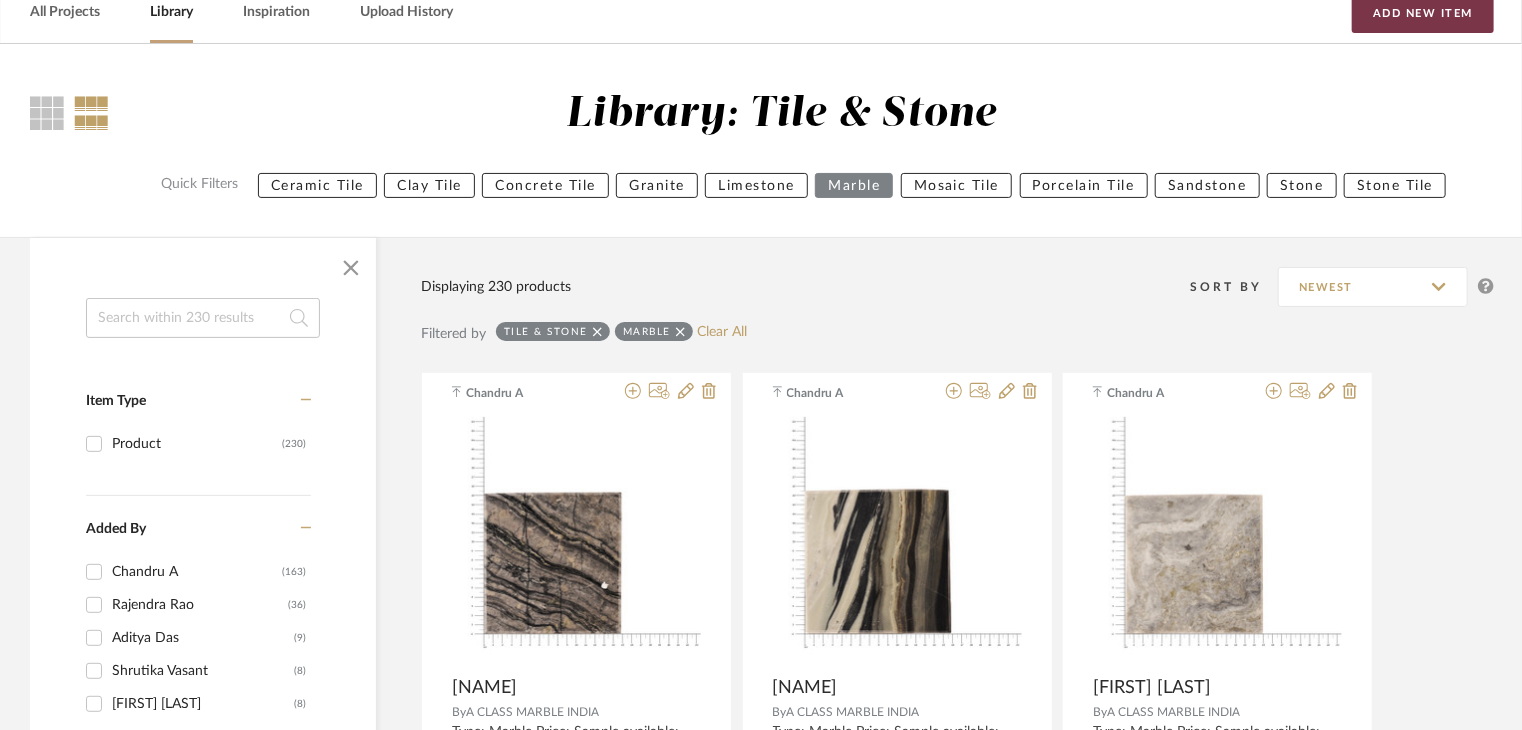 click on "Add New Item" at bounding box center [1423, 13] 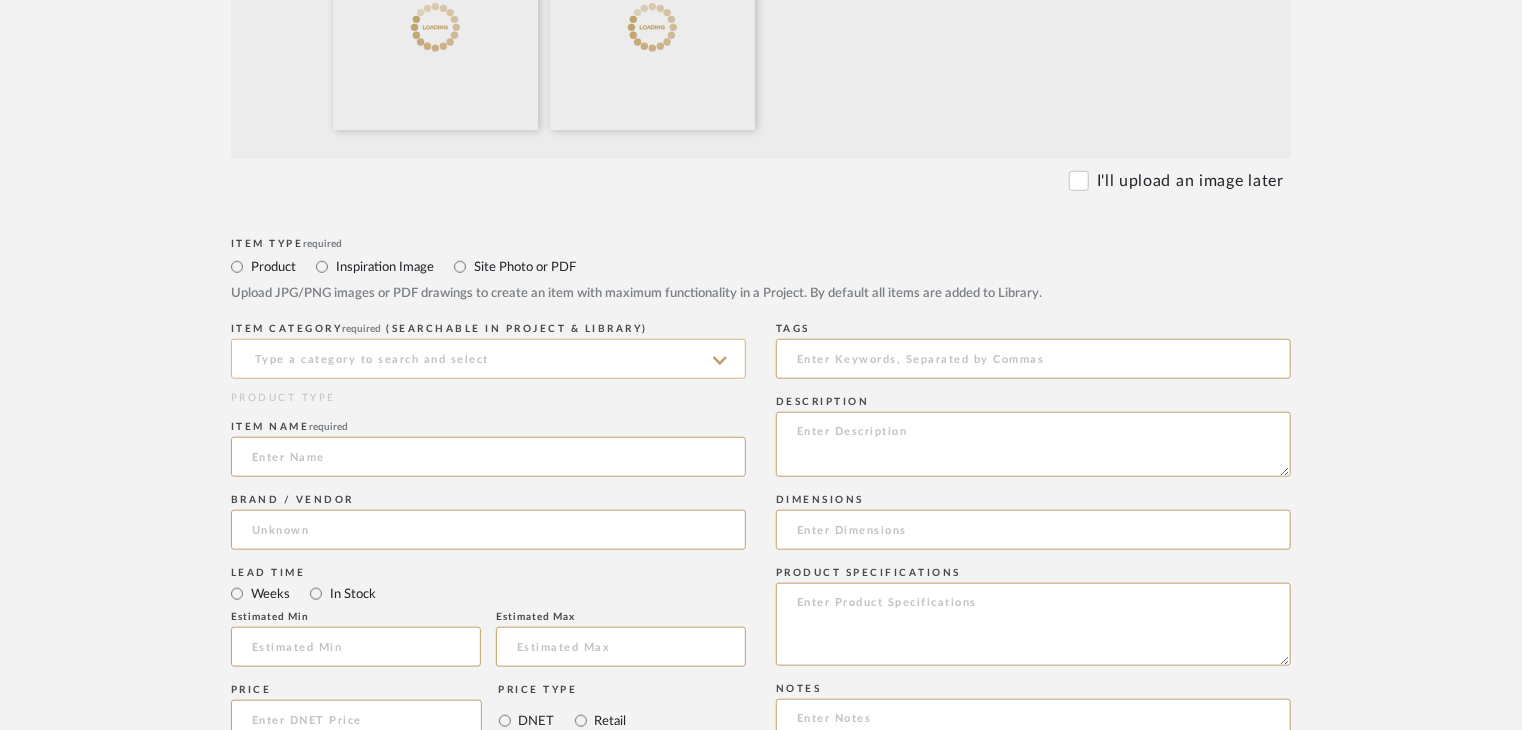 scroll, scrollTop: 700, scrollLeft: 0, axis: vertical 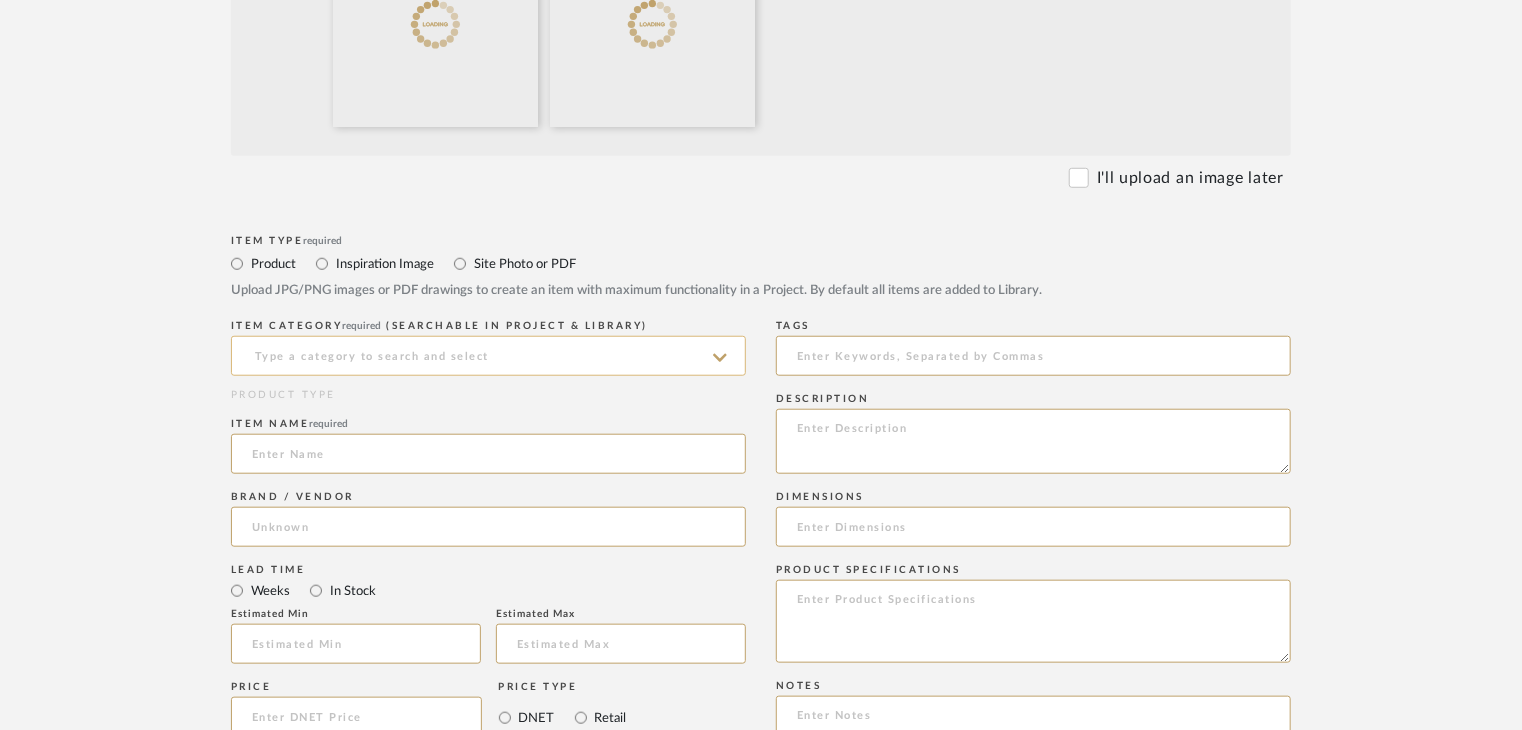 click 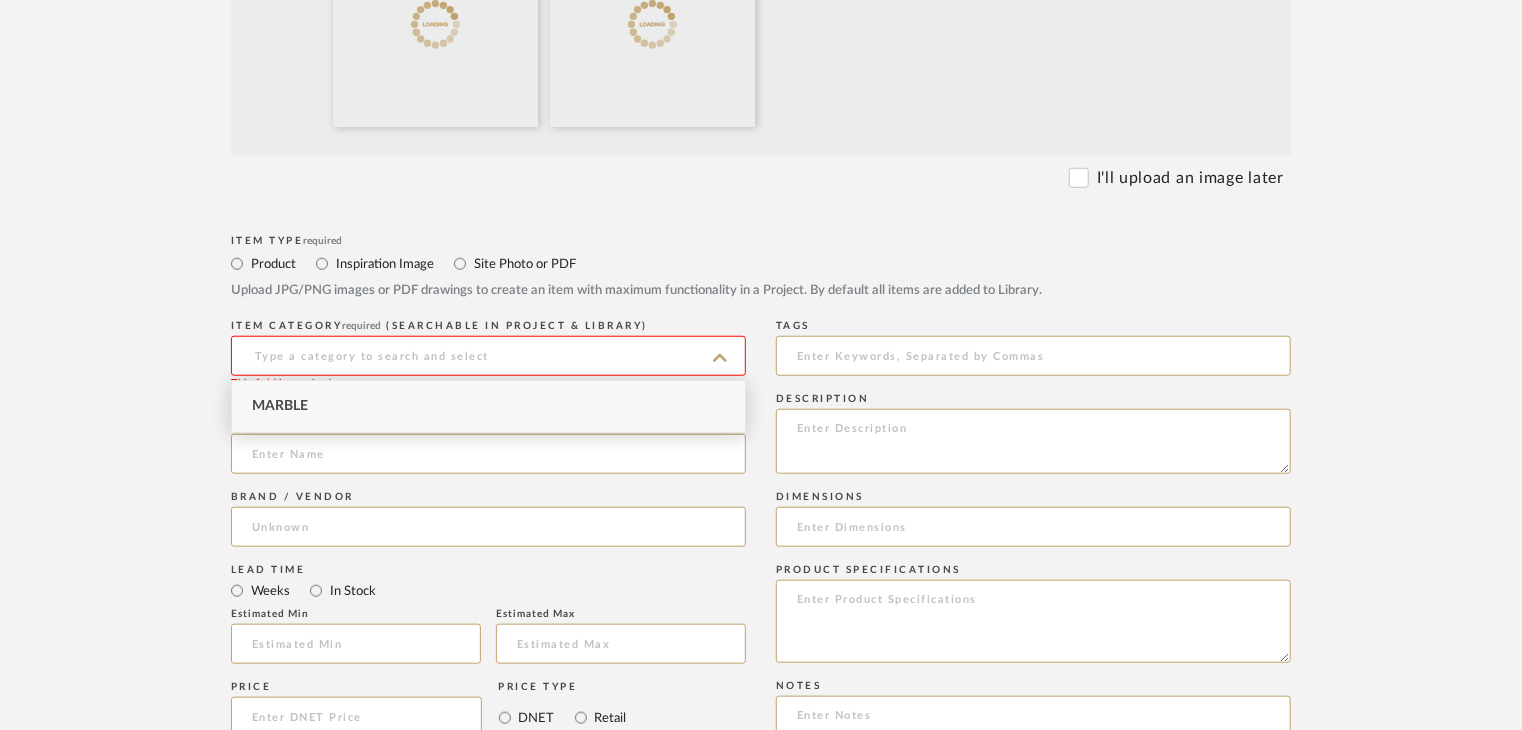 click on "Marble" at bounding box center [488, 406] 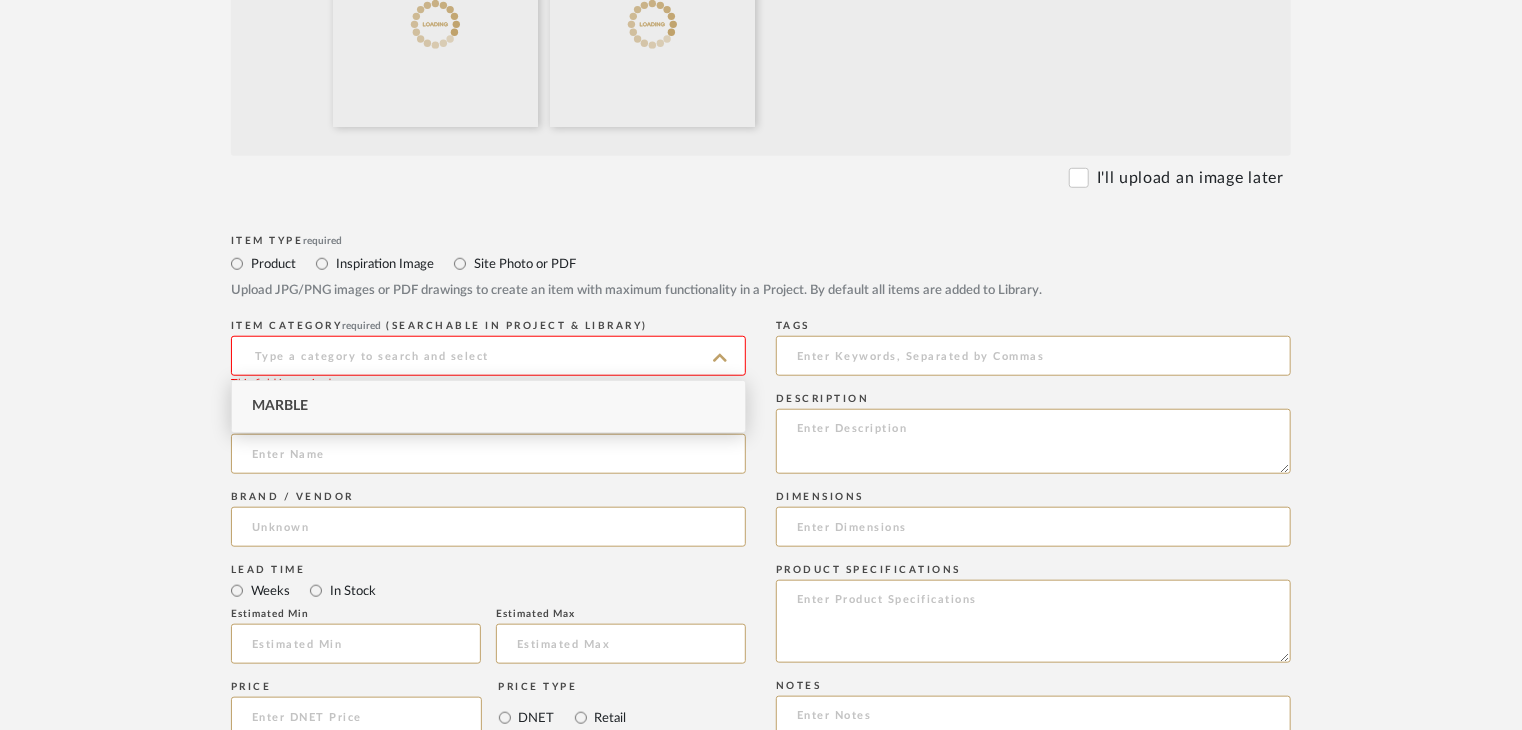 type on "Marble" 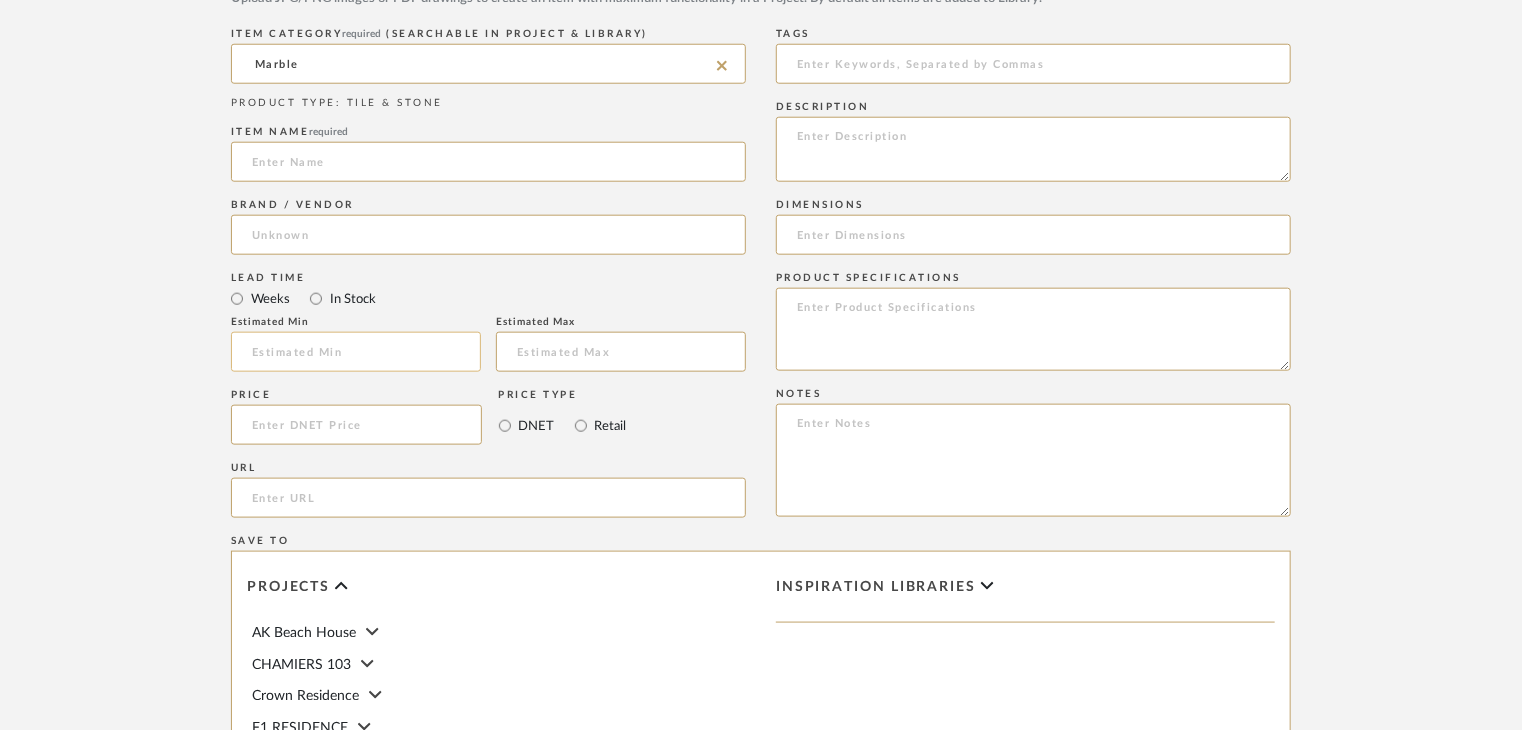 scroll, scrollTop: 1000, scrollLeft: 0, axis: vertical 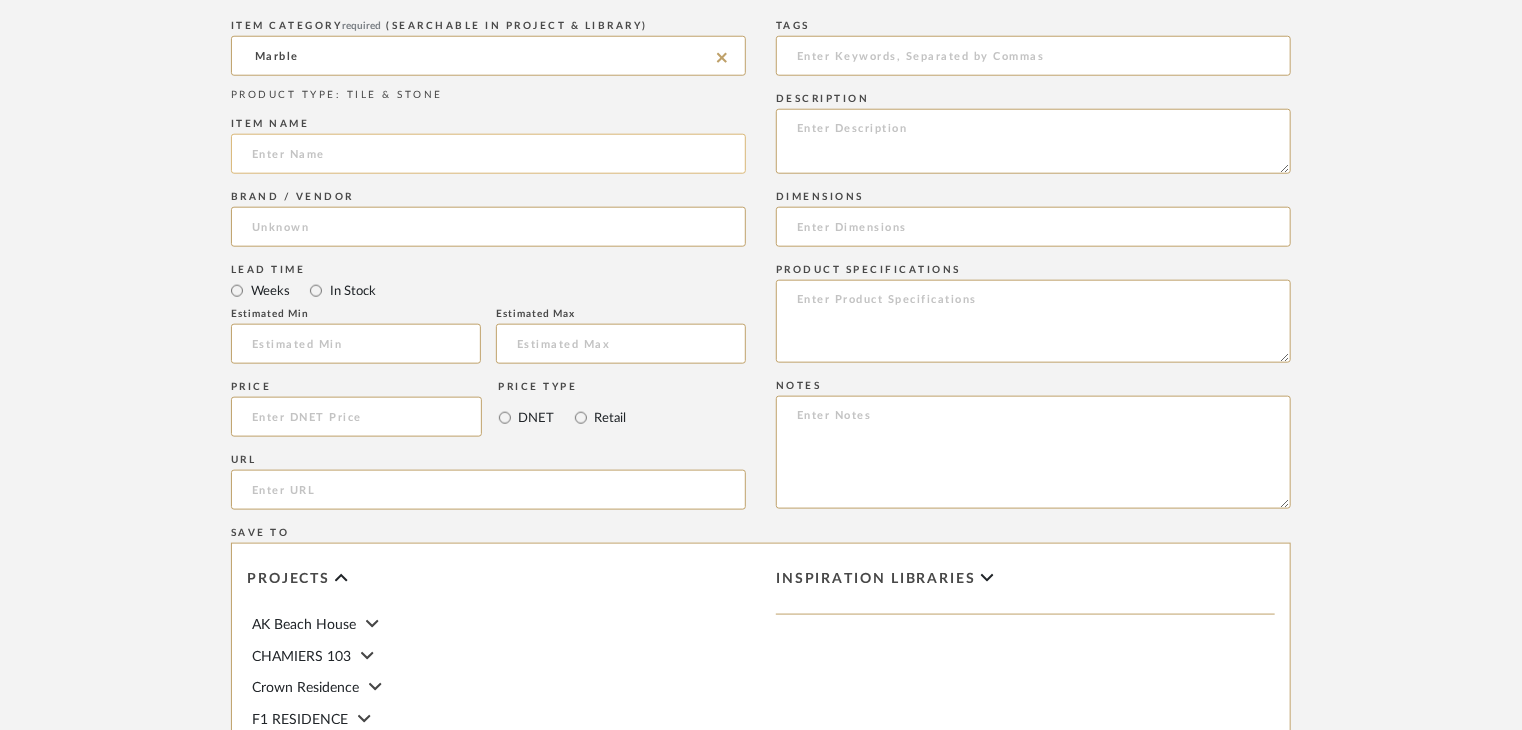 click 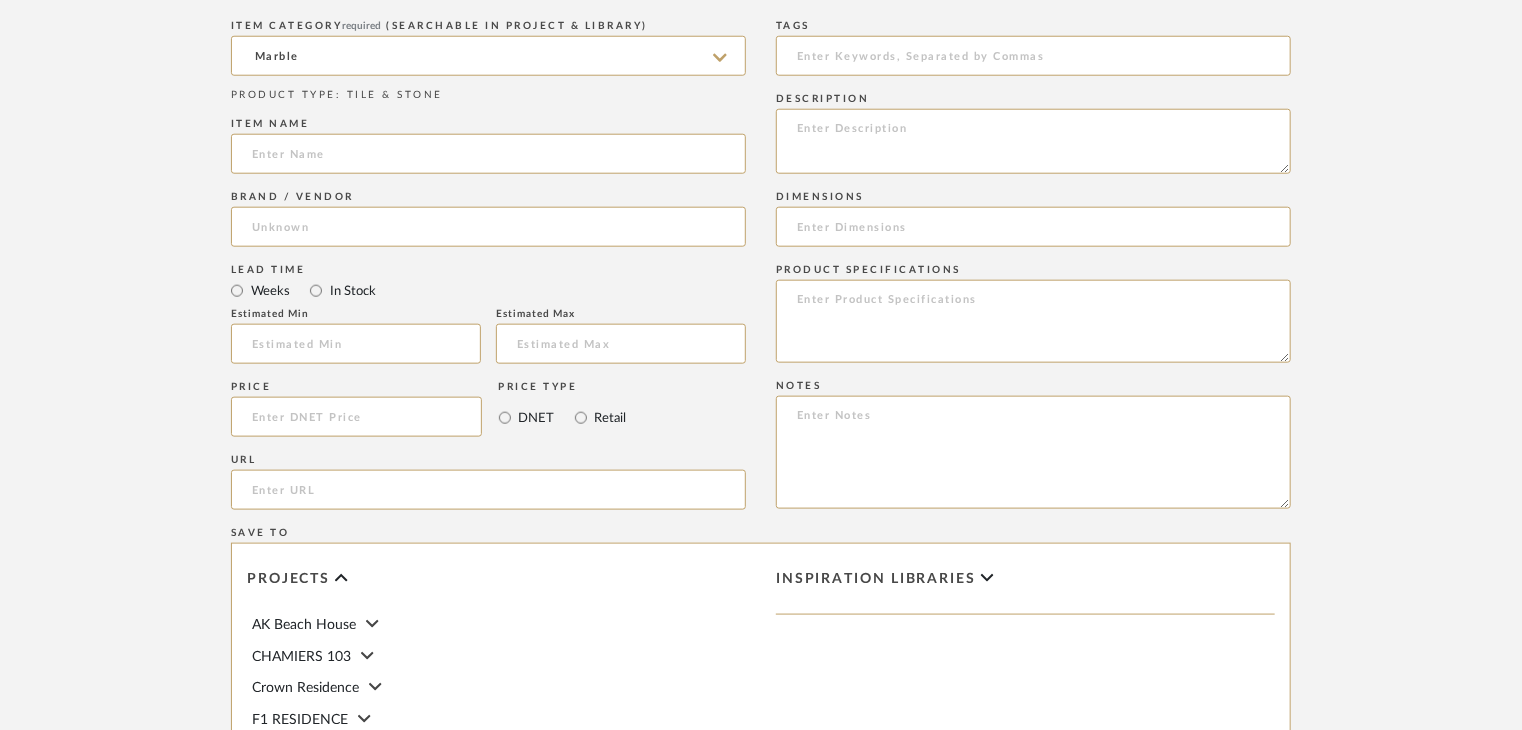 paste on "[NAME]" 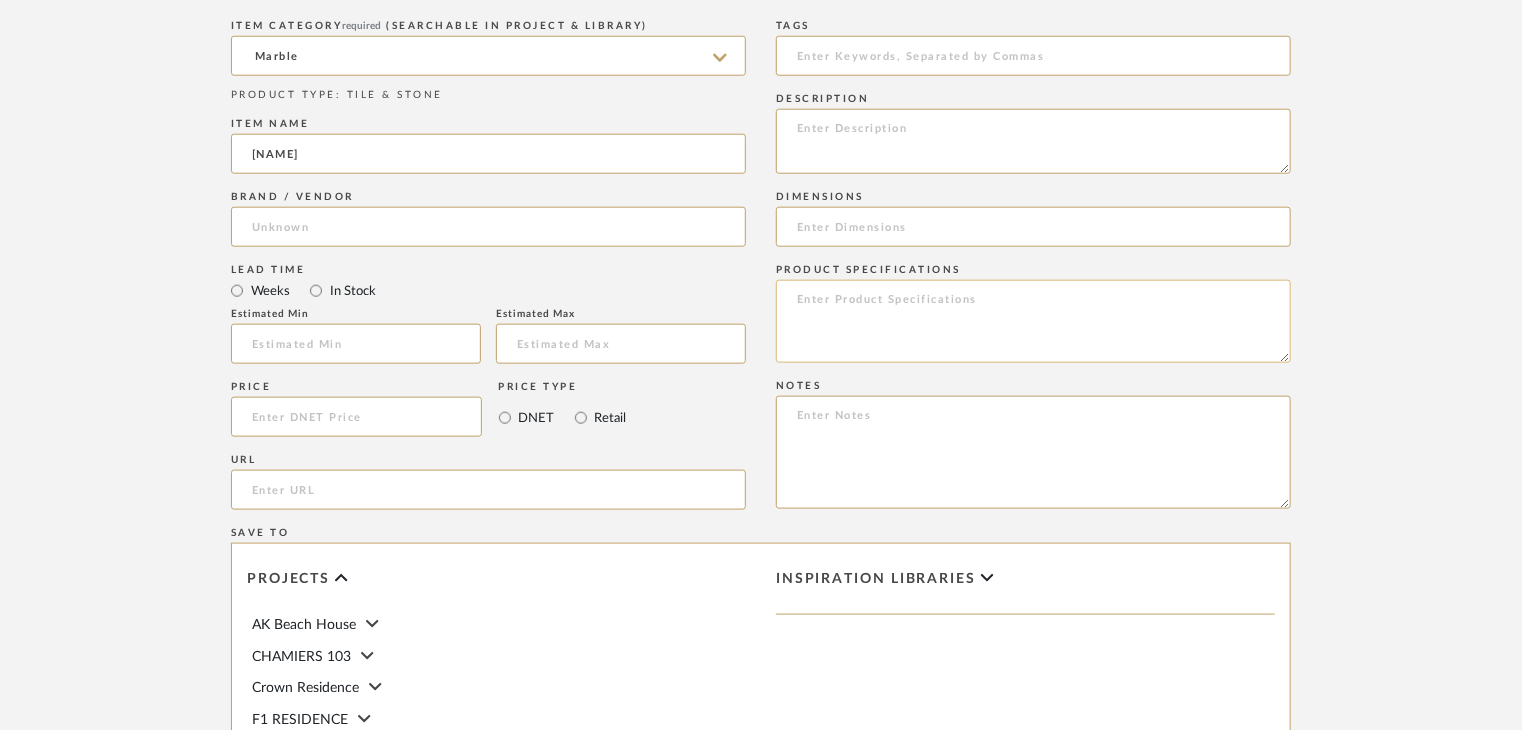 type on "[NAME]" 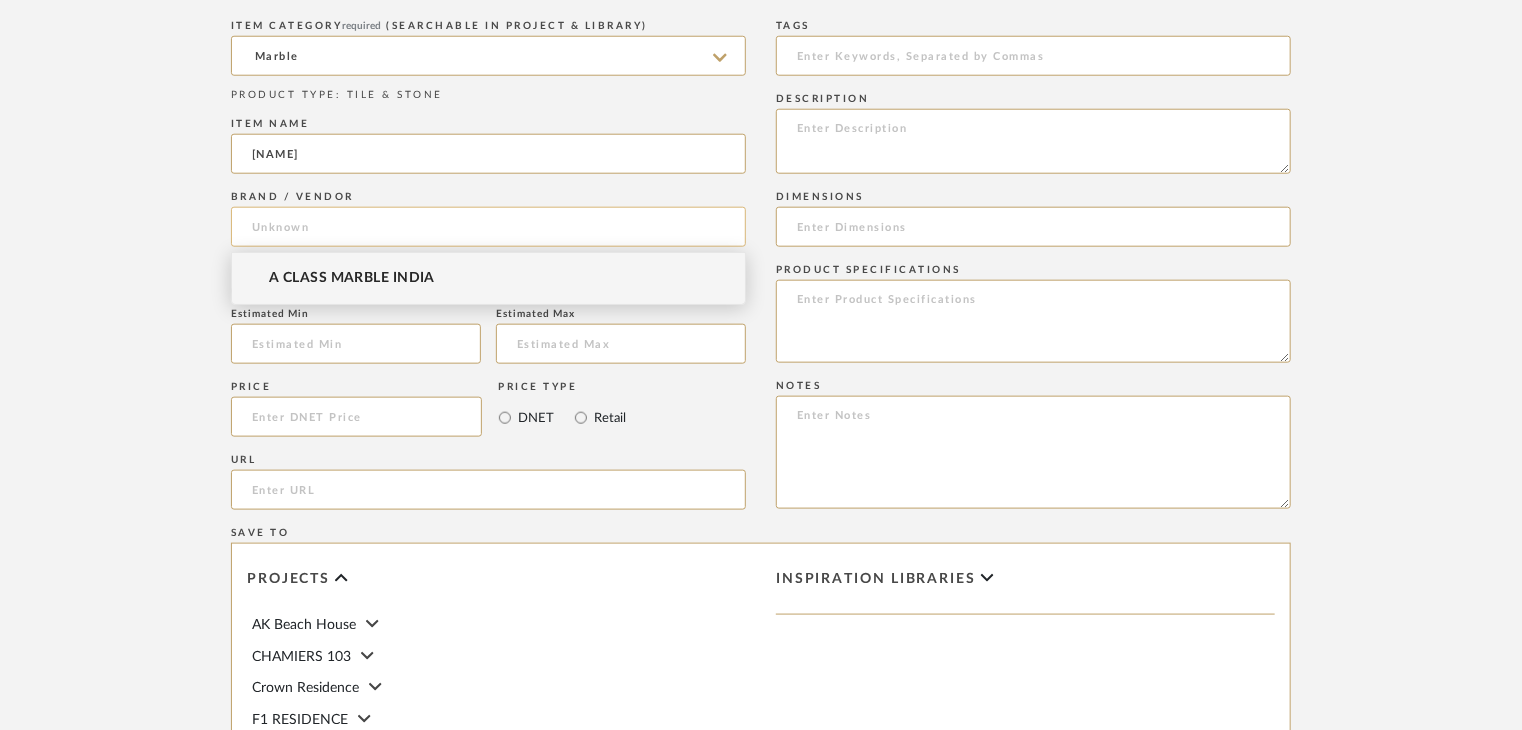 click 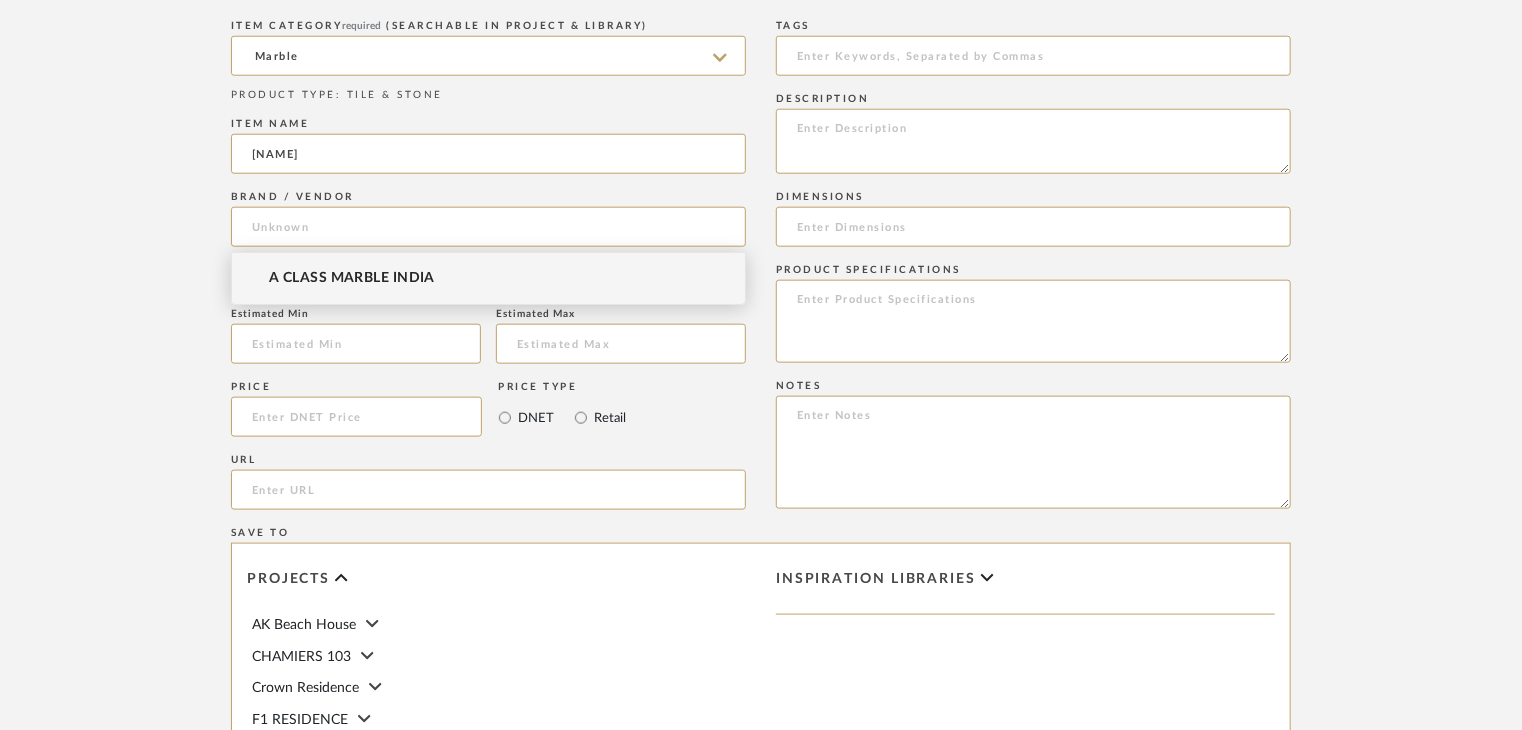 click on "A CLASS MARBLE INDIA" at bounding box center (488, 278) 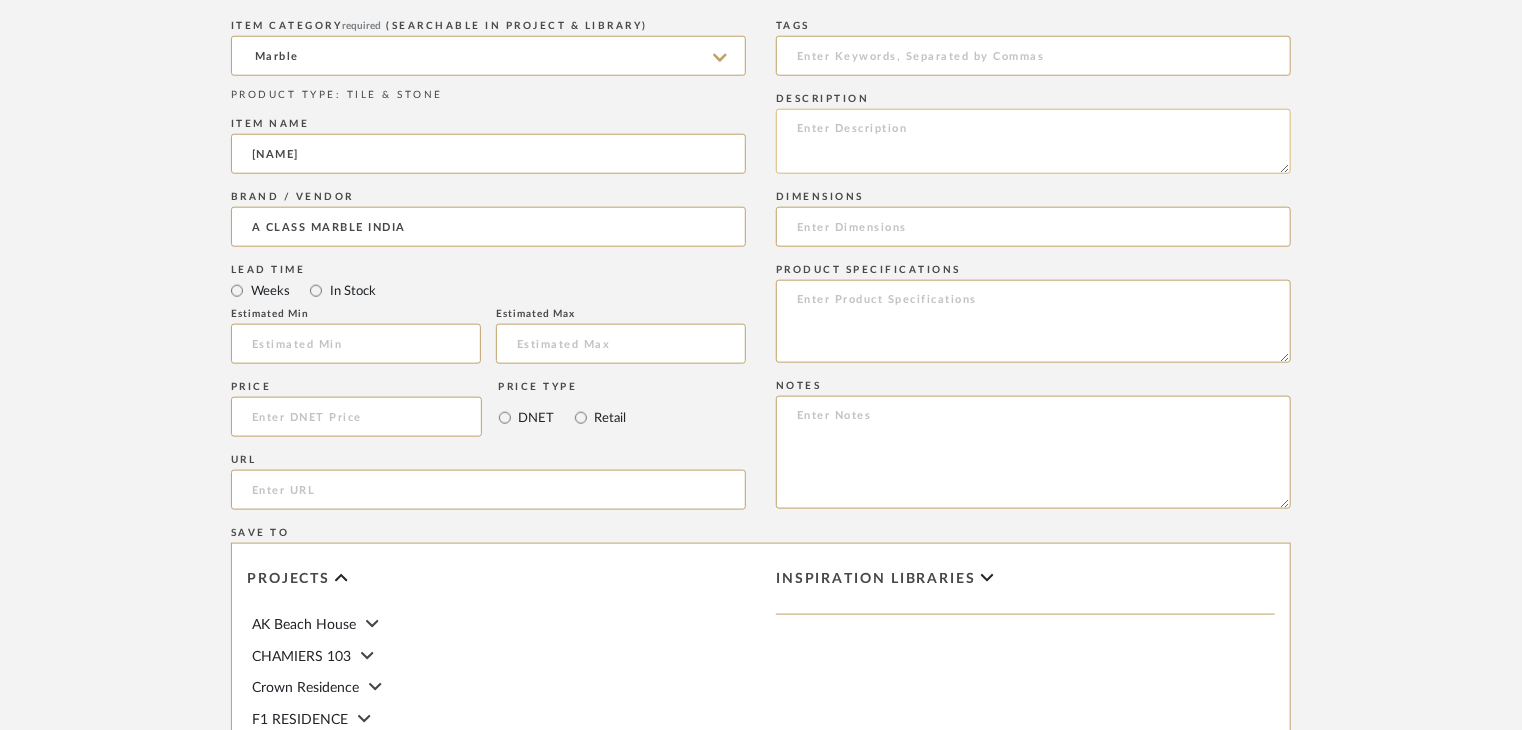 click 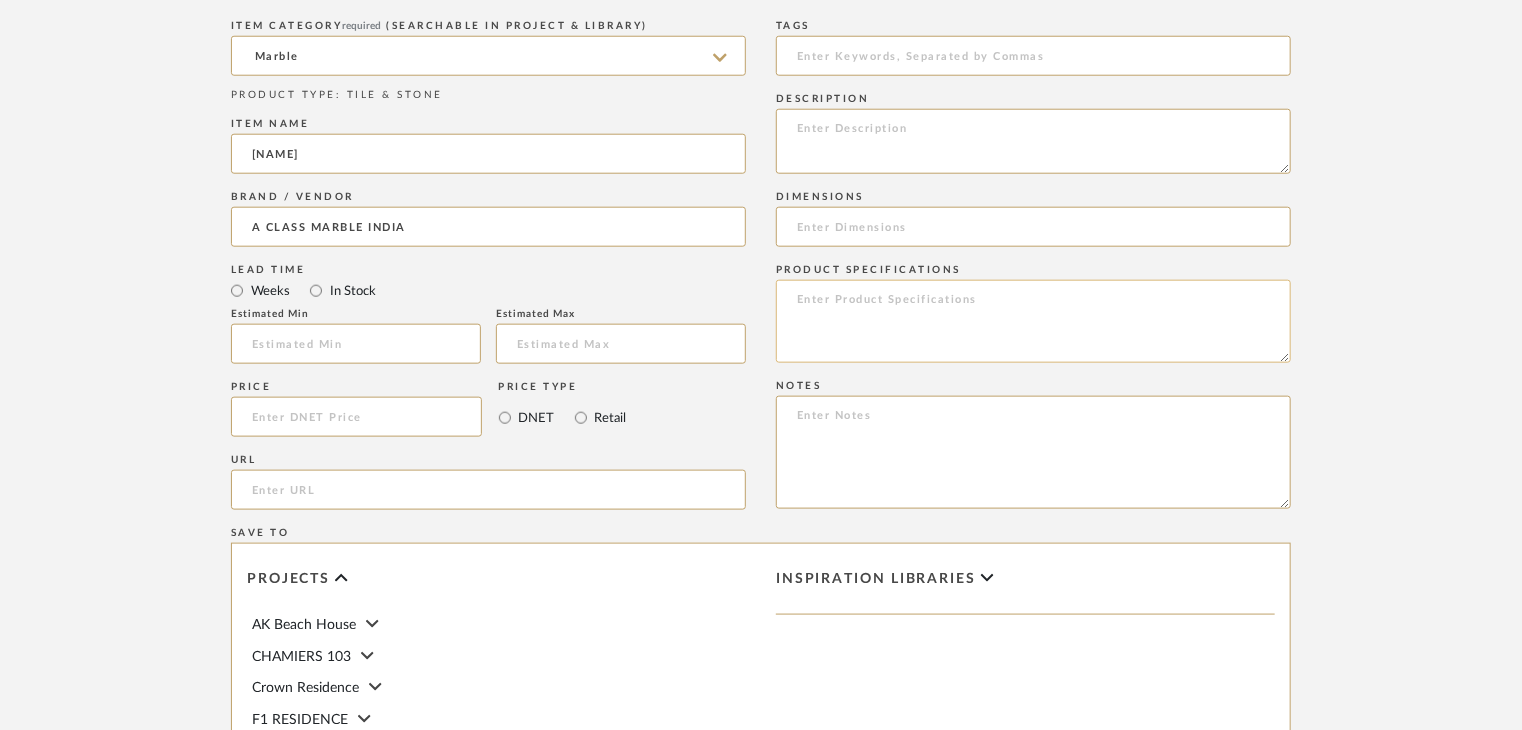 paste on "Type: Marble
Price:
Sample available: YES
Sample Internal reference number:
Stock availability: supplier stock
Maximum slab size:
Thickness: (as mentioned)
Other available thickness: (as mentioned)
Finish:
Other finishes available: (as applicable)
Installation requirements: (as applicable)
Lead time: (as applicable)
3D available: No
Product description:
Any other details:" 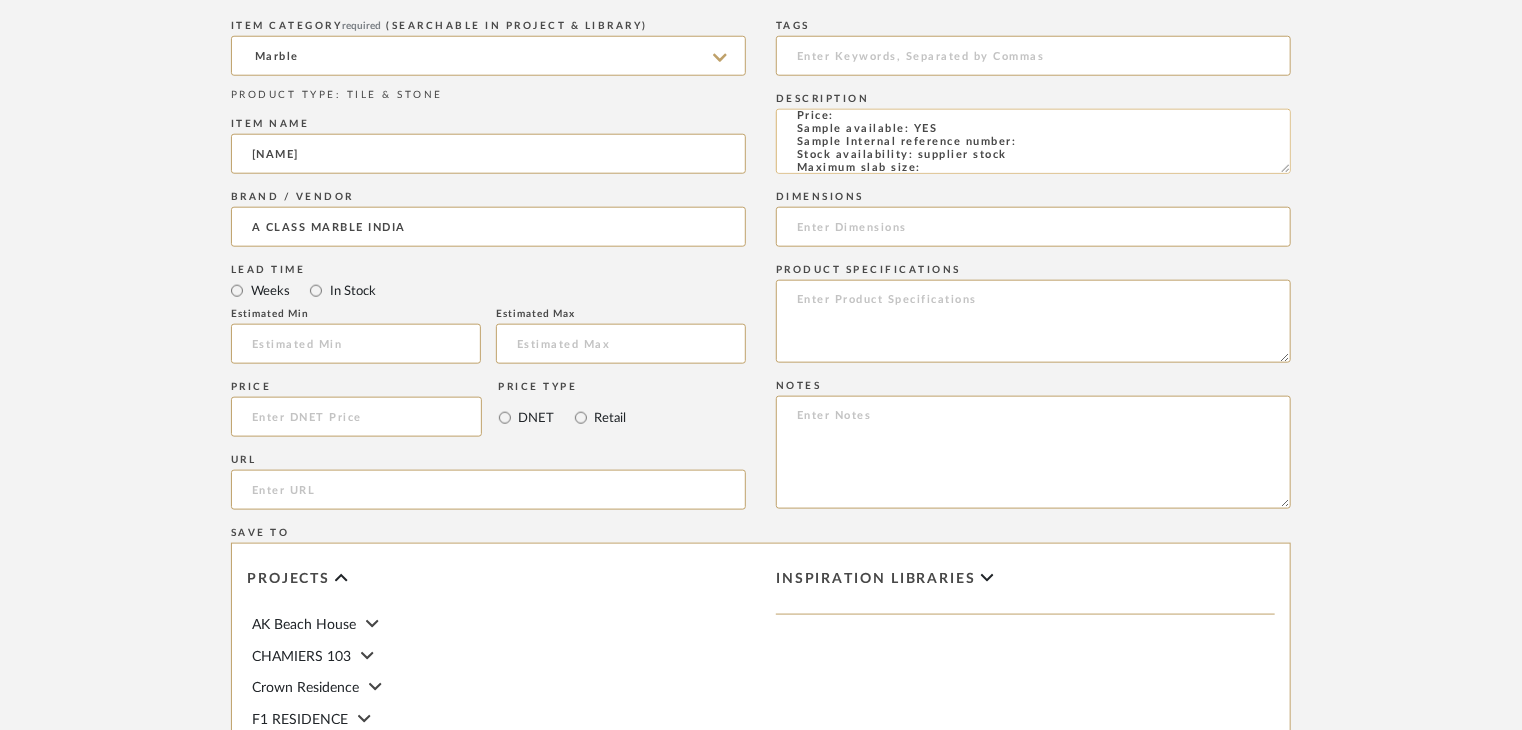 scroll, scrollTop: 0, scrollLeft: 0, axis: both 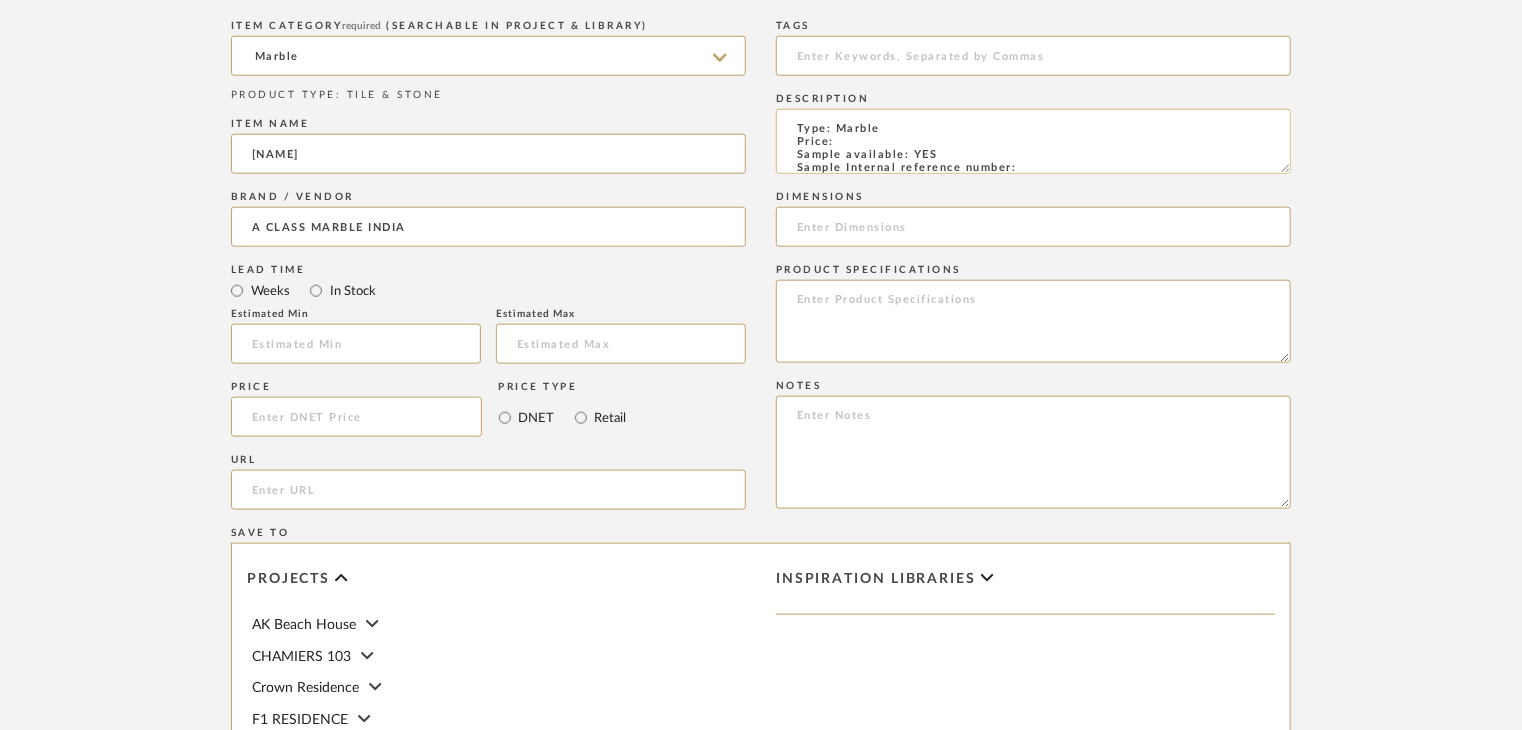 click on "Type: Marble
Price:
Sample available: YES
Sample Internal reference number:
Stock availability: supplier stock
Maximum slab size:
Thickness: (as mentioned)
Other available thickness: (as mentioned)
Finish:
Other finishes available: (as applicable)
Installation requirements: (as applicable)
Lead time: (as applicable)
3D available: No
Product description:
Any other details:" 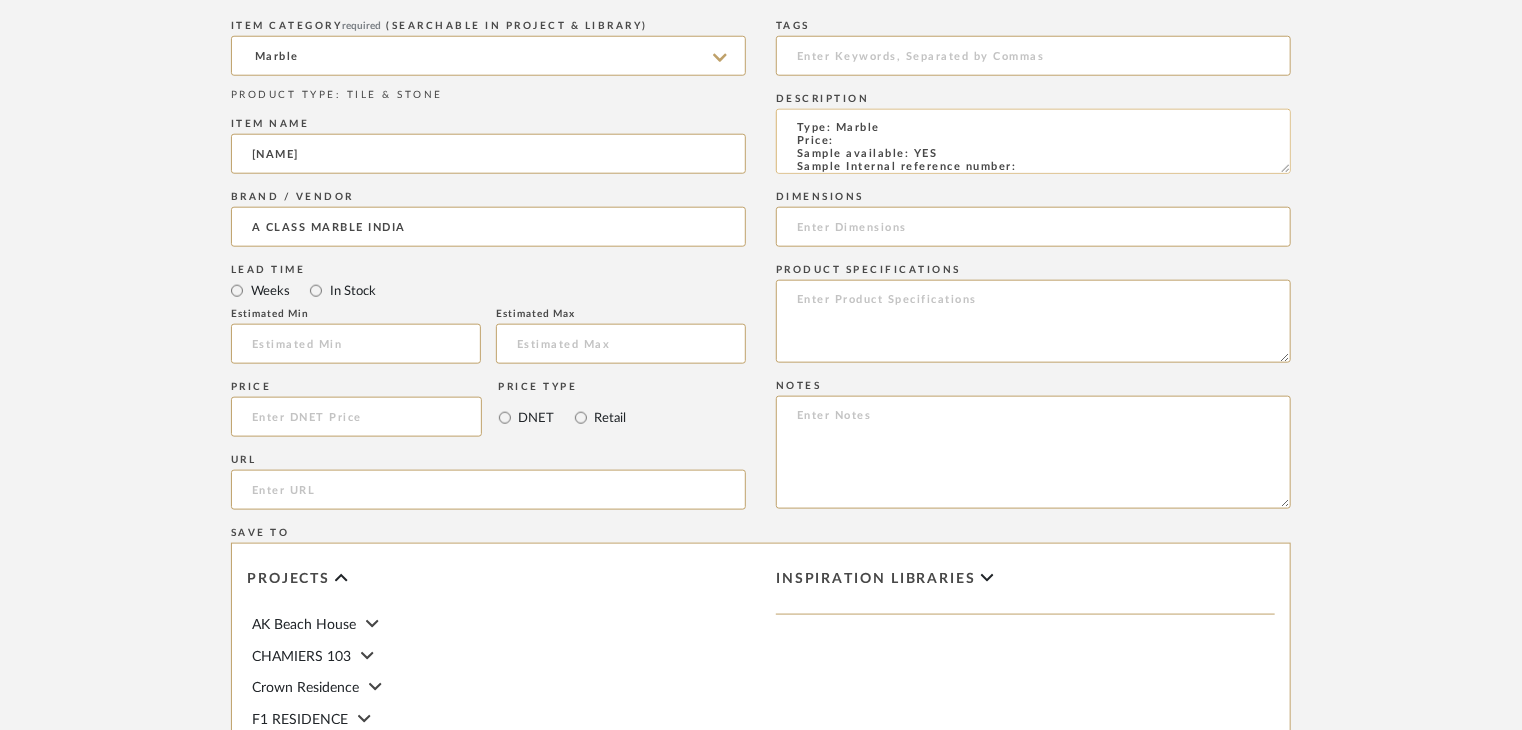 paste on "[REFERENCE]" 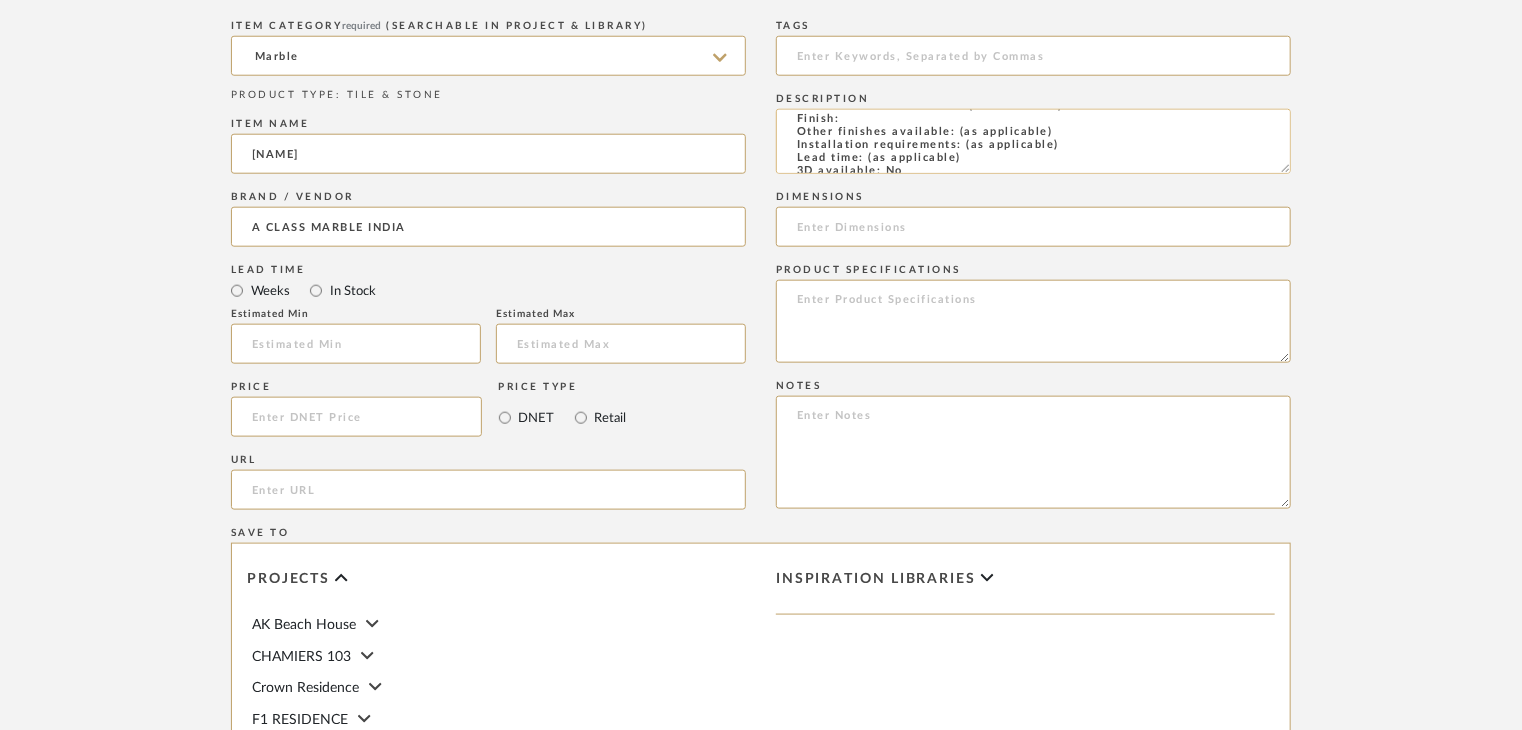 scroll, scrollTop: 115, scrollLeft: 0, axis: vertical 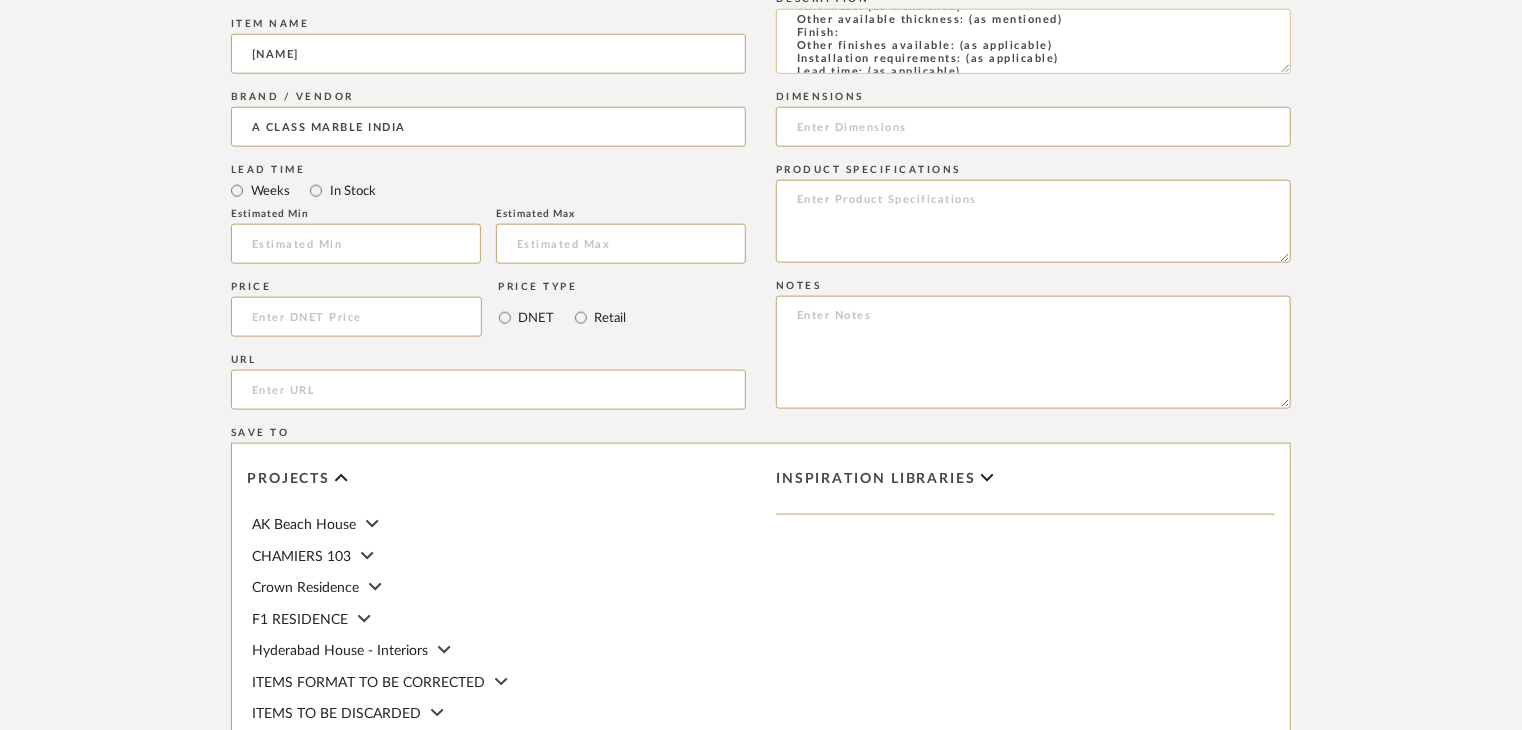 click on "Type: Marble
Price:
Sample available: YES
Sample Internal reference number: TS-MR-173-PL
Stock availability: supplier stock
Maximum slab size:
Thickness: (as mentioned)
Other available thickness: (as mentioned)
Finish:
Other finishes available: (as applicable)
Installation requirements: (as applicable)
Lead time: (as applicable)
3D available: No
Product description:
Any other details:" 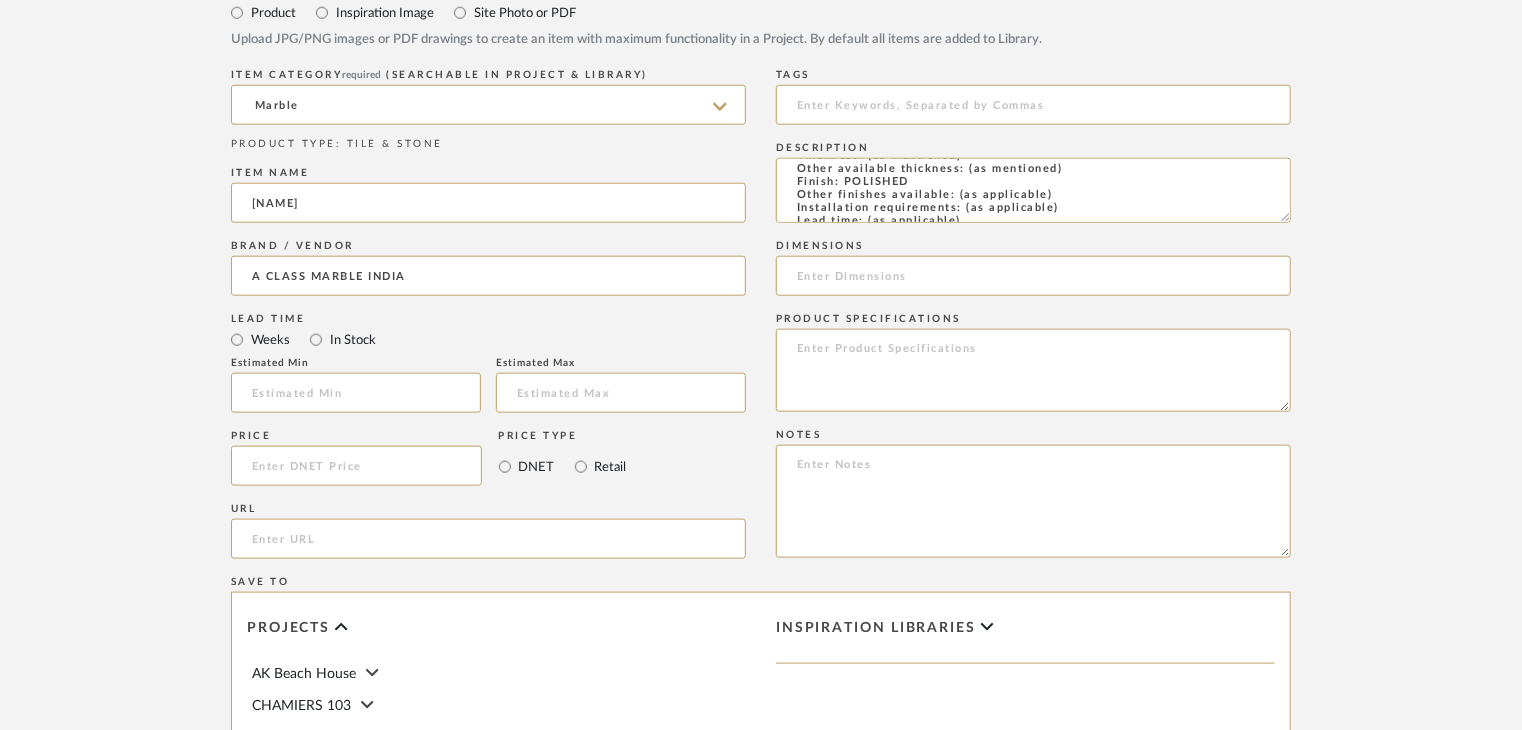 scroll, scrollTop: 900, scrollLeft: 0, axis: vertical 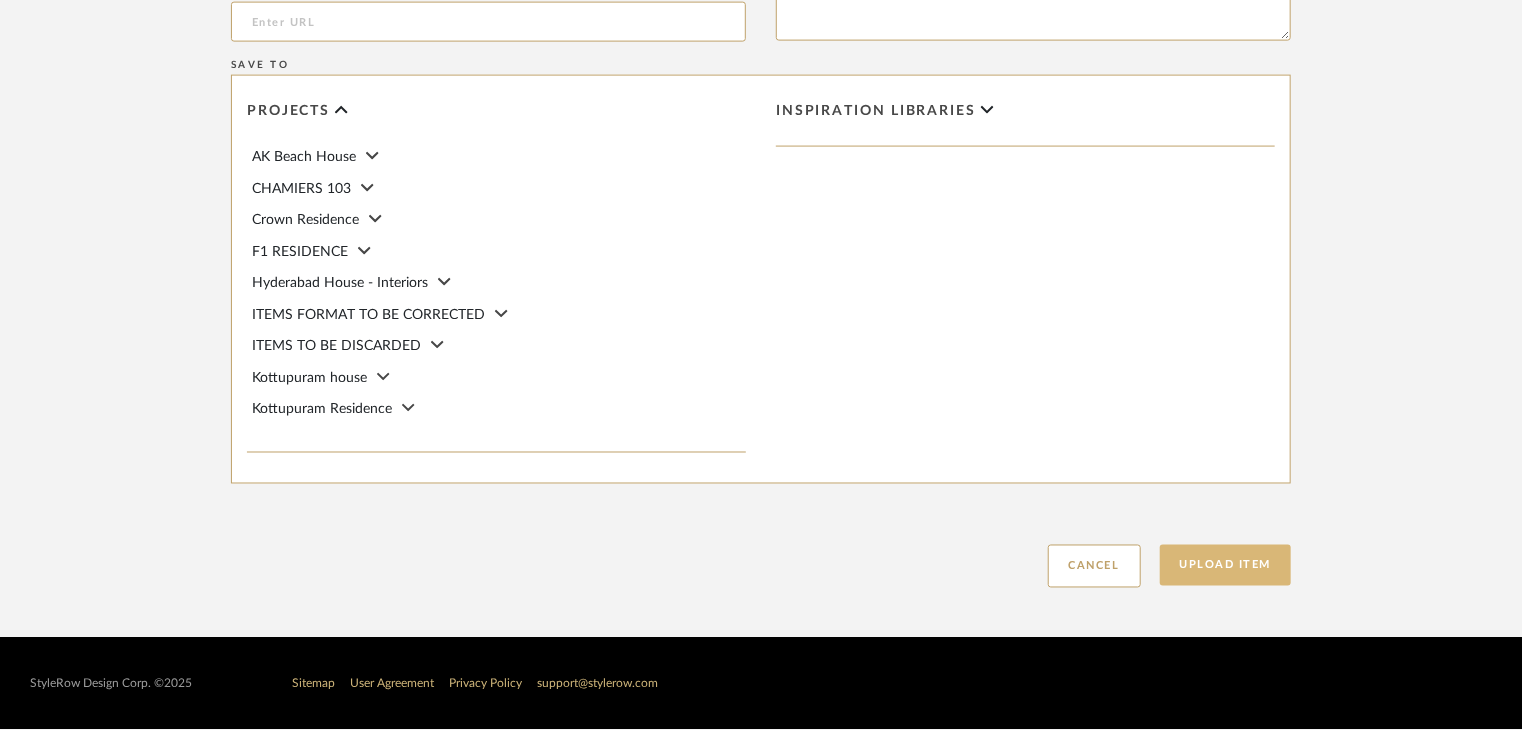 type on "Type: Marble
Price:
Sample available: YES
Sample Internal reference number: TS-MR-173-PL
Stock availability: supplier stock
Maximum slab size:
Thickness: (as mentioned)
Other available thickness: (as mentioned)
Finish: POLISHED
Other finishes available: (as applicable)
Installation requirements: (as applicable)
Lead time: (as applicable)
3D available: No
Product description:
Any other details:" 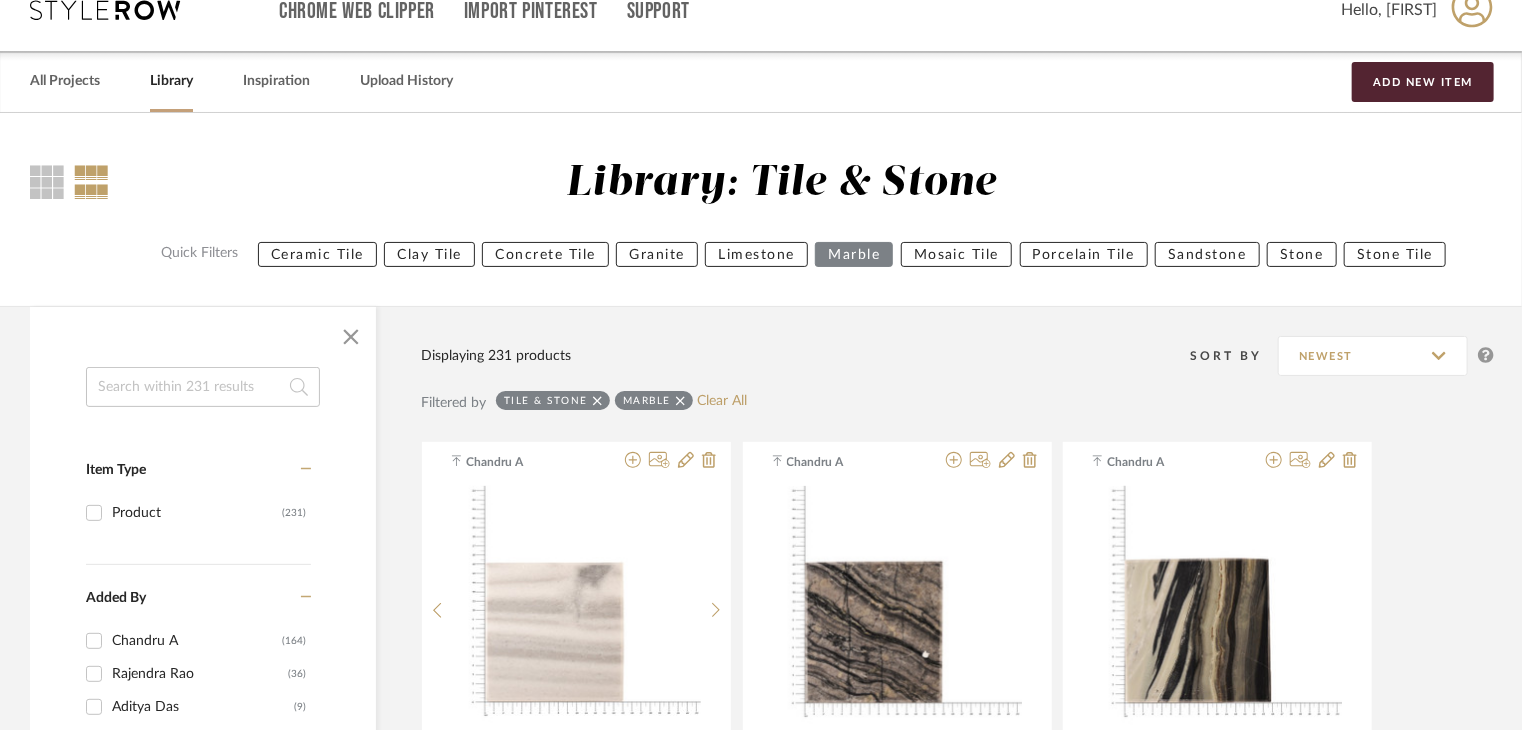 scroll, scrollTop: 0, scrollLeft: 0, axis: both 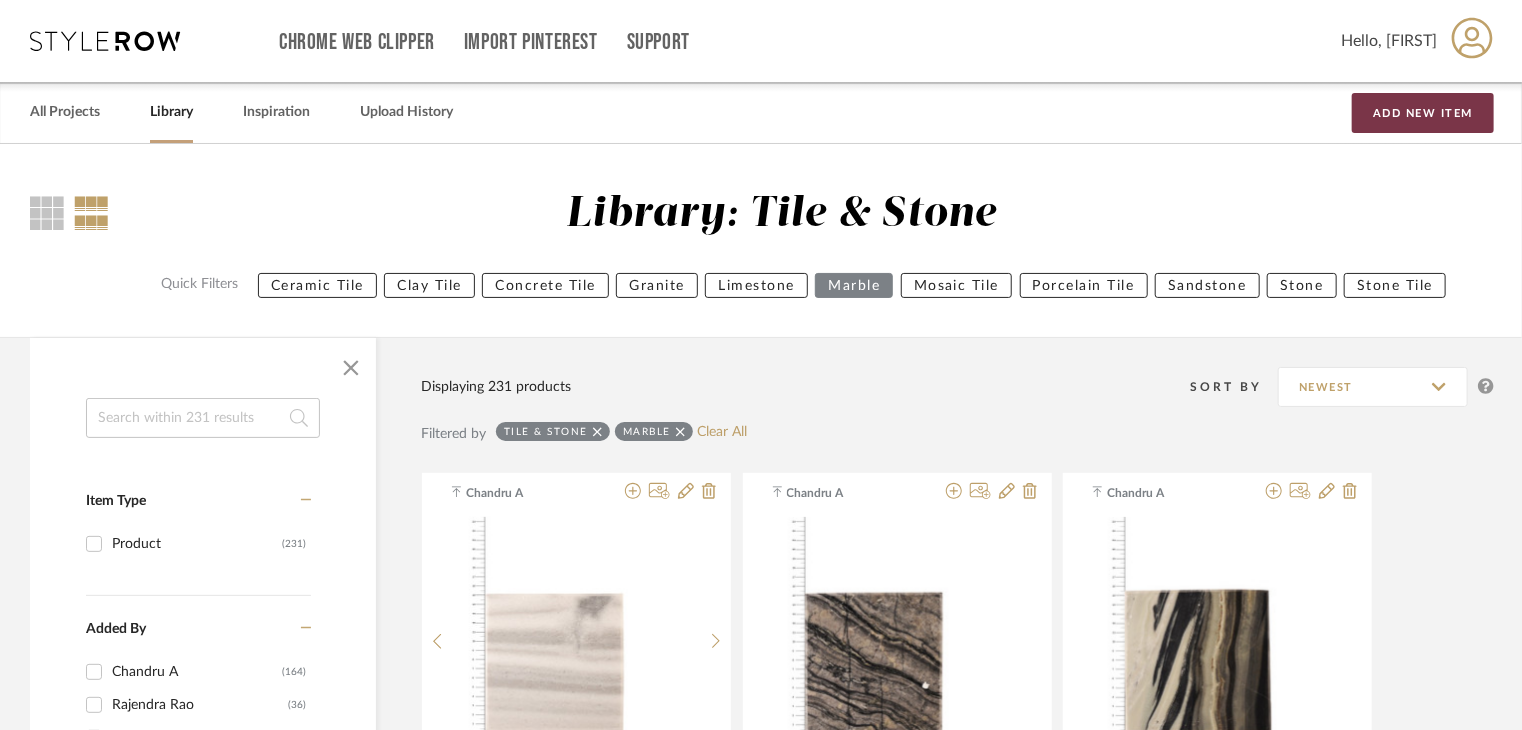 click on "Add New Item" at bounding box center [1423, 113] 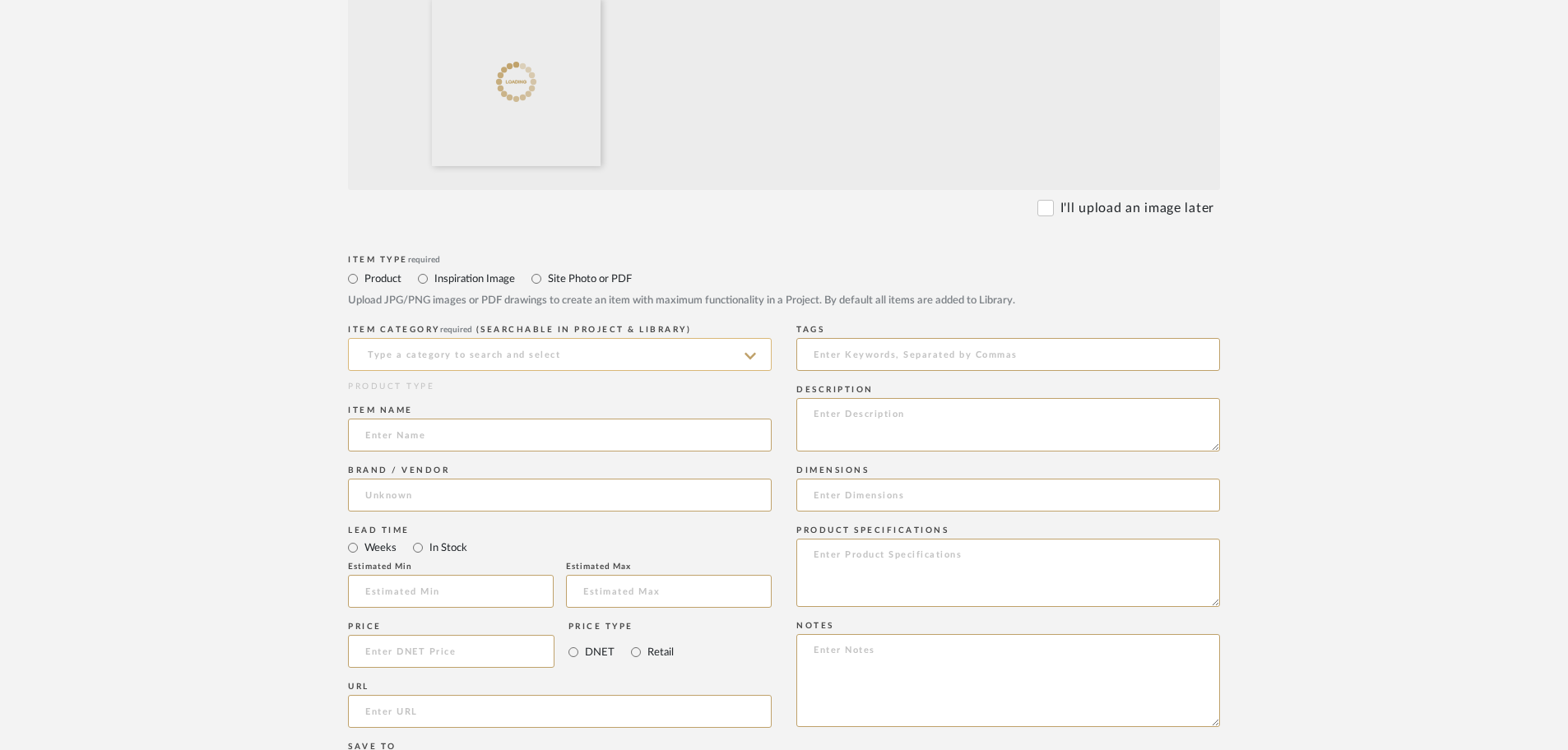scroll, scrollTop: 535, scrollLeft: 0, axis: vertical 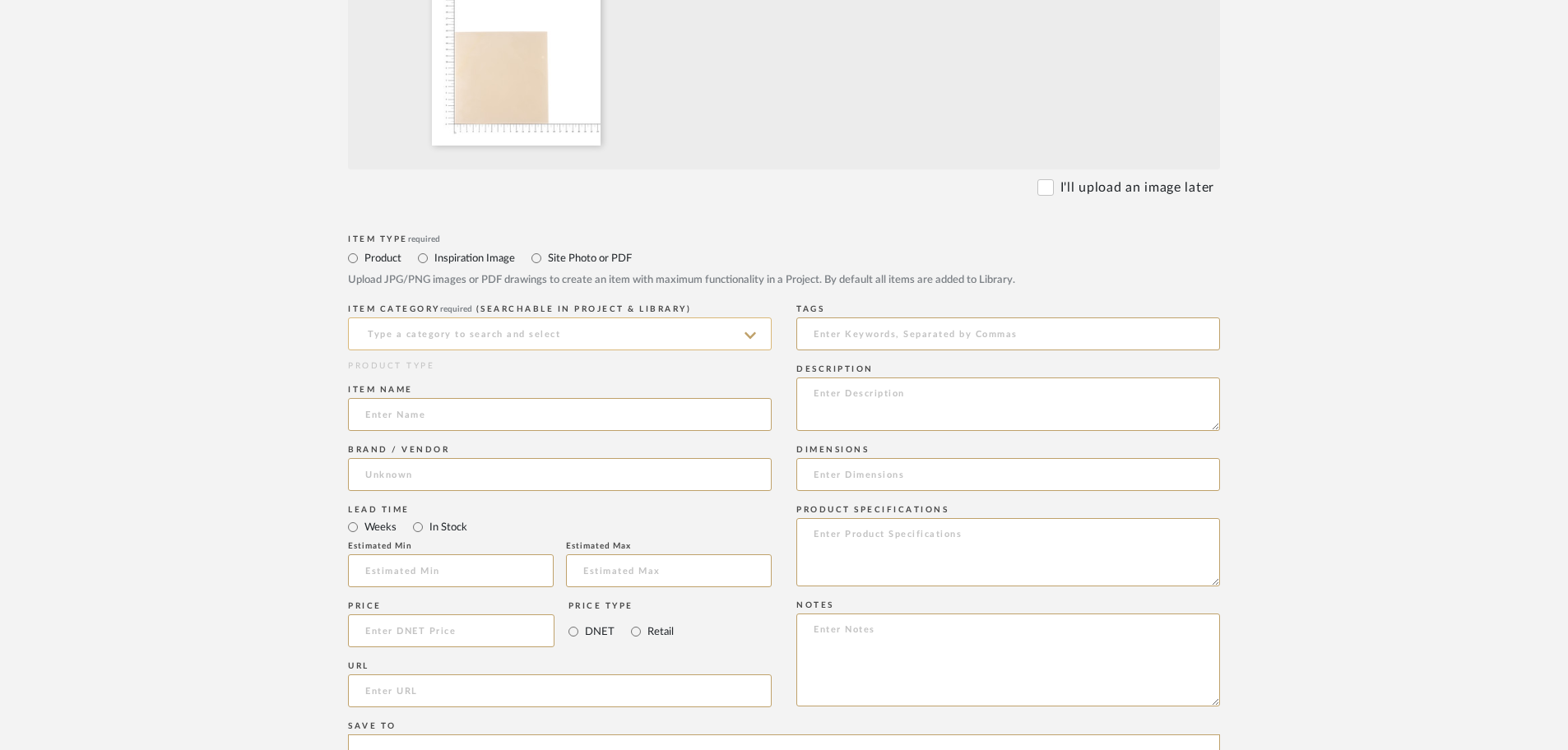 click 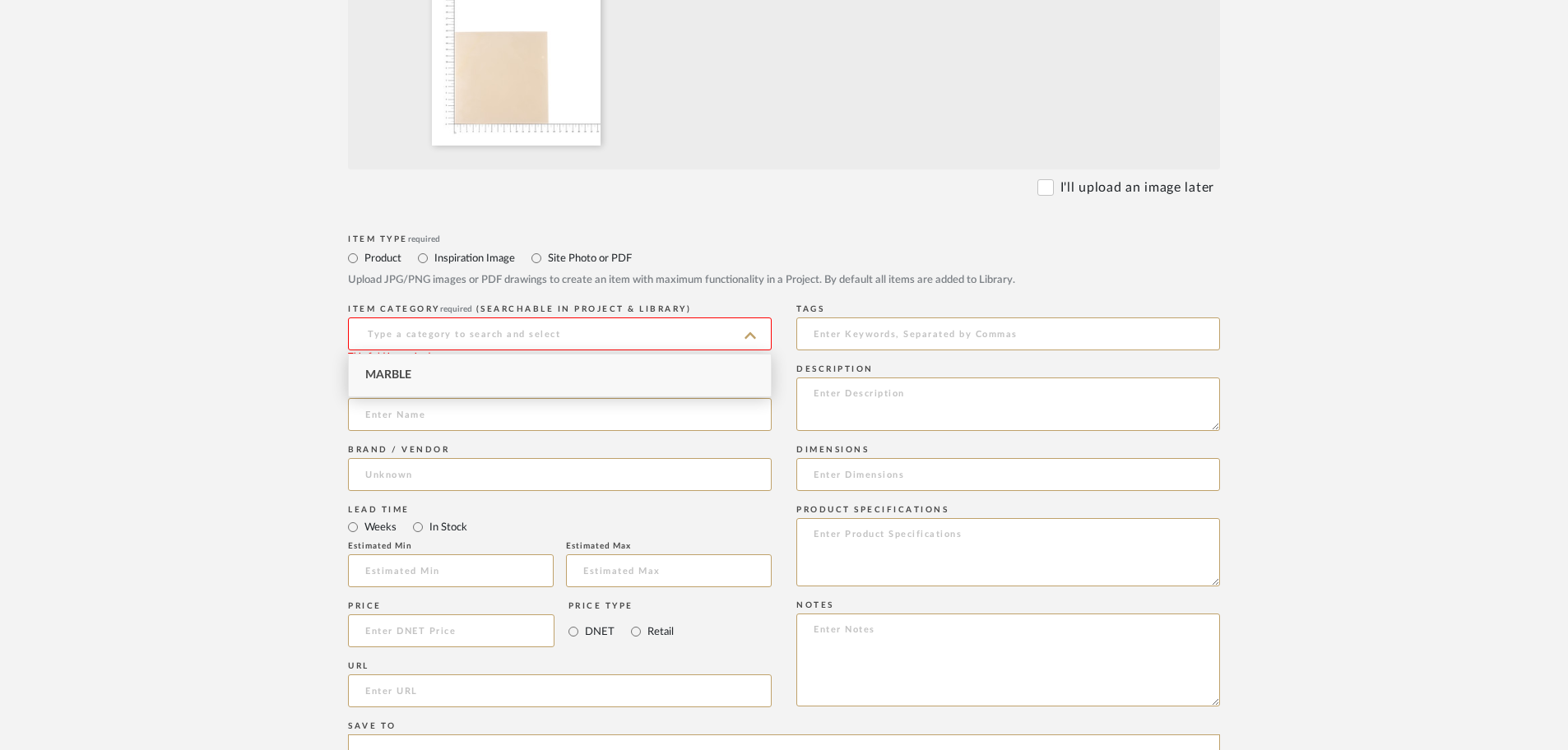 click on "Marble" at bounding box center (559, 375) 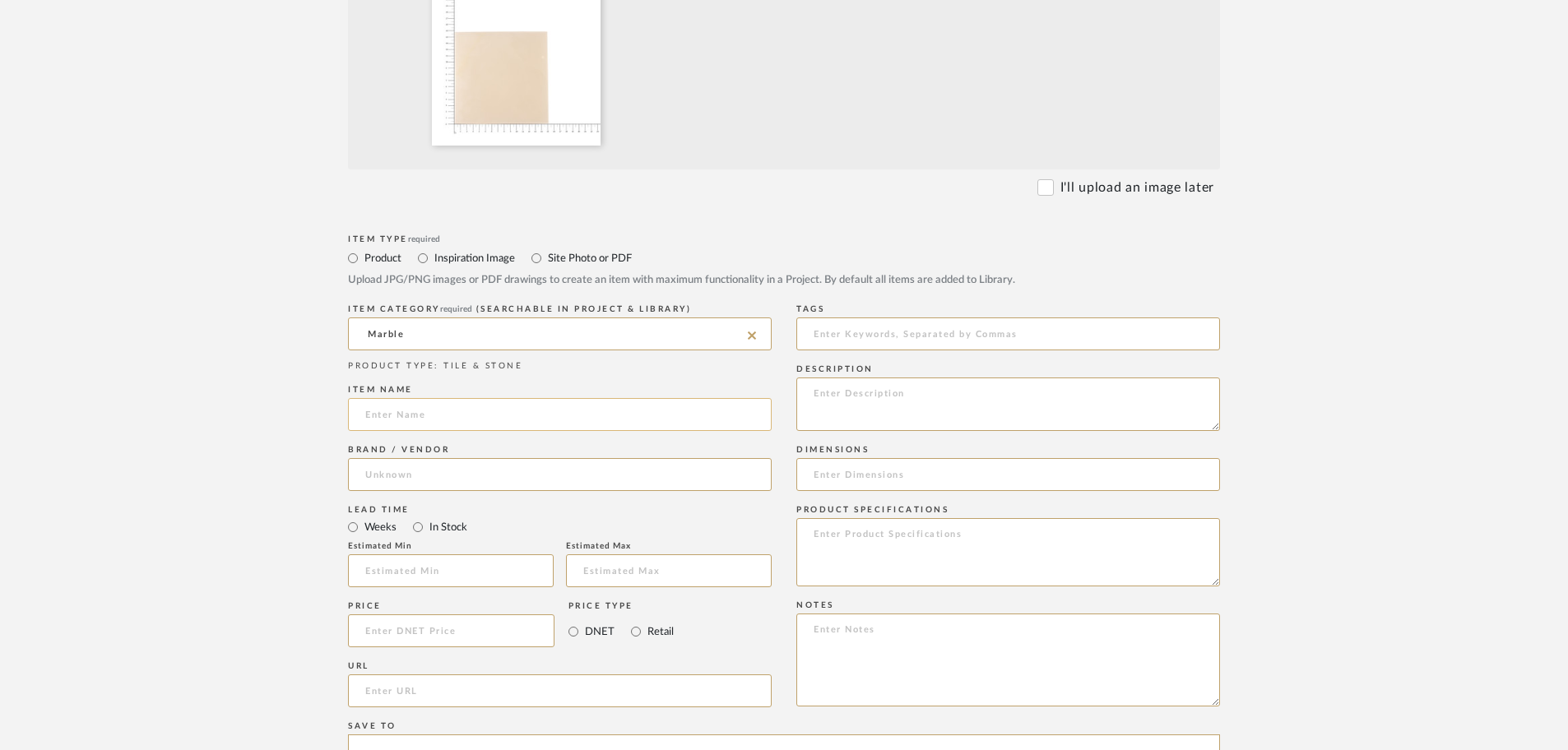 click 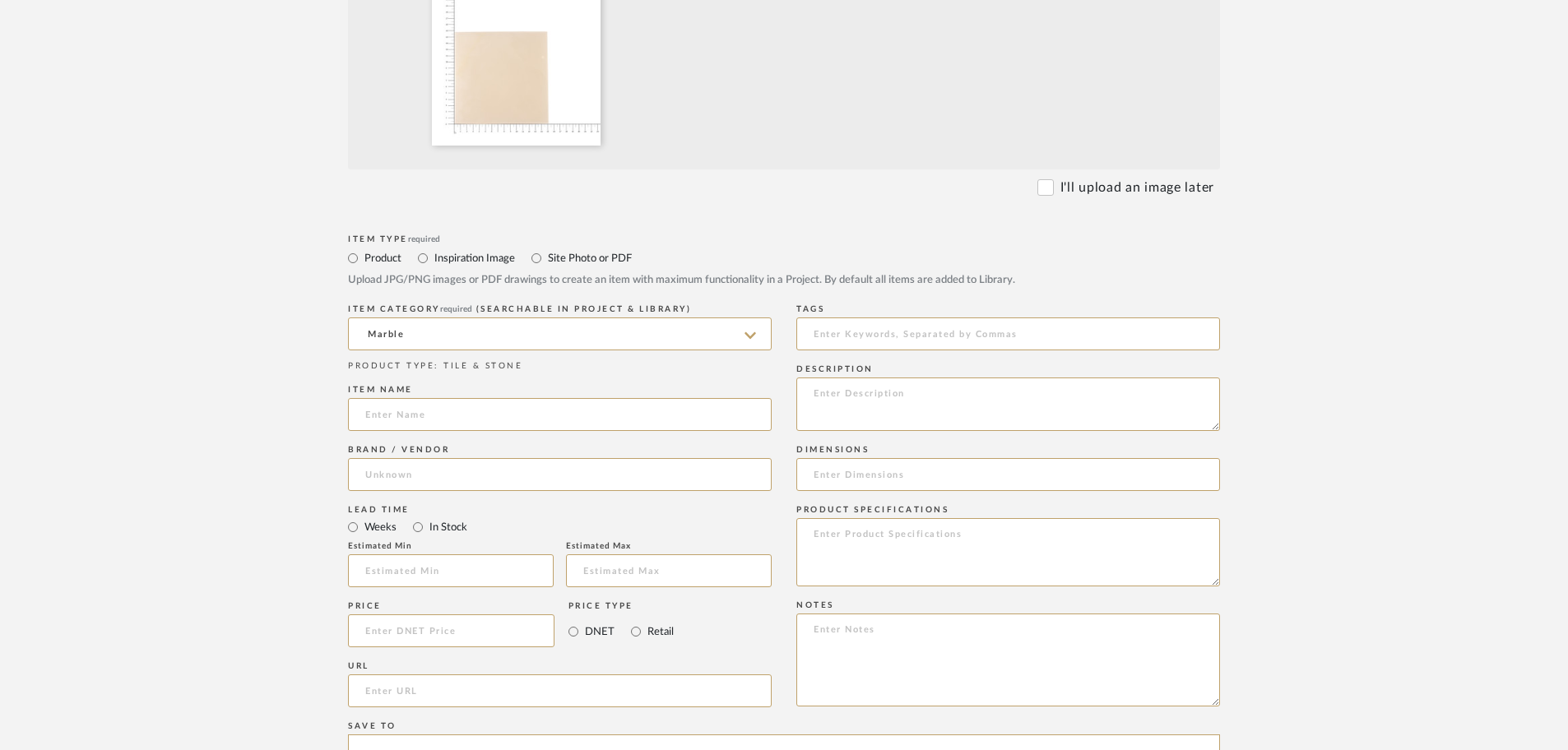 paste on "WHITE ONYX" 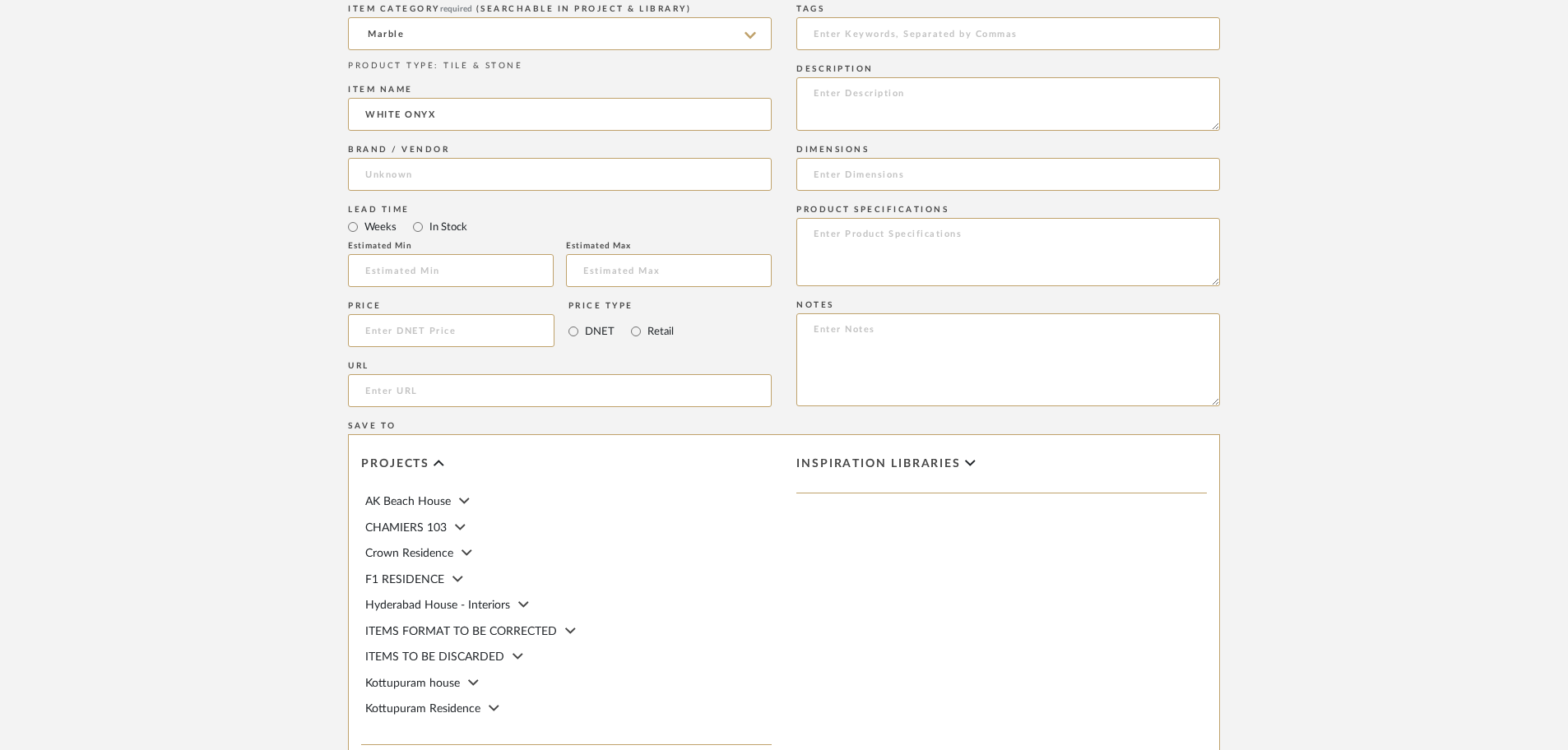 scroll, scrollTop: 843, scrollLeft: 0, axis: vertical 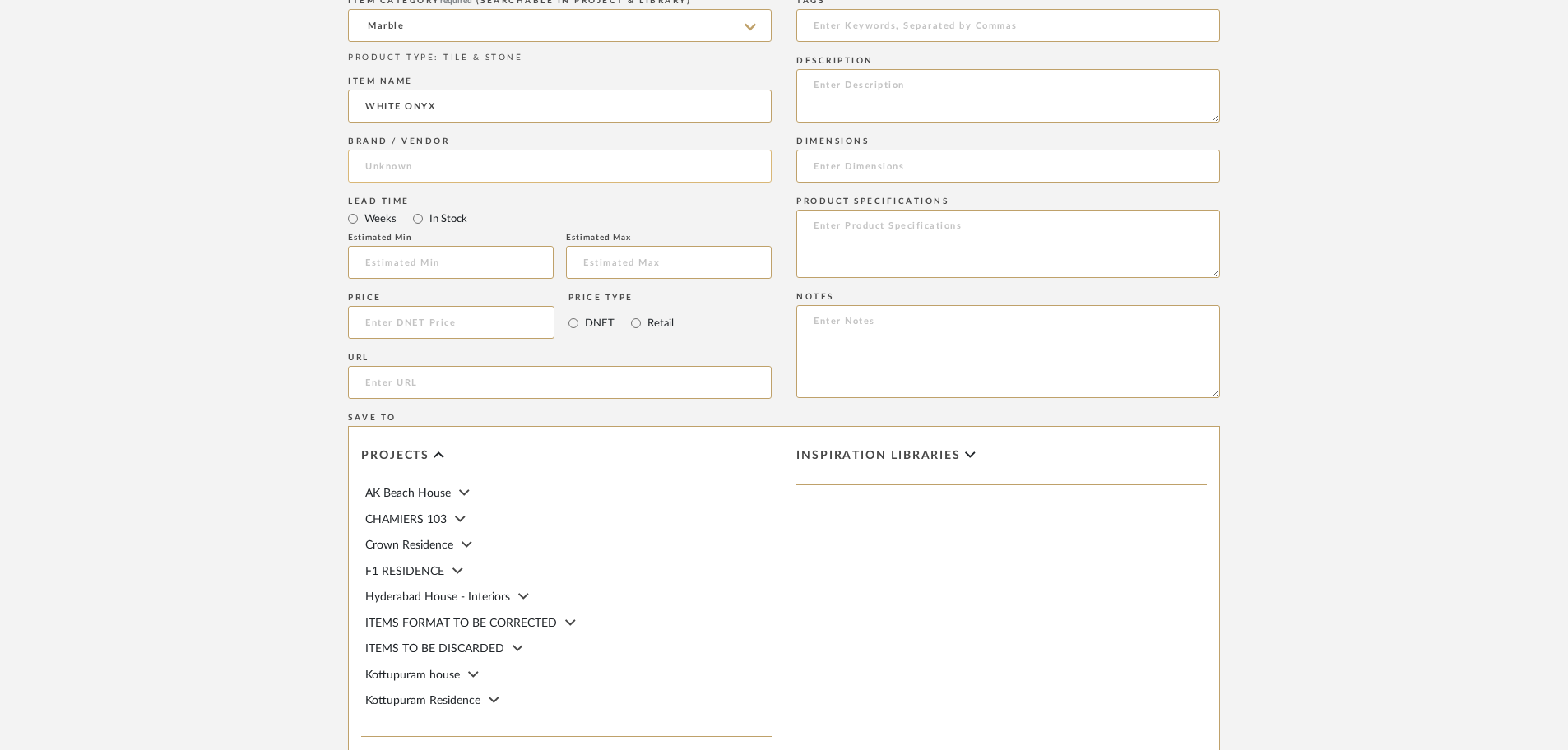 type on "WHITE ONYX" 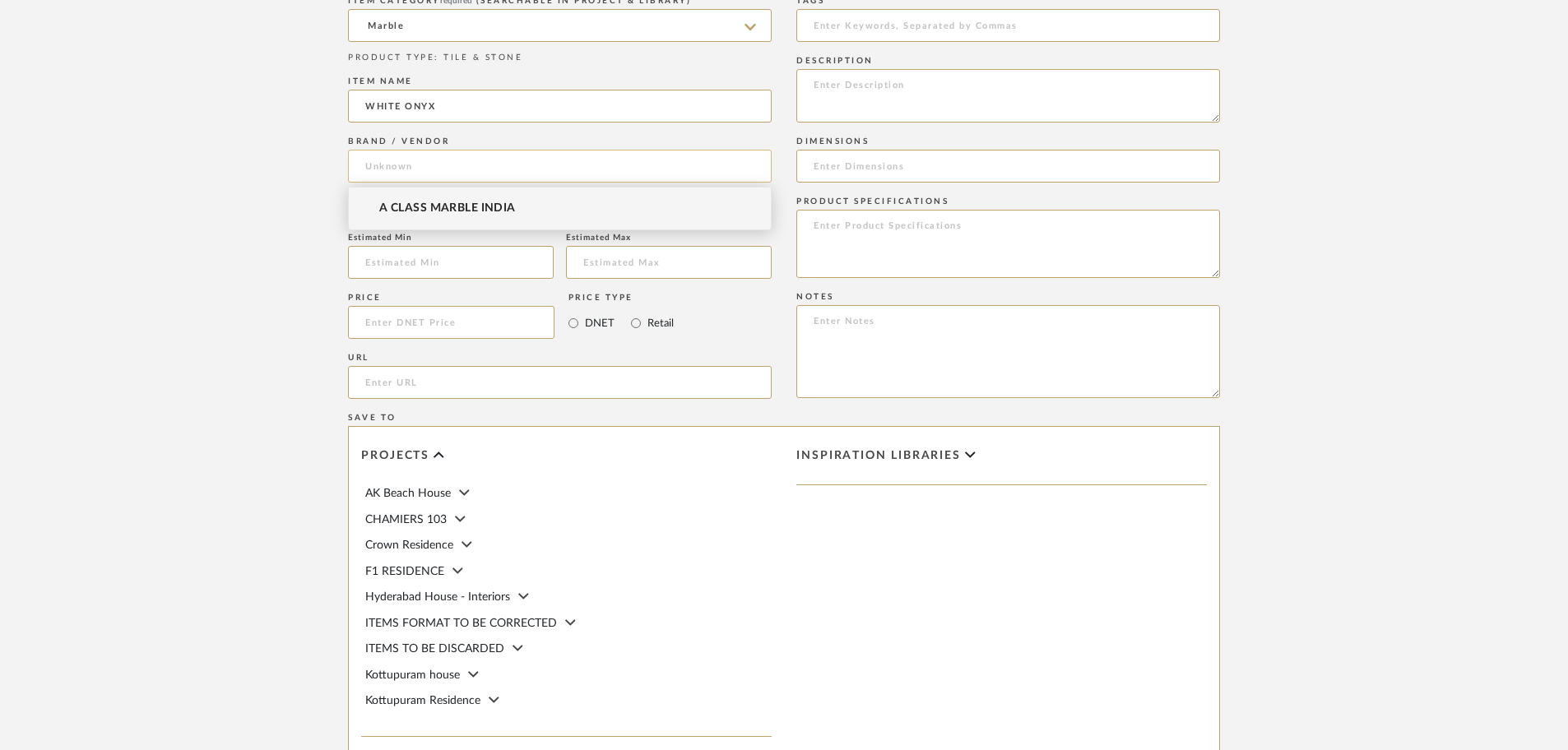 click 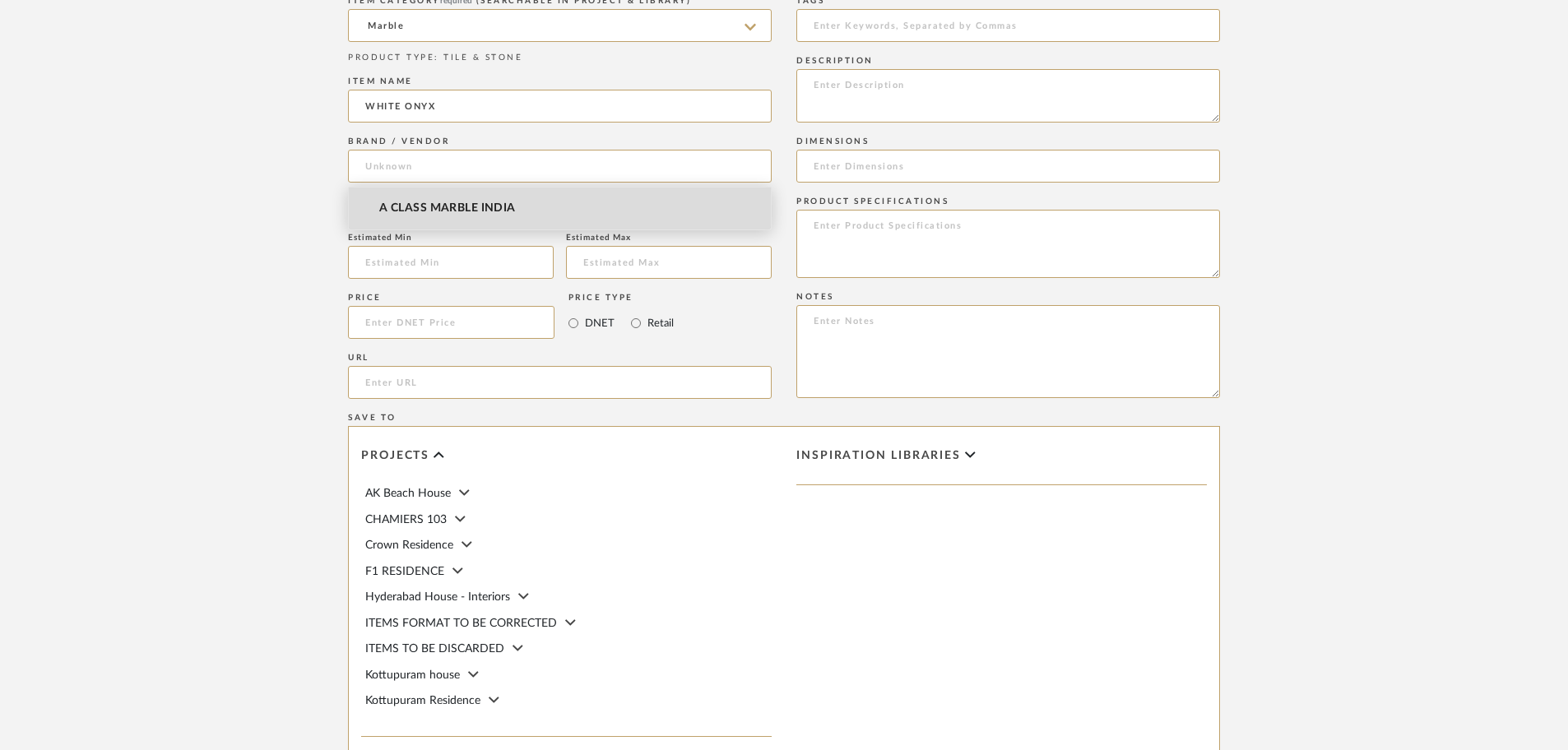 click on "A CLASS MARBLE INDIA" at bounding box center [559, 208] 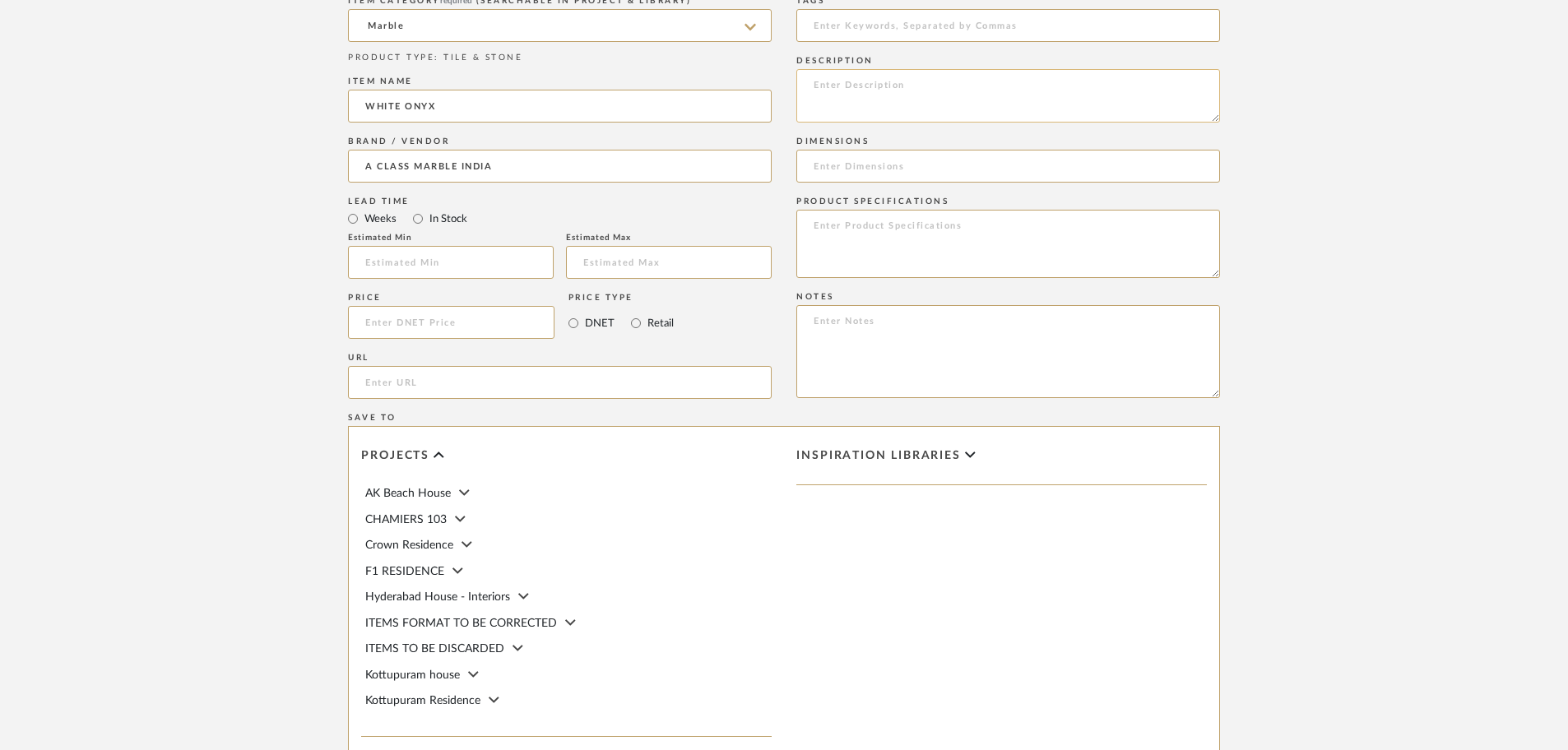 click 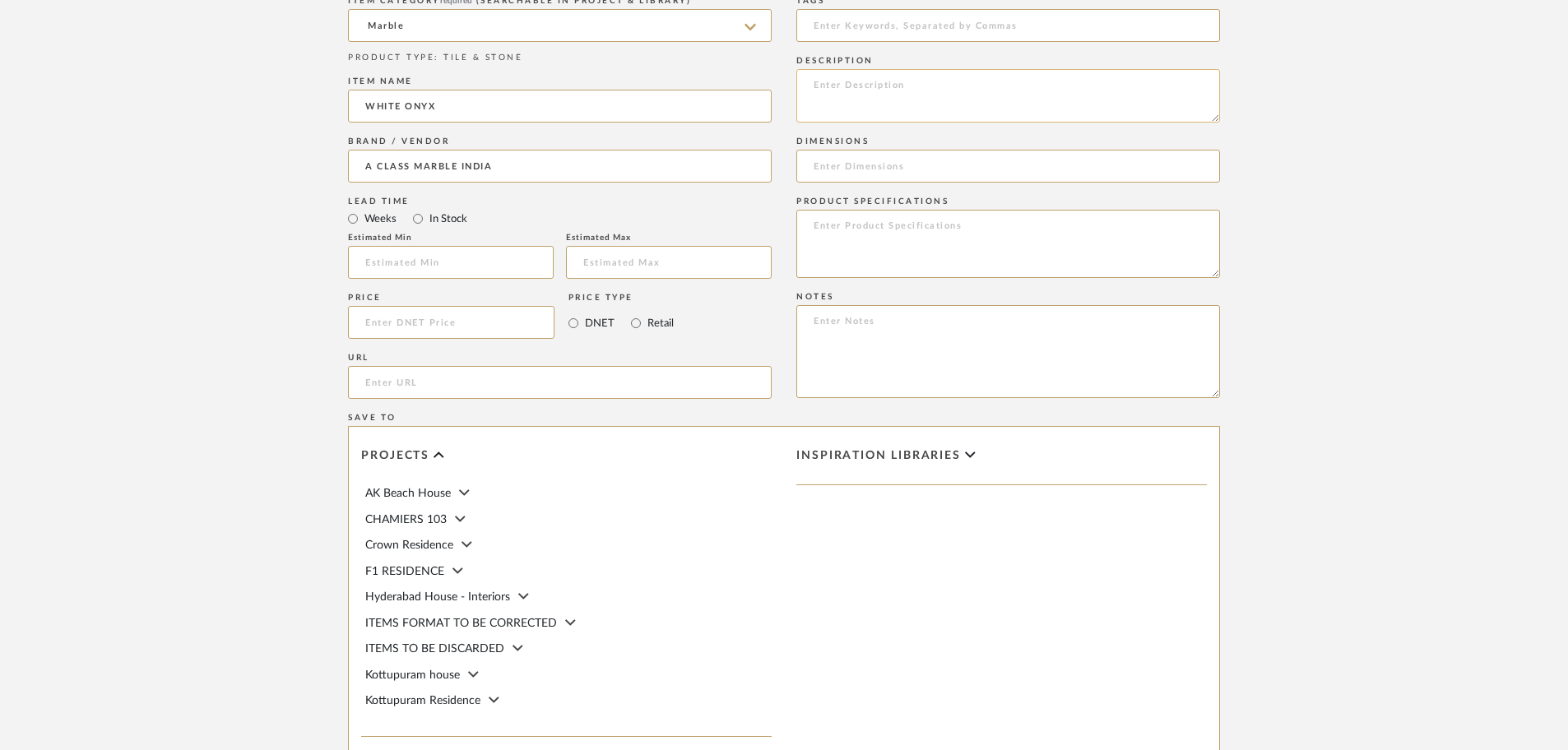 paste on "Type: Marble
Price:
Sample available: YES
Sample Internal reference number:
Stock availability: supplier stock
Maximum slab size:
Thickness: (as mentioned)
Other available thickness: (as mentioned)
Finish:
Other finishes available: (as applicable)
Installation requirements: (as applicable)
Lead time: (as applicable)
3D available: No
Product description:
Any other details:" 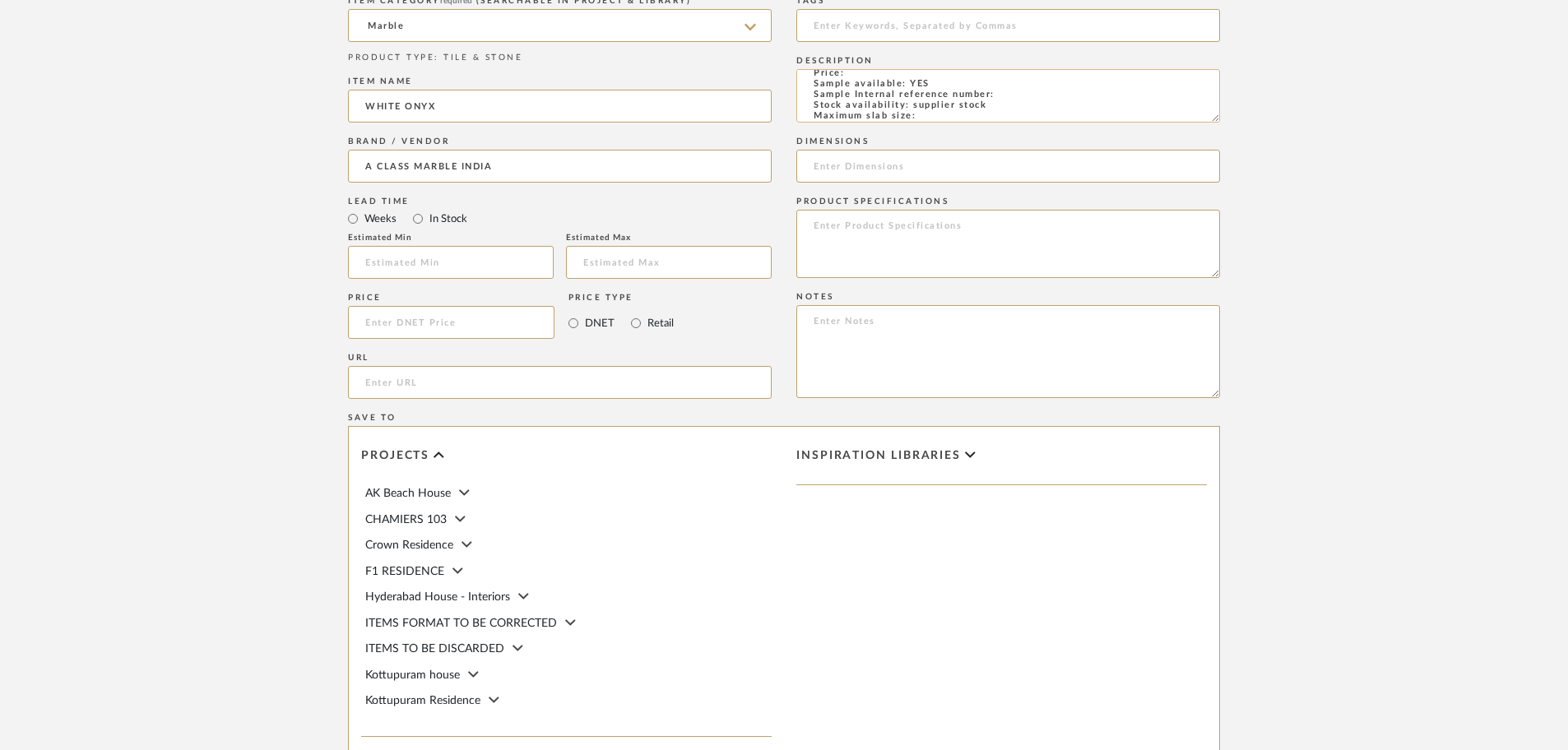 scroll, scrollTop: 0, scrollLeft: 0, axis: both 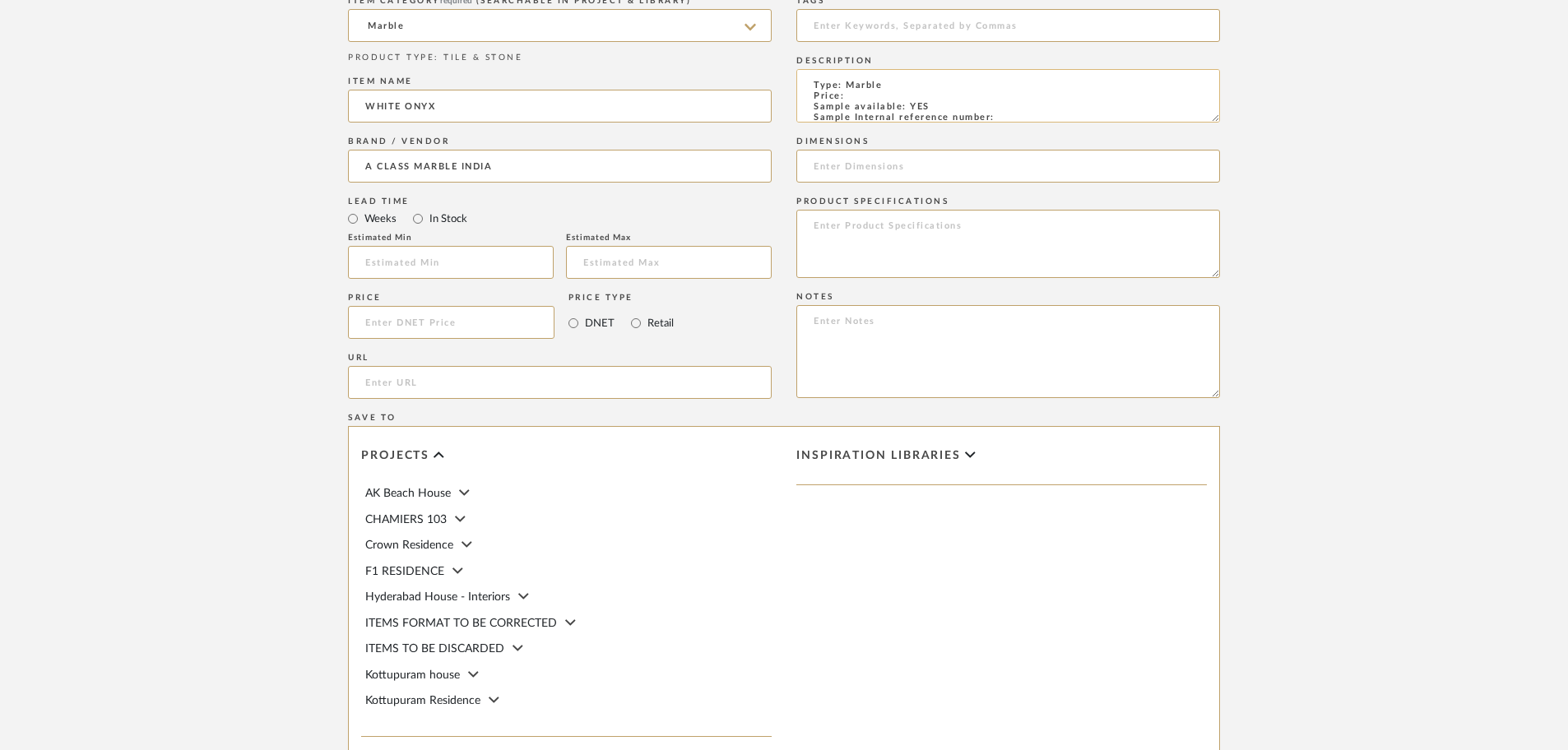click on "Type: Marble
Price:
Sample available: YES
Sample Internal reference number:
Stock availability: supplier stock
Maximum slab size:
Thickness: (as mentioned)
Other available thickness: (as mentioned)
Finish:
Other finishes available: (as applicable)
Installation requirements: (as applicable)
Lead time: (as applicable)
3D available: No
Product description:
Any other details:" 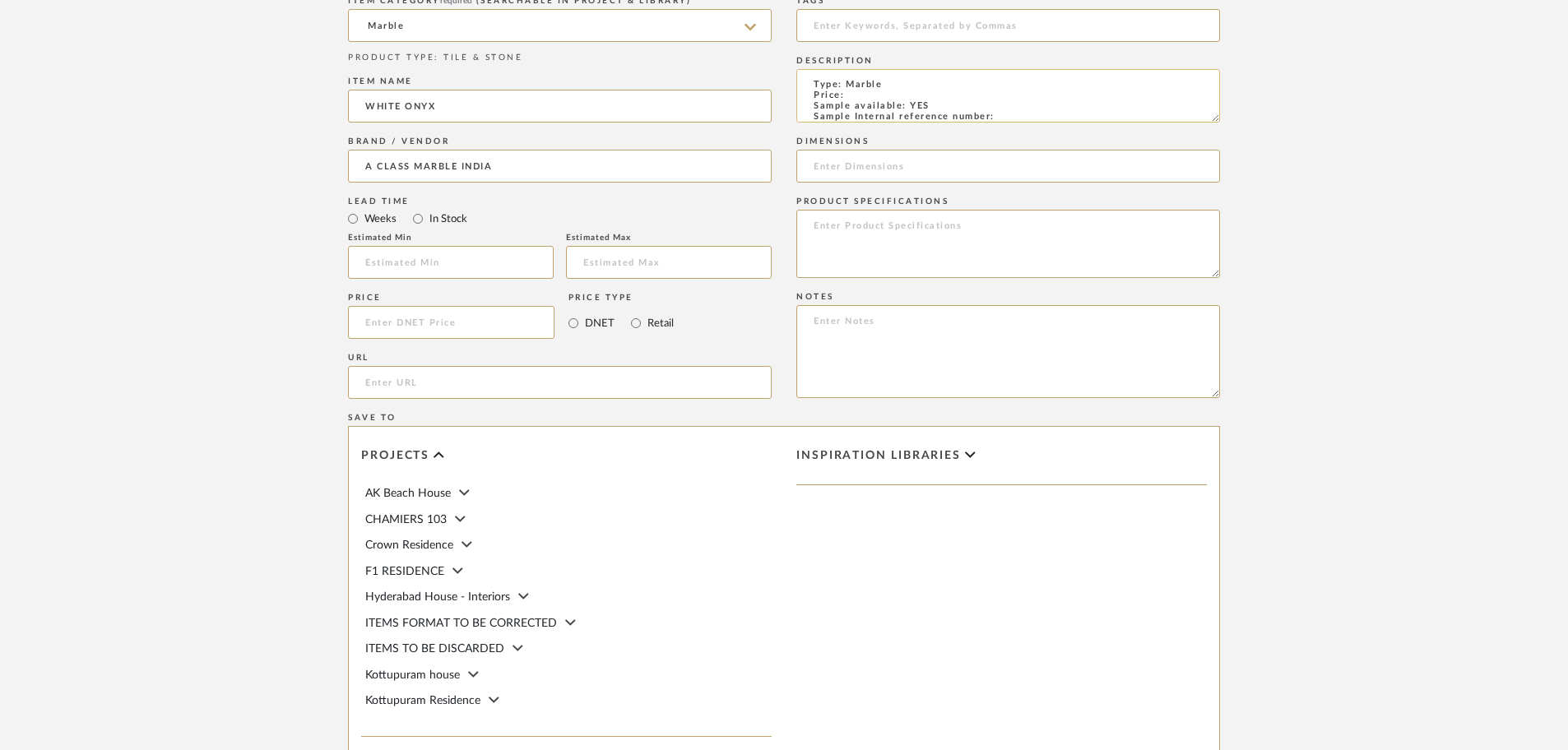 paste on "TS-MR-174" 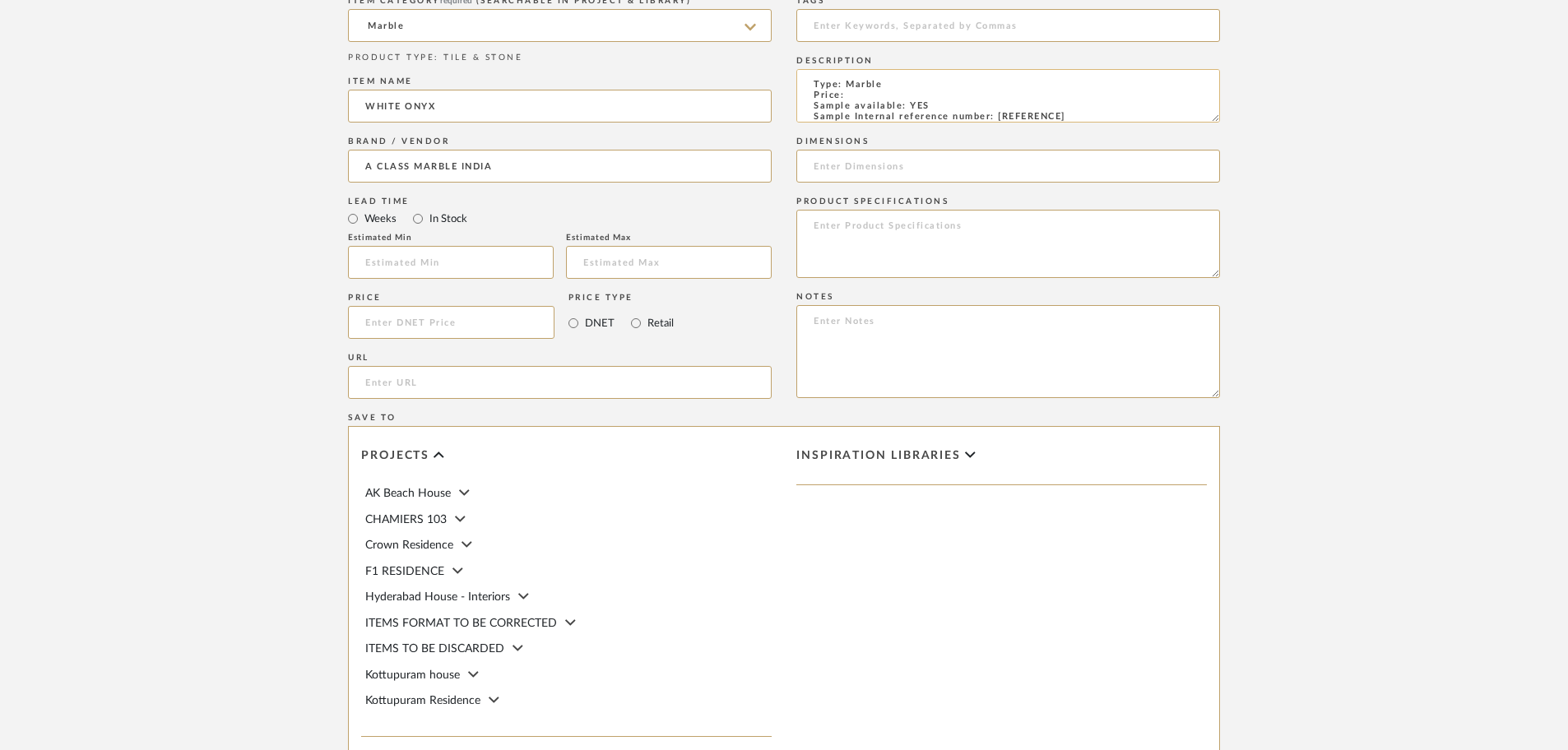 scroll, scrollTop: 12, scrollLeft: 0, axis: vertical 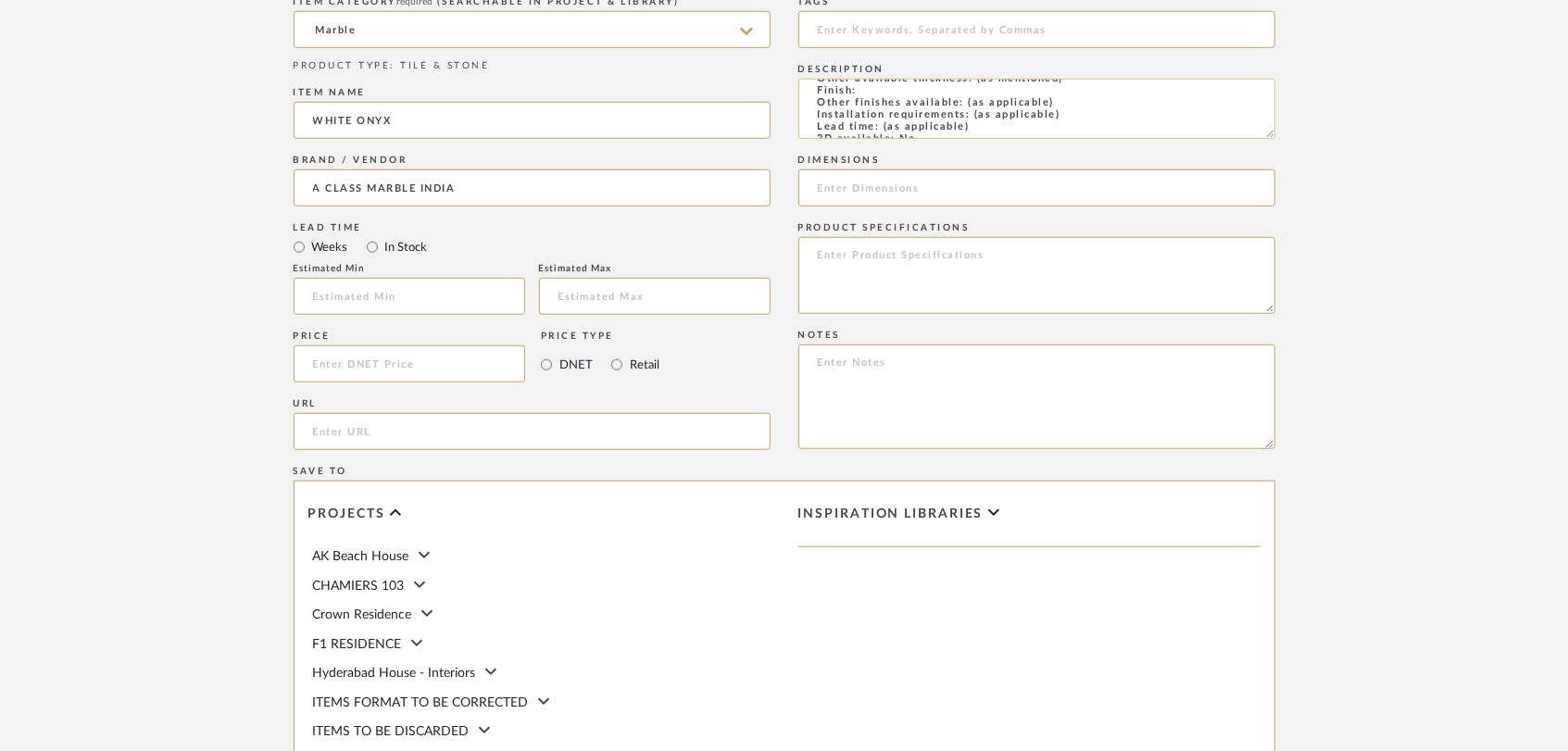 click on "Type: Marble
Price:
Sample available: YES
Sample Internal reference number: TS-MR-174
Stock availability: supplier stock
Maximum slab size:
Thickness: (as mentioned)
Other available thickness: (as mentioned)
Finish:
Other finishes available: (as applicable)
Installation requirements: (as applicable)
Lead time: (as applicable)
3D available: No
Product description:
Any other details:" 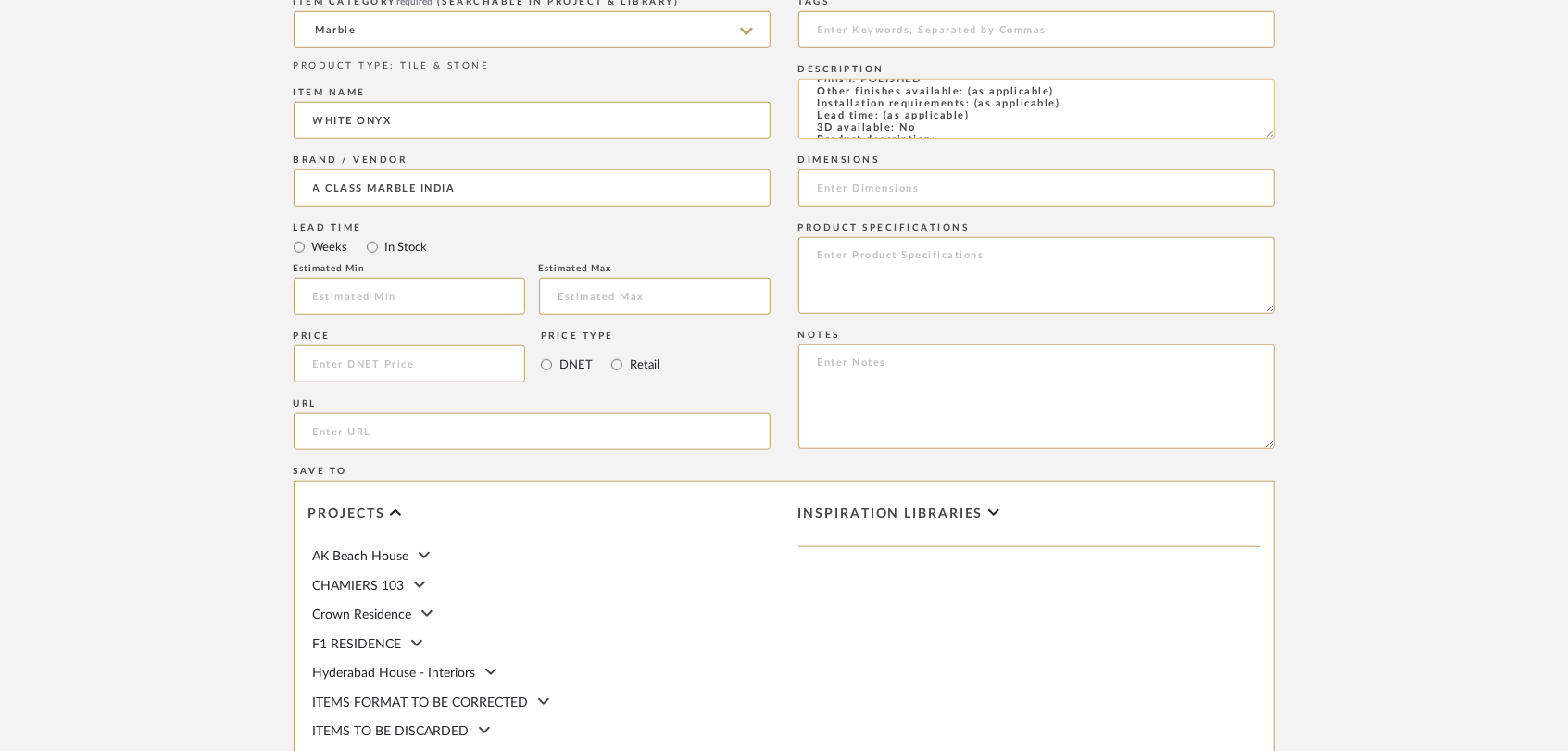 scroll, scrollTop: 103, scrollLeft: 0, axis: vertical 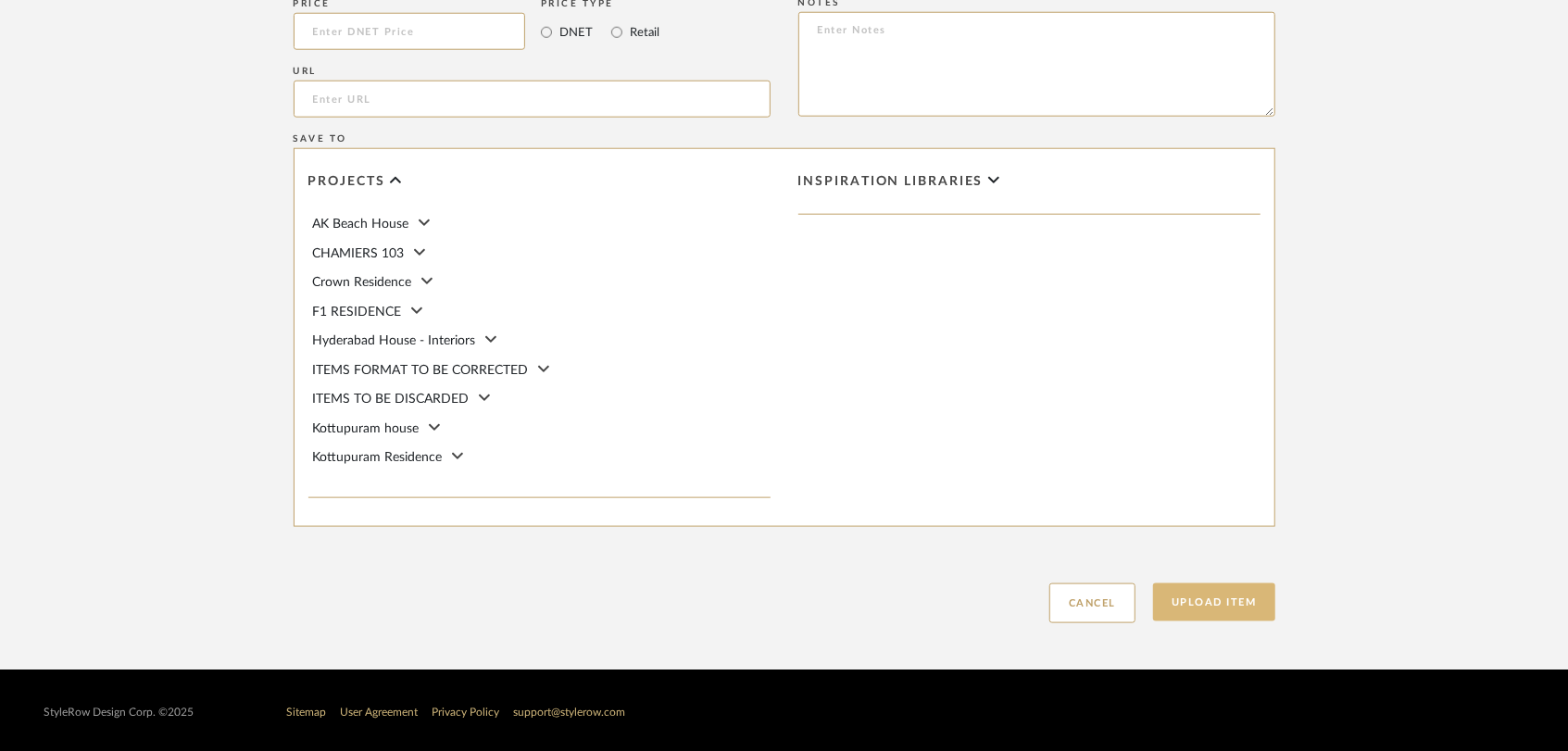 type on "Type: Marble
Price:
Sample available: YES
Sample Internal reference number: TS-MR-174
Stock availability: supplier stock
Maximum slab size:
Thickness: (as mentioned)
Other available thickness: (as mentioned)
Finish: POLISHED
Other finishes available: (as applicable)
Installation requirements: (as applicable)
Lead time: (as applicable)
3D available: No
Product description:
Any other details:" 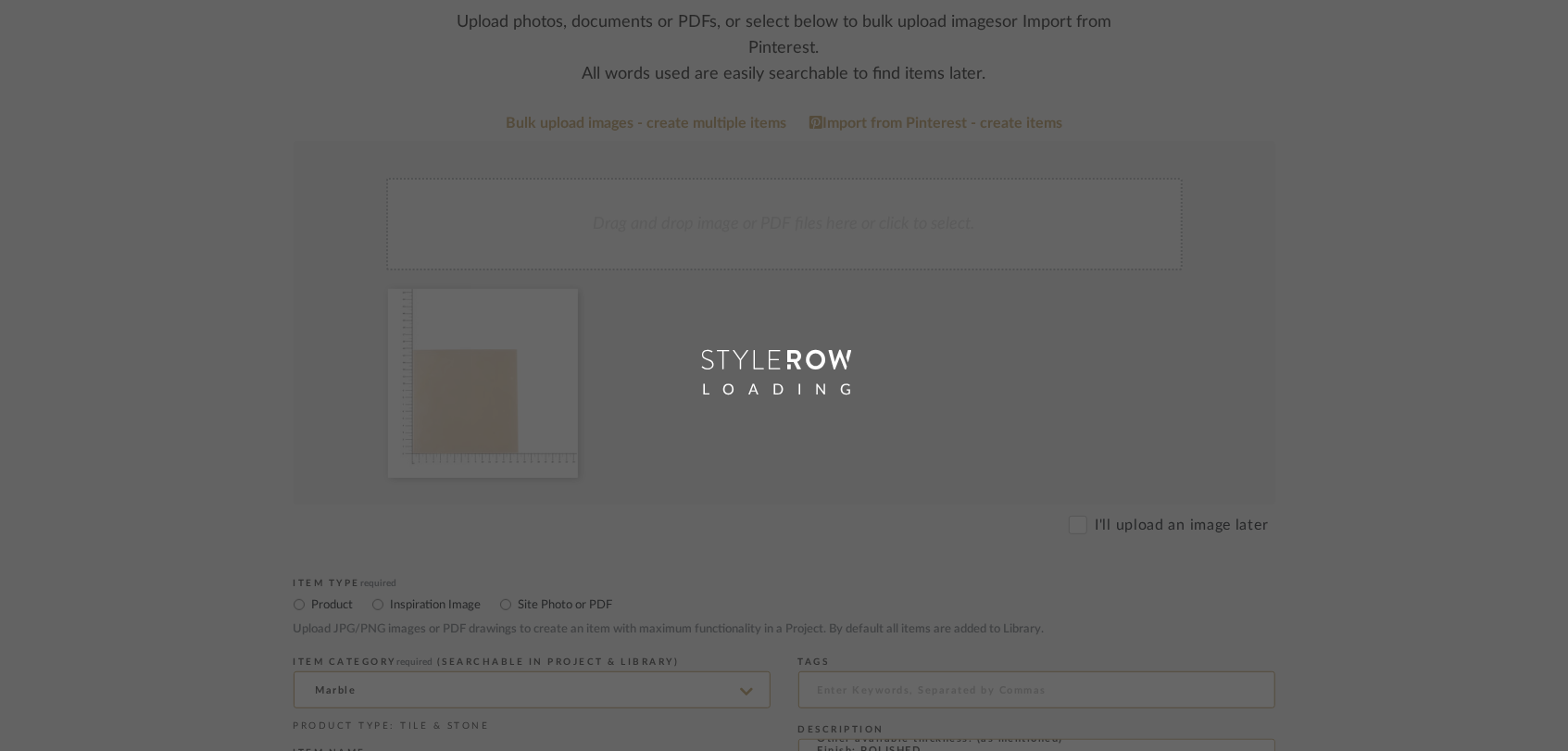 scroll, scrollTop: 0, scrollLeft: 0, axis: both 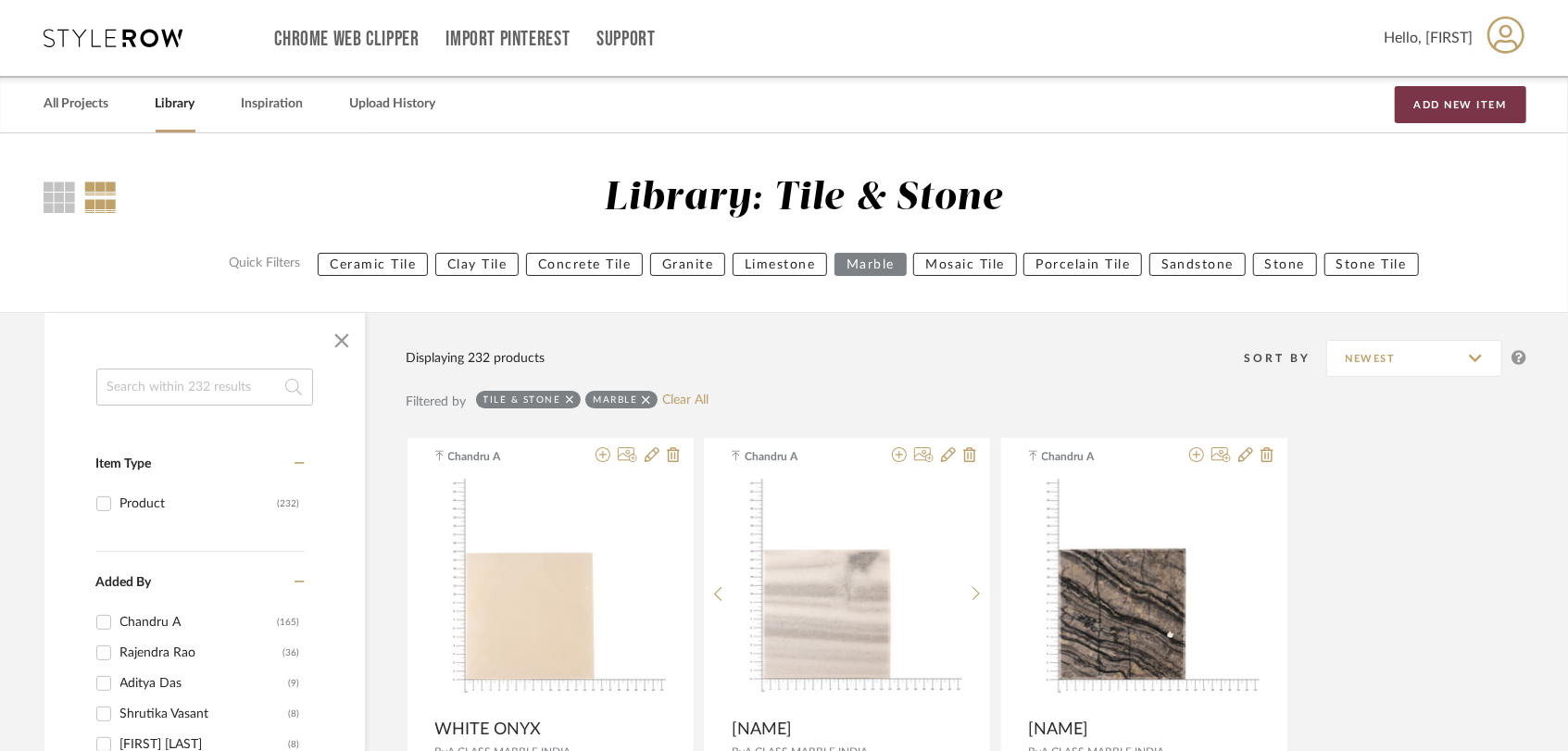 click on "Add New Item" at bounding box center (1461, 105) 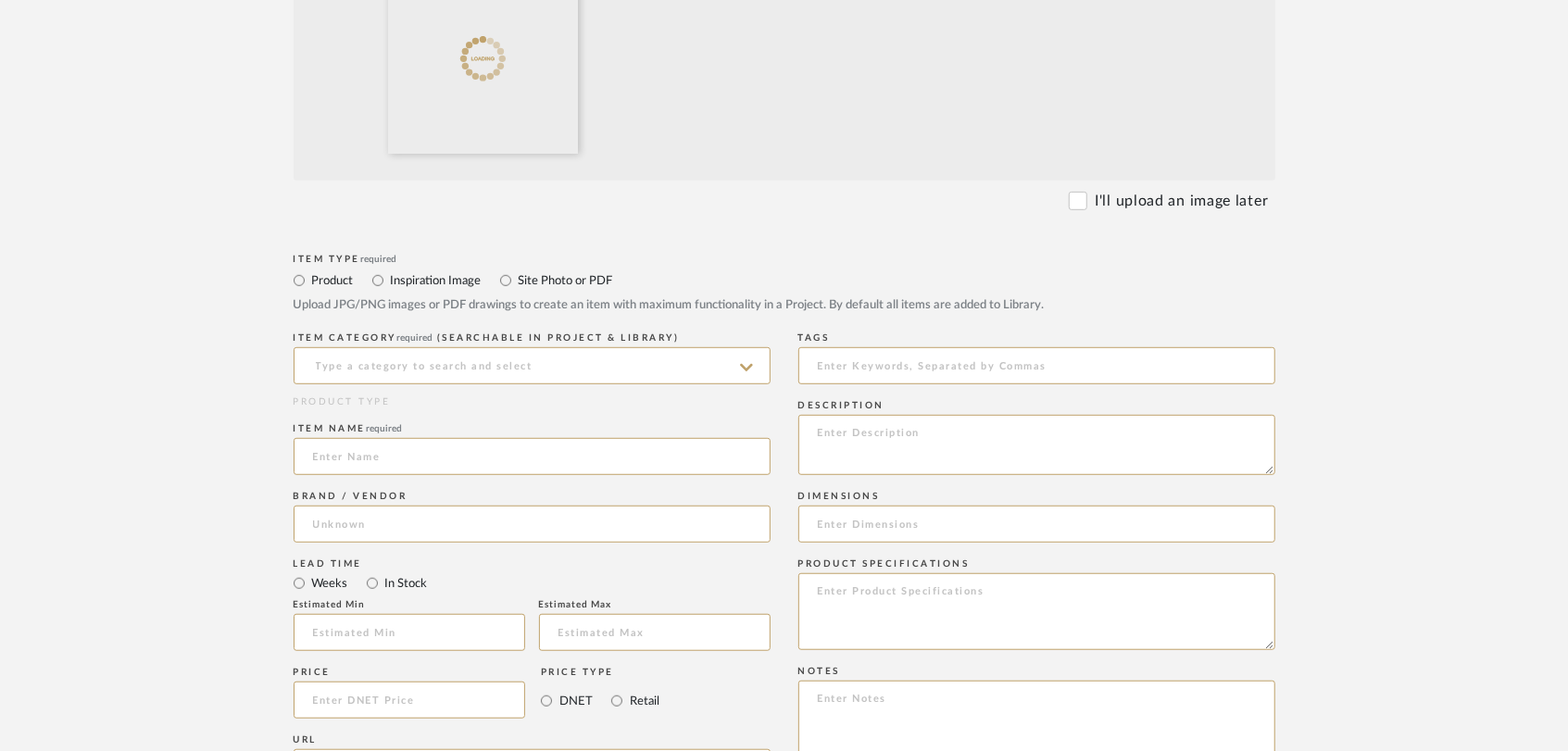 scroll, scrollTop: 822, scrollLeft: 0, axis: vertical 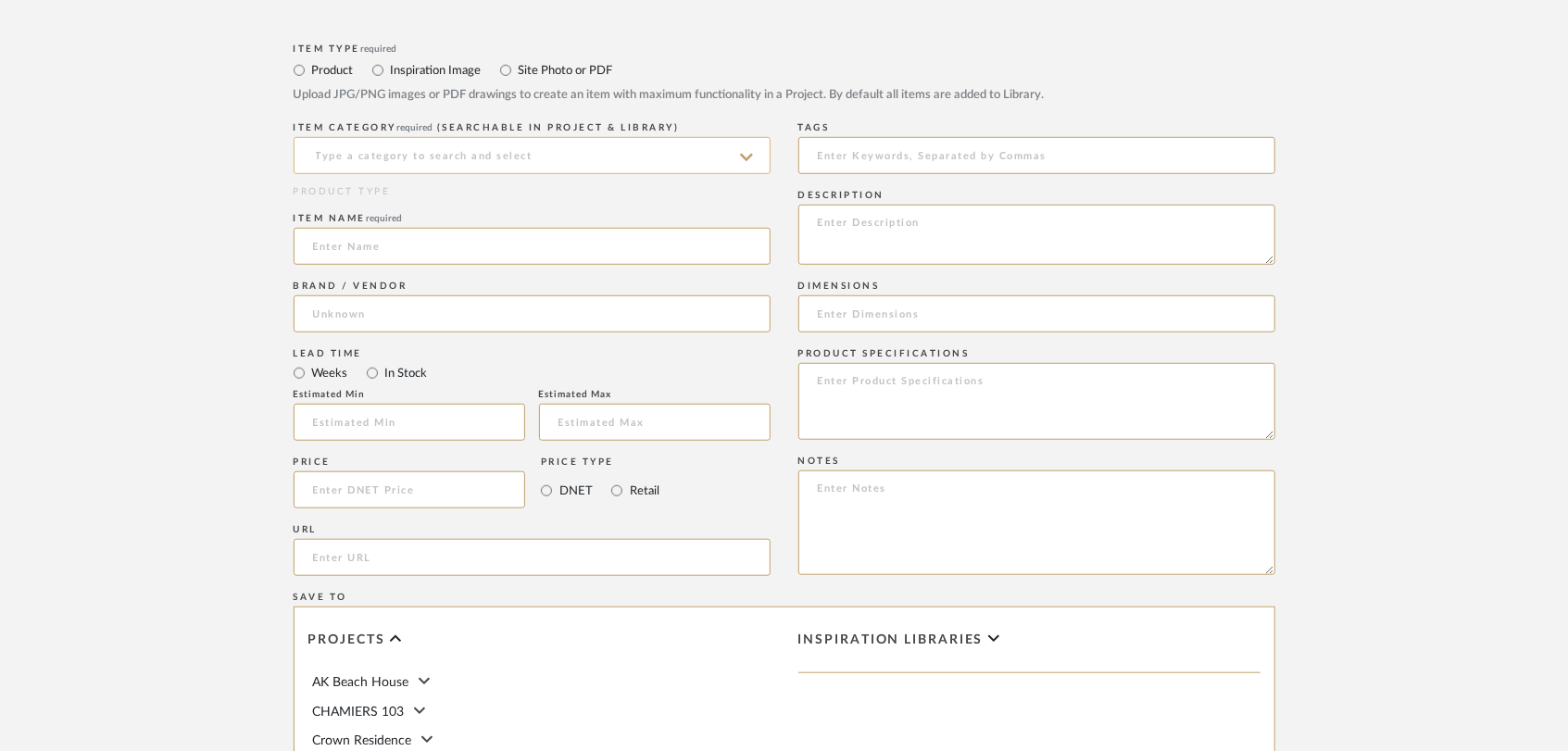 click 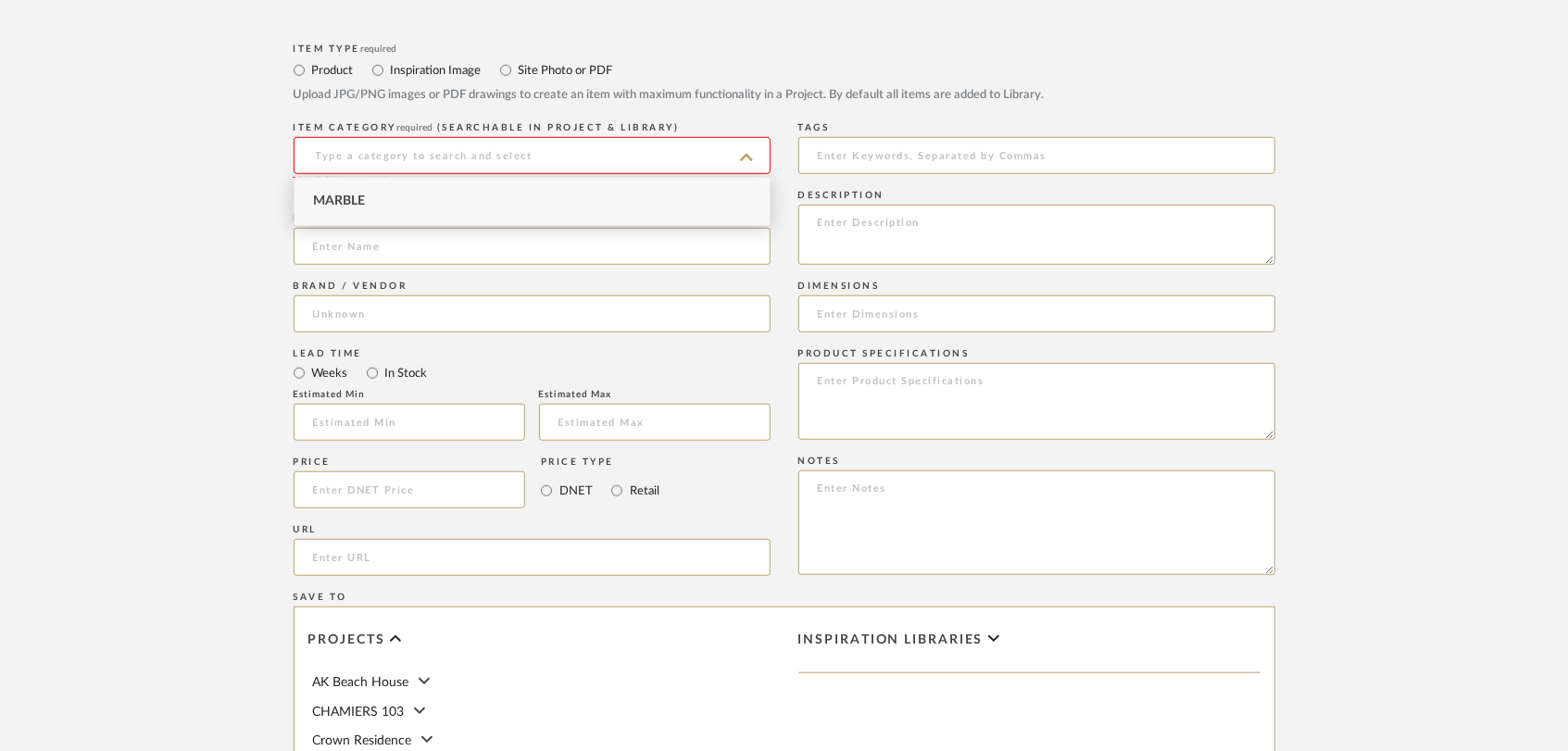 click on "Marble" at bounding box center (532, 201) 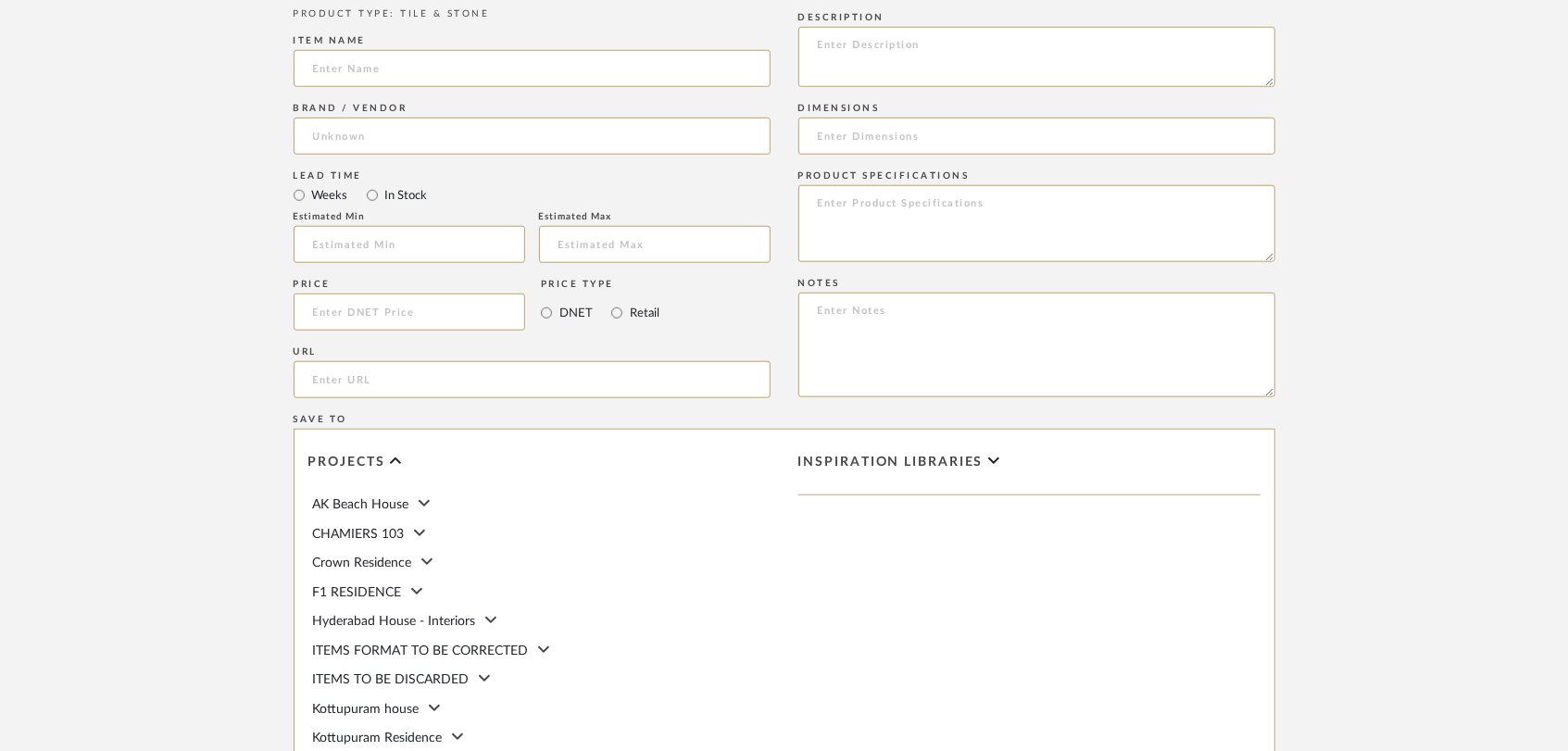 scroll, scrollTop: 1029, scrollLeft: 0, axis: vertical 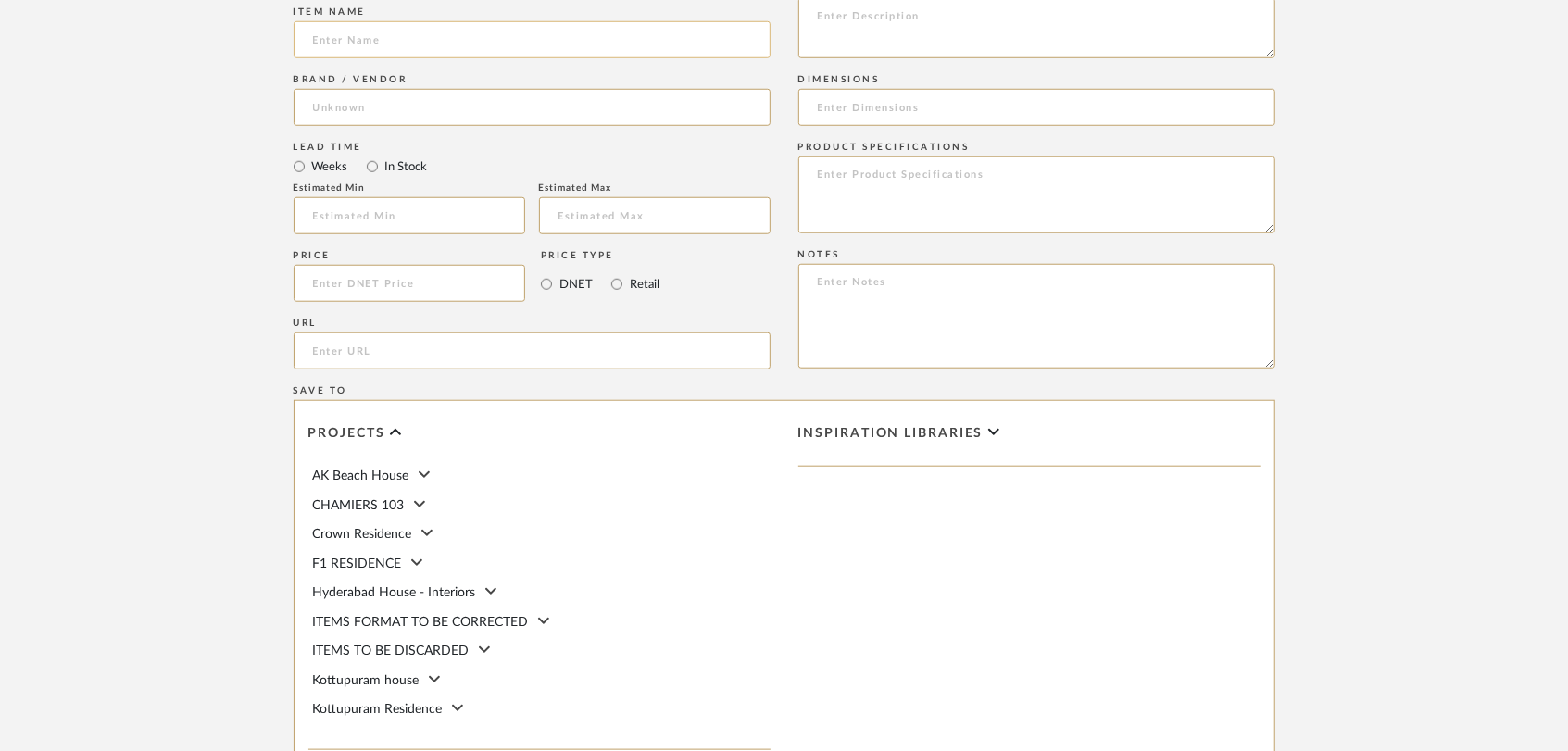 click 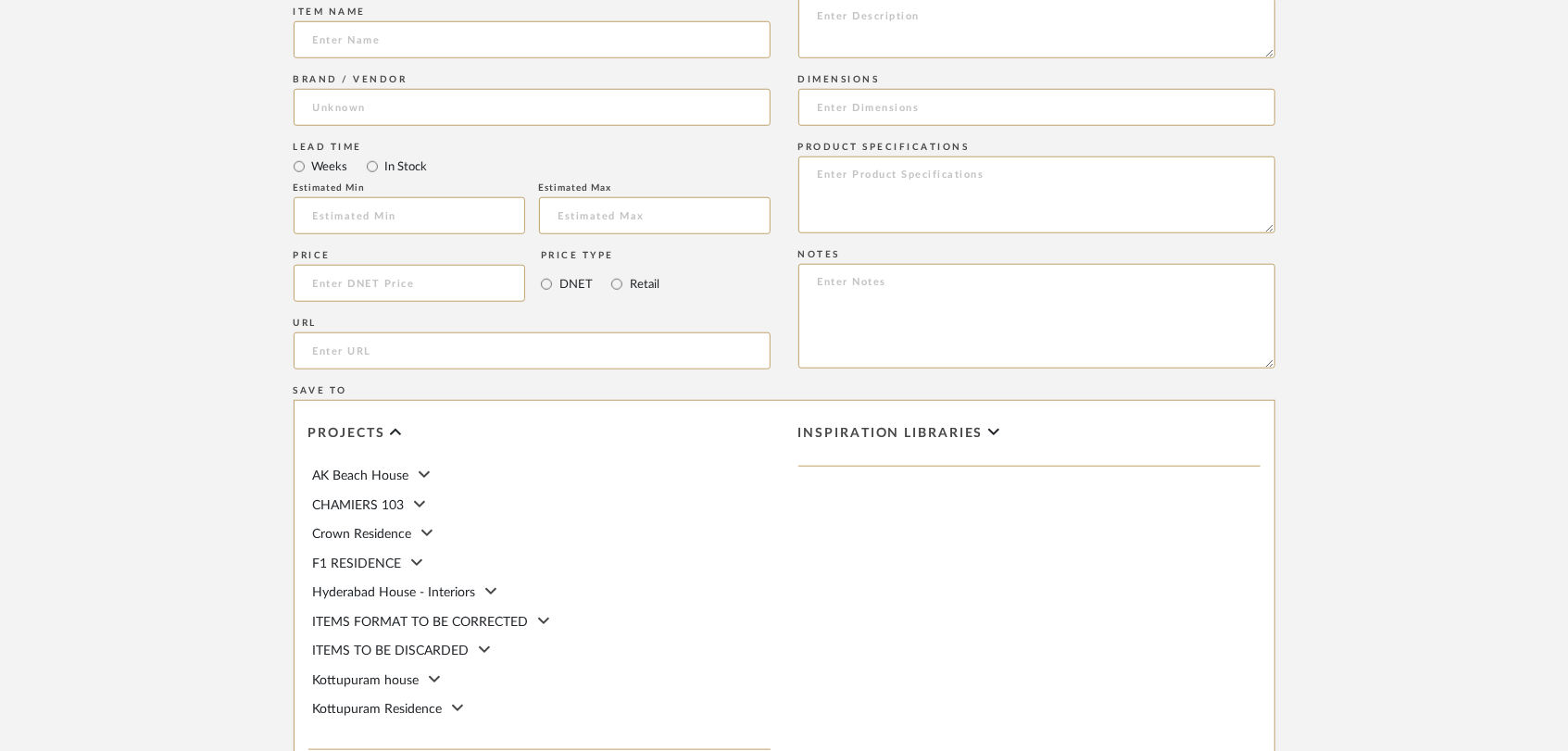 paste on "[NAME]" 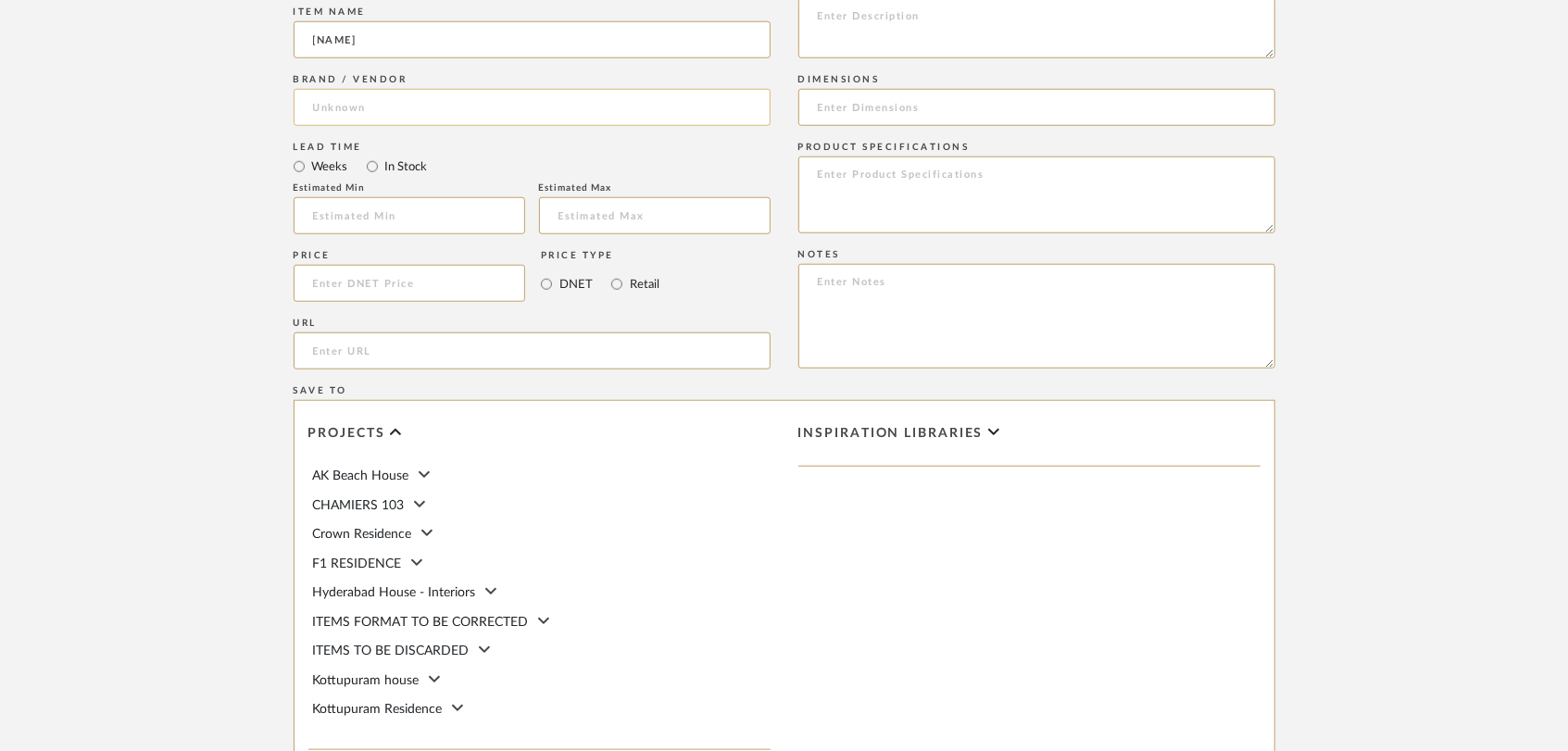type on "[NAME]" 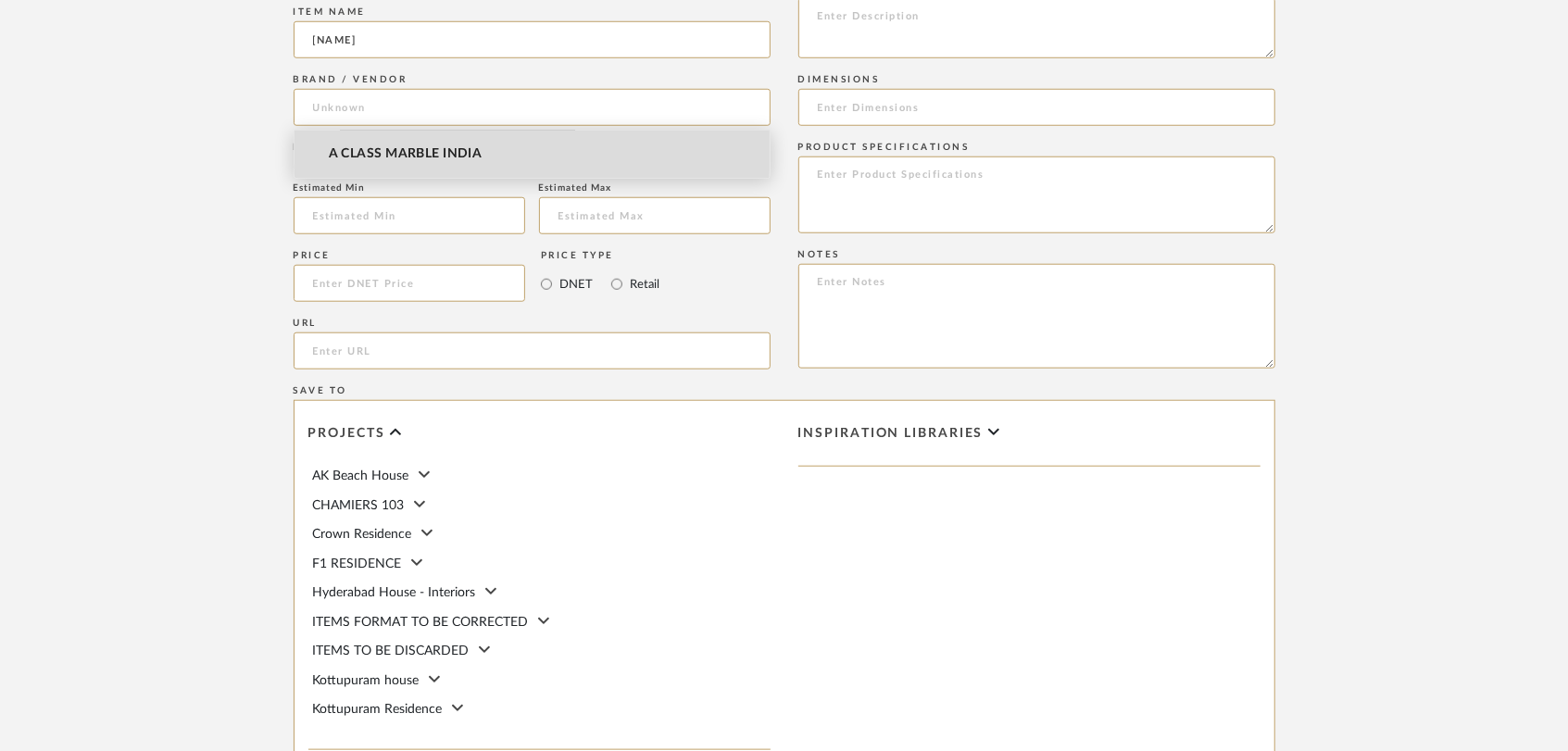 click on "A CLASS MARBLE INDIA" at bounding box center [406, 154] 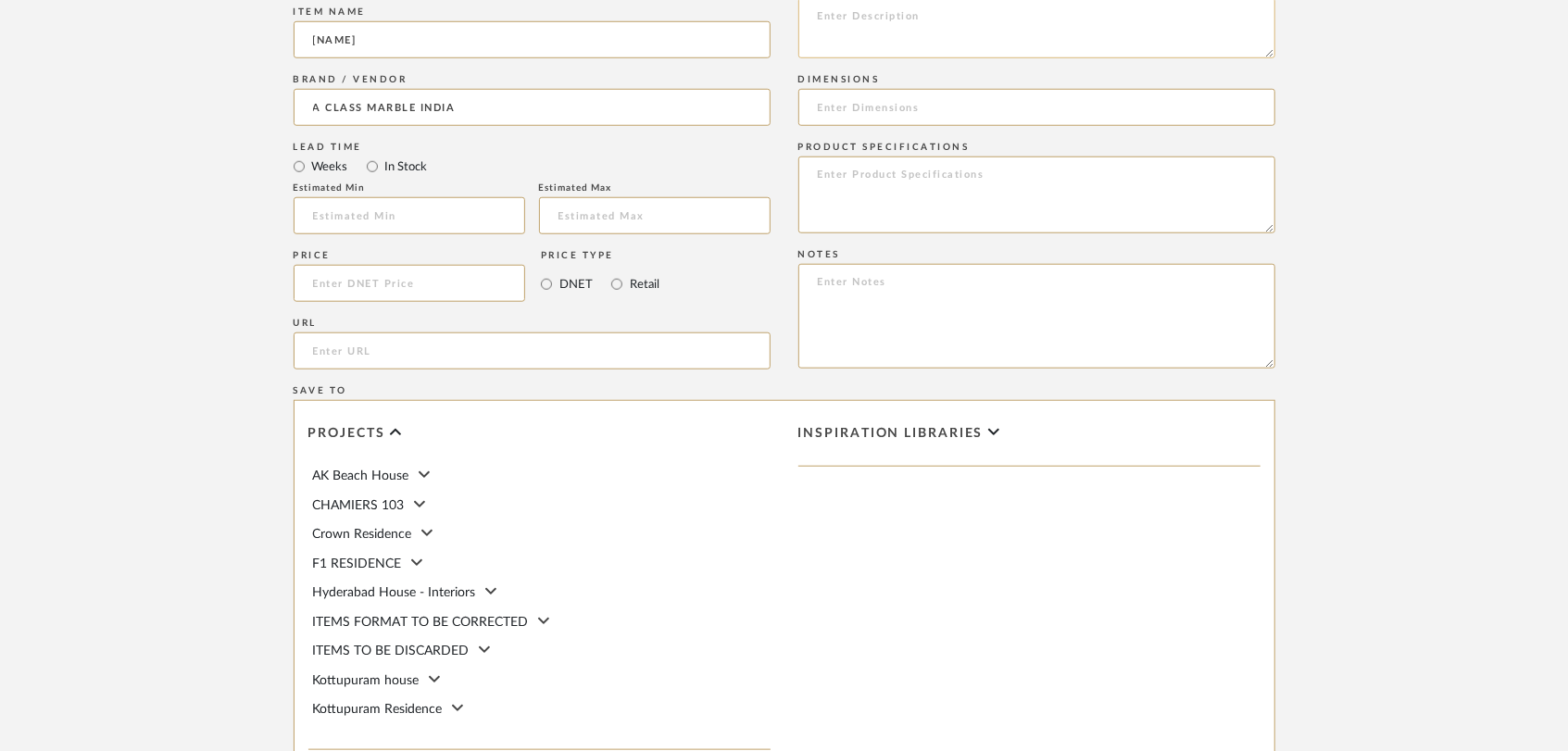 click 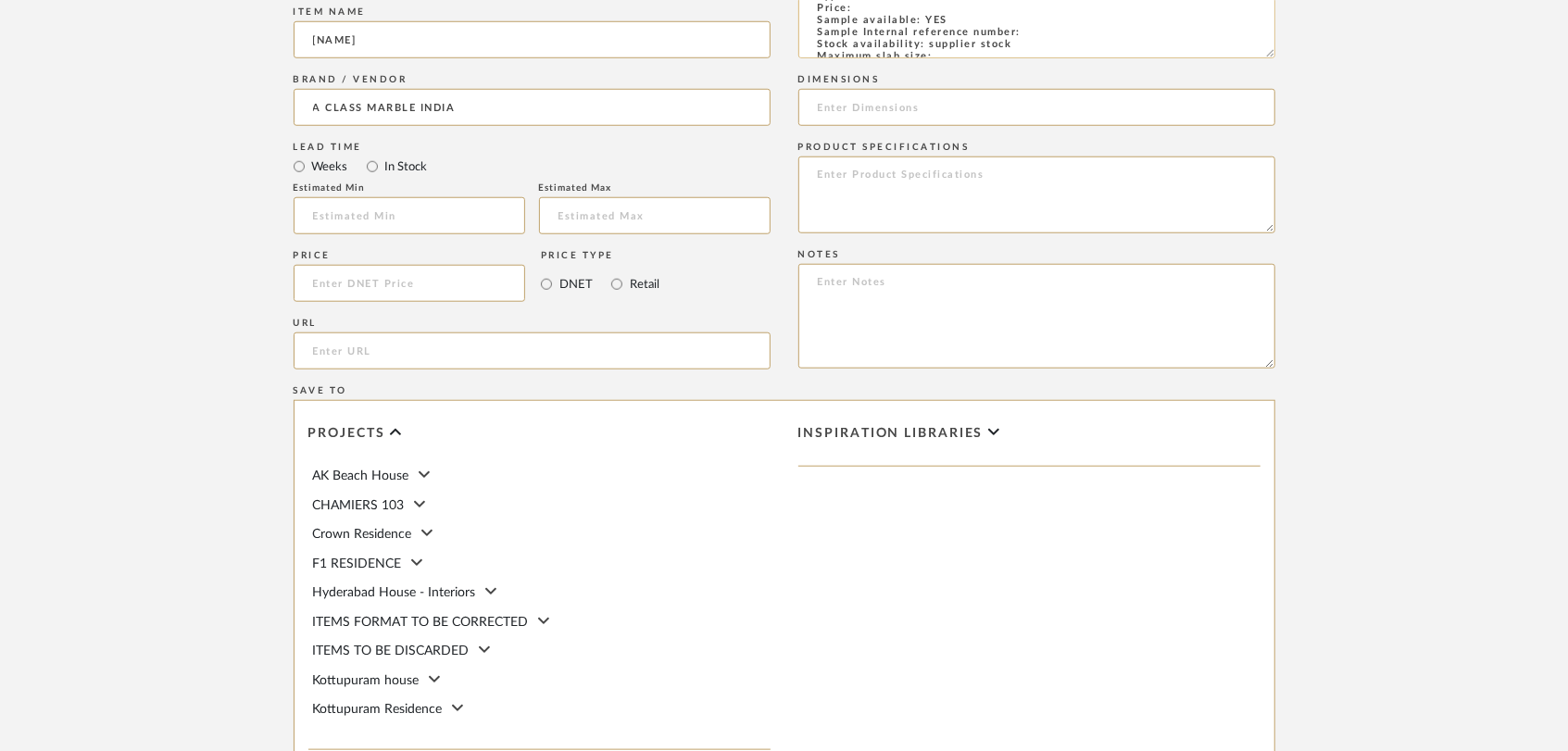 scroll, scrollTop: 0, scrollLeft: 0, axis: both 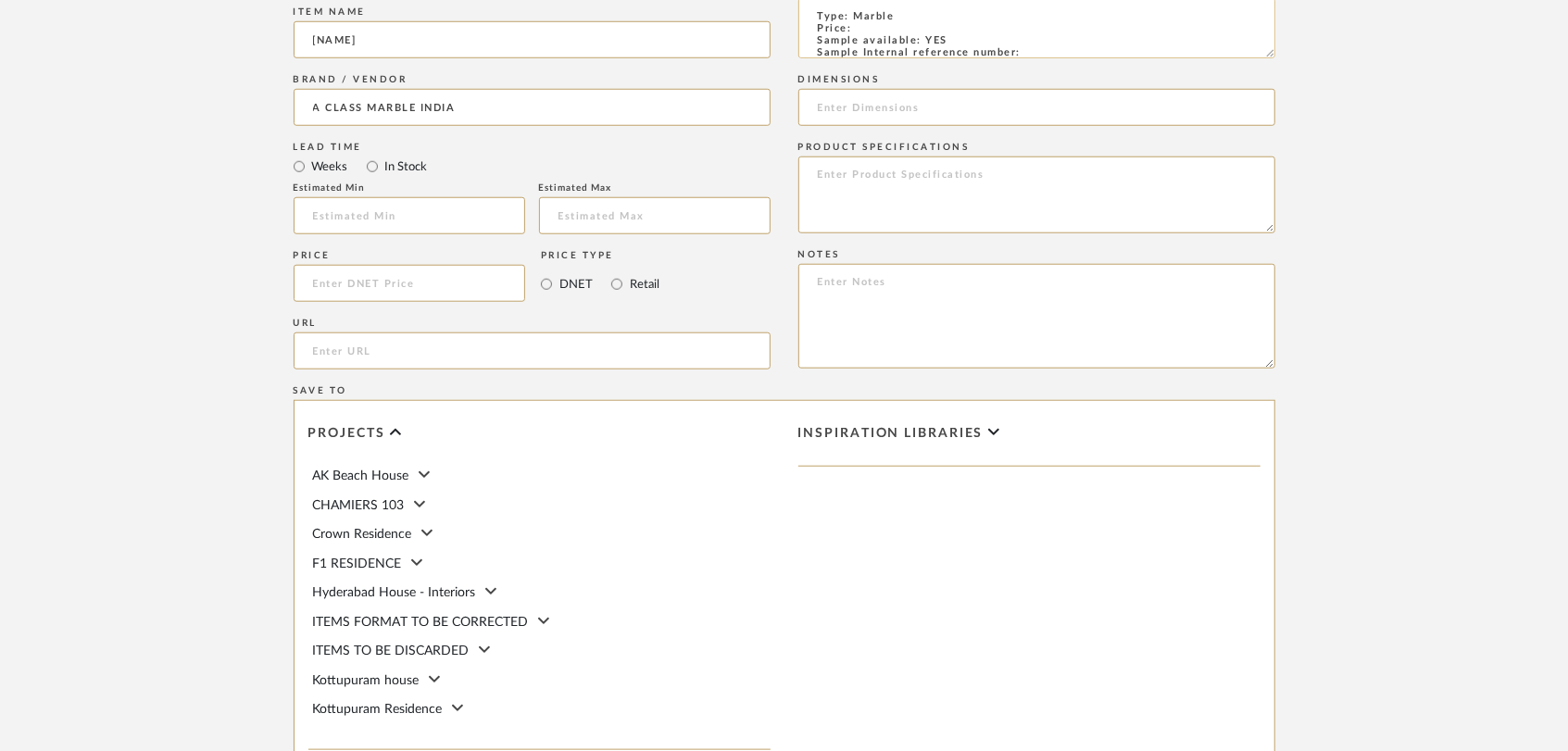 click on "Type: Marble
Price:
Sample available: YES
Sample Internal reference number:
Stock availability: supplier stock
Maximum slab size:
Thickness: (as mentioned)
Other available thickness: (as mentioned)
Finish:
Other finishes available: (as applicable)
Installation requirements: (as applicable)
Lead time: (as applicable)
3D available: No
Product description:
Any other details:" 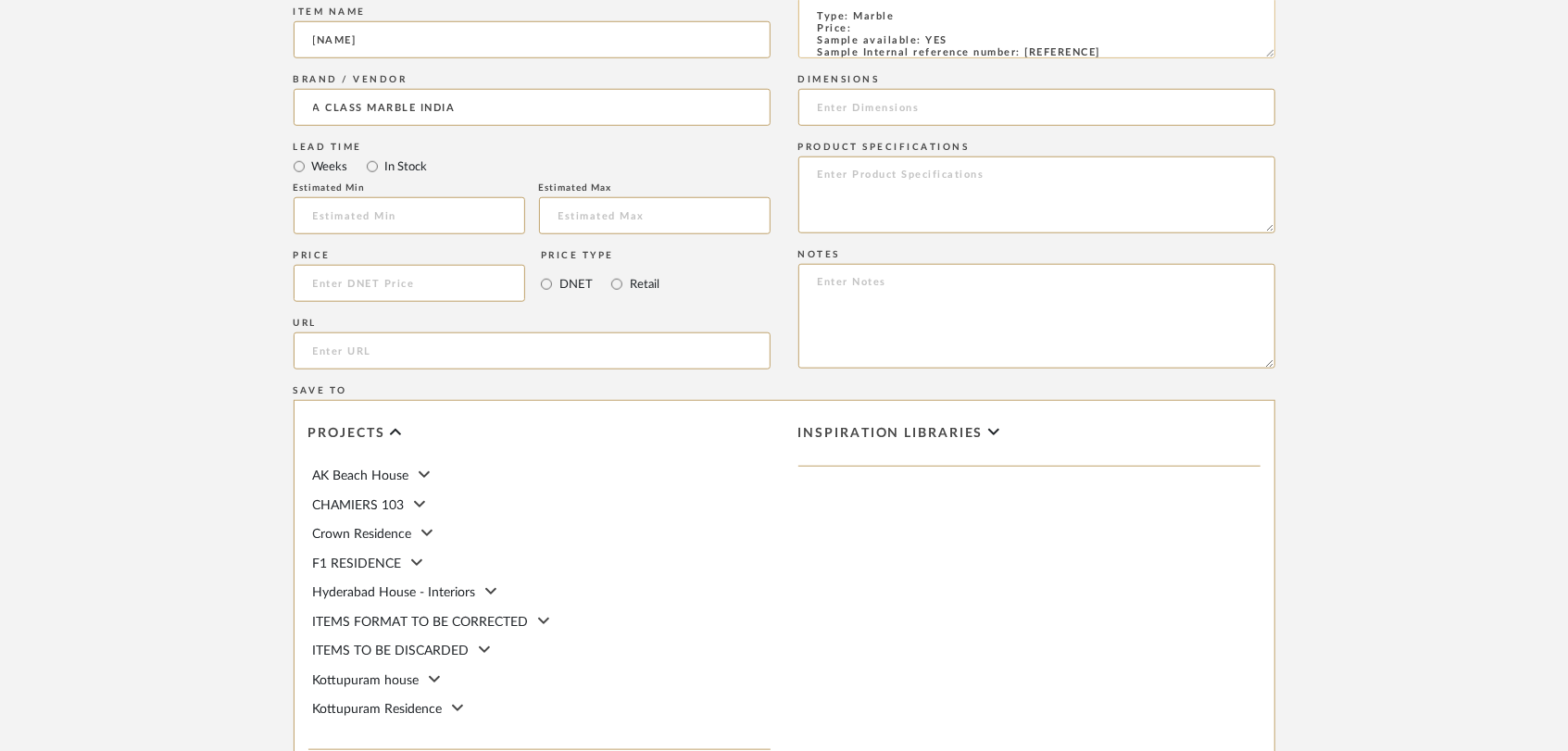 scroll, scrollTop: 9, scrollLeft: 0, axis: vertical 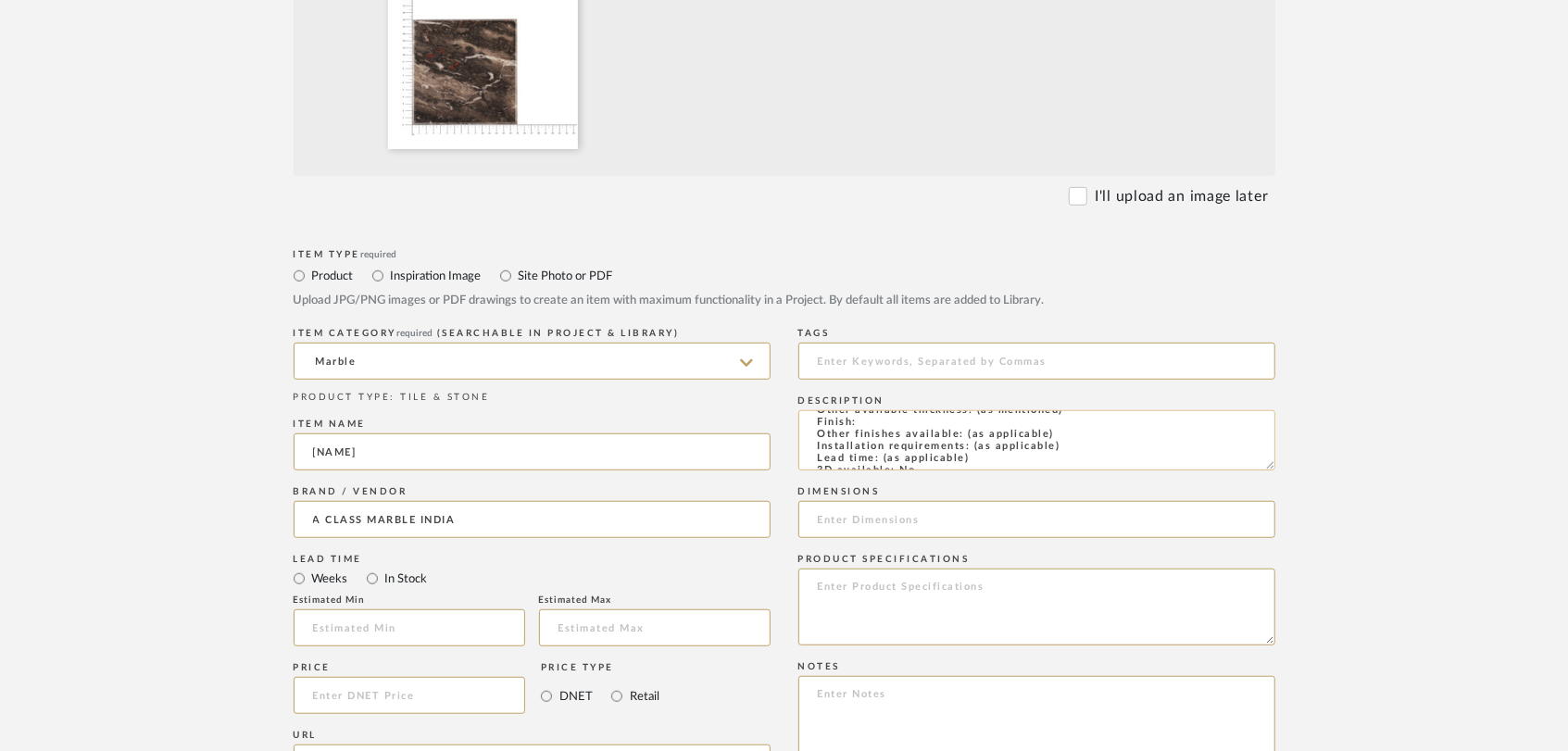 click on "Type: Marble
Price:
Sample available: YES
Sample Internal reference number: TS-MR-164-PL
Stock availability: supplier stock
Maximum slab size:
Thickness: (as mentioned)
Other available thickness: (as mentioned)
Finish:
Other finishes available: (as applicable)
Installation requirements: (as applicable)
Lead time: (as applicable)
3D available: No
Product description:
Any other details:" 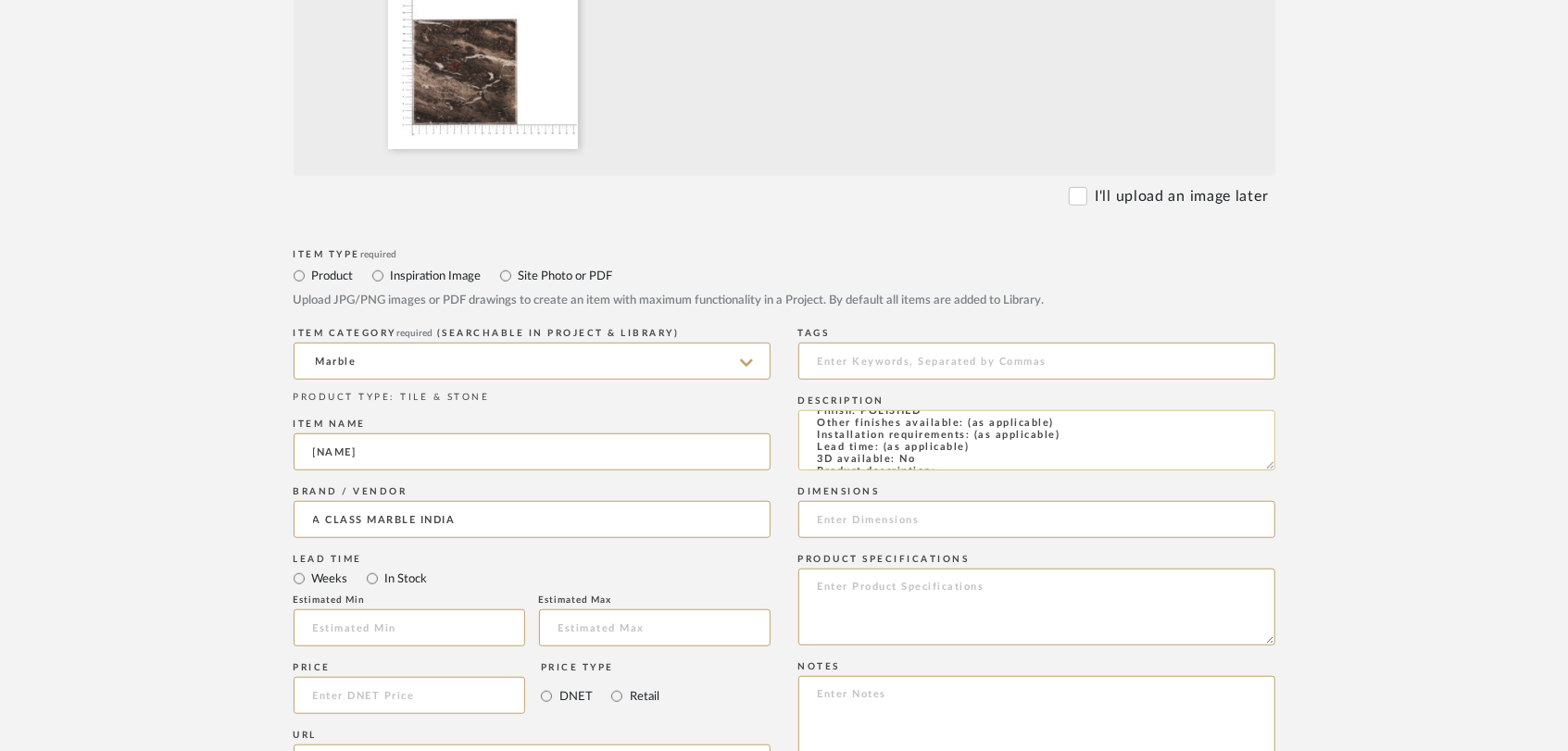 scroll, scrollTop: 103, scrollLeft: 0, axis: vertical 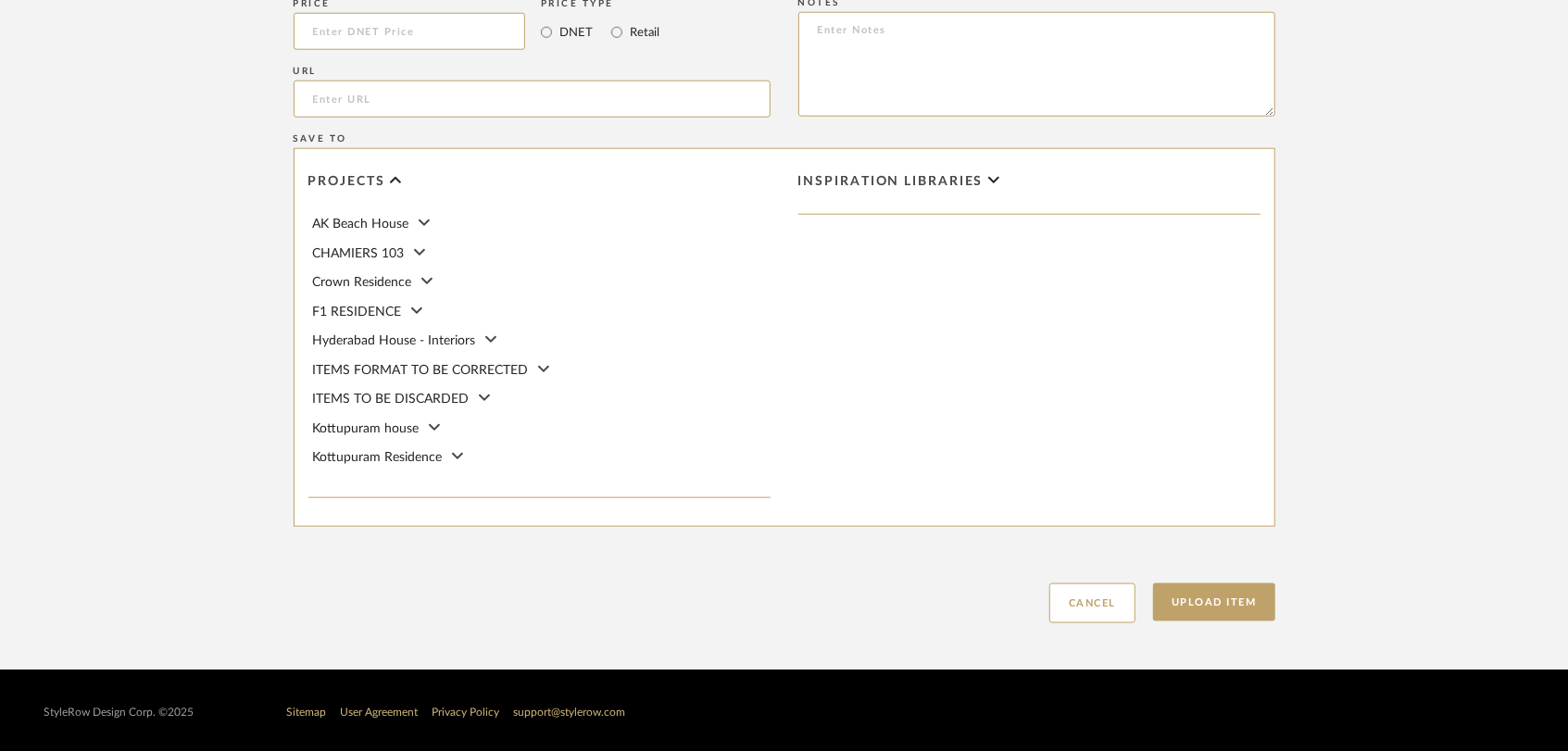 type on "Type: Marble
Price:
Sample available: YES
Sample Internal reference number: TS-MR-164-PL
Stock availability: supplier stock
Maximum slab size:
Thickness: (as mentioned)
Other available thickness: (as mentioned)
Finish: POLISHED
Other finishes available: (as applicable)
Installation requirements: (as applicable)
Lead time: (as applicable)
3D available: No
Product description:
Any other details:" 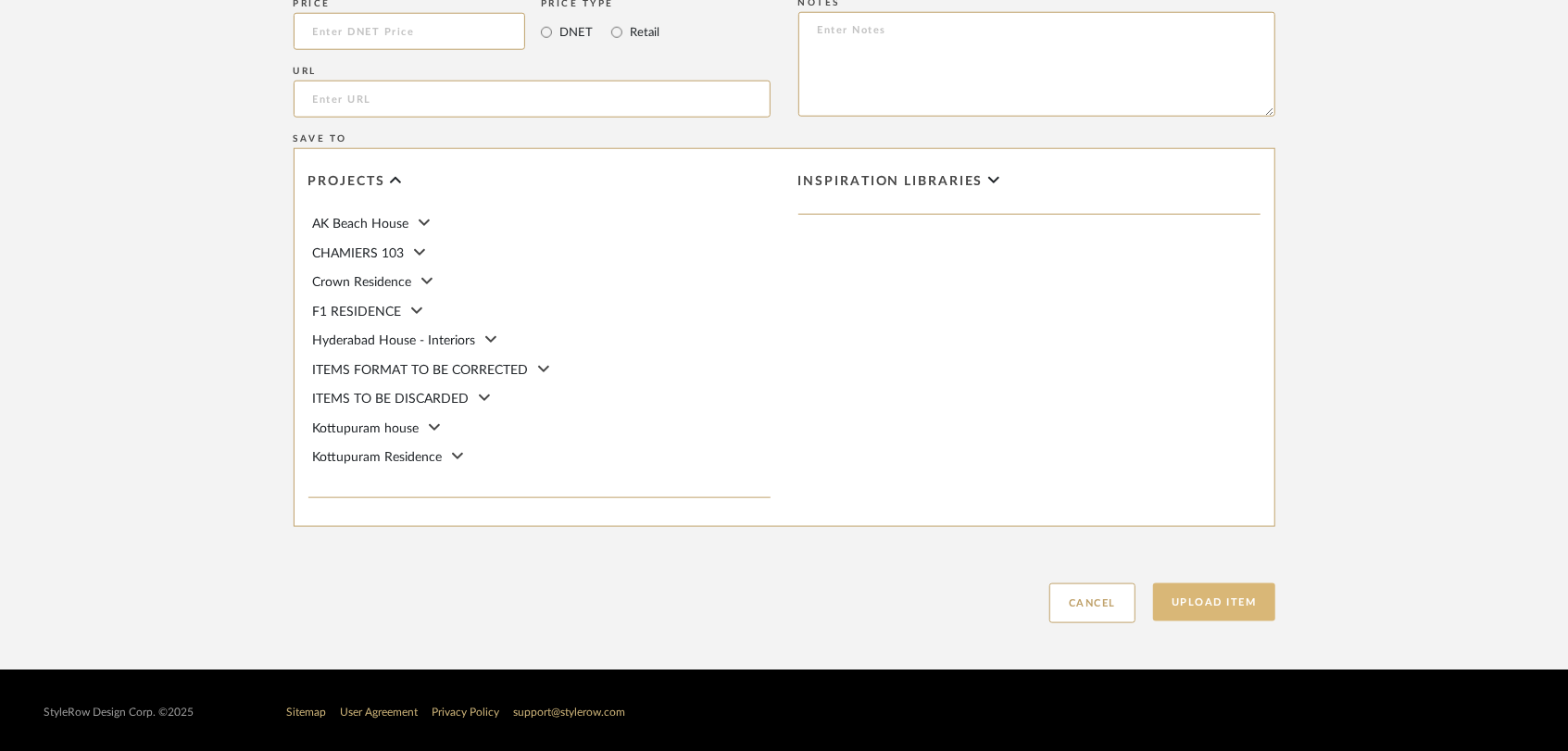 click on "Upload Item" 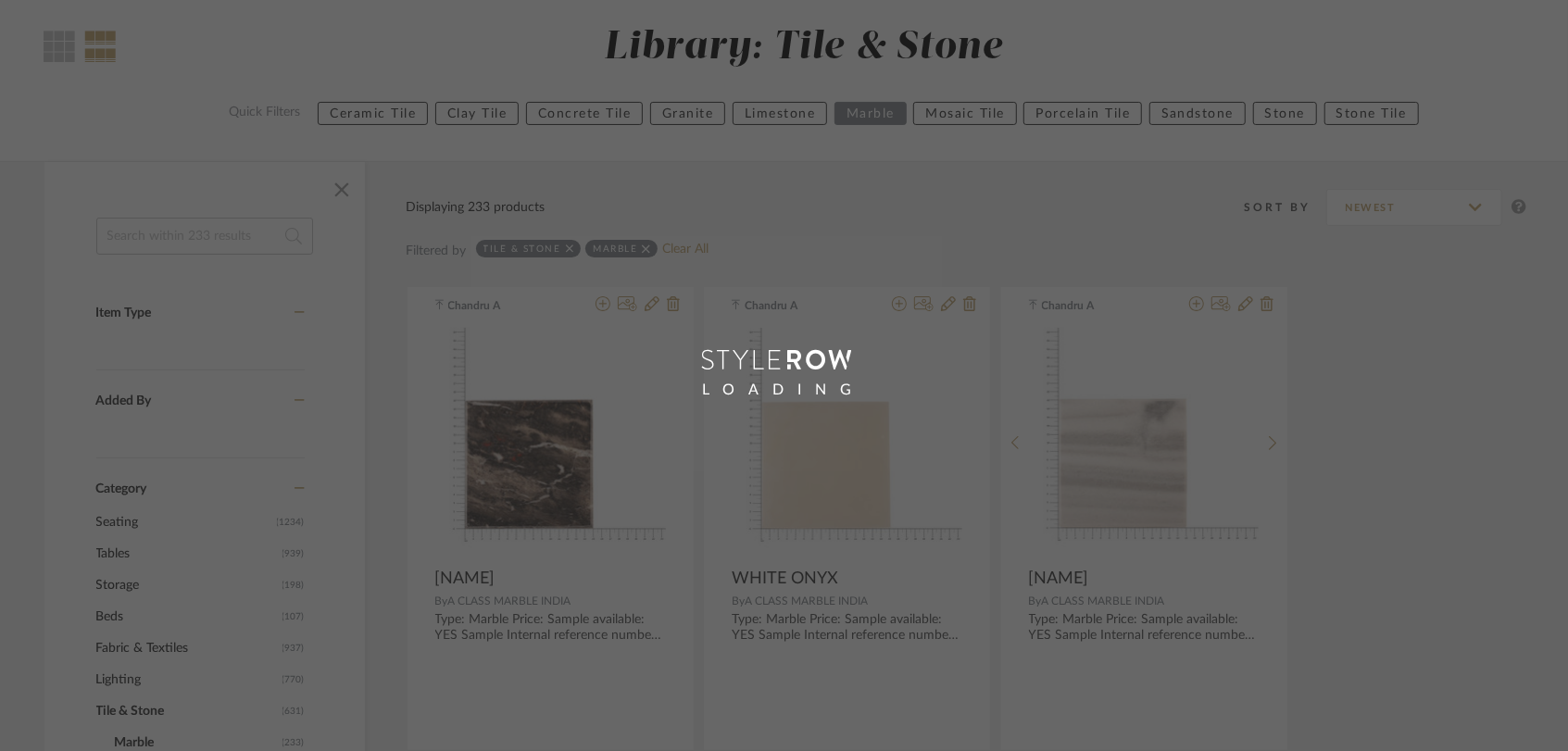 scroll, scrollTop: 0, scrollLeft: 0, axis: both 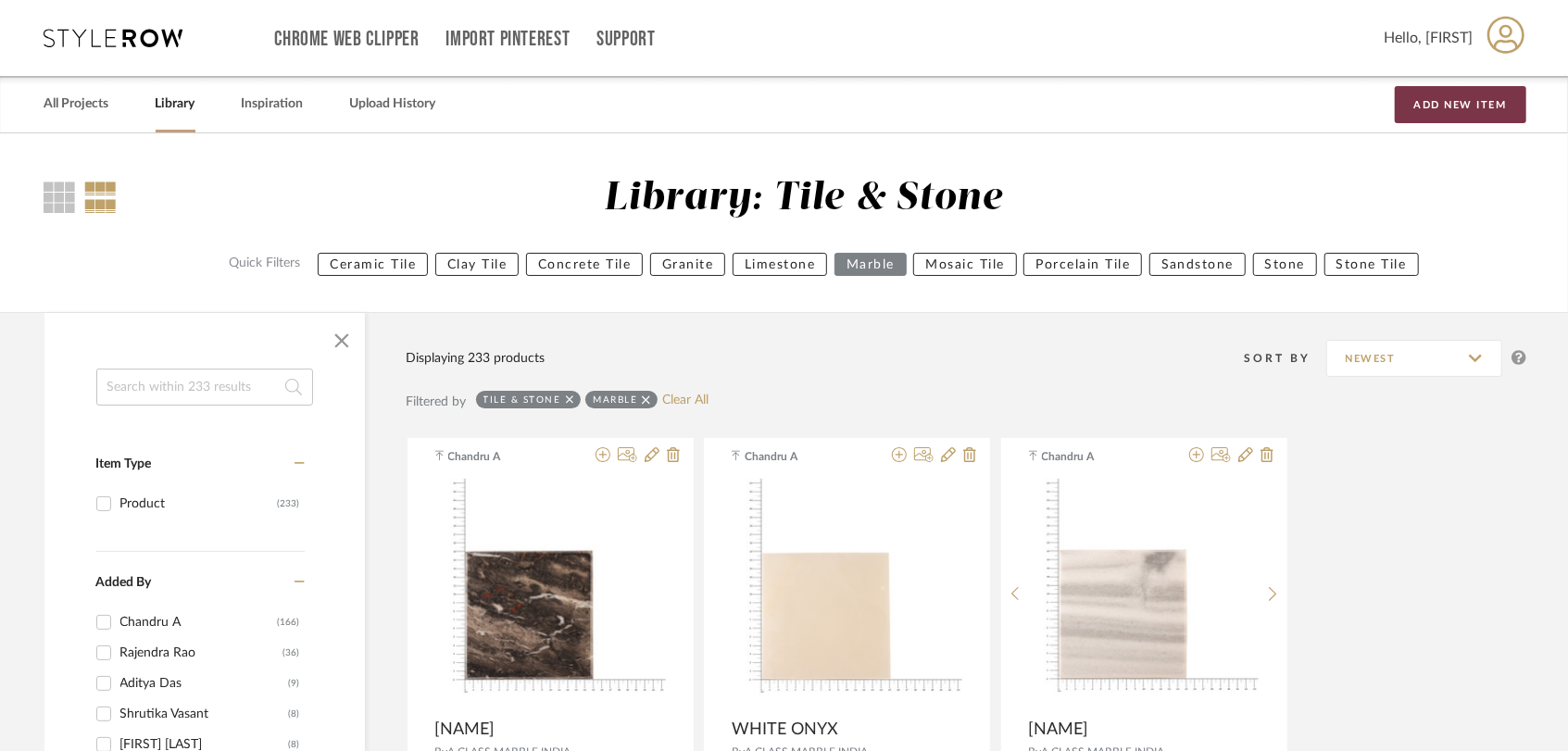 click on "Add New Item" at bounding box center (1461, 105) 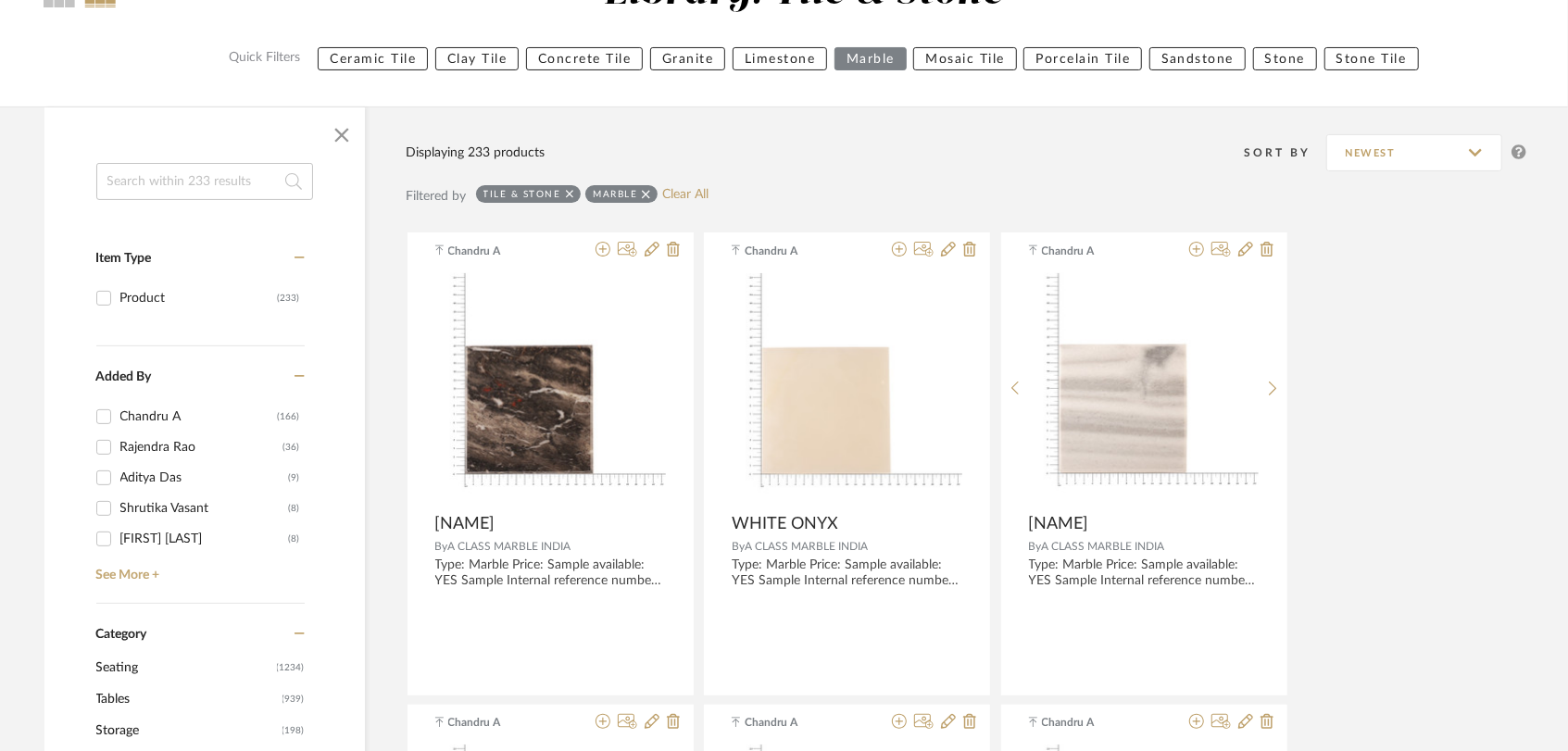 scroll, scrollTop: 0, scrollLeft: 0, axis: both 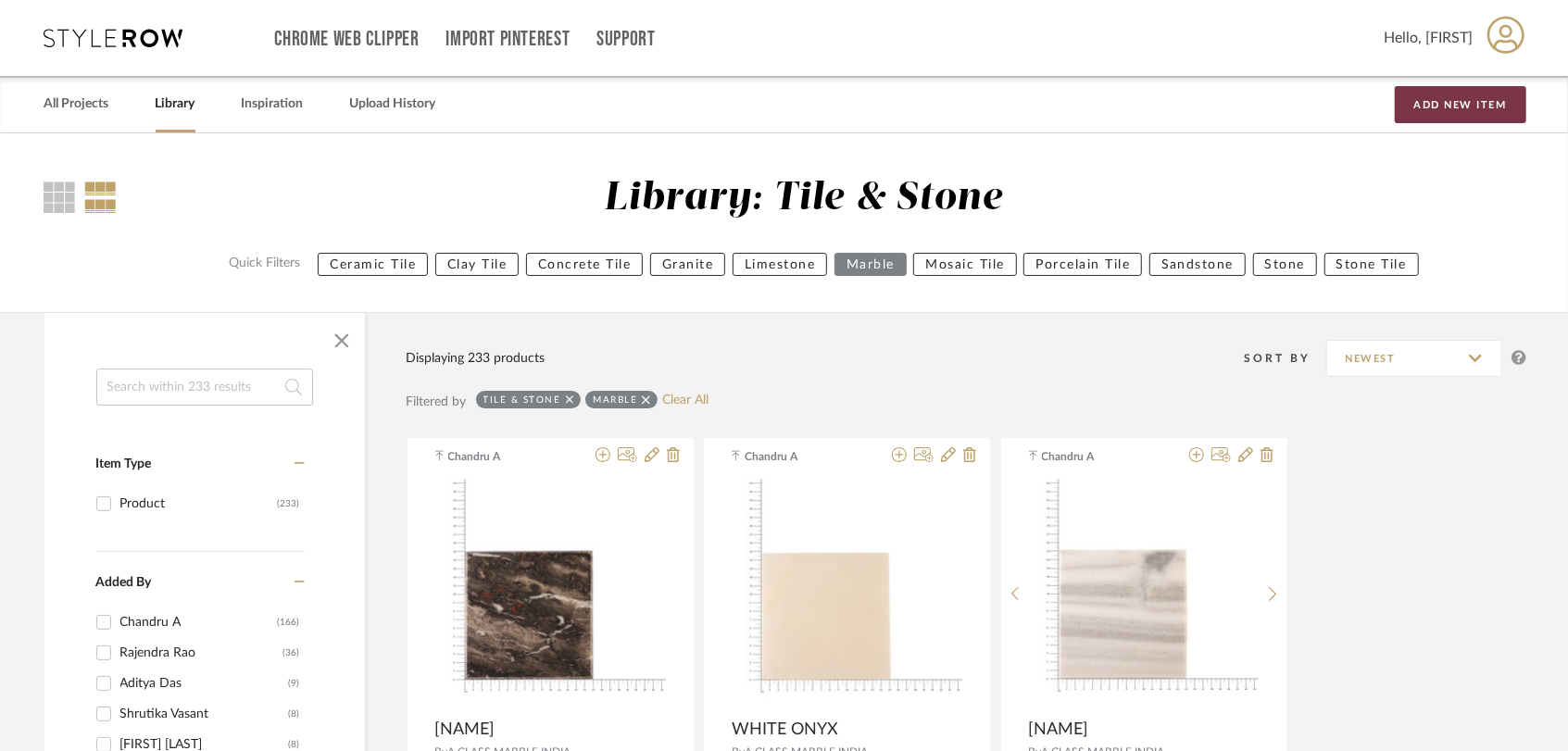 click on "Add New Item" at bounding box center [1461, 105] 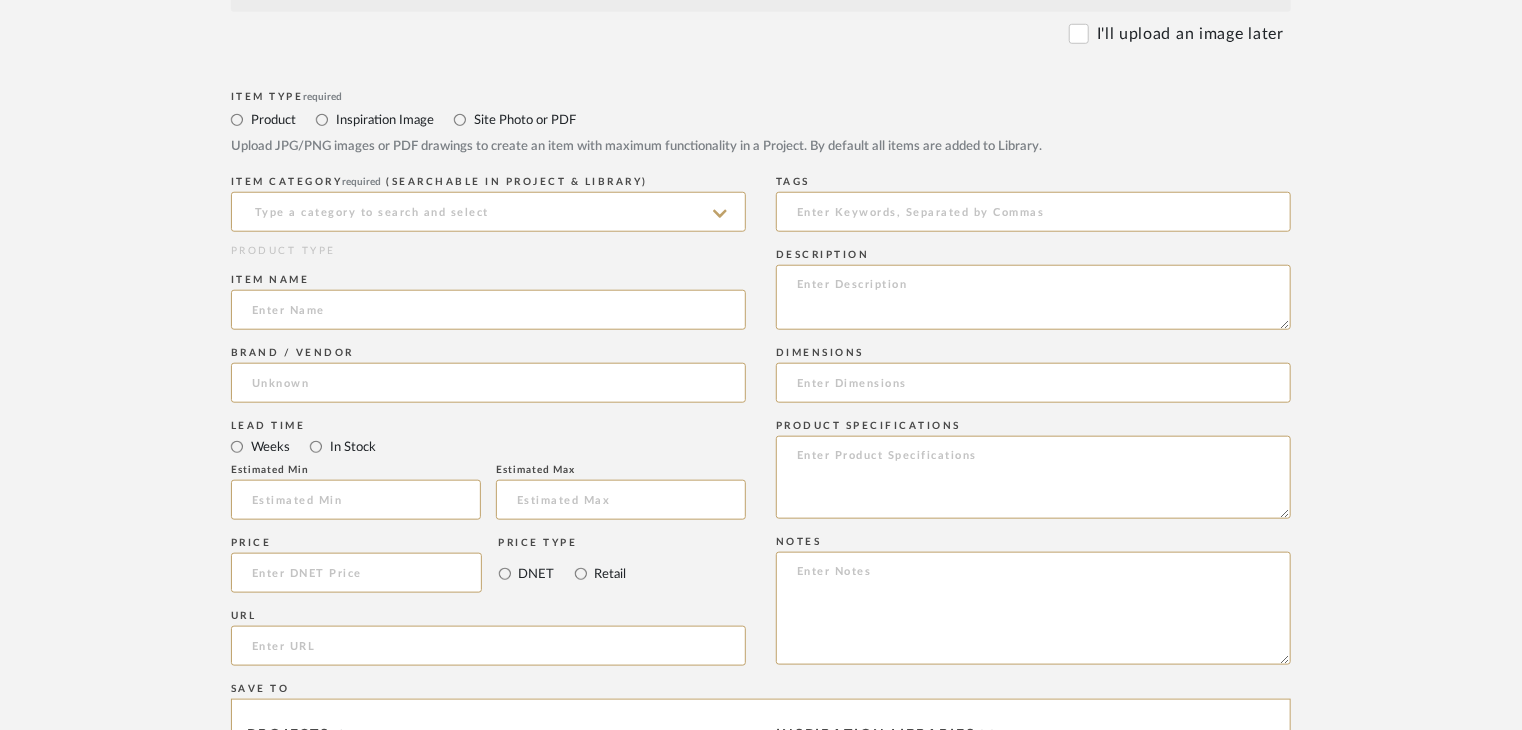 scroll, scrollTop: 844, scrollLeft: 0, axis: vertical 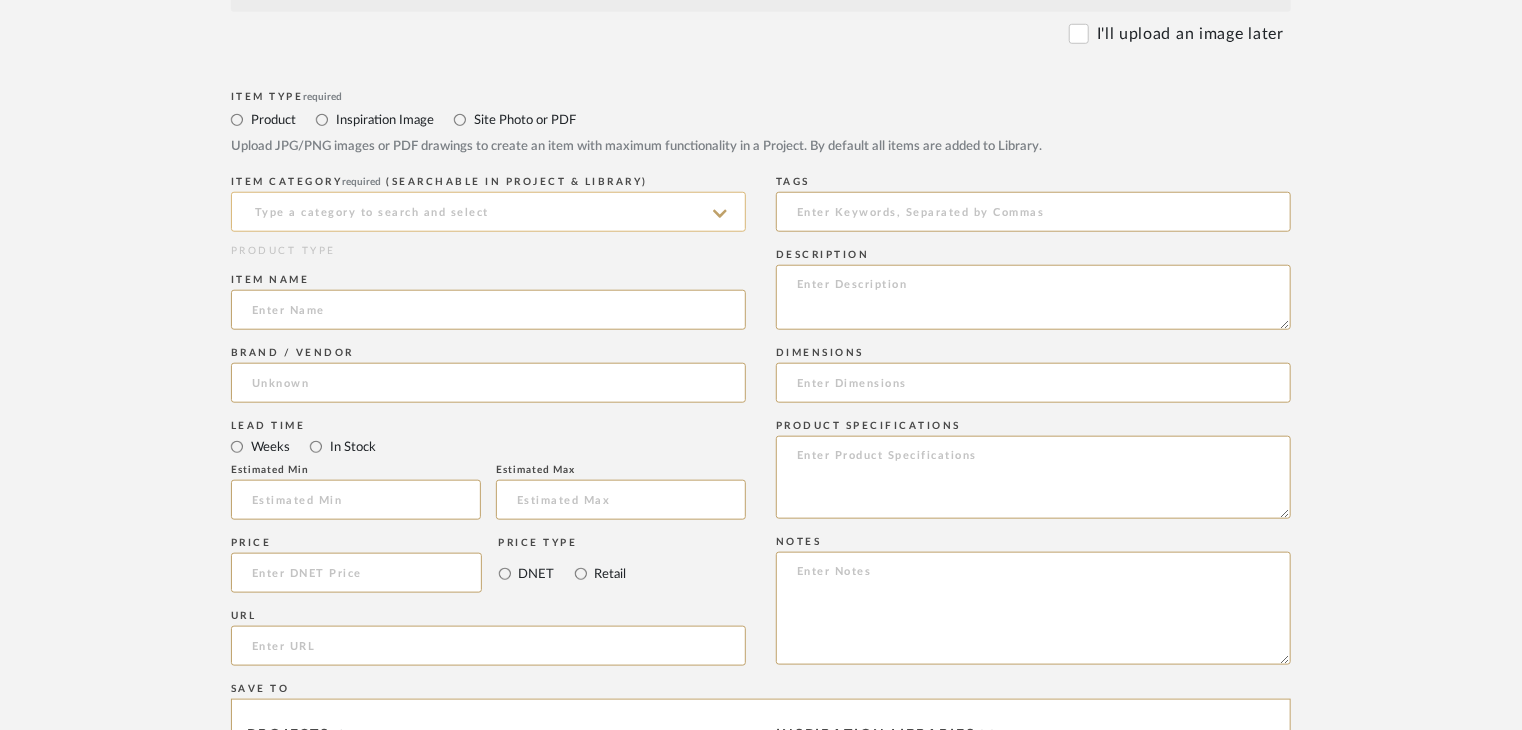 click 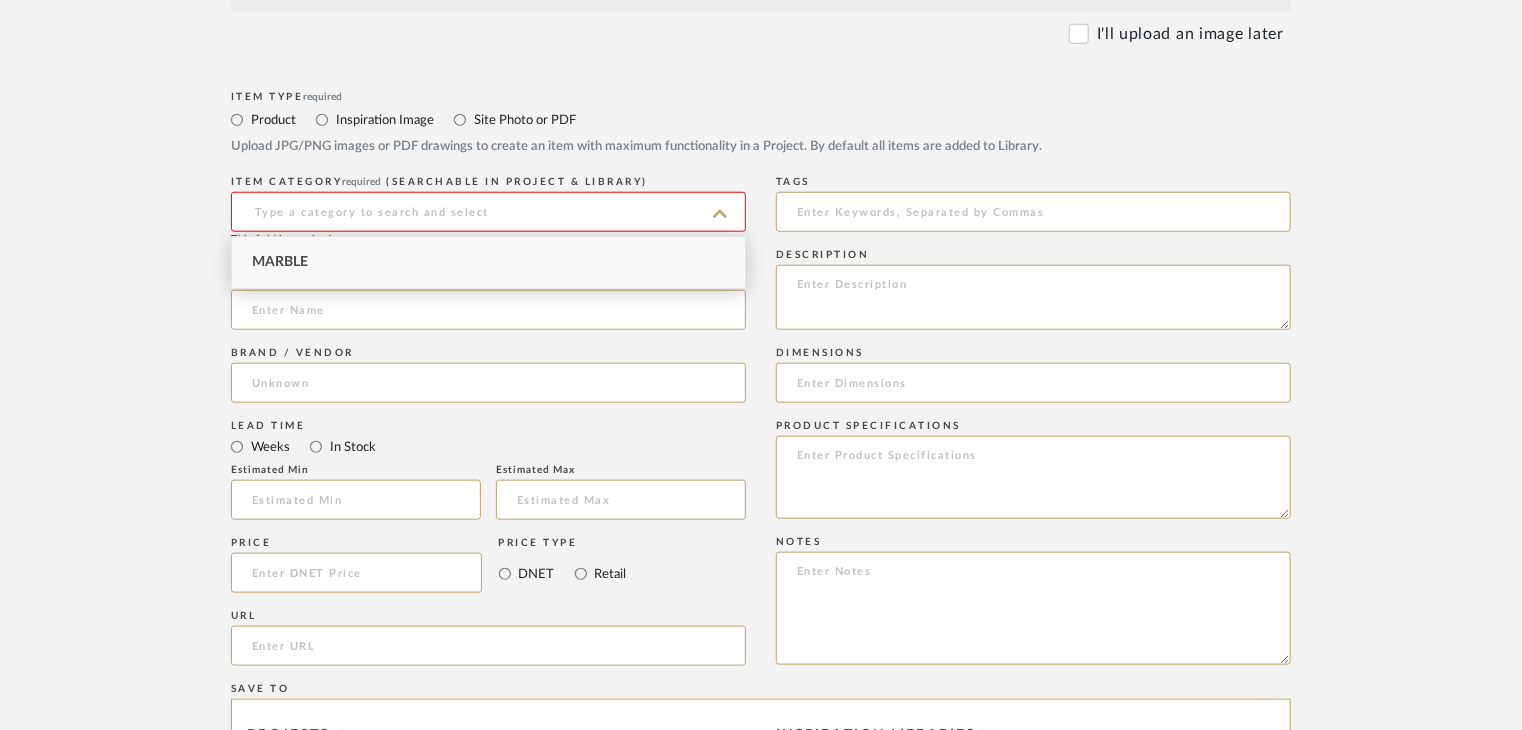 click on "Marble" at bounding box center [488, 262] 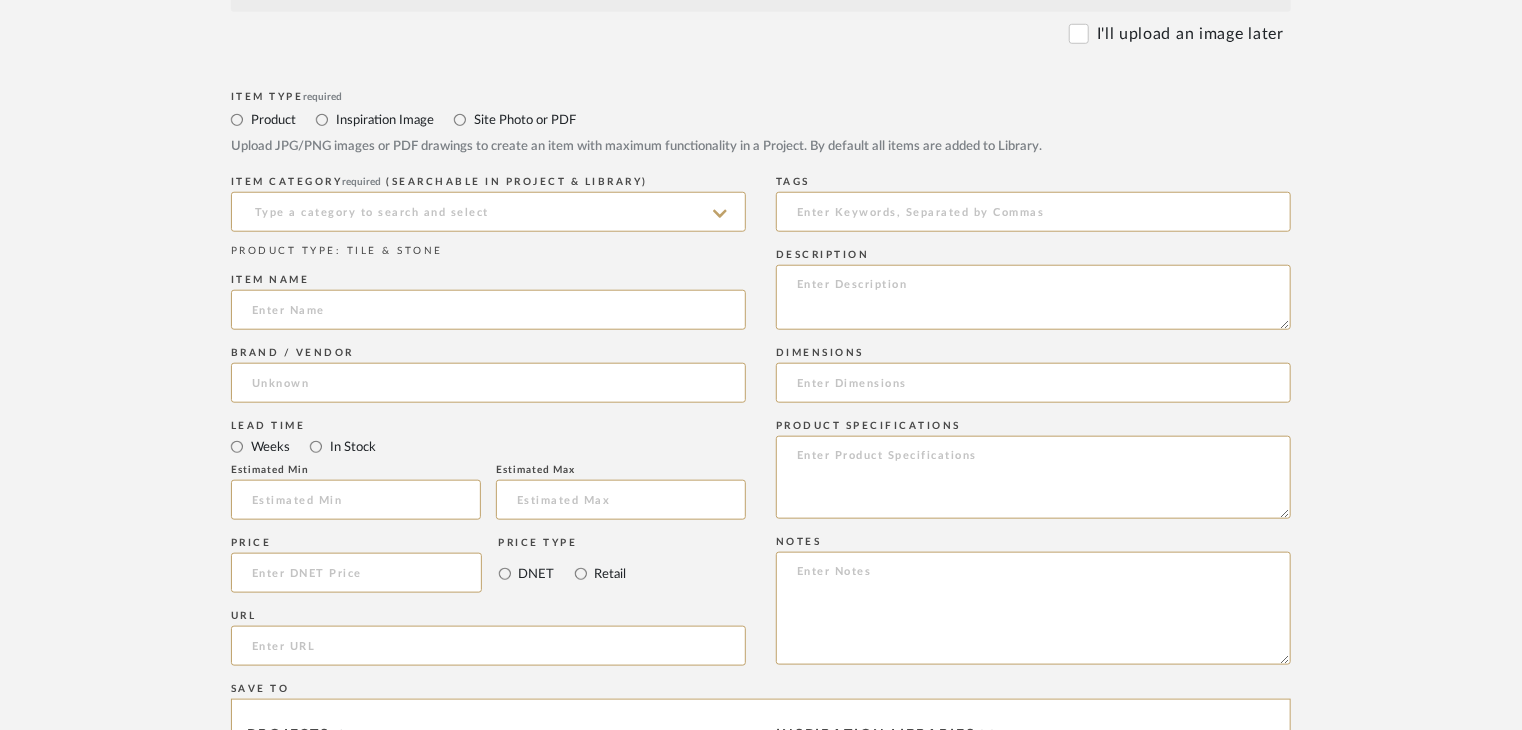 type on "Marble" 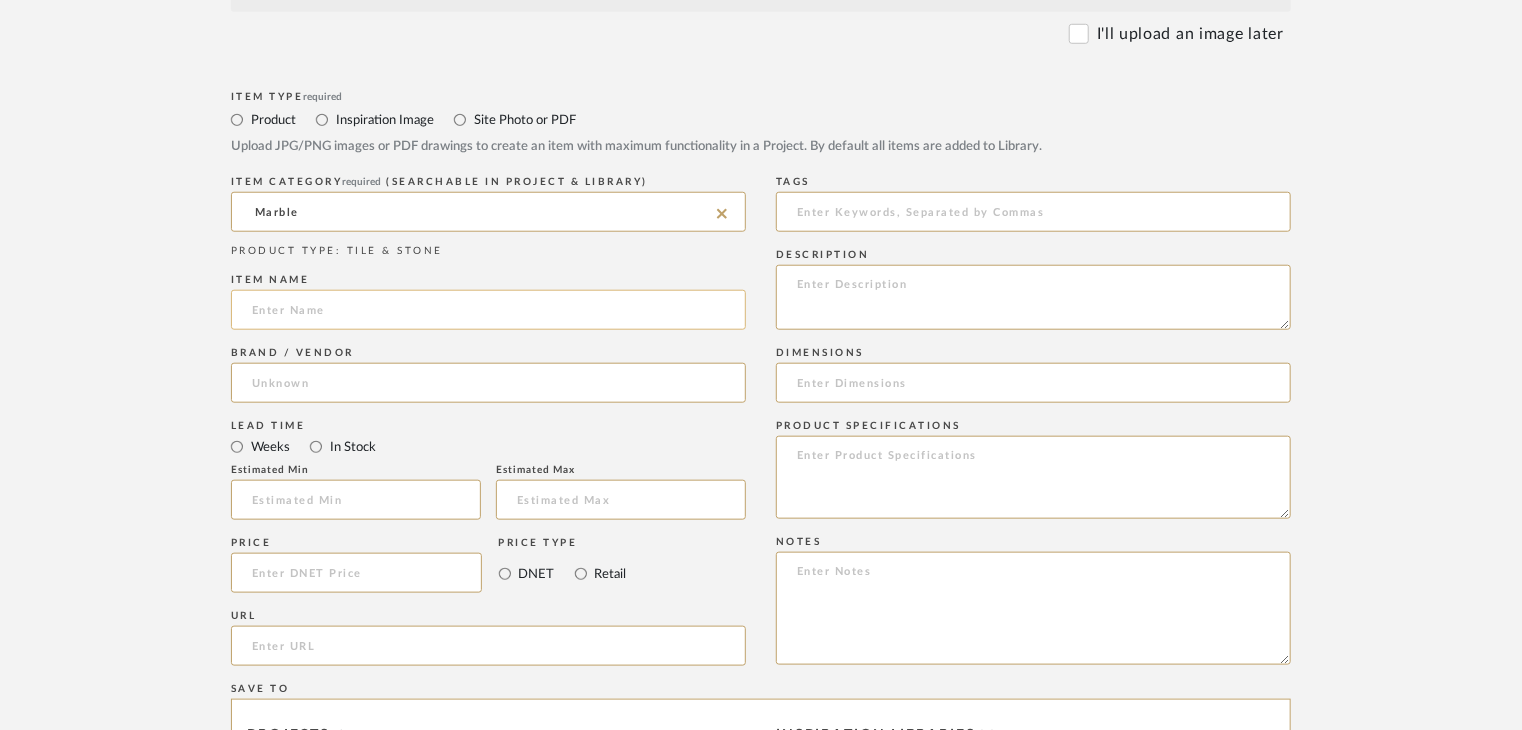 click 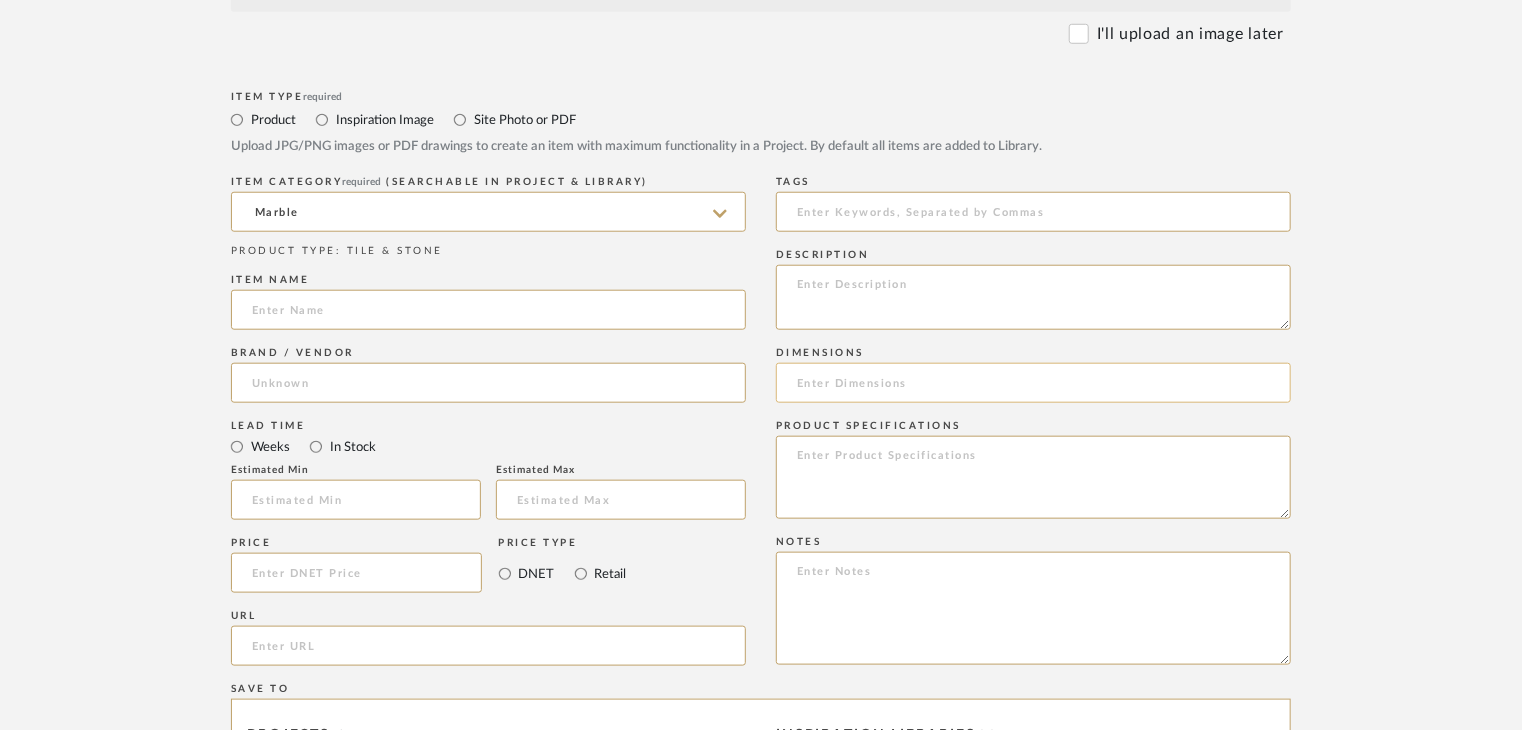paste on "[BRAND] [PRODUCT]" 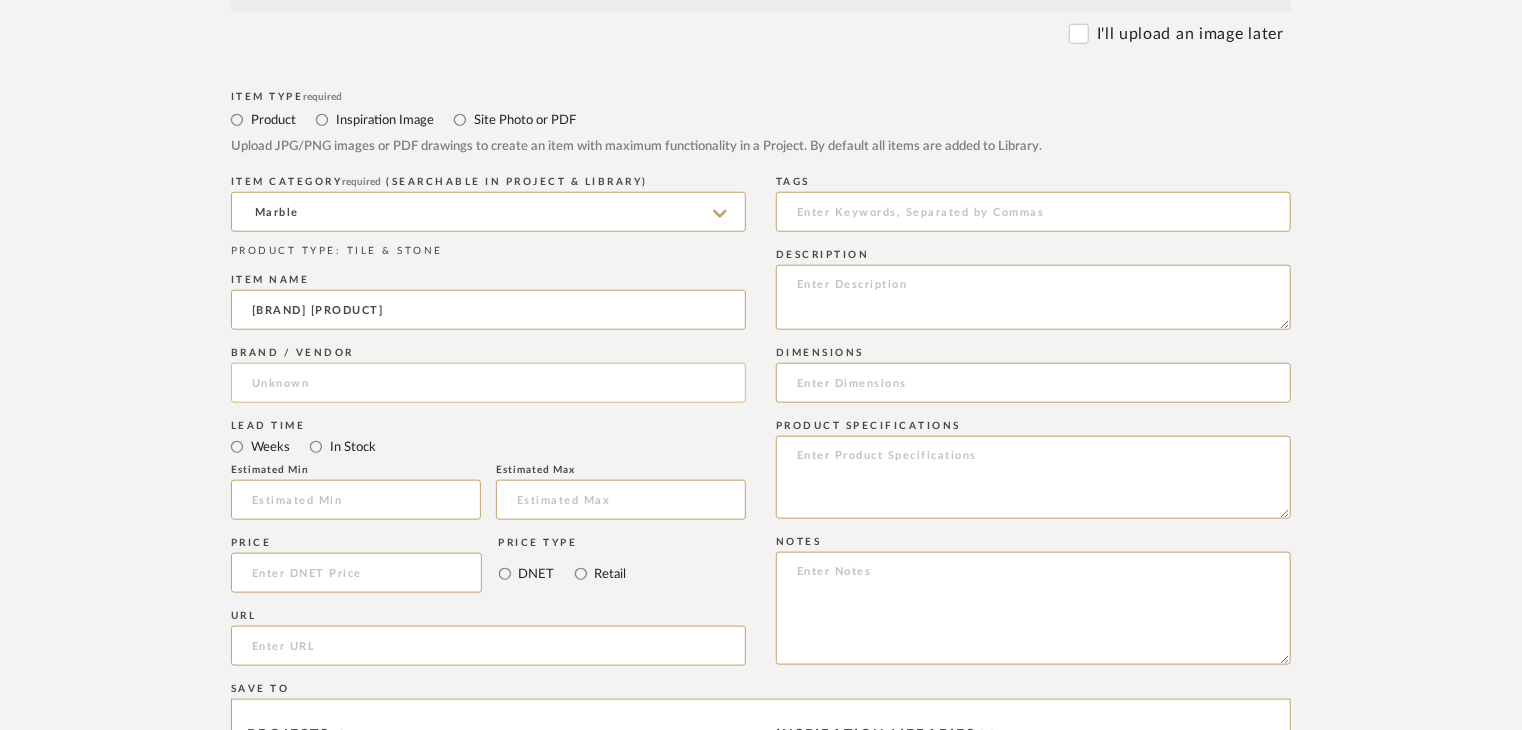 type on "[BRAND] [PRODUCT]" 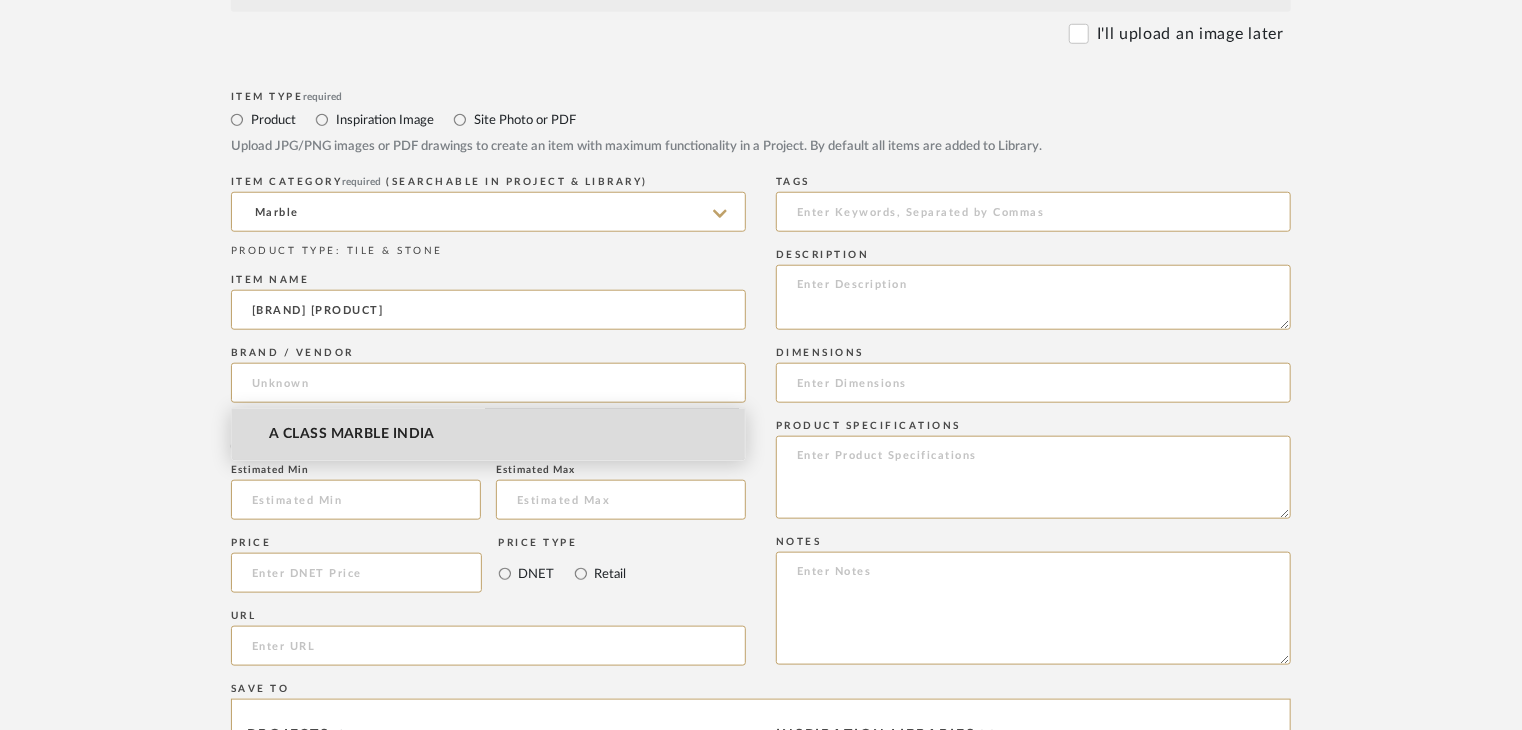 click on "A CLASS MARBLE INDIA" at bounding box center [488, 434] 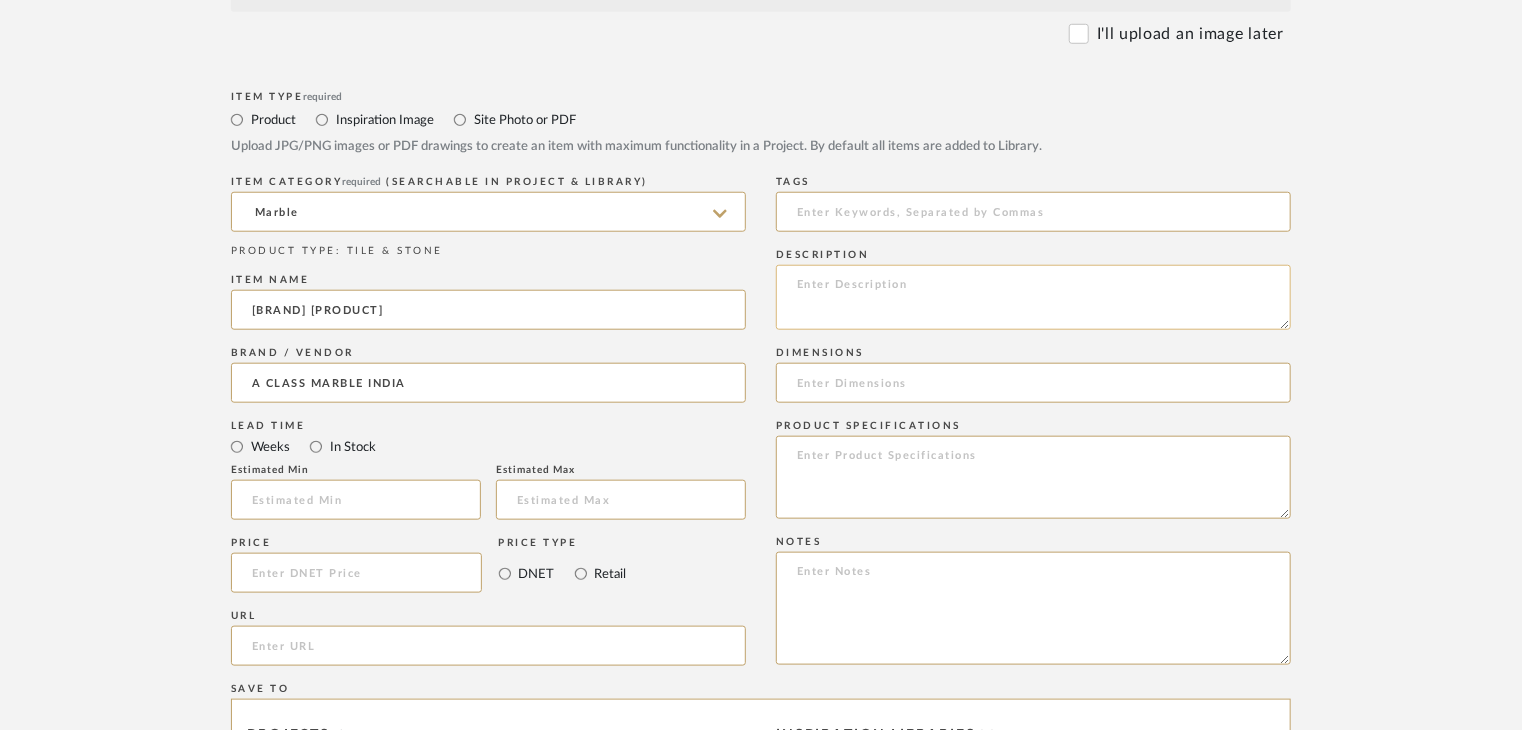 click 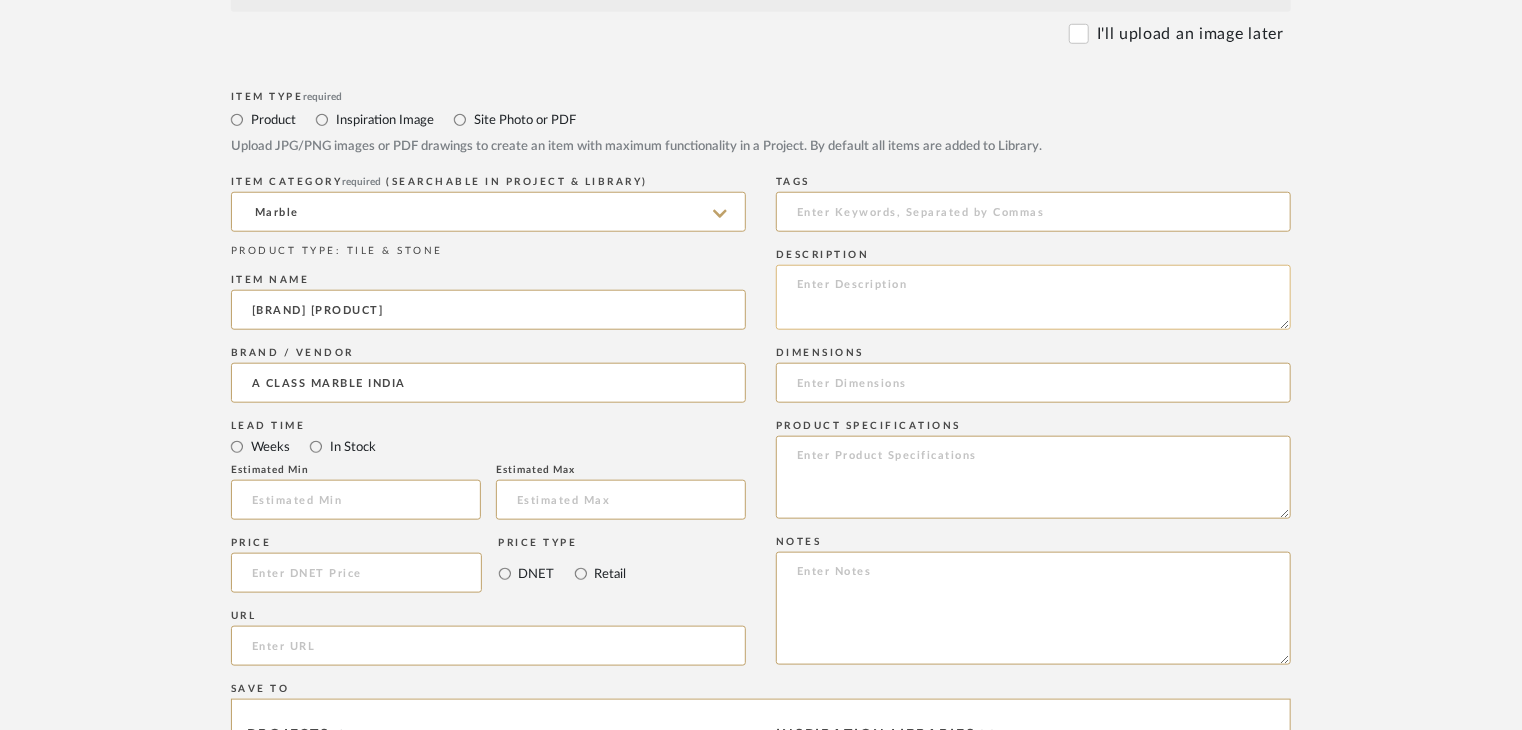 paste on "Type: Marble
Price:
Sample available: YES
Sample Internal reference number:
Stock availability: supplier stock
Maximum slab size:
Thickness: (as mentioned)
Other available thickness: (as mentioned)
Finish:
Other finishes available: (as applicable)
Installation requirements: (as applicable)
Lead time: (as applicable)
3D available: No
Product description:
Any other details:" 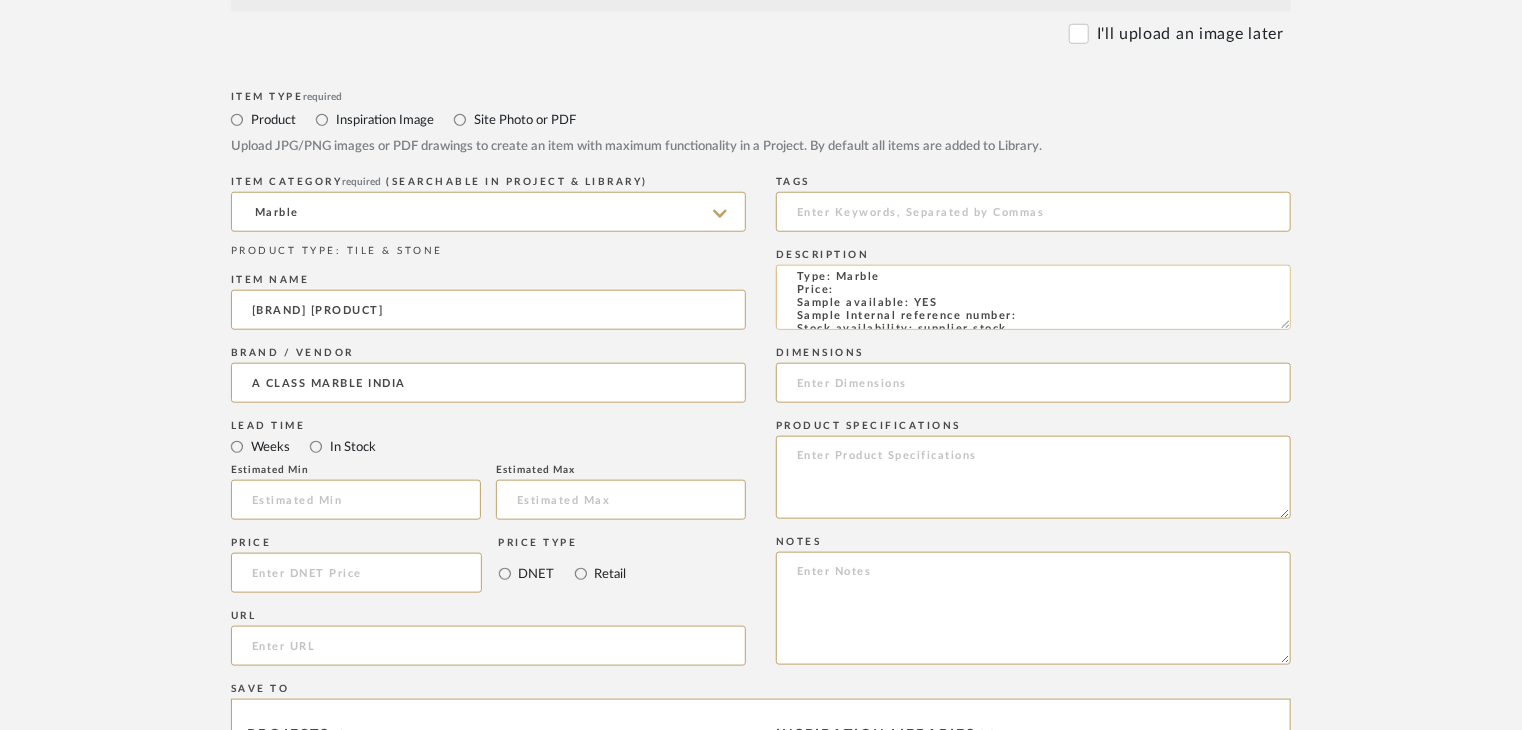 scroll, scrollTop: 0, scrollLeft: 0, axis: both 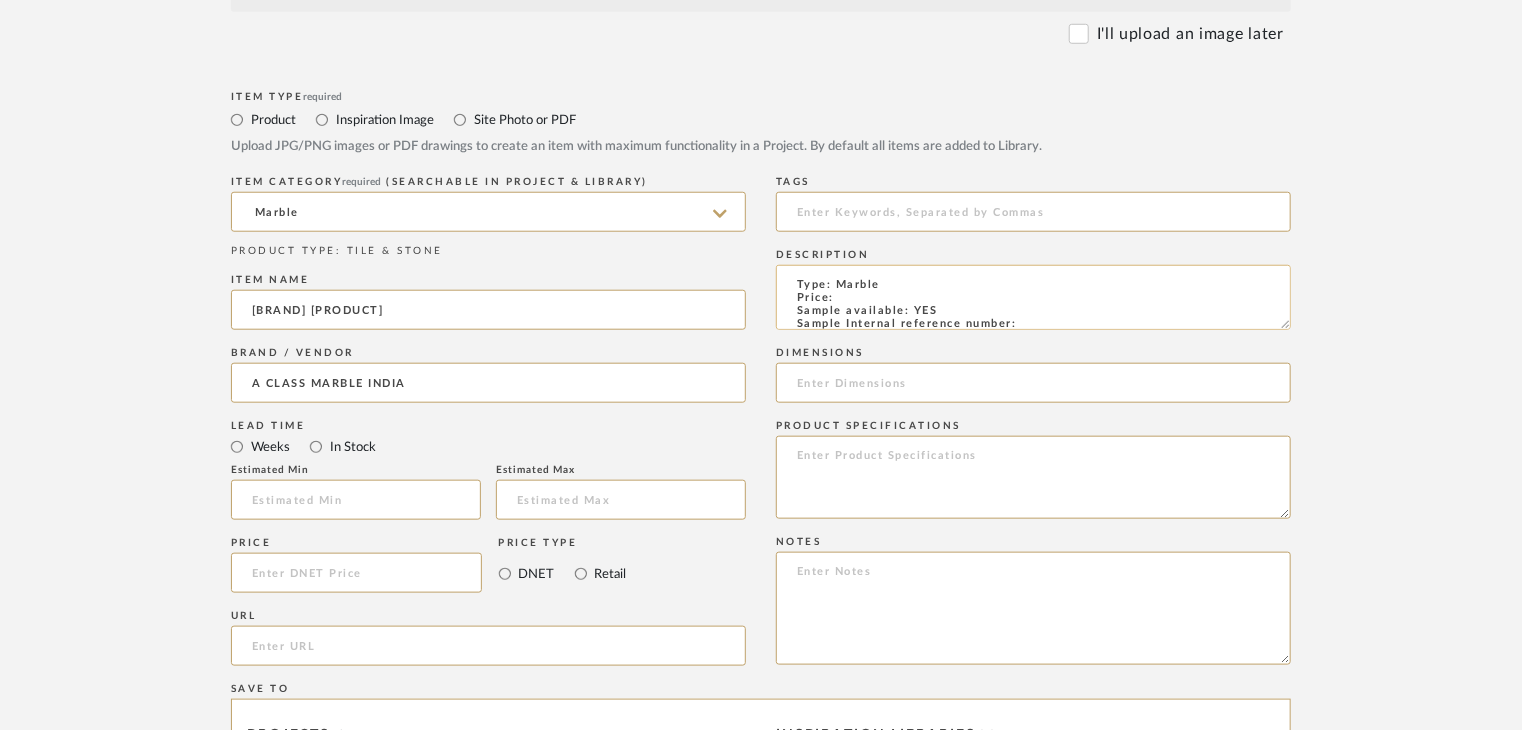 click on "Type: Marble
Price:
Sample available: YES
Sample Internal reference number:
Stock availability: supplier stock
Maximum slab size:
Thickness: (as mentioned)
Other available thickness: (as mentioned)
Finish:
Other finishes available: (as applicable)
Installation requirements: (as applicable)
Lead time: (as applicable)
3D available: No
Product description:
Any other details:" 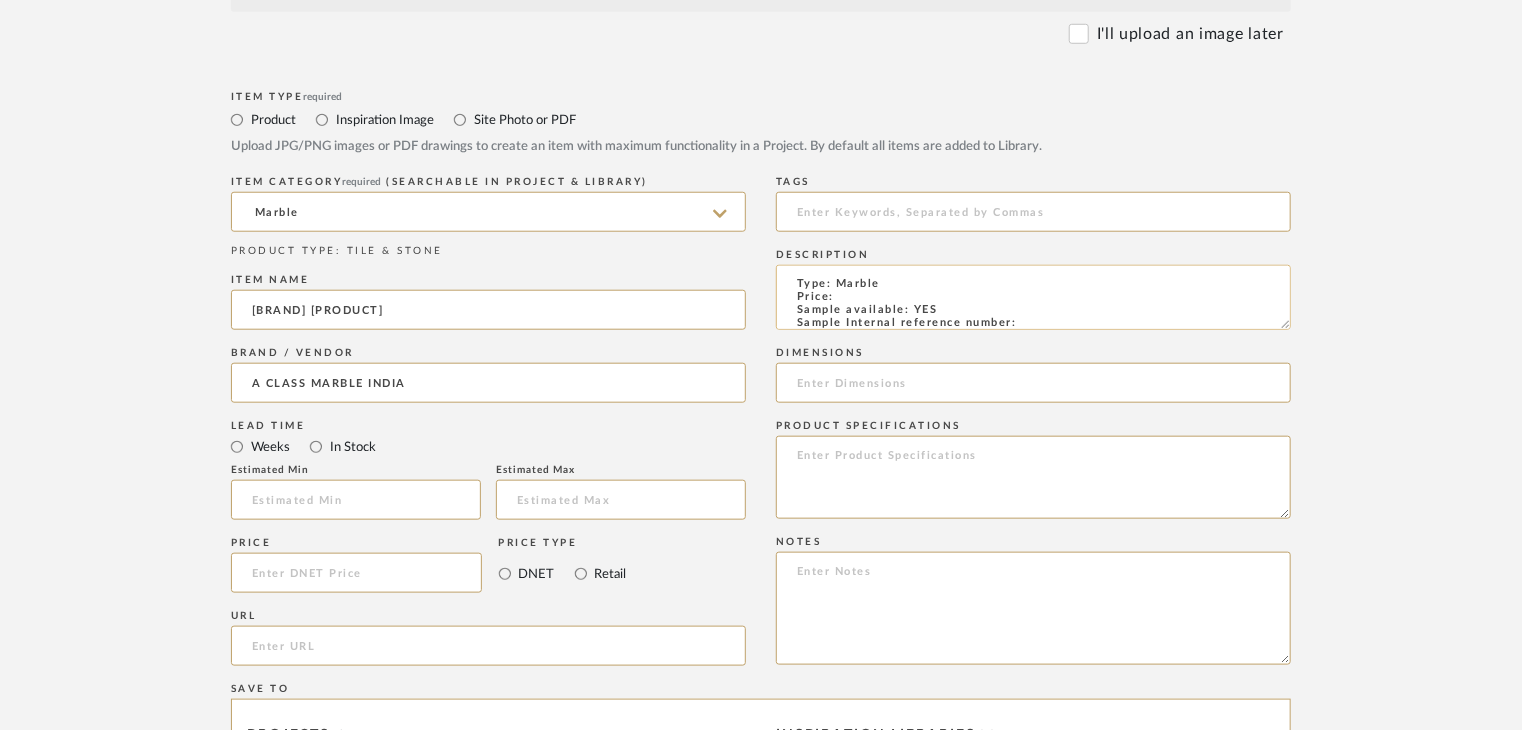paste on "TS-MR-187-PL" 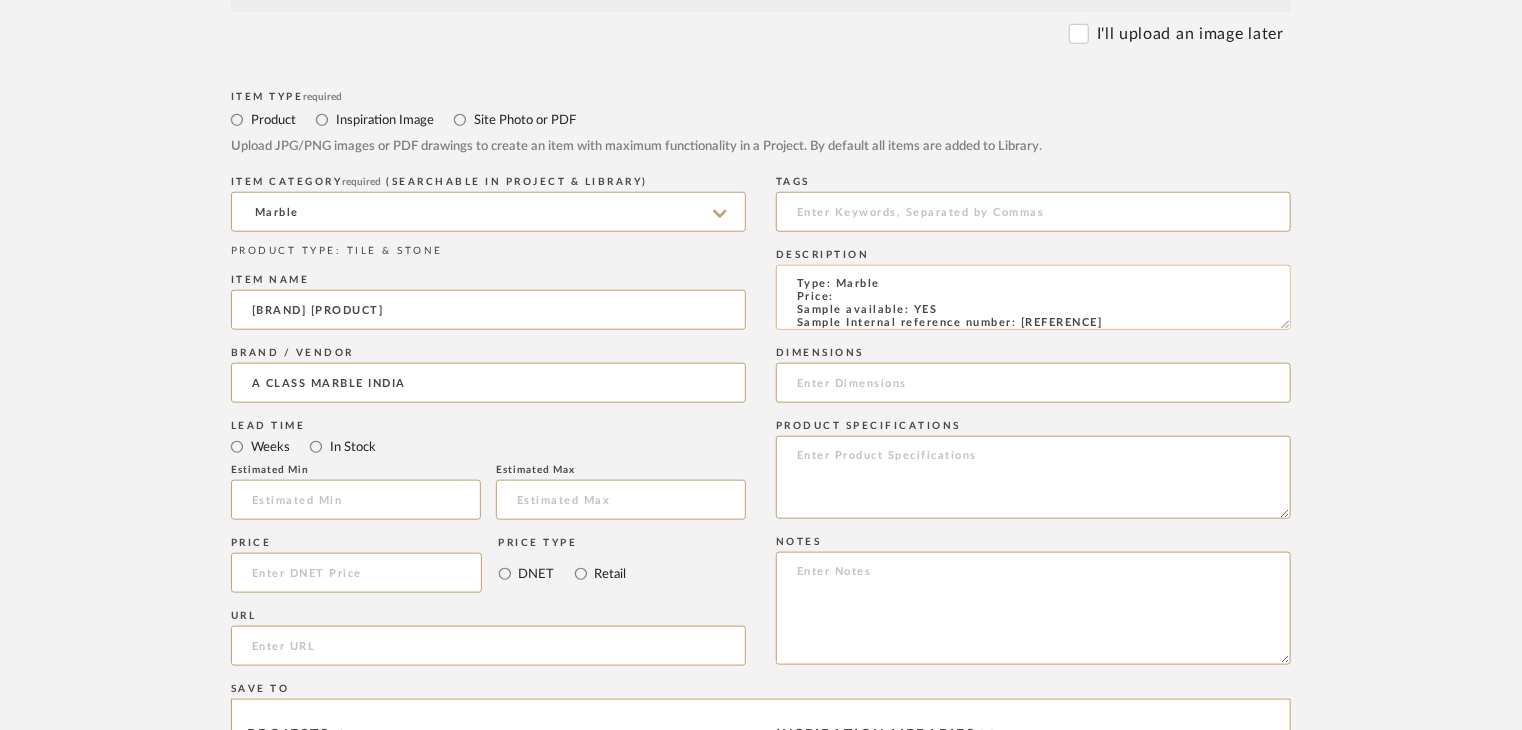 scroll, scrollTop: 15, scrollLeft: 0, axis: vertical 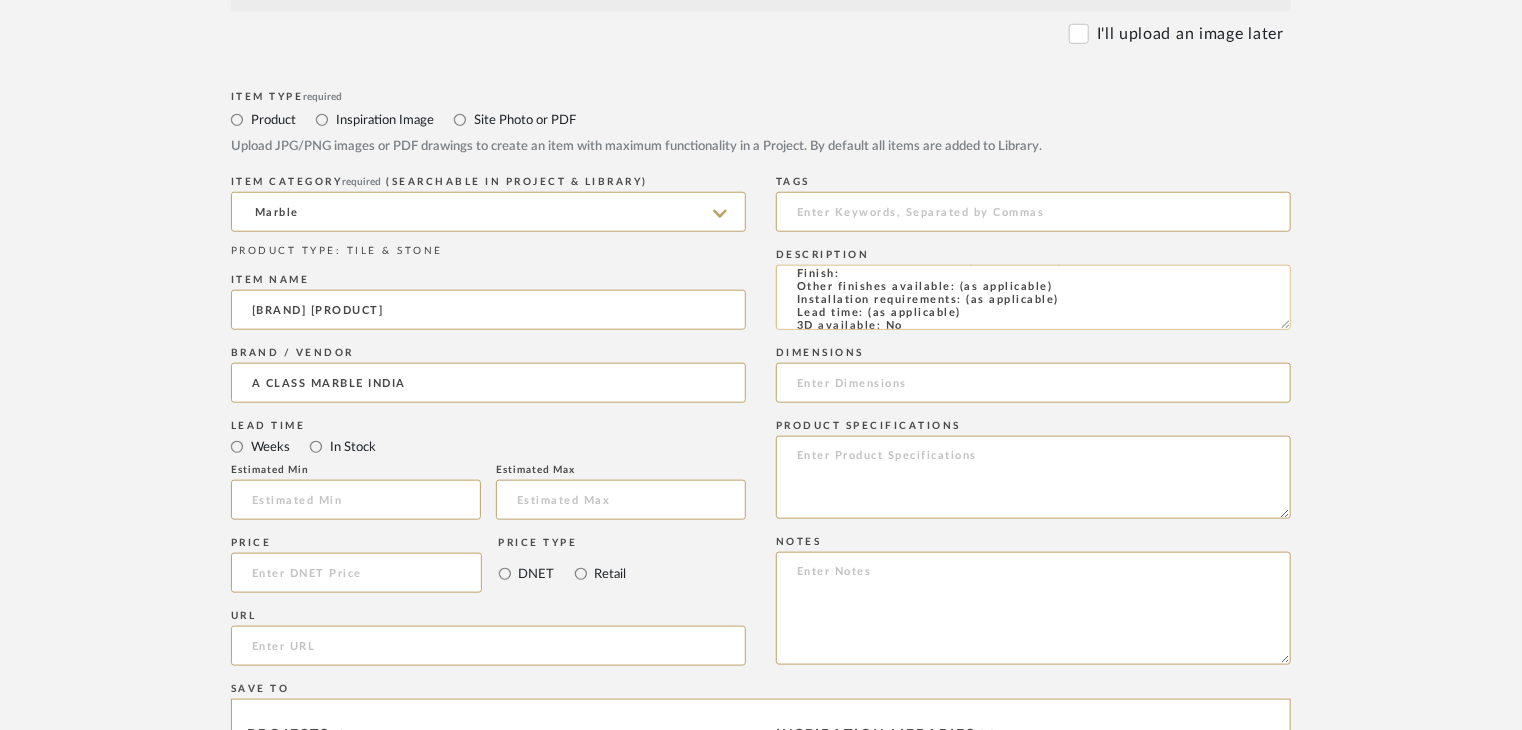 click on "Type: Marble
Price:
Sample available: YES
Sample Internal reference number: [REFERENCE]
Stock availability: supplier stock
Maximum slab size:
Thickness: (as mentioned)
Other available thickness: (as mentioned)
Finish:
Other finishes available: (as applicable)
Installation requirements: (as applicable)
Lead time: (as applicable)
3D available: No
Product description:
Any other details:" 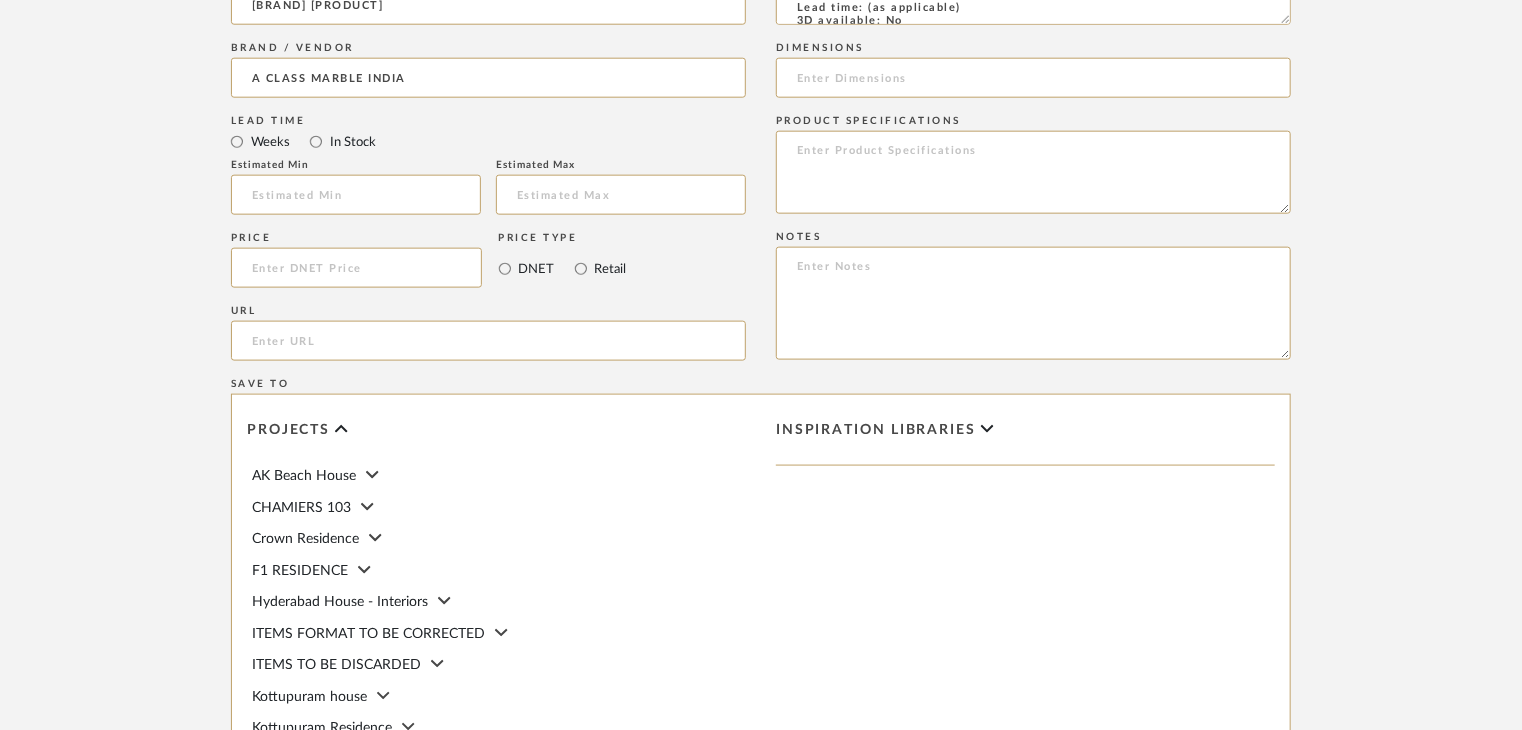 scroll, scrollTop: 1468, scrollLeft: 0, axis: vertical 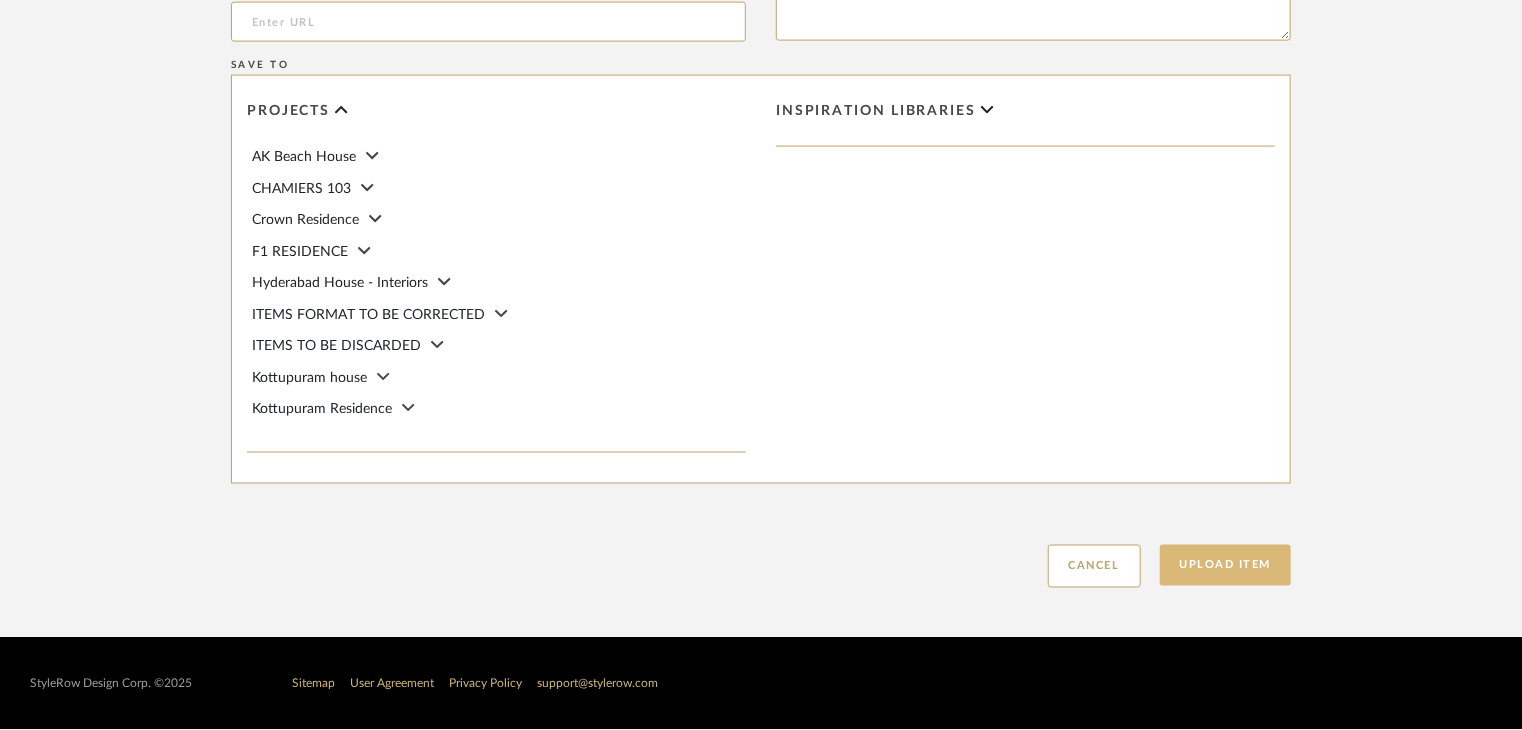 type on "Type: Marble
Price:
Sample available: YES
Sample Internal reference number: [REFERENCE]
Stock availability: supplier stock
Maximum slab size:
Thickness: (as mentioned)
Other available thickness: (as mentioned)
Finish: POLISHED
Other finishes available: (as applicable)
Installation requirements: (as applicable)
Lead time: (as applicable)
3D available: No
Product description:
Any other details:" 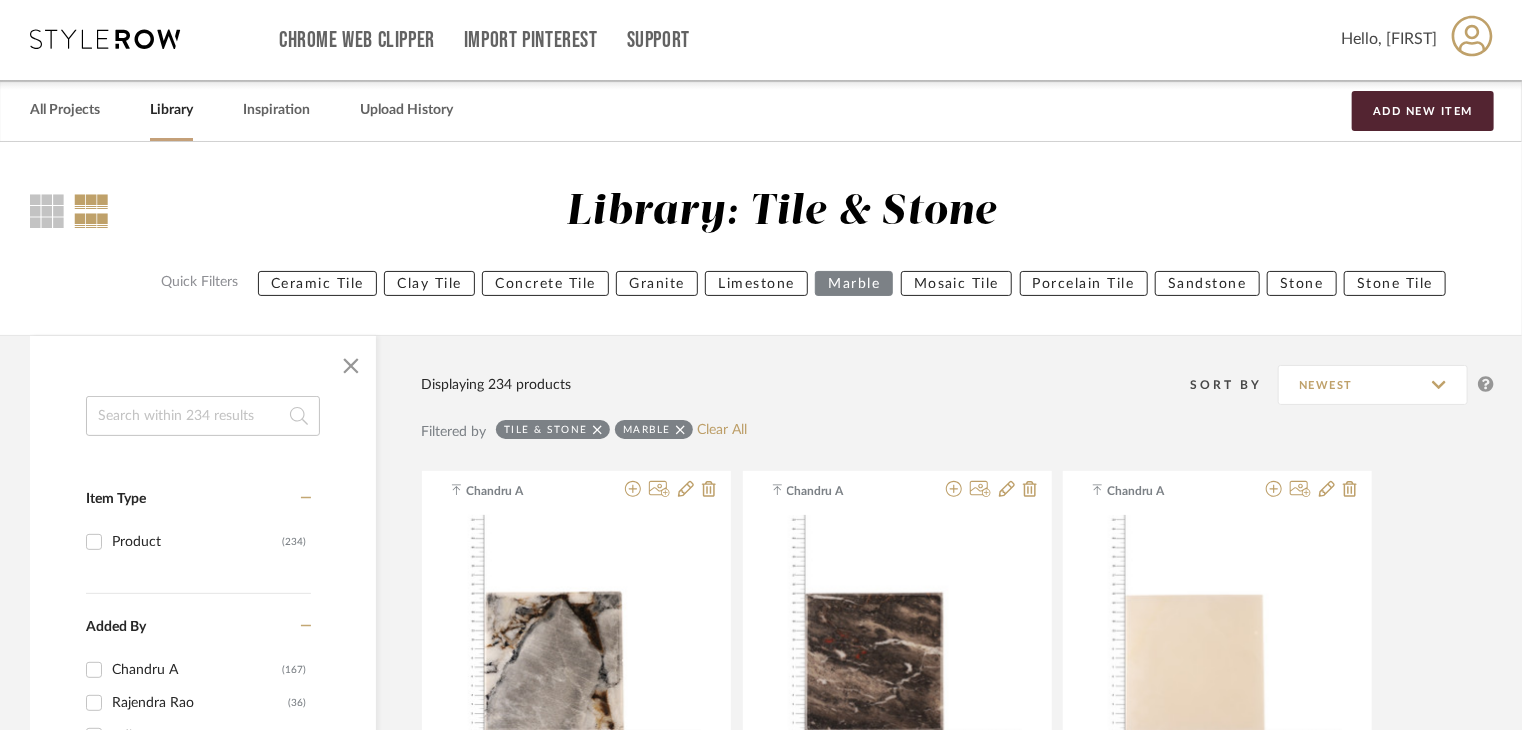 scroll, scrollTop: 0, scrollLeft: 0, axis: both 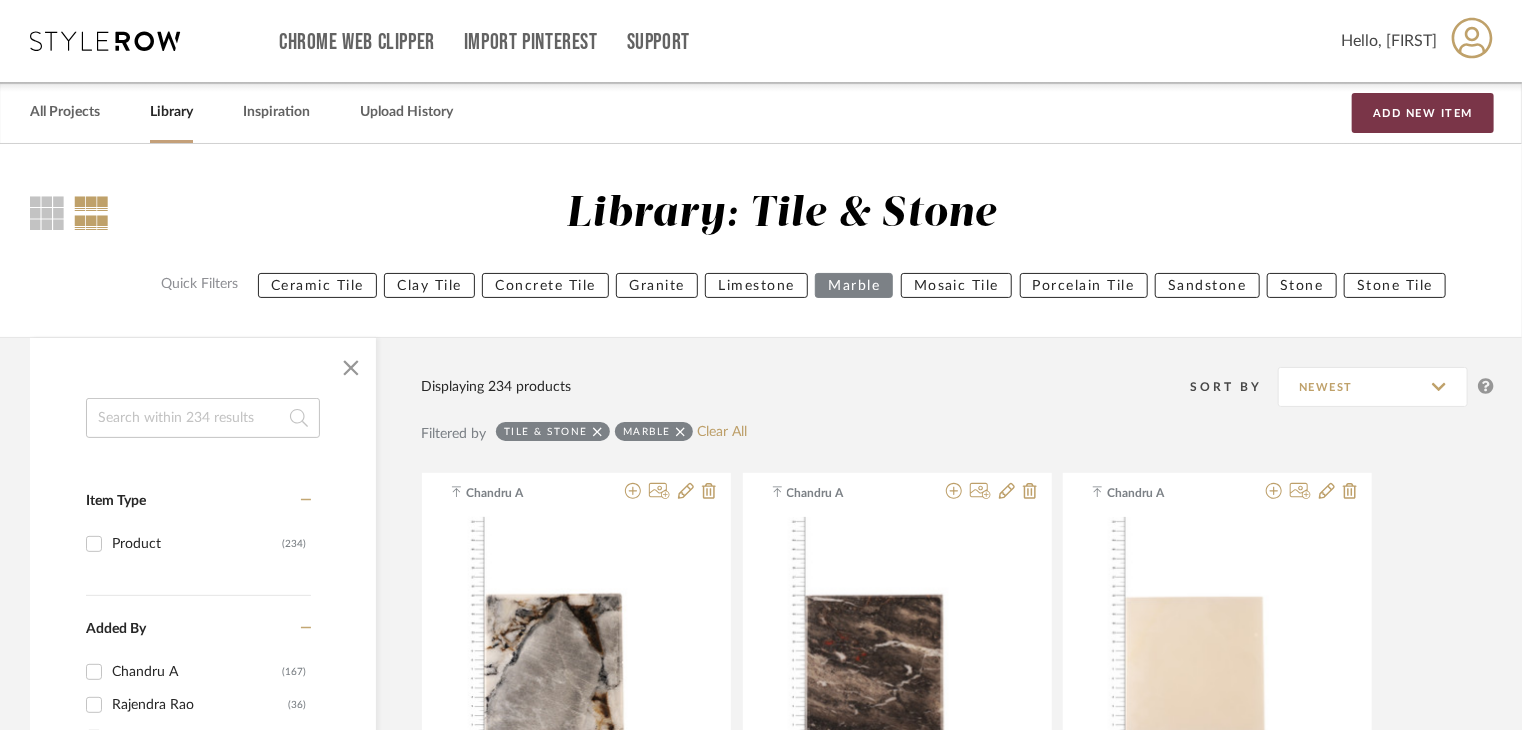click on "Add New Item" at bounding box center [1423, 113] 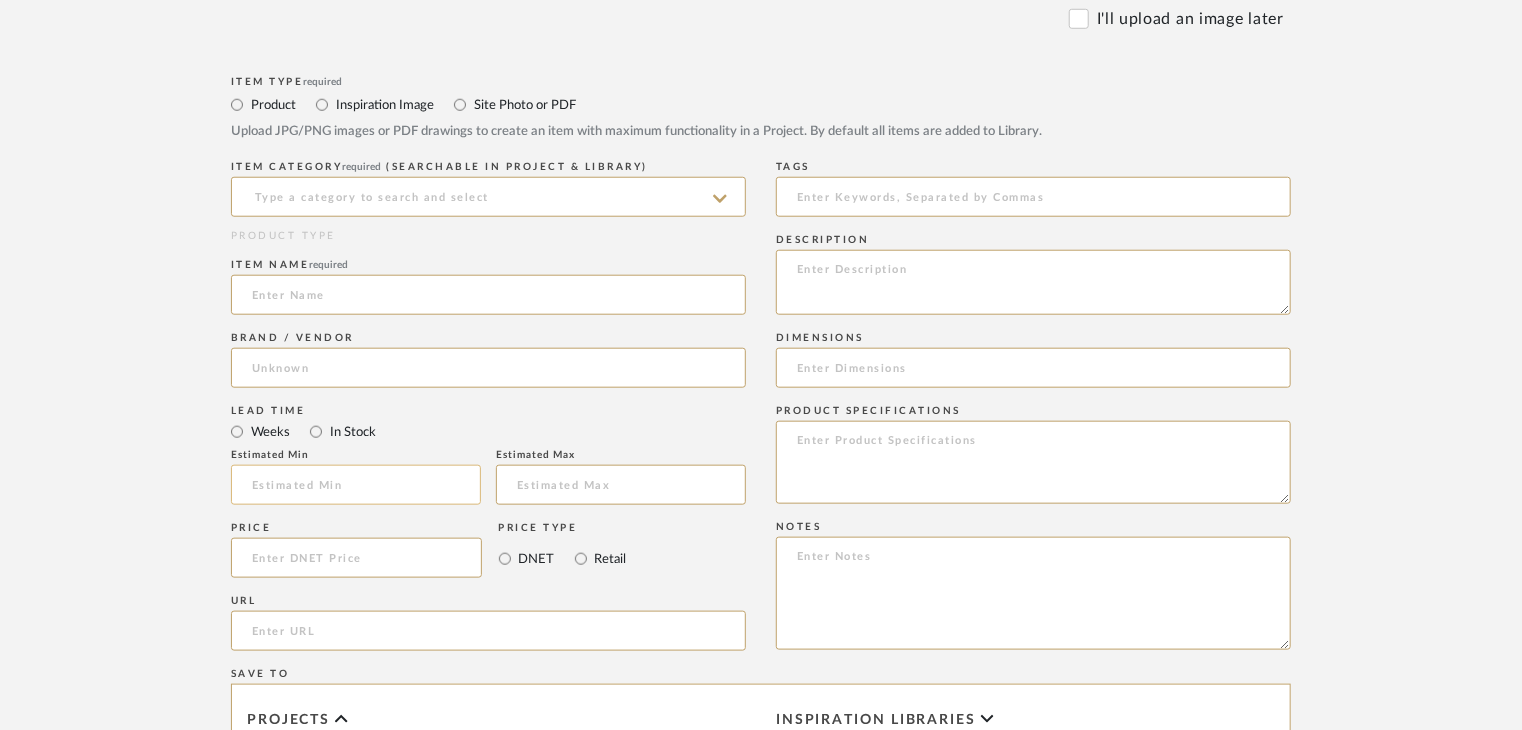 scroll, scrollTop: 900, scrollLeft: 0, axis: vertical 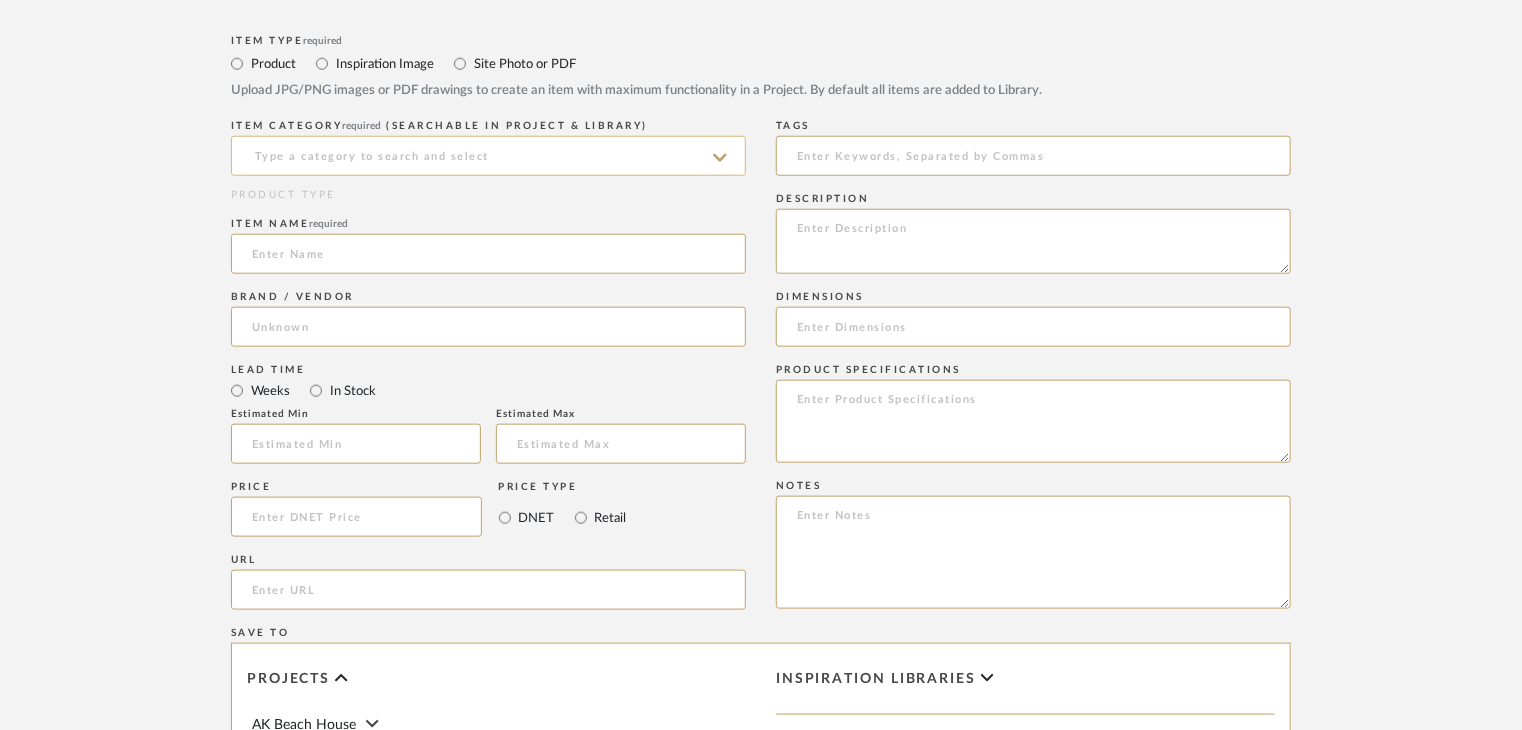 click 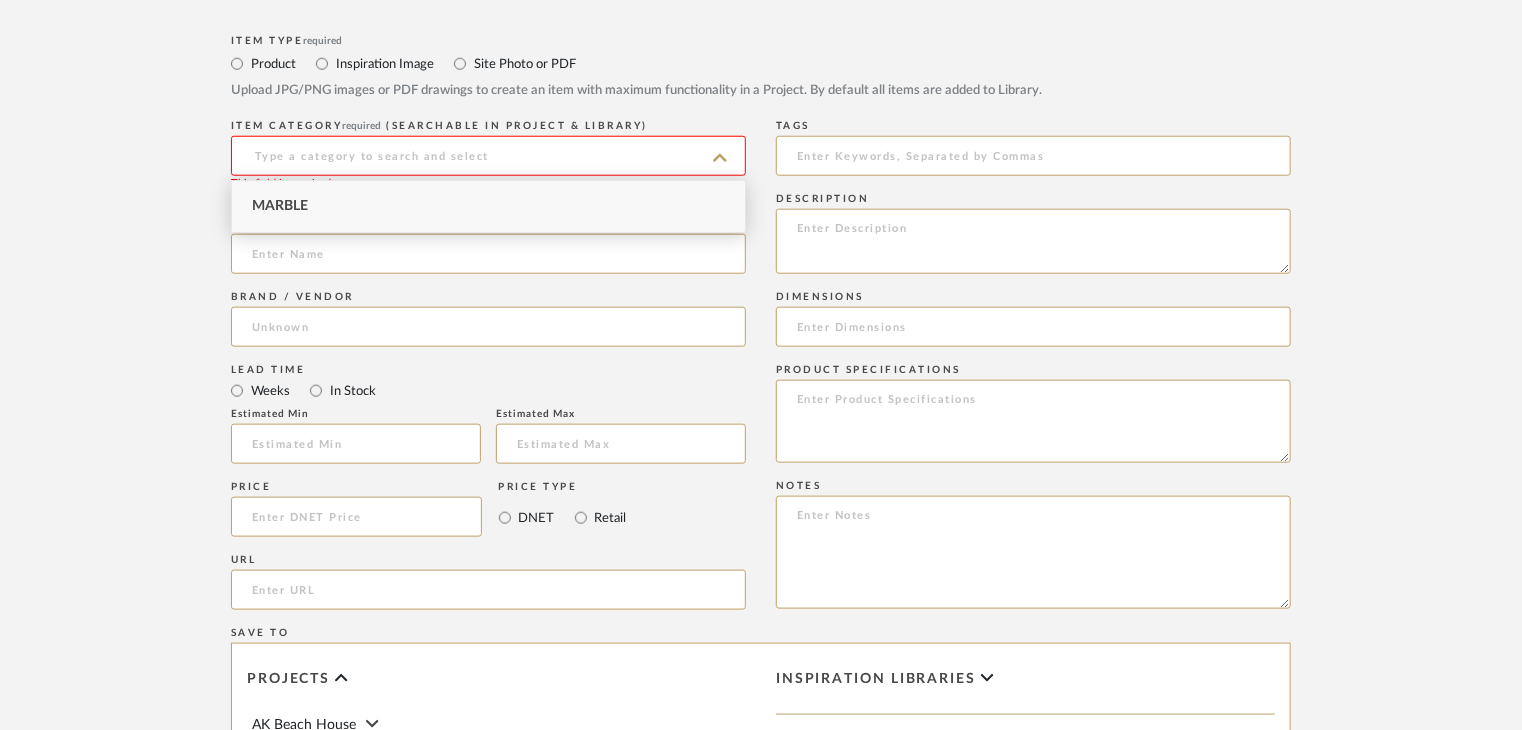 click on "Marble" at bounding box center (488, 206) 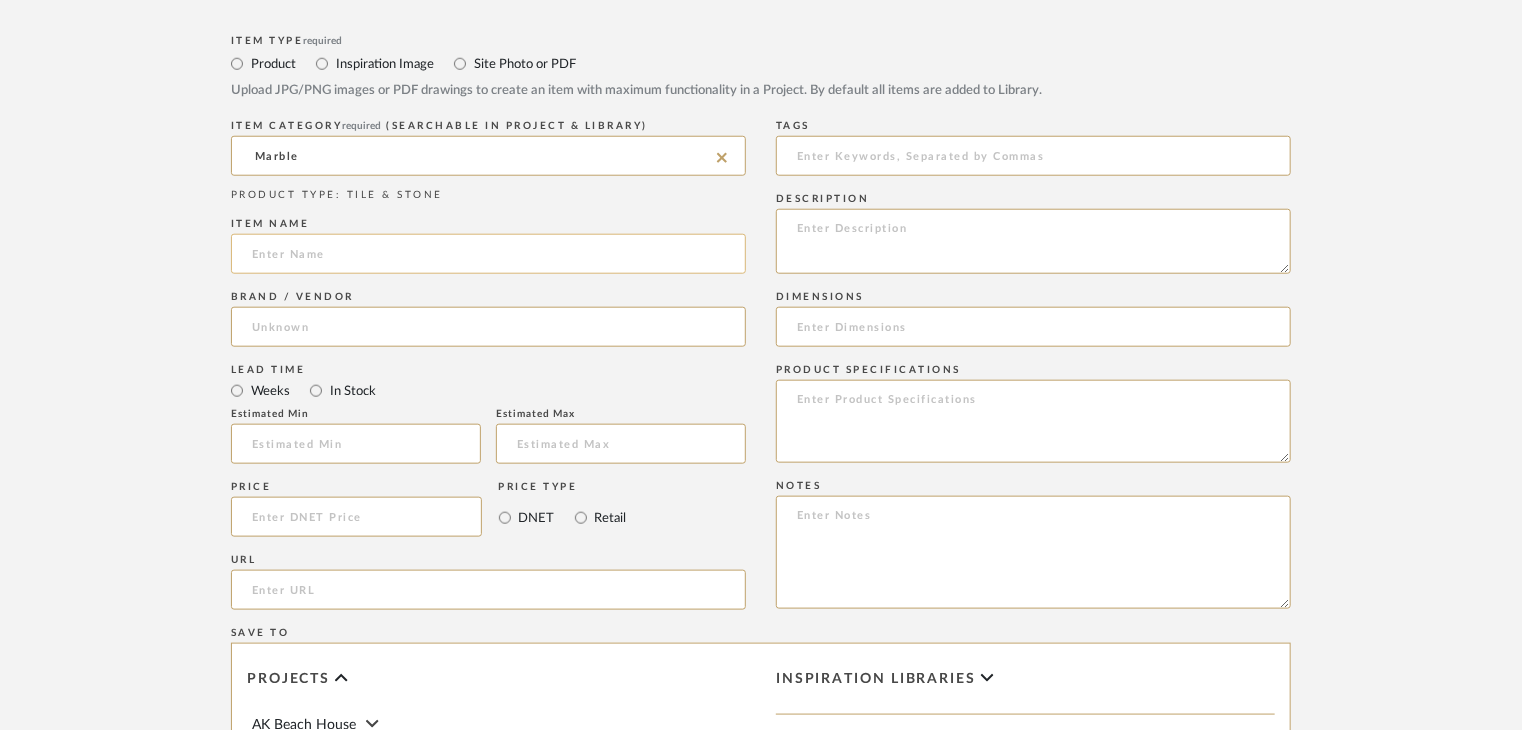 click 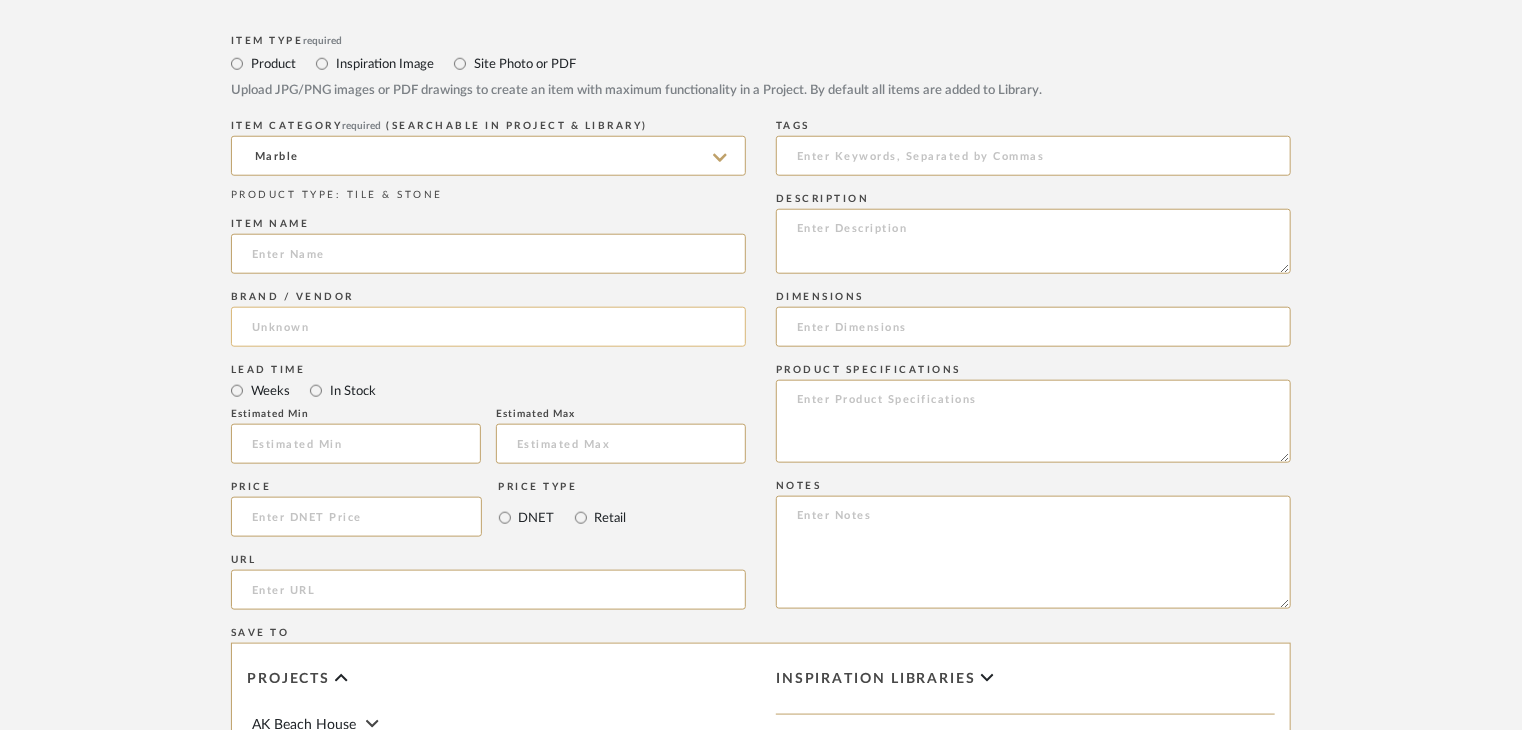 paste on "NEROANTICA" 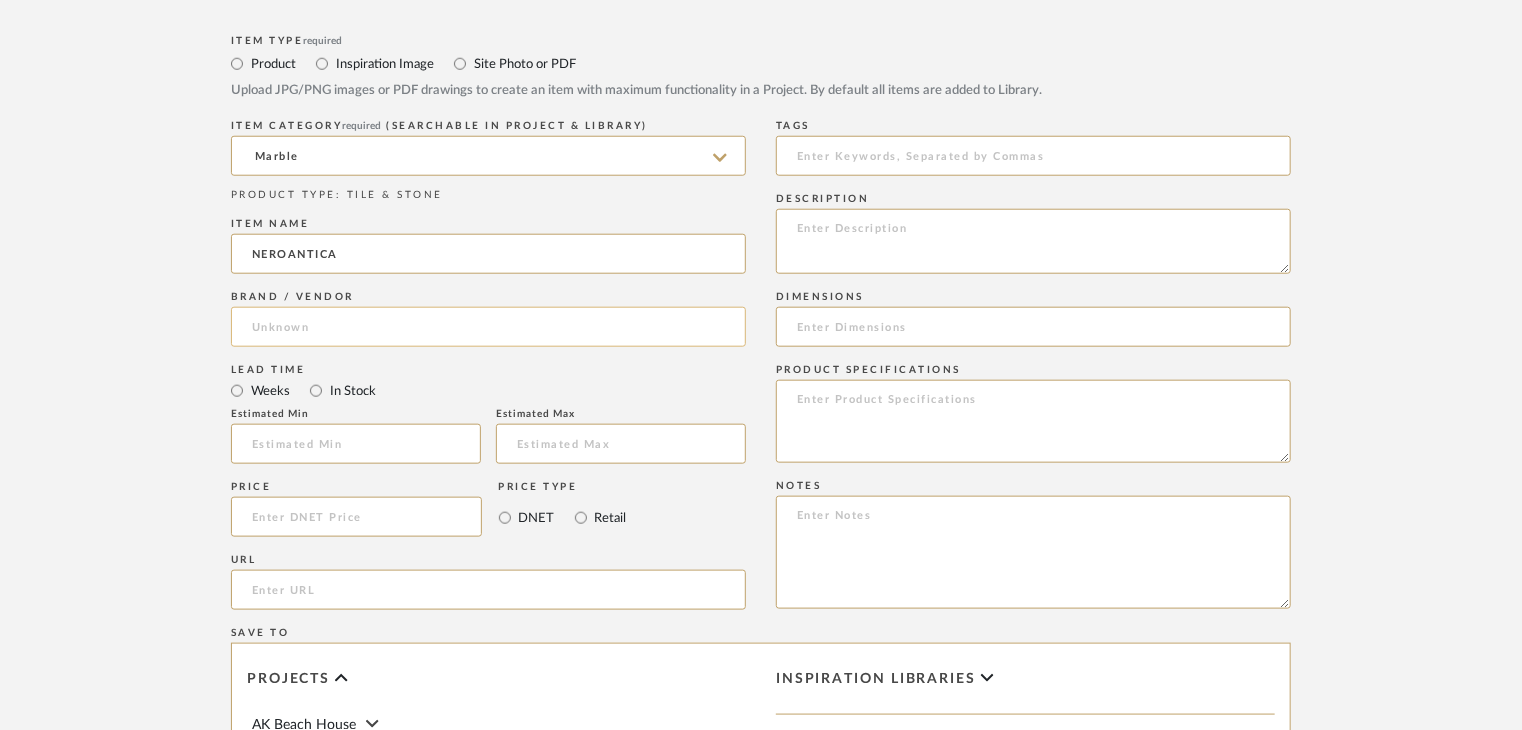 type on "NEROANTICA" 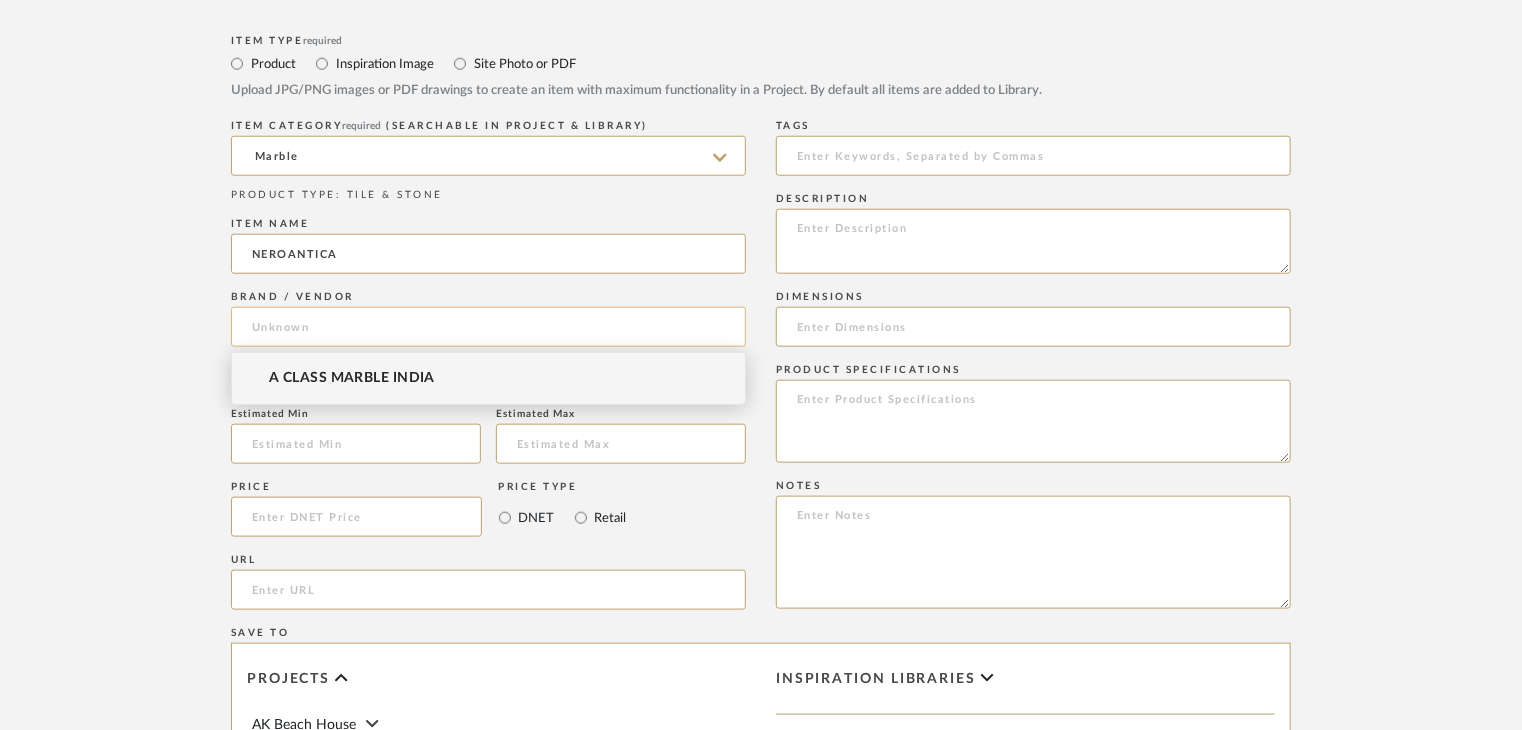 click 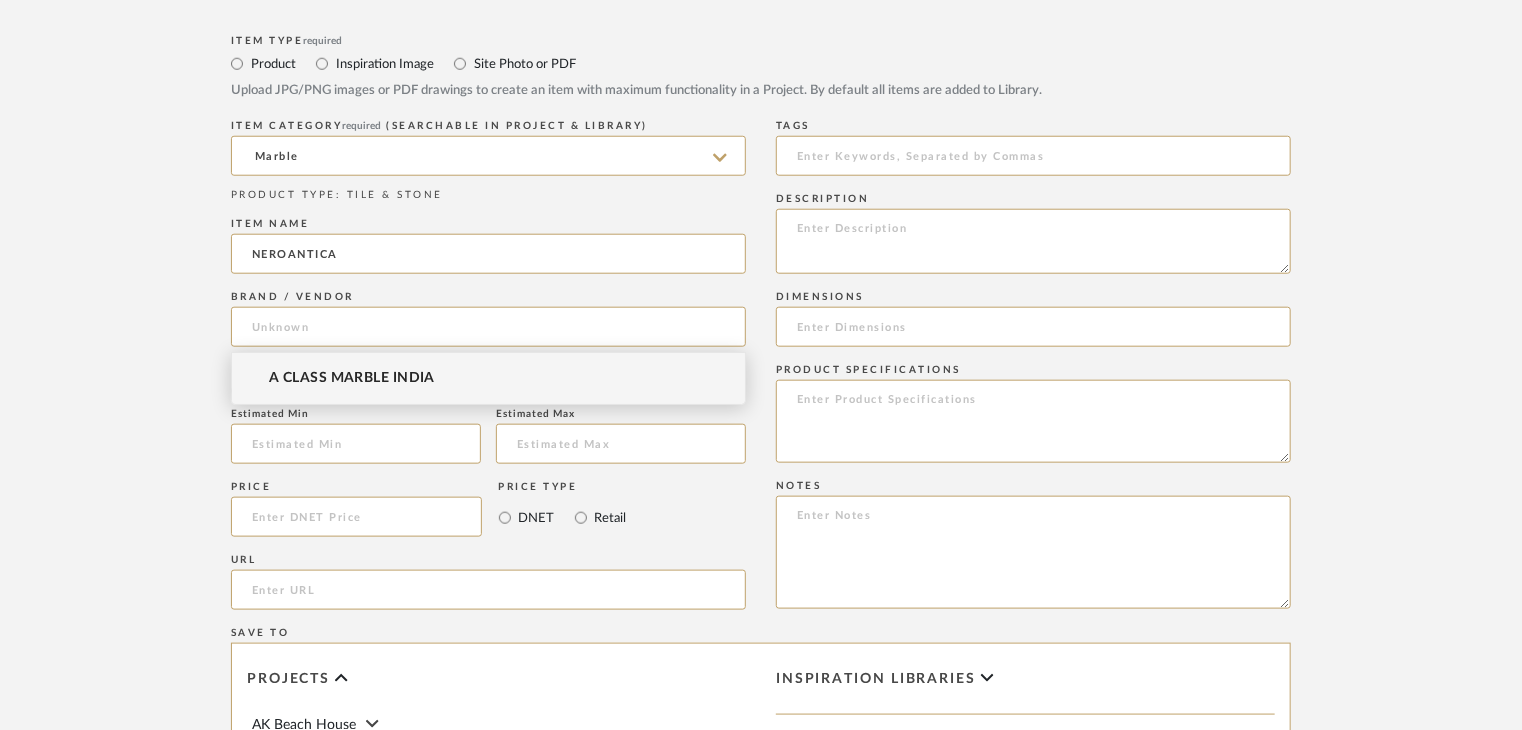 drag, startPoint x: 375, startPoint y: 366, endPoint x: 390, endPoint y: 365, distance: 15.033297 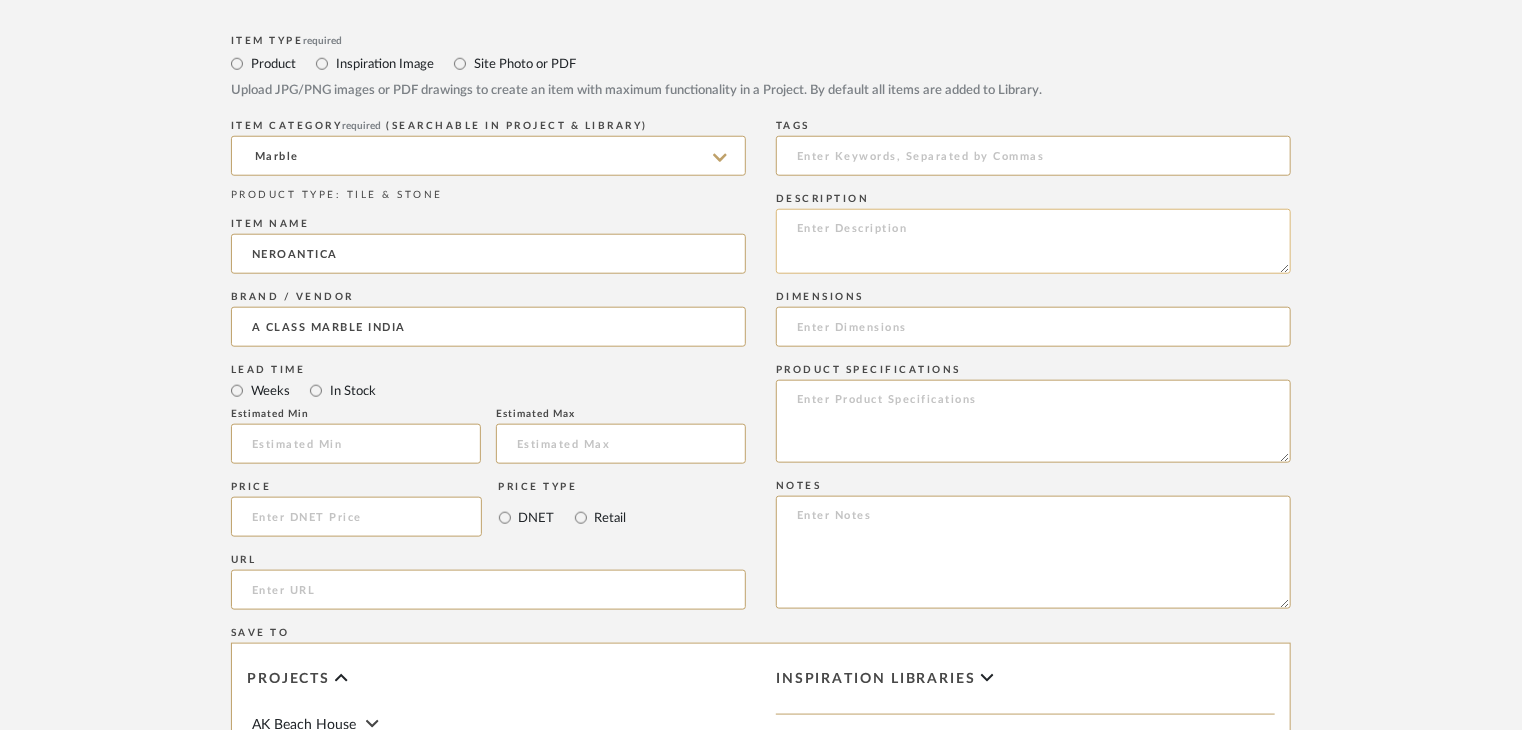 click 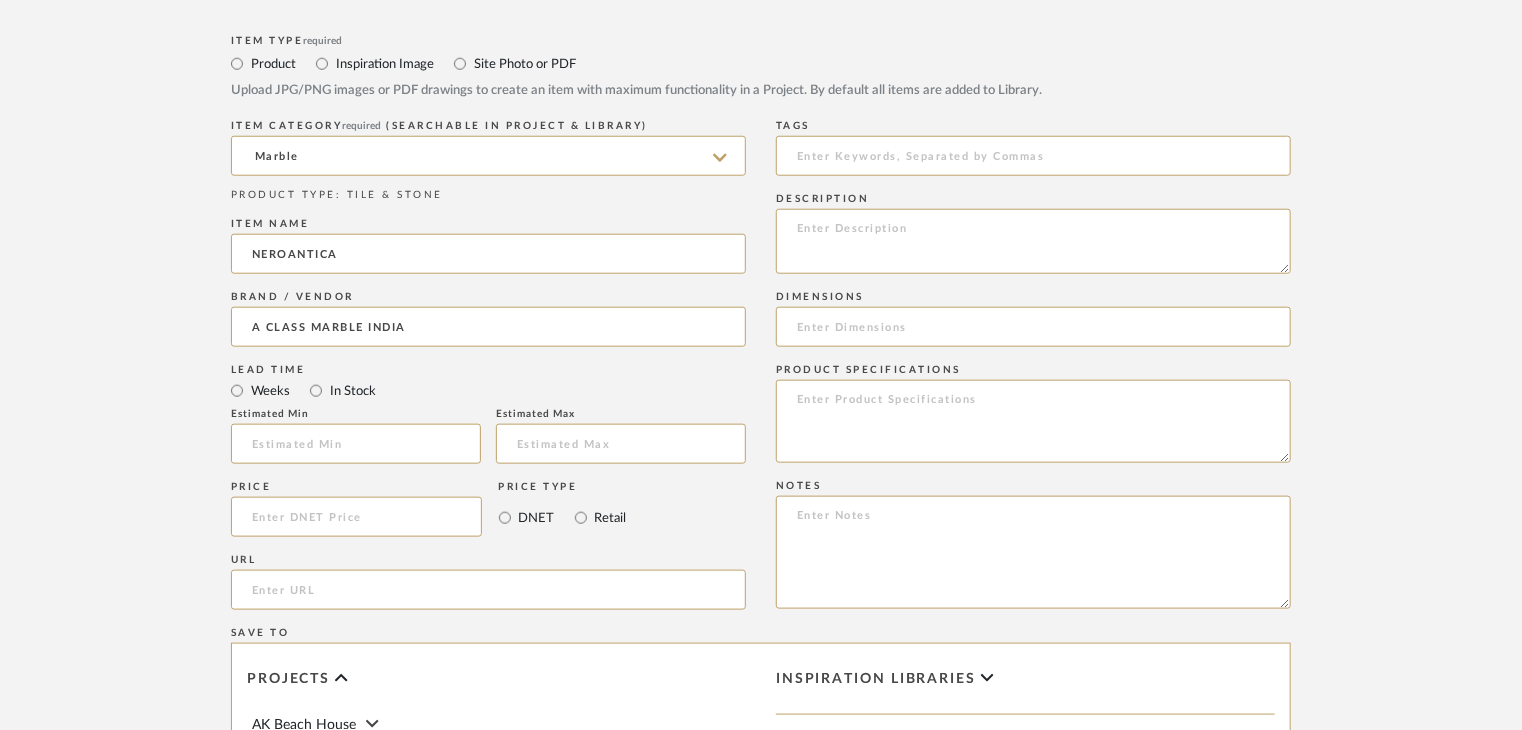 paste on "Type: Marble
Price:
Sample available: YES
Sample Internal reference number:
Stock availability: supplier stock
Maximum slab size:
Thickness: (as mentioned)
Other available thickness: (as mentioned)
Finish:
Other finishes available: (as applicable)
Installation requirements: (as applicable)
Lead time: (as applicable)
3D available: No
Product description:
Any other details:" 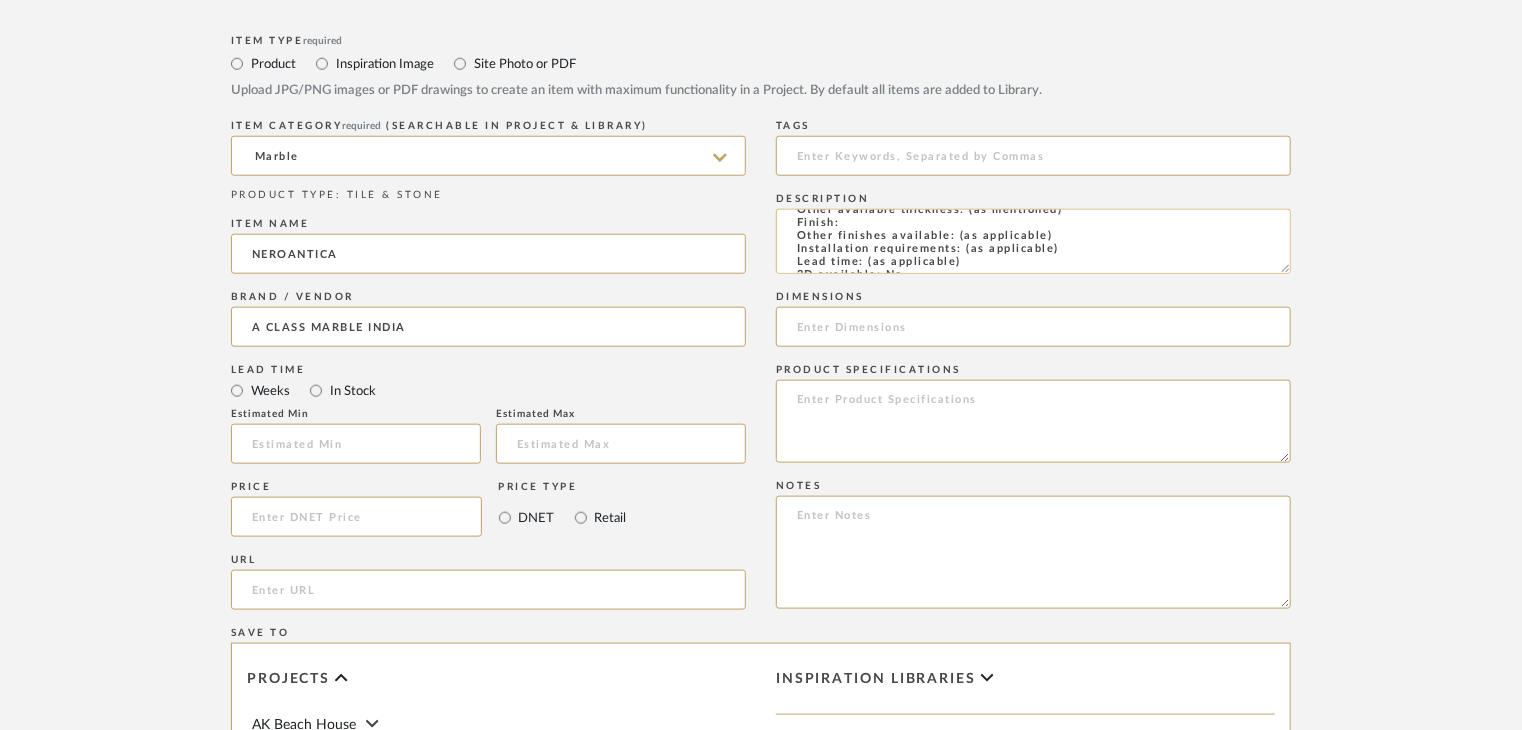 scroll, scrollTop: 0, scrollLeft: 0, axis: both 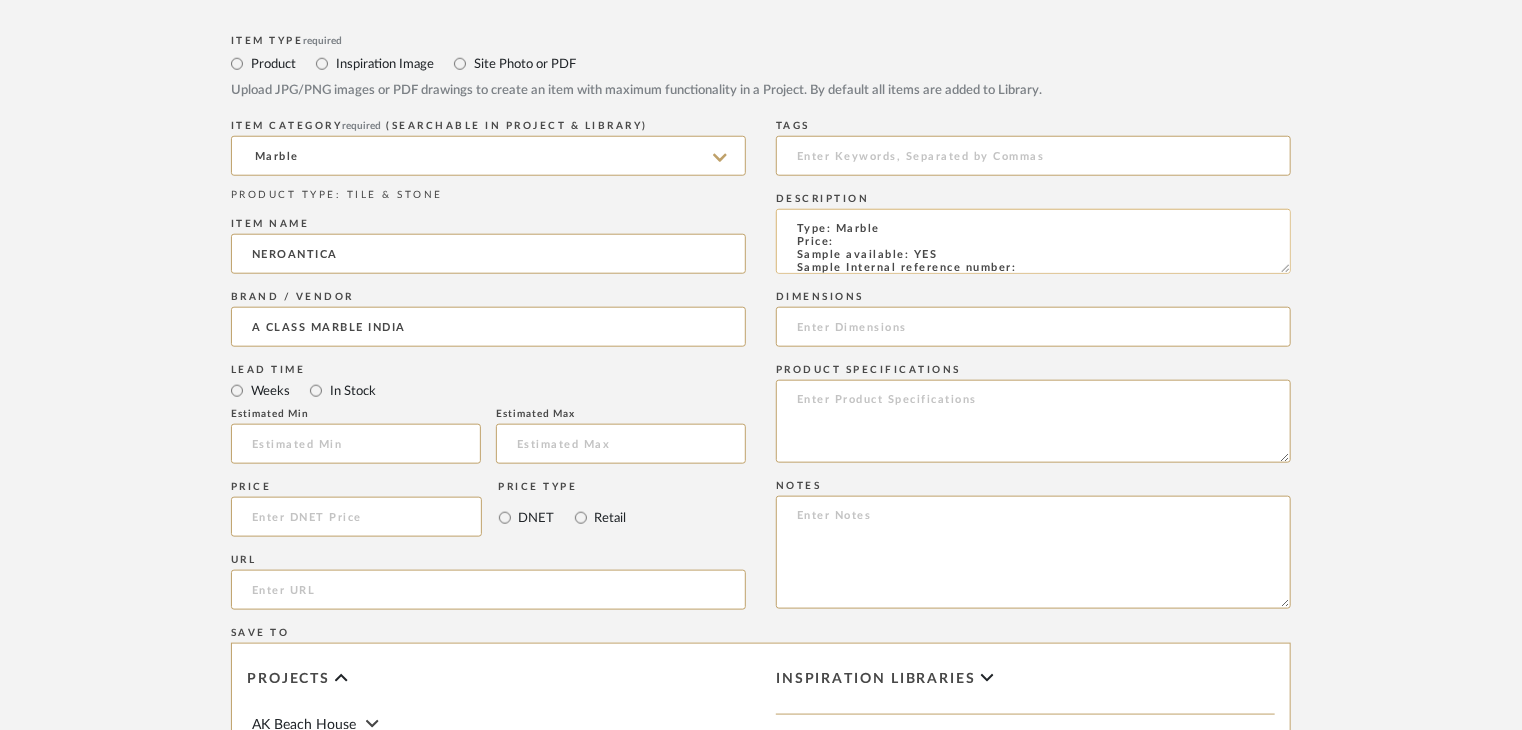 click on "Type: Marble
Price:
Sample available: YES
Sample Internal reference number:
Stock availability: supplier stock
Maximum slab size:
Thickness: (as mentioned)
Other available thickness: (as mentioned)
Finish:
Other finishes available: (as applicable)
Installation requirements: (as applicable)
Lead time: (as applicable)
3D available: No
Product description:
Any other details:" 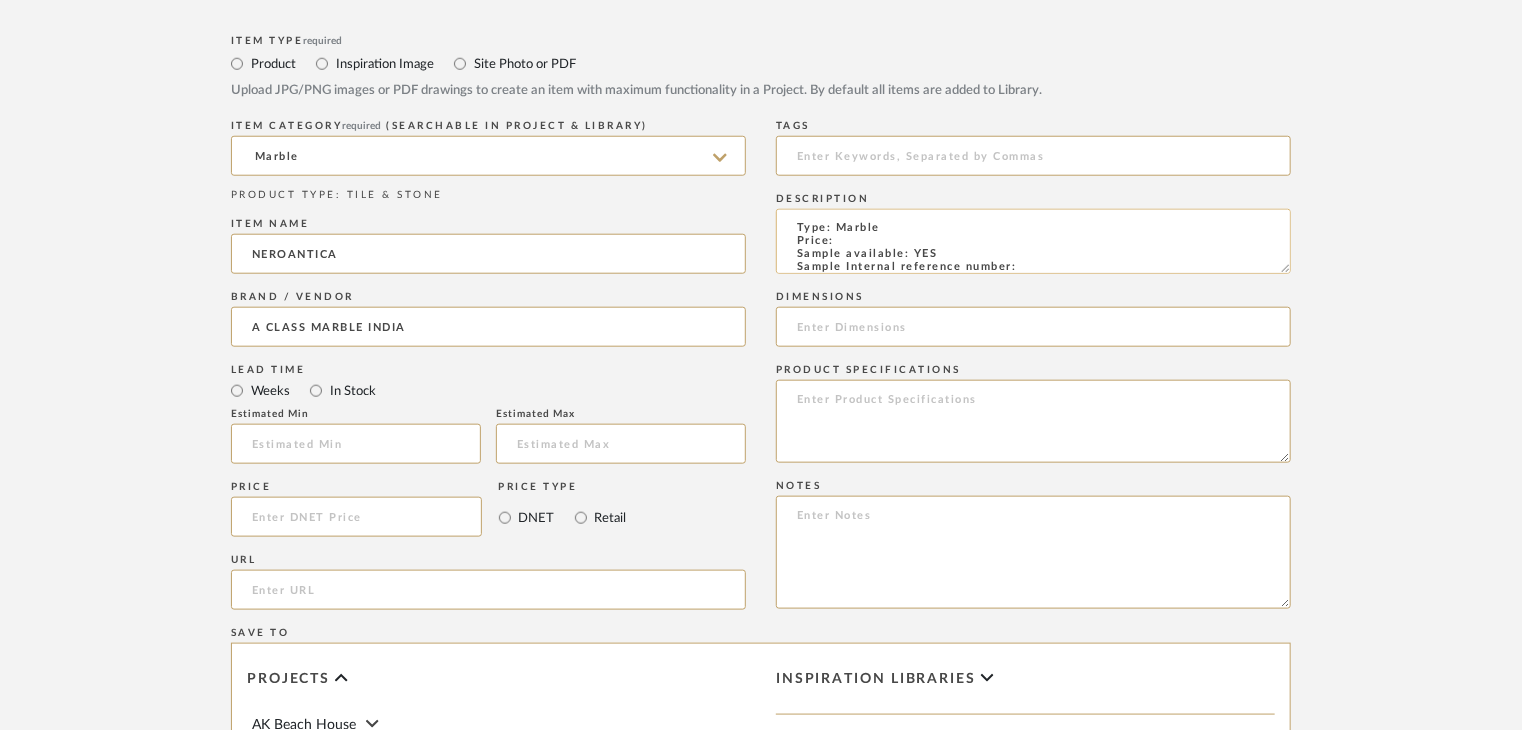 paste on "[REFERENCE]" 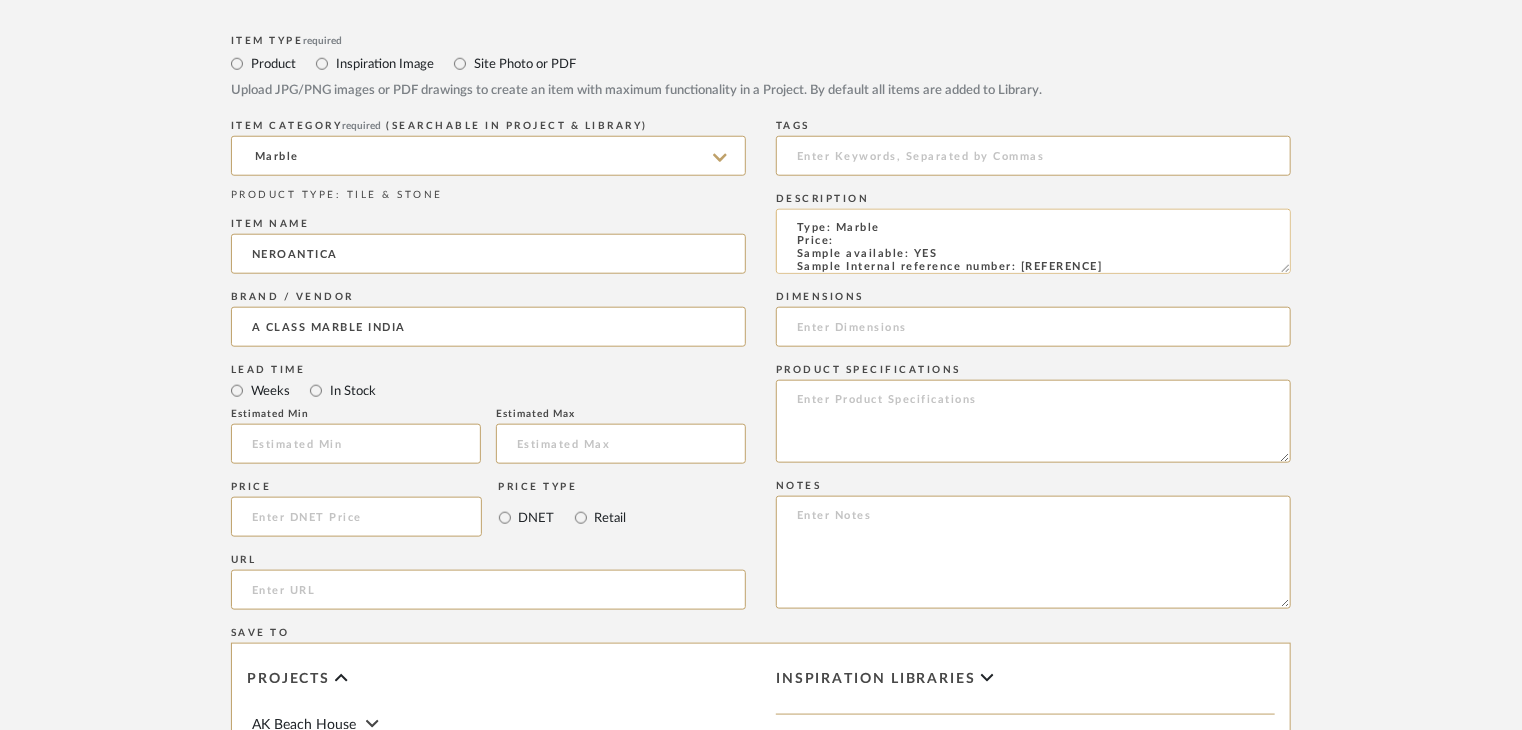 scroll, scrollTop: 15, scrollLeft: 0, axis: vertical 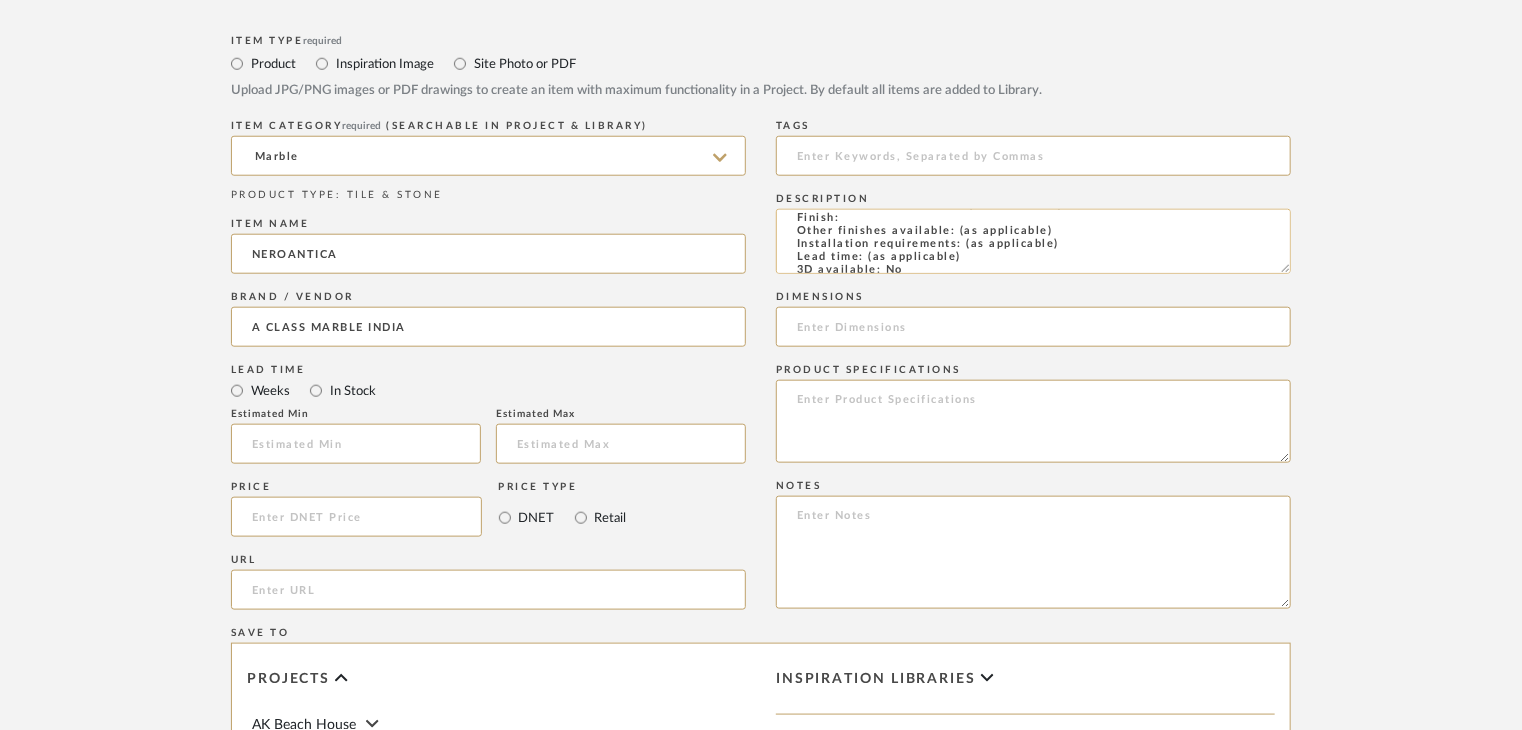click on "Type: Marble
Price:
Sample available: YES
Sample Internal reference number: TS-MR-172-PL
Stock availability: supplier stock
Maximum slab size:
Thickness: (as mentioned)
Other available thickness: (as mentioned)
Finish:
Other finishes available: (as applicable)
Installation requirements: (as applicable)
Lead time: (as applicable)
3D available: No
Product description:
Any other details:" 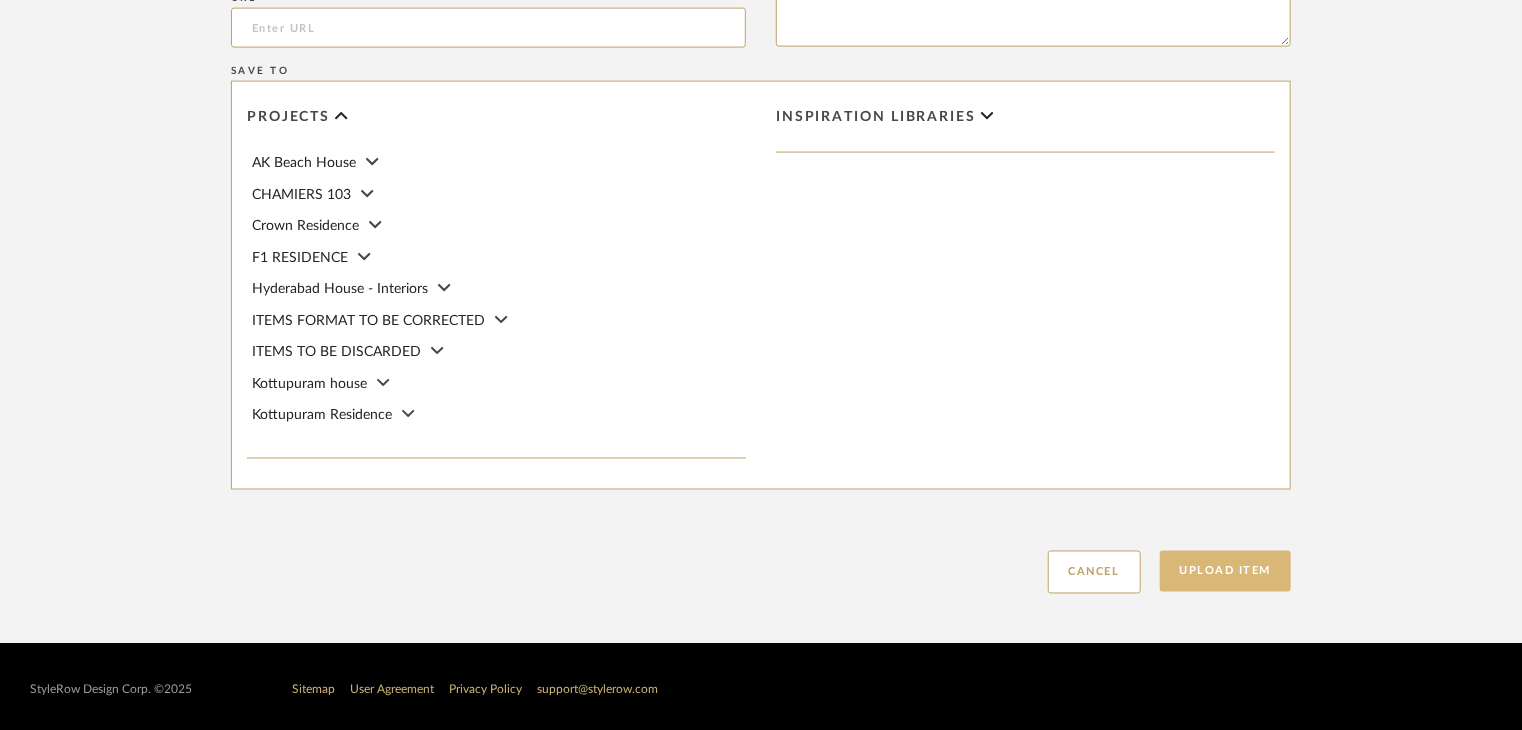 scroll, scrollTop: 1468, scrollLeft: 0, axis: vertical 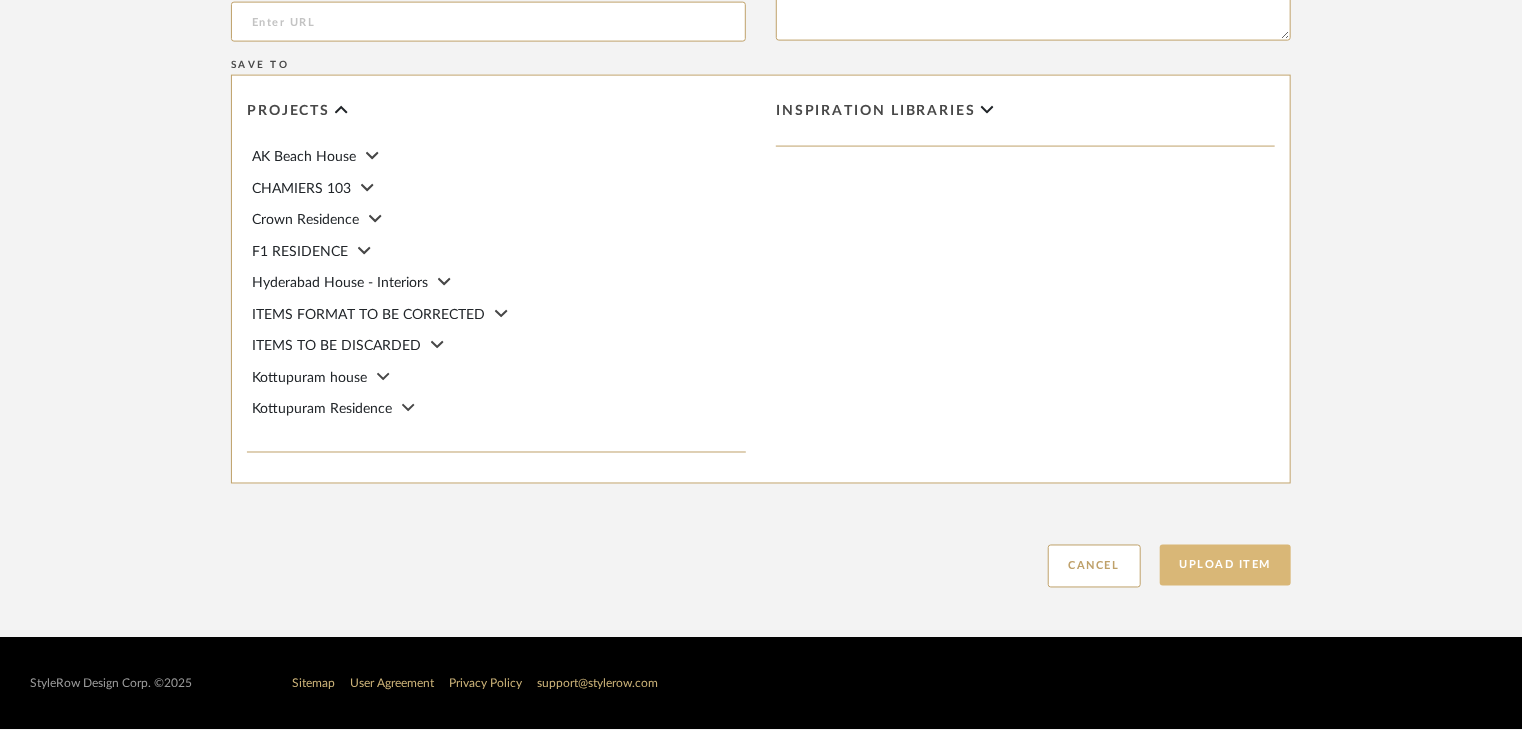 type on "Type: Marble
Price:
Sample available: YES
Sample Internal reference number: TS-MR-172-PL
Stock availability: supplier stock
Maximum slab size:
Thickness: (as mentioned)
Other available thickness: (as mentioned)
Finish: POLISHED
Other finishes available: (as applicable)
Installation requirements: (as applicable)
Lead time: (as applicable)
3D available: No
Product description:
Any other details:" 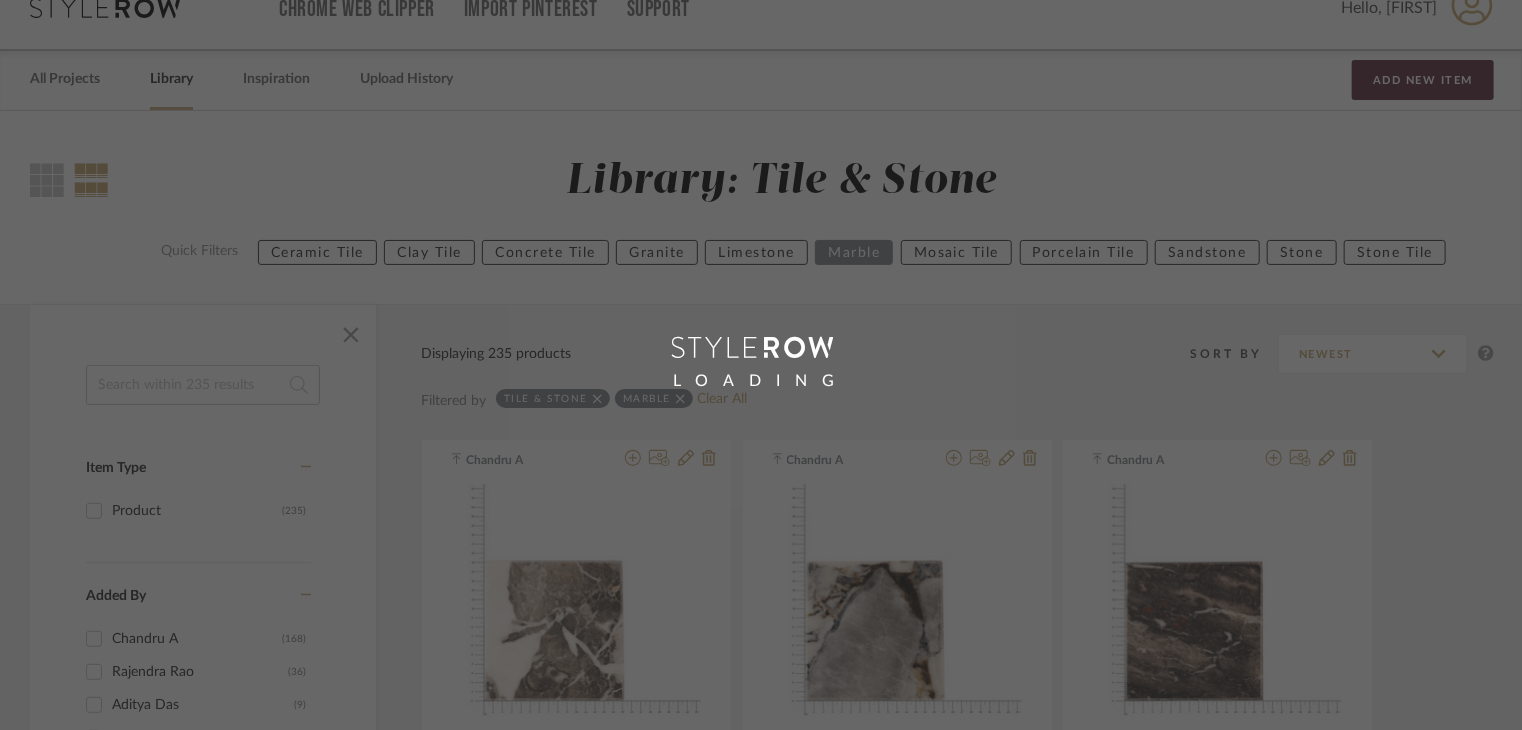scroll, scrollTop: 0, scrollLeft: 0, axis: both 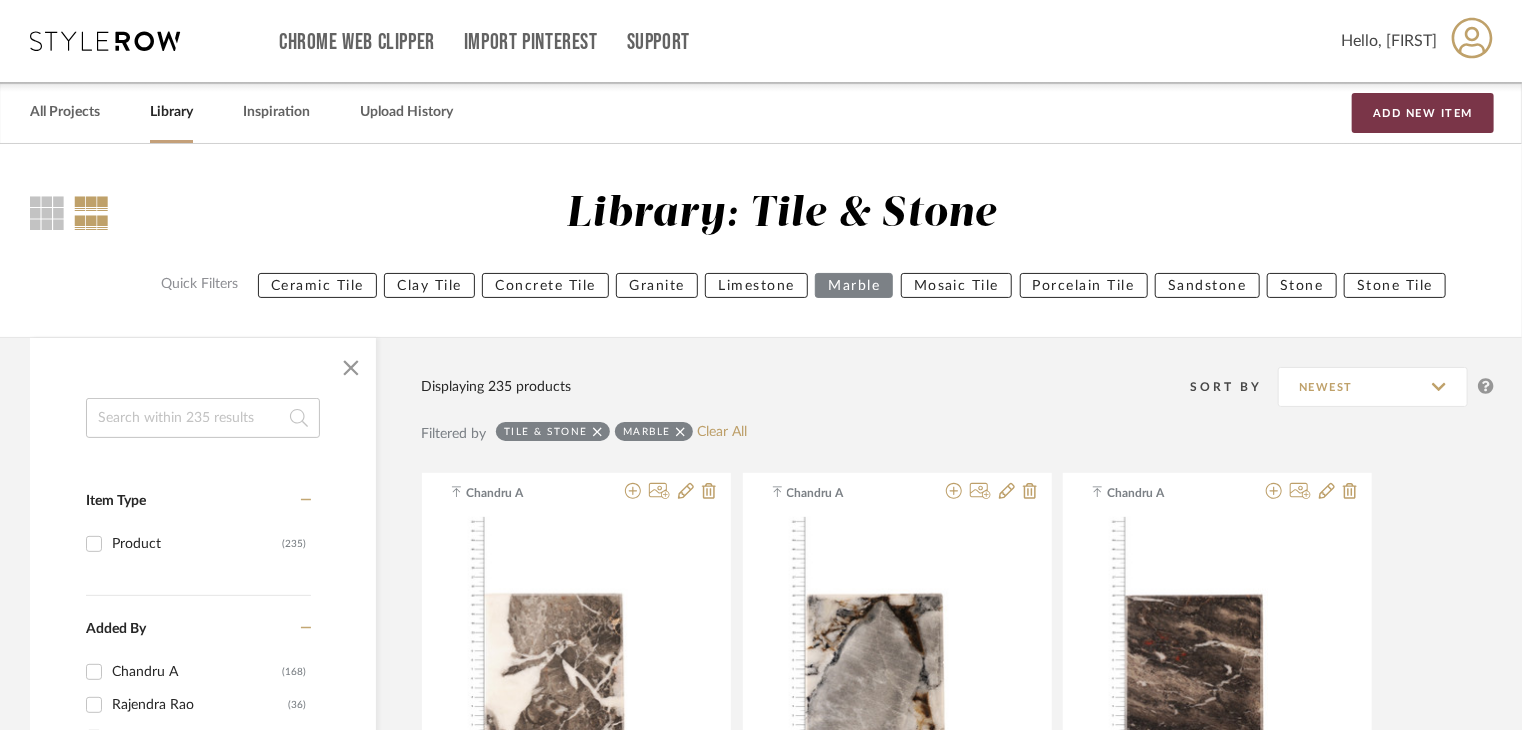 click on "Add New Item" at bounding box center [1423, 113] 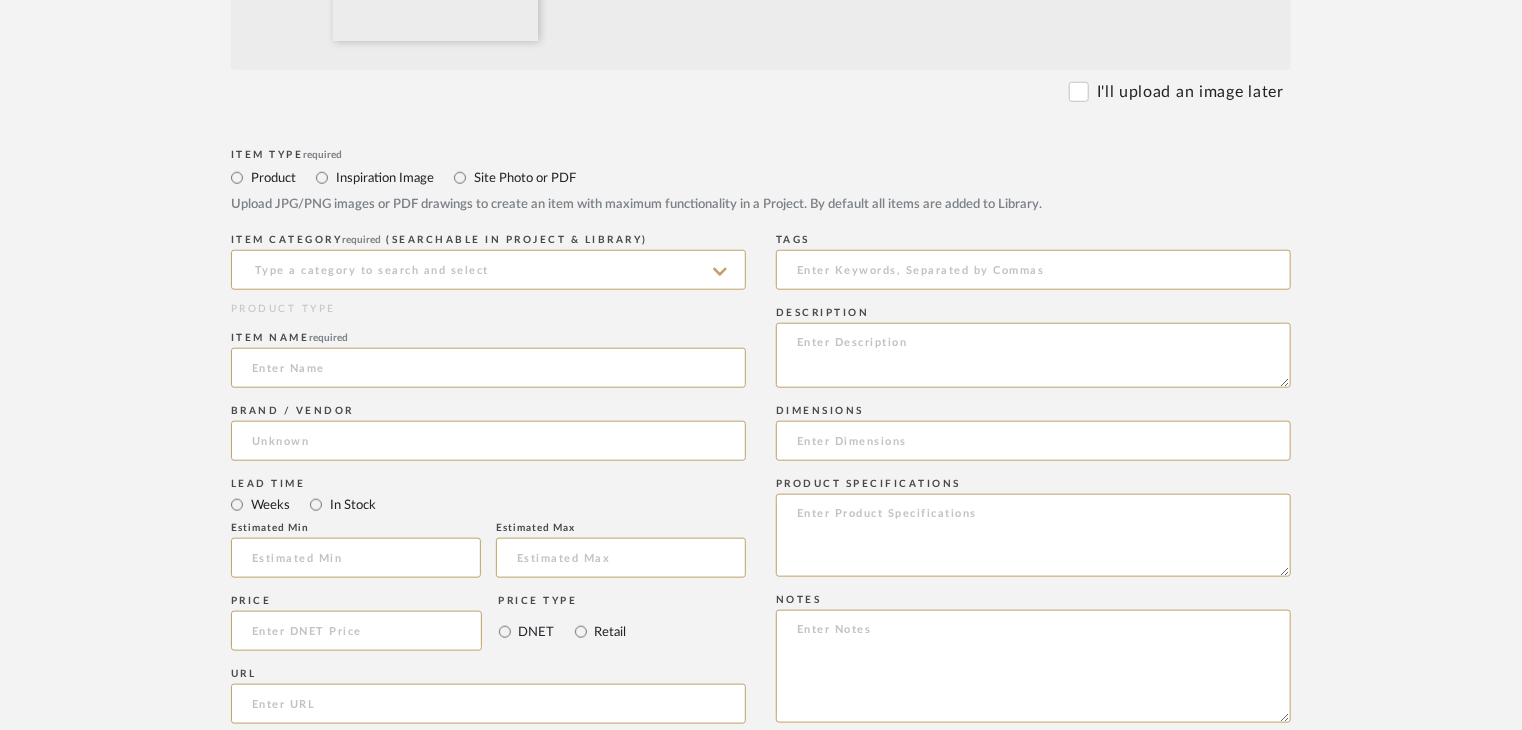 scroll, scrollTop: 800, scrollLeft: 0, axis: vertical 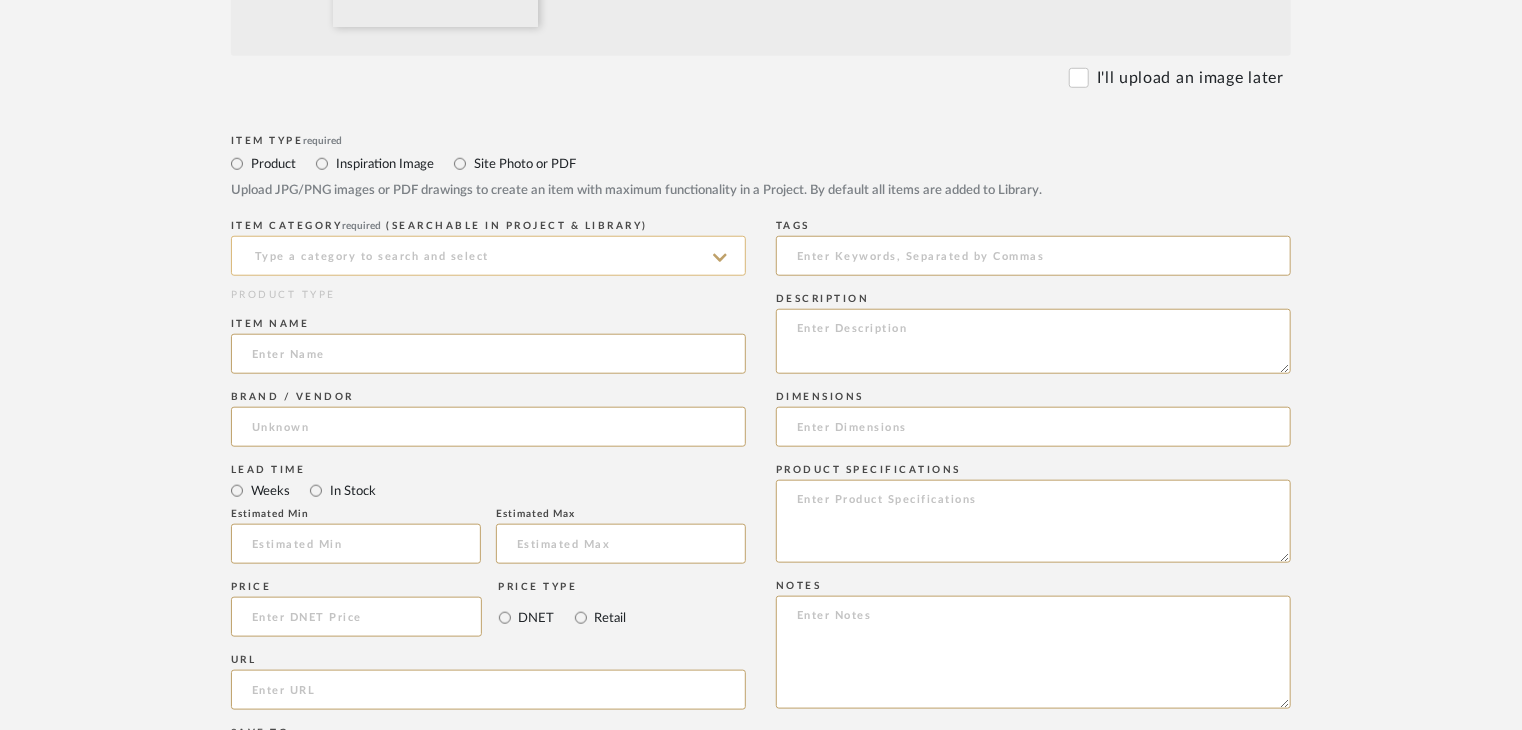 click 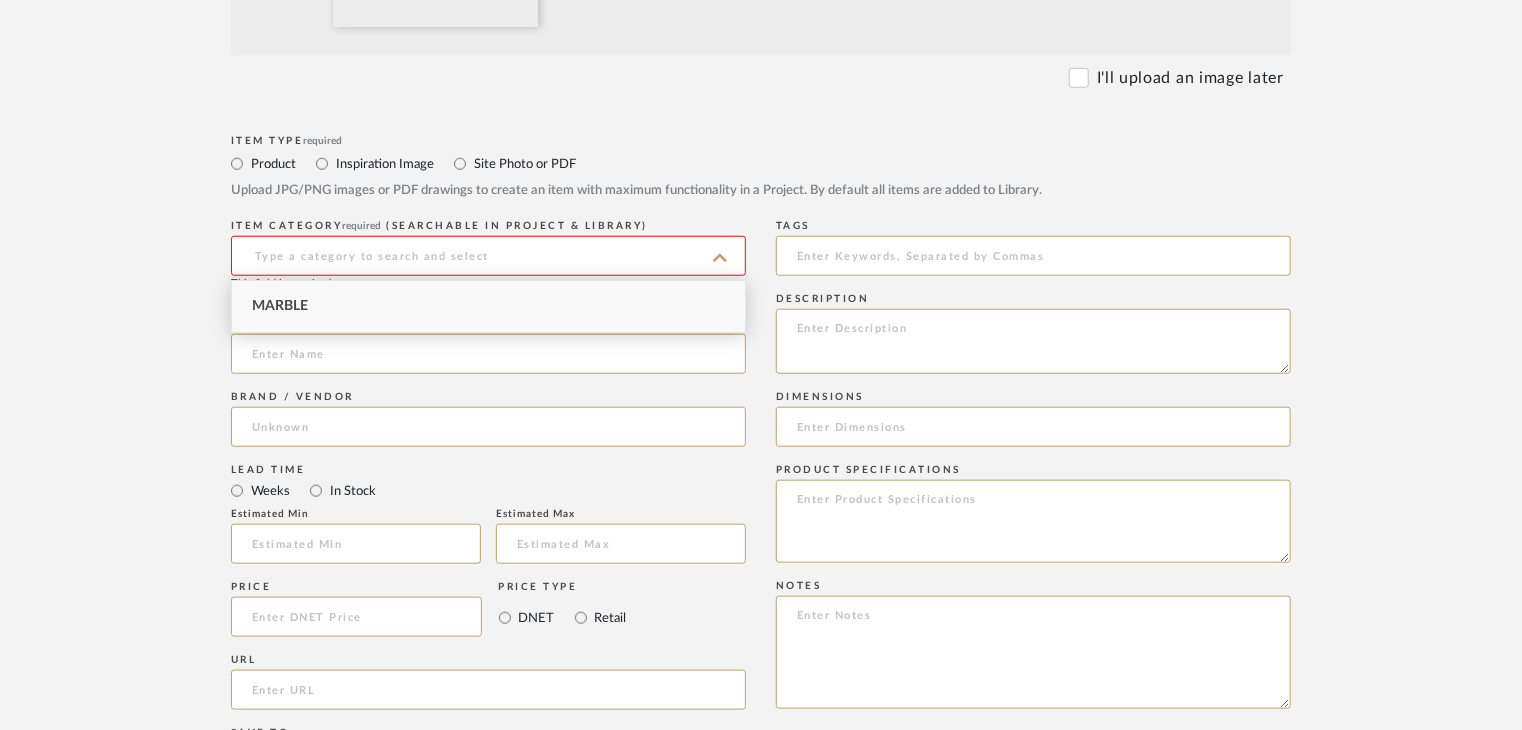 click on "Marble" at bounding box center (488, 306) 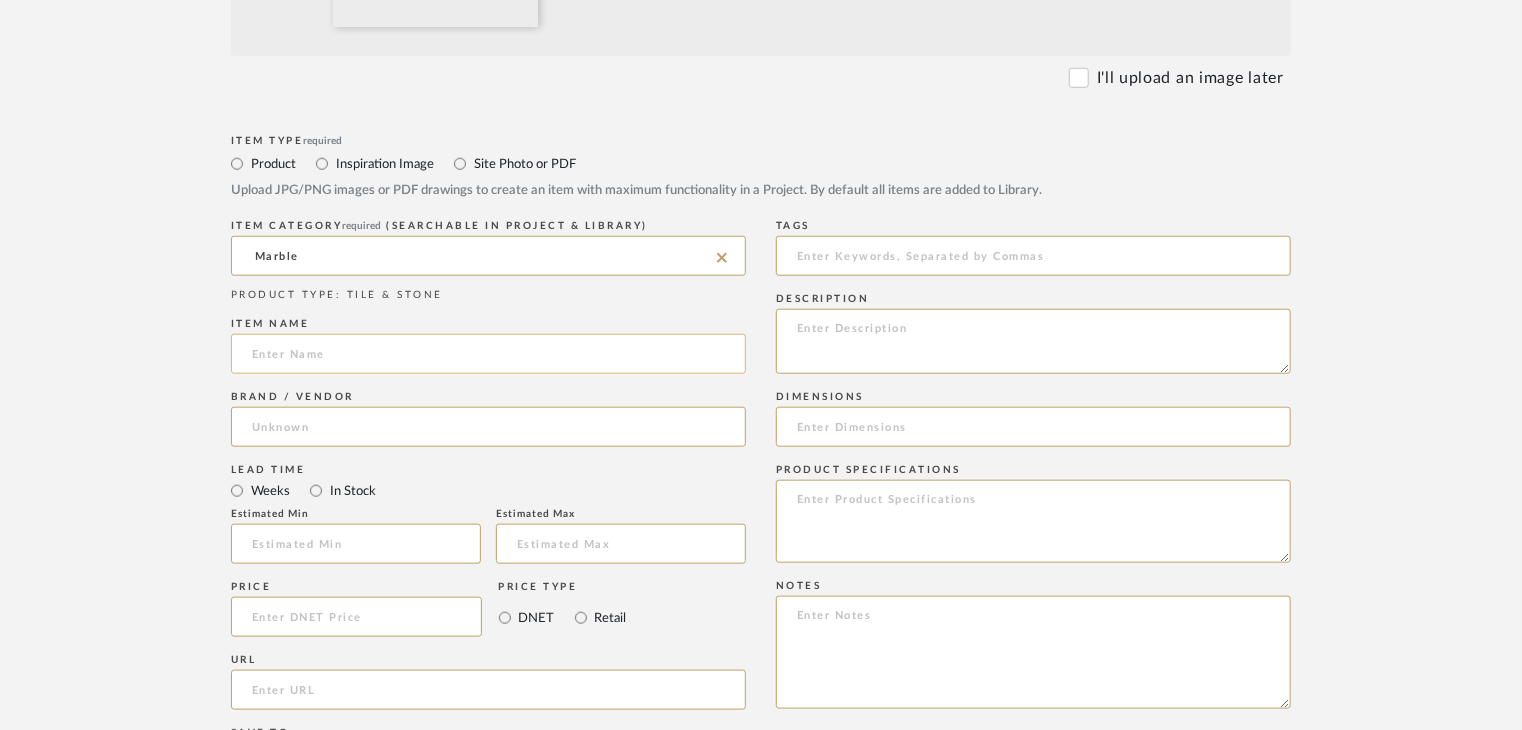 click 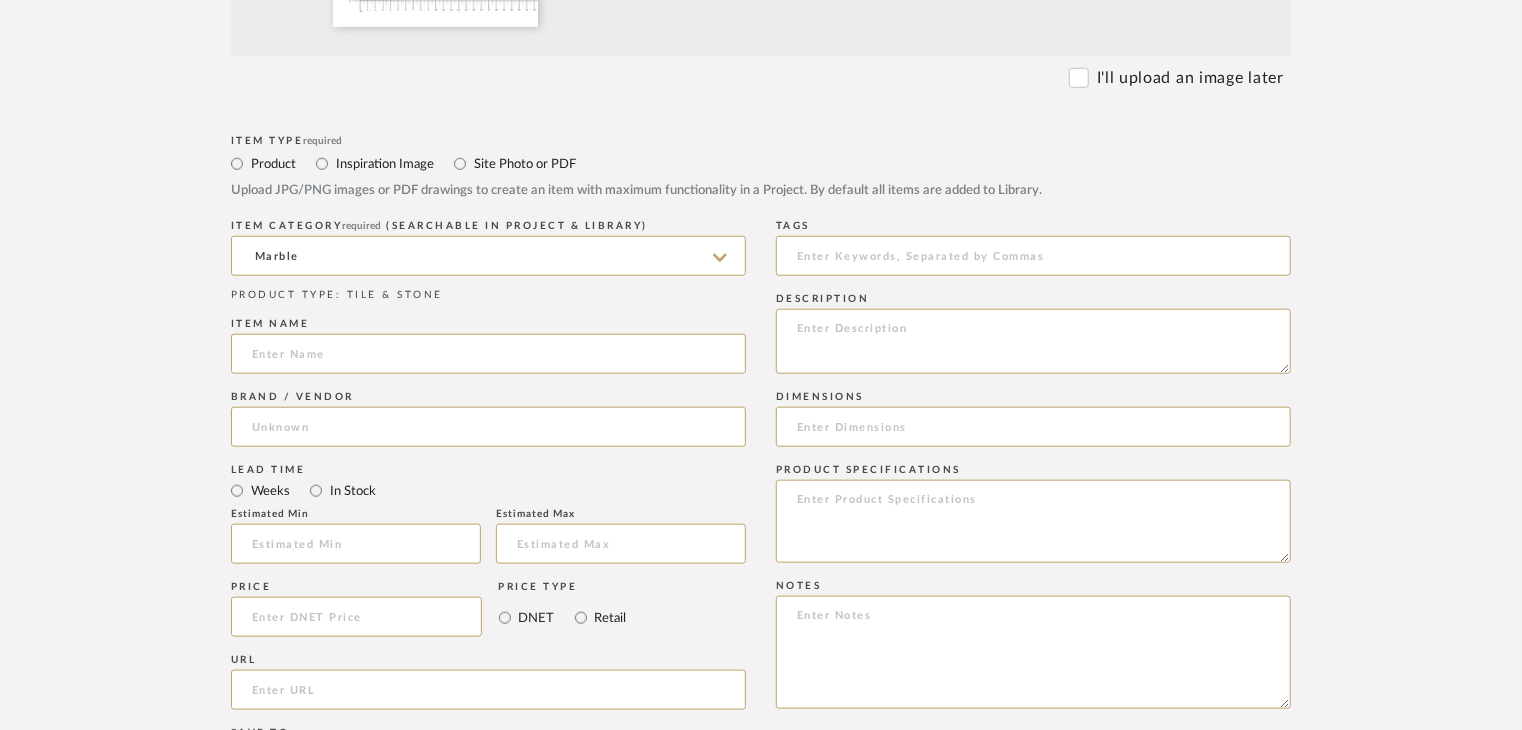 paste on "GREEN VOLCANO" 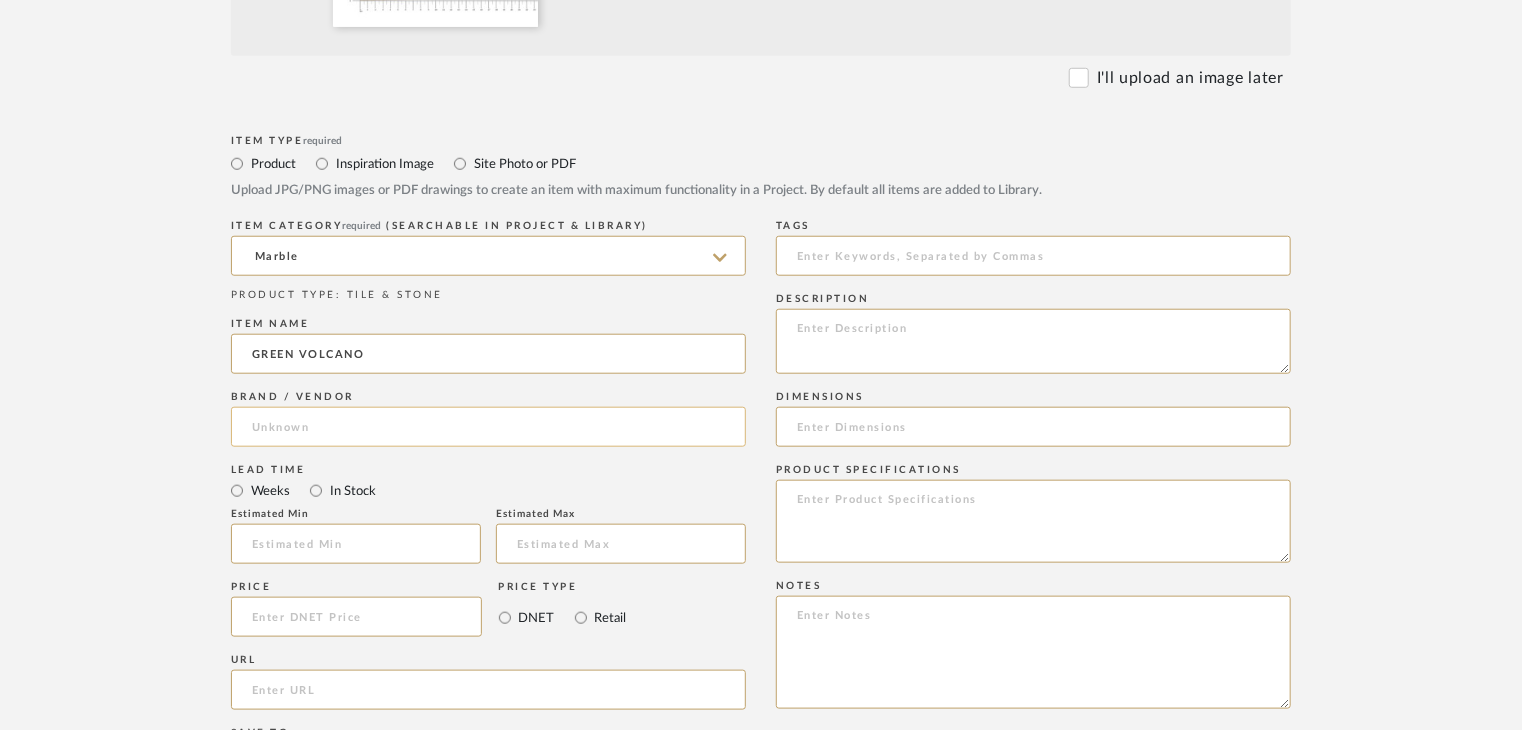 type on "GREEN VOLCANO" 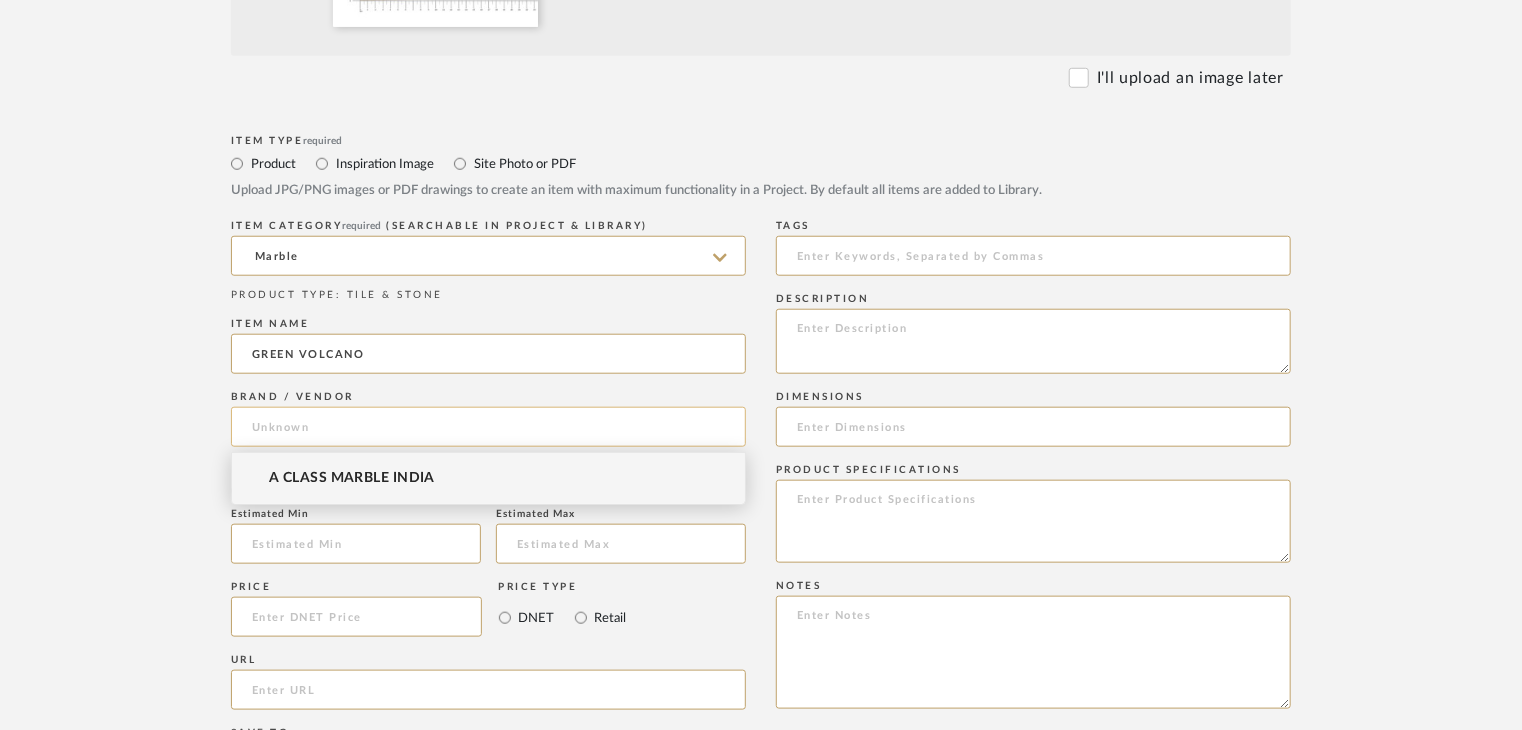 click 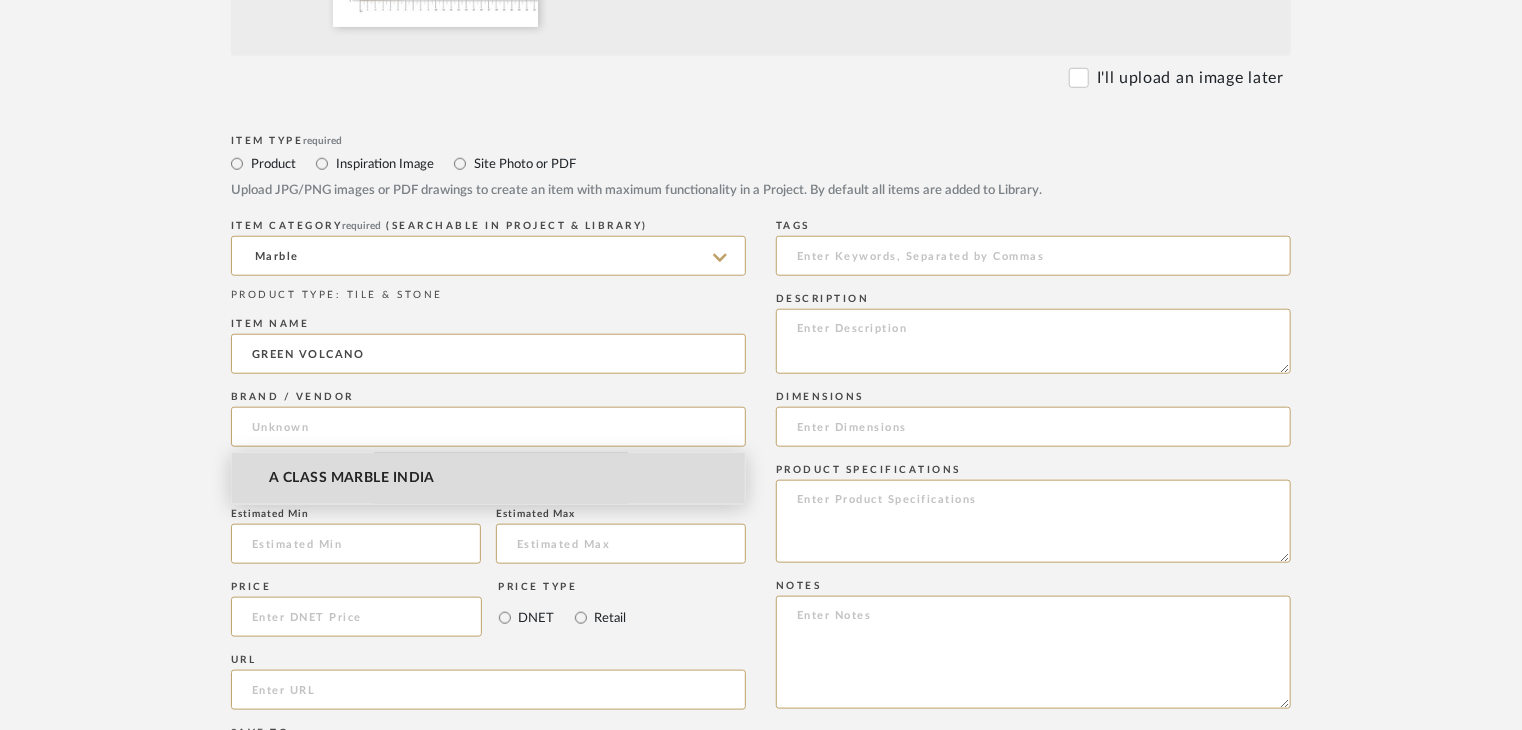 click on "A CLASS MARBLE INDIA" at bounding box center (488, 478) 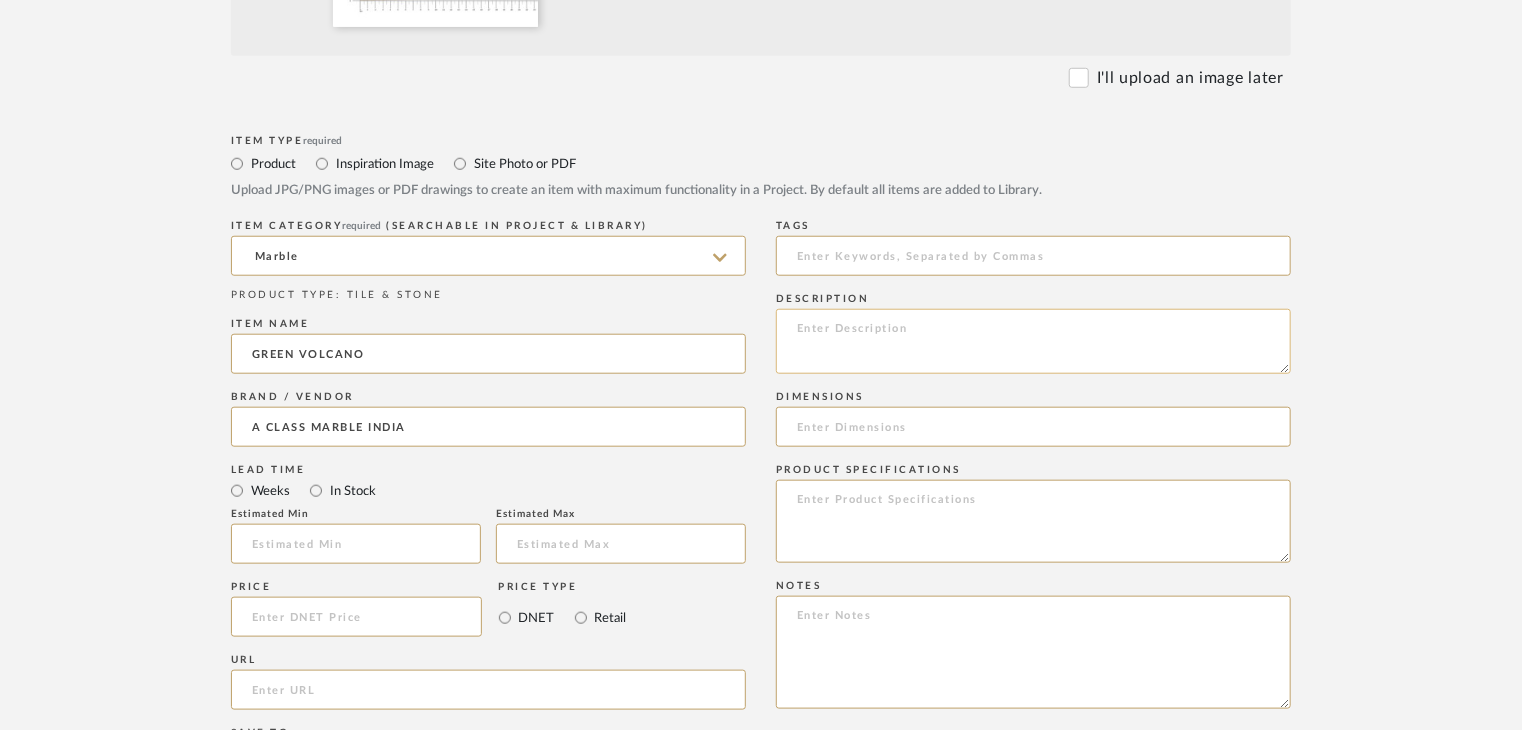 click 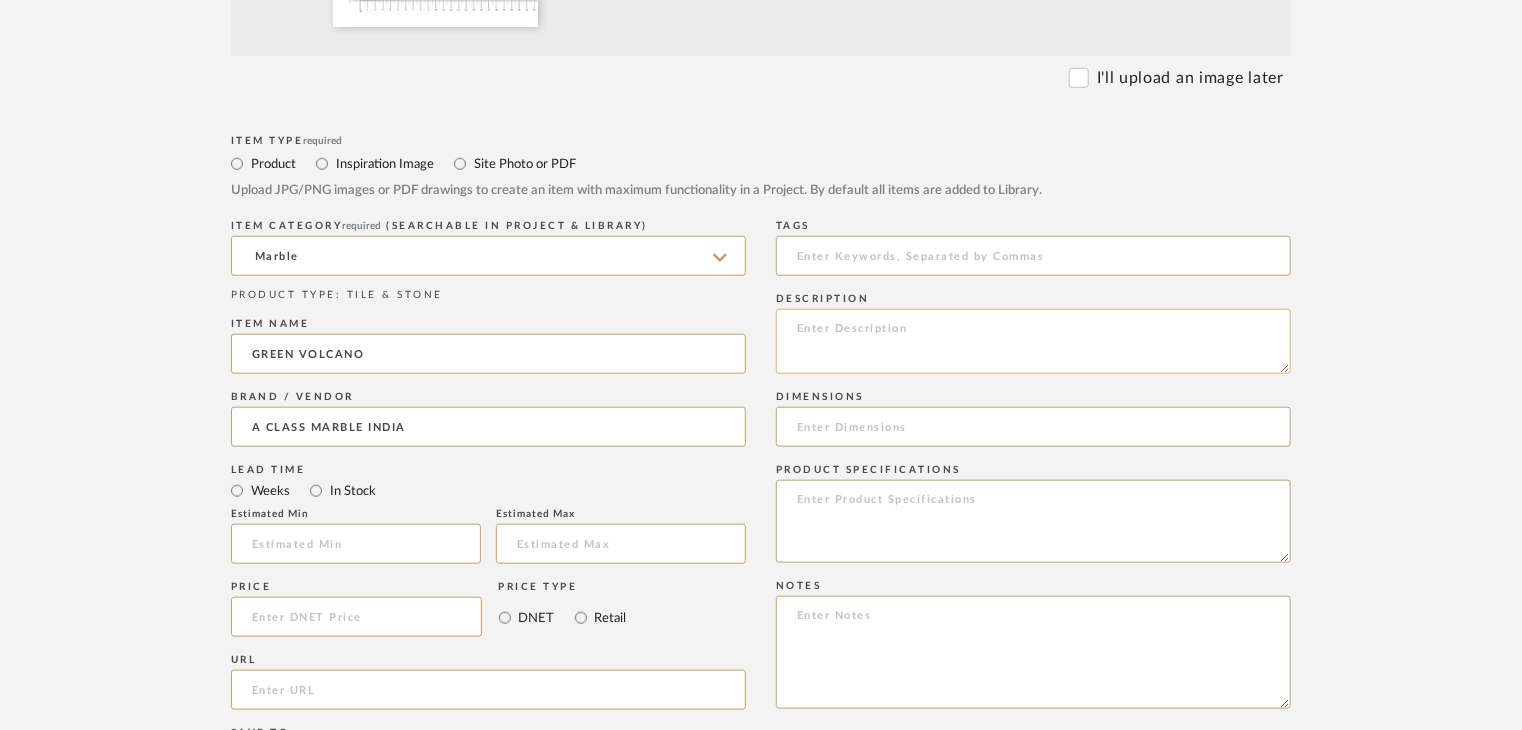 paste on "GREEN VOLCANO" 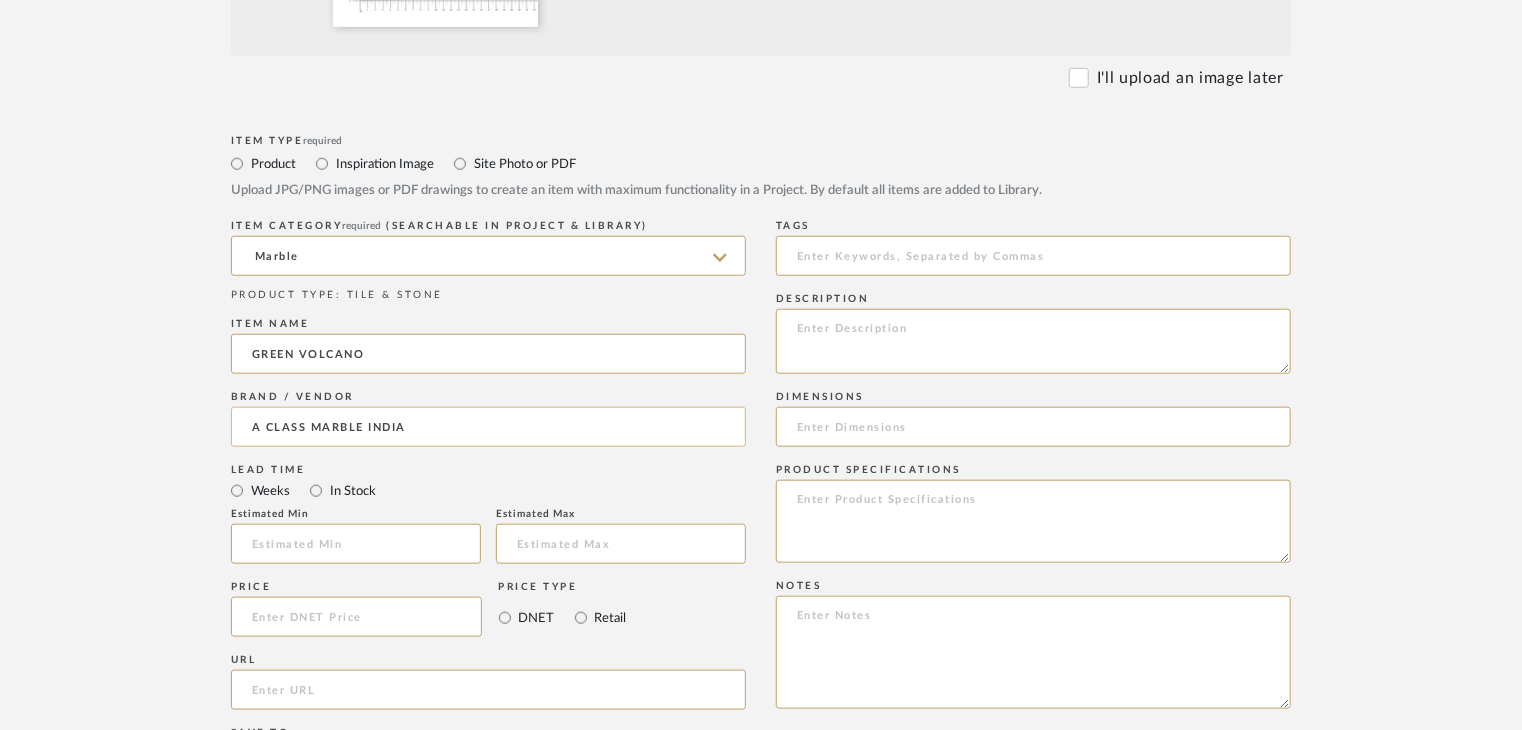 paste on "Type: Marble
Price:
Sample available: YES
Sample Internal reference number:
Stock availability: supplier stock
Maximum slab size:
Thickness: (as mentioned)
Other available thickness: (as mentioned)
Finish:
Other finishes available: (as applicable)
Installation requirements: (as applicable)
Lead time: (as applicable)
3D available: No
Product description:
Any other details:" 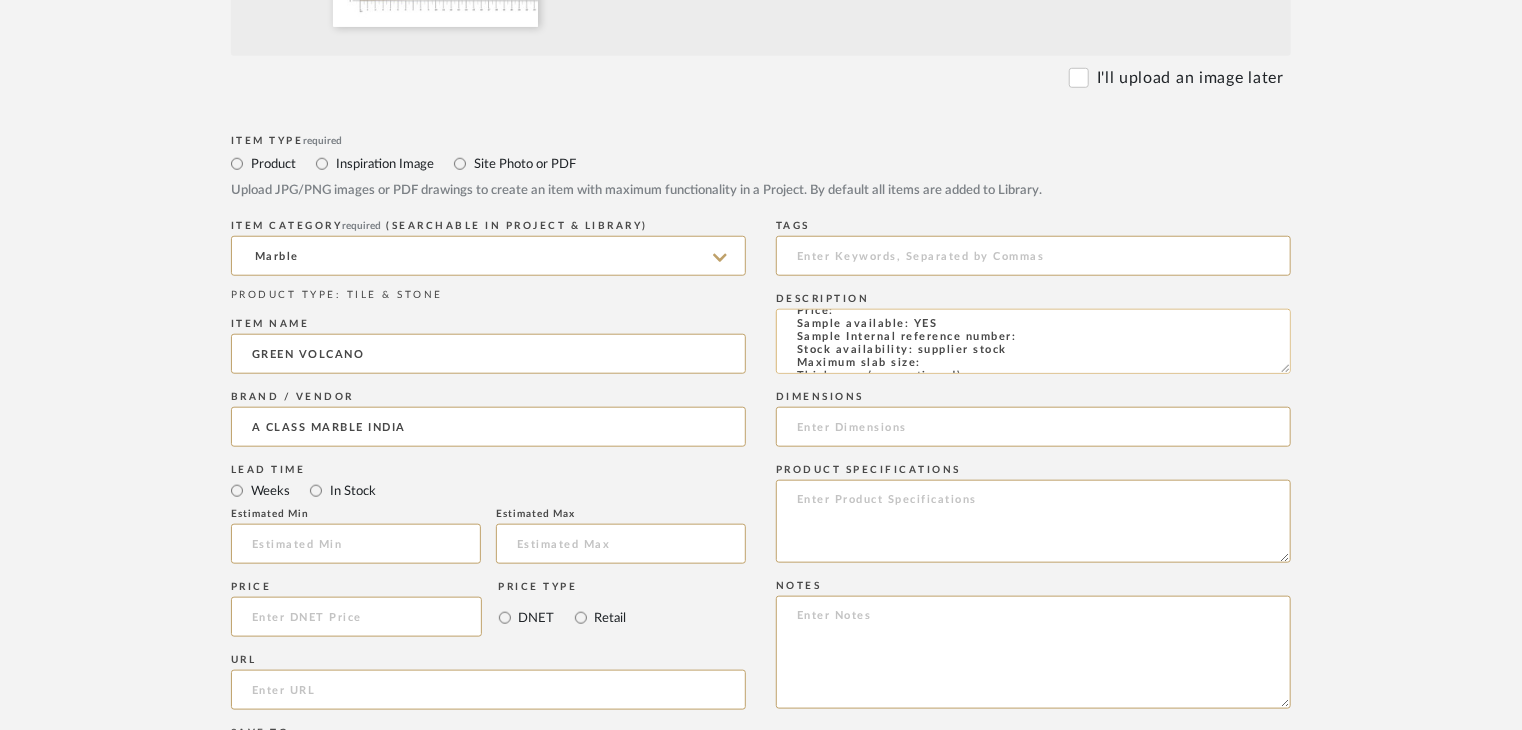 scroll, scrollTop: 0, scrollLeft: 0, axis: both 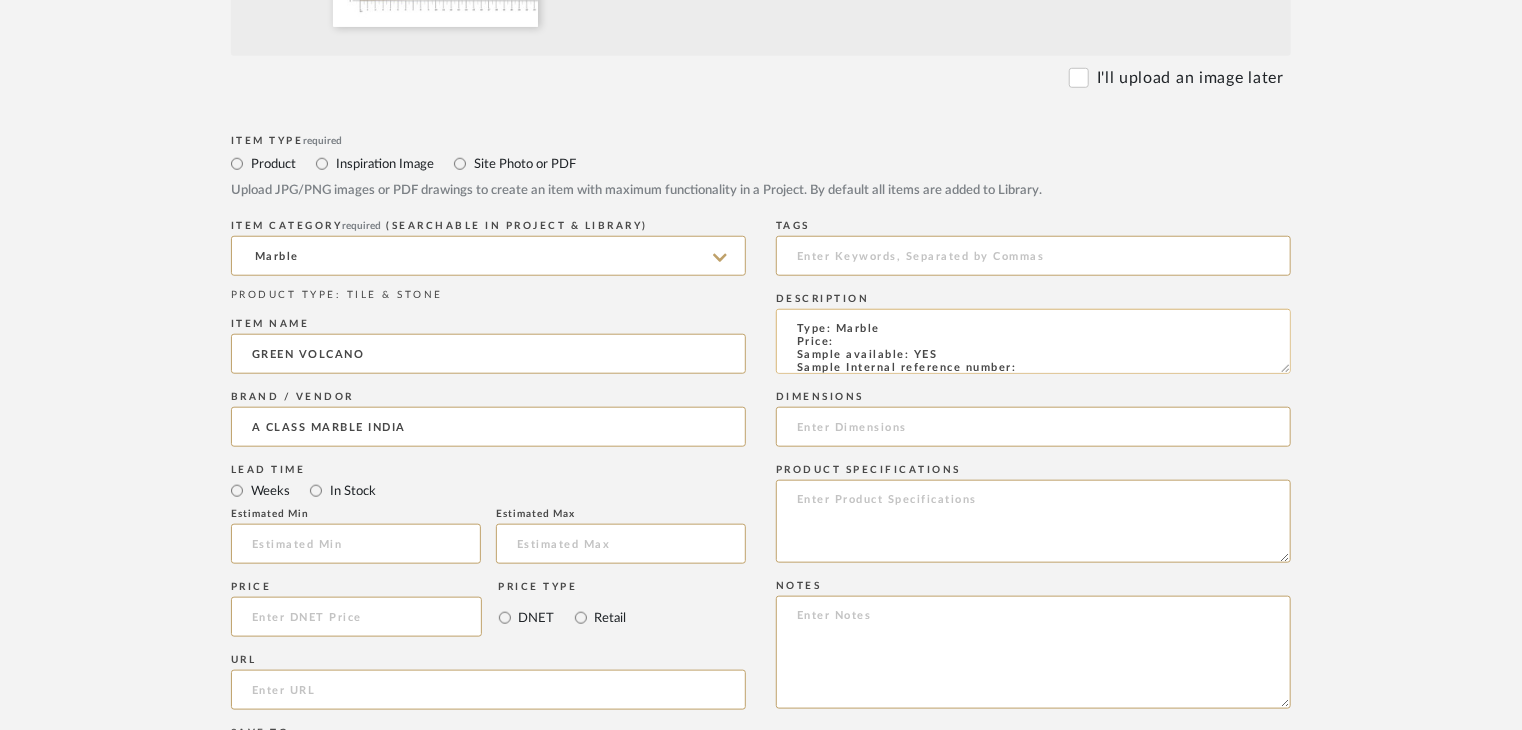 click on "Type: Marble
Price:
Sample available: YES
Sample Internal reference number:
Stock availability: supplier stock
Maximum slab size:
Thickness: (as mentioned)
Other available thickness: (as mentioned)
Finish:
Other finishes available: (as applicable)
Installation requirements: (as applicable)
Lead time: (as applicable)
3D available: No
Product description:
Any other details:" 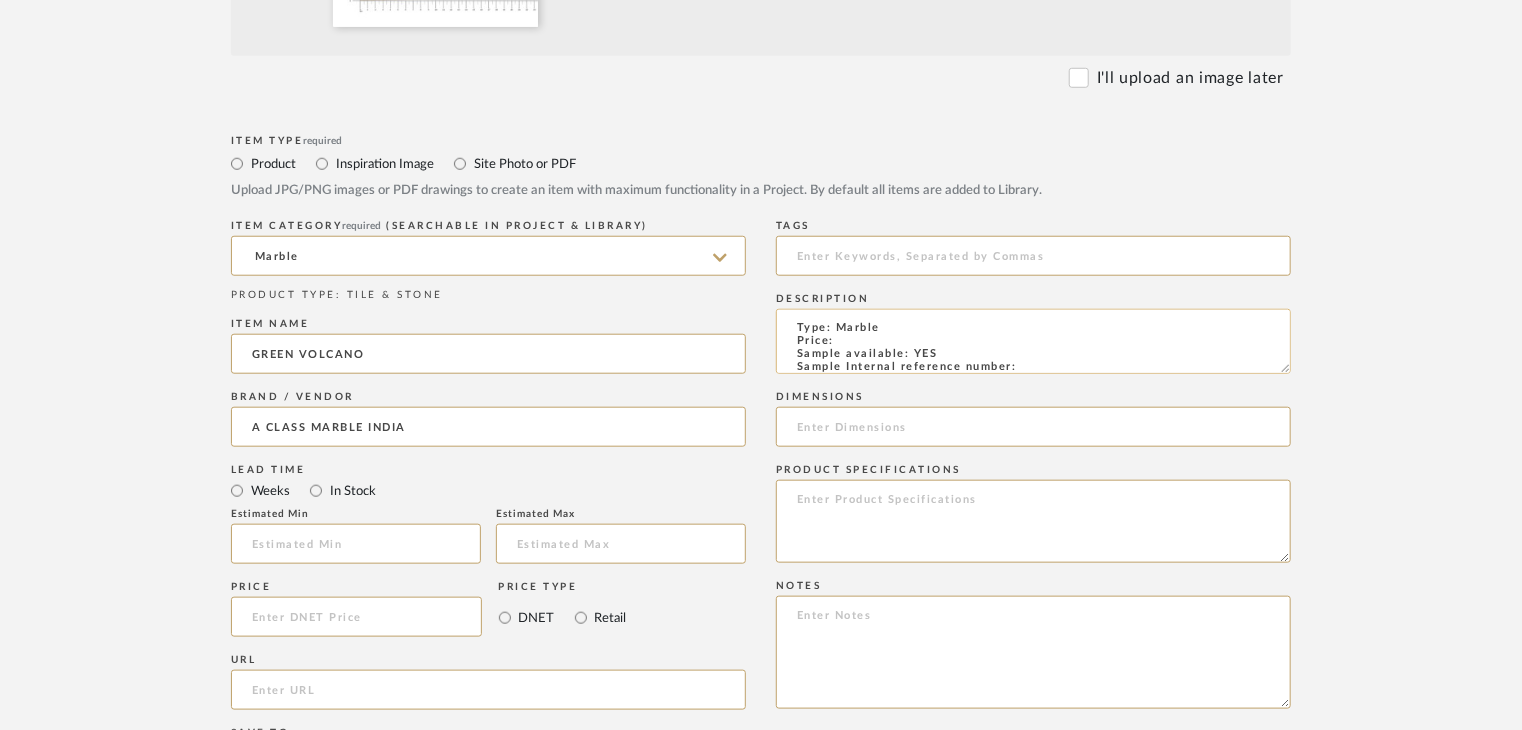 paste on "[REFERENCE]" 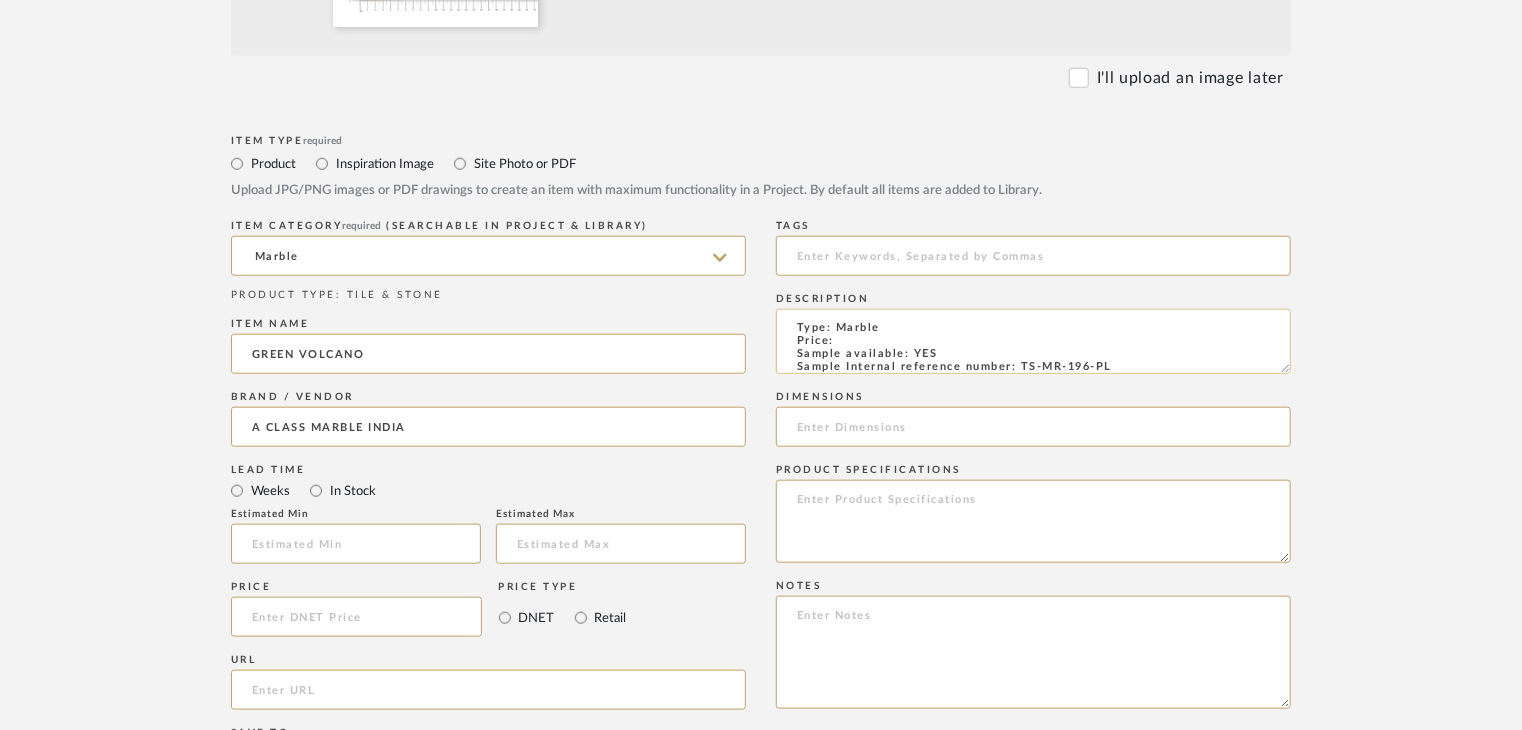 scroll, scrollTop: 15, scrollLeft: 0, axis: vertical 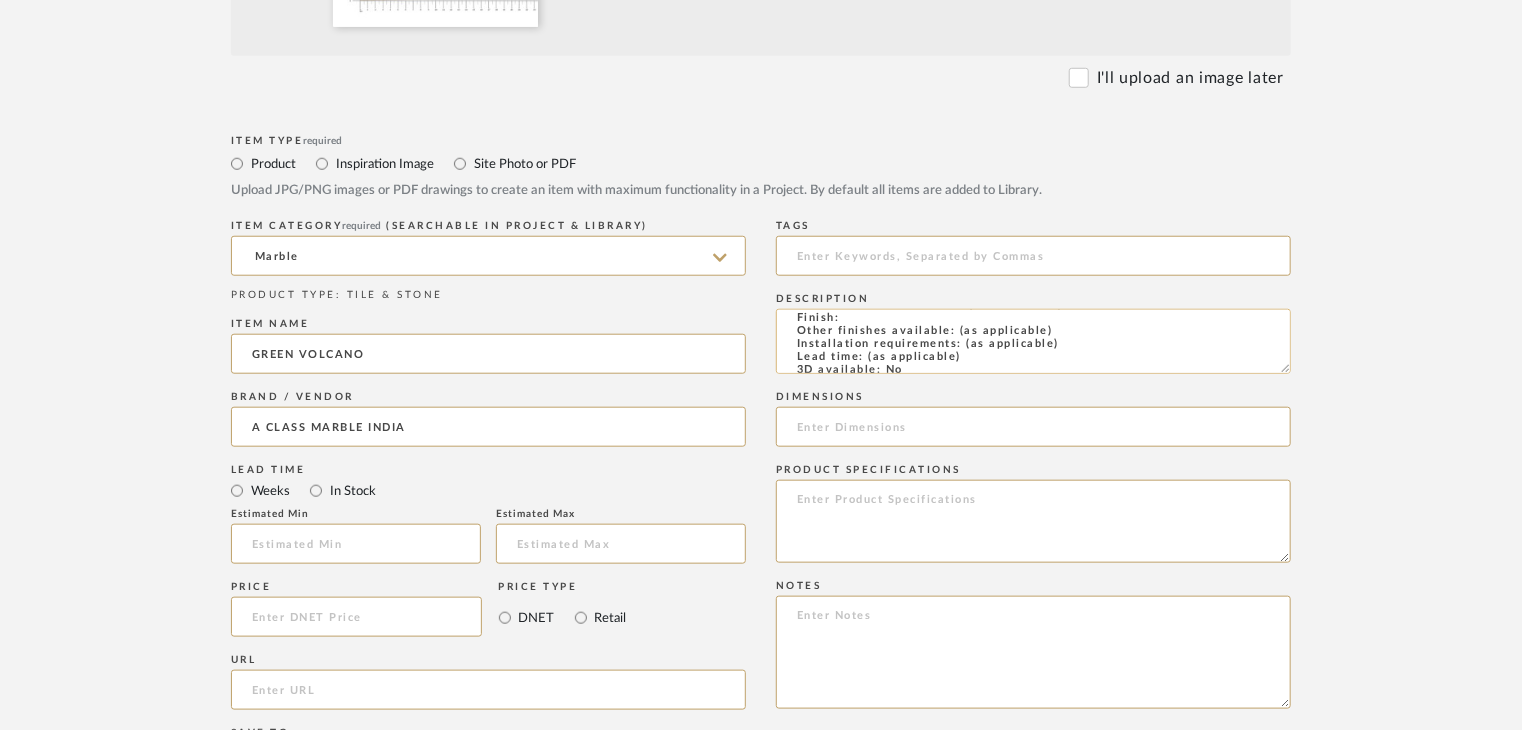 click on "Type: Marble
Price:
Sample available: YES
Sample Internal reference number: [REFERENCE]
Stock availability: supplier stock
Maximum slab size:
Thickness: (as mentioned)
Other available thickness: (as mentioned)
Finish:
Other finishes available: (as applicable)
Installation requirements: (as applicable)
Lead time: (as applicable)
3D available: No
Product description:
Any other details:" 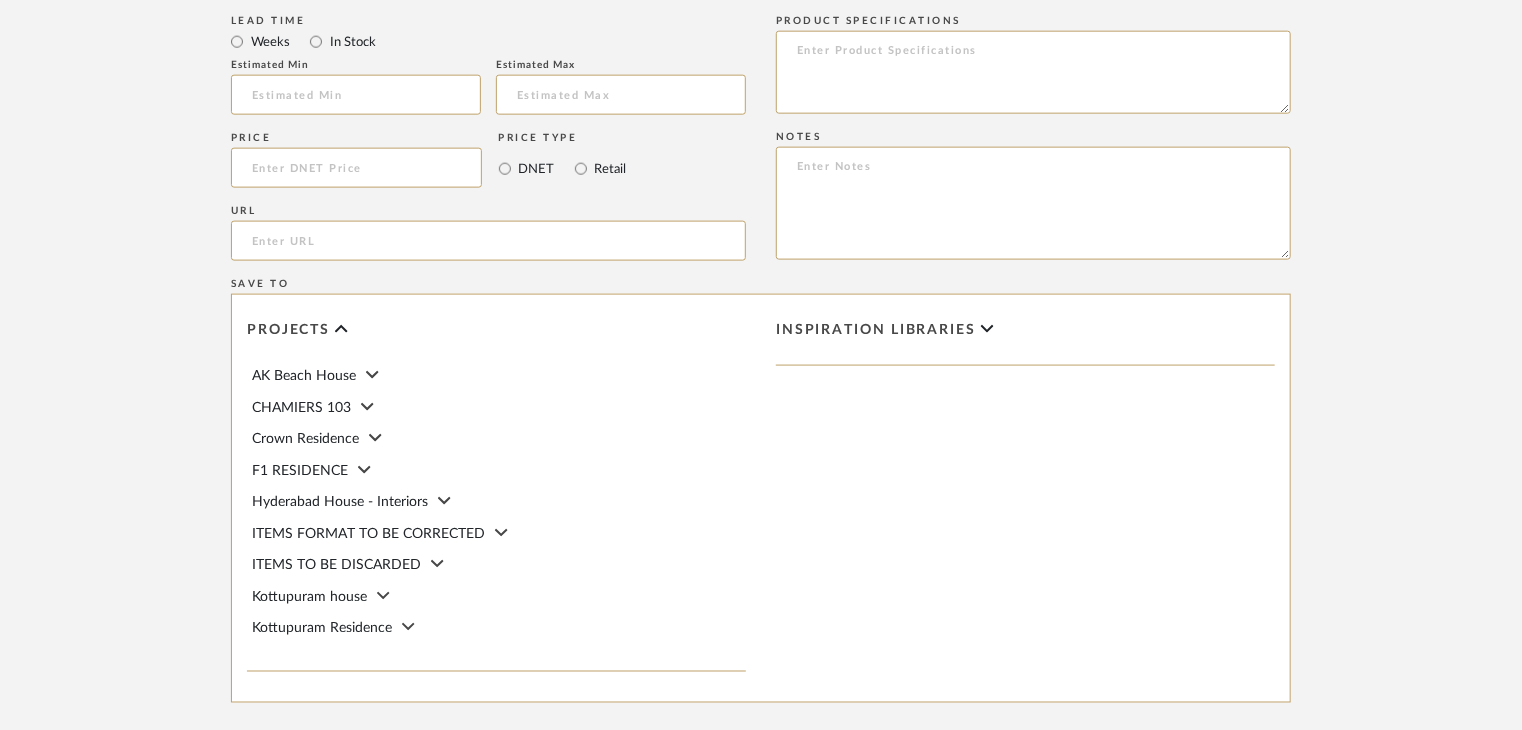 scroll, scrollTop: 1468, scrollLeft: 0, axis: vertical 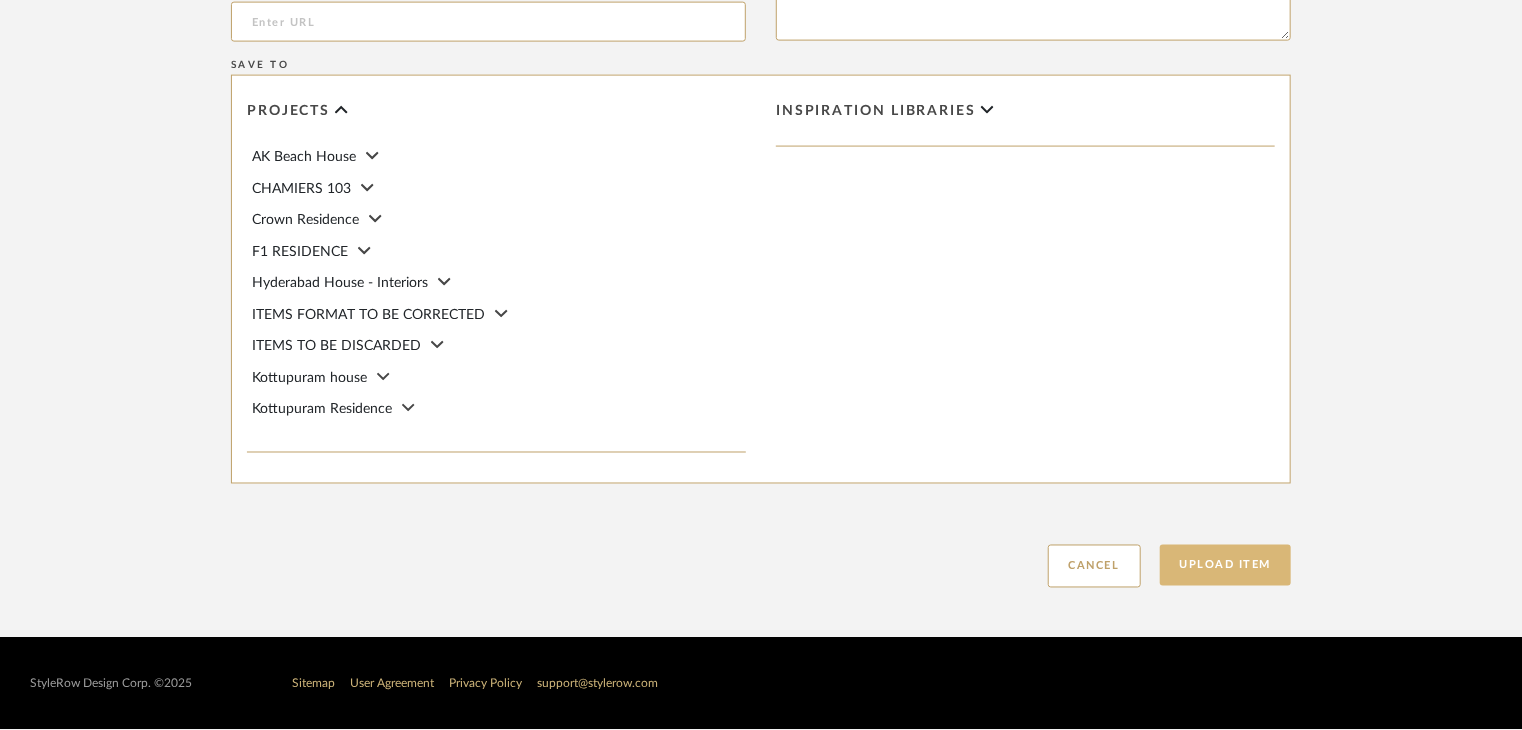 type on "Type: Marble
Price:
Sample available: YES
Sample Internal reference number: TS-MR-196-PL
Stock availability: supplier stock
Maximum slab size:
Thickness: (as mentioned)
Other available thickness: (as mentioned)
Finish: POLISHED
Other finishes available: (as applicable)
Installation requirements: (as applicable)
Lead time: (as applicable)
3D available: No
Product description:
Any other details:" 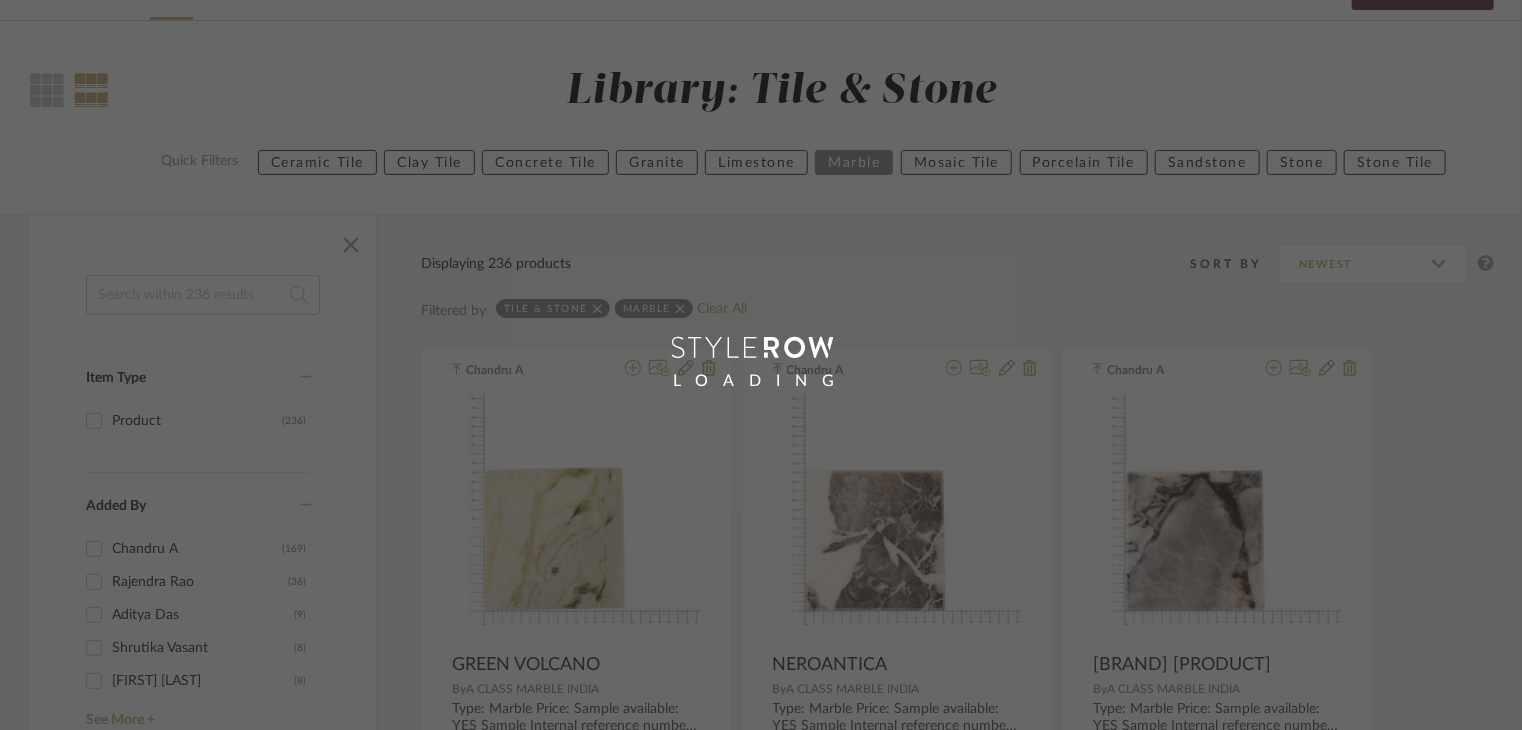 scroll, scrollTop: 0, scrollLeft: 0, axis: both 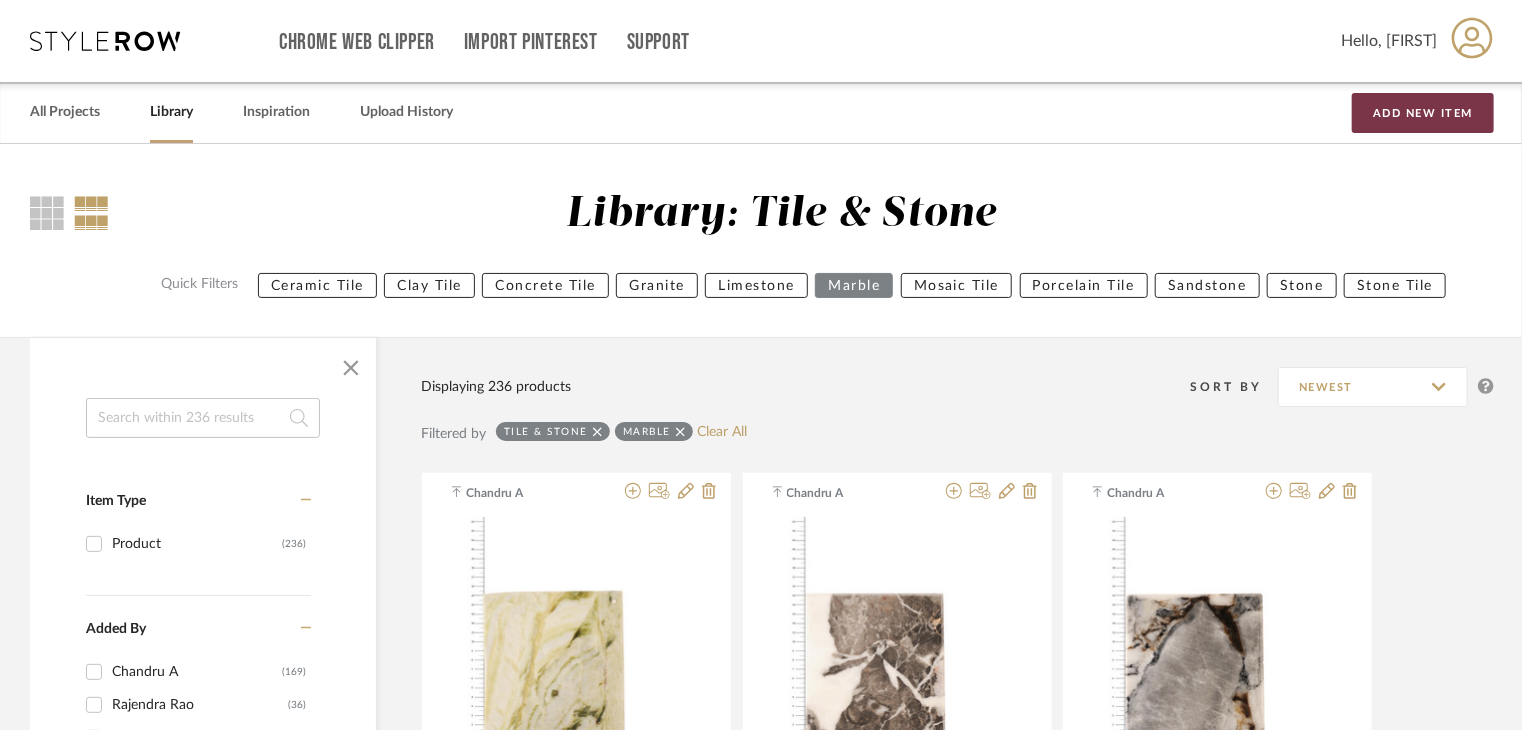 click on "Add New Item" at bounding box center (1423, 113) 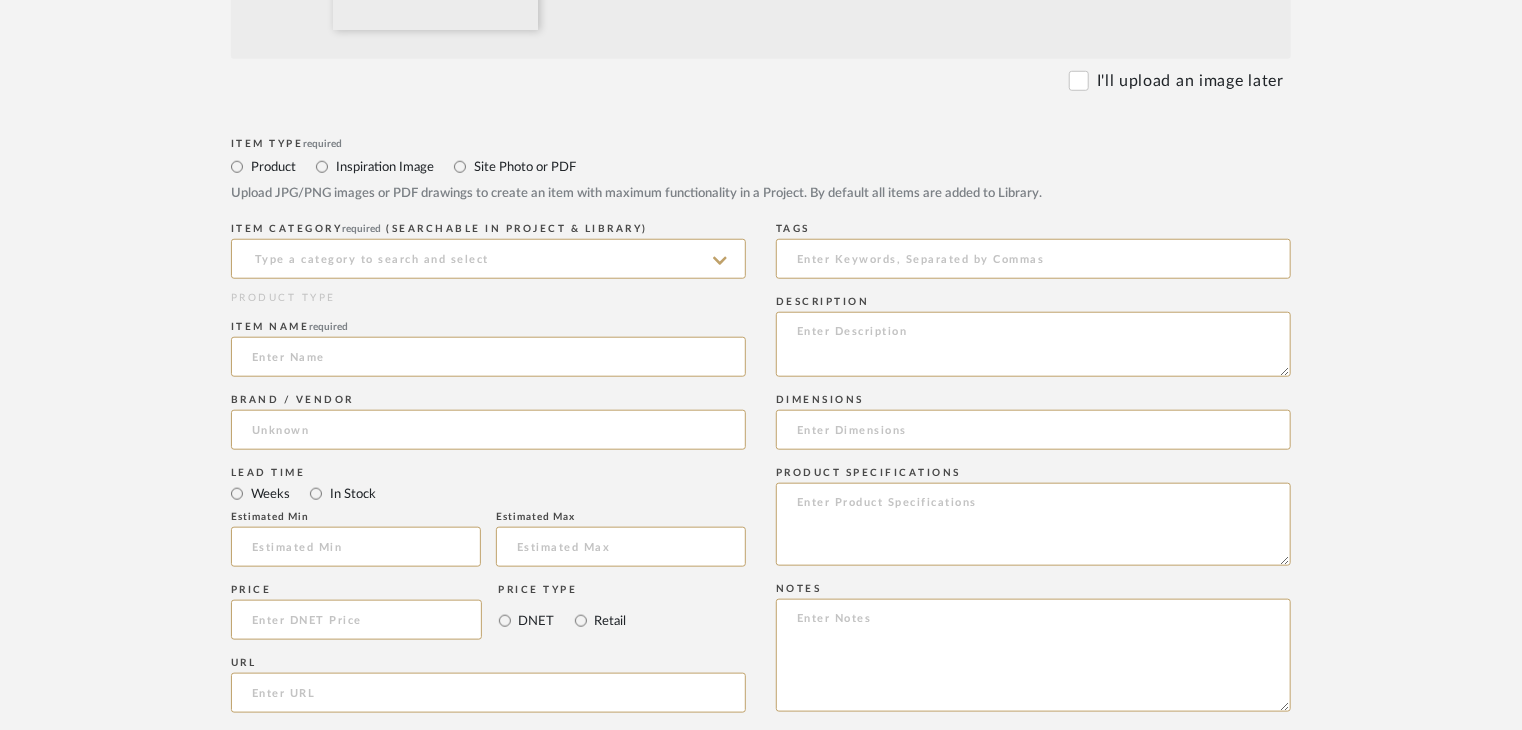 scroll, scrollTop: 800, scrollLeft: 0, axis: vertical 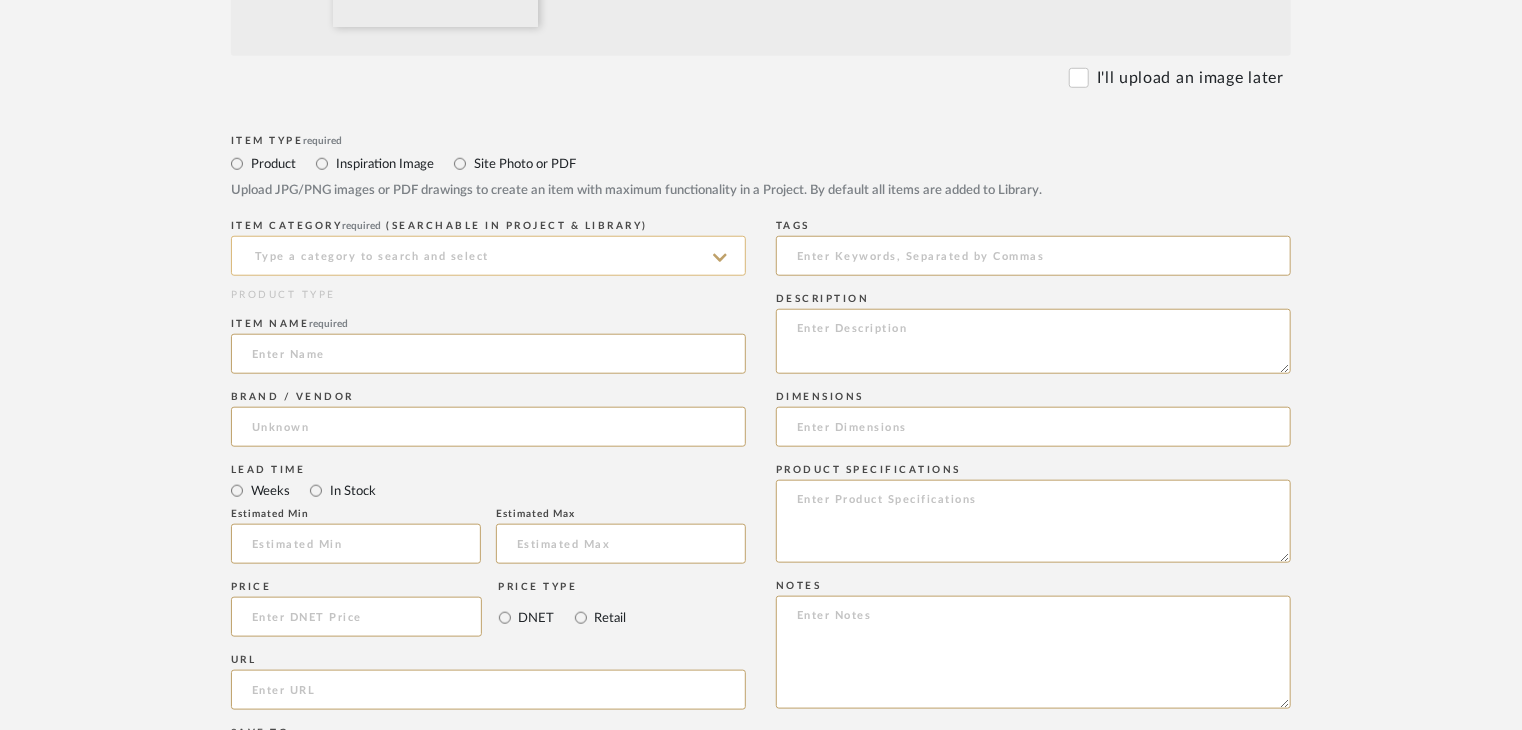 click 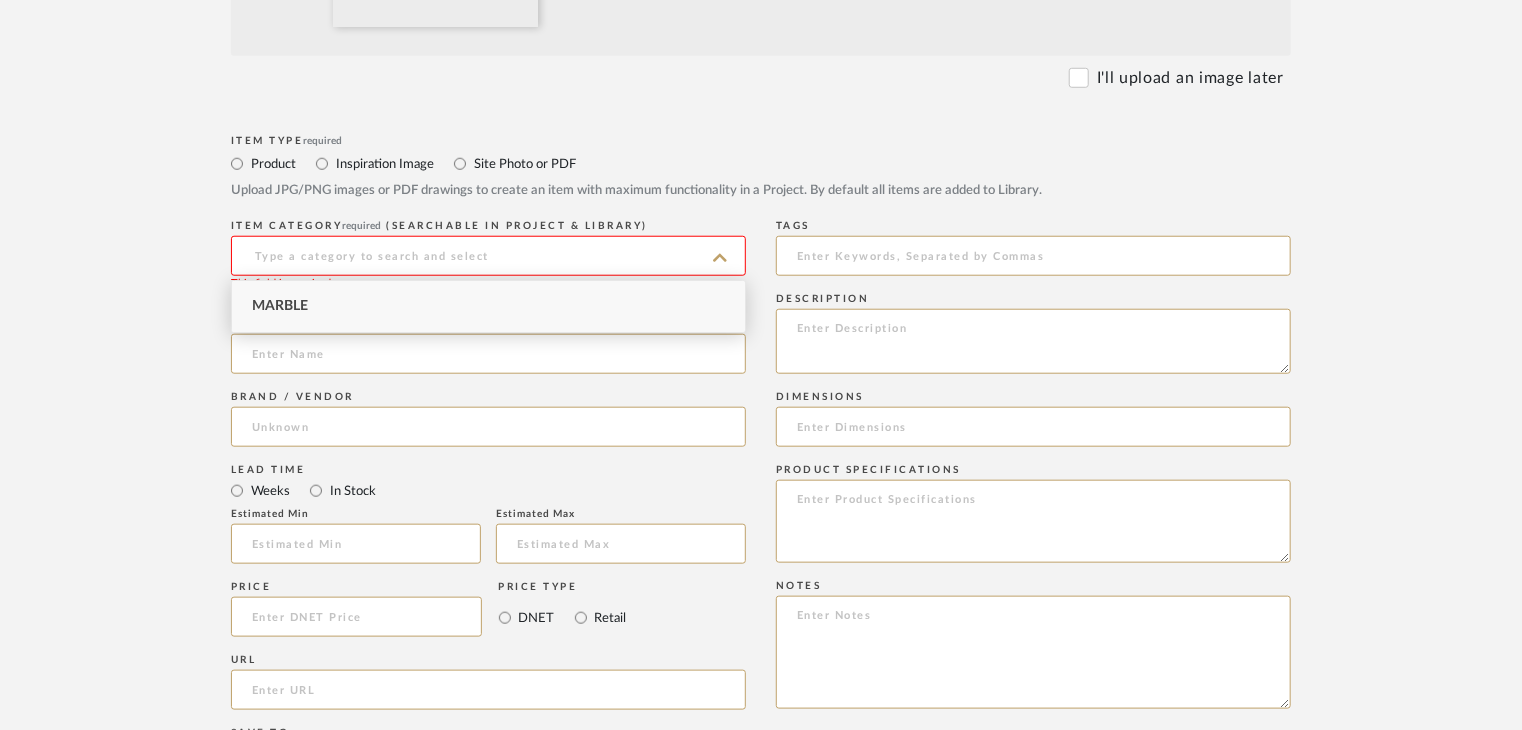 click on "Marble" at bounding box center (488, 306) 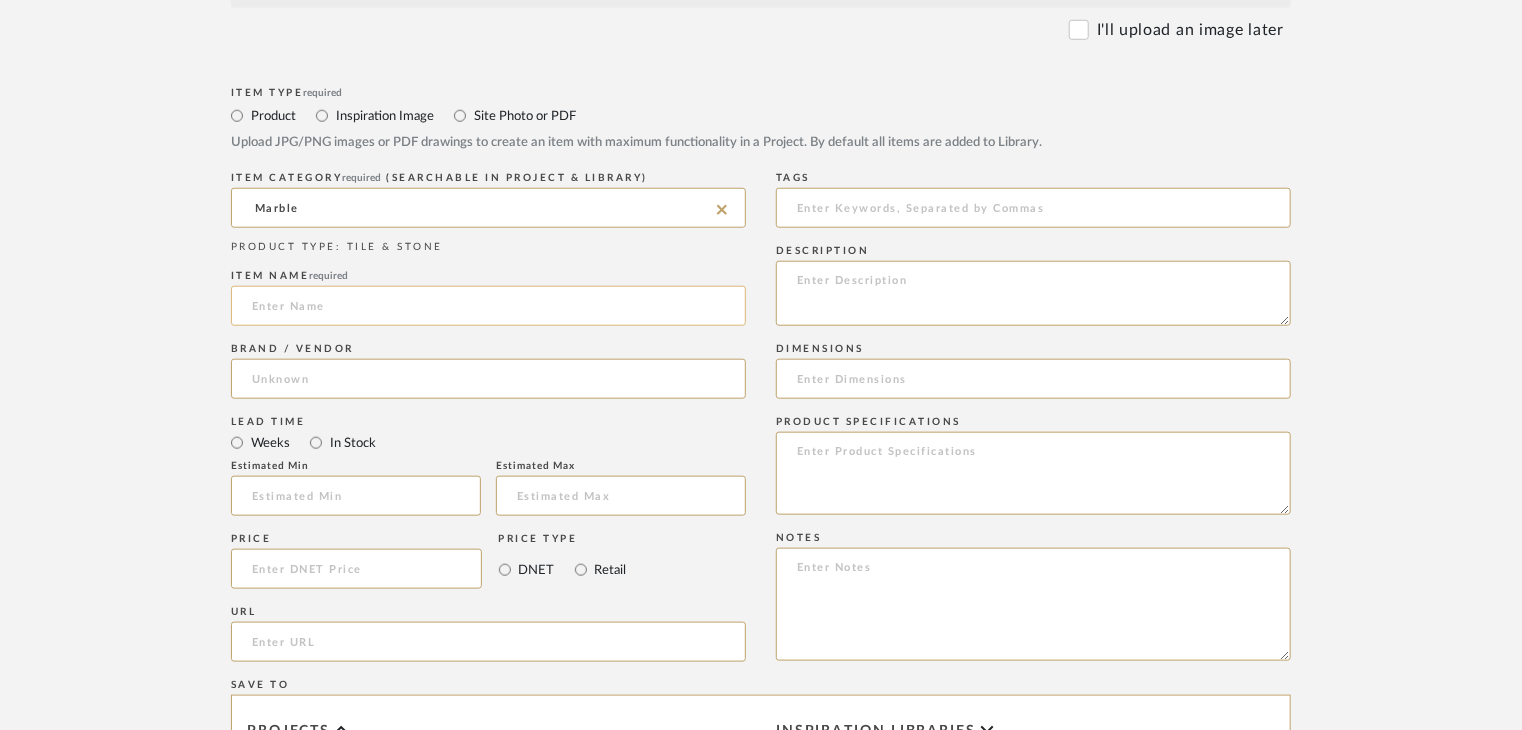 scroll, scrollTop: 1000, scrollLeft: 0, axis: vertical 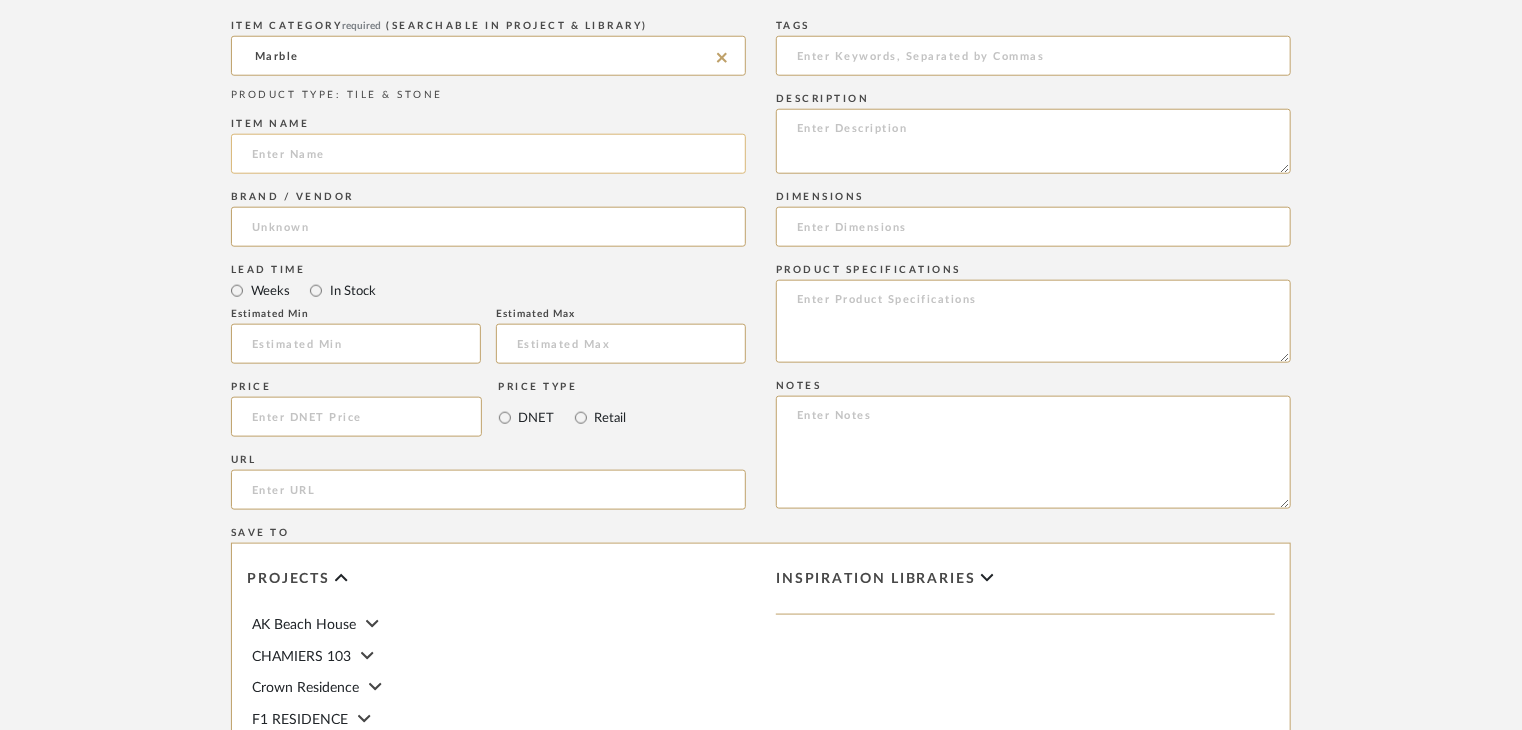 click 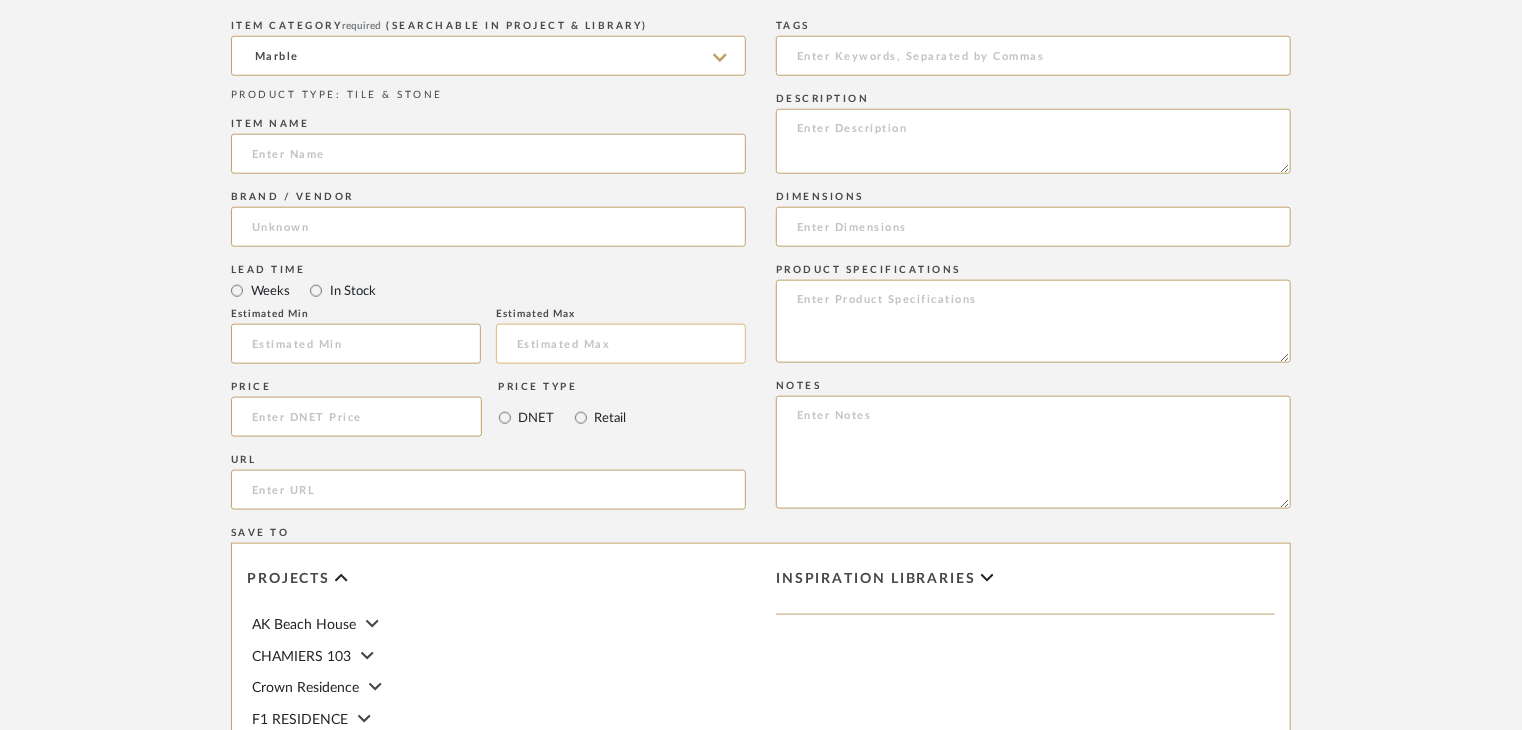 paste on "CALACATTA VIOLA" 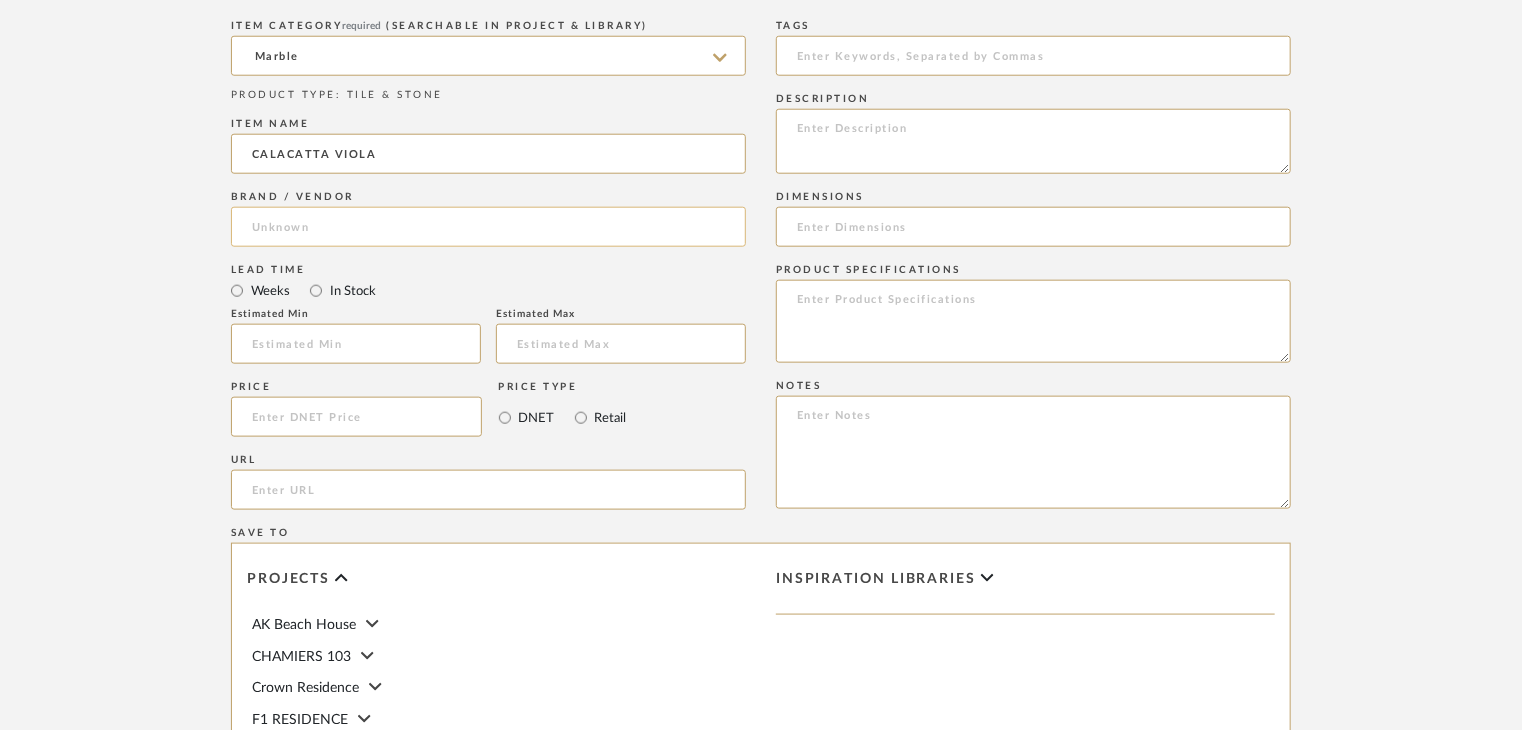 type on "CALACATTA VIOLA" 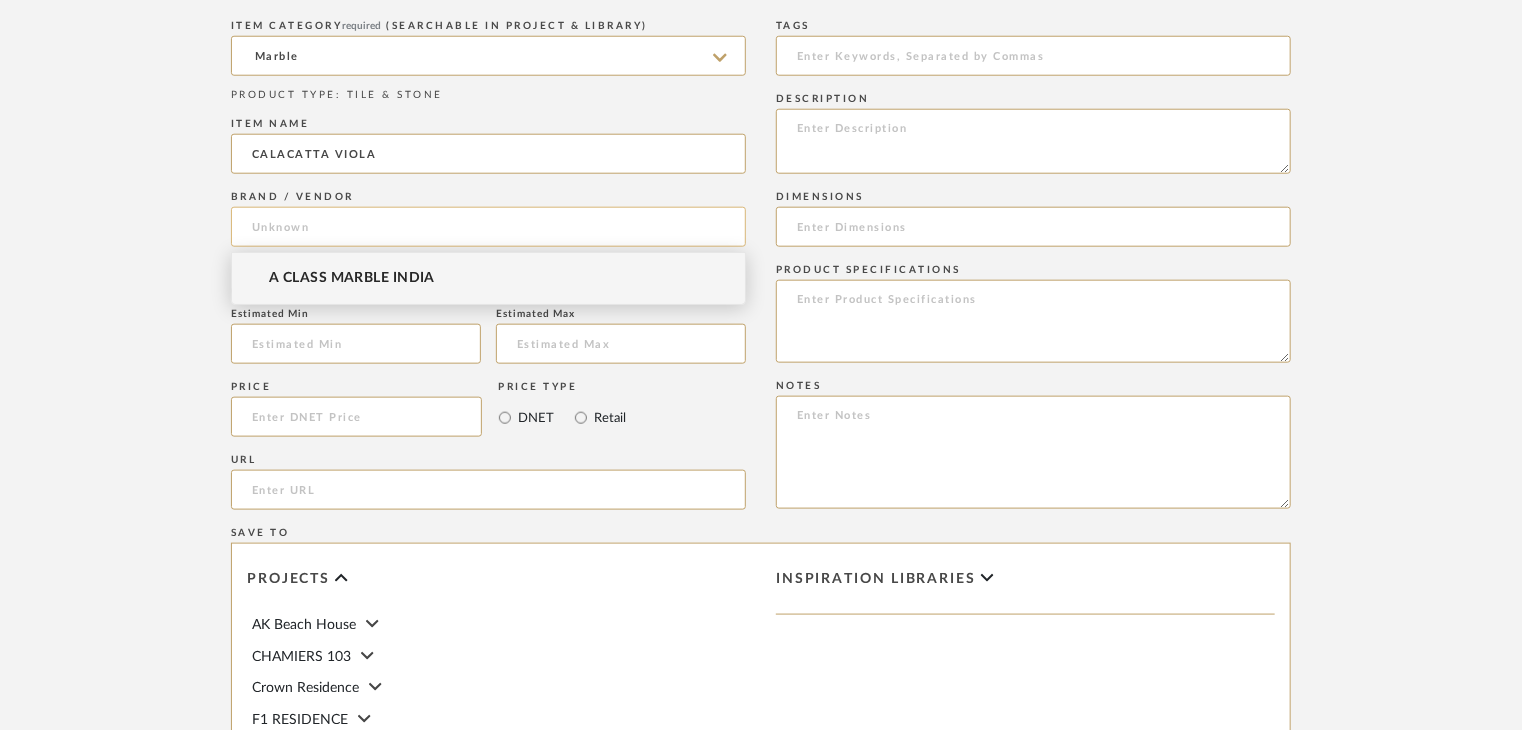 click 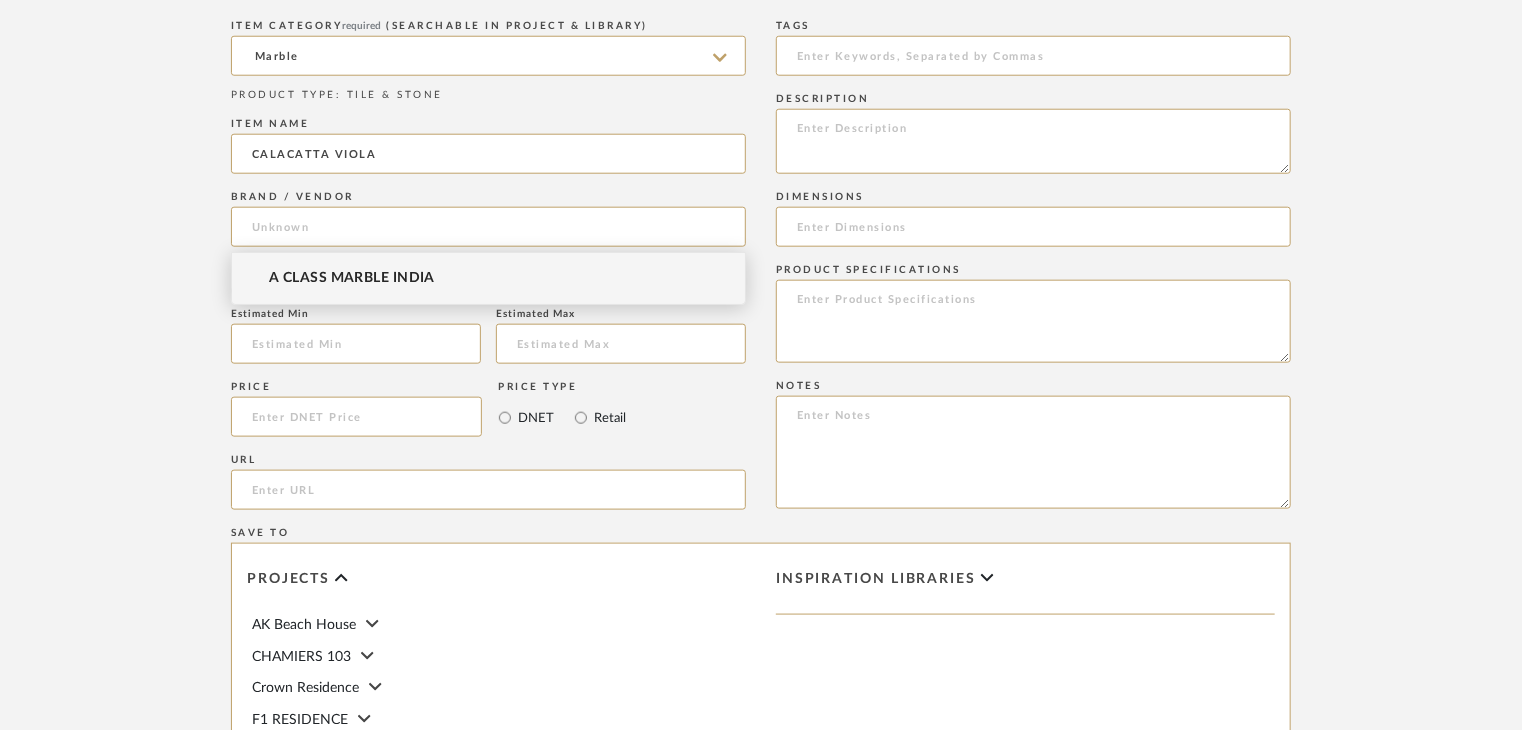click on "A CLASS MARBLE INDIA" at bounding box center [352, 278] 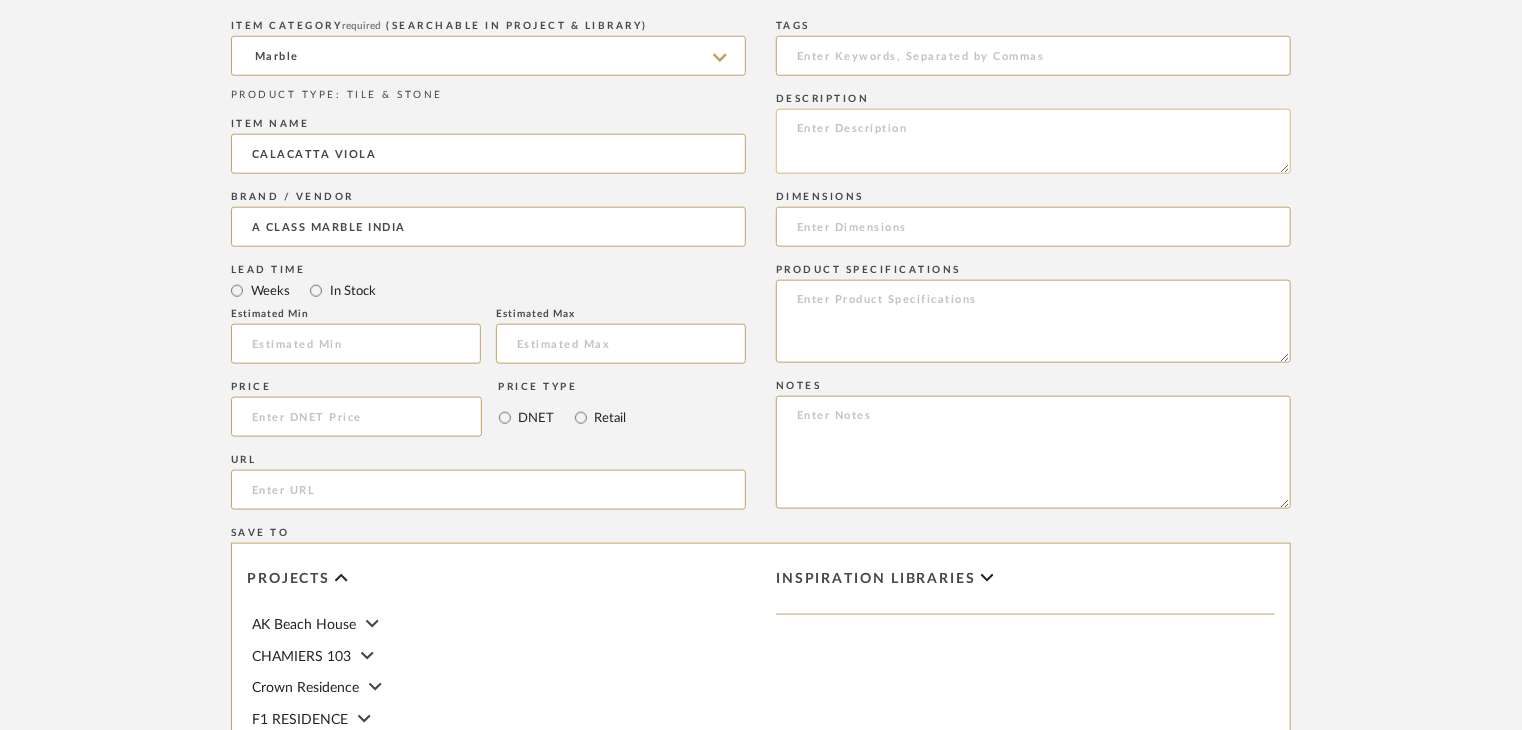 click 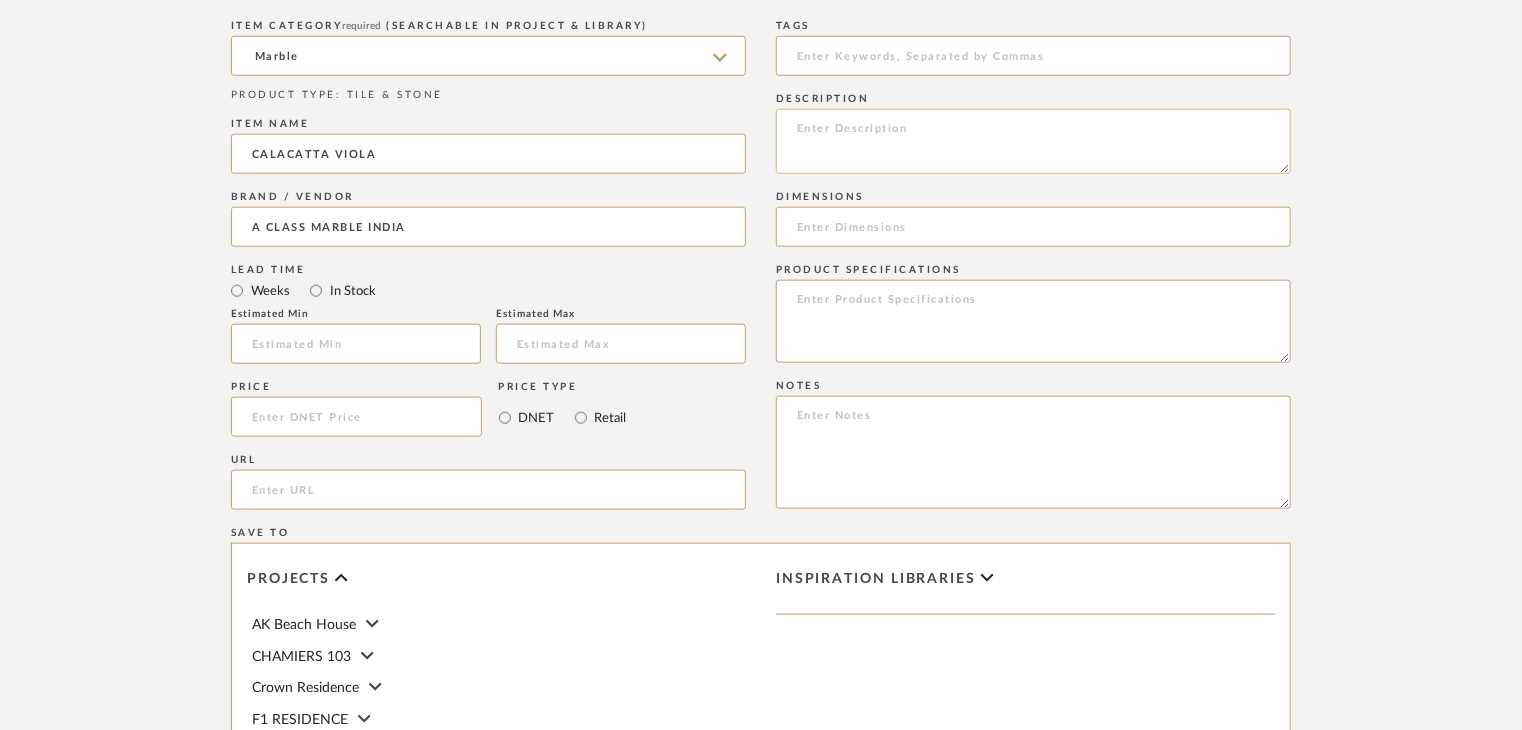 paste on "Type: Marble
Price:
Sample available: YES
Sample Internal reference number:
Stock availability: supplier stock
Maximum slab size:
Thickness: (as mentioned)
Other available thickness: (as mentioned)
Finish:
Other finishes available: (as applicable)
Installation requirements: (as applicable)
Lead time: (as applicable)
3D available: No
Product description:
Any other details:" 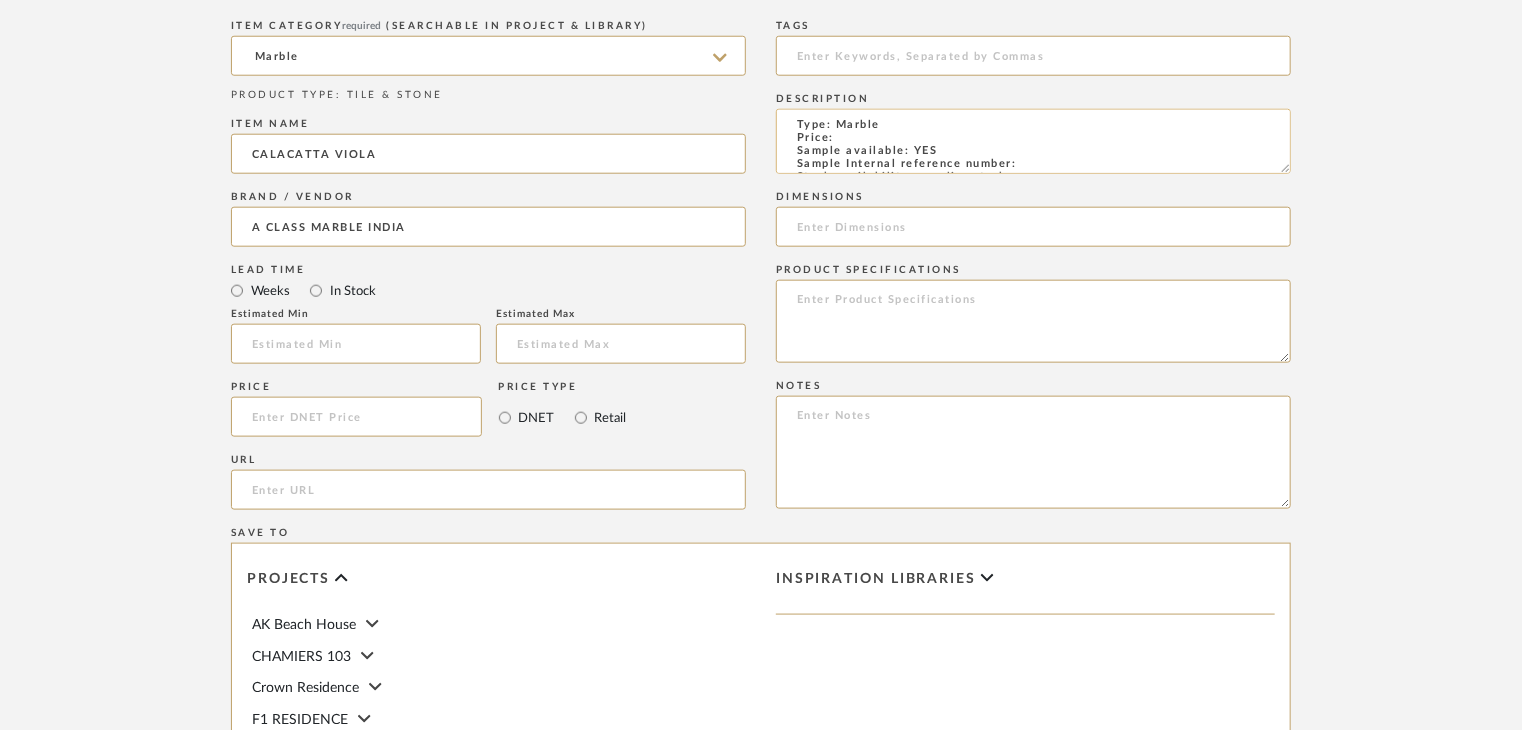 scroll, scrollTop: 0, scrollLeft: 0, axis: both 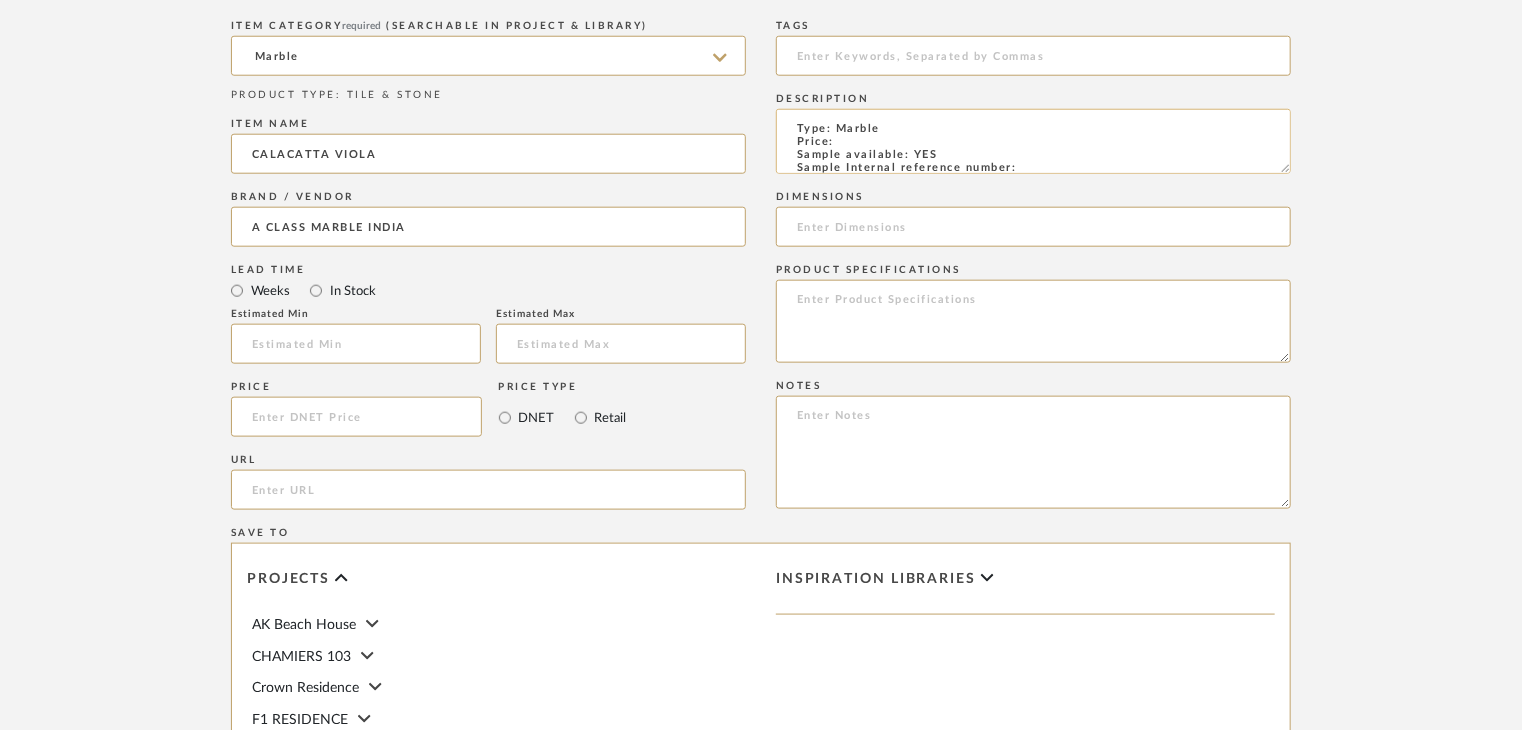 click on "Type: Marble
Price:
Sample available: YES
Sample Internal reference number:
Stock availability: supplier stock
Maximum slab size:
Thickness: (as mentioned)
Other available thickness: (as mentioned)
Finish:
Other finishes available: (as applicable)
Installation requirements: (as applicable)
Lead time: (as applicable)
3D available: No
Product description:
Any other details:" 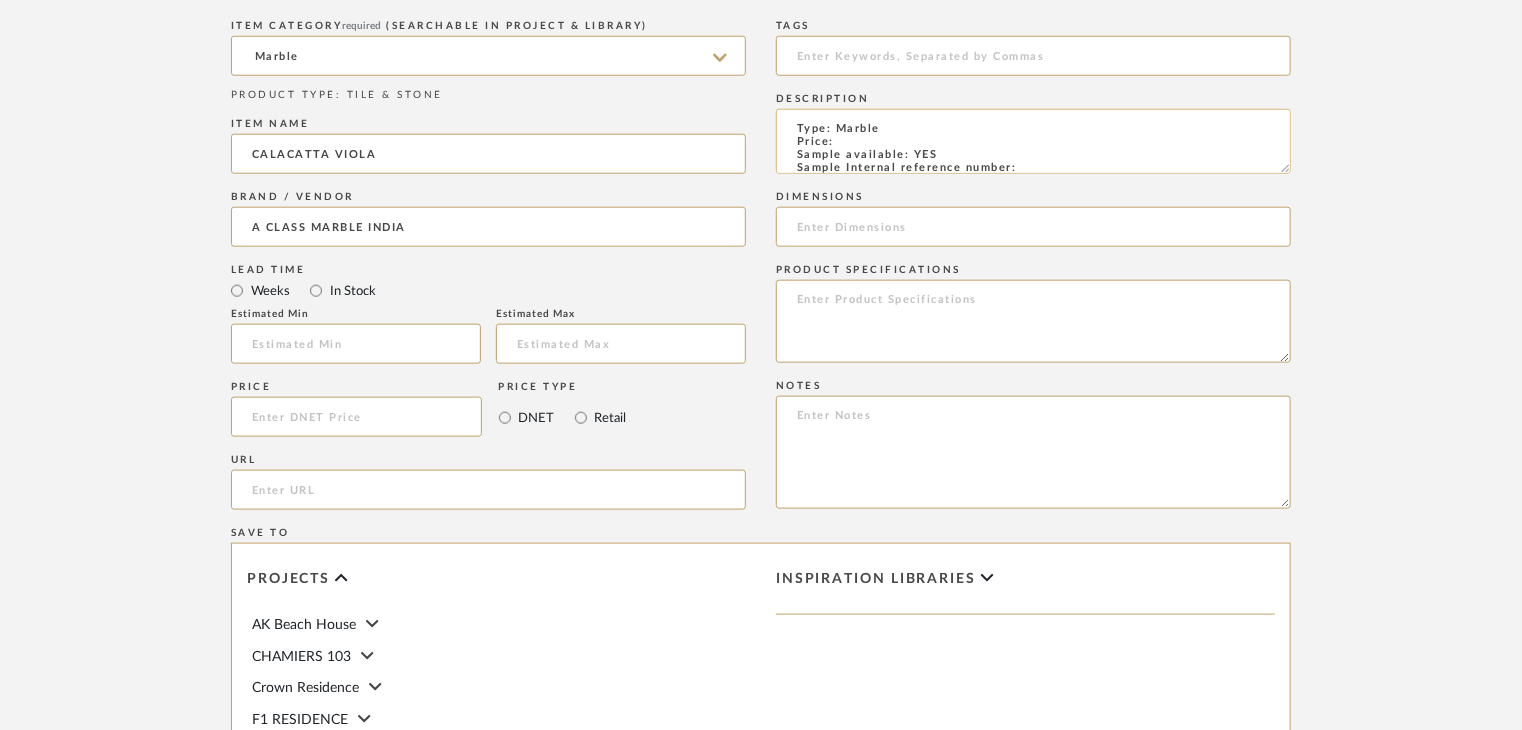 click on "Type: Marble
Price:
Sample available: YES
Sample Internal reference number:
Stock availability: supplier stock
Maximum slab size:
Thickness: (as mentioned)
Other available thickness: (as mentioned)
Finish:
Other finishes available: (as applicable)
Installation requirements: (as applicable)
Lead time: (as applicable)
3D available: No
Product description:
Any other details:" 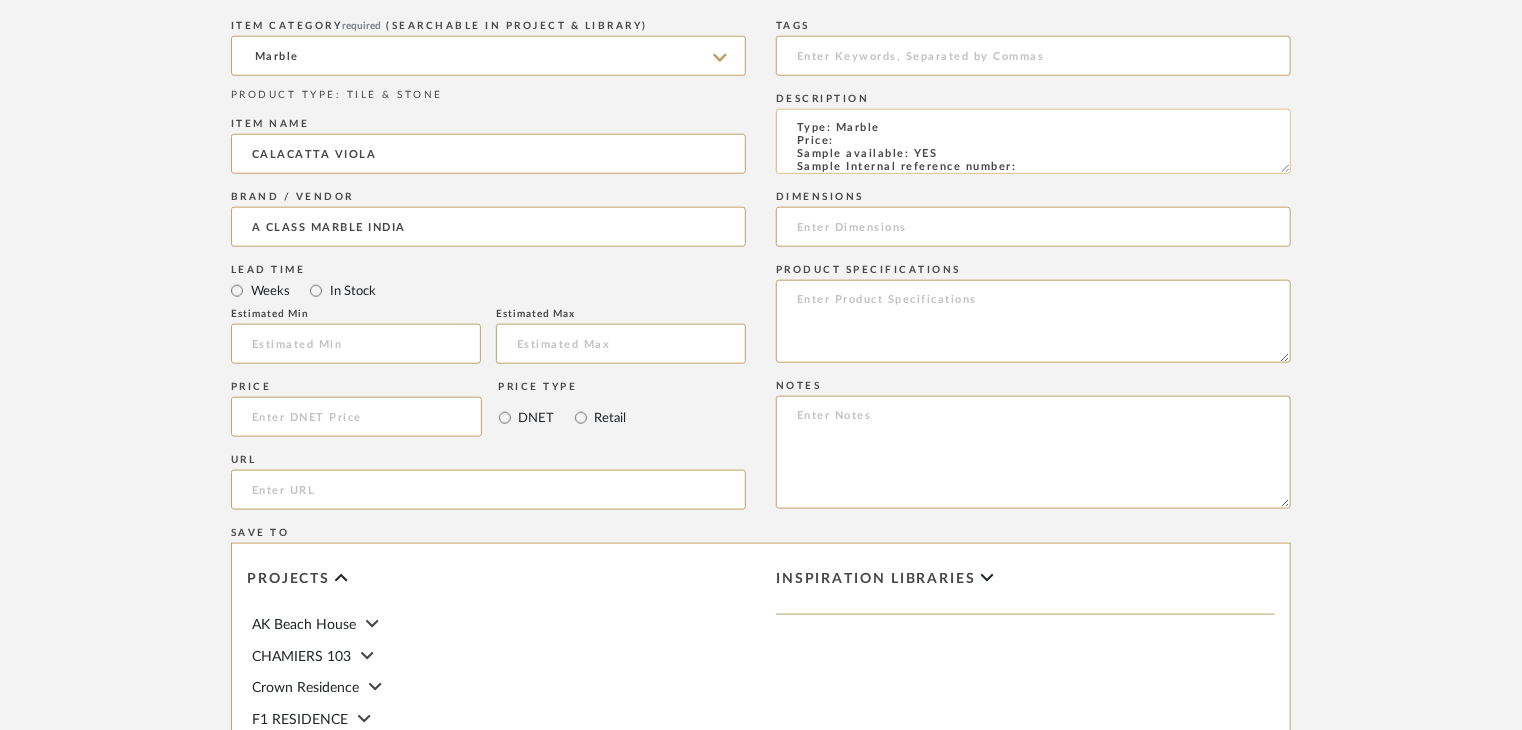 paste on "TS-MR-136-PL" 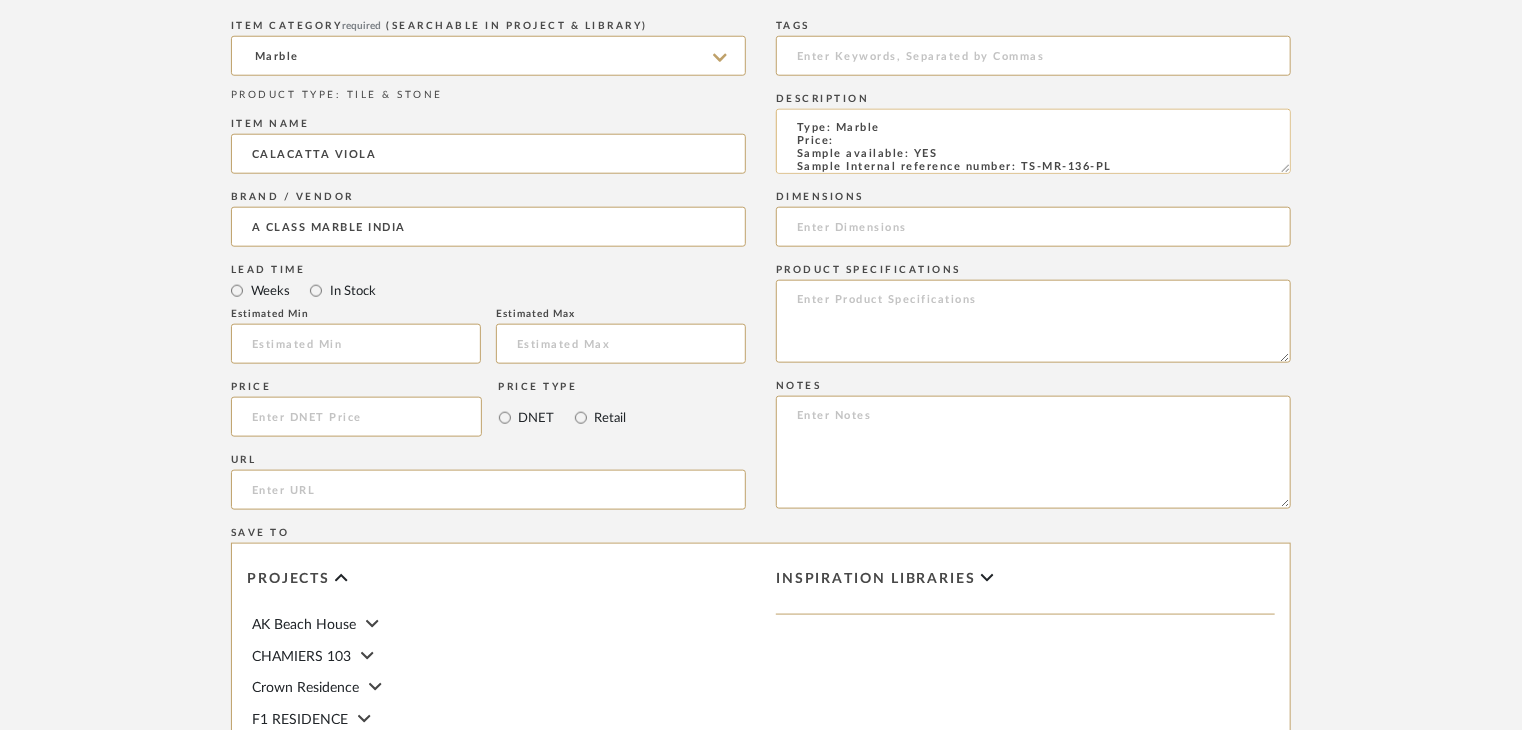 scroll, scrollTop: 15, scrollLeft: 0, axis: vertical 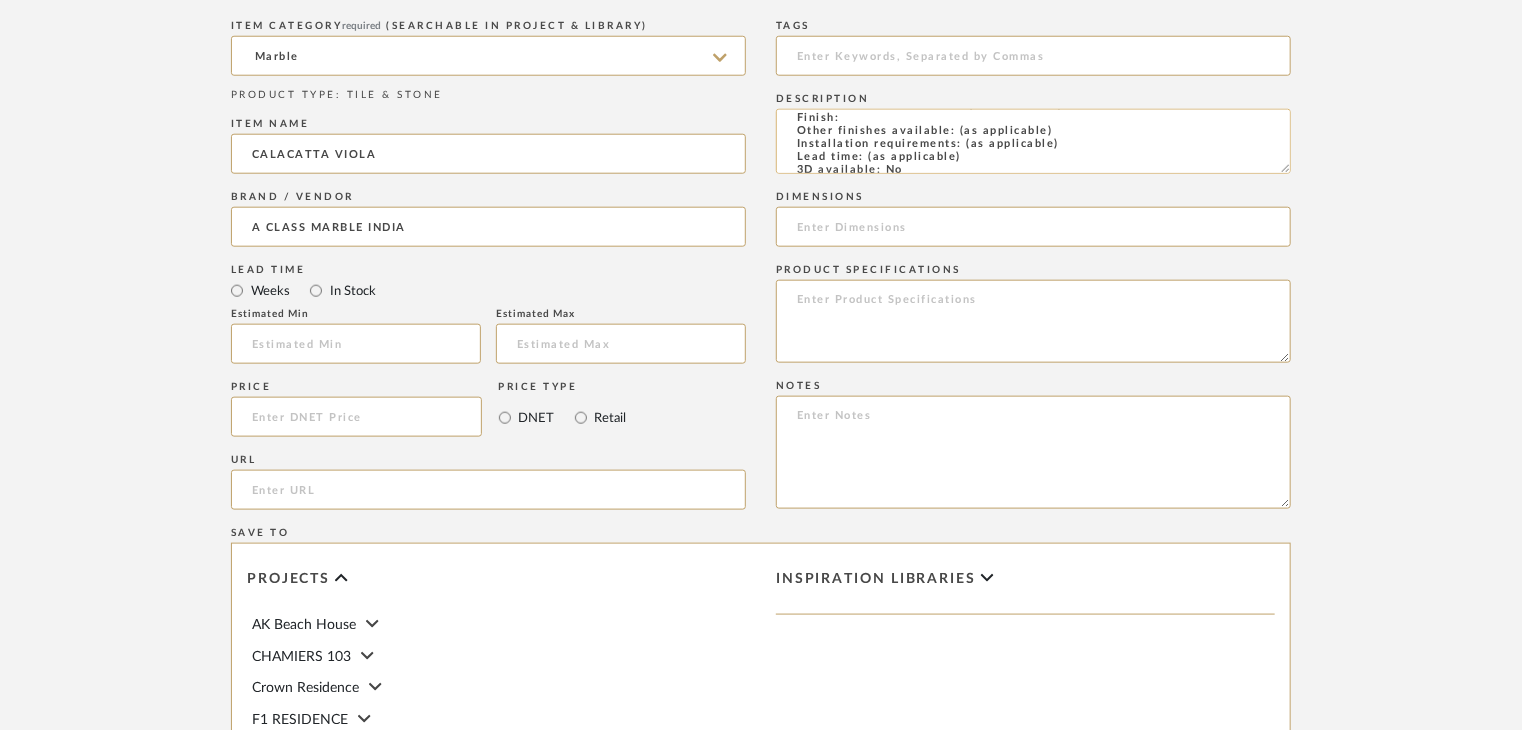 click on "Type: Marble
Price:
Sample available: YES
Sample Internal reference number: TS-MR-136-PL
Stock availability: supplier stock
Maximum slab size:
Thickness: (as mentioned)
Other available thickness: (as mentioned)
Finish:
Other finishes available: (as applicable)
Installation requirements: (as applicable)
Lead time: (as applicable)
3D available: No
Product description:
Any other details:" 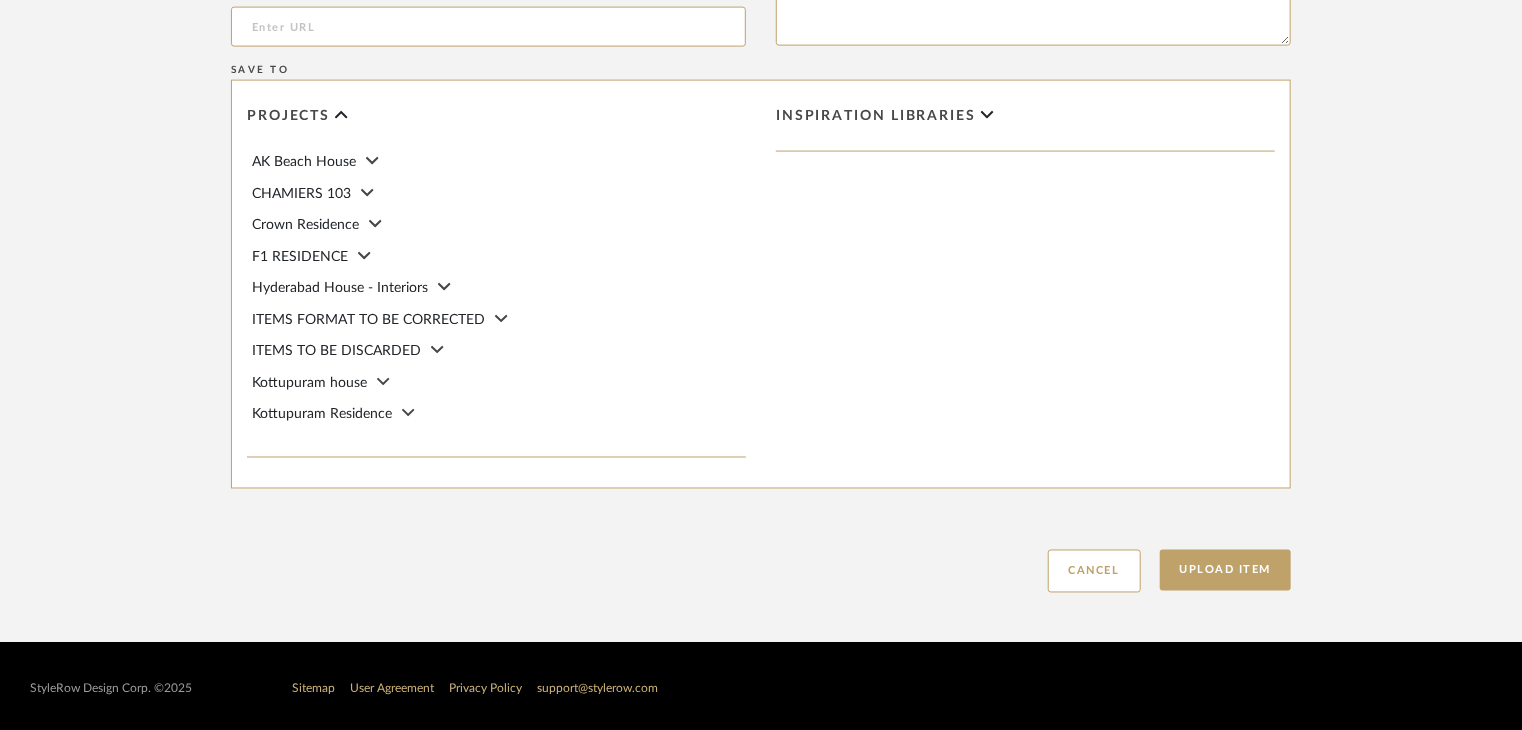 scroll, scrollTop: 1468, scrollLeft: 0, axis: vertical 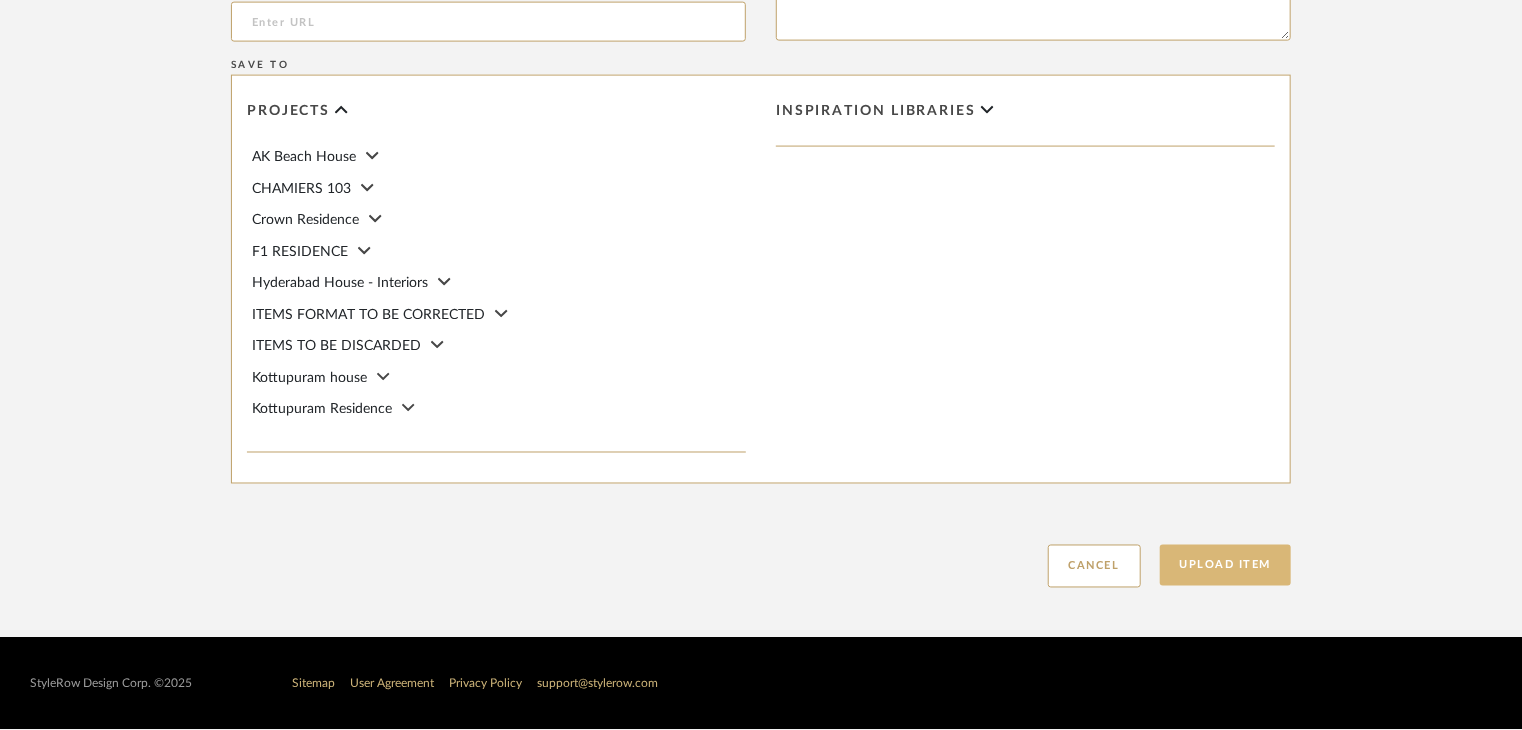 type on "Type: Marble
Price:
Sample available: YES
Sample Internal reference number: TS-MR-136-PL
Stock availability: supplier stock
Maximum slab size:
Thickness: (as mentioned)
Other available thickness: (as mentioned)
Finish: POLISHED
Other finishes available: (as applicable)
Installation requirements: (as applicable)
Lead time: (as applicable)
3D available: No
Product description:
Any other details:" 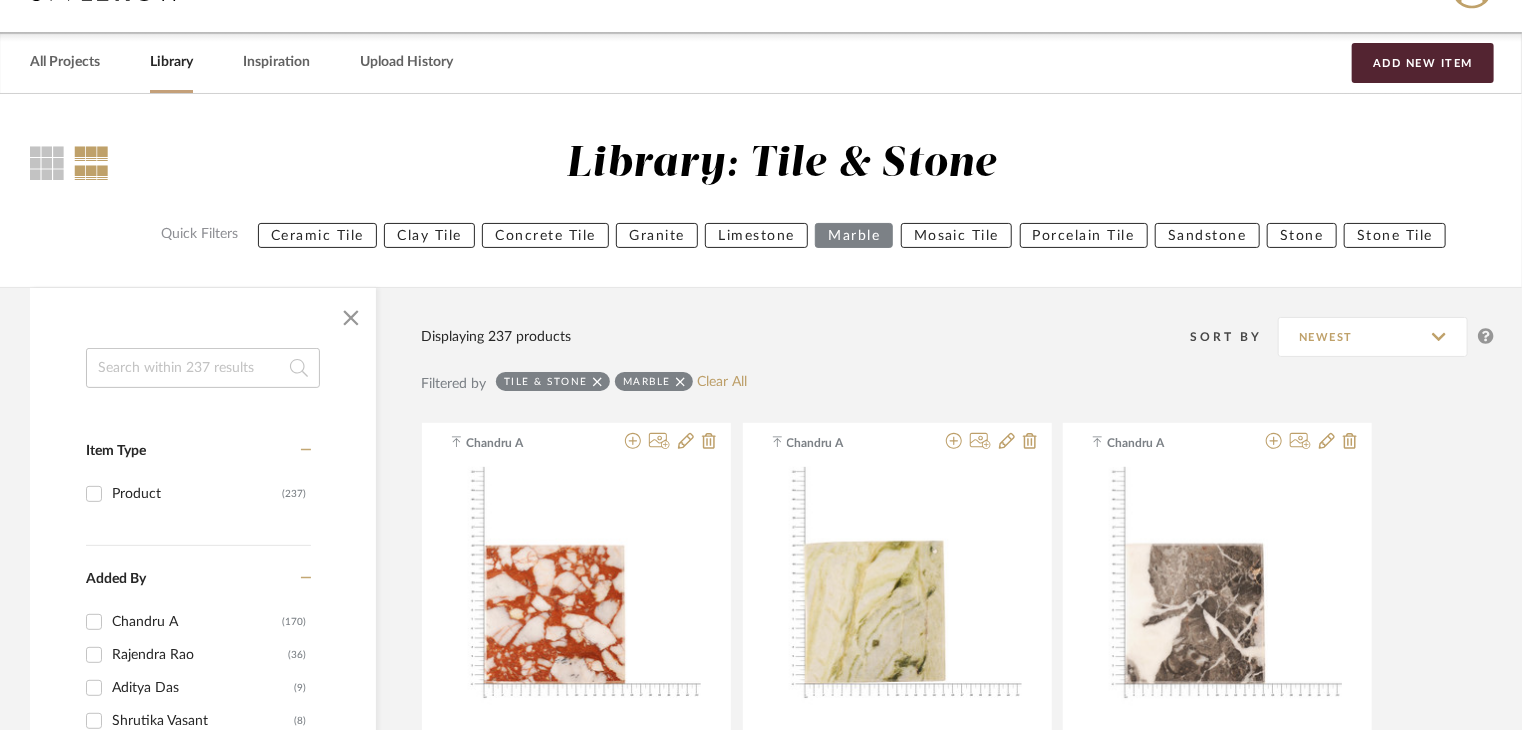 scroll, scrollTop: 0, scrollLeft: 0, axis: both 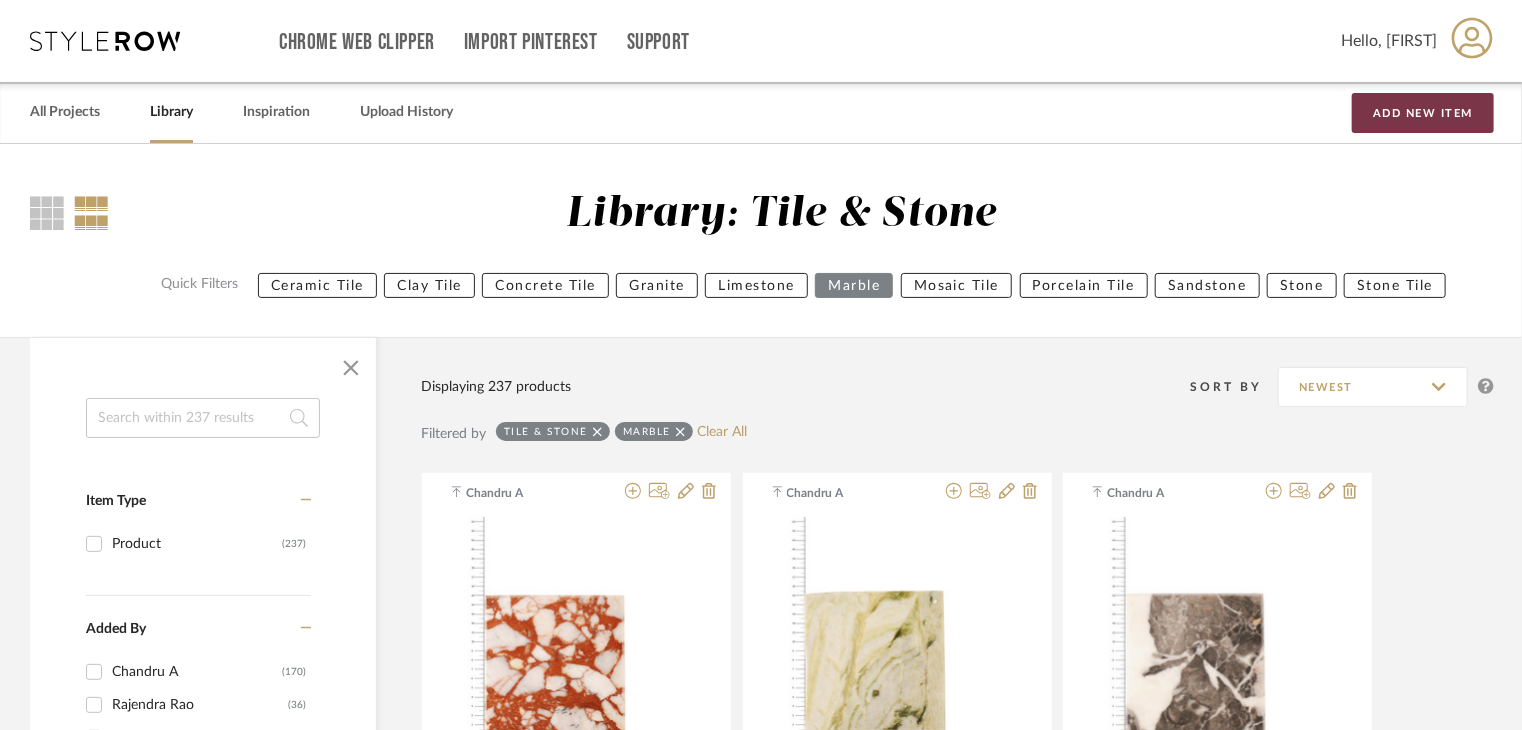 click on "Add New Item" at bounding box center (1423, 113) 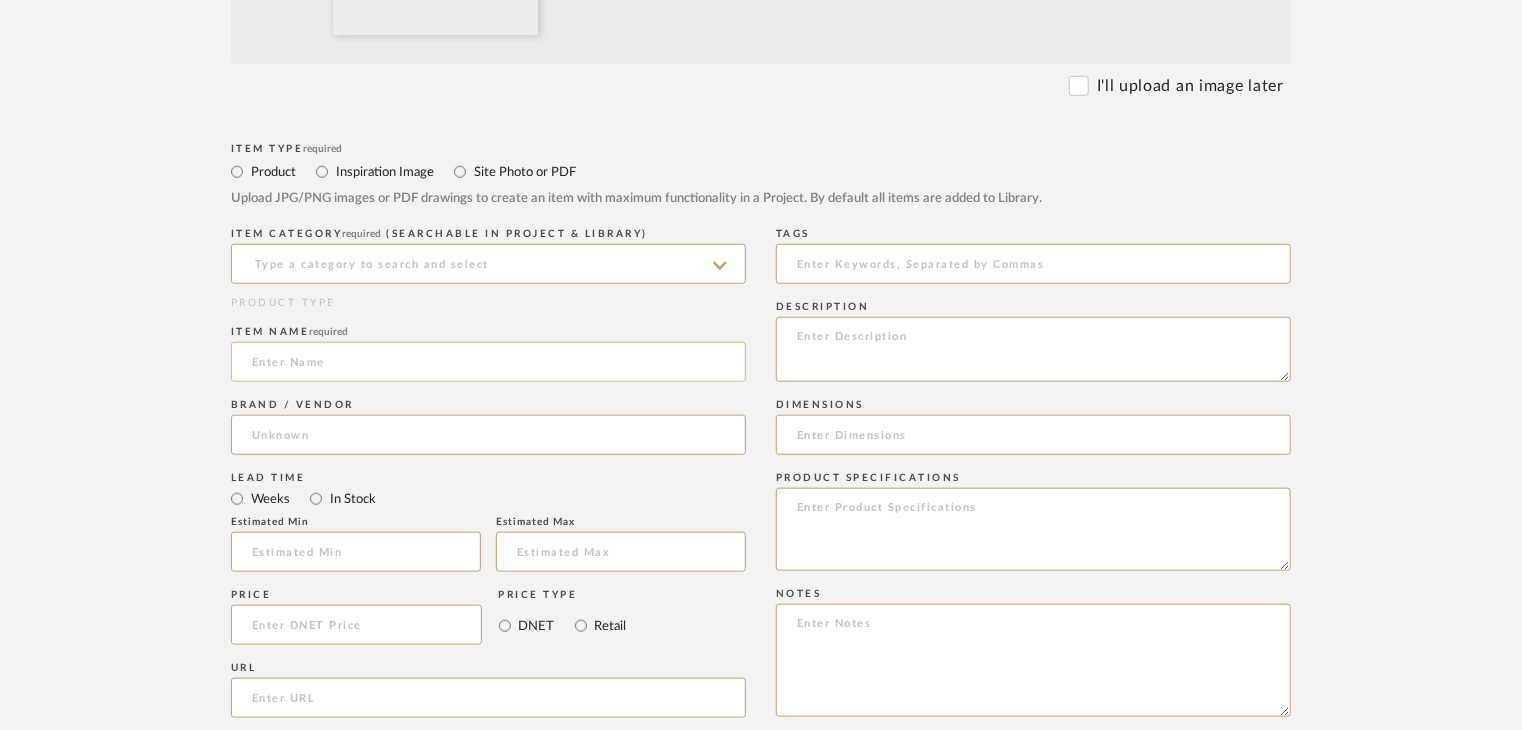 scroll, scrollTop: 800, scrollLeft: 0, axis: vertical 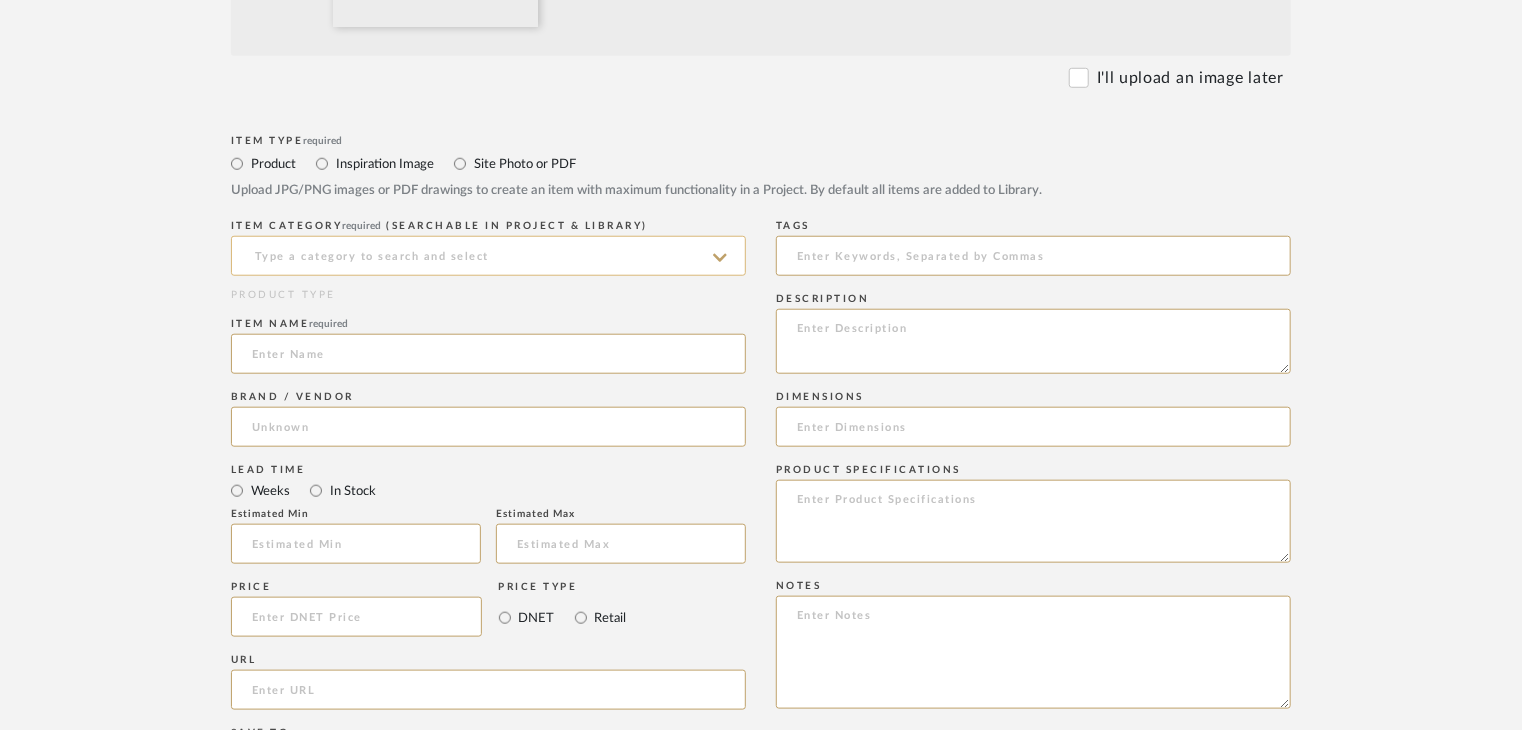 click 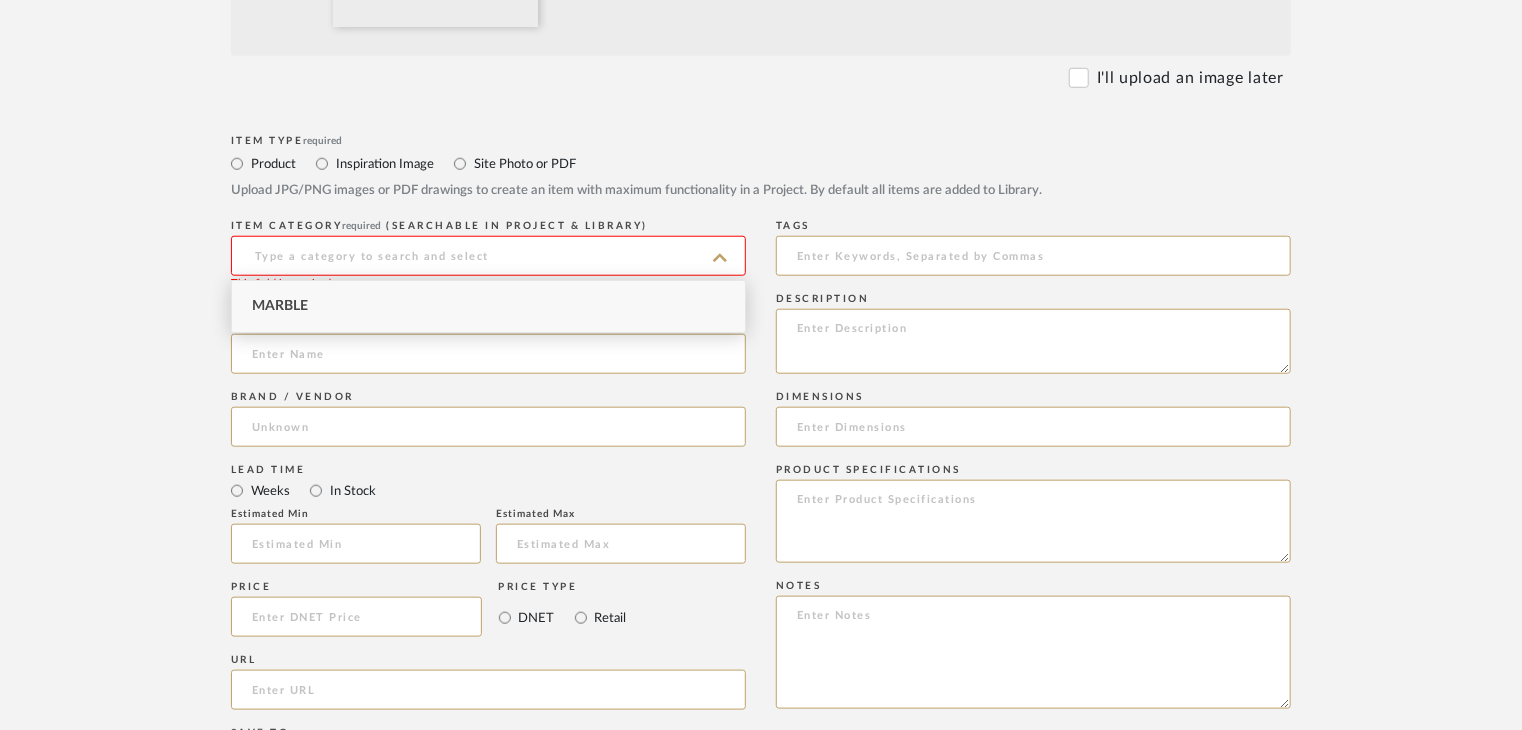 drag, startPoint x: 333, startPoint y: 294, endPoint x: 334, endPoint y: 349, distance: 55.00909 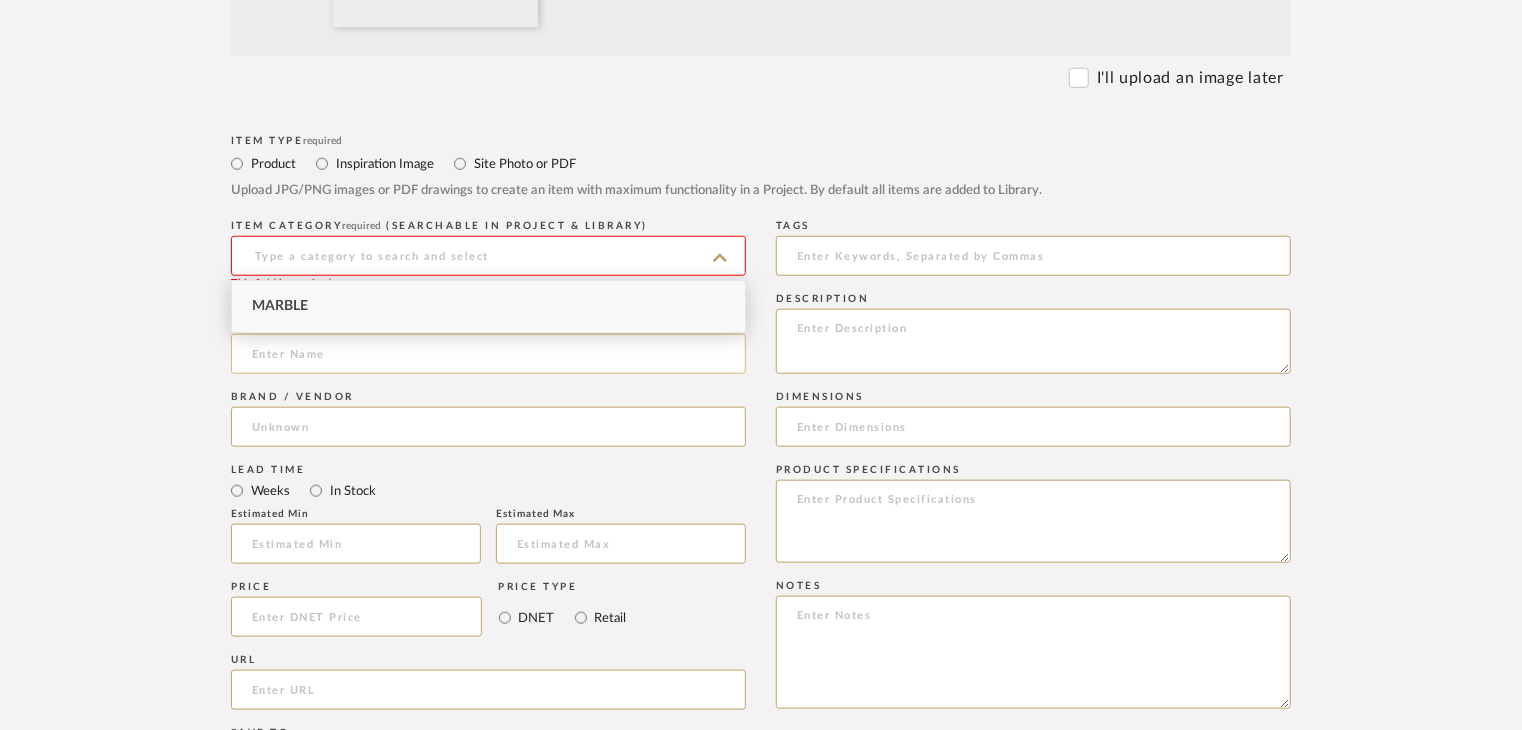 type on "Marble" 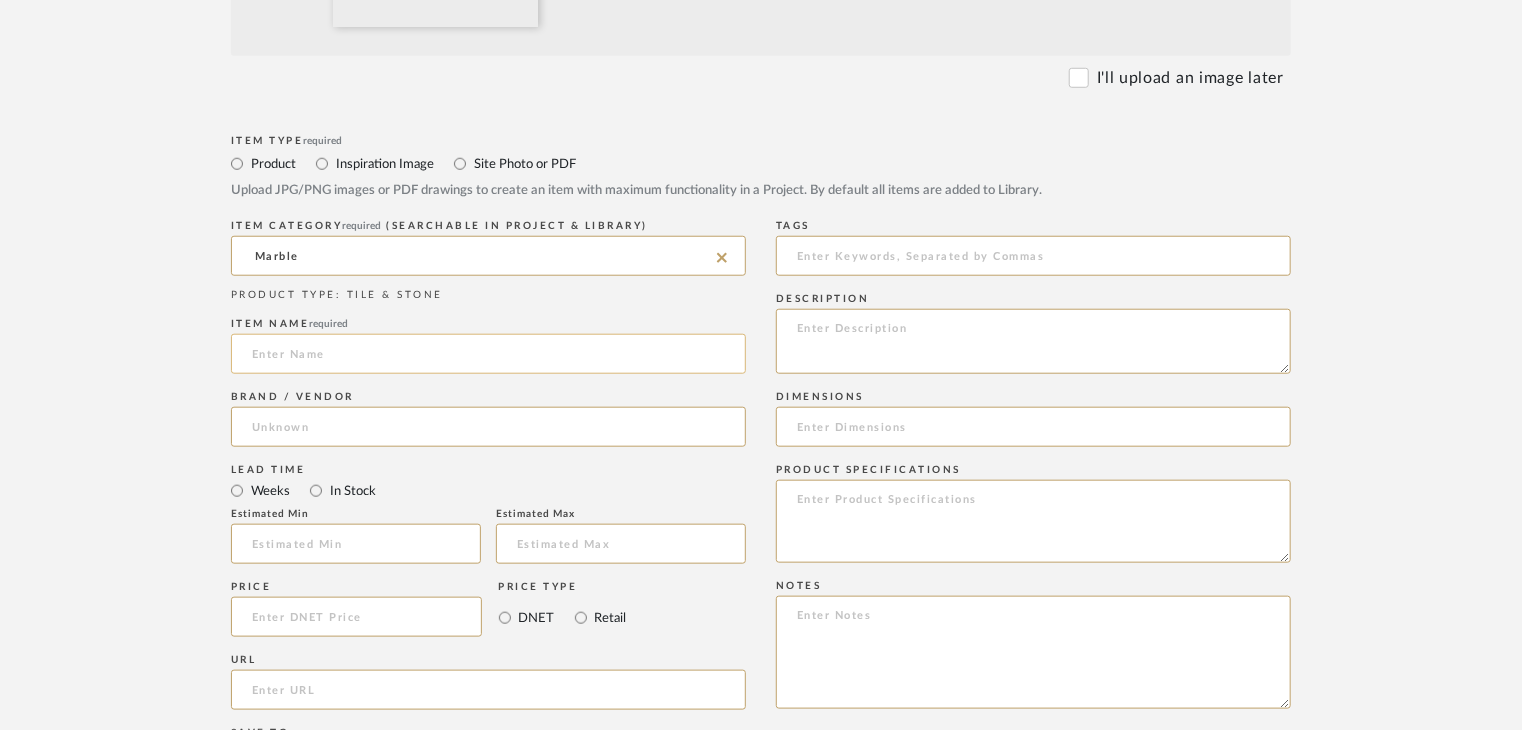 click 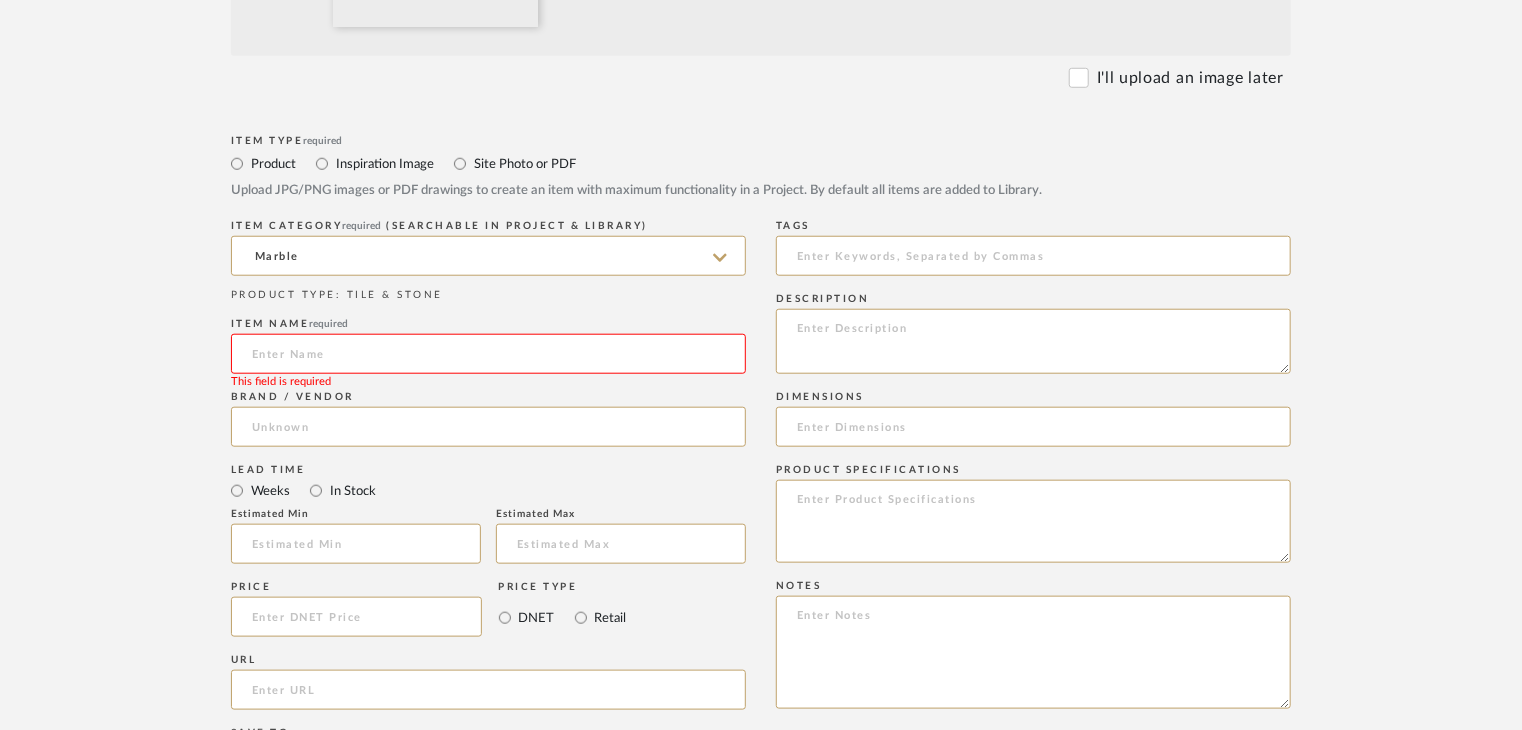 paste on "BLUE LALUZI" 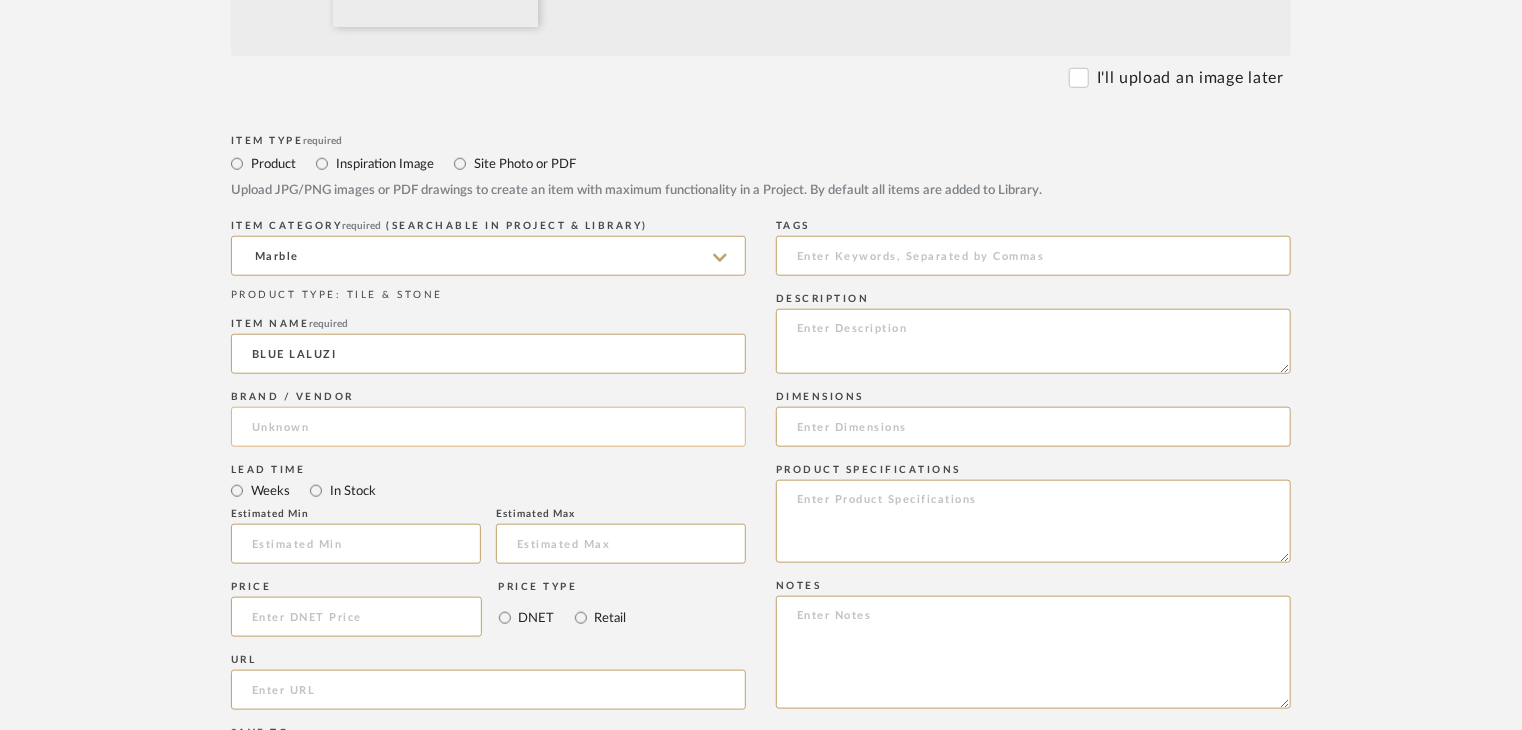 type on "BLUE LALUZI" 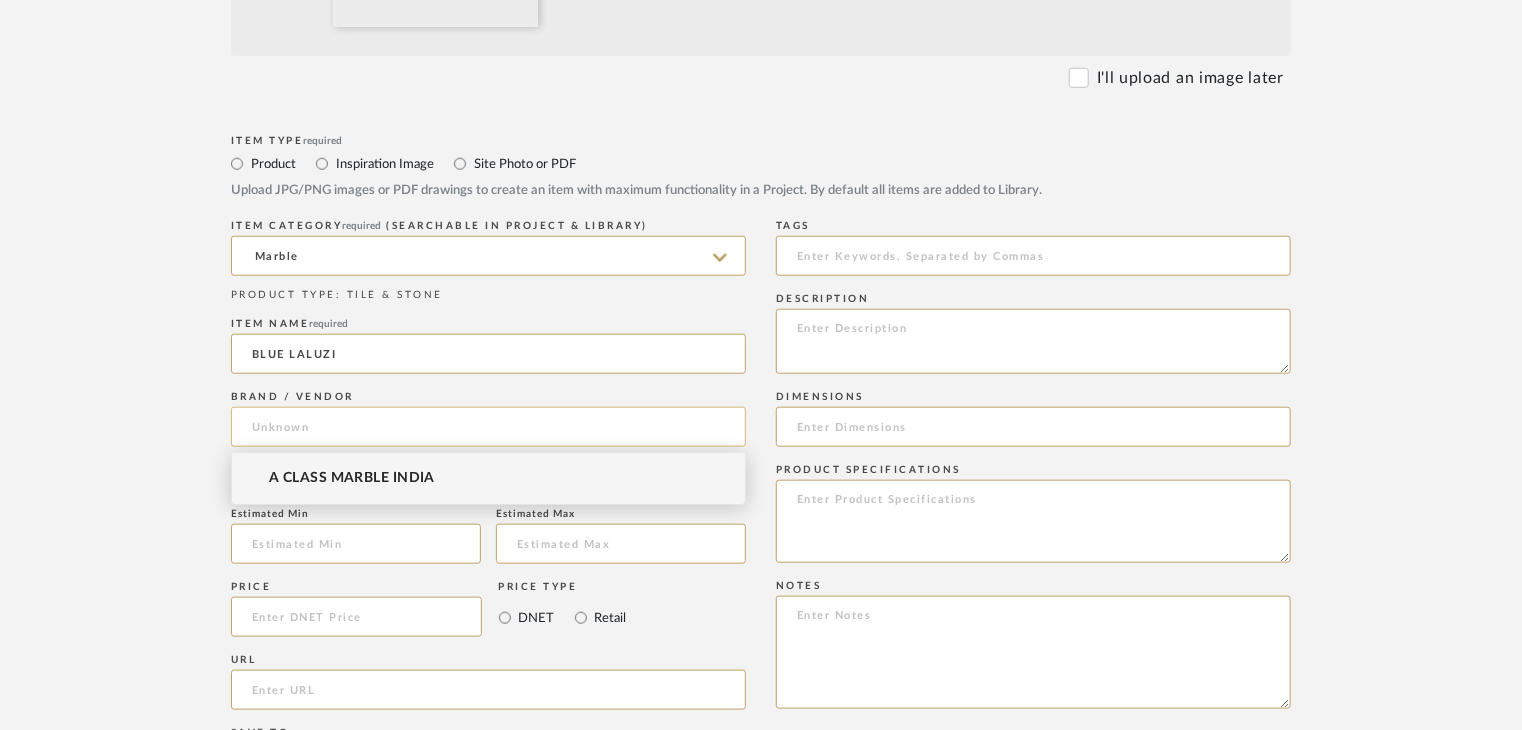 click 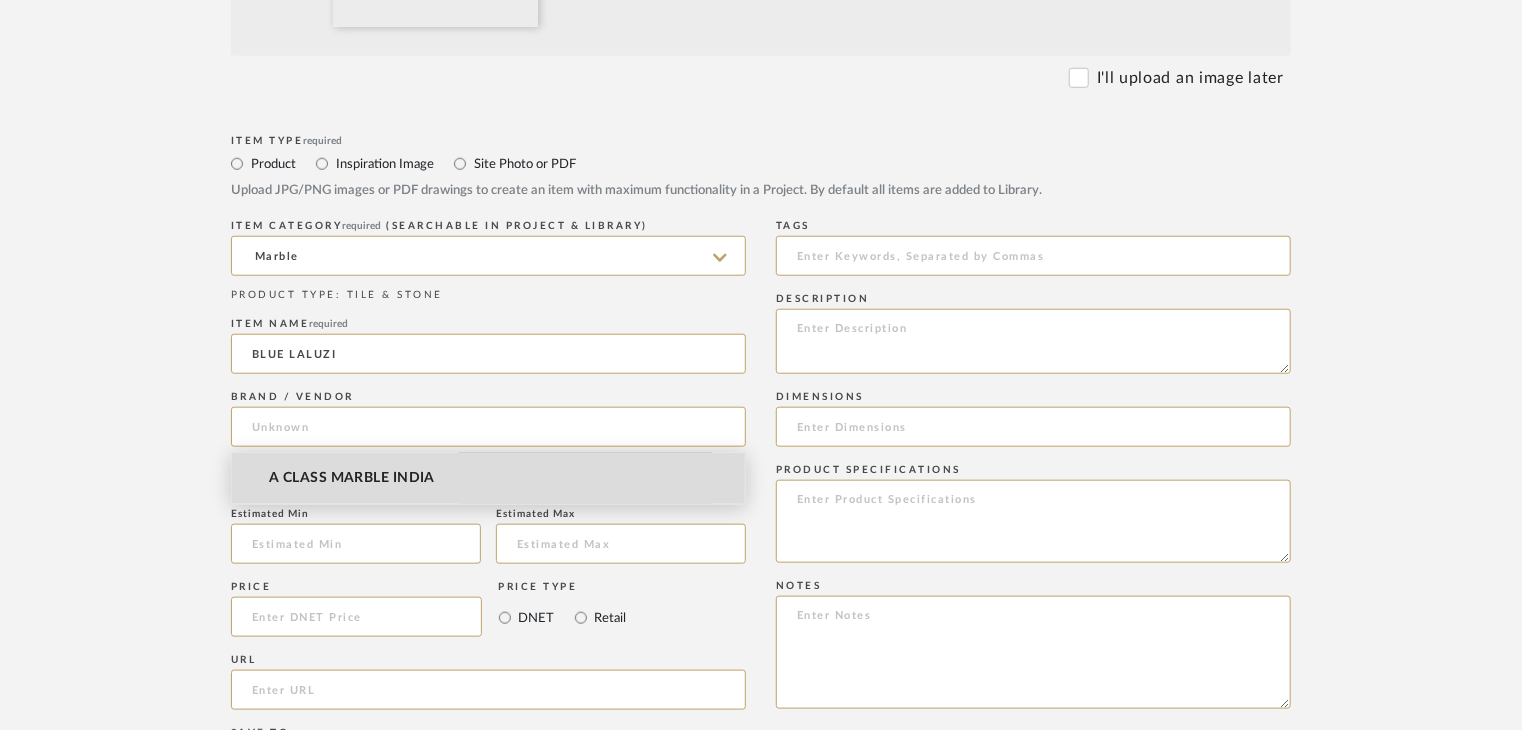 click on "A CLASS MARBLE INDIA" at bounding box center (352, 478) 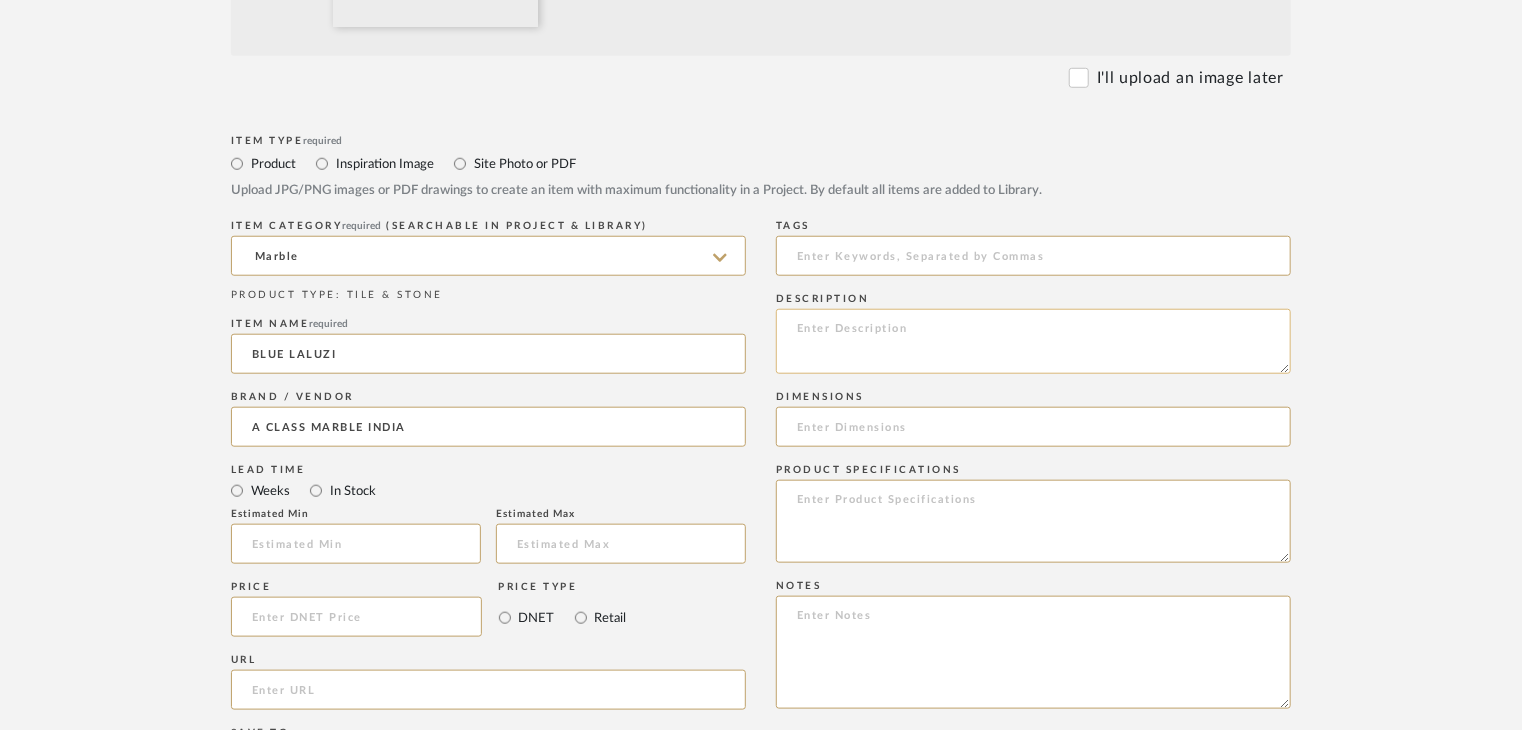 click 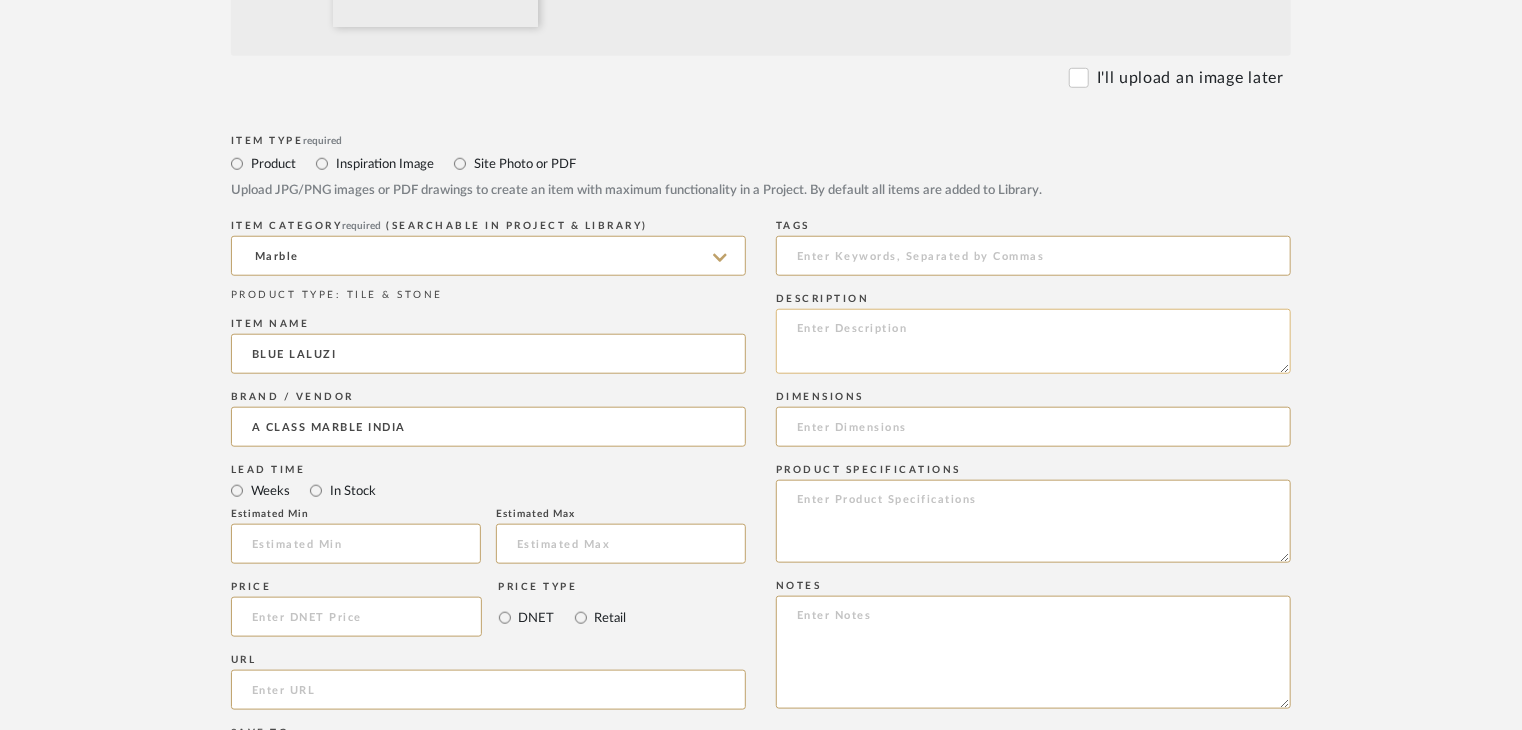 paste on "Type: Marble
Price:
Sample available: YES
Sample Internal reference number:
Stock availability: supplier stock
Maximum slab size:
Thickness: (as mentioned)
Other available thickness: (as mentioned)
Finish:
Other finishes available: (as applicable)
Installation requirements: (as applicable)
Lead time: (as applicable)
3D available: No
Product description:
Any other details:" 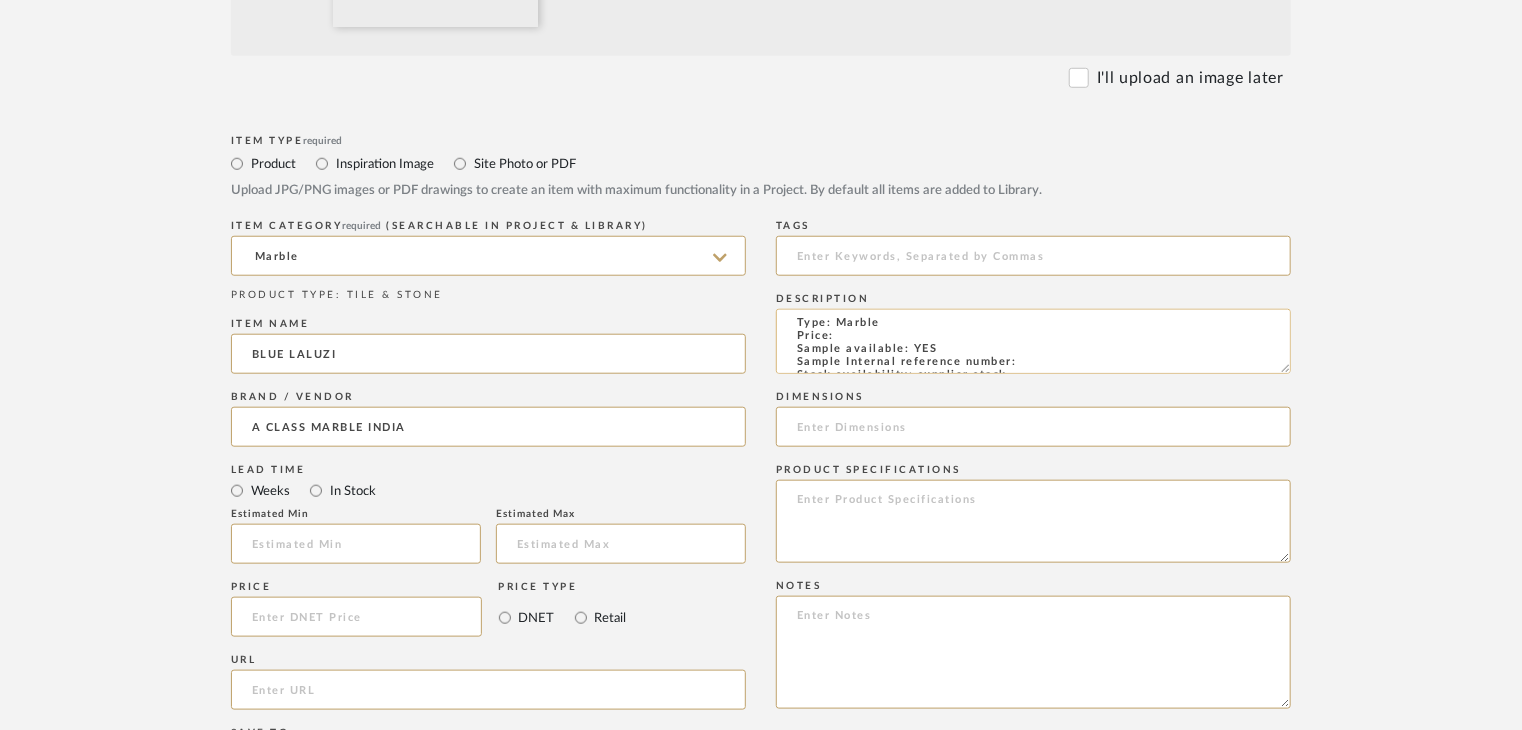 scroll, scrollTop: 0, scrollLeft: 0, axis: both 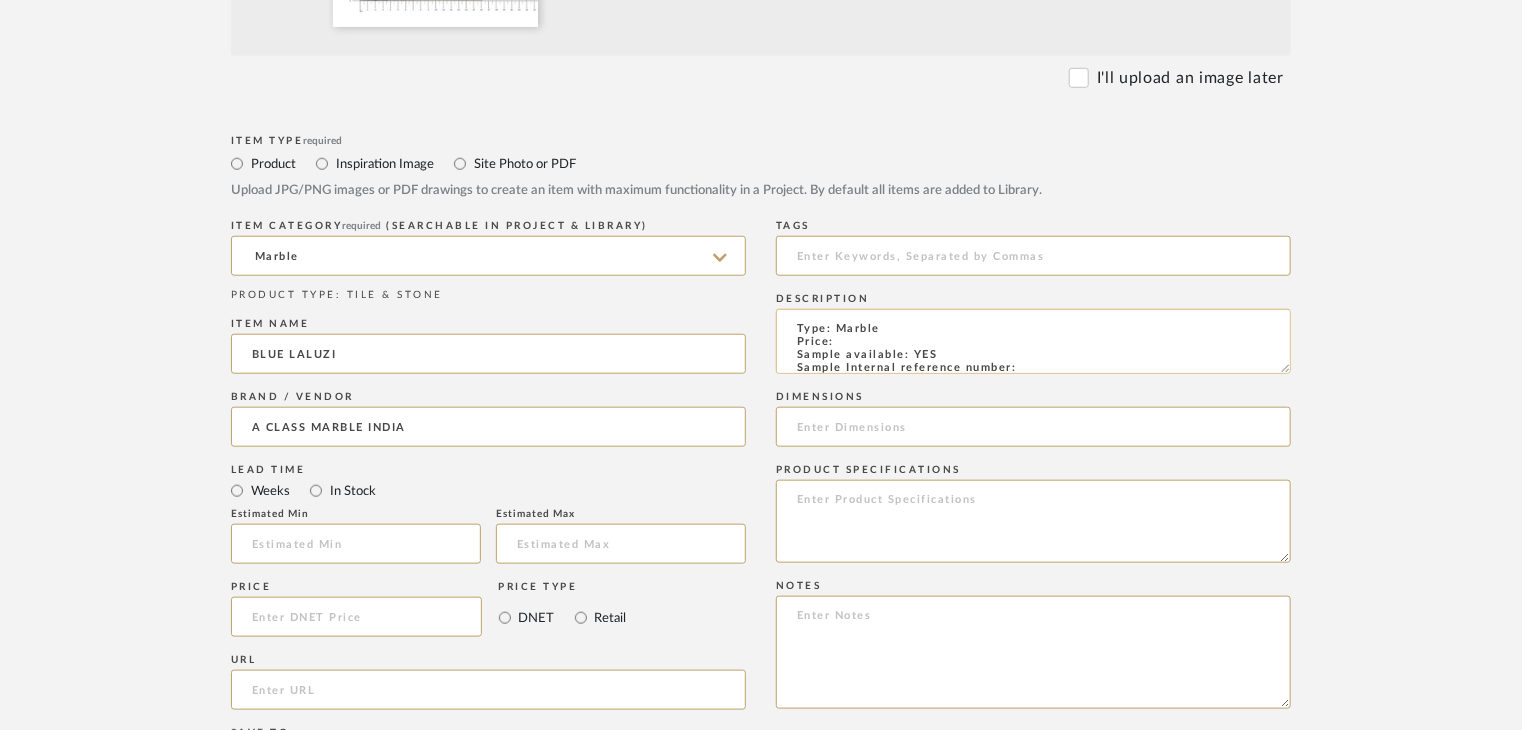 click on "Type: Marble
Price:
Sample available: YES
Sample Internal reference number:
Stock availability: supplier stock
Maximum slab size:
Thickness: (as mentioned)
Other available thickness: (as mentioned)
Finish:
Other finishes available: (as applicable)
Installation requirements: (as applicable)
Lead time: (as applicable)
3D available: No
Product description:
Any other details:" 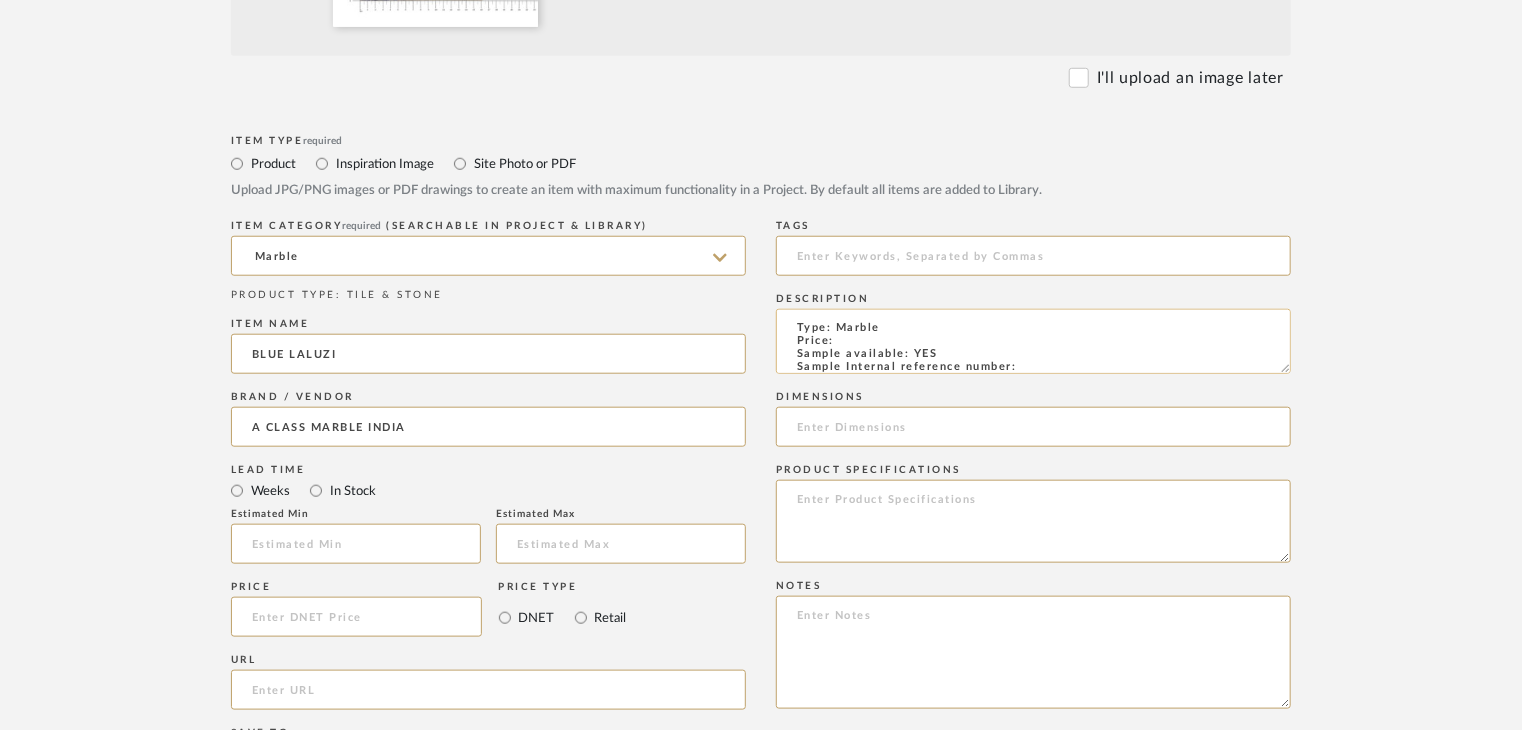 paste on "TS-MR-166-PL" 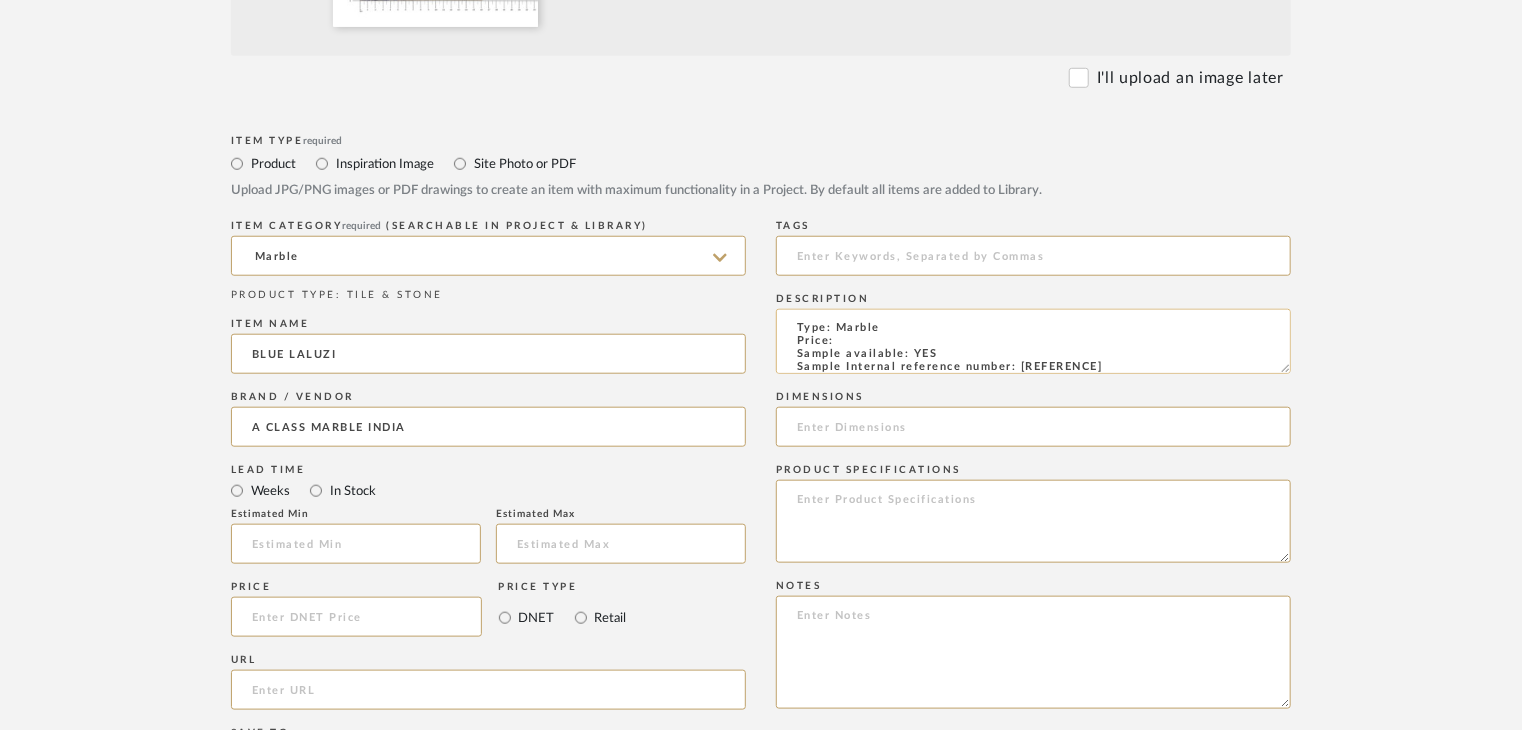 scroll, scrollTop: 15, scrollLeft: 0, axis: vertical 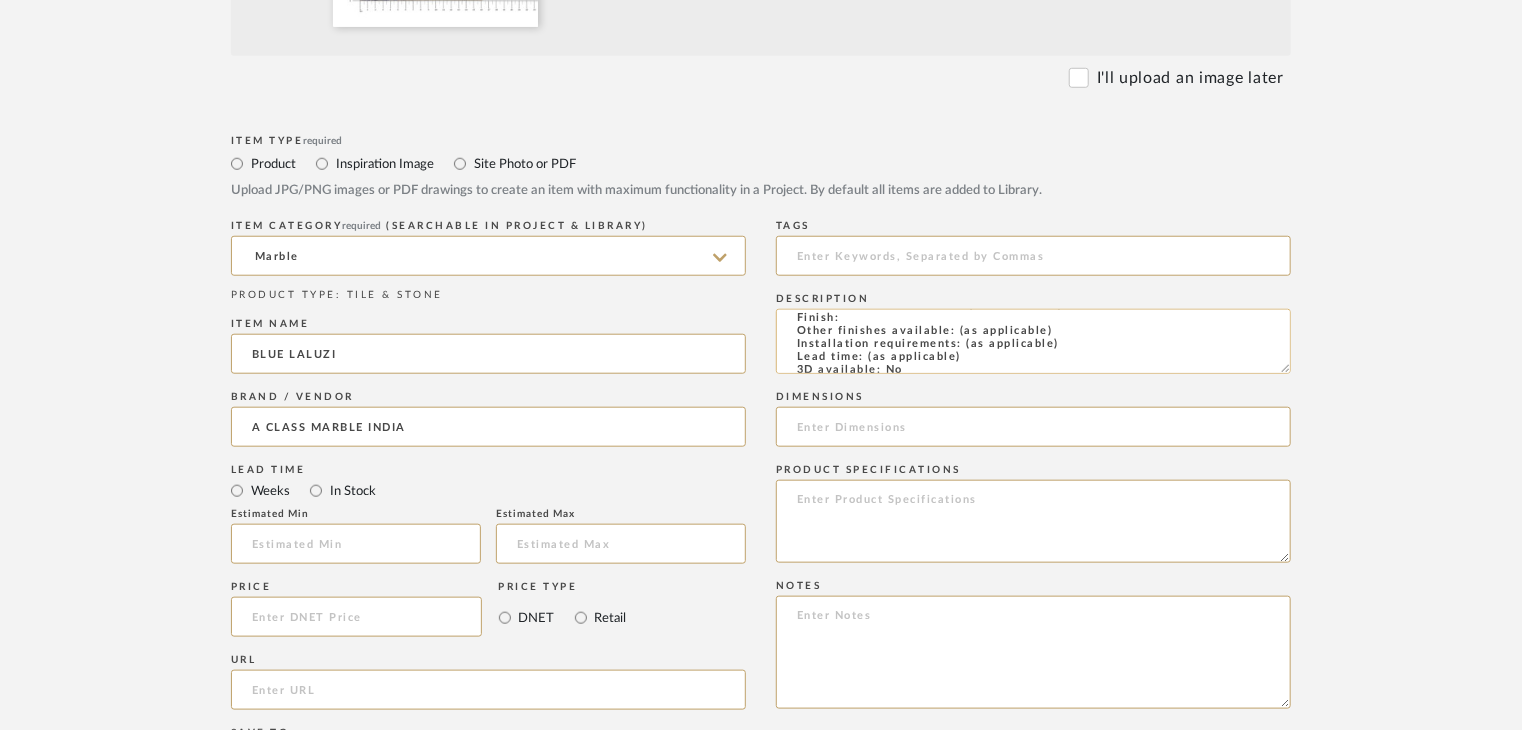 click on "Type: Marble
Price:
Sample available: YES
Sample Internal reference number: TS-MR-166-PL
Stock availability: supplier stock
Maximum slab size:
Thickness: (as mentioned)
Other available thickness: (as mentioned)
Finish:
Other finishes available: (as applicable)
Installation requirements: (as applicable)
Lead time: (as applicable)
3D available: No
Product description:
Any other details:" 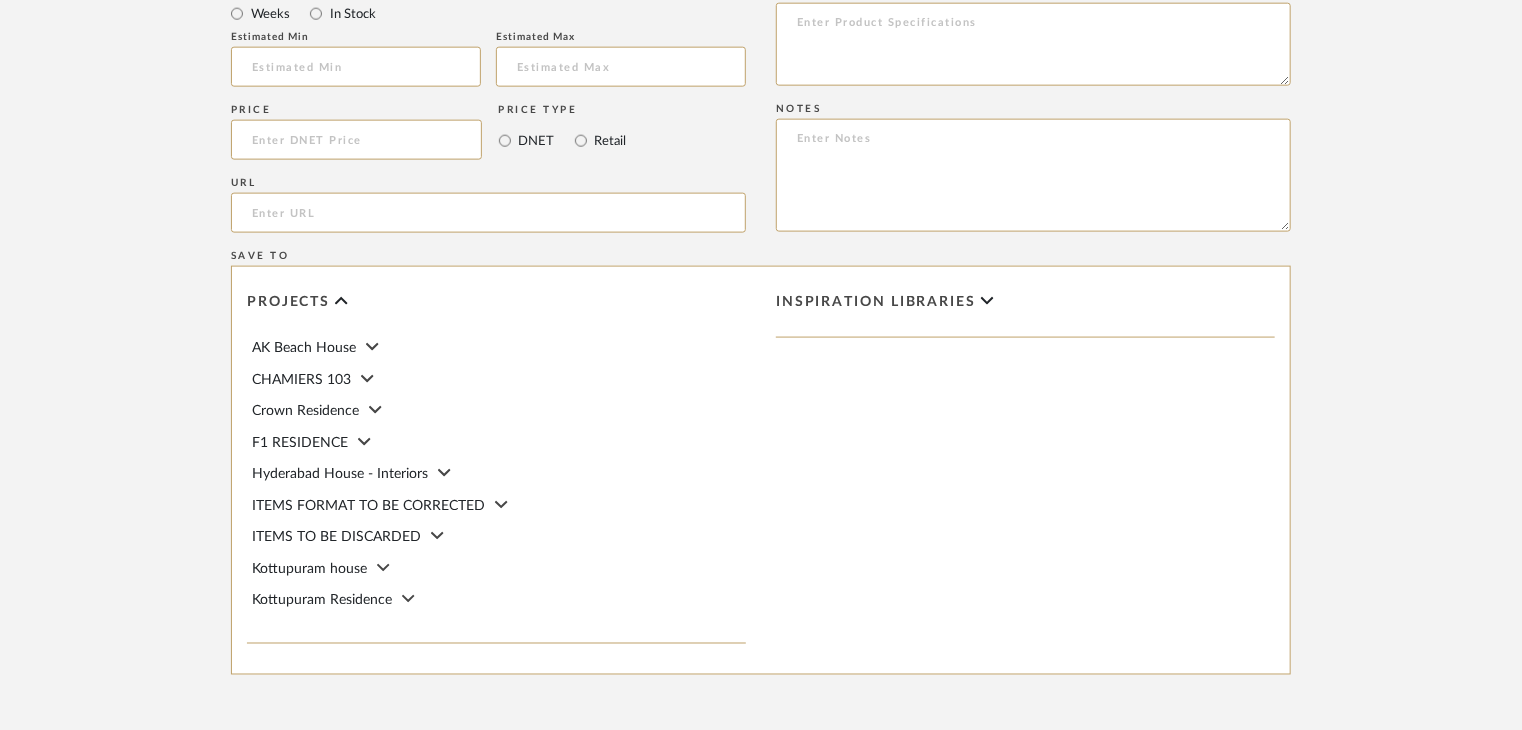 scroll, scrollTop: 1400, scrollLeft: 0, axis: vertical 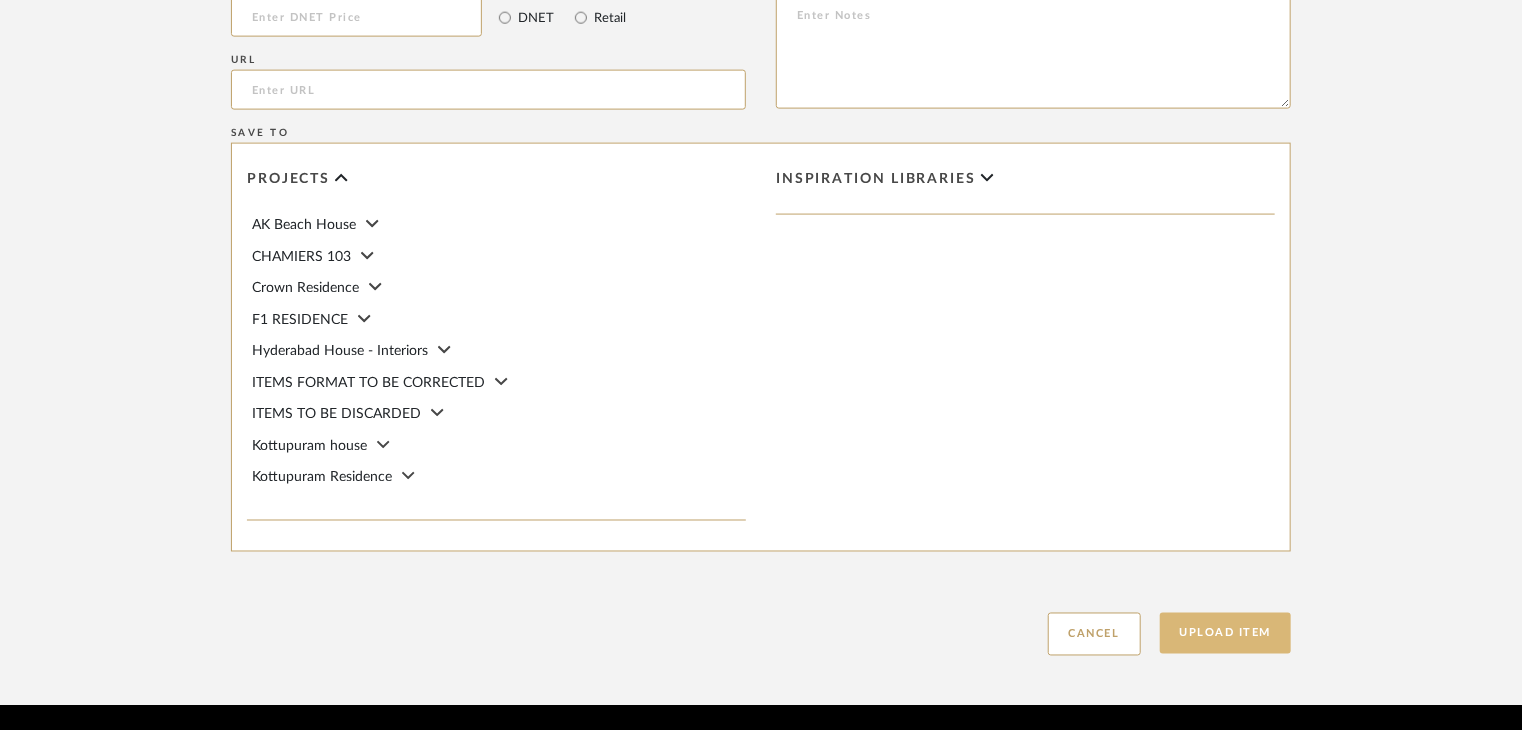 type on "Type: Marble
Price:
Sample available: YES
Sample Internal reference number: TS-MR-166-PL
Stock availability: supplier stock
Maximum slab size:
Thickness: (as mentioned)
Other available thickness: (as mentioned)
Finish: POLISHED
Other finishes available: (as applicable)
Installation requirements: (as applicable)
Lead time: (as applicable)
3D available: No
Product description:
Any other details:" 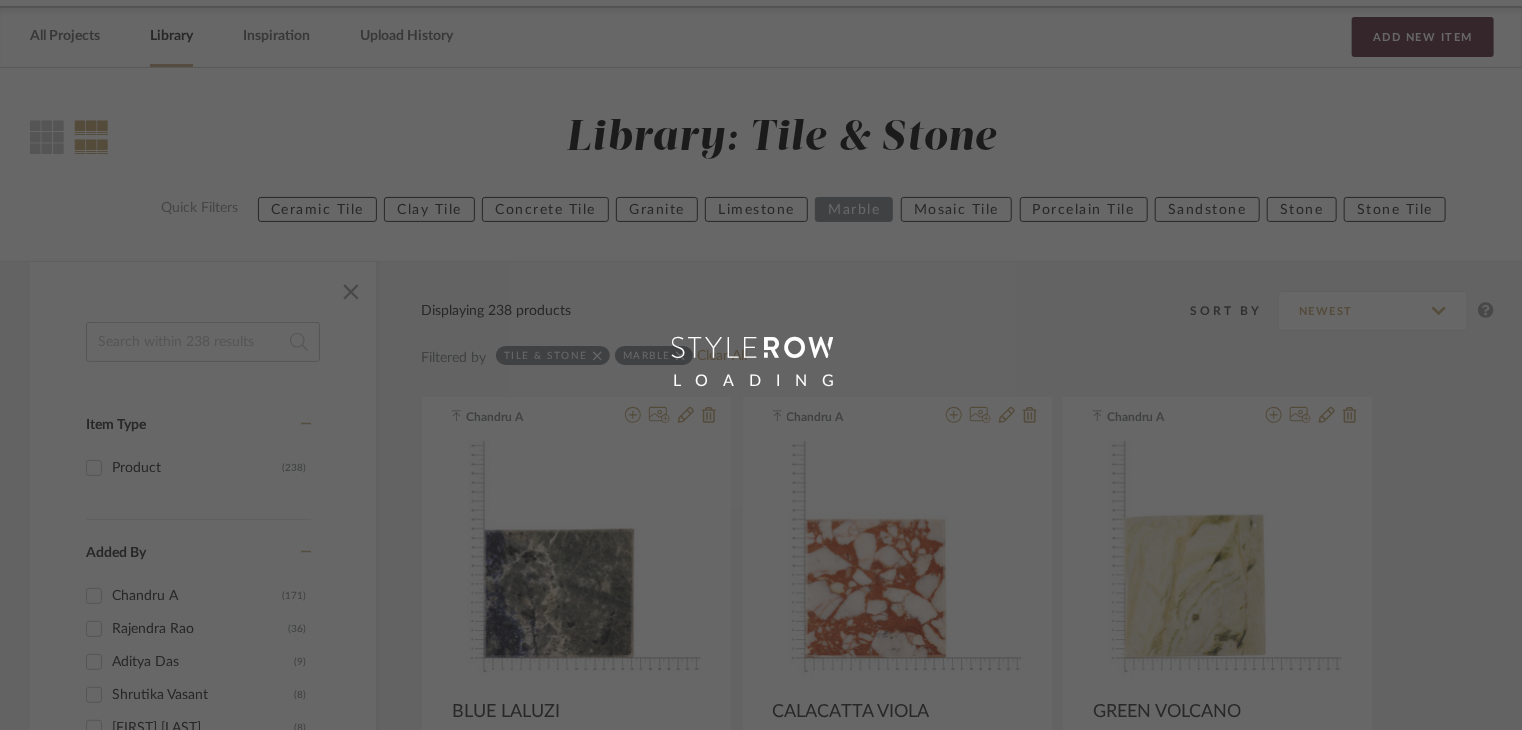 scroll, scrollTop: 0, scrollLeft: 0, axis: both 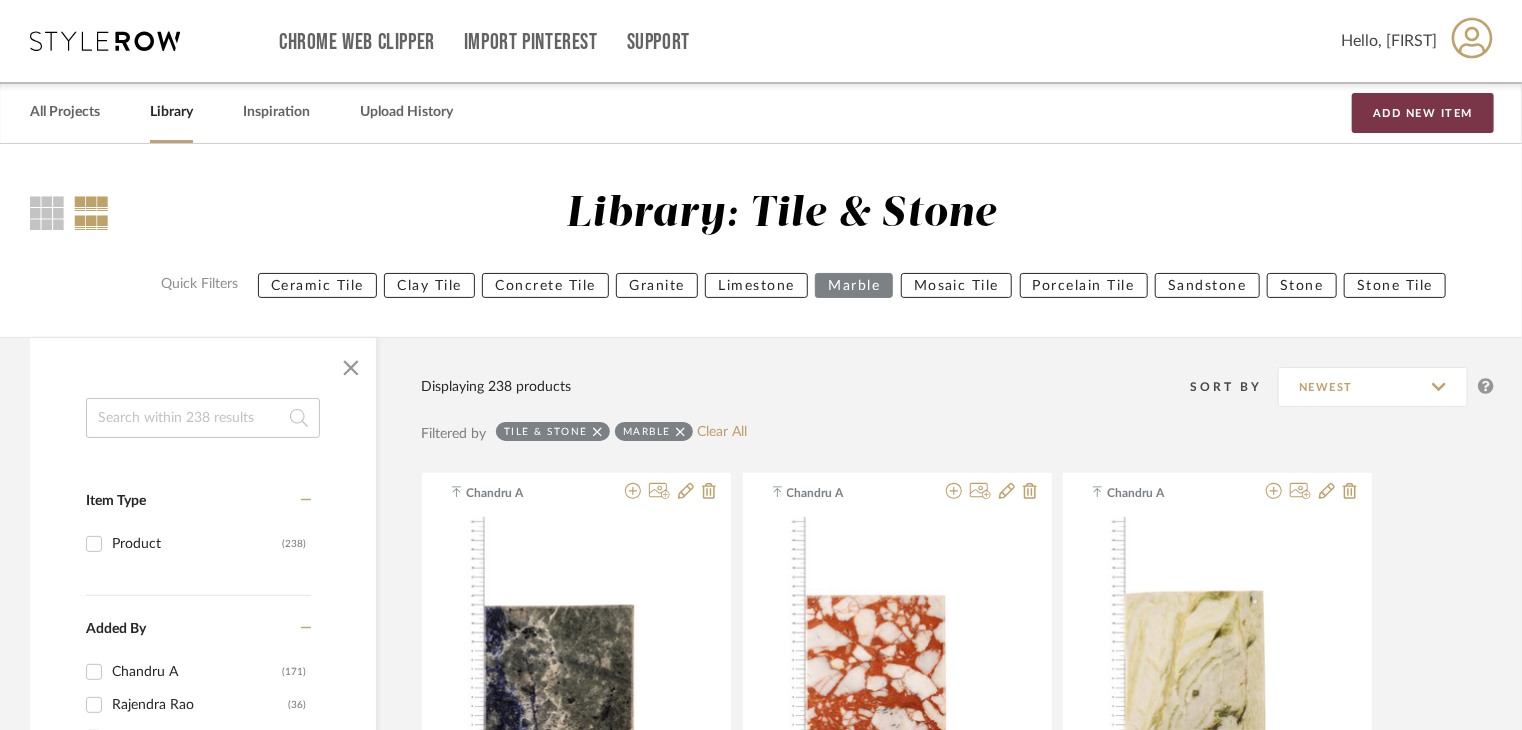 click on "Add New Item" at bounding box center (1423, 113) 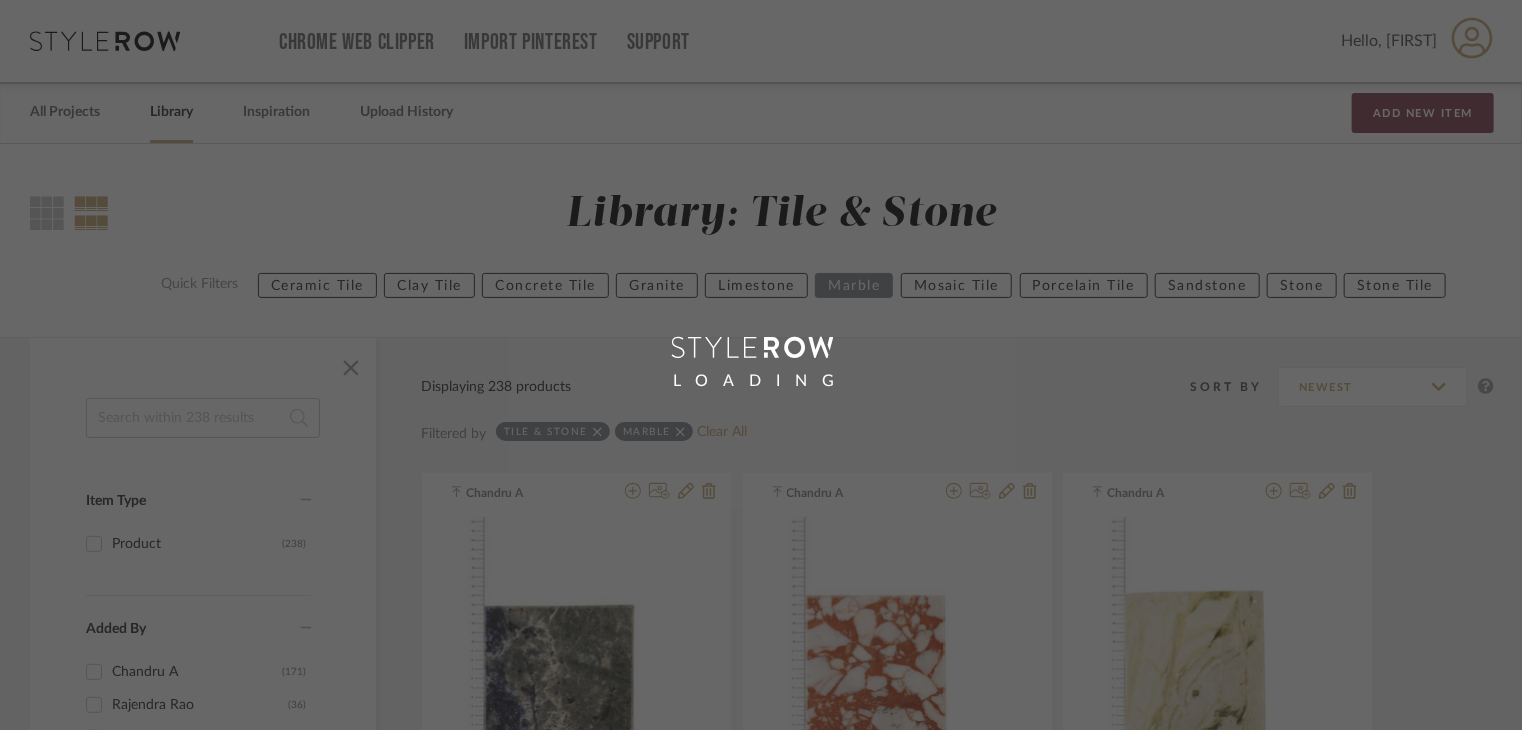 type 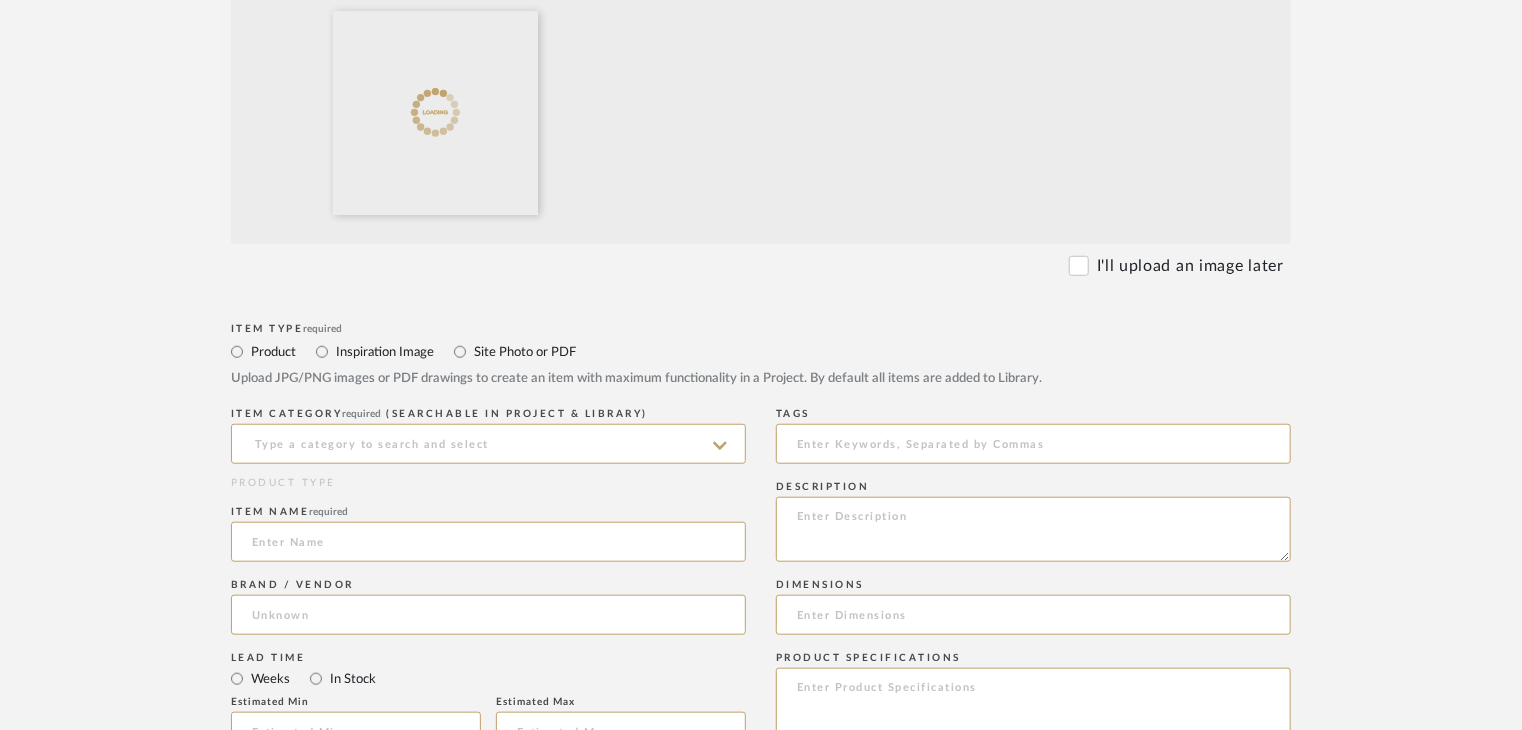 scroll, scrollTop: 900, scrollLeft: 0, axis: vertical 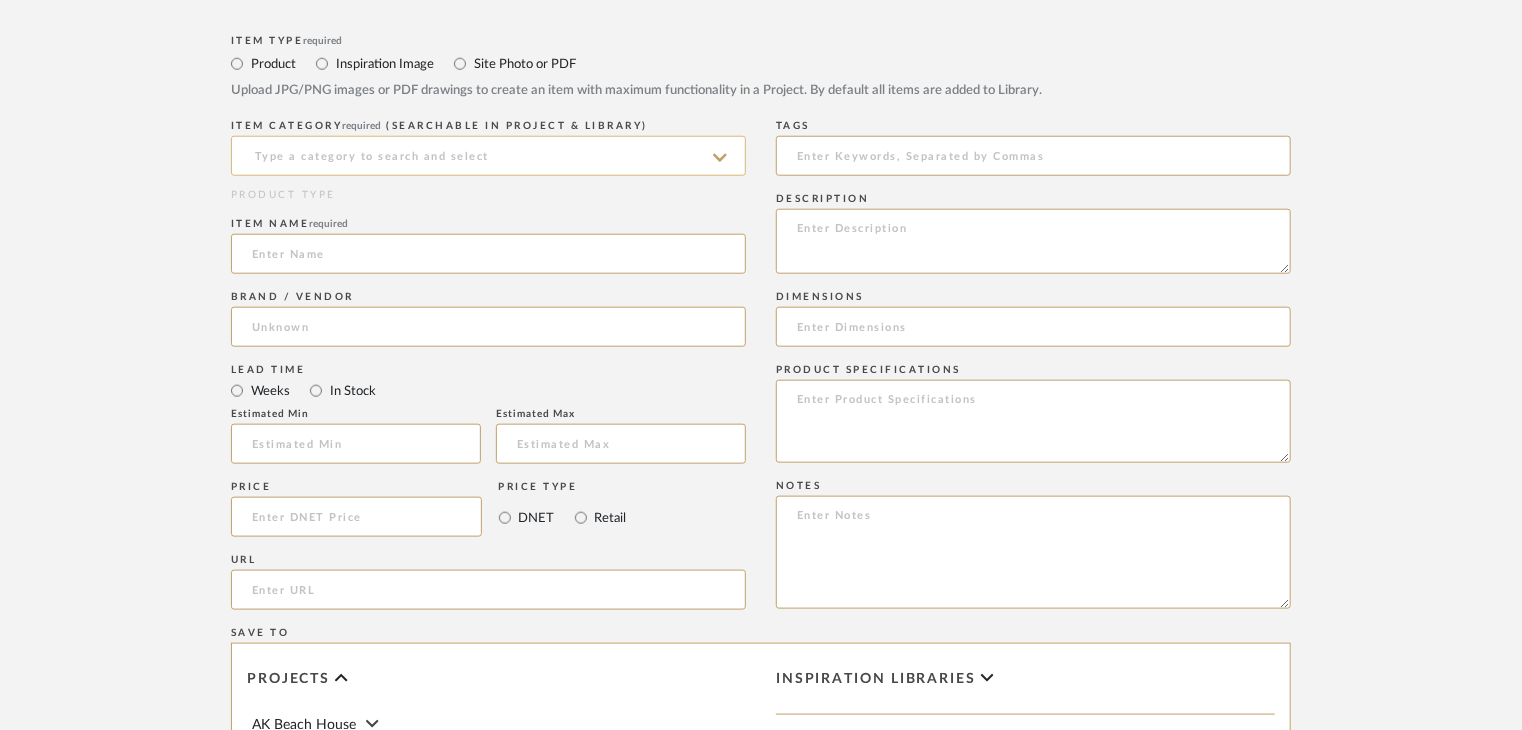 click 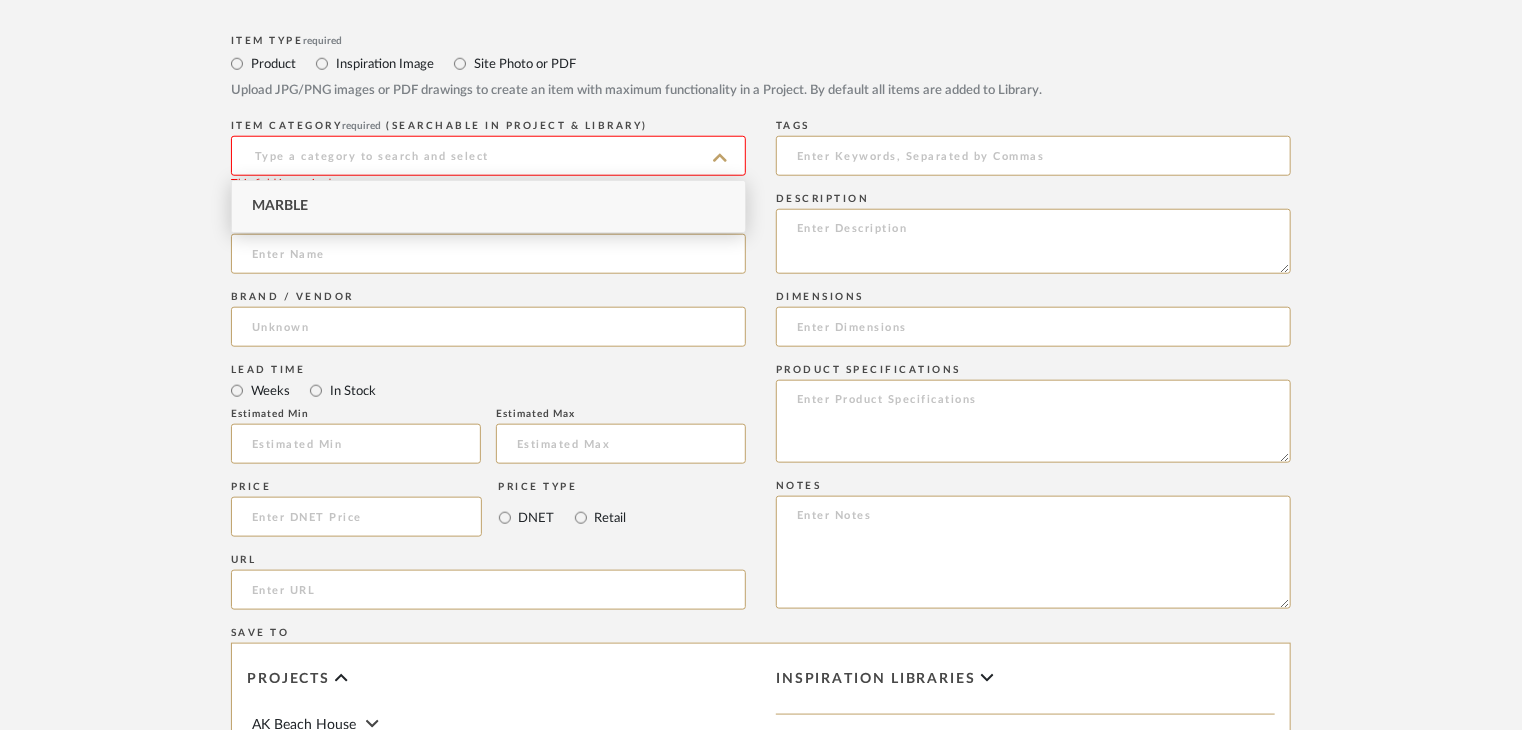 click on "Marble" at bounding box center (488, 206) 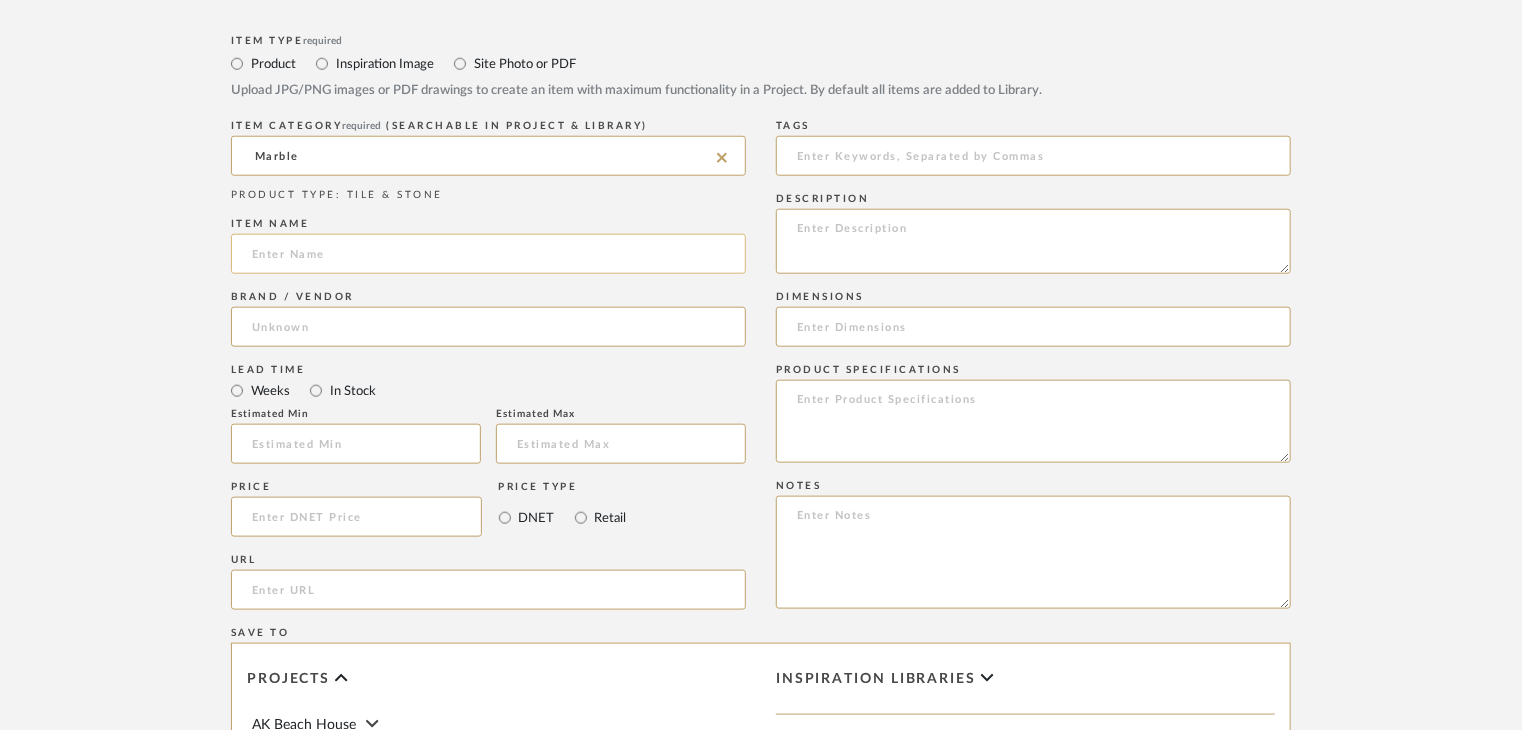 click 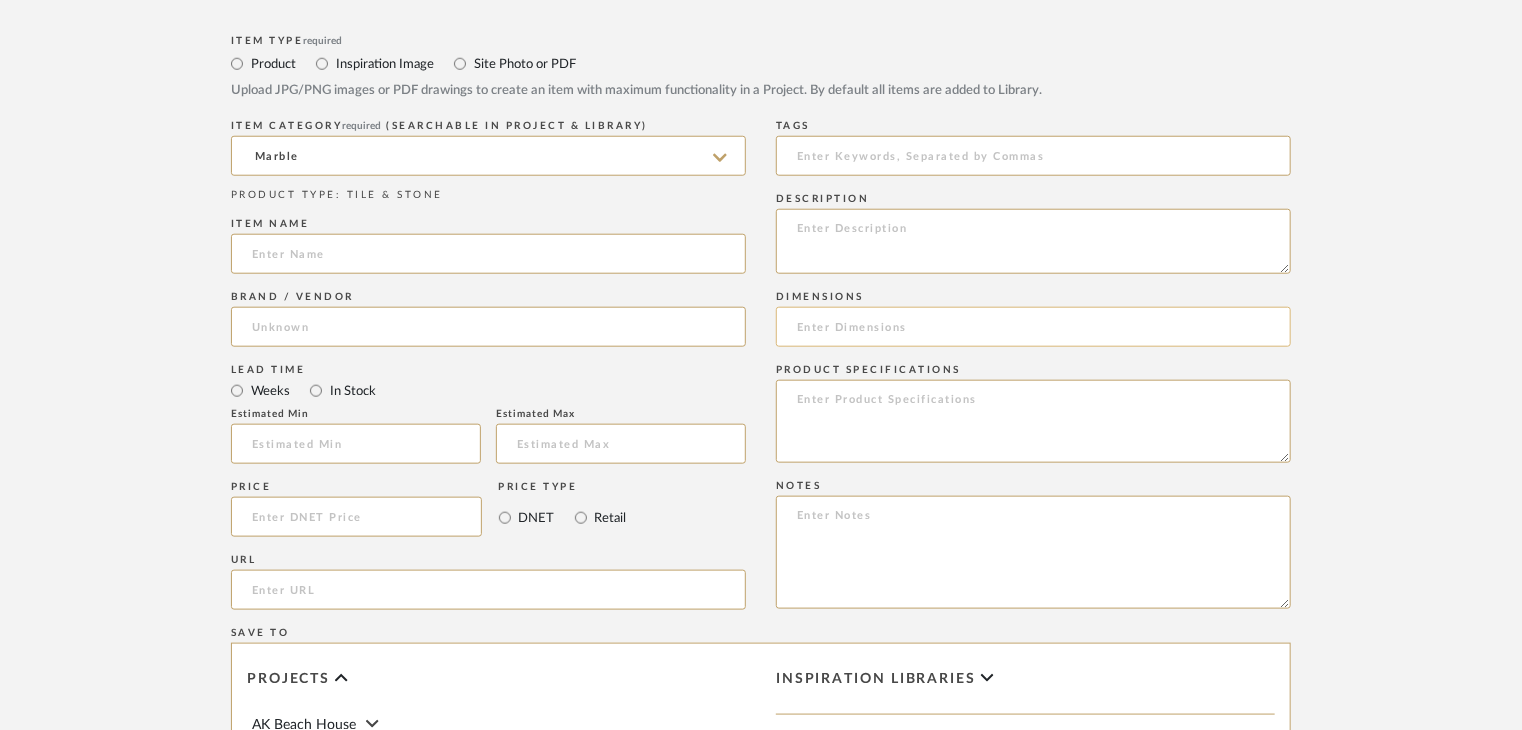 paste on "VARDILIO" 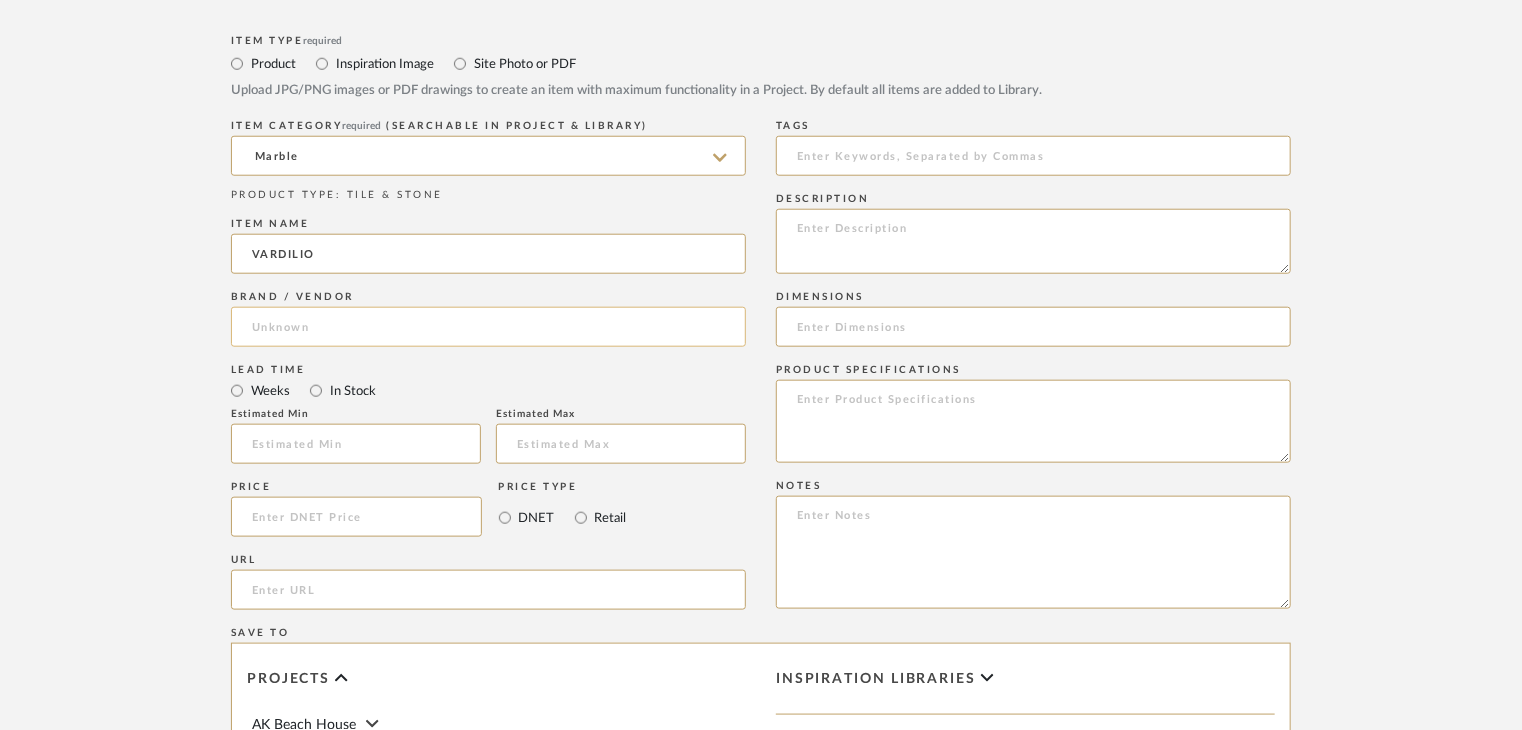 type on "VARDILIO" 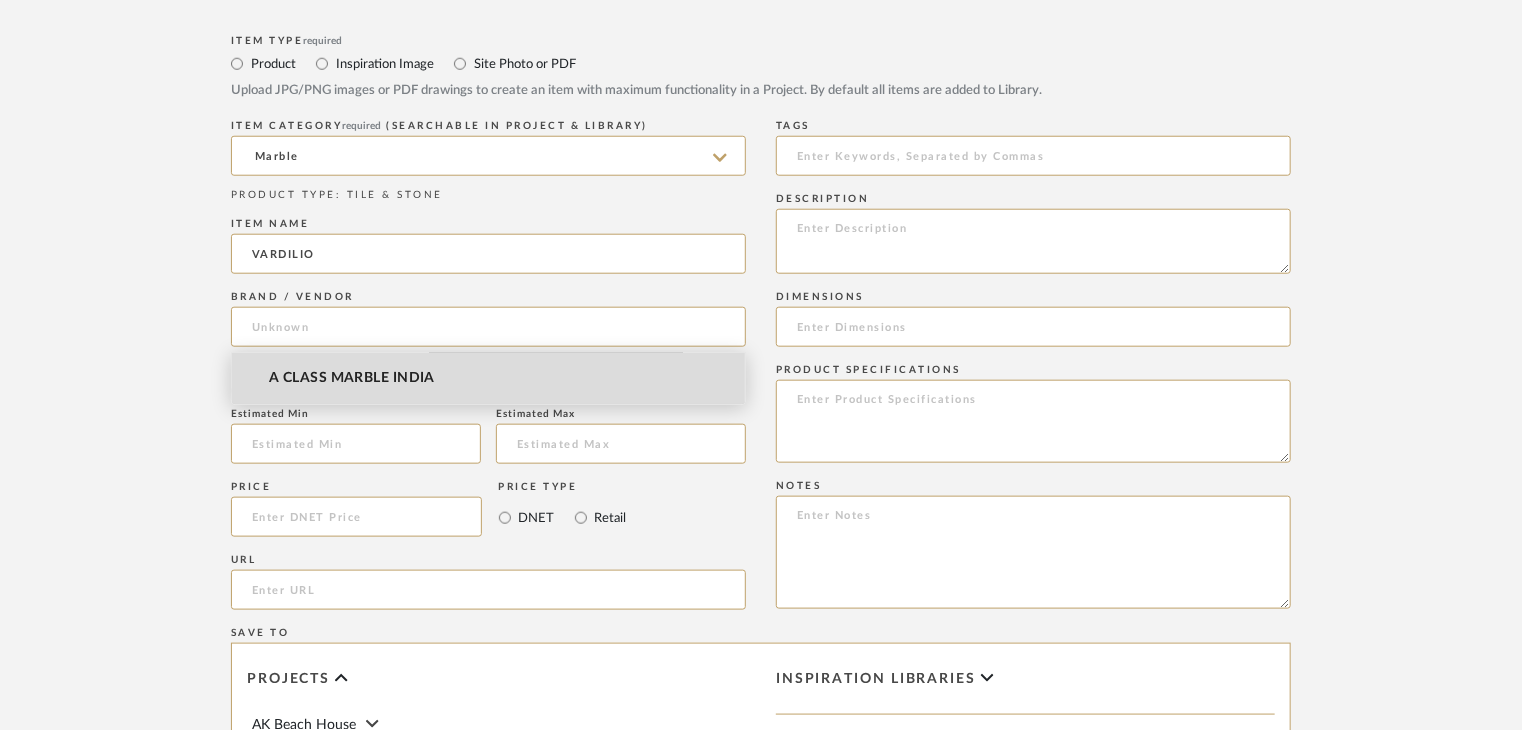 click on "A CLASS MARBLE INDIA" at bounding box center (488, 378) 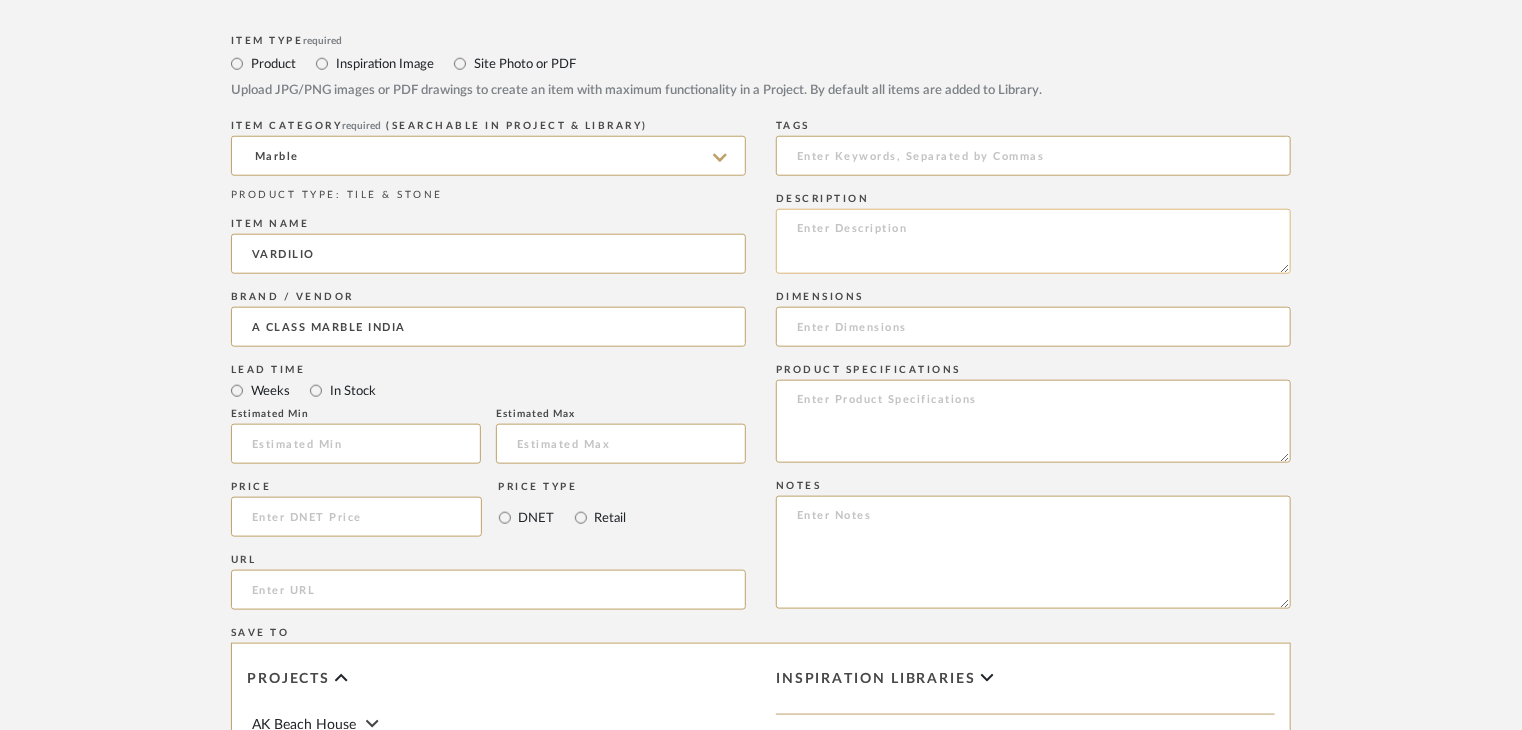 click 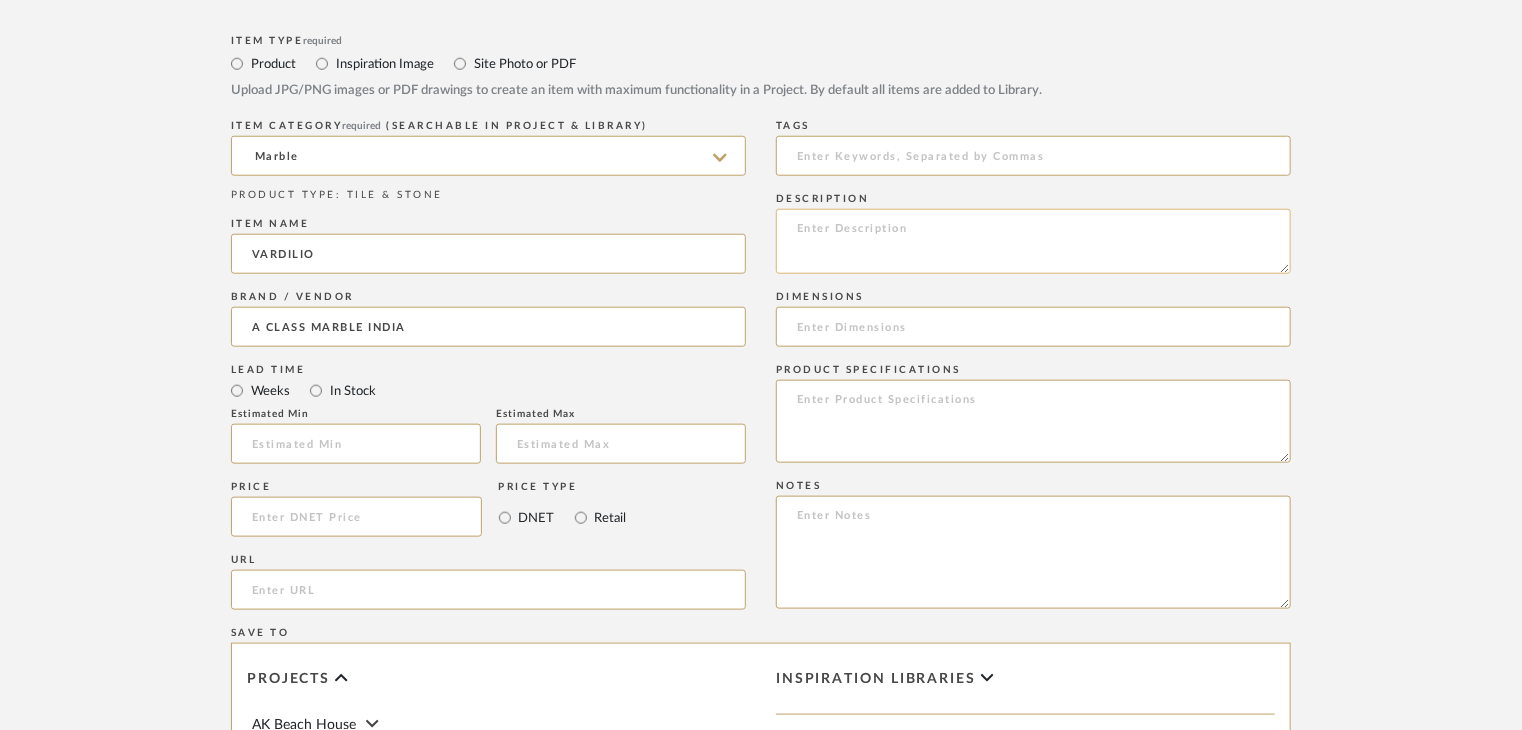 paste on "Type: Marble
Price:
Sample available: YES
Sample Internal reference number:
Stock availability: supplier stock
Maximum slab size:
Thickness: (as mentioned)
Other available thickness: (as mentioned)
Finish:
Other finishes available: (as applicable)
Installation requirements: (as applicable)
Lead time: (as applicable)
3D available: No
Product description:
Any other details:" 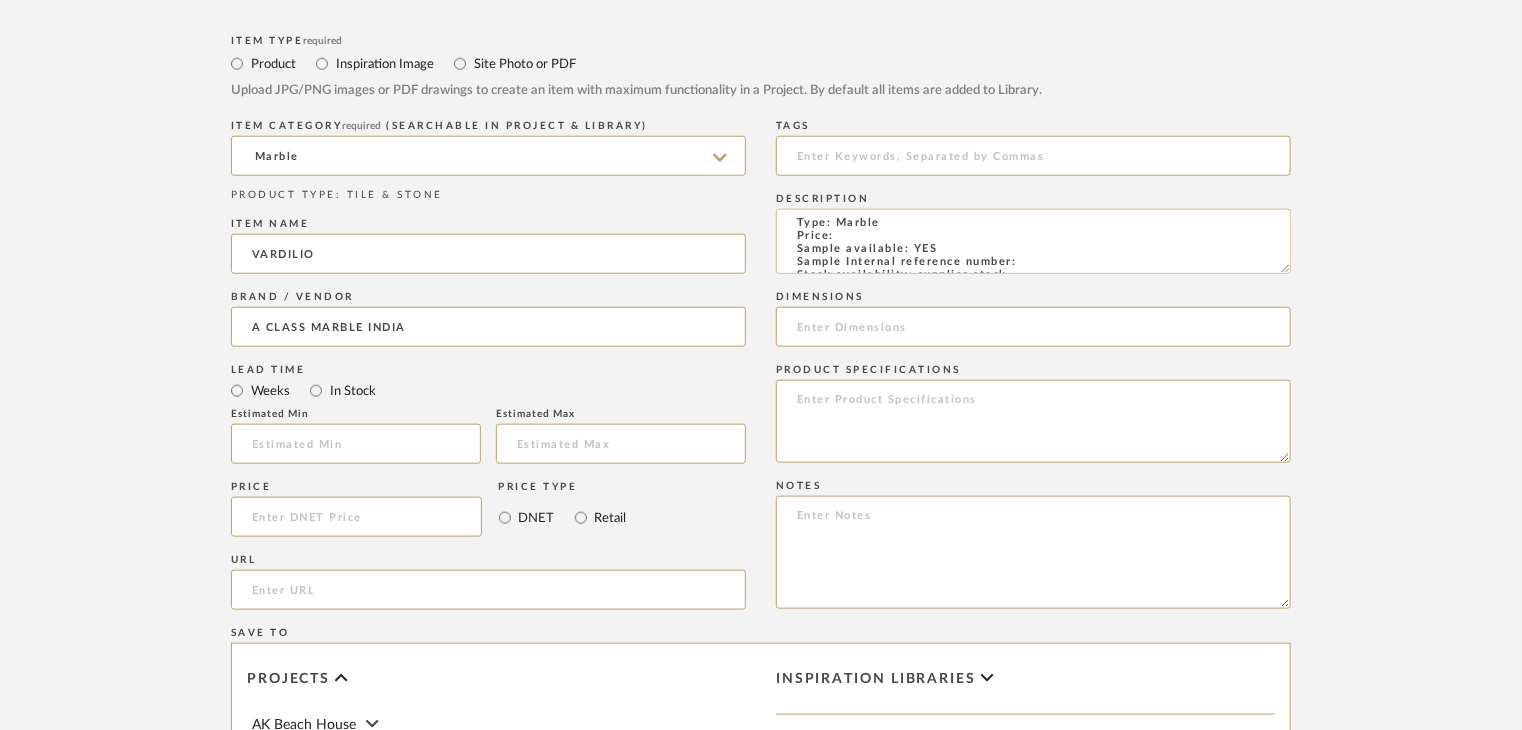 scroll, scrollTop: 0, scrollLeft: 0, axis: both 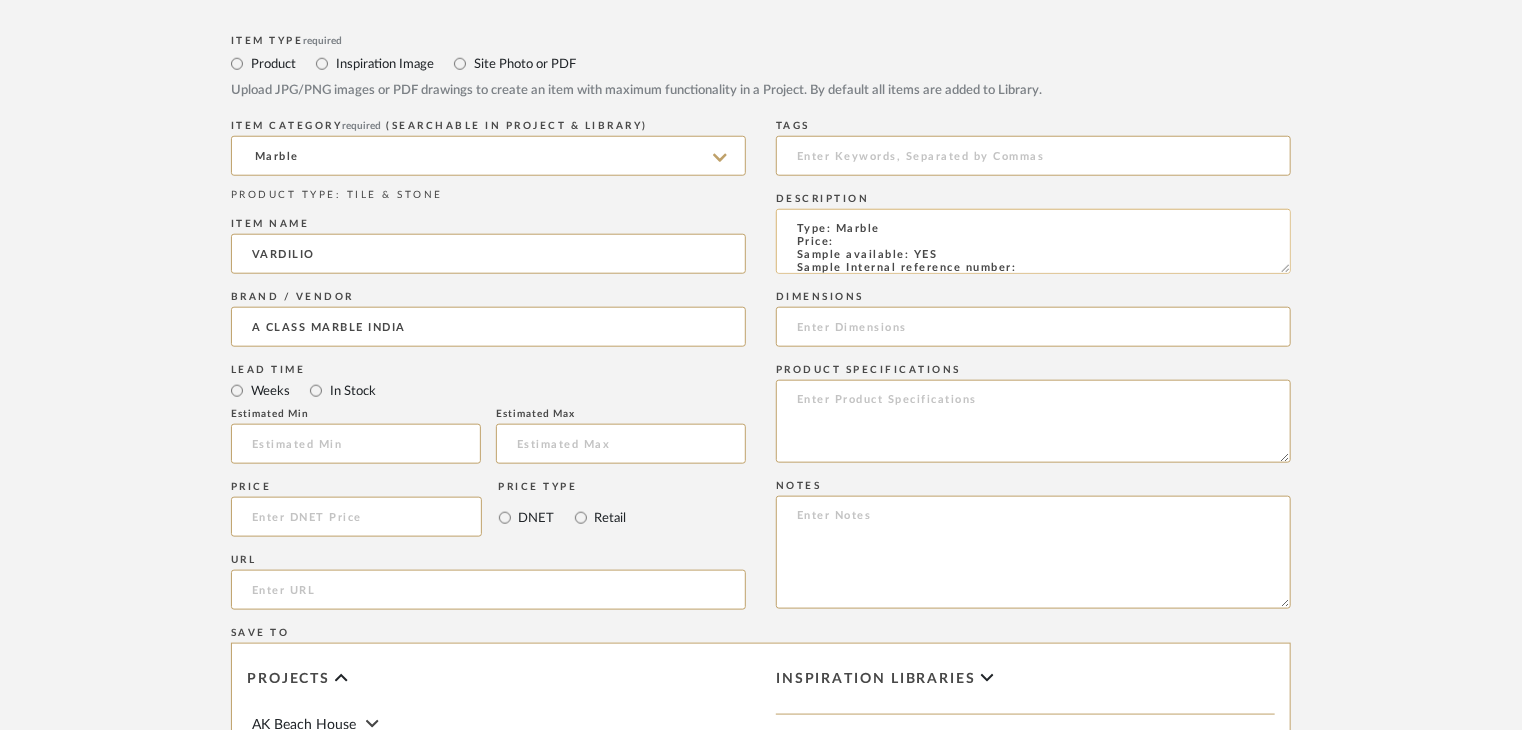 click on "Type: Marble
Price:
Sample available: YES
Sample Internal reference number:
Stock availability: supplier stock
Maximum slab size:
Thickness: (as mentioned)
Other available thickness: (as mentioned)
Finish:
Other finishes available: (as applicable)
Installation requirements: (as applicable)
Lead time: (as applicable)
3D available: No
Product description:
Any other details:" 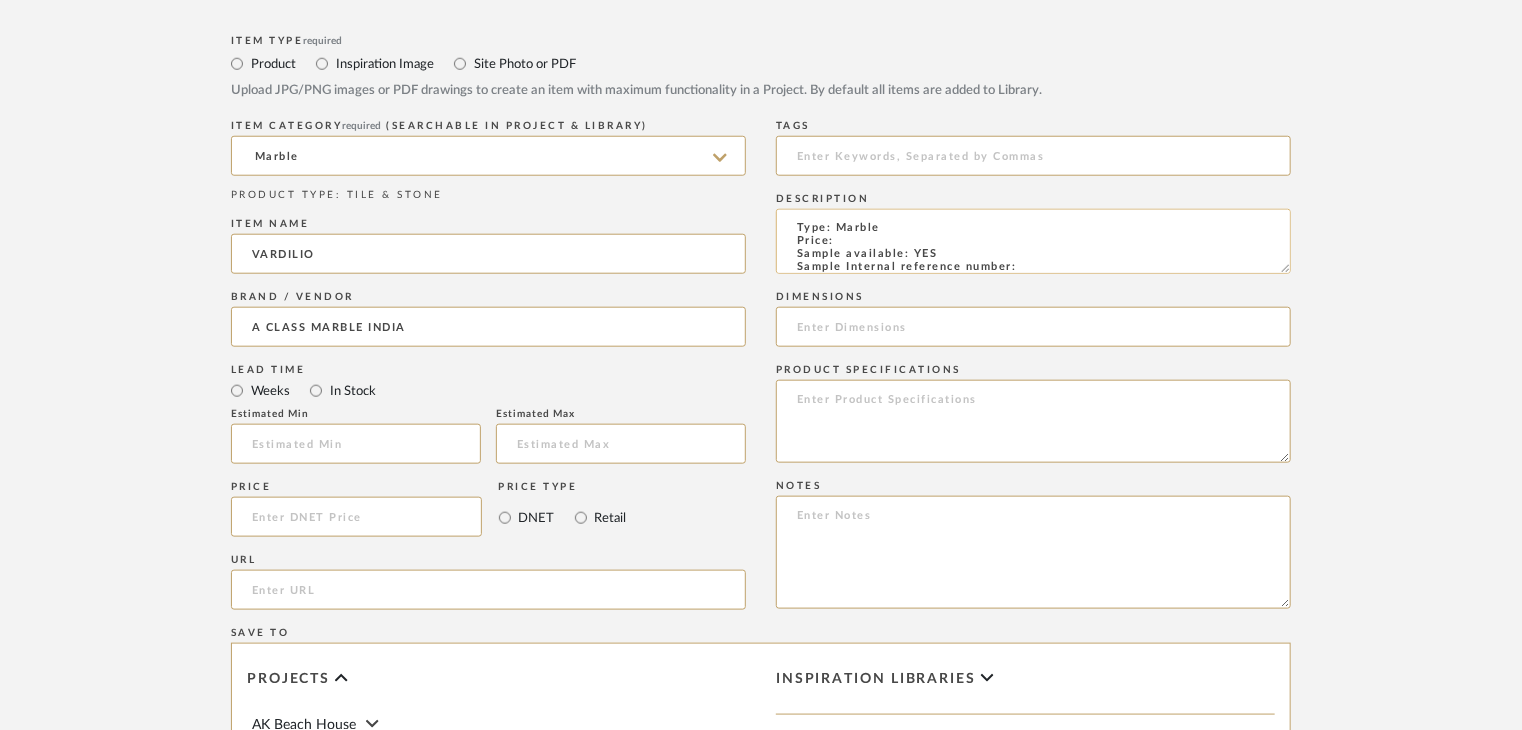 paste on "TS-MR-189-PL" 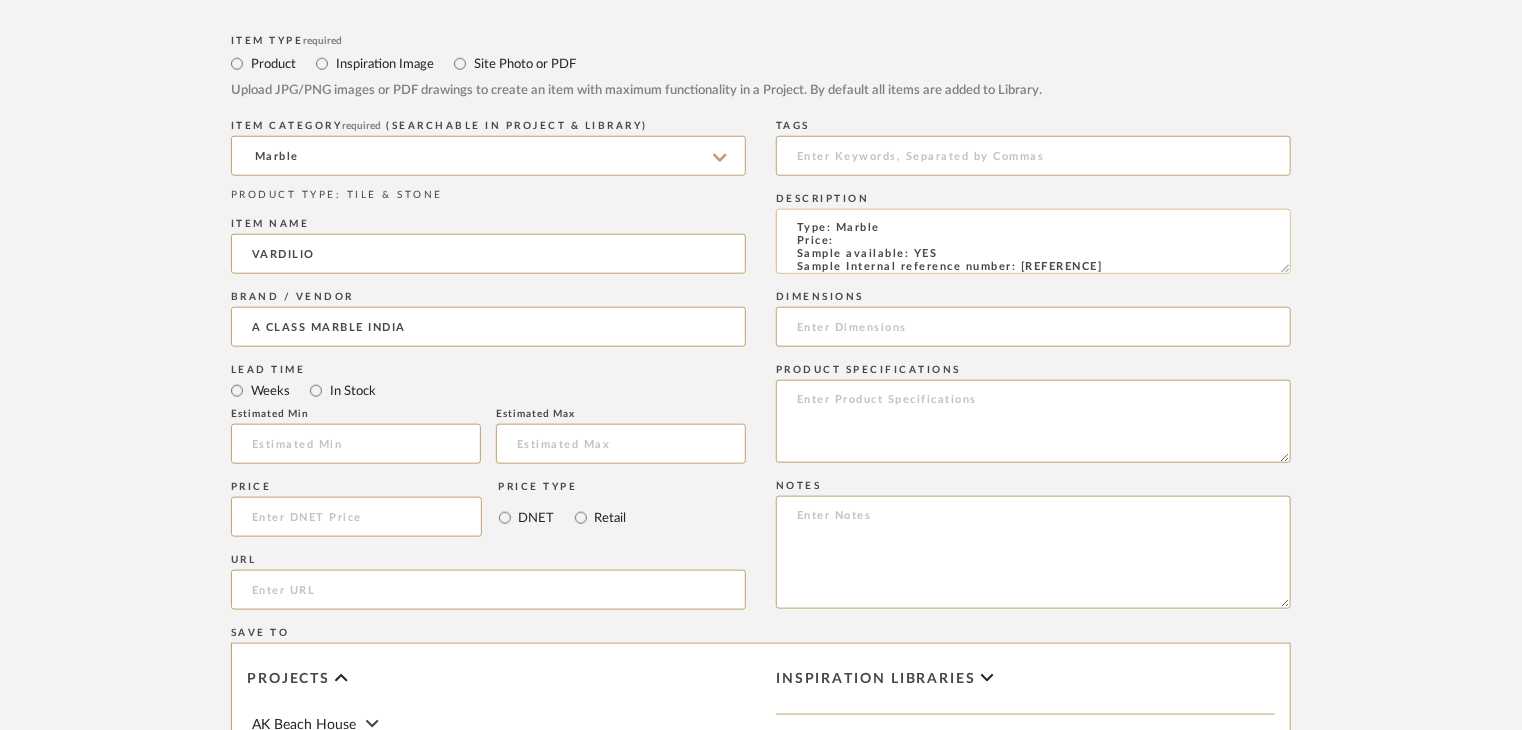 scroll, scrollTop: 15, scrollLeft: 0, axis: vertical 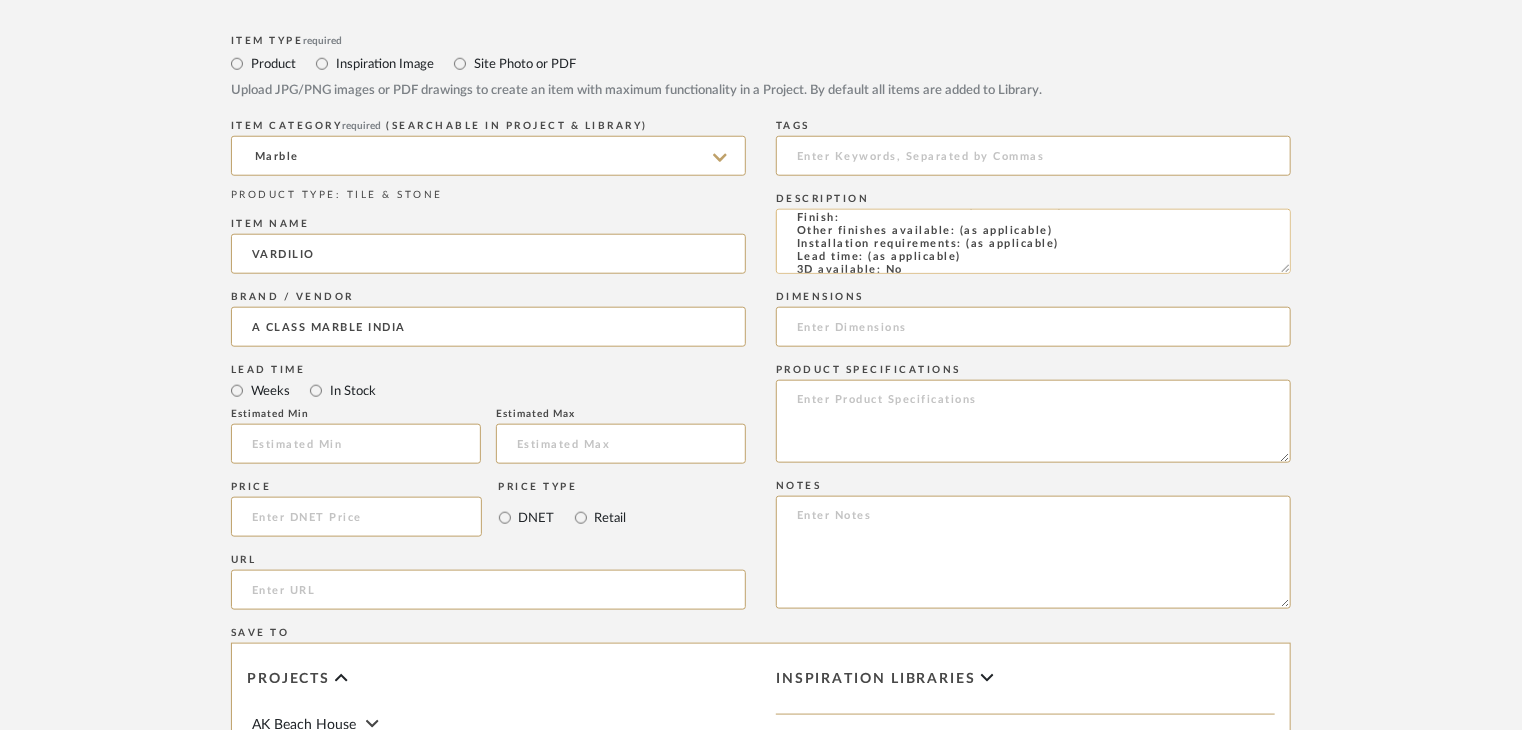 click on "Type: Marble
Price:
Sample available: YES
Sample Internal reference number: TS-MR-189-PL
Stock availability: supplier stock
Maximum slab size:
Thickness: (as mentioned)
Other available thickness: (as mentioned)
Finish:
Other finishes available: (as applicable)
Installation requirements: (as applicable)
Lead time: (as applicable)
3D available: No
Product description:
Any other details:" 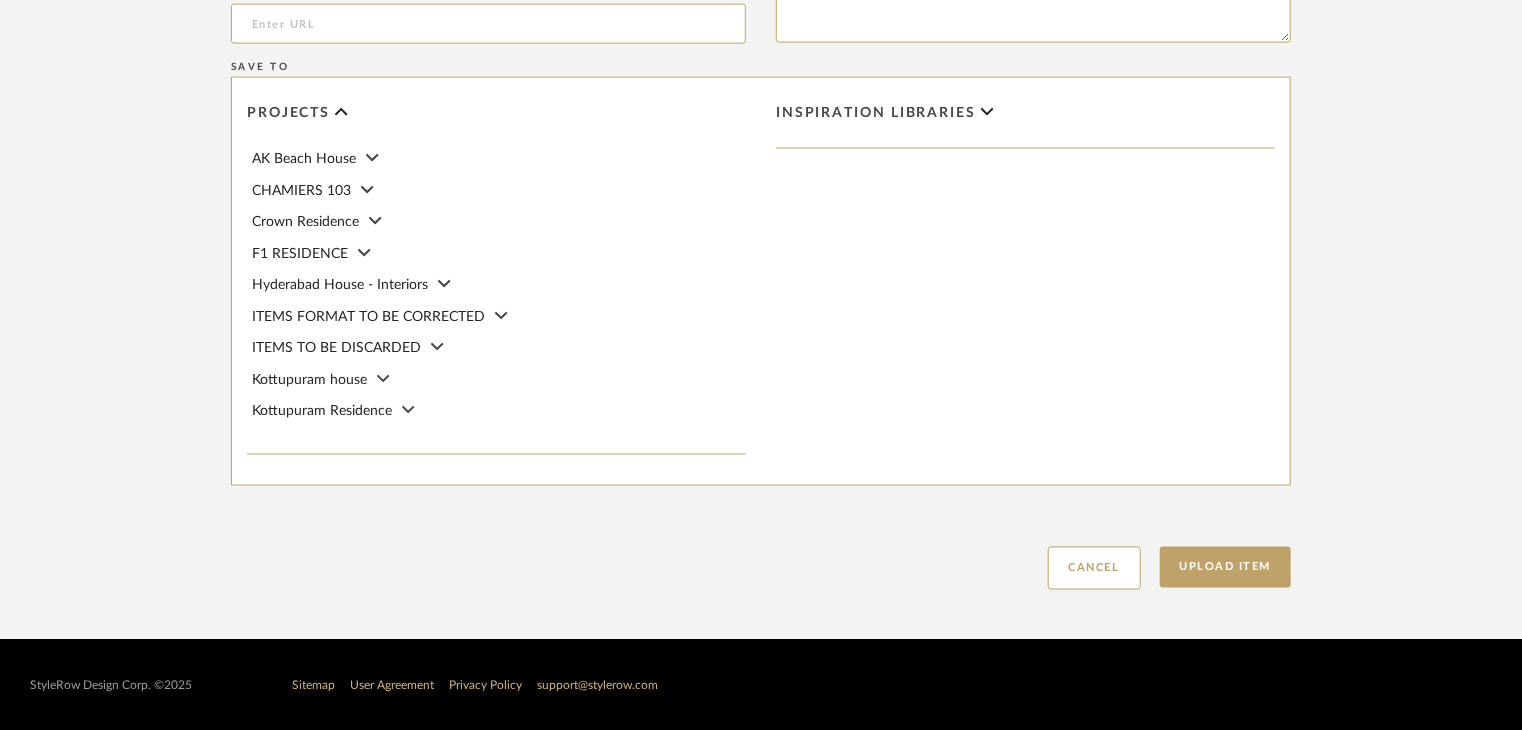 scroll, scrollTop: 1468, scrollLeft: 0, axis: vertical 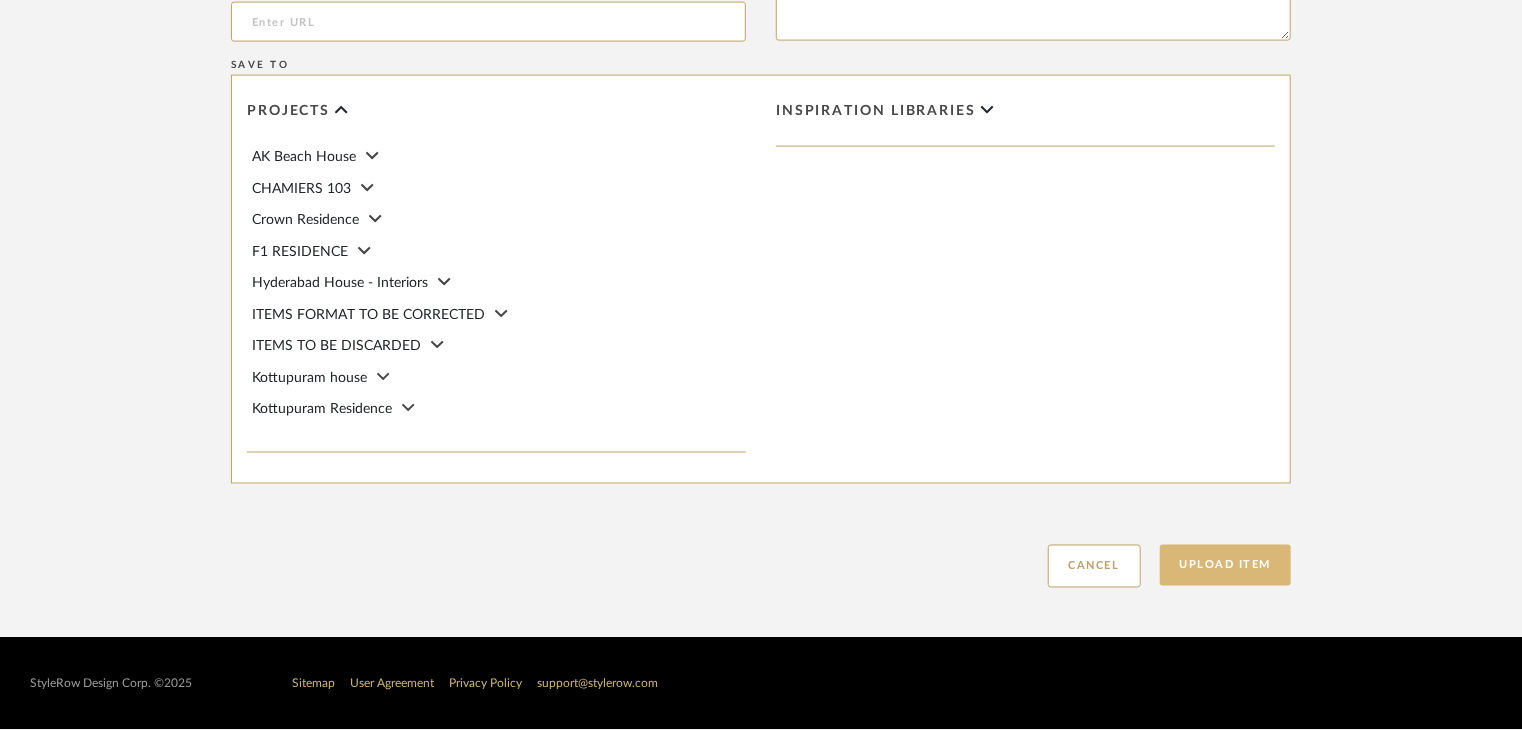 type on "Type: Marble
Price:
Sample available: YES
Sample Internal reference number: TS-MR-189-PL
Stock availability: supplier stock
Maximum slab size:
Thickness: (as mentioned)
Other available thickness: (as mentioned)
Finish: POLISHED
Other finishes available: (as applicable)
Installation requirements: (as applicable)
Lead time: (as applicable)
3D available: No
Product description:
Any other details:" 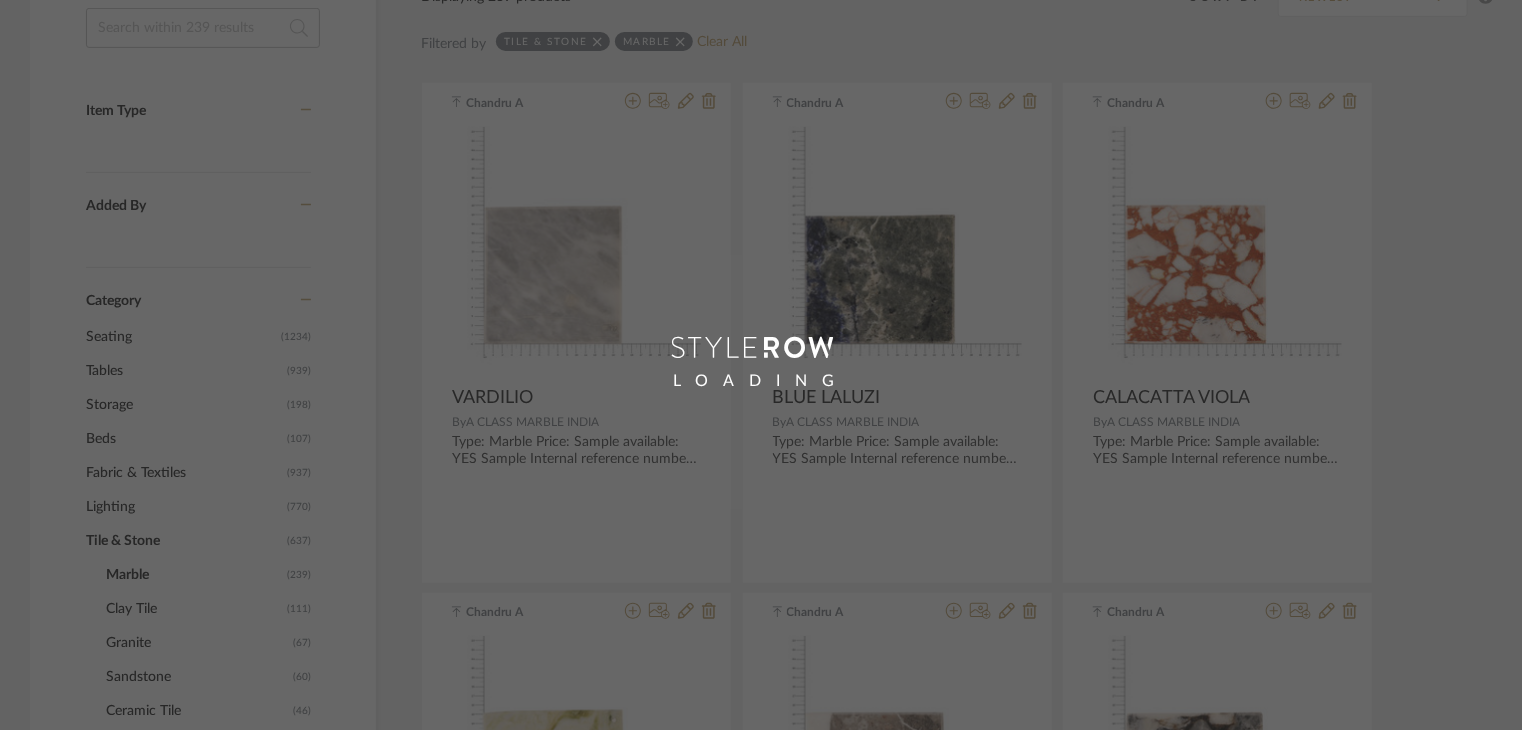 scroll, scrollTop: 0, scrollLeft: 0, axis: both 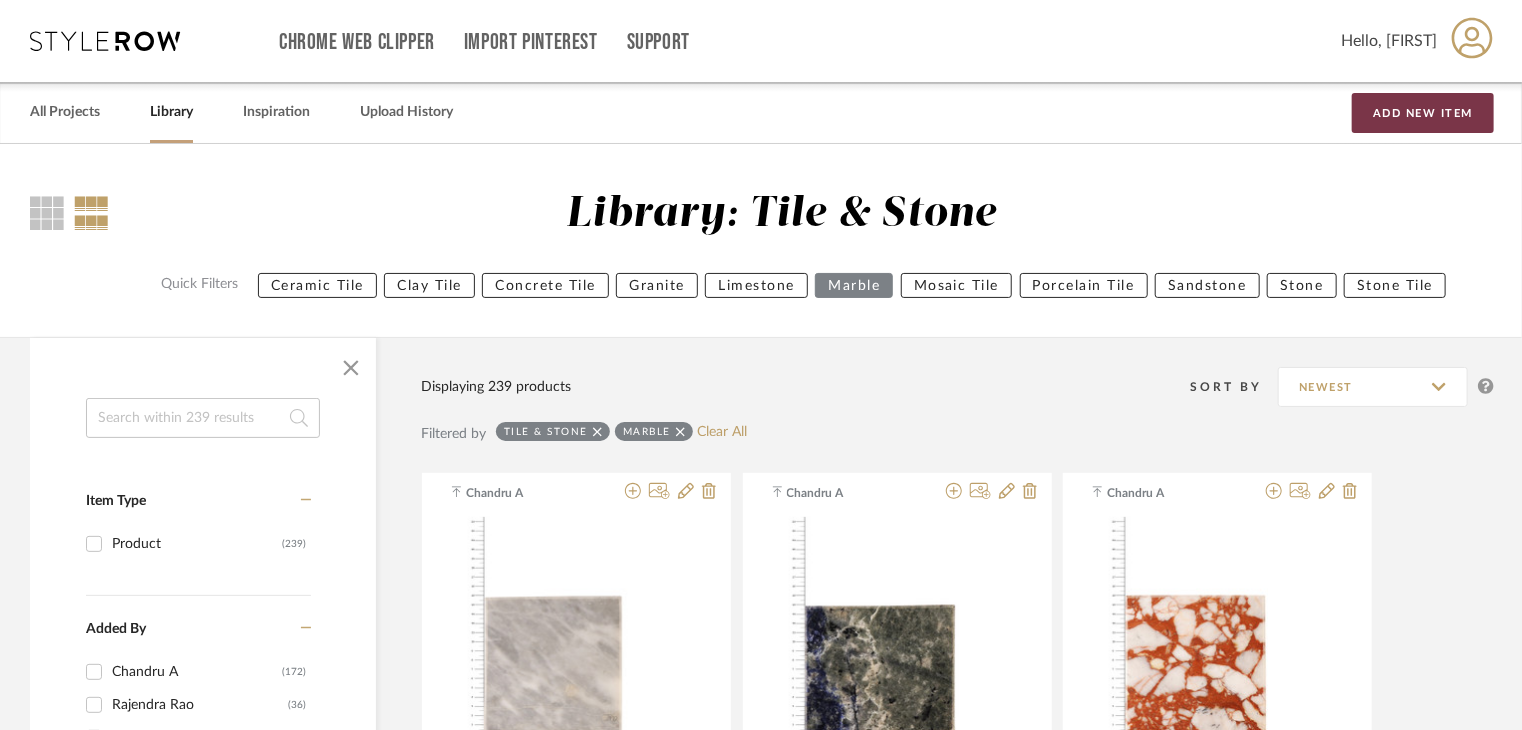 click on "Add New Item" at bounding box center [1423, 113] 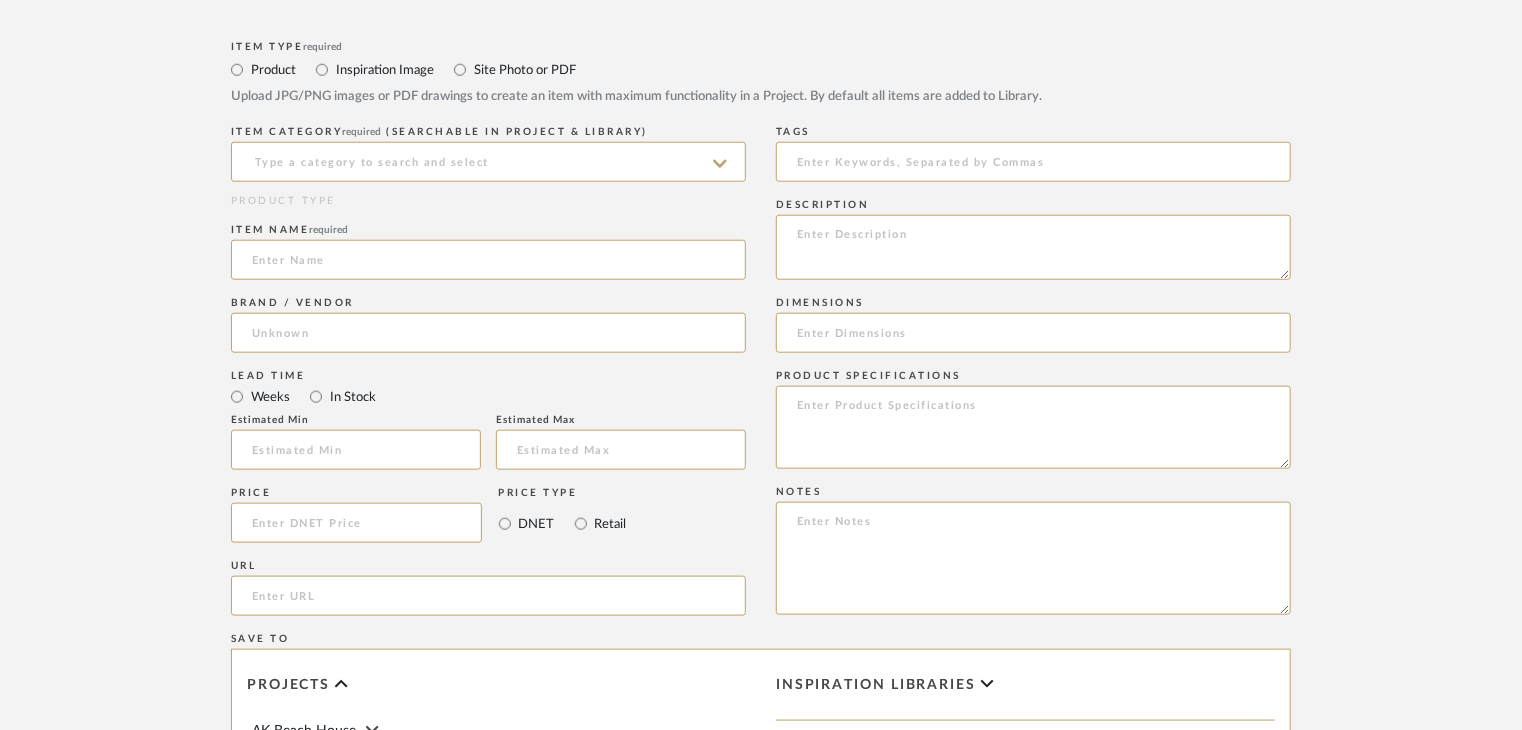 scroll, scrollTop: 900, scrollLeft: 0, axis: vertical 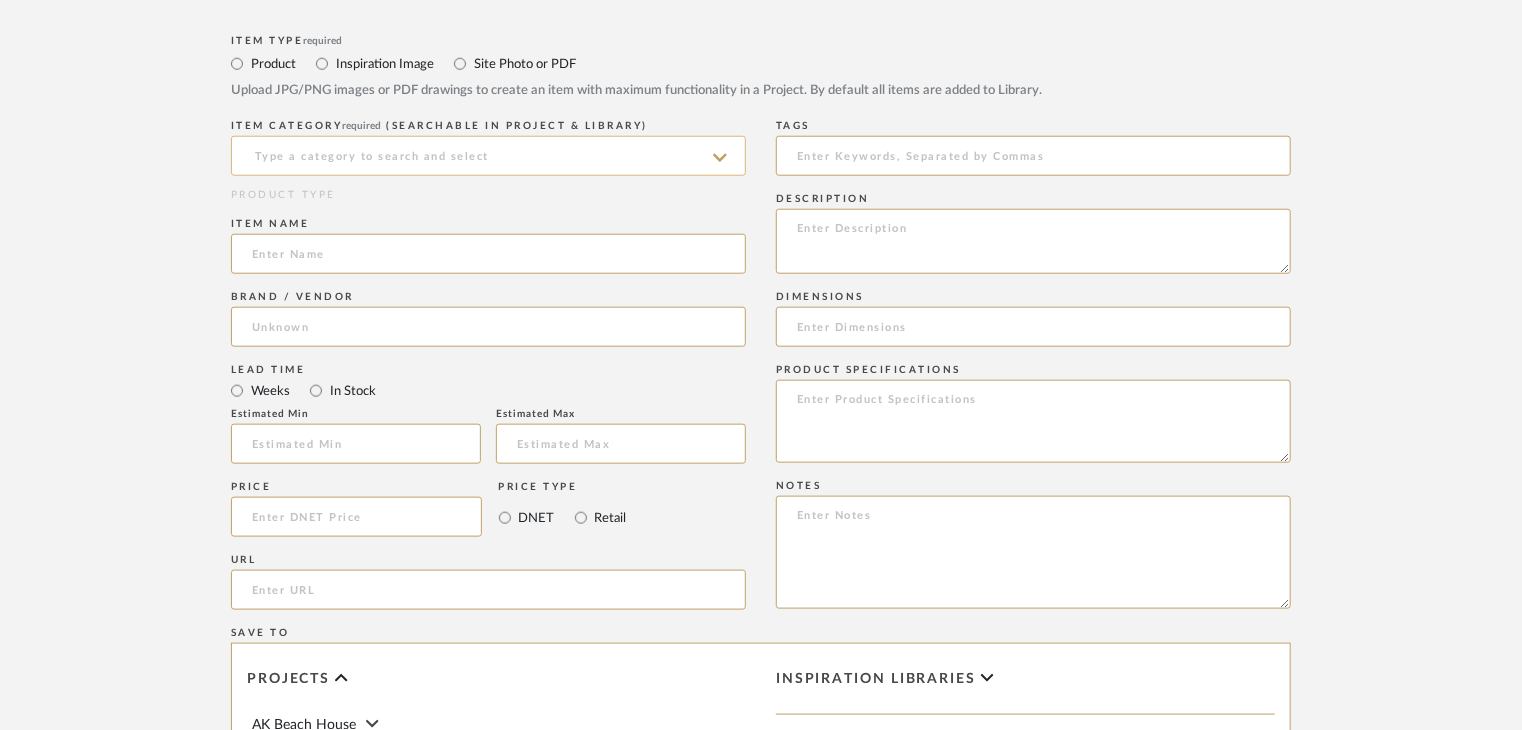 click 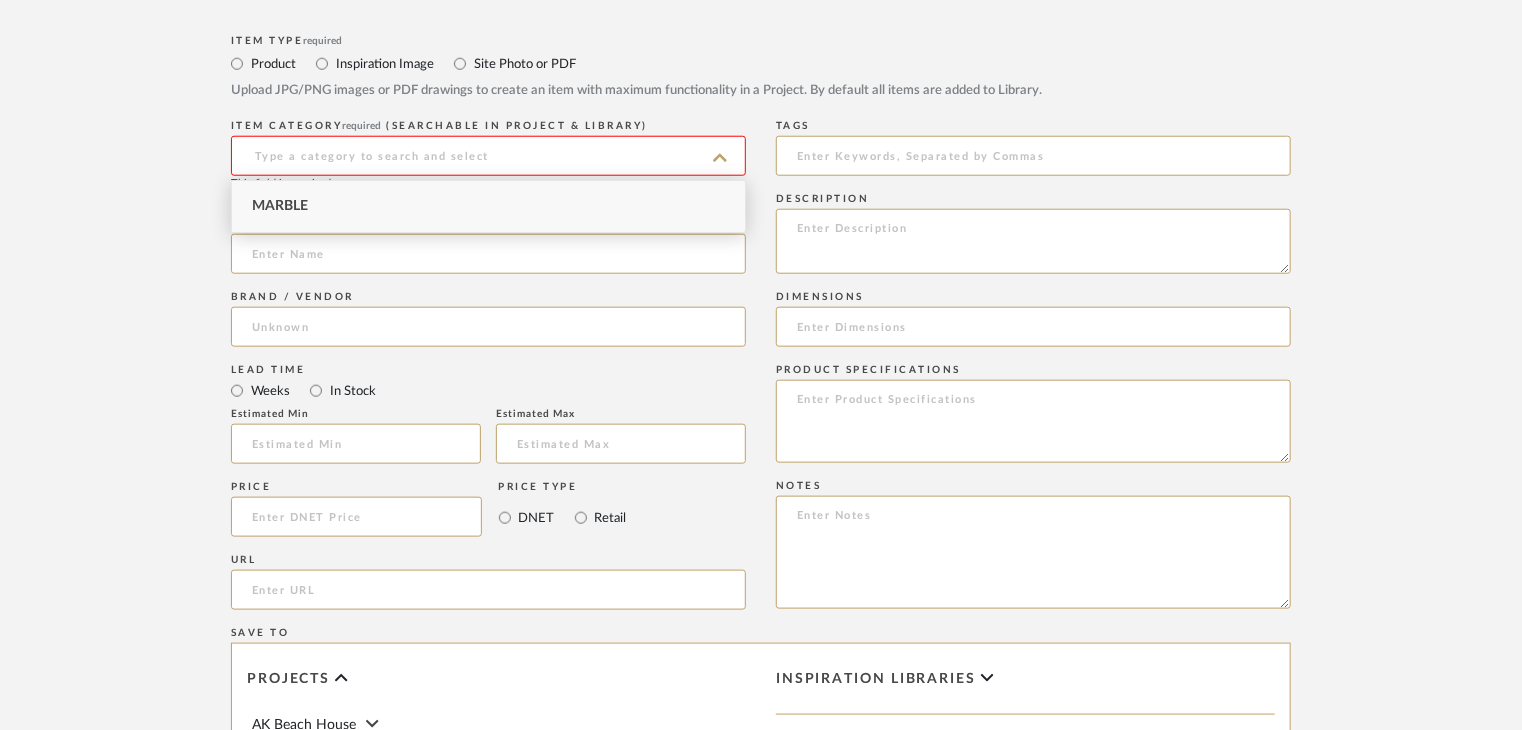 click on "Marble" at bounding box center [488, 206] 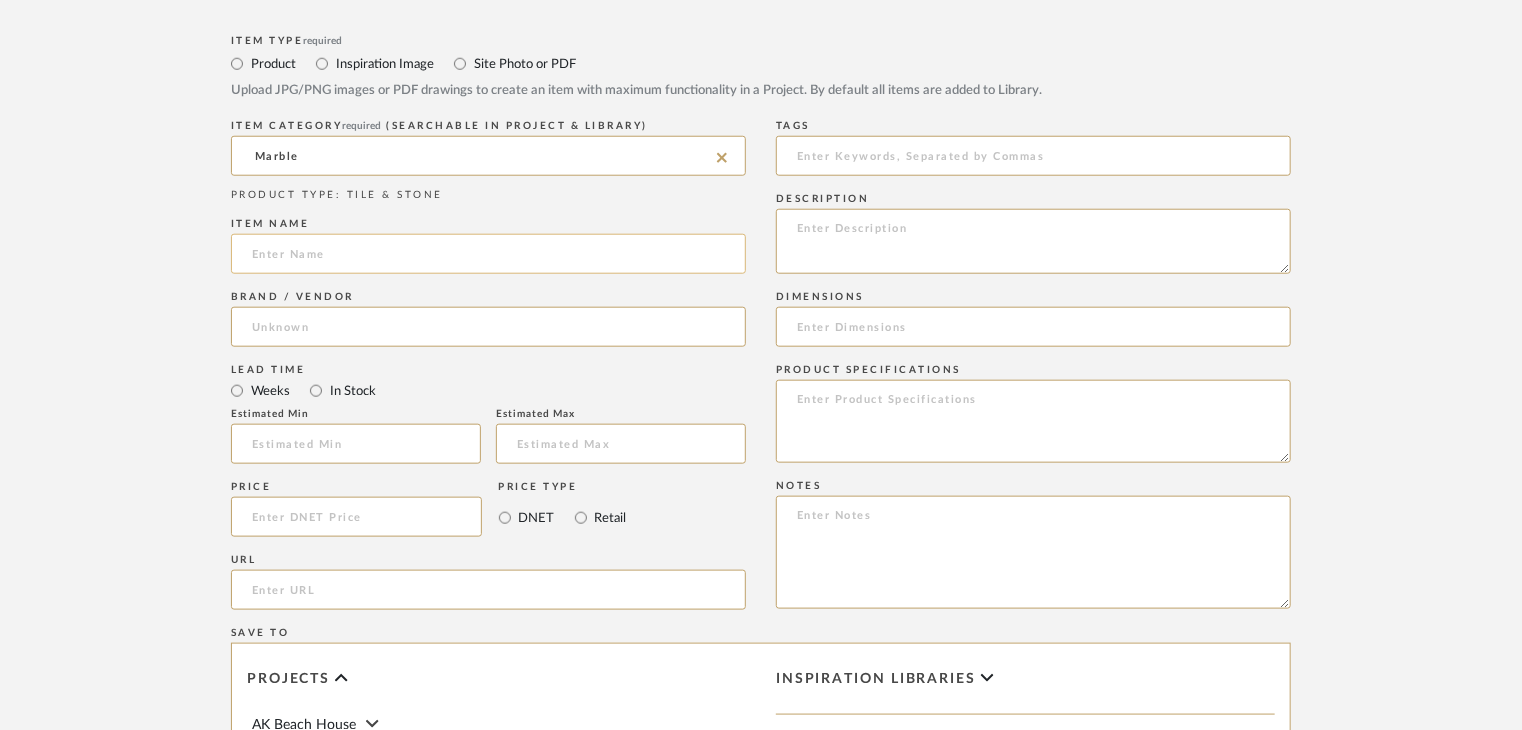 click 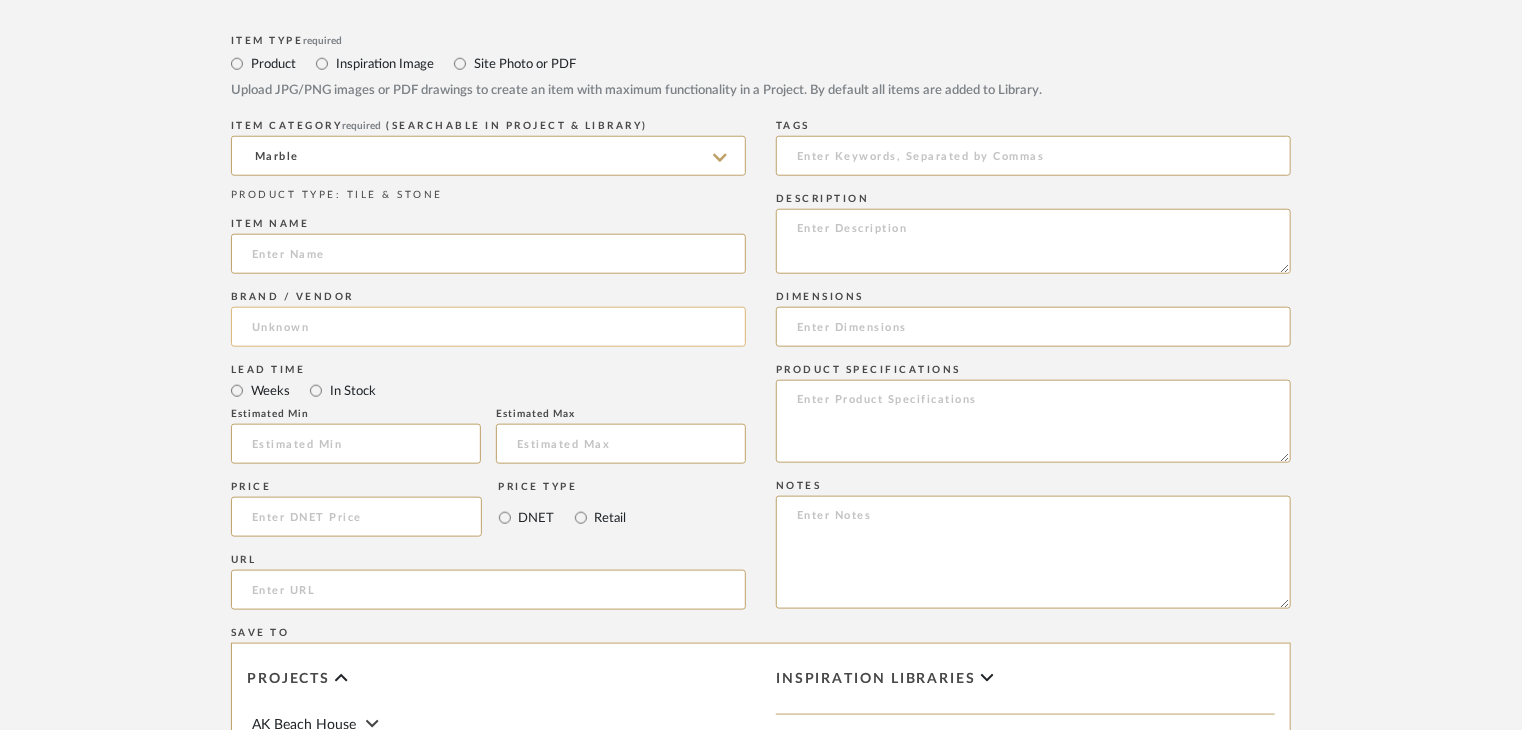paste on "BLUE ONYX" 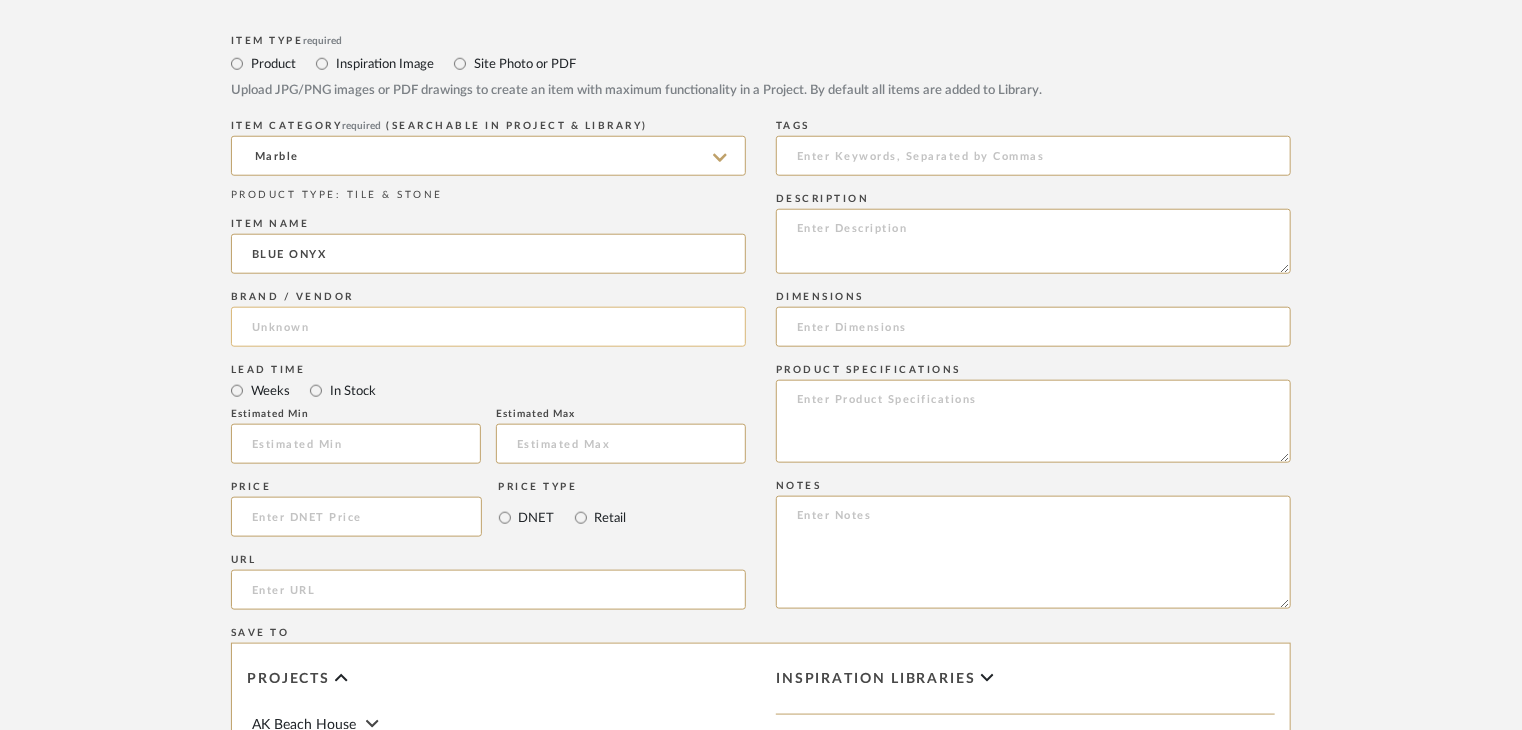 type on "BLUE ONYX" 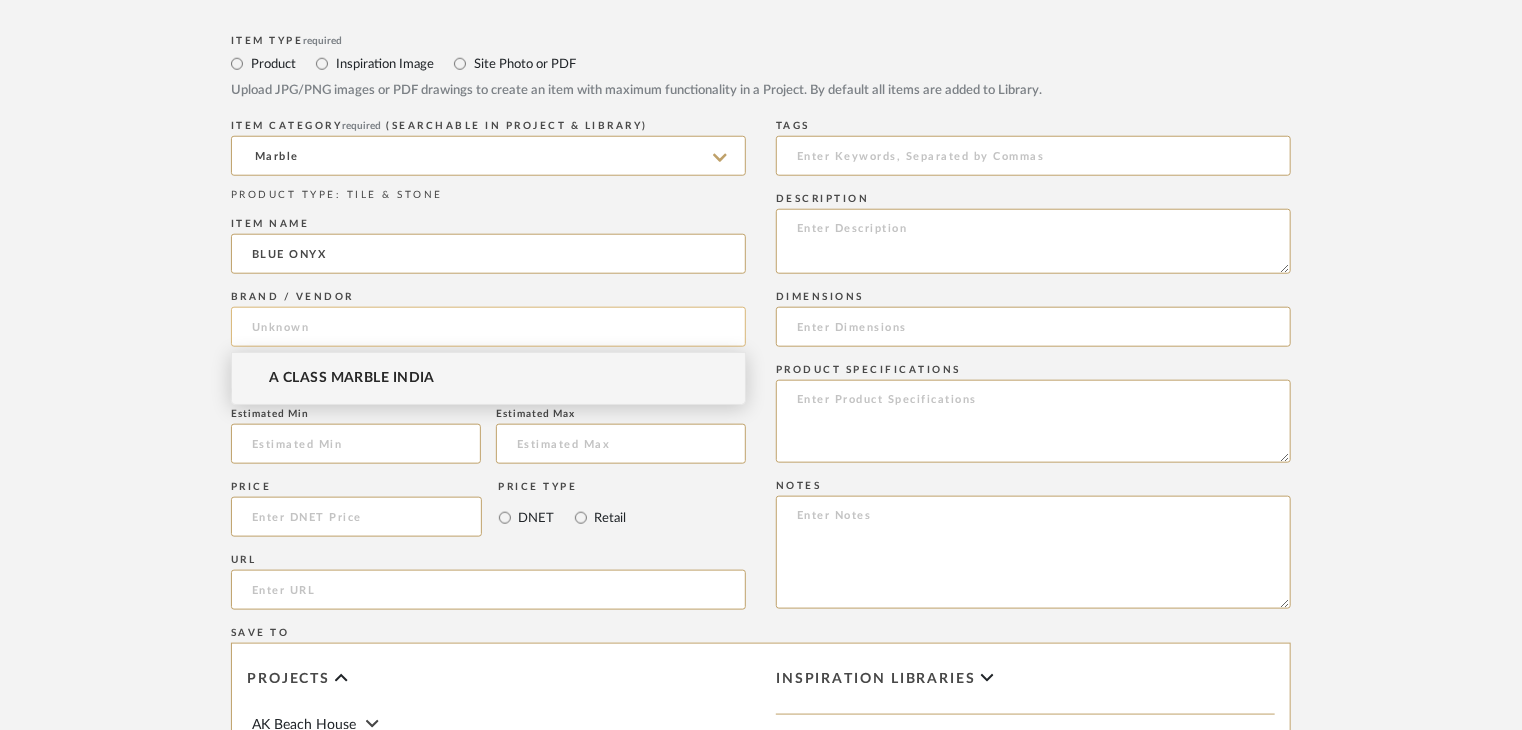 click 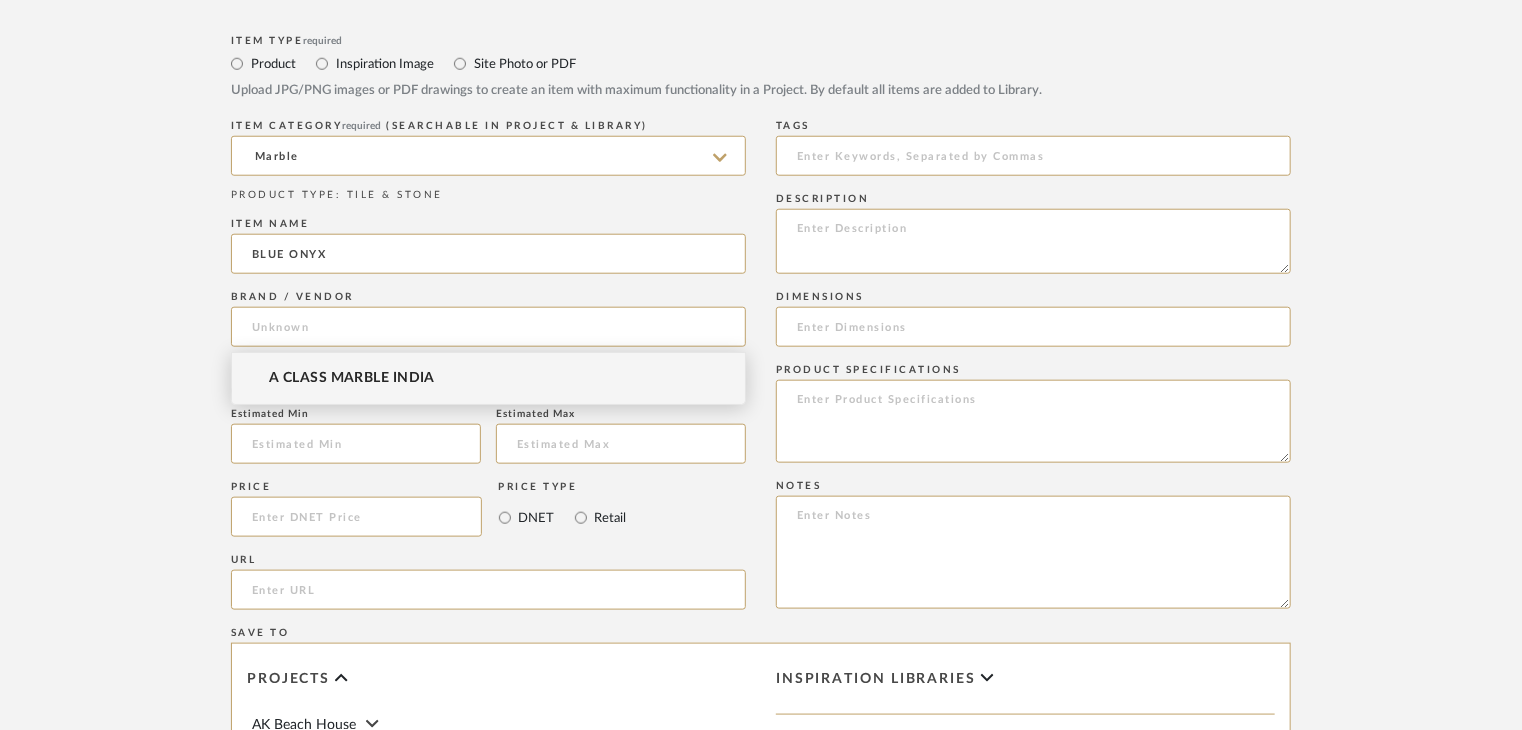 click on "A CLASS MARBLE INDIA" at bounding box center [488, 378] 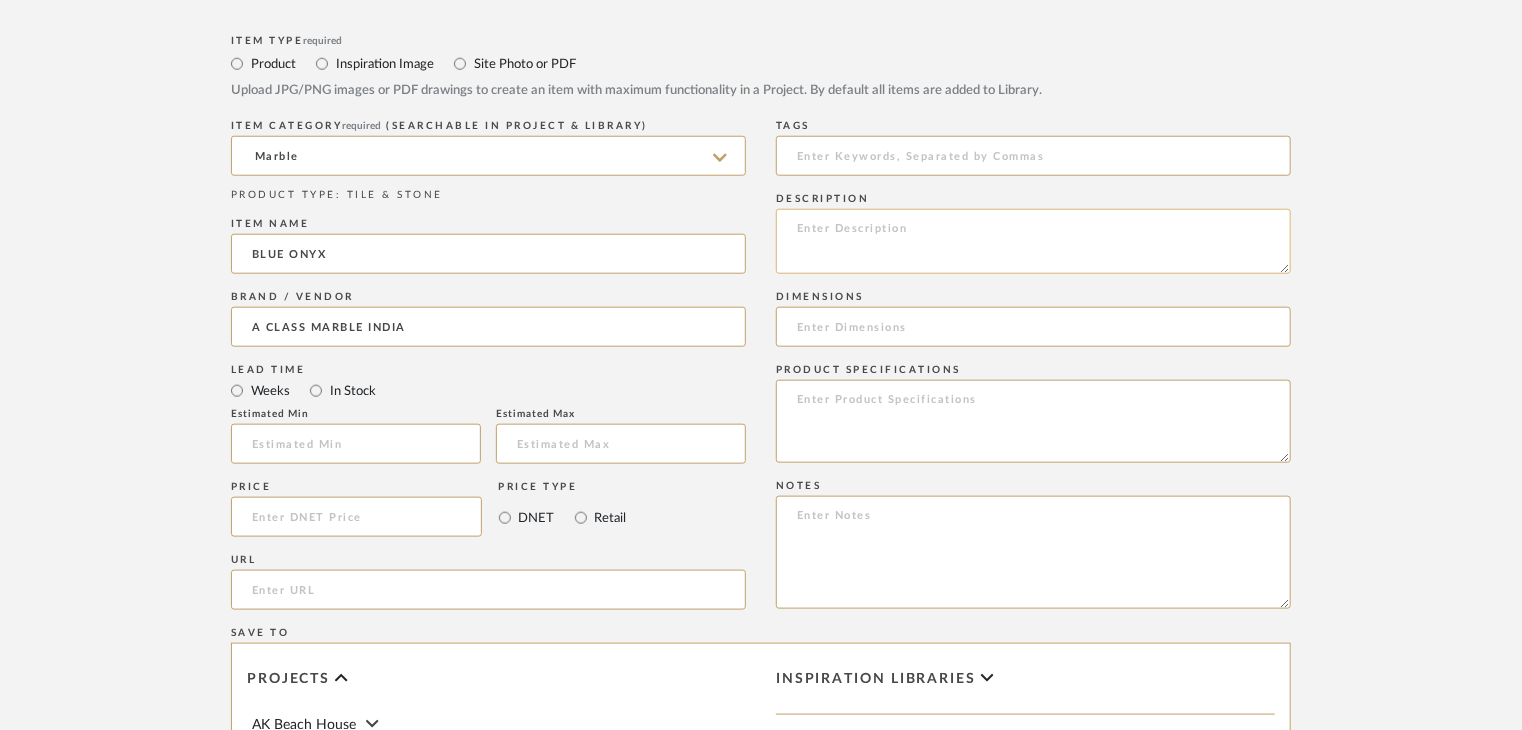 click 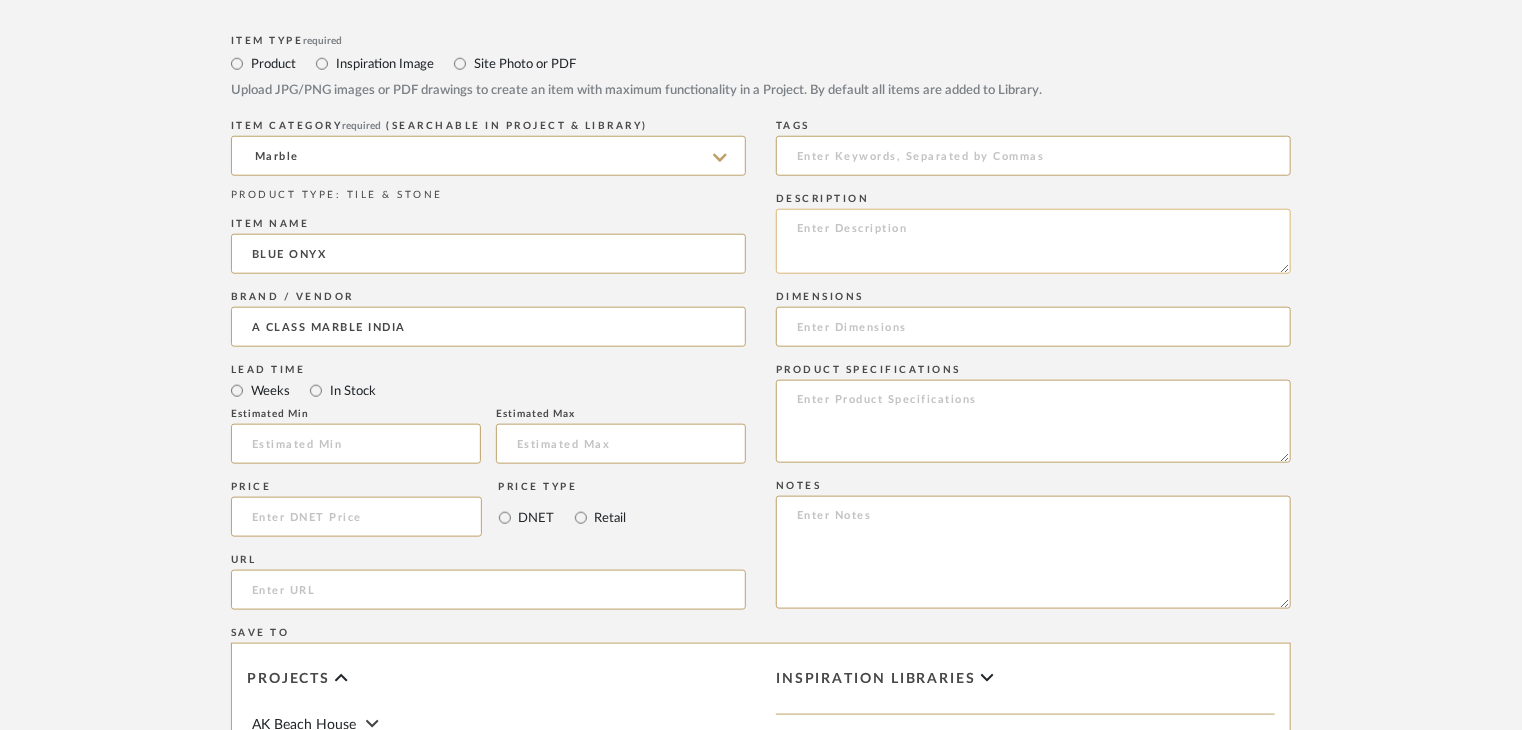 paste on "Type: Marble
Price:
Sample available: YES
Sample Internal reference number:
Stock availability: supplier stock
Maximum slab size:
Thickness: (as mentioned)
Other available thickness: (as mentioned)
Finish:
Other finishes available: (as applicable)
Installation requirements: (as applicable)
Lead time: (as applicable)
3D available: No
Product description:
Any other details:" 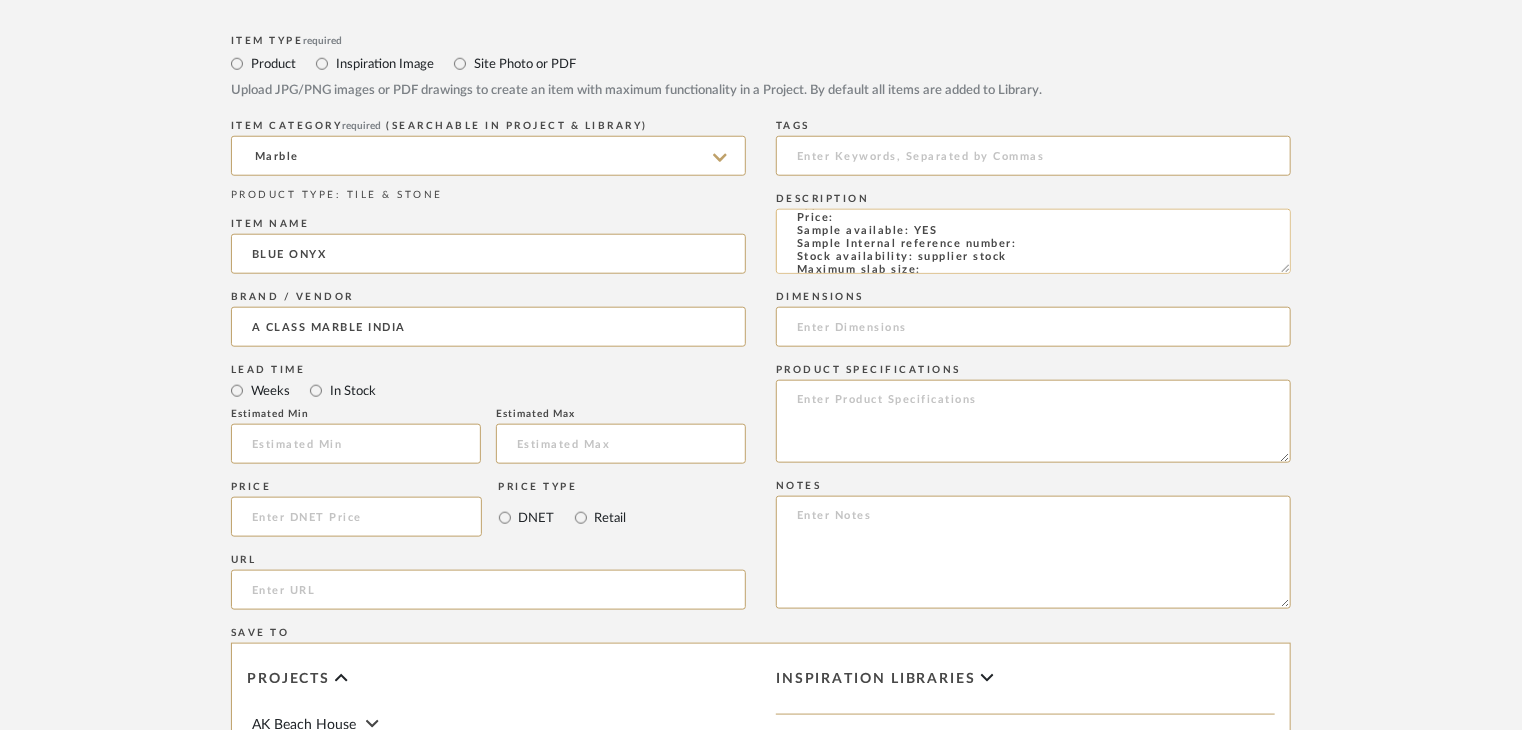 scroll, scrollTop: 0, scrollLeft: 0, axis: both 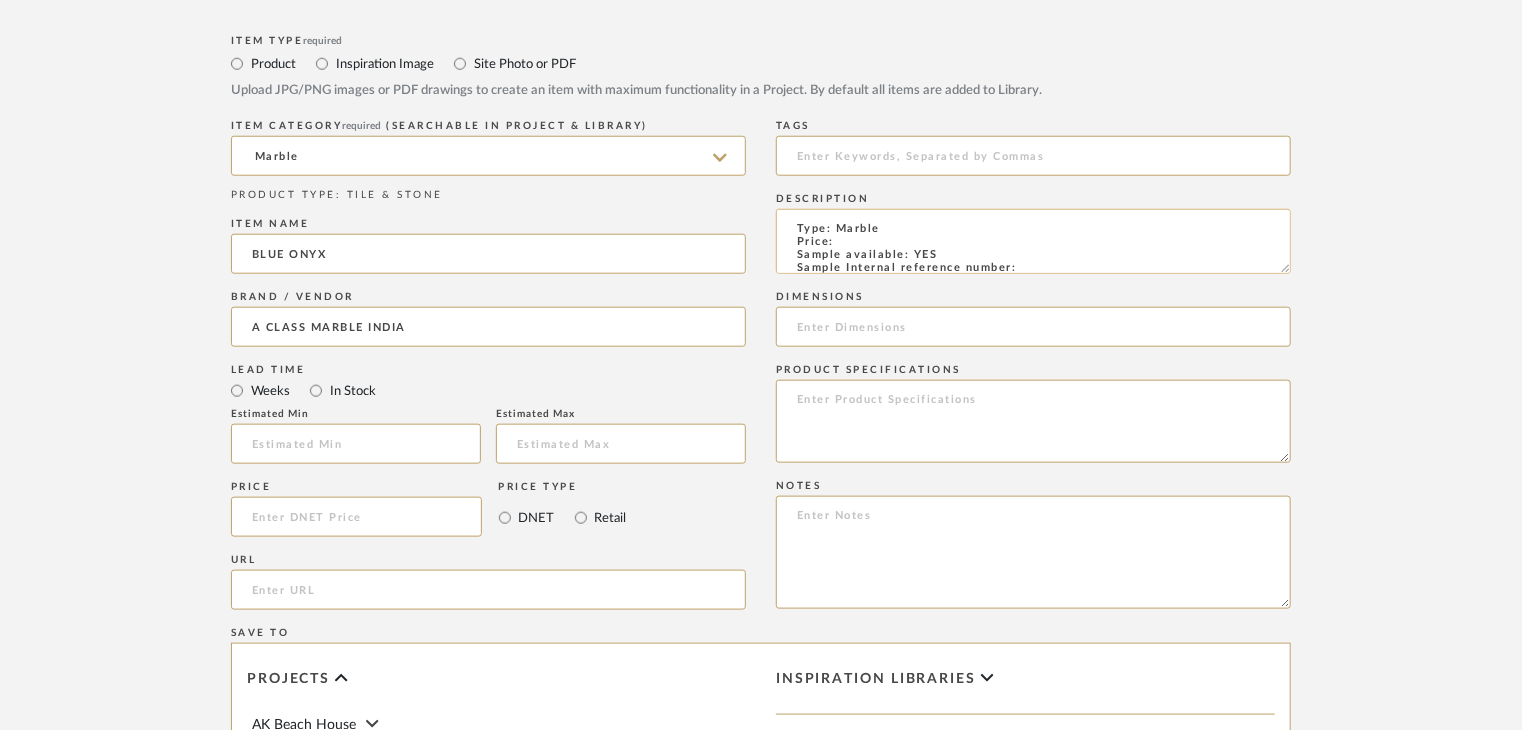 click on "Type: Marble
Price:
Sample available: YES
Sample Internal reference number:
Stock availability: supplier stock
Maximum slab size:
Thickness: (as mentioned)
Other available thickness: (as mentioned)
Finish:
Other finishes available: (as applicable)
Installation requirements: (as applicable)
Lead time: (as applicable)
3D available: No
Product description:
Any other details:" 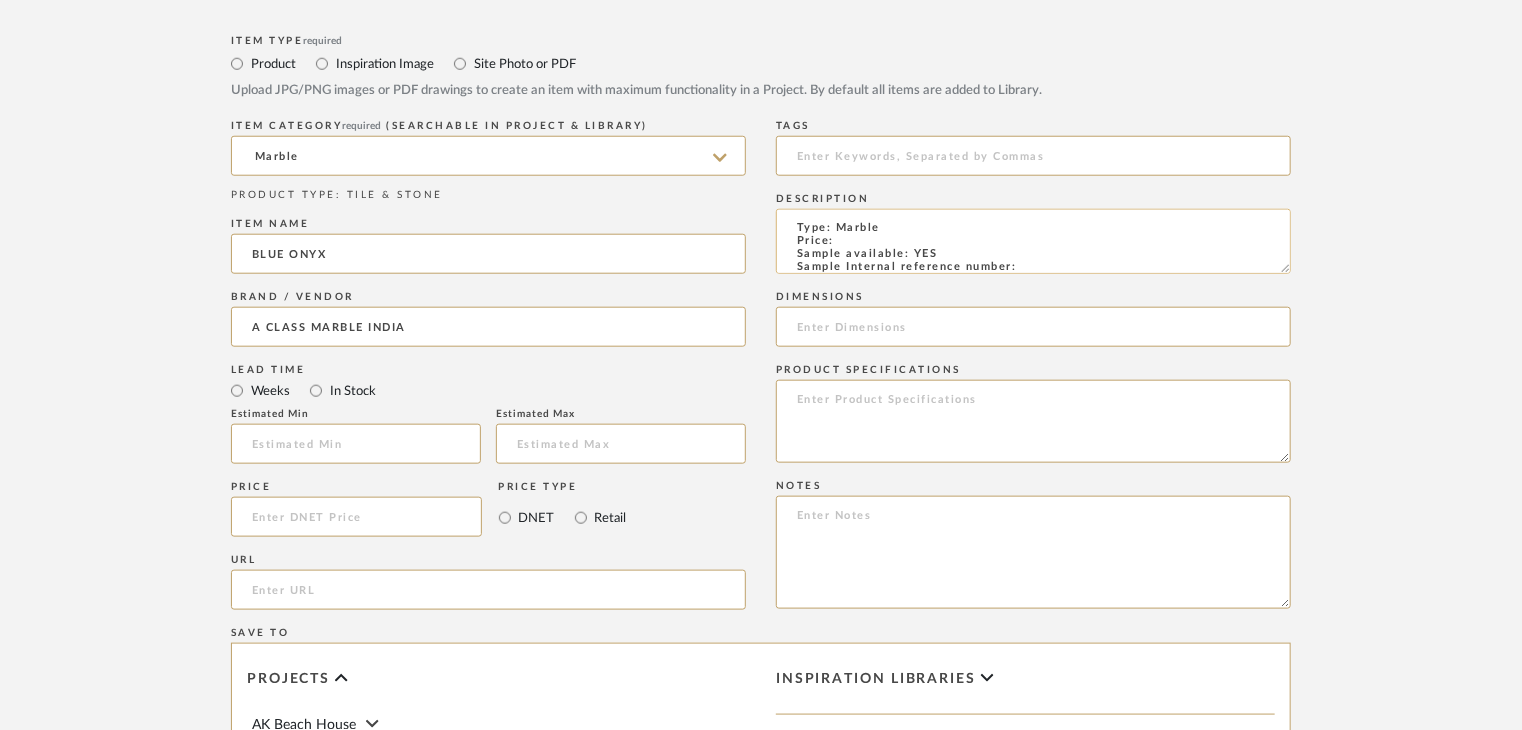 paste on "TS-MR-190-PL" 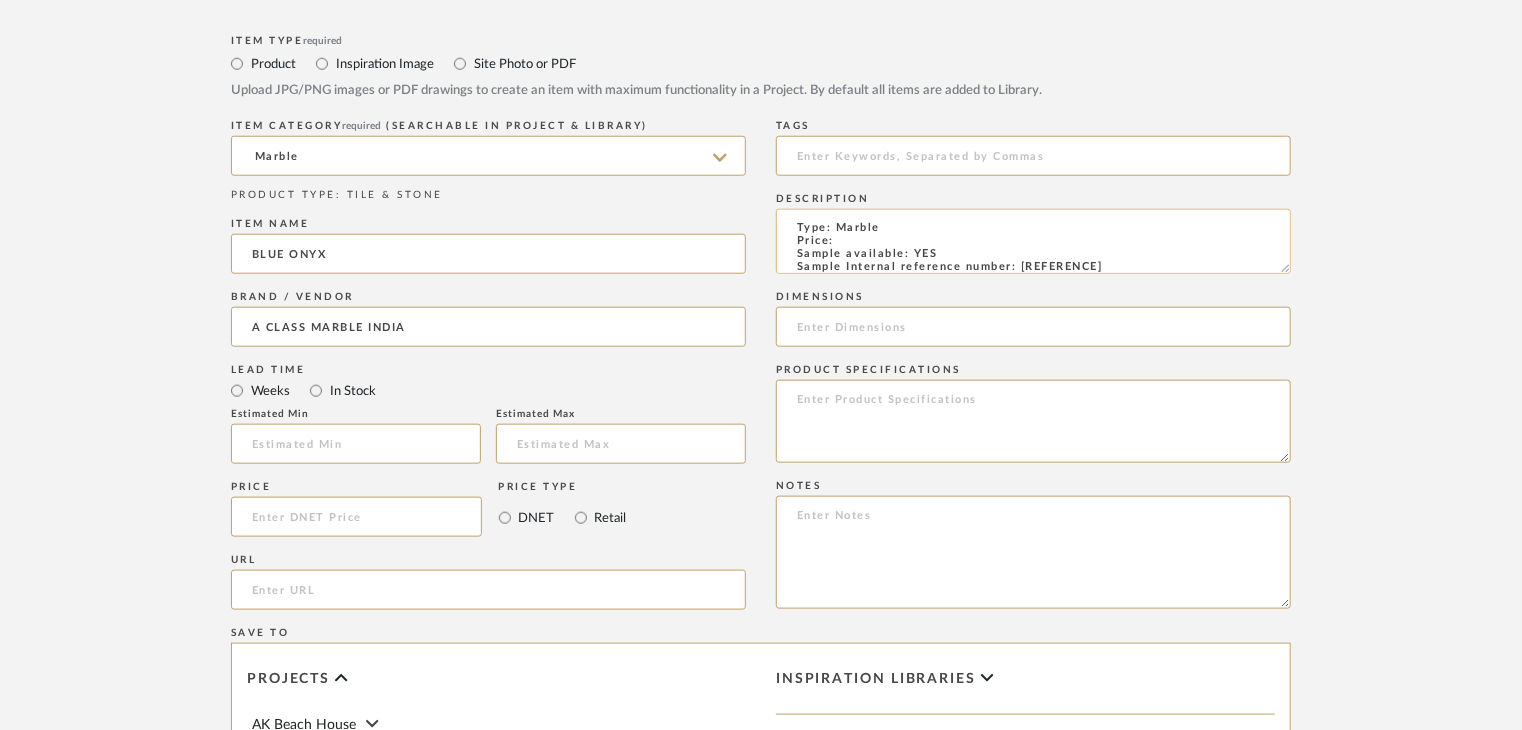 scroll, scrollTop: 15, scrollLeft: 0, axis: vertical 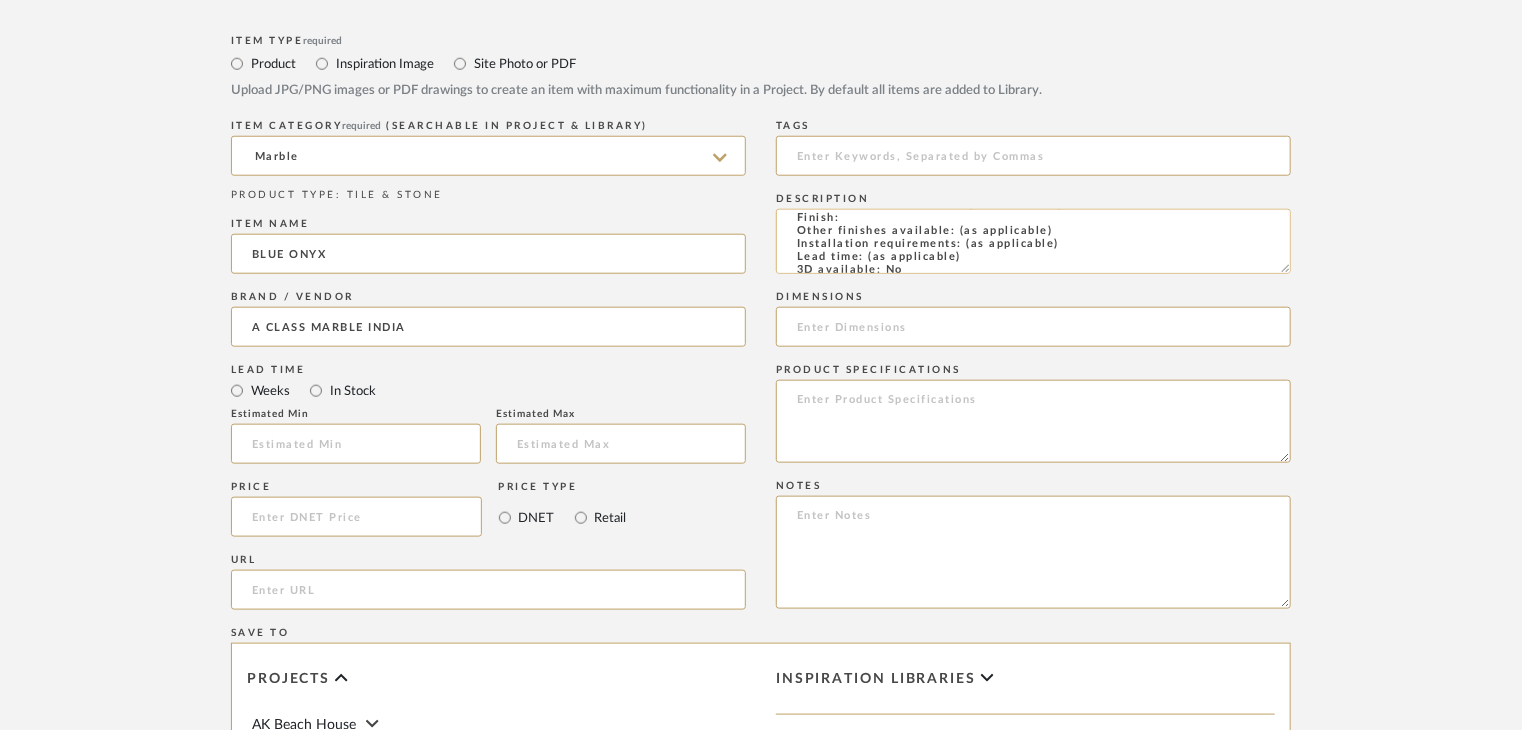 click on "Type: Marble
Price:
Sample available: YES
Sample Internal reference number: TS-MR-190-PL
Stock availability: supplier stock
Maximum slab size:
Thickness: (as mentioned)
Other available thickness: (as mentioned)
Finish:
Other finishes available: (as applicable)
Installation requirements: (as applicable)
Lead time: (as applicable)
3D available: No
Product description:
Any other details:" 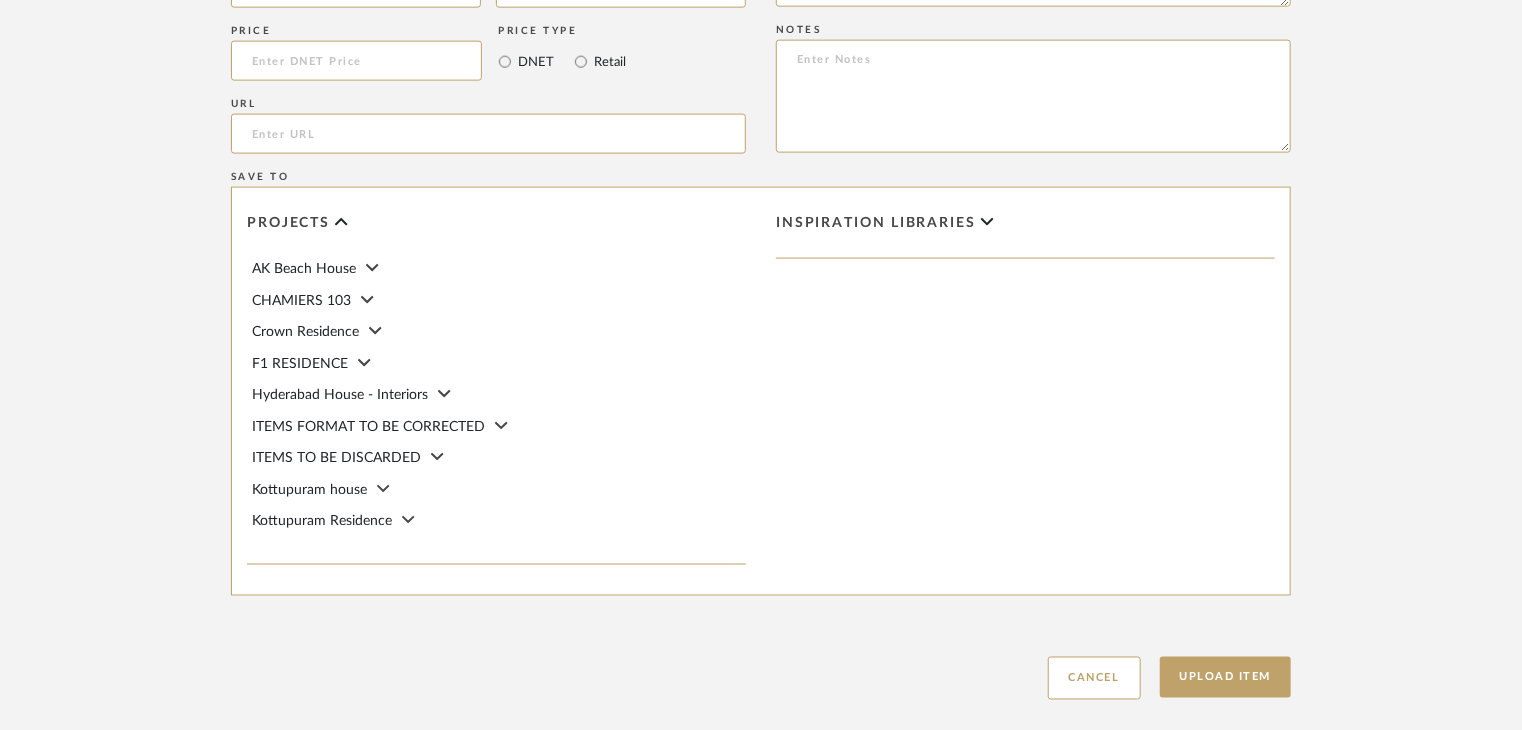 scroll, scrollTop: 1468, scrollLeft: 0, axis: vertical 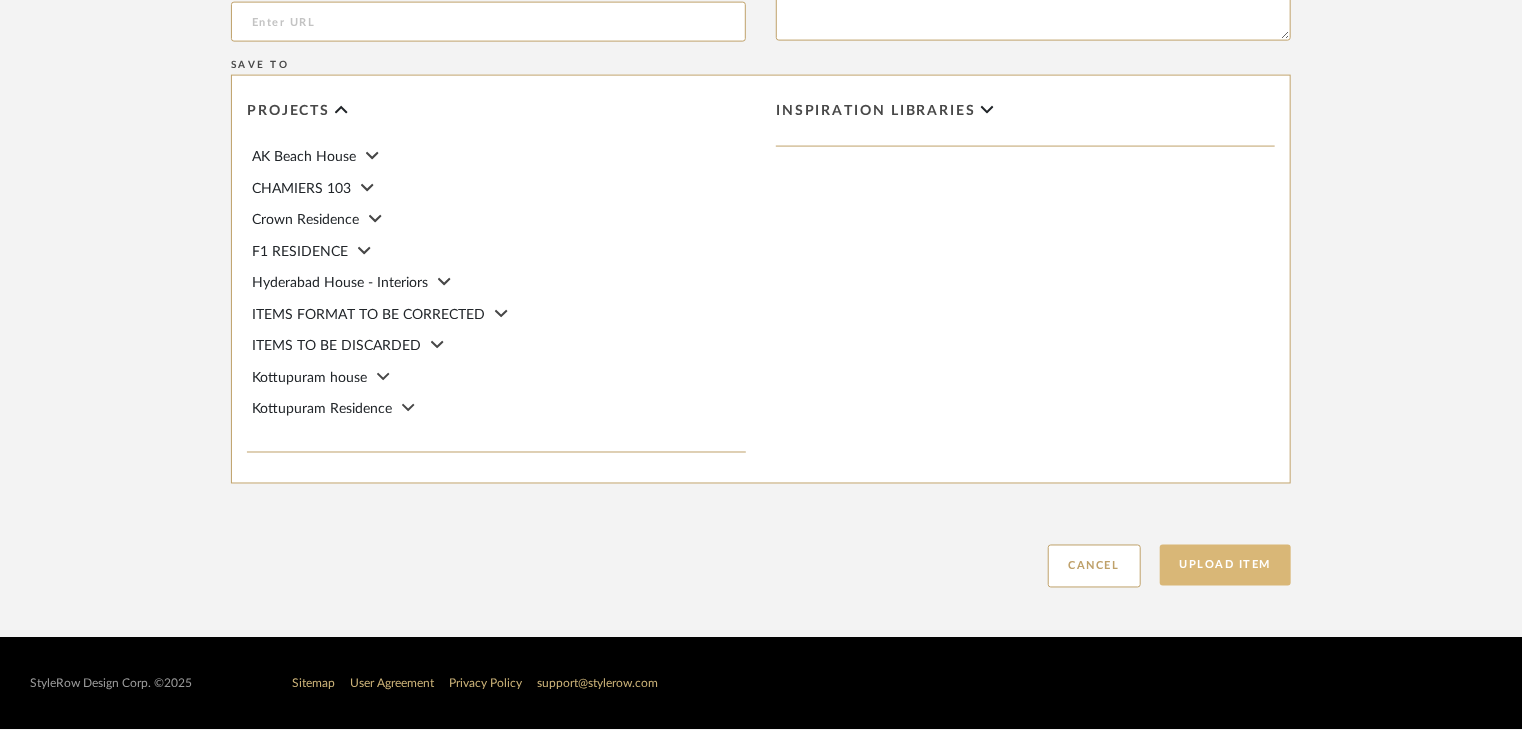 type on "Type: Marble
Price:
Sample available: YES
Sample Internal reference number: TS-MR-190-PL
Stock availability: supplier stock
Maximum slab size:
Thickness: (as mentioned)
Other available thickness: (as mentioned)
Finish: POLISHED
Other finishes available: (as applicable)
Installation requirements: (as applicable)
Lead time: (as applicable)
3D available: No
Product description:
Any other details:" 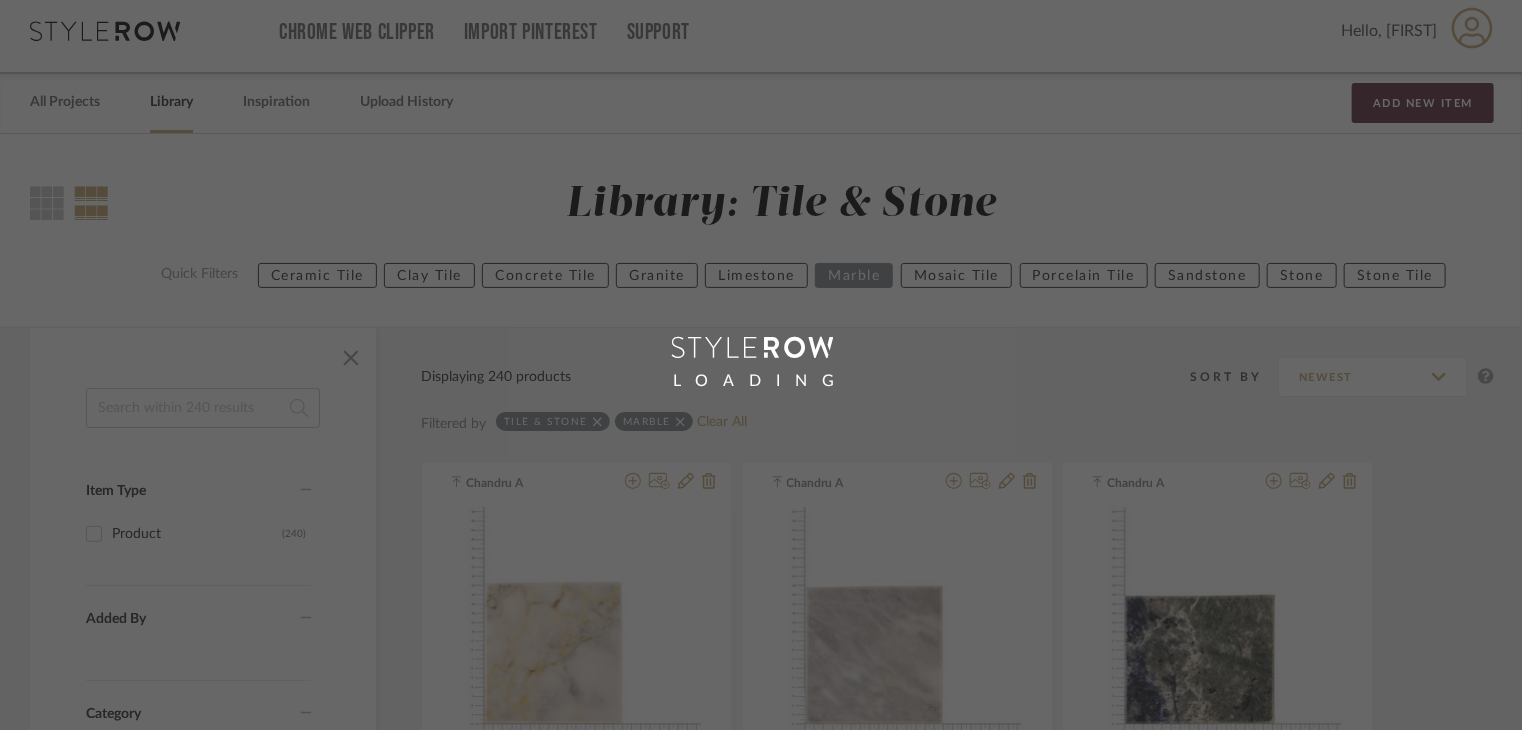scroll, scrollTop: 0, scrollLeft: 0, axis: both 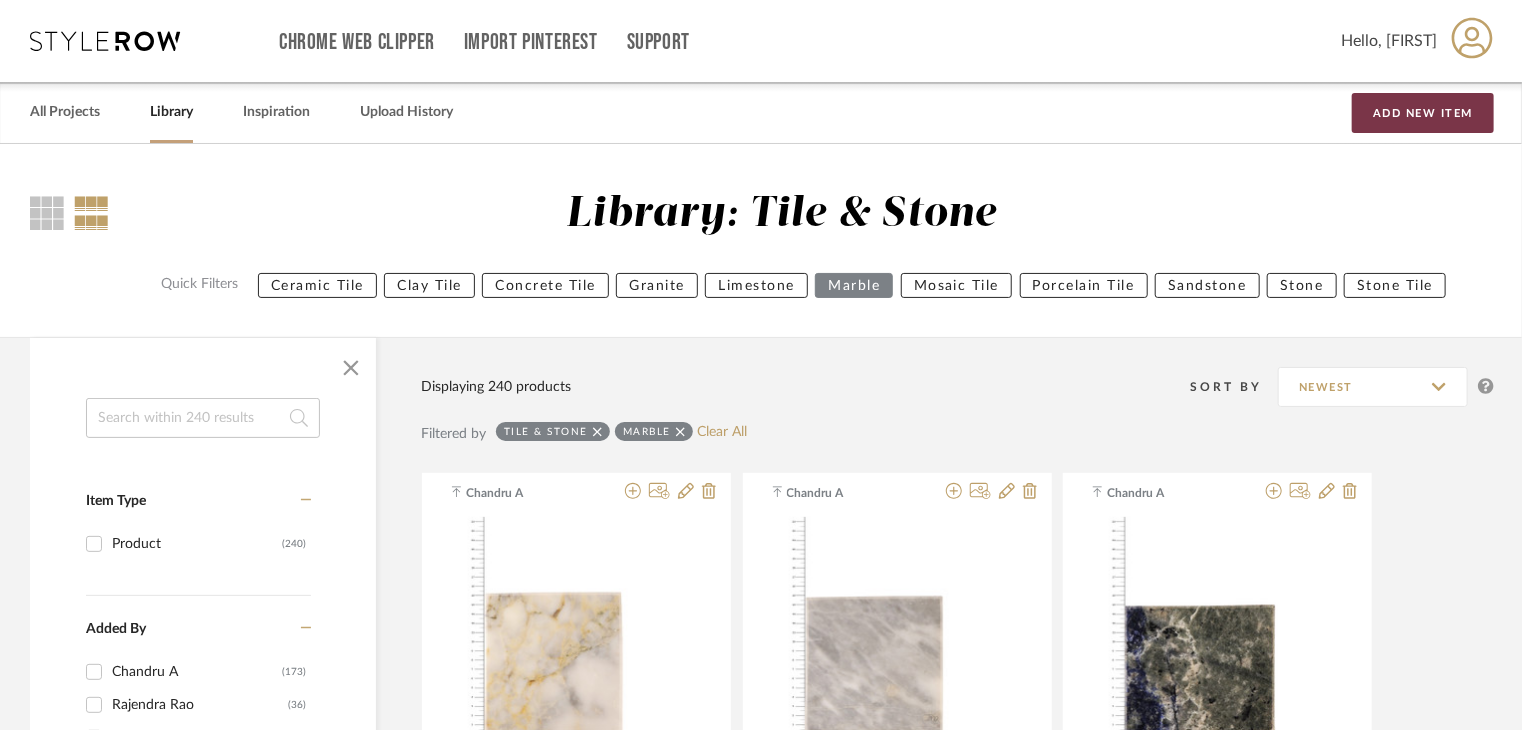 click on "Add New Item" at bounding box center (1423, 113) 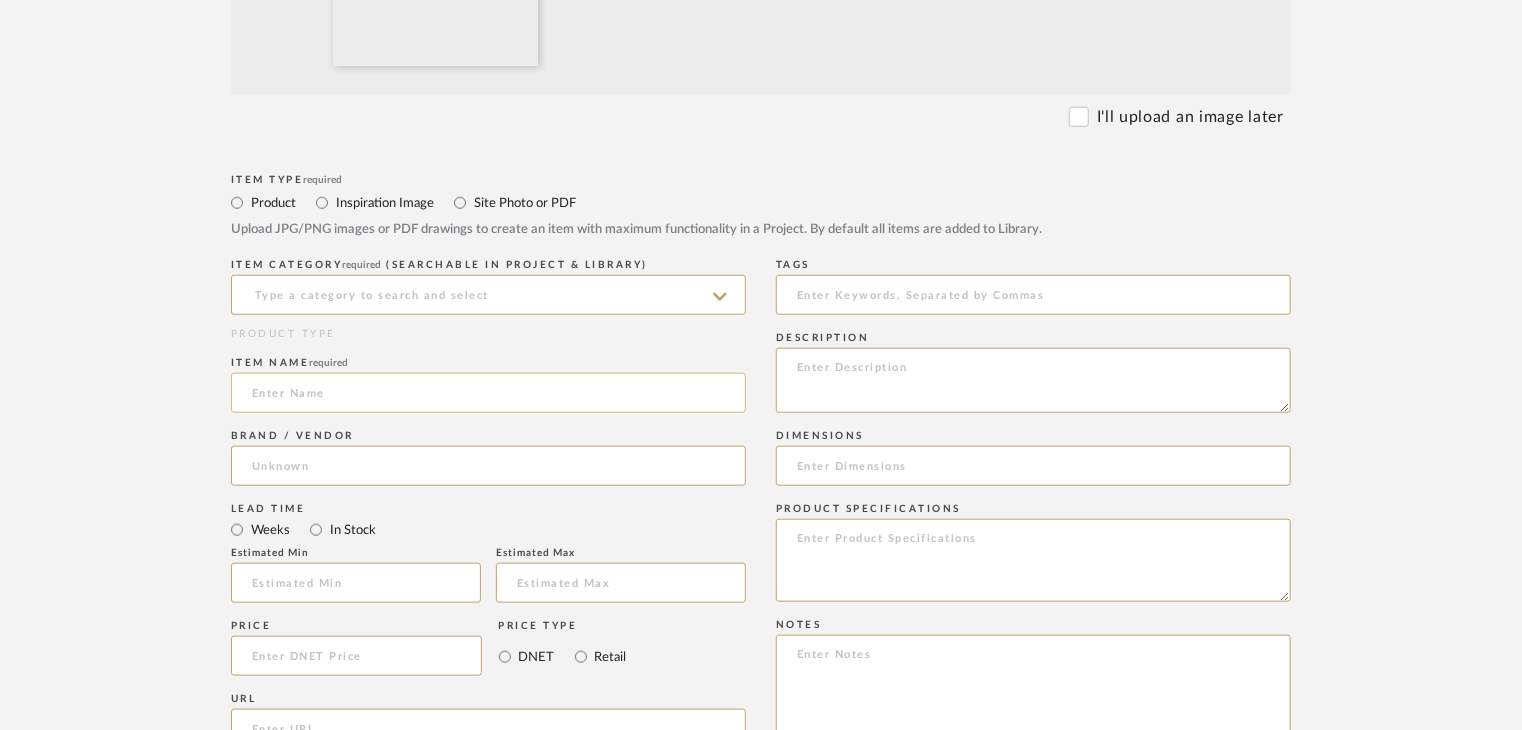 scroll, scrollTop: 800, scrollLeft: 0, axis: vertical 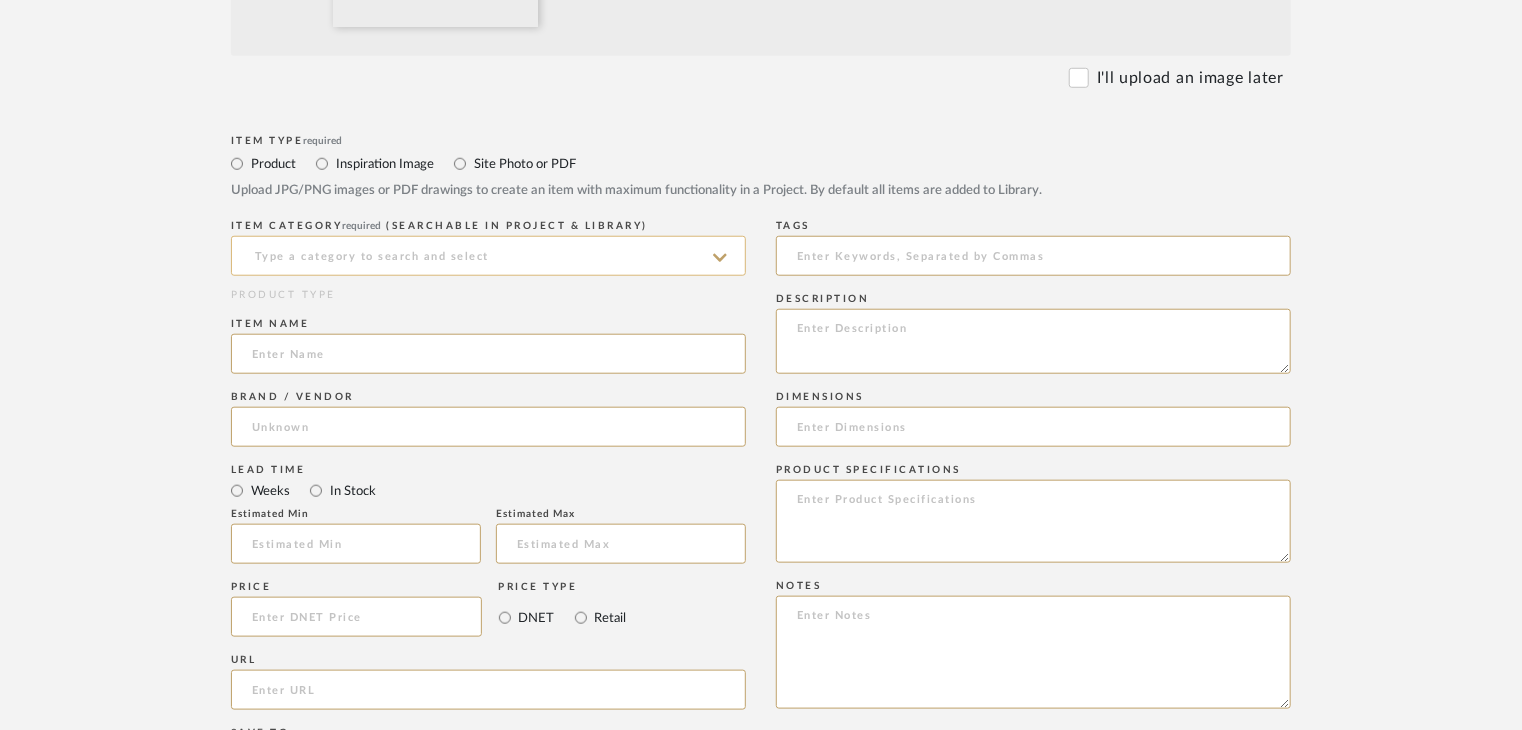 click 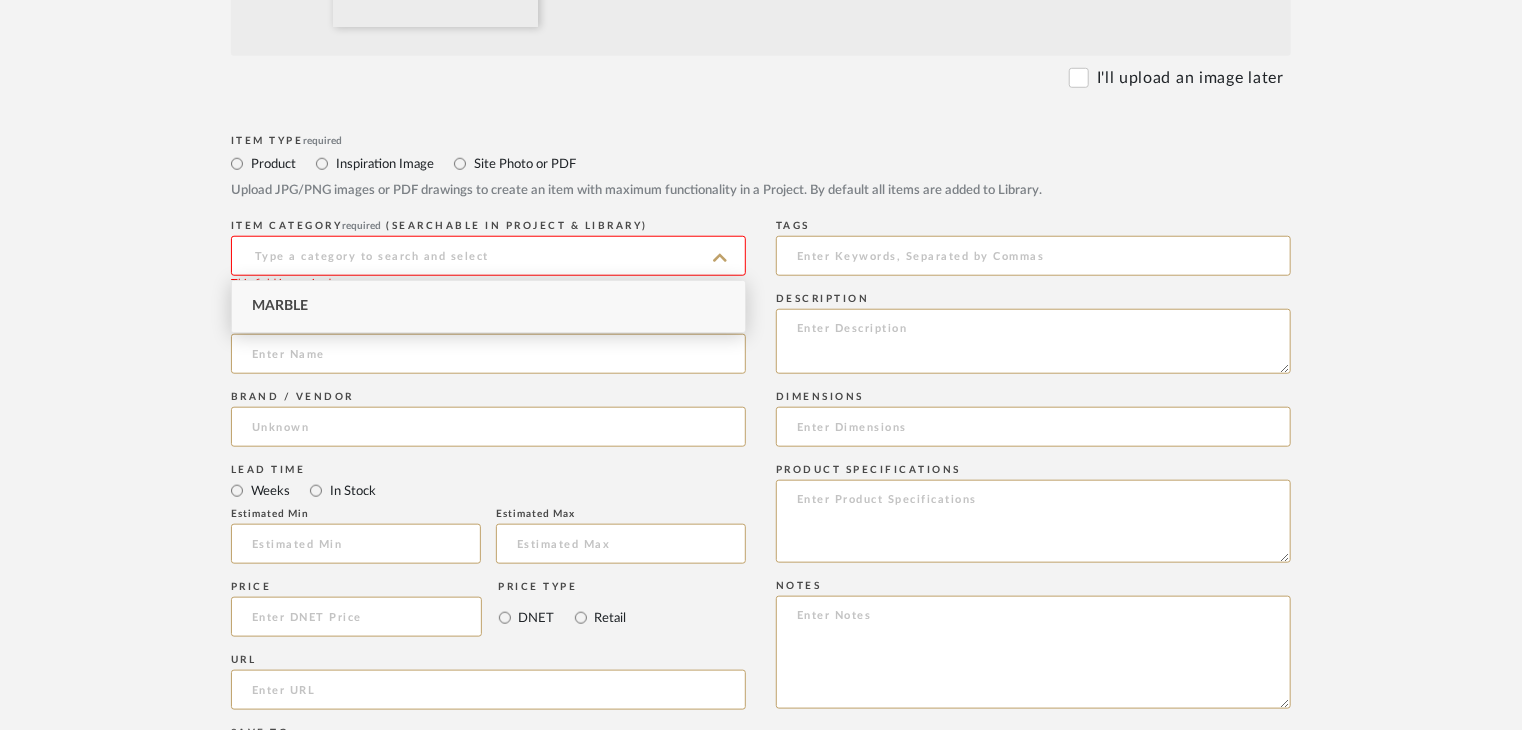 click on "Marble" at bounding box center [488, 306] 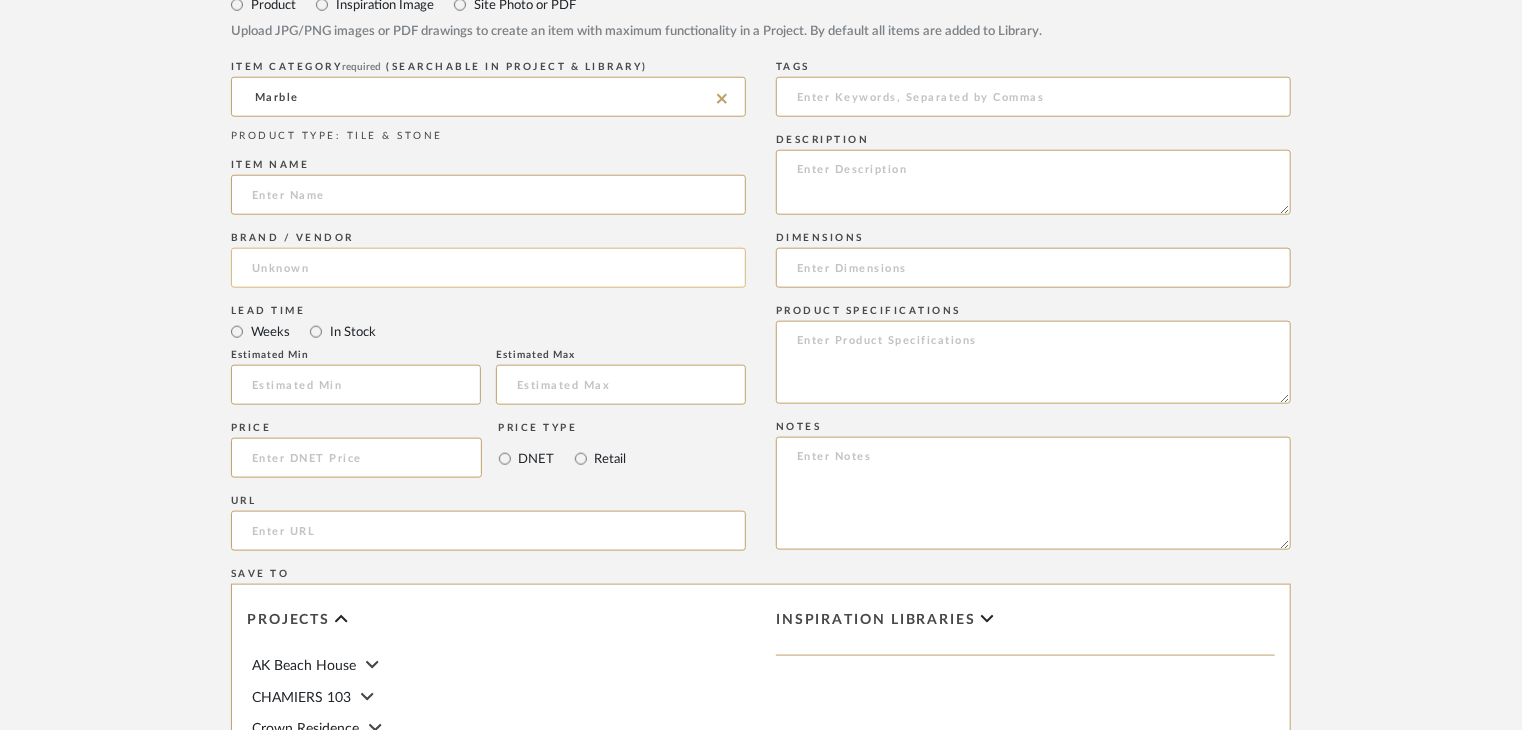 scroll, scrollTop: 1000, scrollLeft: 0, axis: vertical 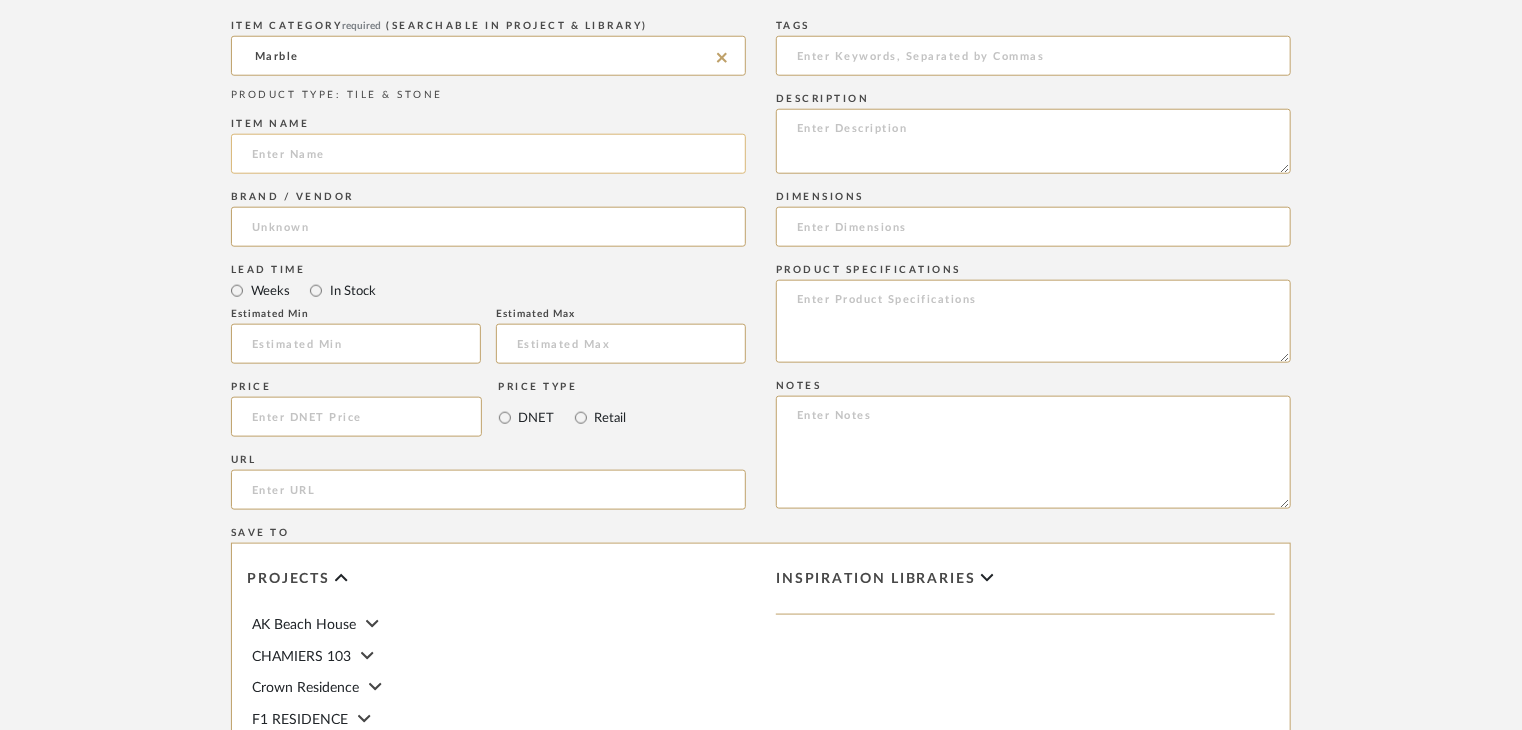 click 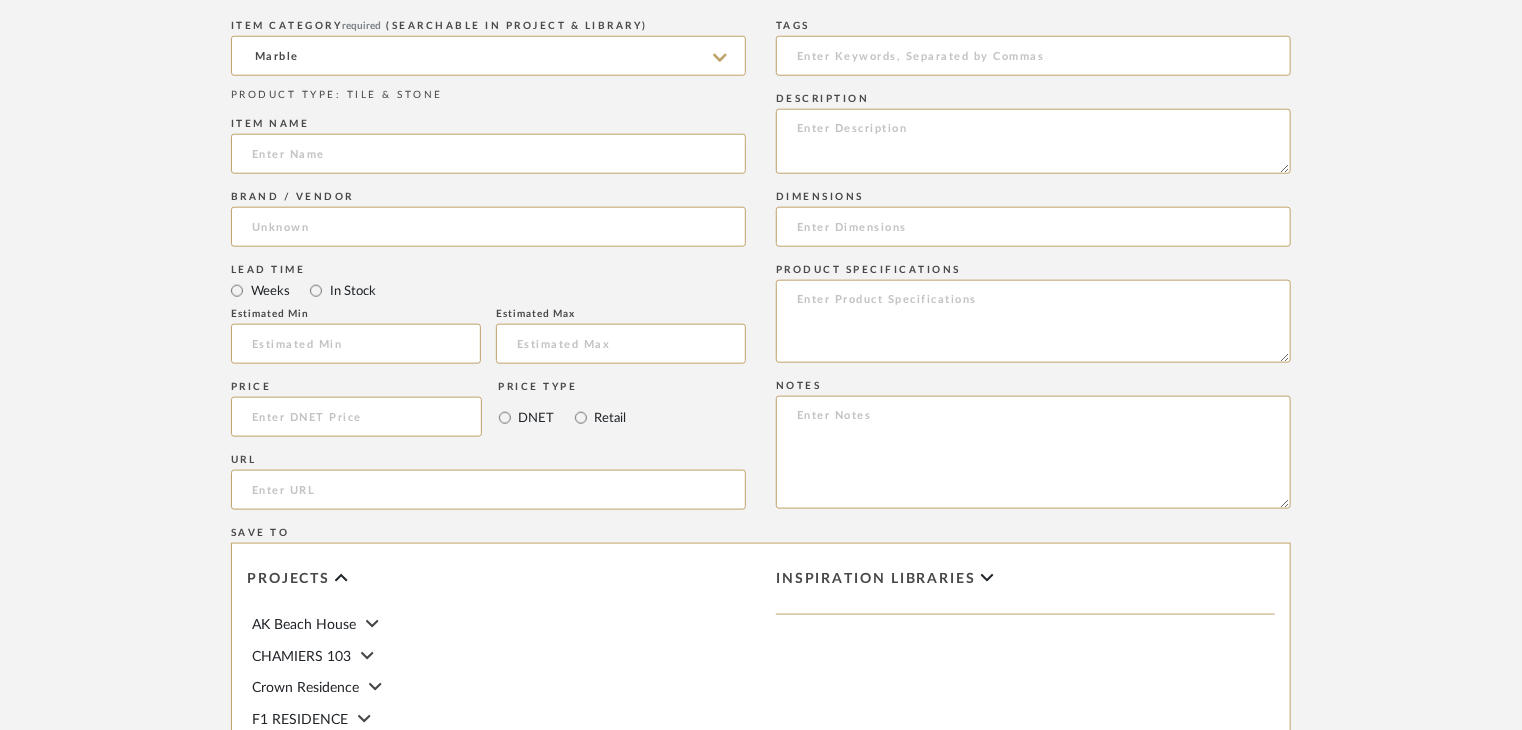 paste on "ROYAL CREMA" 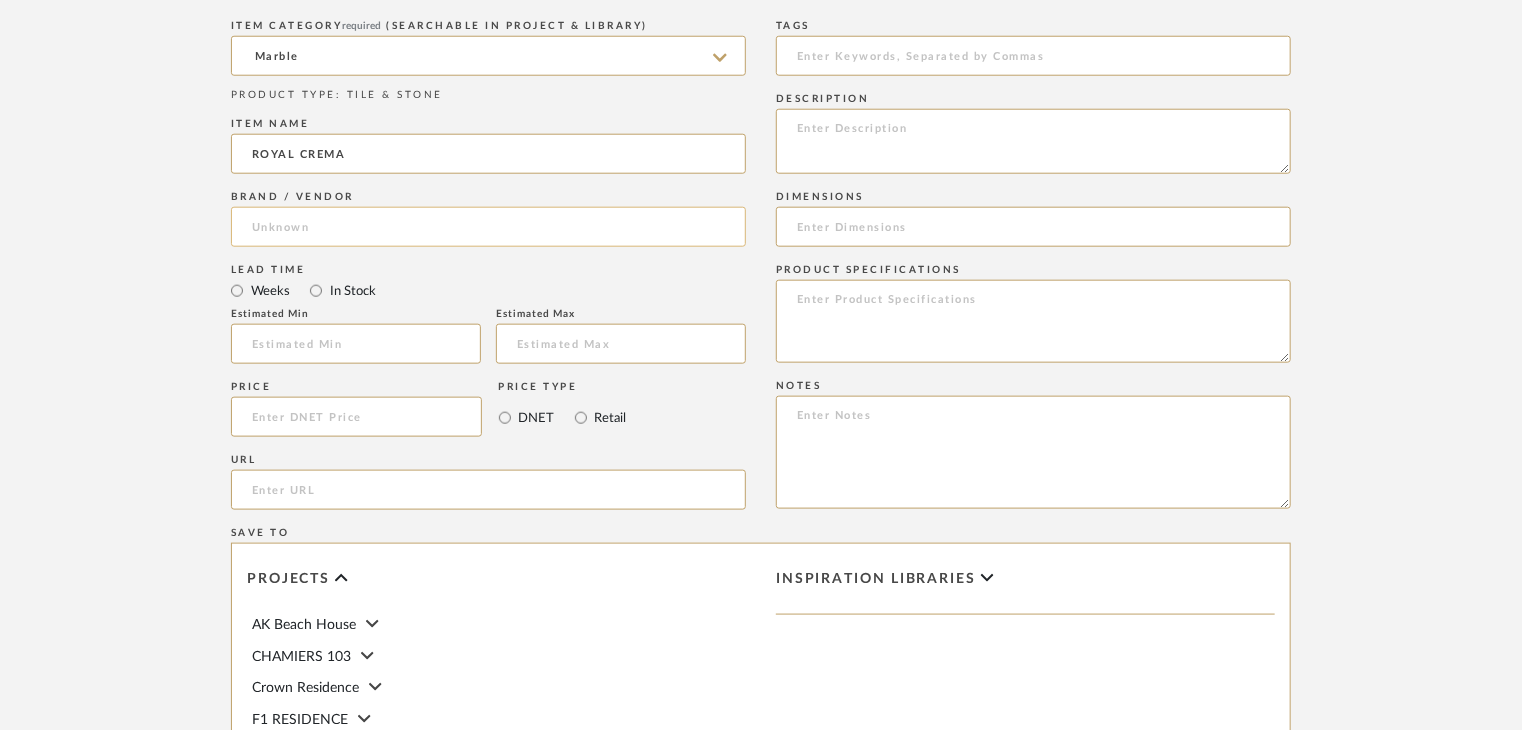 type on "ROYAL CREMA" 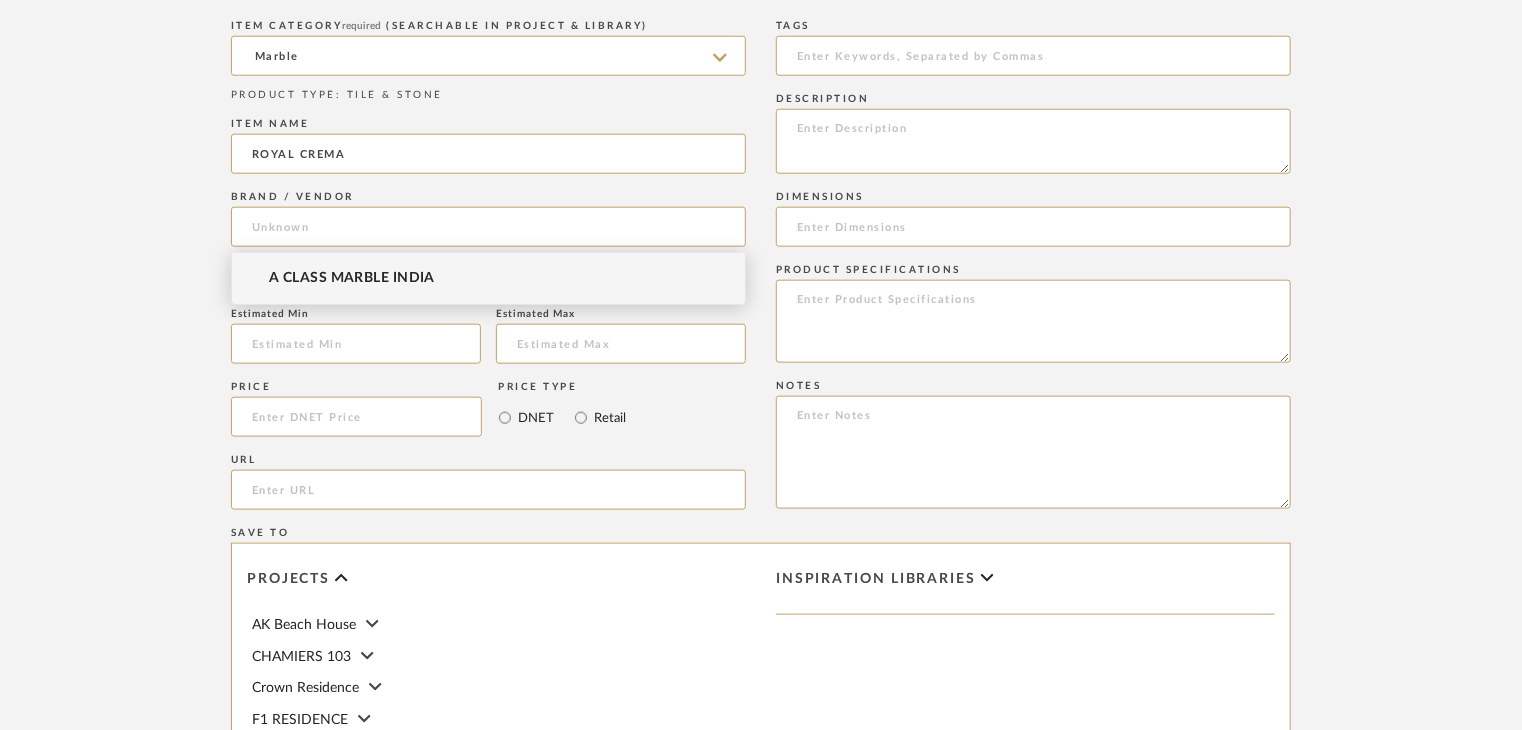 click on "A CLASS MARBLE INDIA" at bounding box center [488, 278] 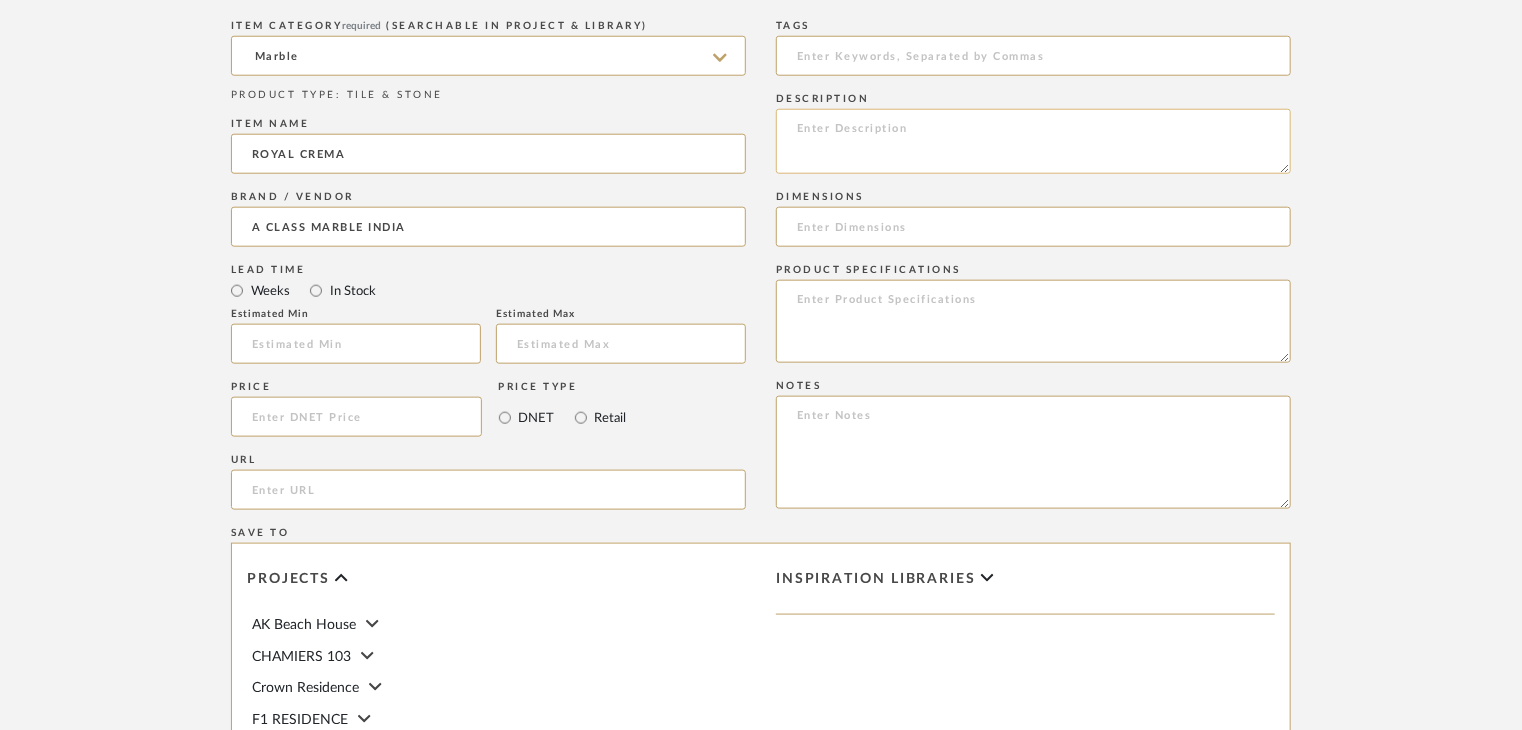 click 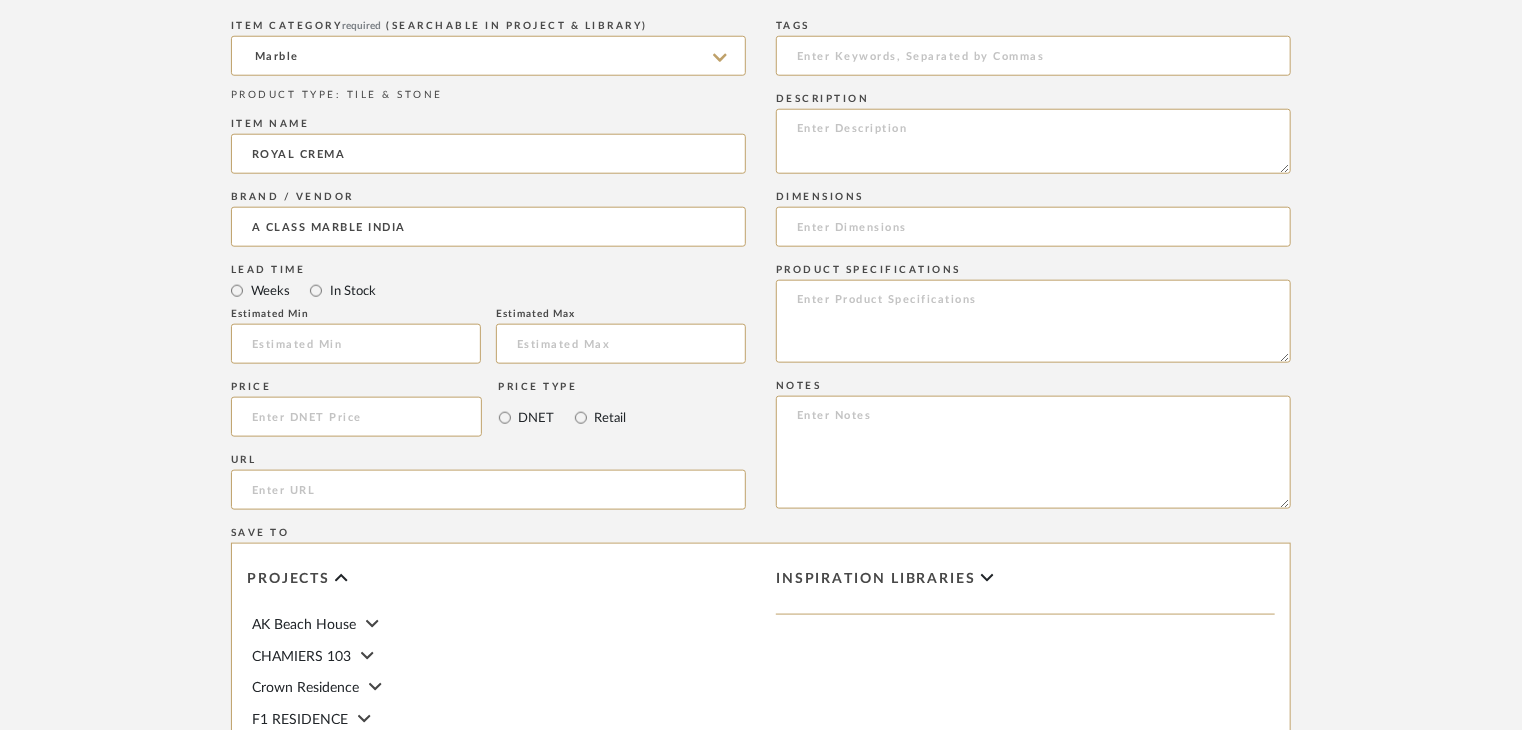 paste on "Type: Marble
Price:
Sample available: YES
Sample Internal reference number:
Stock availability: supplier stock
Maximum slab size:
Thickness: (as mentioned)
Other available thickness: (as mentioned)
Finish:
Other finishes available: (as applicable)
Installation requirements: (as applicable)
Lead time: (as applicable)
3D available: No
Product description:
Any other details:" 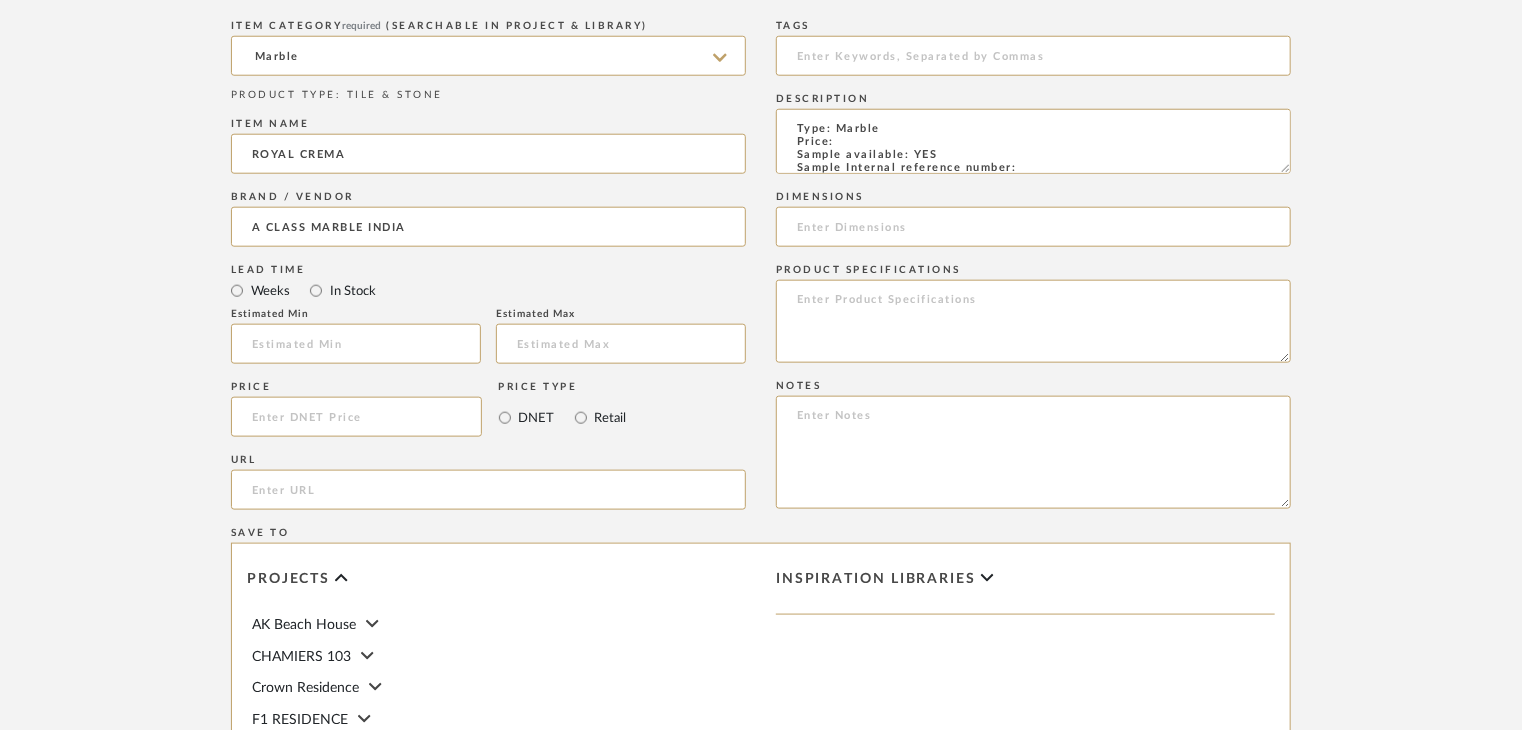 scroll, scrollTop: 151, scrollLeft: 0, axis: vertical 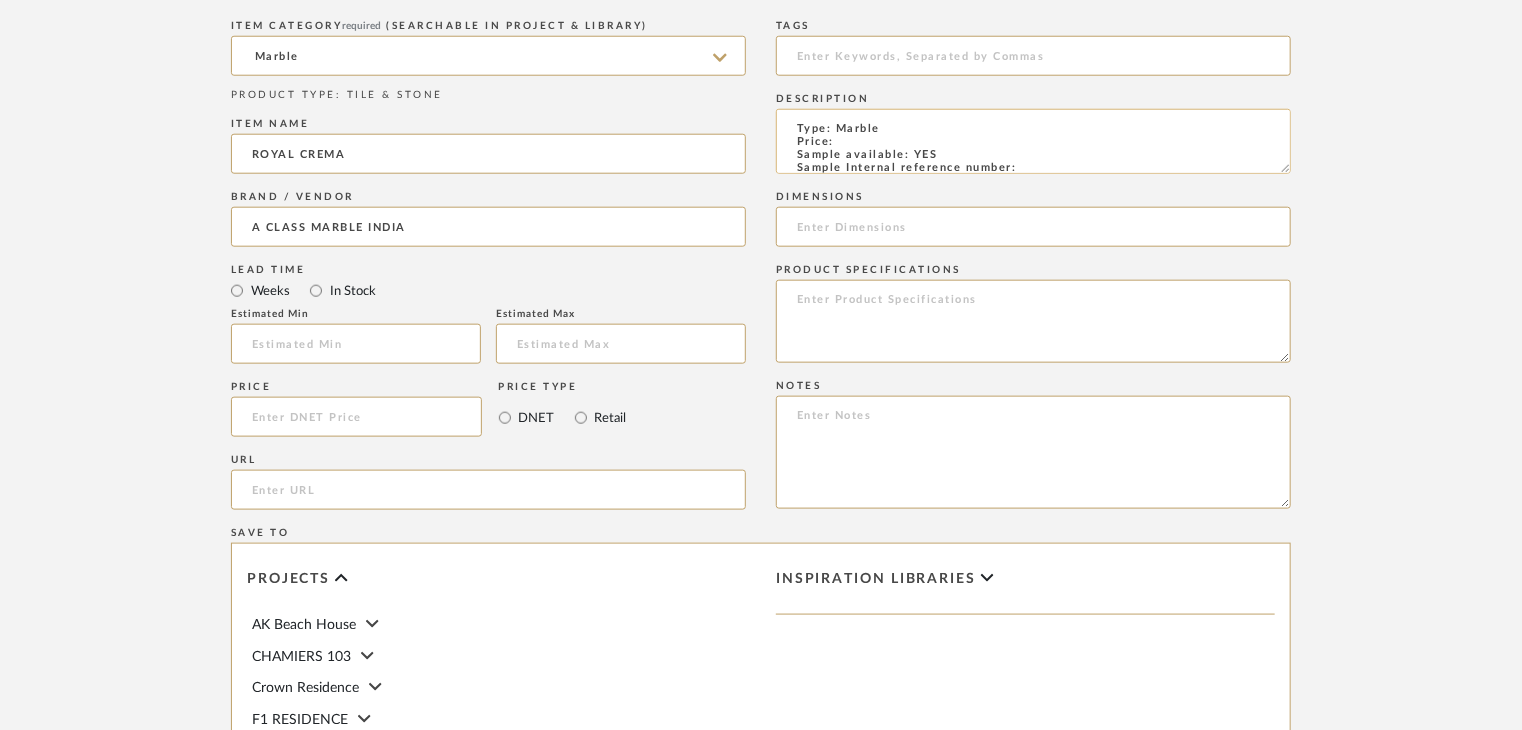click on "Type: Marble
Price:
Sample available: YES
Sample Internal reference number:
Stock availability: supplier stock
Maximum slab size:
Thickness: (as mentioned)
Other available thickness: (as mentioned)
Finish:
Other finishes available: (as applicable)
Installation requirements: (as applicable)
Lead time: (as applicable)
3D available: No
Product description:
Any other details:" 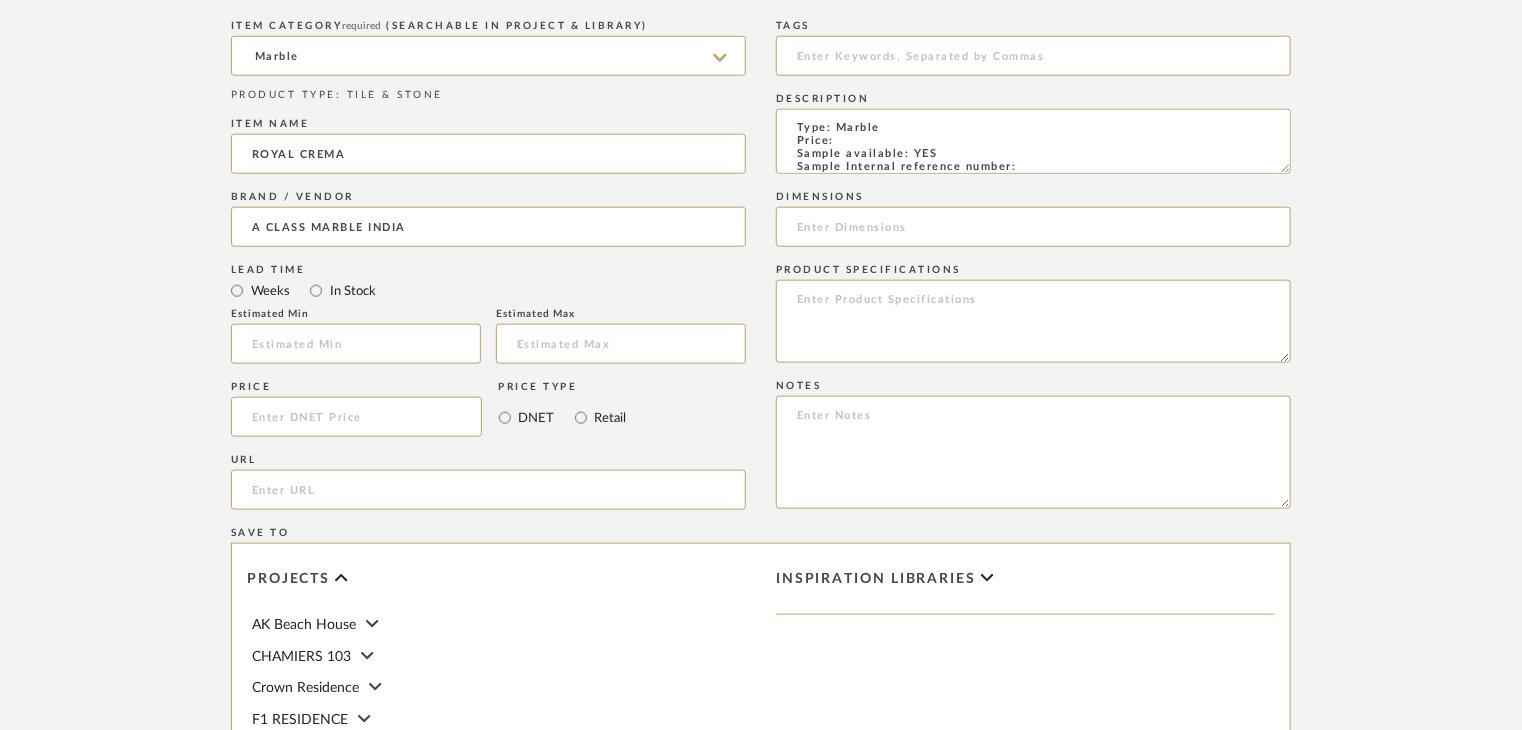paste on "TS-MR-179-PL" 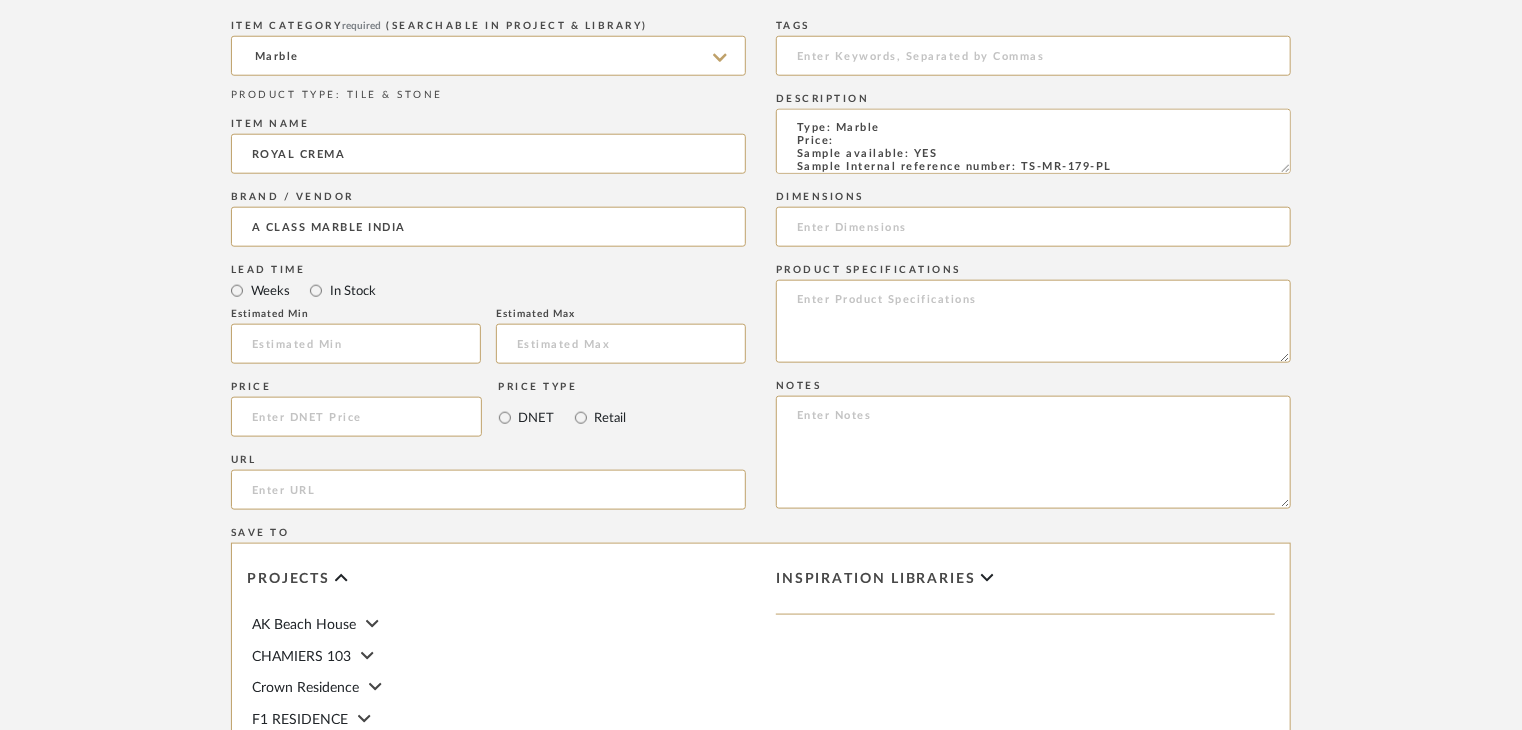 scroll, scrollTop: 15, scrollLeft: 0, axis: vertical 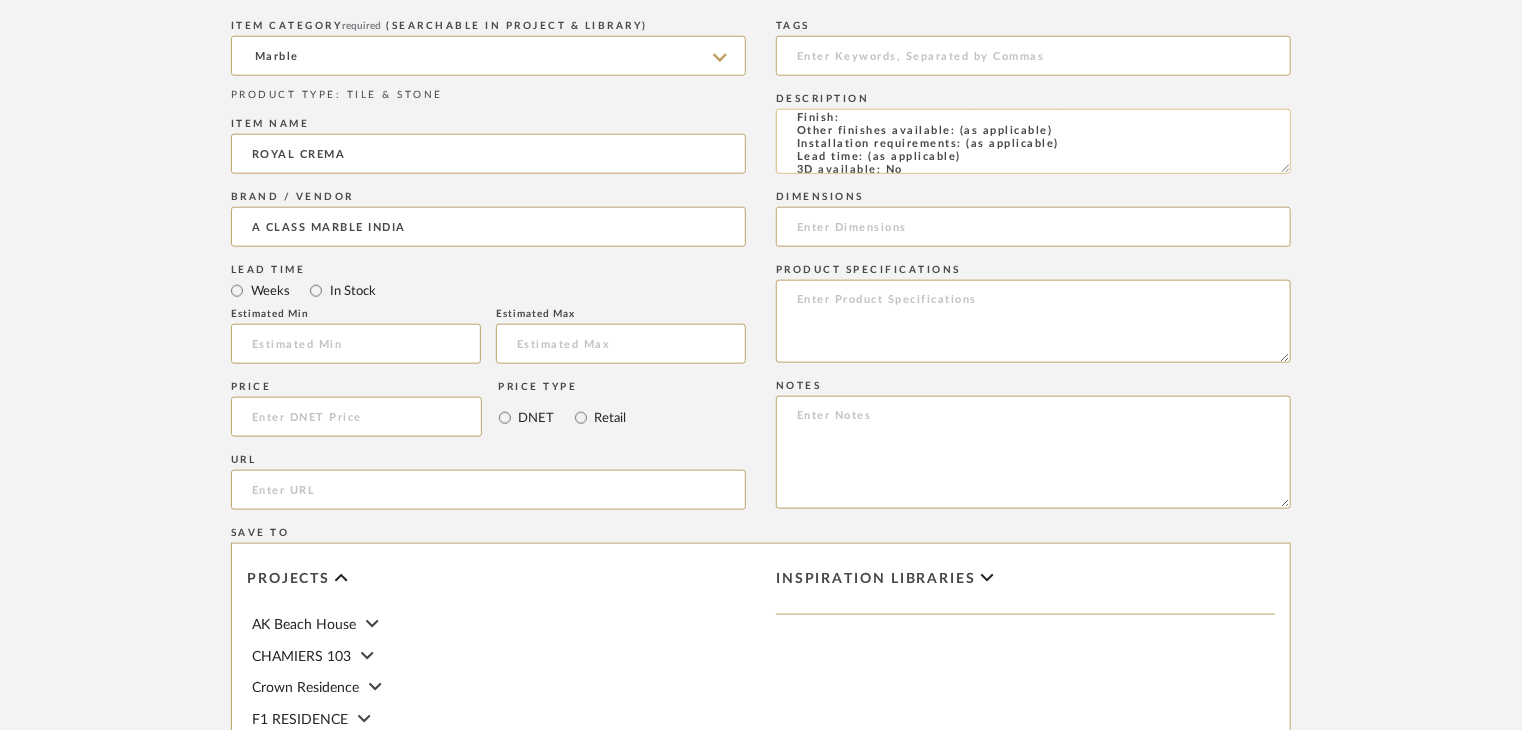 click on "Type: Marble
Price:
Sample available: YES
Sample Internal reference number: TS-MR-179-PL
Stock availability: supplier stock
Maximum slab size:
Thickness: (as mentioned)
Other available thickness: (as mentioned)
Finish:
Other finishes available: (as applicable)
Installation requirements: (as applicable)
Lead time: (as applicable)
3D available: No
Product description:
Any other details:" 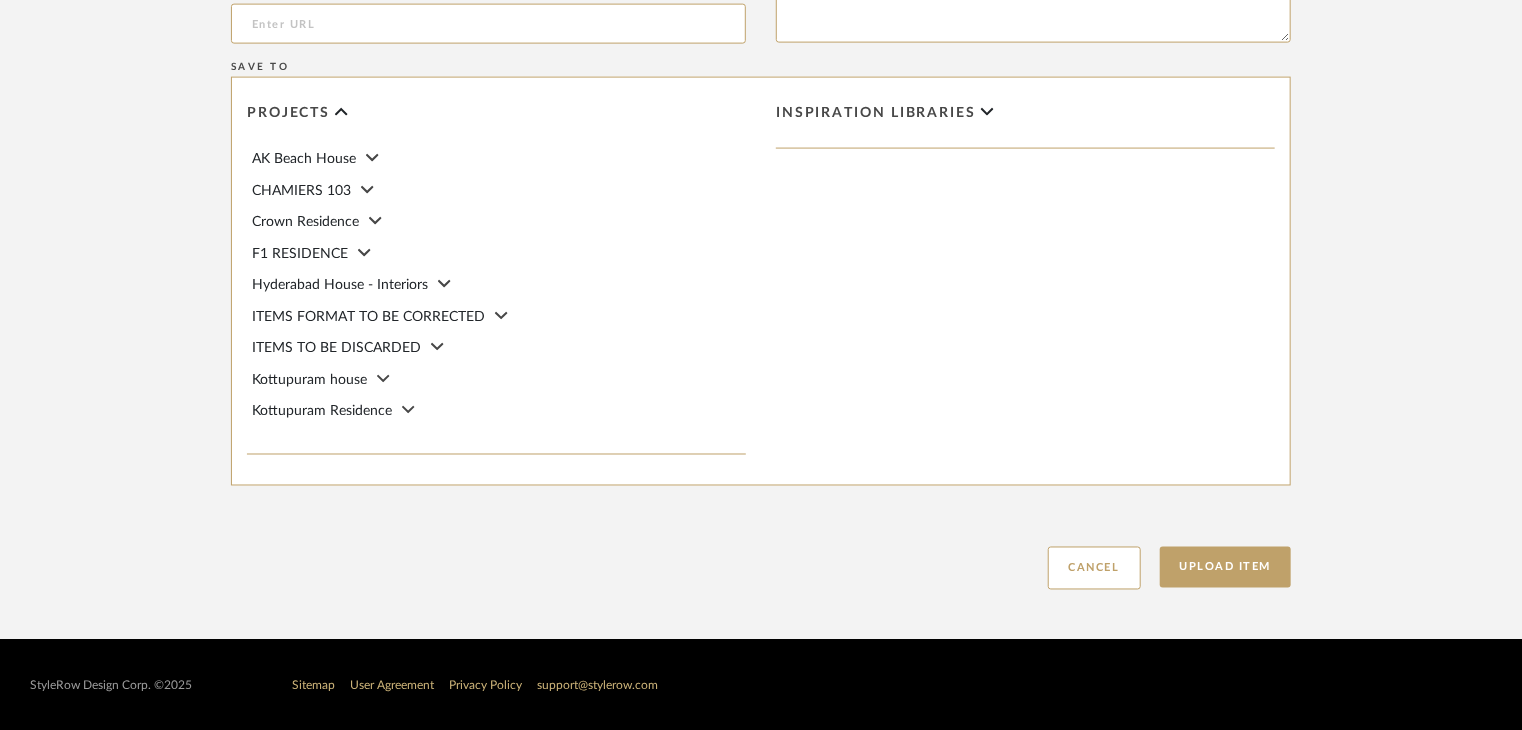 scroll, scrollTop: 1468, scrollLeft: 0, axis: vertical 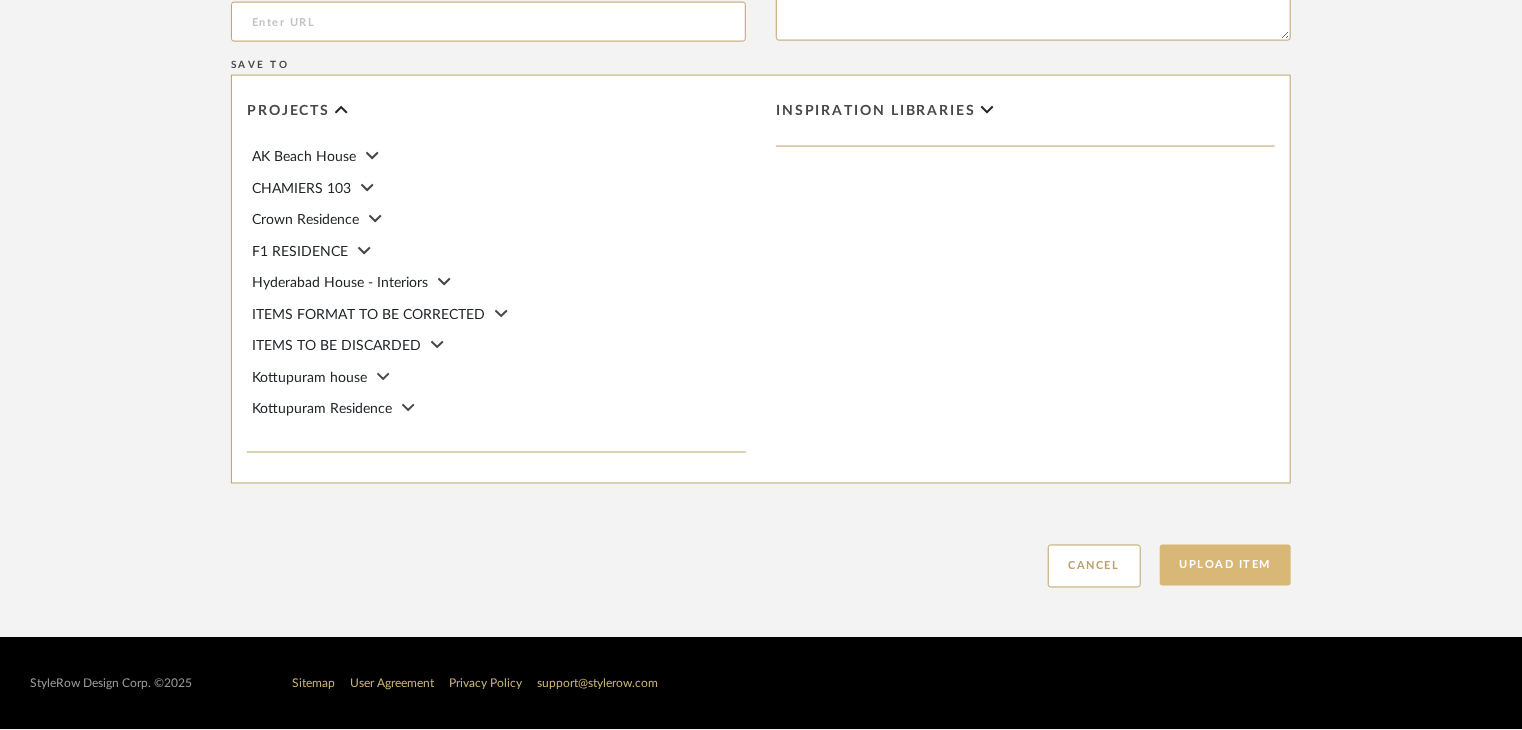 type on "Type: Marble
Price:
Sample available: YES
Sample Internal reference number: TS-MR-179-PL
Stock availability: supplier stock
Maximum slab size:
Thickness: (as mentioned)
Other available thickness: (as mentioned)
Finish: POLISHED
Other finishes available: (as applicable)
Installation requirements: (as applicable)
Lead time: (as applicable)
3D available: No
Product description:
Any other details:" 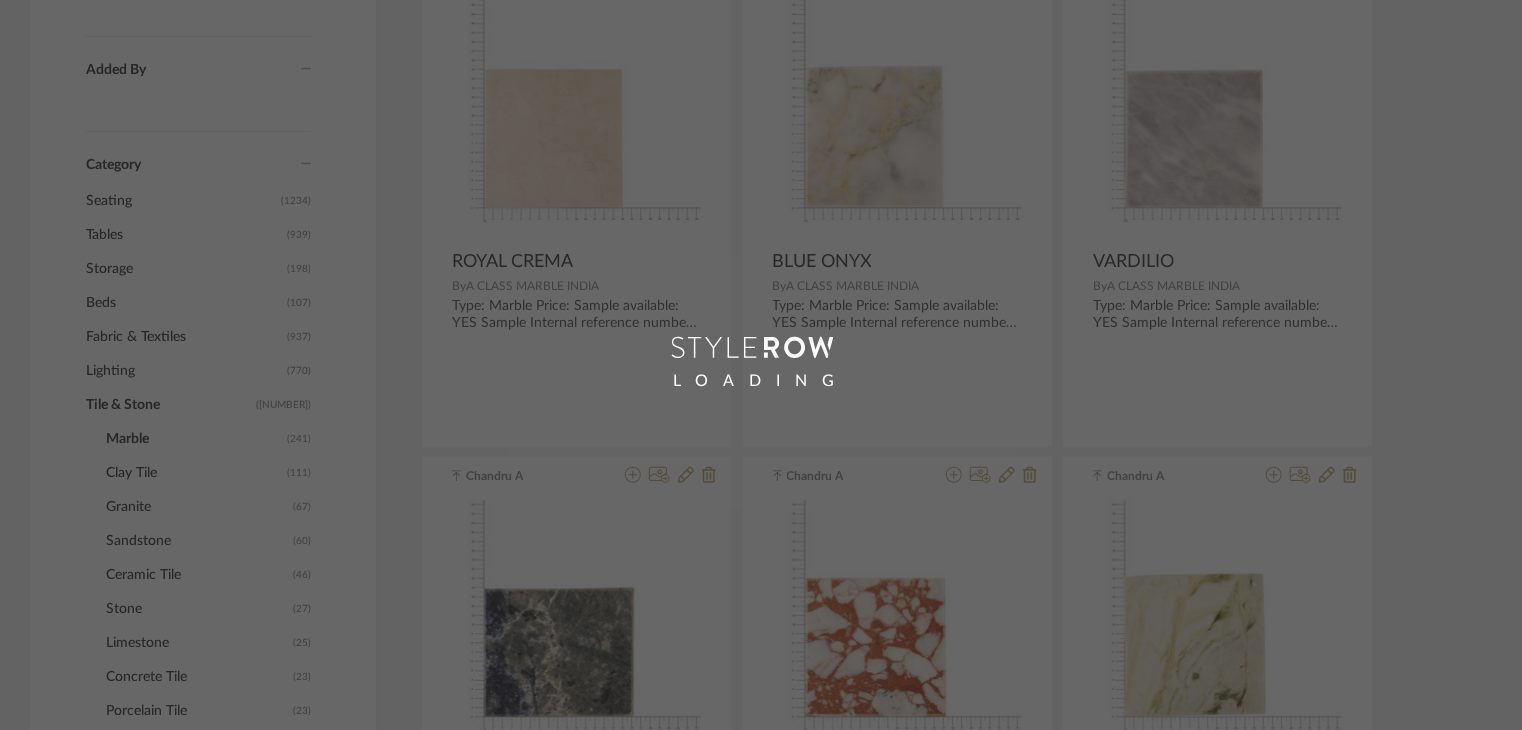 scroll, scrollTop: 0, scrollLeft: 0, axis: both 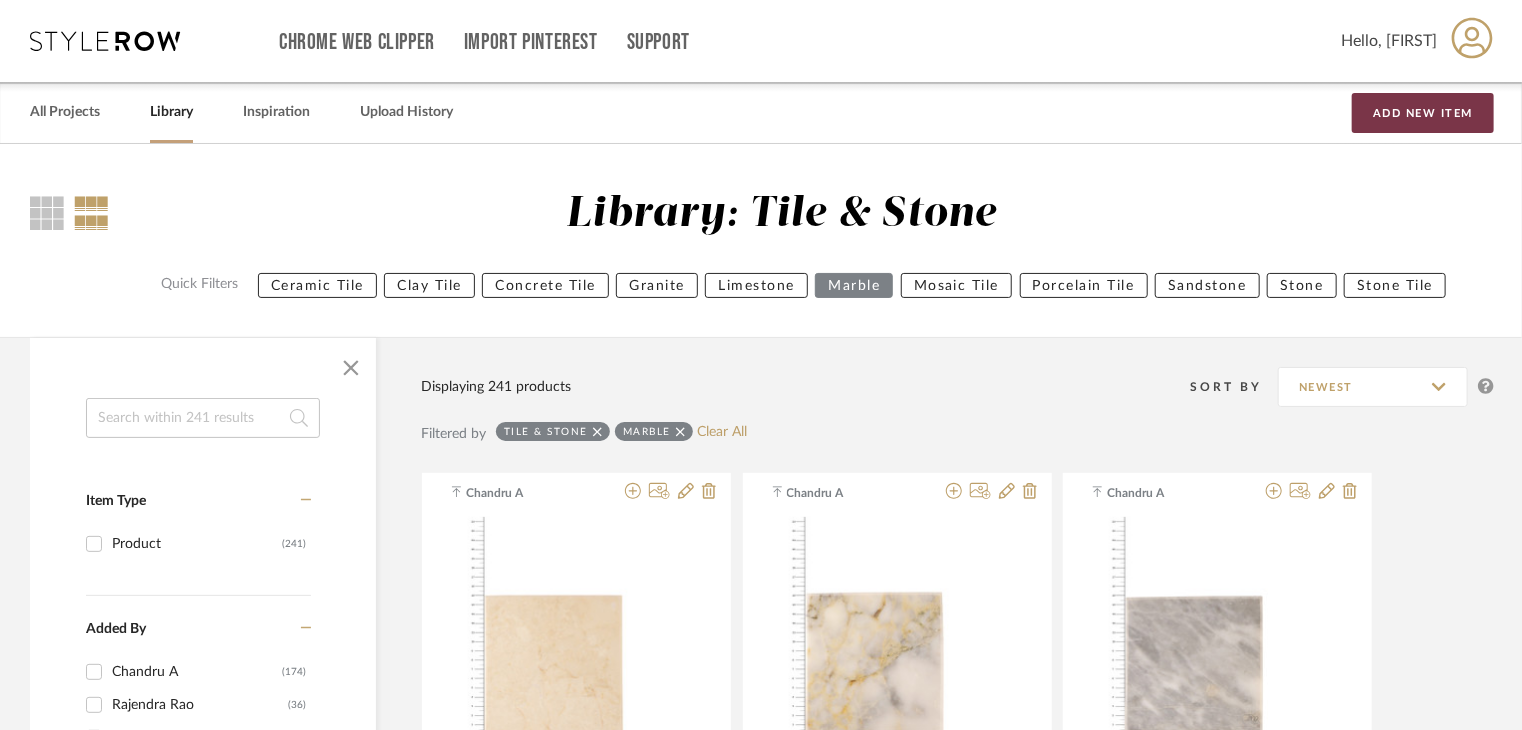 click on "Add New Item" at bounding box center (1423, 113) 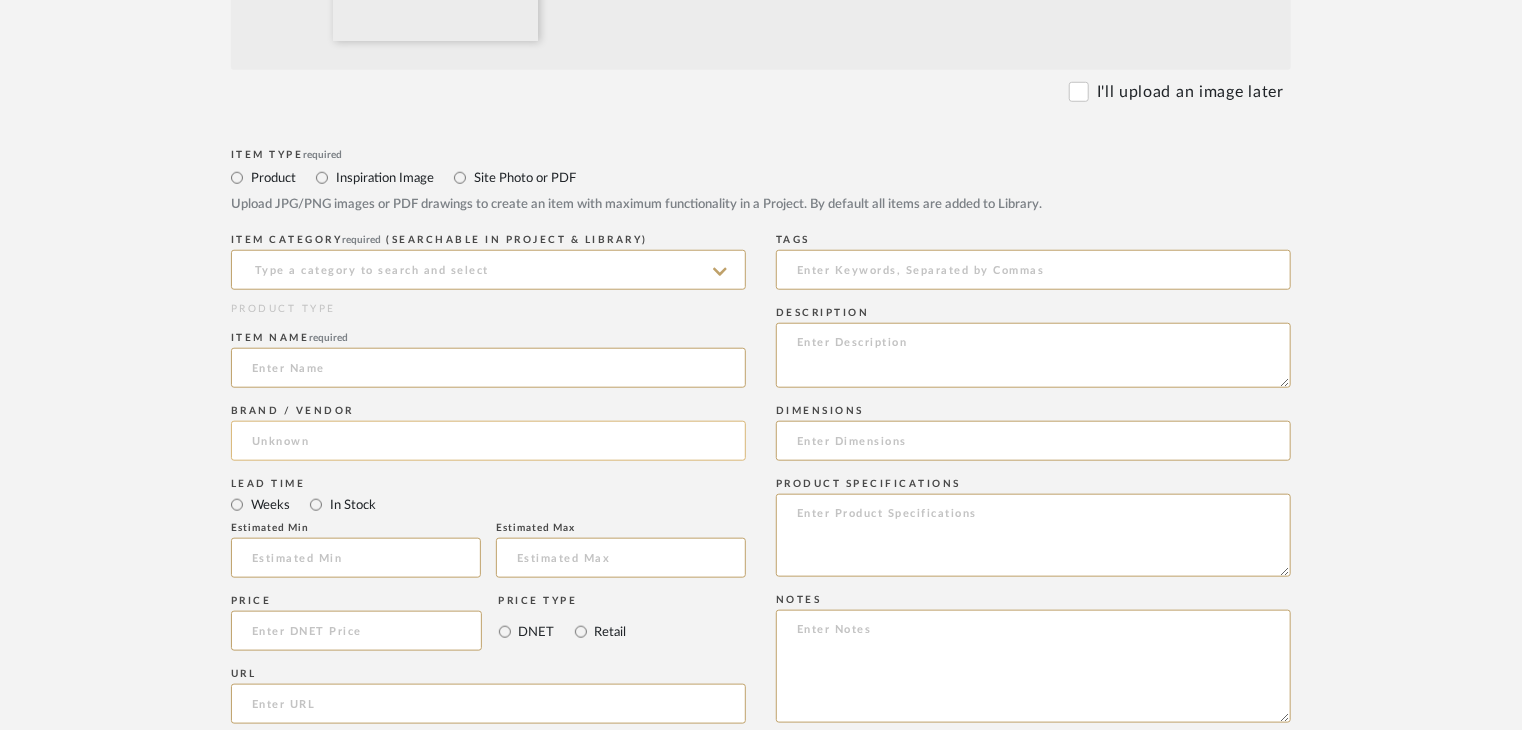 scroll, scrollTop: 800, scrollLeft: 0, axis: vertical 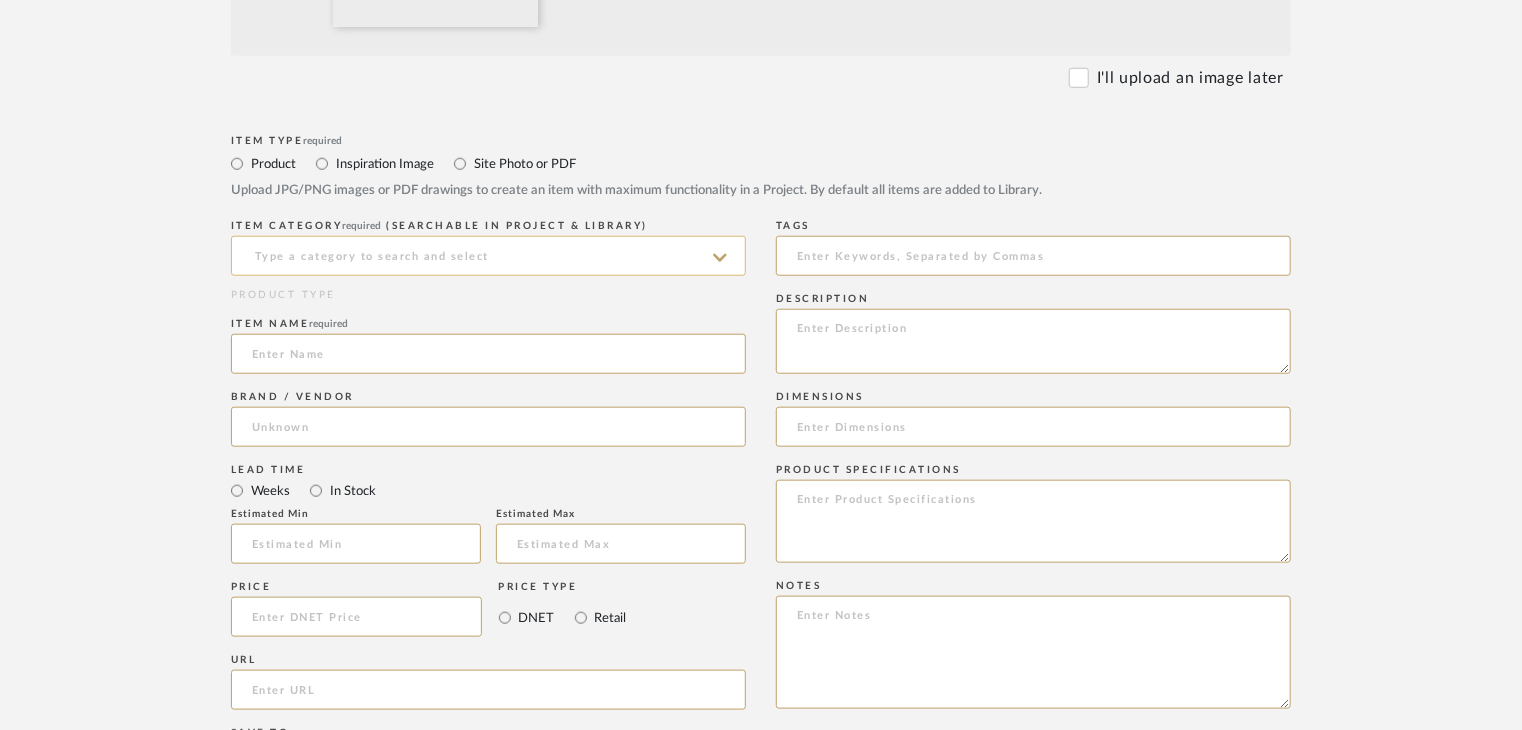 click 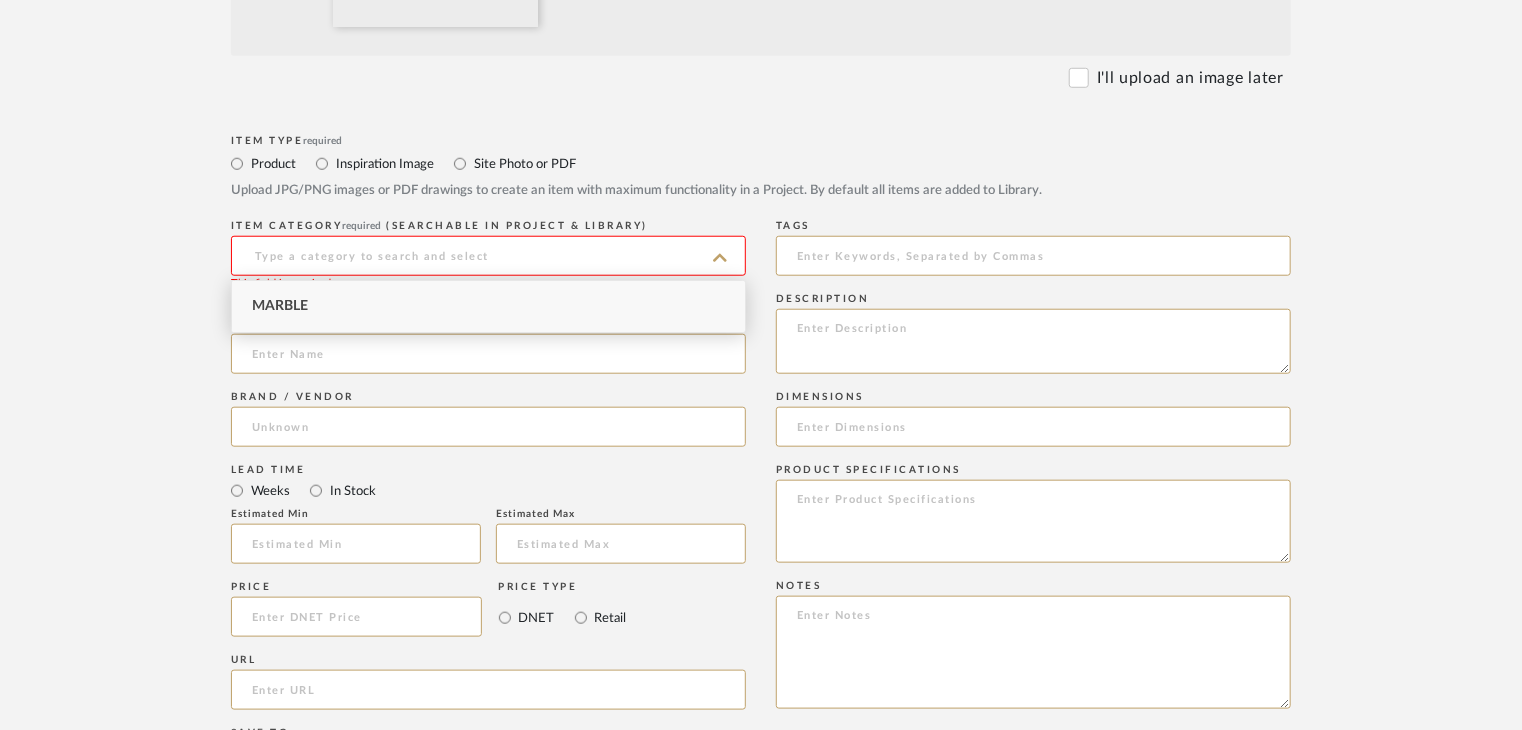 click on "Marble" at bounding box center (488, 306) 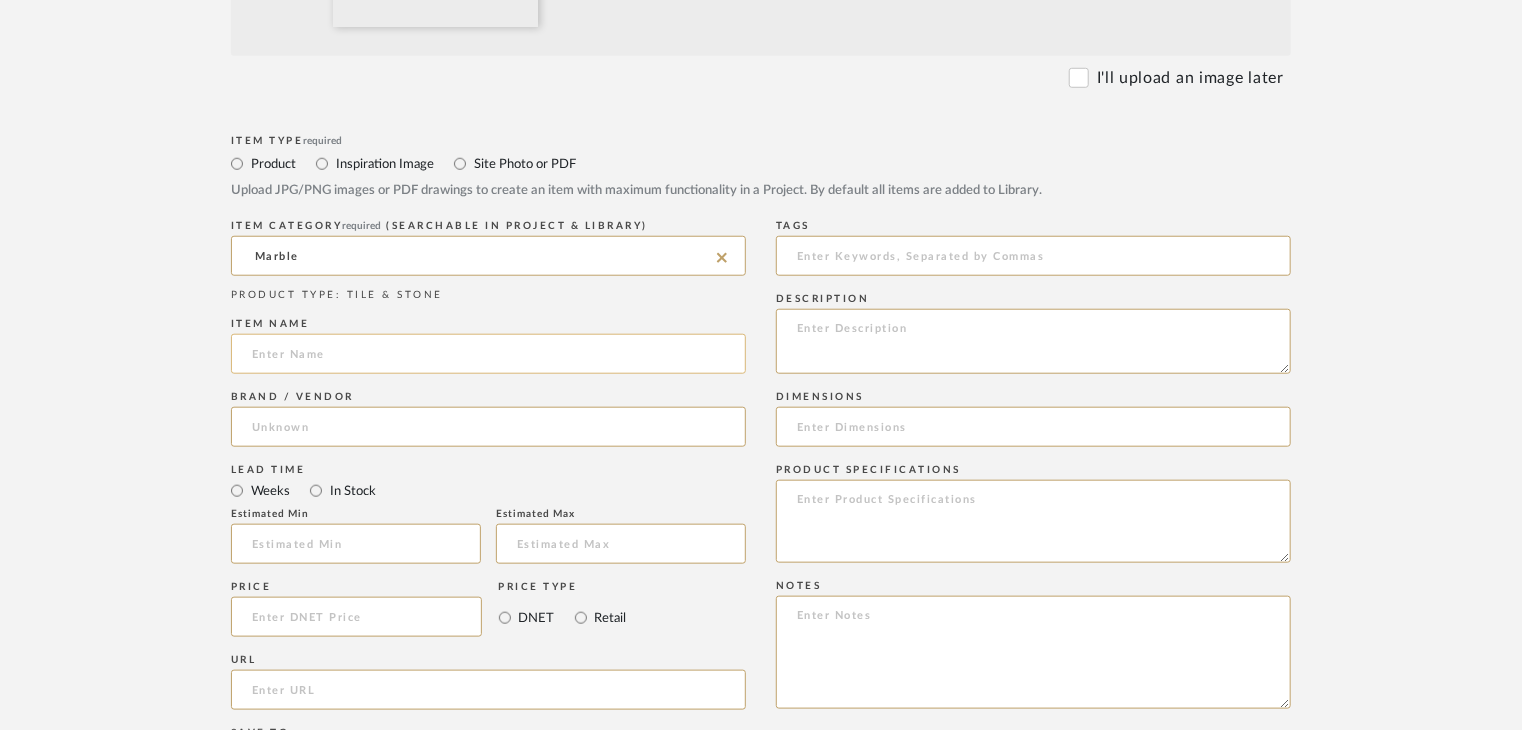 click 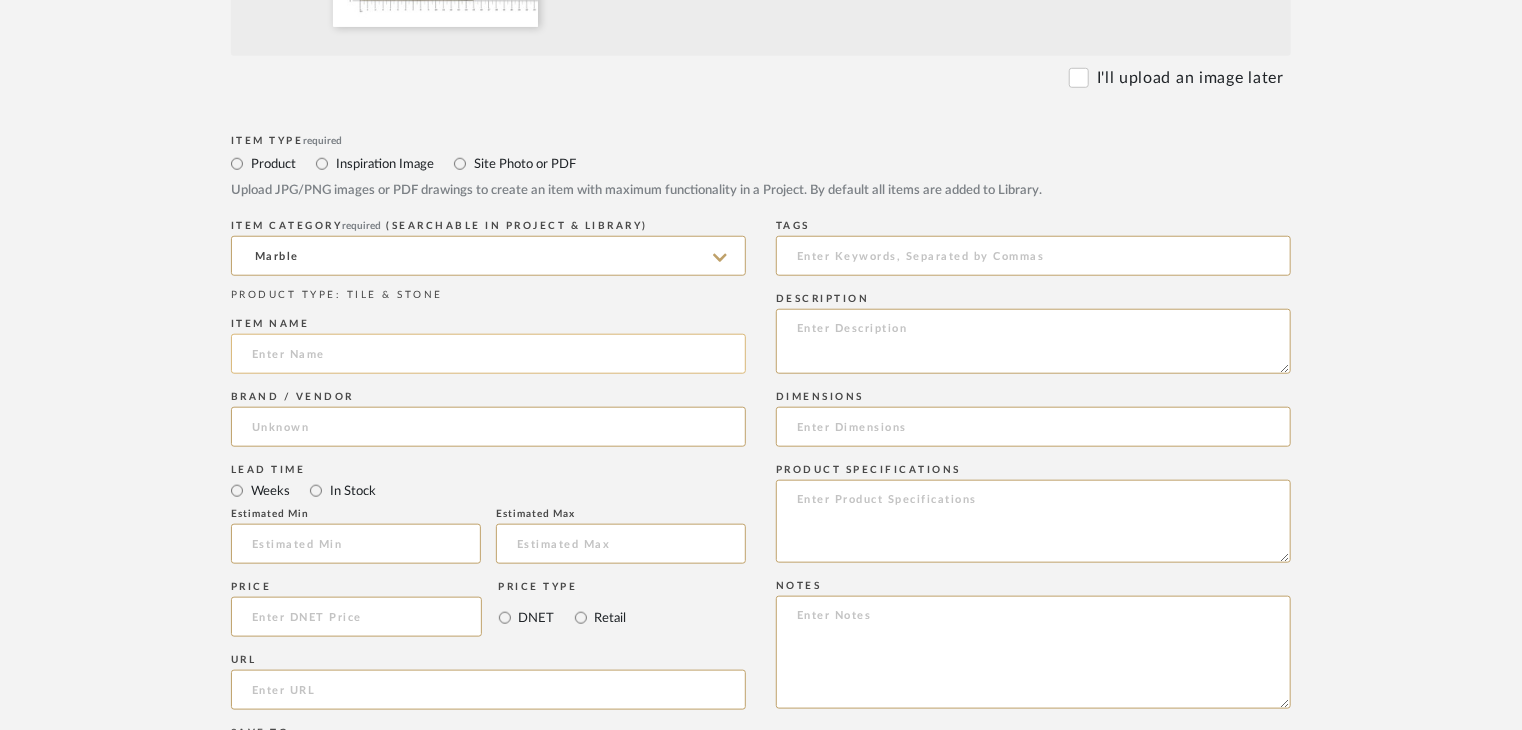 paste on "EMERALD QUARTZ" 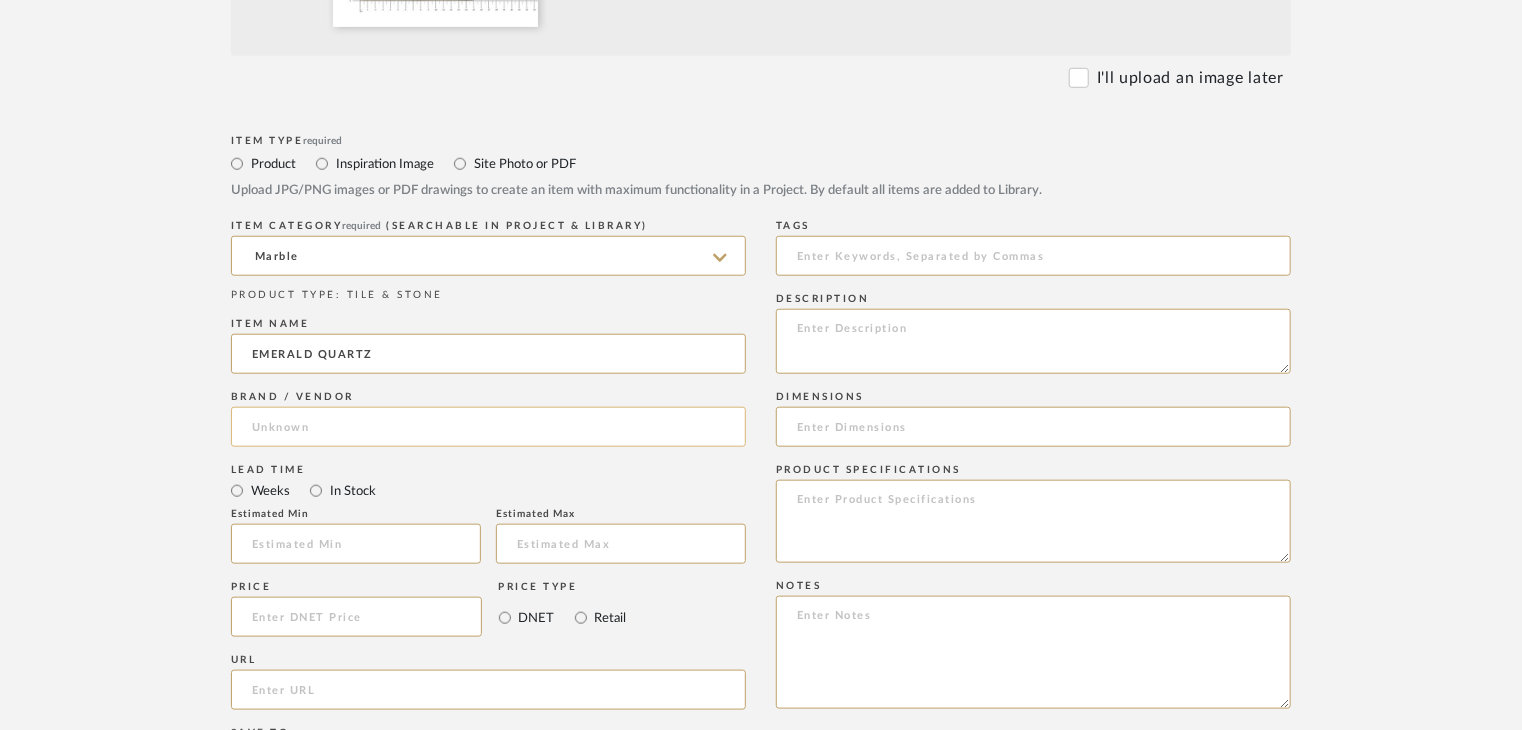 type on "EMERALD QUARTZ" 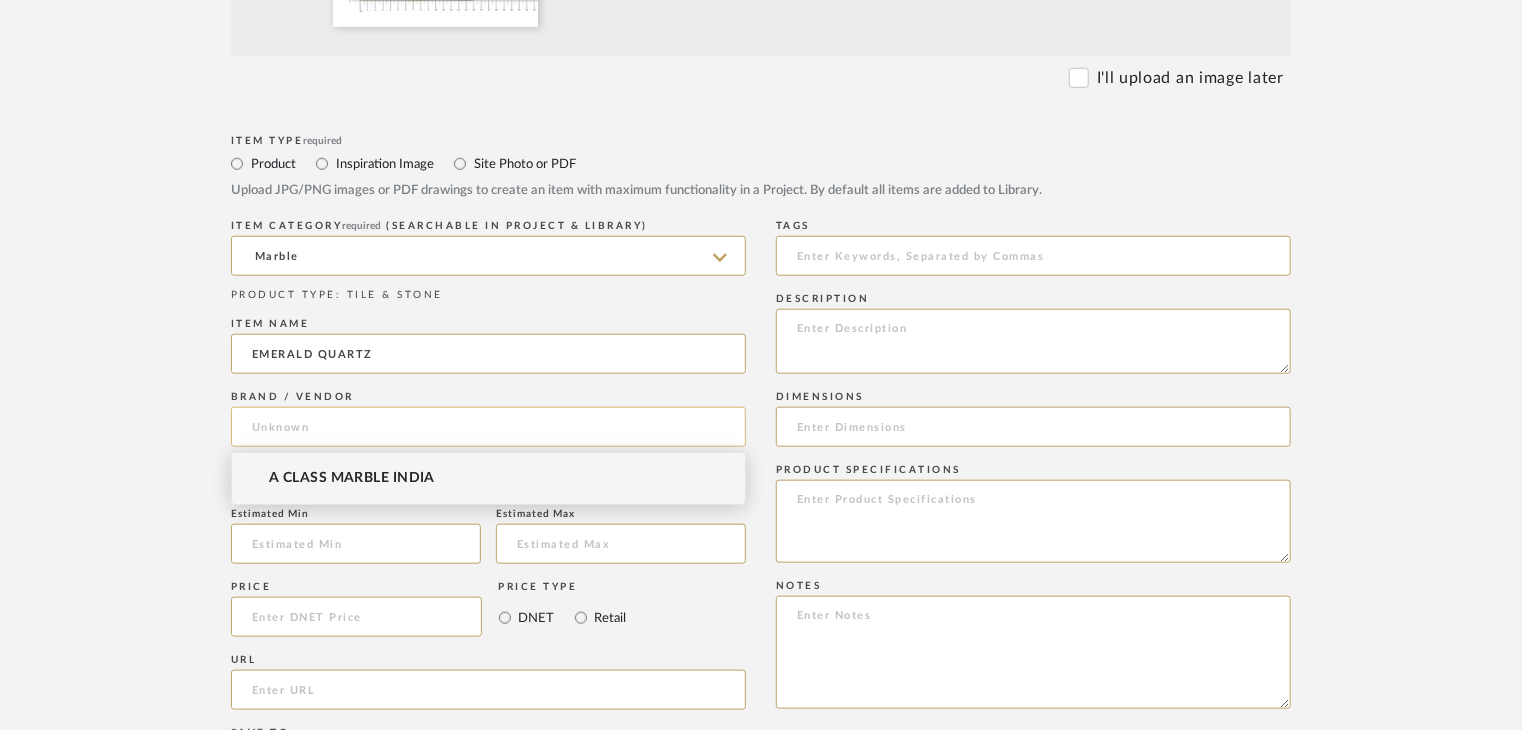 click 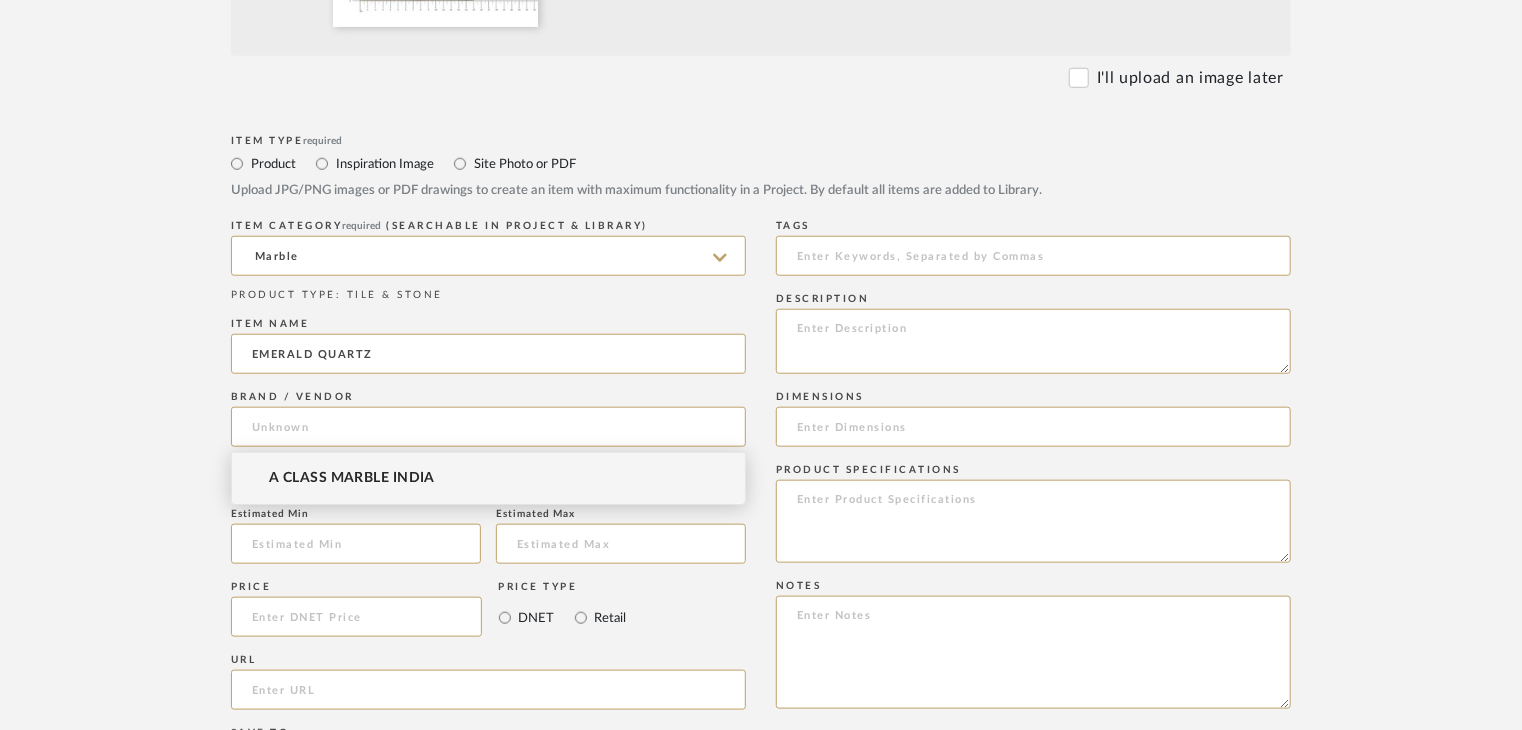 click on "A CLASS MARBLE INDIA" at bounding box center [488, 478] 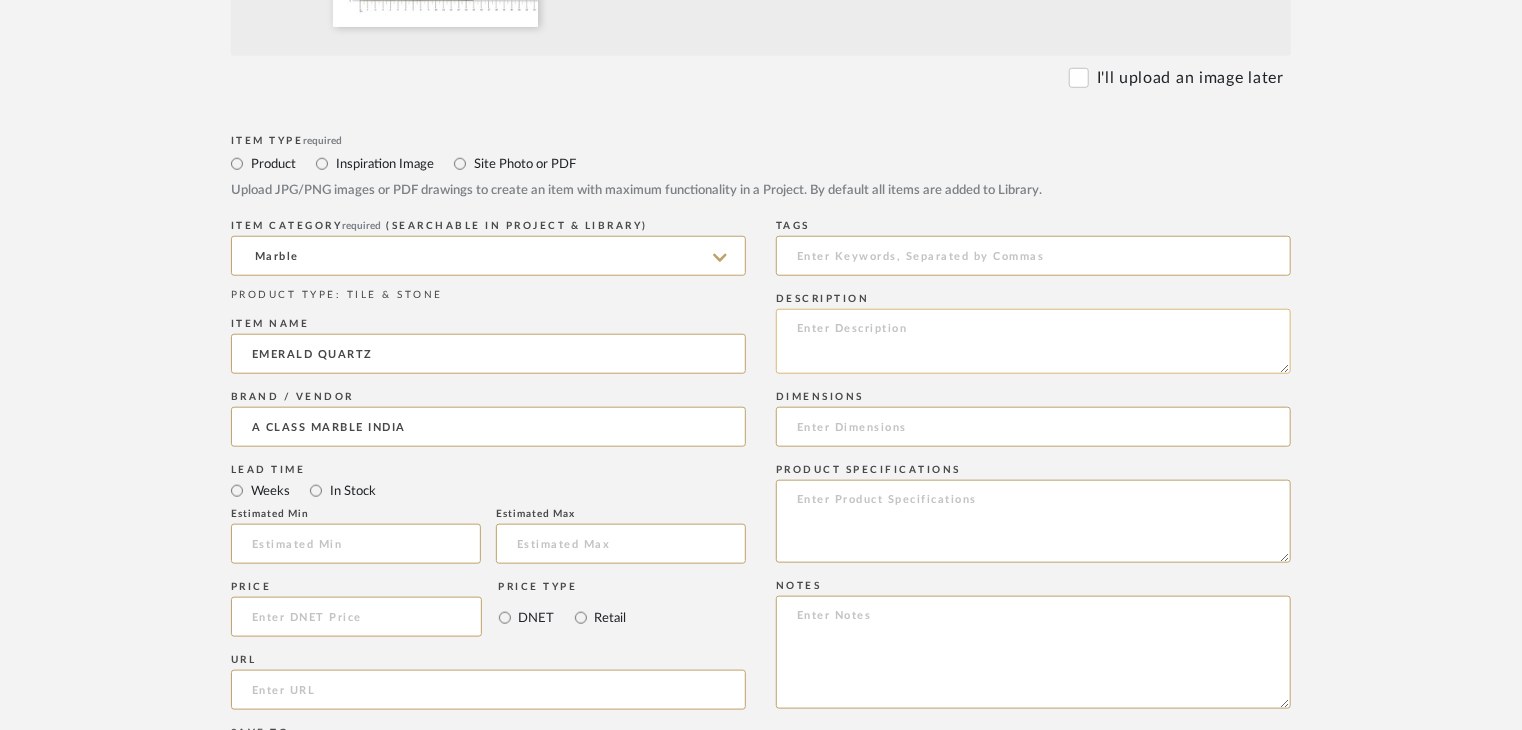click 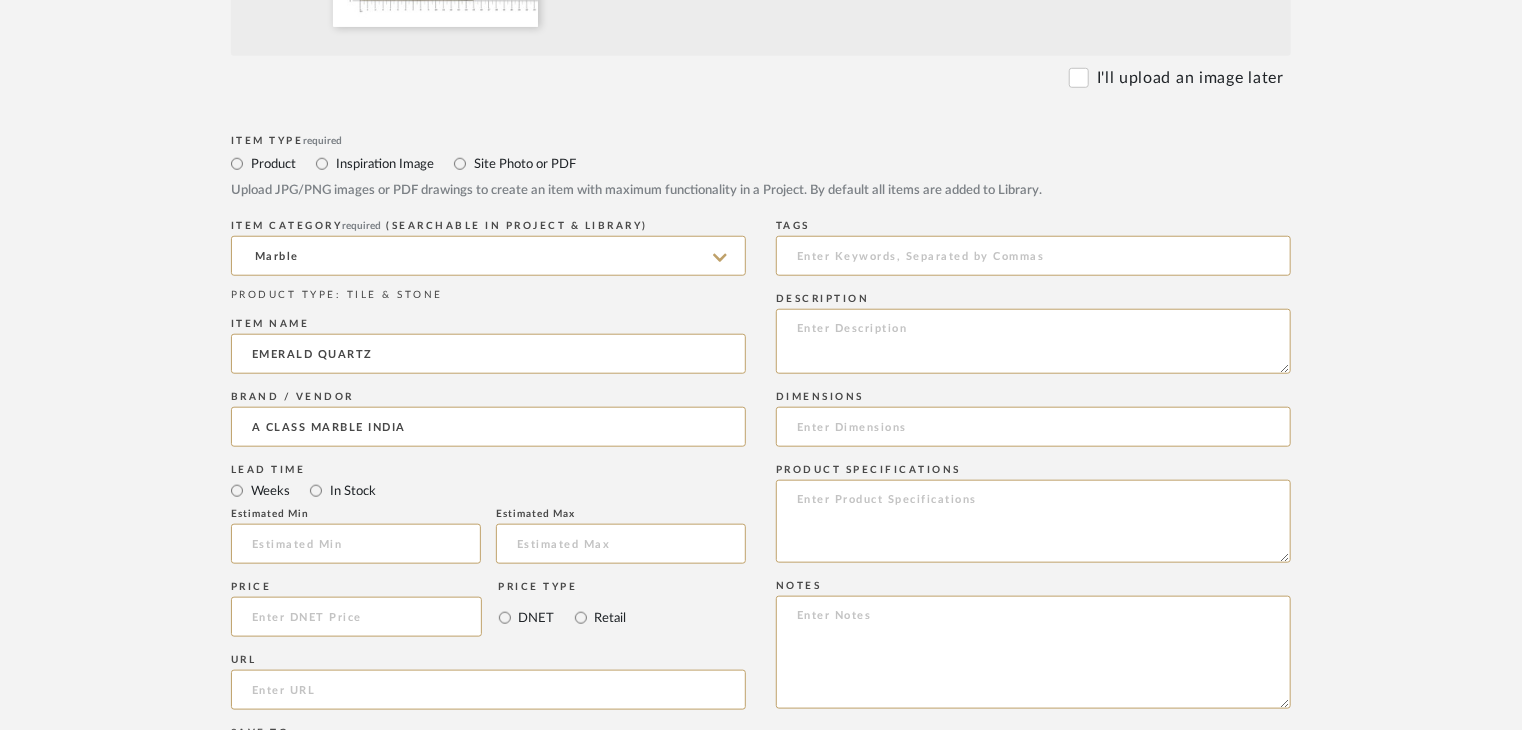 click on "Dimensions" 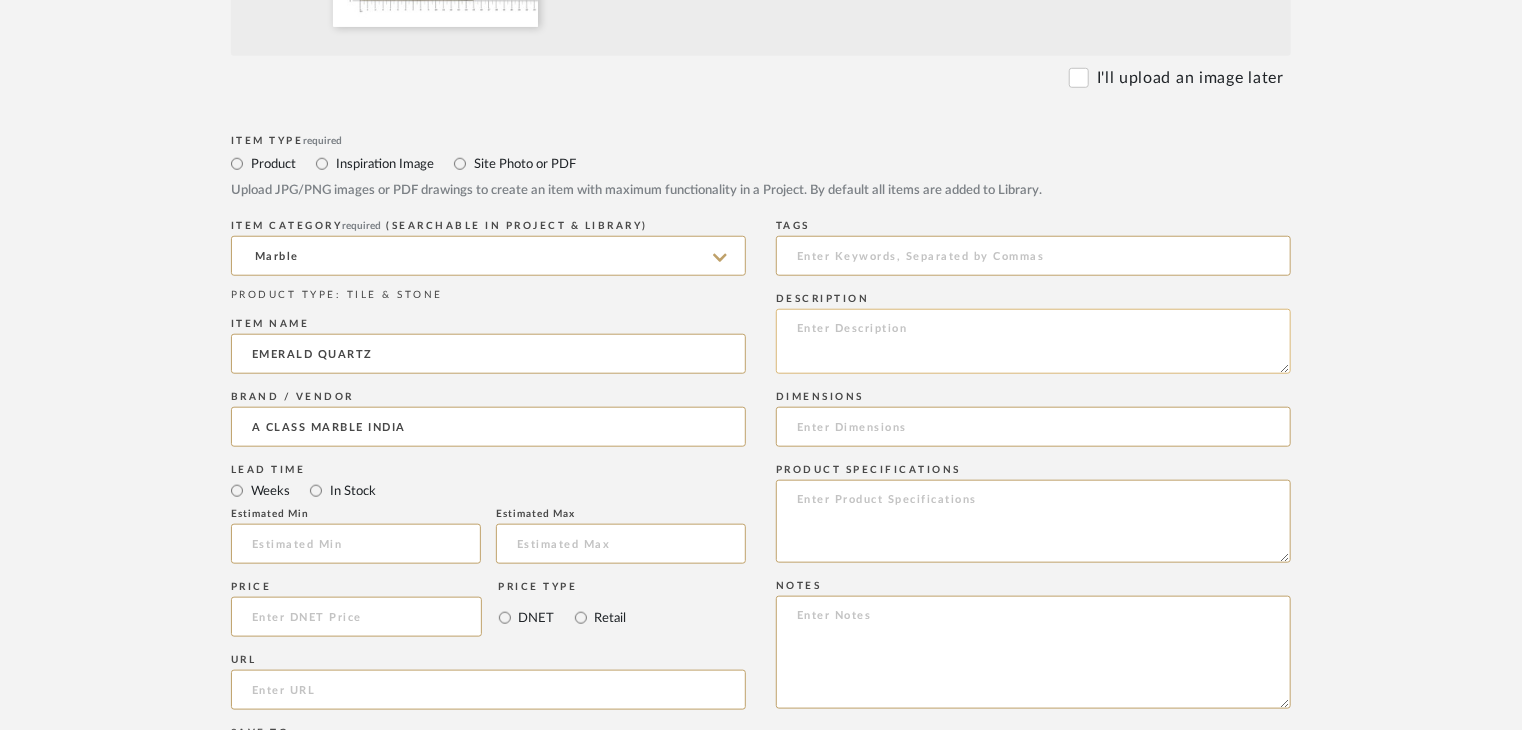 click 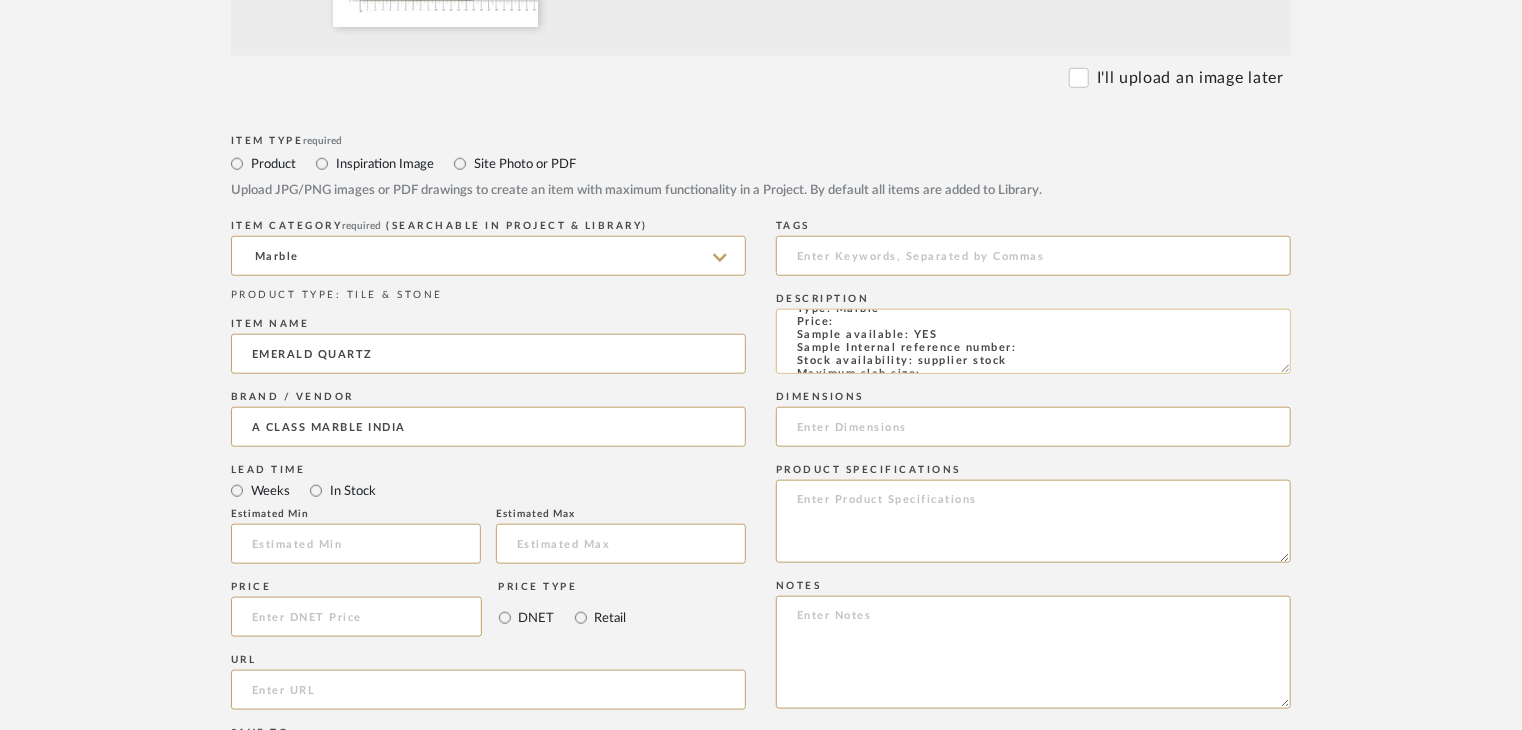 scroll, scrollTop: 0, scrollLeft: 0, axis: both 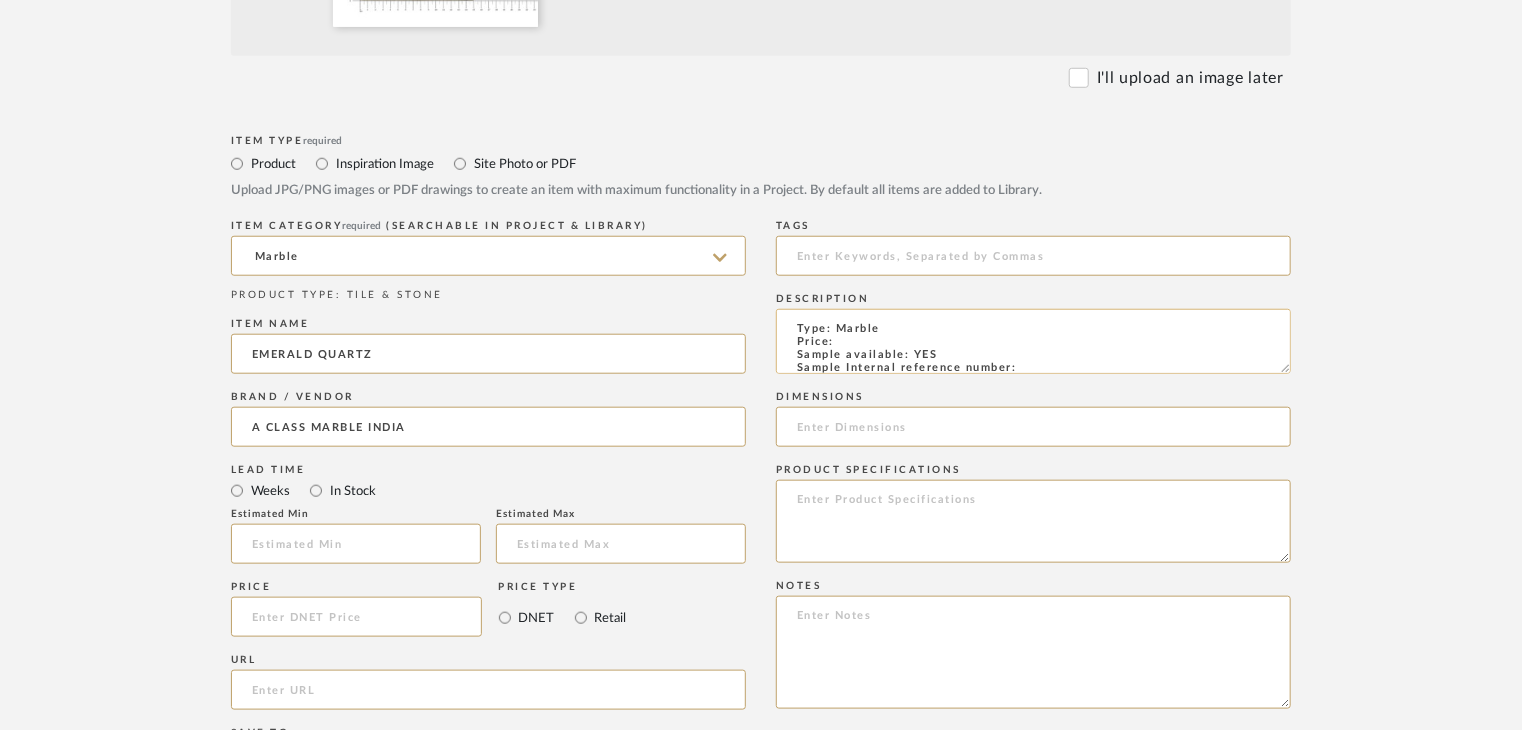 click on "Type: Marble
Price:
Sample available: YES
Sample Internal reference number:
Stock availability: supplier stock
Maximum slab size:
Thickness: (as mentioned)
Other available thickness: (as mentioned)
Finish:
Other finishes available: (as applicable)
Installation requirements: (as applicable)
Lead time: (as applicable)
3D available: No
Product description:
Any other details:" 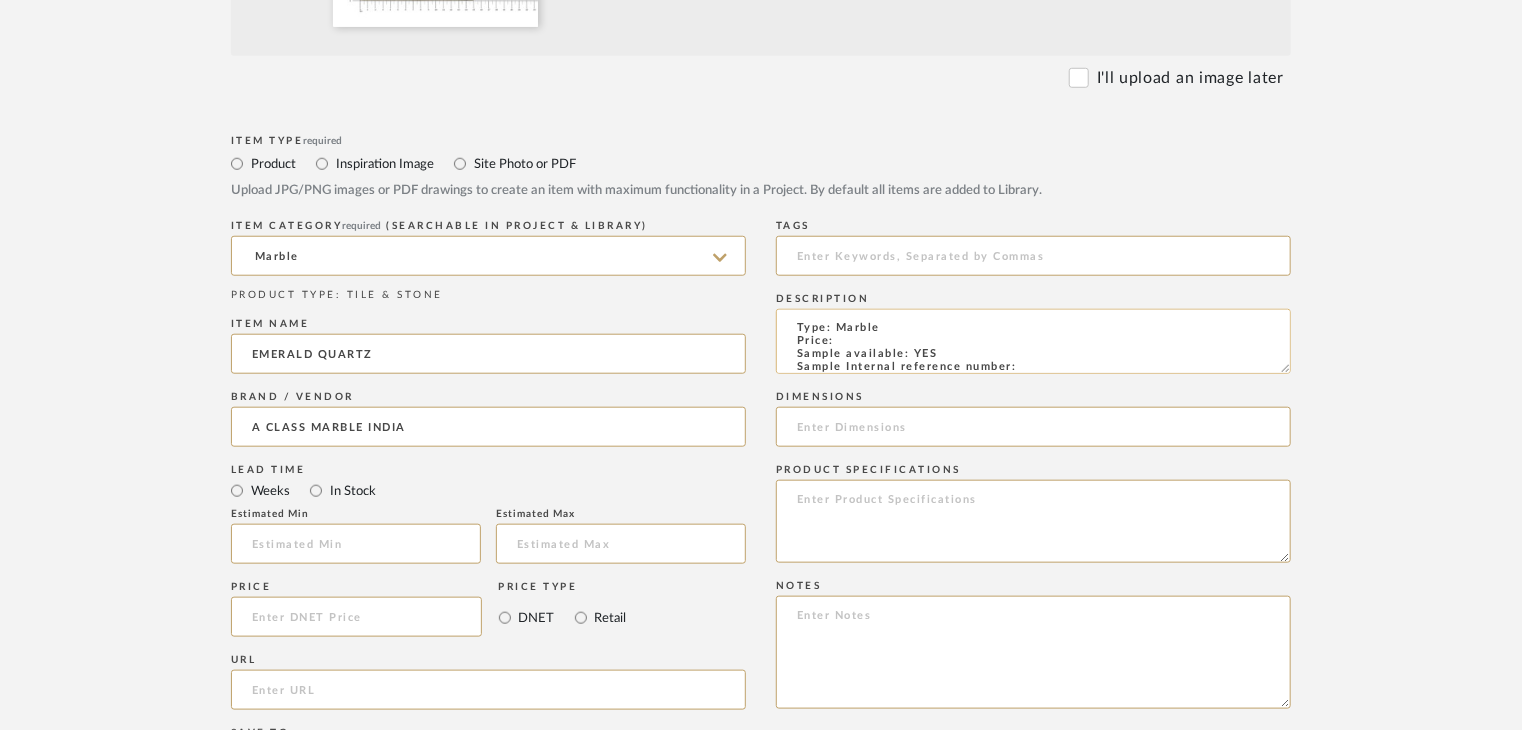 paste on "[REFERENCE]" 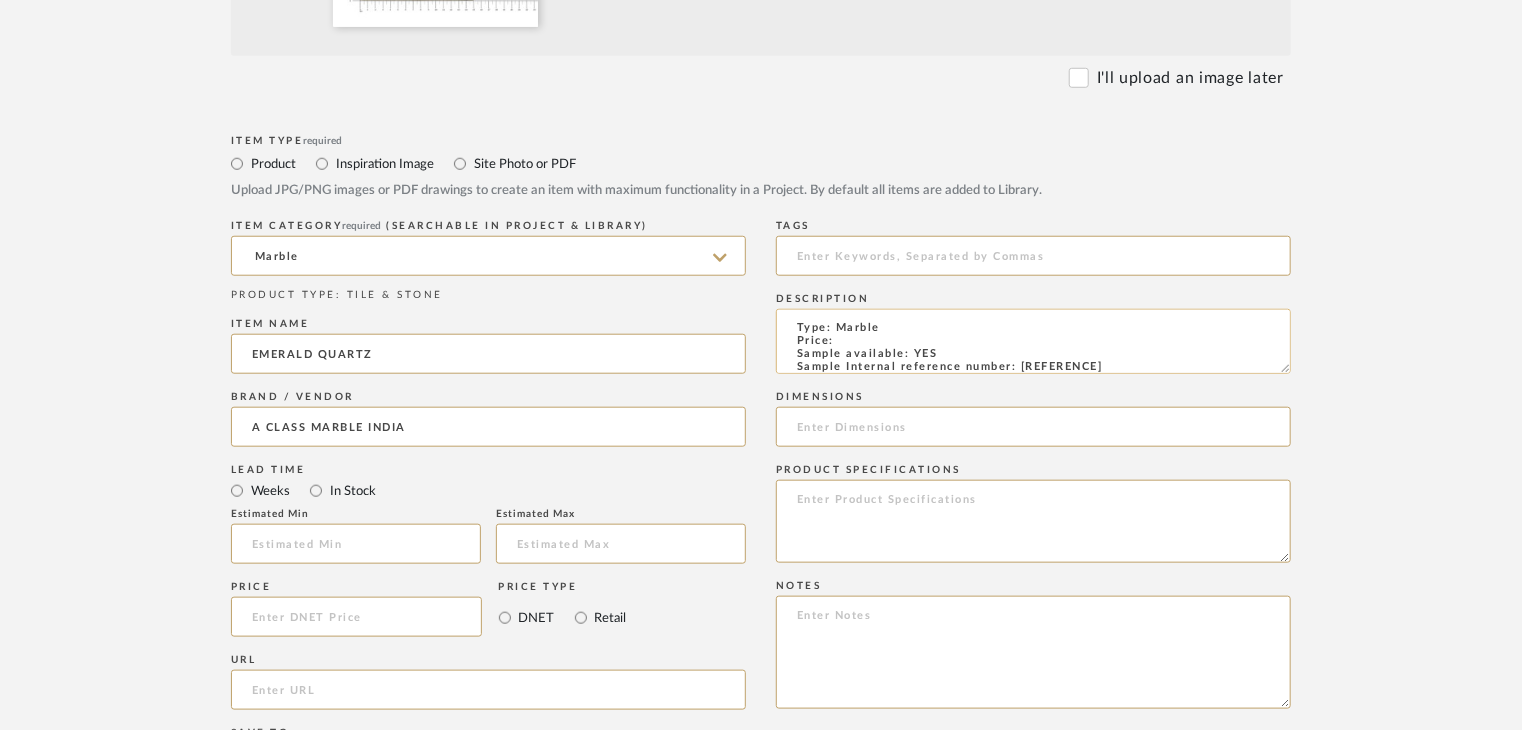 scroll, scrollTop: 15, scrollLeft: 0, axis: vertical 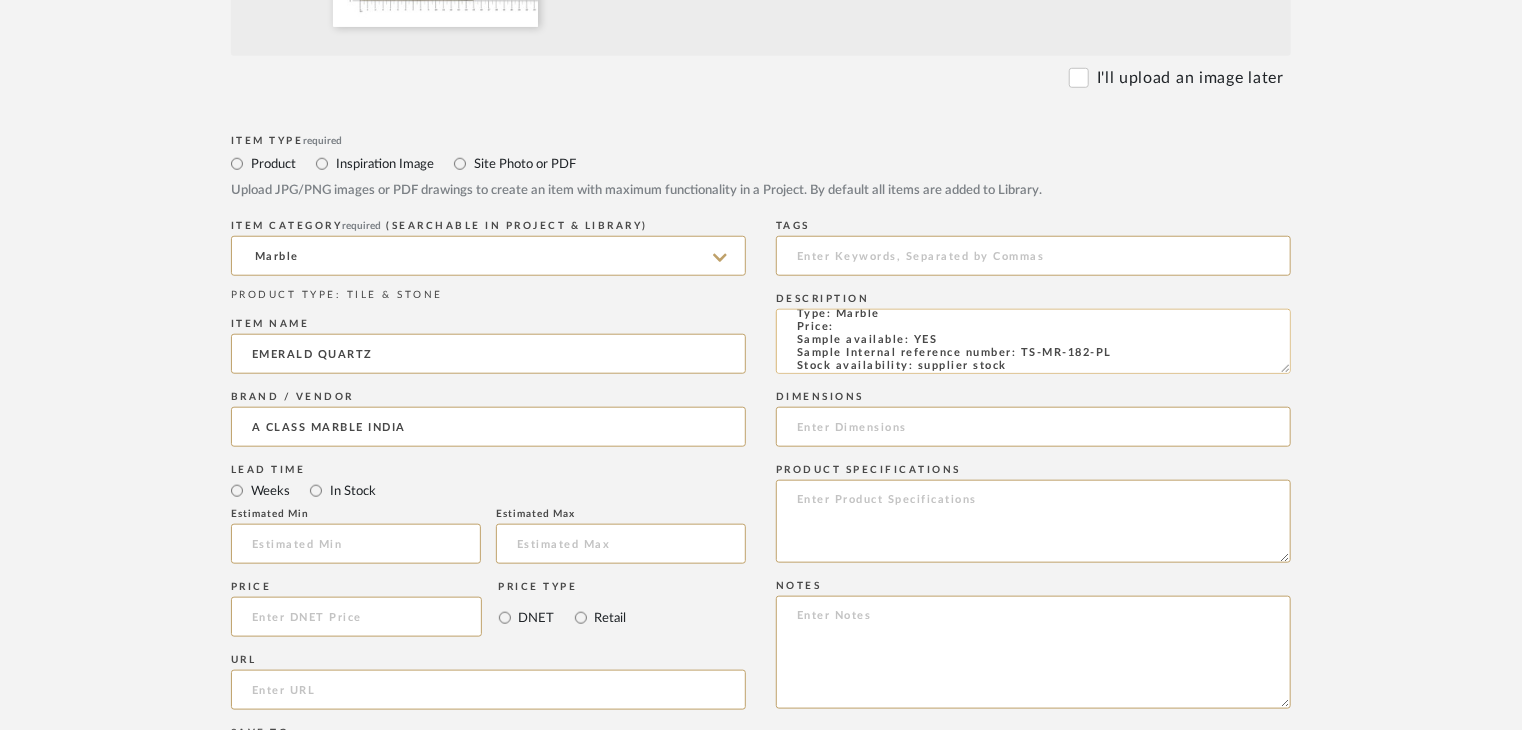click on "Type: Marble
Price:
Sample available: YES
Sample Internal reference number: TS-MR-182-PL
Stock availability: supplier stock
Maximum slab size:
Thickness: (as mentioned)
Other available thickness: (as mentioned)
Finish:
Other finishes available: (as applicable)
Installation requirements: (as applicable)
Lead time: (as applicable)
3D available: No
Product description:
Any other details:" 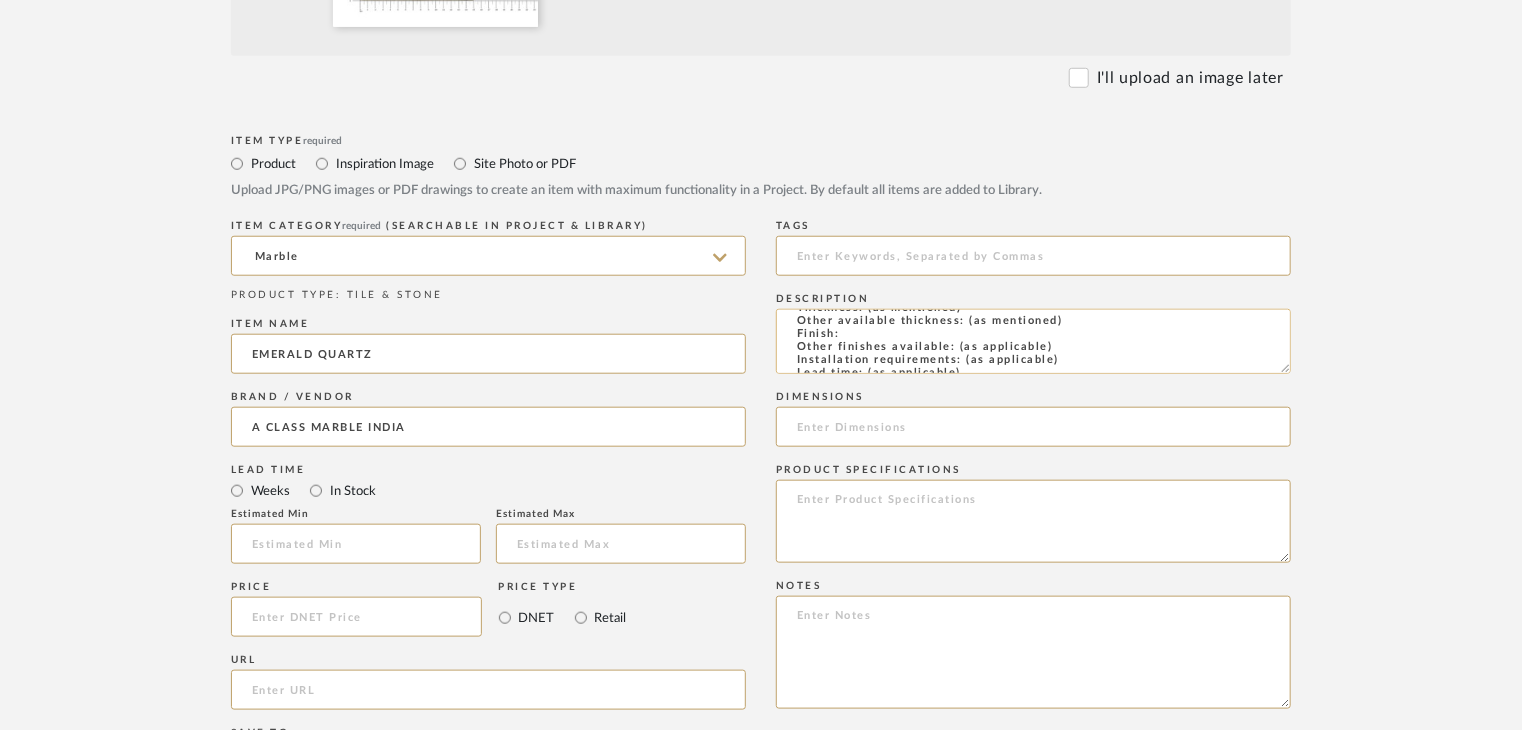 scroll, scrollTop: 100, scrollLeft: 0, axis: vertical 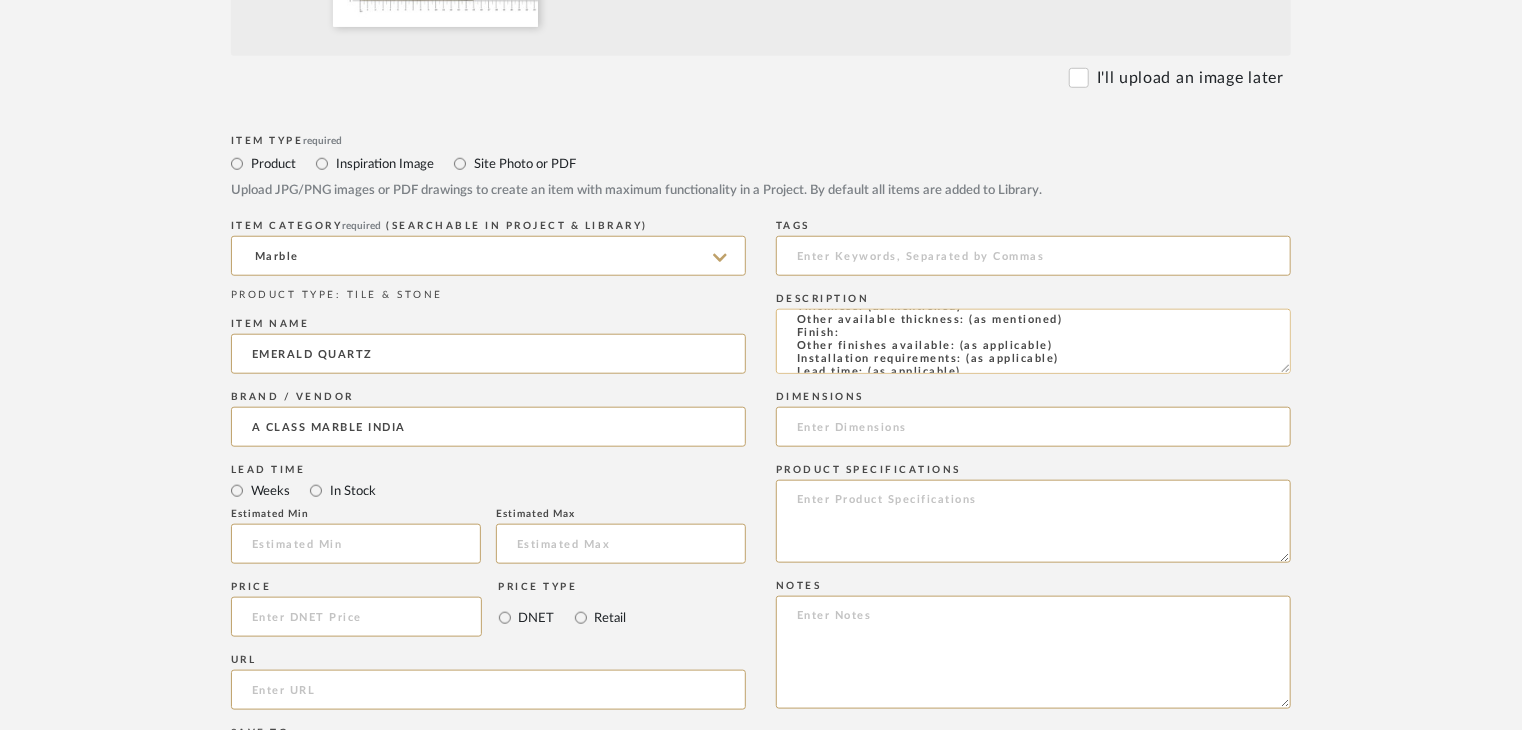 click on "Type: Marble
Price:
Sample available: YES
Sample Internal reference number: TS-MR-182-PL
Stock availability: supplier stock
Maximum slab size:
Thickness: (as mentioned)
Other available thickness: (as mentioned)
Finish:
Other finishes available: (as applicable)
Installation requirements: (as applicable)
Lead time: (as applicable)
3D available: No
Product description:
Any other details:" 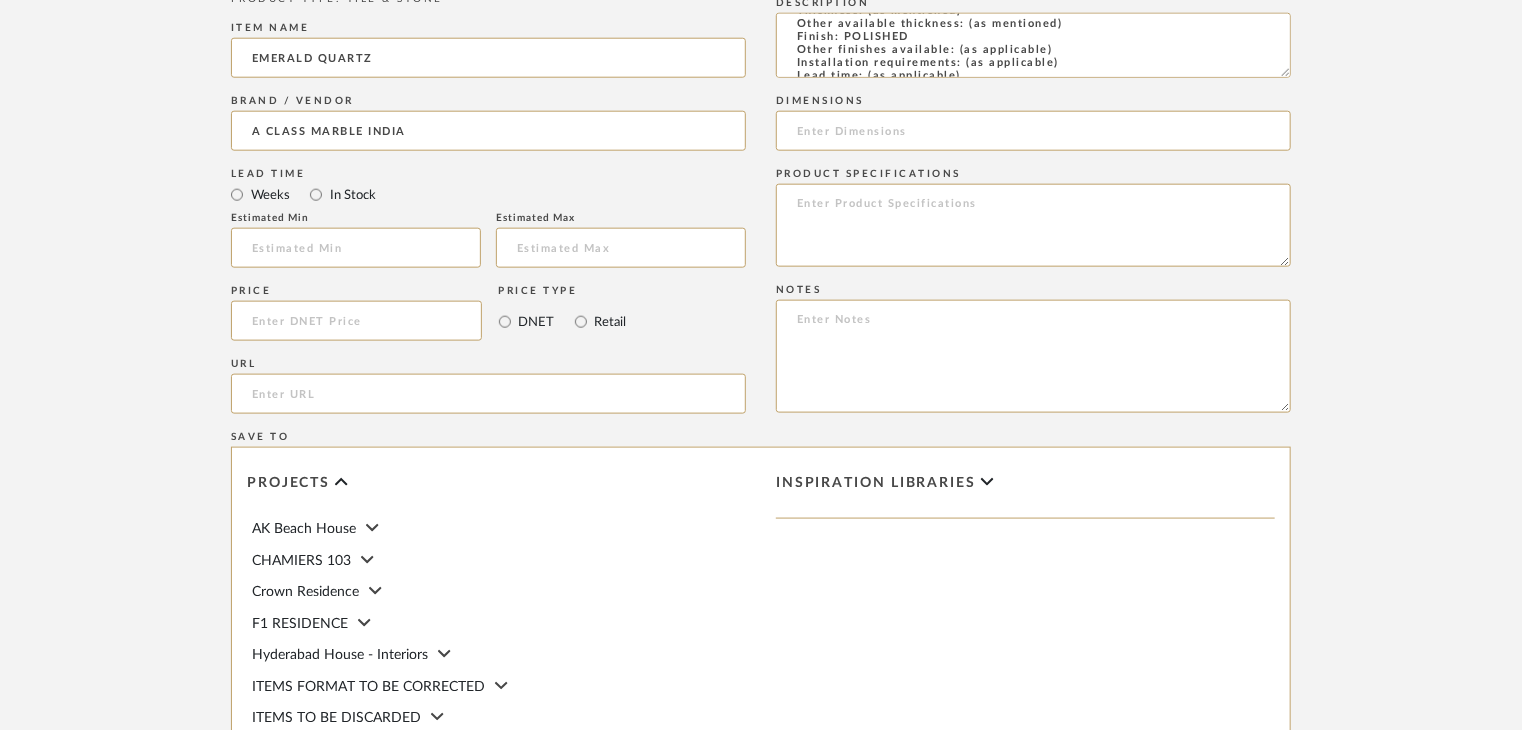 scroll, scrollTop: 1400, scrollLeft: 0, axis: vertical 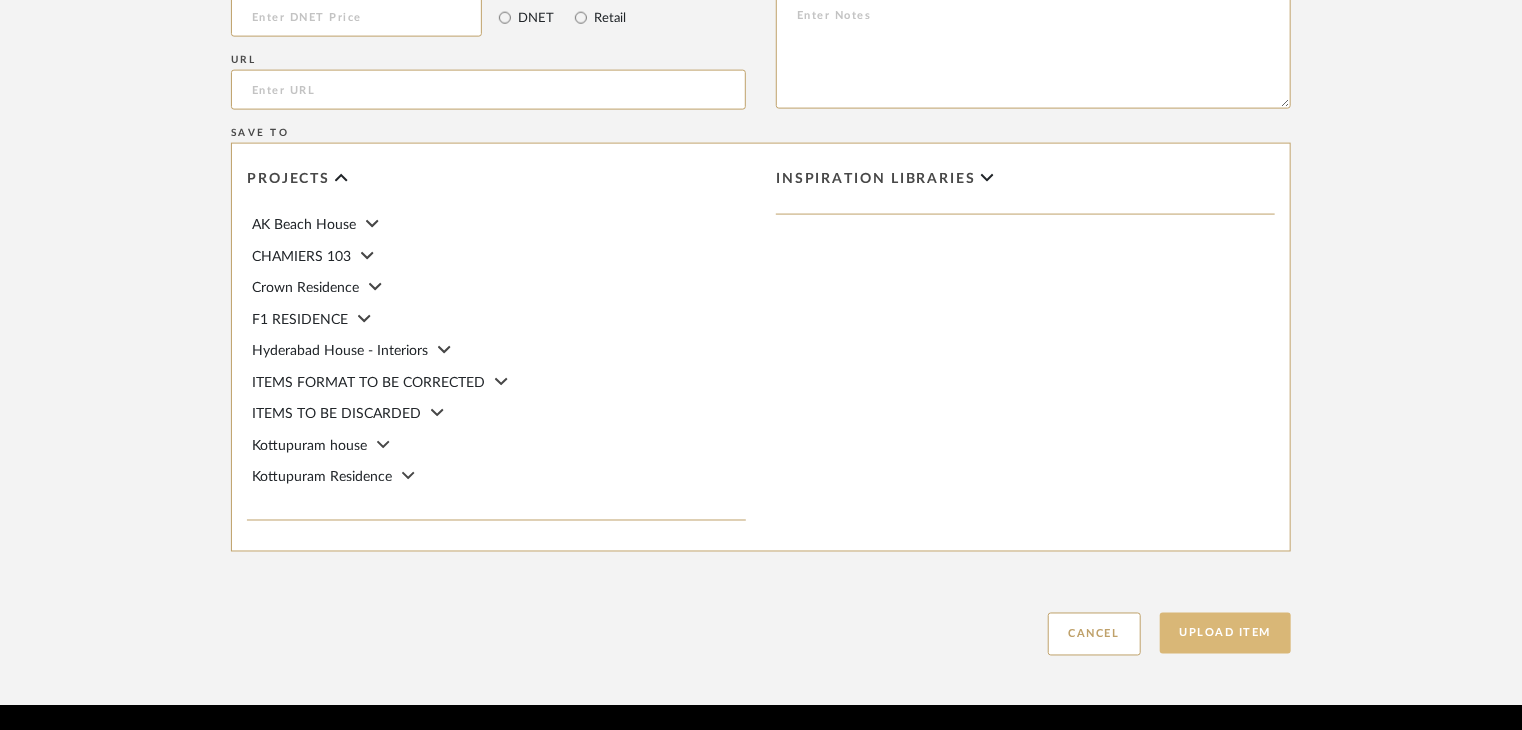 type on "Type: Marble
Price:
Sample available: YES
Sample Internal reference number: TS-MR-182-PL
Stock availability: supplier stock
Maximum slab size:
Thickness: (as mentioned)
Other available thickness: (as mentioned)
Finish: POLISHED
Other finishes available: (as applicable)
Installation requirements: (as applicable)
Lead time: (as applicable)
3D available: No
Product description:
Any other details:" 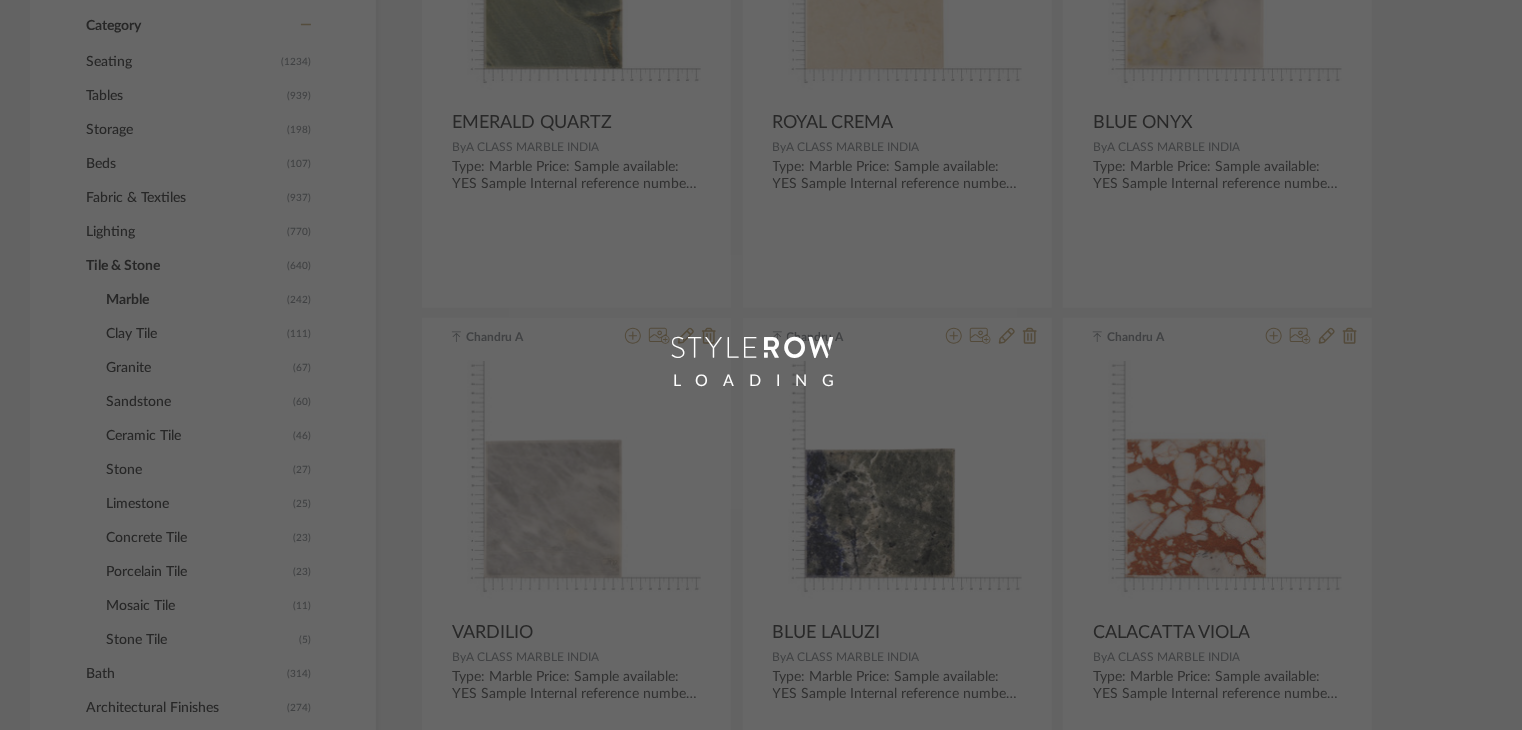 scroll, scrollTop: 0, scrollLeft: 0, axis: both 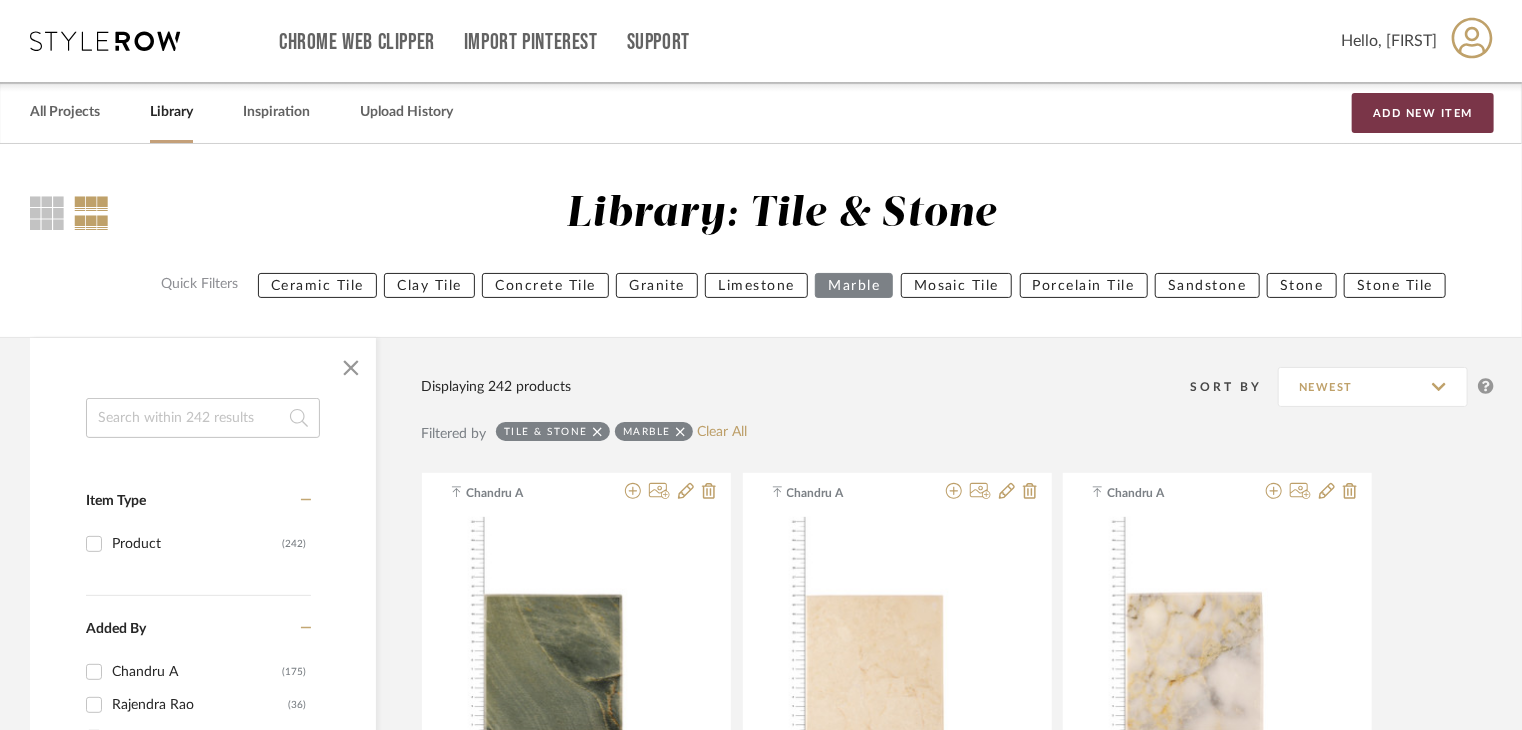click on "Add New Item" at bounding box center [1423, 113] 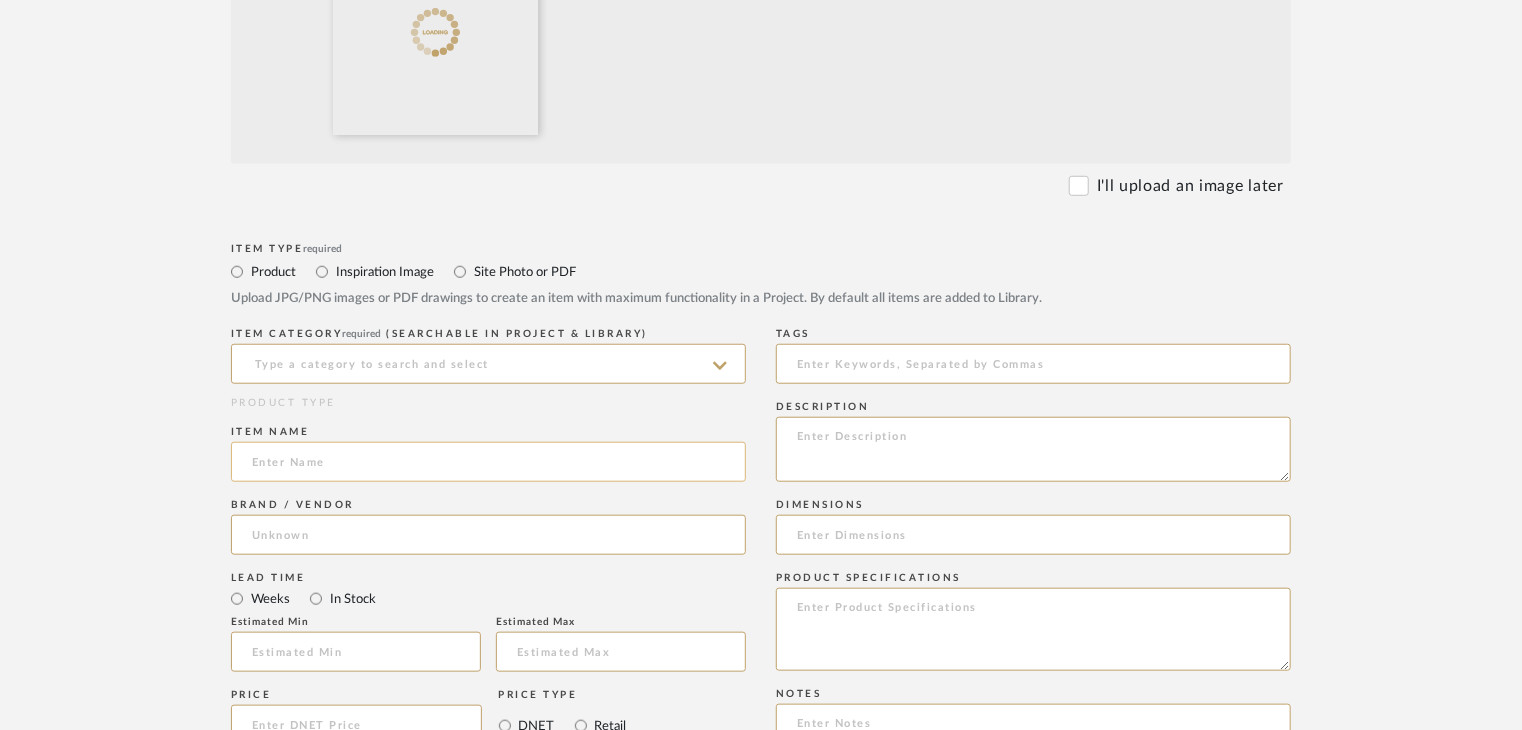 scroll, scrollTop: 700, scrollLeft: 0, axis: vertical 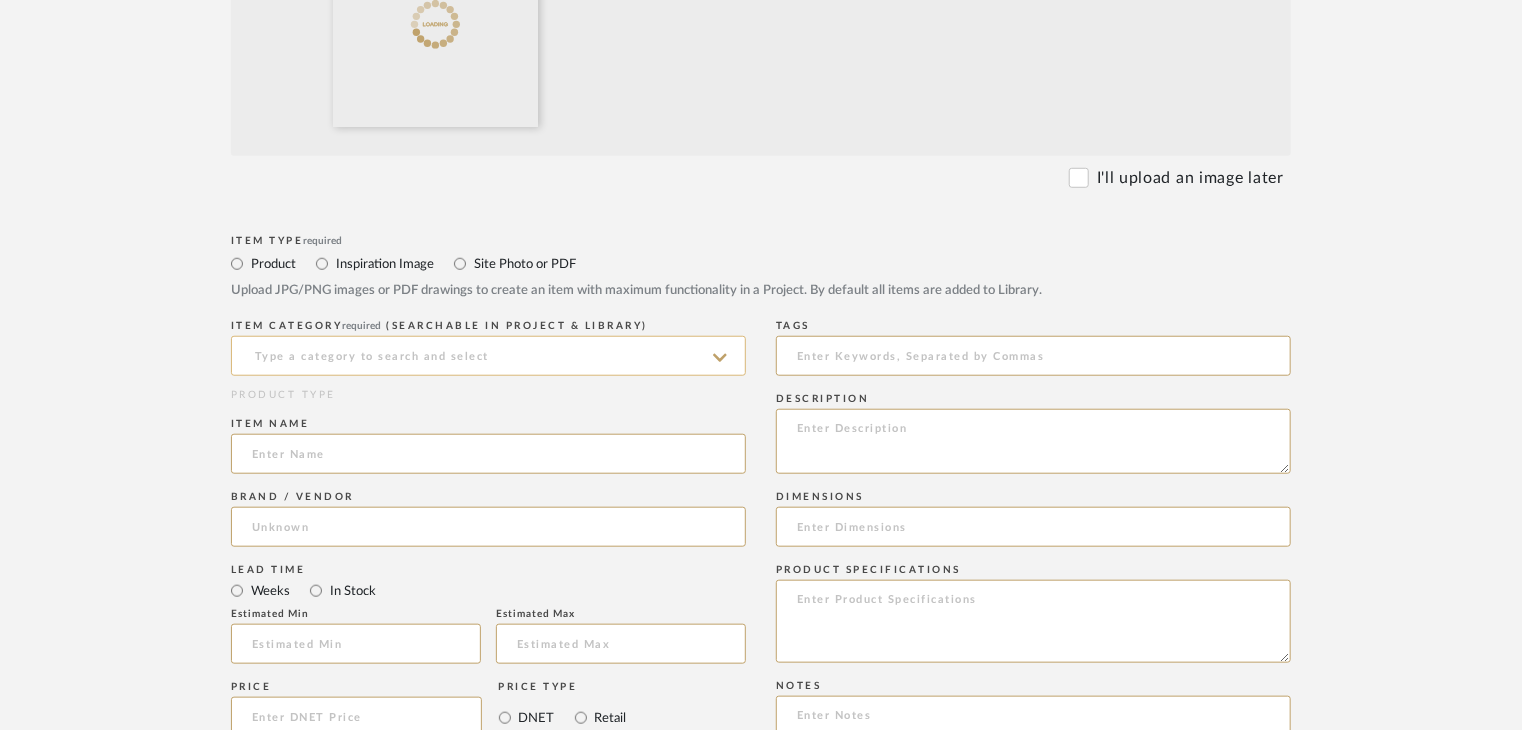 click 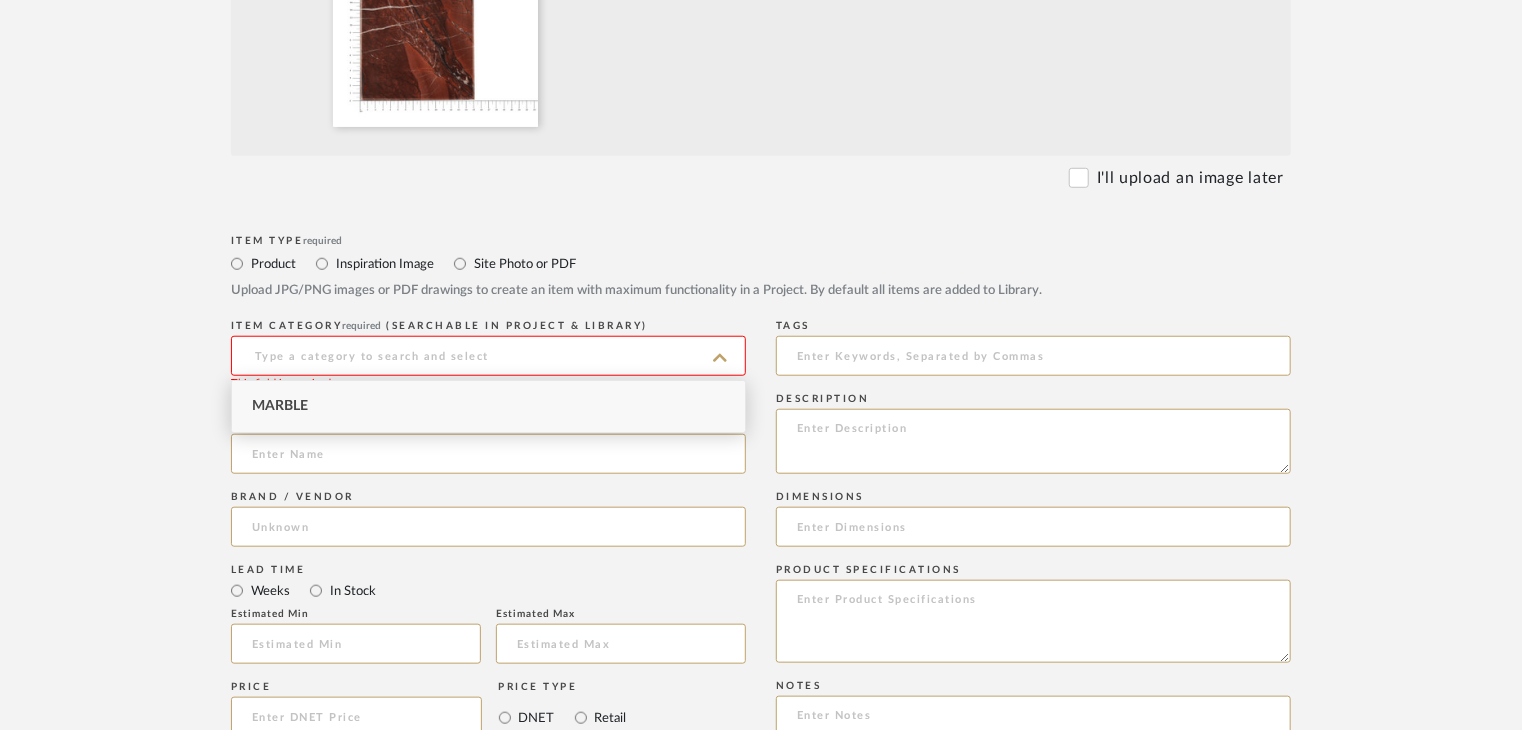 click on "Marble" at bounding box center [488, 406] 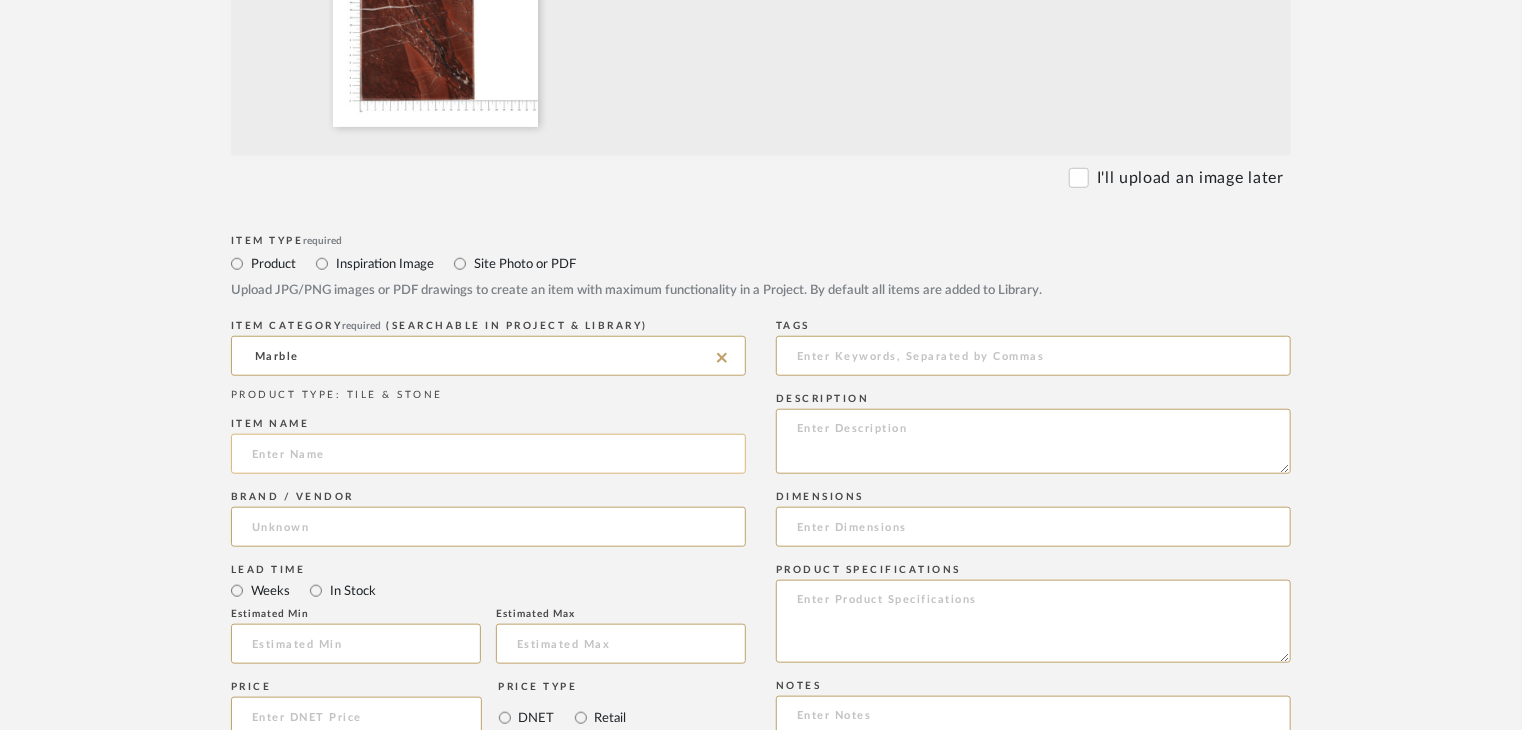 click 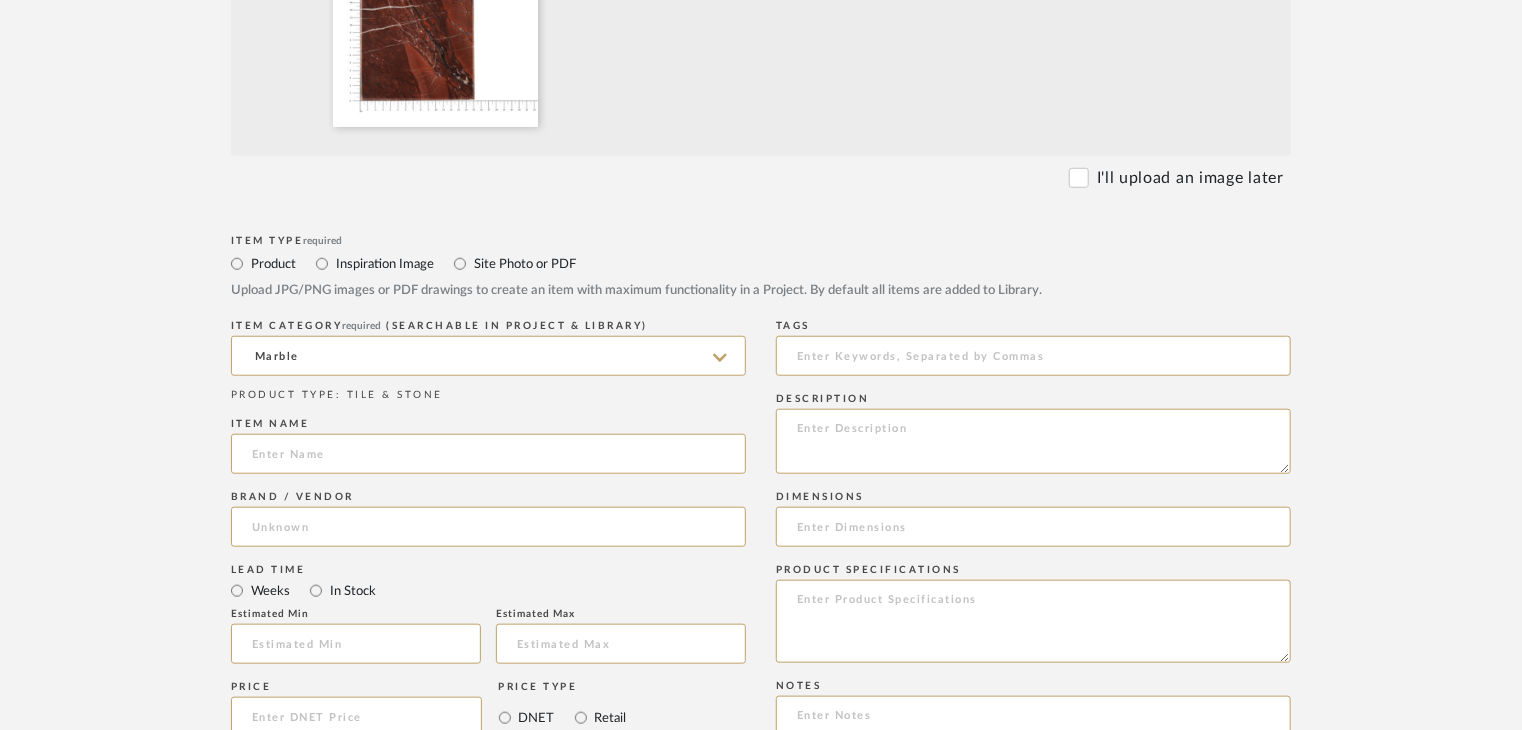 drag, startPoint x: 705, startPoint y: 384, endPoint x: 608, endPoint y: 403, distance: 98.84331 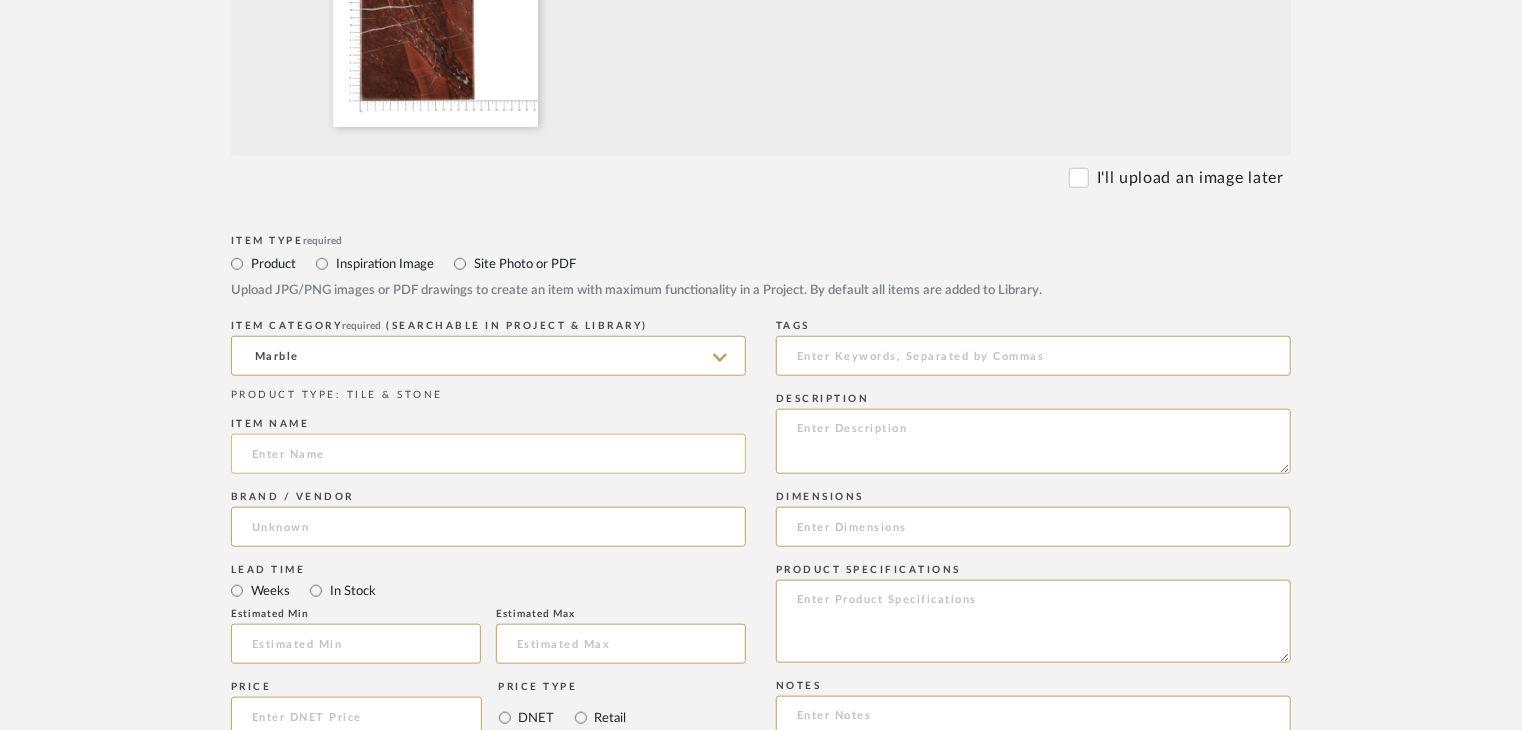 click 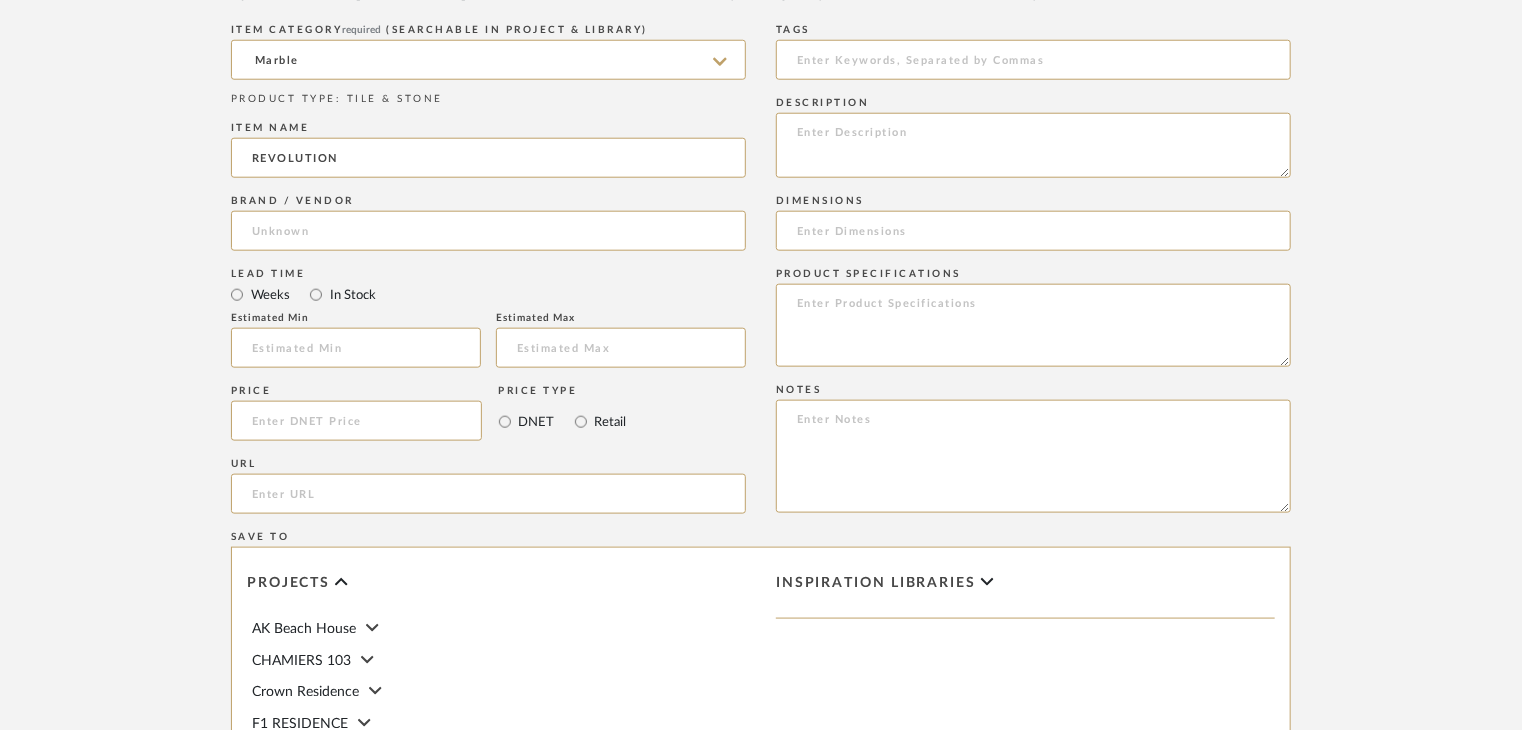 scroll, scrollTop: 1000, scrollLeft: 0, axis: vertical 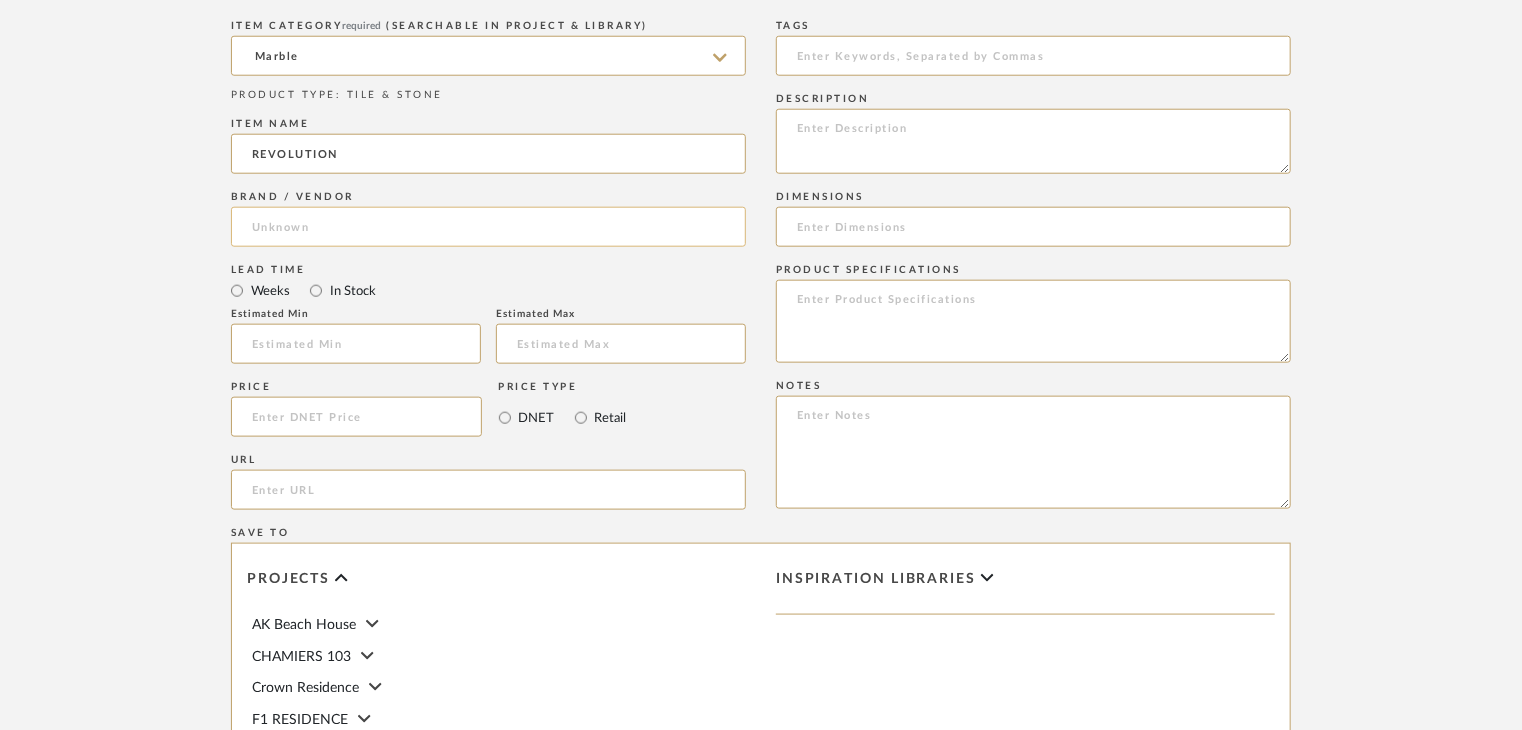 type on "REVOLUTION" 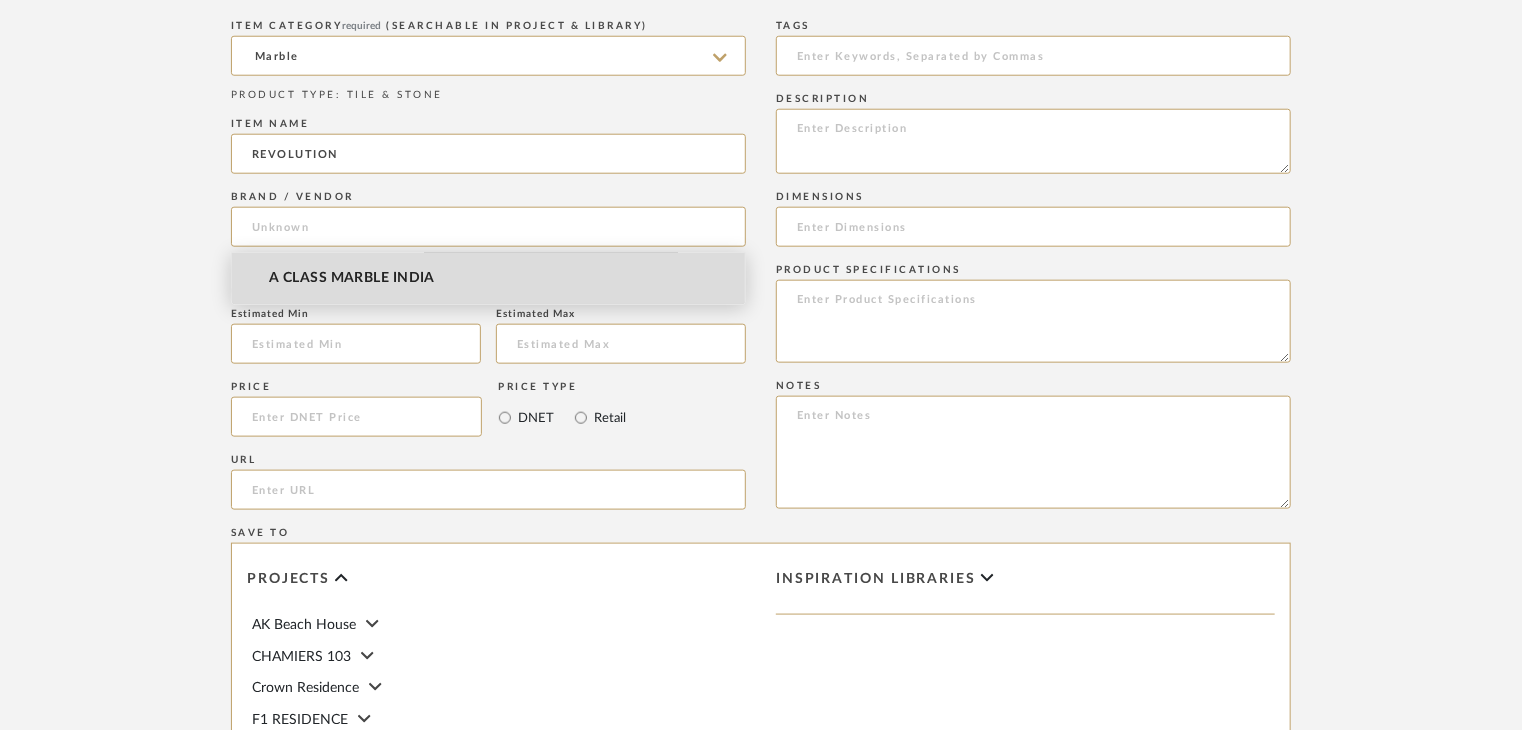 click on "A CLASS MARBLE INDIA" at bounding box center [488, 278] 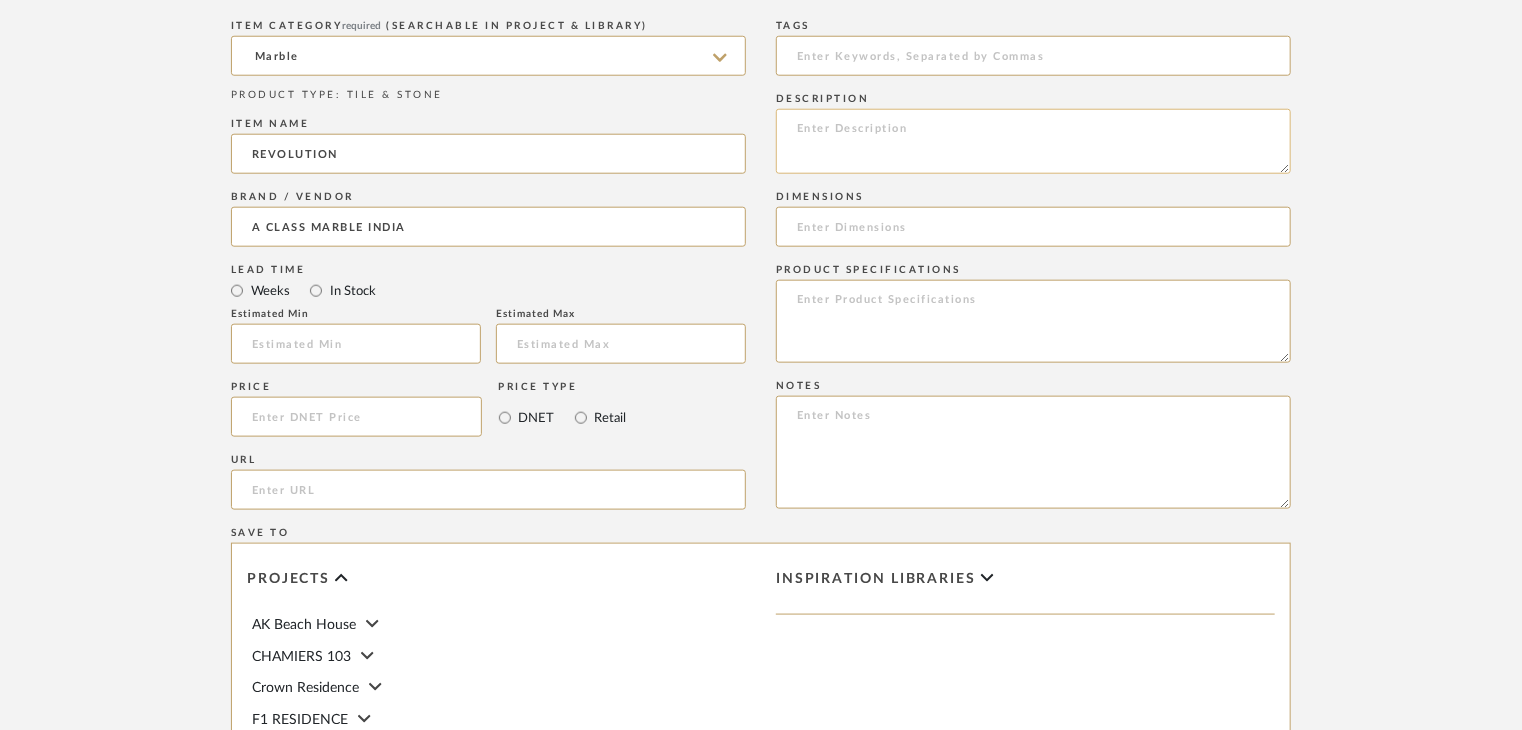 click 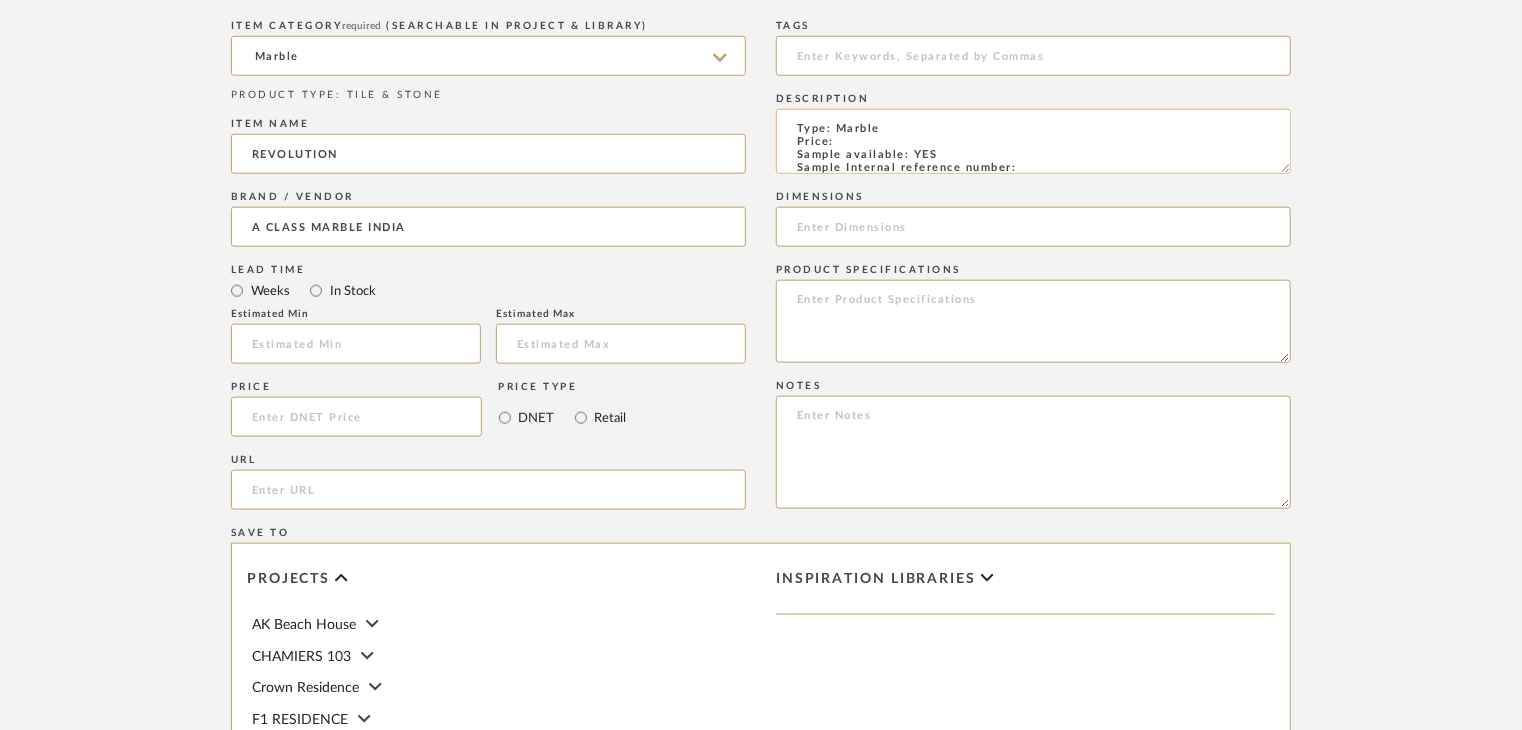 scroll, scrollTop: 151, scrollLeft: 0, axis: vertical 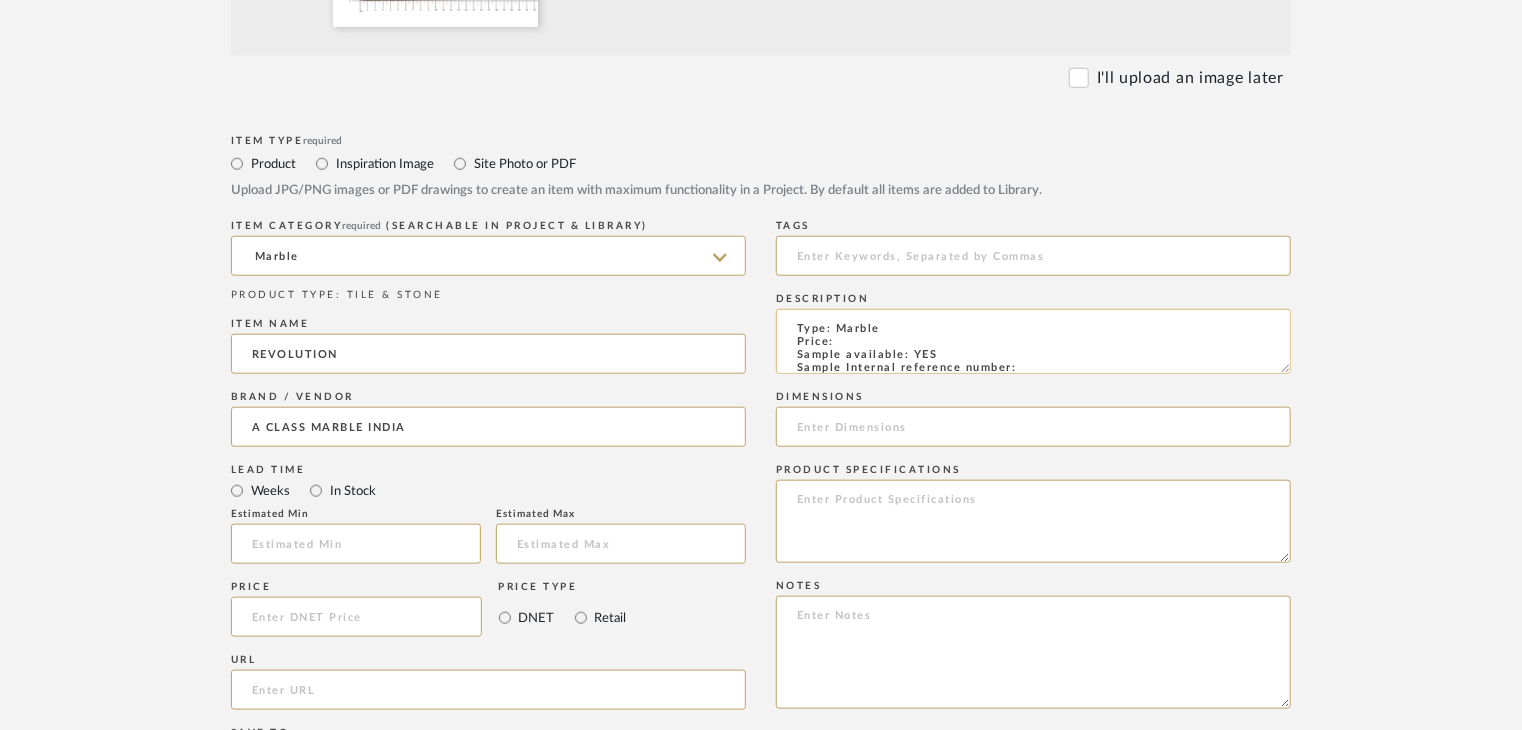 click on "Type: Marble
Price:
Sample available: YES
Sample Internal reference number:
Stock availability: supplier stock
Maximum slab size:
Thickness: (as mentioned)
Other available thickness: (as mentioned)
Finish:
Other finishes available: (as applicable)
Installation requirements: (as applicable)
Lead time: (as applicable)
3D available: No
Product description:
Any other details:" 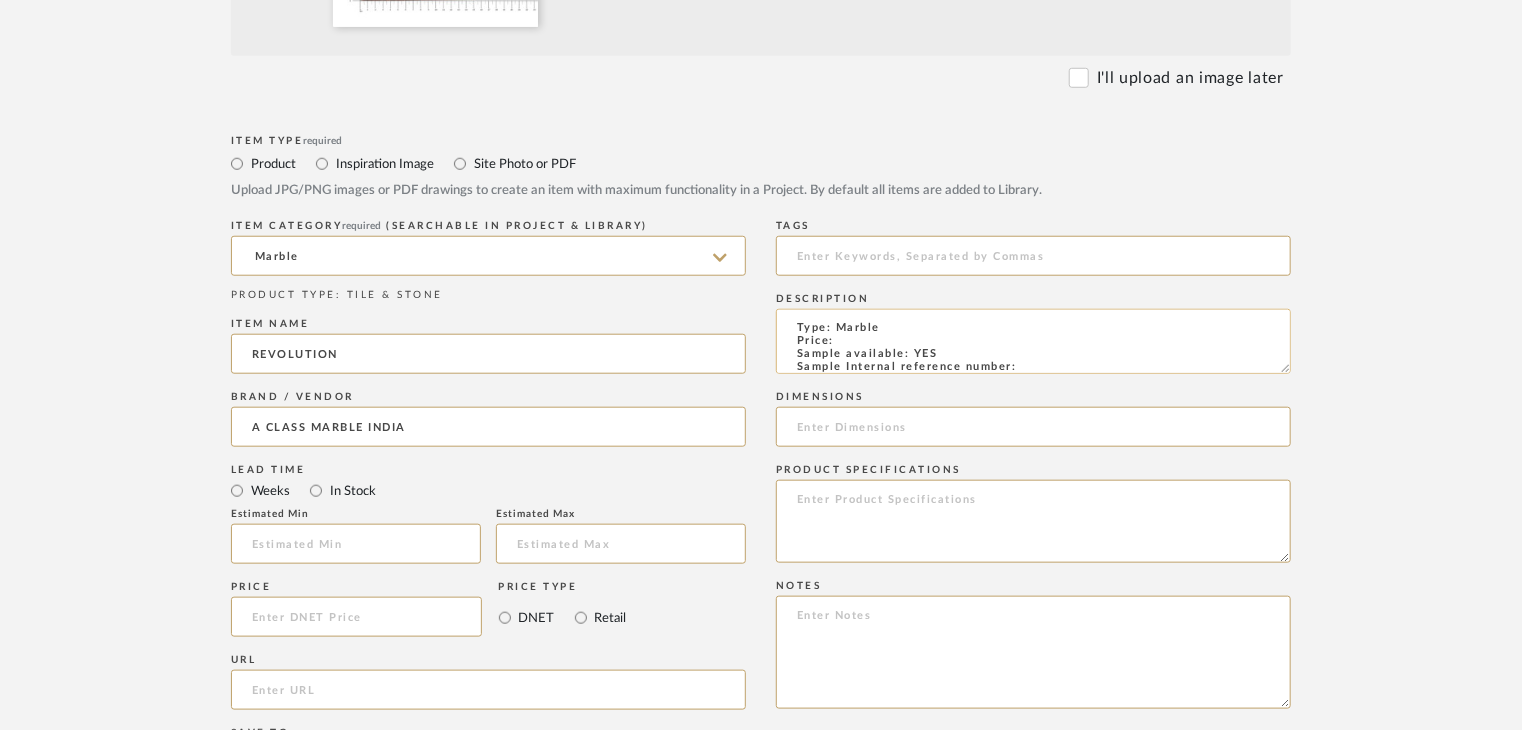 paste on "TS-MR-165-PL" 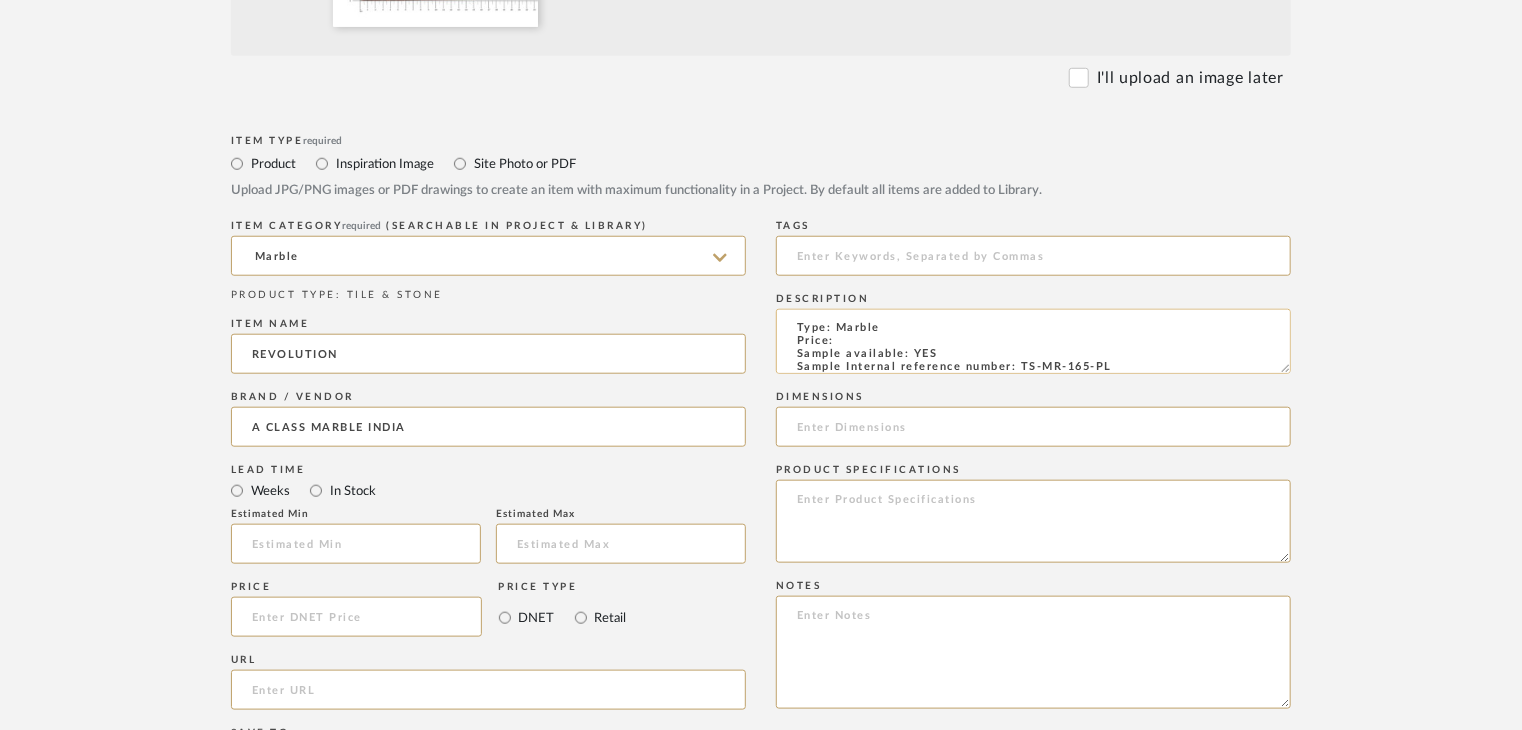 scroll, scrollTop: 15, scrollLeft: 0, axis: vertical 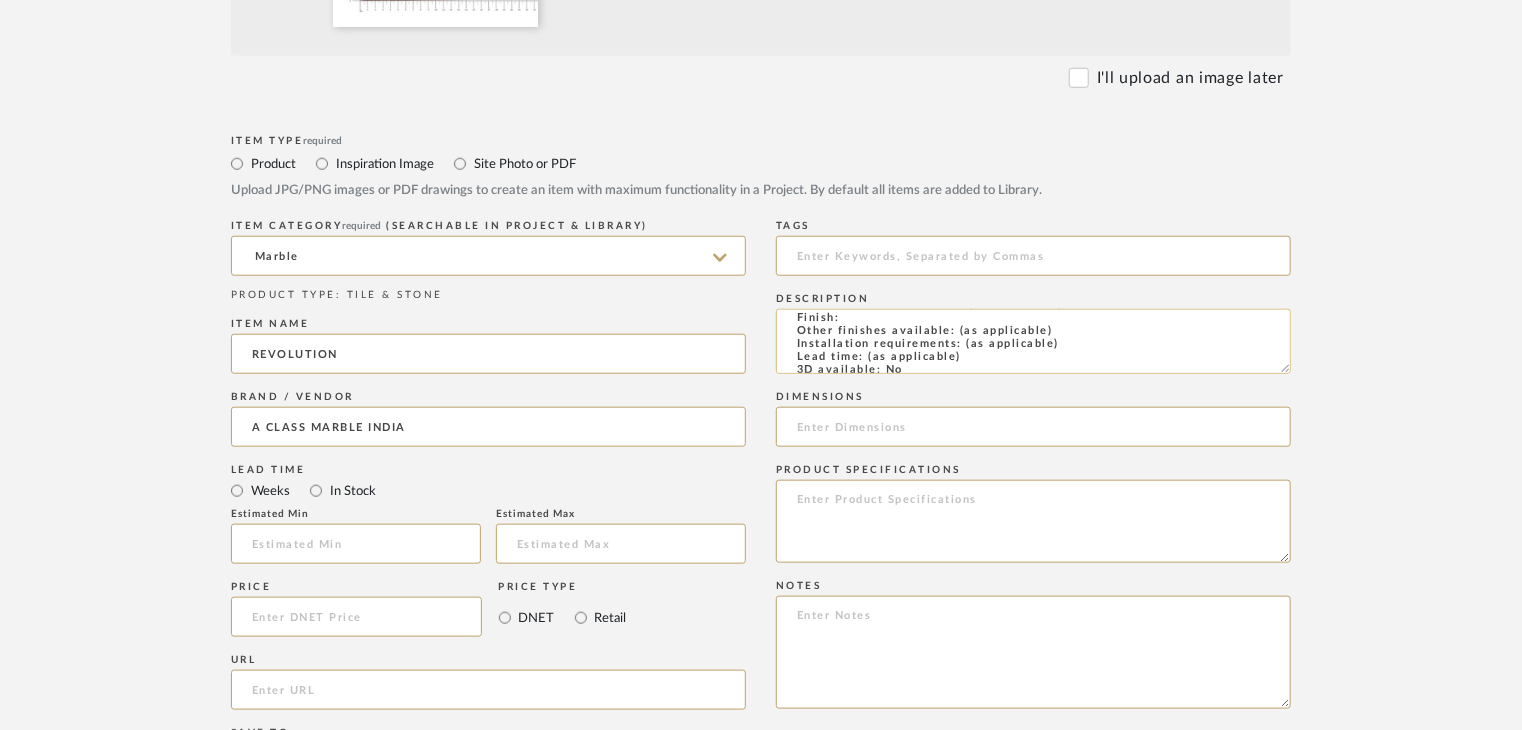 click on "Type: Marble
Price:
Sample available: YES
Sample Internal reference number: TS-MR-165-PL
Stock availability: supplier stock
Maximum slab size:
Thickness: (as mentioned)
Other available thickness: (as mentioned)
Finish:
Other finishes available: (as applicable)
Installation requirements: (as applicable)
Lead time: (as applicable)
3D available: No
Product description:
Any other details:" 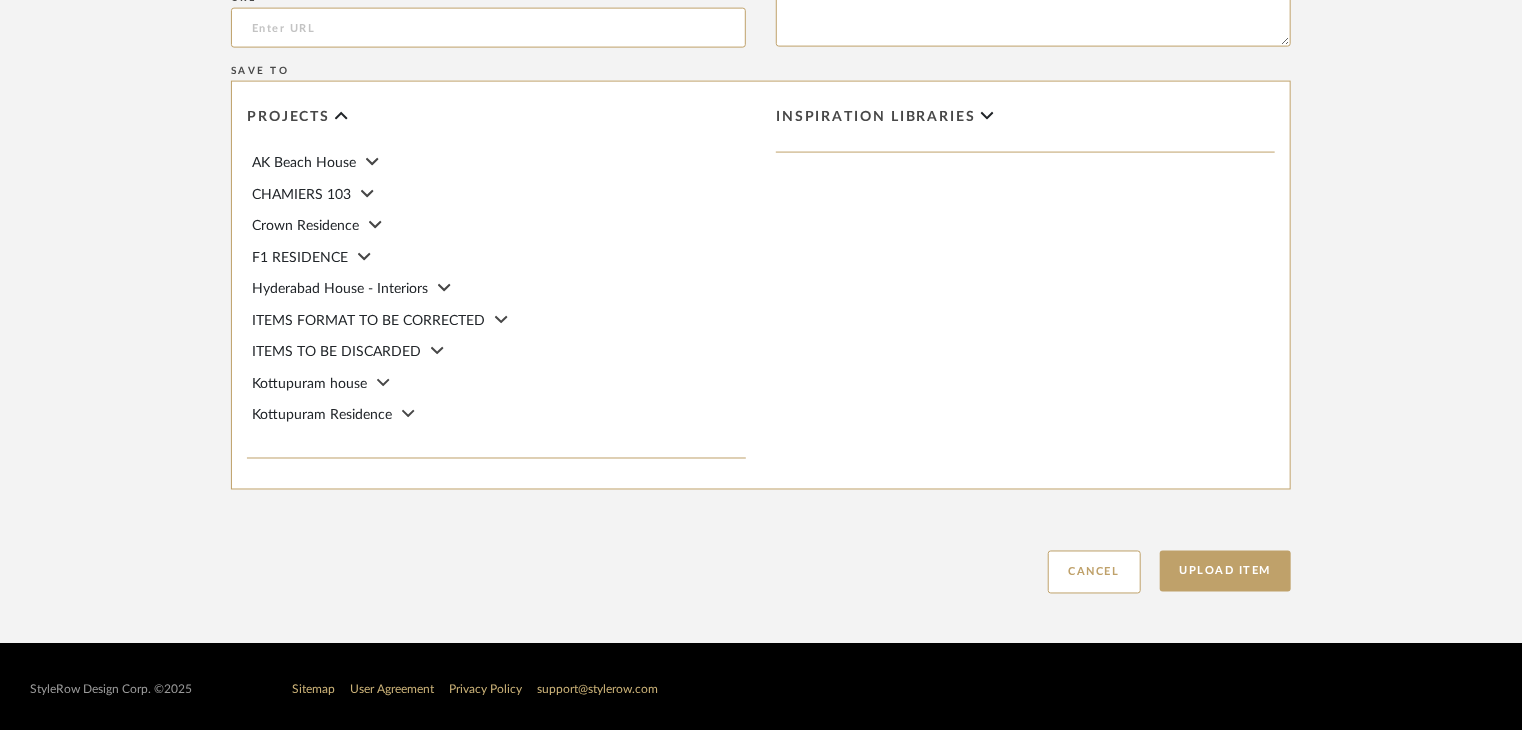 scroll, scrollTop: 1468, scrollLeft: 0, axis: vertical 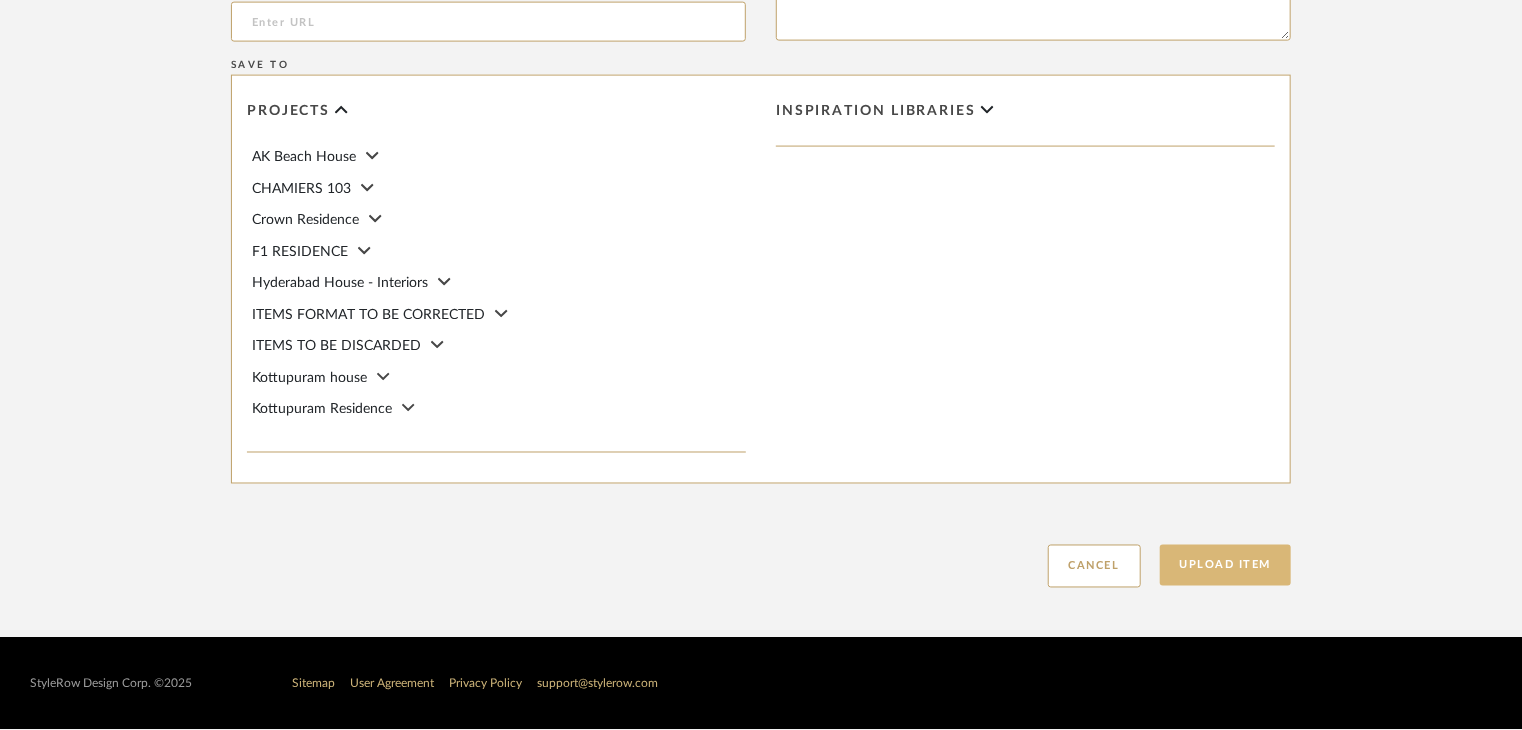 type on "Type: Marble
Price:
Sample available: YES
Sample Internal reference number: TS-MR-165-PL
Stock availability: supplier stock
Maximum slab size:
Thickness: (as mentioned)
Other available thickness: (as mentioned)
Finish: POLISHED
Other finishes available: (as applicable)
Installation requirements: (as applicable)
Lead time: (as applicable)
3D available: No
Product description:
Any other details:" 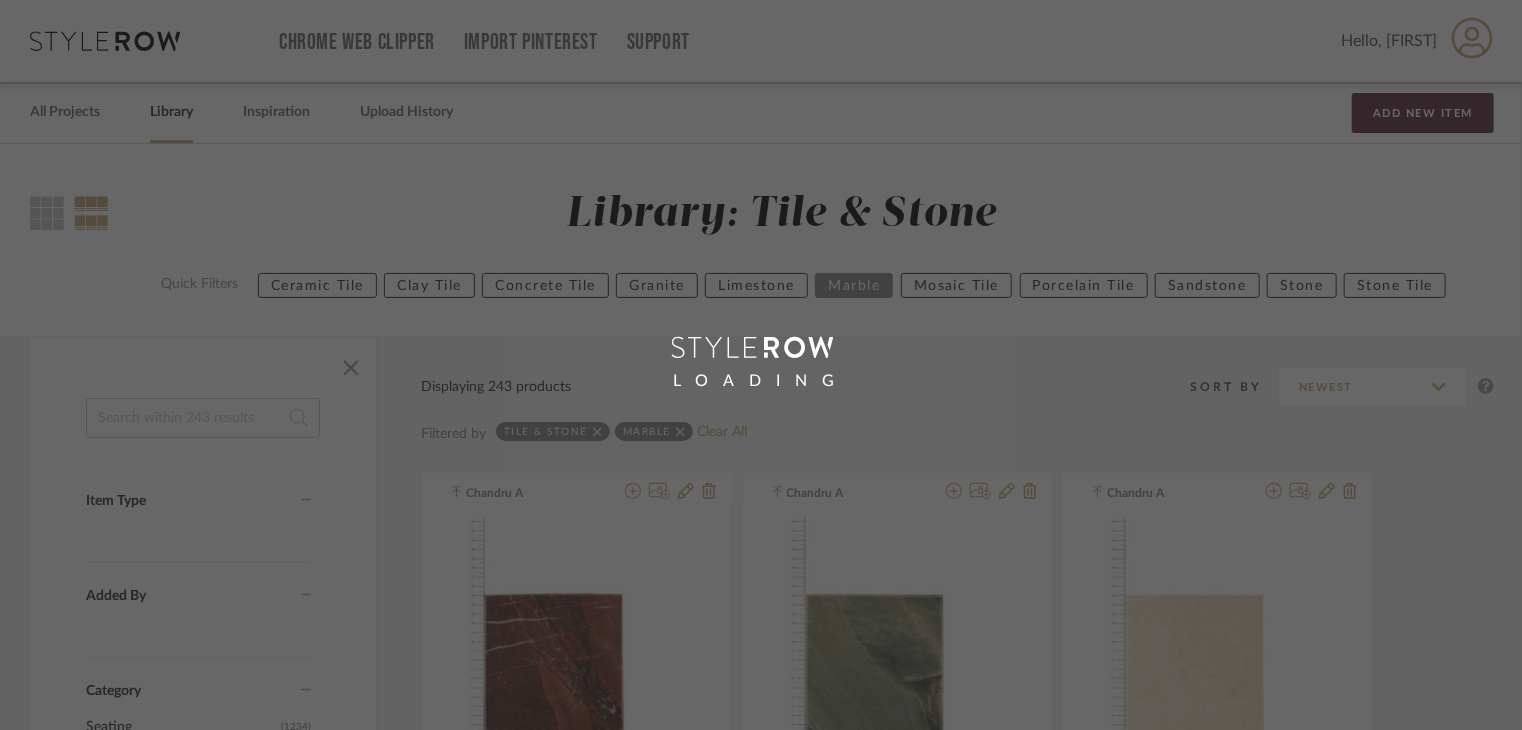 scroll, scrollTop: 0, scrollLeft: 0, axis: both 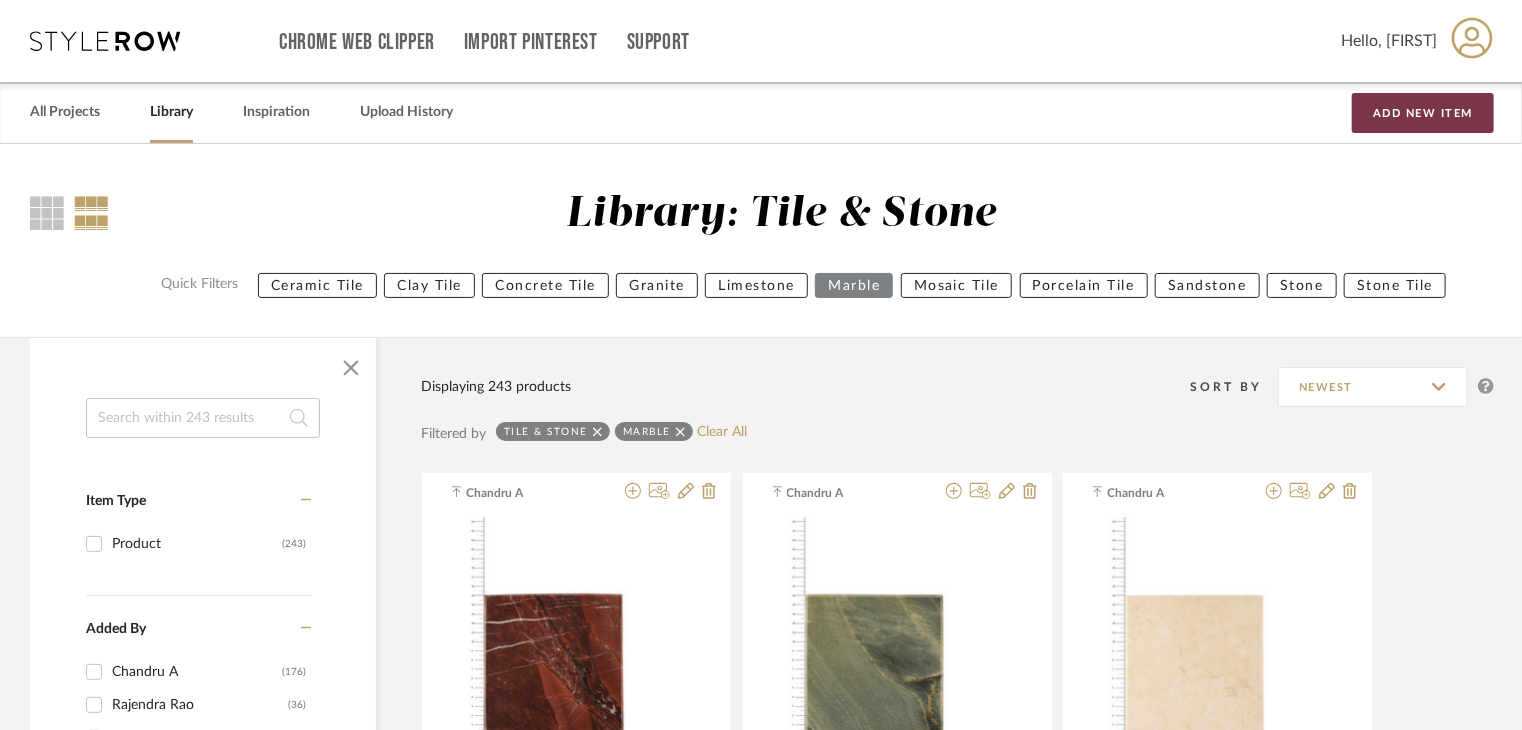 click on "Add New Item" at bounding box center (1423, 113) 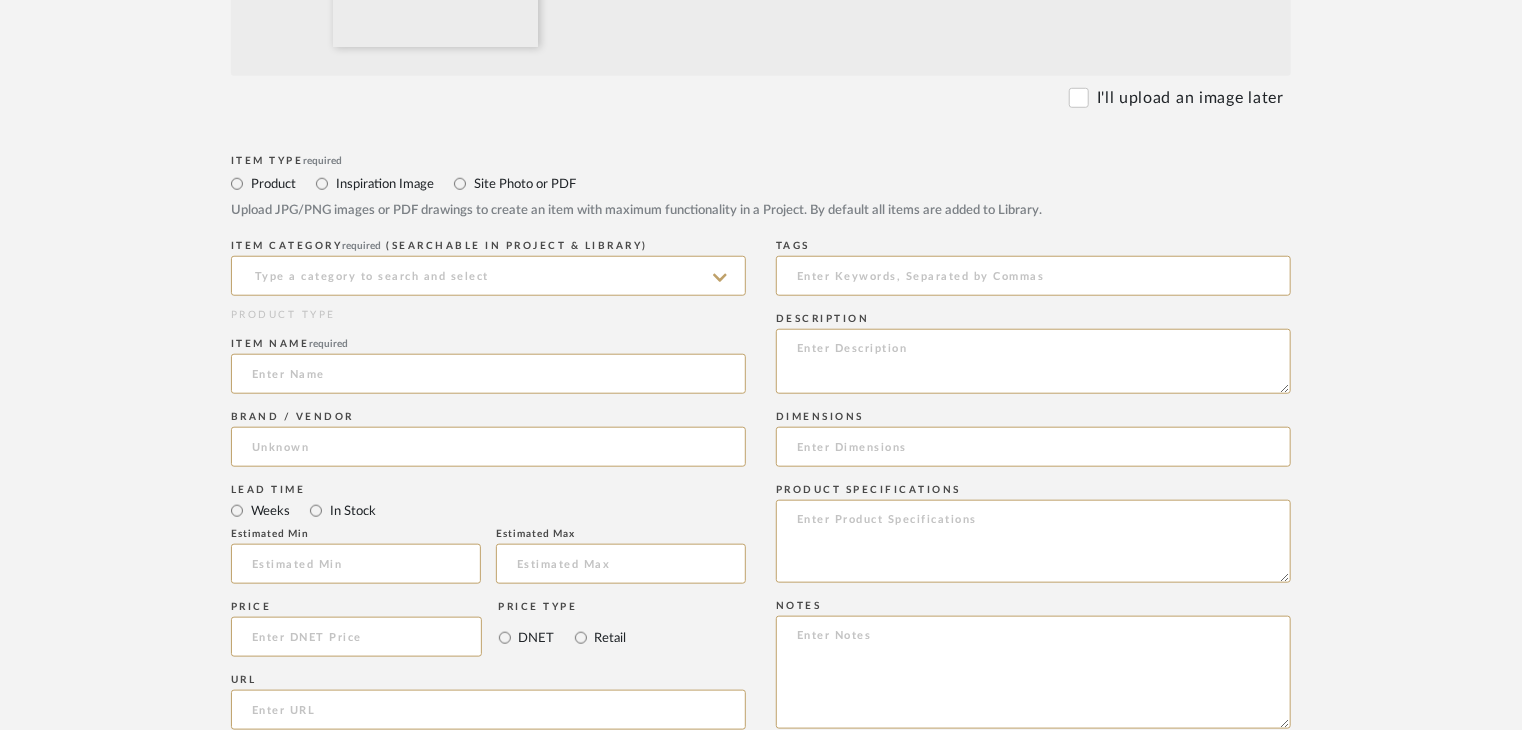 scroll, scrollTop: 800, scrollLeft: 0, axis: vertical 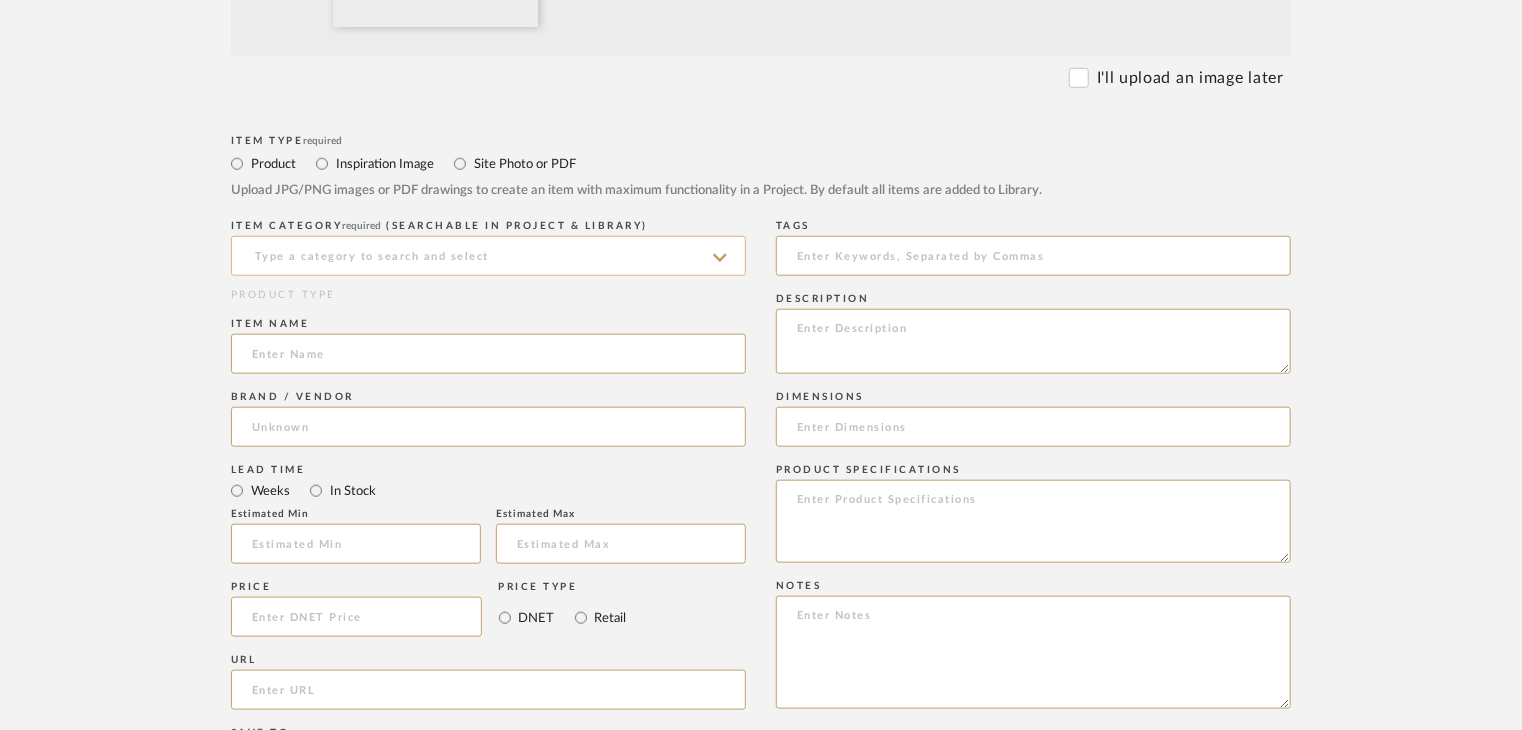 click 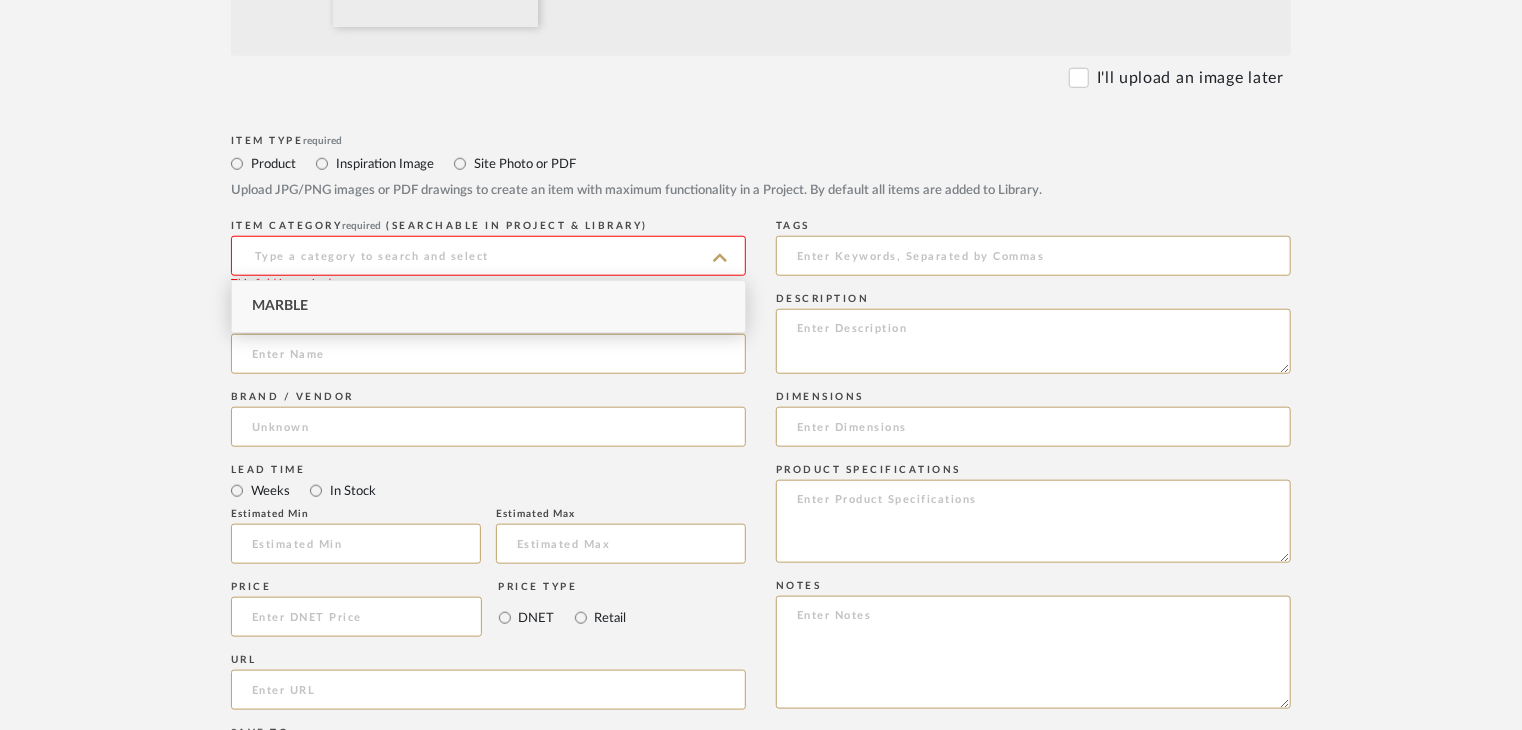 click on "Marble" at bounding box center [488, 306] 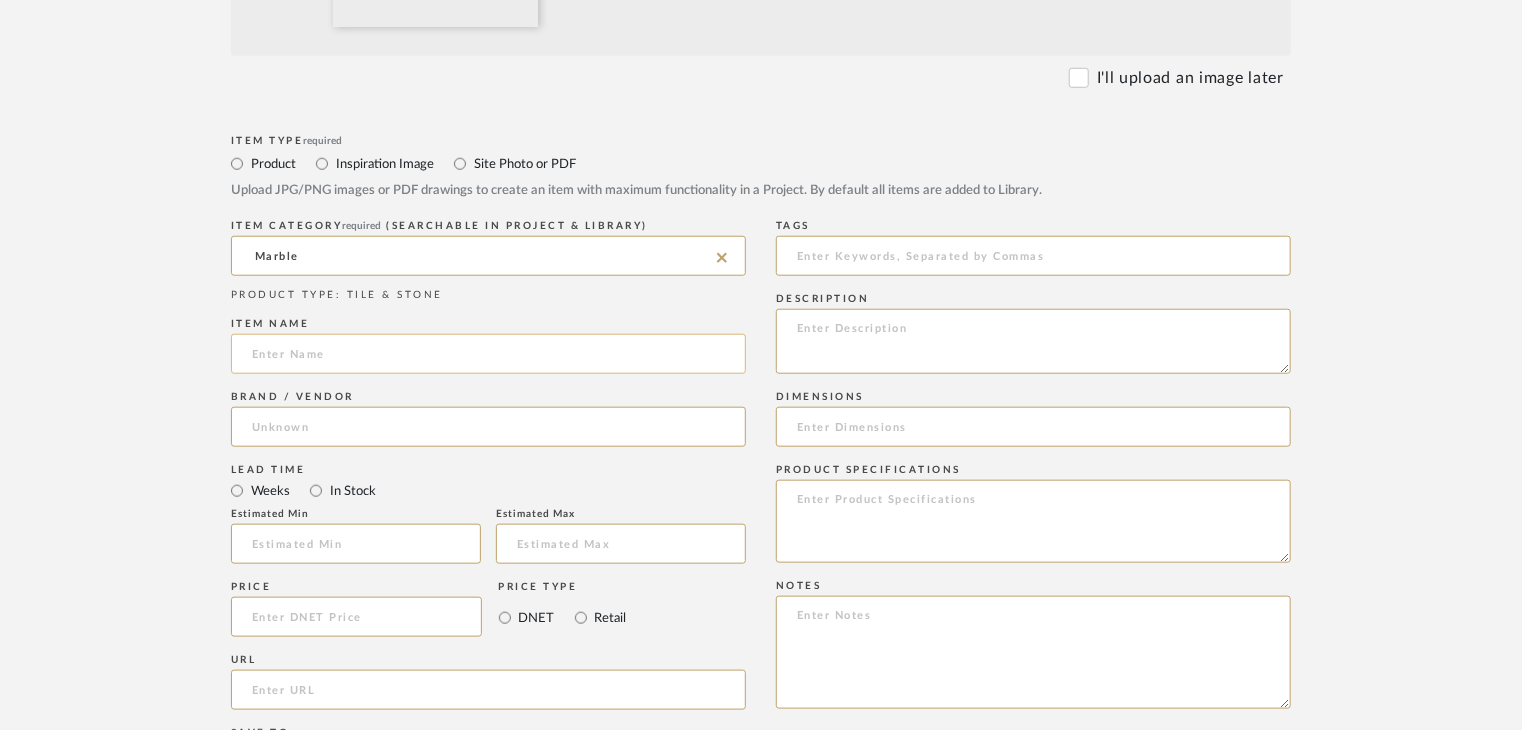 click 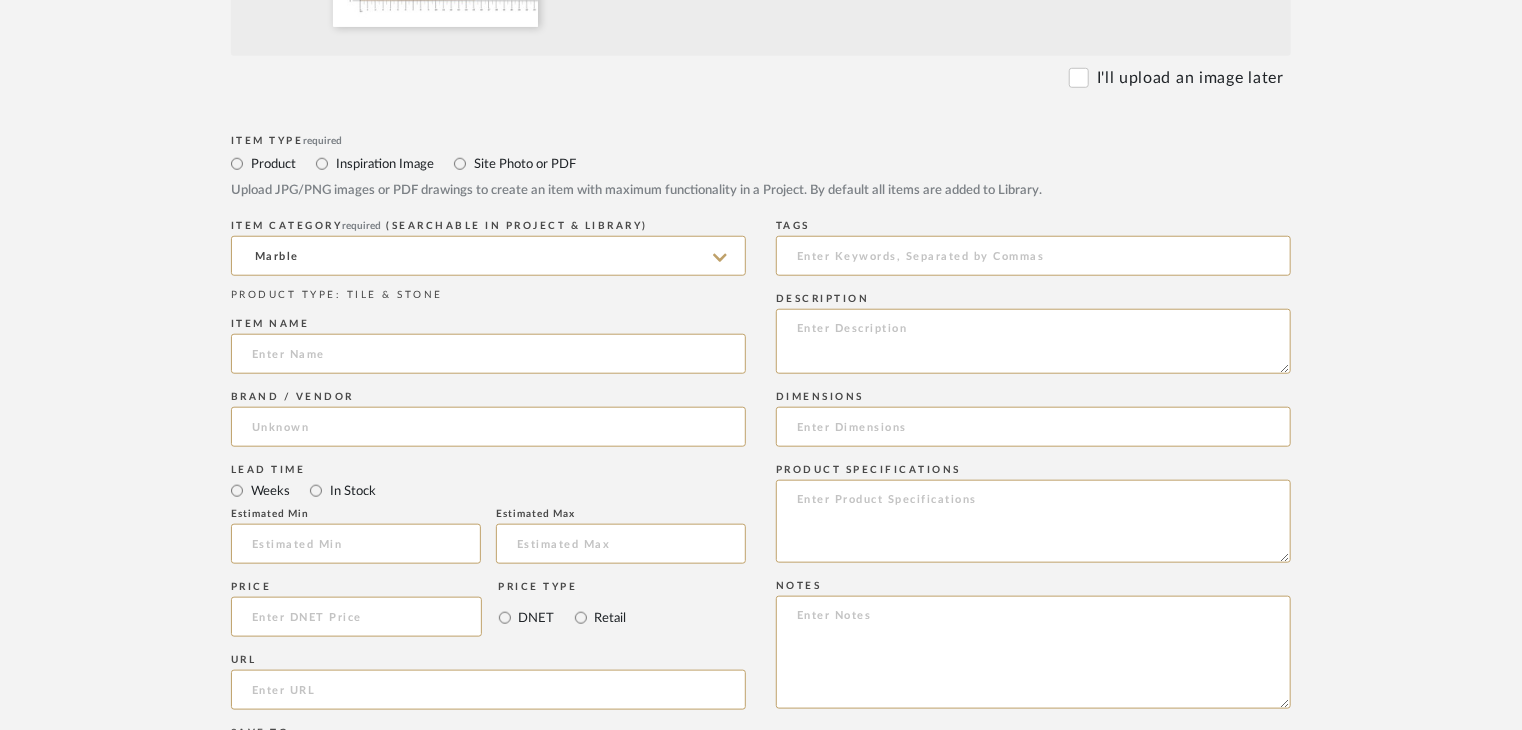 paste on "CAPPO AVORIO" 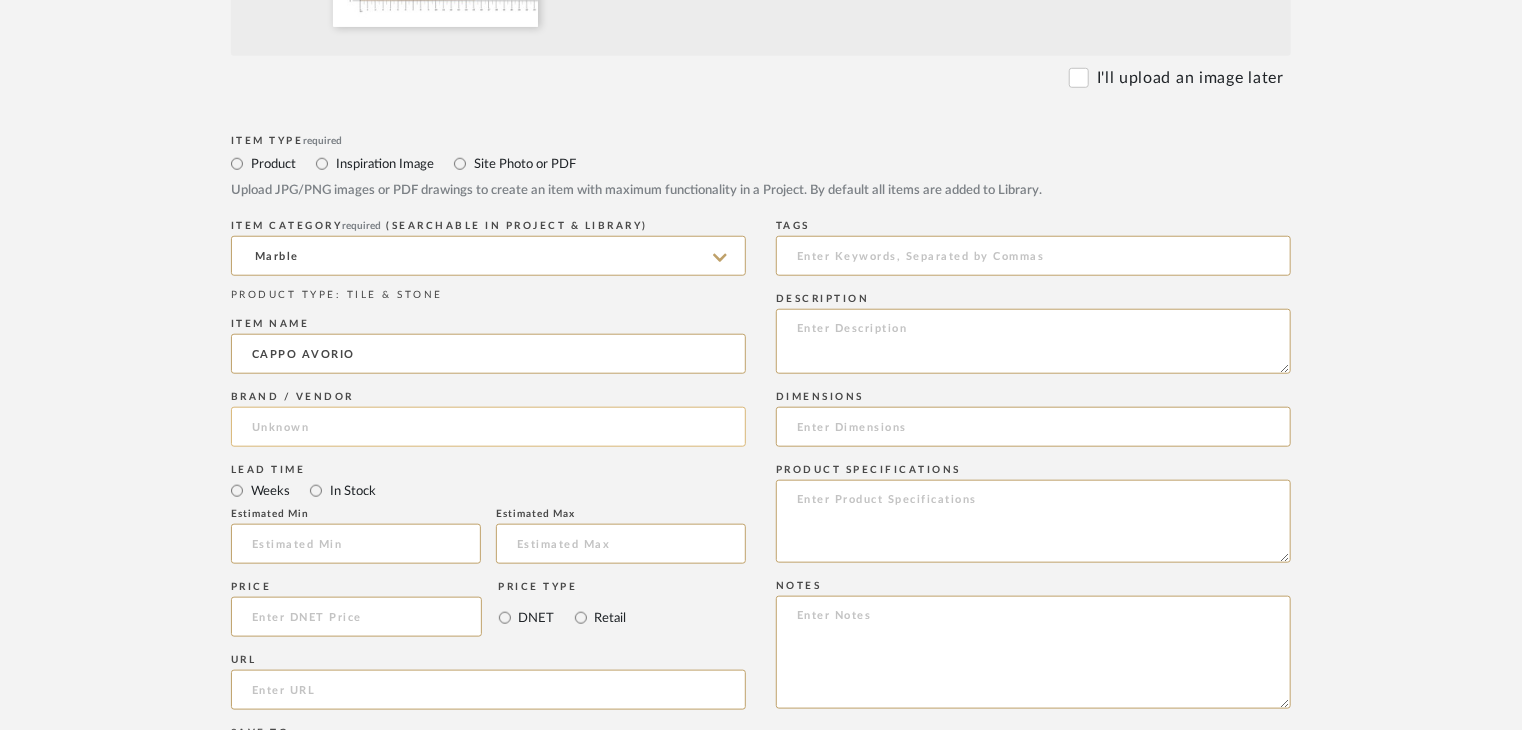 type on "CAPPO AVORIO" 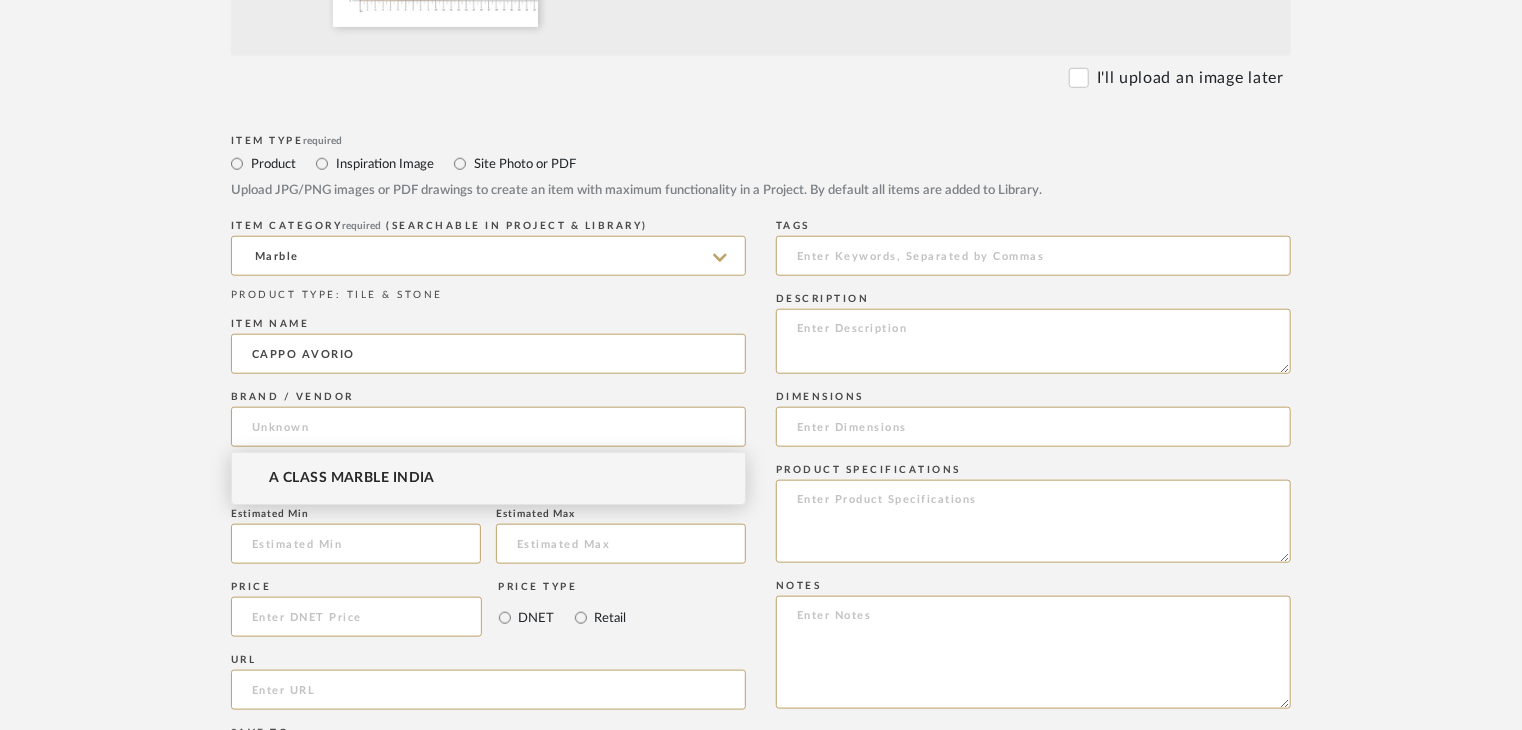 click on "A CLASS MARBLE INDIA" at bounding box center (352, 478) 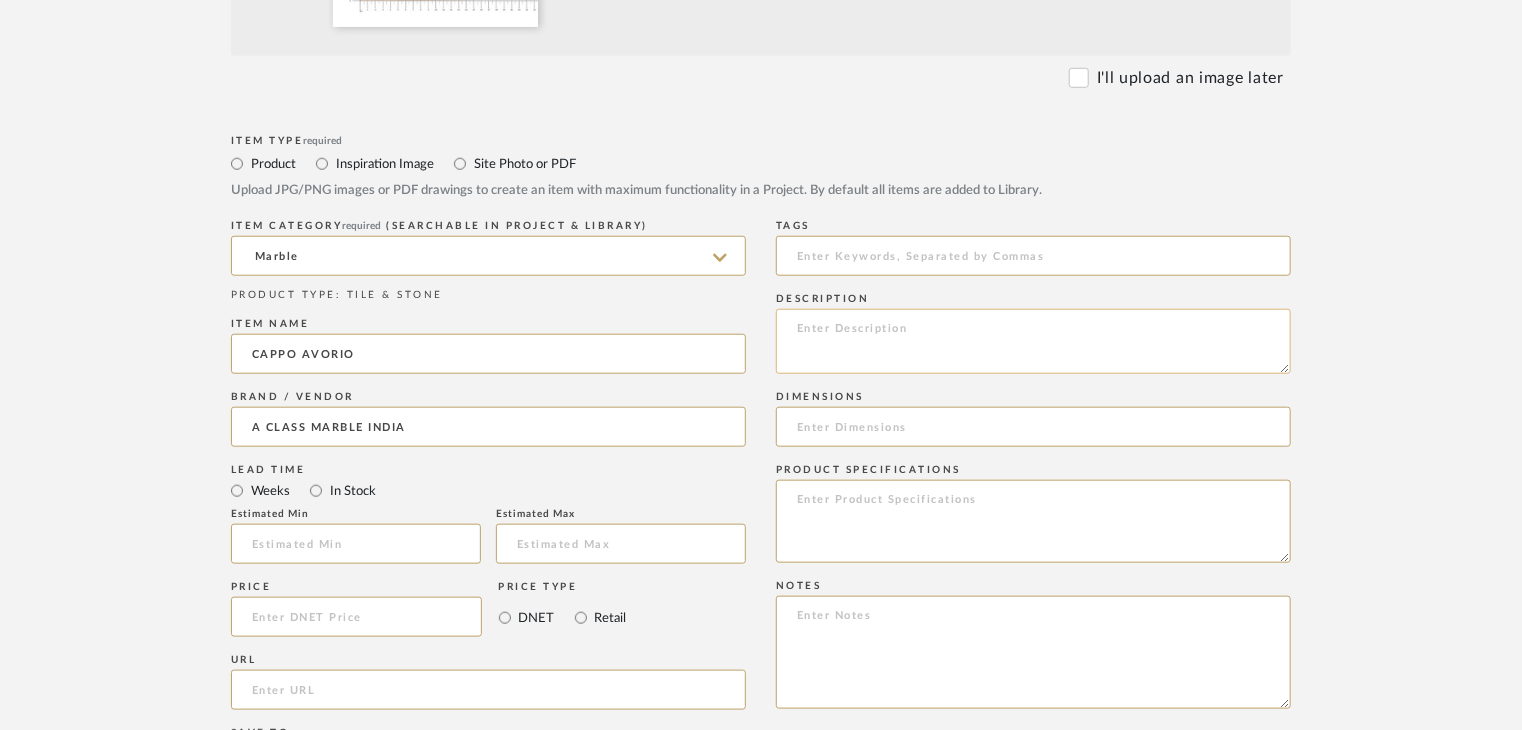 click 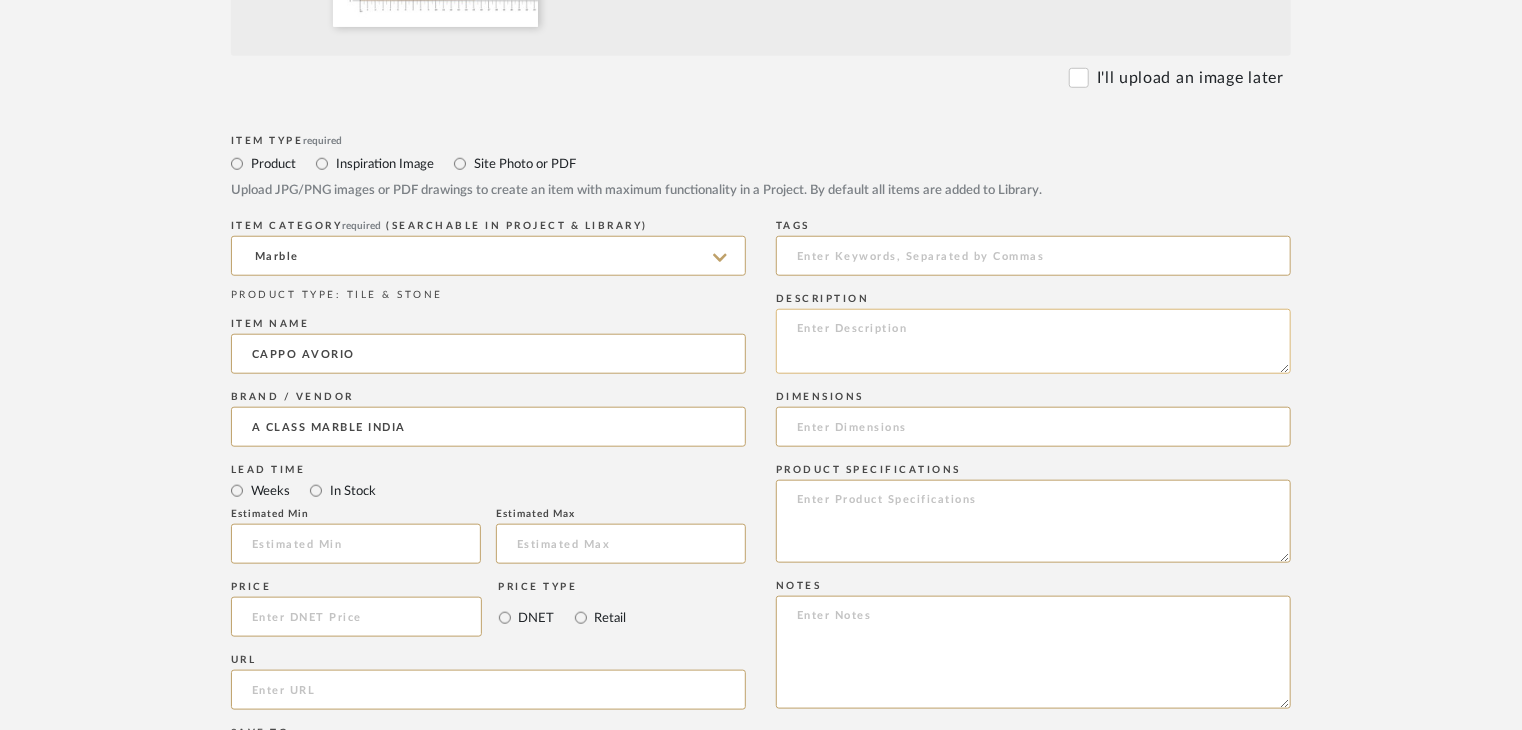 paste on "Type: Marble
Price:
Sample available: YES
Sample Internal reference number:
Stock availability: supplier stock
Maximum slab size:
Thickness: (as mentioned)
Other available thickness: (as mentioned)
Finish:
Other finishes available: (as applicable)
Installation requirements: (as applicable)
Lead time: (as applicable)
3D available: No
Product description:
Any other details:" 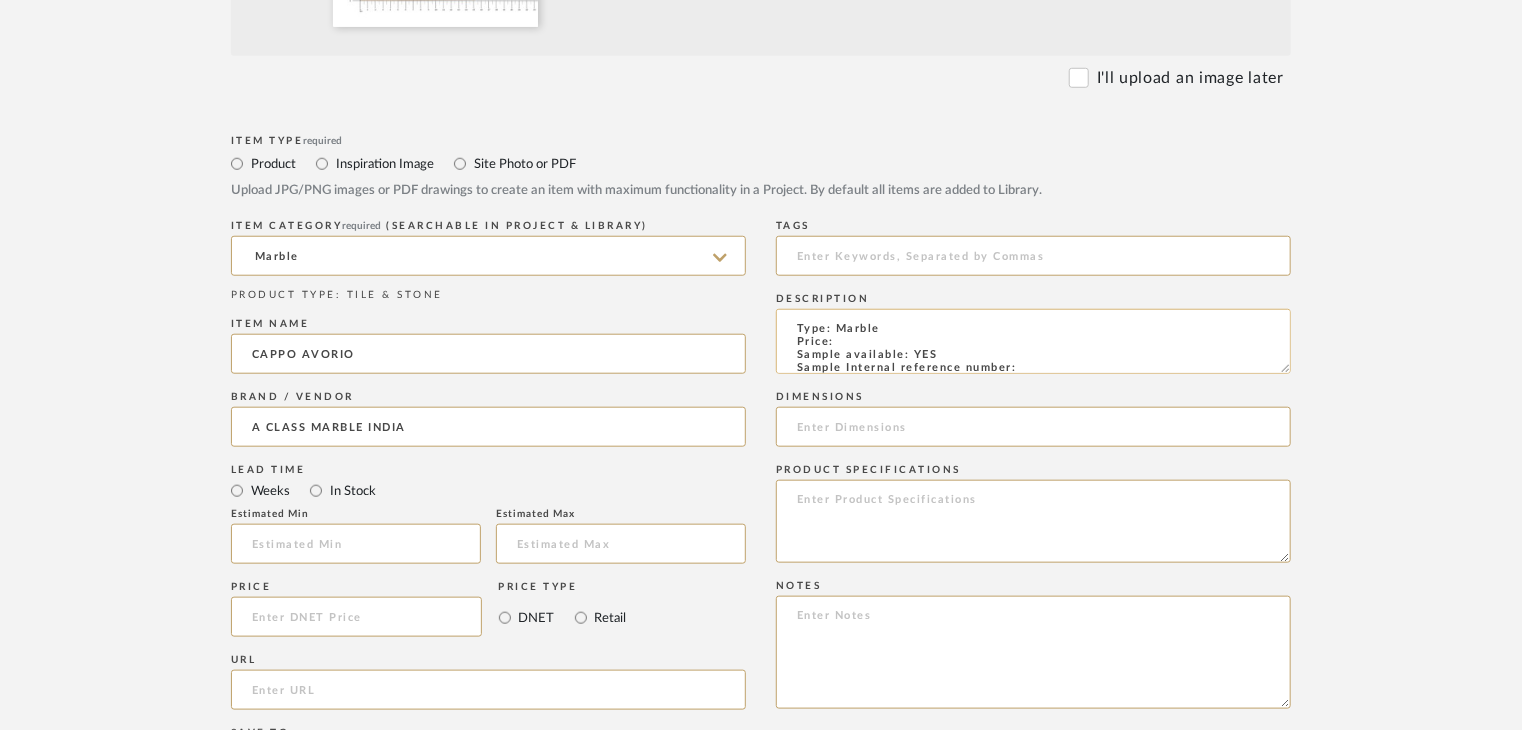 scroll, scrollTop: 151, scrollLeft: 0, axis: vertical 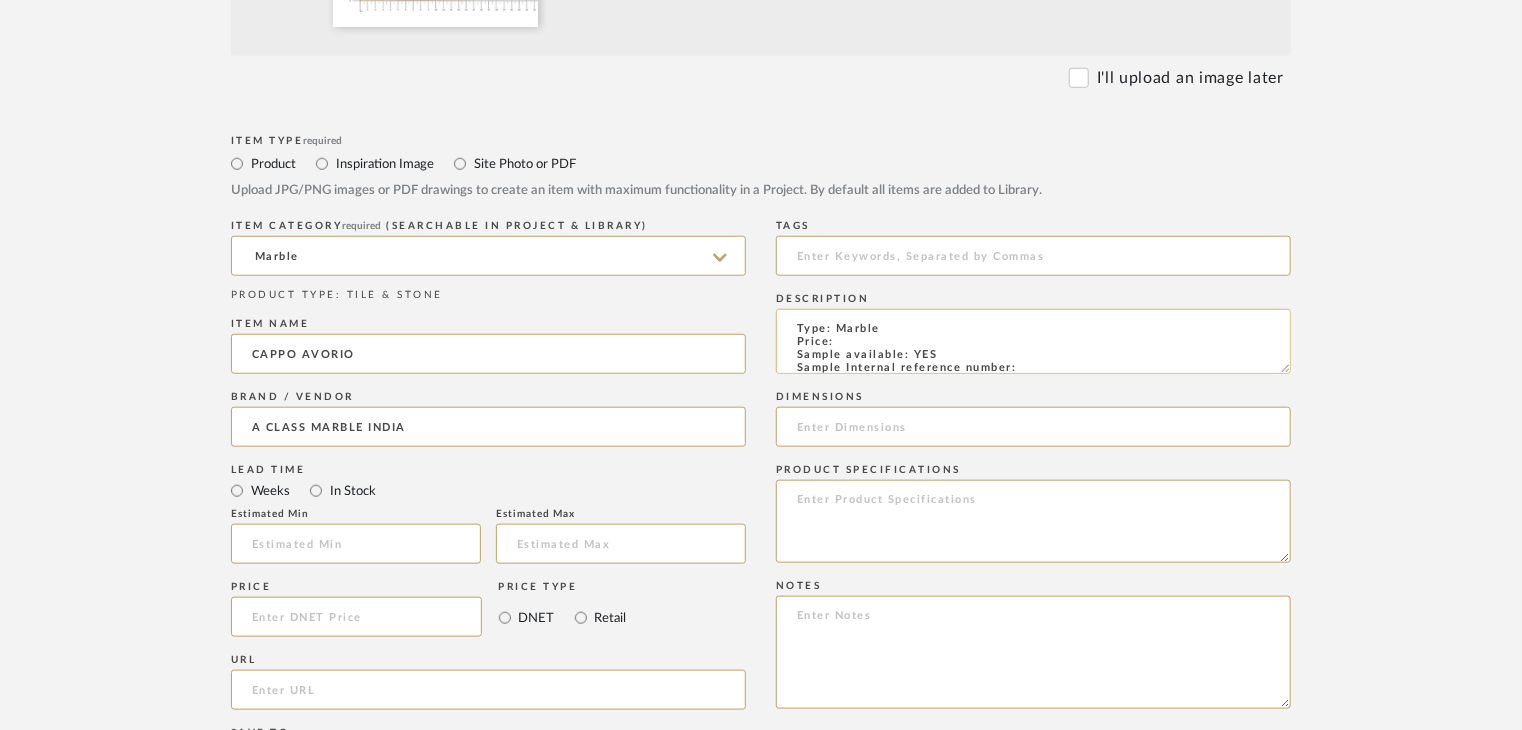 click on "Type: Marble
Price:
Sample available: YES
Sample Internal reference number:
Stock availability: supplier stock
Maximum slab size:
Thickness: (as mentioned)
Other available thickness: (as mentioned)
Finish:
Other finishes available: (as applicable)
Installation requirements: (as applicable)
Lead time: (as applicable)
3D available: No
Product description:
Any other details:" 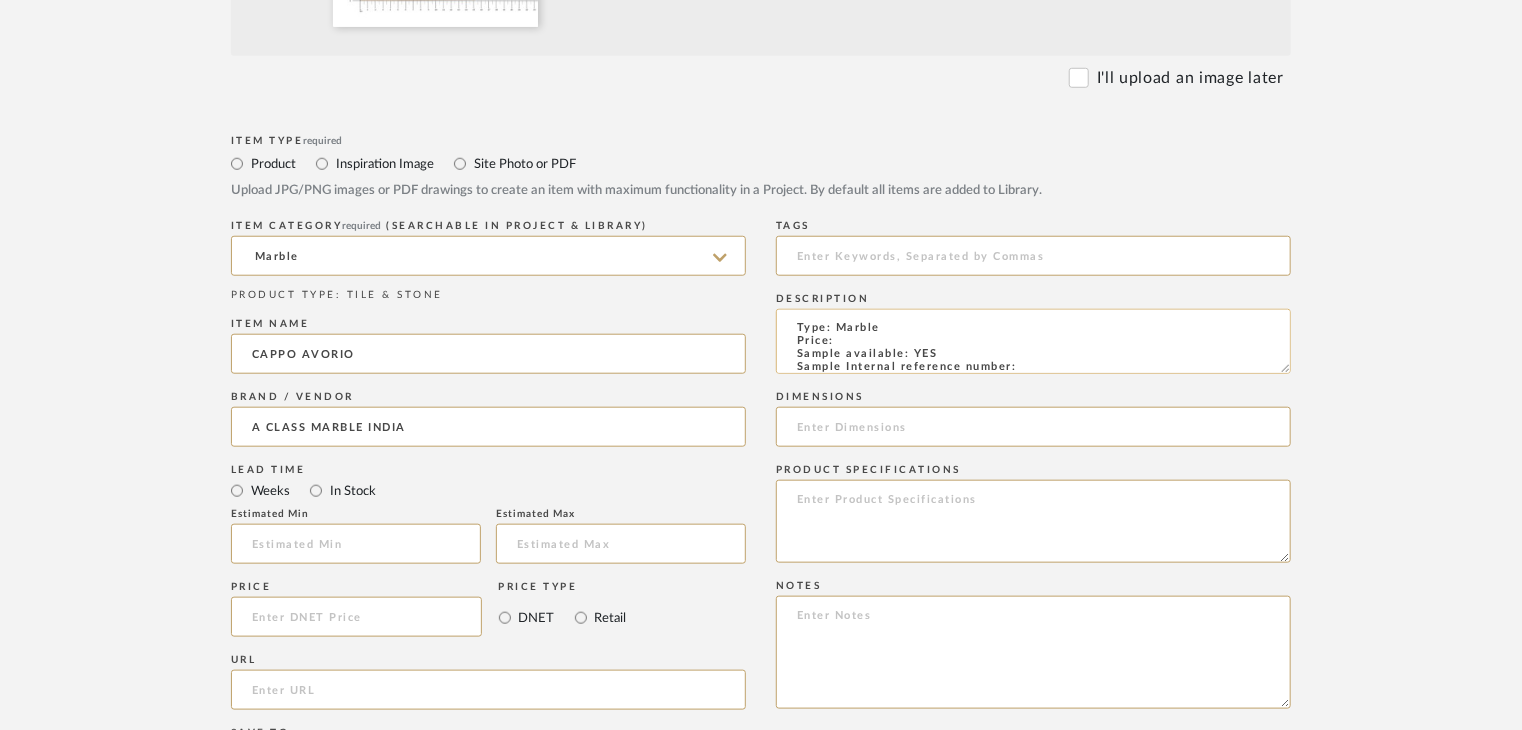 paste on "TS-MR-177-PL" 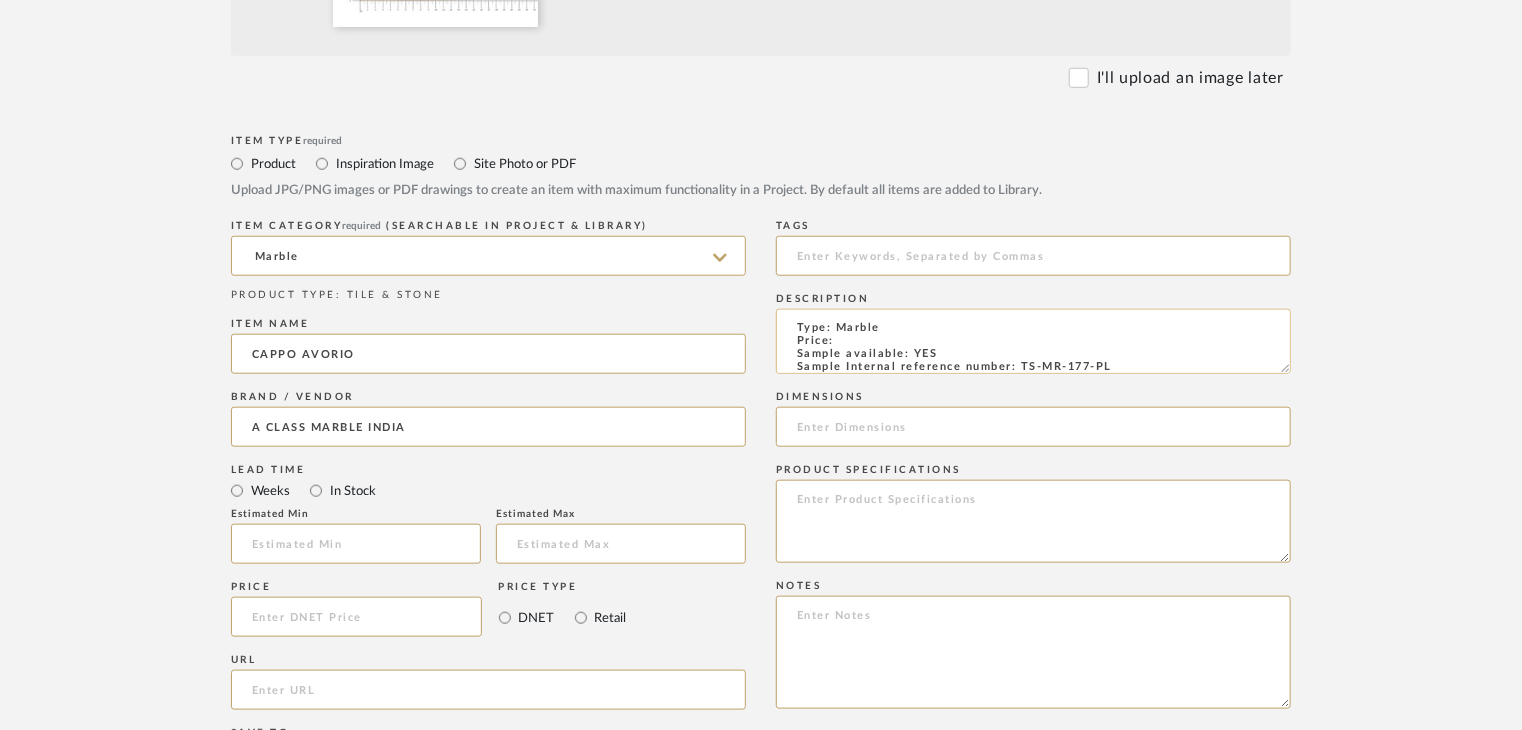 scroll, scrollTop: 15, scrollLeft: 0, axis: vertical 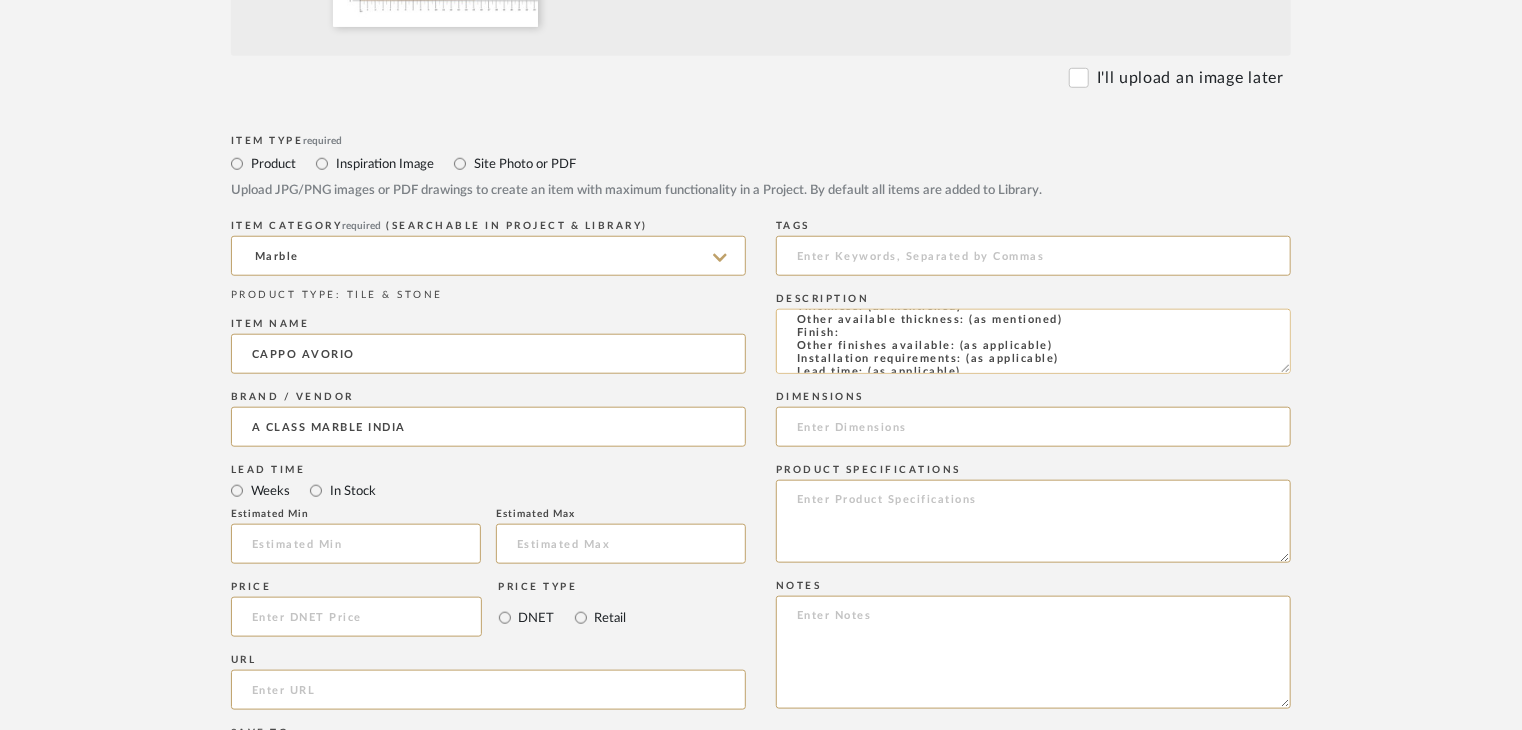 click on "Type: Marble
Price:
Sample available: YES
Sample Internal reference number: TS-MR-177-PL
Stock availability: supplier stock
Maximum slab size:
Thickness: (as mentioned)
Other available thickness: (as mentioned)
Finish:
Other finishes available: (as applicable)
Installation requirements: (as applicable)
Lead time: (as applicable)
3D available: No
Product description:
Any other details:" 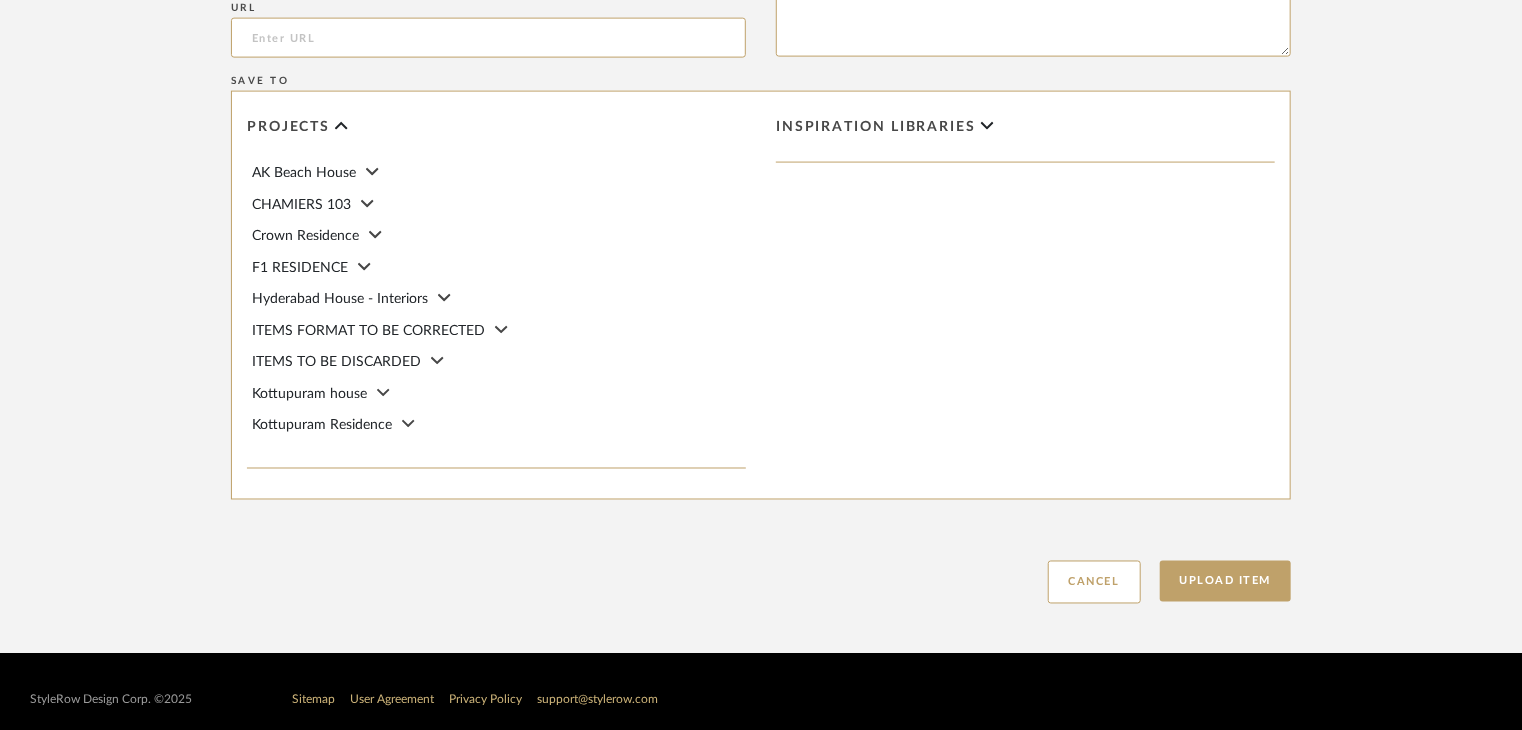 scroll, scrollTop: 1468, scrollLeft: 0, axis: vertical 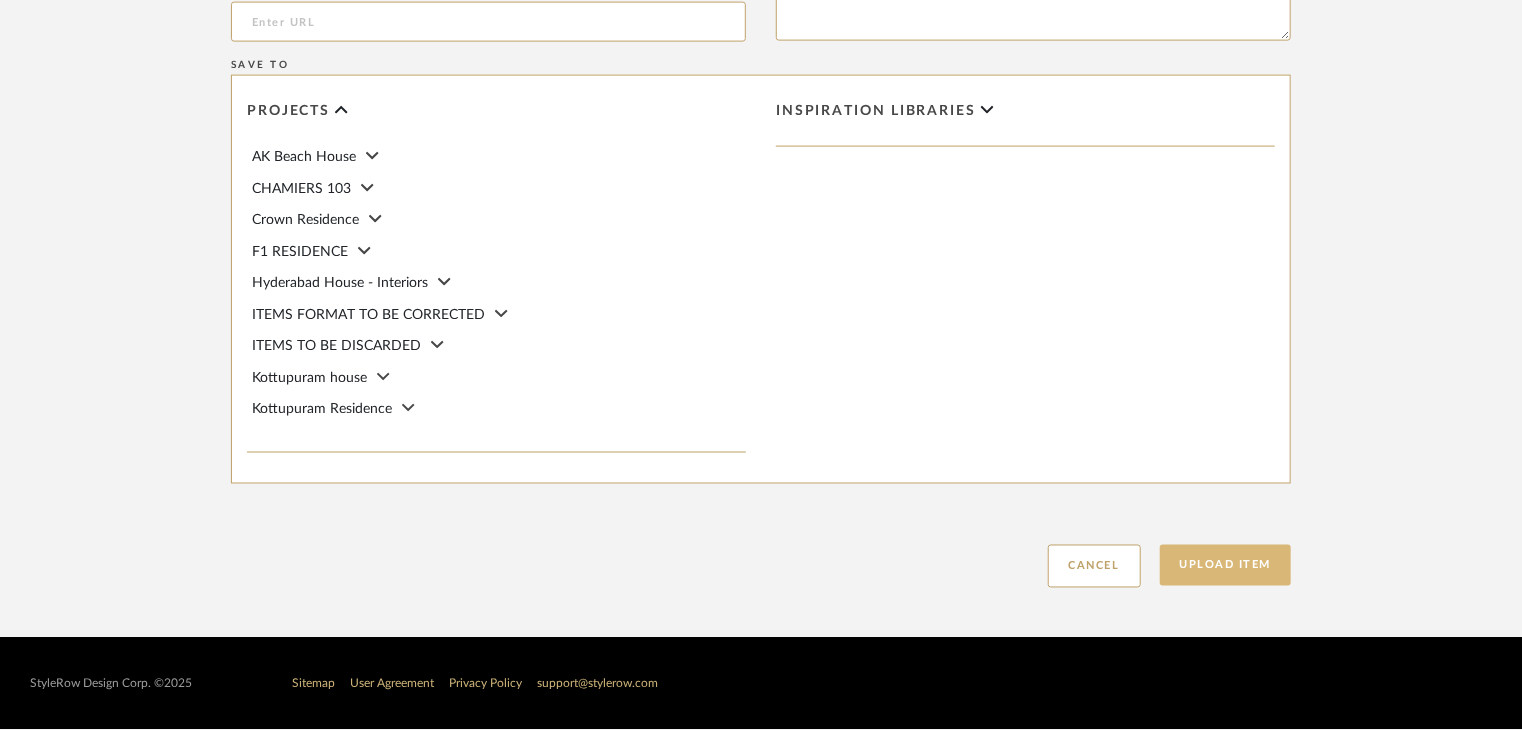 type on "Type: Marble
Price:
Sample available: YES
Sample Internal reference number: TS-MR-177-PL
Stock availability: supplier stock
Maximum slab size:
Thickness: (as mentioned)
Other available thickness: (as mentioned)
Finish: POLISHED
Other finishes available: (as applicable)
Installation requirements: (as applicable)
Lead time: (as applicable)
3D available: No
Product description:
Any other details:" 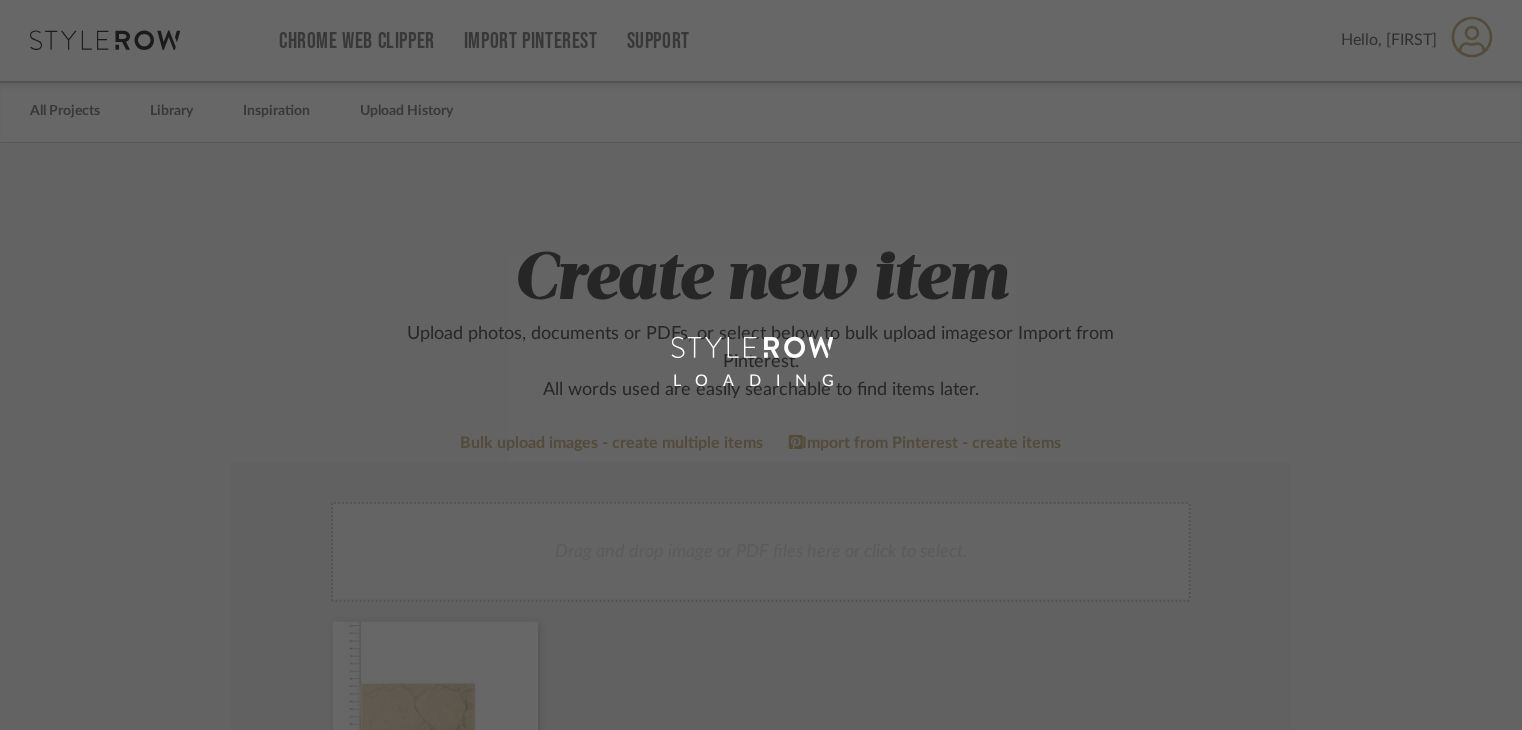 scroll, scrollTop: 0, scrollLeft: 0, axis: both 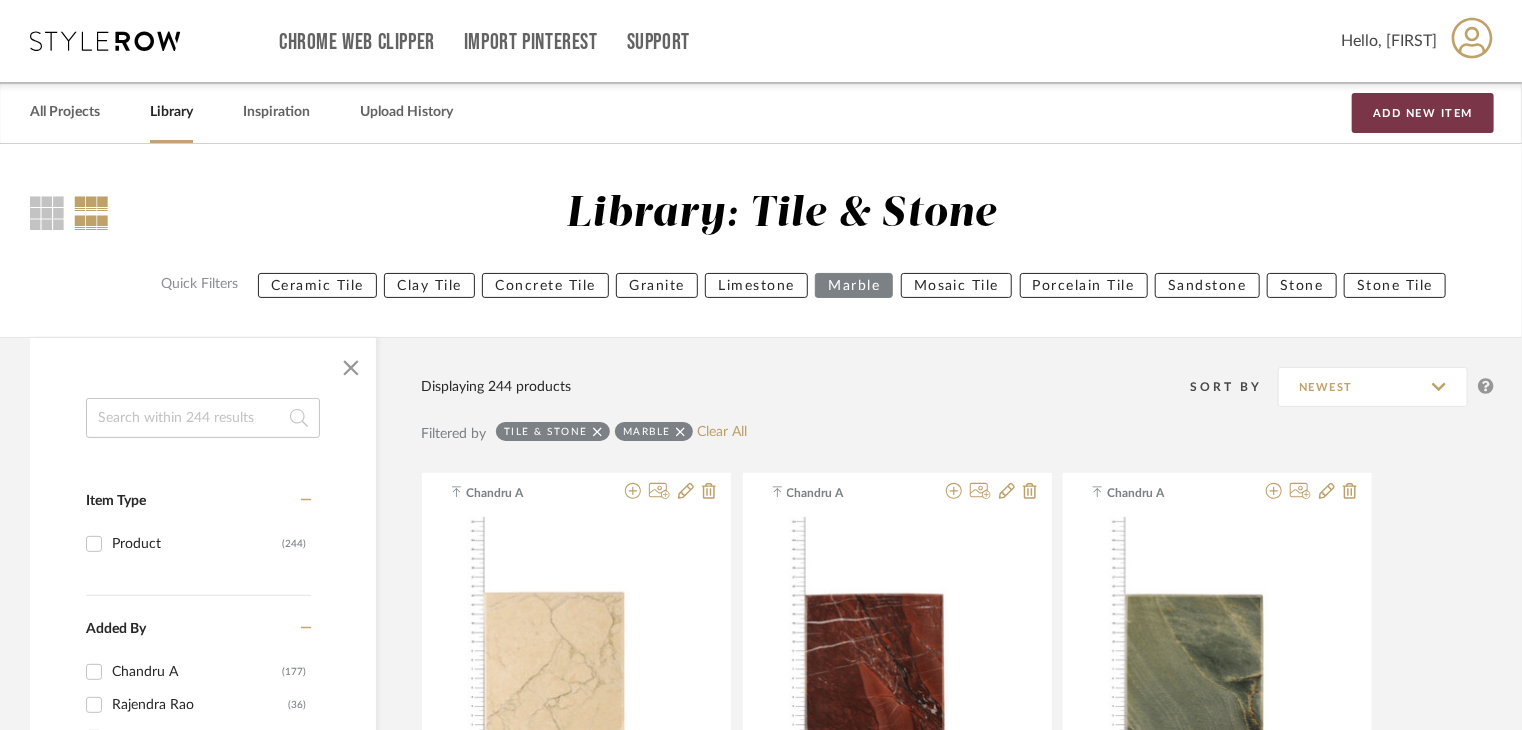 click on "Add New Item" at bounding box center (1423, 113) 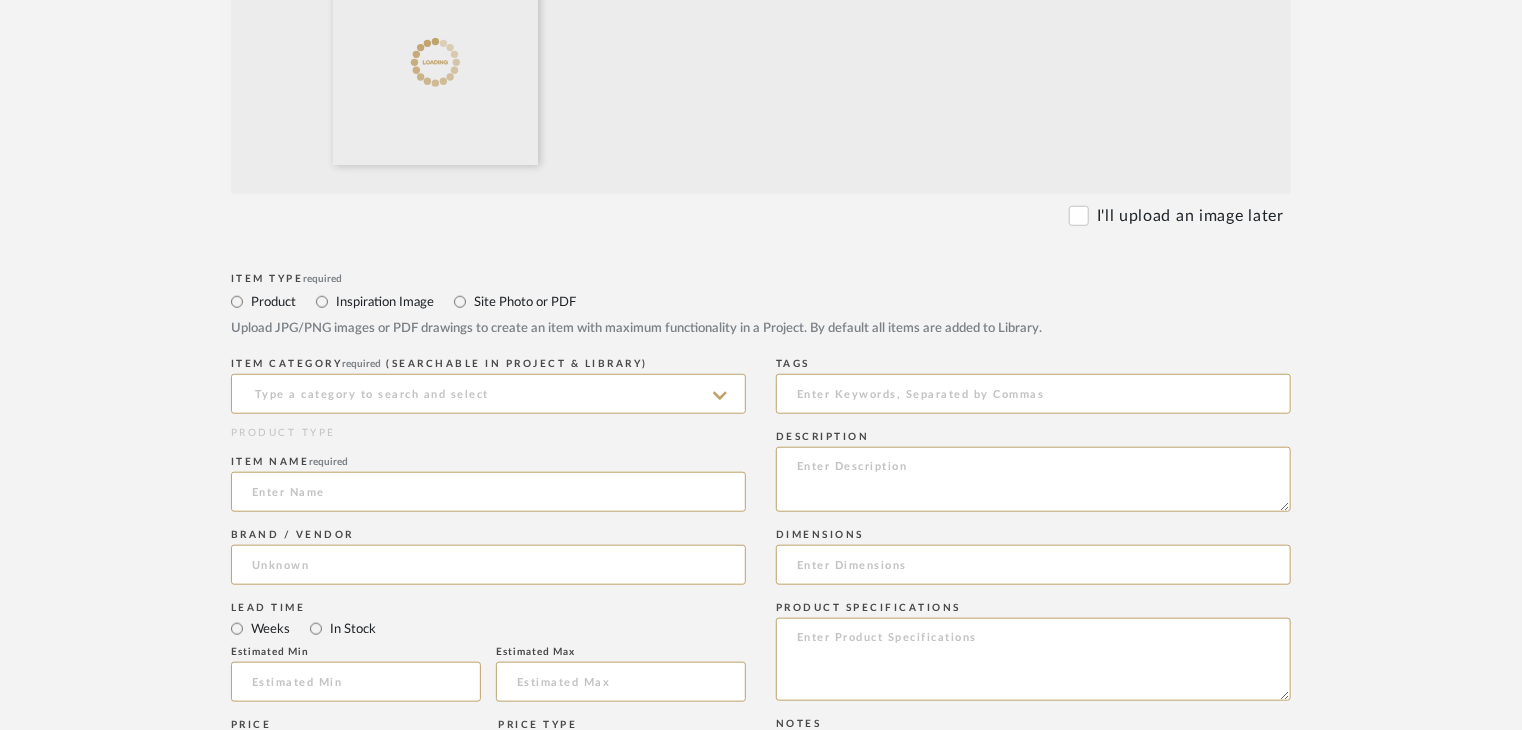 scroll, scrollTop: 900, scrollLeft: 0, axis: vertical 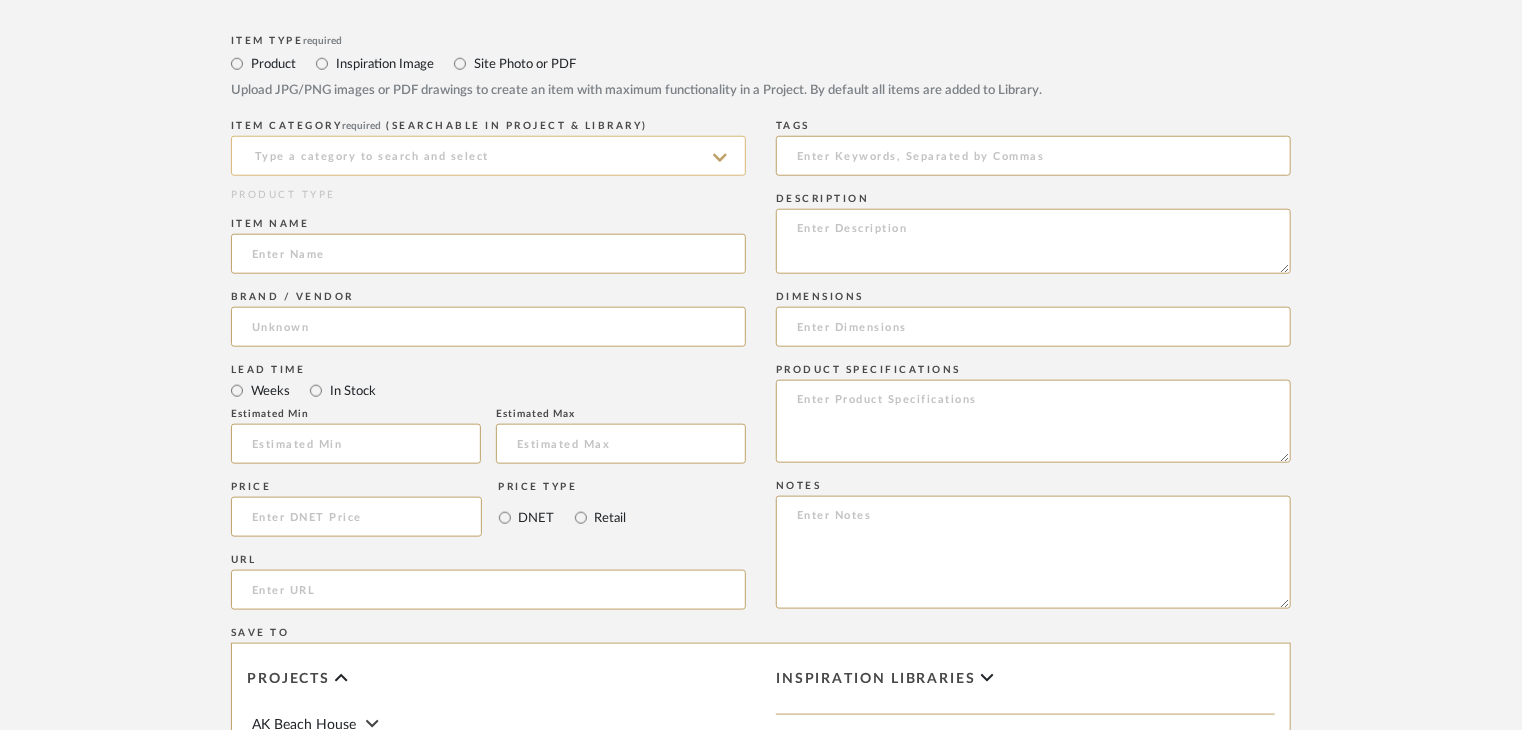 click 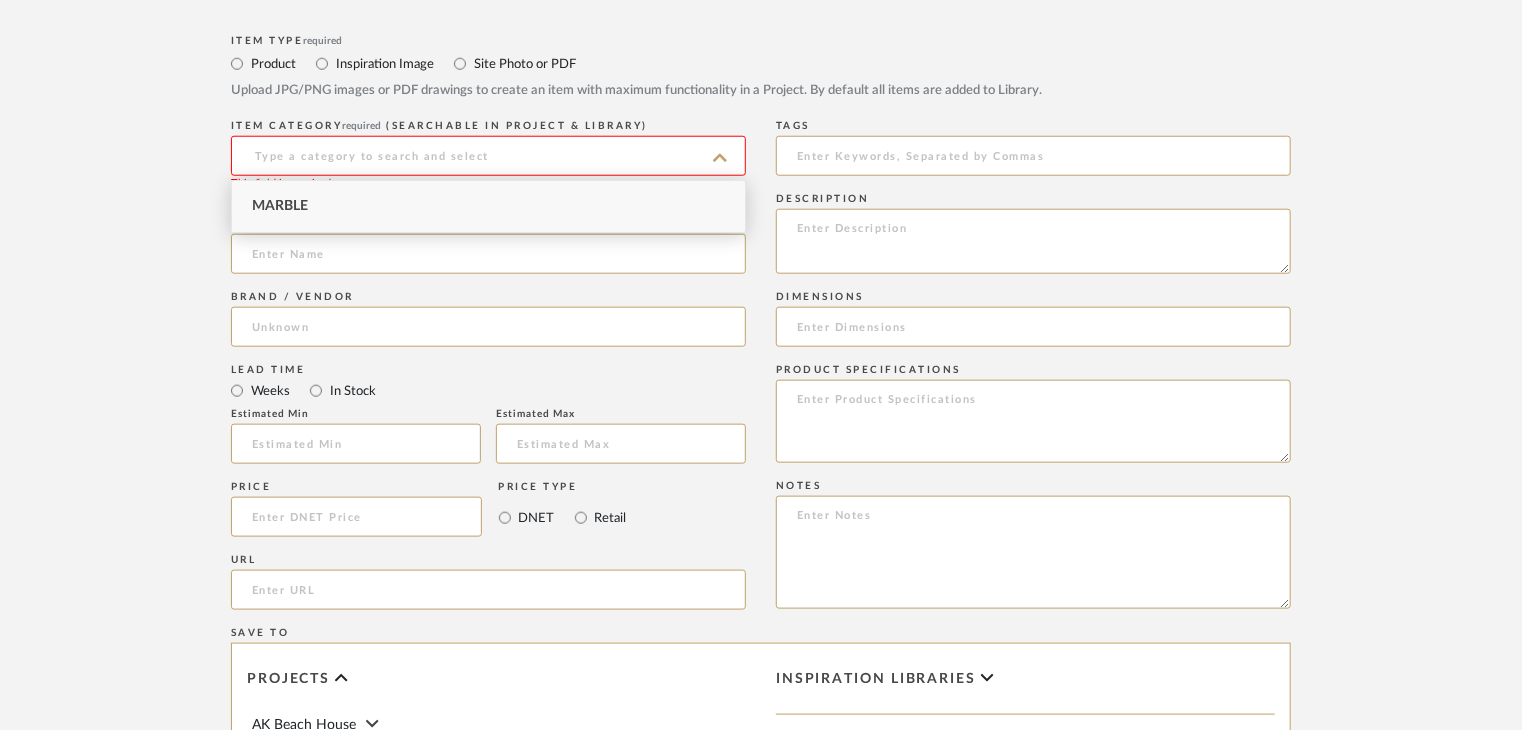 click on "Marble" at bounding box center (488, 206) 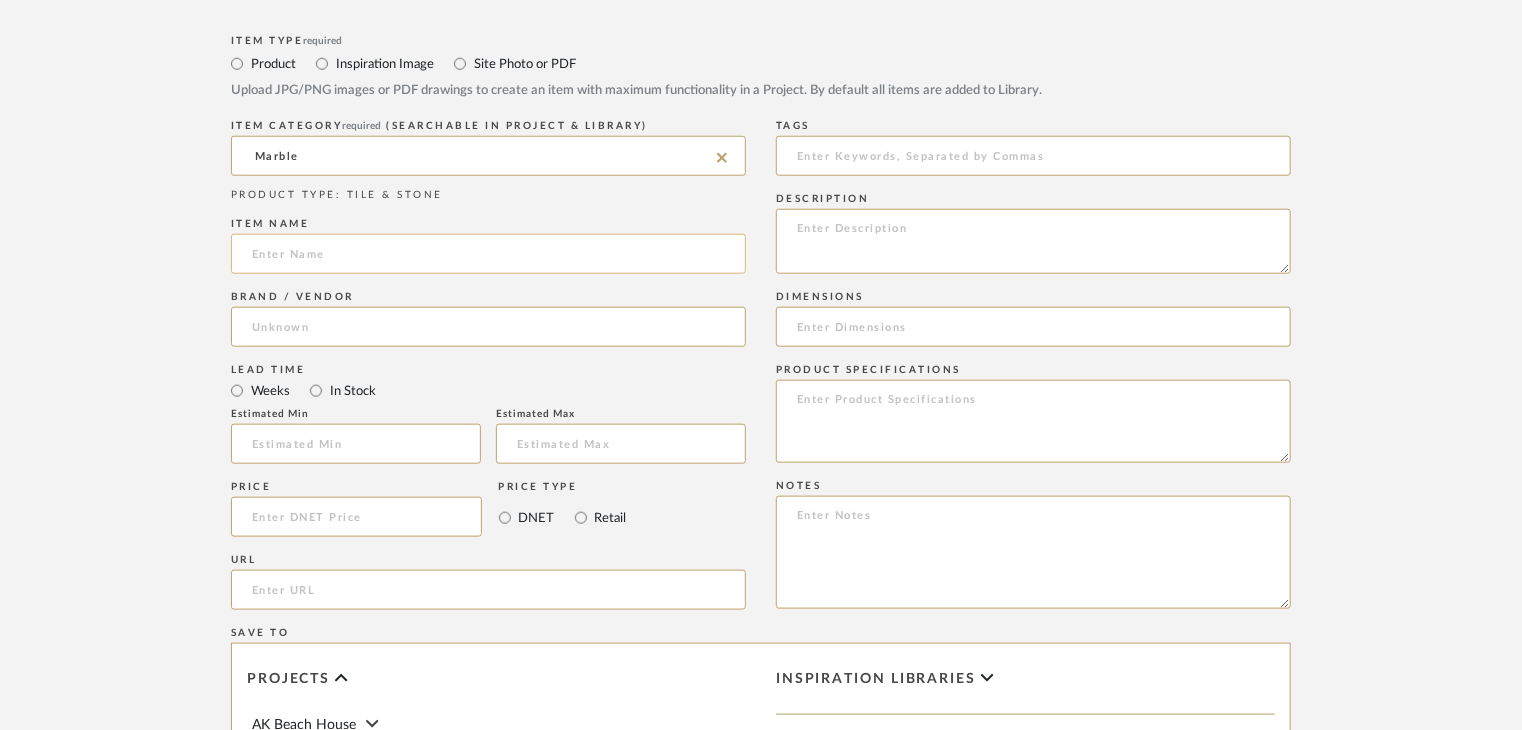 click 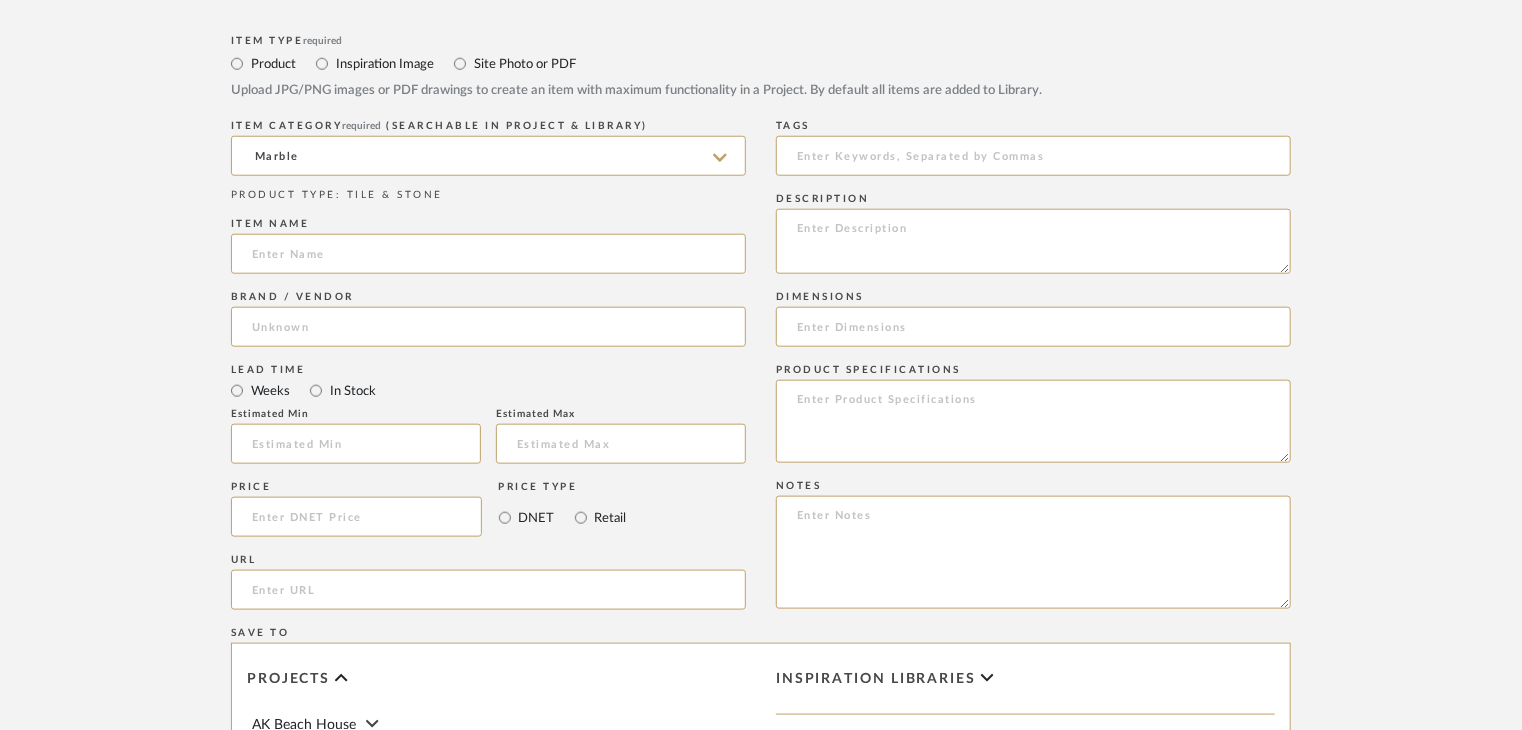 paste on "BIANCO REALE" 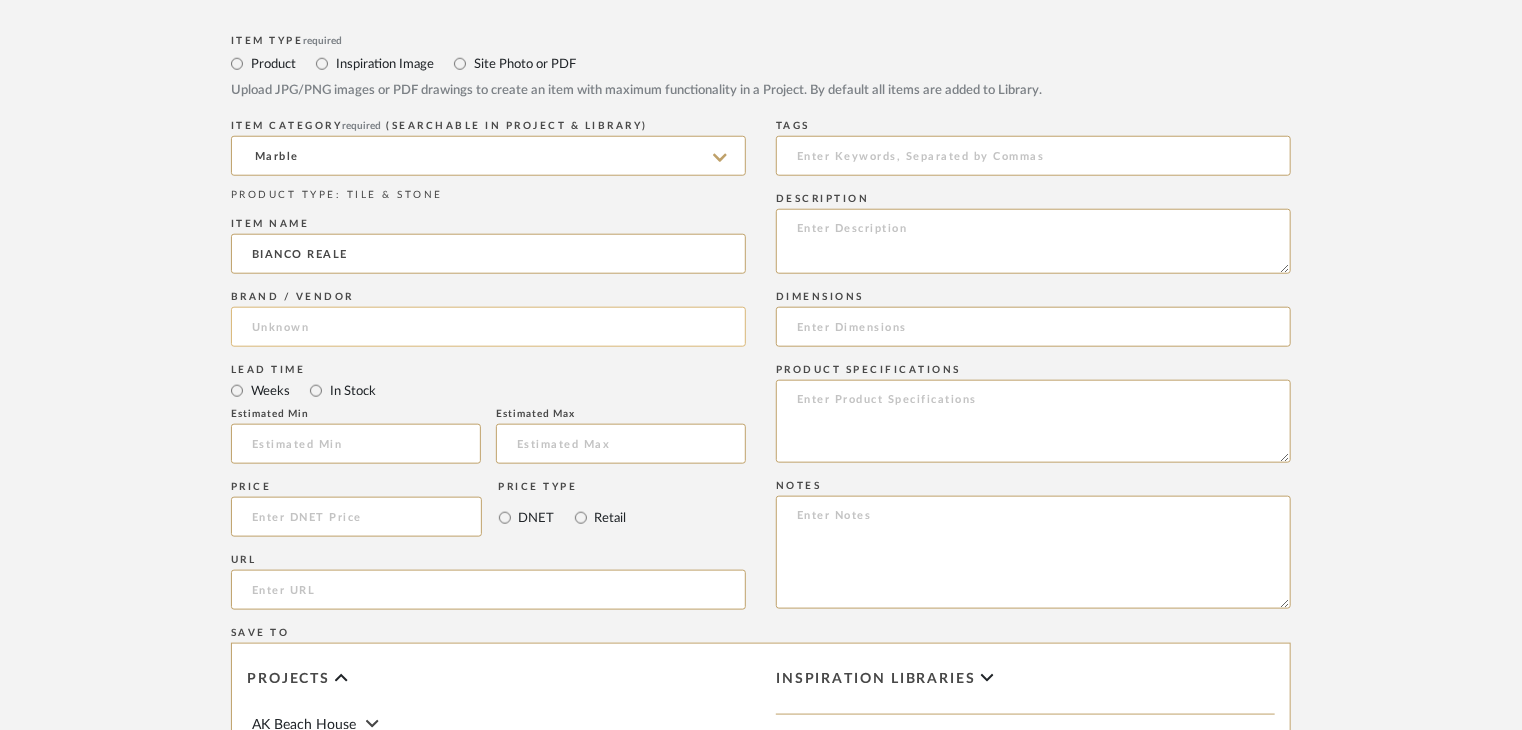 type on "BIANCO REALE" 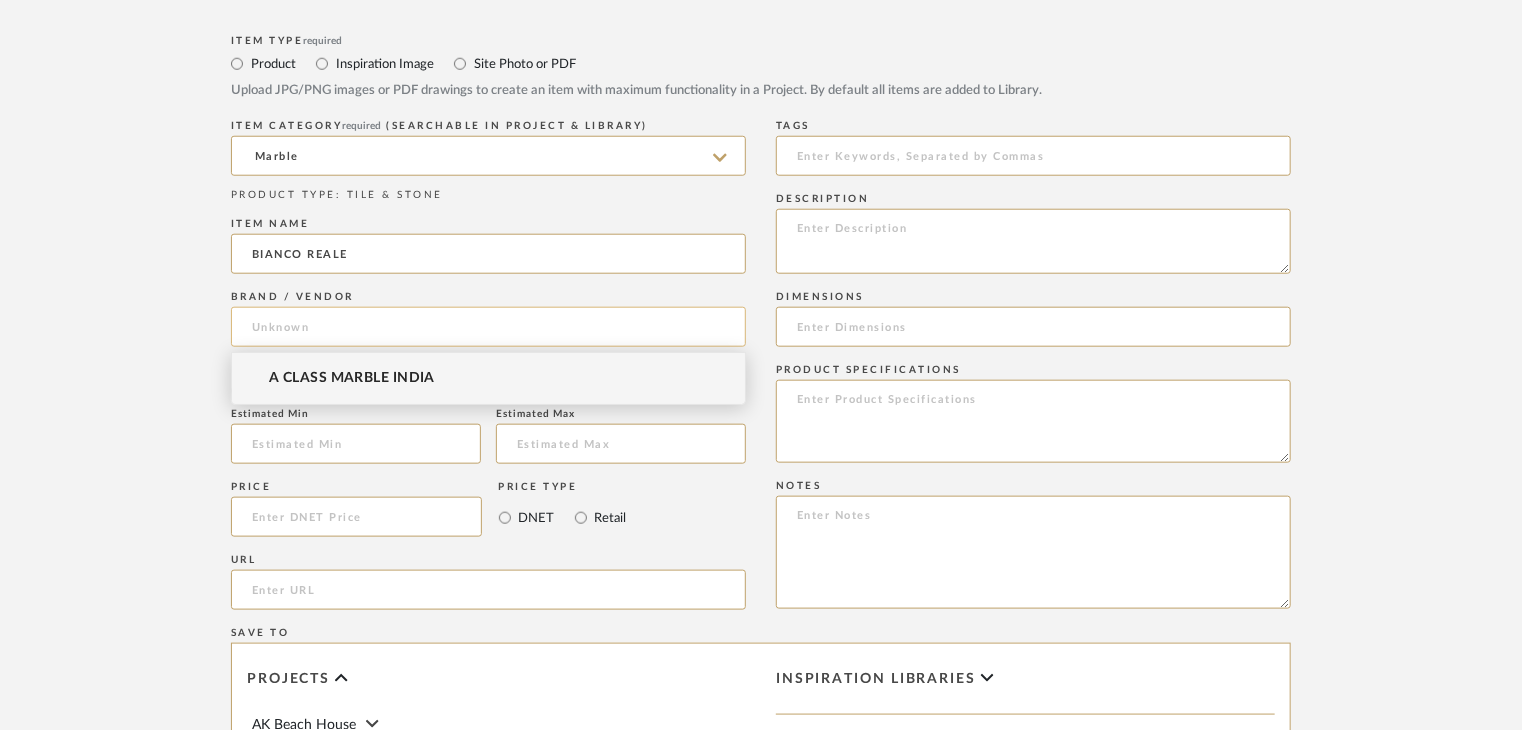 click 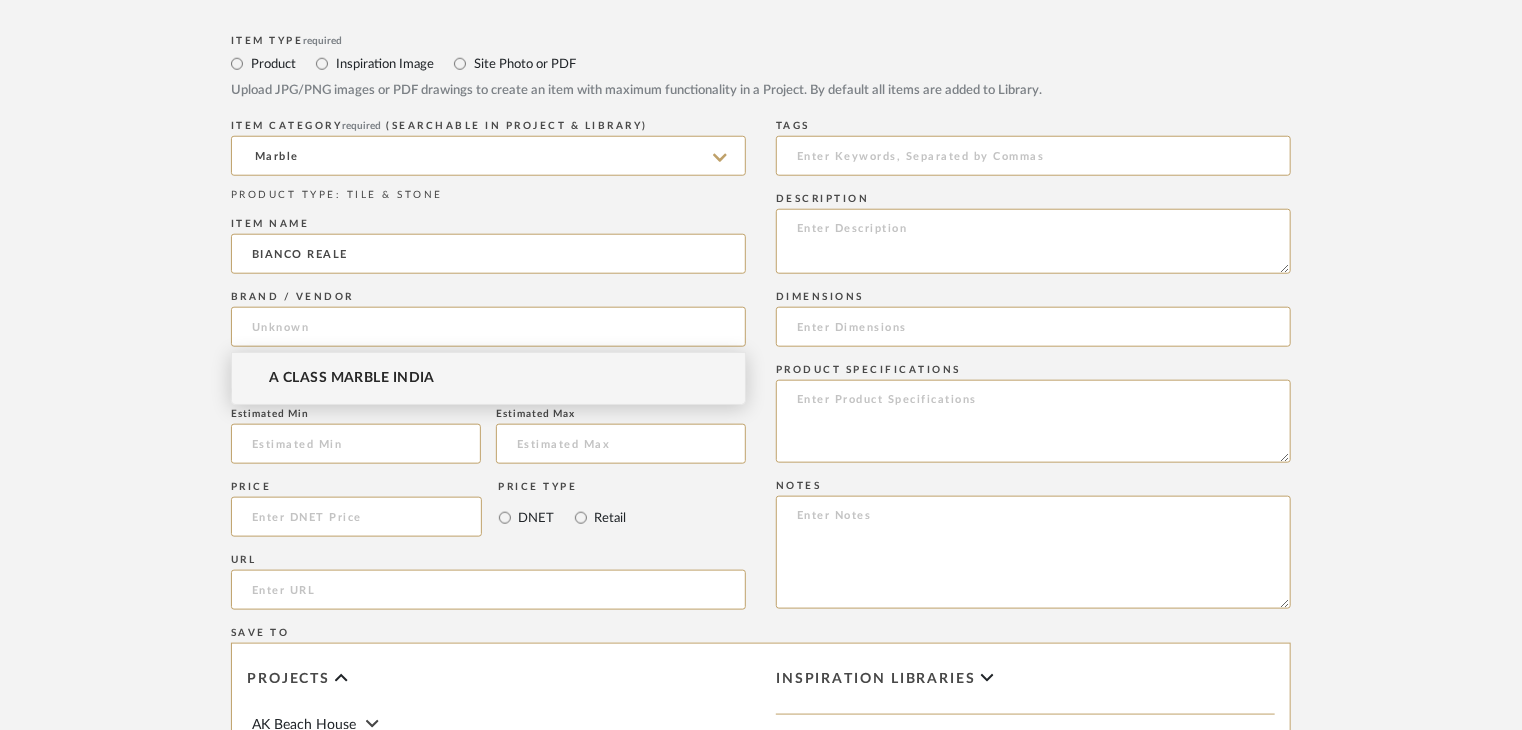 click on "A CLASS MARBLE INDIA" at bounding box center [352, 378] 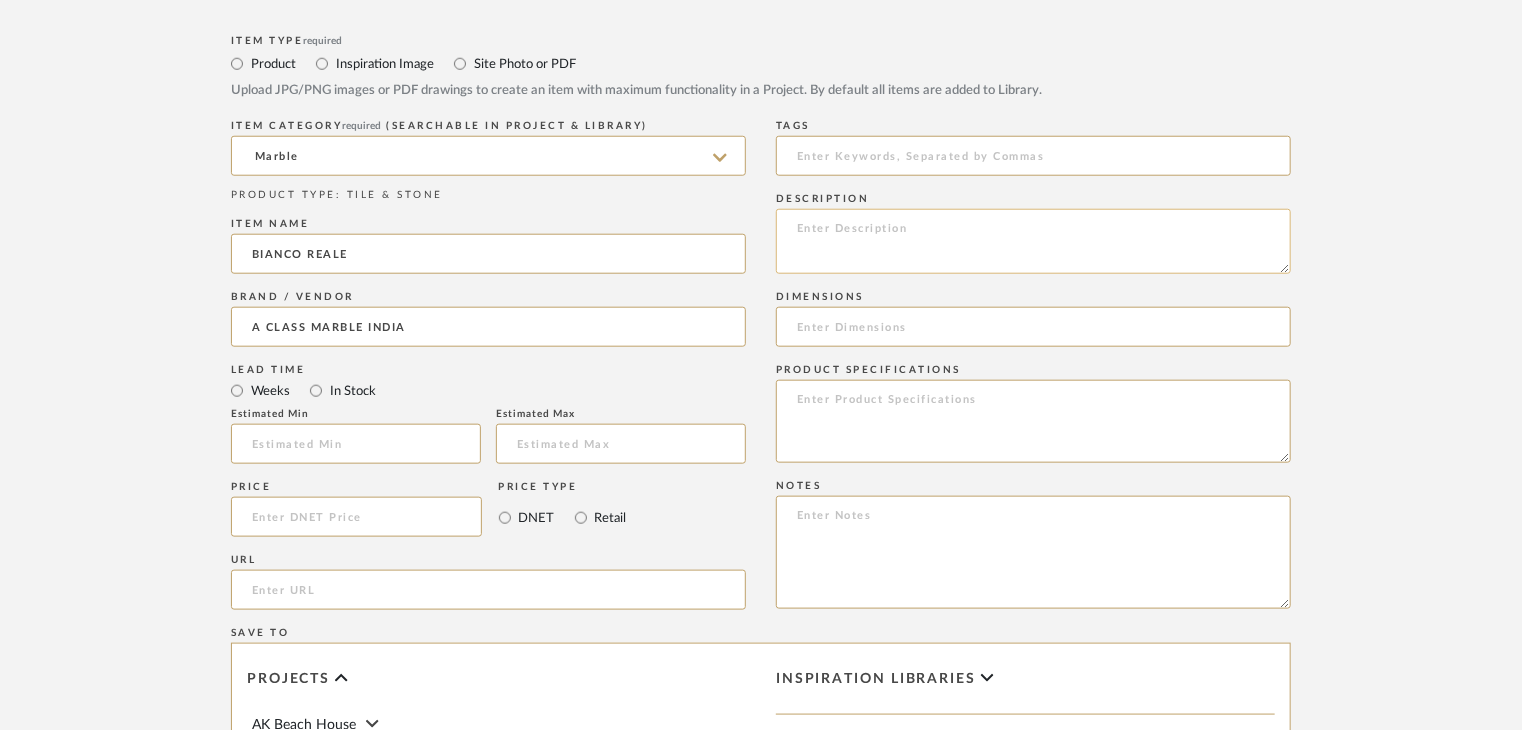 click 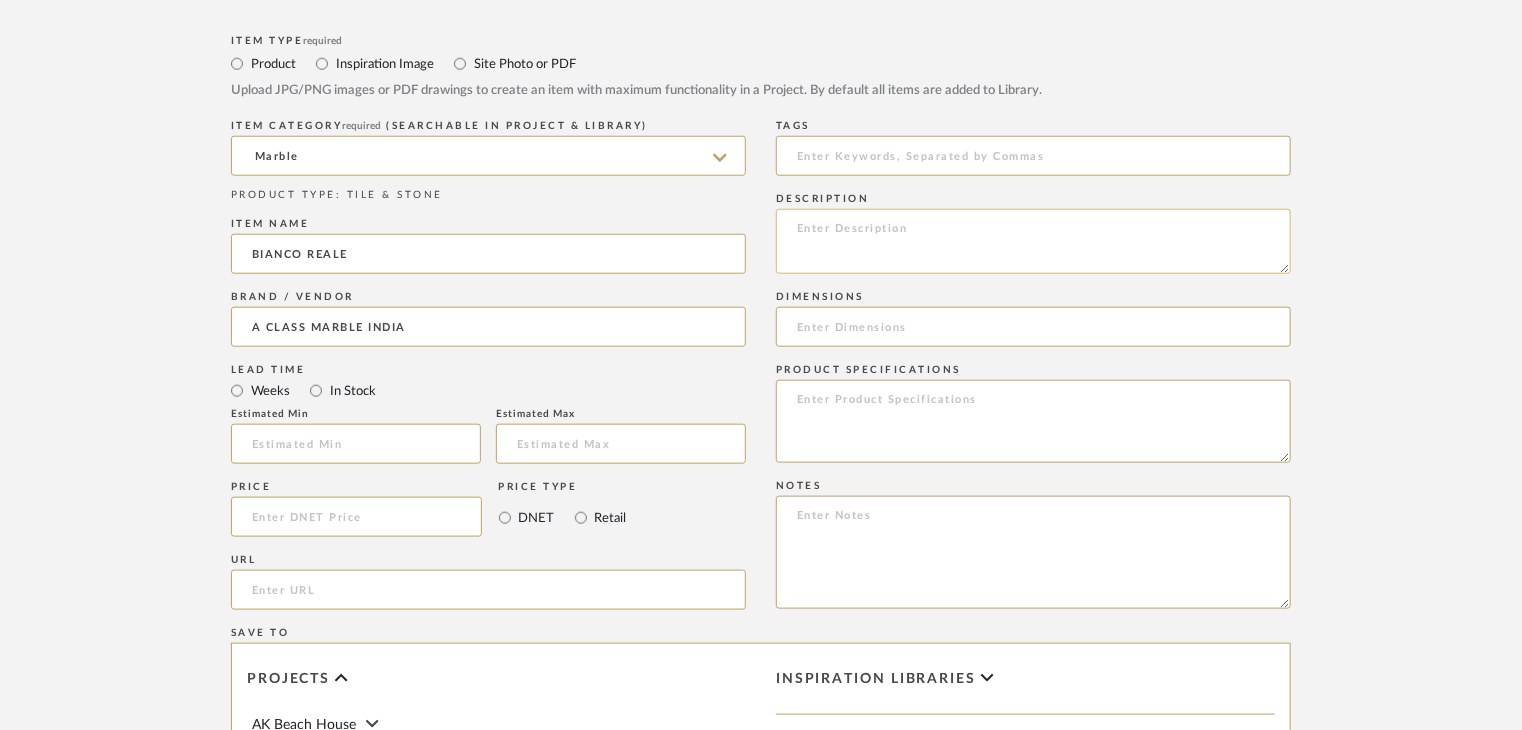paste on "Type: Marble
Price:
Sample available: YES
Sample Internal reference number:
Stock availability: supplier stock
Maximum slab size:
Thickness: (as mentioned)
Other available thickness: (as mentioned)
Finish:
Other finishes available: (as applicable)
Installation requirements: (as applicable)
Lead time: (as applicable)
3D available: No
Product description:
Any other details:" 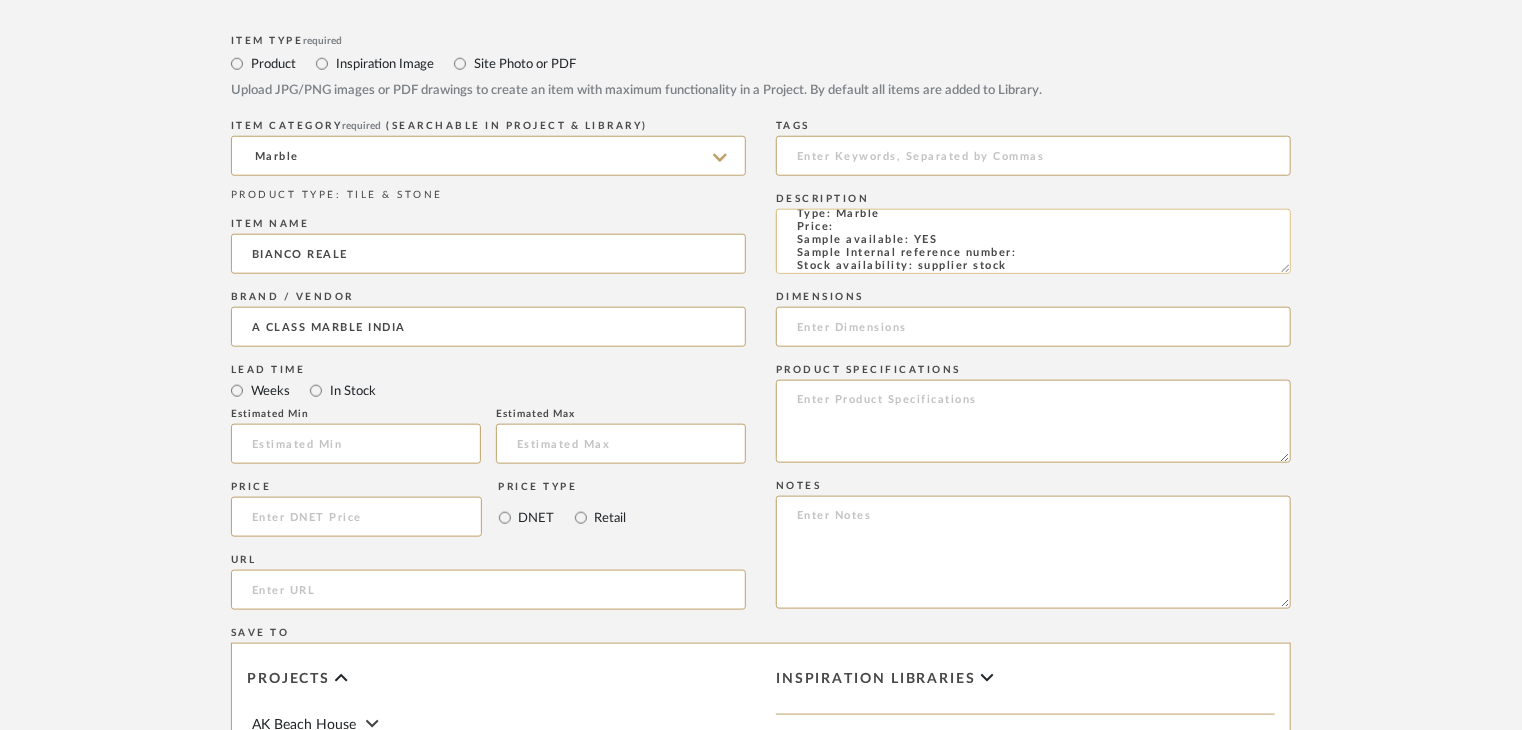 scroll, scrollTop: 0, scrollLeft: 0, axis: both 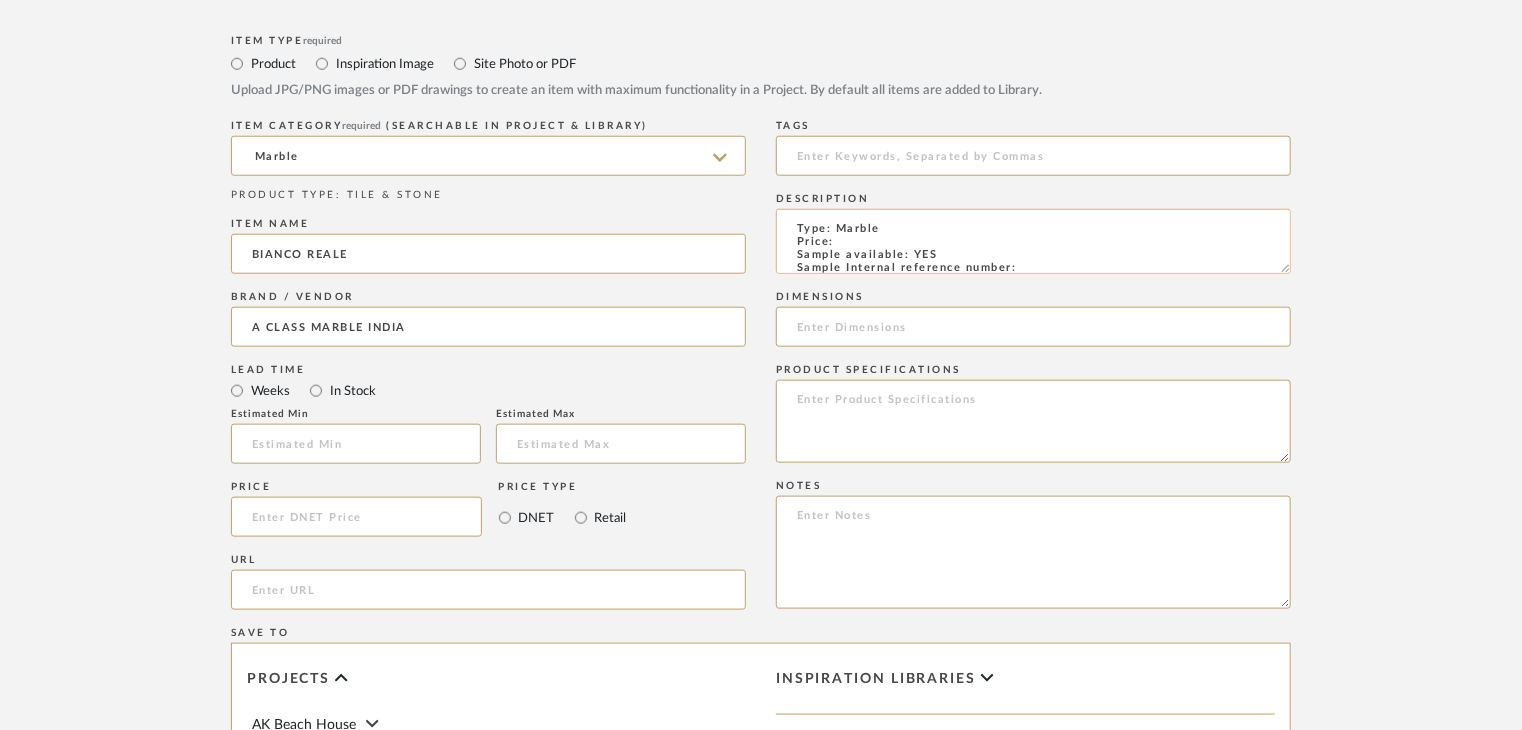click on "Type: Marble
Price:
Sample available: YES
Sample Internal reference number:
Stock availability: supplier stock
Maximum slab size:
Thickness: (as mentioned)
Other available thickness: (as mentioned)
Finish:
Other finishes available: (as applicable)
Installation requirements: (as applicable)
Lead time: (as applicable)
3D available: No
Product description:
Any other details:" 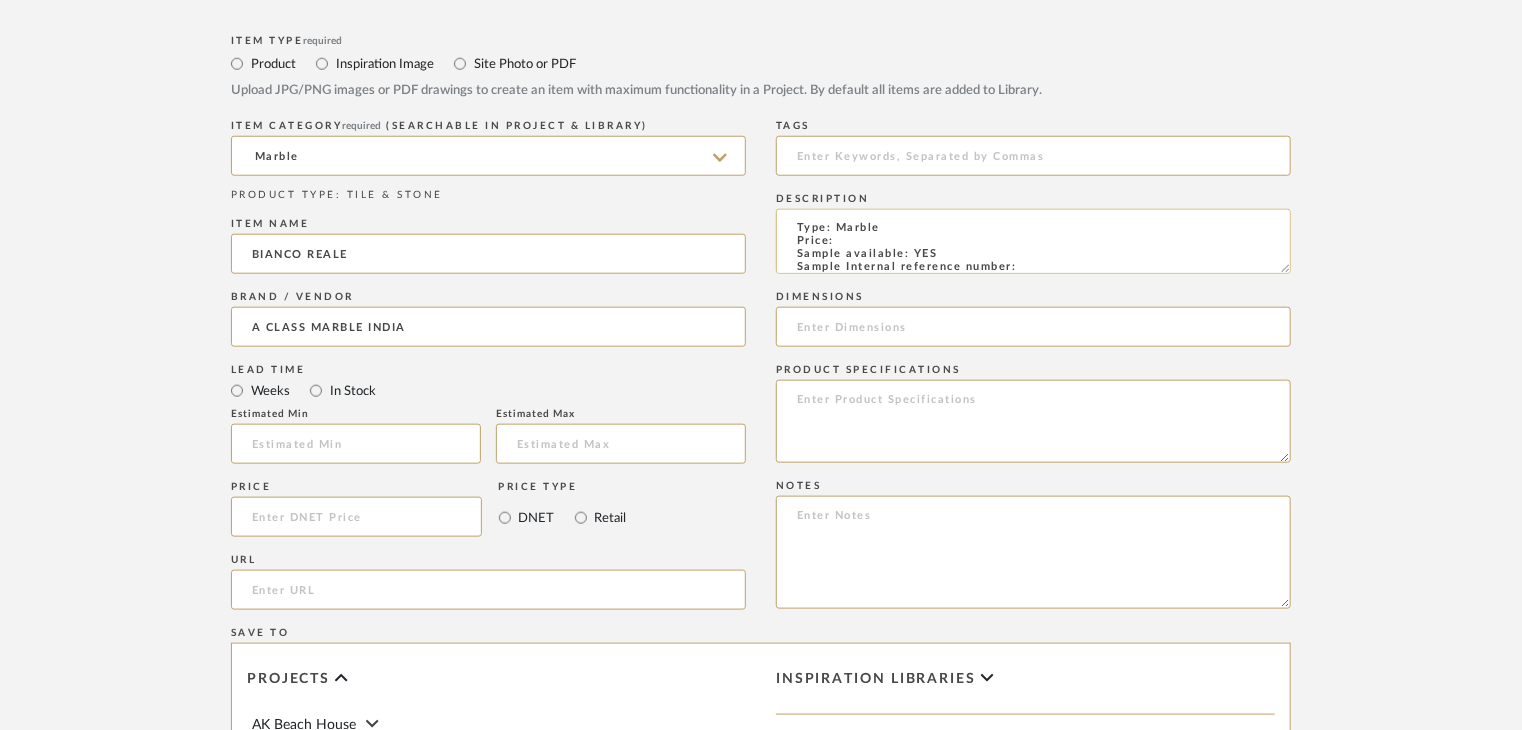 paste on "[REFERENCE]" 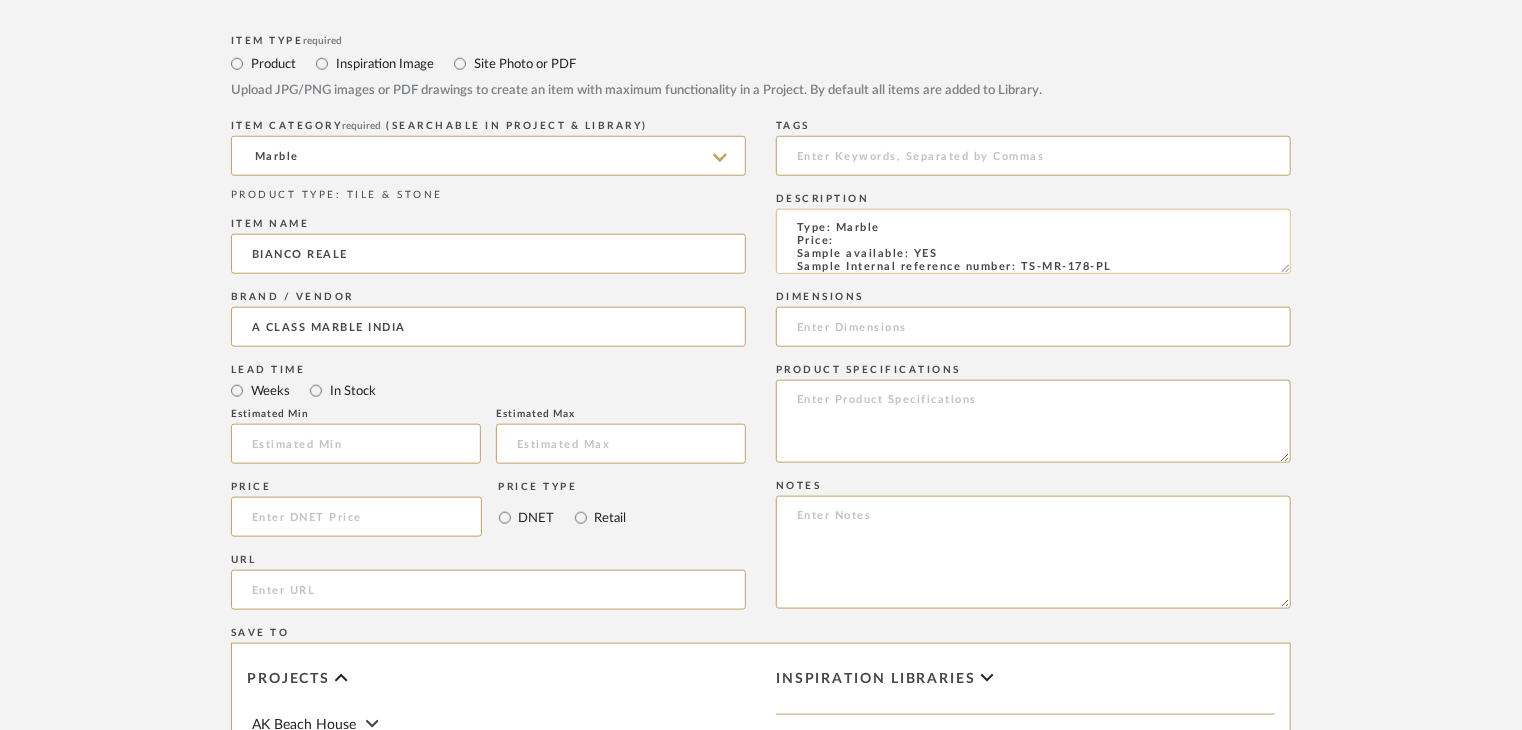 scroll, scrollTop: 15, scrollLeft: 0, axis: vertical 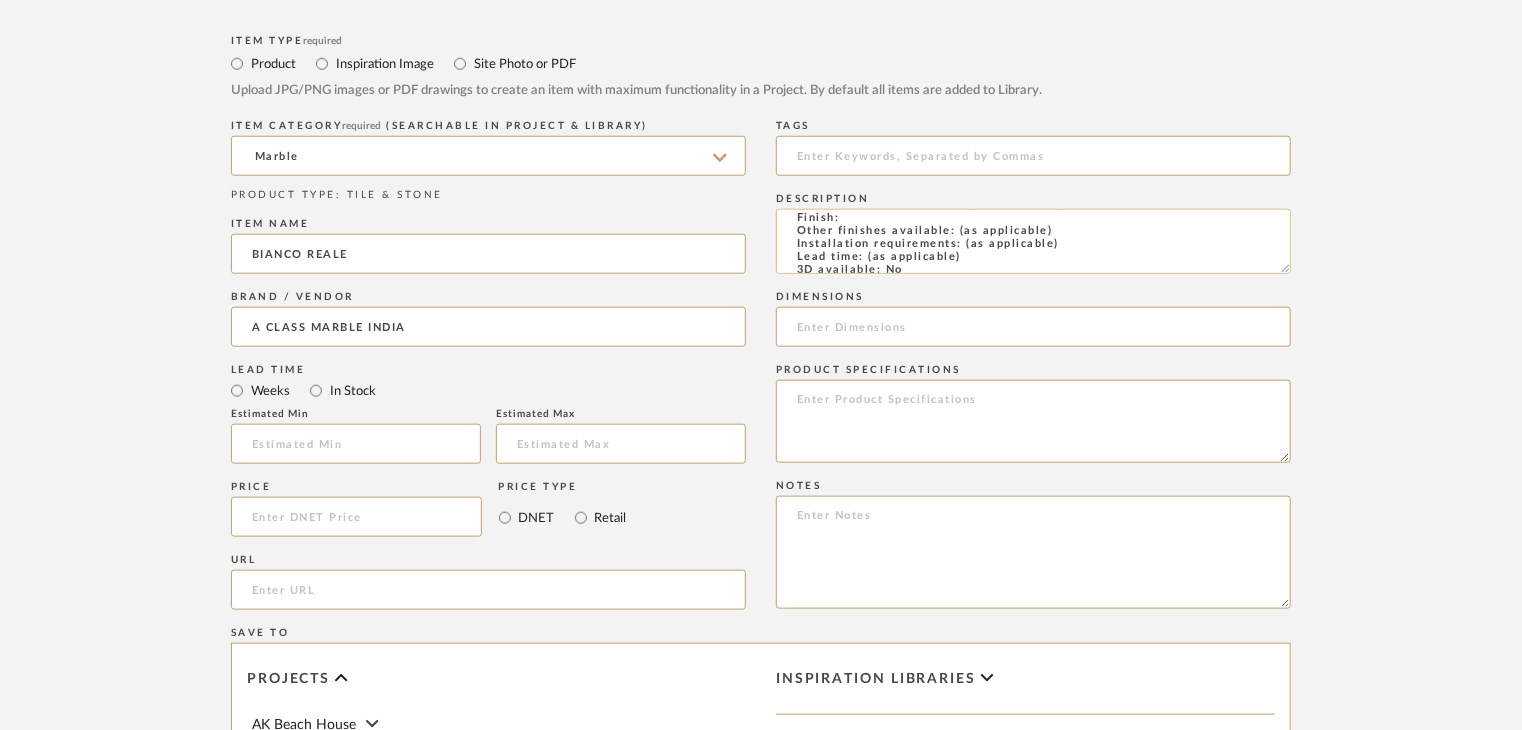 click on "Type: Marble
Price:
Sample available: YES
Sample Internal reference number: TS-MR-178-PL
Stock availability: supplier stock
Maximum slab size:
Thickness: (as mentioned)
Other available thickness: (as mentioned)
Finish:
Other finishes available: (as applicable)
Installation requirements: (as applicable)
Lead time: (as applicable)
3D available: No
Product description:
Any other details:" 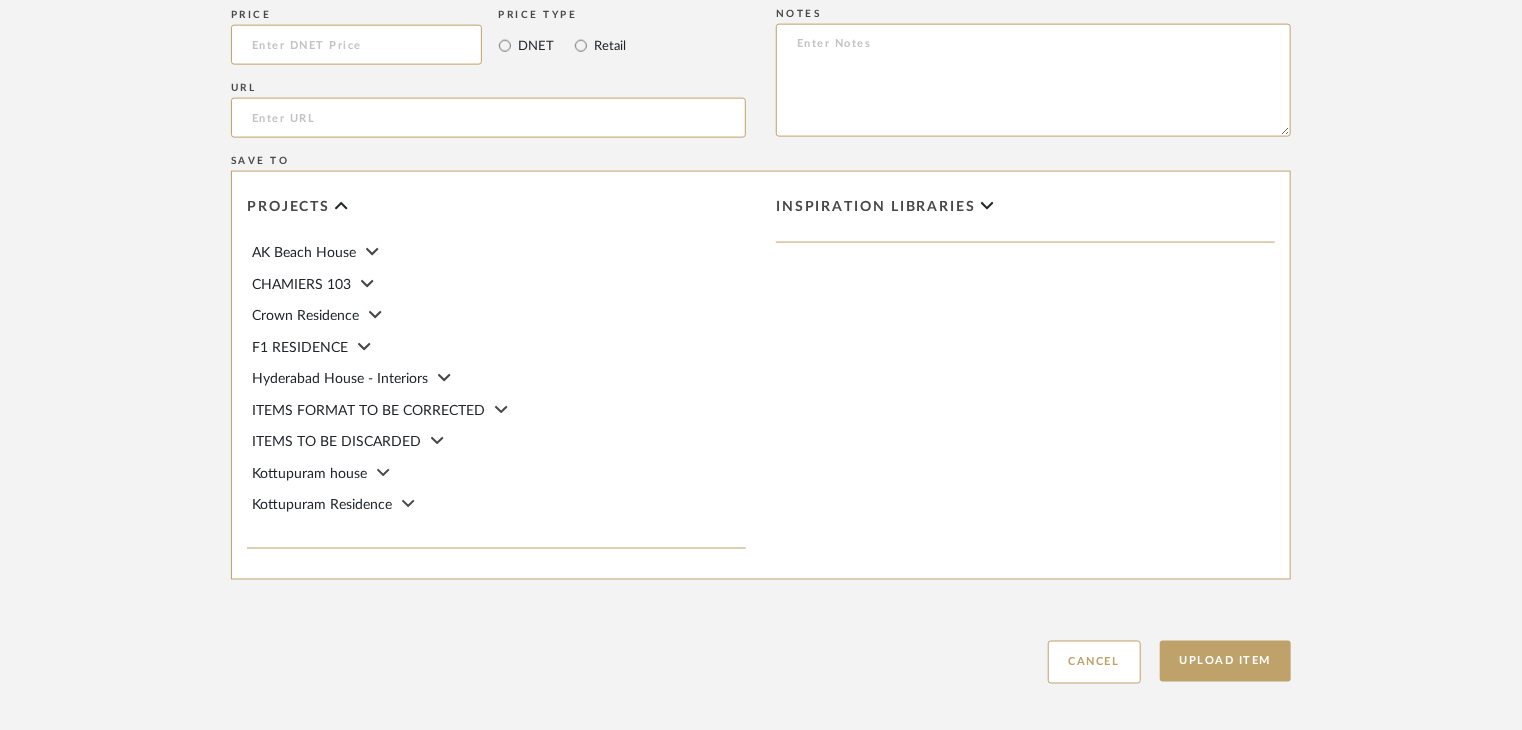 scroll, scrollTop: 1468, scrollLeft: 0, axis: vertical 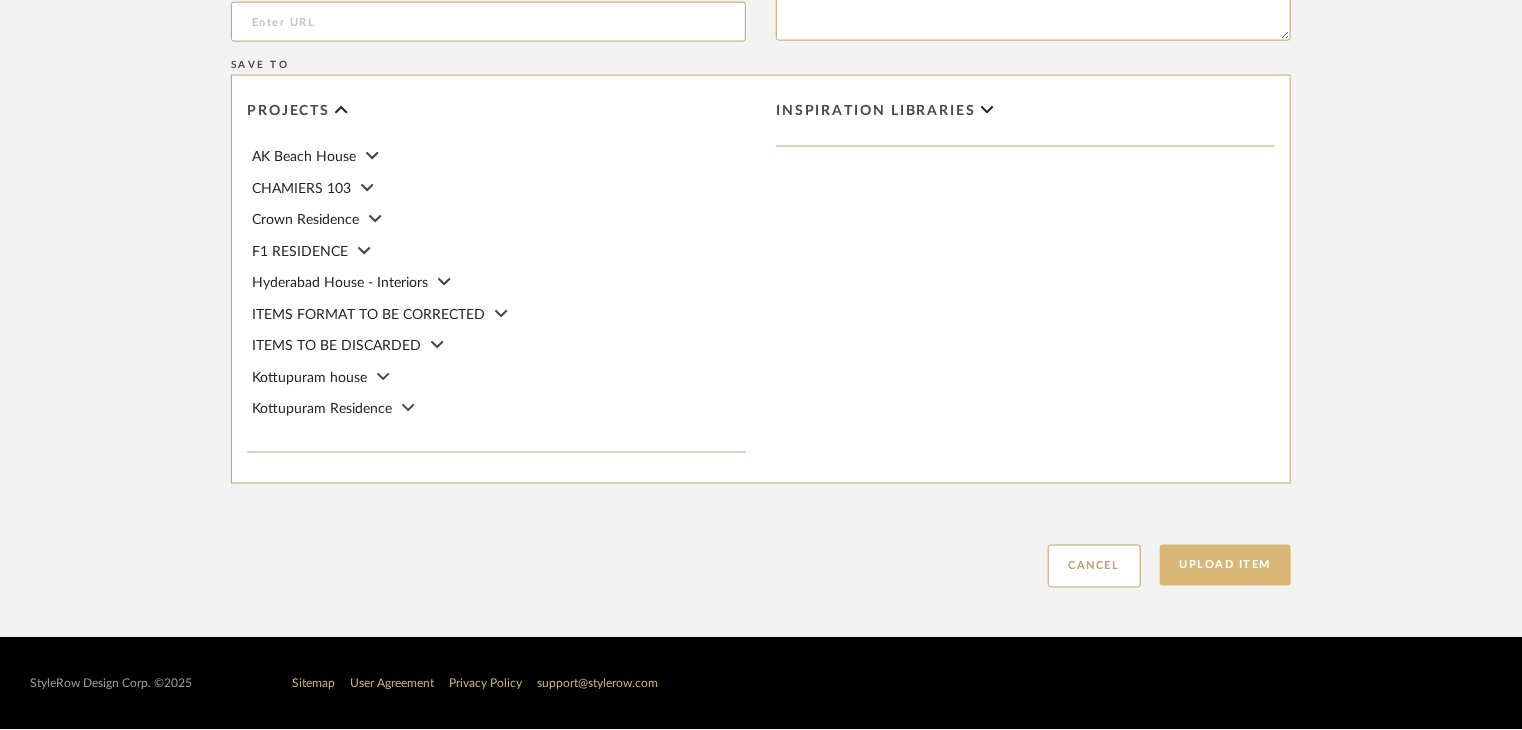 type on "Type: Marble
Price:
Sample available: YES
Sample Internal reference number: TS-MR-178-PL
Stock availability: supplier stock
Maximum slab size:
Thickness: (as mentioned)
Other available thickness: (as mentioned)
Finish: POLISHED
Other finishes available: (as applicable)
Installation requirements: (as applicable)
Lead time: (as applicable)
3D available: No
Product description:
Any other details:" 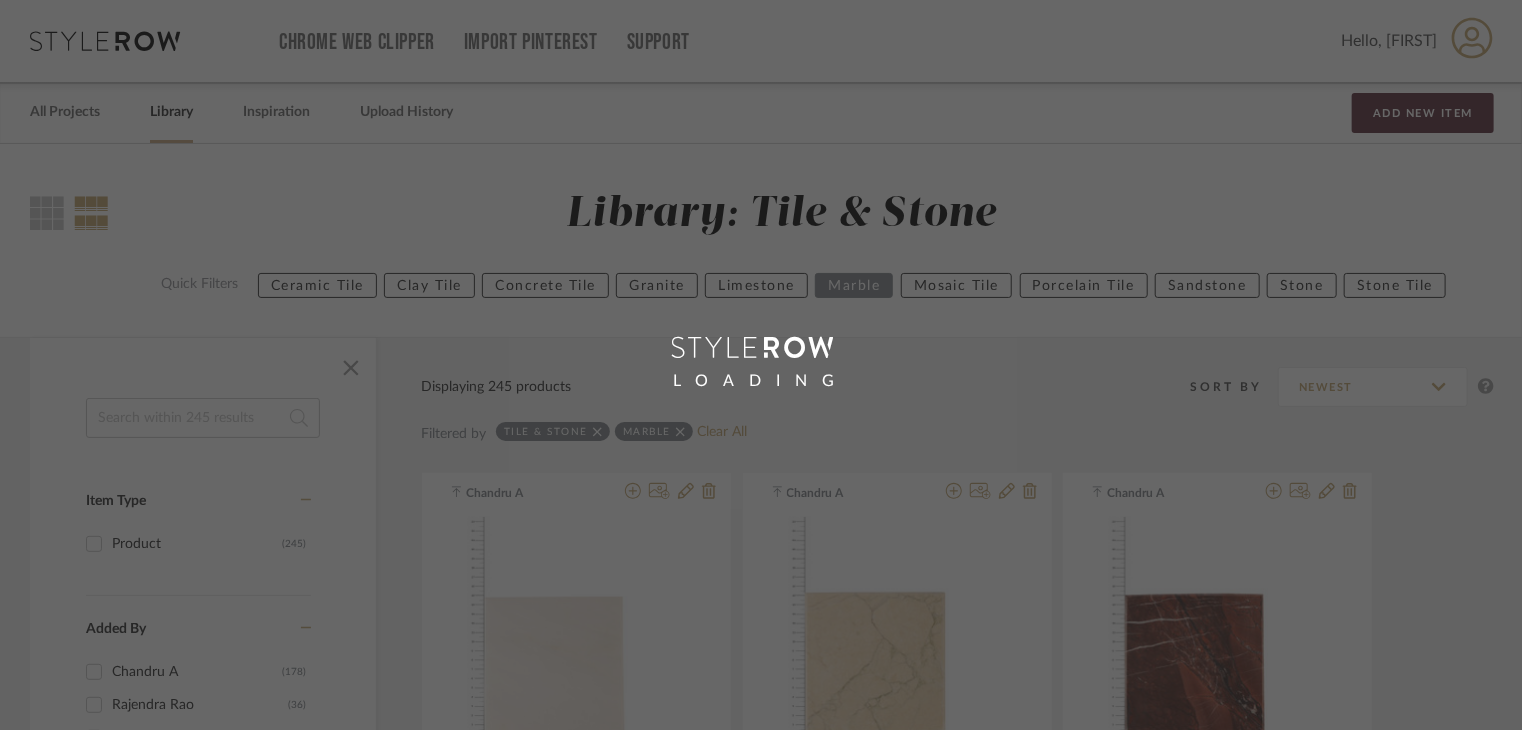 scroll, scrollTop: 0, scrollLeft: 0, axis: both 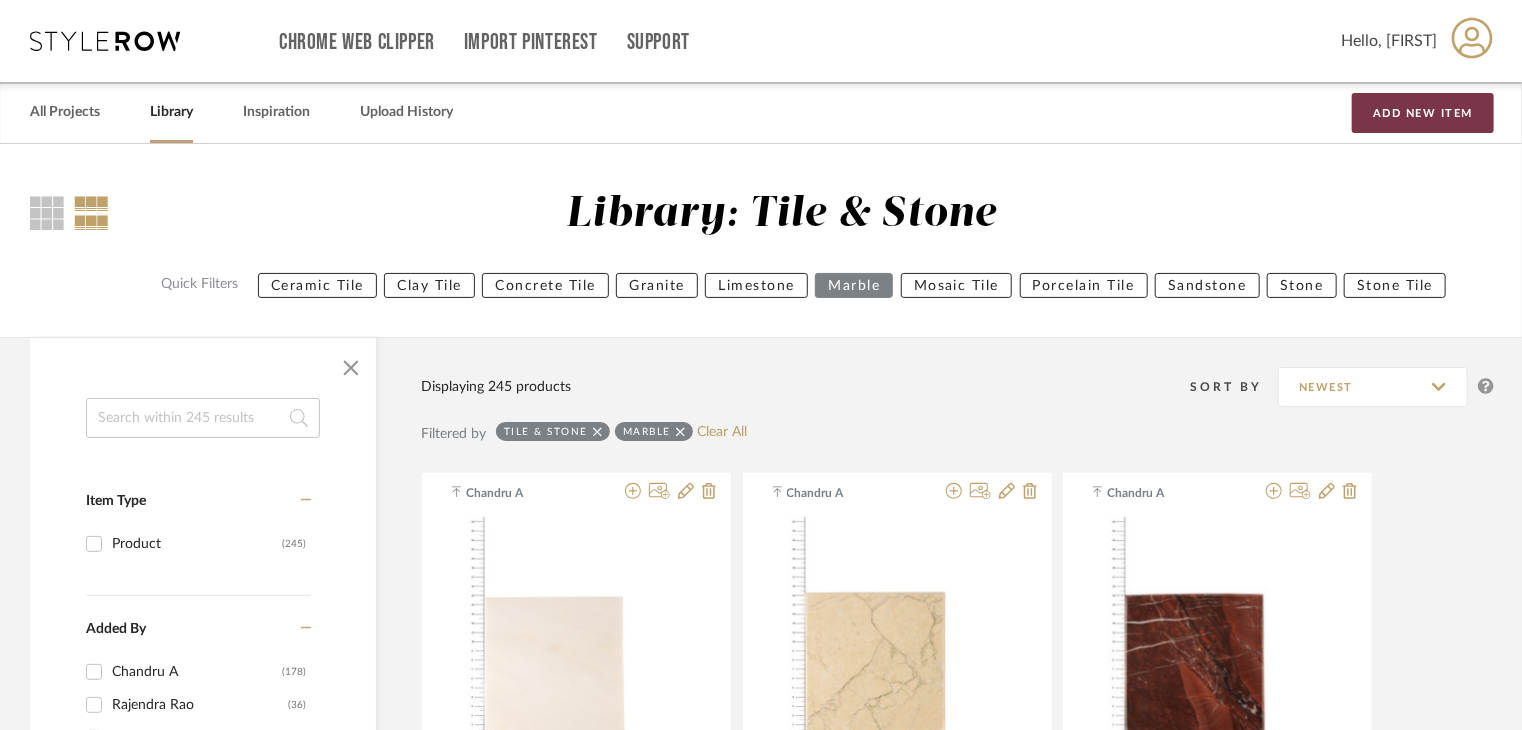 click on "Add New Item" at bounding box center (1423, 113) 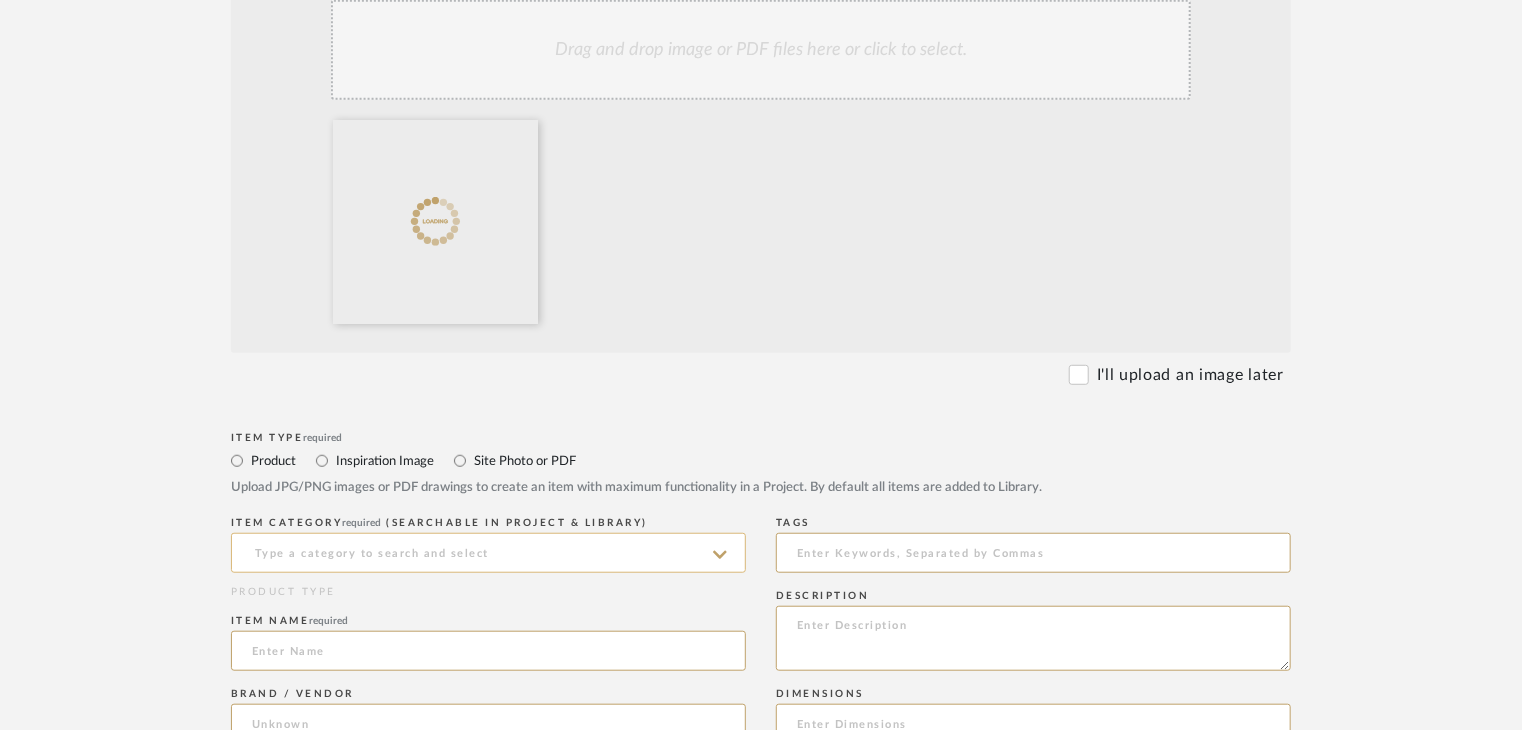 scroll, scrollTop: 900, scrollLeft: 0, axis: vertical 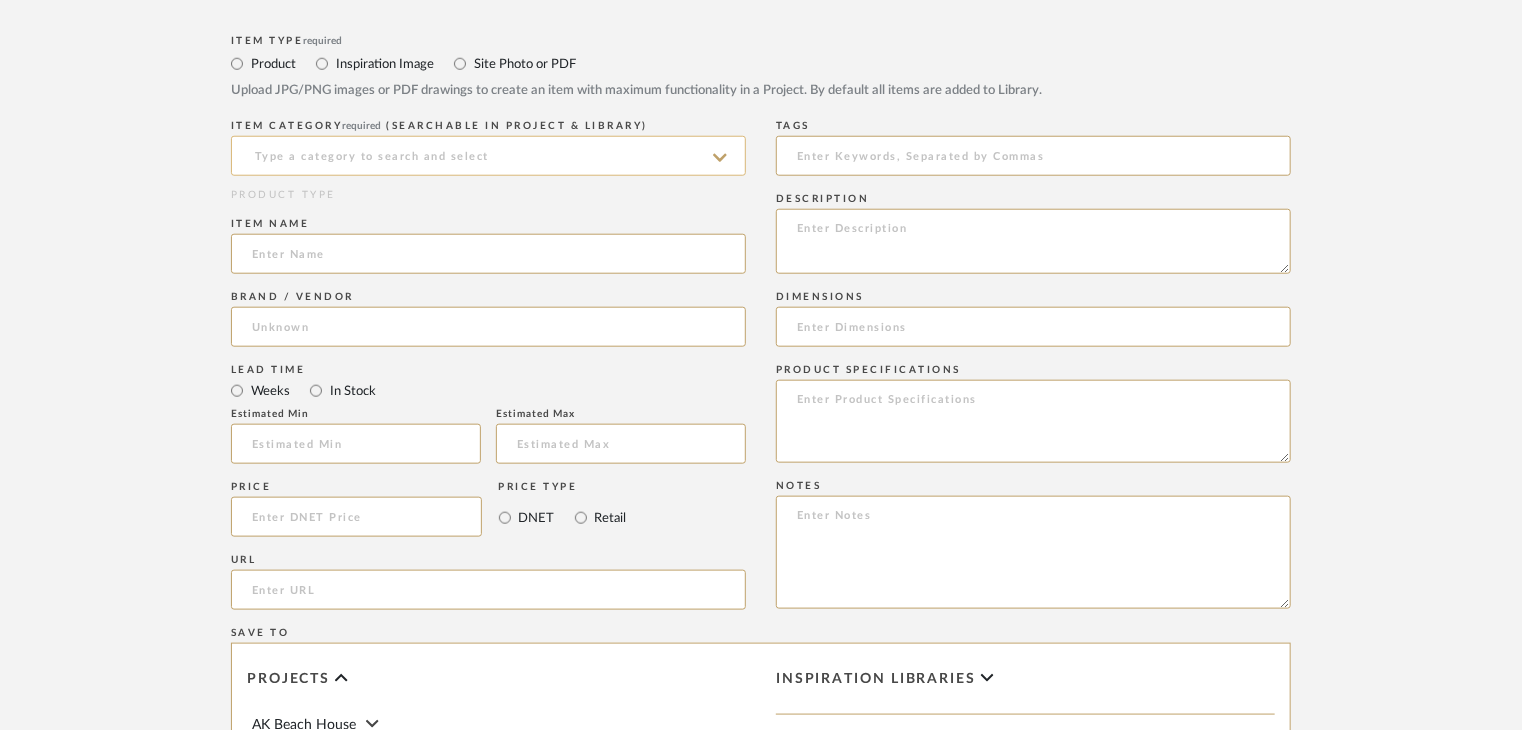 click 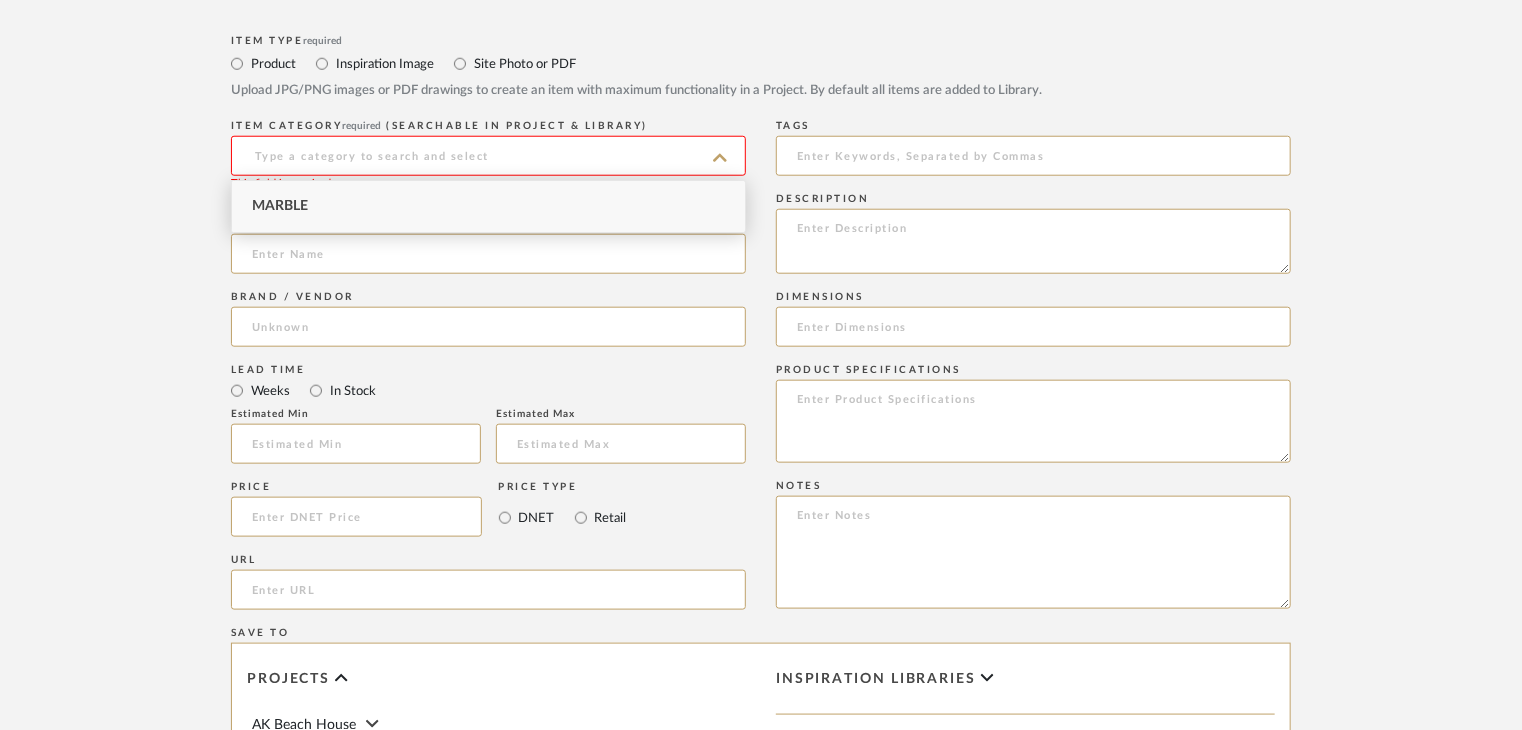click on "Marble" at bounding box center (488, 206) 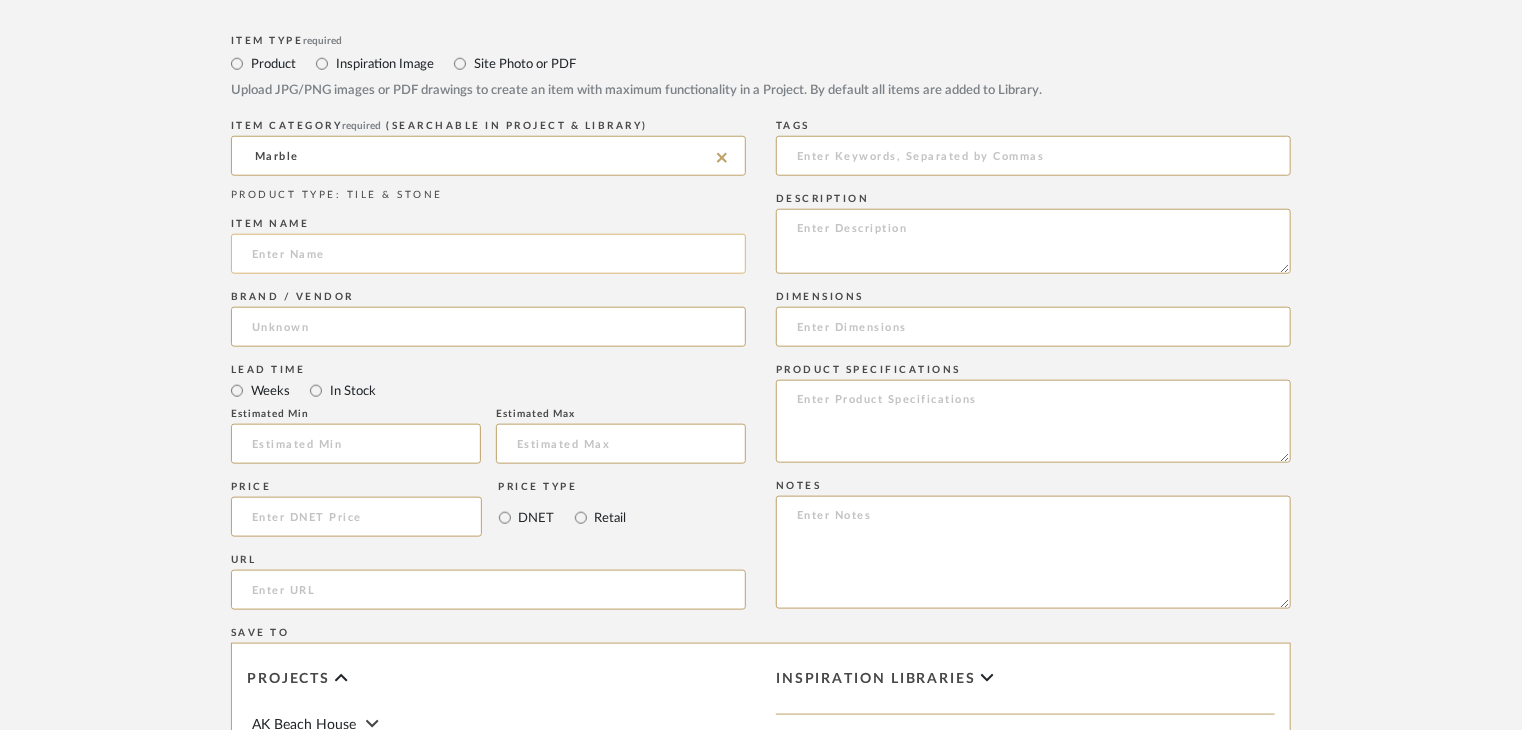 click 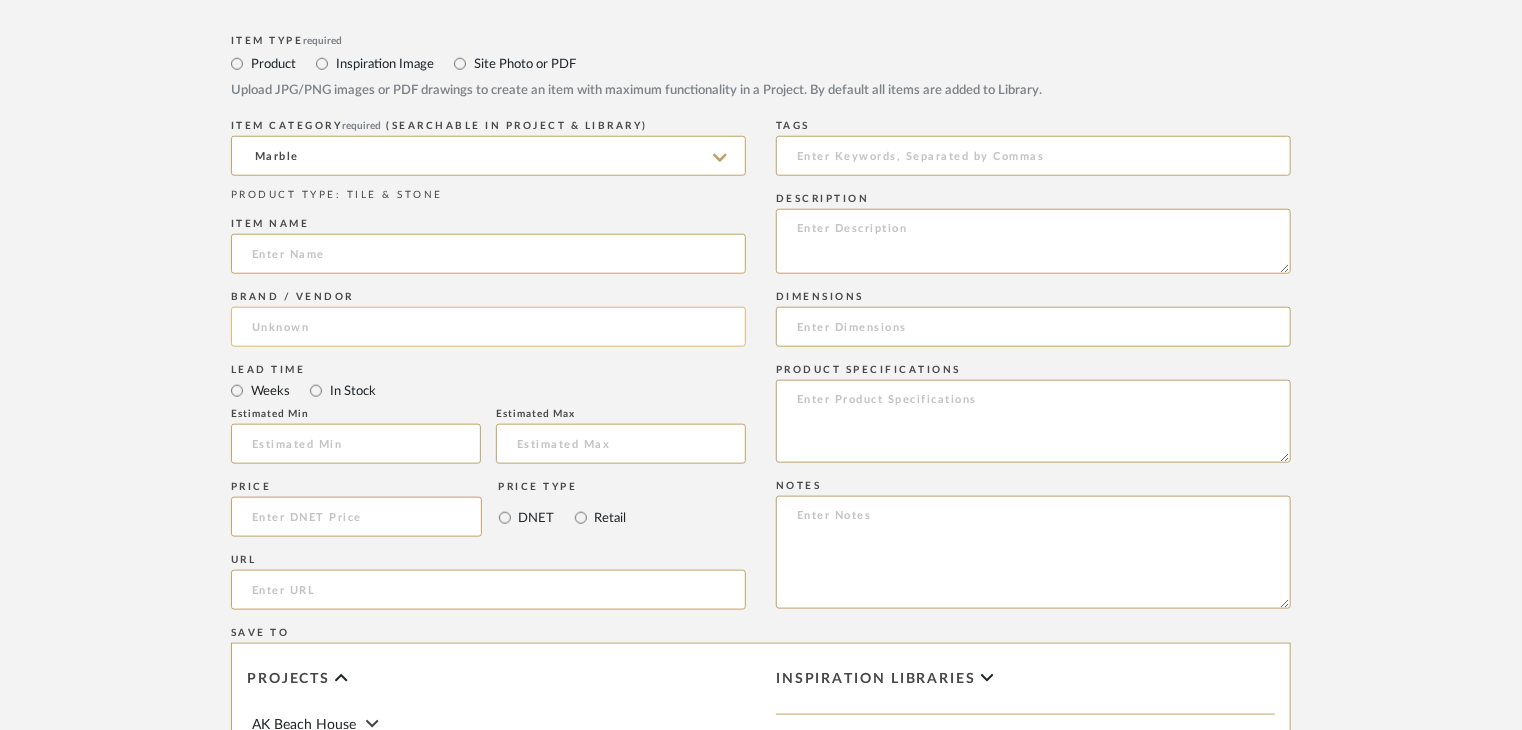 paste on "QOTYECIA" 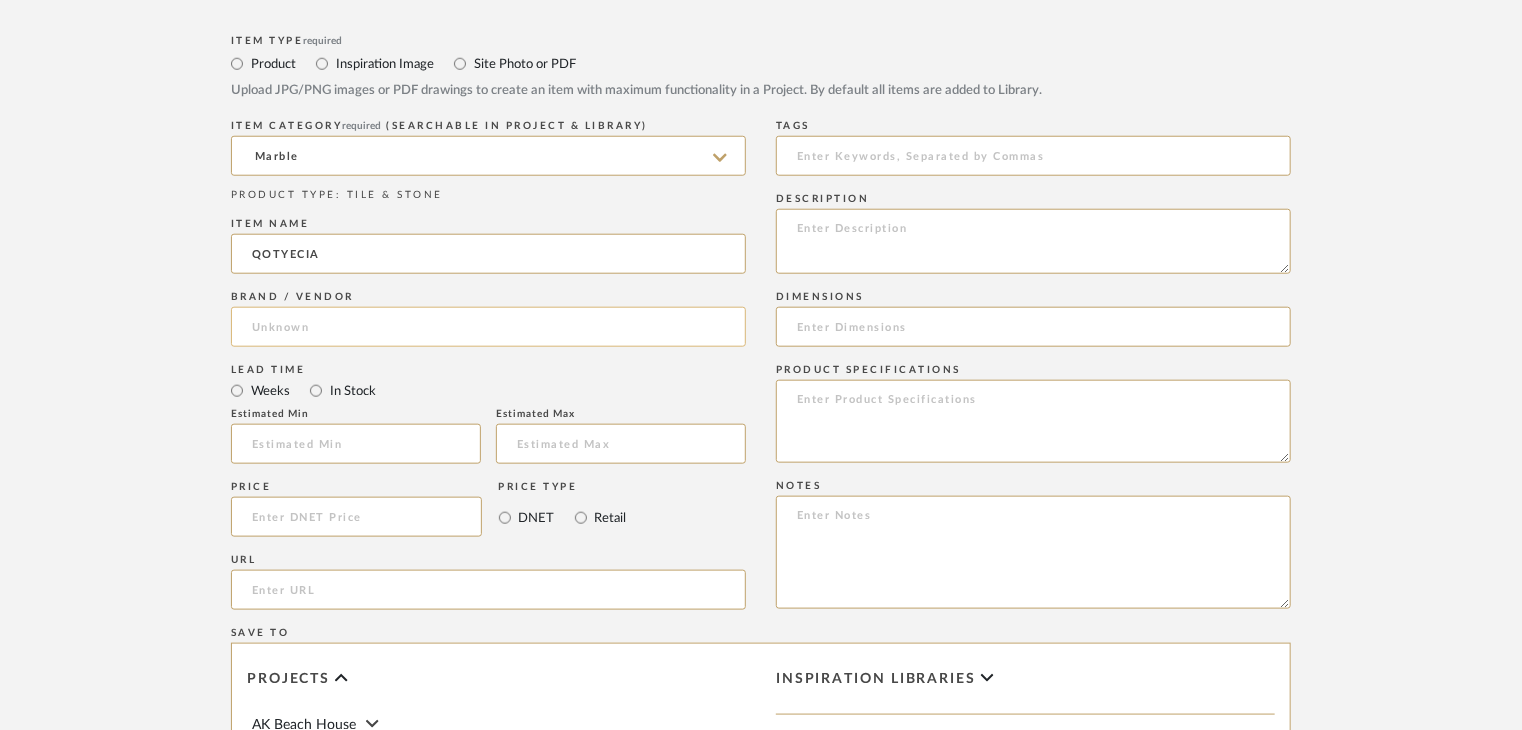 type on "QOTYECIA" 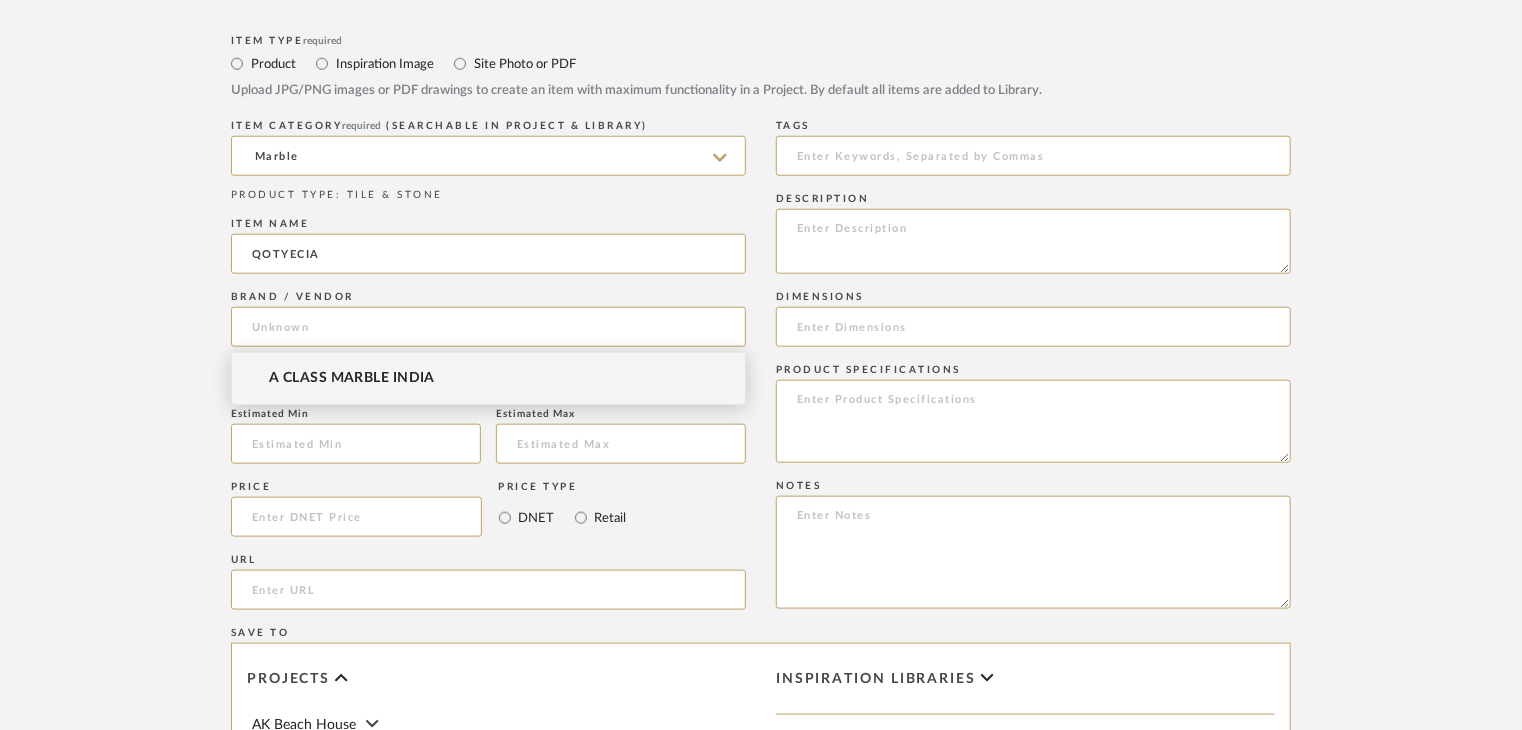 click on "A CLASS MARBLE INDIA" at bounding box center (488, 378) 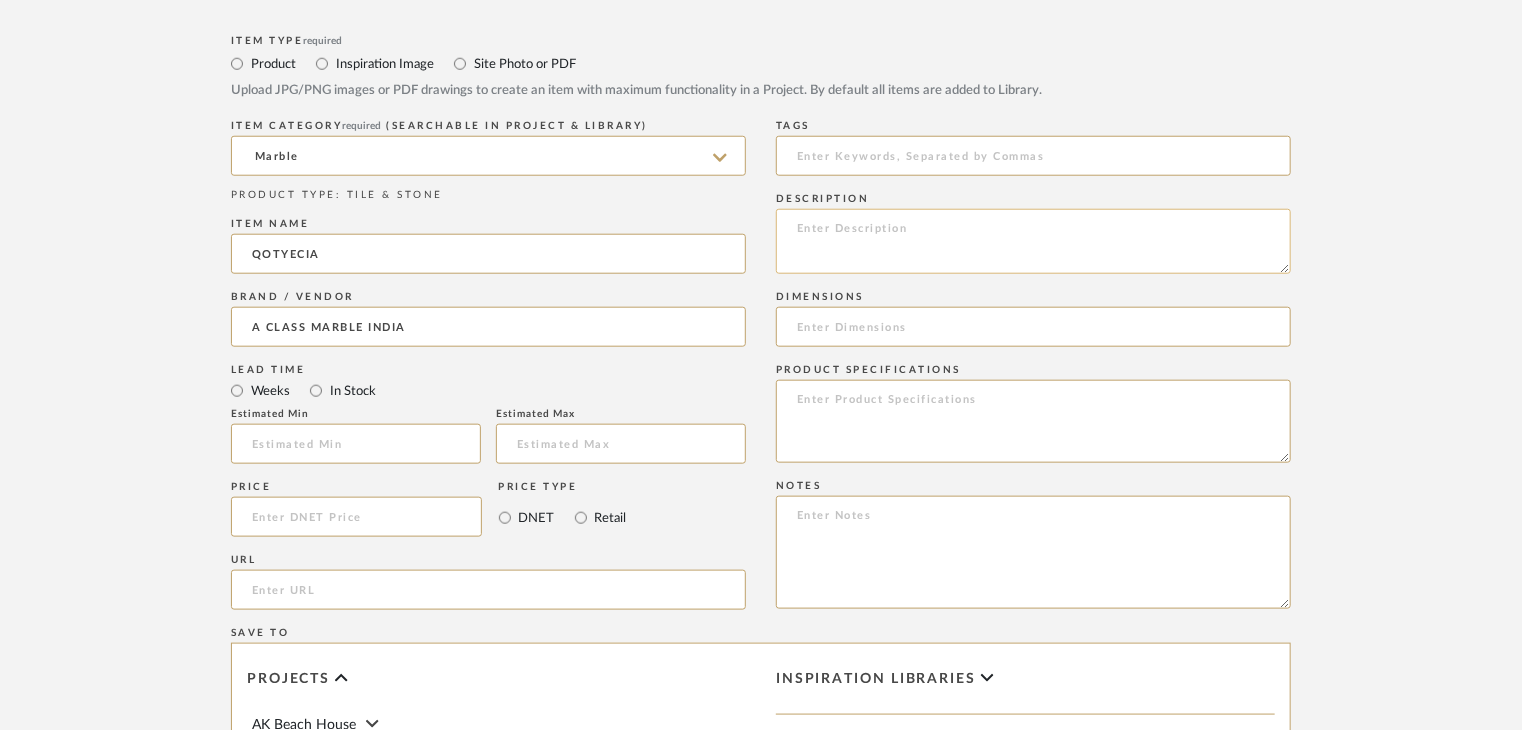 click 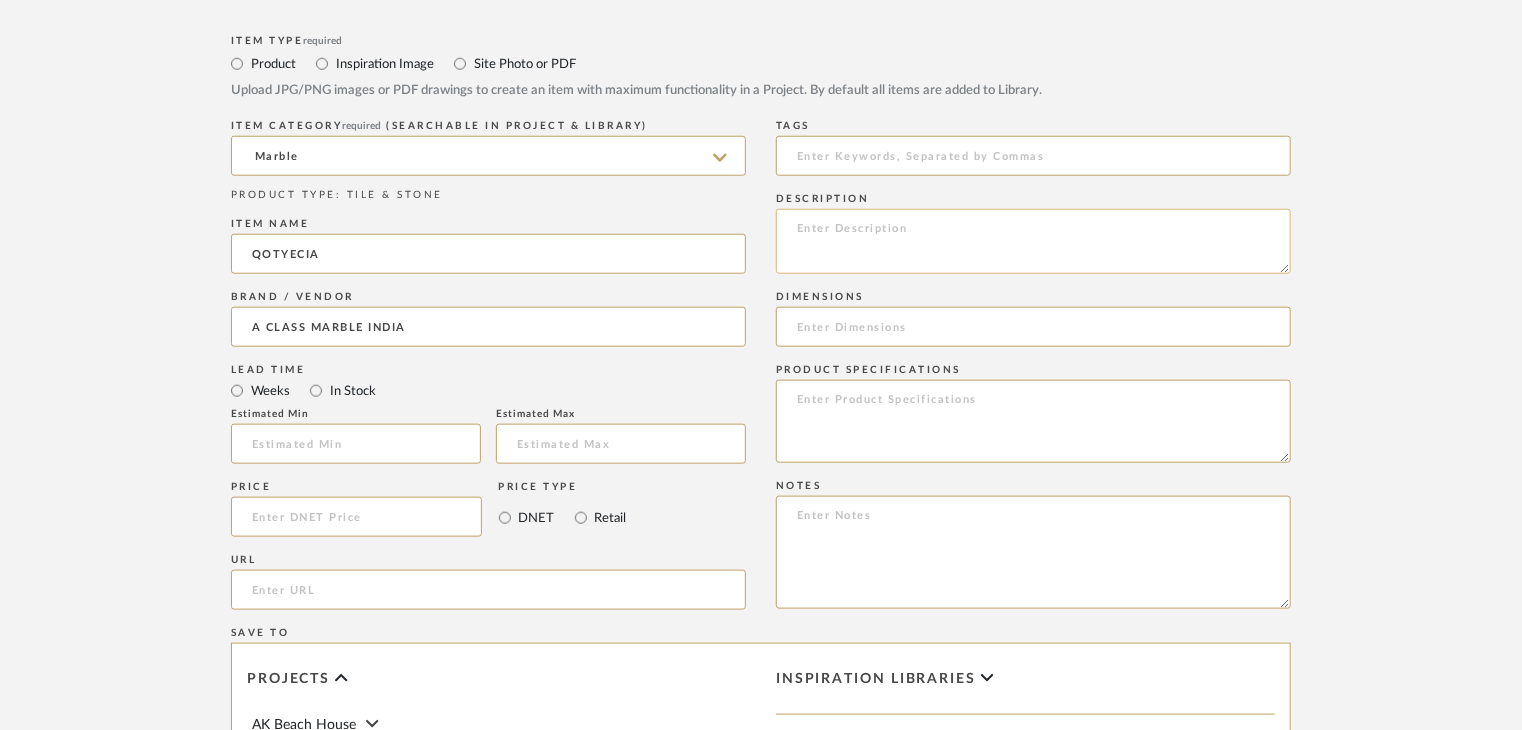 paste on "Type: Marble
Price:
Sample available: YES
Sample Internal reference number:
Stock availability: supplier stock
Maximum slab size:
Thickness: (as mentioned)
Other available thickness: (as mentioned)
Finish:
Other finishes available: (as applicable)
Installation requirements: (as applicable)
Lead time: (as applicable)
3D available: No
Product description:
Any other details:" 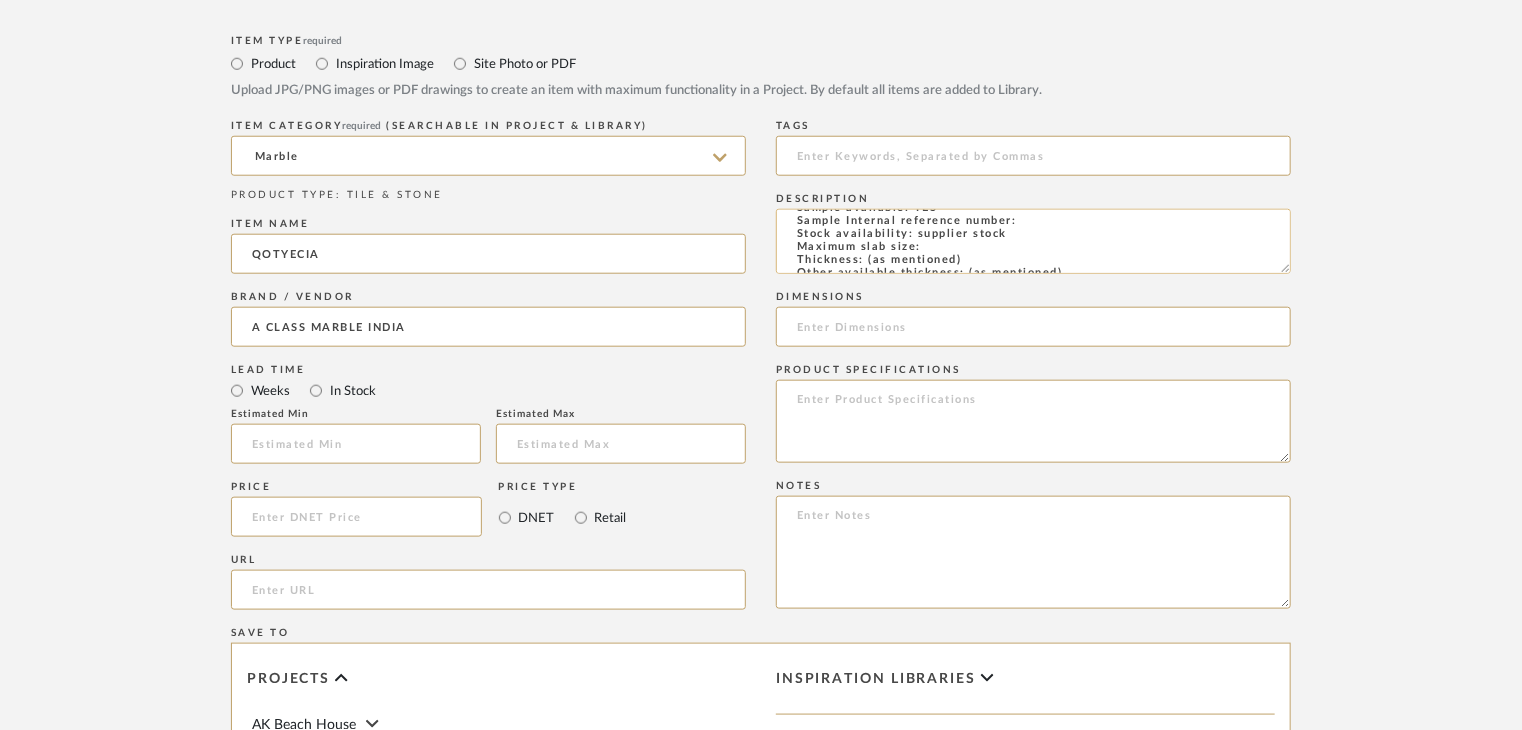 scroll, scrollTop: 0, scrollLeft: 0, axis: both 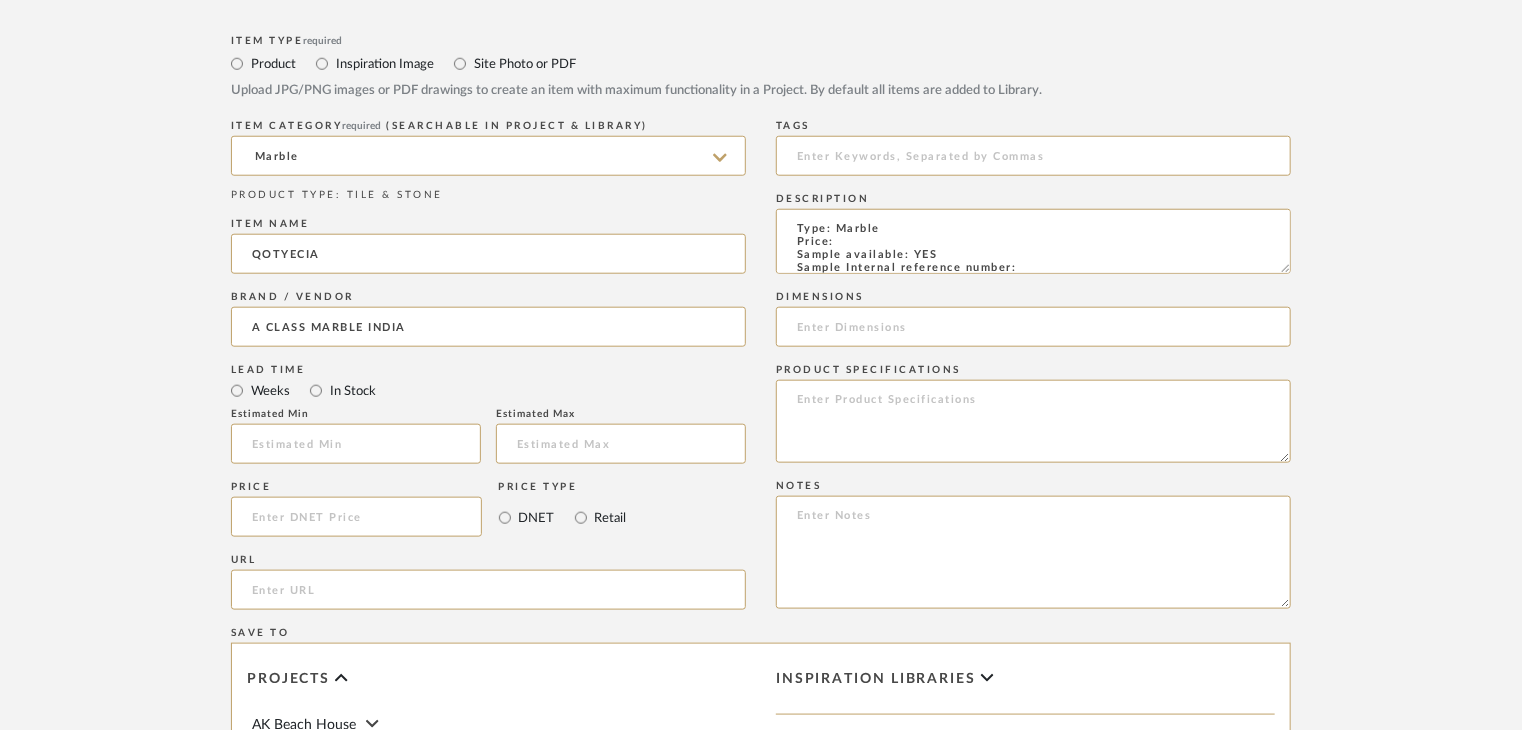 click on "Description  Type: Marble
Price:
Sample available: YES
Sample Internal reference number:
Stock availability: supplier stock
Maximum slab size:
Thickness: (as mentioned)
Other available thickness: (as mentioned)
Finish:
Other finishes available: (as applicable)
Installation requirements: (as applicable)
Lead time: (as applicable)
3D available: No
Product description:
Any other details:" 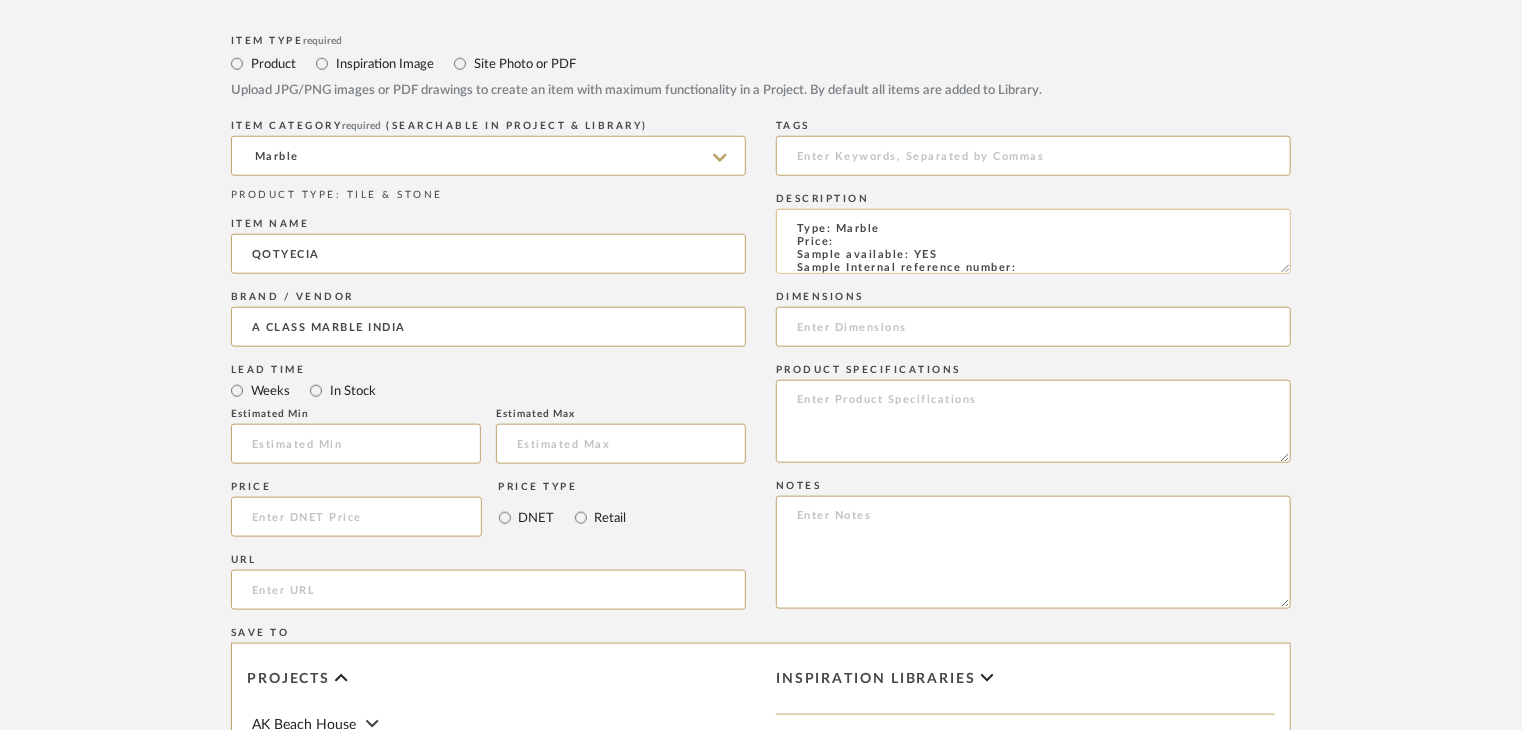 click on "Type: Marble
Price:
Sample available: YES
Sample Internal reference number:
Stock availability: supplier stock
Maximum slab size:
Thickness: (as mentioned)
Other available thickness: (as mentioned)
Finish:
Other finishes available: (as applicable)
Installation requirements: (as applicable)
Lead time: (as applicable)
3D available: No
Product description:
Any other details:" 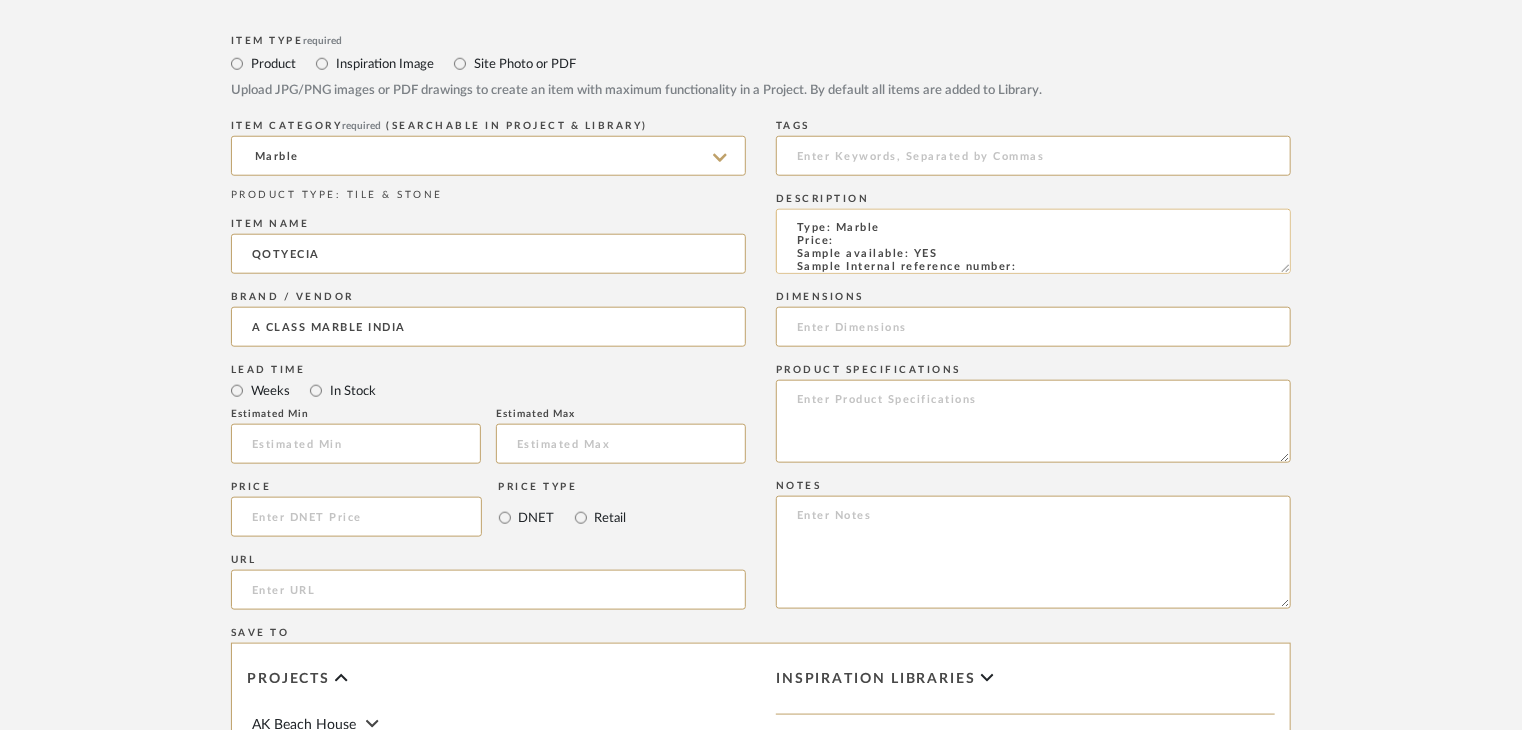 paste on "TS-MR-169-PL" 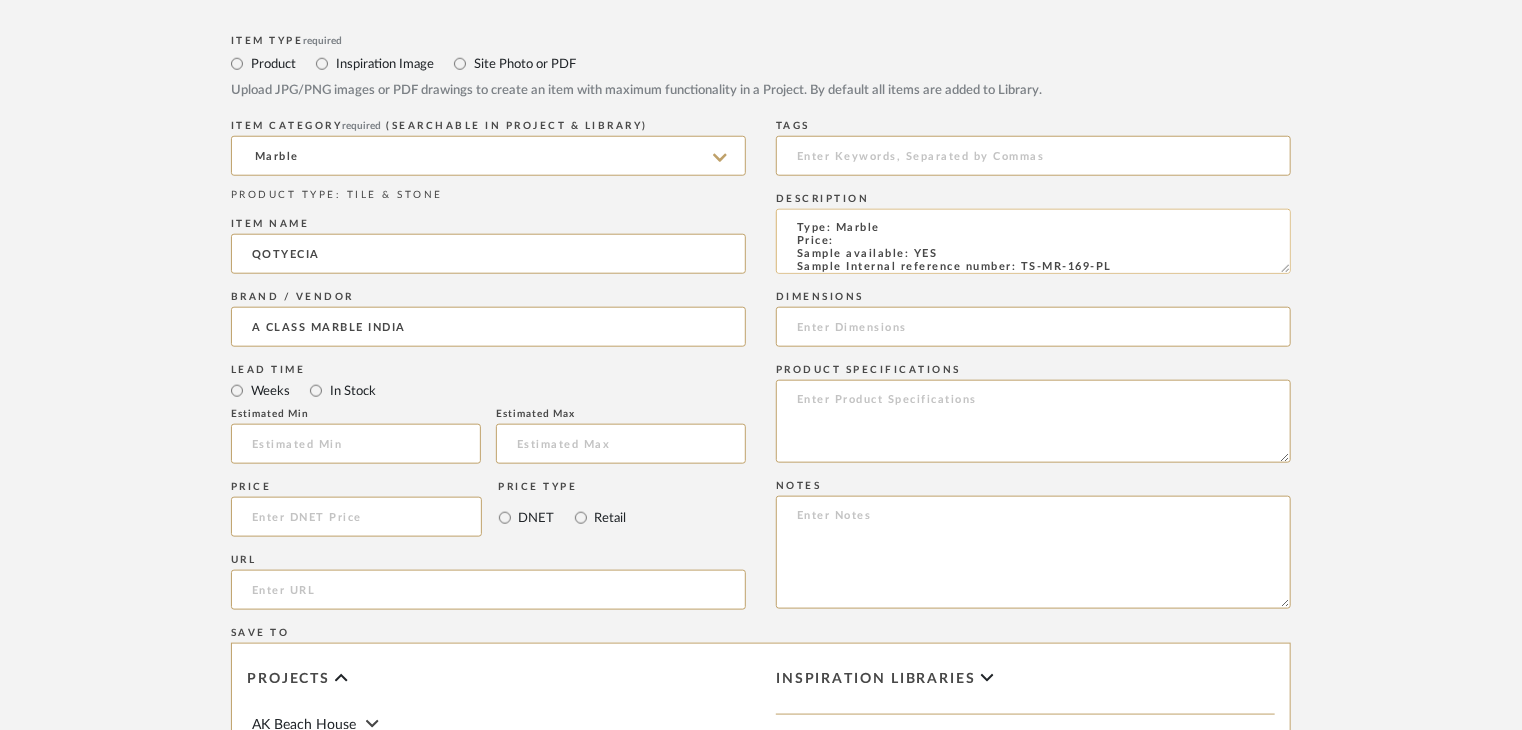scroll, scrollTop: 15, scrollLeft: 0, axis: vertical 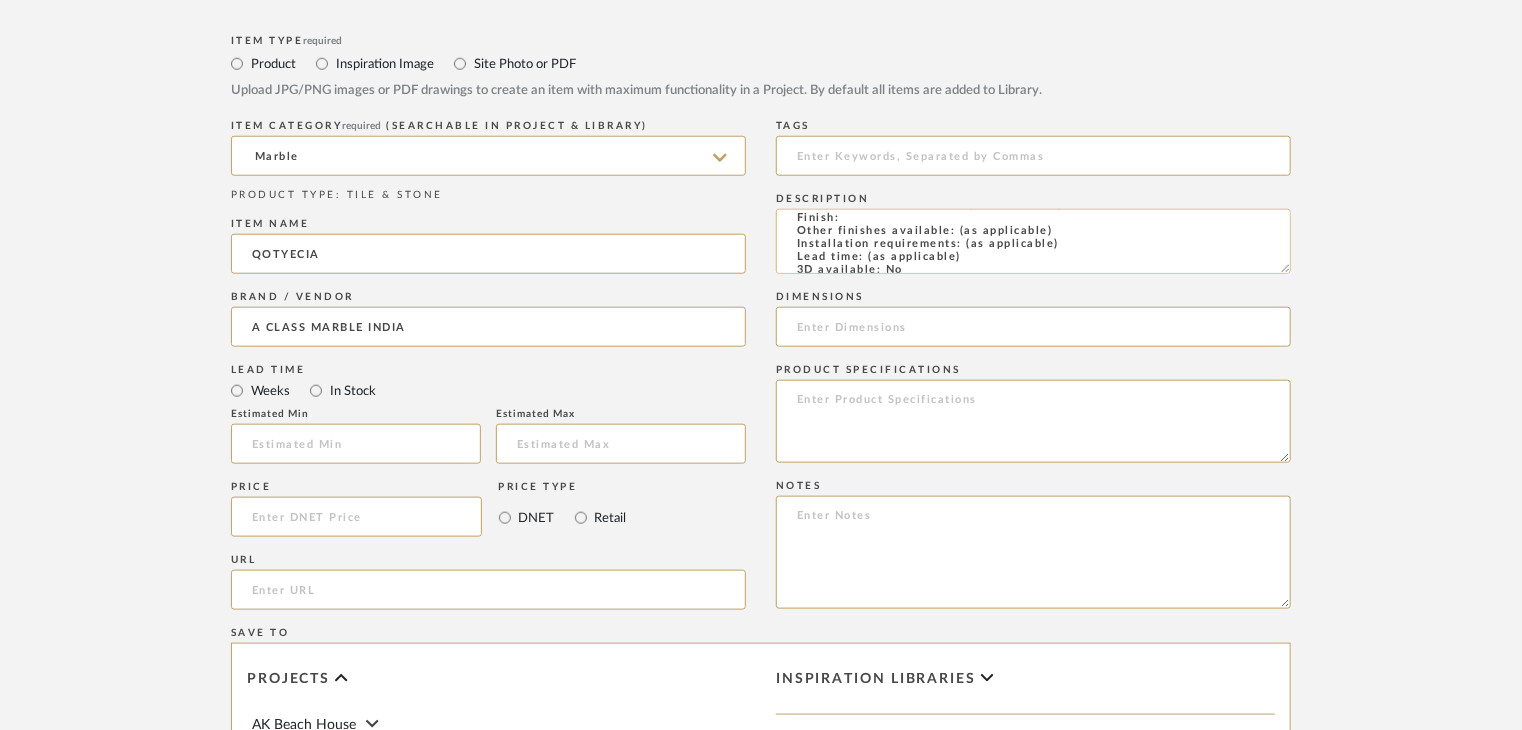 click on "Type: Marble
Price:
Sample available: YES
Sample Internal reference number: TS-MR-169-PL
Stock availability: supplier stock
Maximum slab size:
Thickness: (as mentioned)
Other available thickness: (as mentioned)
Finish:
Other finishes available: (as applicable)
Installation requirements: (as applicable)
Lead time: (as applicable)
3D available: No
Product description:
Any other details:" 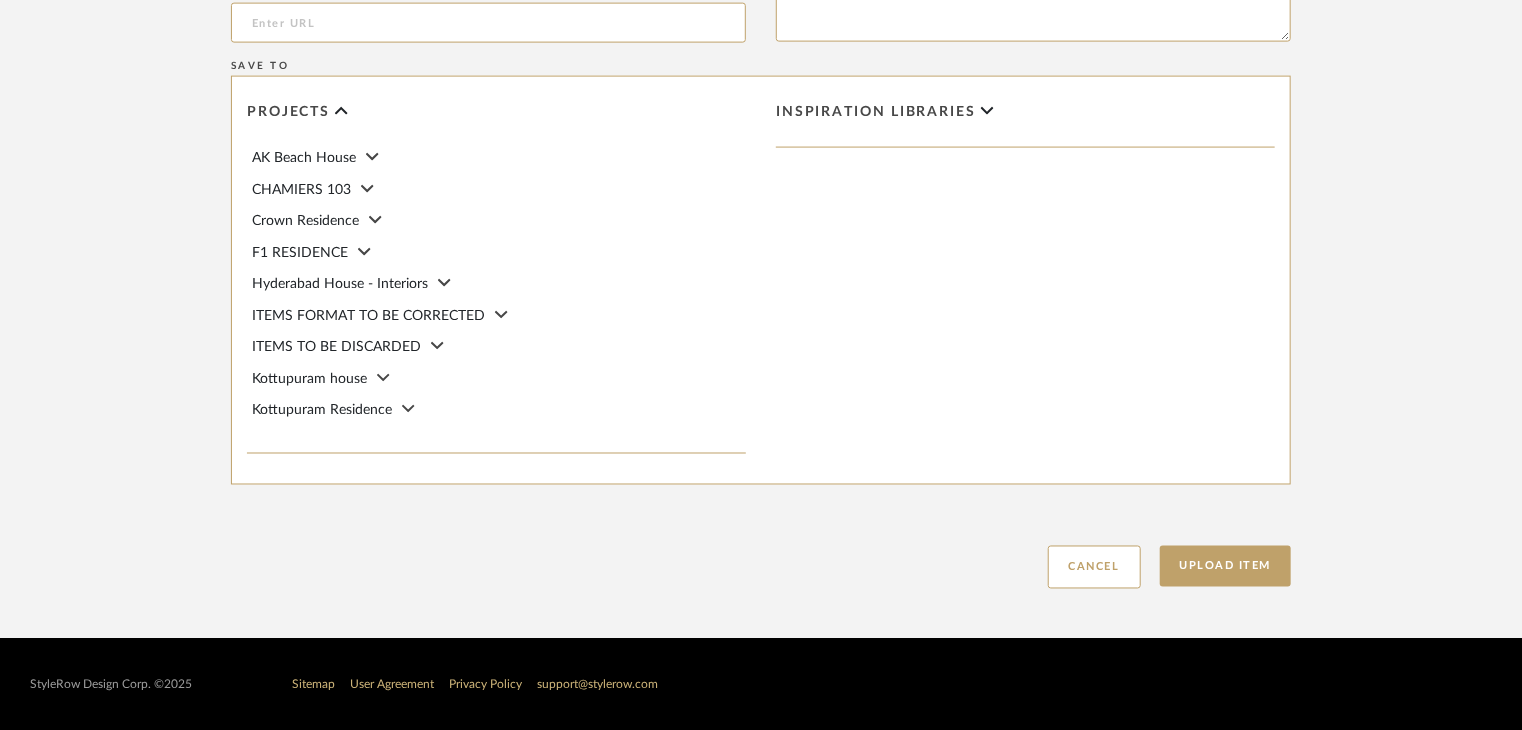 scroll, scrollTop: 1468, scrollLeft: 0, axis: vertical 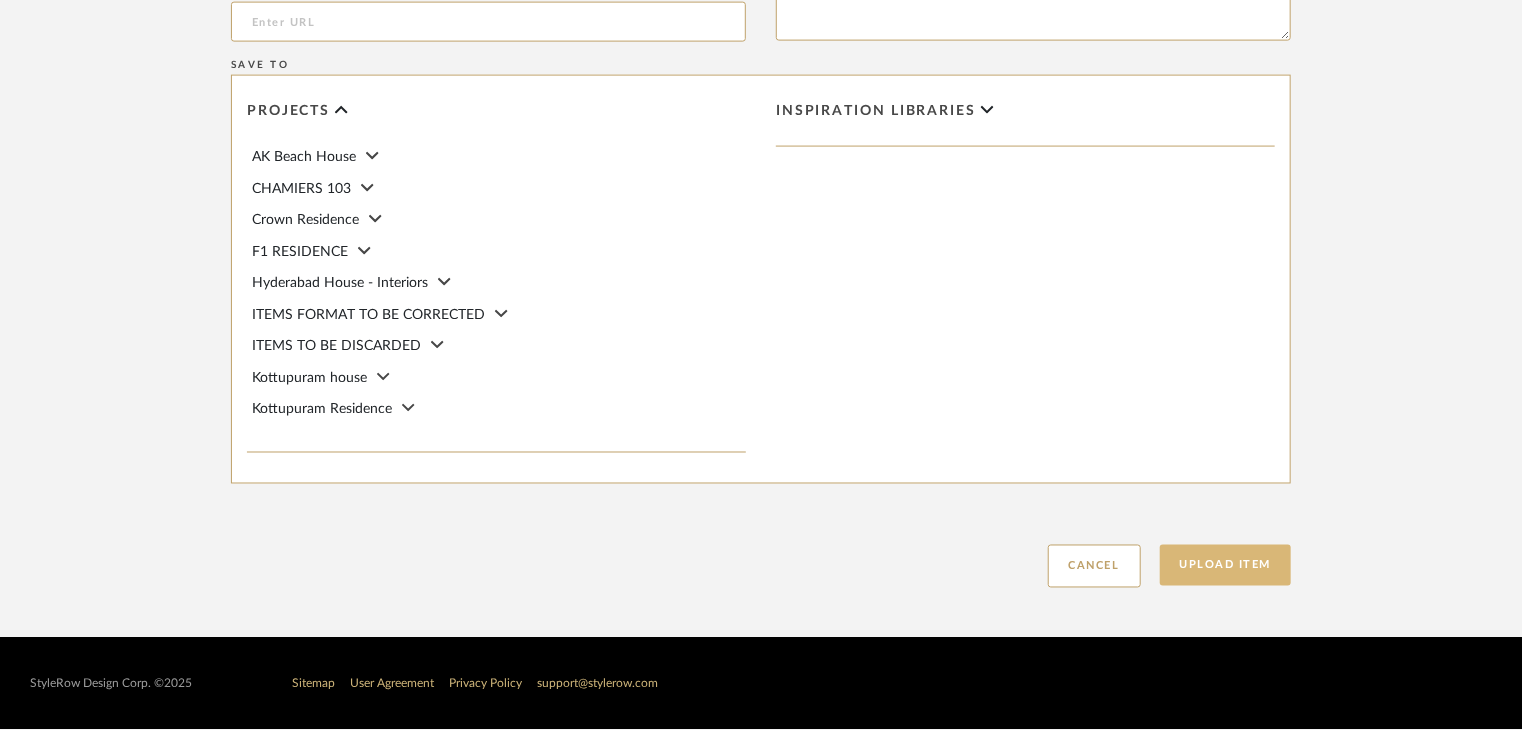 type on "Type: Marble
Price:
Sample available: YES
Sample Internal reference number: TS-MR-169-PL
Stock availability: supplier stock
Maximum slab size:
Thickness: (as mentioned)
Other available thickness: (as mentioned)
Finish: POLISHED
Other finishes available: (as applicable)
Installation requirements: (as applicable)
Lead time: (as applicable)
3D available: No
Product description:
Any other details:" 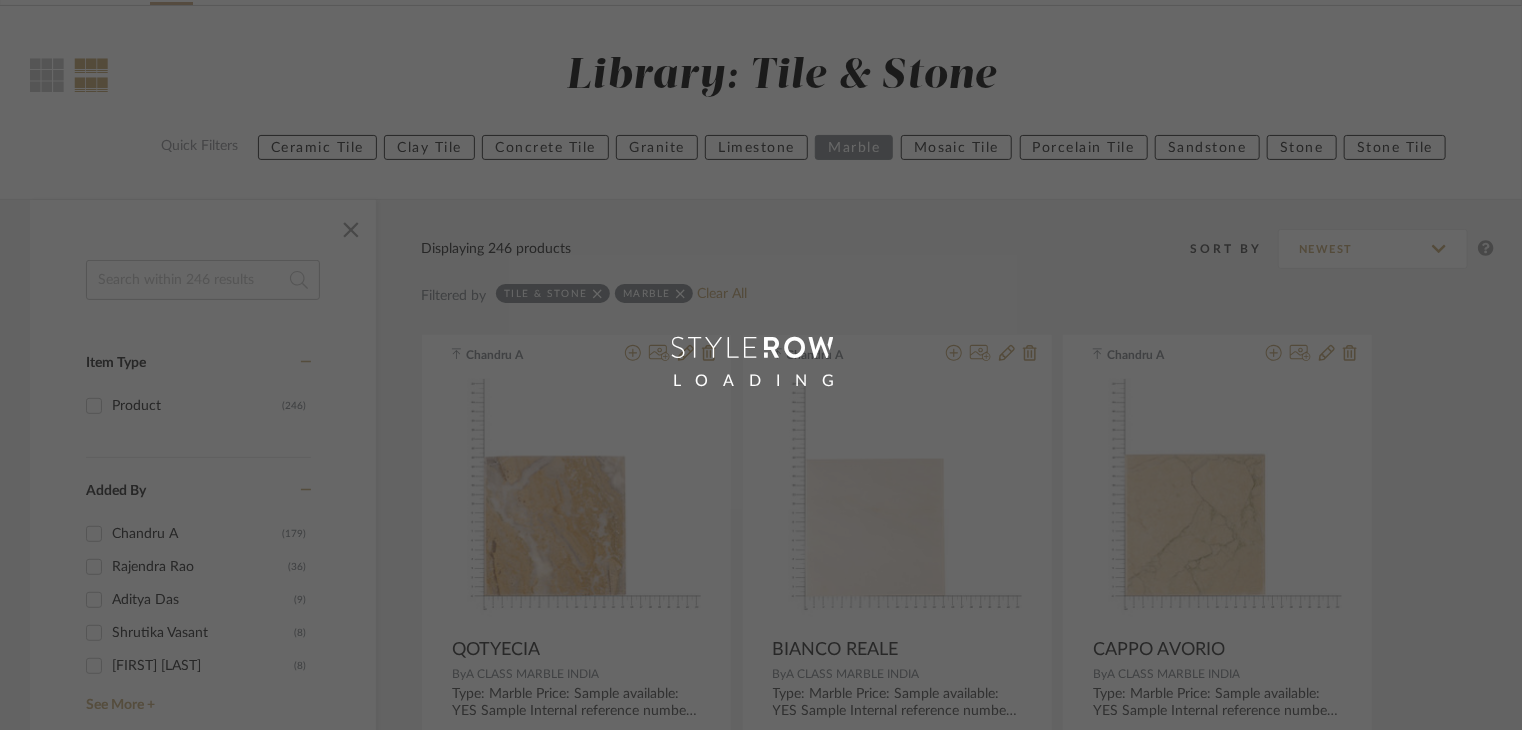 scroll, scrollTop: 0, scrollLeft: 0, axis: both 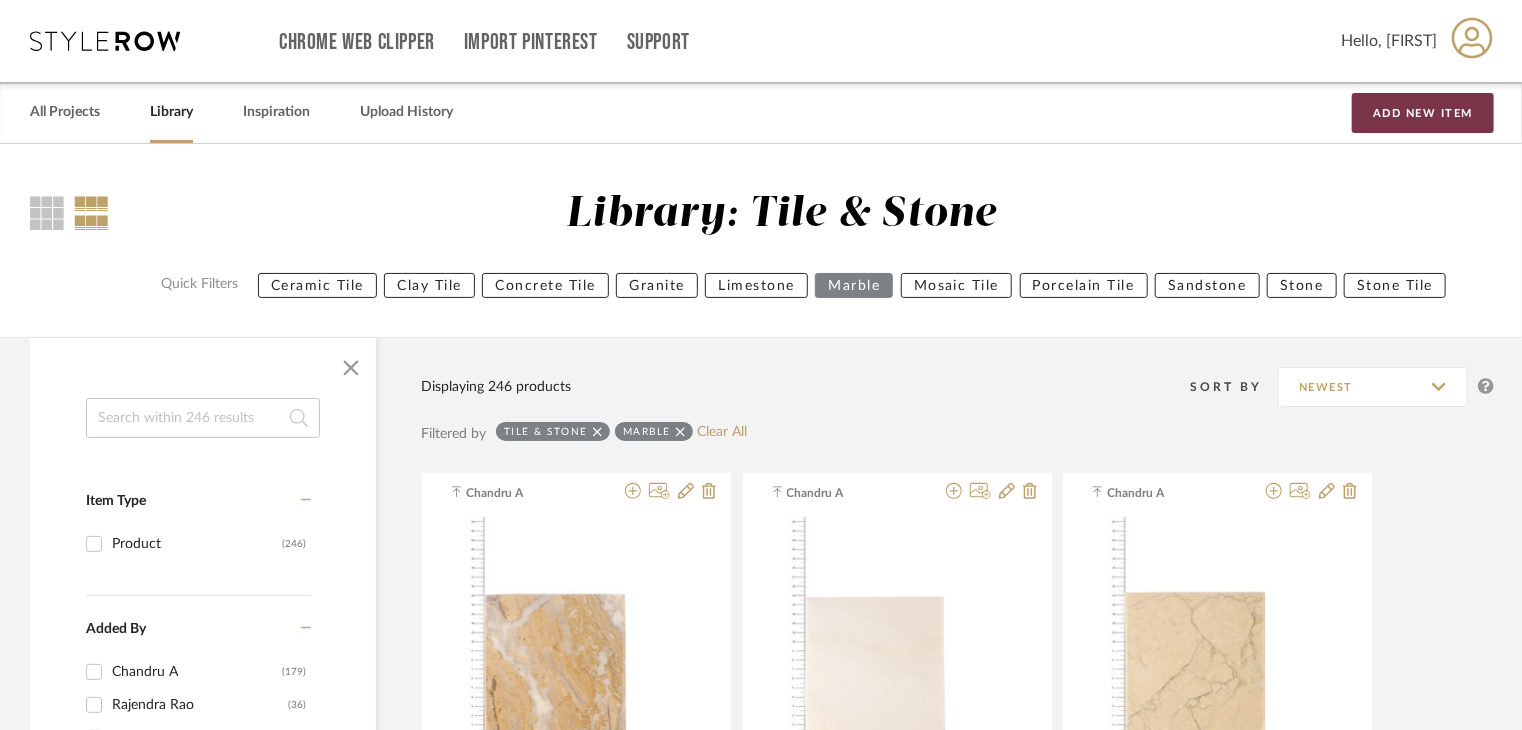 click on "Add New Item" at bounding box center [1423, 113] 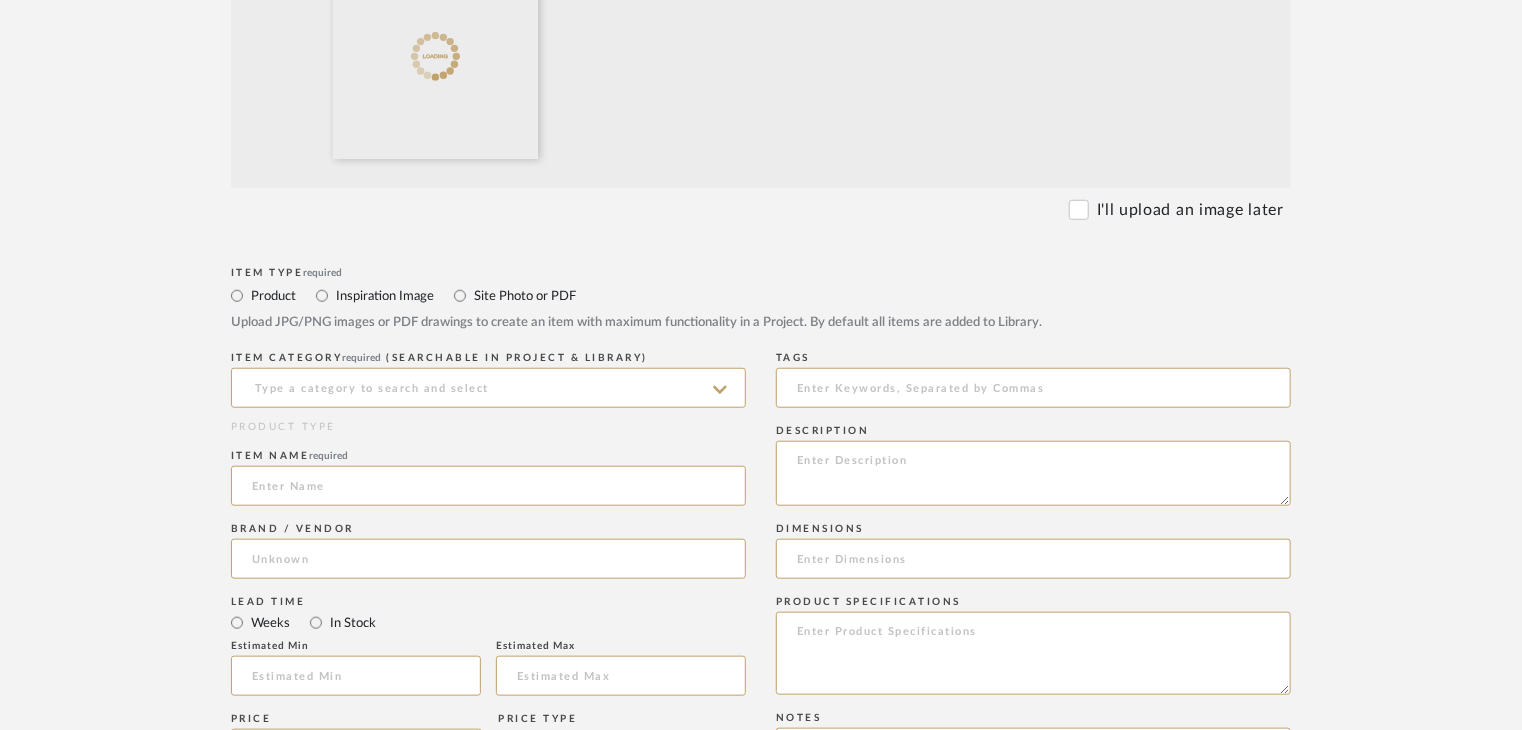 scroll, scrollTop: 1000, scrollLeft: 0, axis: vertical 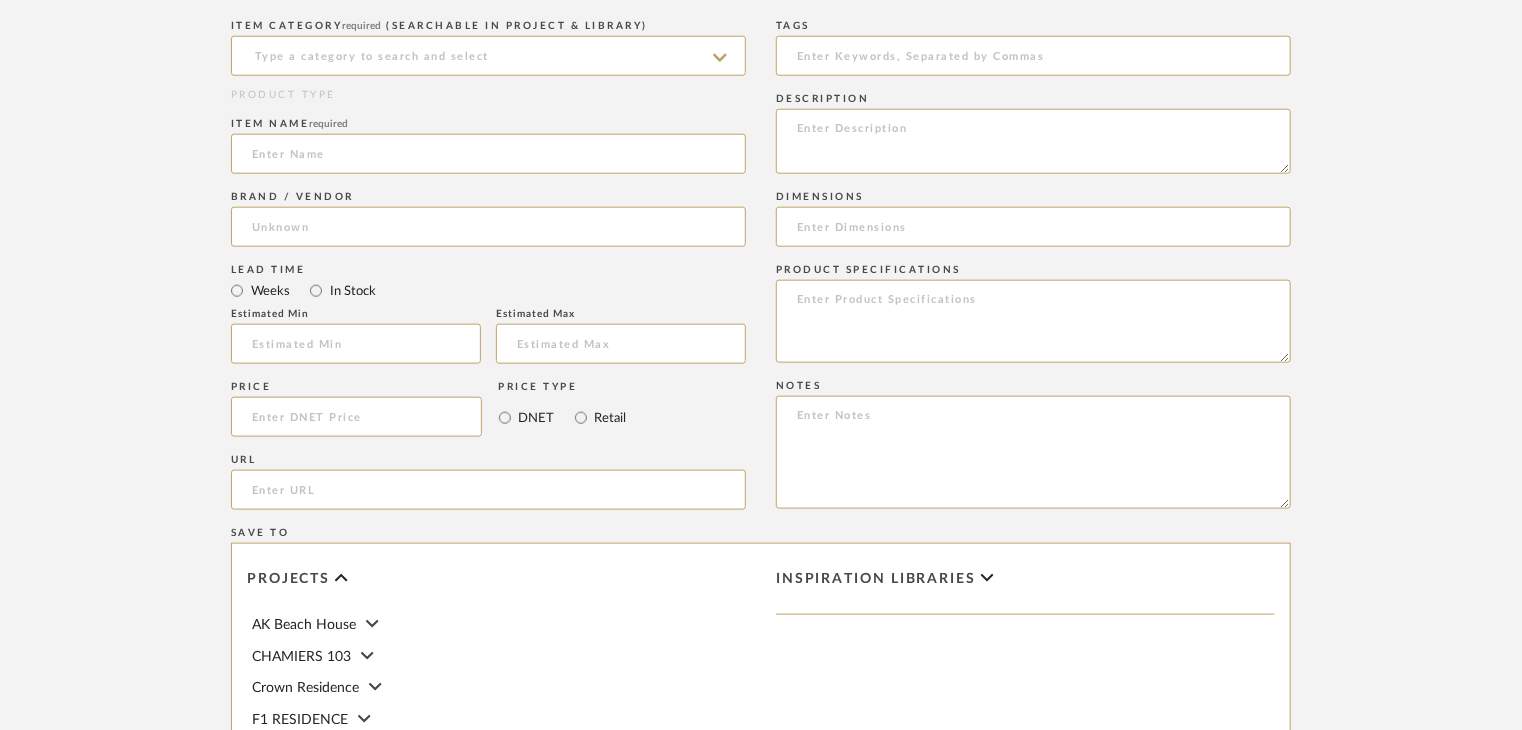 click on "ITEM CATEGORY  required (Searchable in Project & Library)" 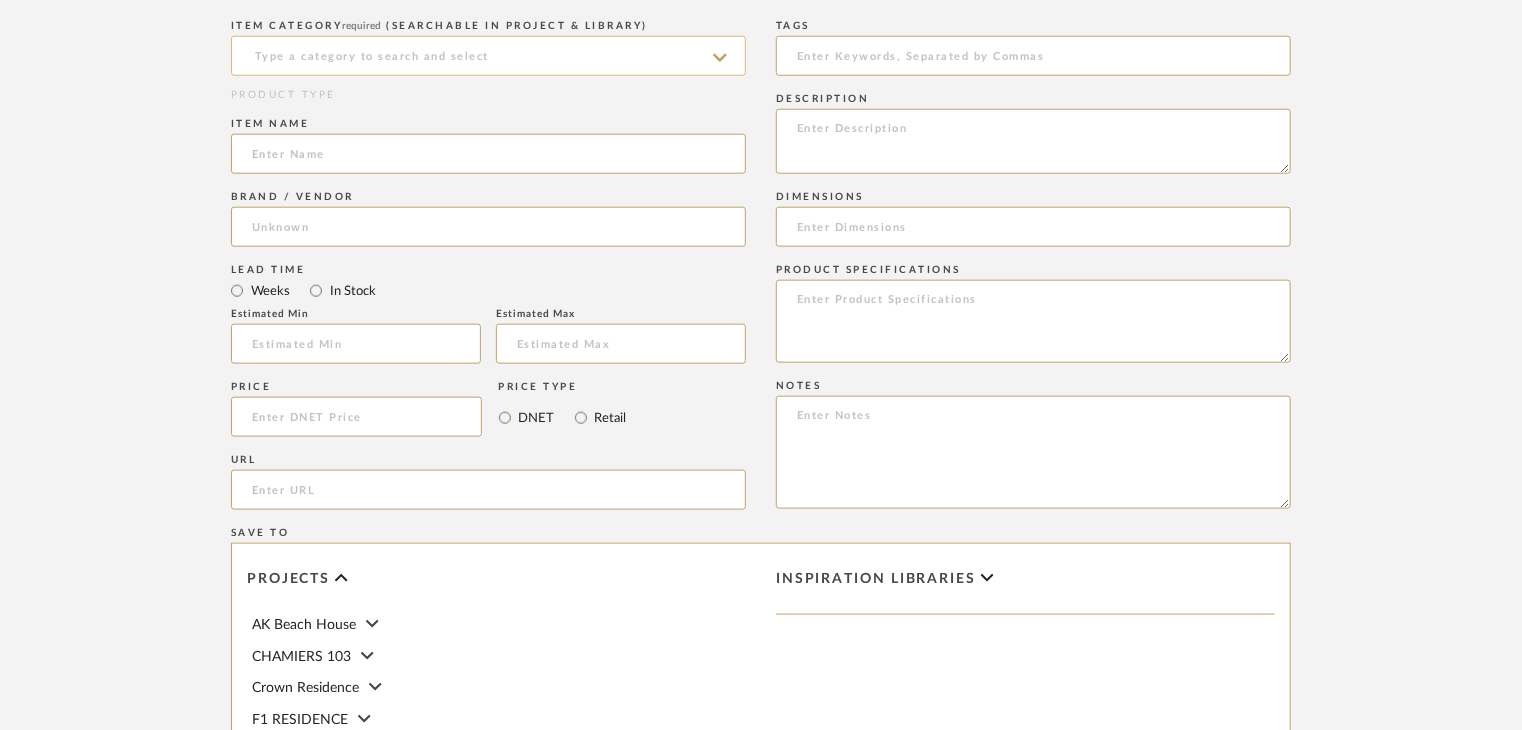 click 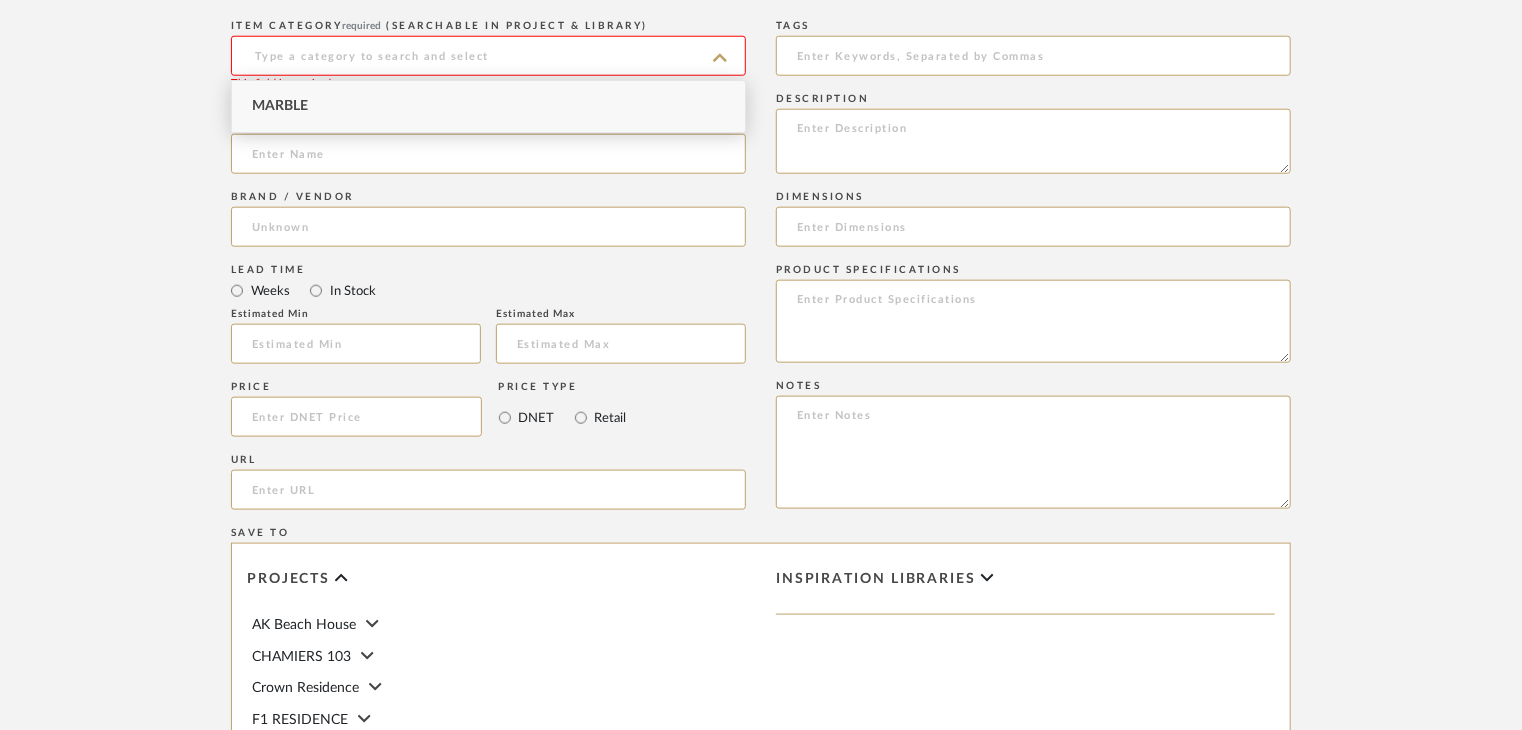 click on "Marble" at bounding box center [488, 106] 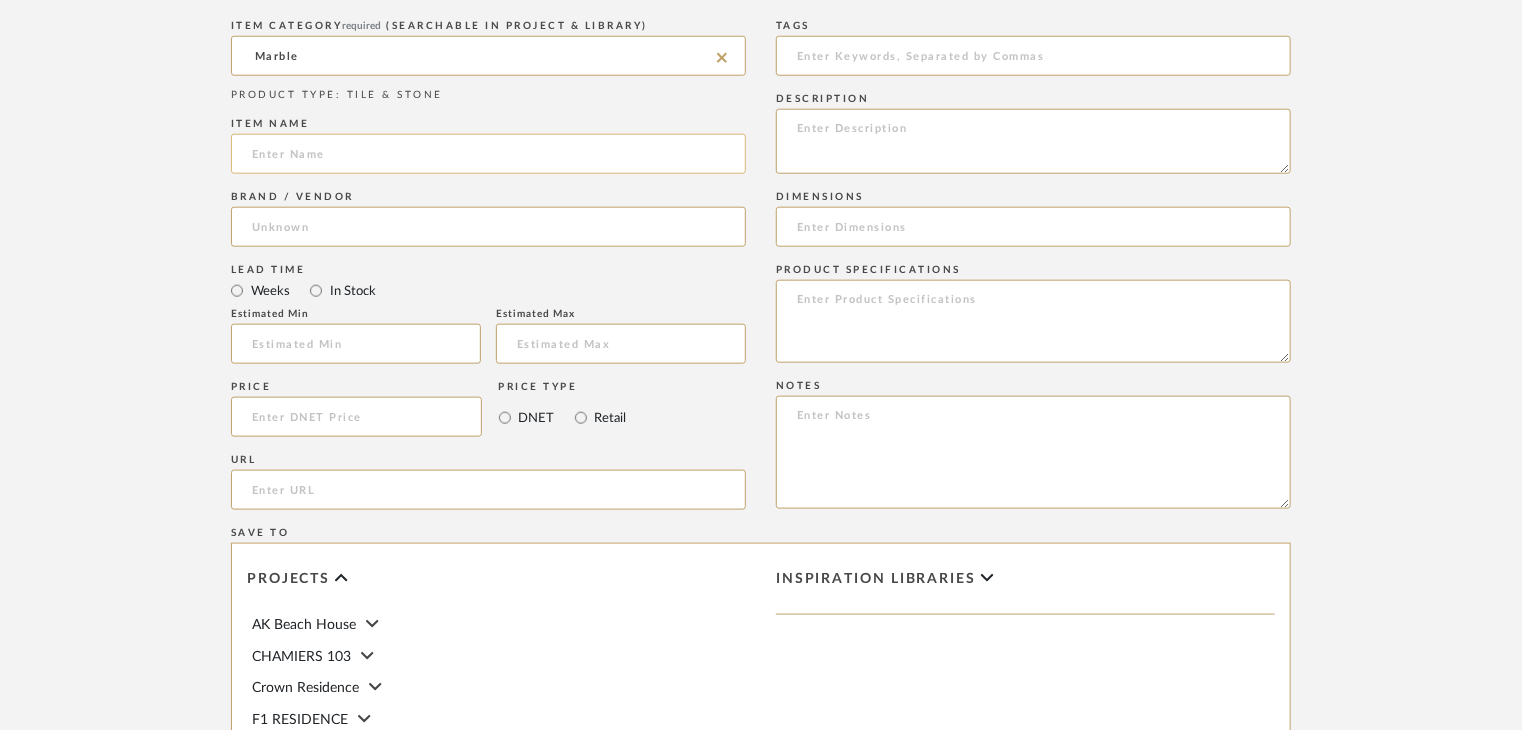 click 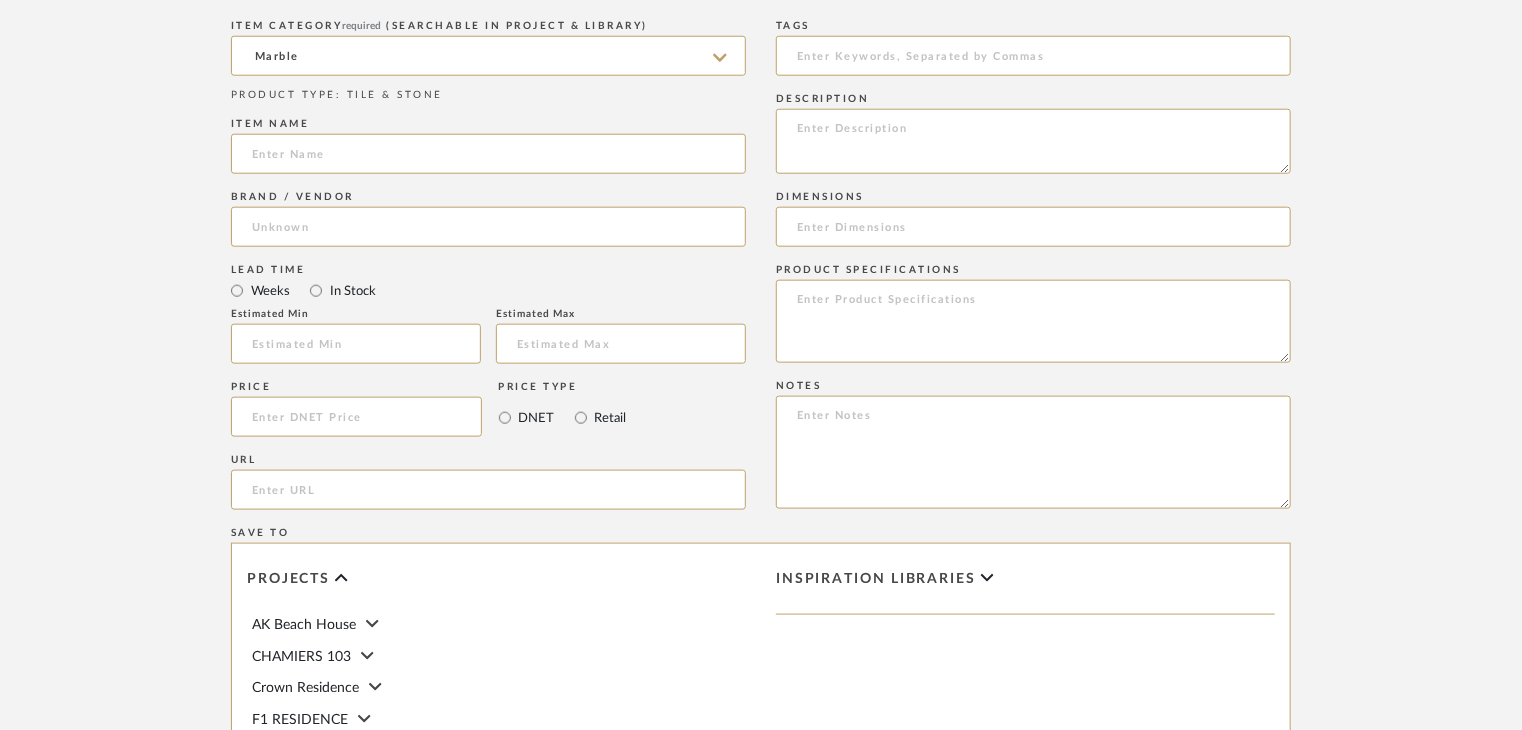 paste on "FUSION GREY" 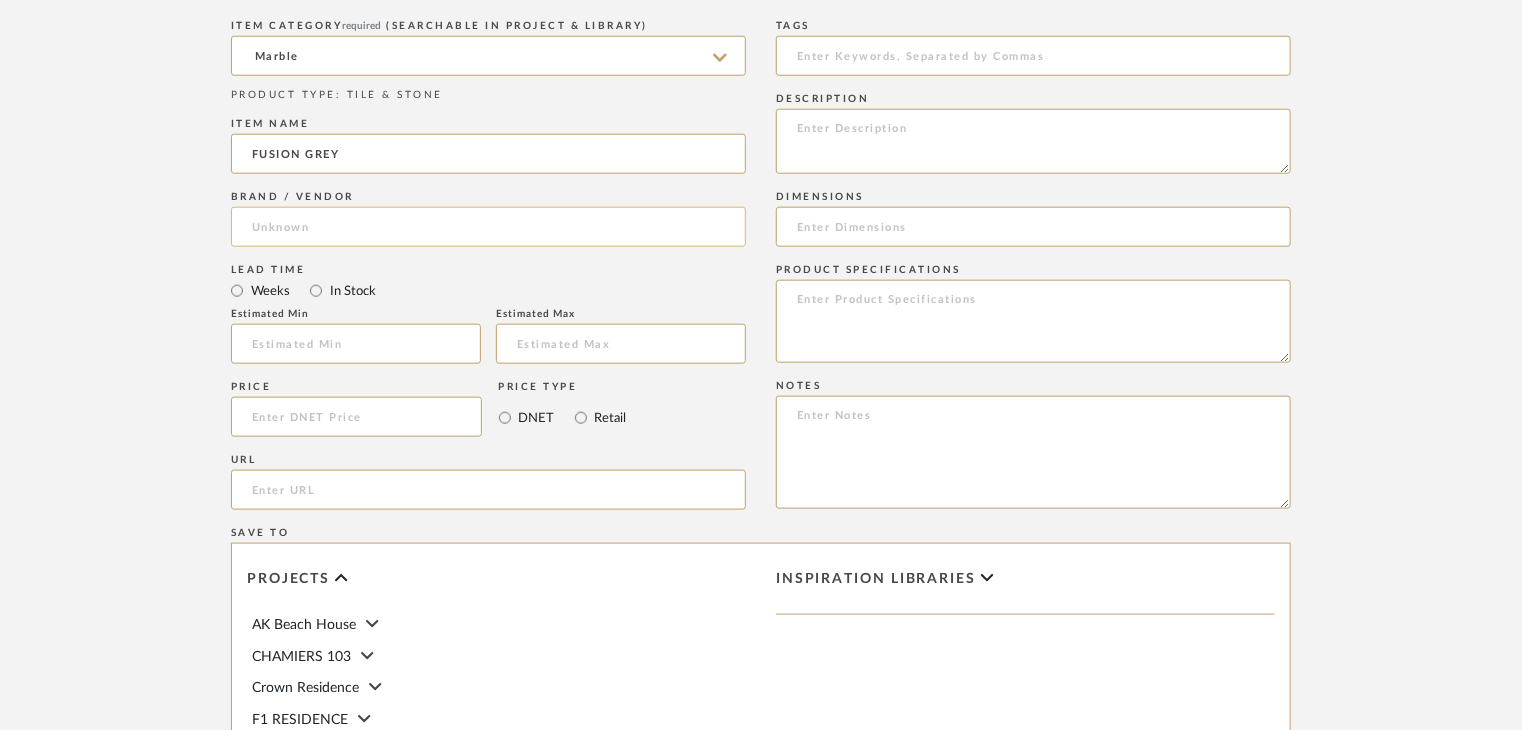 type on "FUSION GREY" 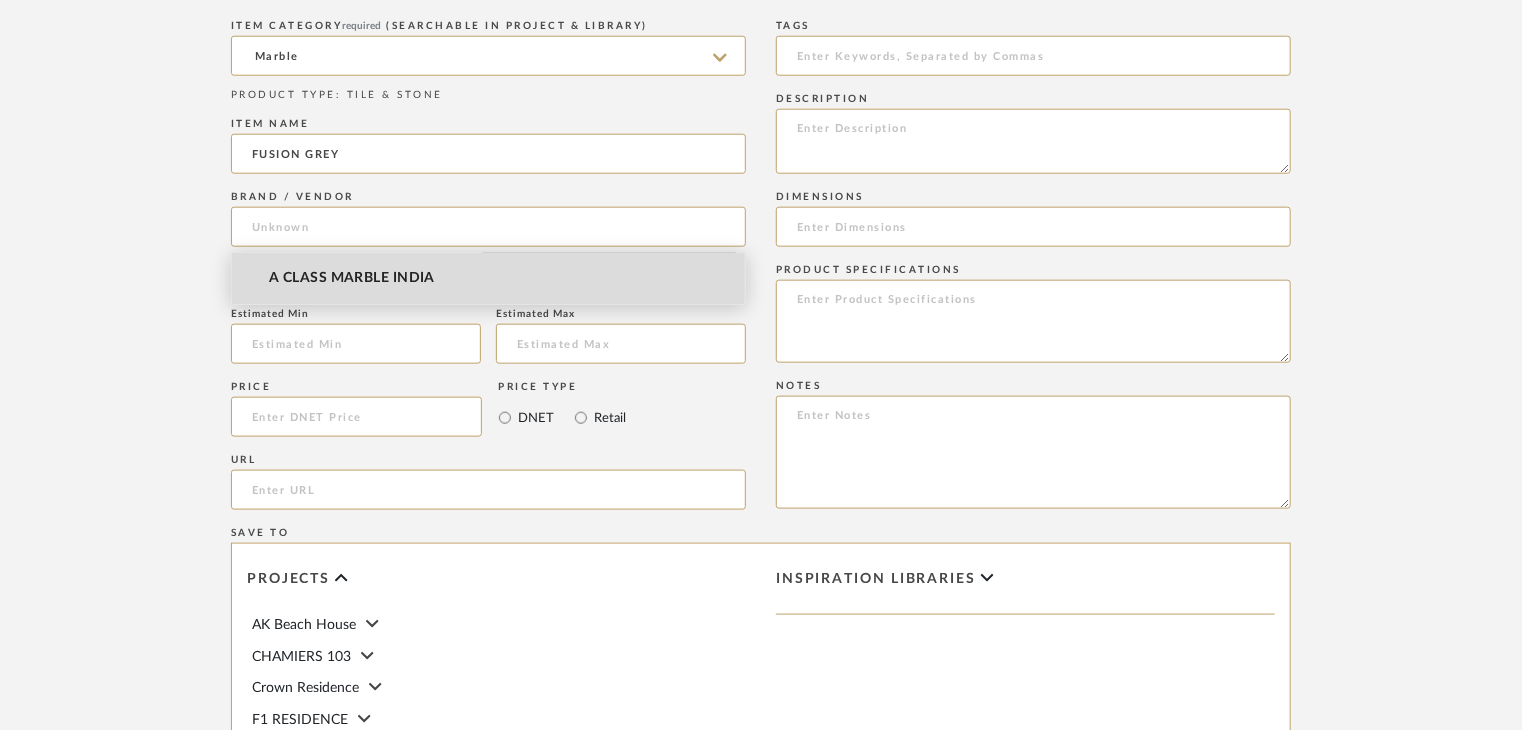 click on "A CLASS MARBLE INDIA" at bounding box center [488, 278] 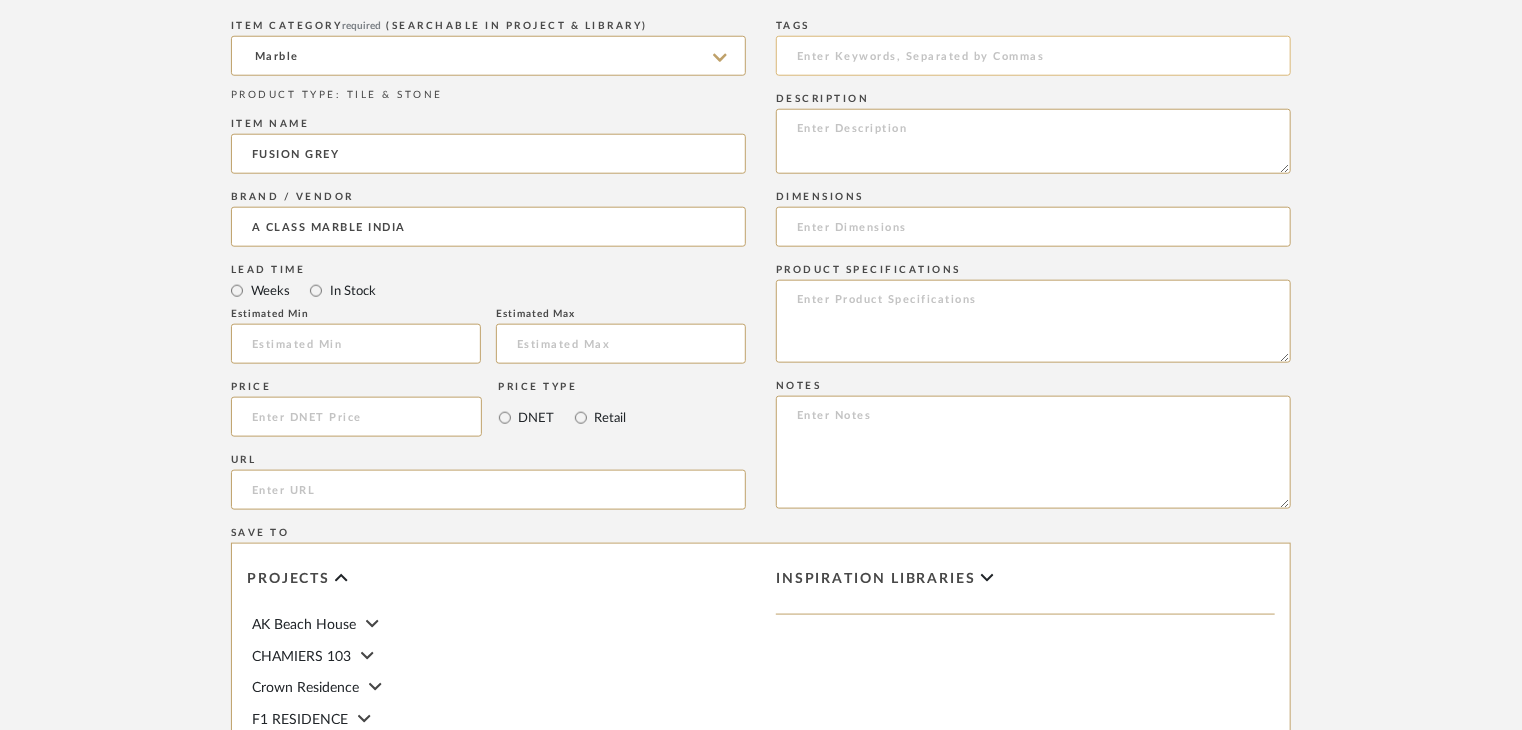 click 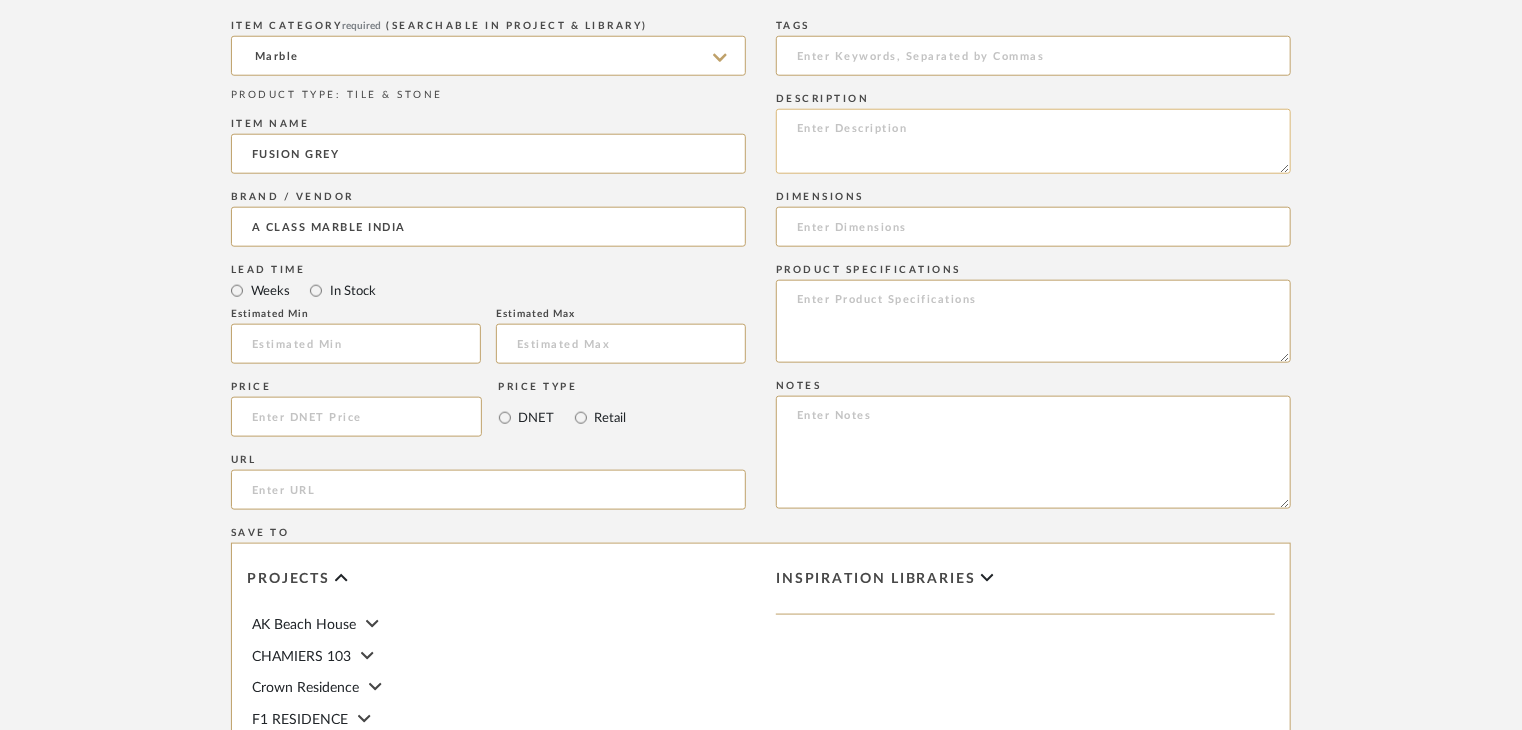click 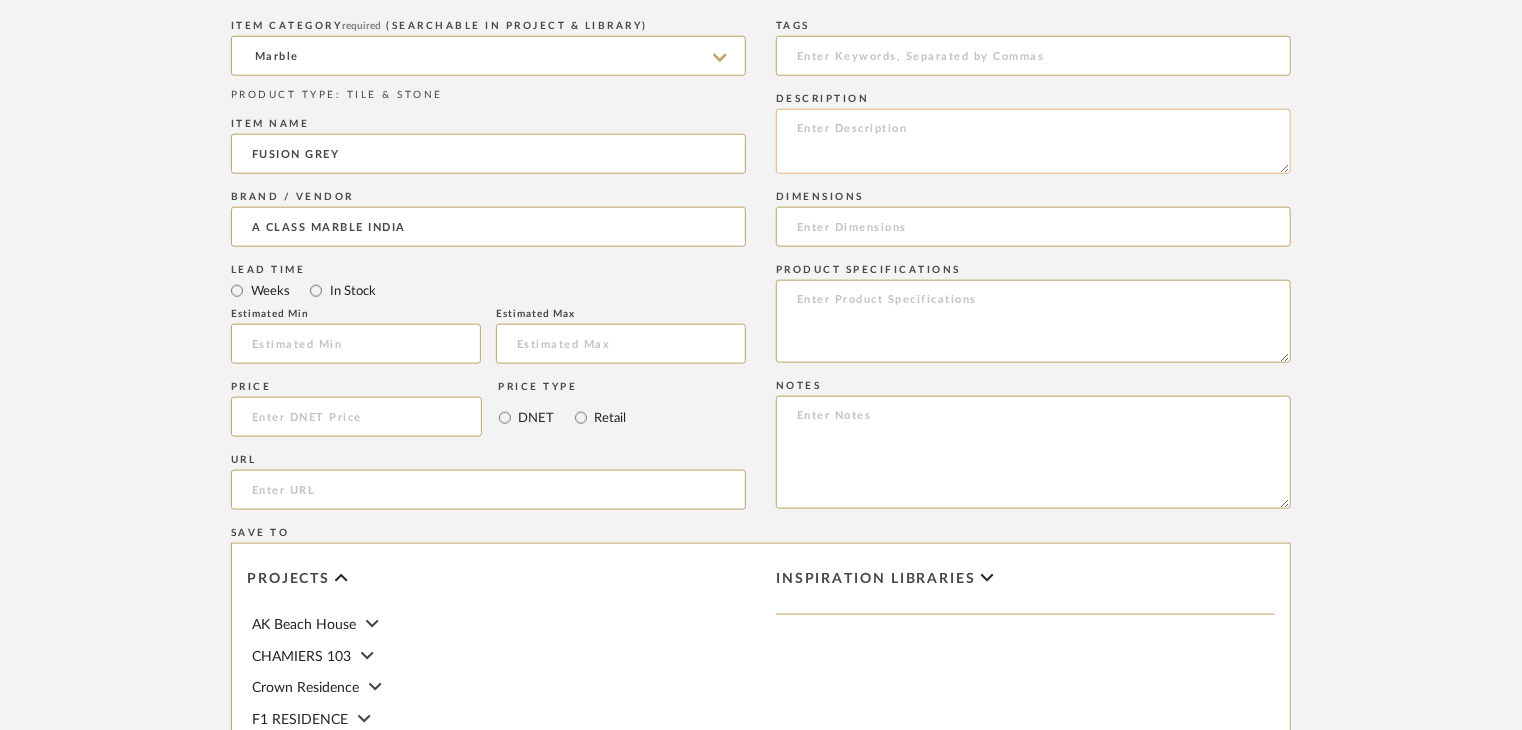 paste on "Type: Marble
Price:
Sample available: YES
Sample Internal reference number:
Stock availability: supplier stock
Maximum slab size:
Thickness: (as mentioned)
Other available thickness: (as mentioned)
Finish:
Other finishes available: (as applicable)
Installation requirements: (as applicable)
Lead time: (as applicable)
3D available: No
Product description:
Any other details:" 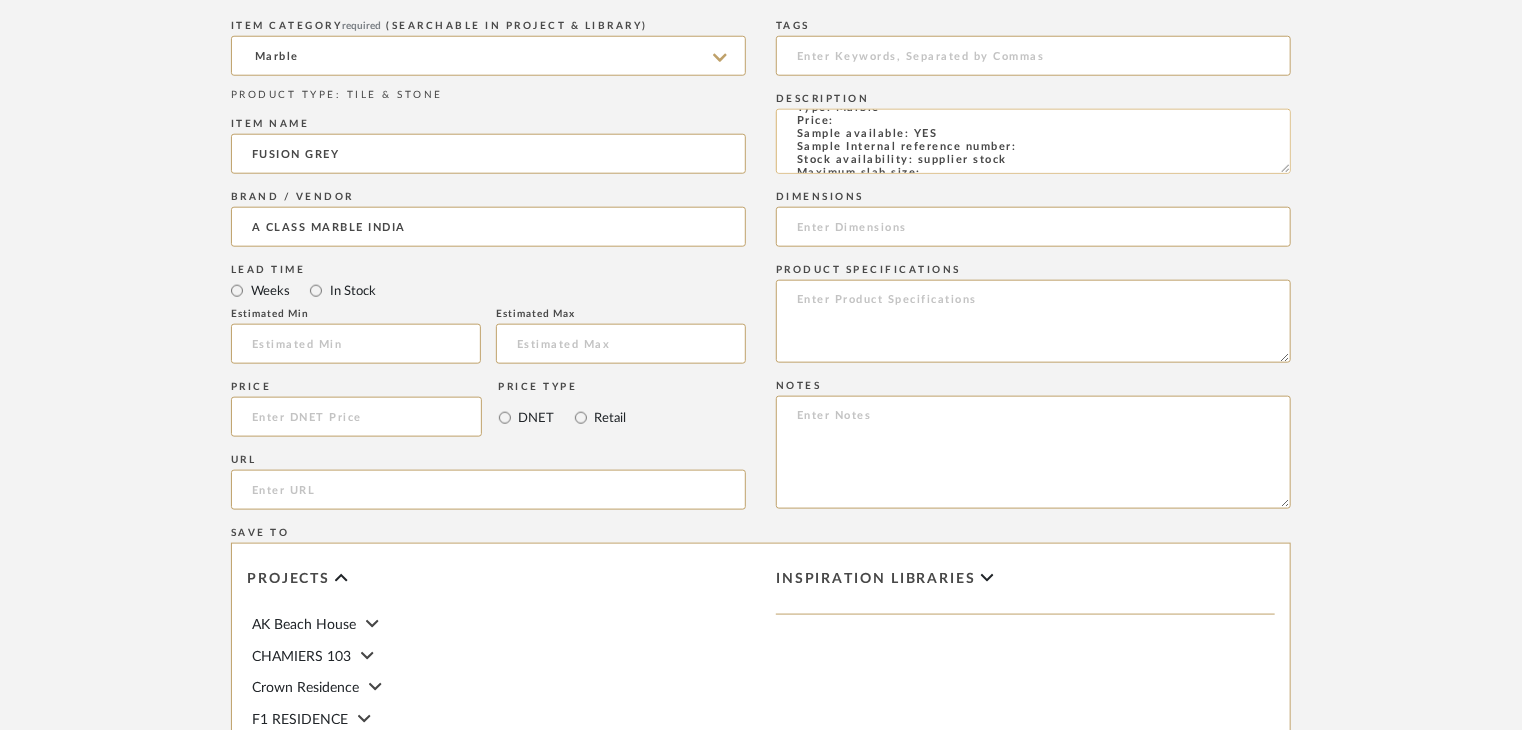 scroll, scrollTop: 0, scrollLeft: 0, axis: both 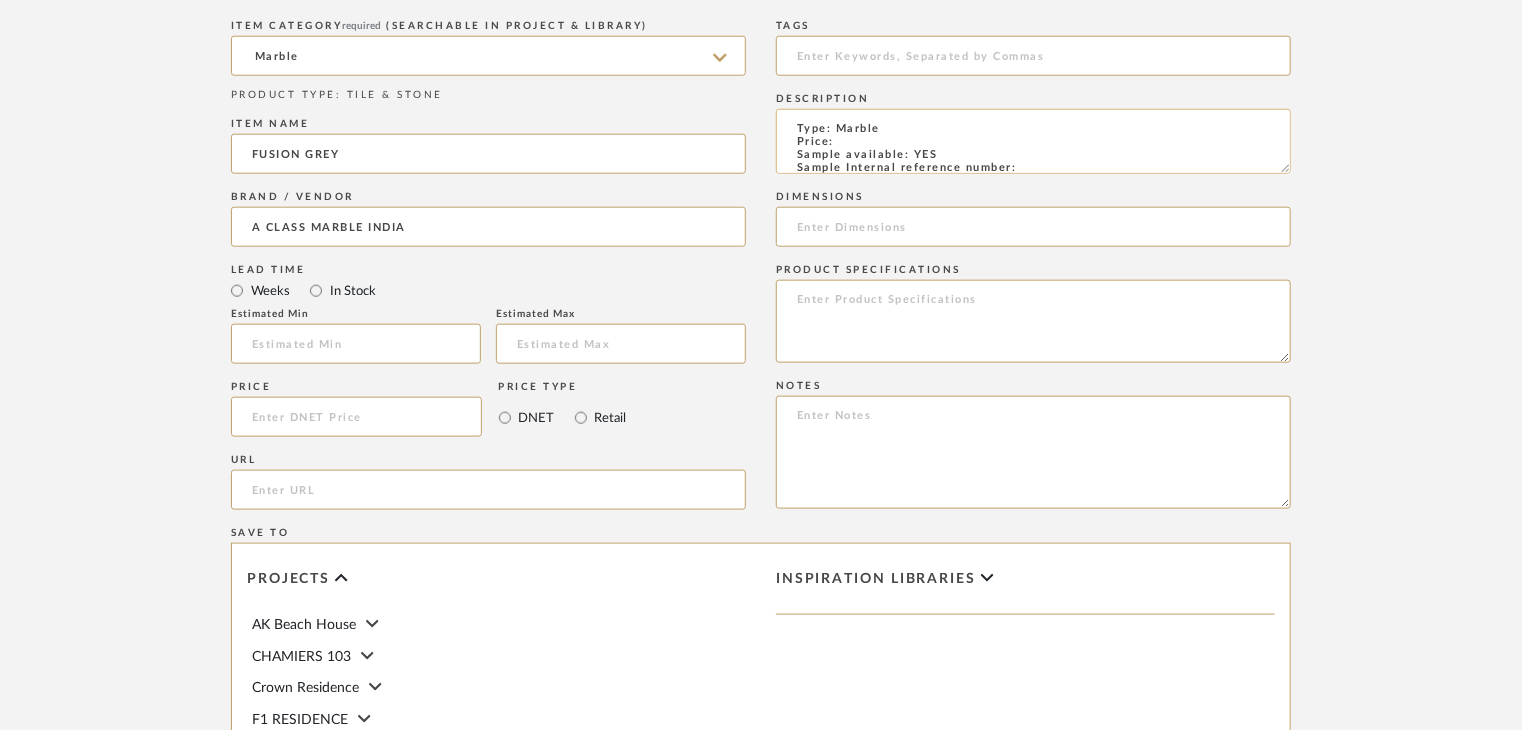 click on "Type: Marble
Price:
Sample available: YES
Sample Internal reference number:
Stock availability: supplier stock
Maximum slab size:
Thickness: (as mentioned)
Other available thickness: (as mentioned)
Finish:
Other finishes available: (as applicable)
Installation requirements: (as applicable)
Lead time: (as applicable)
3D available: No
Product description:
Any other details:" 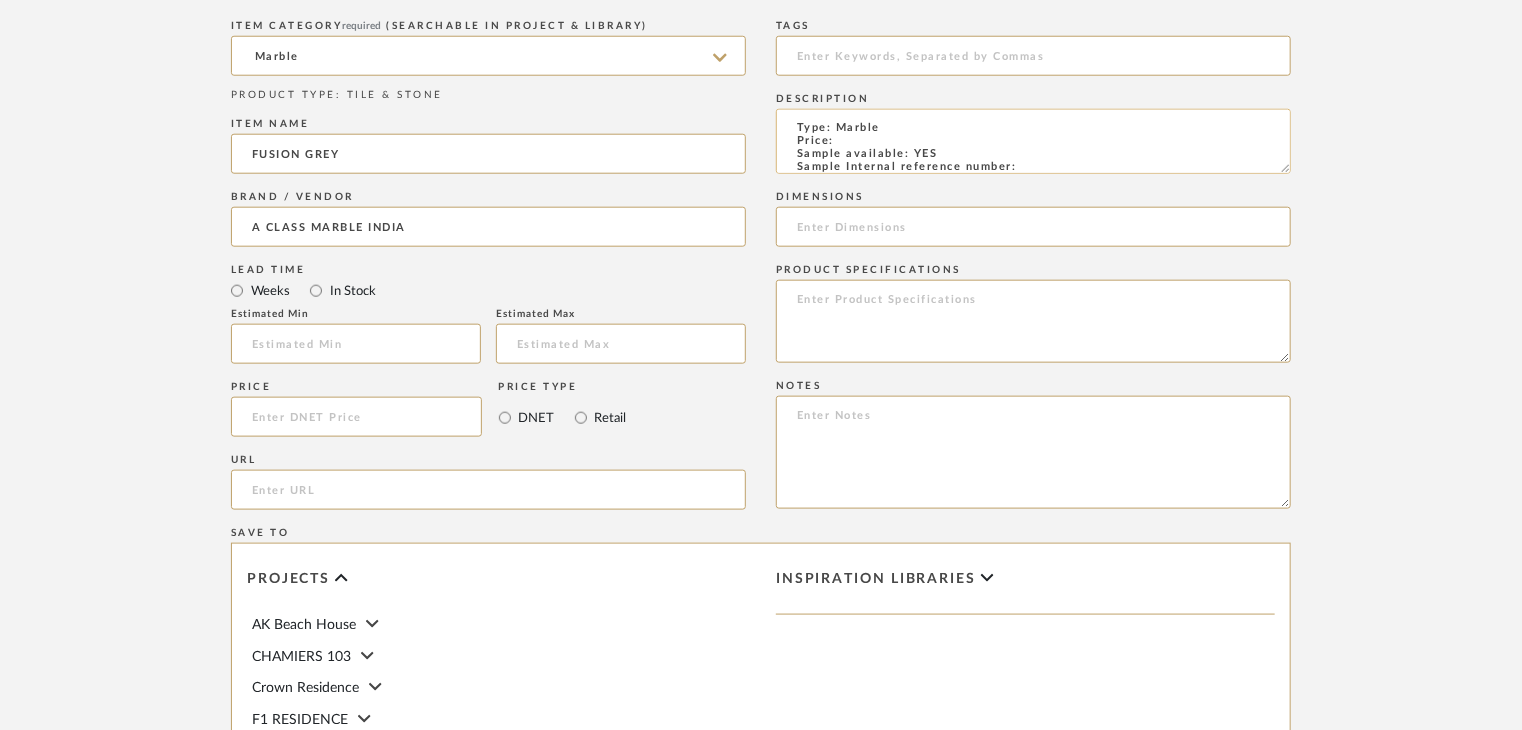paste on "TS-MR-180PL" 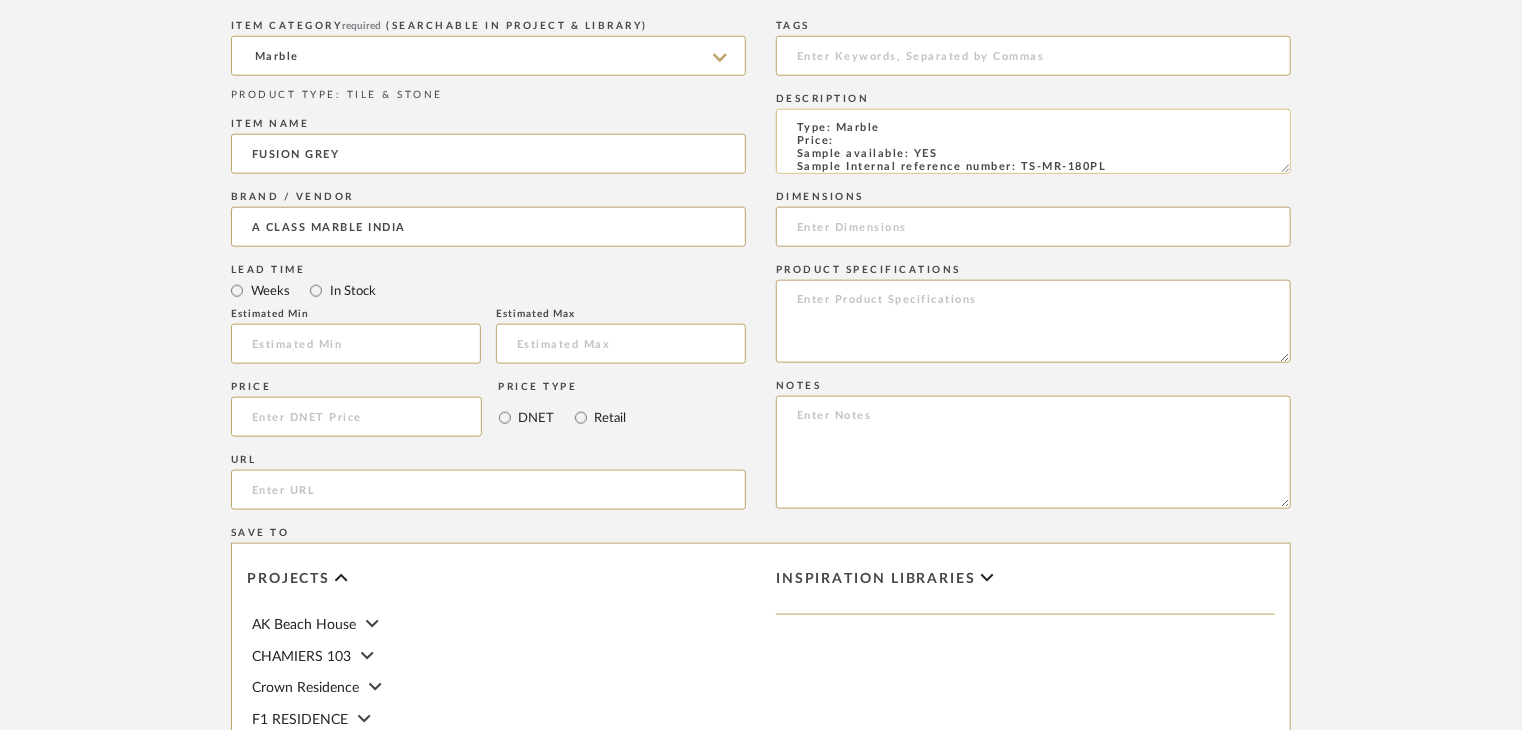 scroll, scrollTop: 15, scrollLeft: 0, axis: vertical 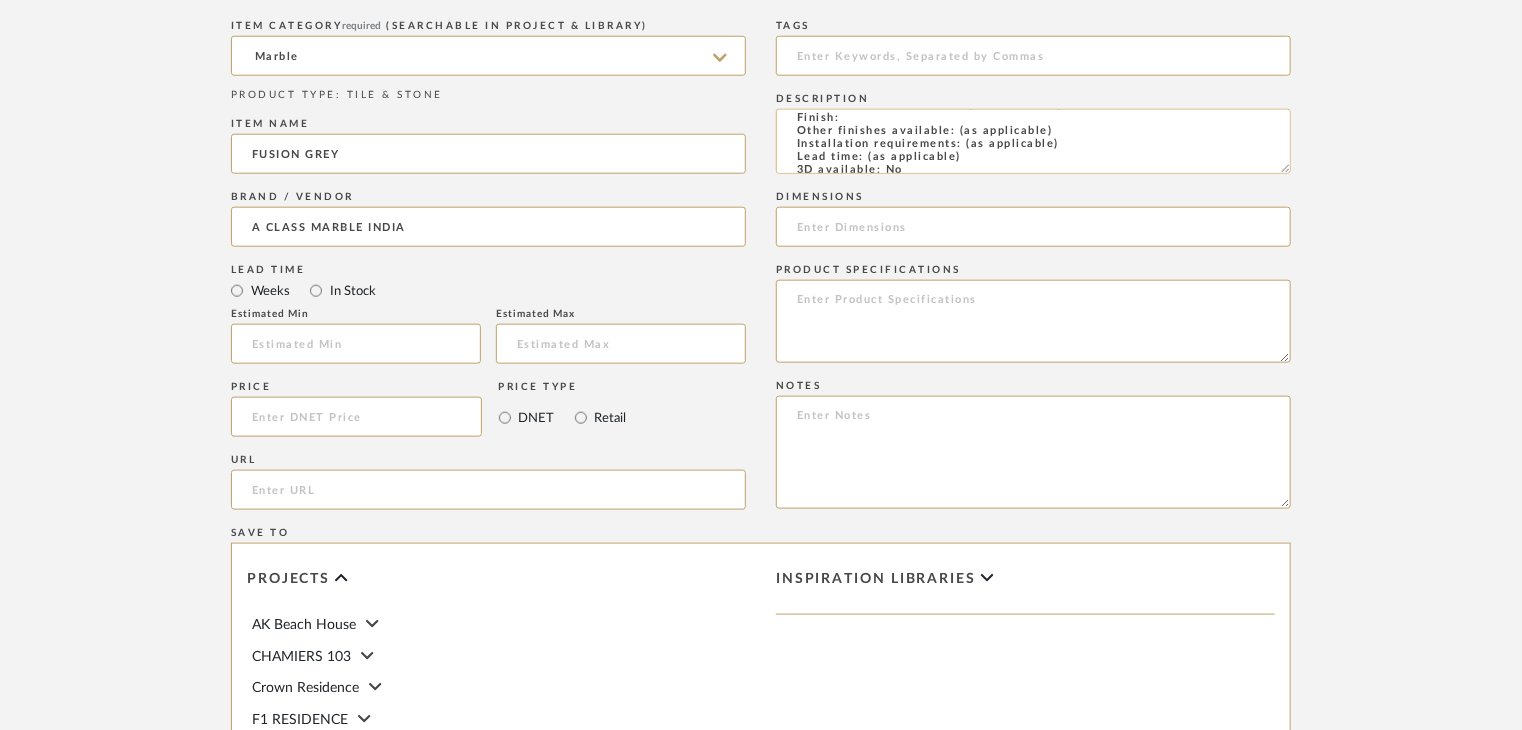 click on "Type: Marble
Price:
Sample available: YES
Sample Internal reference number: TS-MR-180PL
Stock availability: supplier stock
Maximum slab size:
Thickness: (as mentioned)
Other available thickness: (as mentioned)
Finish:
Other finishes available: (as applicable)
Installation requirements: (as applicable)
Lead time: (as applicable)
3D available: No
Product description:
Any other details:" 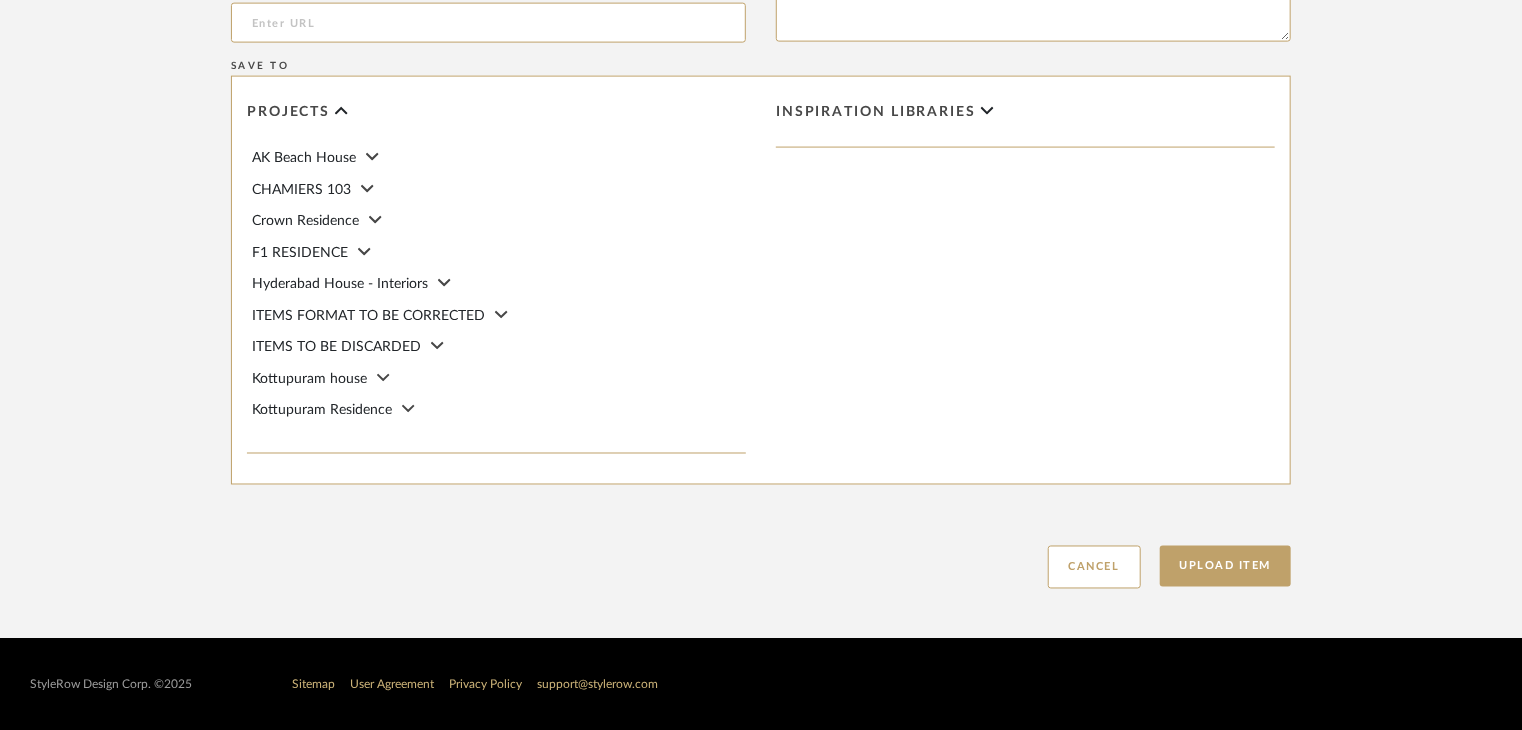 scroll, scrollTop: 1468, scrollLeft: 0, axis: vertical 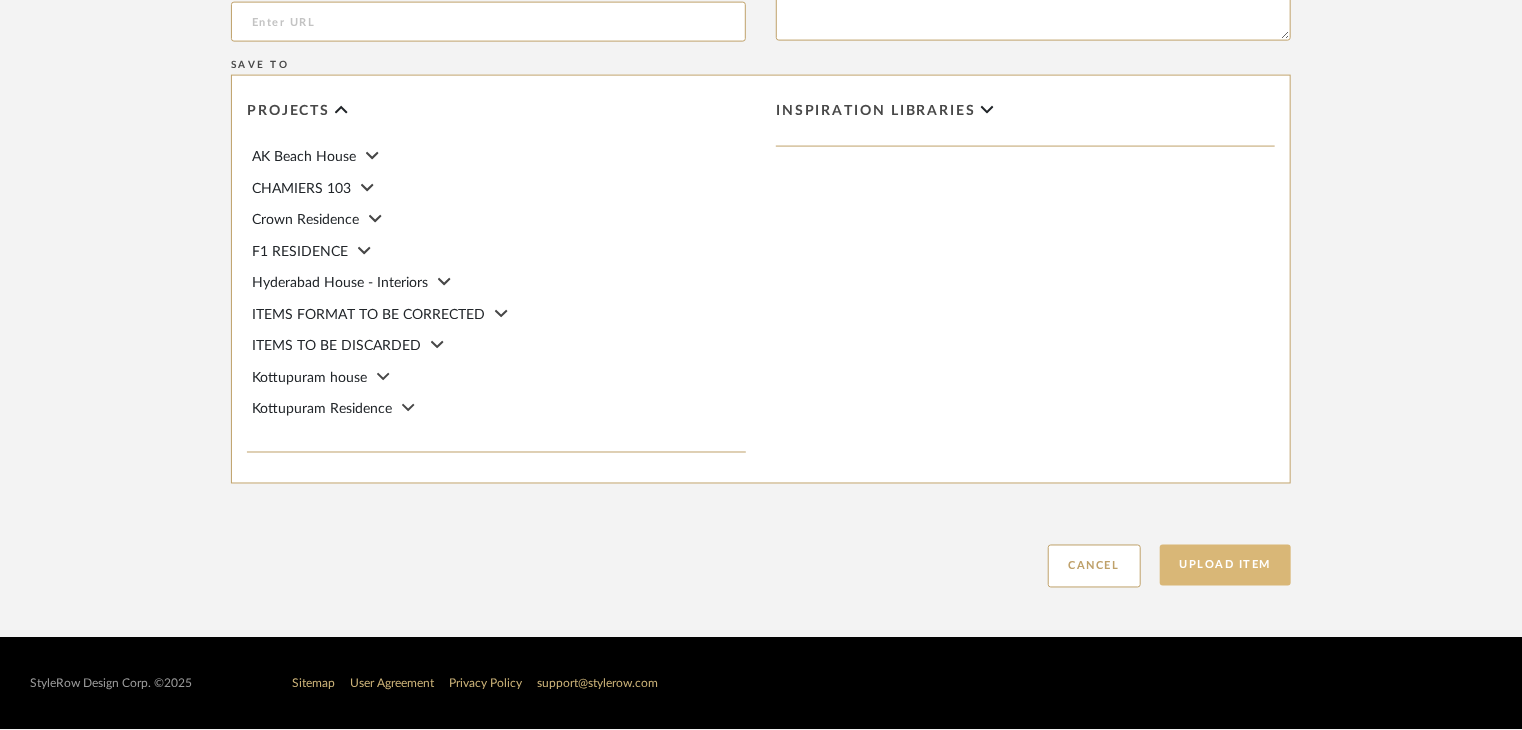 type on "Type: Marble
Price:
Sample available: YES
Sample Internal reference number: TS-MR-180PL
Stock availability: supplier stock
Maximum slab size:
Thickness: (as mentioned)
Other available thickness: (as mentioned)
Finish: POLISHED
Other finishes available: (as applicable)
Installation requirements: (as applicable)
Lead time: (as applicable)
3D available: No
Product description:
Any other details:" 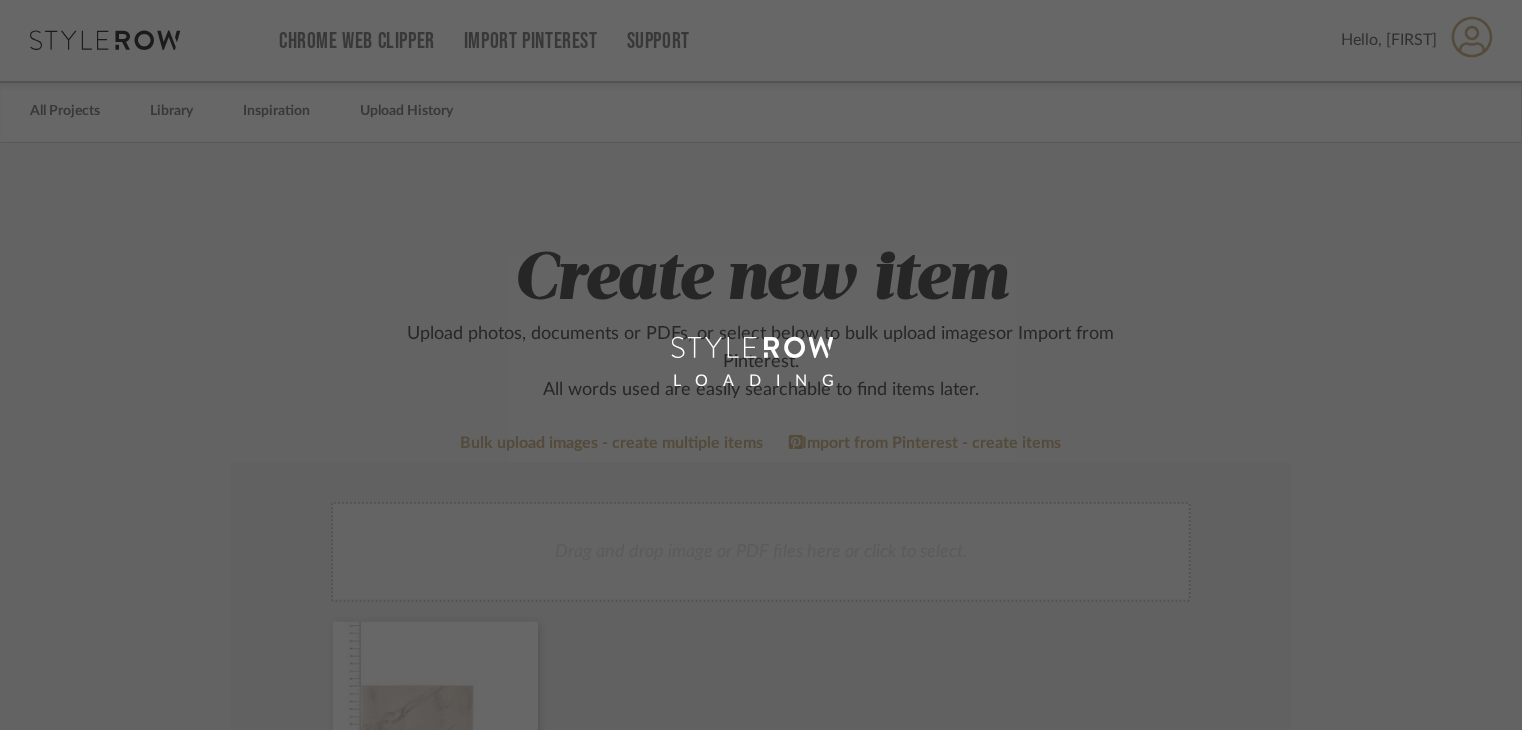 scroll, scrollTop: 0, scrollLeft: 0, axis: both 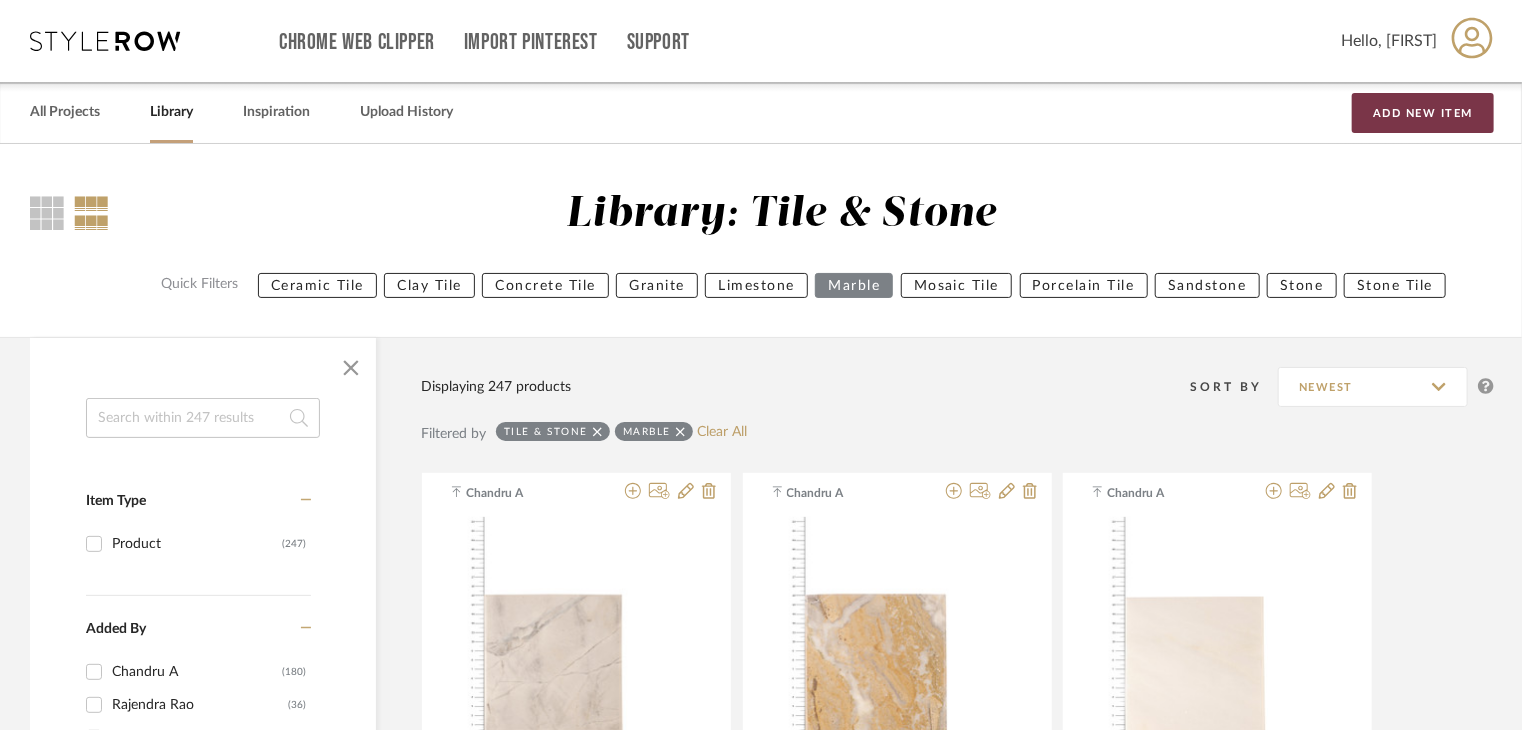 click on "Add New Item" at bounding box center (1423, 113) 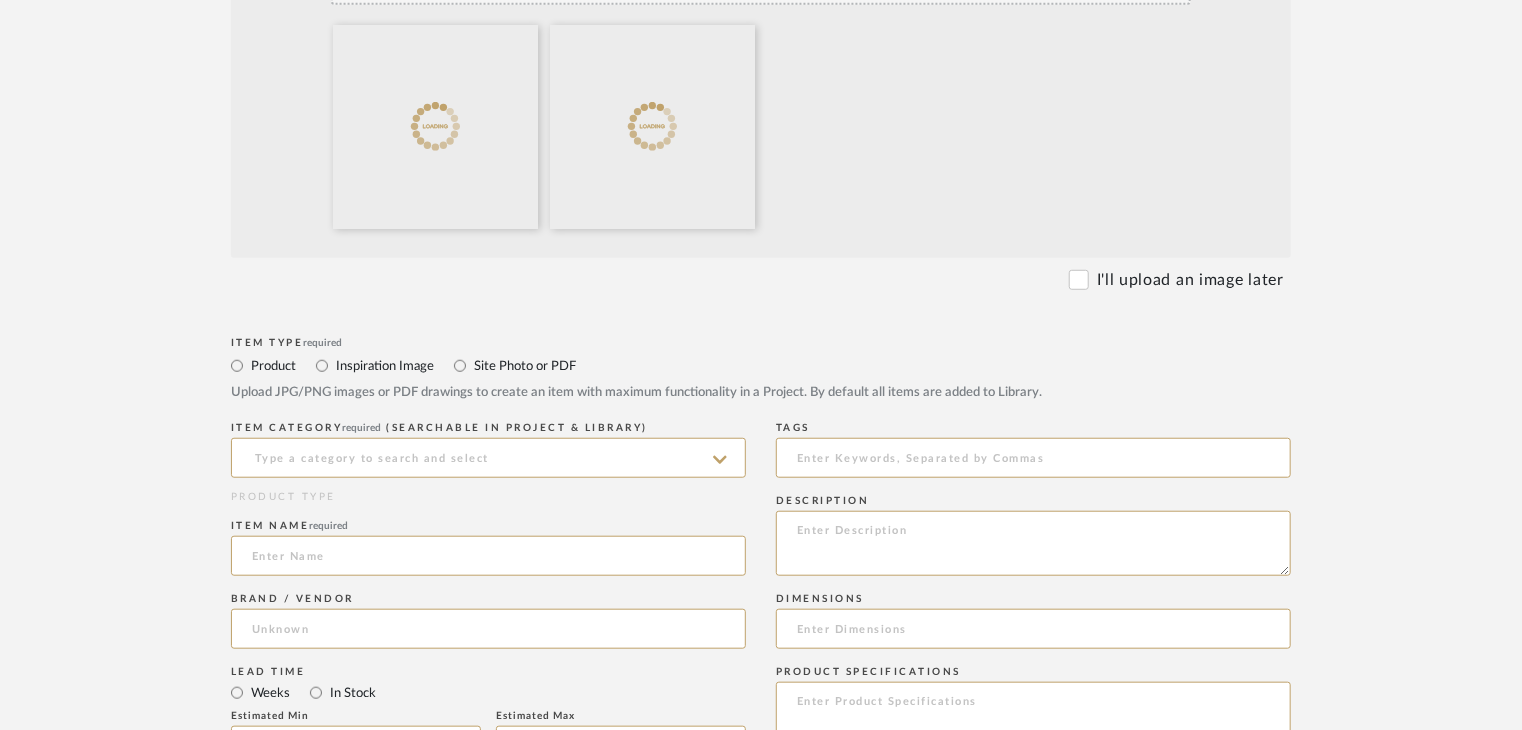 scroll, scrollTop: 900, scrollLeft: 0, axis: vertical 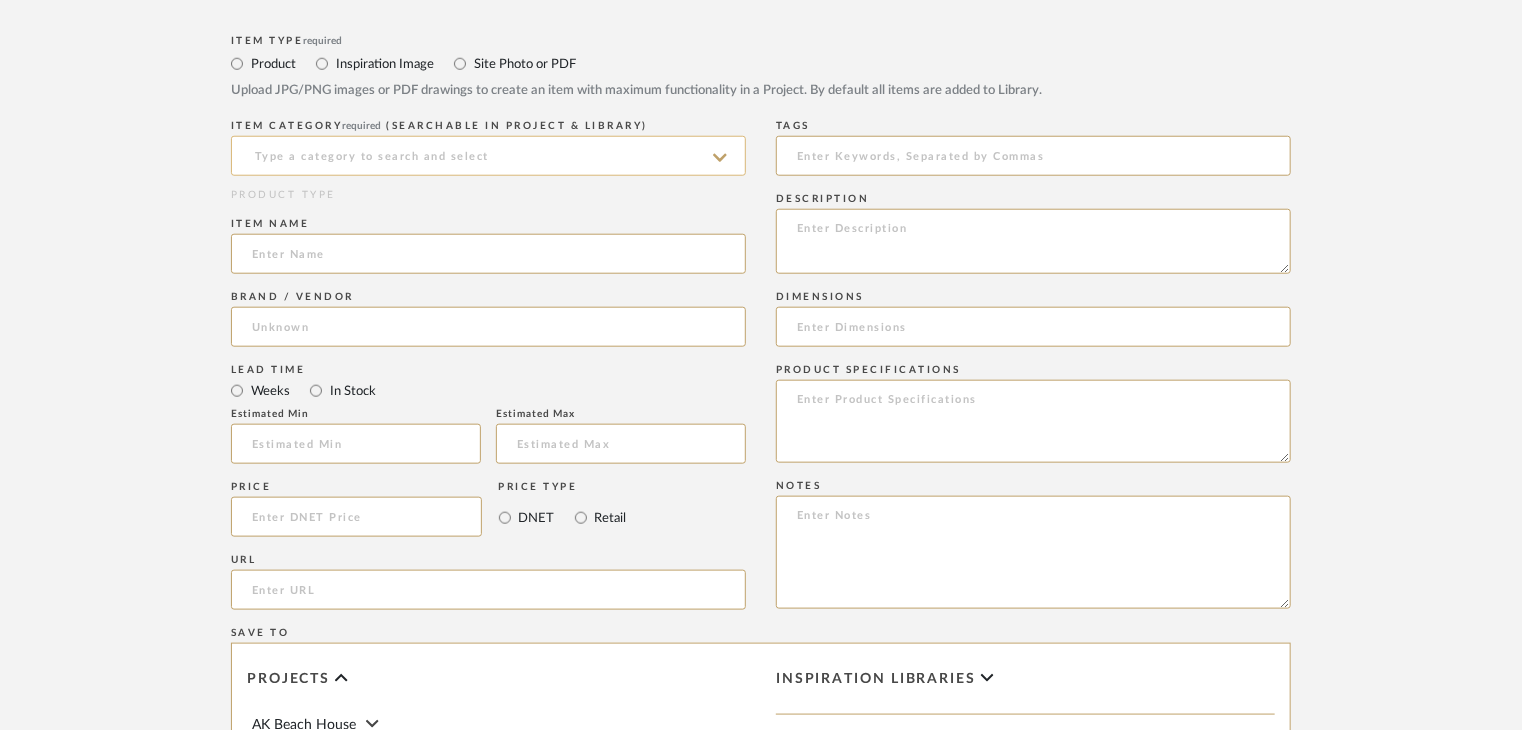 click 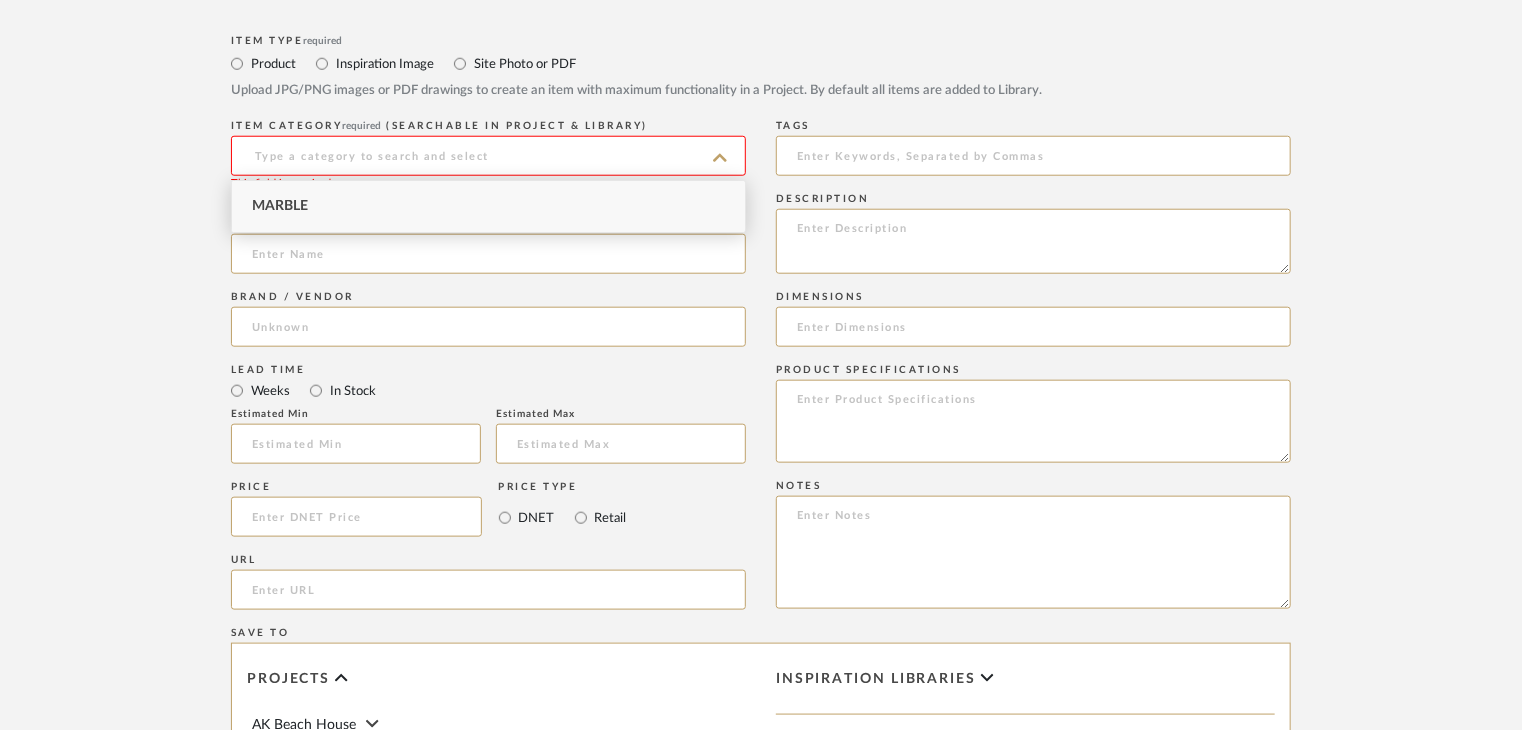 click 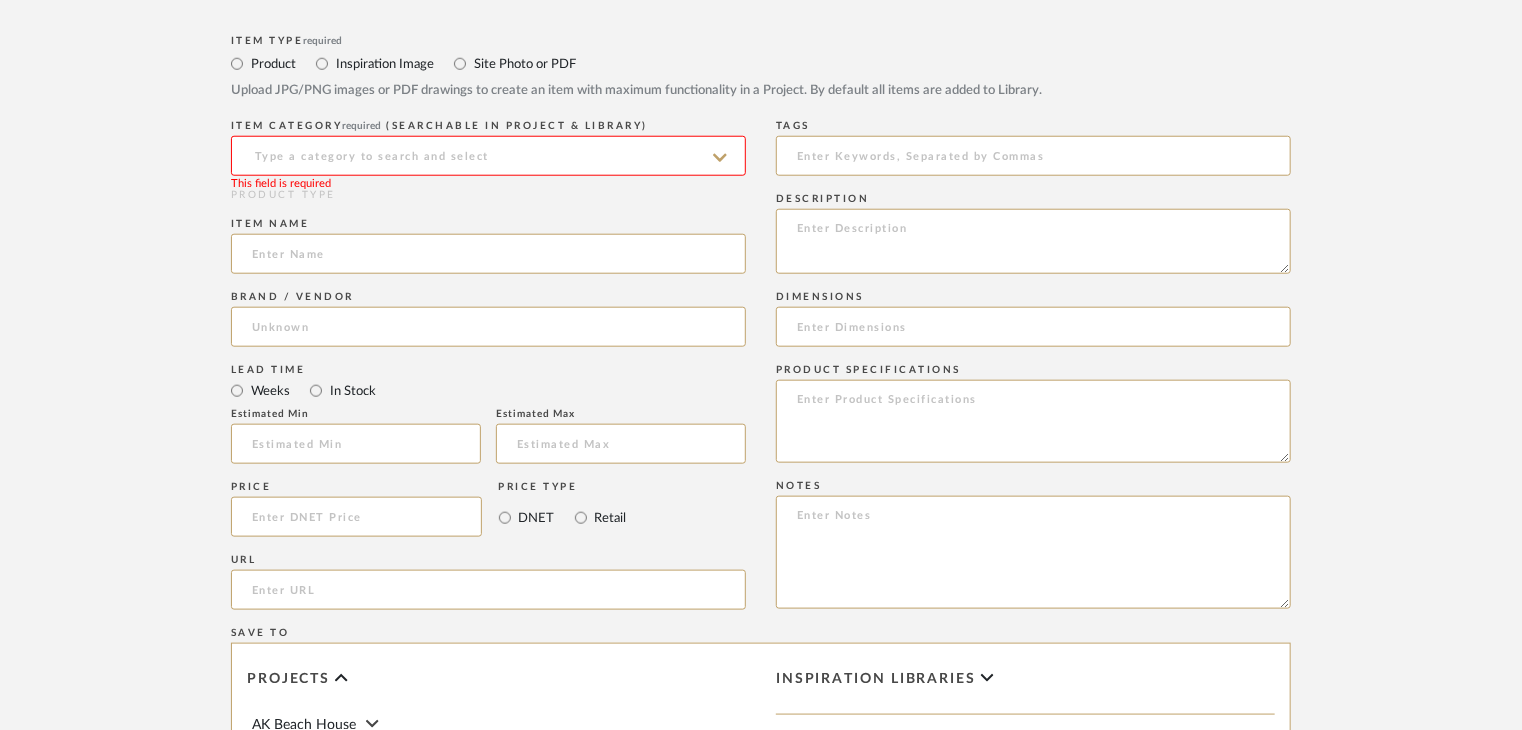click 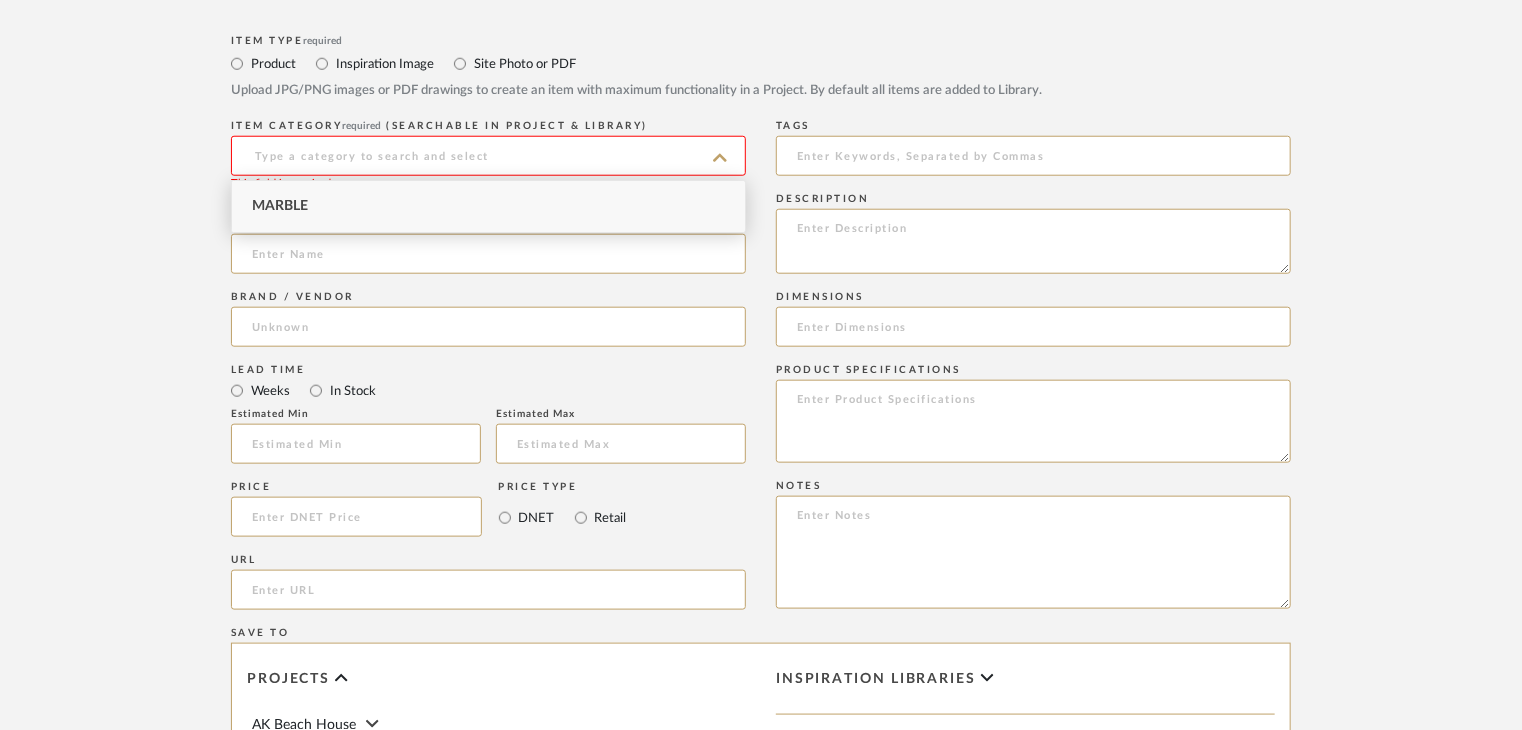 click on "Marble" at bounding box center [488, 206] 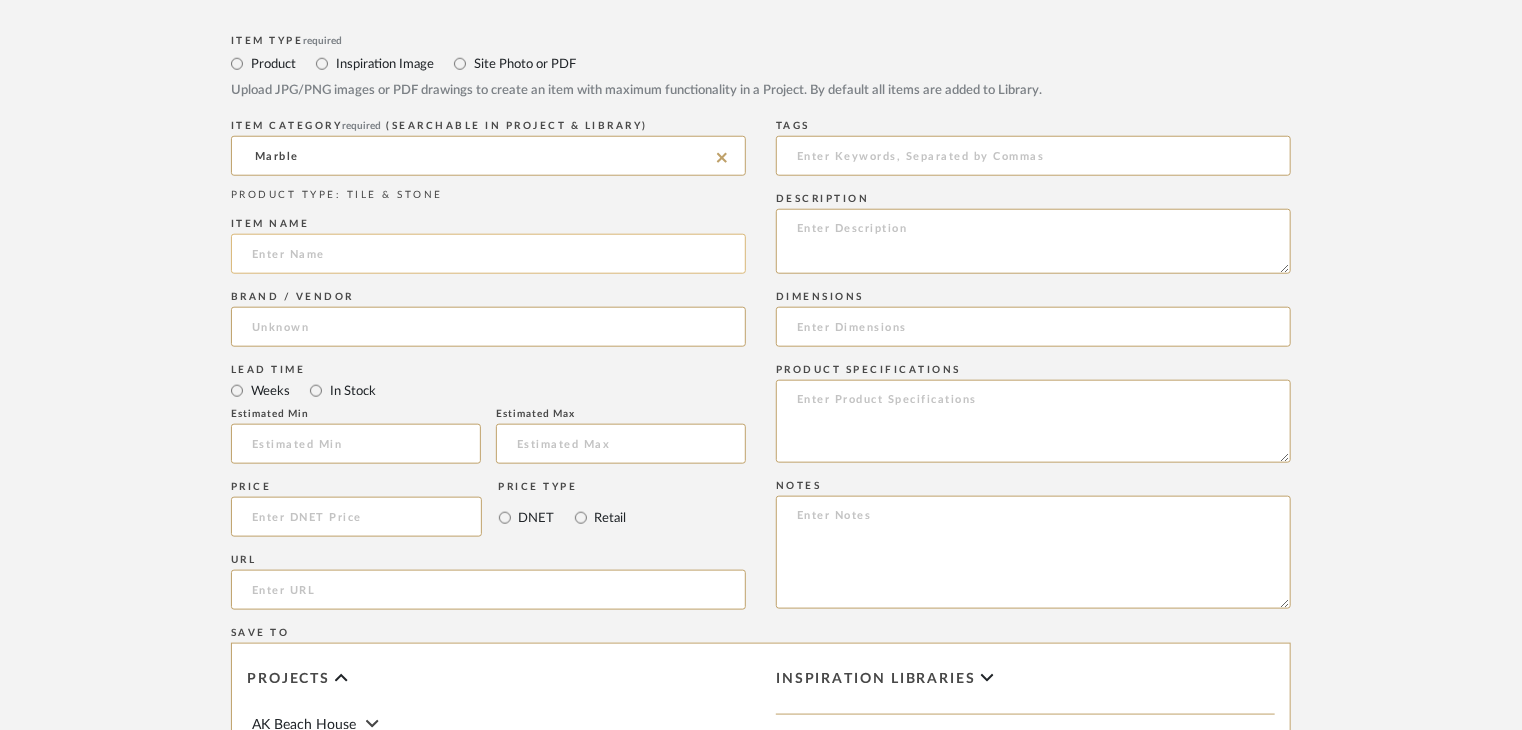 click 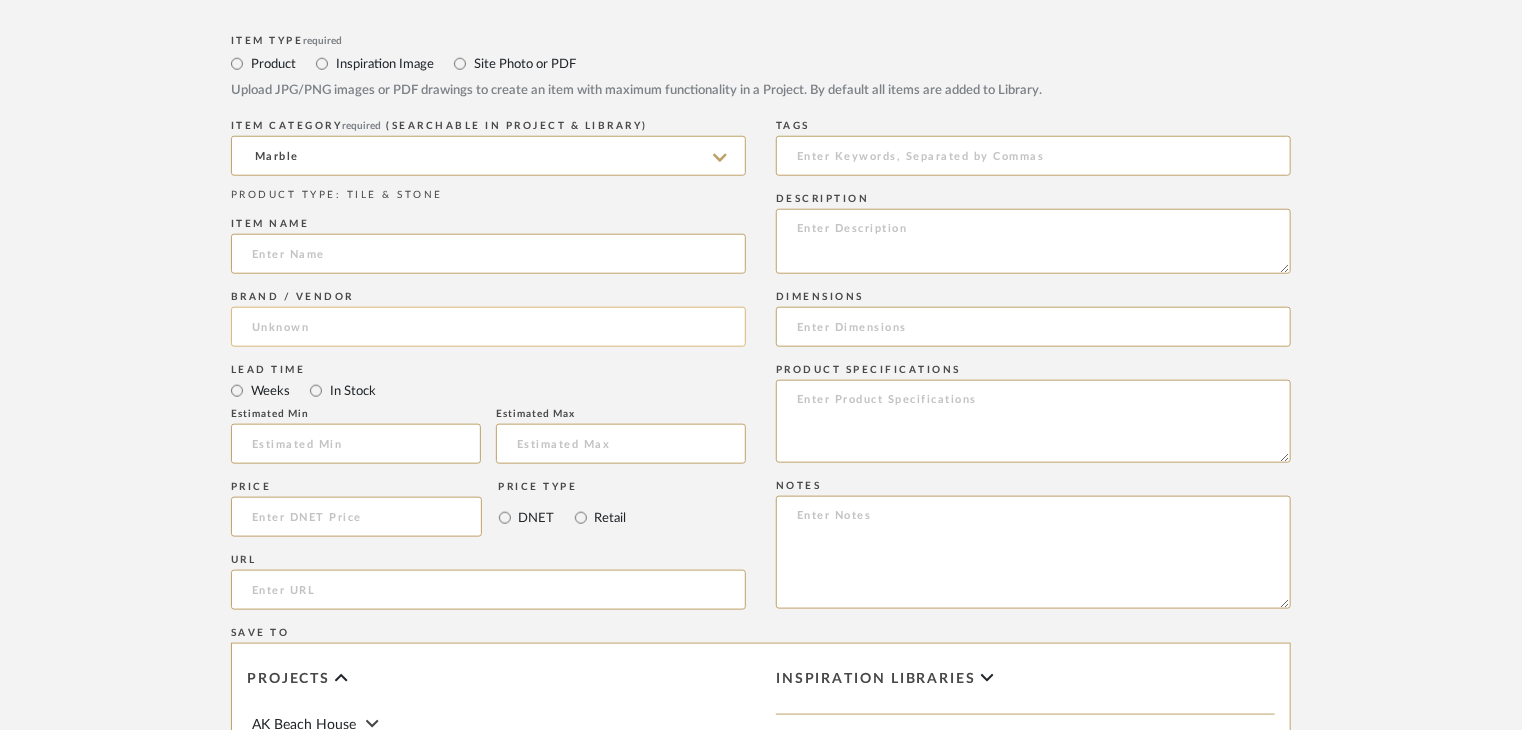 paste on "TEMPTATION BLUE" 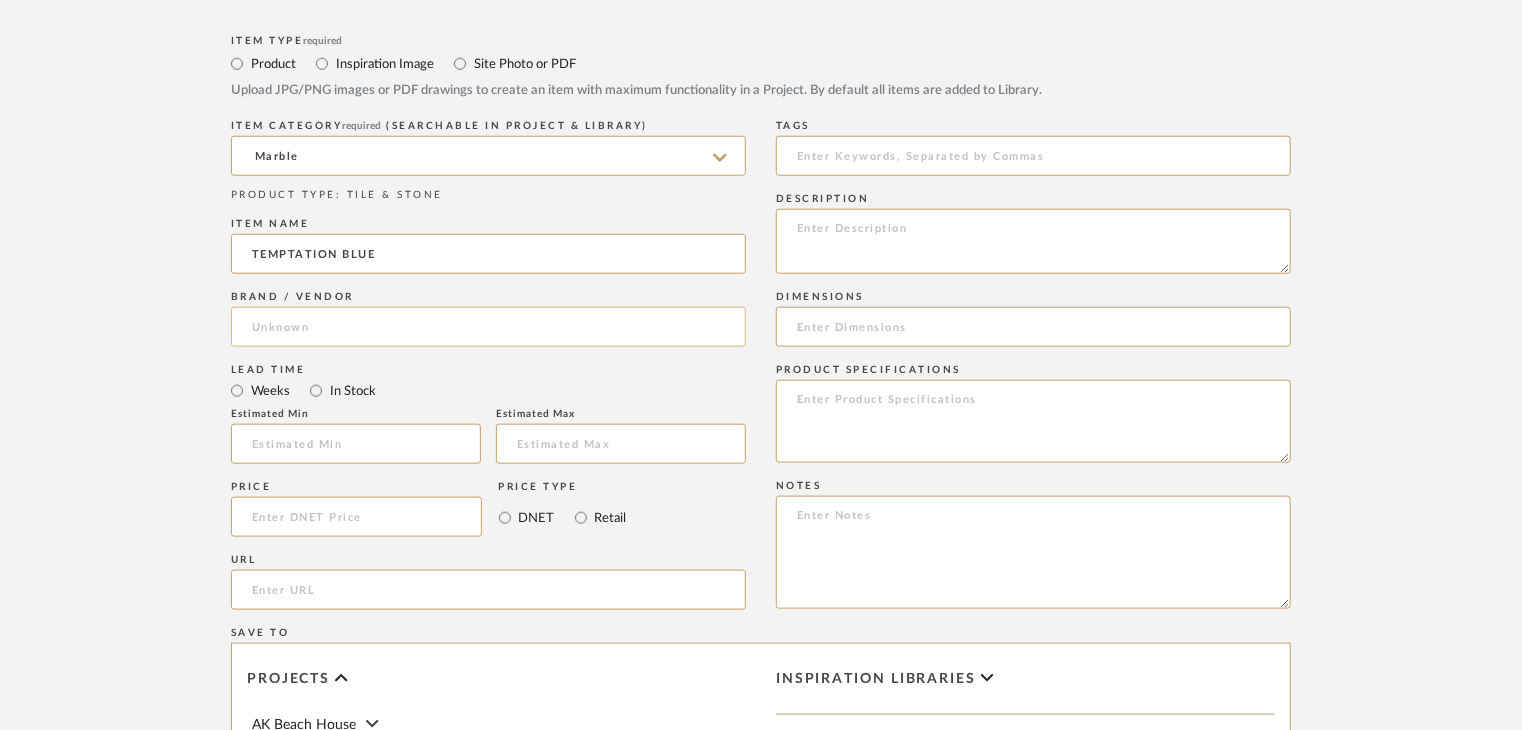type on "TEMPTATION BLUE" 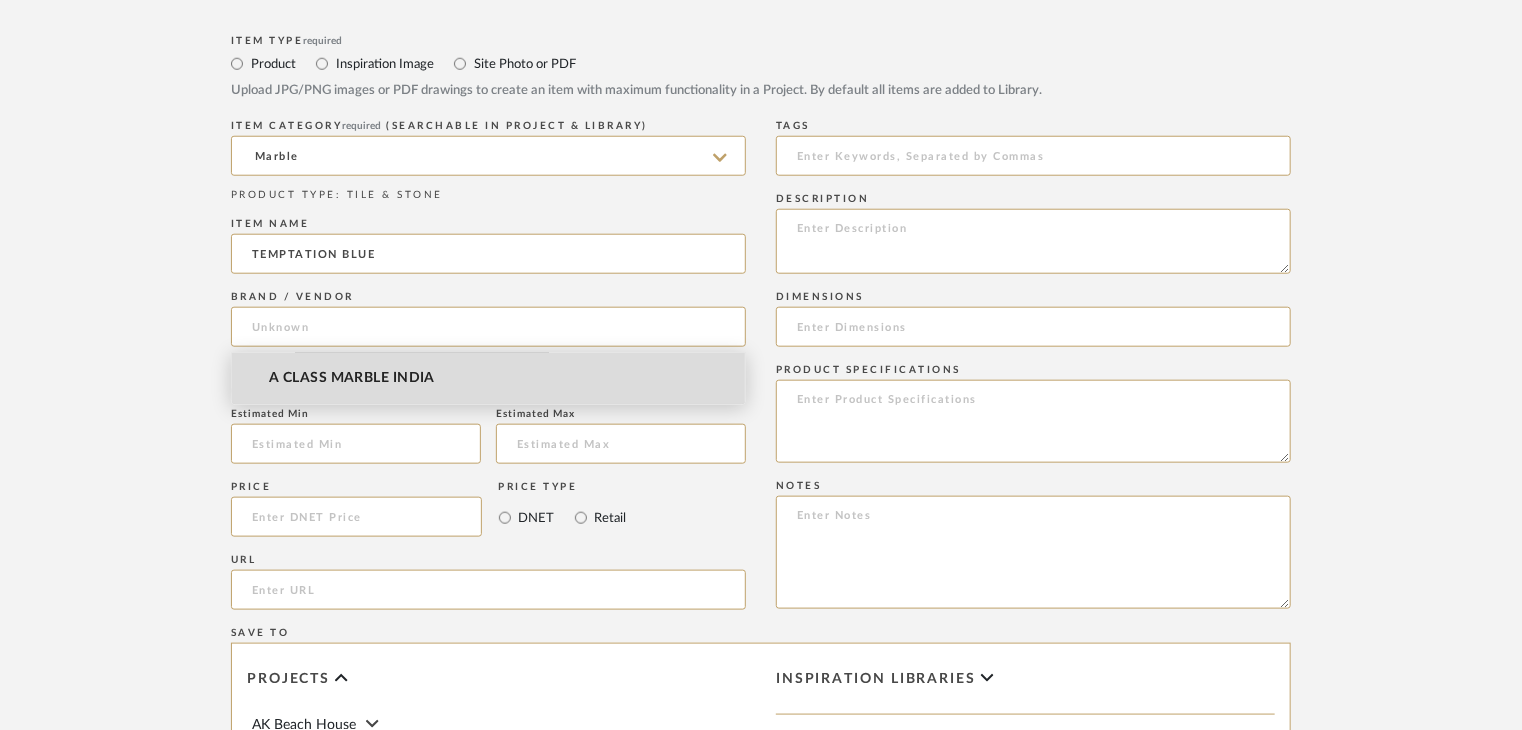 click on "A CLASS MARBLE INDIA" at bounding box center (352, 378) 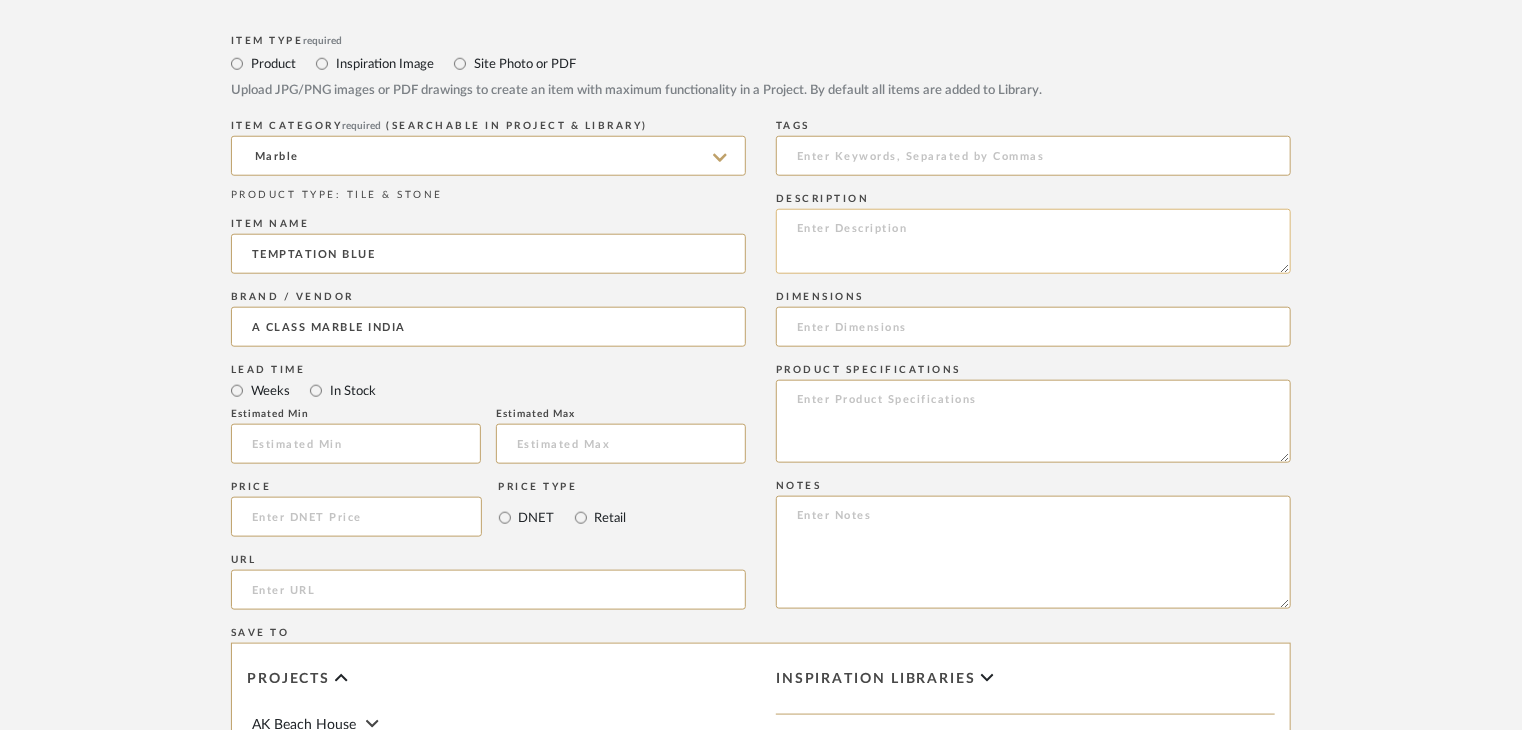 click 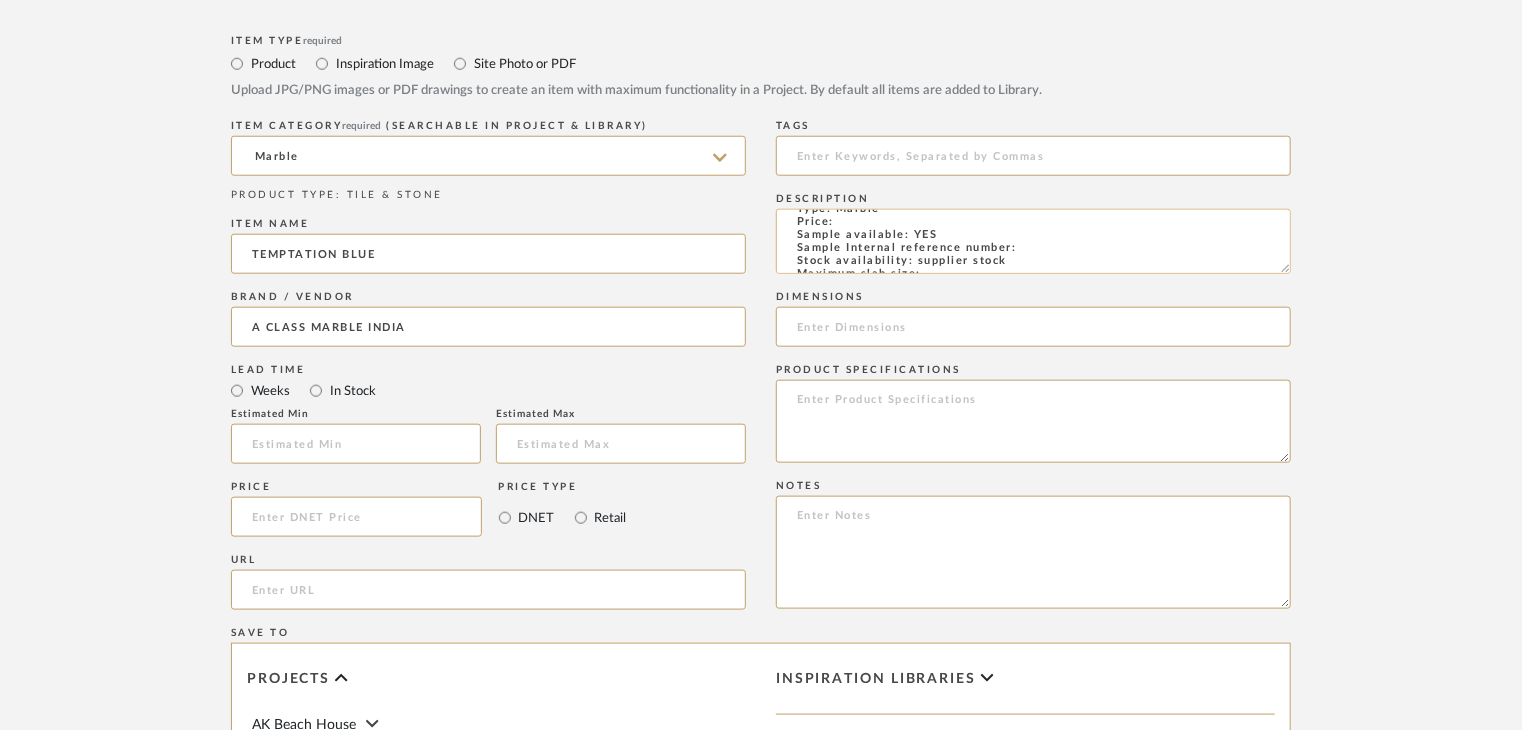 scroll, scrollTop: 0, scrollLeft: 0, axis: both 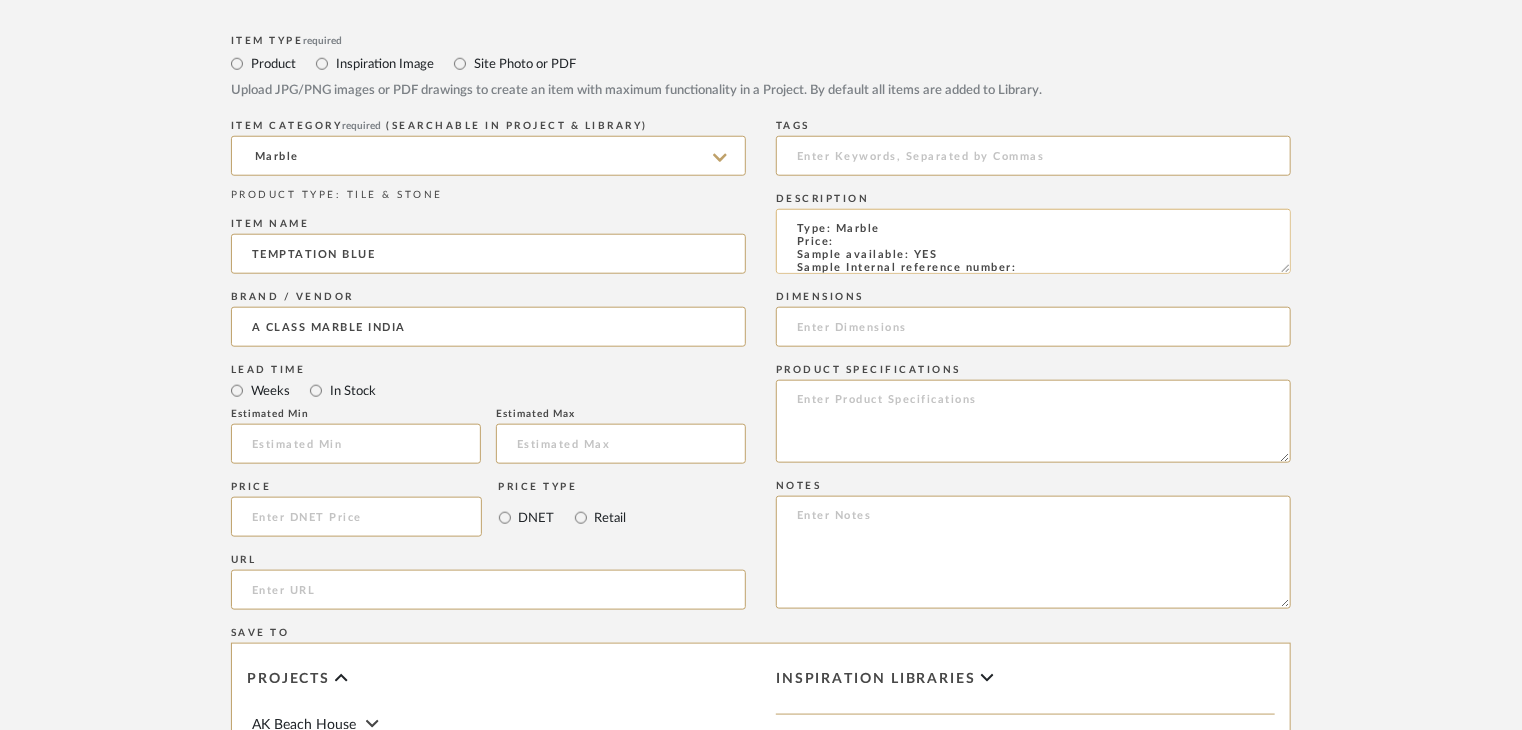 click on "Type: Marble
Price:
Sample available: YES
Sample Internal reference number:
Stock availability: supplier stock
Maximum slab size:
Thickness: (as mentioned)
Other available thickness: (as mentioned)
Finish:
Other finishes available: (as applicable)
Installation requirements: (as applicable)
Lead time: (as applicable)
3D available: No
Product description:
Any other details:" 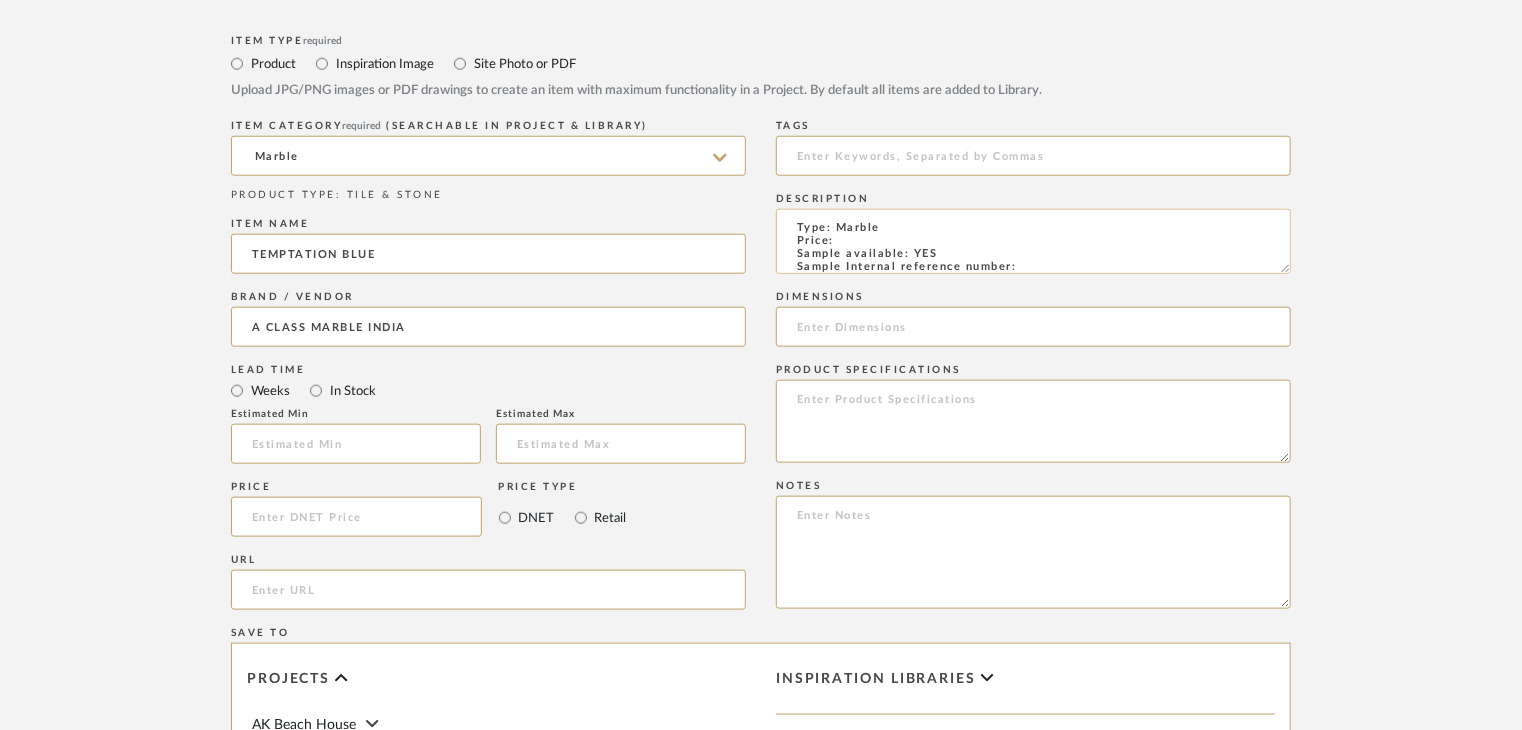 paste on "TS-MR-181-PL" 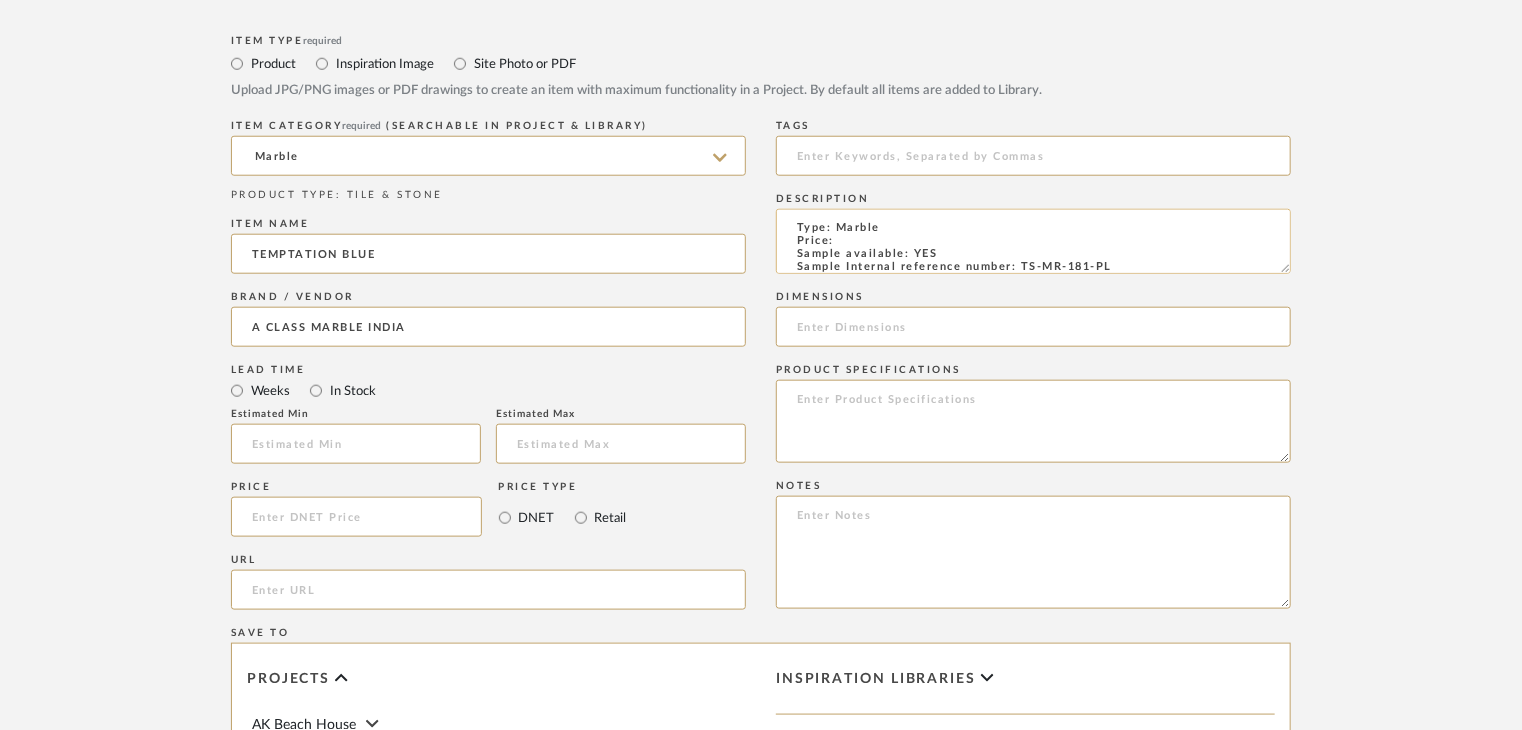 scroll, scrollTop: 15, scrollLeft: 0, axis: vertical 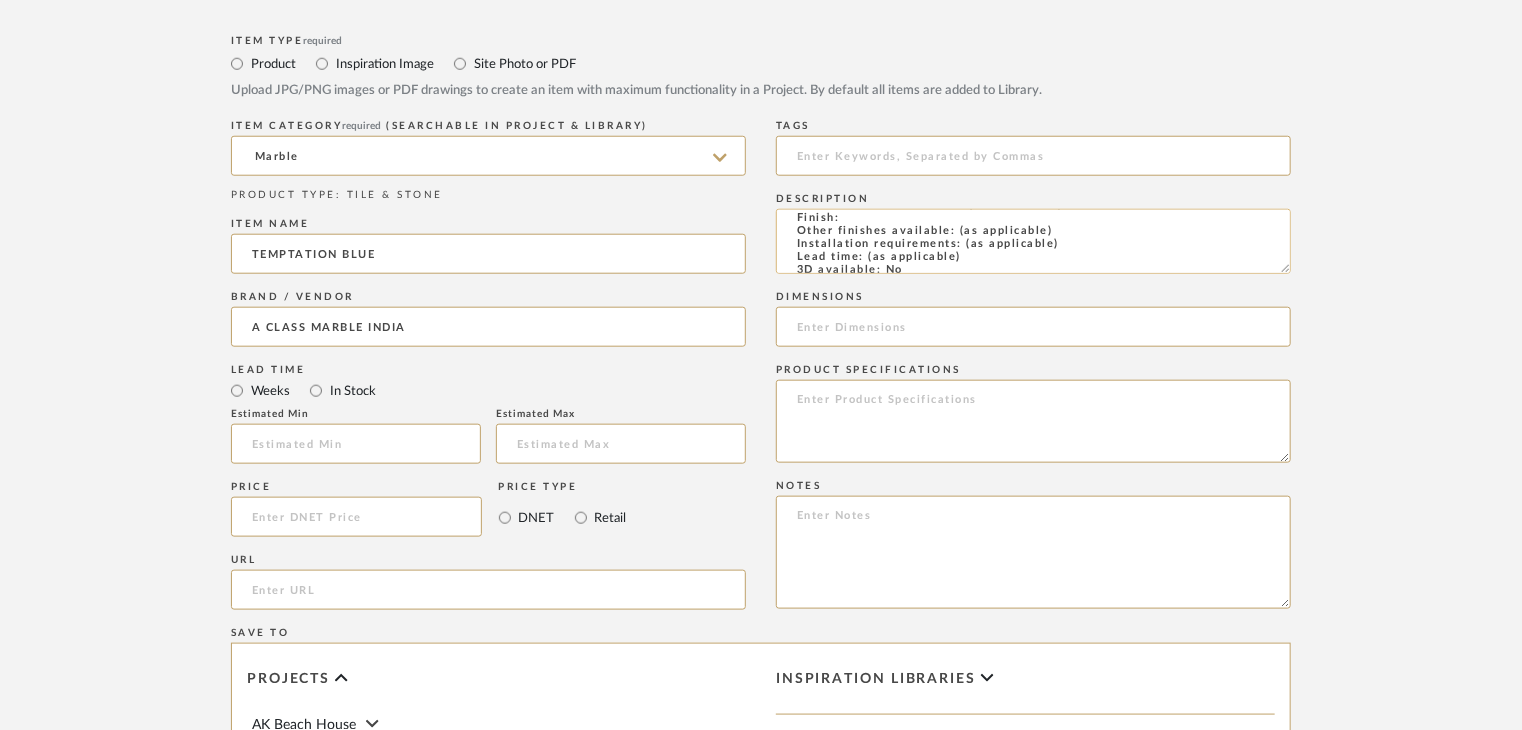 click on "Type: Marble
Price:
Sample available: YES
Sample Internal reference number: TS-MR-181-PL
Stock availability: supplier stock
Maximum slab size:
Thickness: (as mentioned)
Other available thickness: (as mentioned)
Finish:
Other finishes available: (as applicable)
Installation requirements: (as applicable)
Lead time: (as applicable)
3D available: No
Product description:
Any other details:" 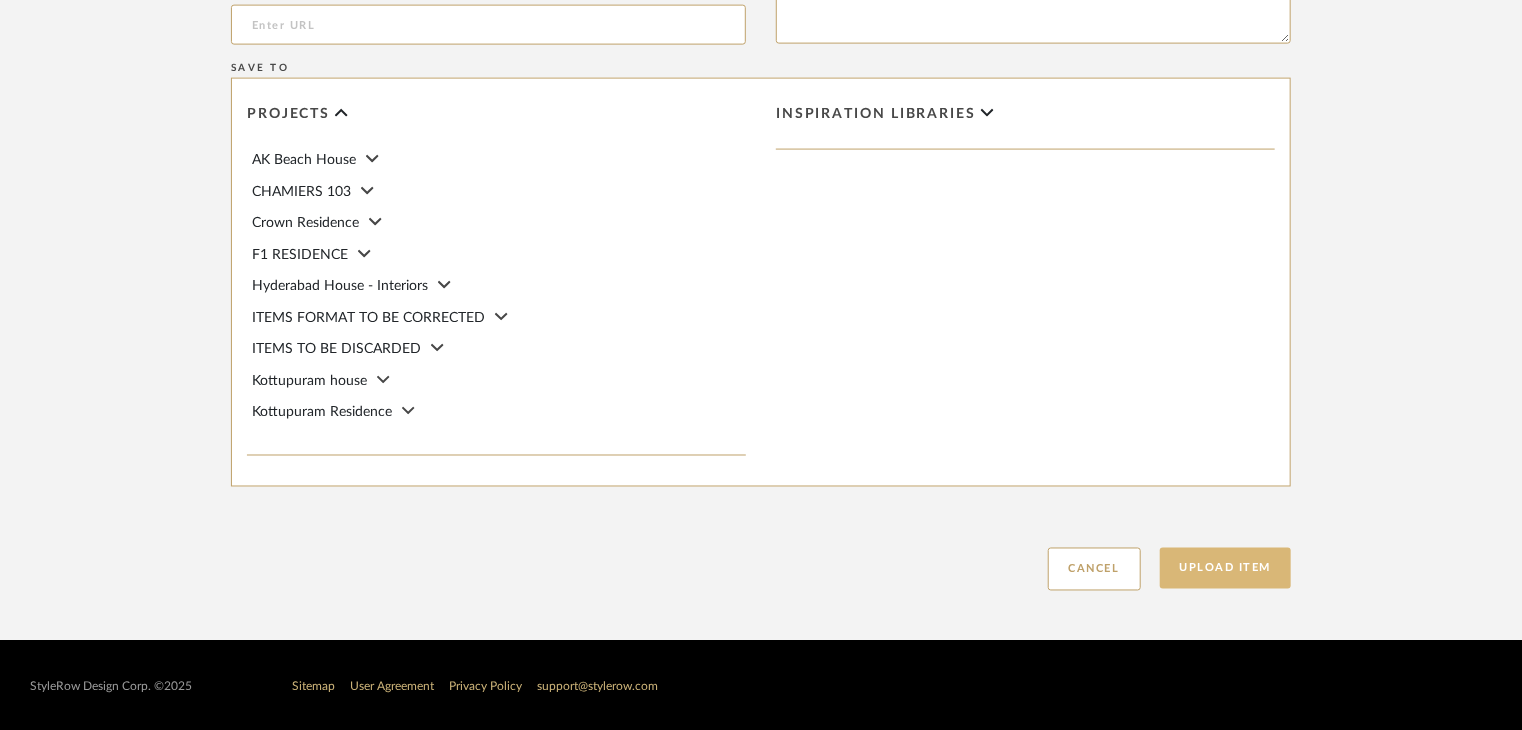 scroll, scrollTop: 1468, scrollLeft: 0, axis: vertical 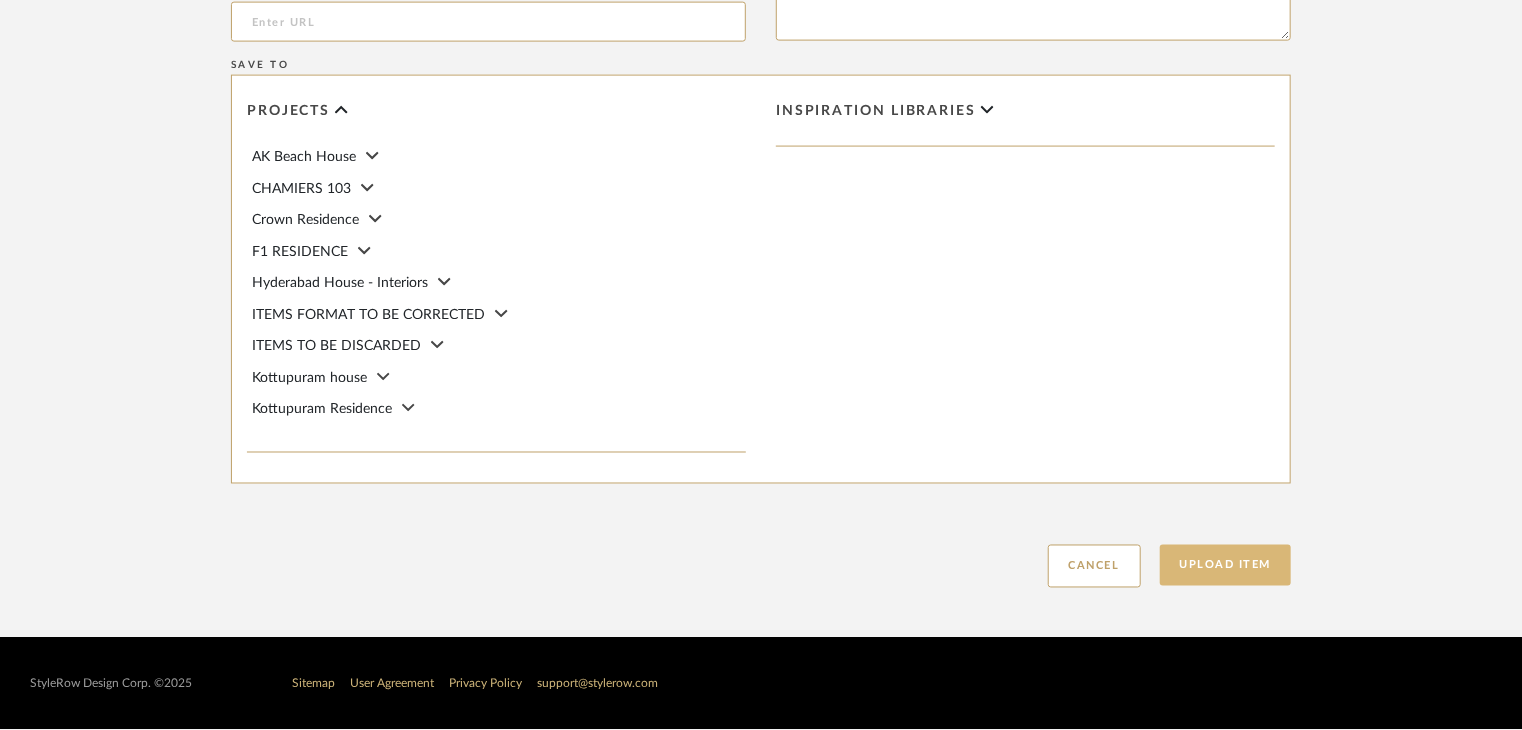 type on "Type: Marble
Price:
Sample available: YES
Sample Internal reference number: TS-MR-181-PL
Stock availability: supplier stock
Maximum slab size:
Thickness: (as mentioned)
Other available thickness: (as mentioned)
Finish: POLISHED
Other finishes available: (as applicable)
Installation requirements: (as applicable)
Lead time: (as applicable)
3D available: No
Product description:
Any other details:" 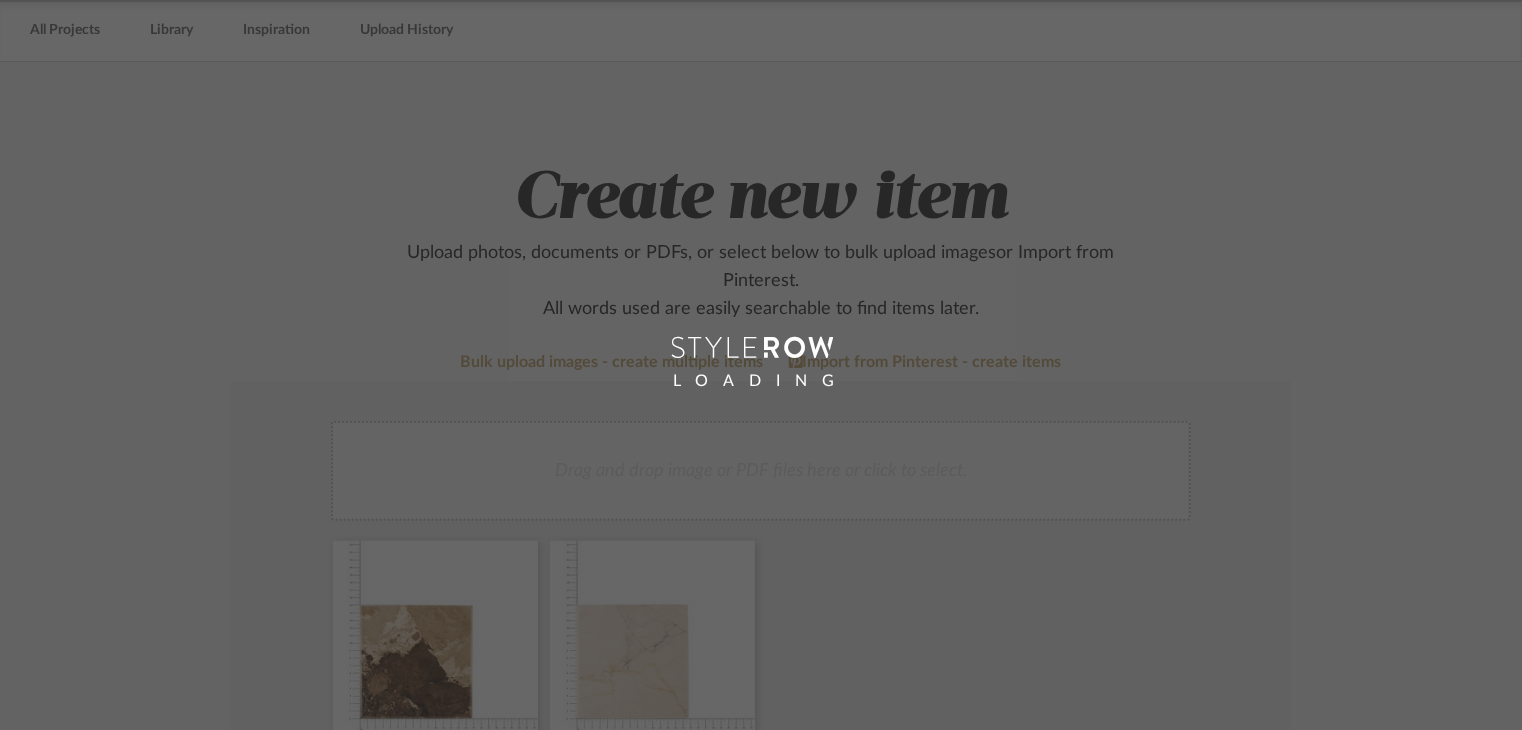 scroll, scrollTop: 0, scrollLeft: 0, axis: both 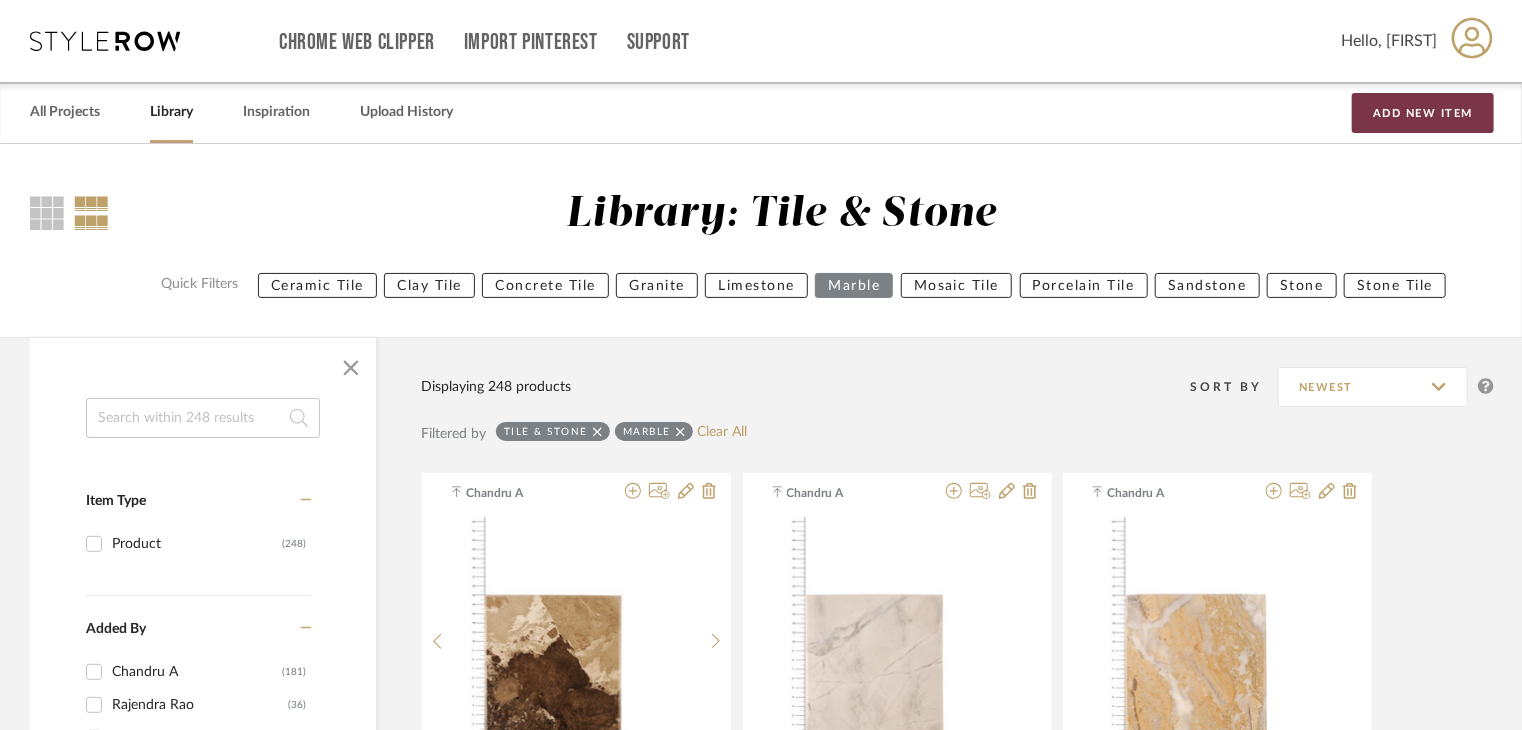 click on "Add New Item" at bounding box center (1423, 113) 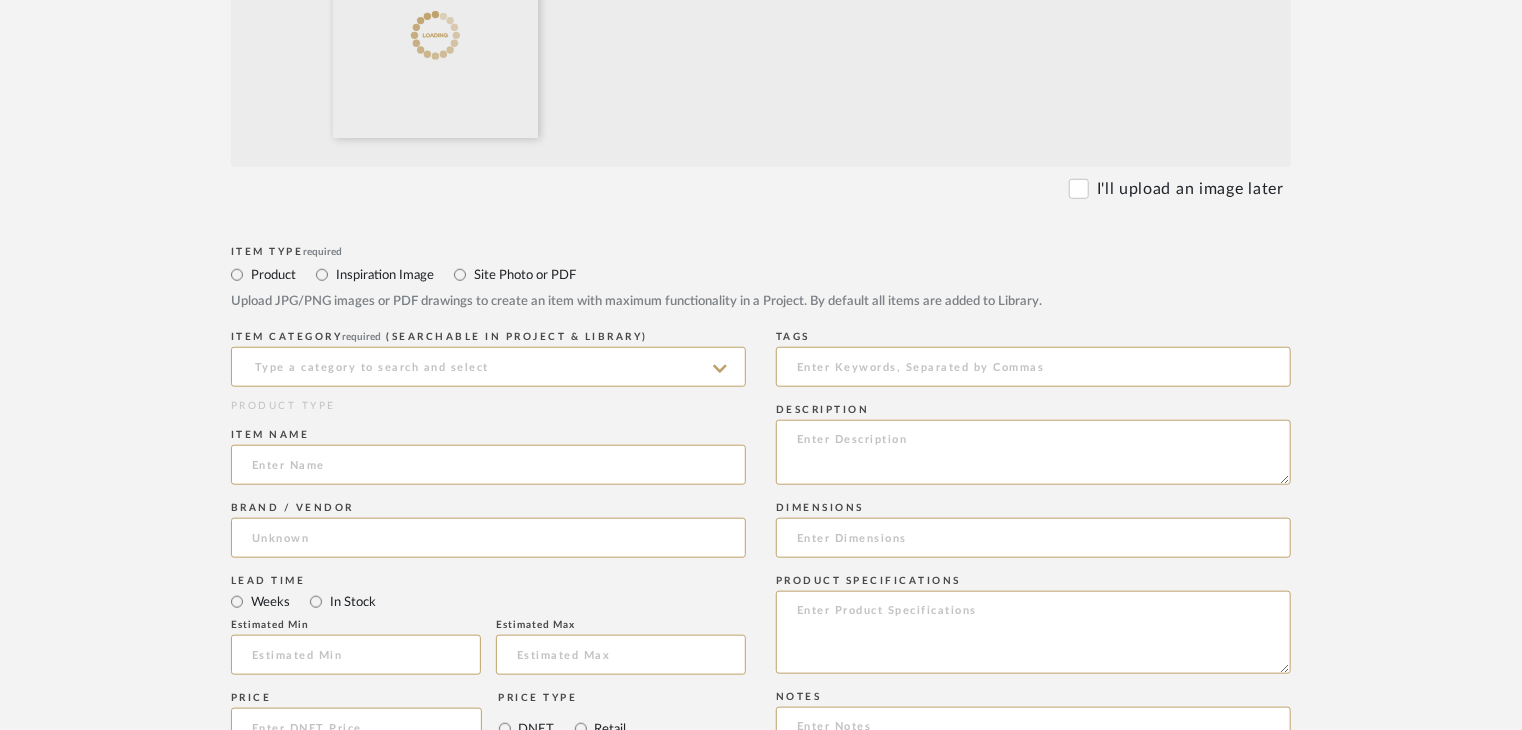 scroll, scrollTop: 300, scrollLeft: 0, axis: vertical 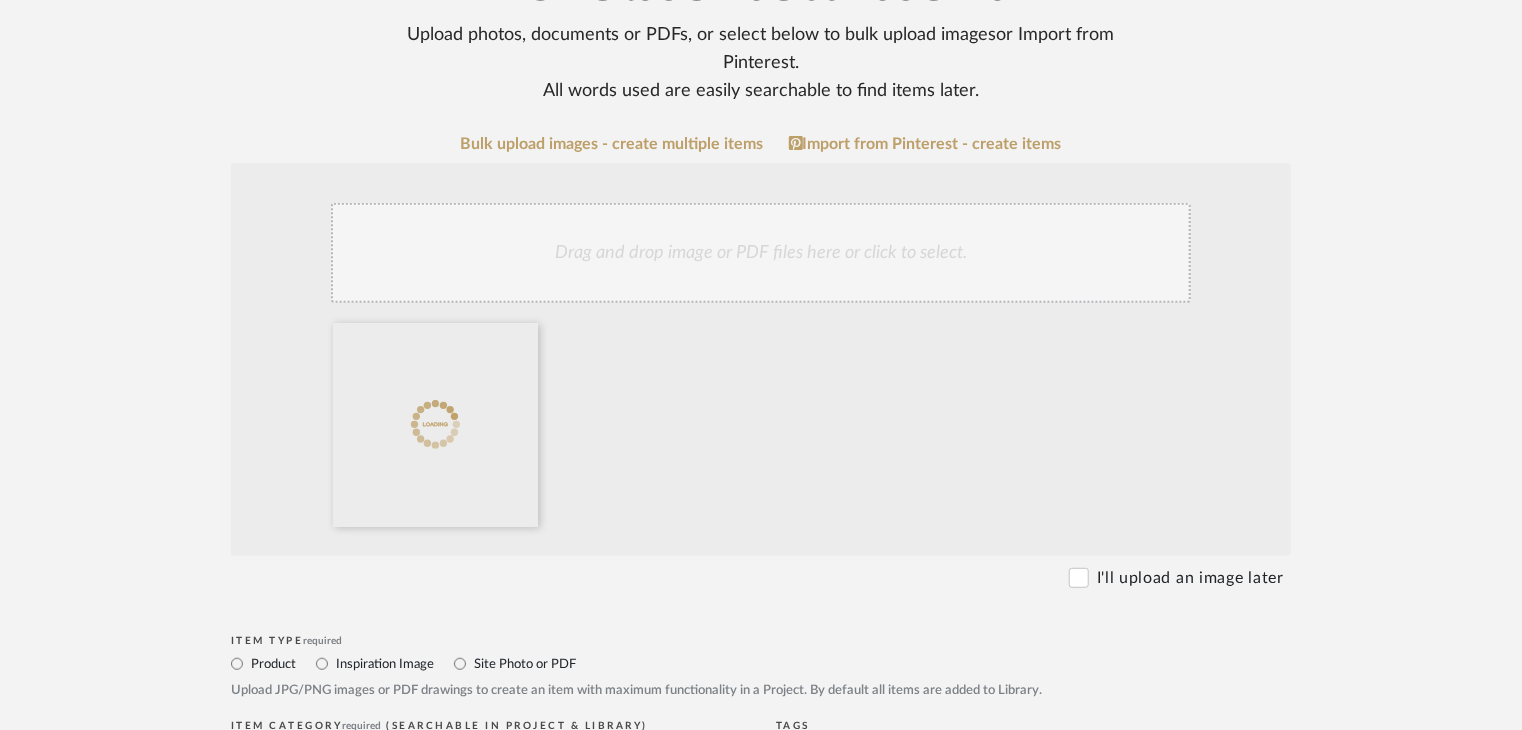 click on "Upload photos, documents or PDFs, or select below to bulk upload images  or Import from Pinterest .  All words used are easily searchable to find items later." 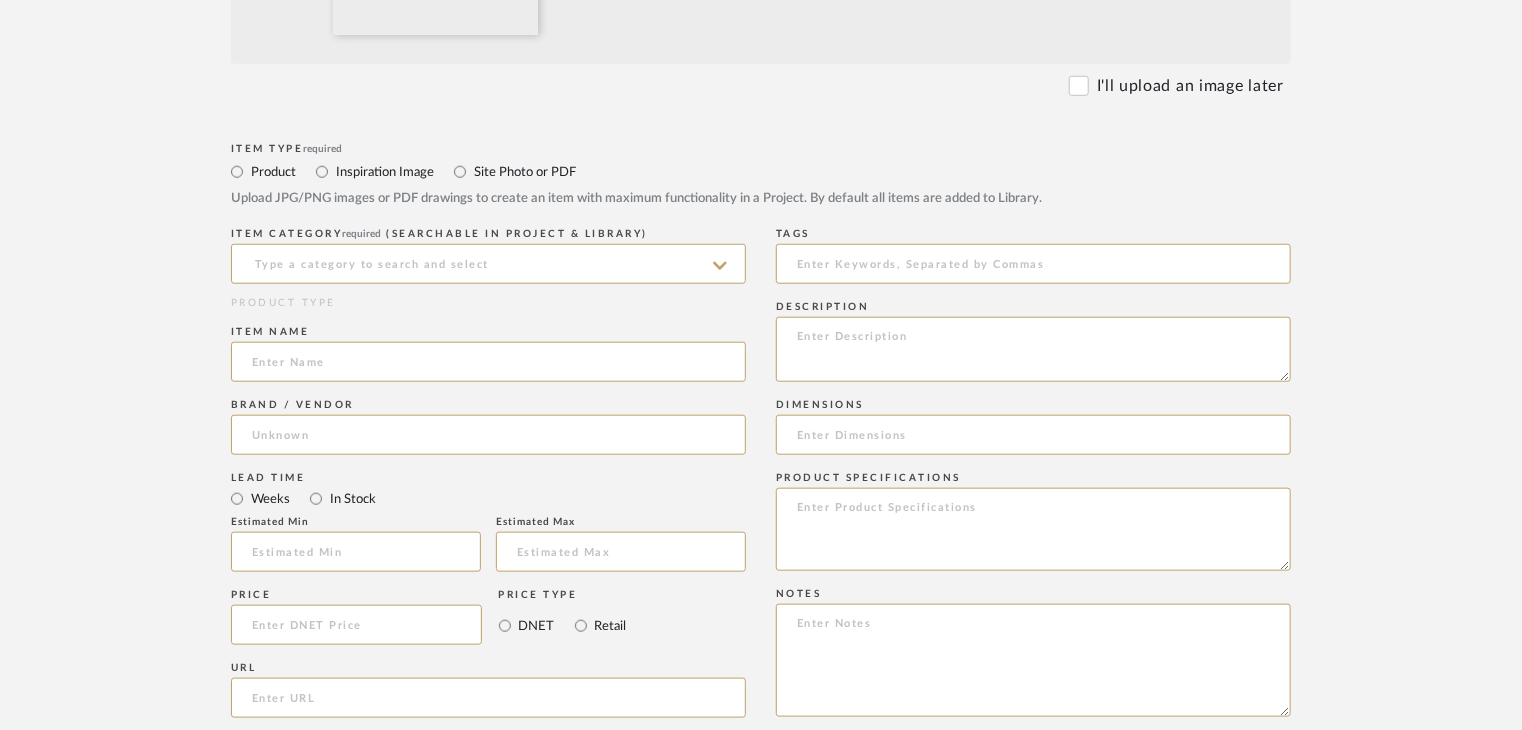 scroll, scrollTop: 800, scrollLeft: 0, axis: vertical 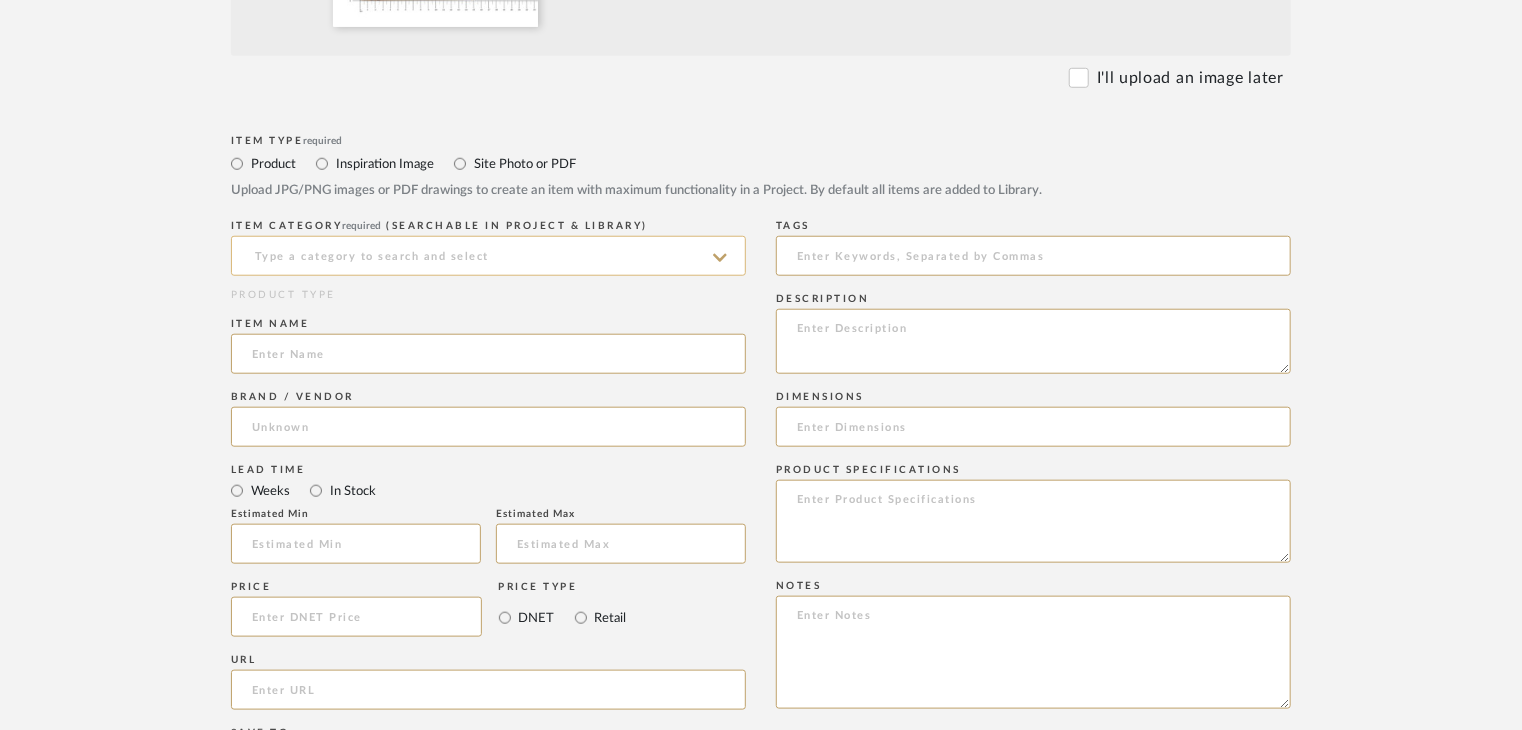 click 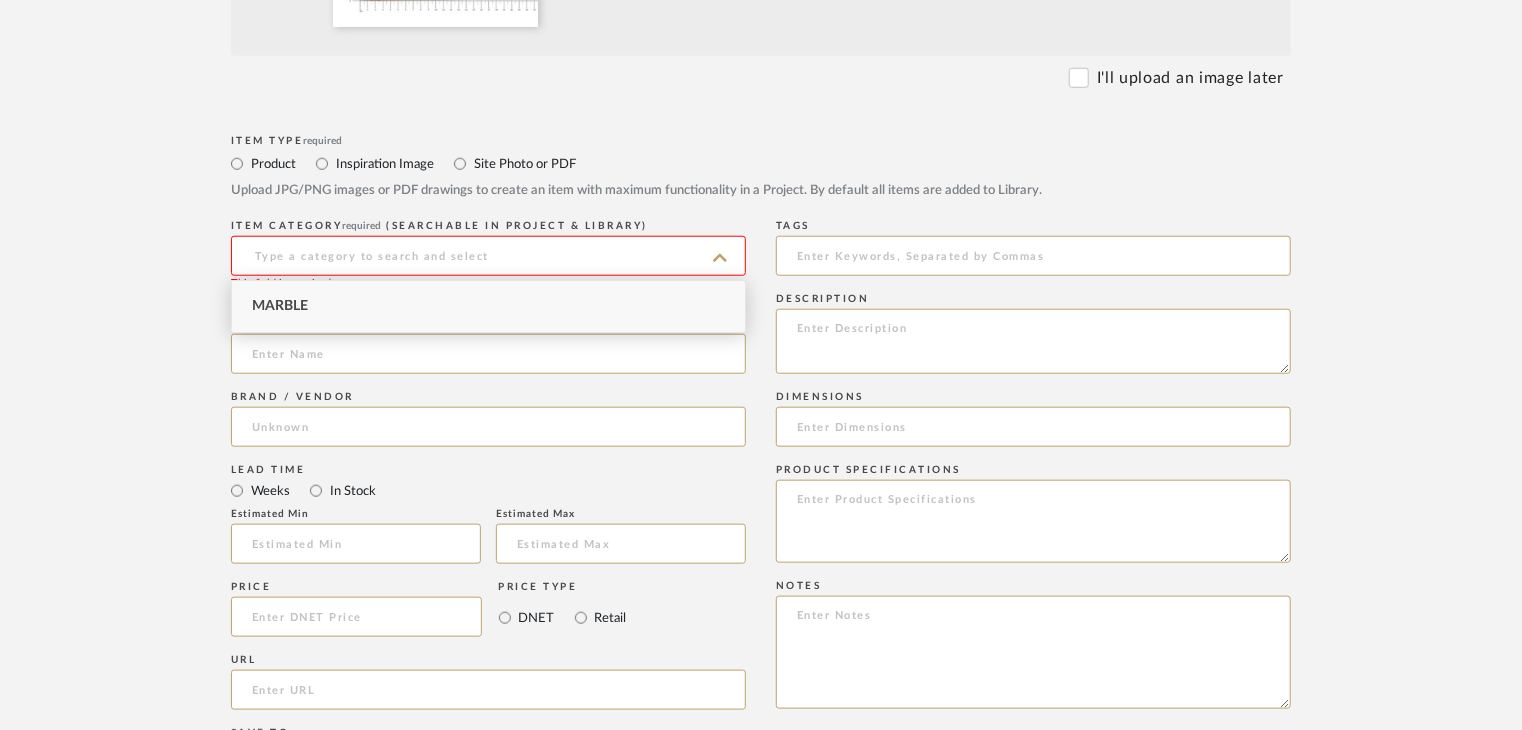 click on "Marble" at bounding box center [488, 306] 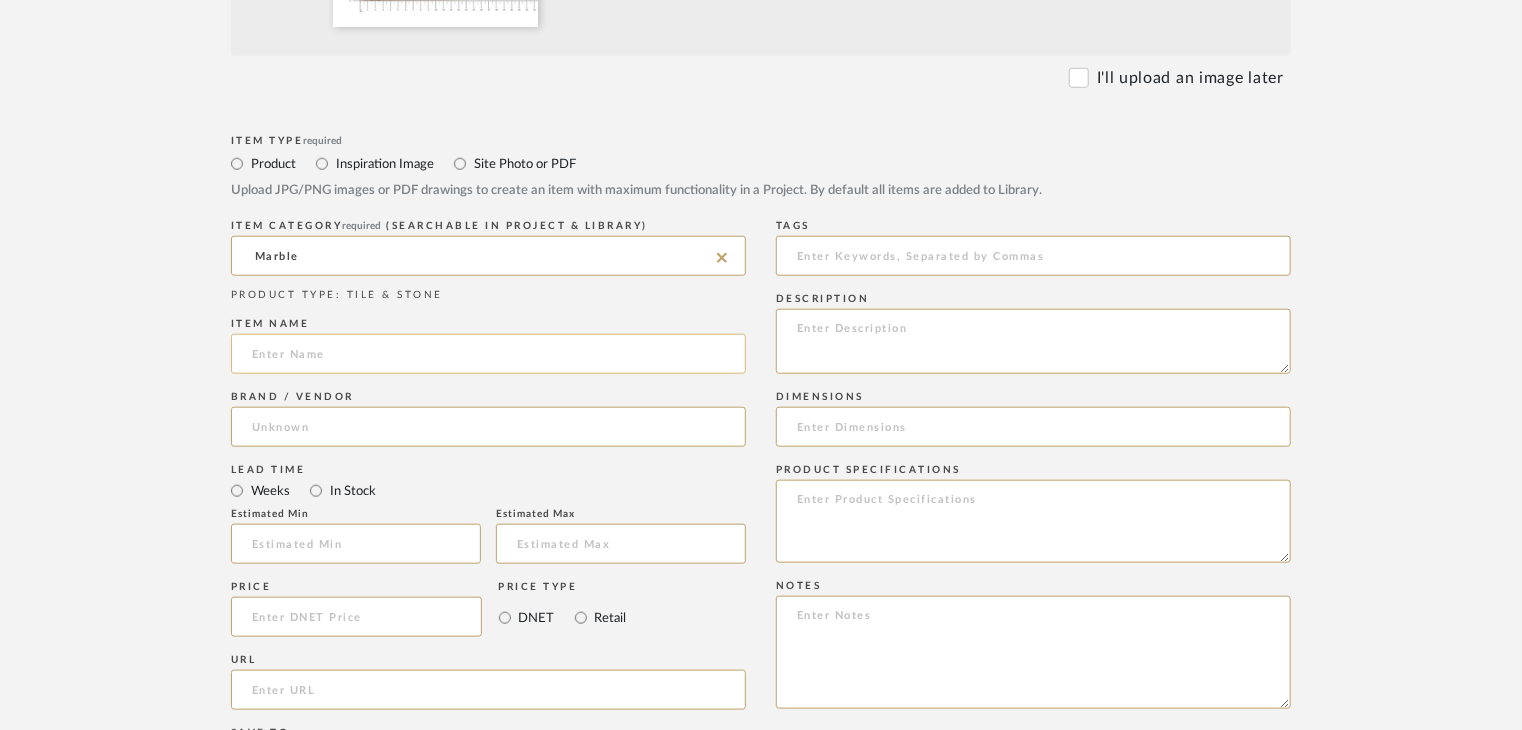 click 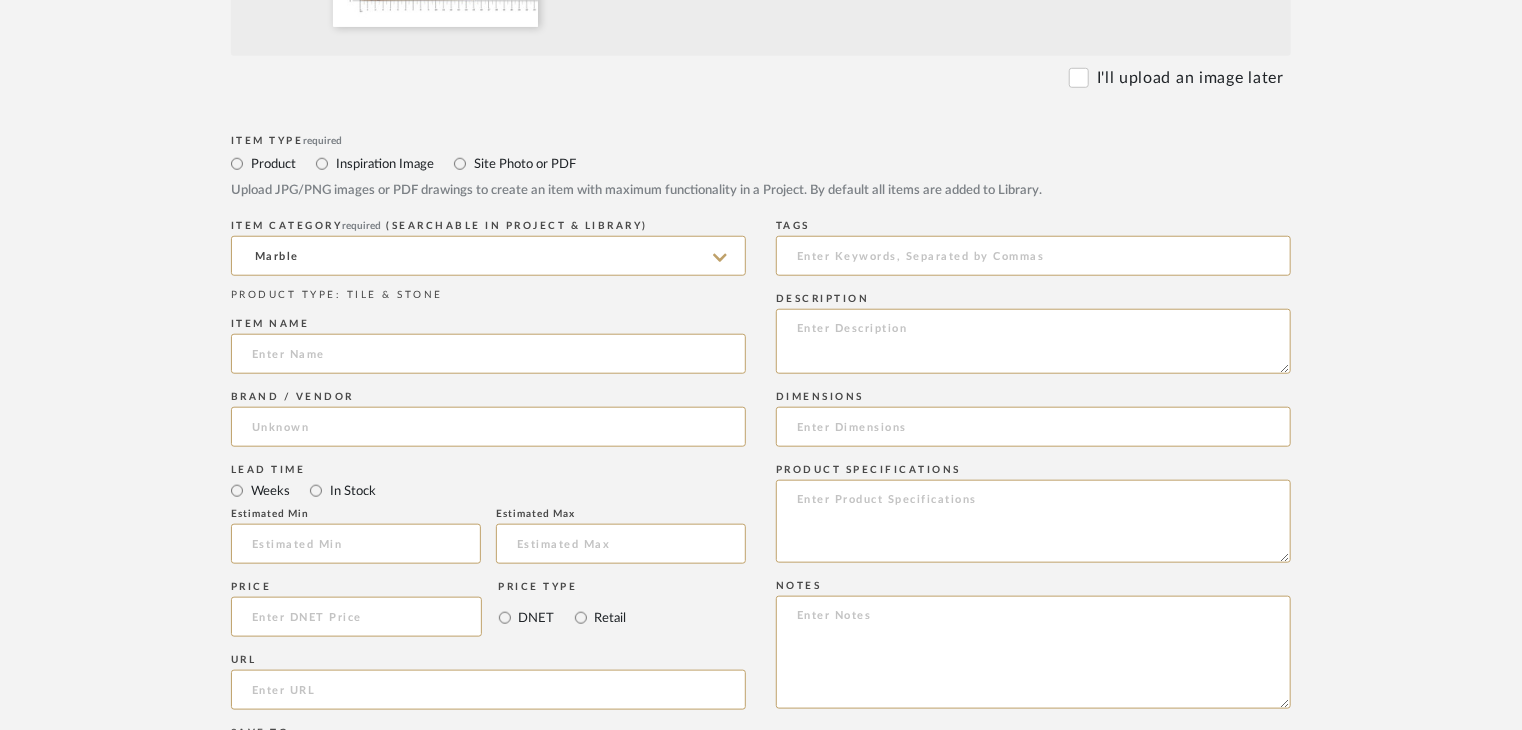 paste on "ALLUMINATE QUARTIZITE" 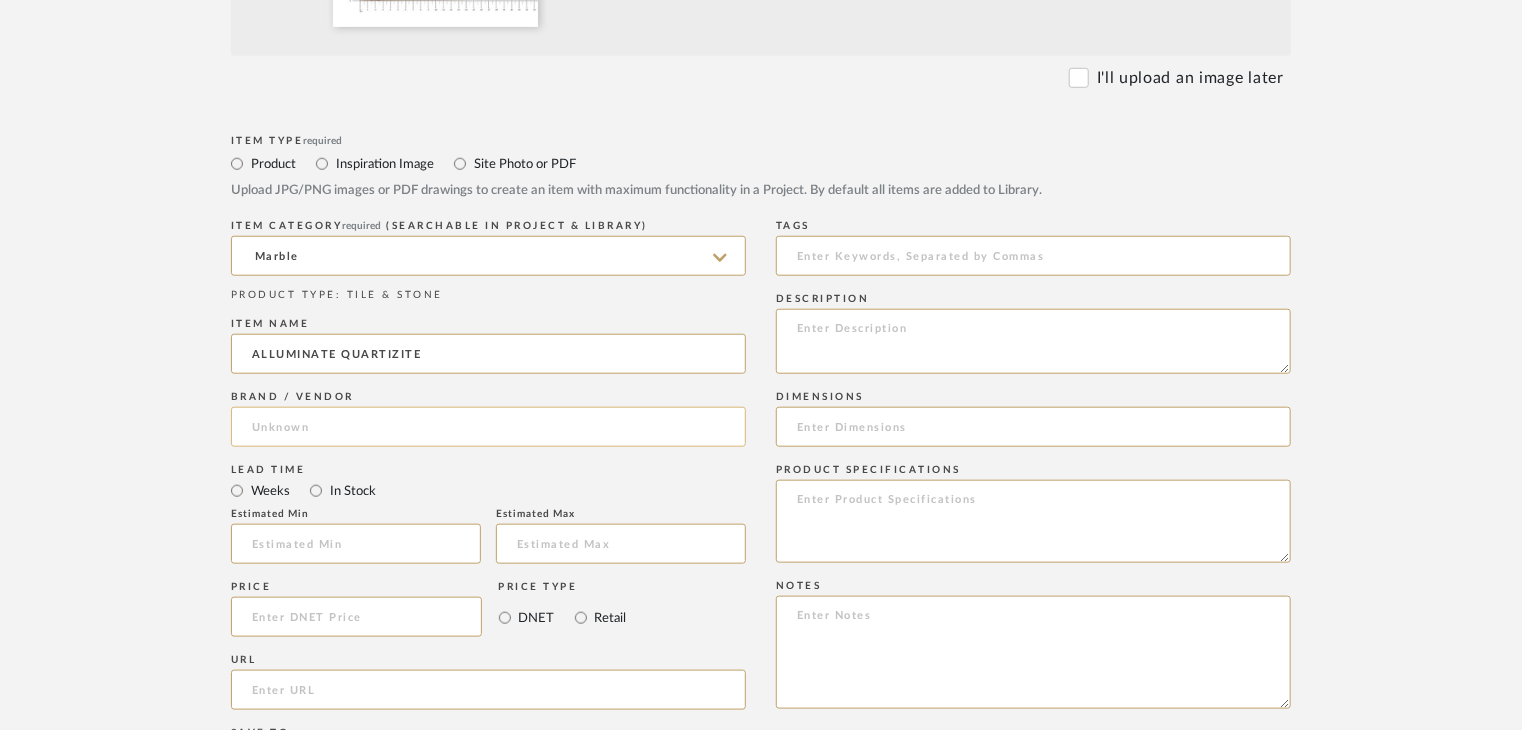 type on "ALLUMINATE QUARTIZITE" 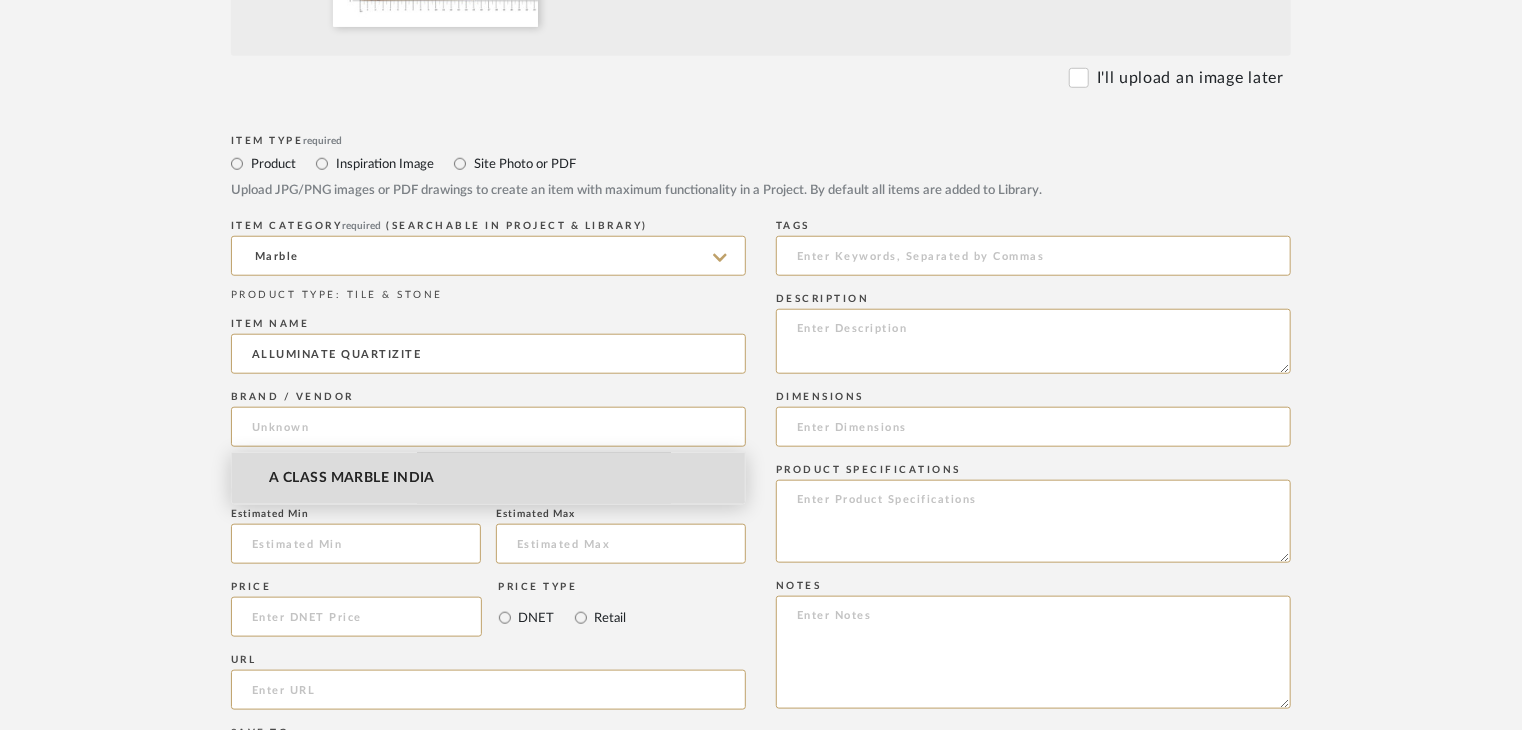 click on "A CLASS MARBLE INDIA" at bounding box center [488, 478] 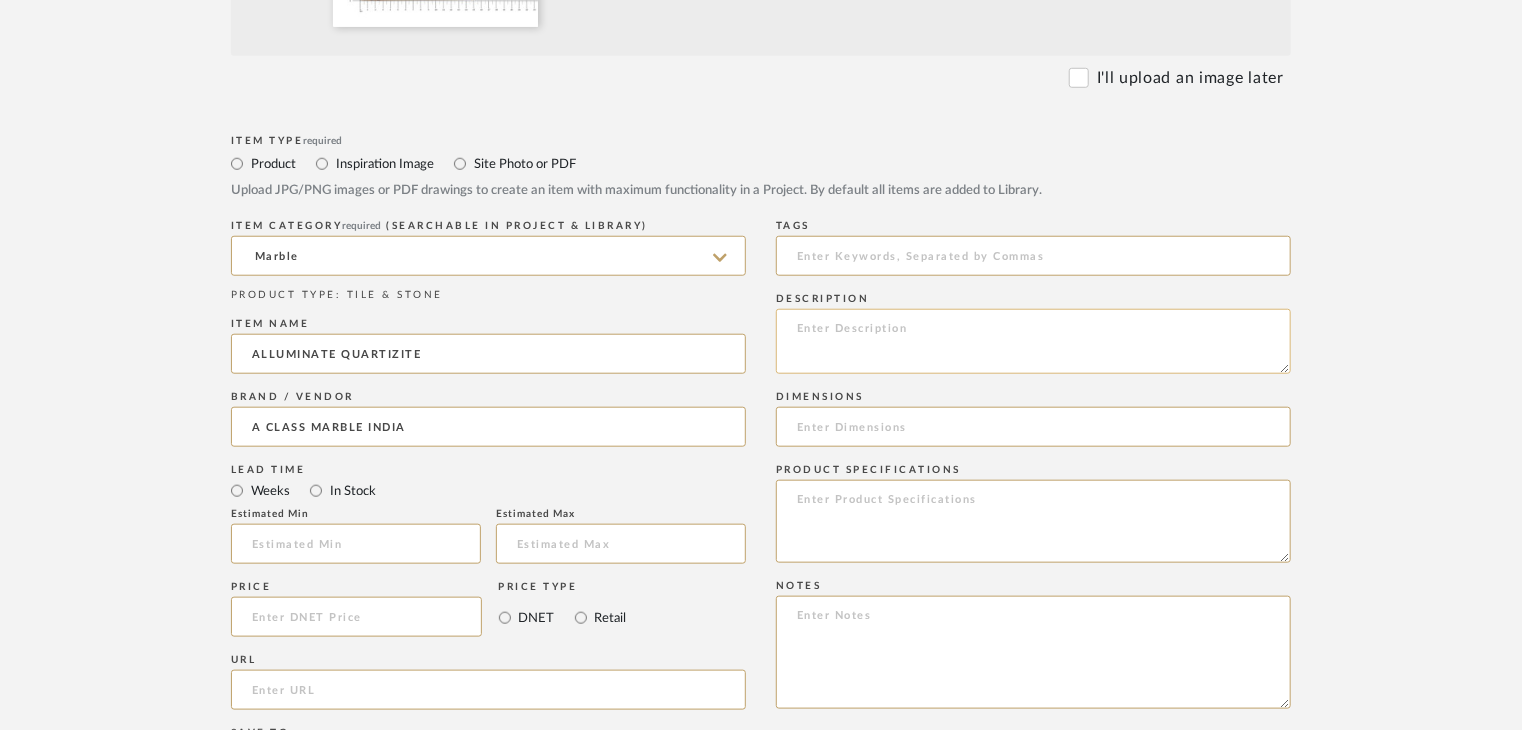 click 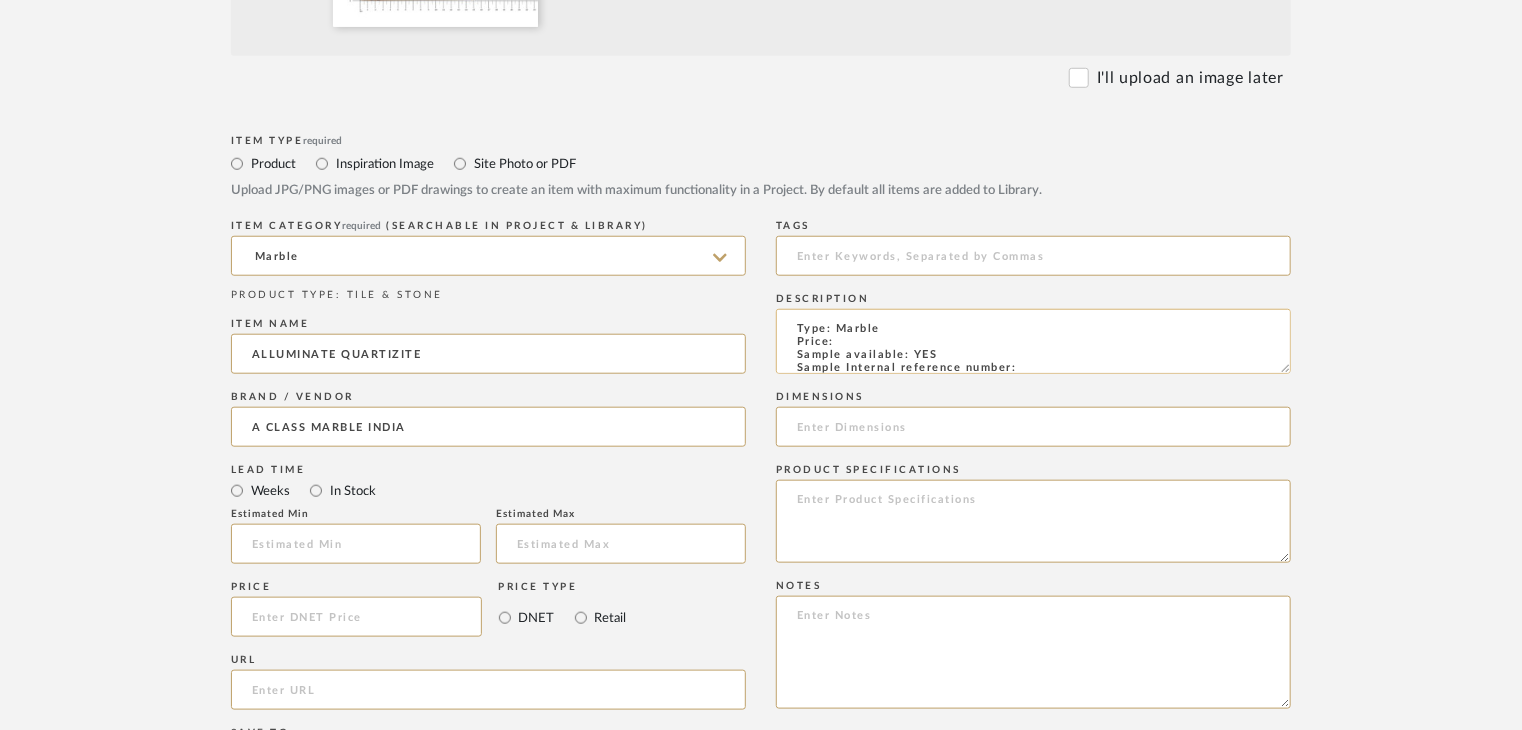 scroll, scrollTop: 151, scrollLeft: 0, axis: vertical 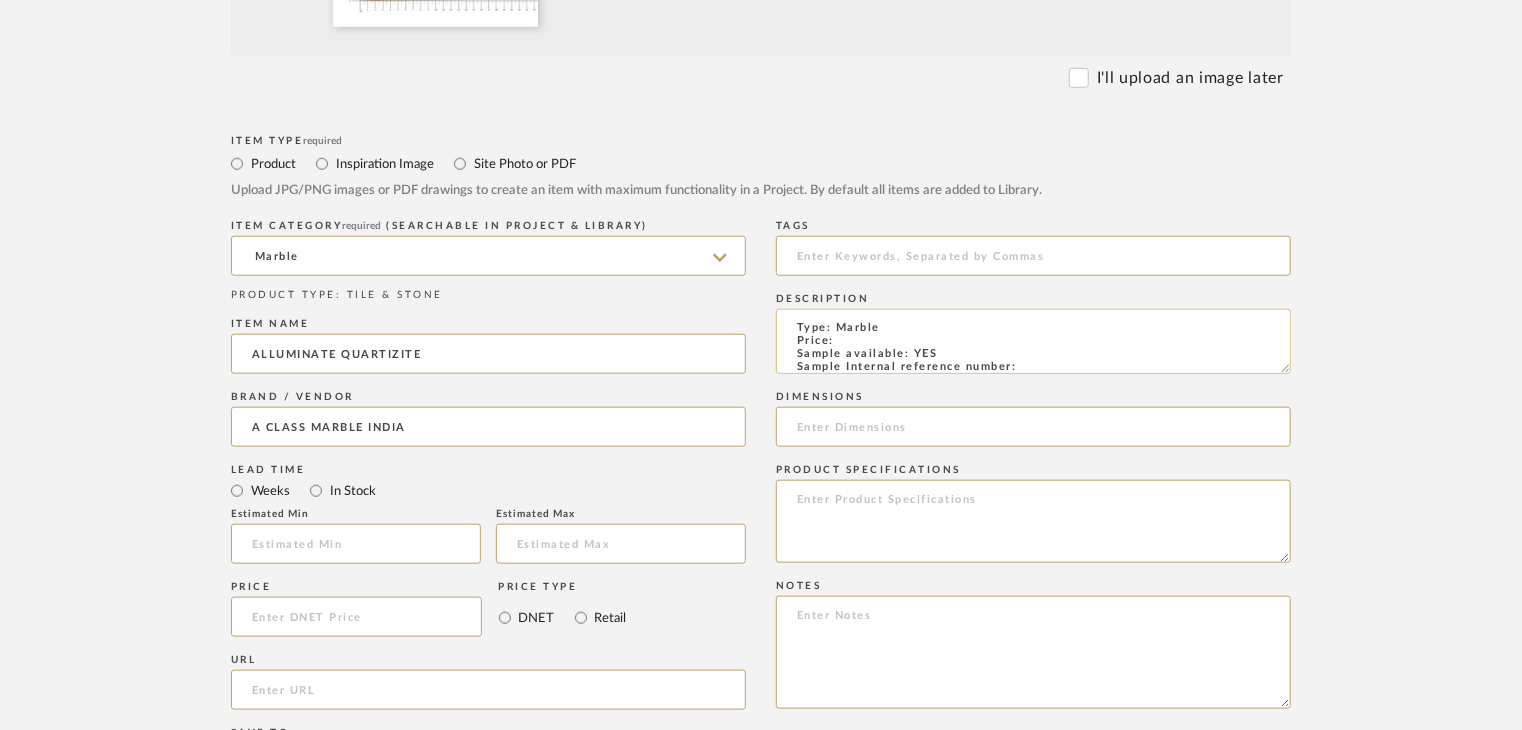 paste on "TS-MR-197-PL" 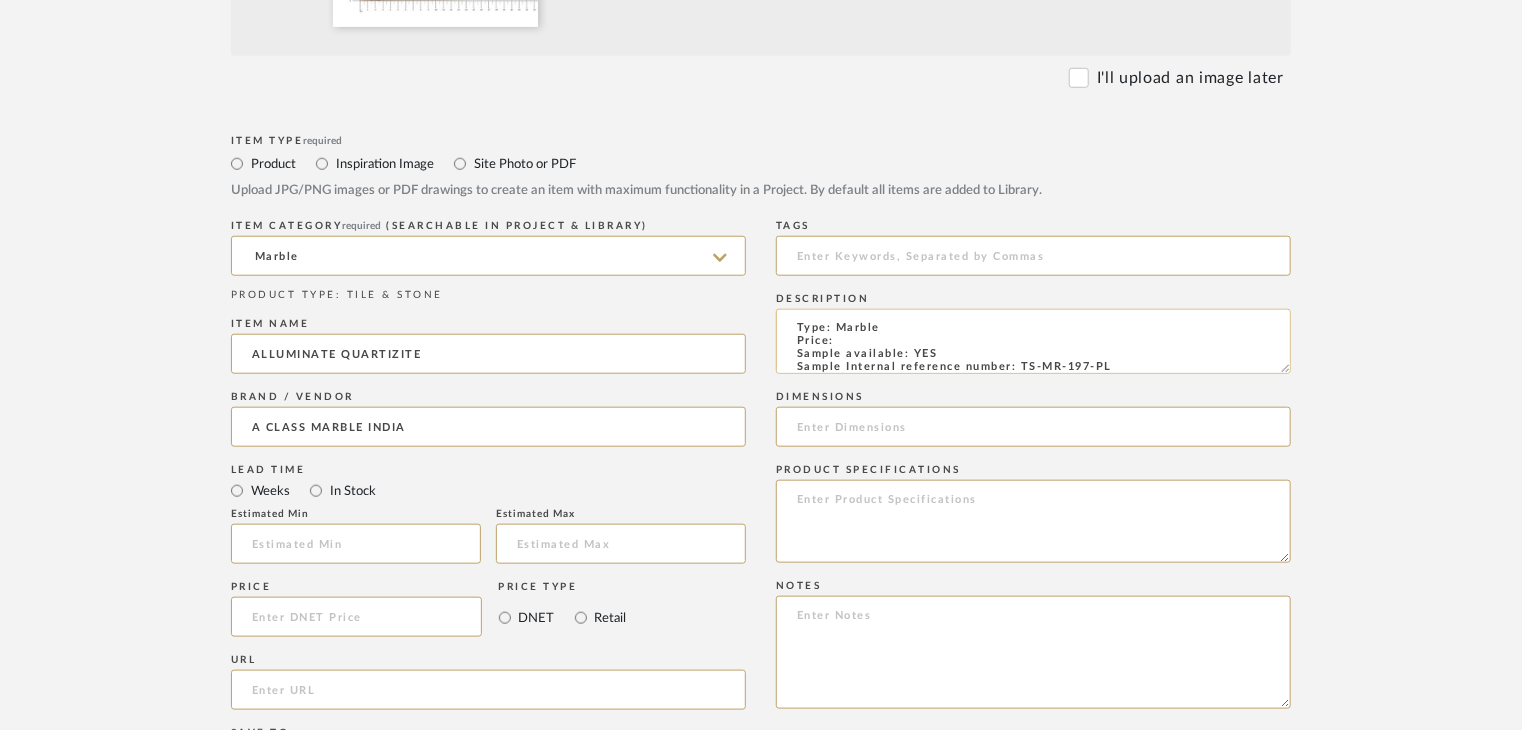 scroll, scrollTop: 15, scrollLeft: 0, axis: vertical 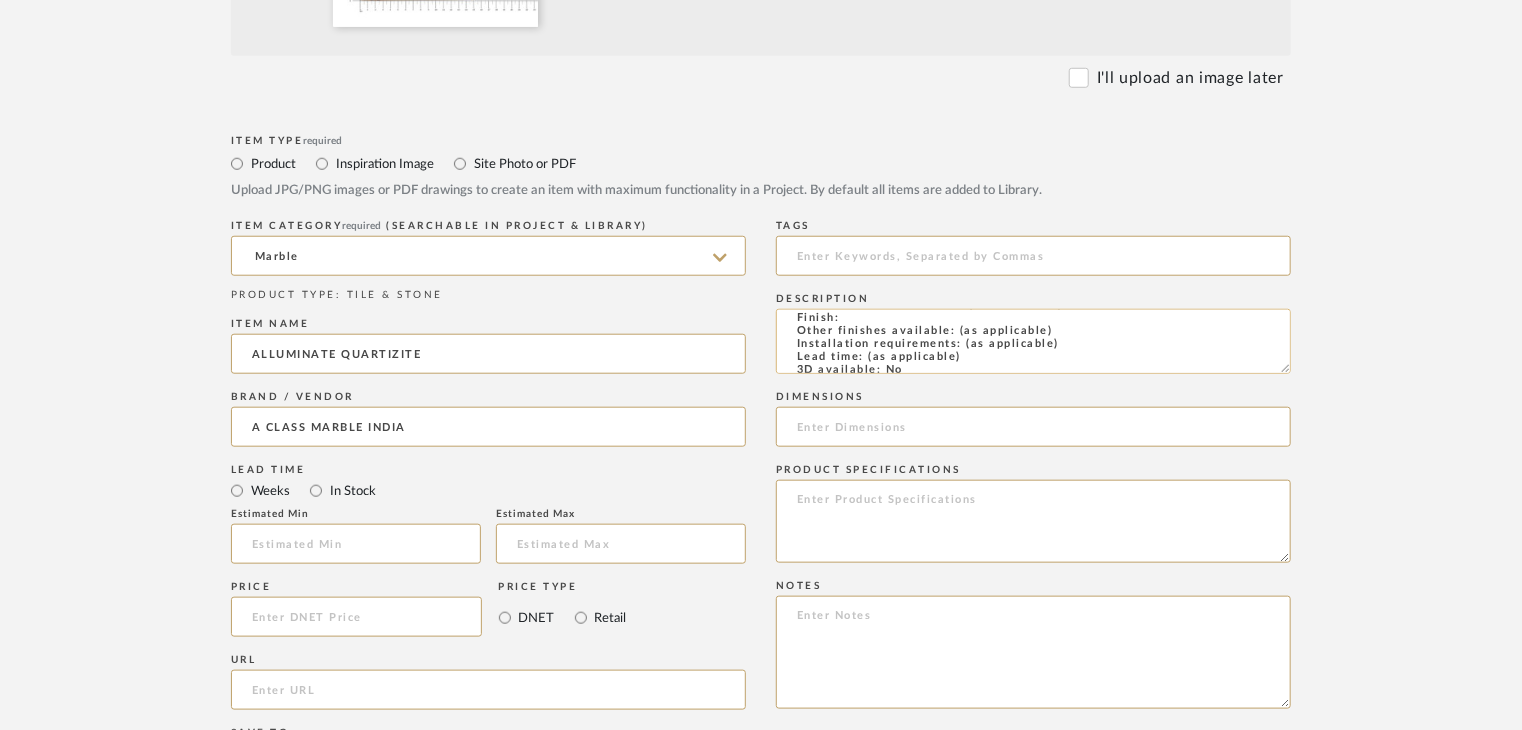click on "Type: Marble
Price:
Sample available: YES
Sample Internal reference number: TS-MR-197-PL
Stock availability: supplier stock
Maximum slab size:
Thickness: (as mentioned)
Other available thickness: (as mentioned)
Finish:
Other finishes available: (as applicable)
Installation requirements: (as applicable)
Lead time: (as applicable)
3D available: No
Product description:
Any other details:" 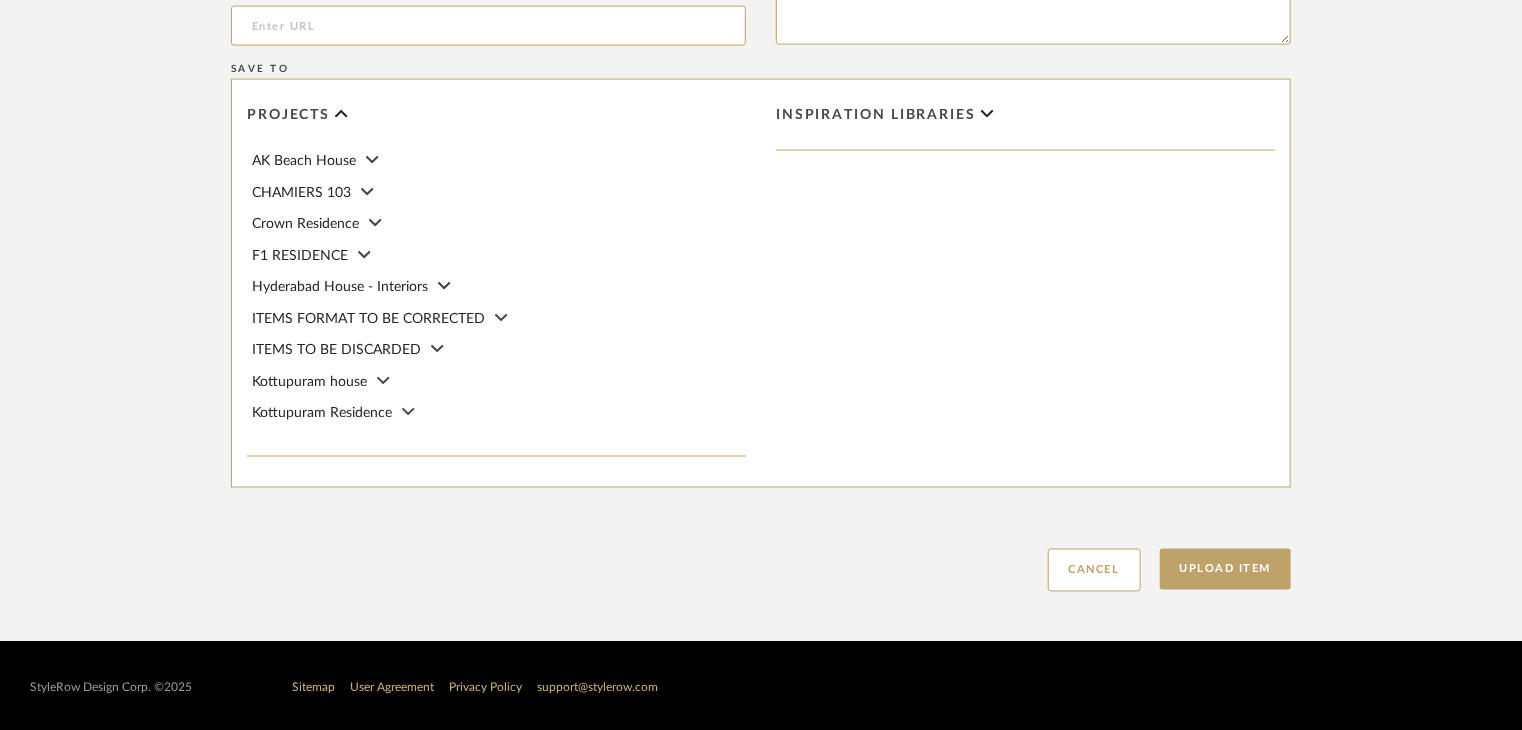 scroll, scrollTop: 1468, scrollLeft: 0, axis: vertical 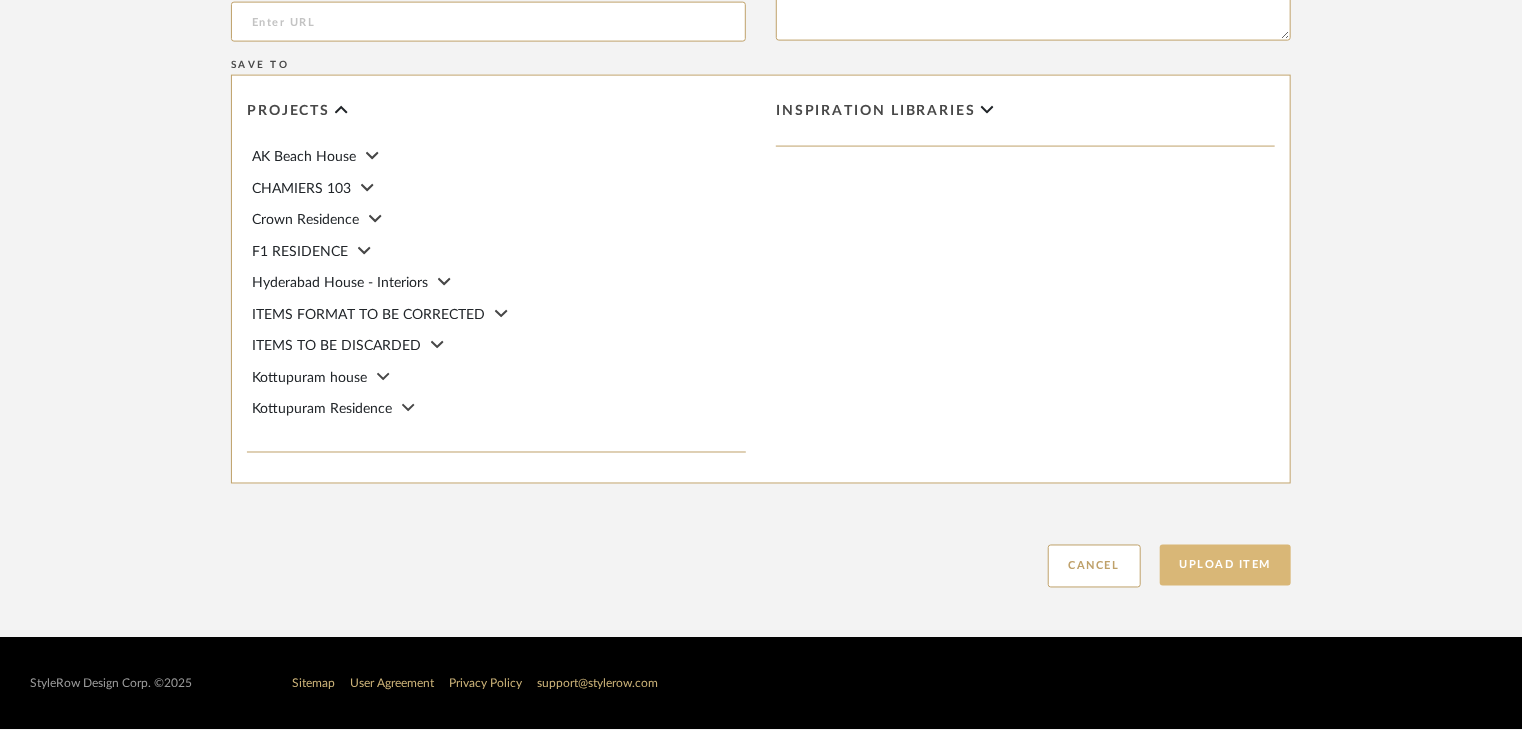 type on "Type: Marble
Price:
Sample available: YES
Sample Internal reference number: TS-MR-197-PL
Stock availability: supplier stock
Maximum slab size:
Thickness: (as mentioned)
Other available thickness: (as mentioned)
Finish: POLISHED
Other finishes available: (as applicable)
Installation requirements: (as applicable)
Lead time: (as applicable)
3D available: No
Product description:
Any other details:" 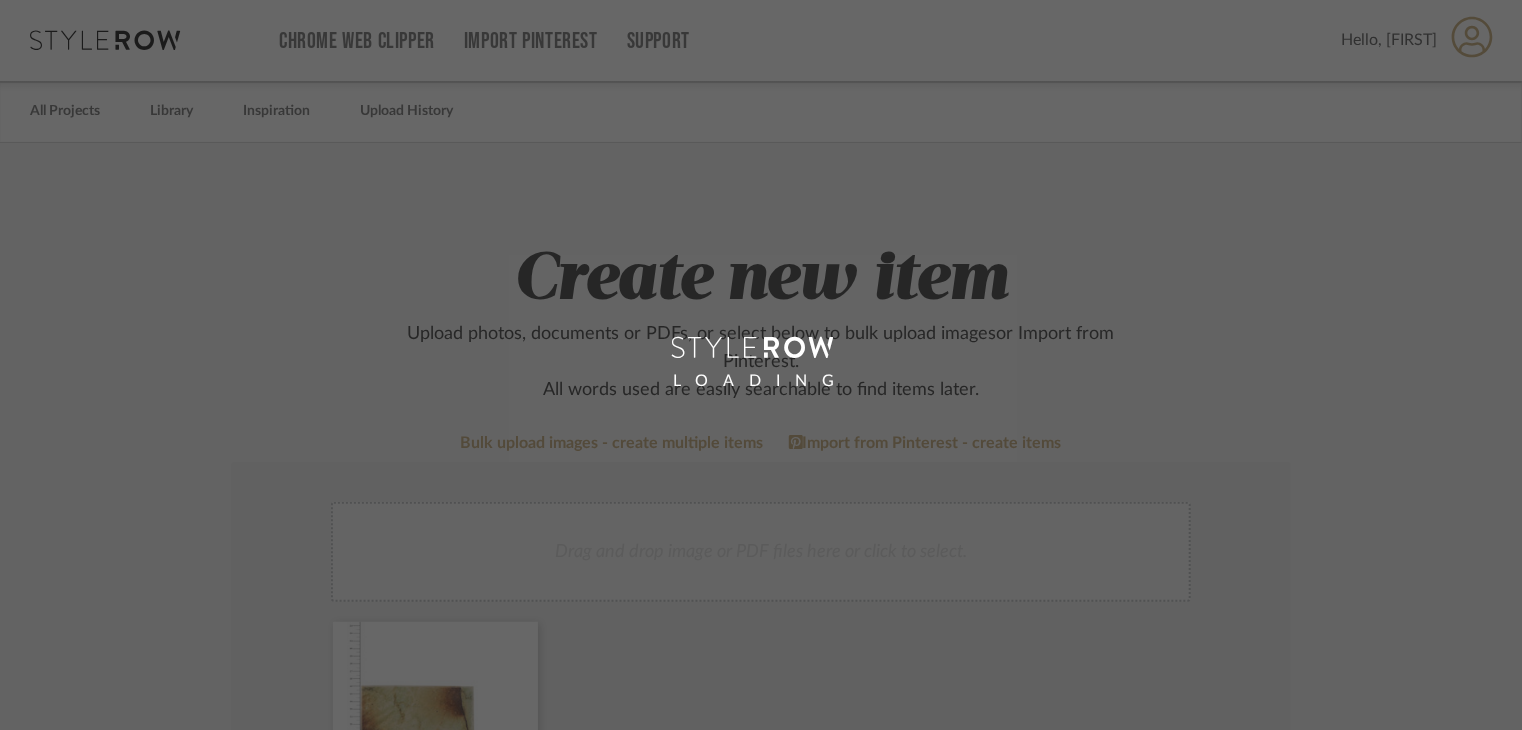 scroll, scrollTop: 0, scrollLeft: 0, axis: both 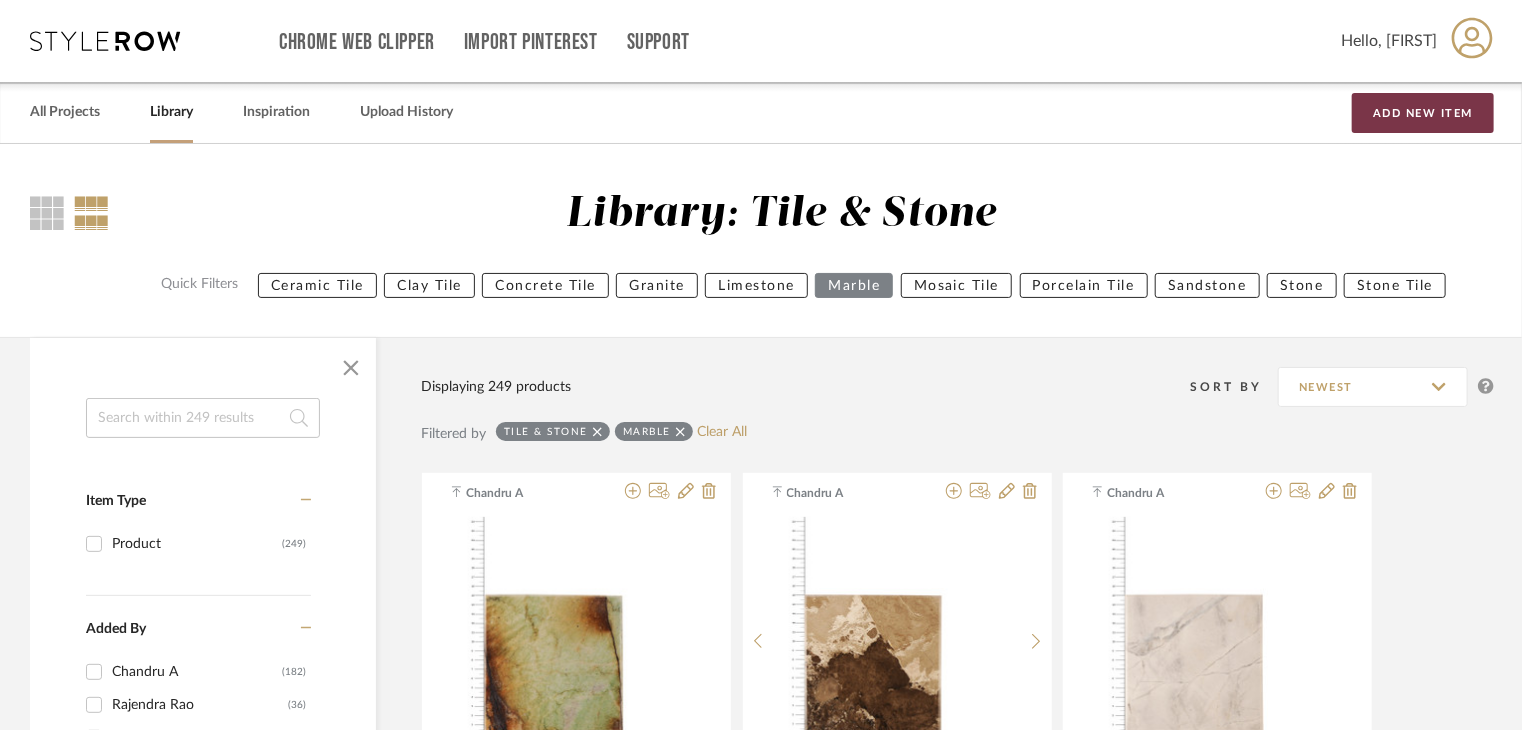 click on "Add New Item" at bounding box center [1423, 113] 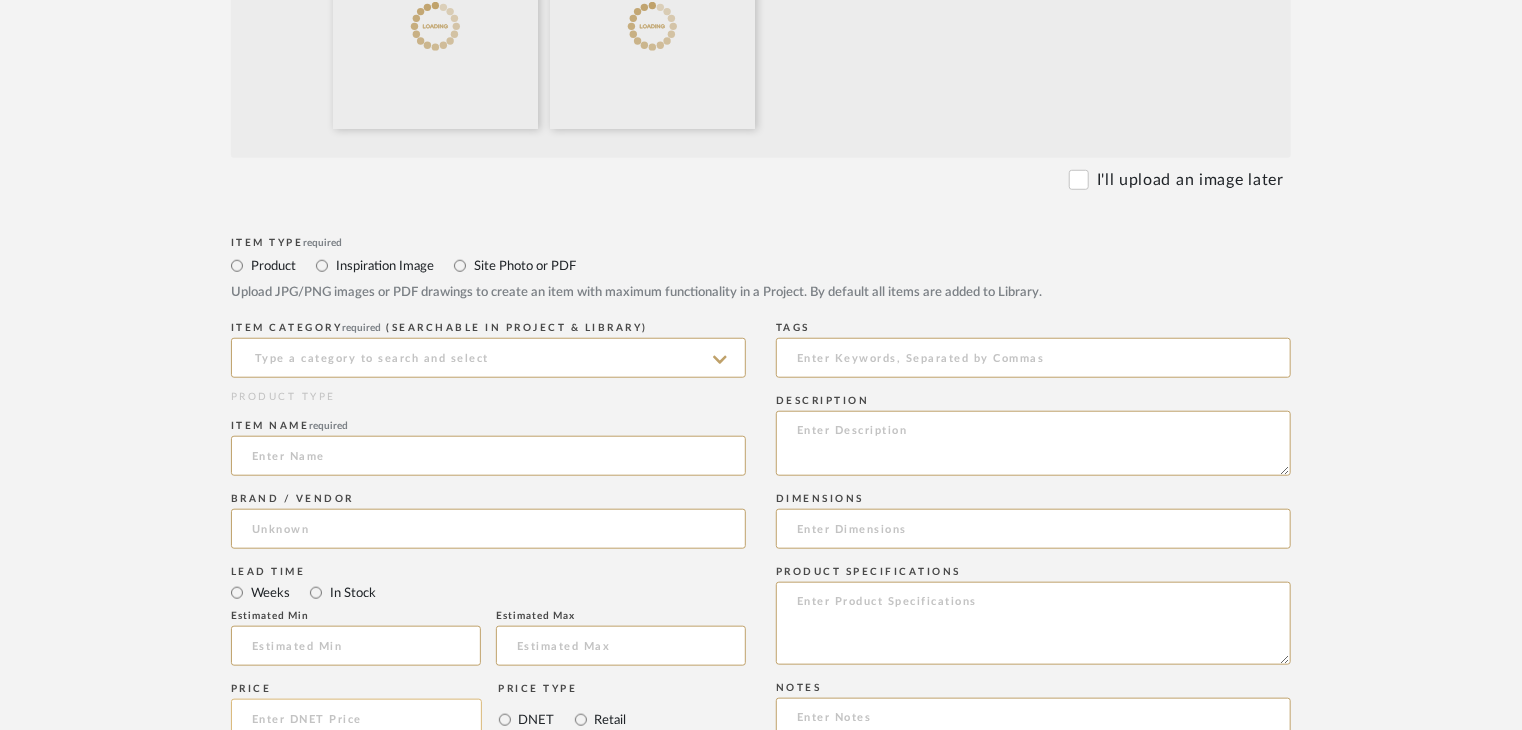 scroll, scrollTop: 1000, scrollLeft: 0, axis: vertical 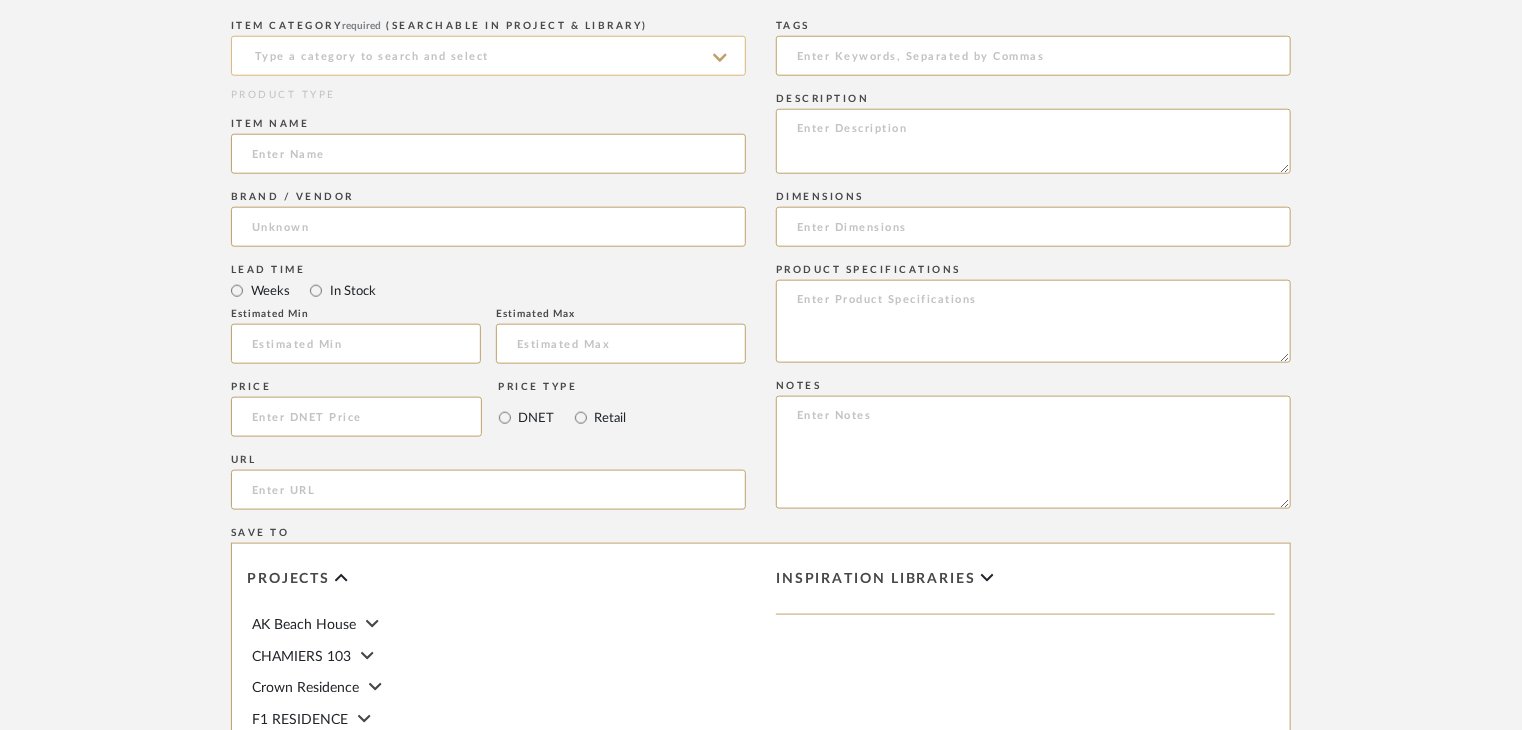drag, startPoint x: 342, startPoint y: 60, endPoint x: 352, endPoint y: 73, distance: 16.40122 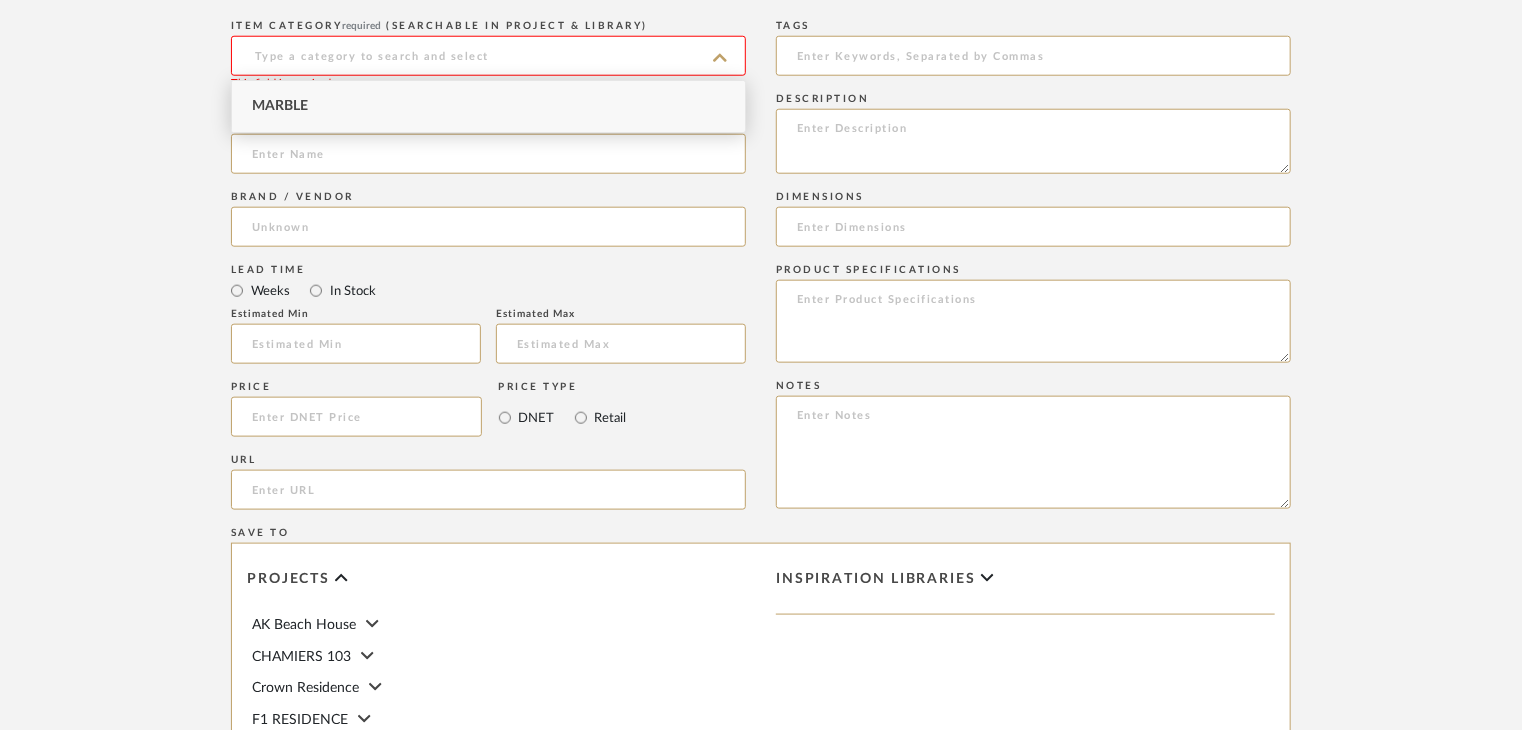 click on "Marble" at bounding box center (488, 106) 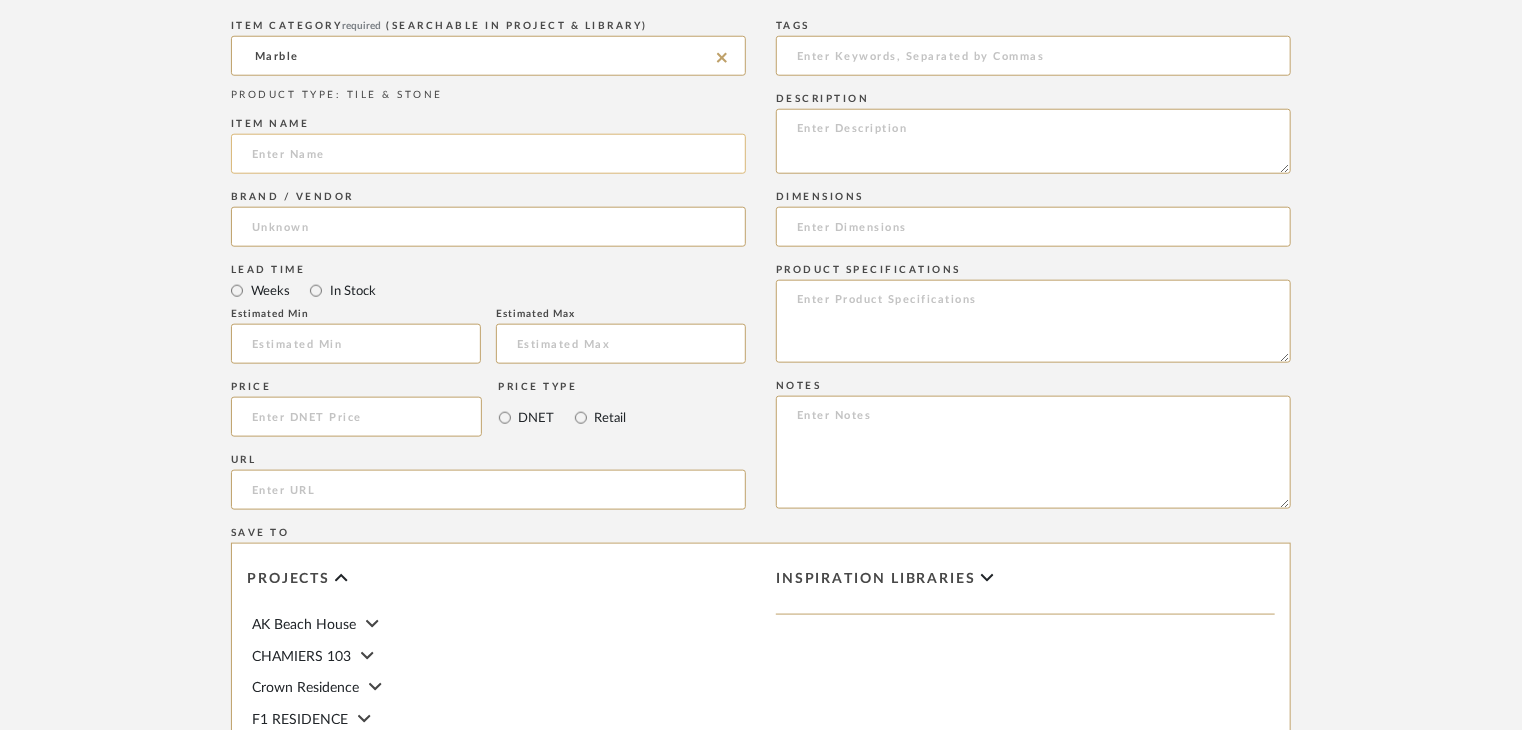 click 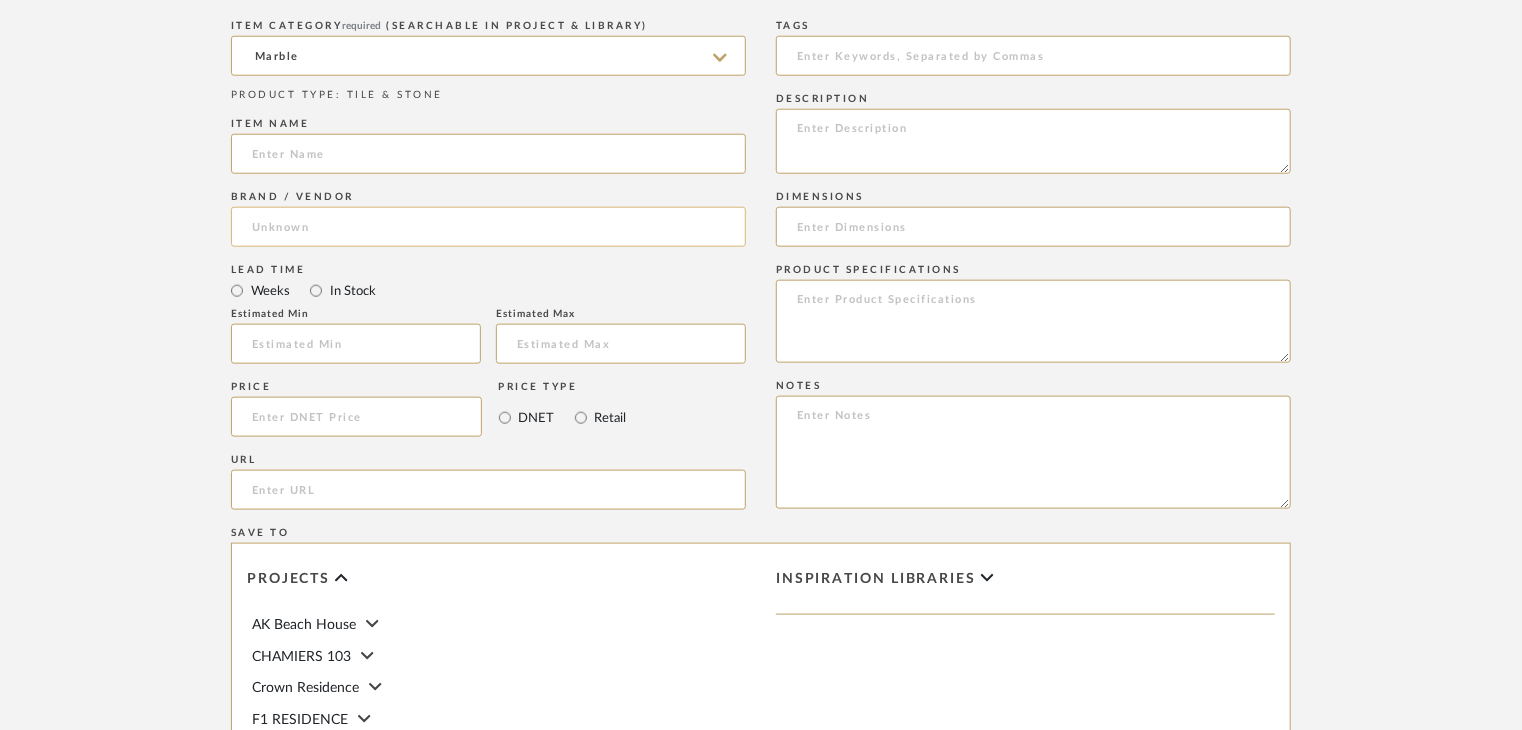 paste on "BIANCO LASA" 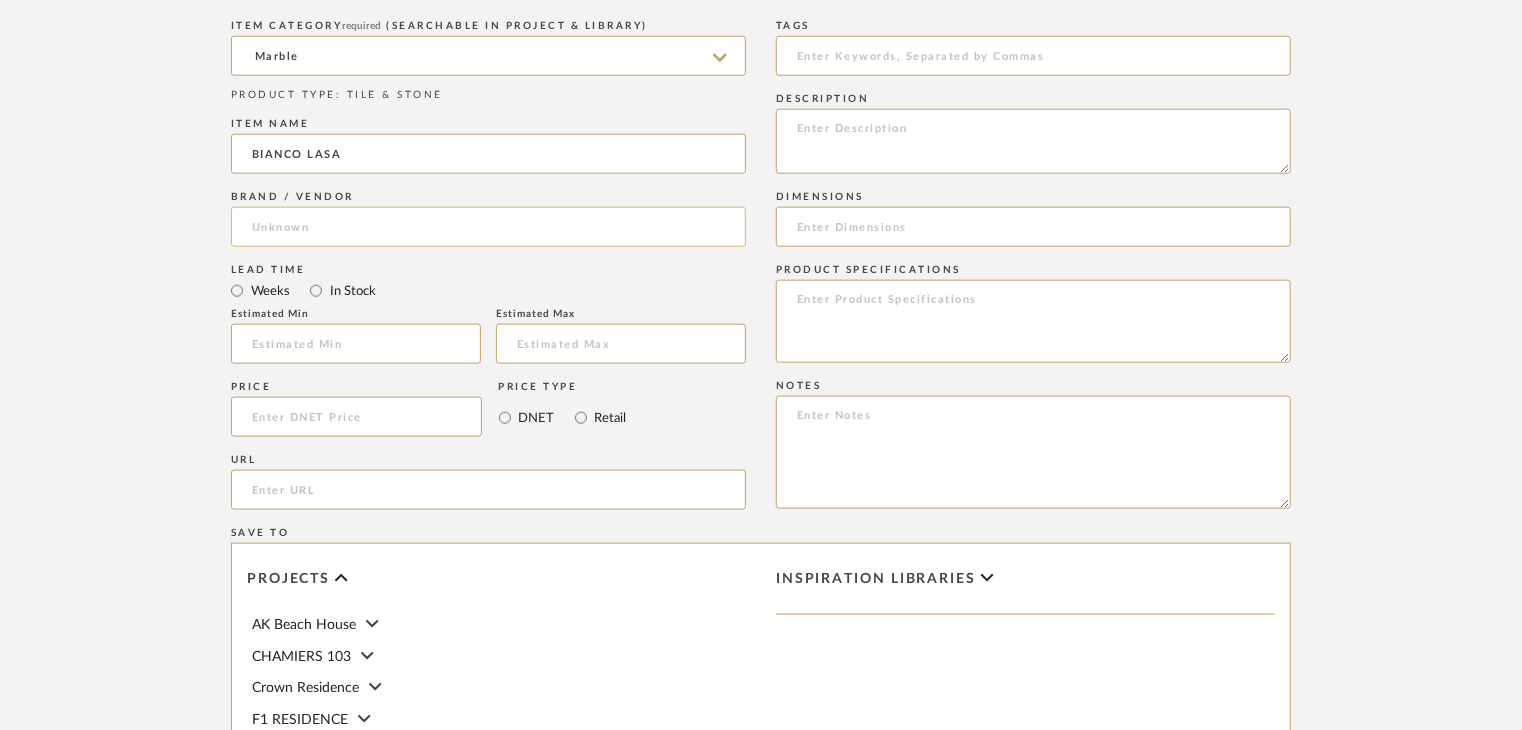 type on "BIANCO LASA" 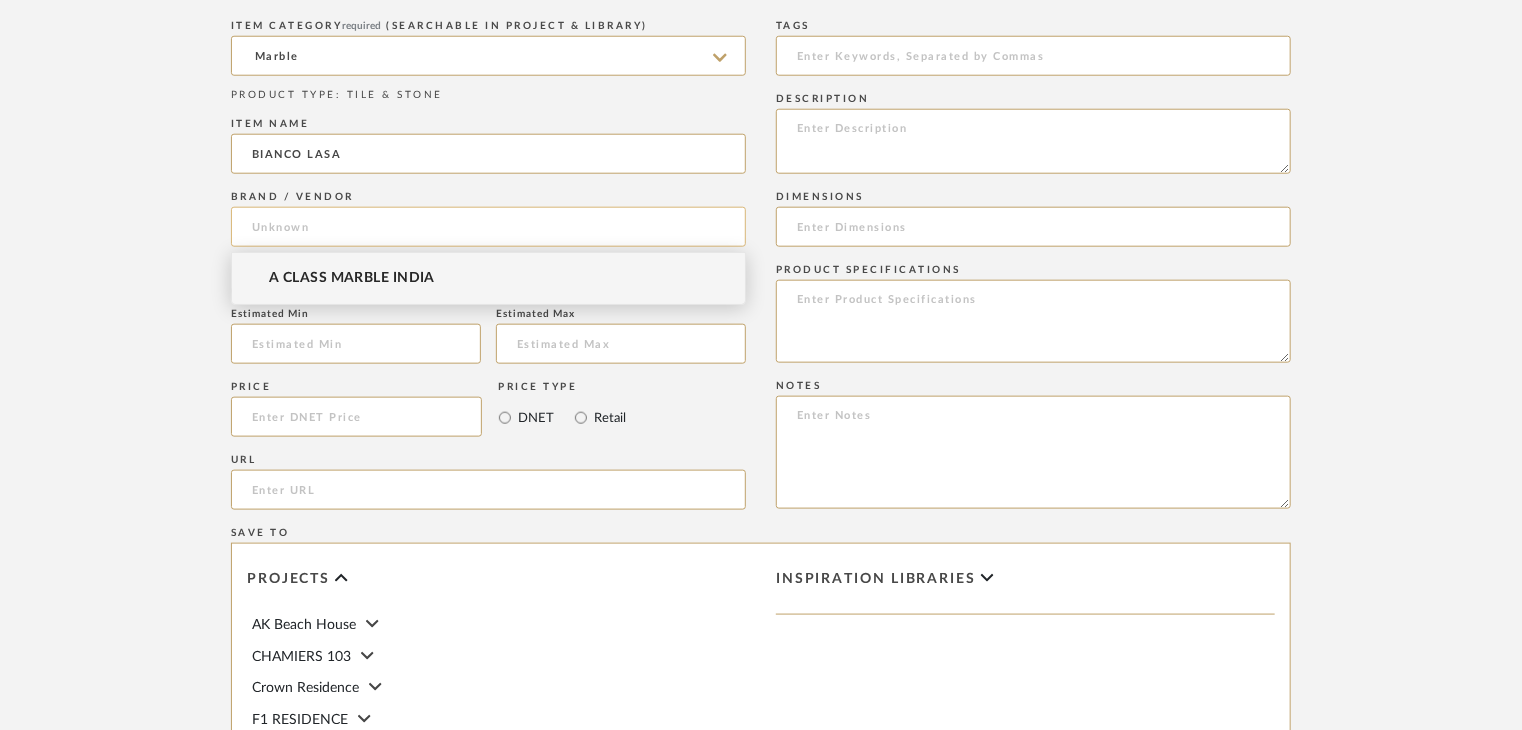 click 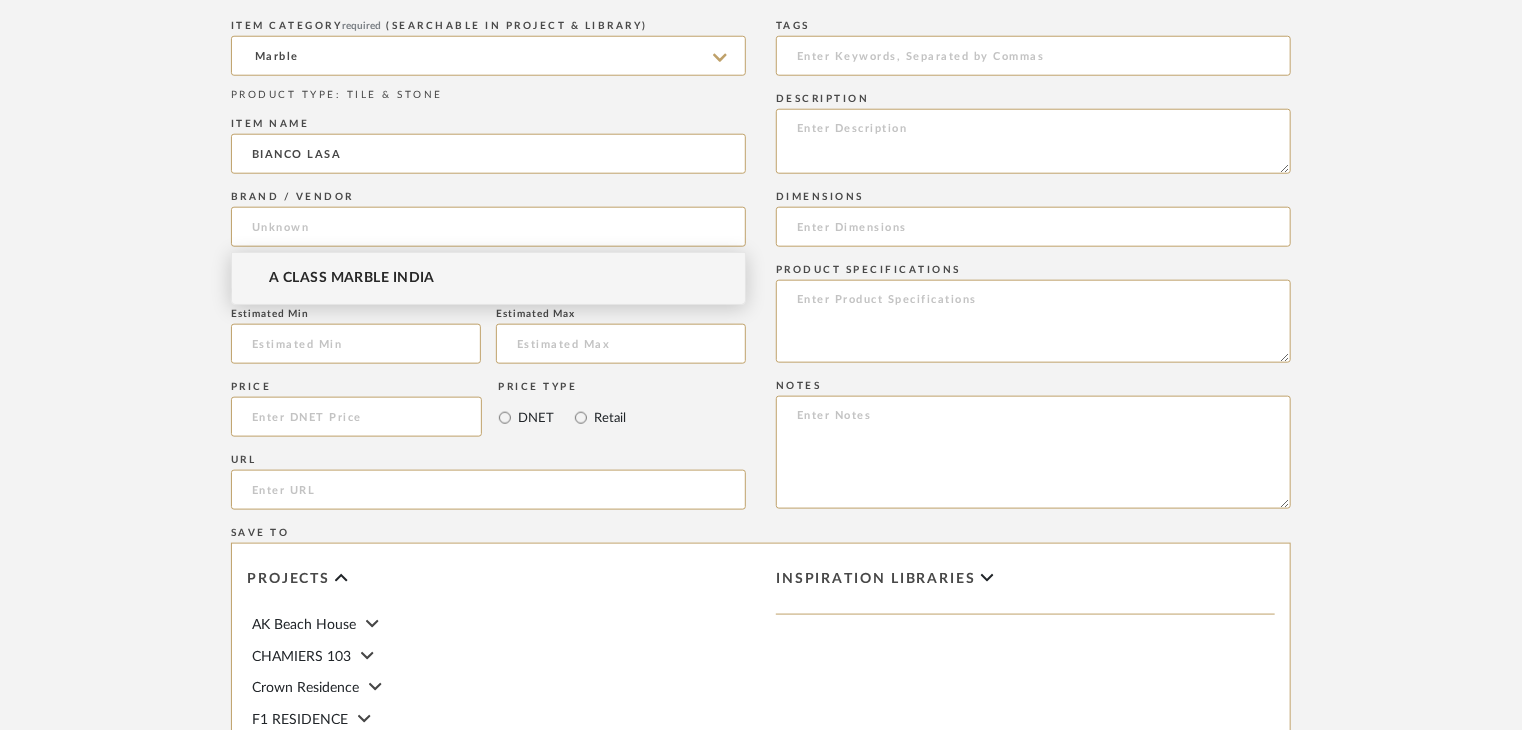 click on "A CLASS MARBLE INDIA" at bounding box center [488, 278] 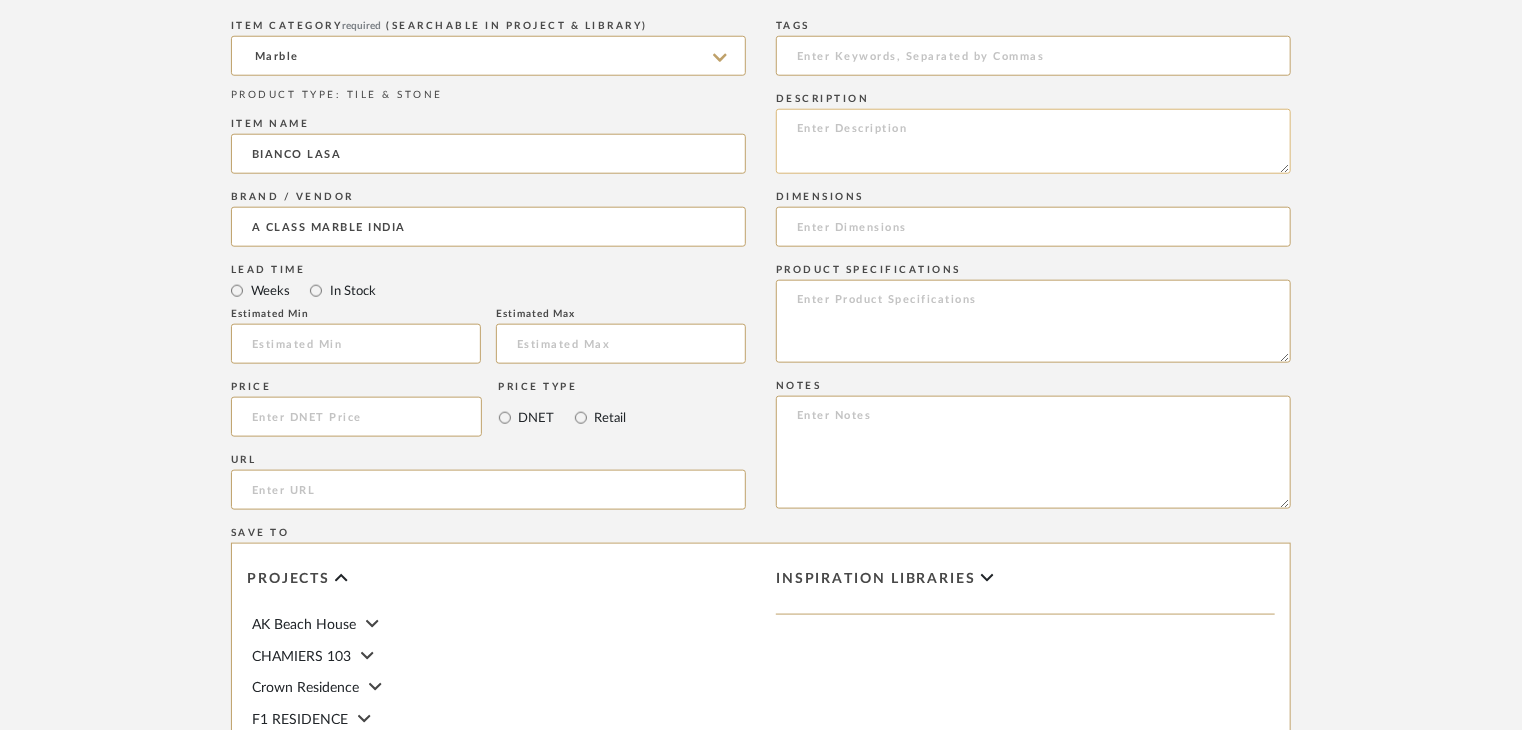 click 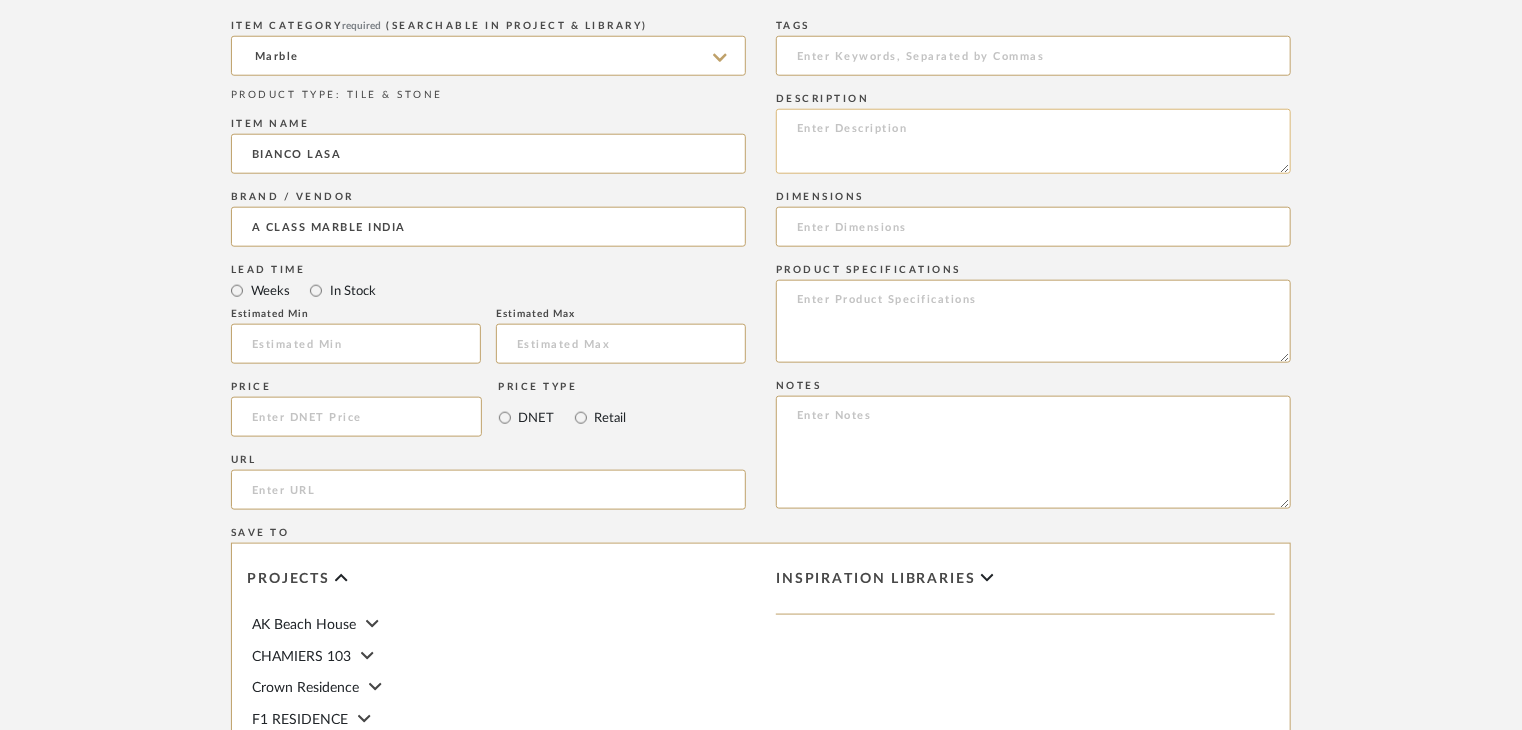 paste on "Type: Marble
Price:
Sample available: YES
Sample Internal reference number:
Stock availability: supplier stock
Maximum slab size:
Thickness: (as mentioned)
Other available thickness: (as mentioned)
Finish:
Other finishes available: (as applicable)
Installation requirements: (as applicable)
Lead time: (as applicable)
3D available: No
Product description:
Any other details:" 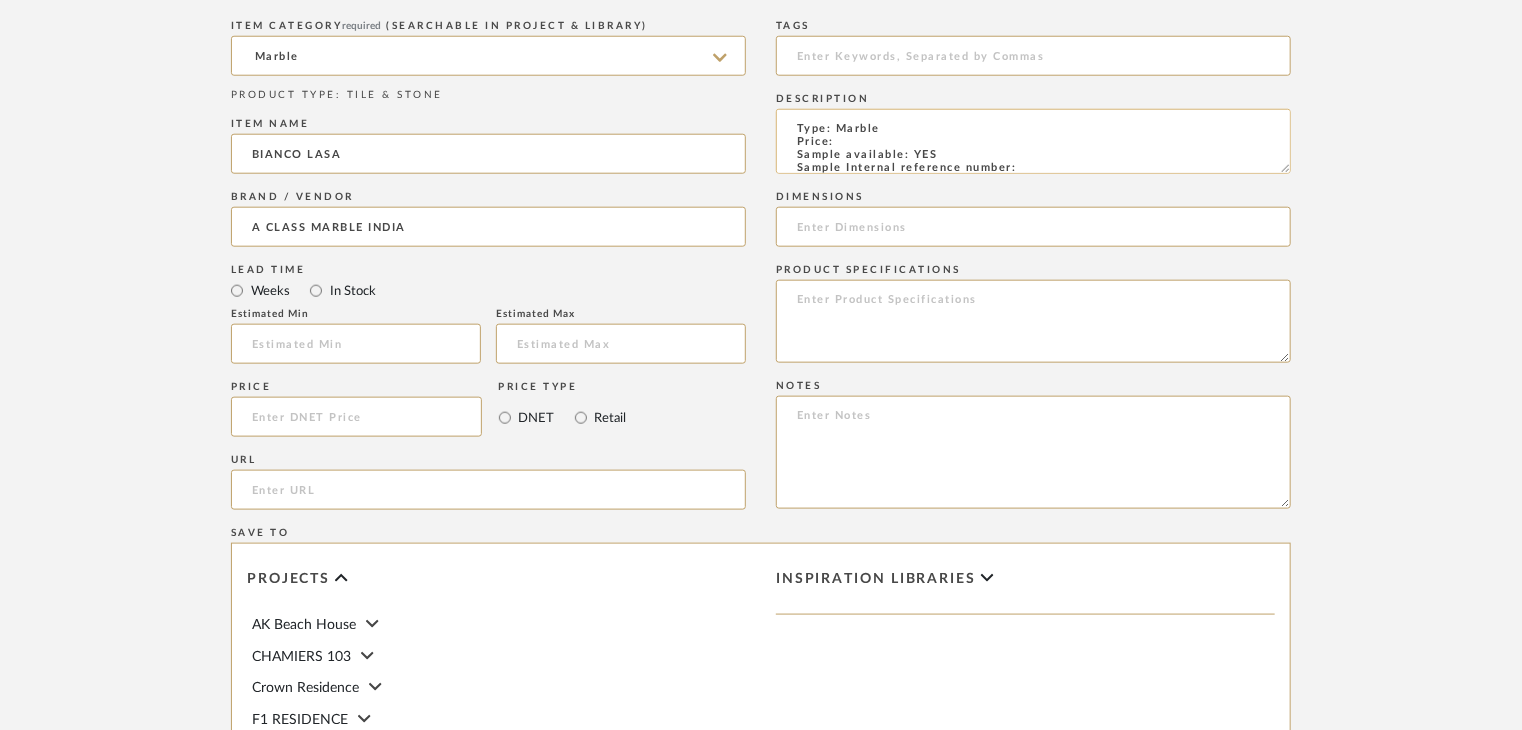 scroll, scrollTop: 151, scrollLeft: 0, axis: vertical 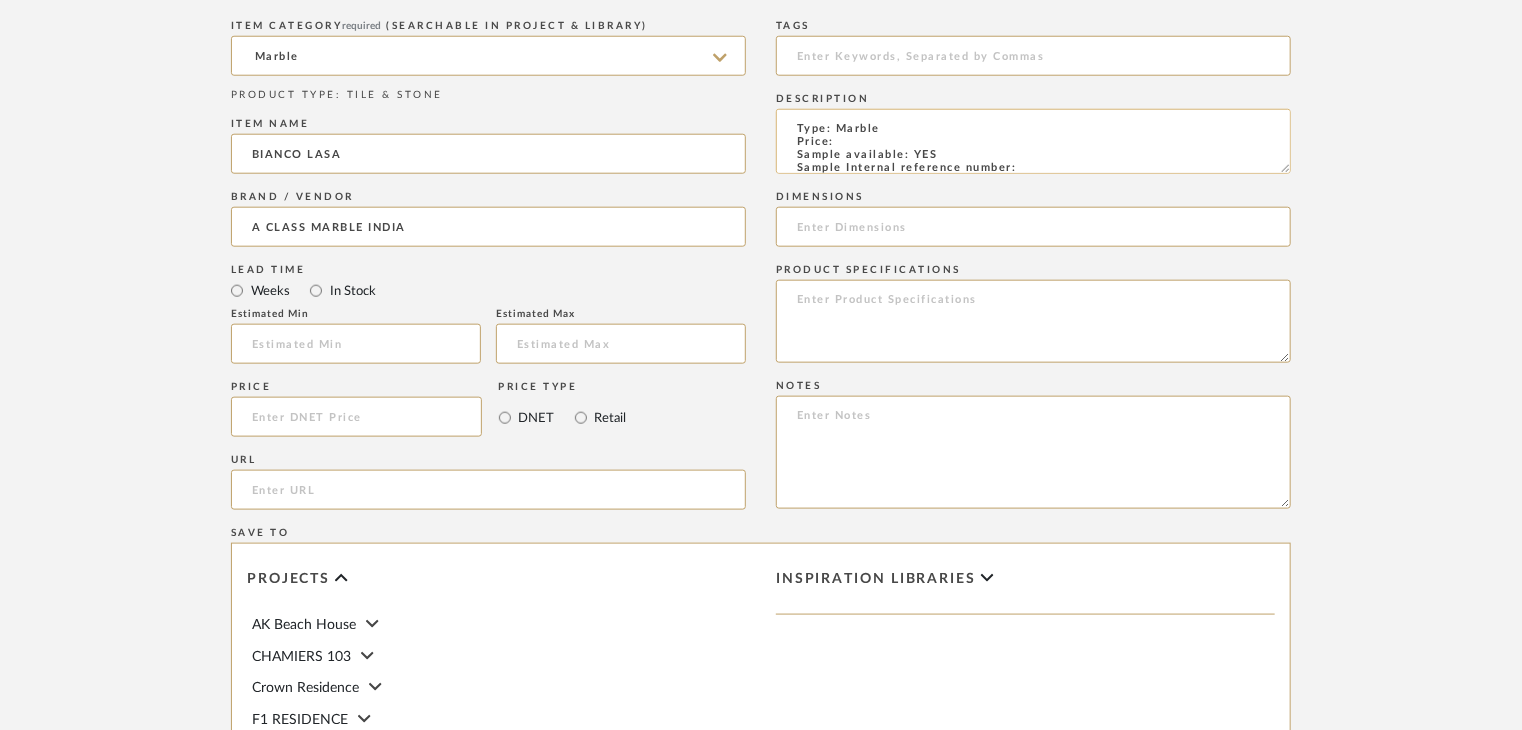 click on "Type: Marble
Price:
Sample available: YES
Sample Internal reference number:
Stock availability: supplier stock
Maximum slab size:
Thickness: (as mentioned)
Other available thickness: (as mentioned)
Finish:
Other finishes available: (as applicable)
Installation requirements: (as applicable)
Lead time: (as applicable)
3D available: No
Product description:
Any other details:" 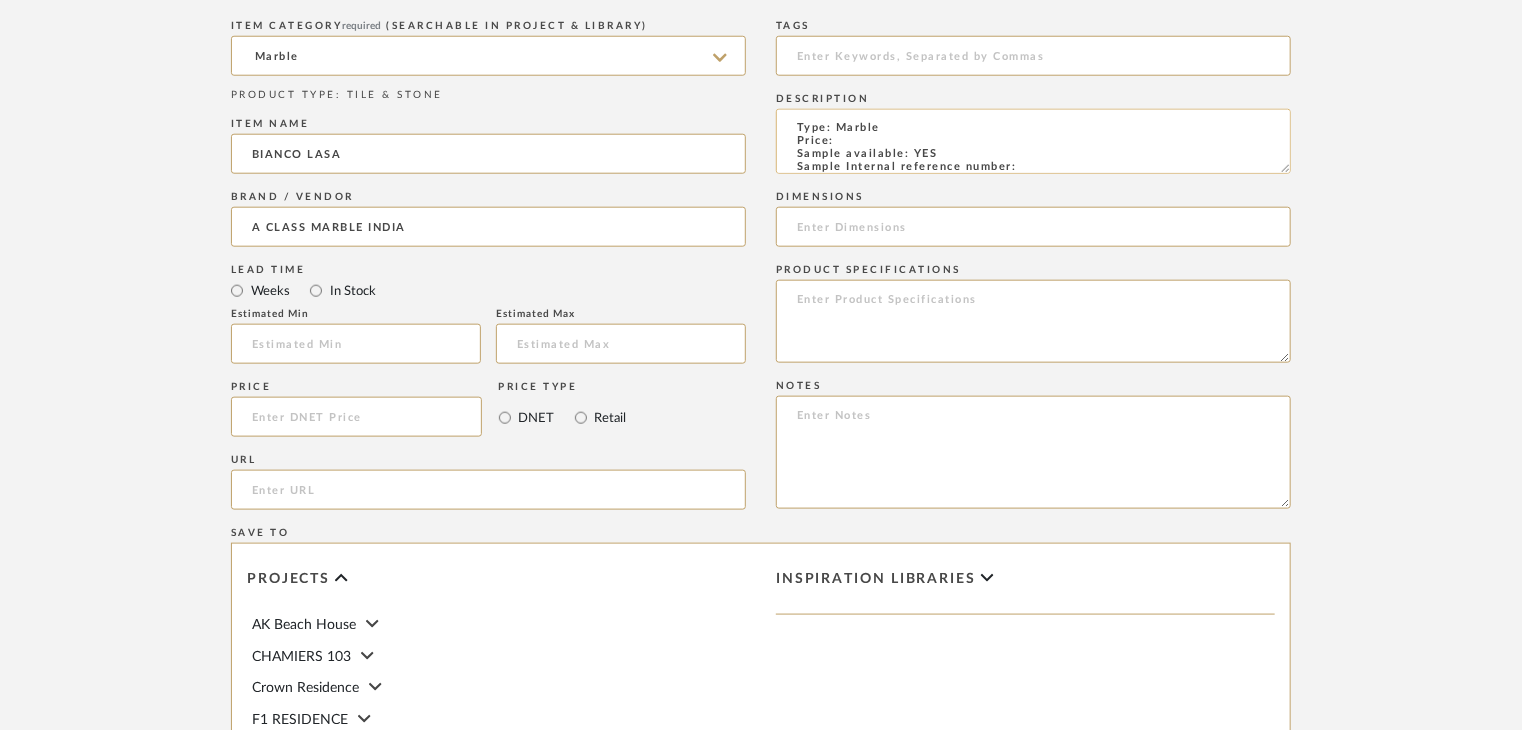 paste on "TS-MR-175-PL" 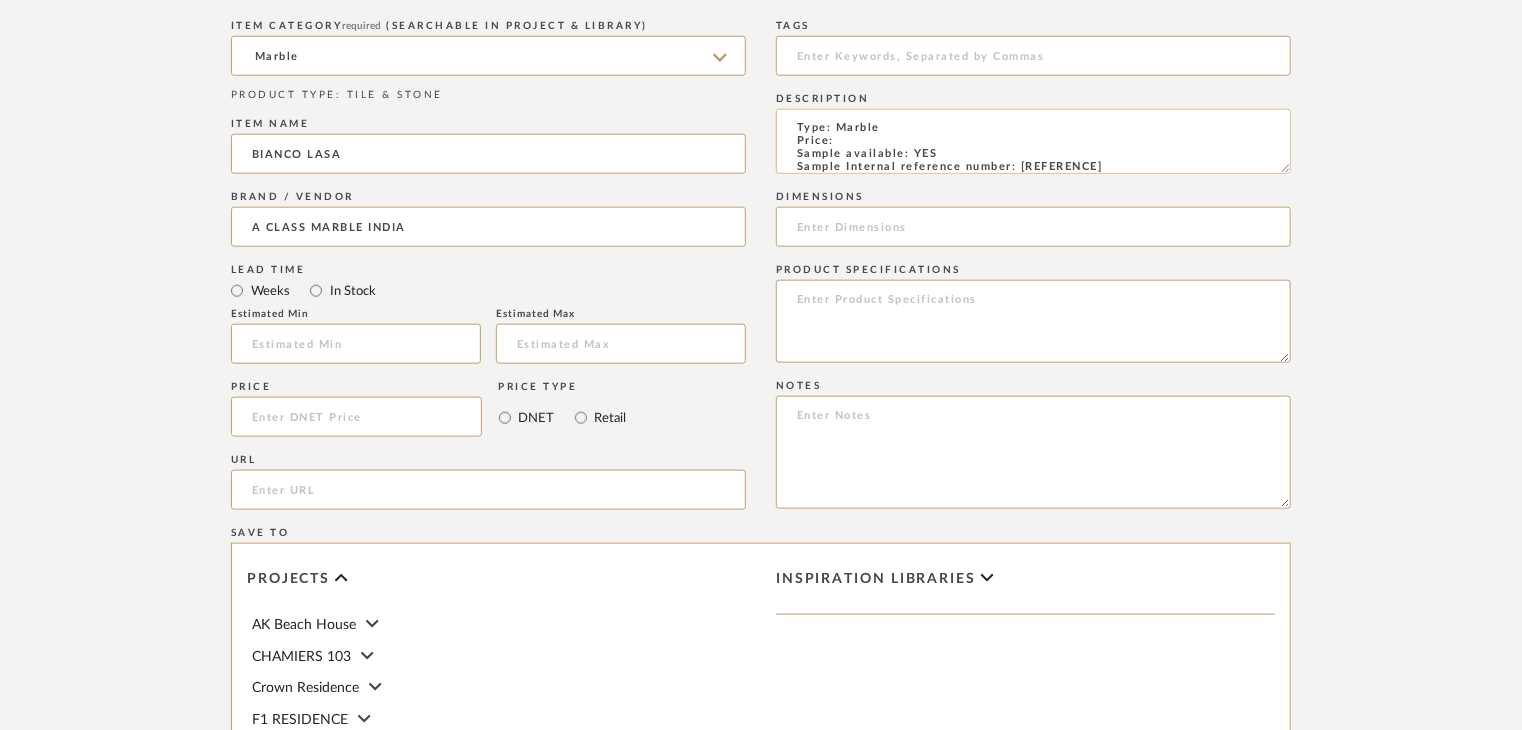 scroll, scrollTop: 15, scrollLeft: 0, axis: vertical 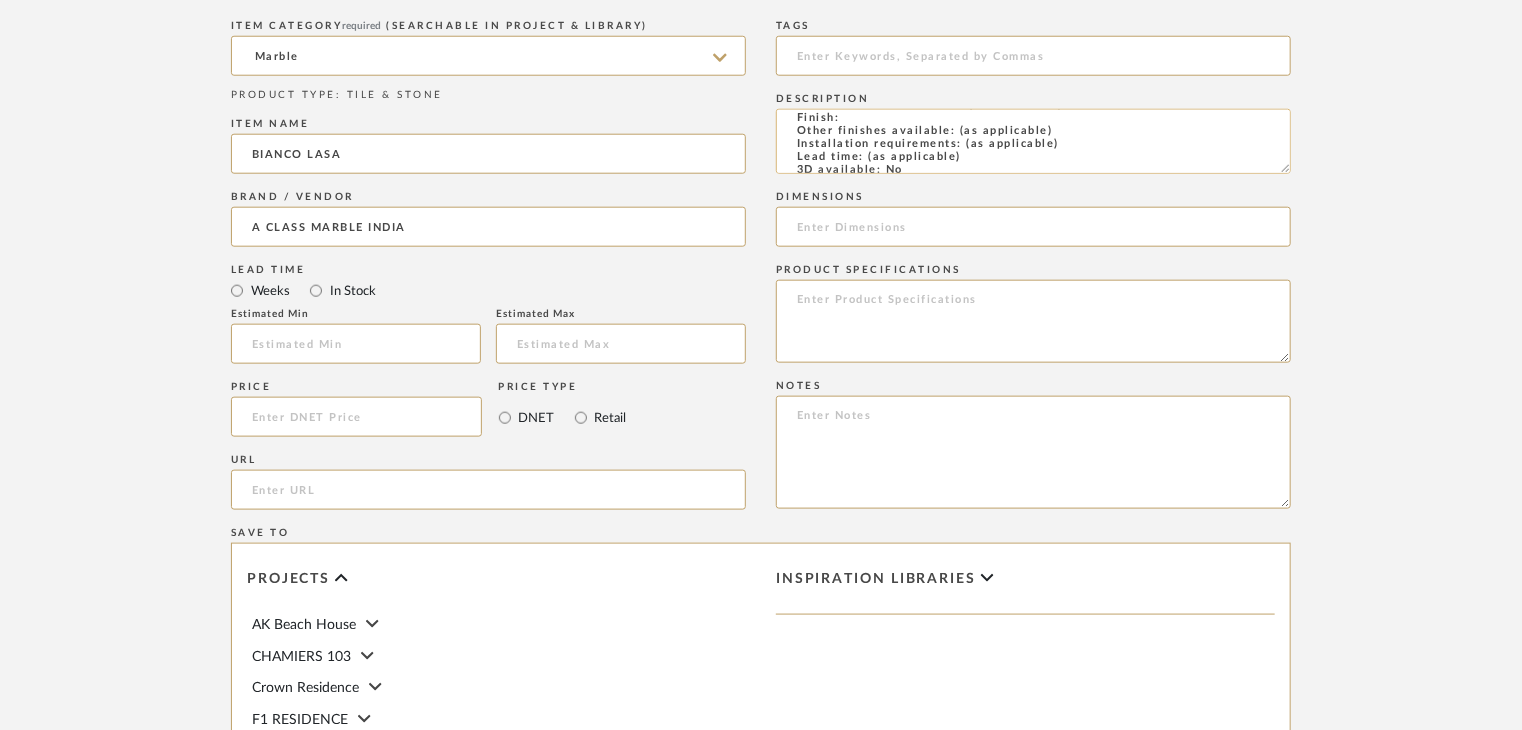 click on "Type: Marble
Price:
Sample available: YES
Sample Internal reference number: TS-MR-175-PL
Stock availability: supplier stock
Maximum slab size:
Thickness: (as mentioned)
Other available thickness: (as mentioned)
Finish:
Other finishes available: (as applicable)
Installation requirements: (as applicable)
Lead time: (as applicable)
3D available: No
Product description:
Any other details:" 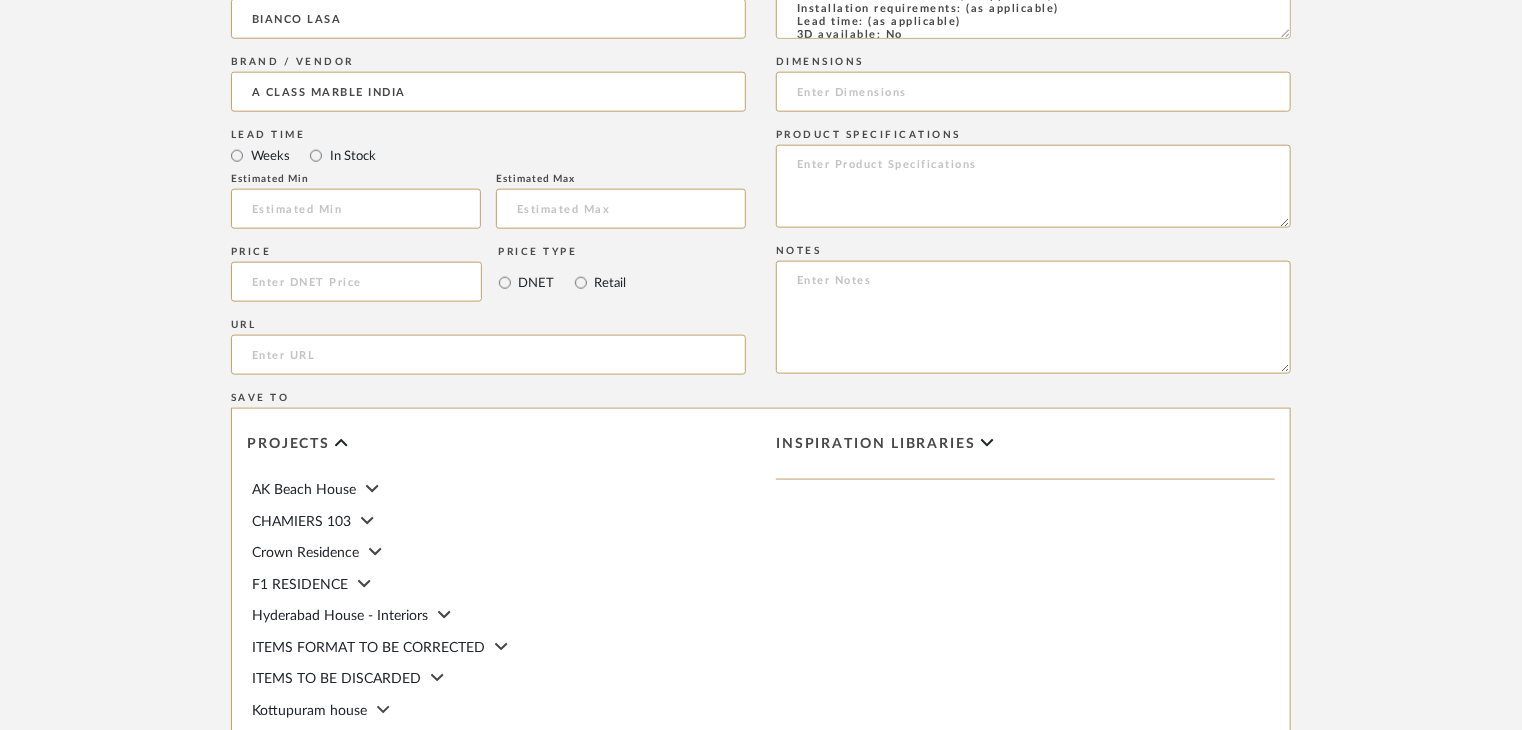 scroll, scrollTop: 1468, scrollLeft: 0, axis: vertical 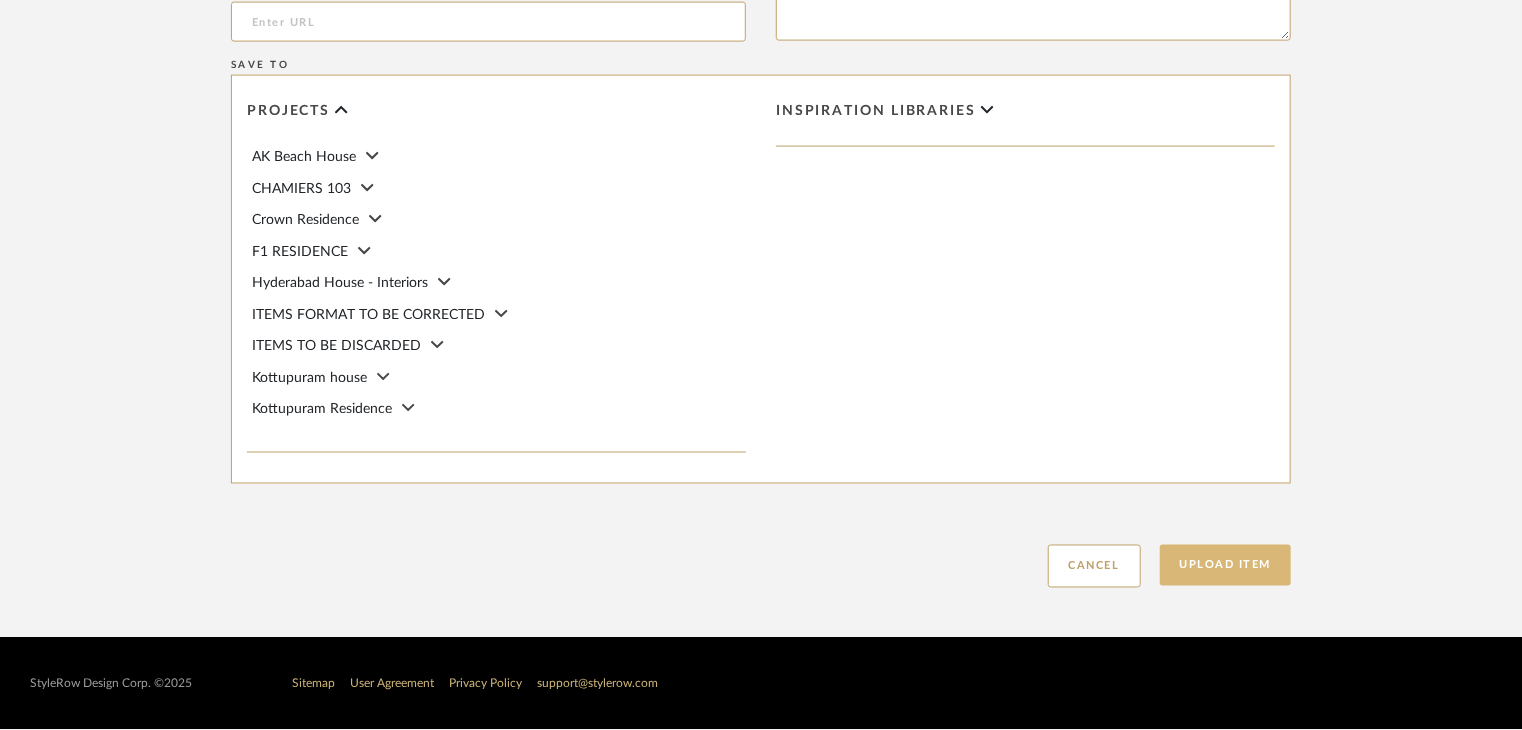 type on "Type: Marble
Price:
Sample available: YES
Sample Internal reference number: TS-MR-175-PL
Stock availability: supplier stock
Maximum slab size:
Thickness: (as mentioned)
Other available thickness: (as mentioned)
Finish: POLISHED
Other finishes available: (as applicable)
Installation requirements: (as applicable)
Lead time: (as applicable)
3D available: No
Product description:
Any other details:" 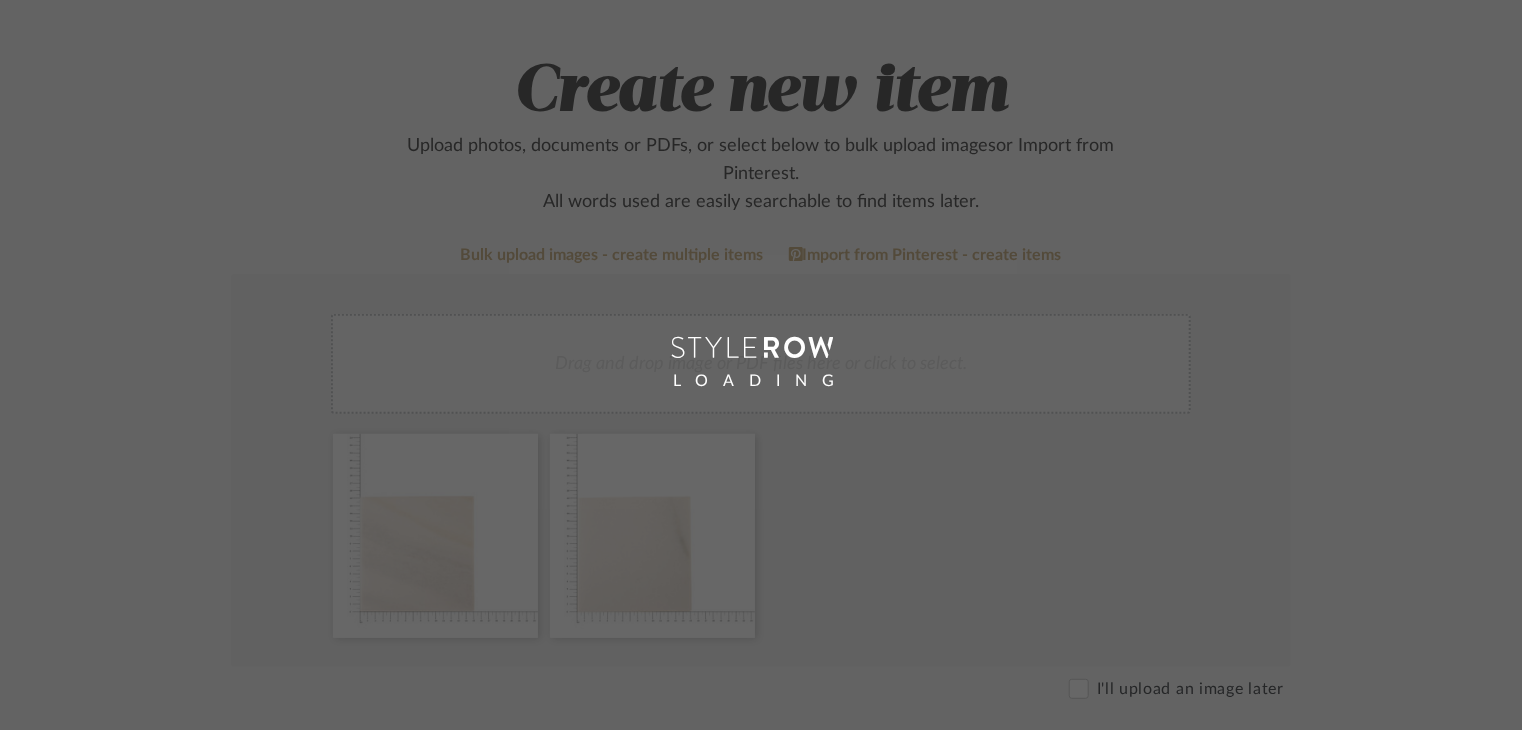scroll, scrollTop: 0, scrollLeft: 0, axis: both 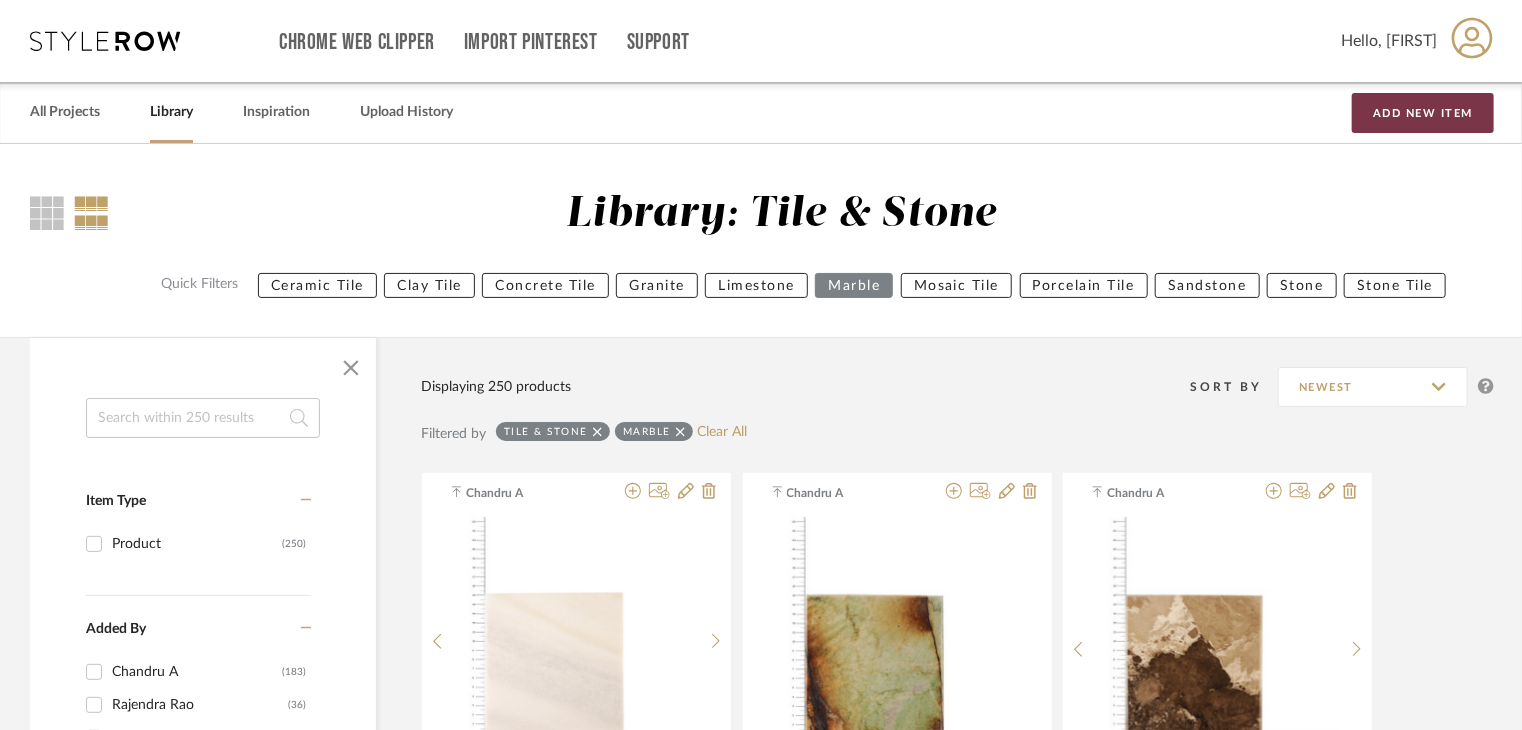 click on "Add New Item" at bounding box center [1423, 113] 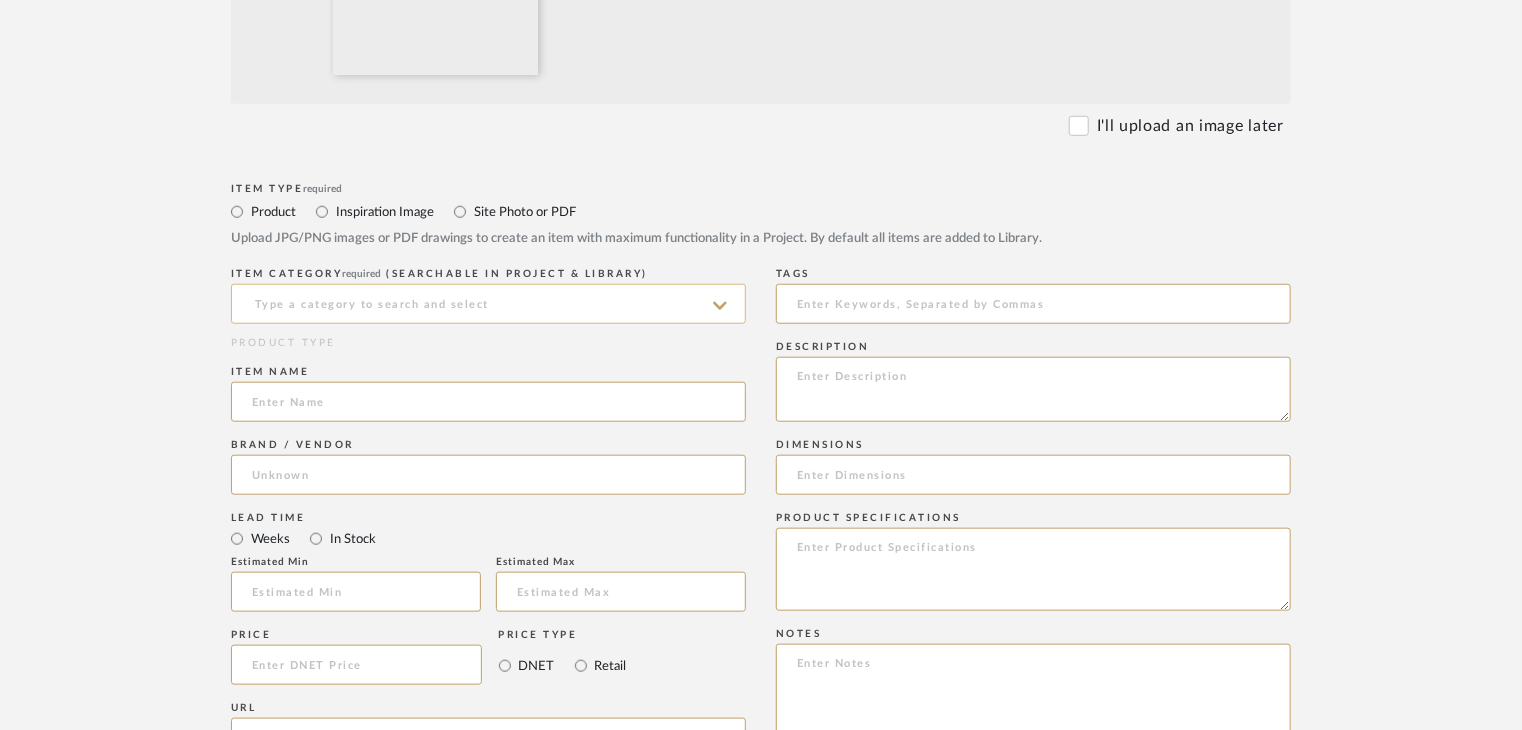 scroll, scrollTop: 800, scrollLeft: 0, axis: vertical 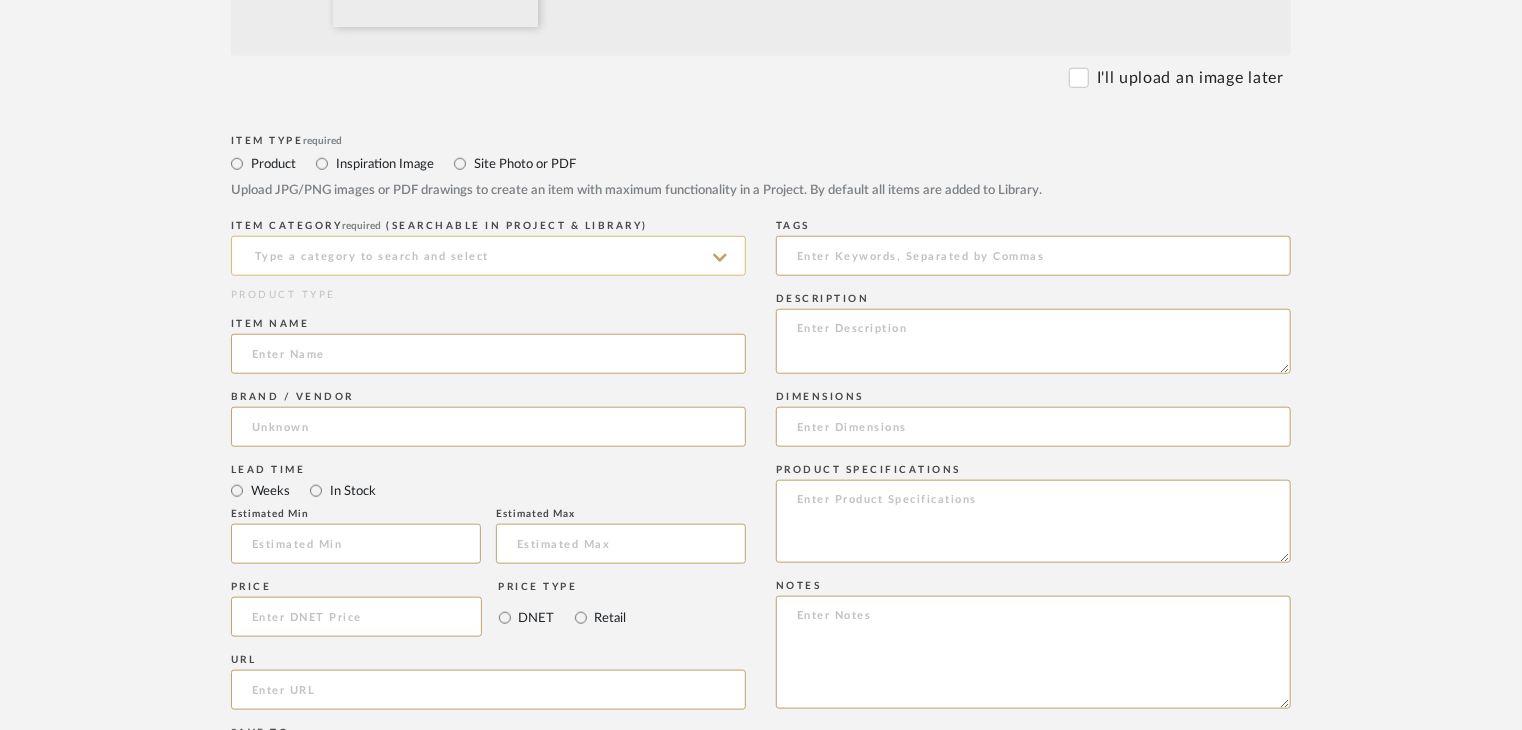 click 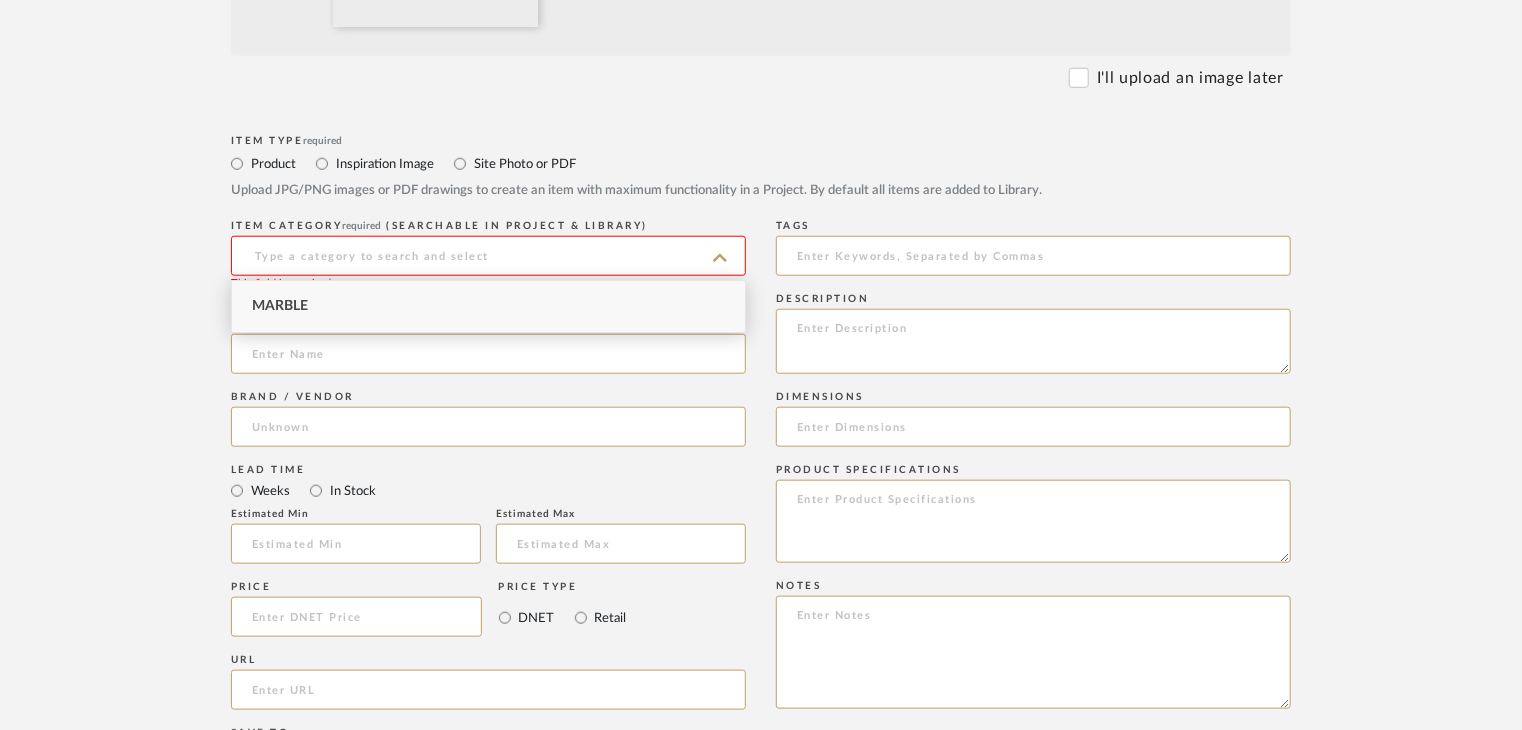 click on "Marble" at bounding box center (488, 306) 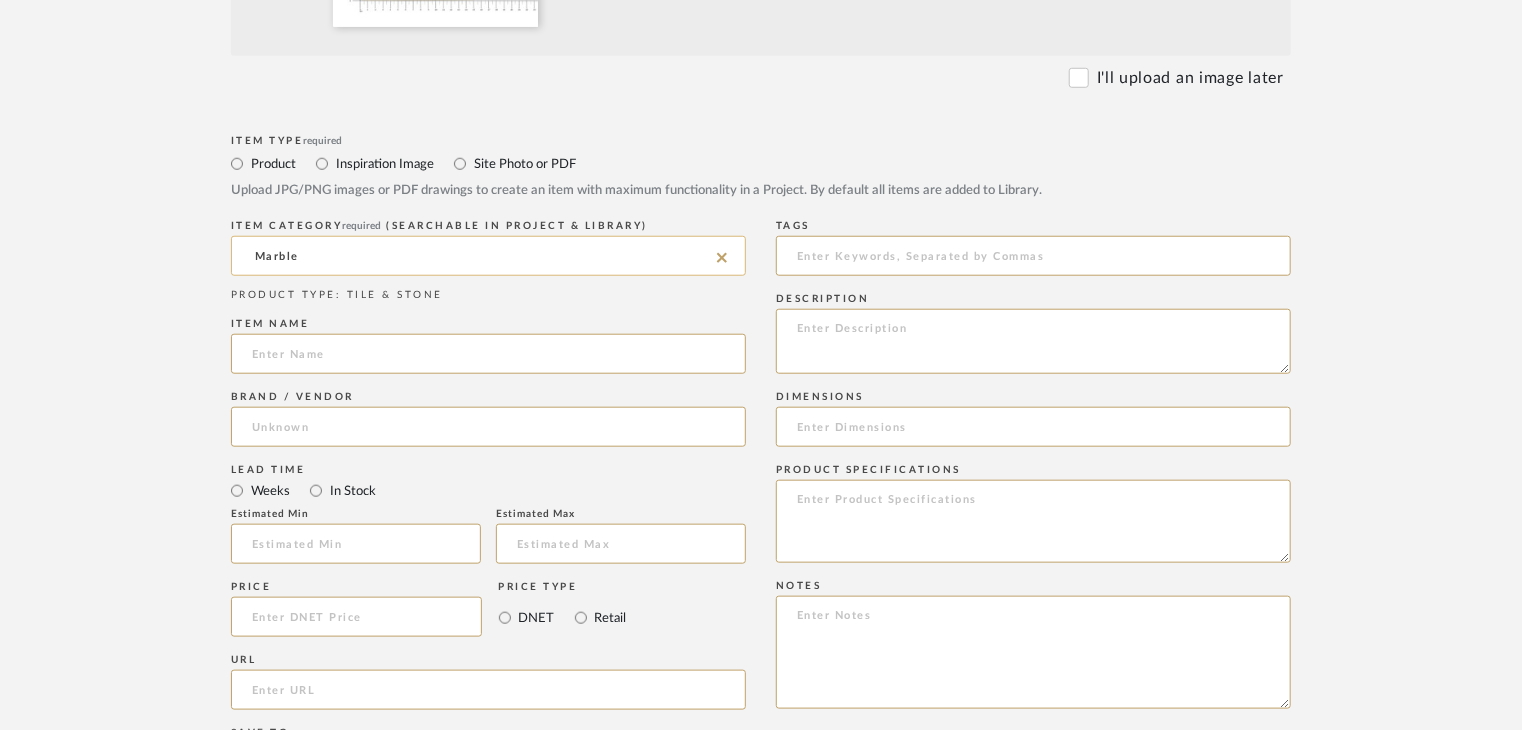 paste on "JADE GREEN ONYX" 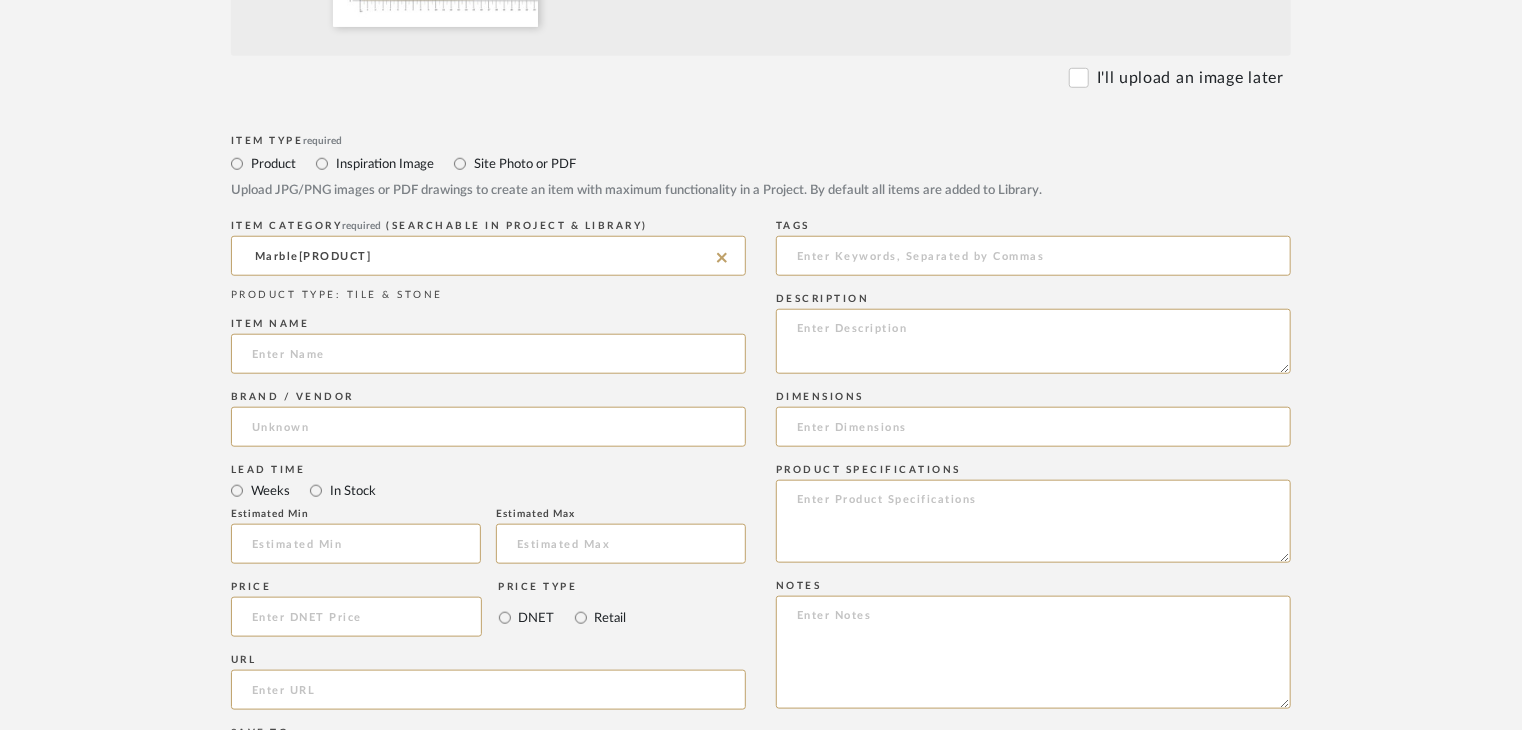 type on "Marble" 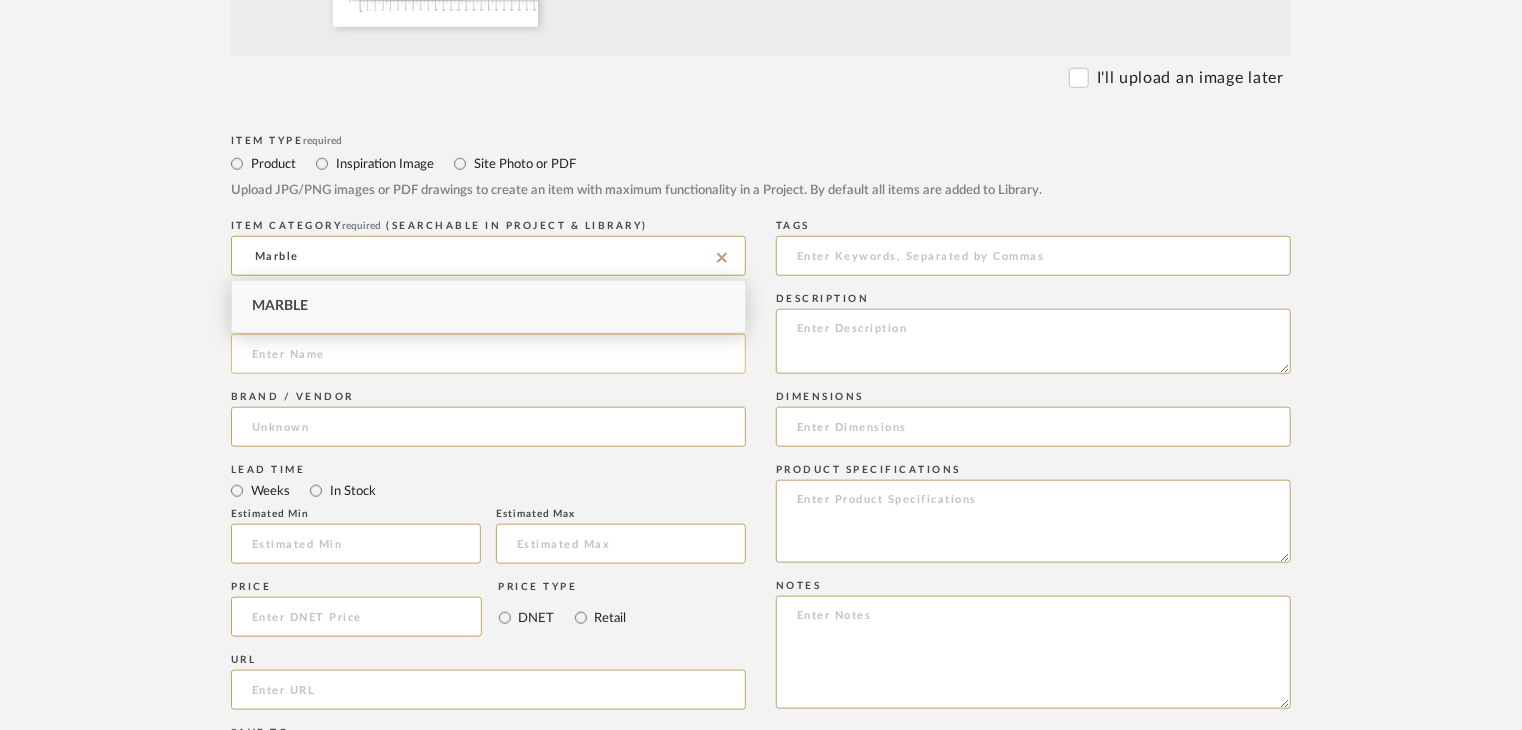 click 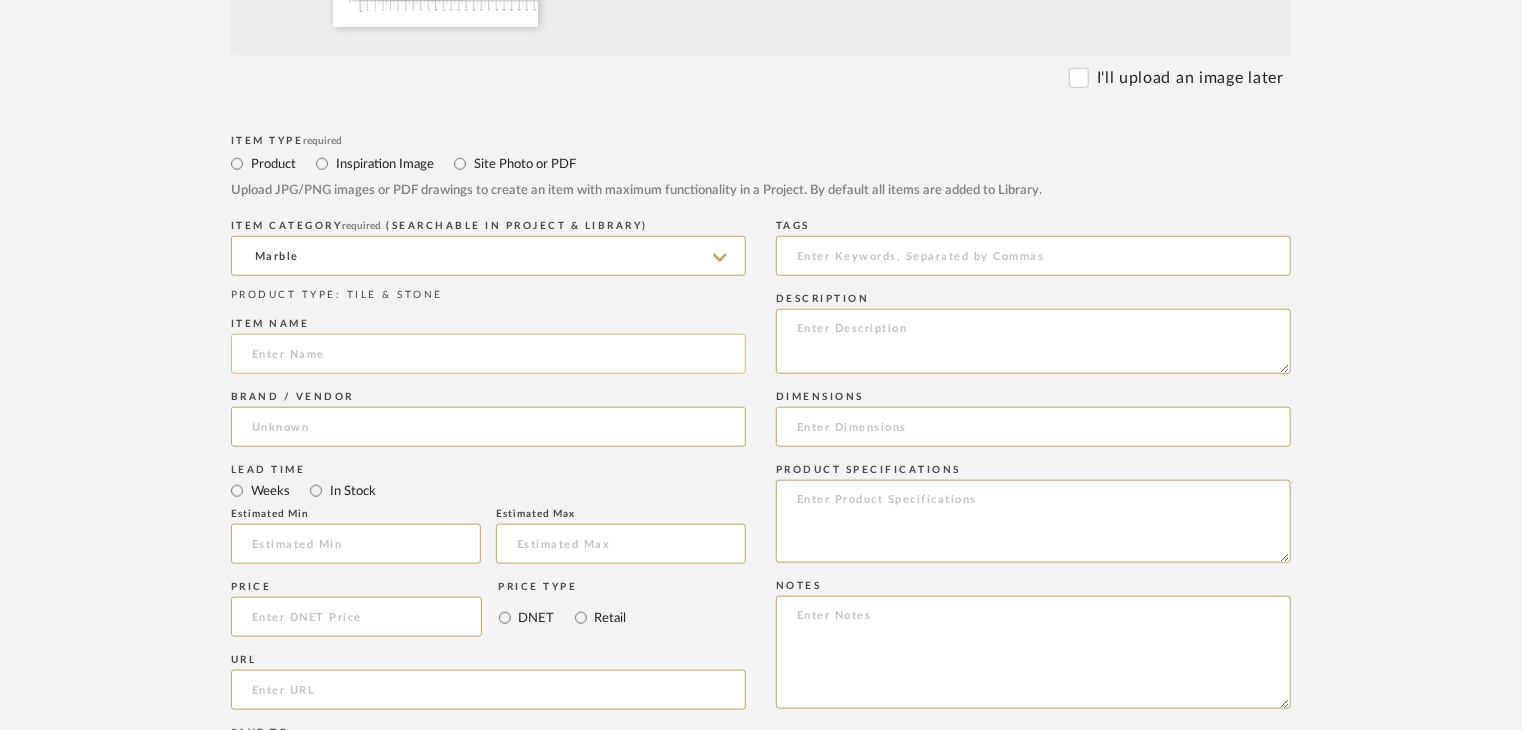 paste on "JADE GREEN ONYX" 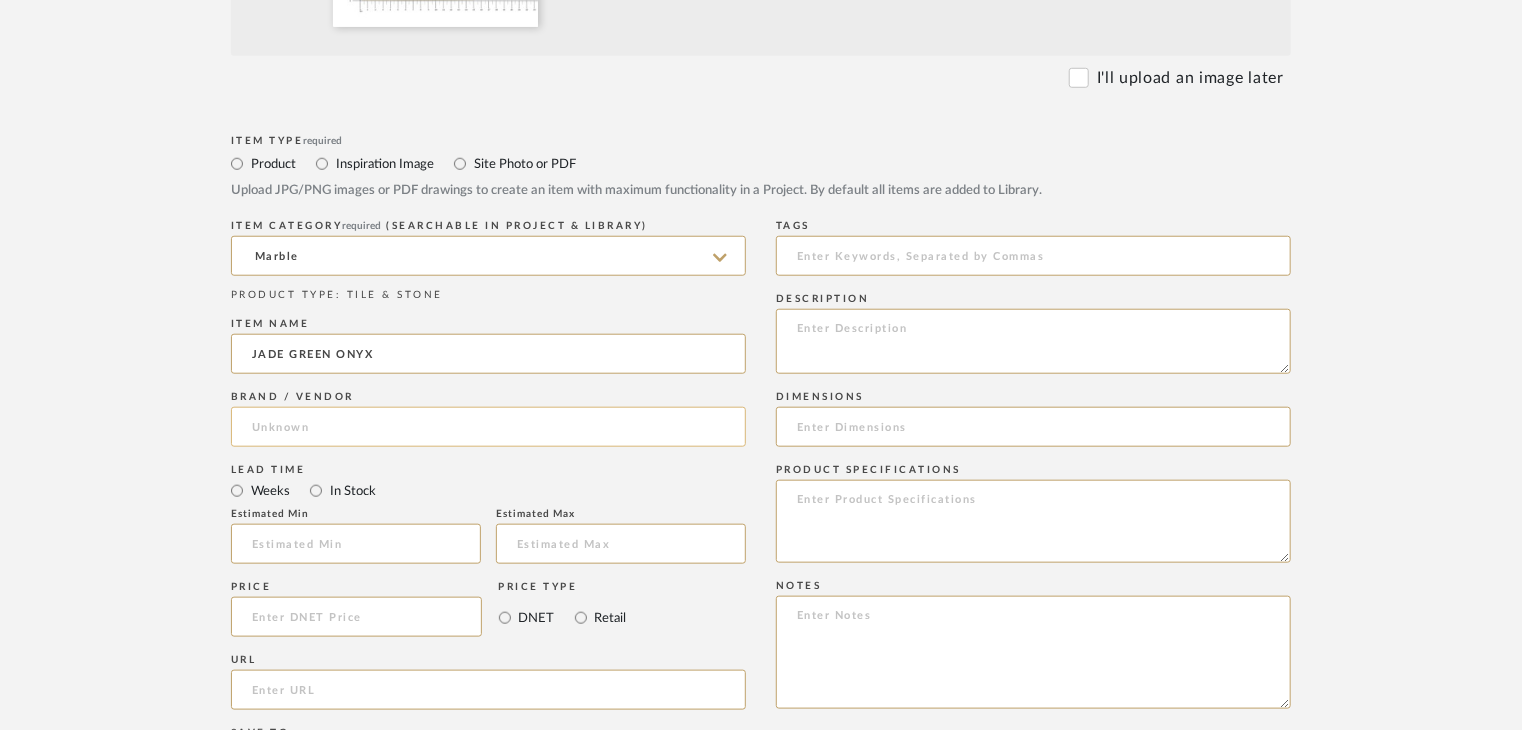 type on "JADE GREEN ONYX" 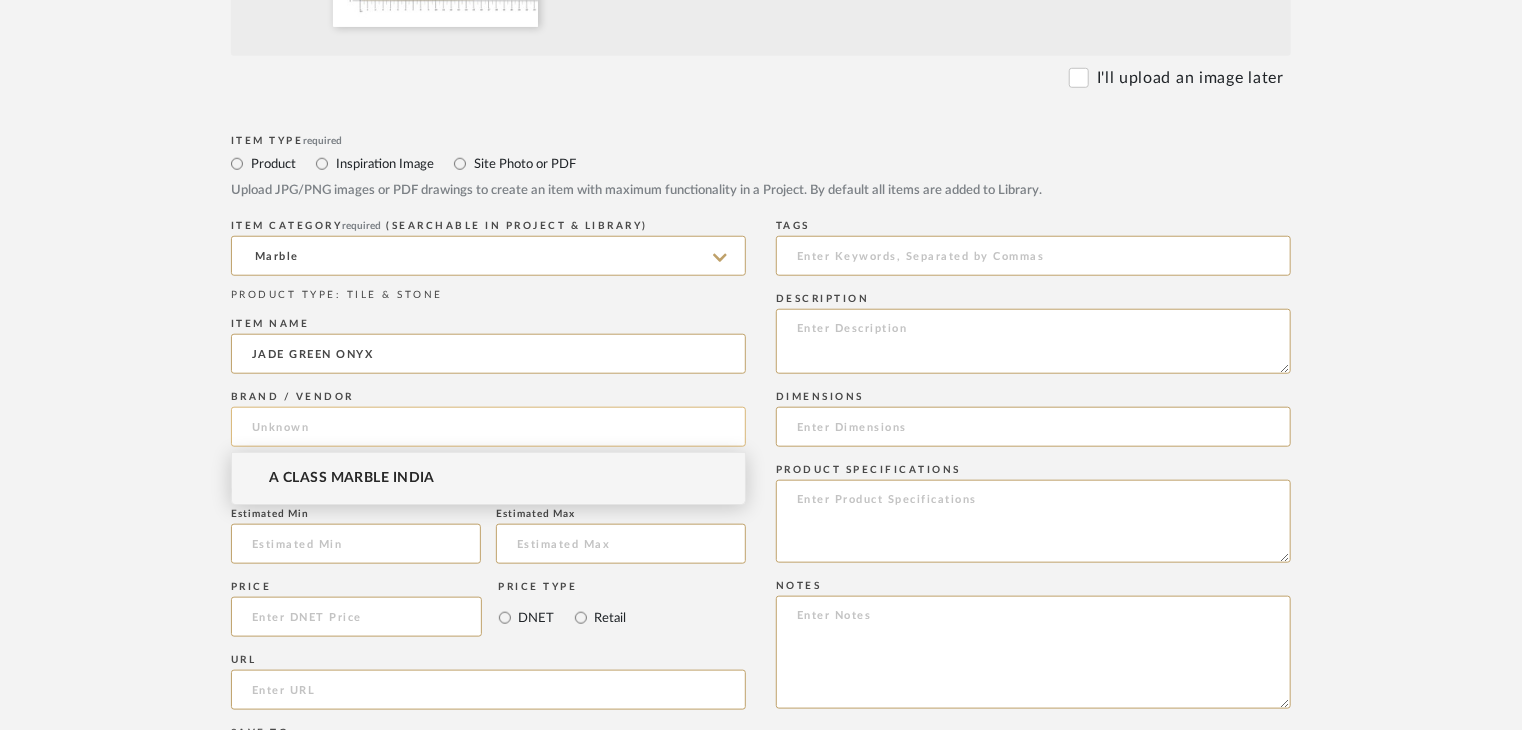 click 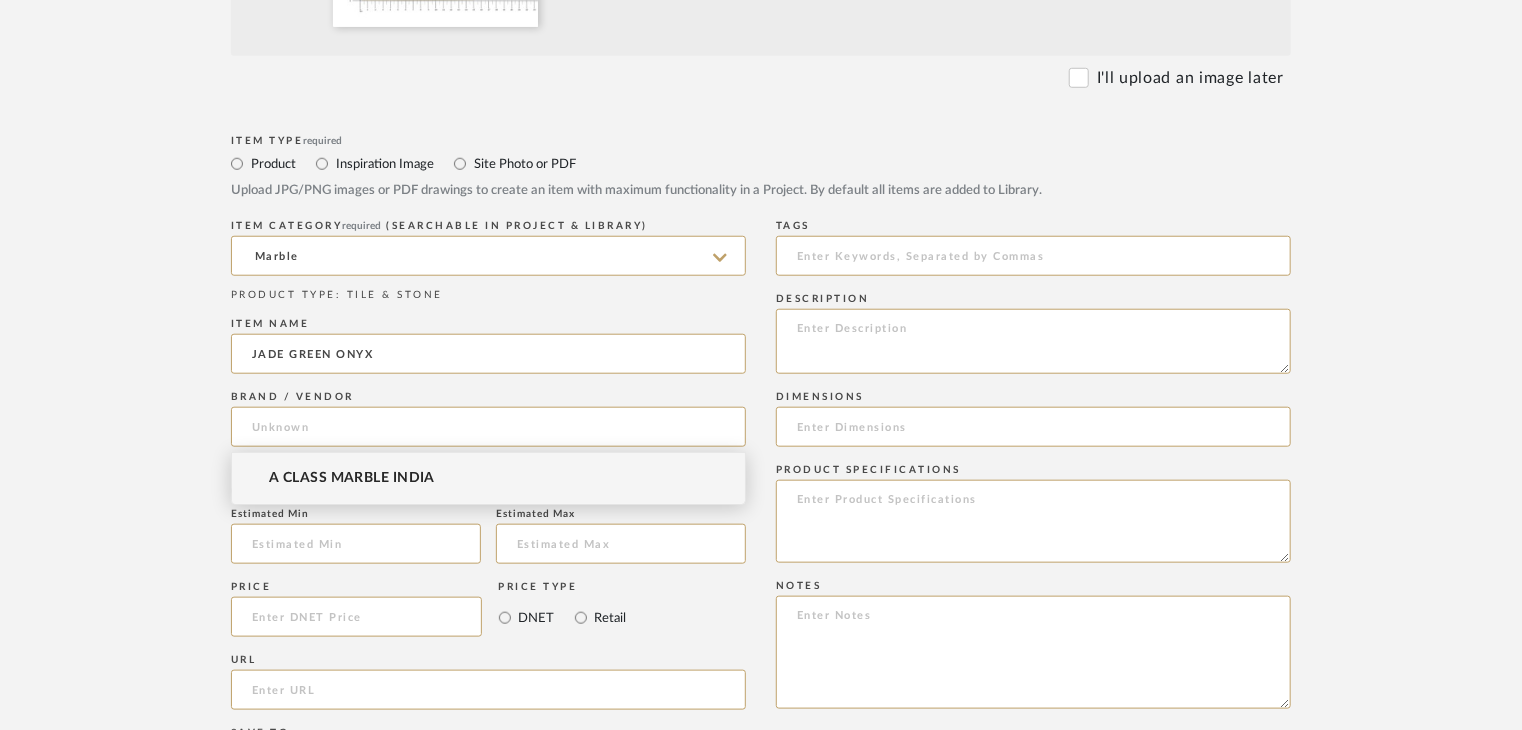 click on "A CLASS MARBLE INDIA" at bounding box center (488, 478) 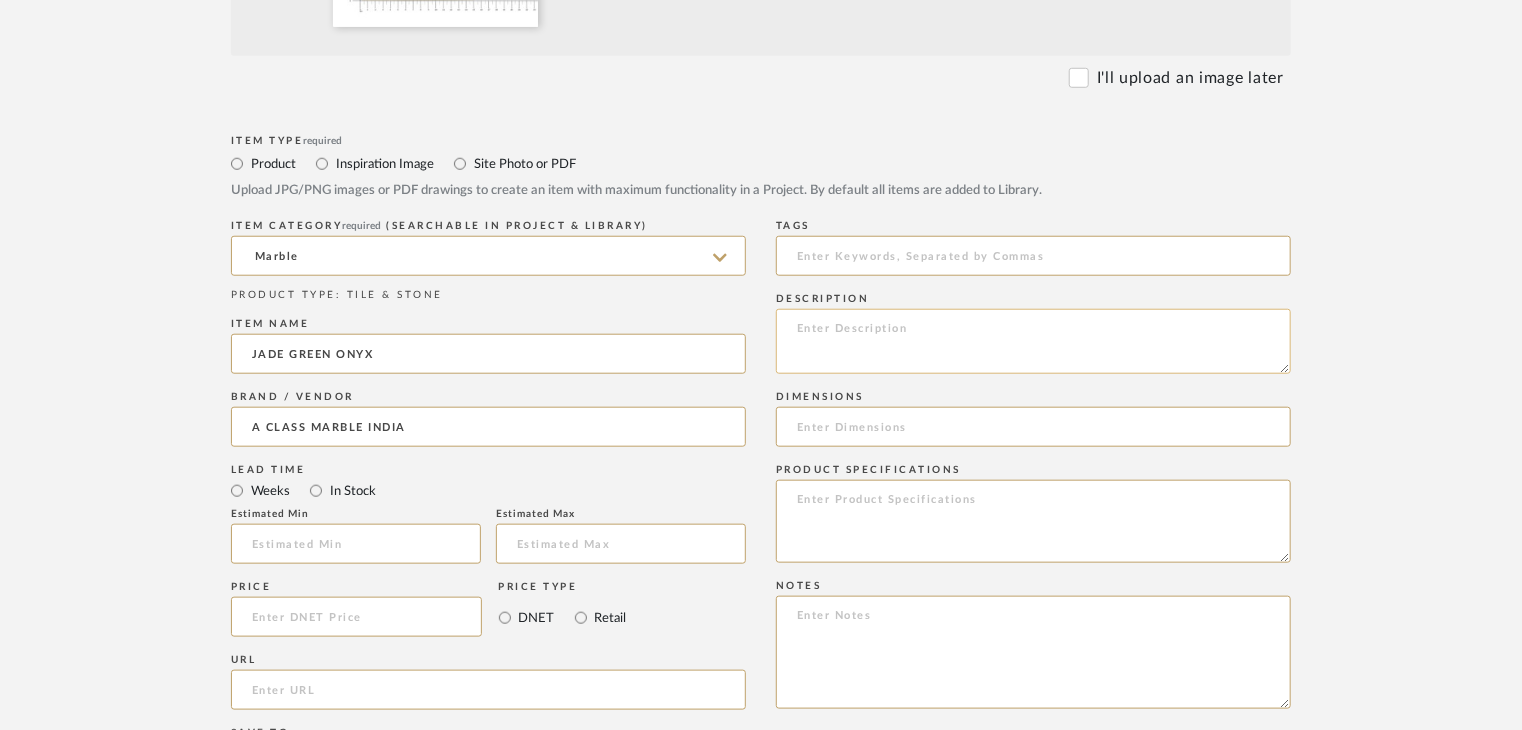 click 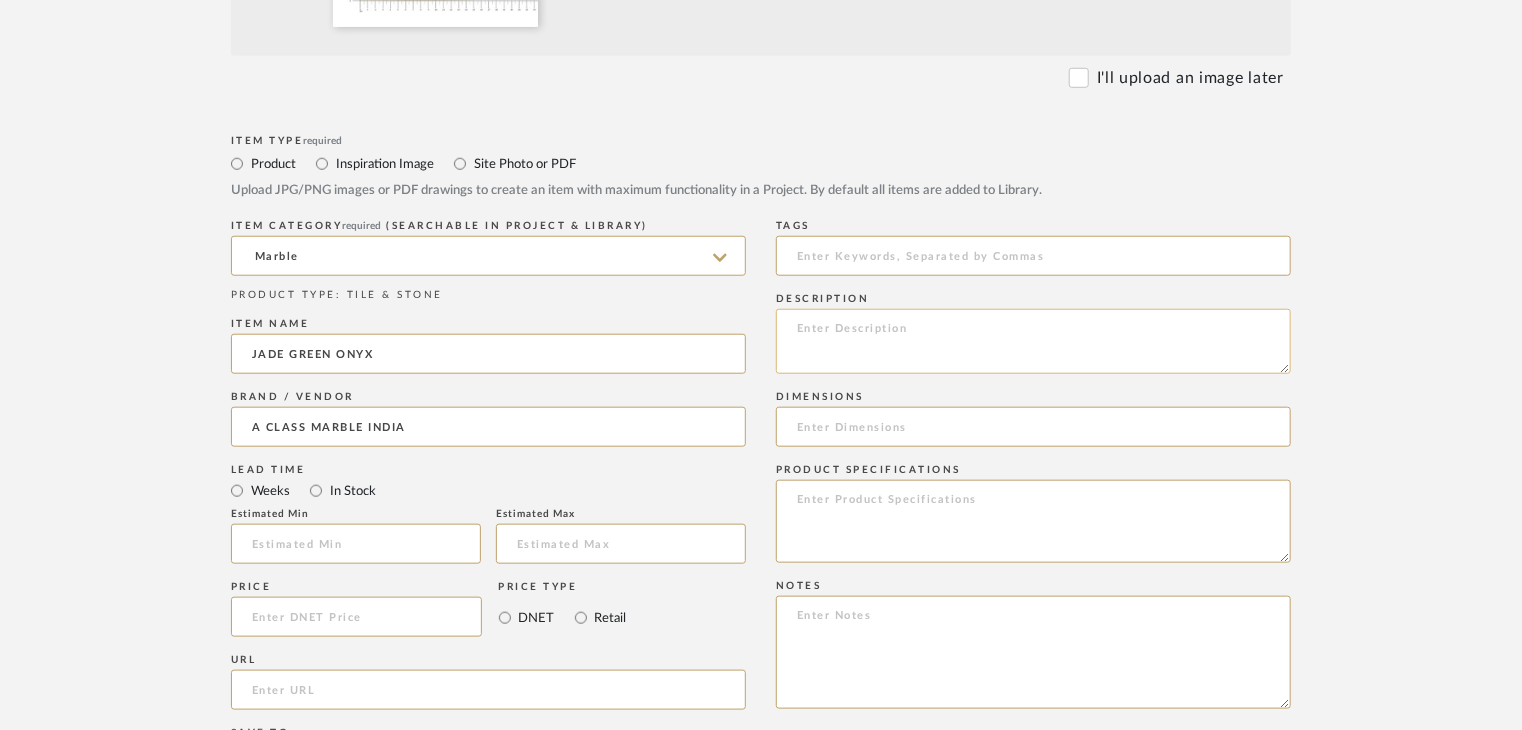 paste on "Type: Marble
Price:
Sample available: YES
Sample Internal reference number:
Stock availability: supplier stock
Maximum slab size:
Thickness: (as mentioned)
Other available thickness: (as mentioned)
Finish:
Other finishes available: (as applicable)
Installation requirements: (as applicable)
Lead time: (as applicable)
3D available: No
Product description:
Any other details:" 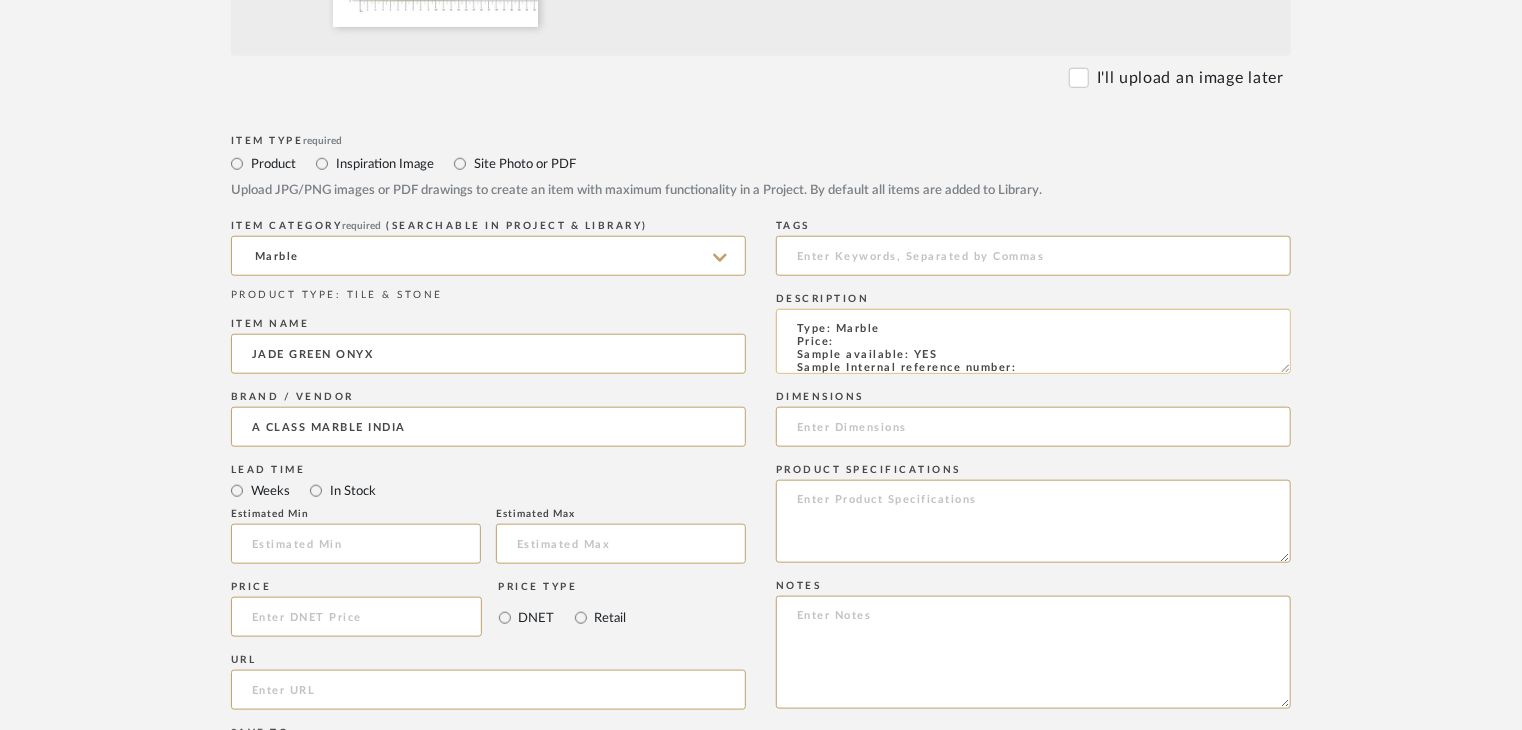 scroll, scrollTop: 151, scrollLeft: 0, axis: vertical 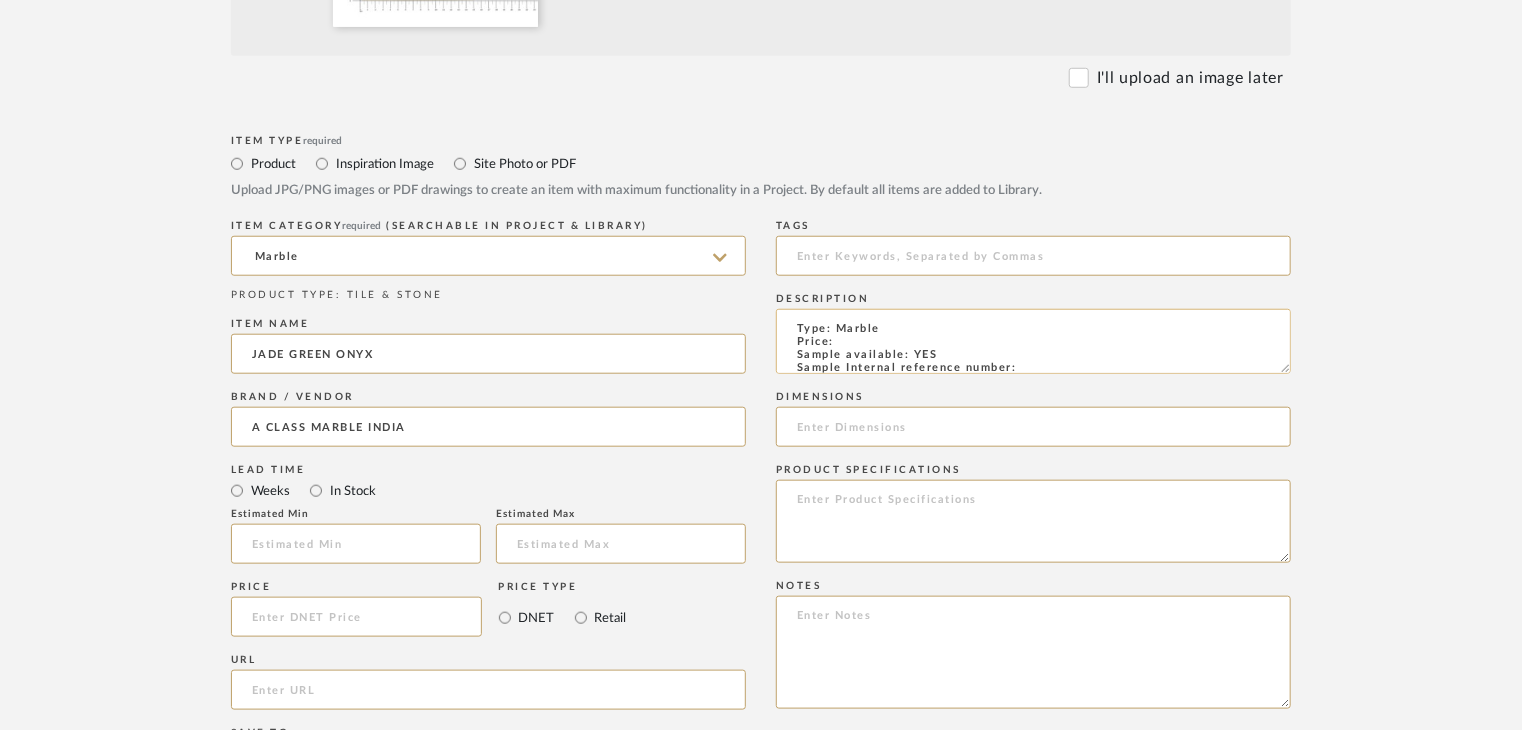 click on "Type: Marble
Price:
Sample available: YES
Sample Internal reference number:
Stock availability: supplier stock
Maximum slab size:
Thickness: (as mentioned)
Other available thickness: (as mentioned)
Finish:
Other finishes available: (as applicable)
Installation requirements: (as applicable)
Lead time: (as applicable)
3D available: No
Product description:
Any other details:" 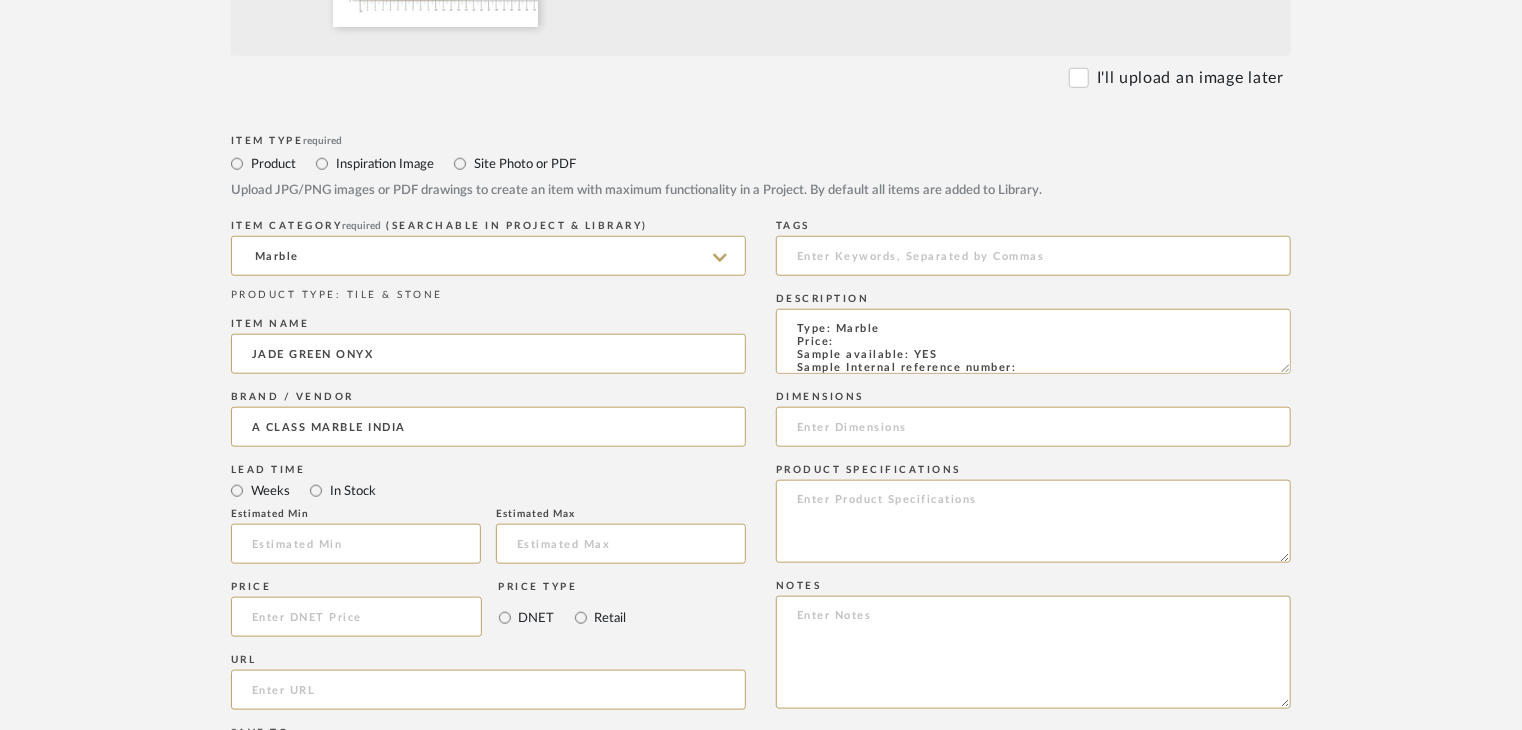 click on "Description  Type: Marble
Price:
Sample available: YES
Sample Internal reference number:
Stock availability: supplier stock
Maximum slab size:
Thickness: (as mentioned)
Other available thickness: (as mentioned)
Finish:
Other finishes available: (as applicable)
Installation requirements: (as applicable)
Lead time: (as applicable)
3D available: No
Product description:
Any other details:" 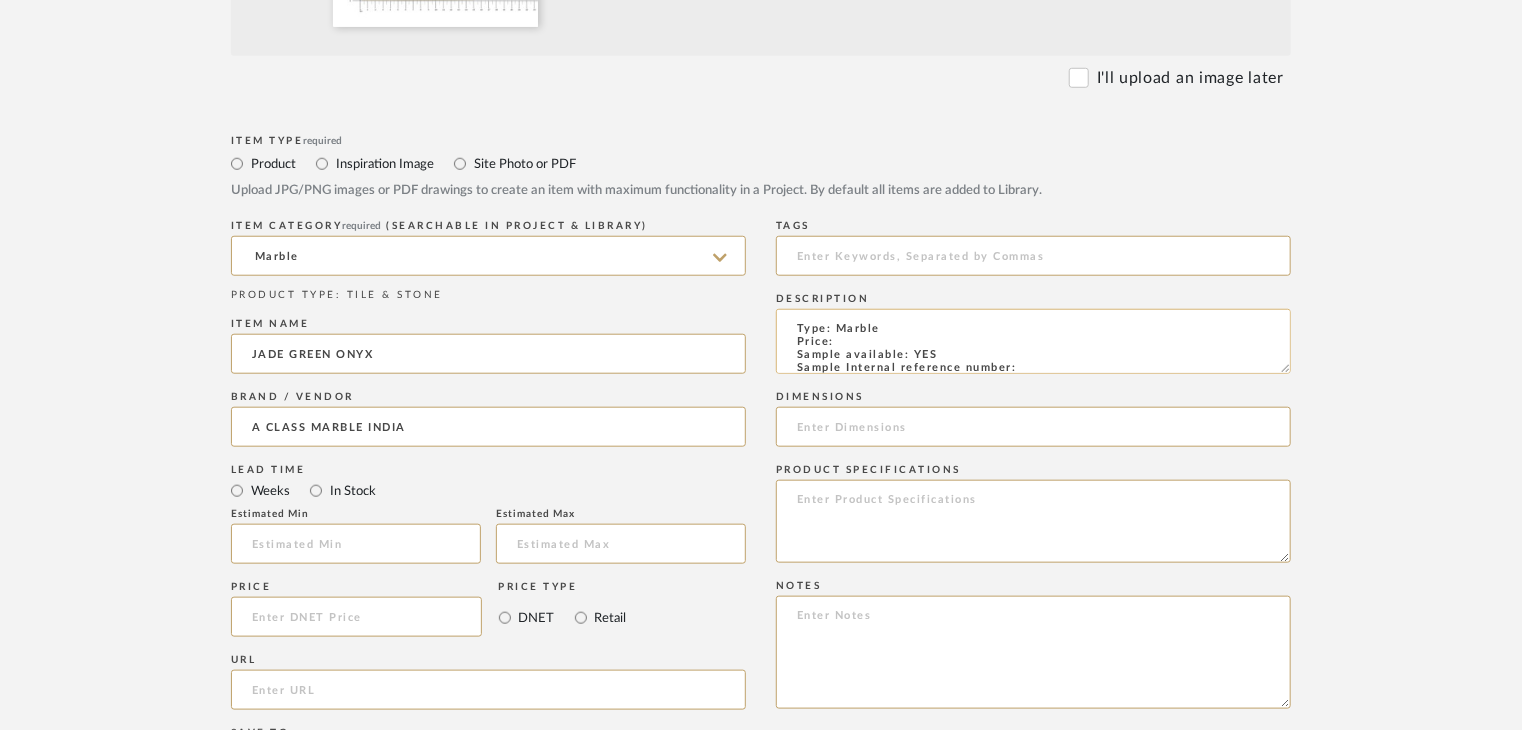 click on "Type: Marble
Price:
Sample available: YES
Sample Internal reference number:
Stock availability: supplier stock
Maximum slab size:
Thickness: (as mentioned)
Other available thickness: (as mentioned)
Finish:
Other finishes available: (as applicable)
Installation requirements: (as applicable)
Lead time: (as applicable)
3D available: No
Product description:
Any other details:" 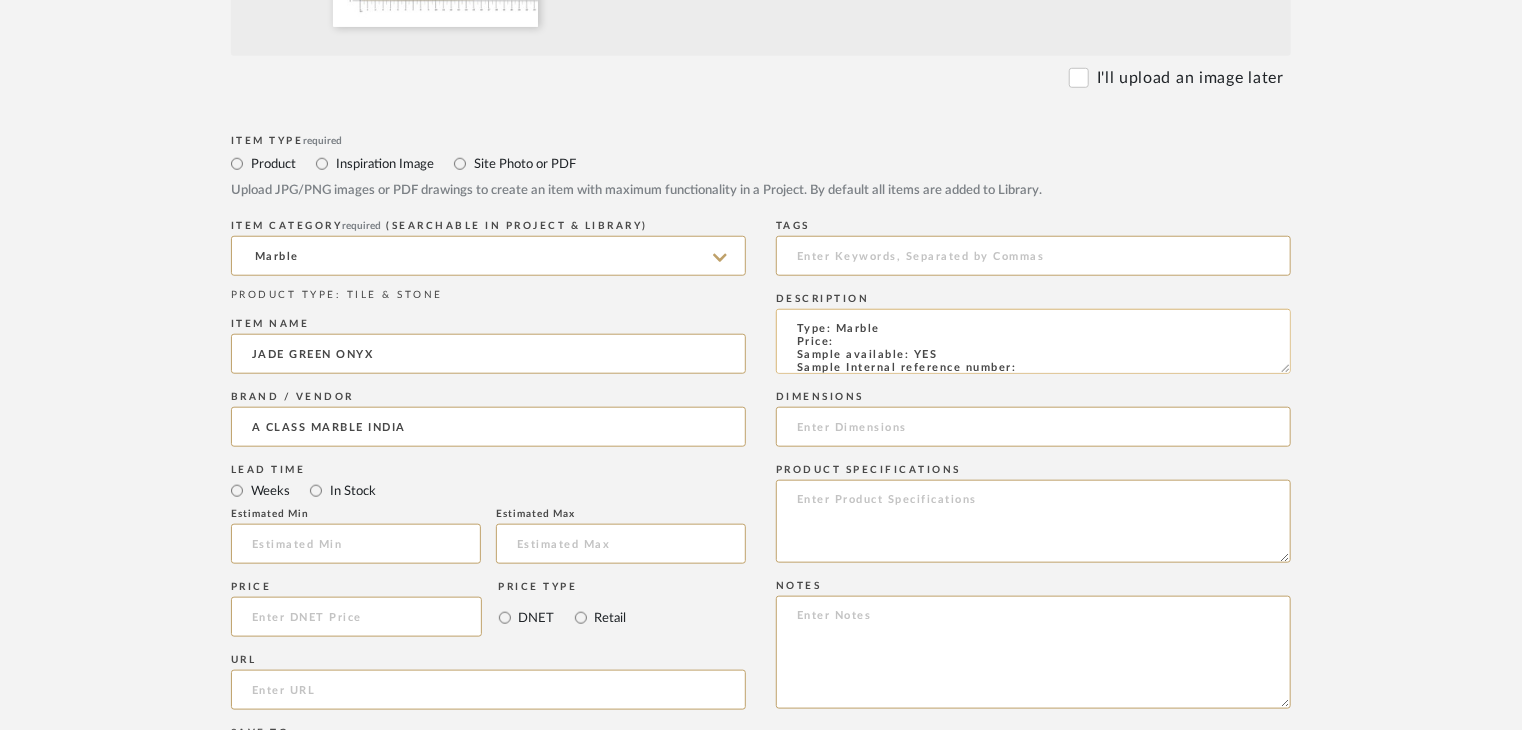 scroll, scrollTop: 1, scrollLeft: 0, axis: vertical 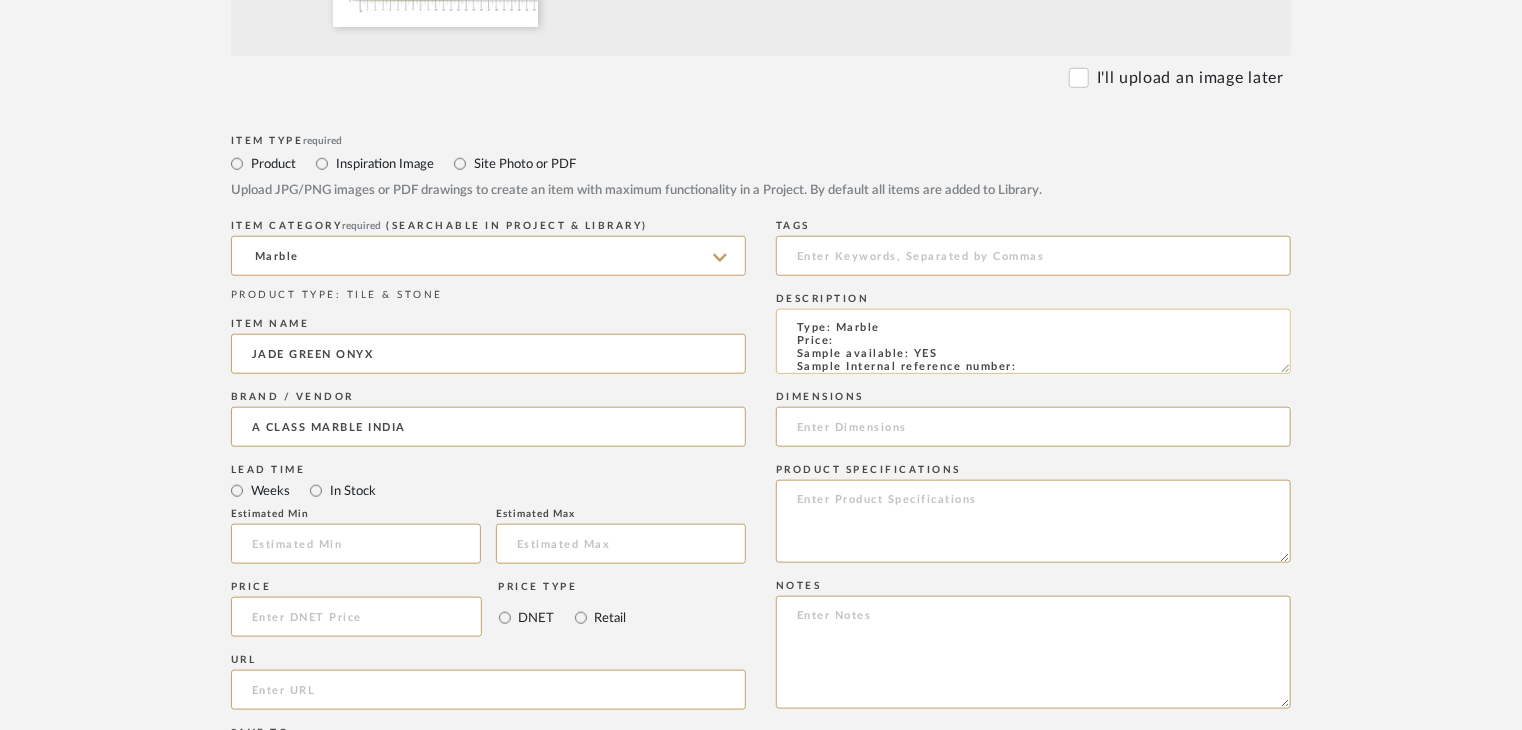 paste on "TS-MR-183-PL" 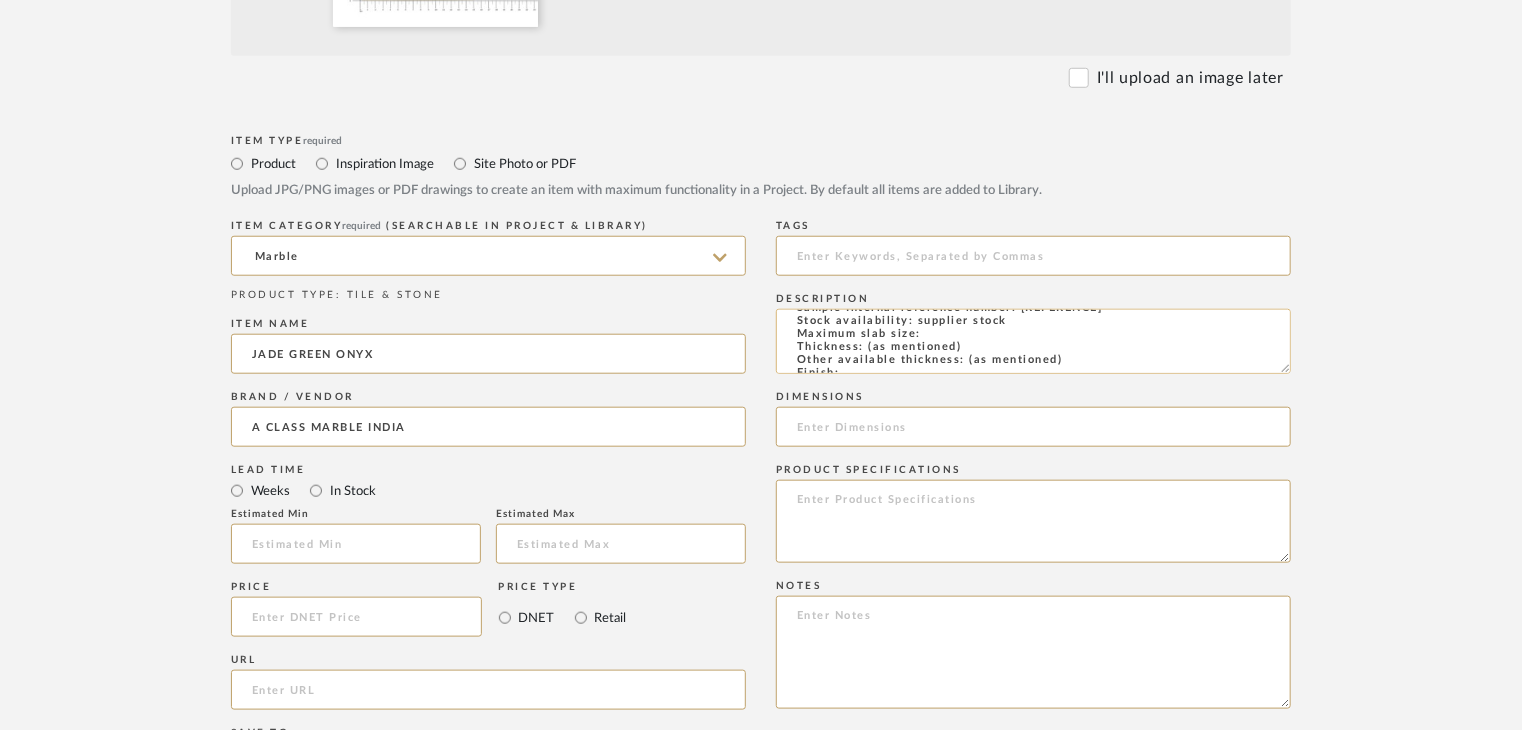 scroll, scrollTop: 57, scrollLeft: 0, axis: vertical 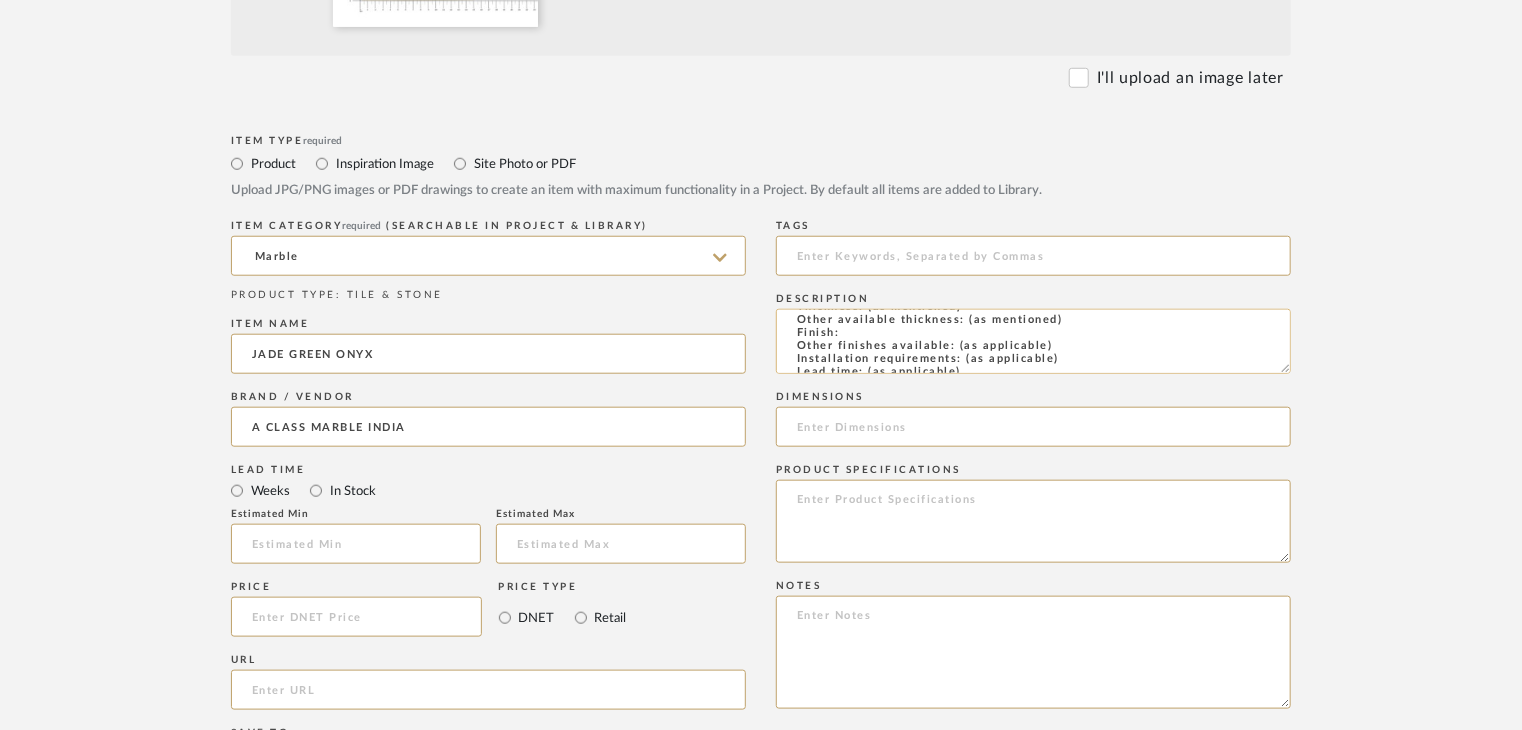 click on "Type: Marble
Price:
Sample available: YES
Sample Internal reference number: [REFERENCE]
Stock availability: supplier stock
Maximum slab size:
Thickness: (as mentioned)
Other available thickness: (as mentioned)
Finish:
Other finishes available: (as applicable)
Installation requirements: (as applicable)
Lead time: (as applicable)
3D available: No
Product description:
Any other details:" 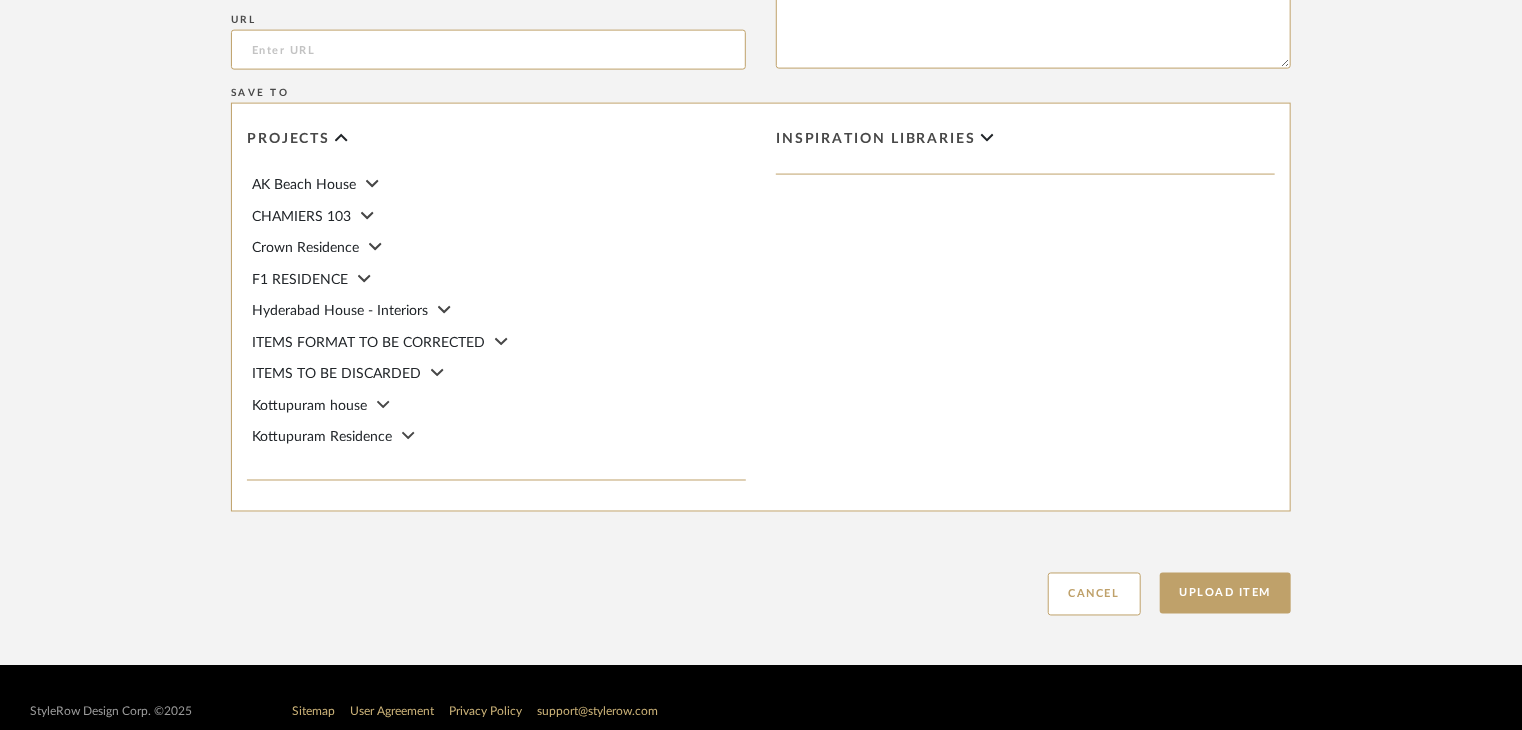 scroll, scrollTop: 1468, scrollLeft: 0, axis: vertical 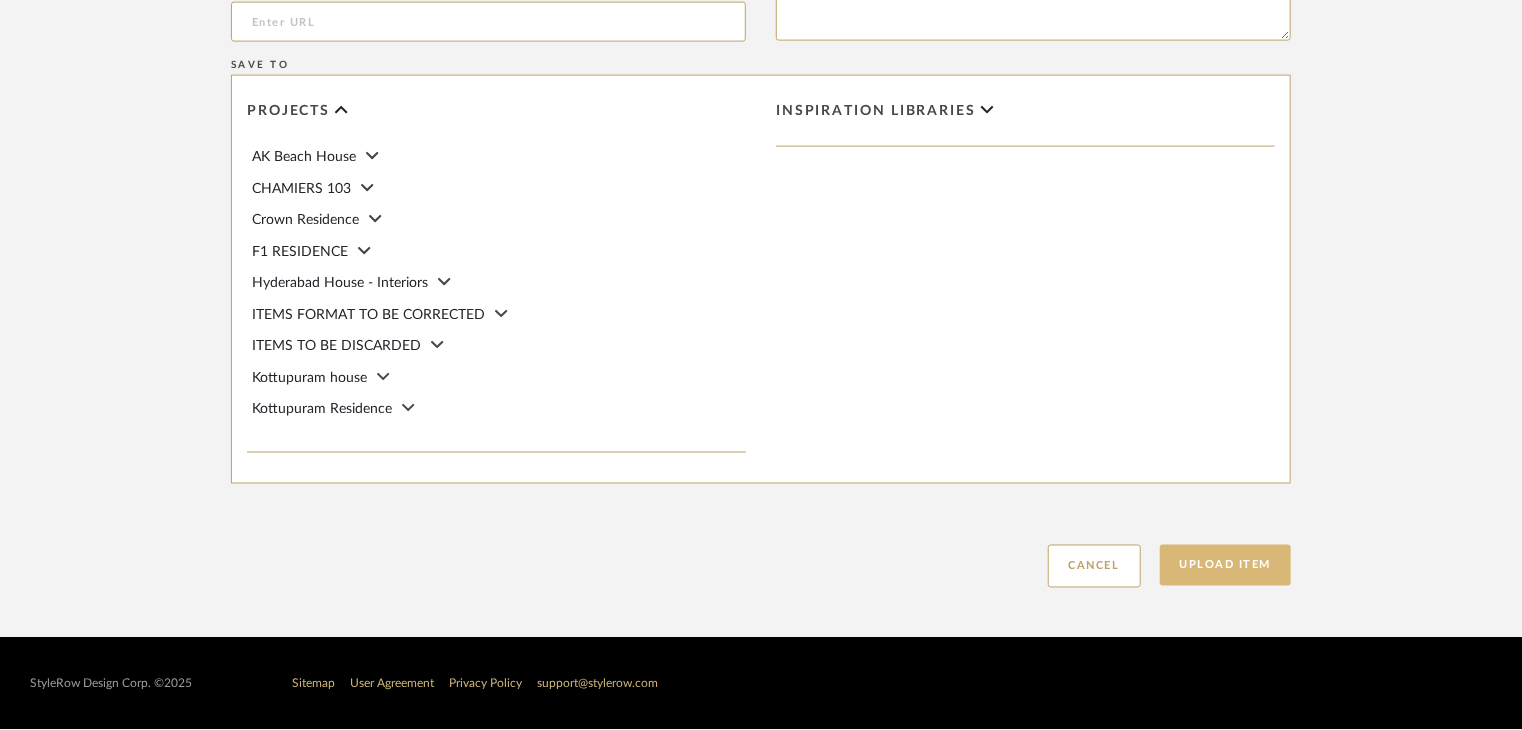 type on "Type: Marble
Price:
Sample available: YES
Sample Internal reference number: TS-MR-183-PL
Stock availability: supplier stock
Maximum slab size:
Thickness: (as mentioned)
Other available thickness: (as mentioned)
Finish: POLISHED
Other finishes available: (as applicable)
Installation requirements: (as applicable)
Lead time: (as applicable)
3D available: No
Product description:
Any other details:" 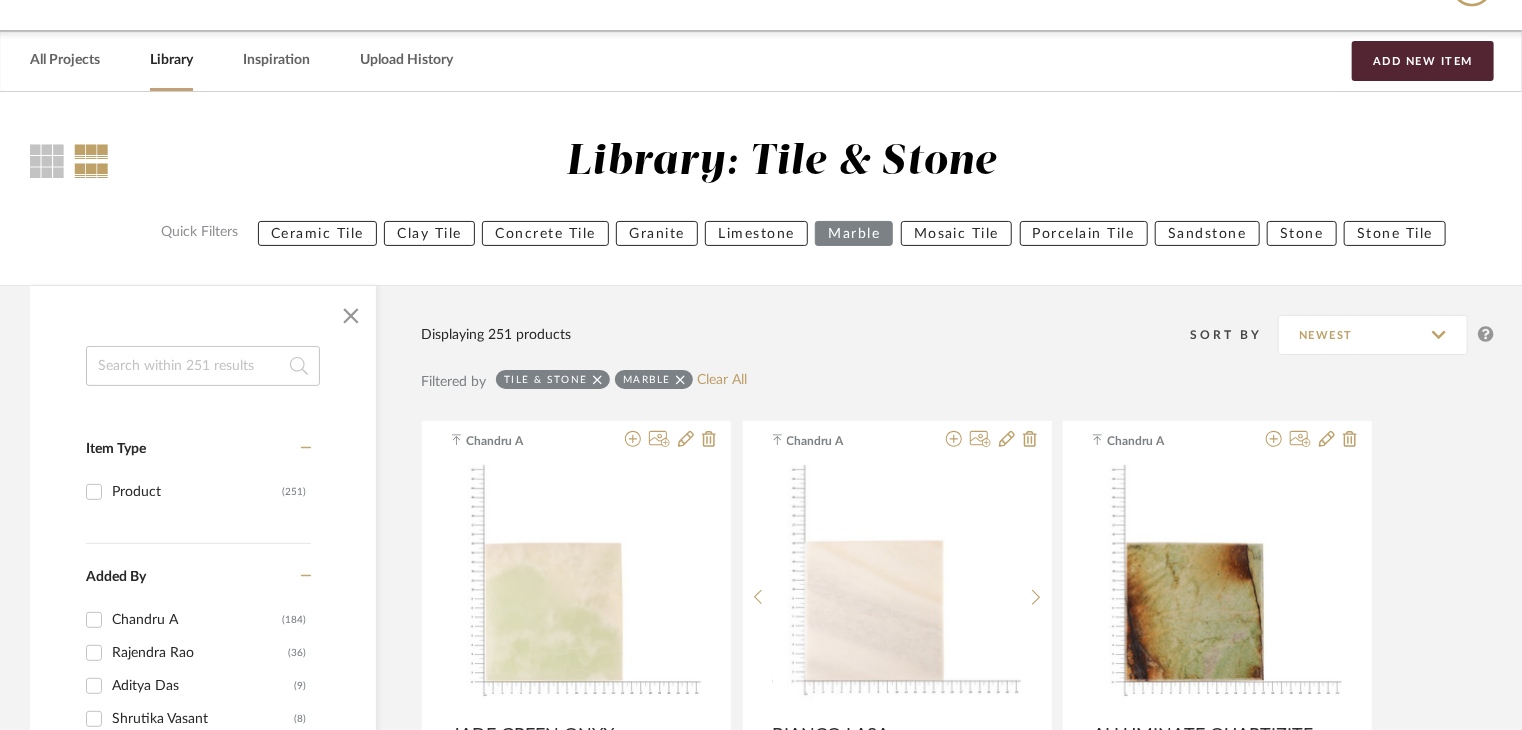 scroll, scrollTop: 0, scrollLeft: 0, axis: both 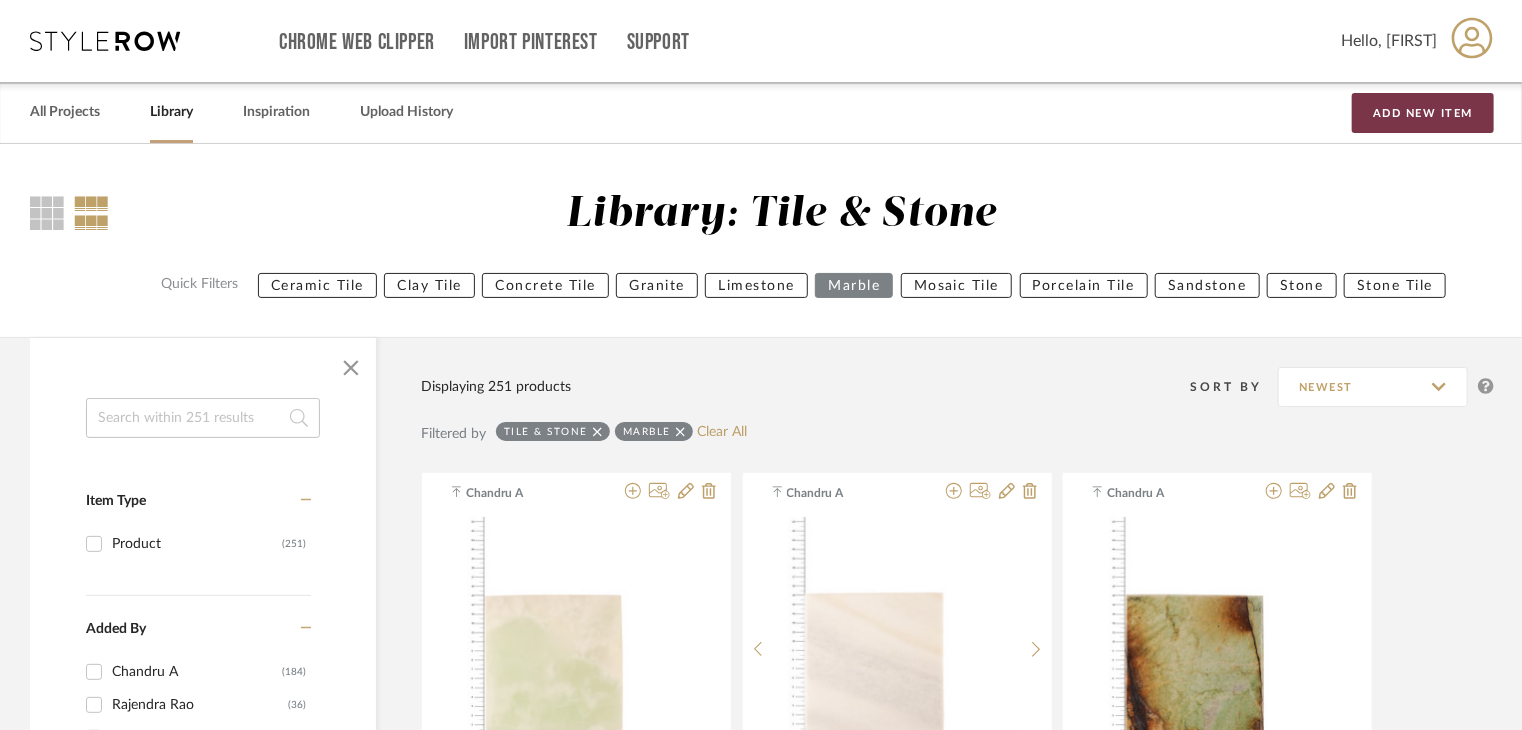 click on "Add New Item" at bounding box center (1423, 113) 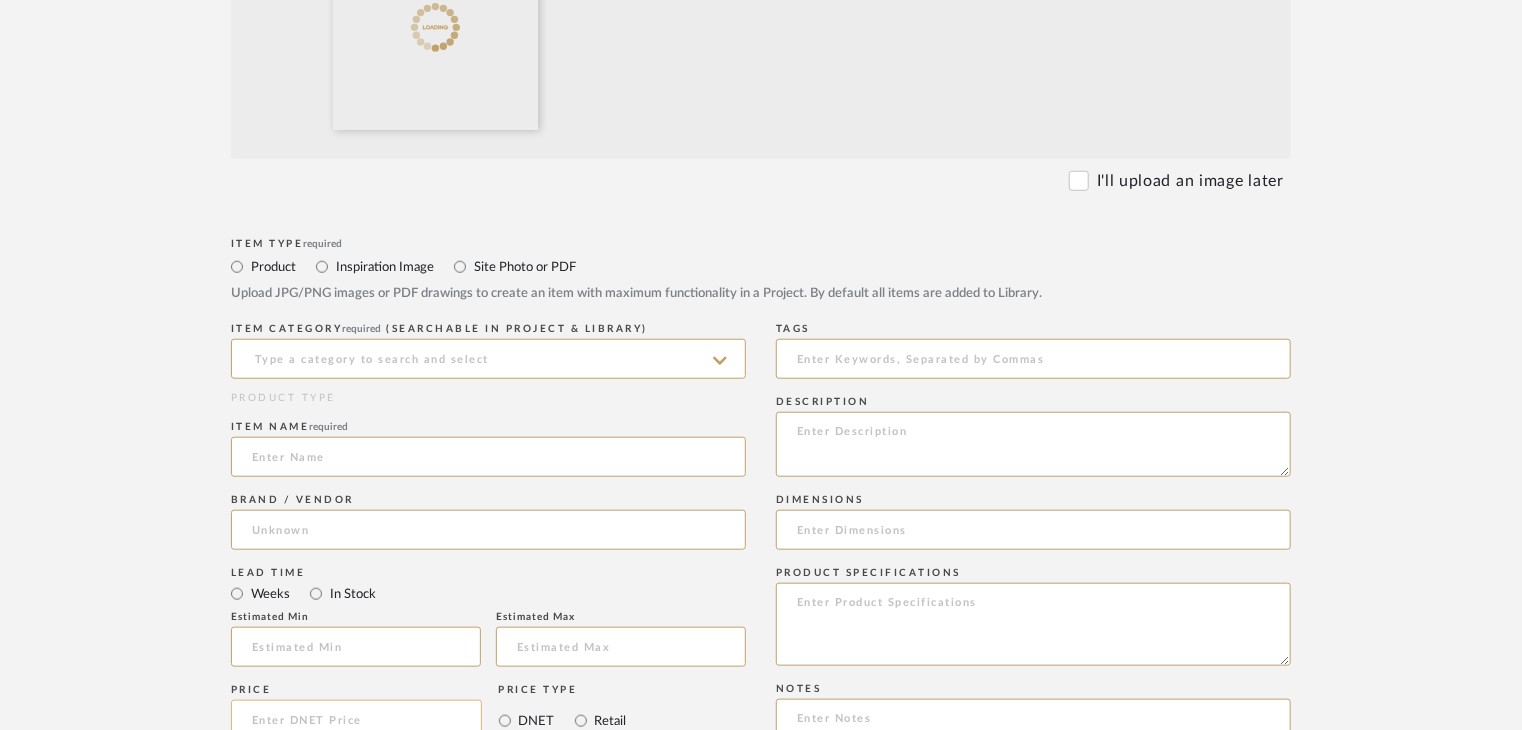 scroll, scrollTop: 1000, scrollLeft: 0, axis: vertical 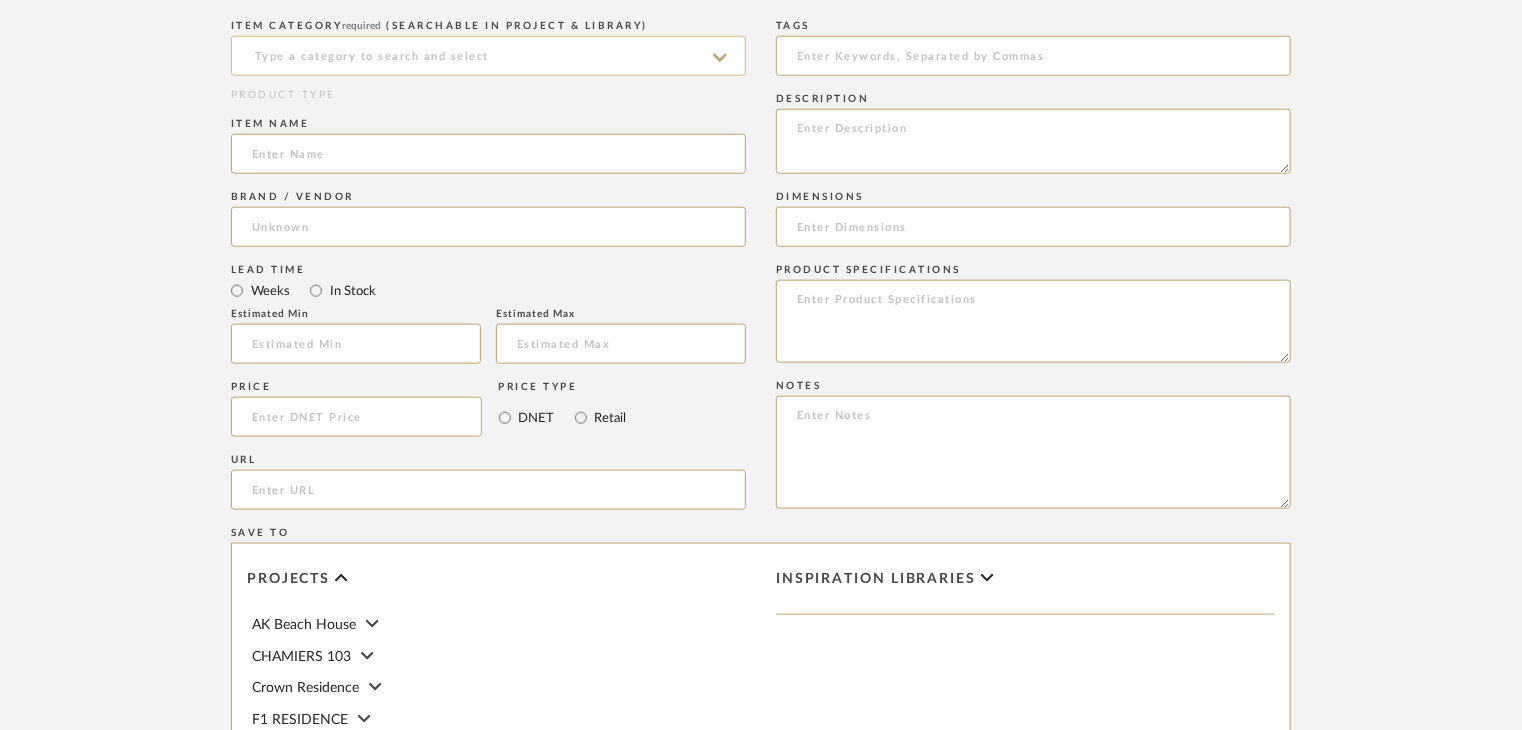 click 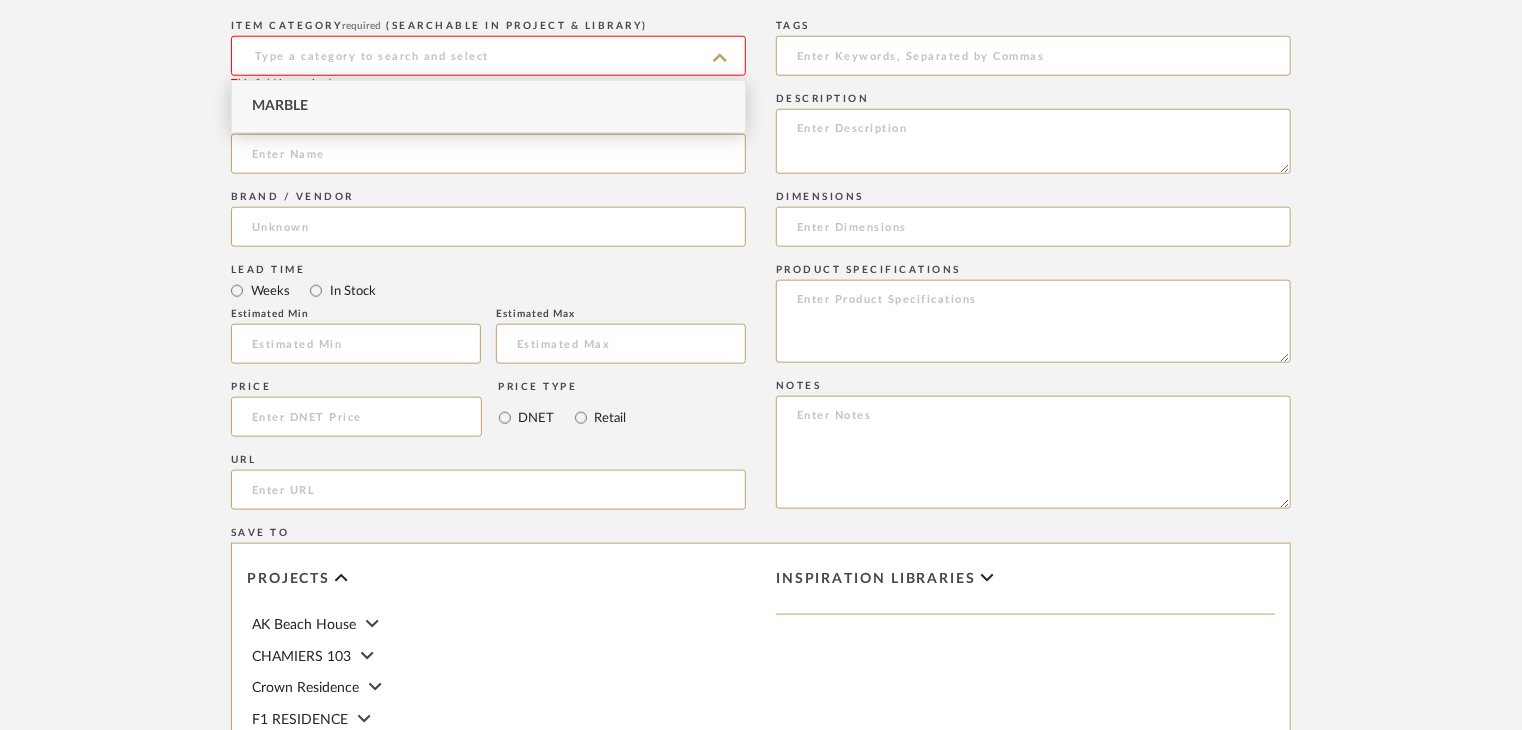 click on "Marble" at bounding box center (488, 106) 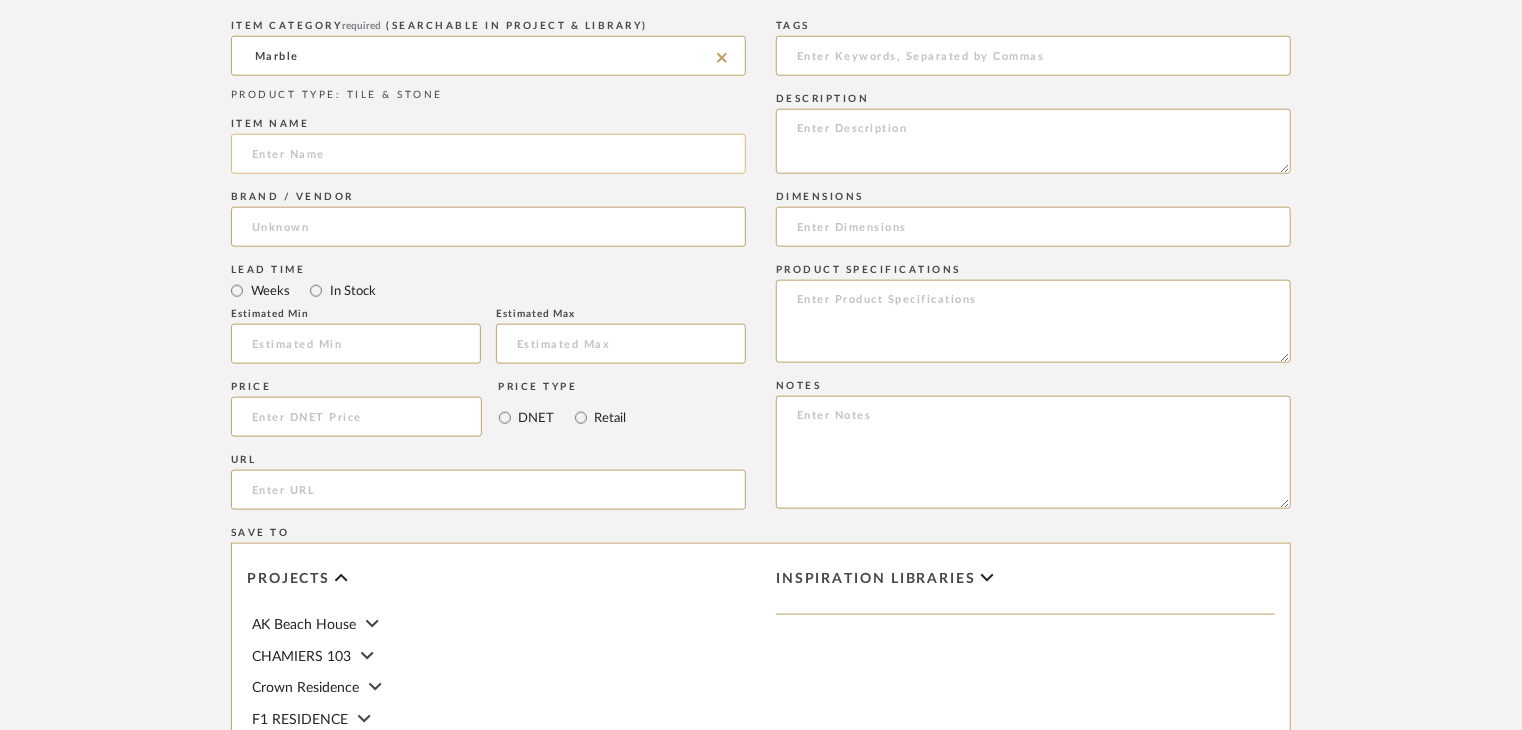 click 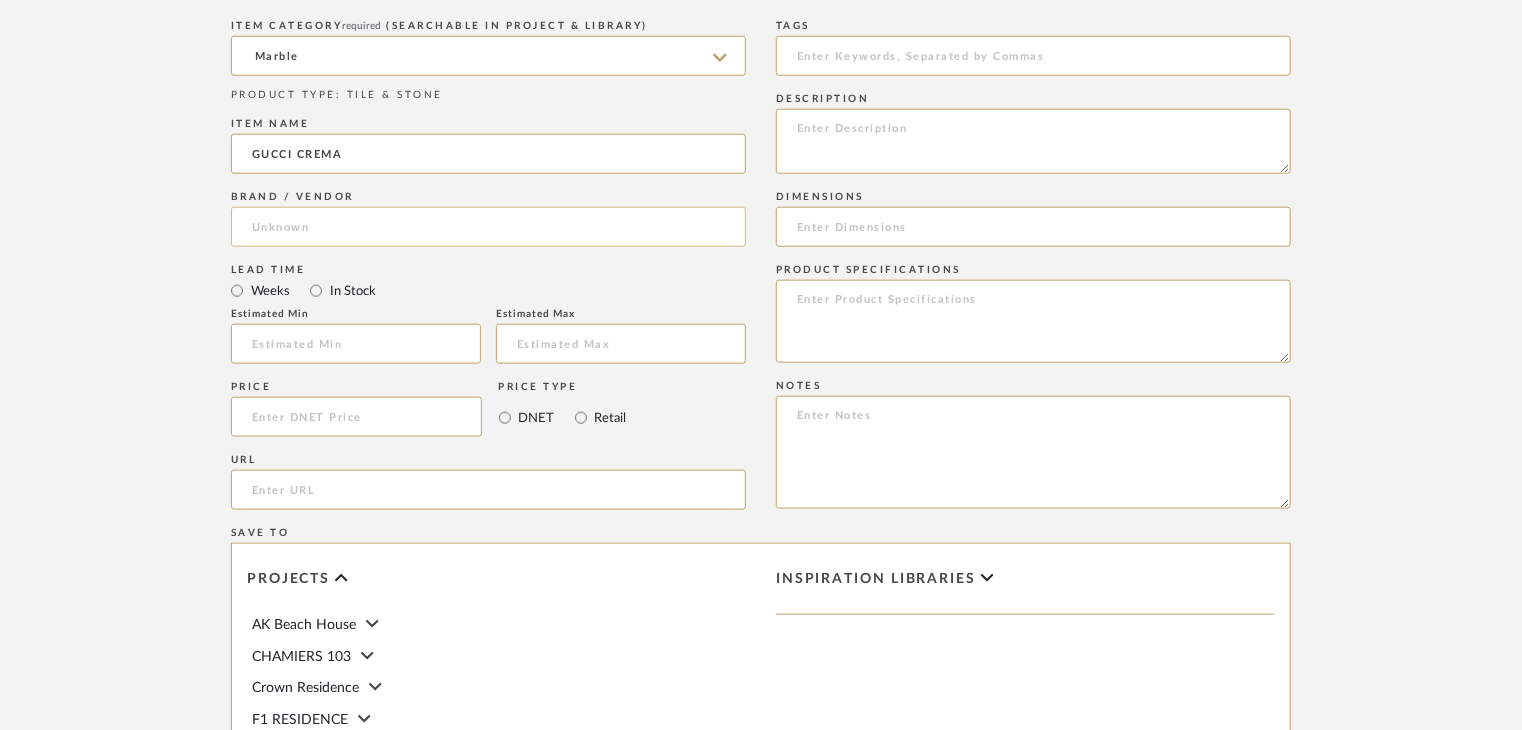type on "GUCCI CREMA" 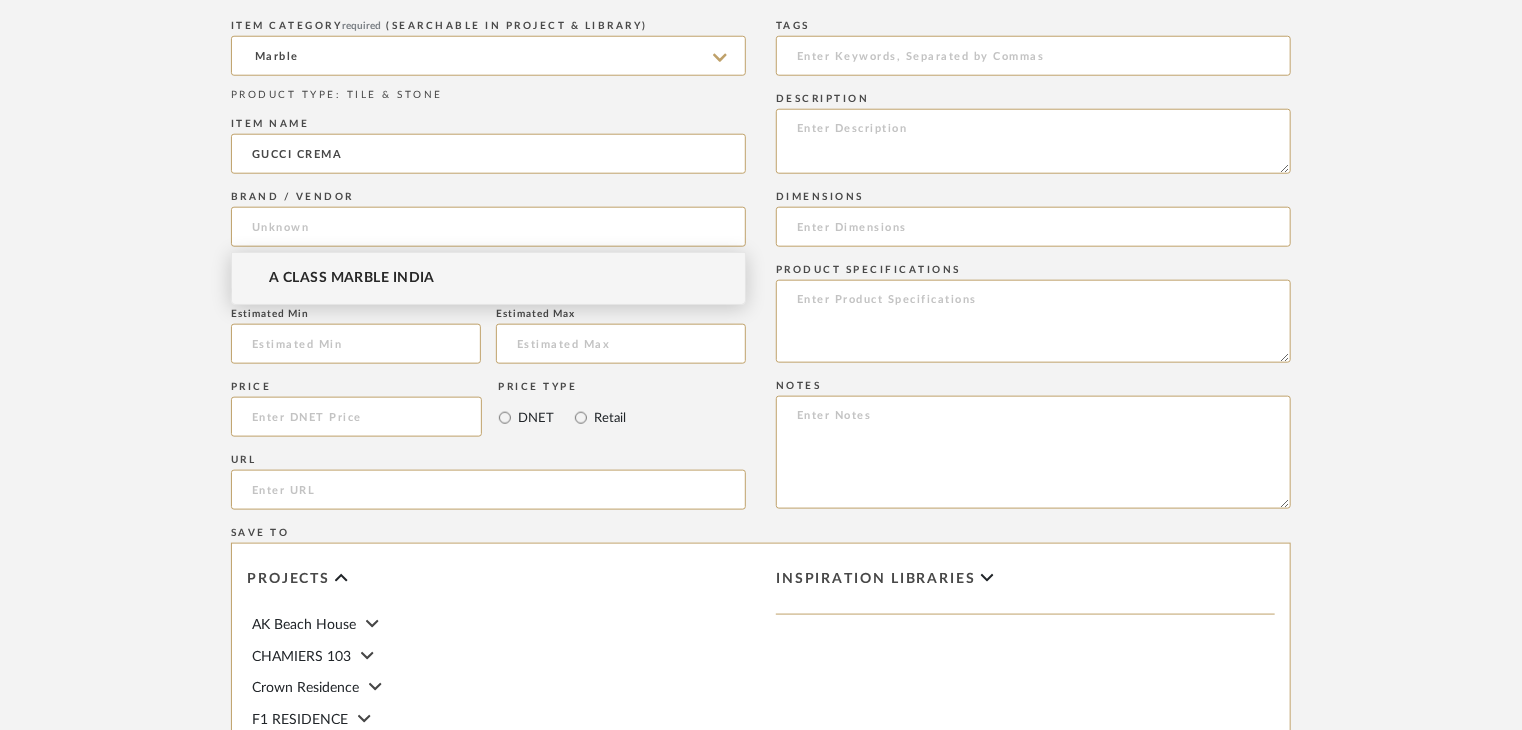 click on "A CLASS MARBLE INDIA" at bounding box center [352, 278] 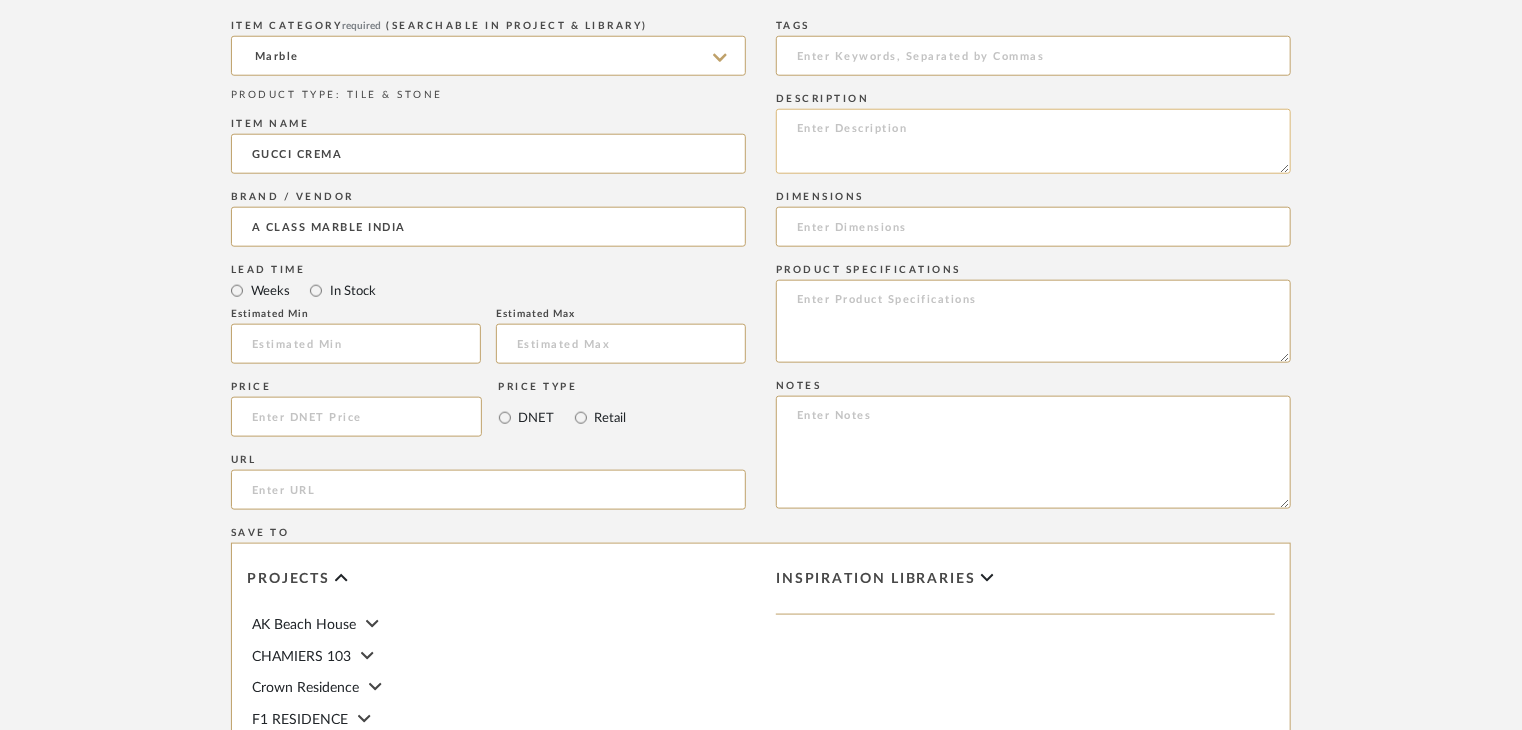 click 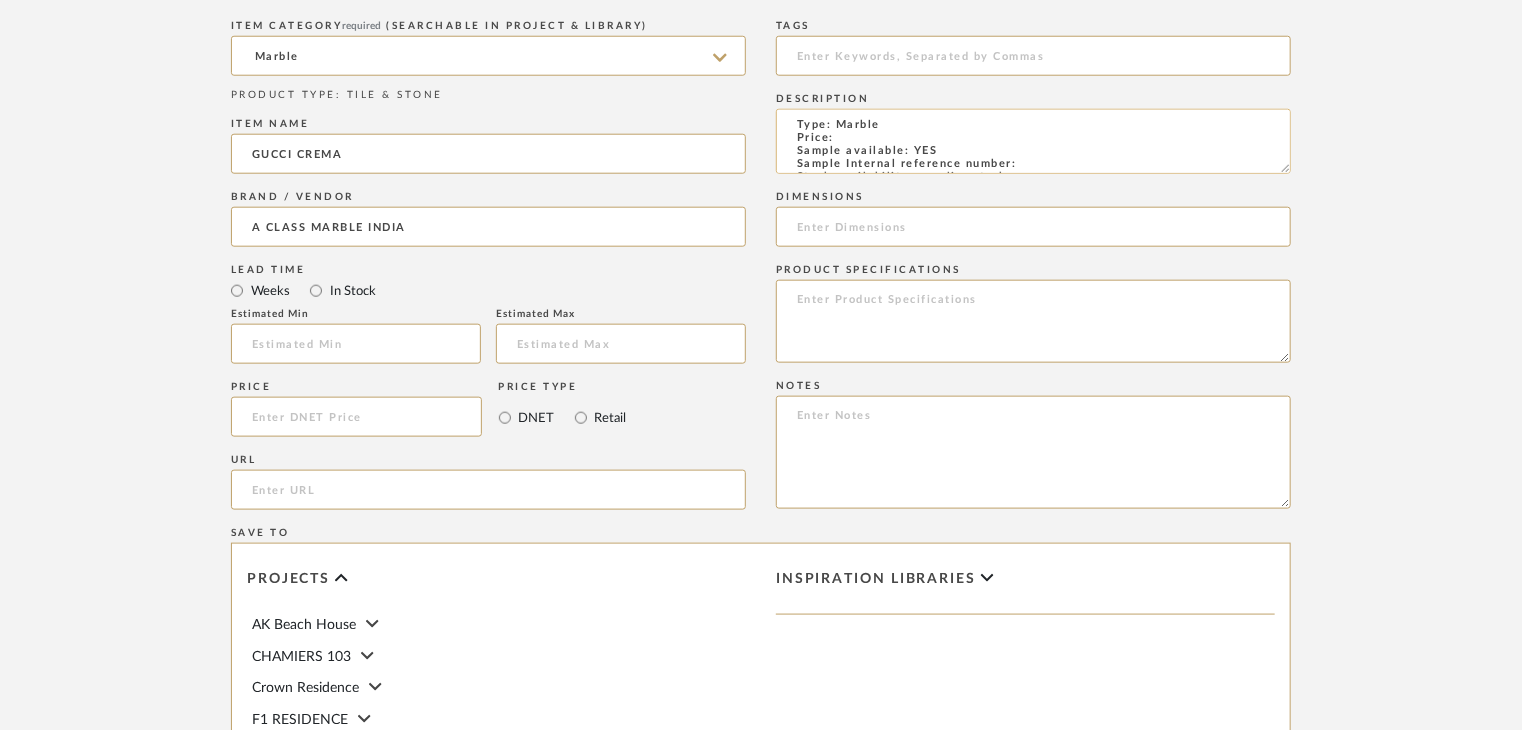 scroll, scrollTop: 0, scrollLeft: 0, axis: both 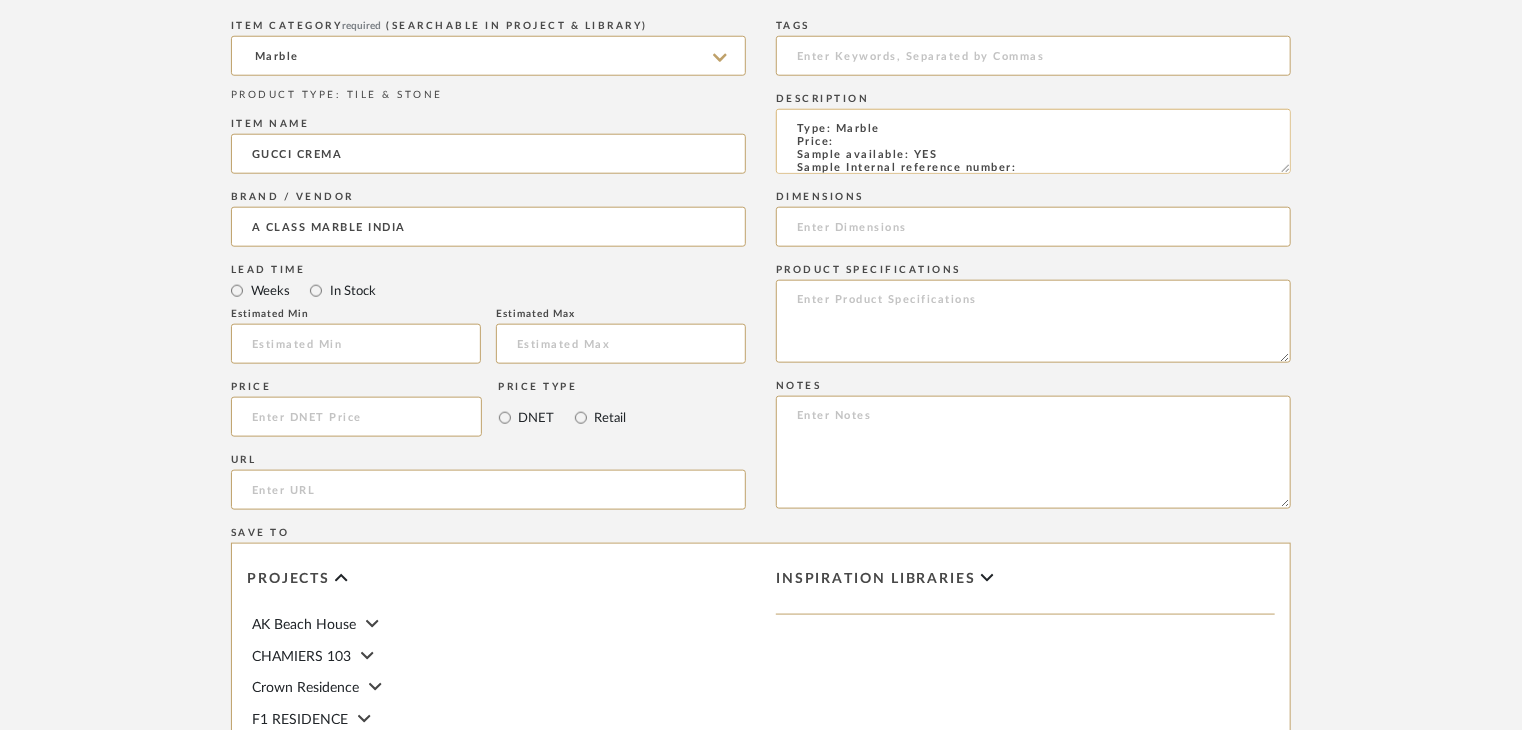 click on "Type: Marble
Price:
Sample available: YES
Sample Internal reference number:
Stock availability: supplier stock
Maximum slab size:
Thickness: (as mentioned)
Other available thickness: (as mentioned)
Finish:
Other finishes available: (as applicable)
Installation requirements: (as applicable)
Lead time: (as applicable)
3D available: No
Product description:
Any other details:" 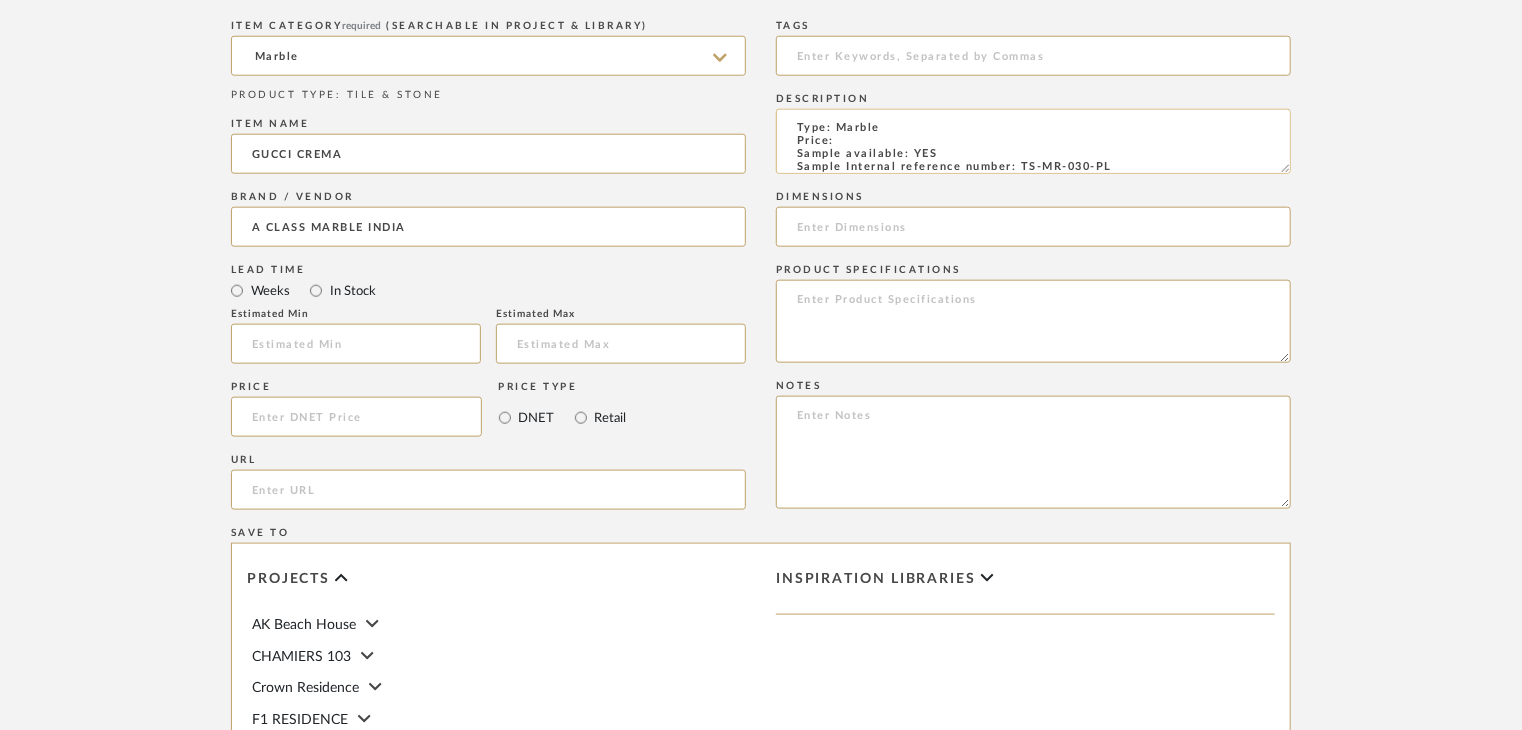 scroll, scrollTop: 15, scrollLeft: 0, axis: vertical 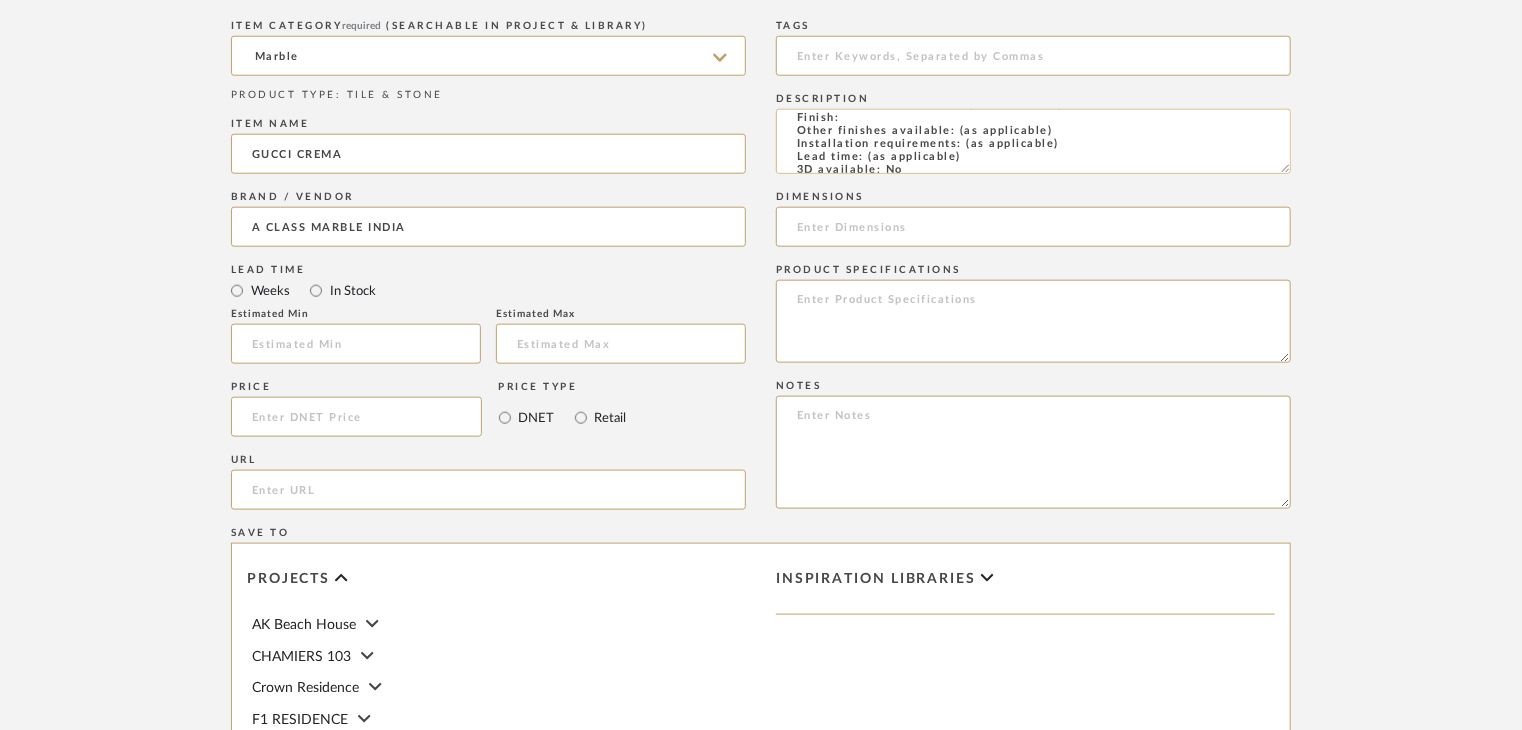 click on "Type: Marble
Price:
Sample available: YES
Sample Internal reference number: [REFERENCE]
Stock availability: supplier stock
Maximum slab size:
Thickness: (as mentioned)
Other available thickness: (as mentioned)
Finish:
Other finishes available: (as applicable)
Installation requirements: (as applicable)
Lead time: (as applicable)
3D available: No
Product description:
Any other details:" 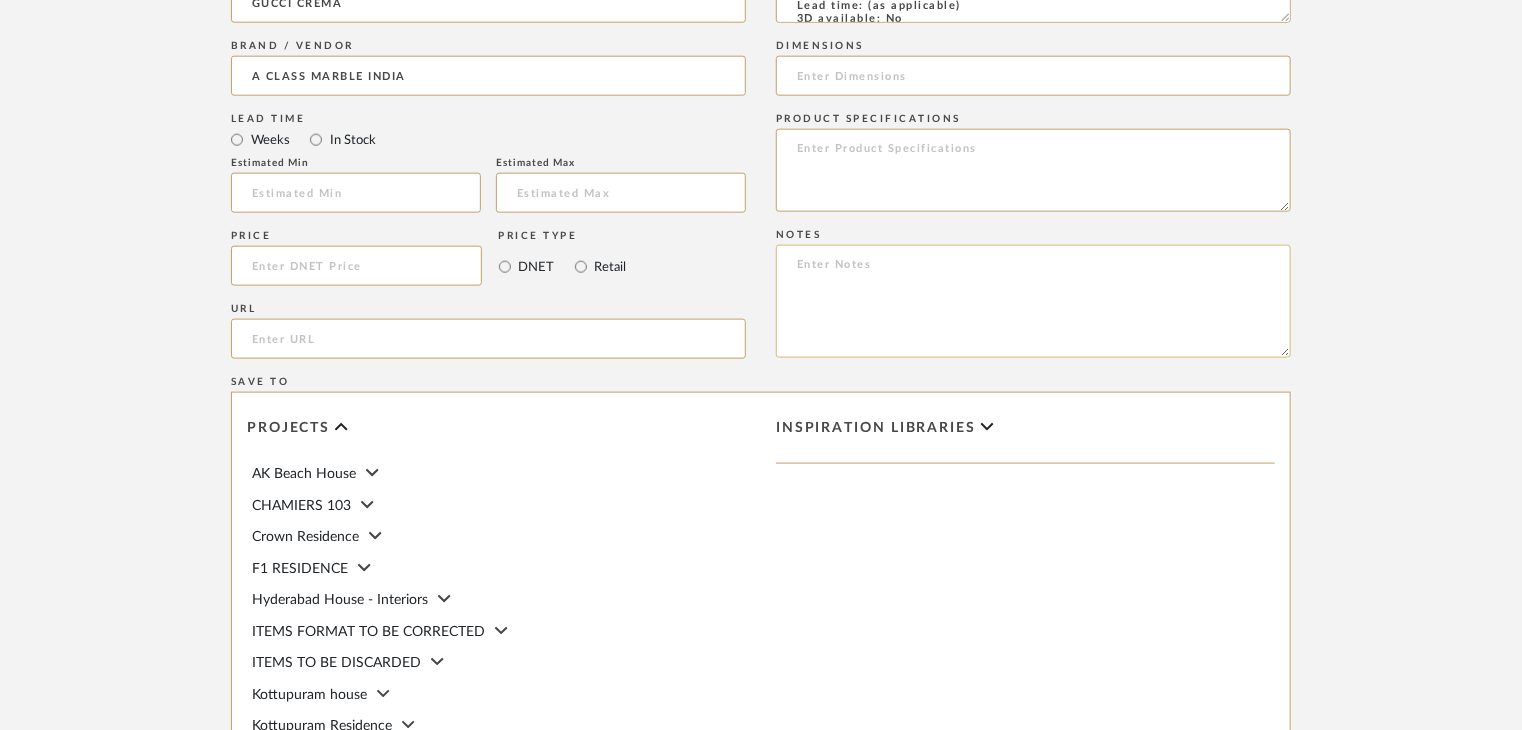 scroll, scrollTop: 1468, scrollLeft: 0, axis: vertical 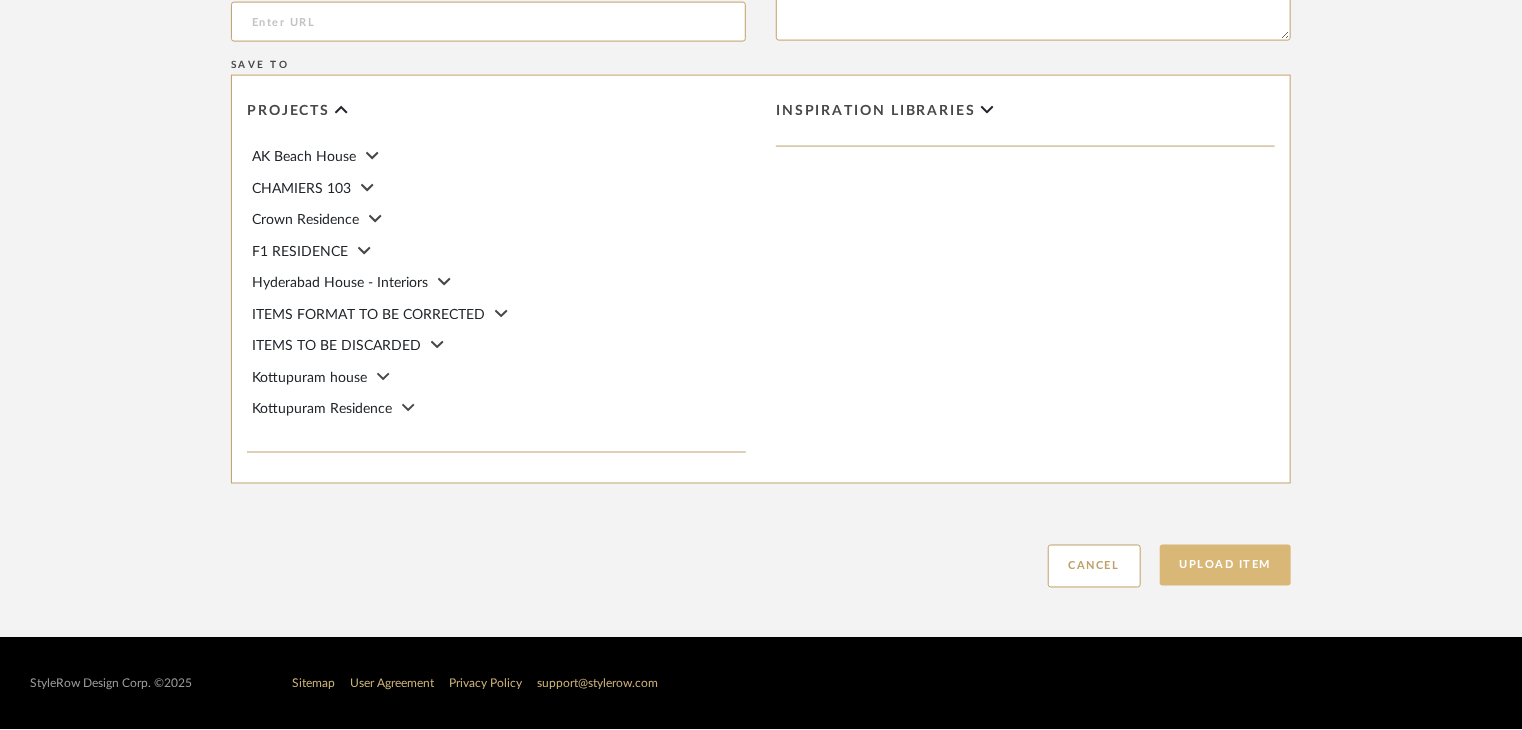 type on "Type: Marble
Price:
Sample available: YES
Sample Internal reference number: TS-MR-030-PL
Stock availability: supplier stock
Maximum slab size:
Thickness: (as mentioned)
Other available thickness: (as mentioned)
Finish: POLISHED
Other finishes available: (as applicable)
Installation requirements: (as applicable)
Lead time: (as applicable)
3D available: No
Product description:
Any other details:" 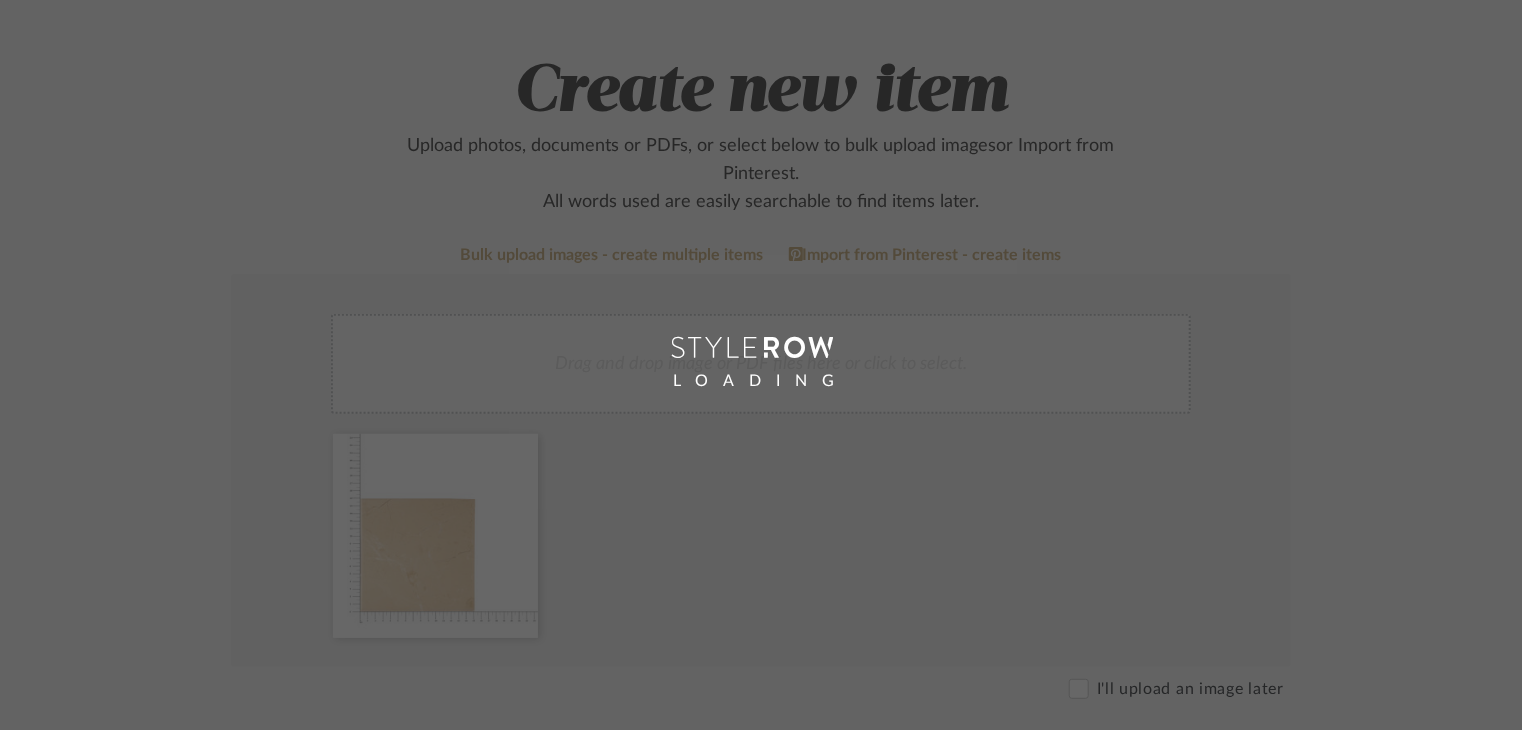 scroll, scrollTop: 0, scrollLeft: 0, axis: both 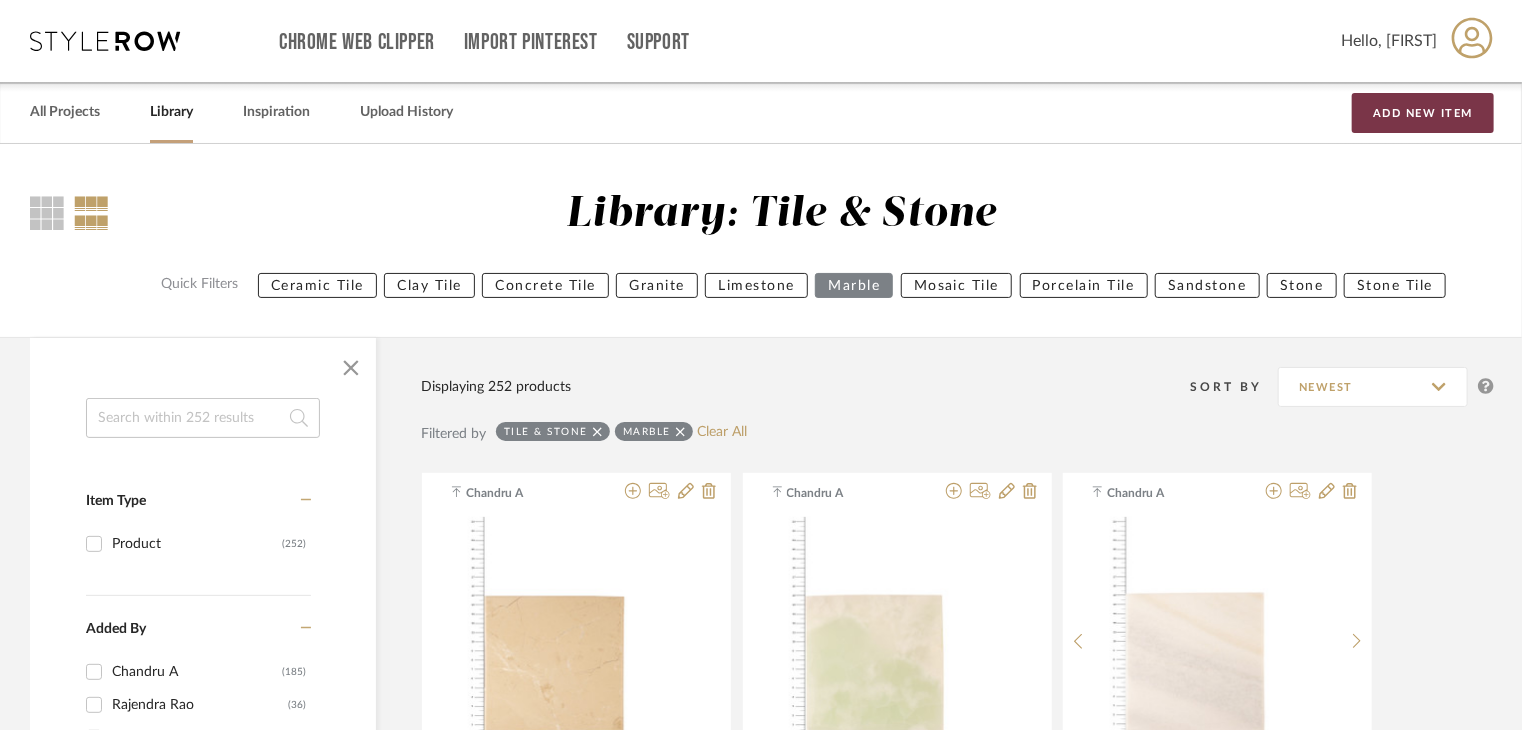 click on "Add New Item" at bounding box center (1423, 113) 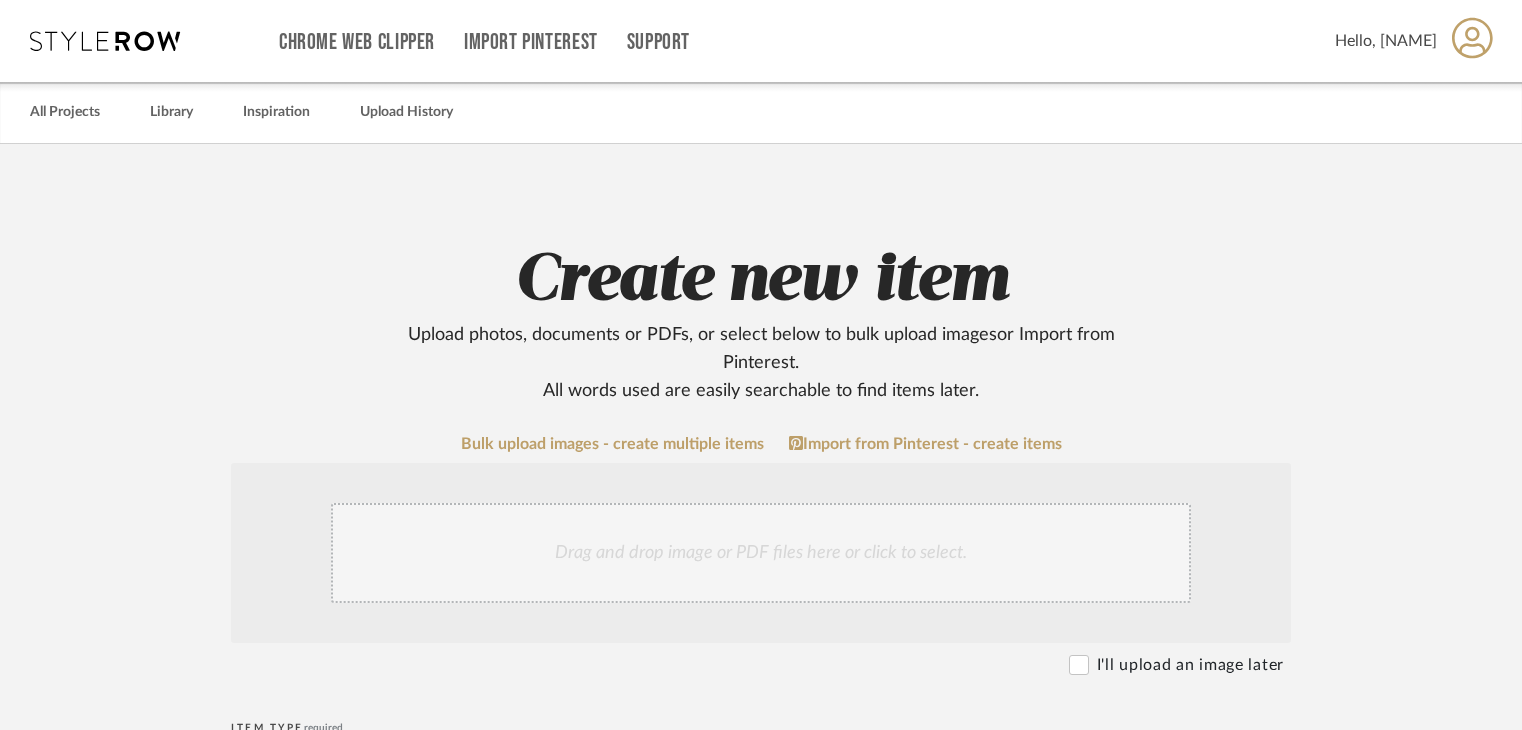 scroll, scrollTop: 0, scrollLeft: 0, axis: both 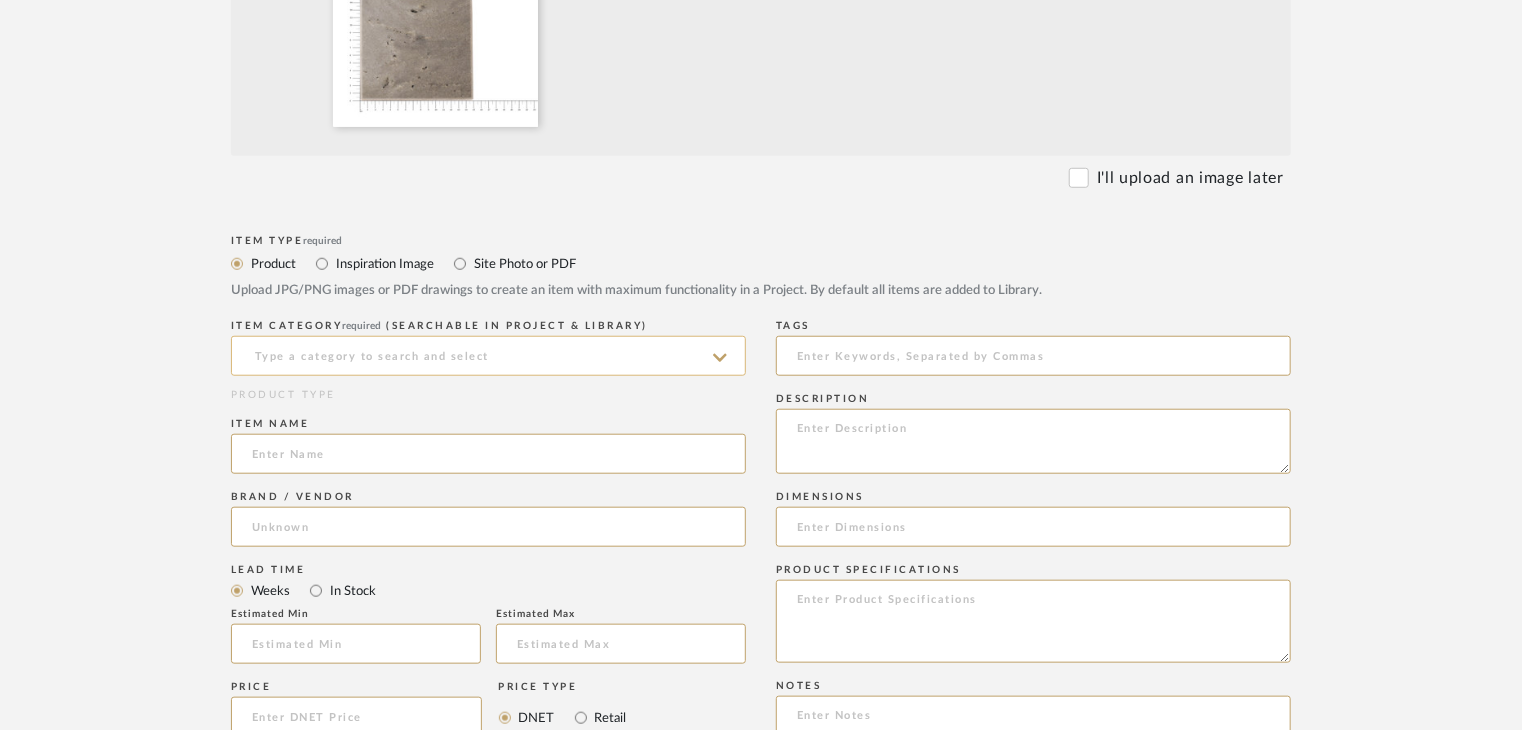click 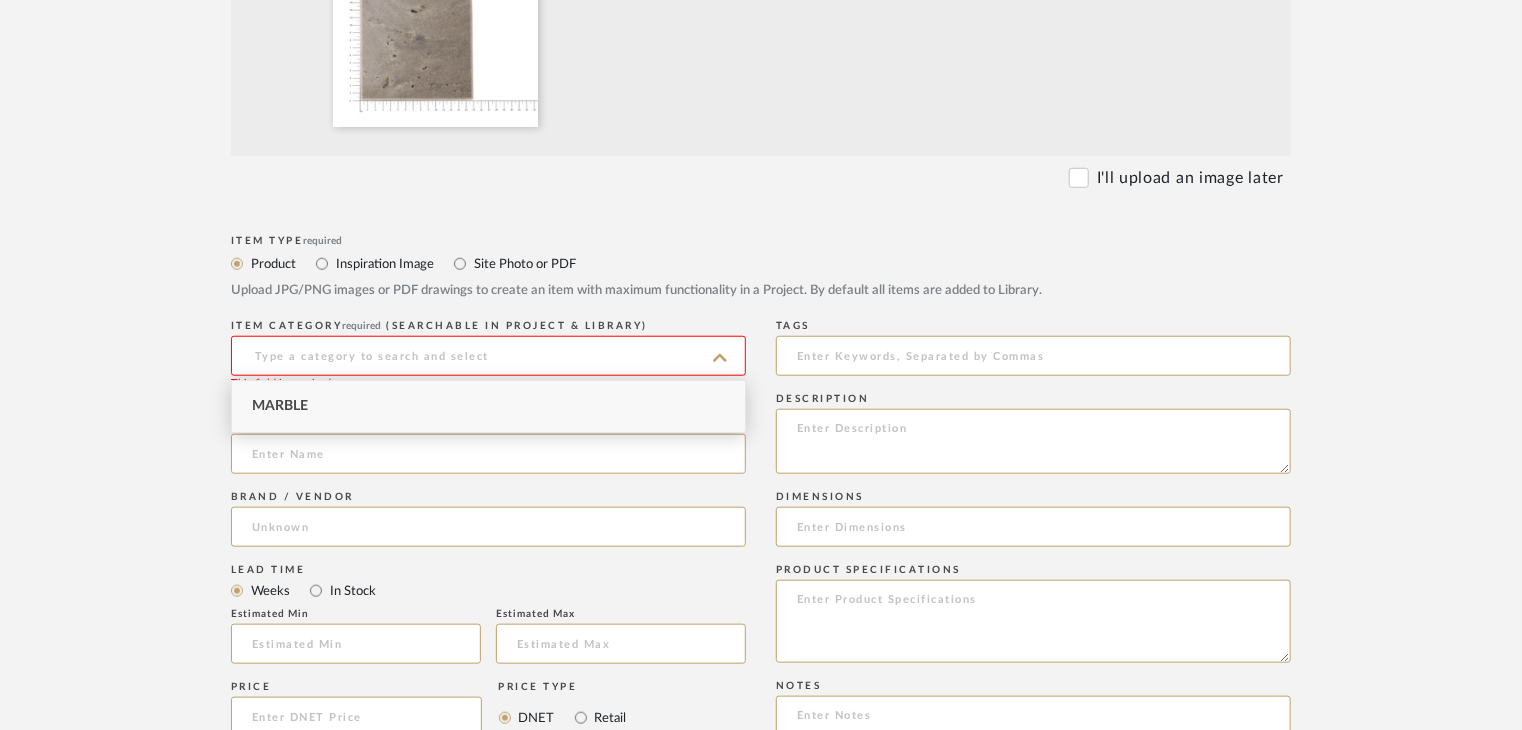 click on "Marble" at bounding box center [488, 406] 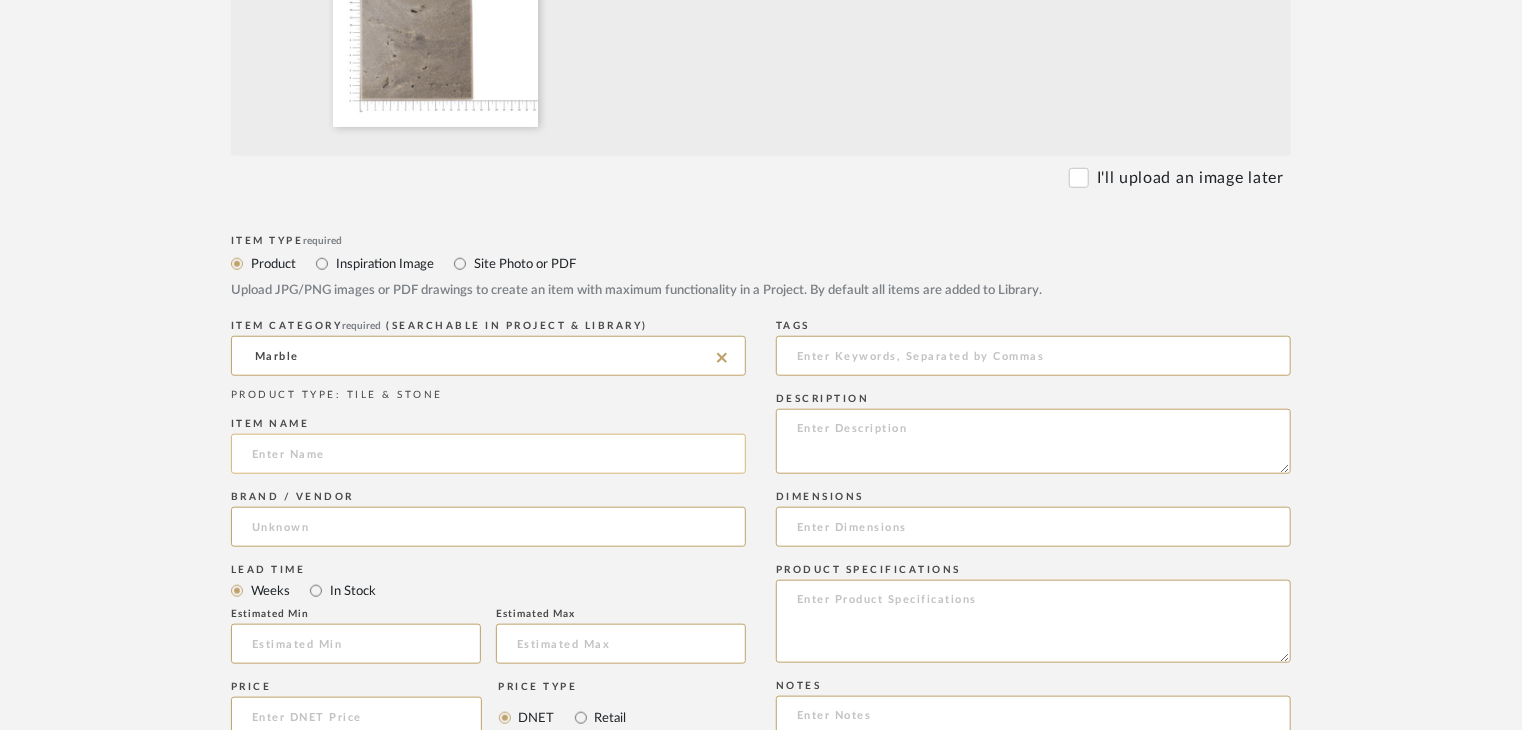 click 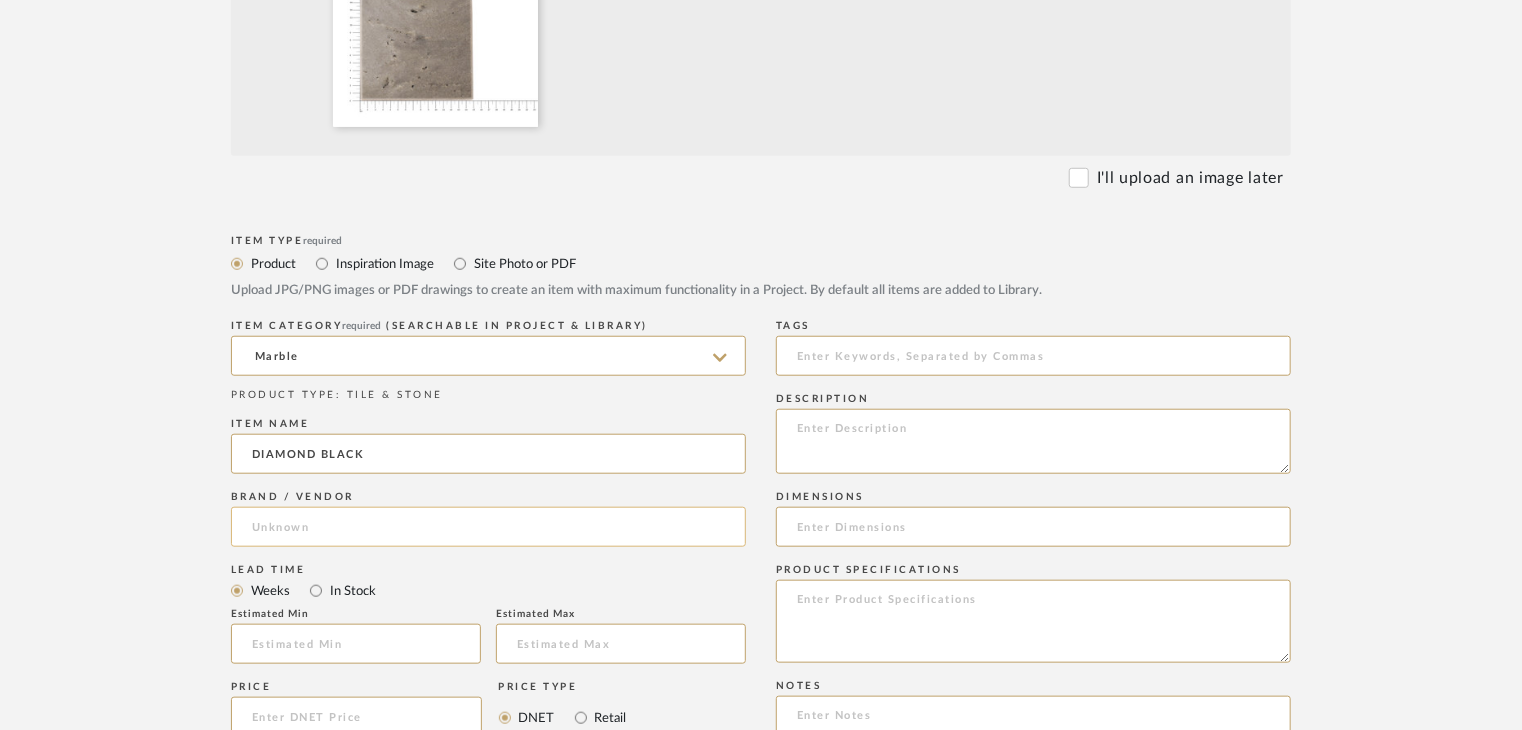 type on "DIAMOND BLACK" 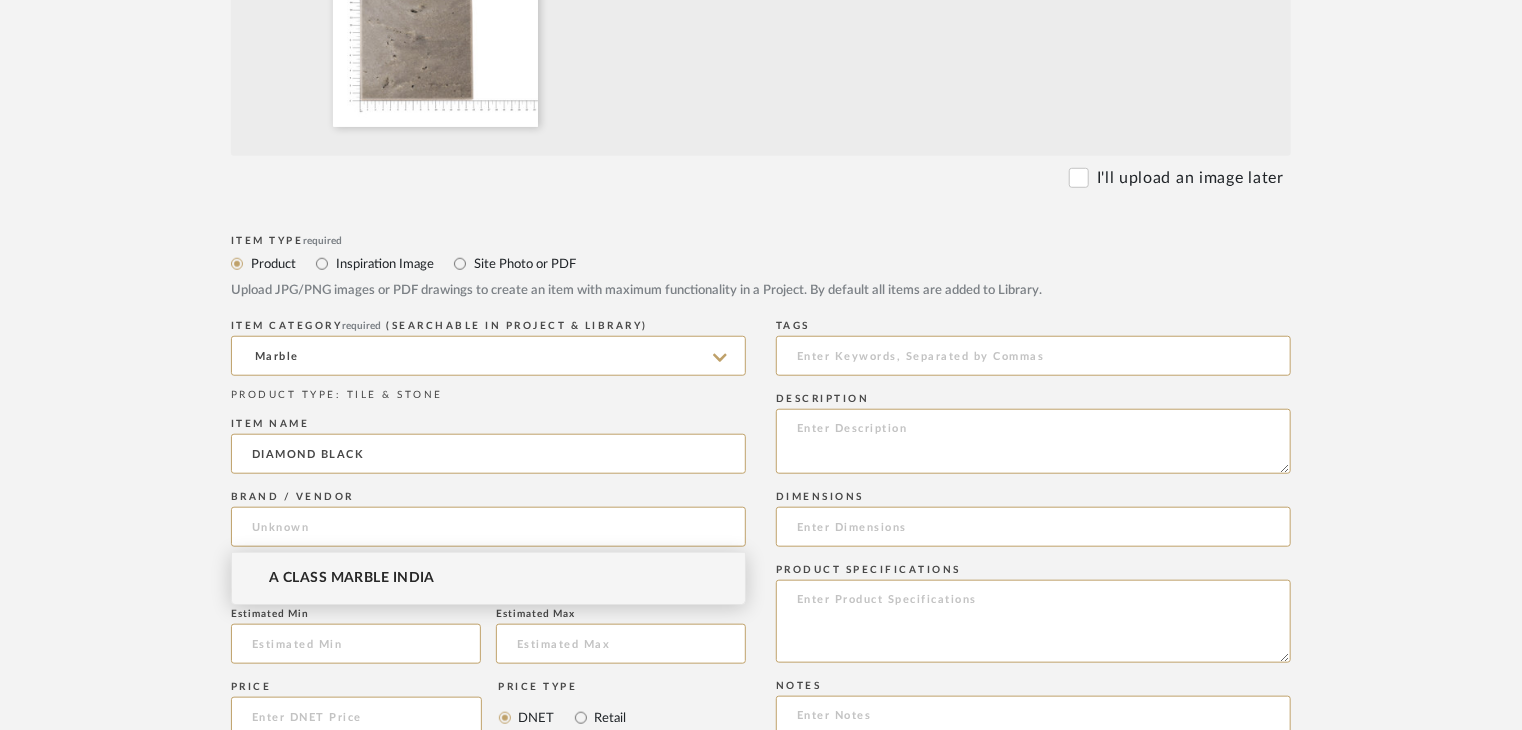 click on "A CLASS MARBLE INDIA" at bounding box center [488, 578] 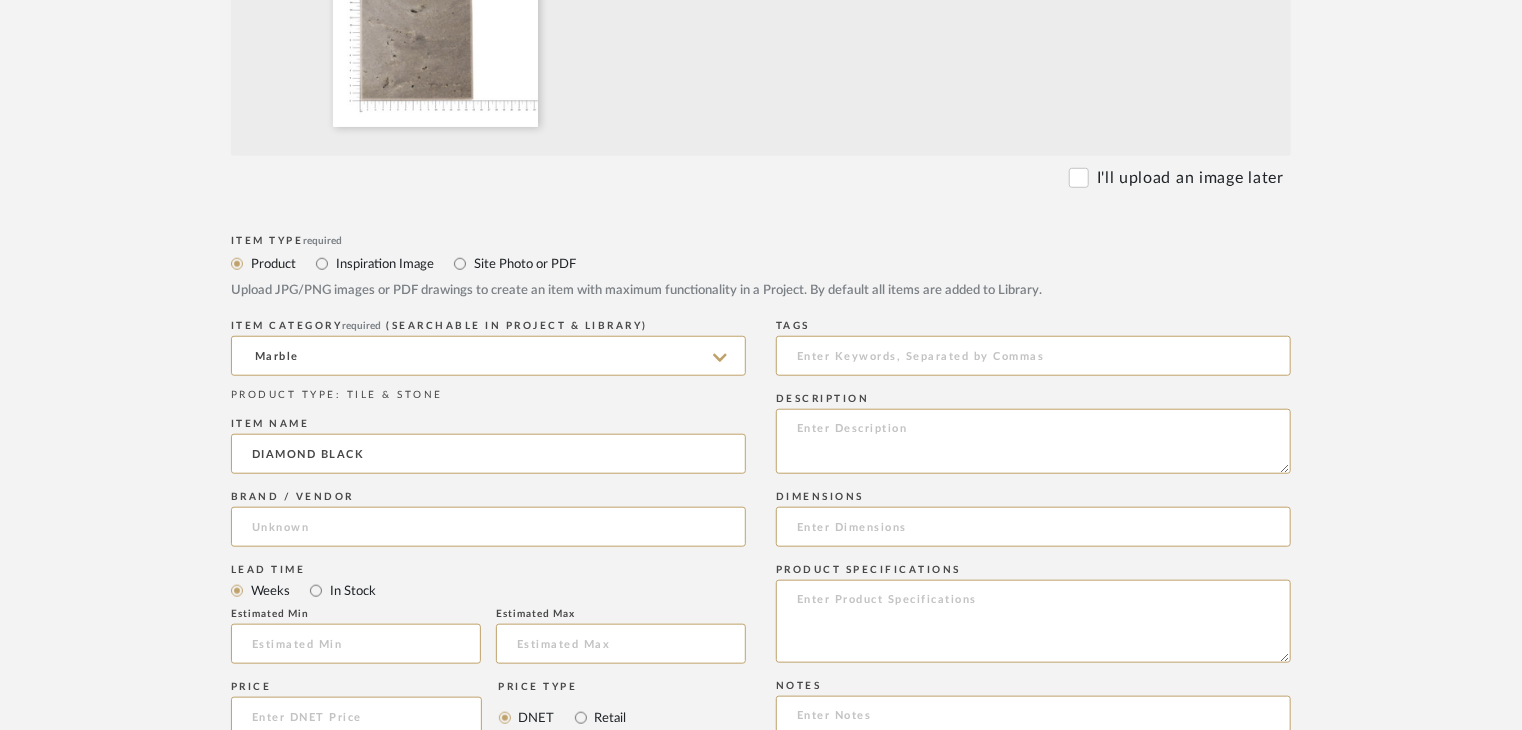 type on "A CLASS MARBLE INDIA" 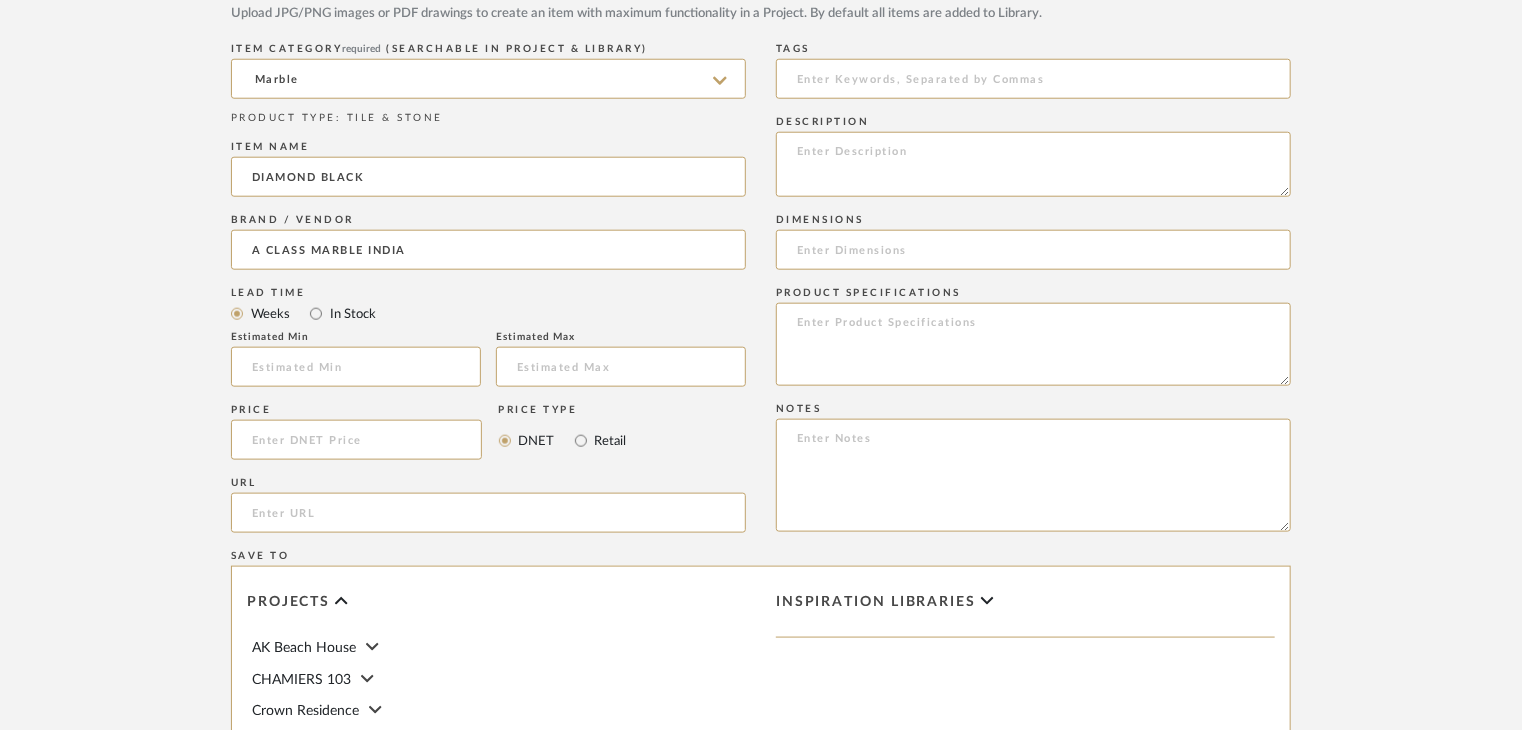 scroll, scrollTop: 1000, scrollLeft: 0, axis: vertical 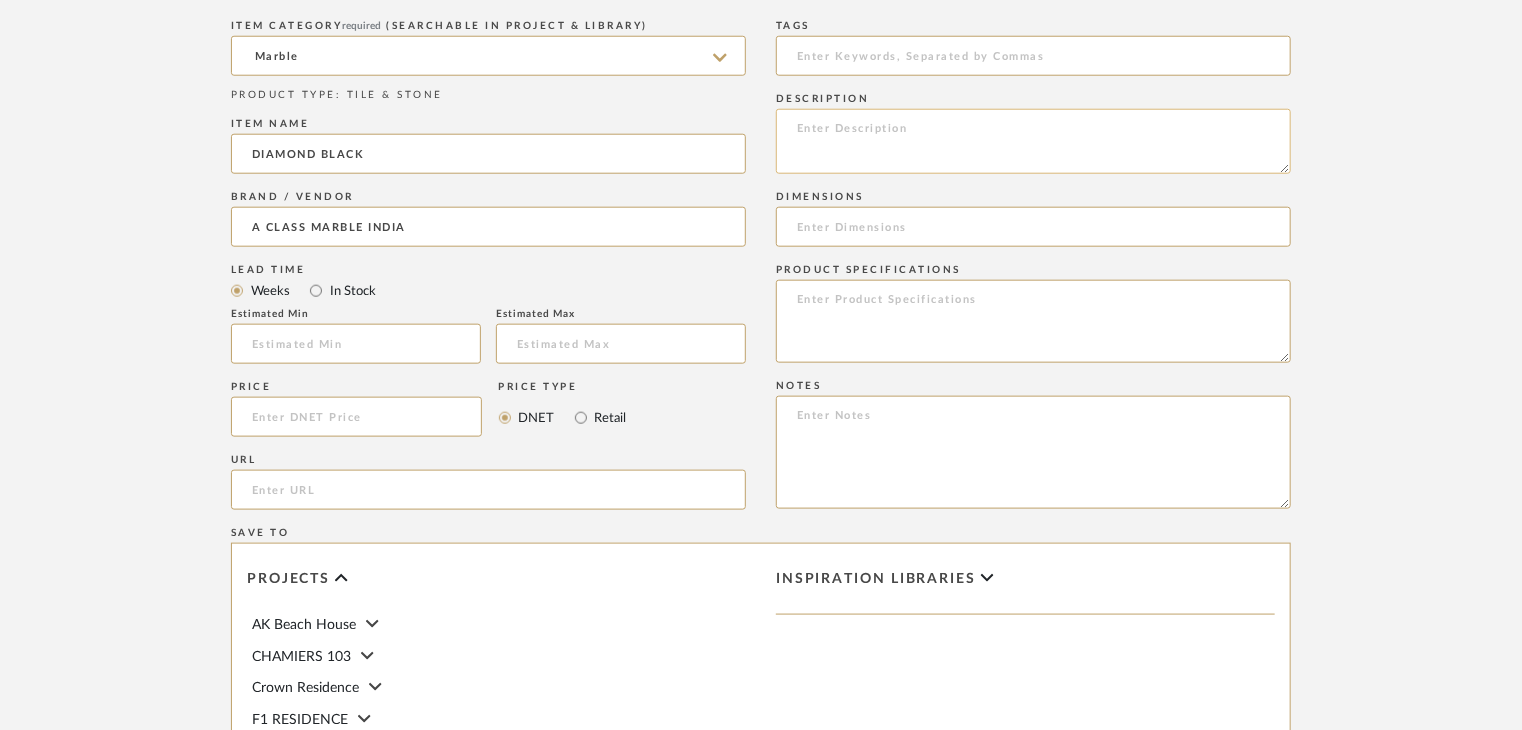 click 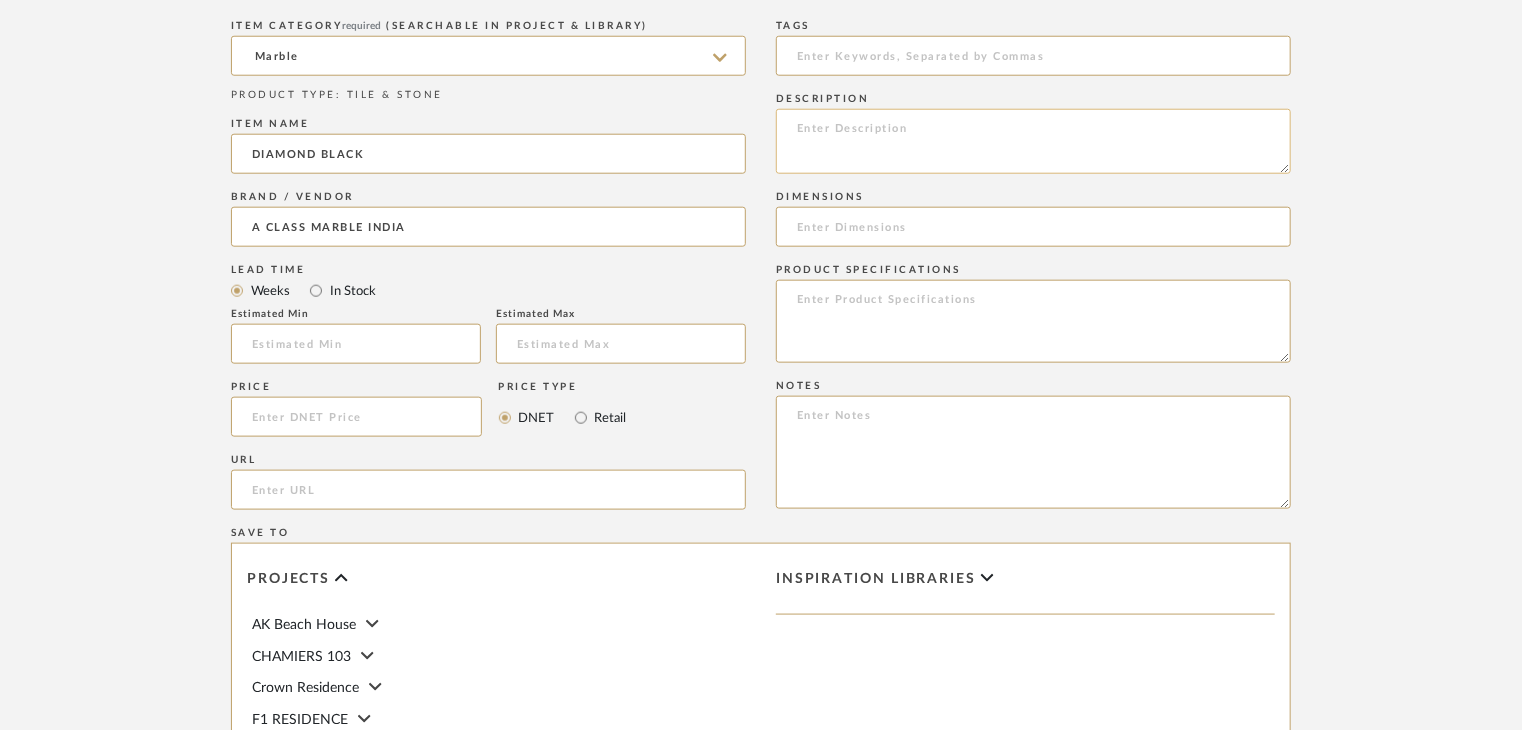 paste on "Type: Marble
Price:
Sample available: YES
Sample Internal reference number:
Stock availability: supplier stock
Maximum slab size:
Thickness: (as mentioned)
Other available thickness: (as mentioned)
Finish:
Other finishes available: (as applicable)
Installation requirements: (as applicable)
Lead time: (as applicable)
3D available: No
Product description:
Any other details:" 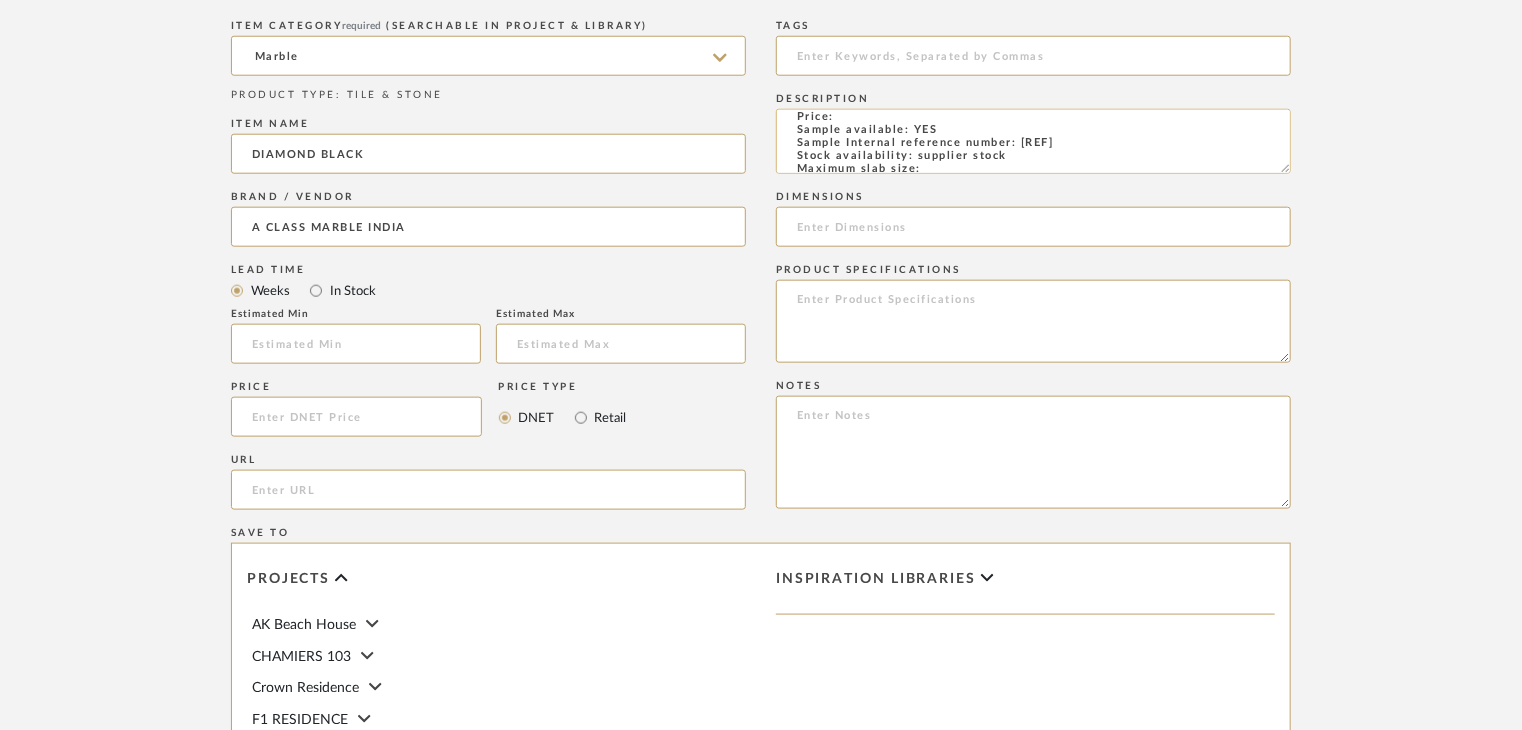 scroll, scrollTop: 0, scrollLeft: 0, axis: both 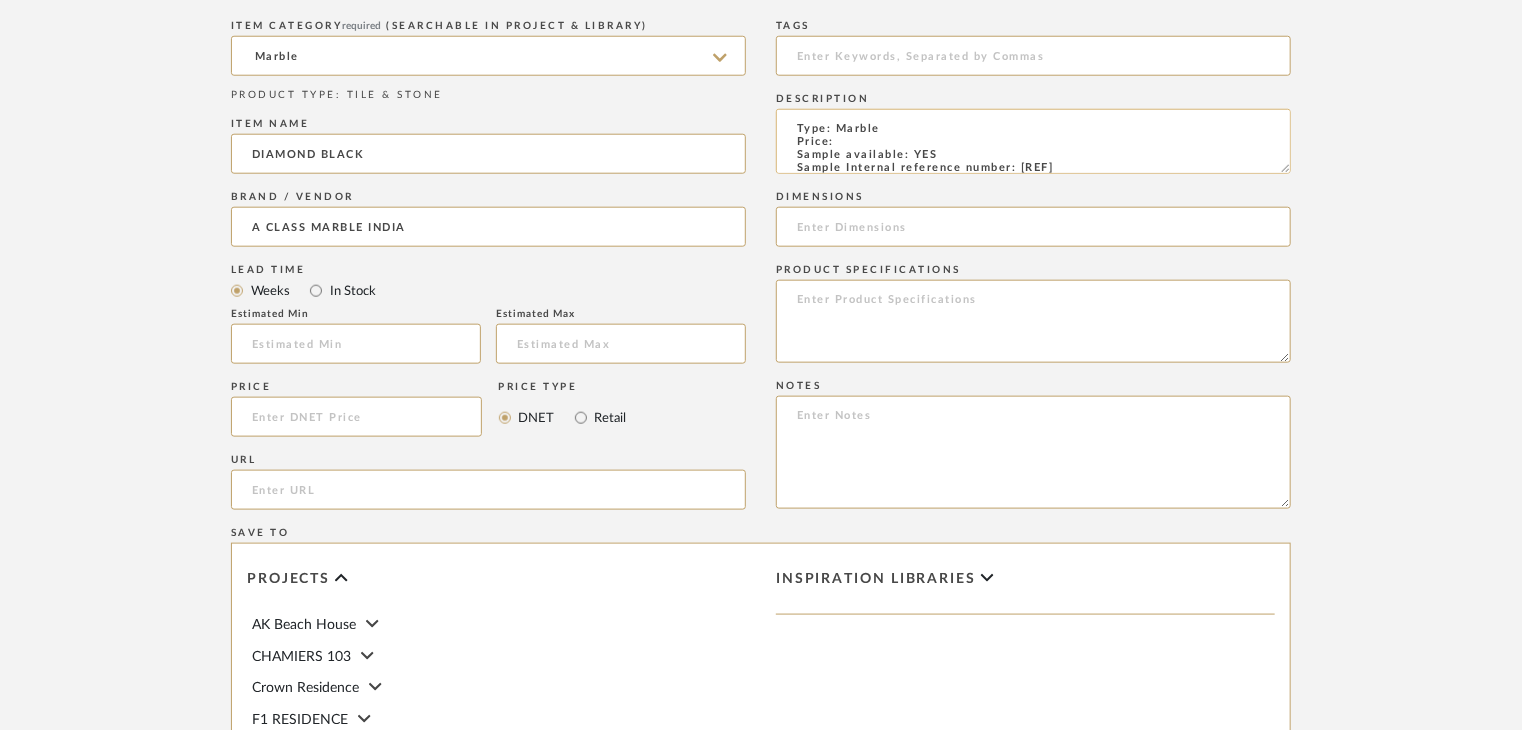 click on "Type: Marble
Price:
Sample available: YES
Sample Internal reference number:
Stock availability: supplier stock
Maximum slab size:
Thickness: (as mentioned)
Other available thickness: (as mentioned)
Finish:
Other finishes available: (as applicable)
Installation requirements: (as applicable)
Lead time: (as applicable)
3D available: No
Product description:
Any other details:" 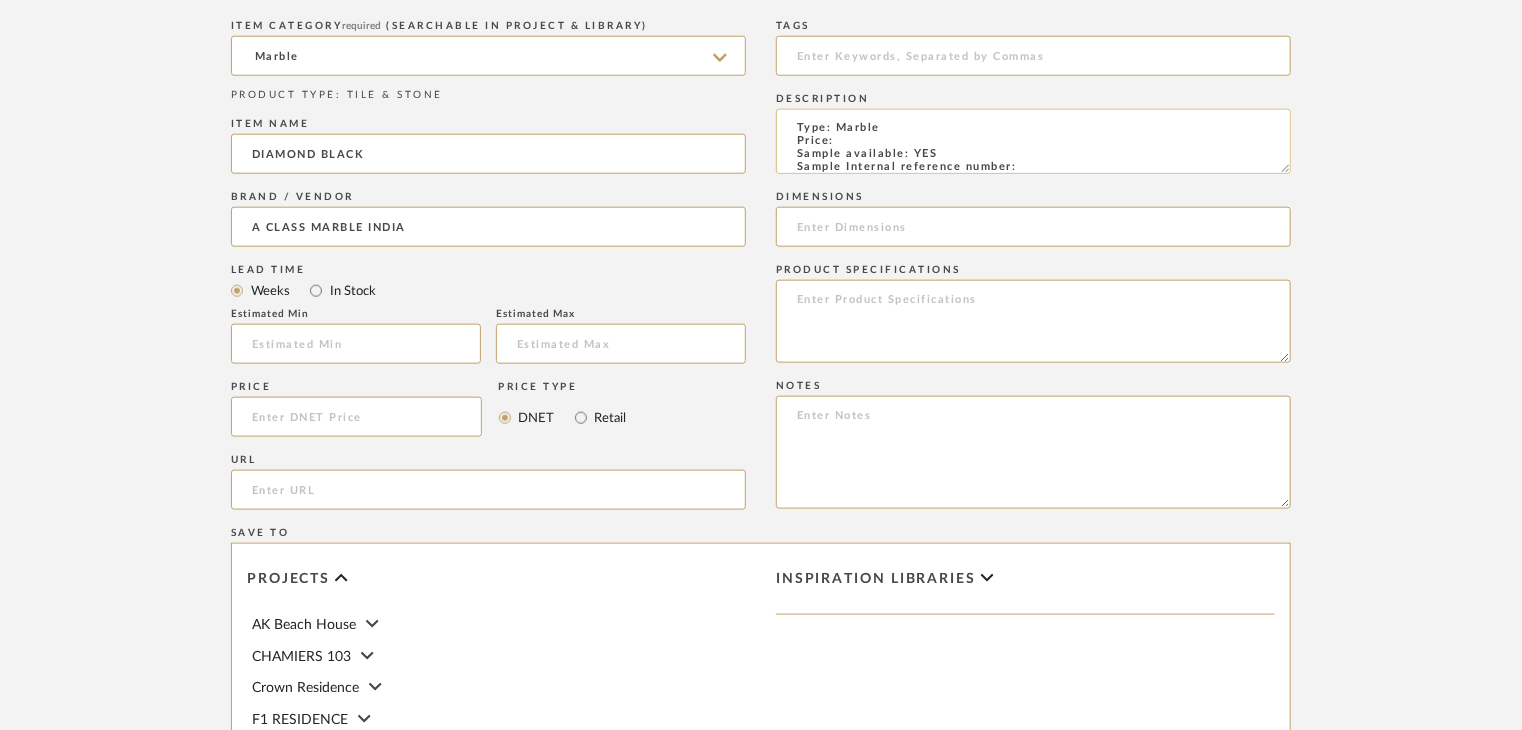 paste on "TS-MR-168-PL" 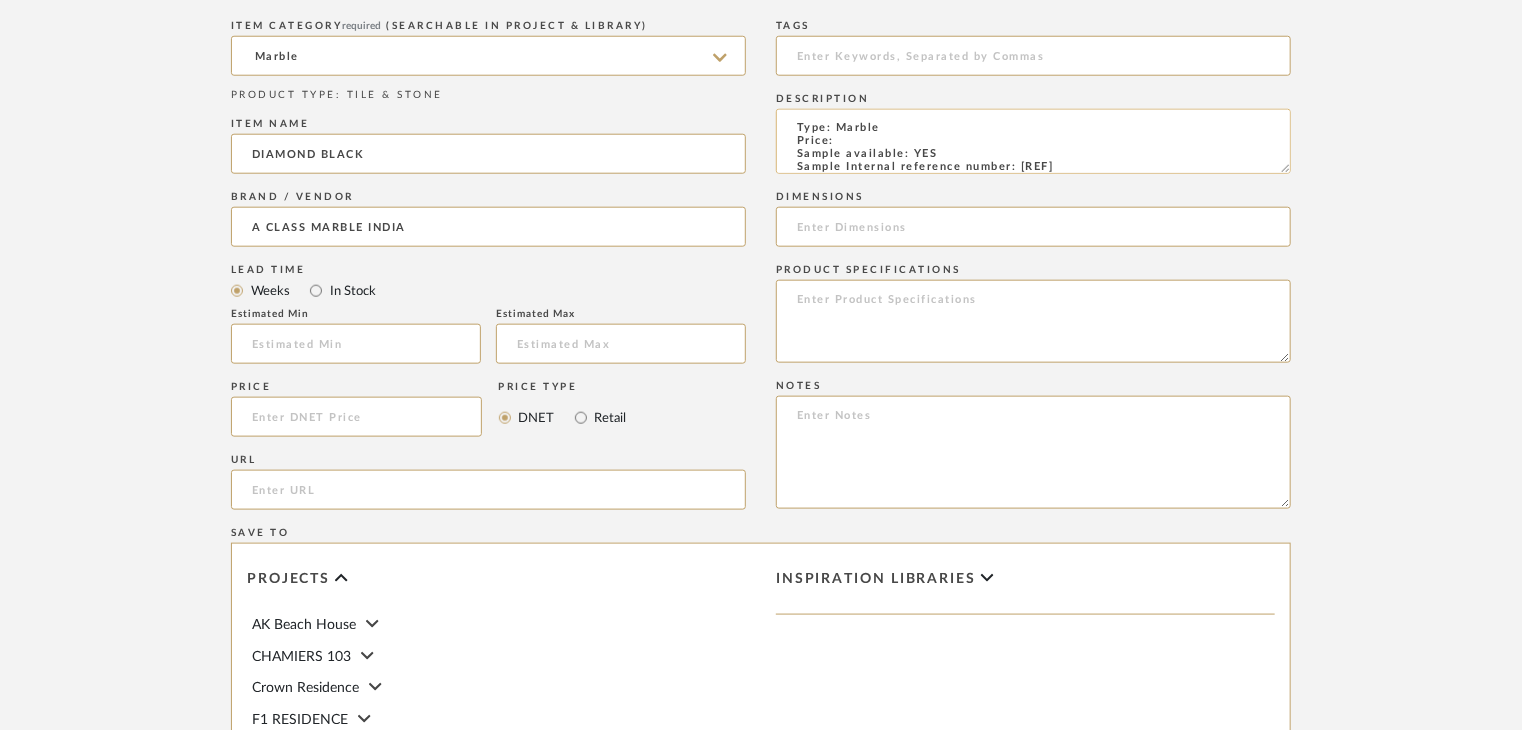 scroll, scrollTop: 15, scrollLeft: 0, axis: vertical 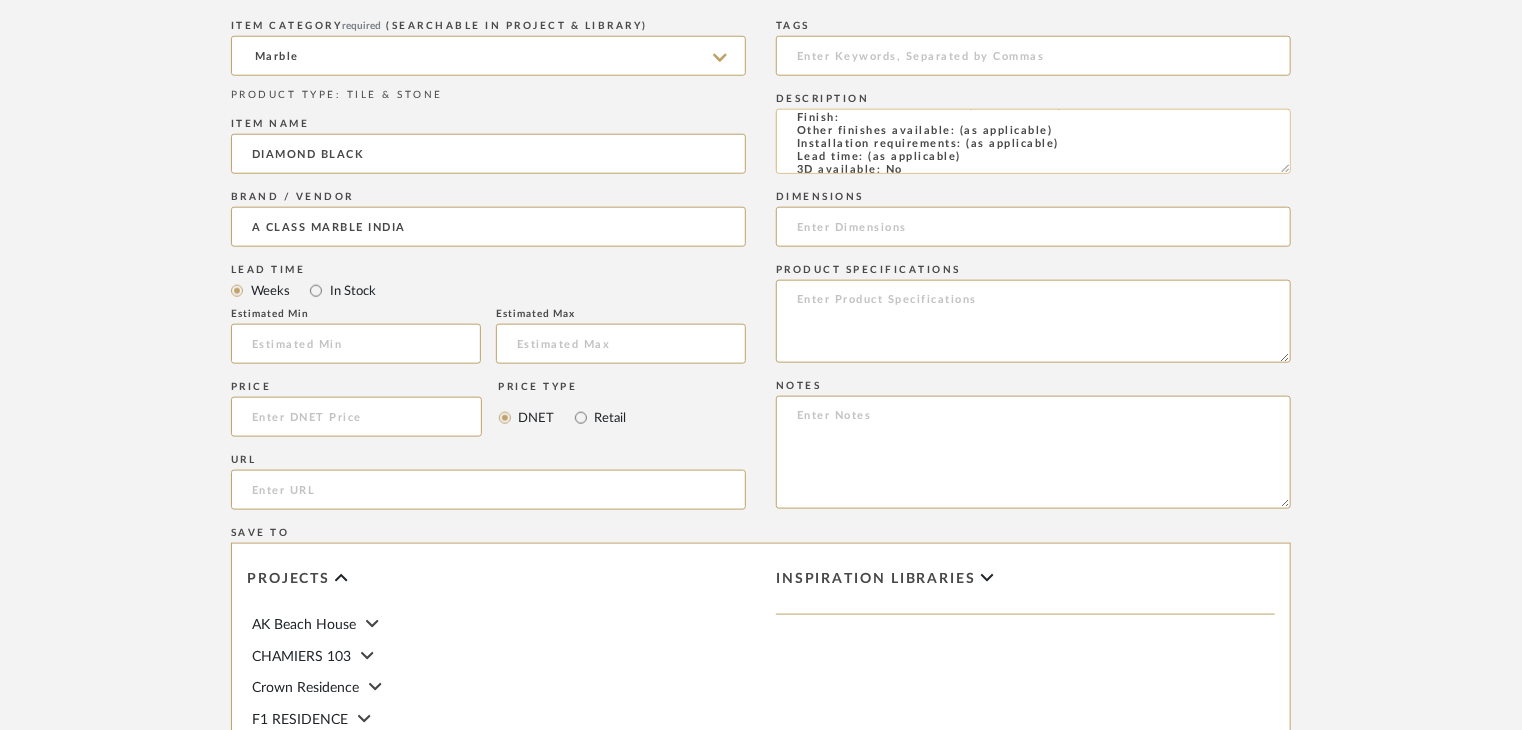click on "Type: Marble
Price:
Sample available: YES
Sample Internal reference number: TS-MR-168-PL
Stock availability: supplier stock
Maximum slab size:
Thickness: (as mentioned)
Other available thickness: (as mentioned)
Finish:
Other finishes available: (as applicable)
Installation requirements: (as applicable)
Lead time: (as applicable)
3D available: No
Product description:
Any other details:" 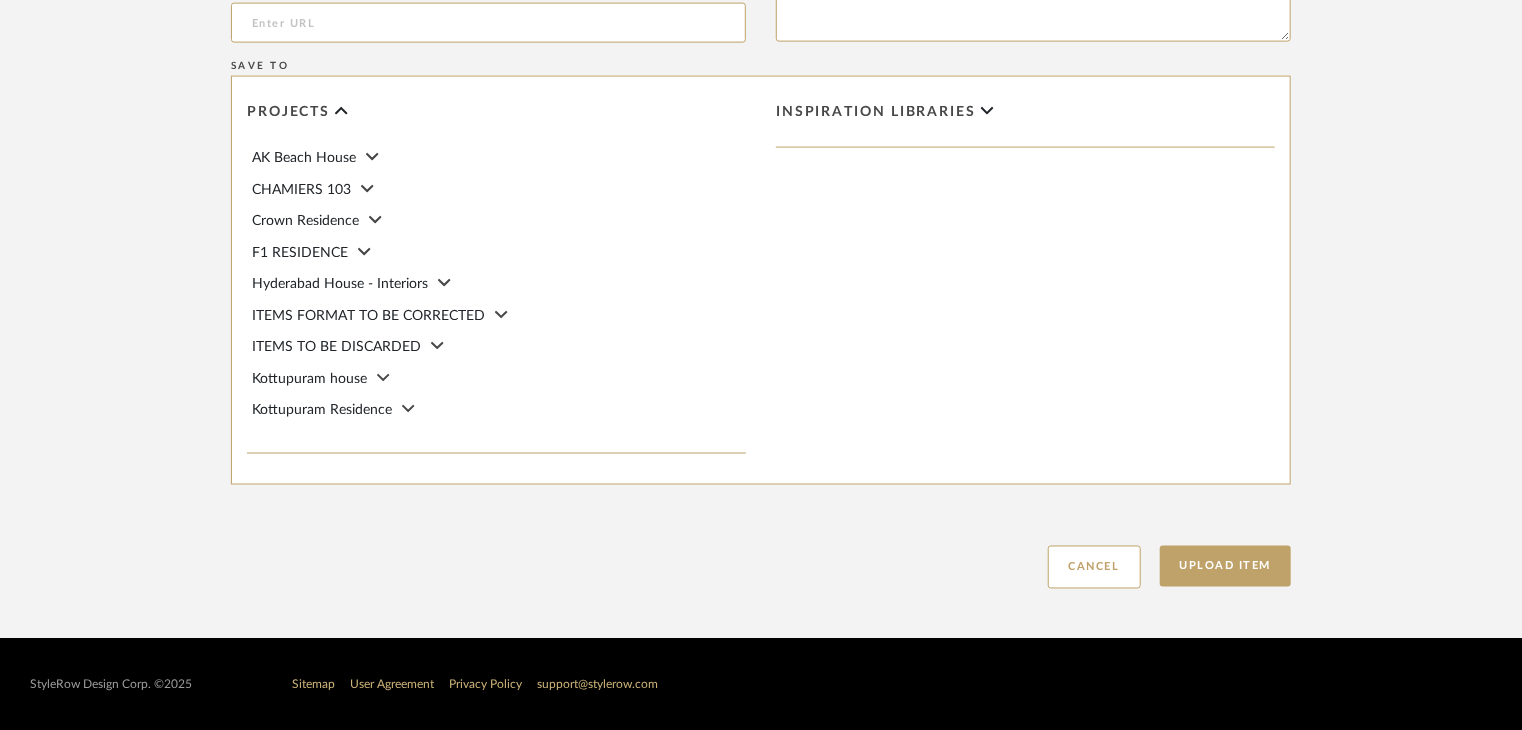 scroll, scrollTop: 1468, scrollLeft: 0, axis: vertical 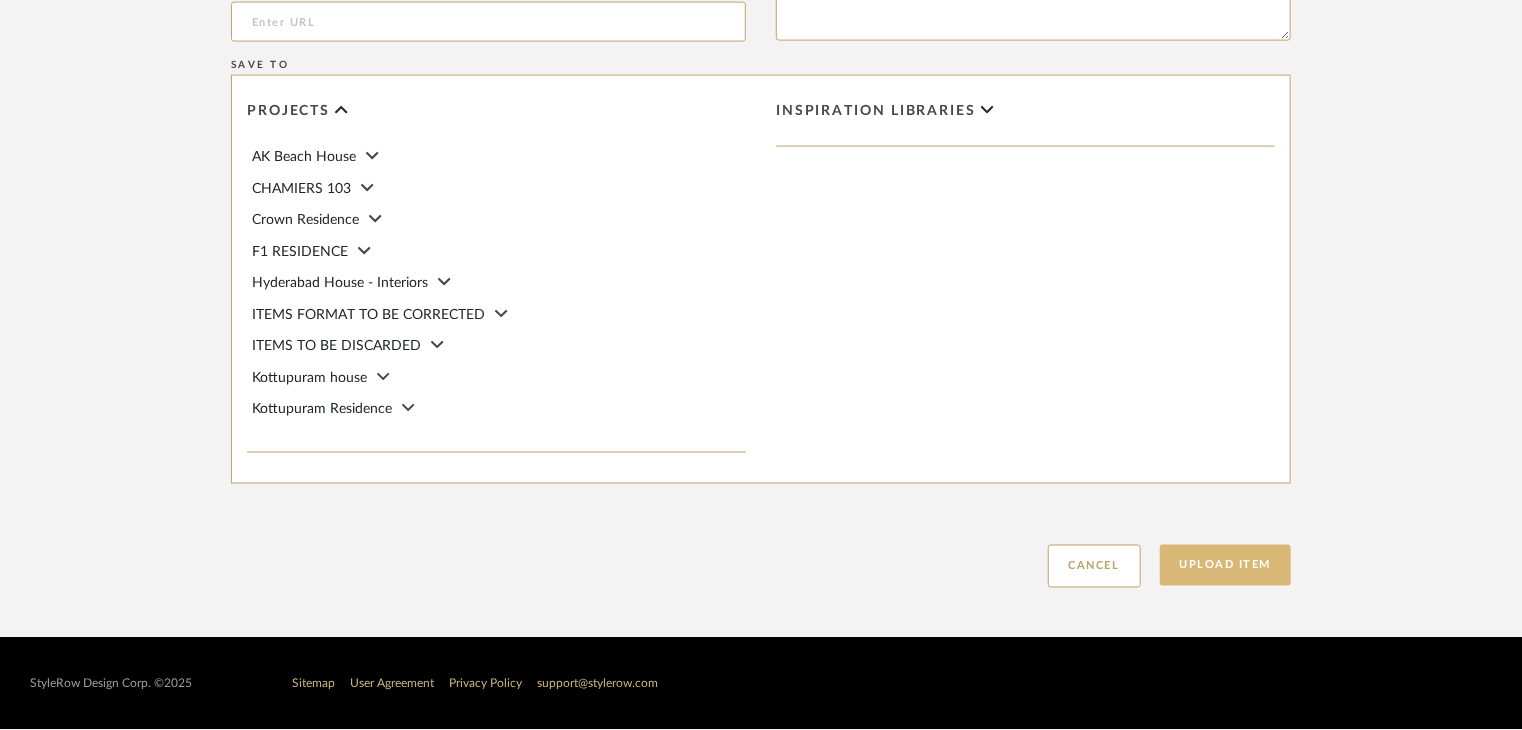 type on "Type: Marble
Price:
Sample available: YES
Sample Internal reference number: TS-MR-168-PL
Stock availability: supplier stock
Maximum slab size:
Thickness: (as mentioned)
Other available thickness: (as mentioned)
Finish: POLISHED
Other finishes available: (as applicable)
Installation requirements: (as applicable)
Lead time: (as applicable)
3D available: No
Product description:
Any other details:" 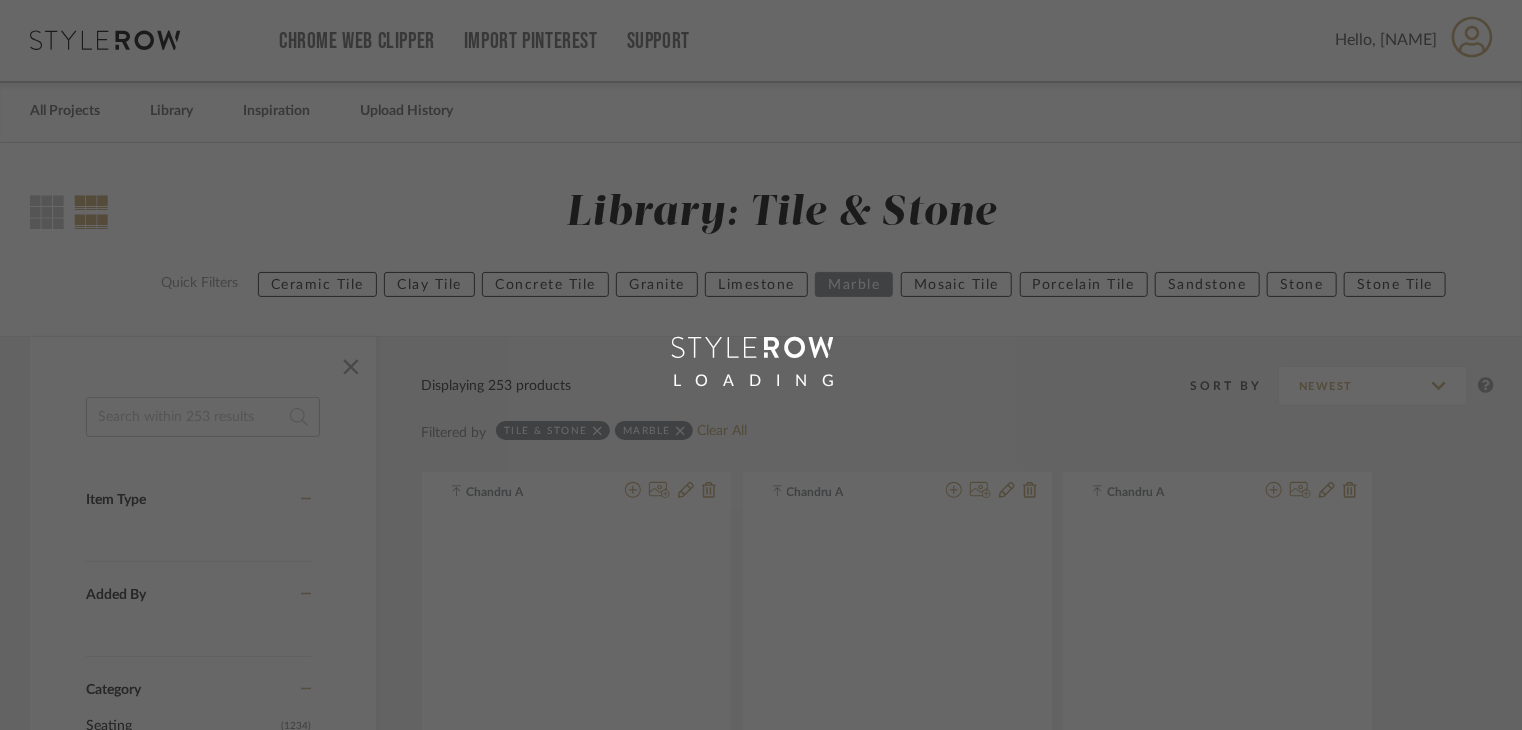scroll, scrollTop: 0, scrollLeft: 0, axis: both 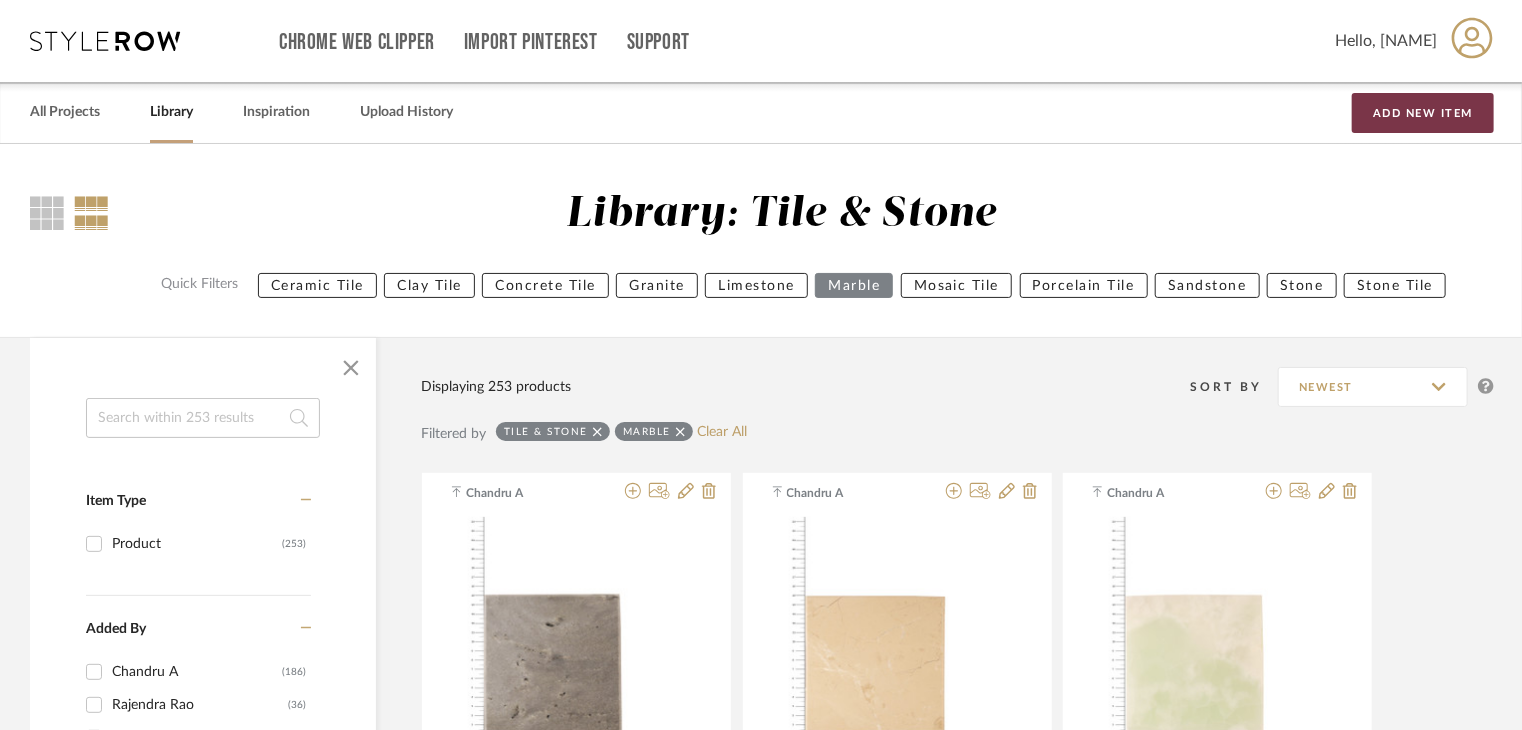 click on "Add New Item" at bounding box center [1423, 113] 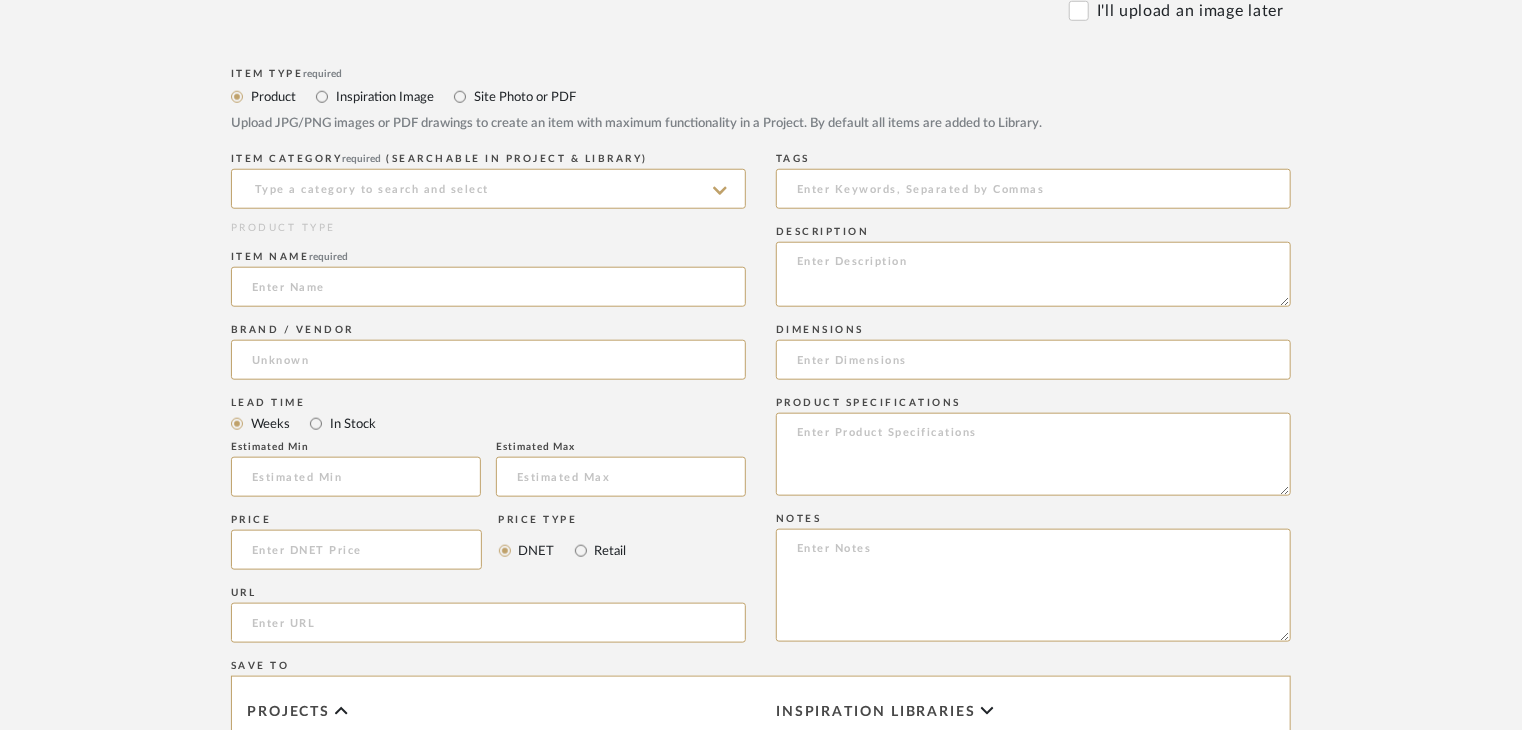 scroll, scrollTop: 900, scrollLeft: 0, axis: vertical 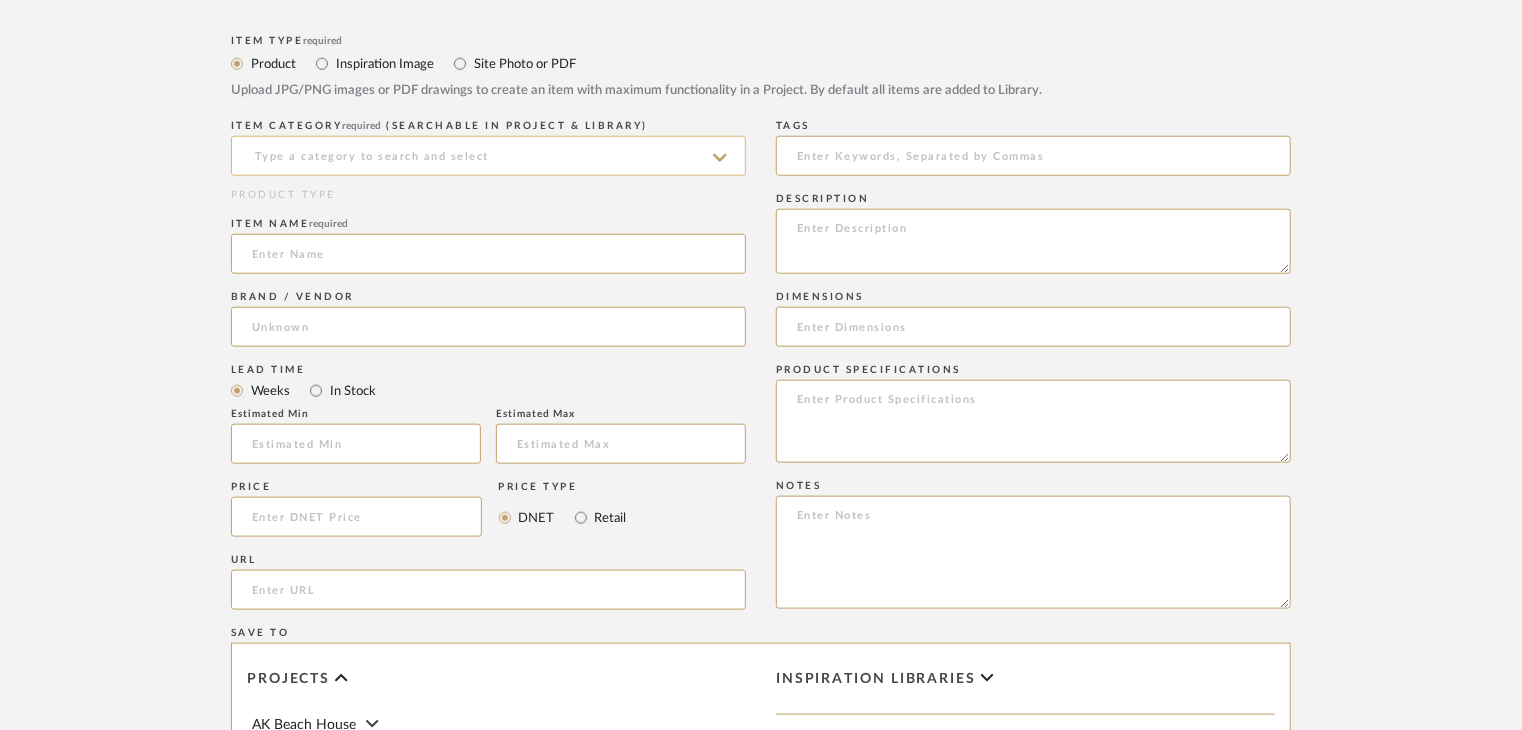 click 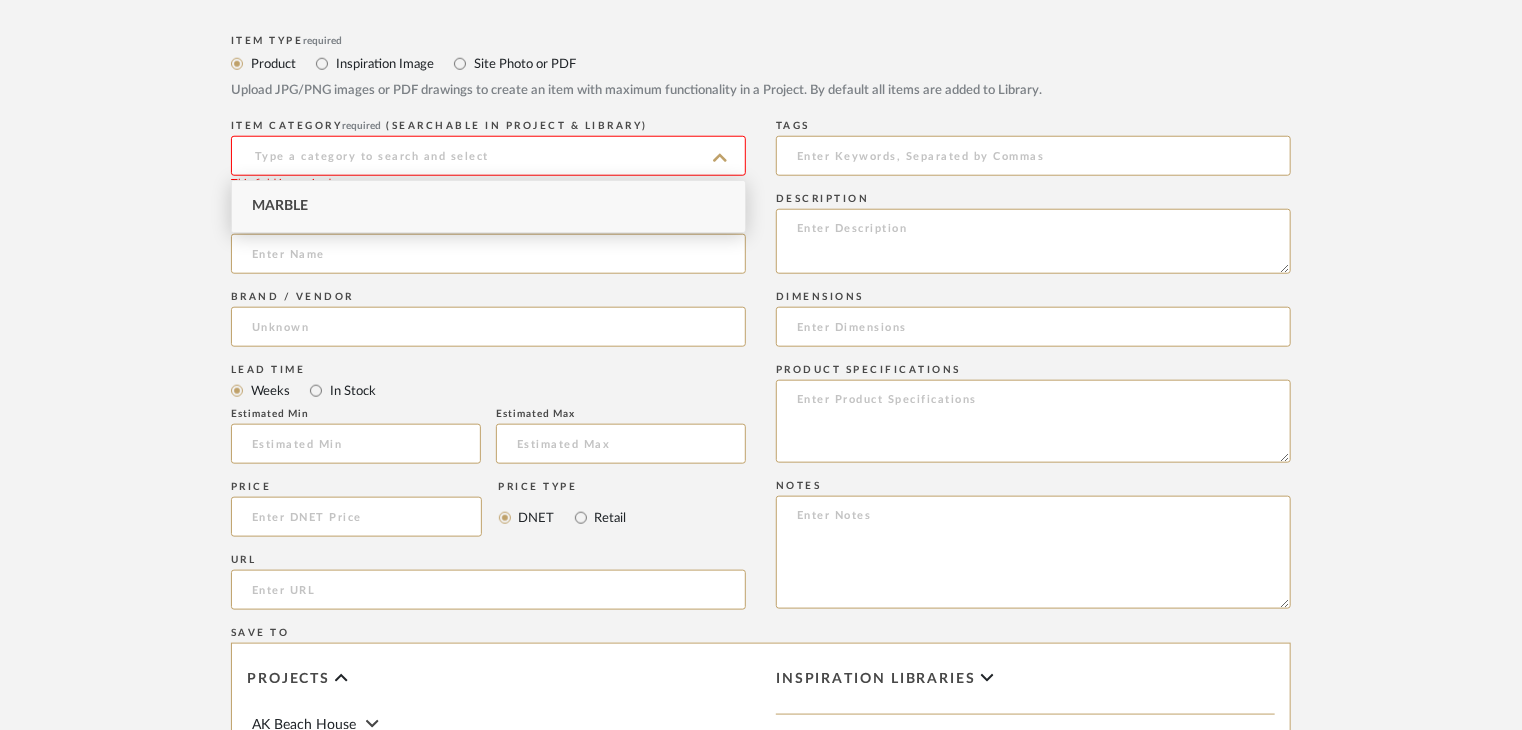 click on "Marble" at bounding box center [488, 206] 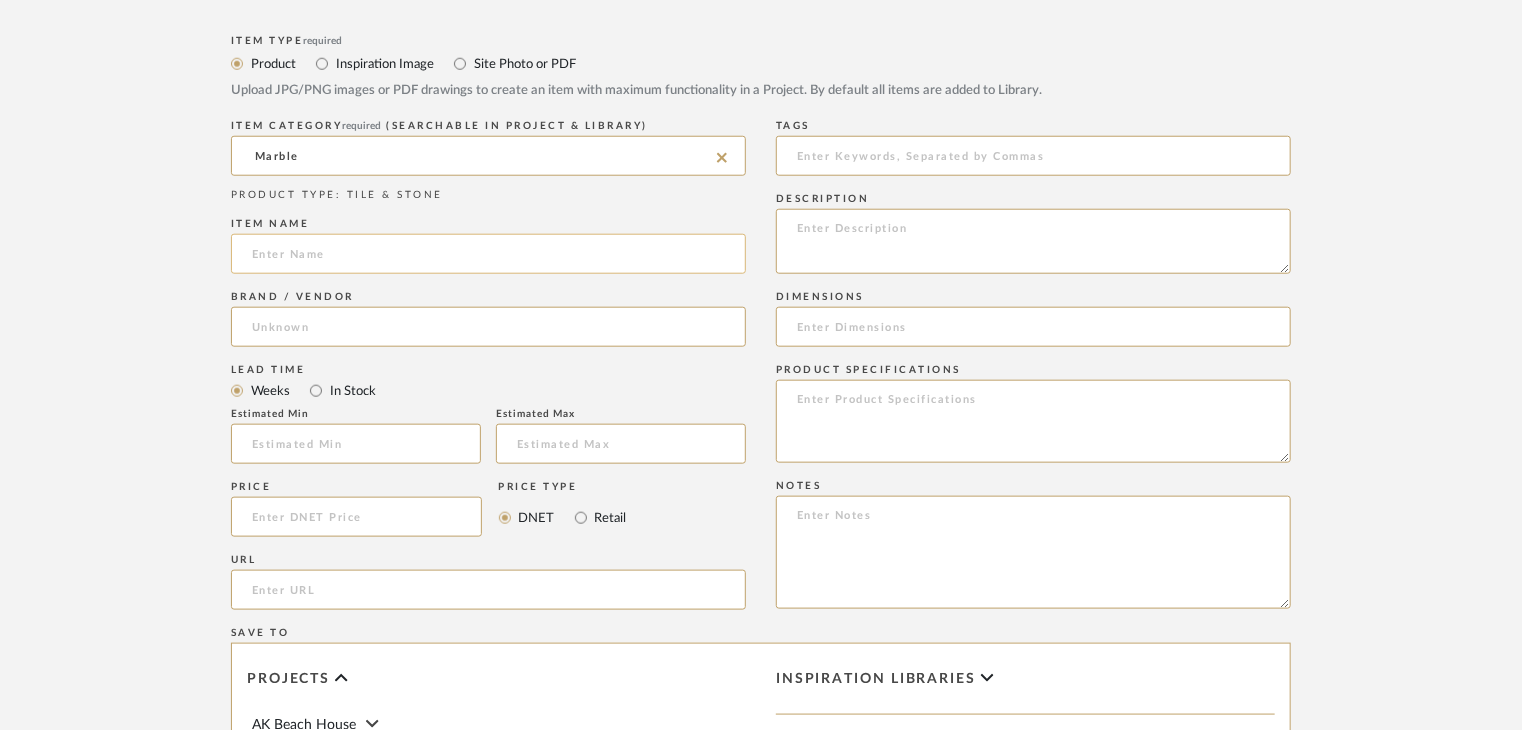 click 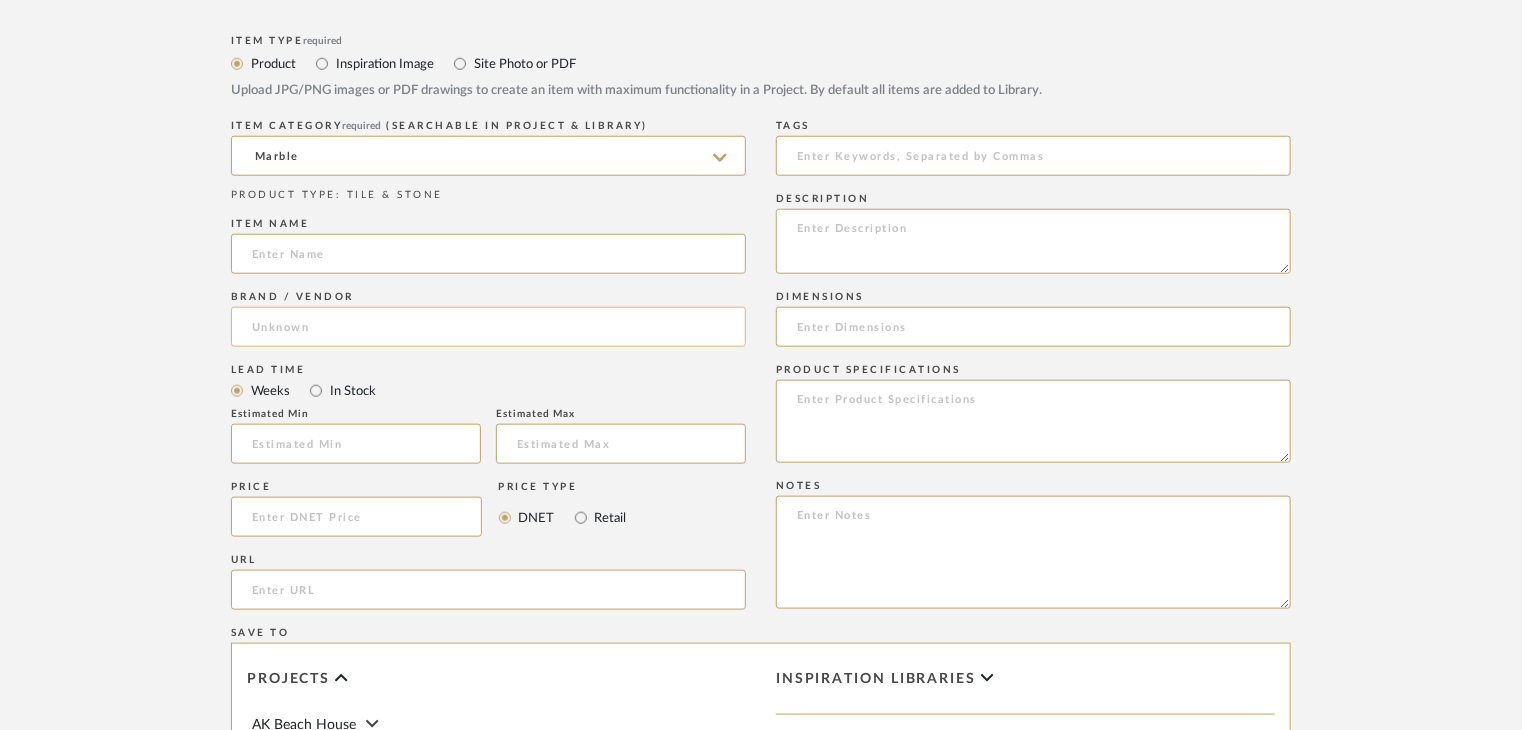 paste on "GREEN FANTATICO" 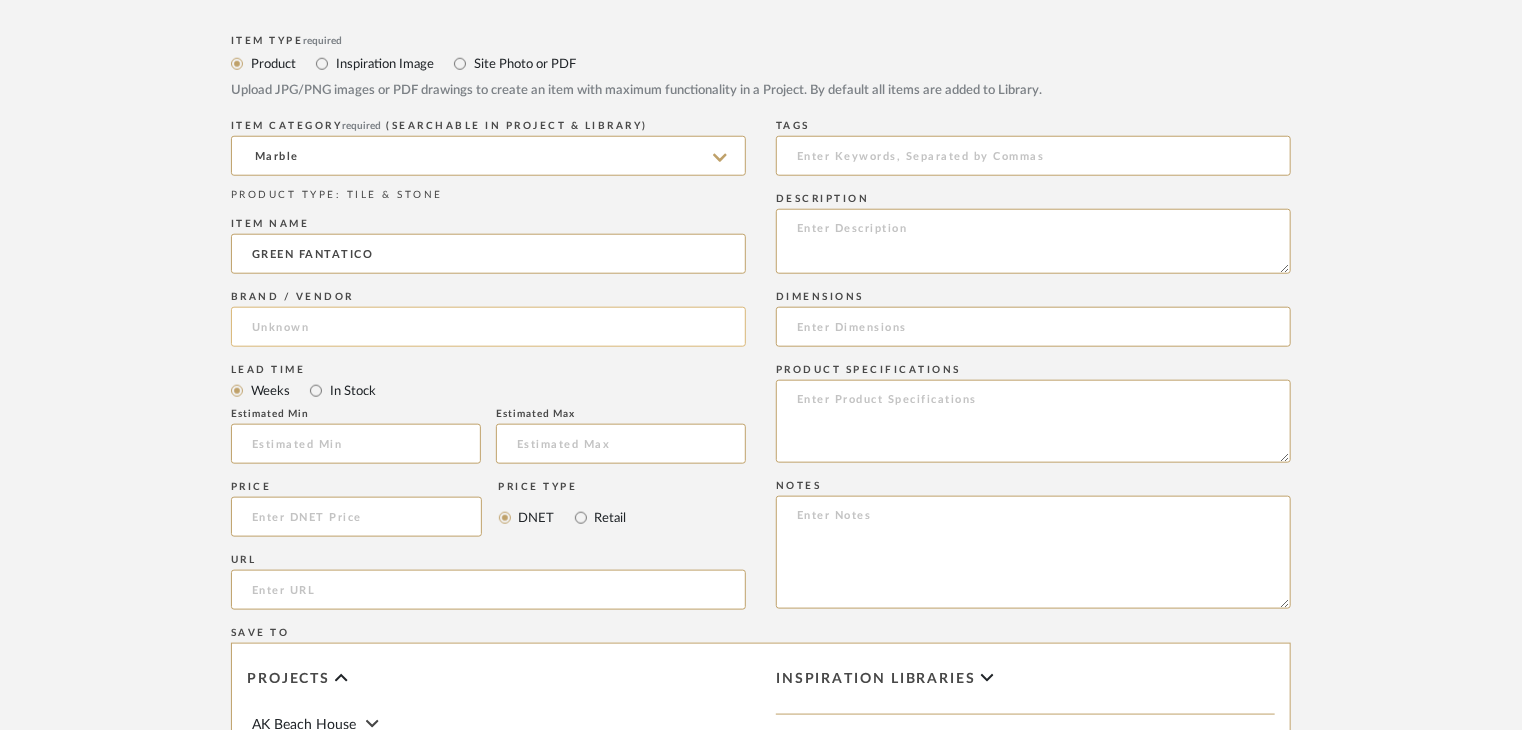 type on "GREEN FANTATICO" 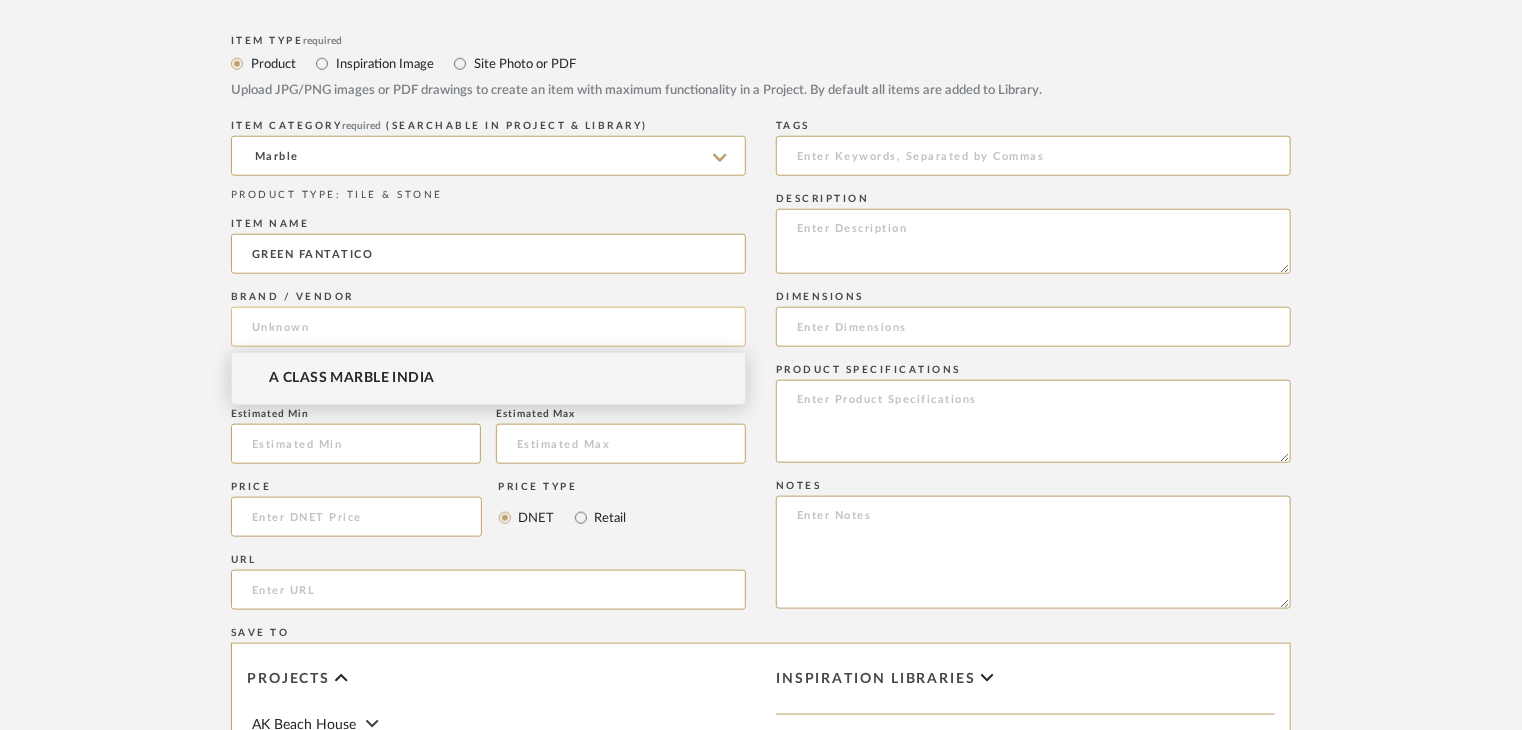 click 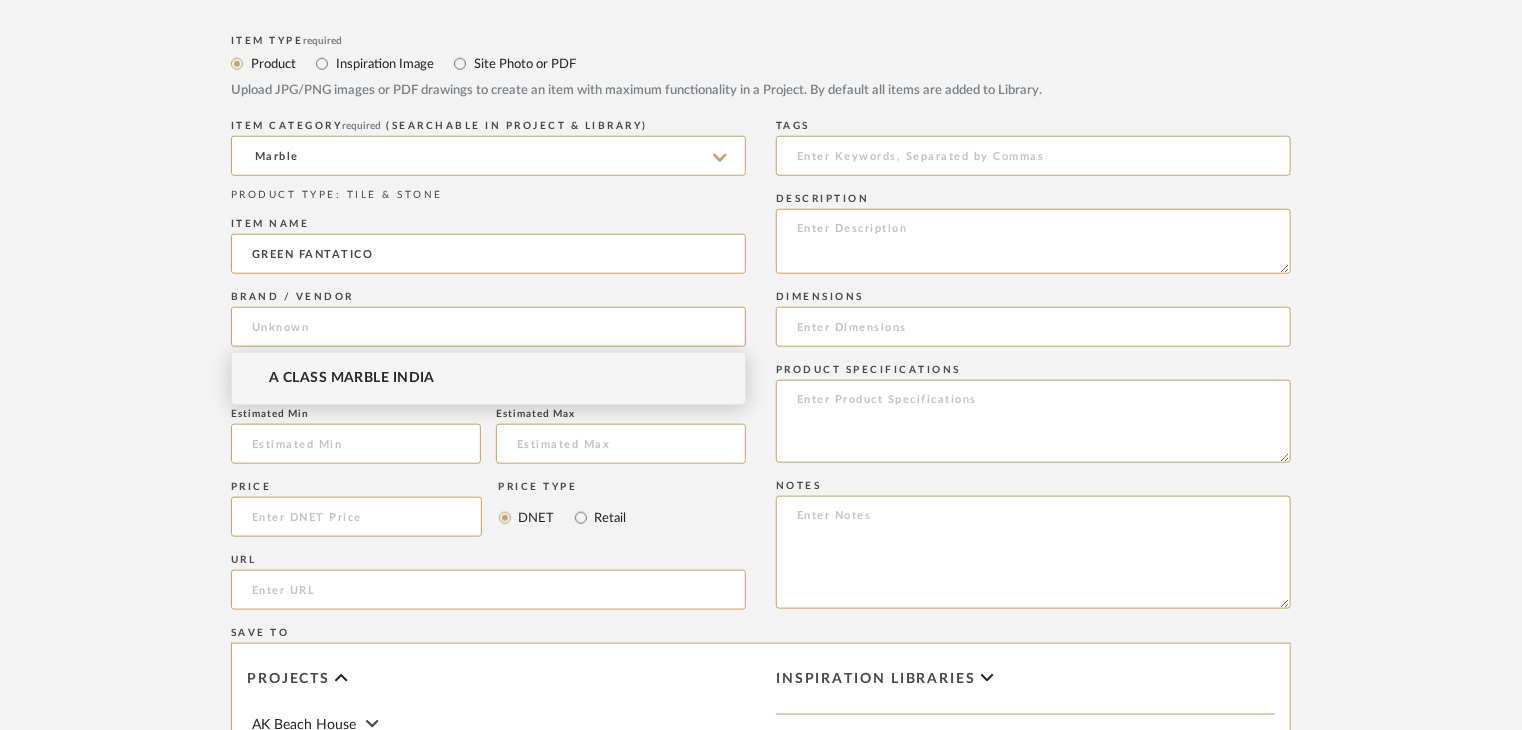 click on "A CLASS MARBLE INDIA" at bounding box center (488, 378) 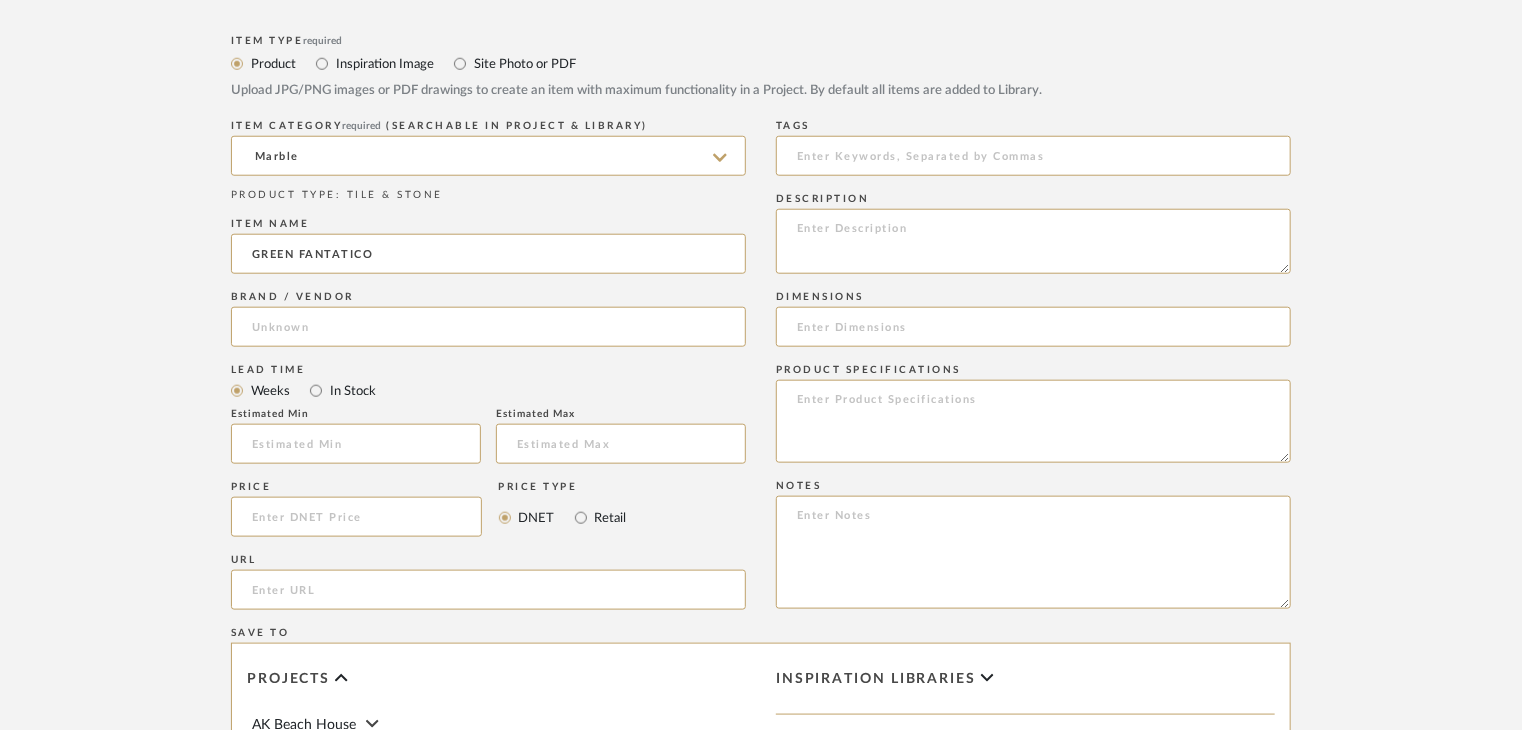 type on "A CLASS MARBLE INDIA" 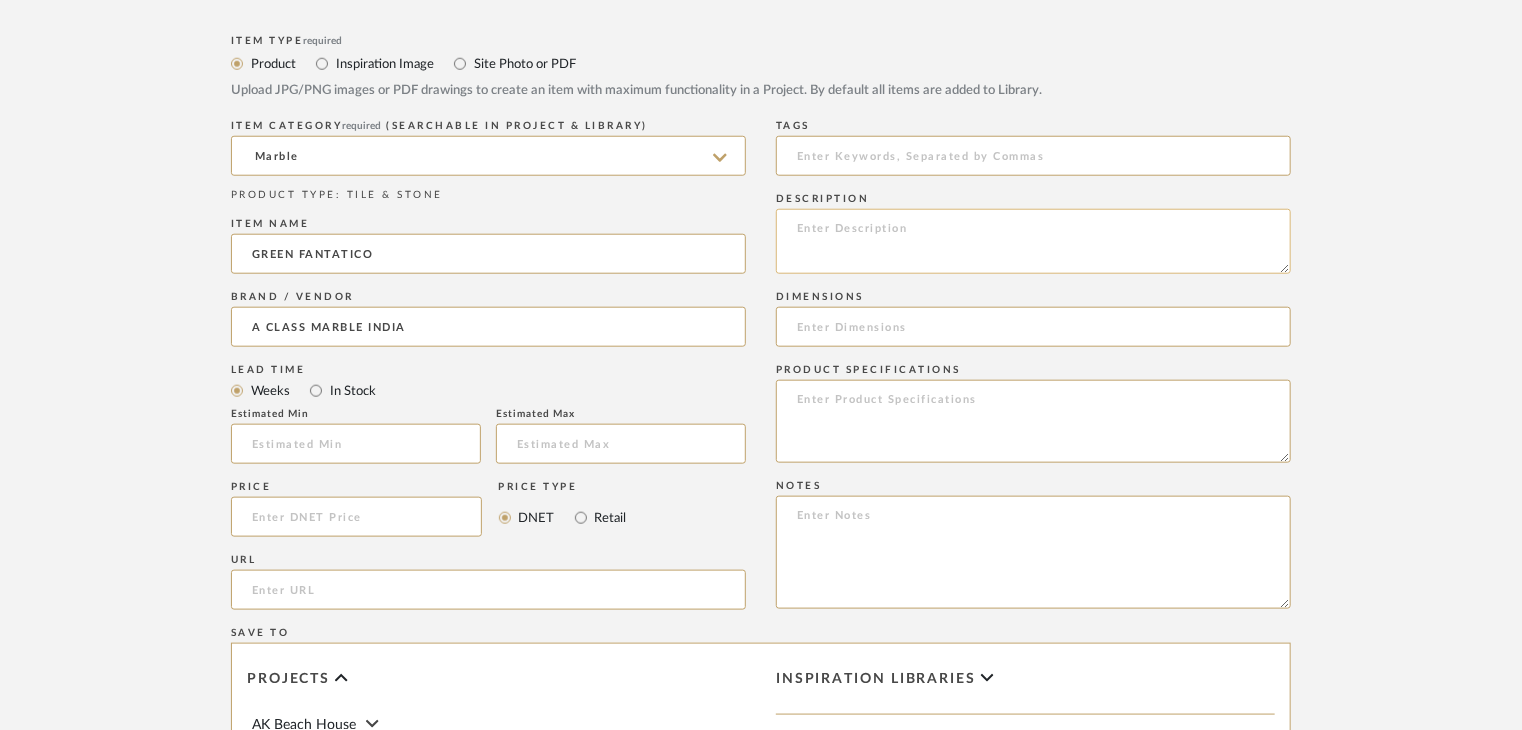 click 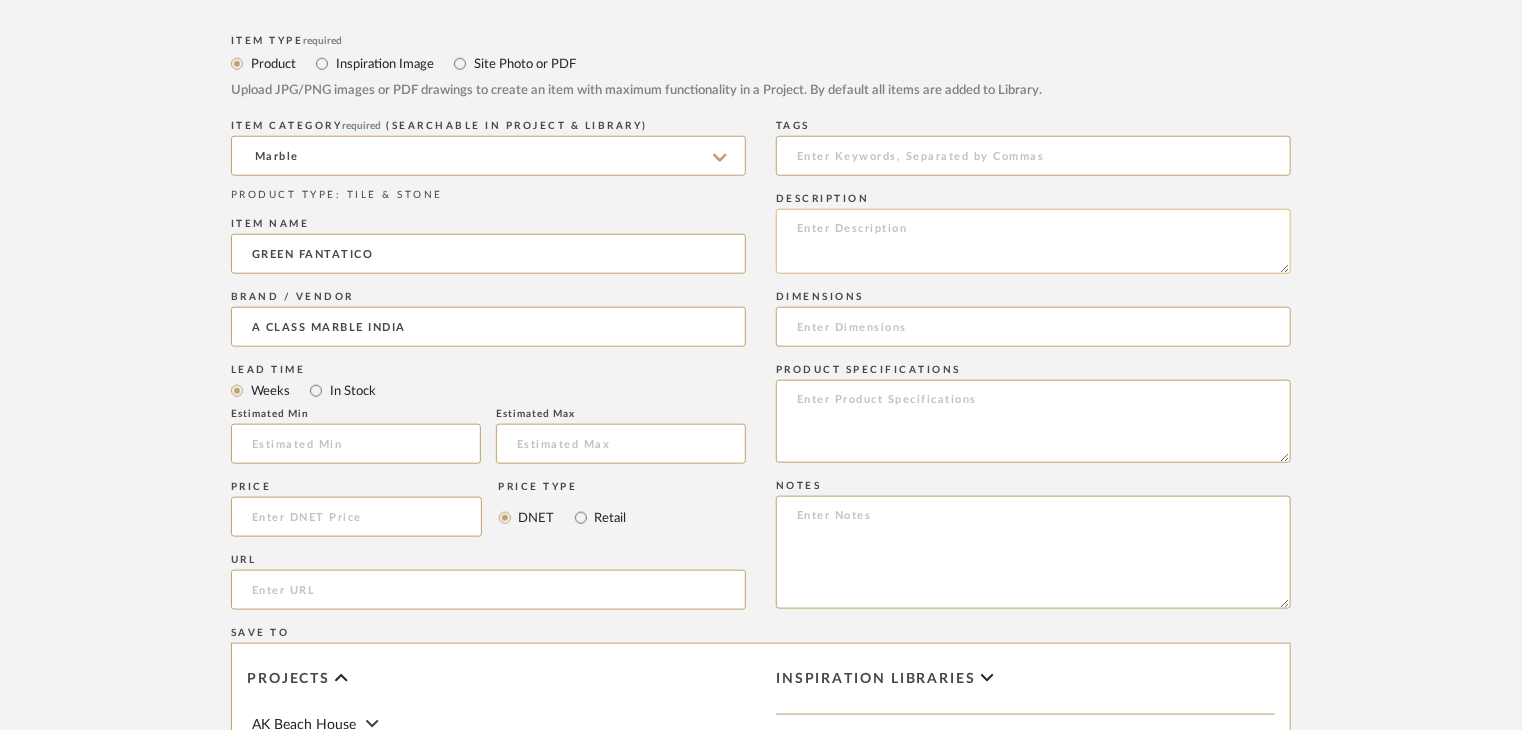 paste on "Type: Marble
Price:
Sample available: YES
Sample Internal reference number:
Stock availability: supplier stock
Maximum slab size:
Thickness: (as mentioned)
Other available thickness: (as mentioned)
Finish:
Other finishes available: (as applicable)
Installation requirements: (as applicable)
Lead time: (as applicable)
3D available: No
Product description:
Any other details:" 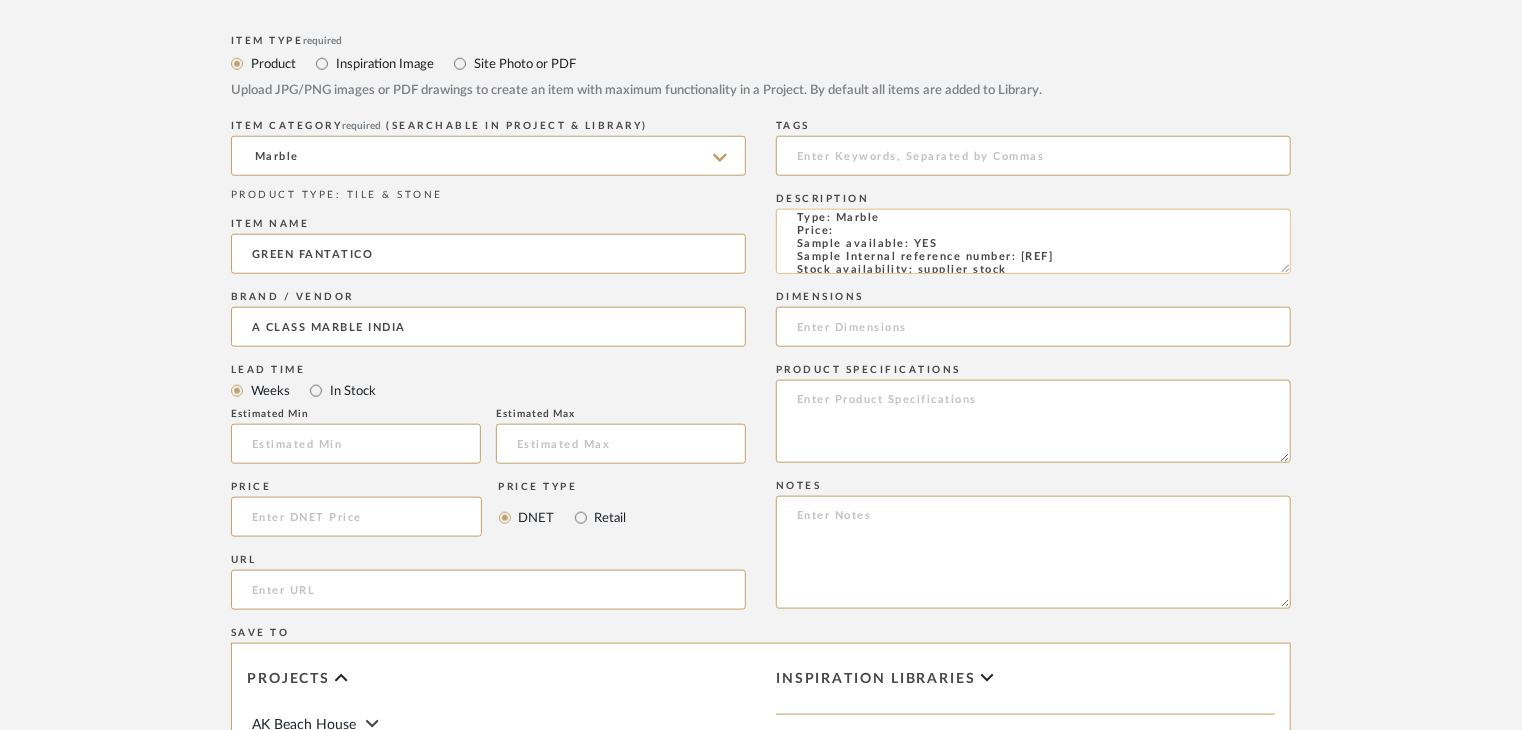 scroll, scrollTop: 0, scrollLeft: 0, axis: both 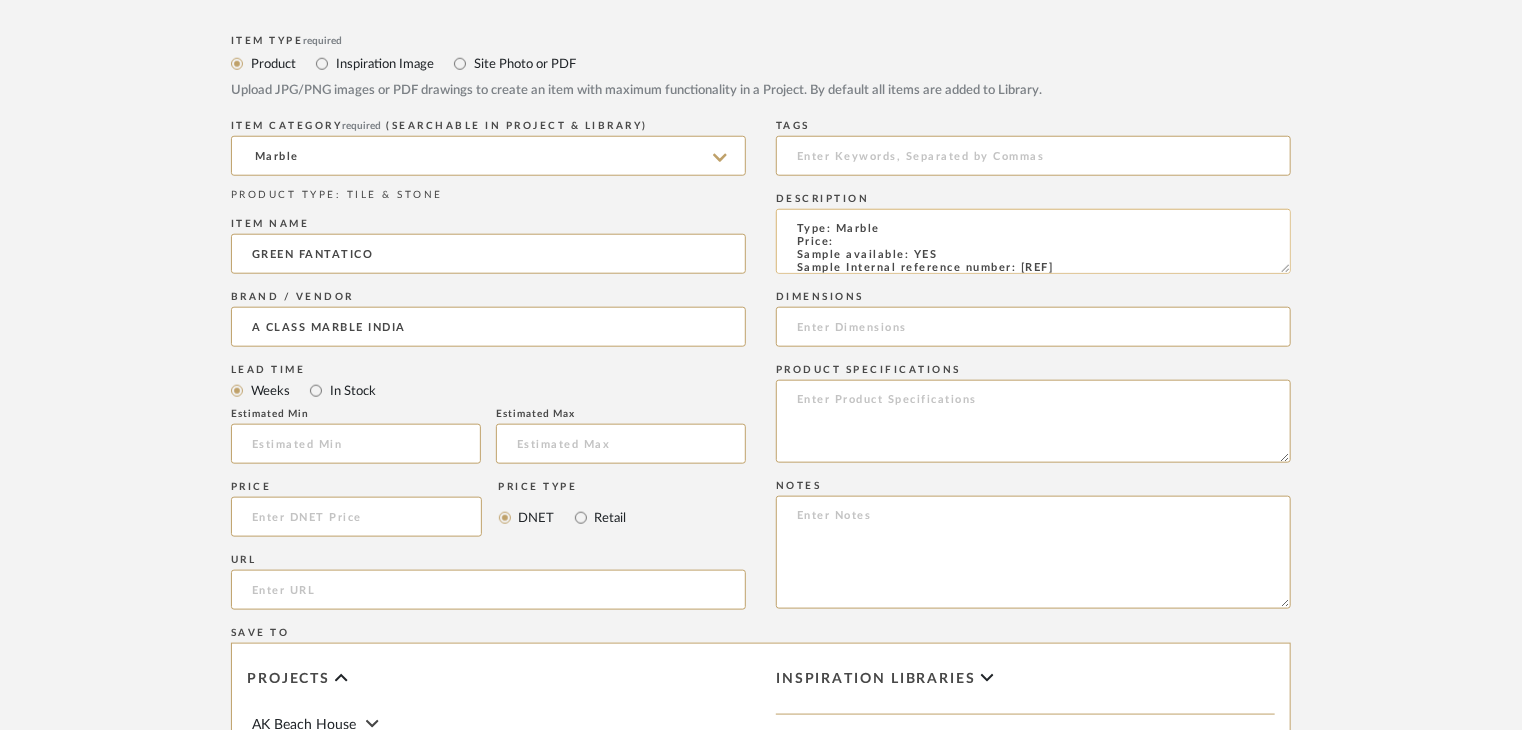click on "Type: Marble
Price:
Sample available: YES
Sample Internal reference number:
Stock availability: supplier stock
Maximum slab size:
Thickness: (as mentioned)
Other available thickness: (as mentioned)
Finish:
Other finishes available: (as applicable)
Installation requirements: (as applicable)
Lead time: (as applicable)
3D available: No
Product description:
Any other details:" 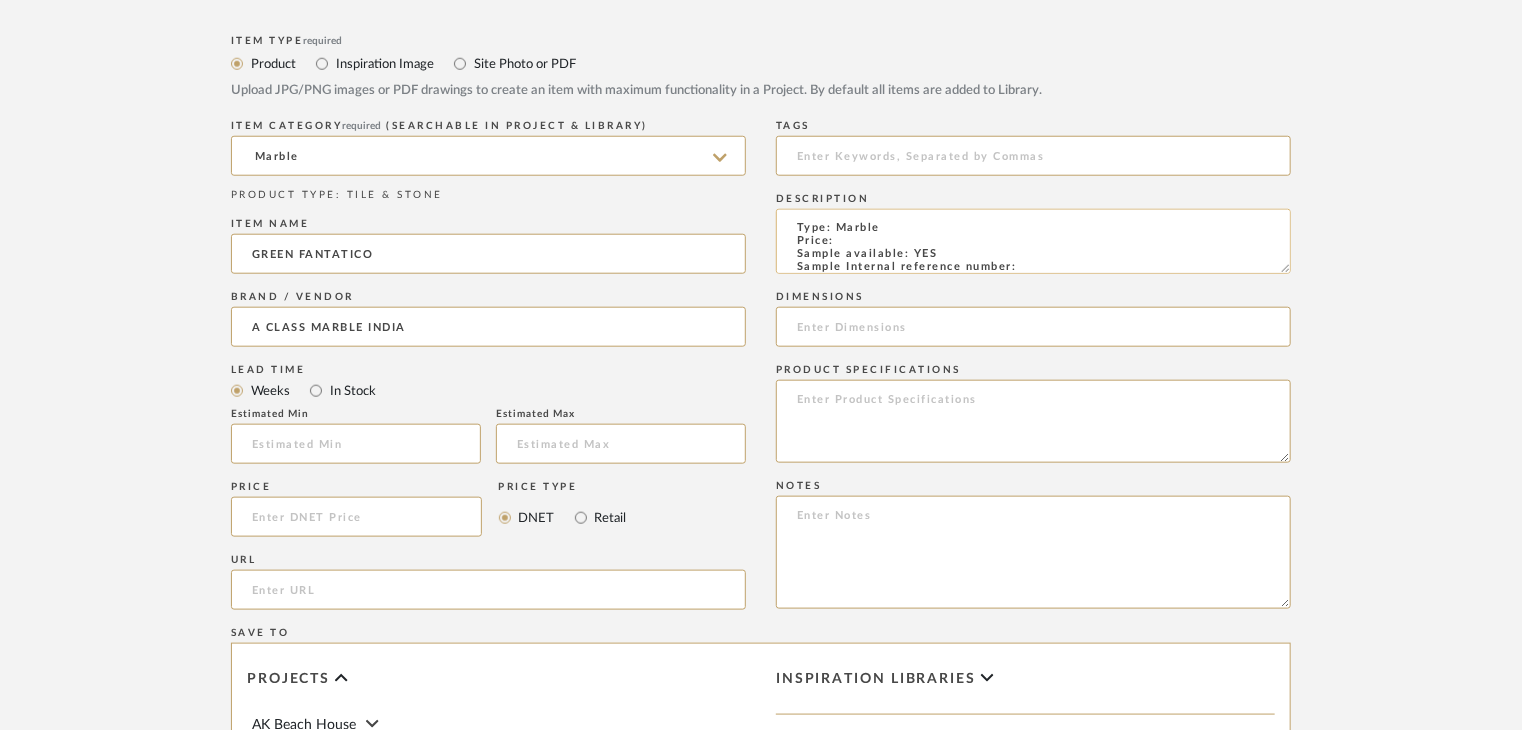 paste on "TS-MR-186-PL" 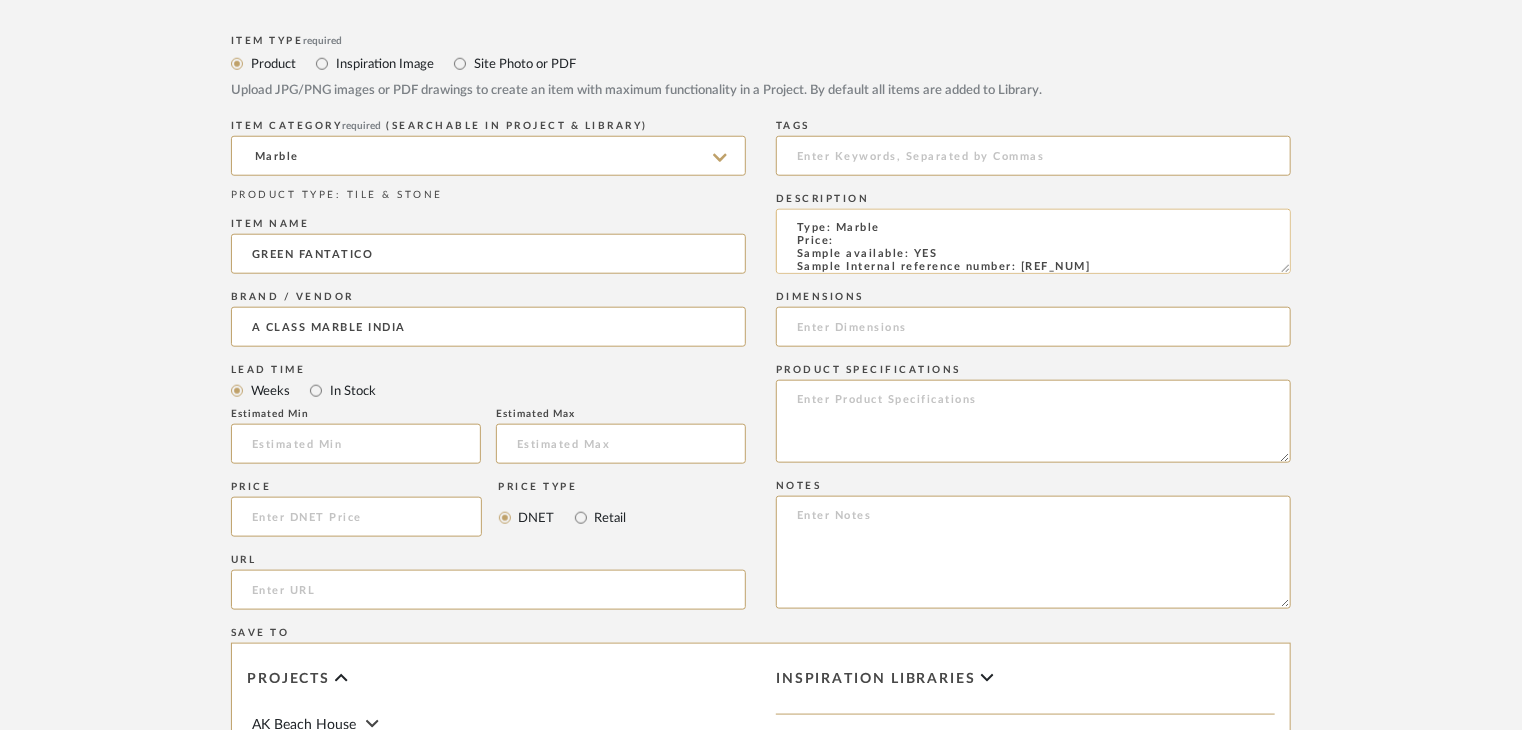scroll, scrollTop: 15, scrollLeft: 0, axis: vertical 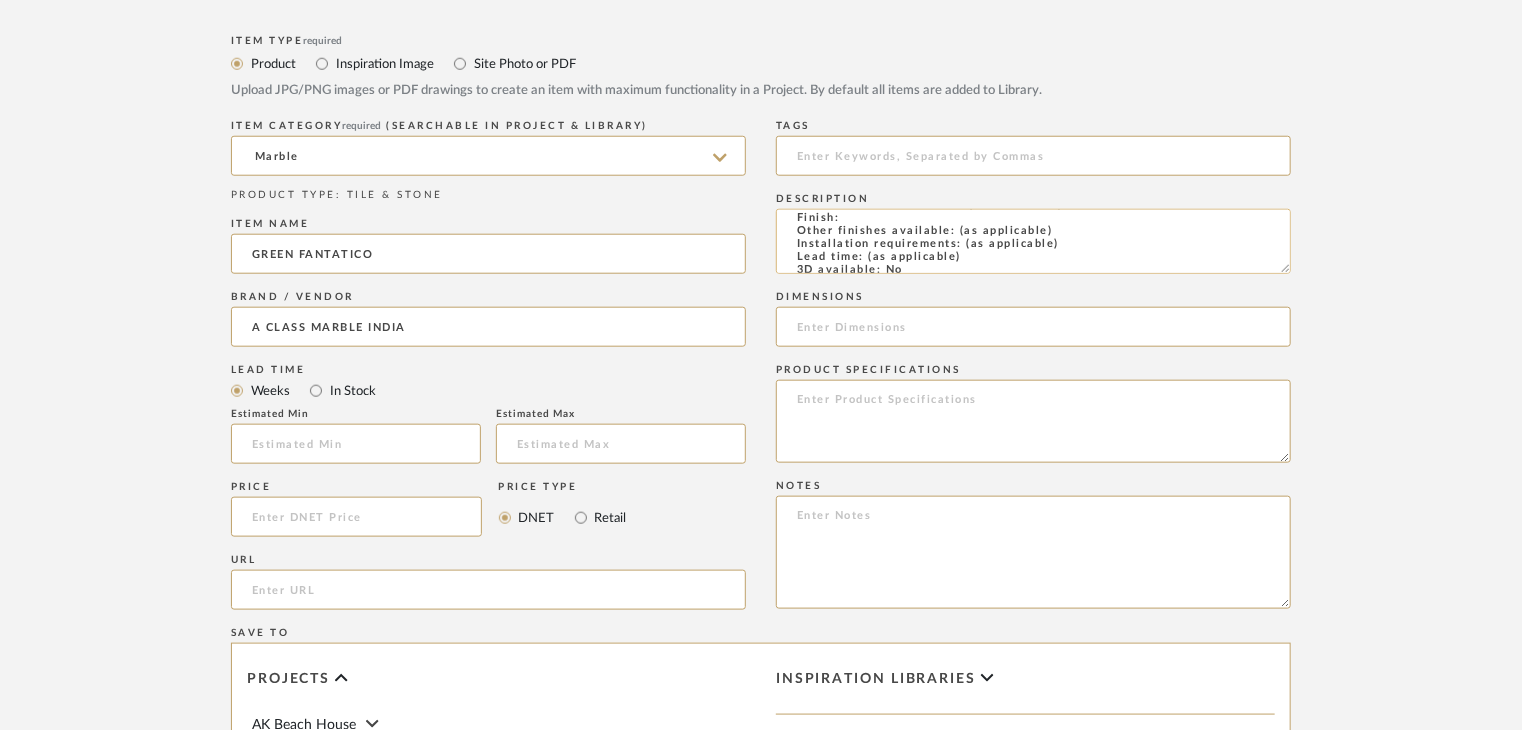 click on "Type: Marble
Price:
Sample available: YES
Sample Internal reference number: TS-MR-186-PL
Stock availability: supplier stock
Maximum slab size:
Thickness: (as mentioned)
Other available thickness: (as mentioned)
Finish:
Other finishes available: (as applicable)
Installation requirements: (as applicable)
Lead time: (as applicable)
3D available: No
Product description:
Any other details:" 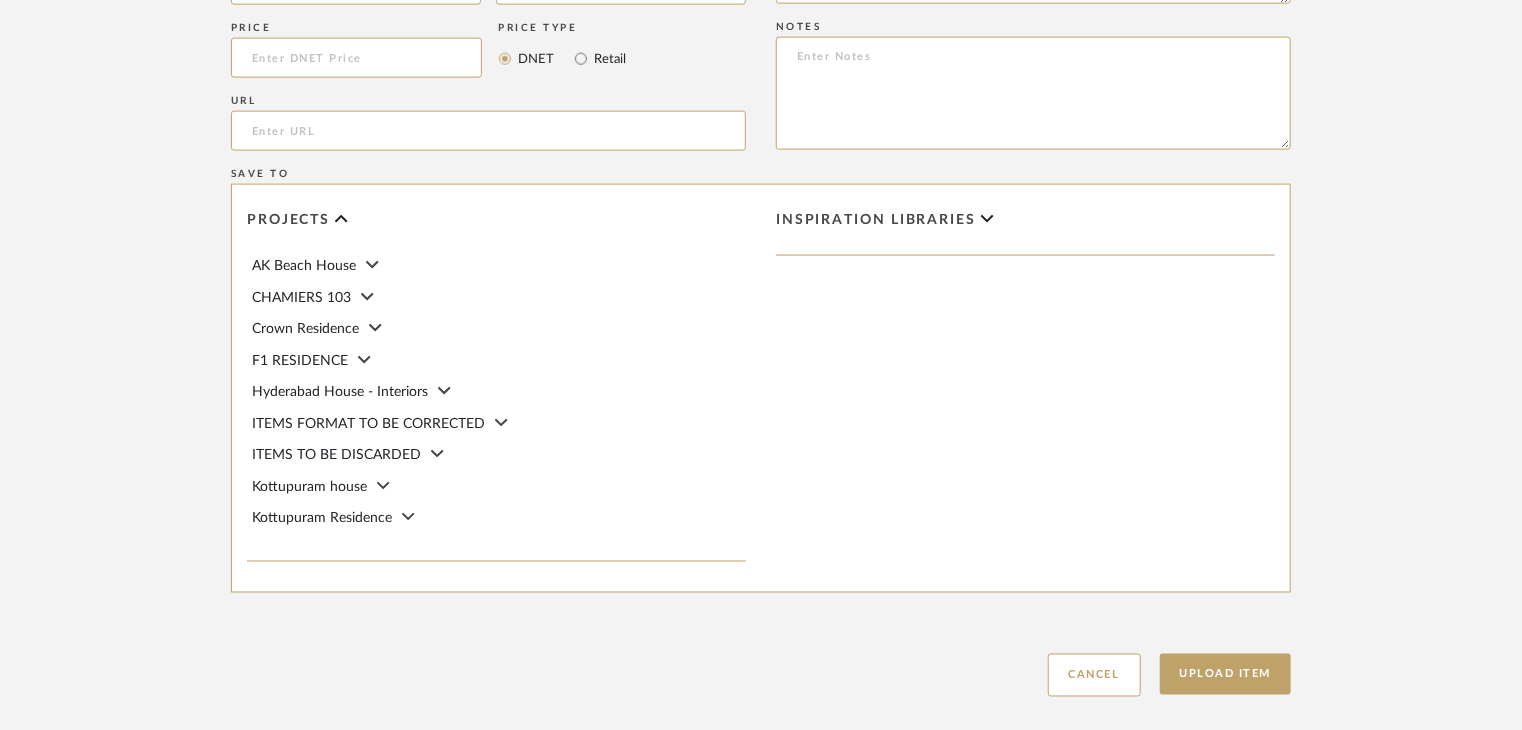 scroll, scrollTop: 1468, scrollLeft: 0, axis: vertical 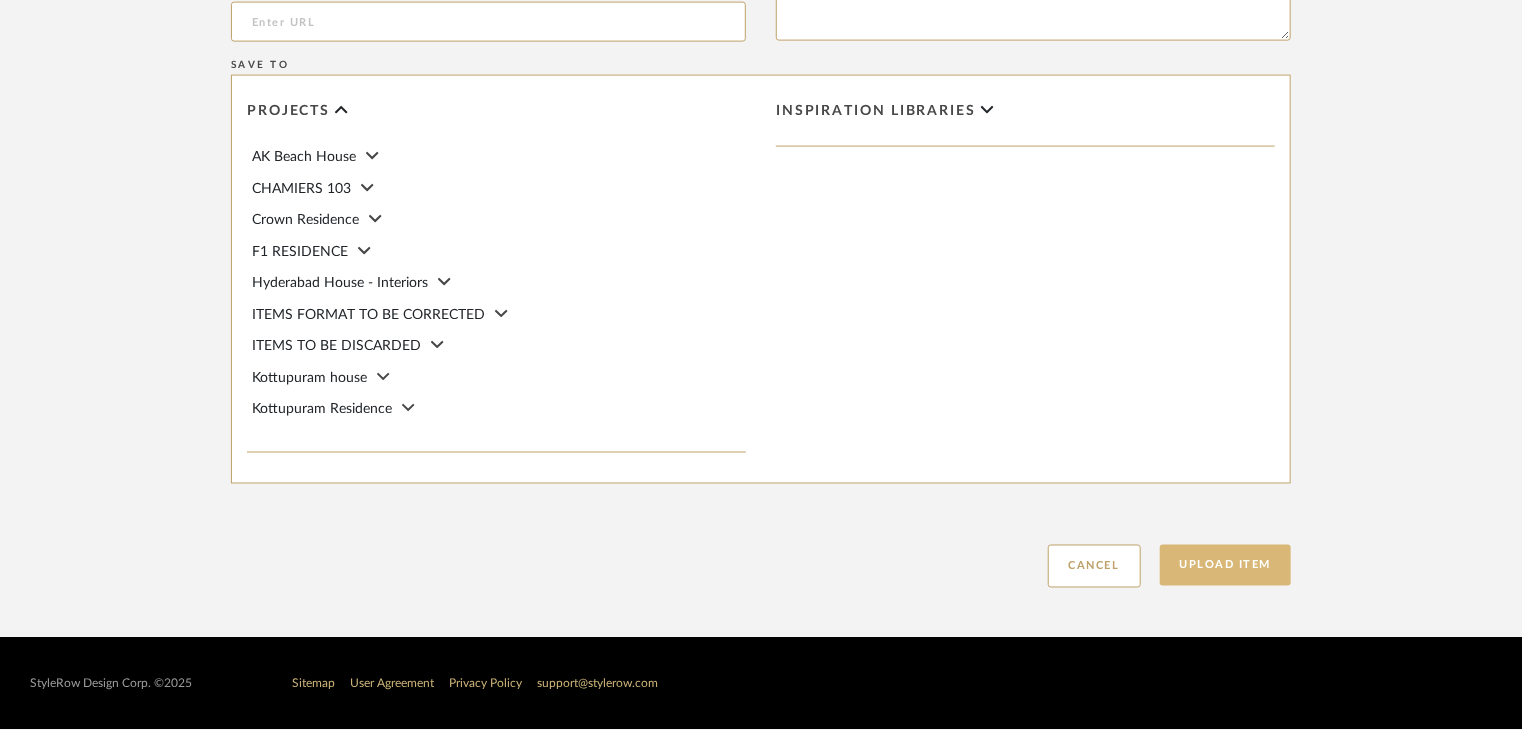 type on "Type: Marble
Price:
Sample available: YES
Sample Internal reference number: TS-MR-186-PL
Stock availability: supplier stock
Maximum slab size:
Thickness: (as mentioned)
Other available thickness: (as mentioned)
Finish: POLISHED
Other finishes available: (as applicable)
Installation requirements: (as applicable)
Lead time: (as applicable)
3D available: No
Product description:
Any other details:" 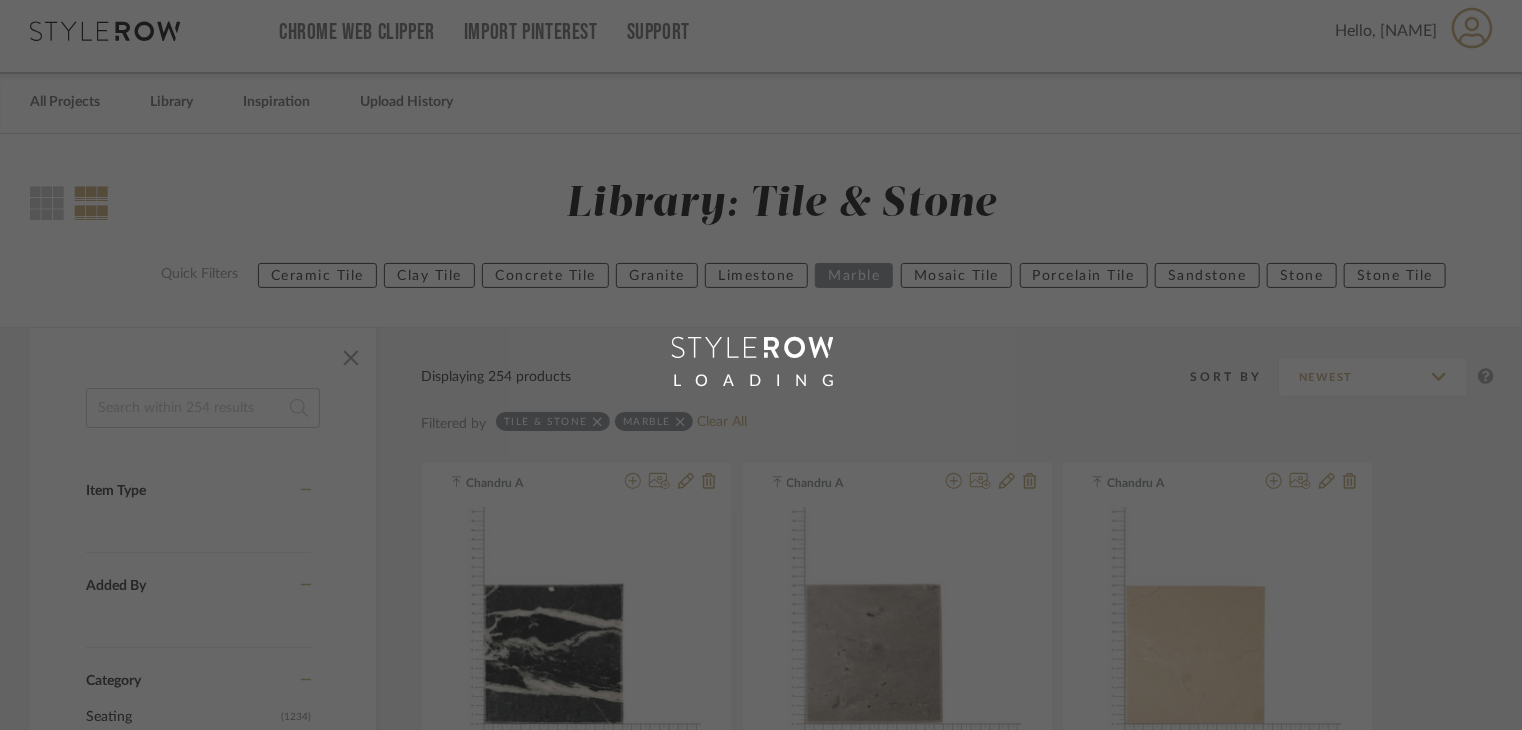 scroll, scrollTop: 0, scrollLeft: 0, axis: both 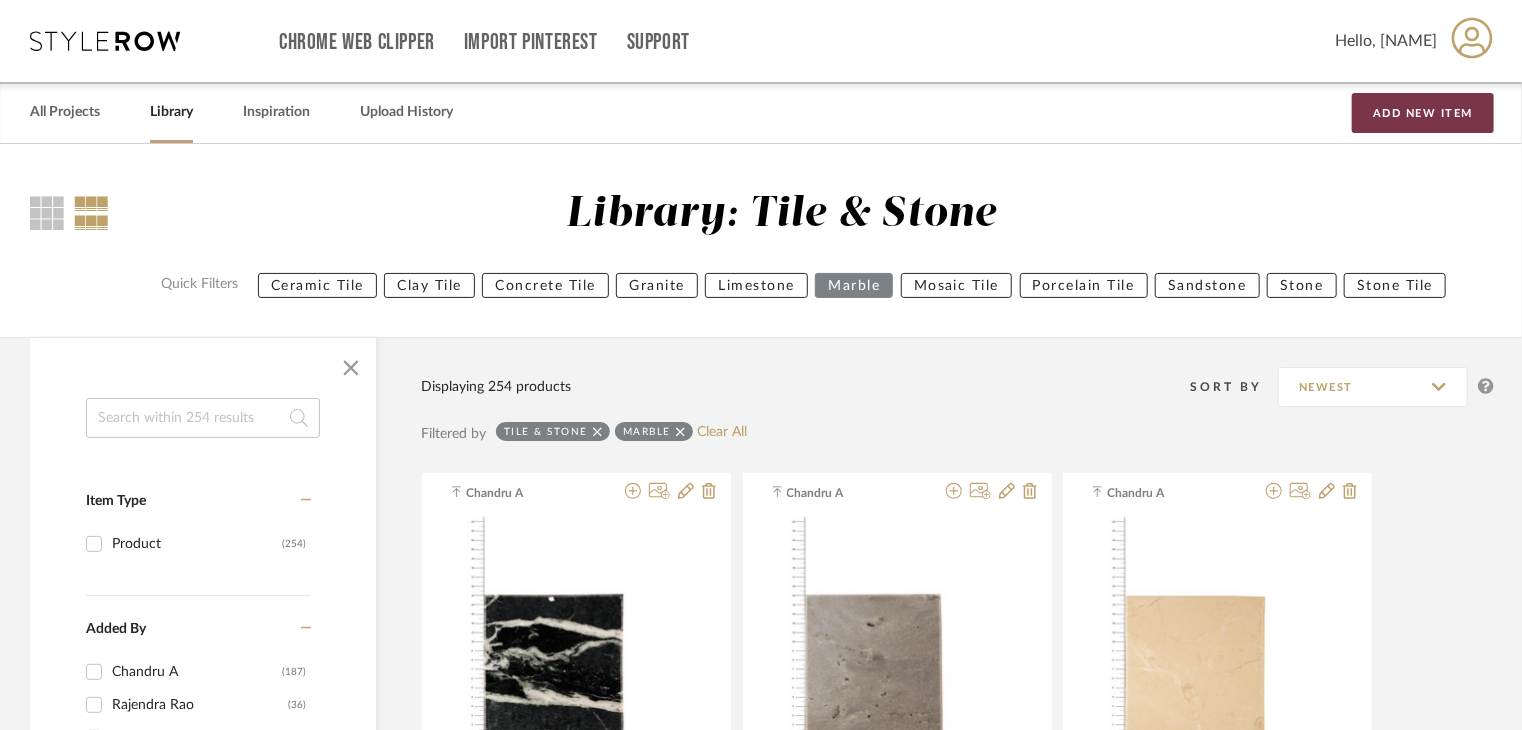 click on "Add New Item" at bounding box center (1423, 113) 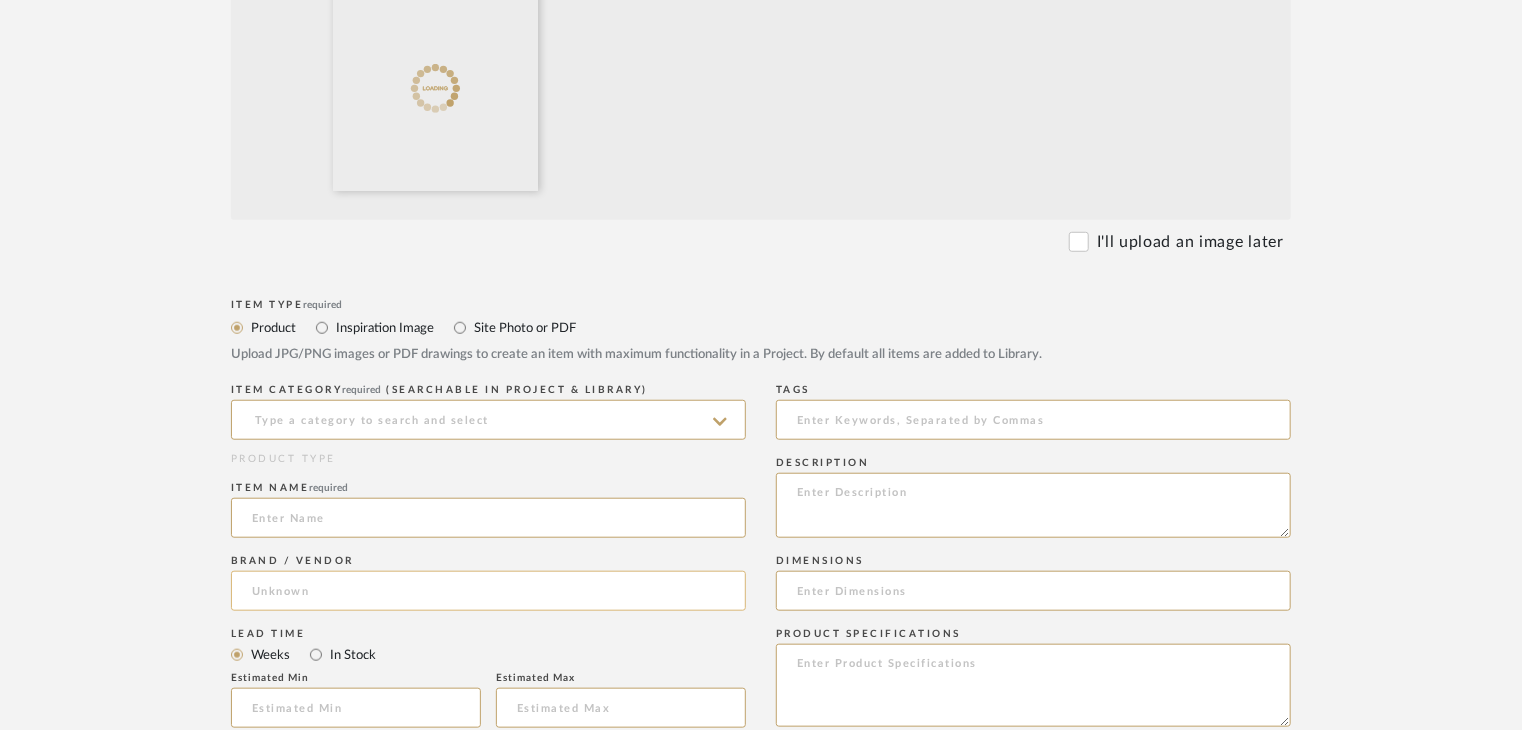 scroll, scrollTop: 900, scrollLeft: 0, axis: vertical 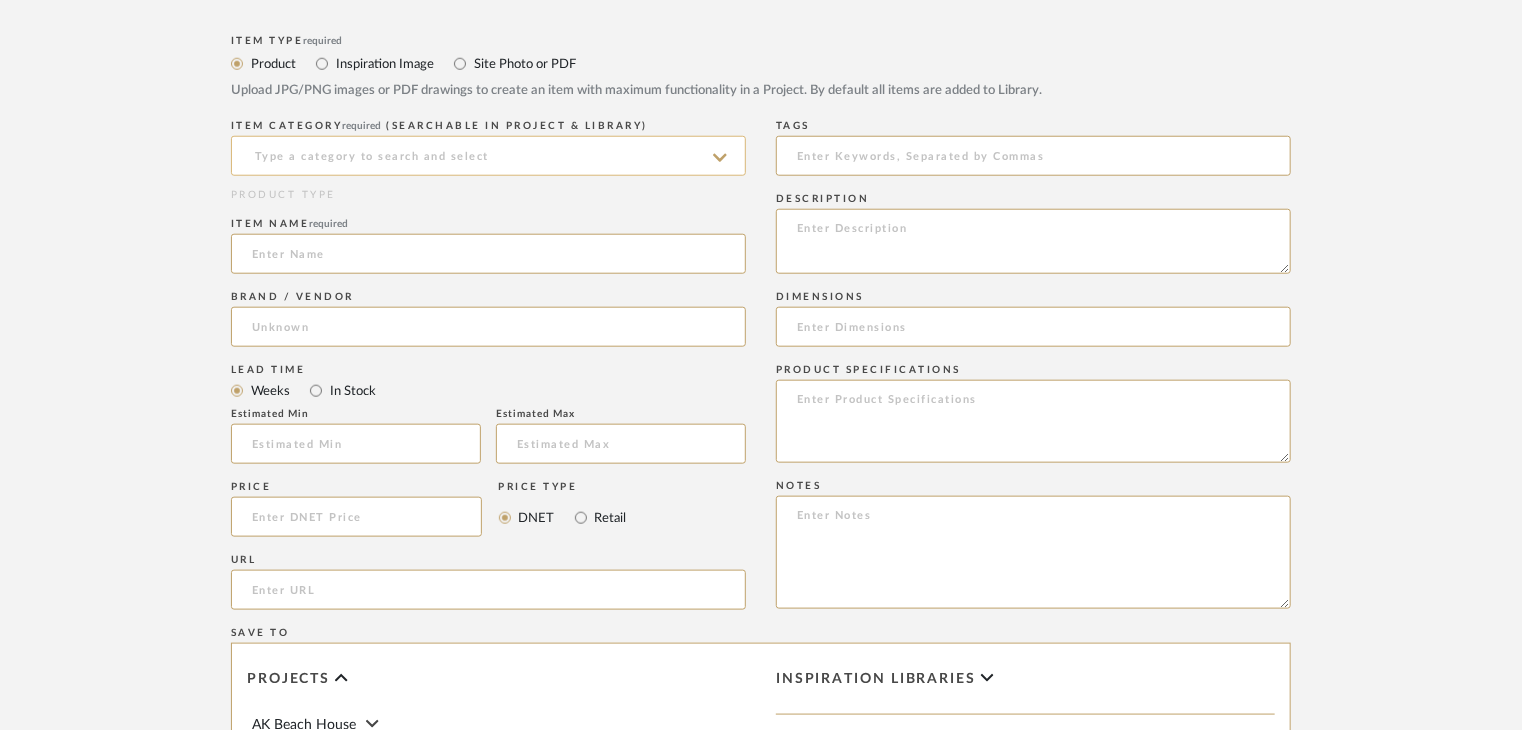 click 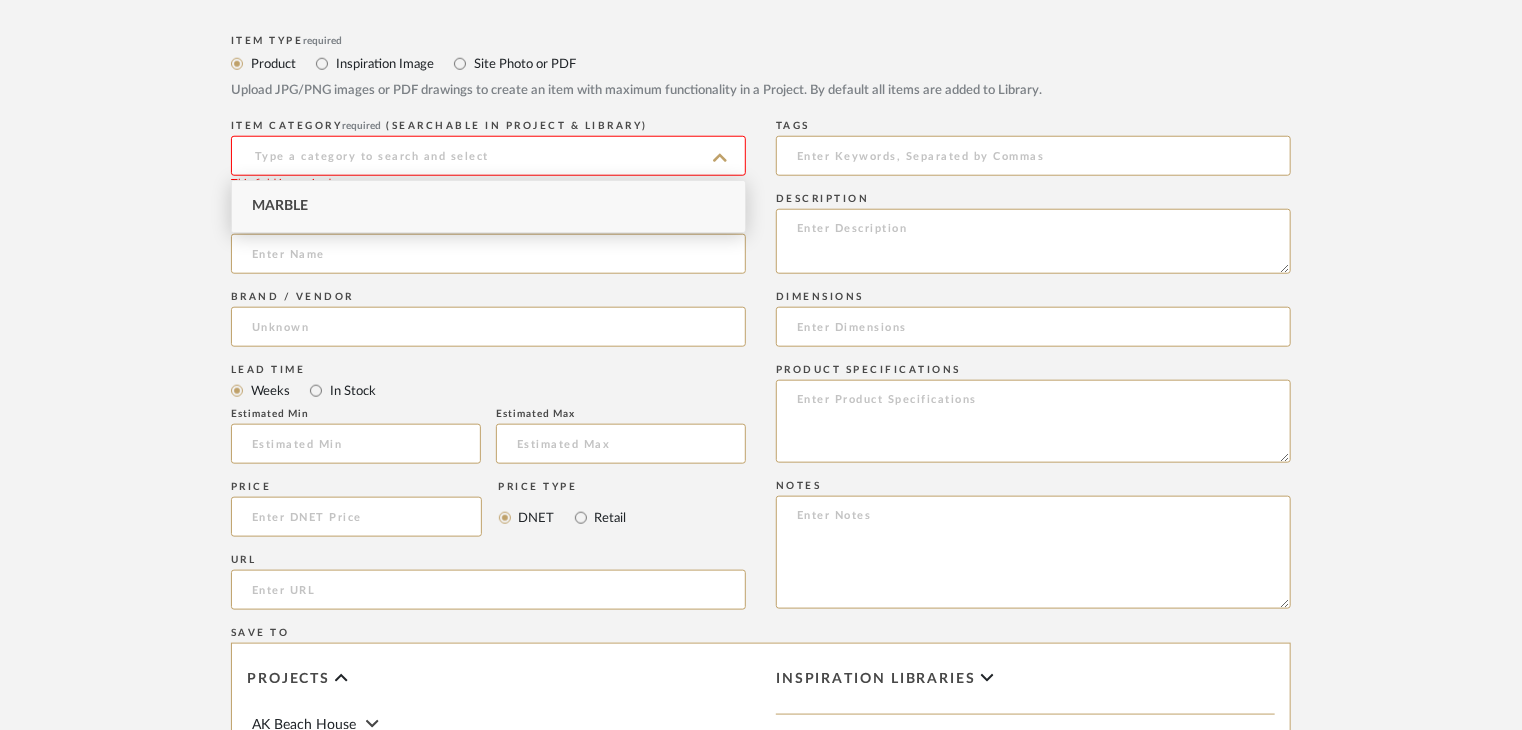 click on "Marble" at bounding box center (488, 206) 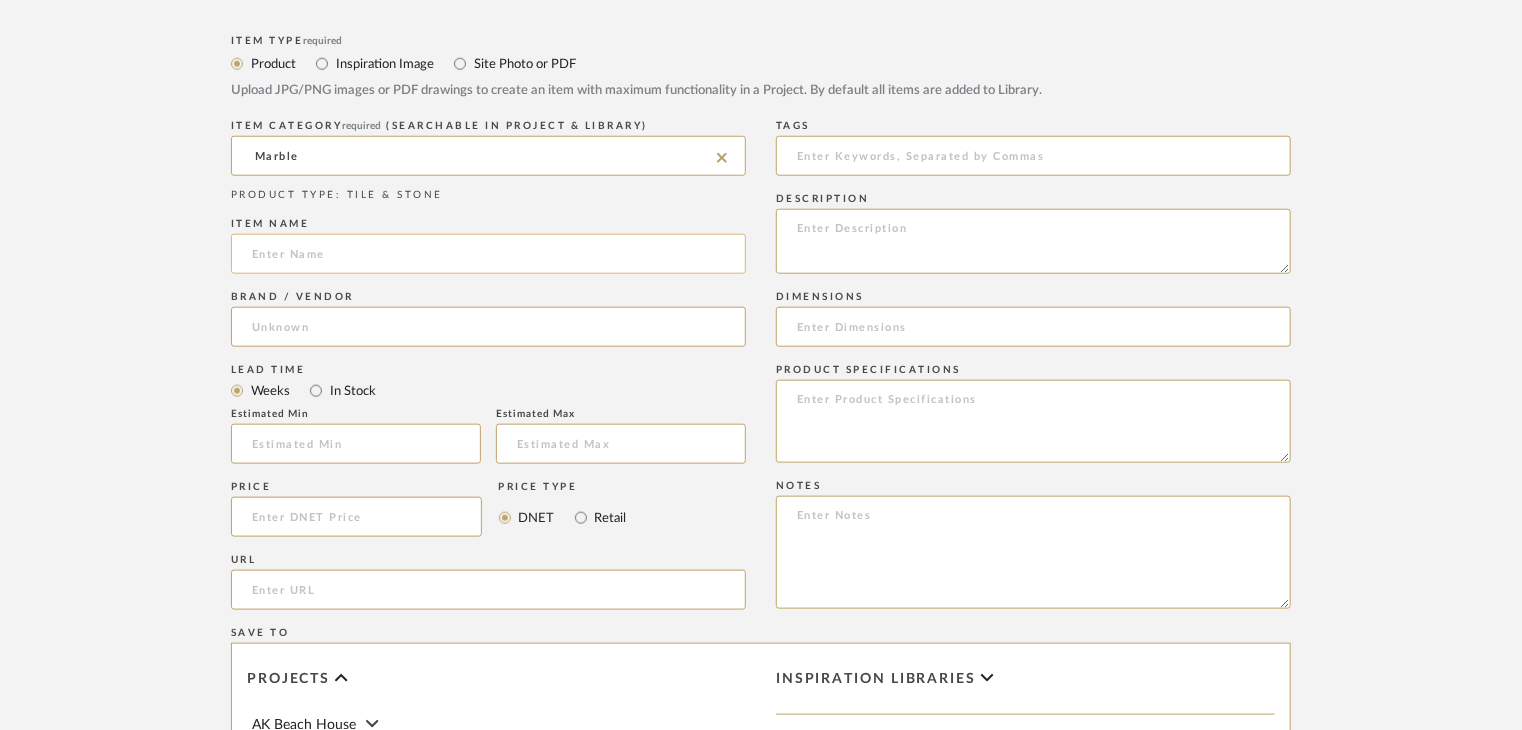 click 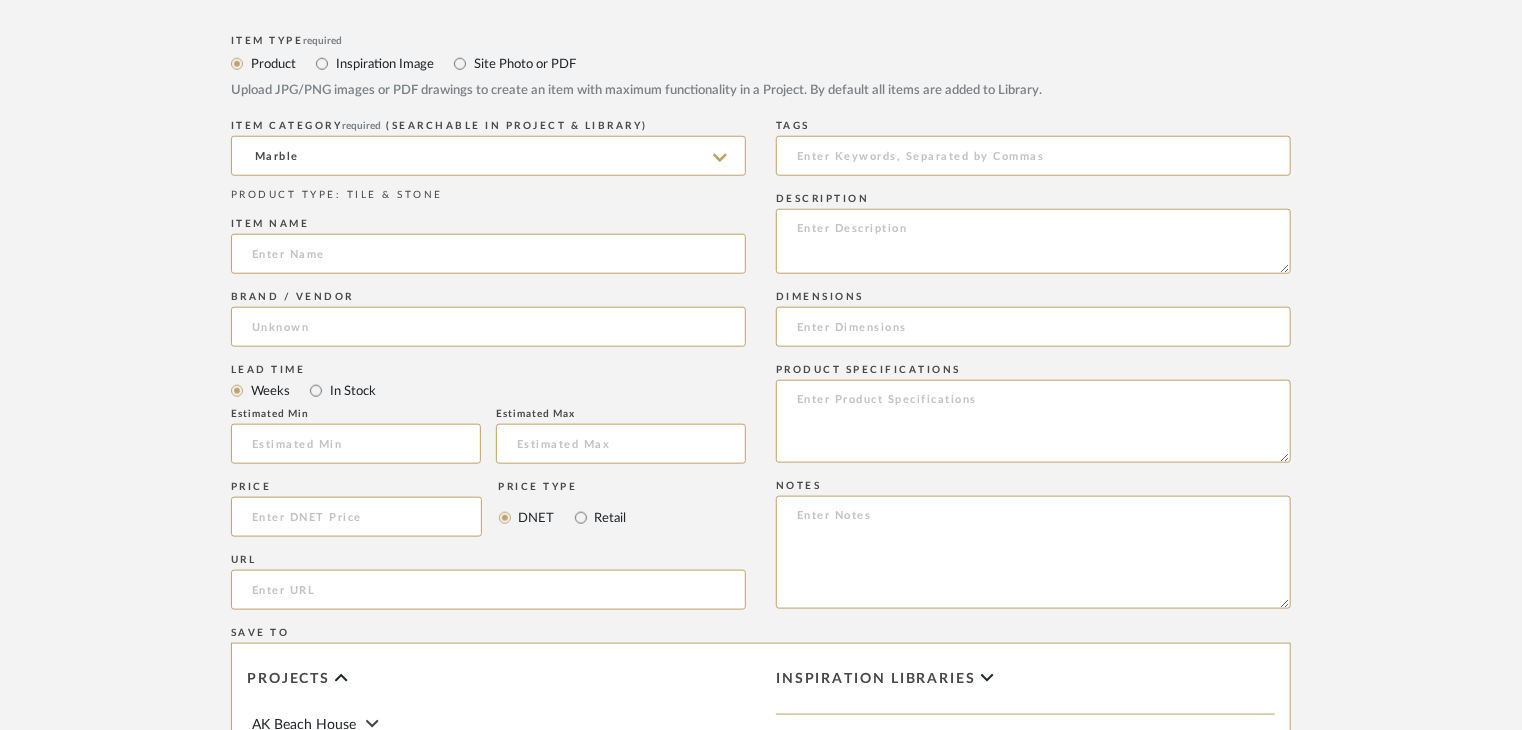 paste on "SMOKEY ONYX" 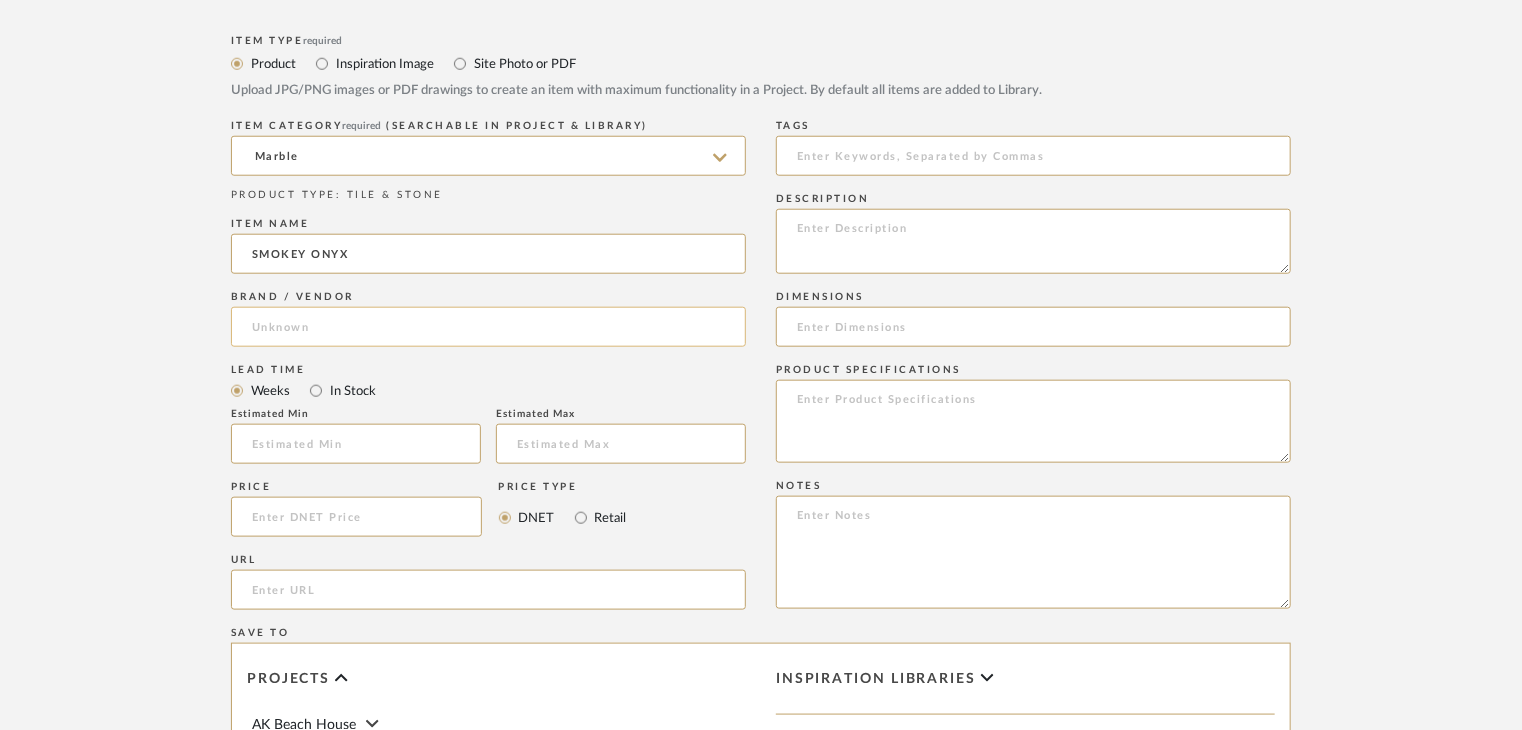type on "SMOKEY ONYX" 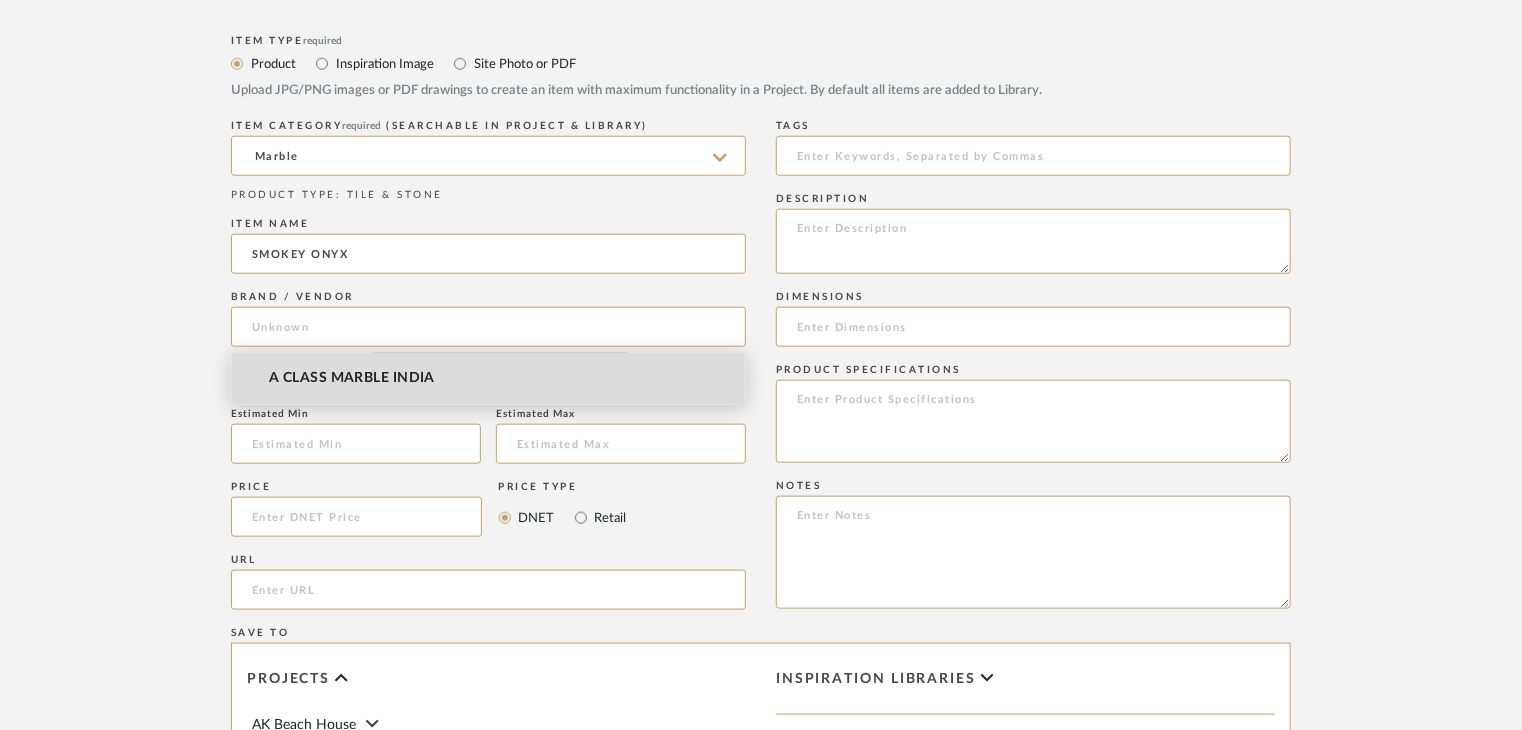 click on "A CLASS MARBLE INDIA" at bounding box center (488, 378) 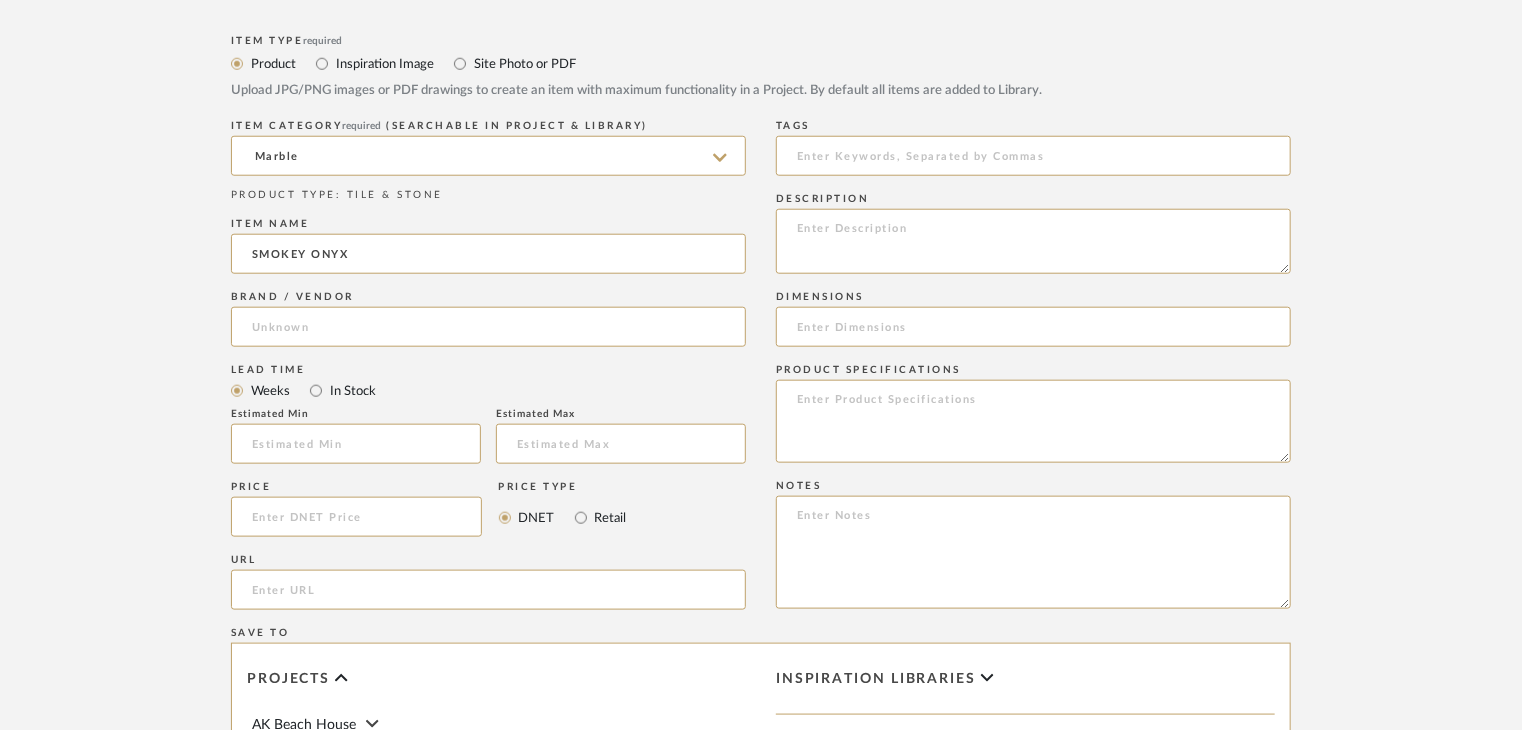 type on "A CLASS MARBLE INDIA" 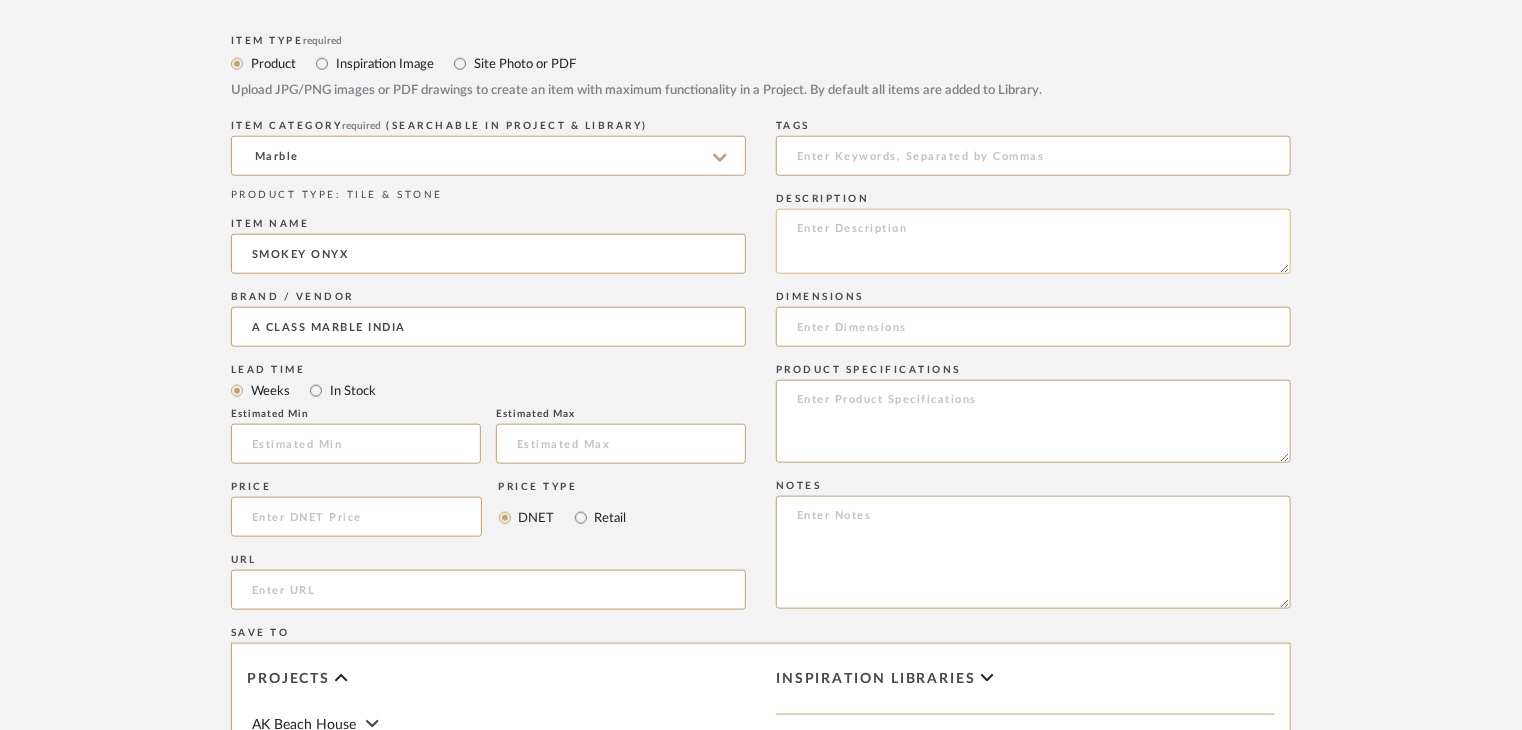 click 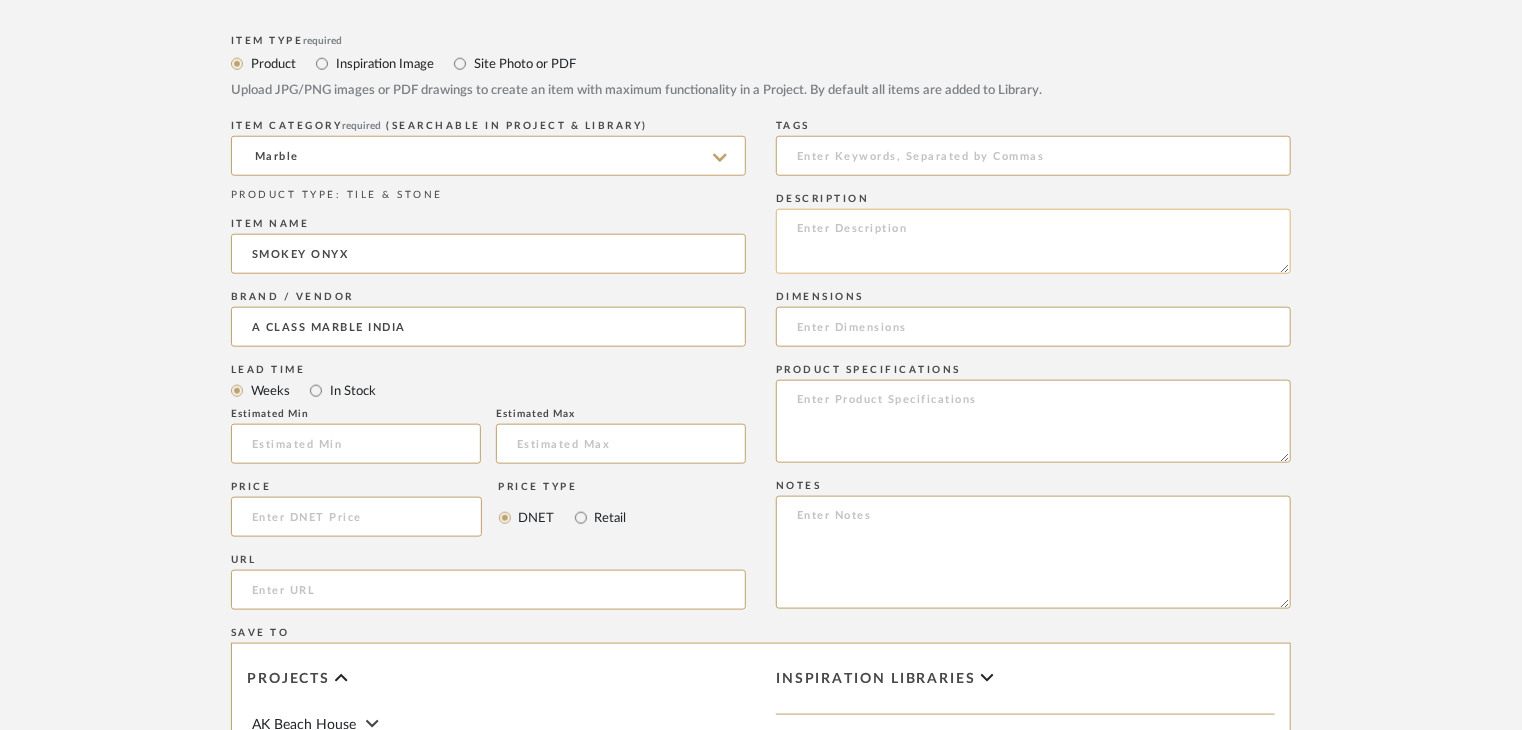 paste on "Type: Marble
Price:
Sample available: YES
Sample Internal reference number:
Stock availability: supplier stock
Maximum slab size:
Thickness: (as mentioned)
Other available thickness: (as mentioned)
Finish:
Other finishes available: (as applicable)
Installation requirements: (as applicable)
Lead time: (as applicable)
3D available: No
Product description:
Any other details:" 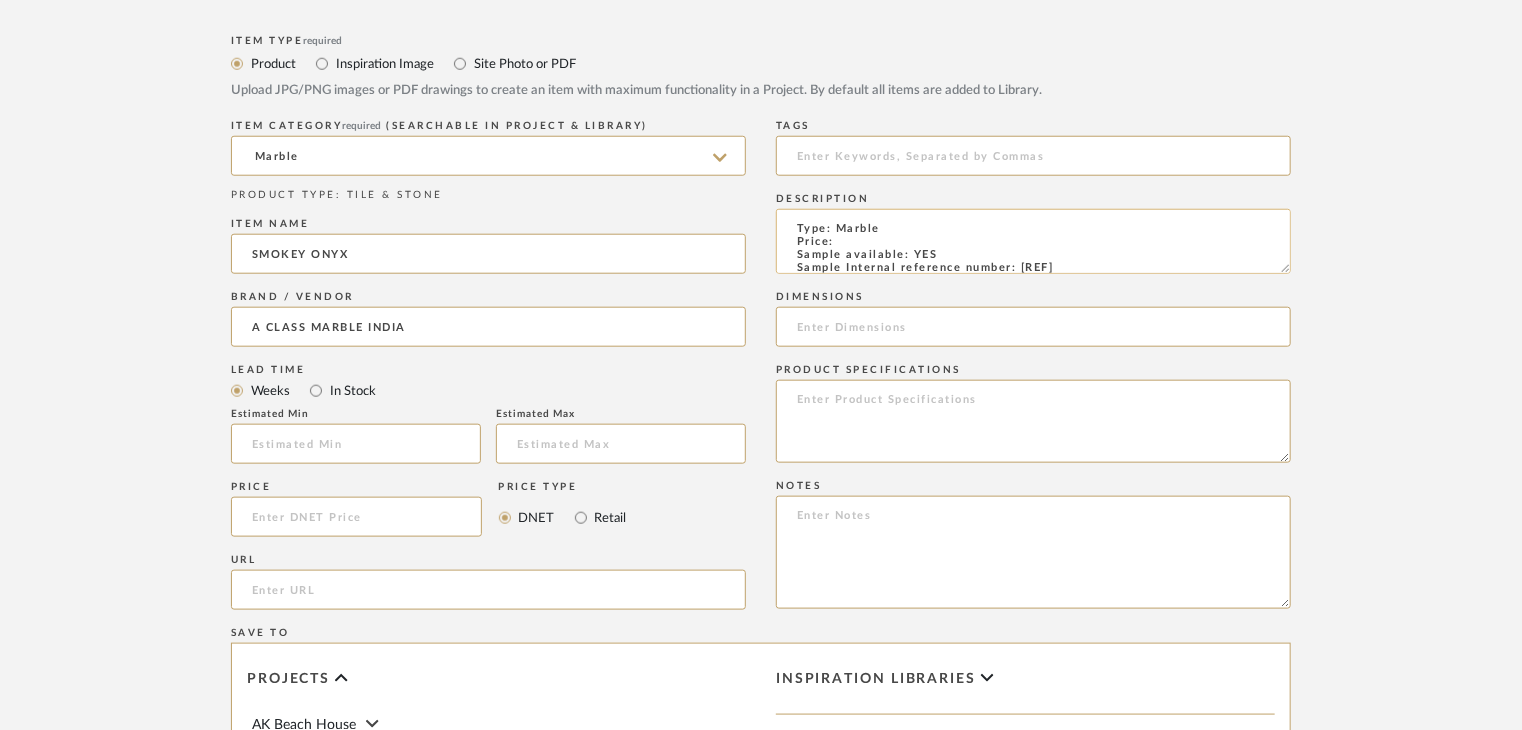 scroll, scrollTop: 151, scrollLeft: 0, axis: vertical 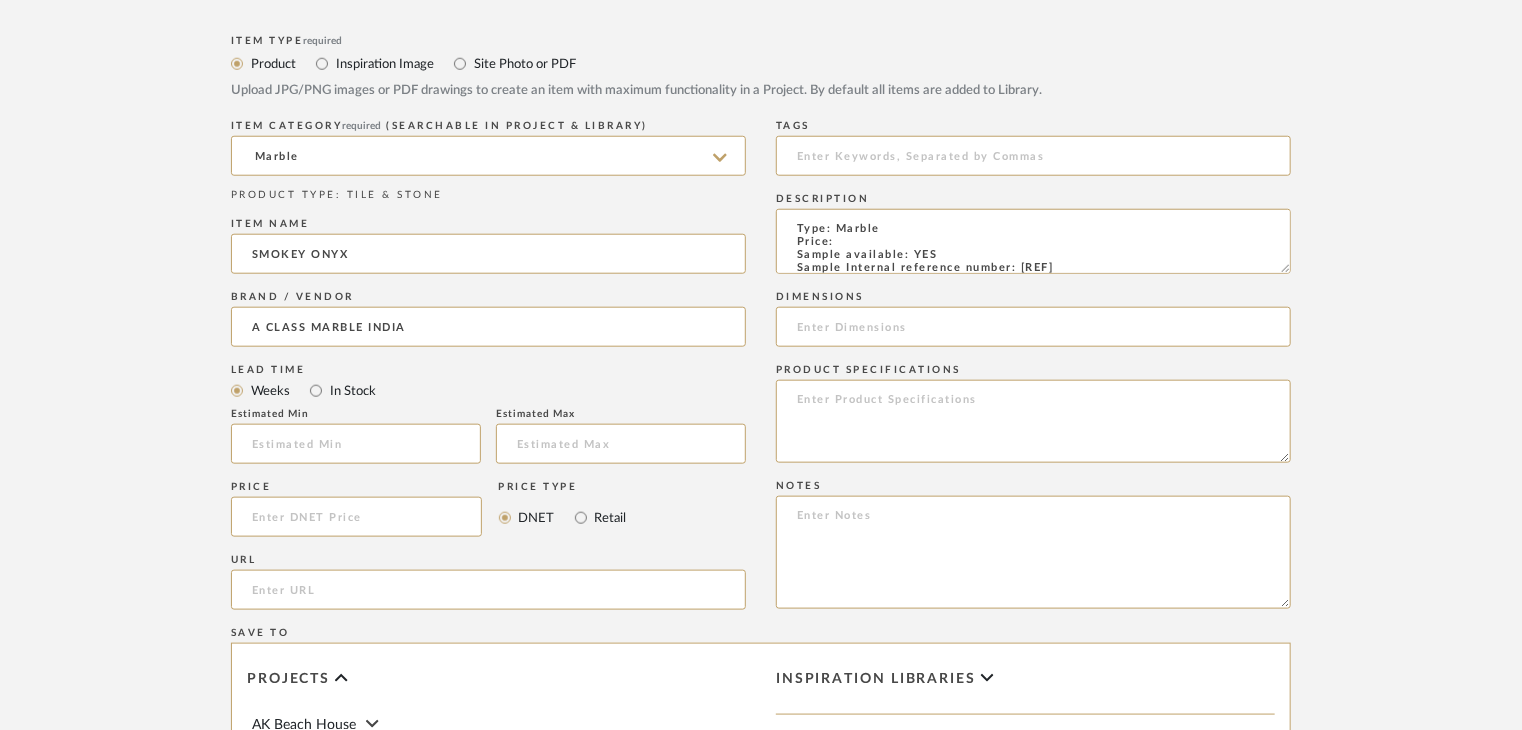 click on "Description  Type: Marble
Price:
Sample available: YES
Sample Internal reference number:
Stock availability: supplier stock
Maximum slab size:
Thickness: (as mentioned)
Other available thickness: (as mentioned)
Finish:
Other finishes available: (as applicable)
Installation requirements: (as applicable)
Lead time: (as applicable)
3D available: No
Product description:
Any other details:" 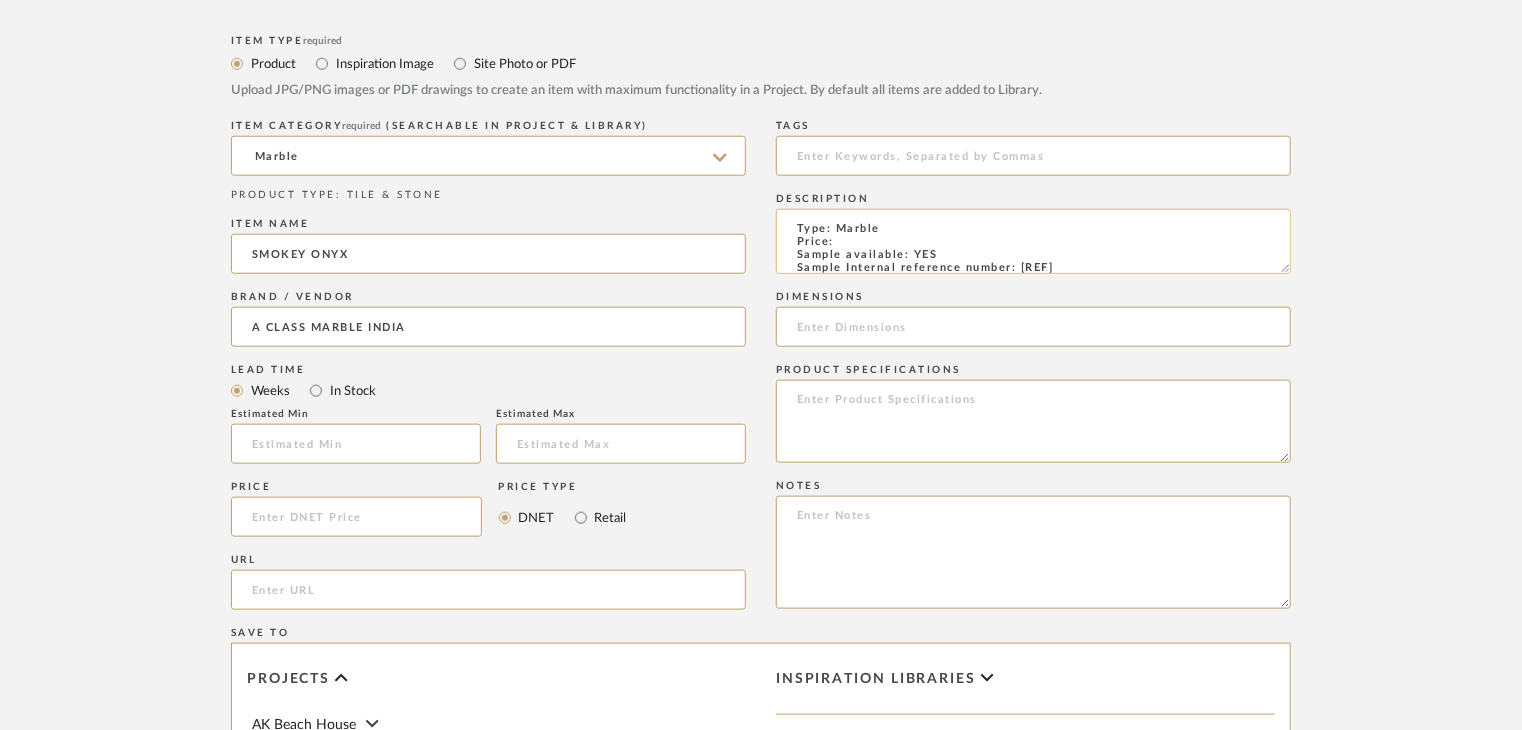 click on "Type: Marble
Price:
Sample available: YES
Sample Internal reference number:
Stock availability: supplier stock
Maximum slab size:
Thickness: (as mentioned)
Other available thickness: (as mentioned)
Finish:
Other finishes available: (as applicable)
Installation requirements: (as applicable)
Lead time: (as applicable)
3D available: No
Product description:
Any other details:" 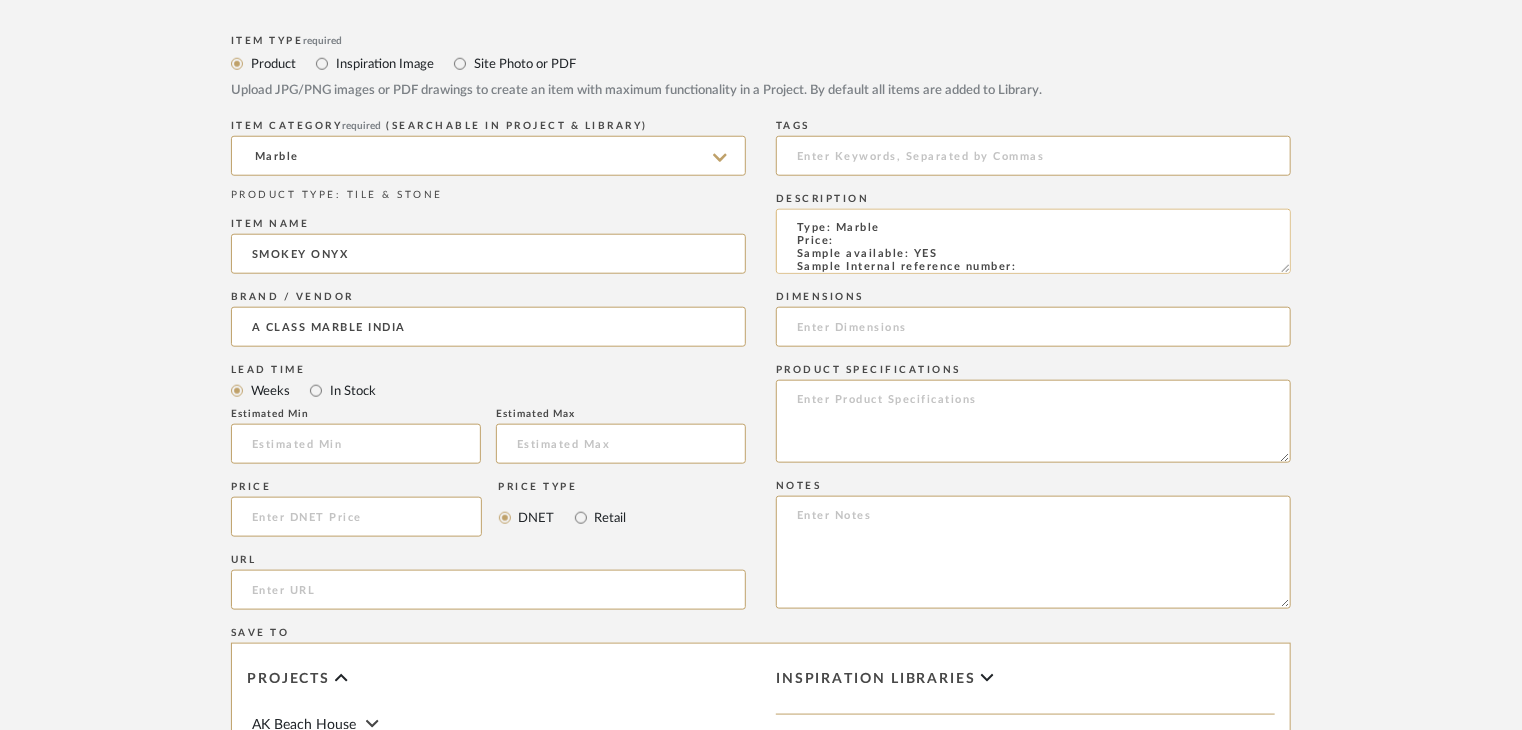 paste on "TS-MR-198-PL" 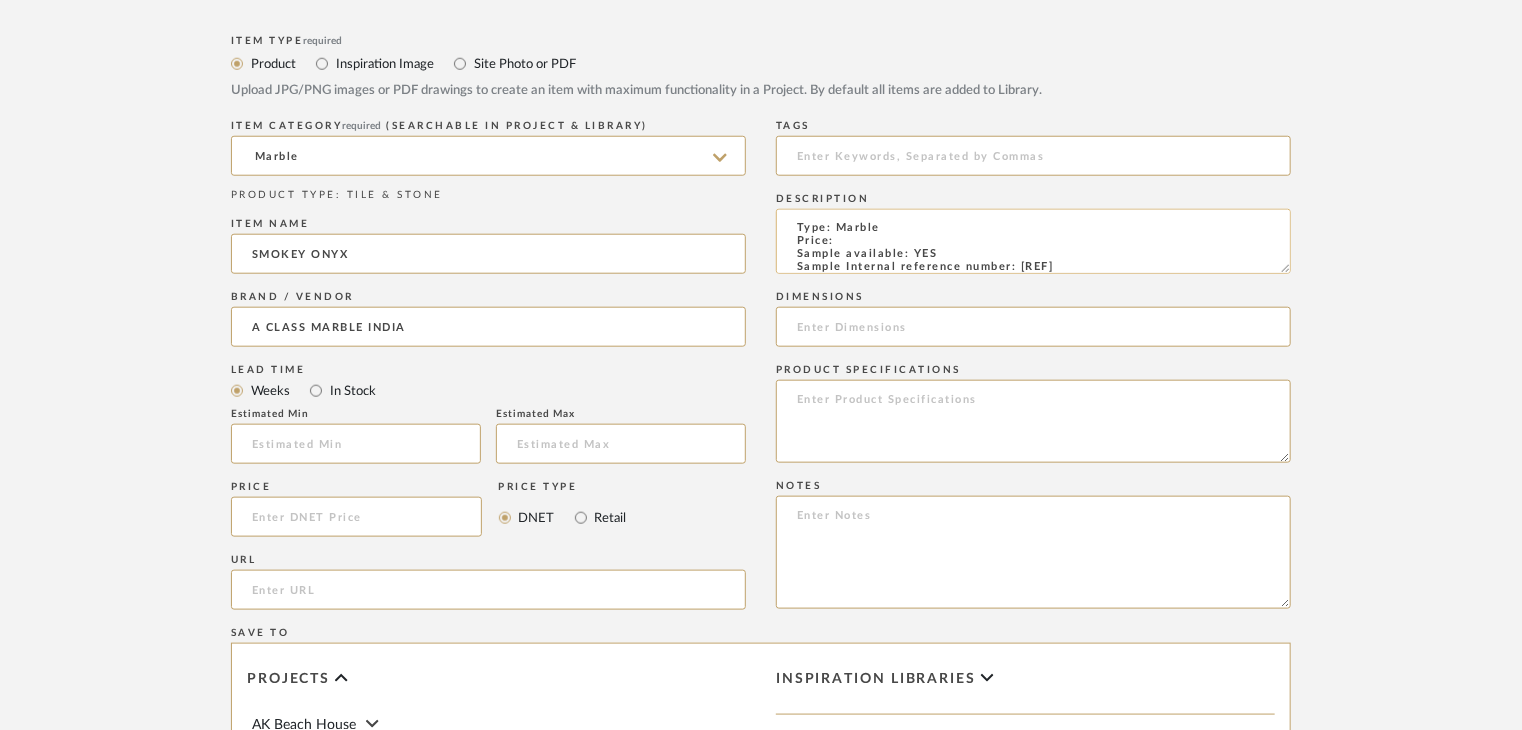 scroll, scrollTop: 15, scrollLeft: 0, axis: vertical 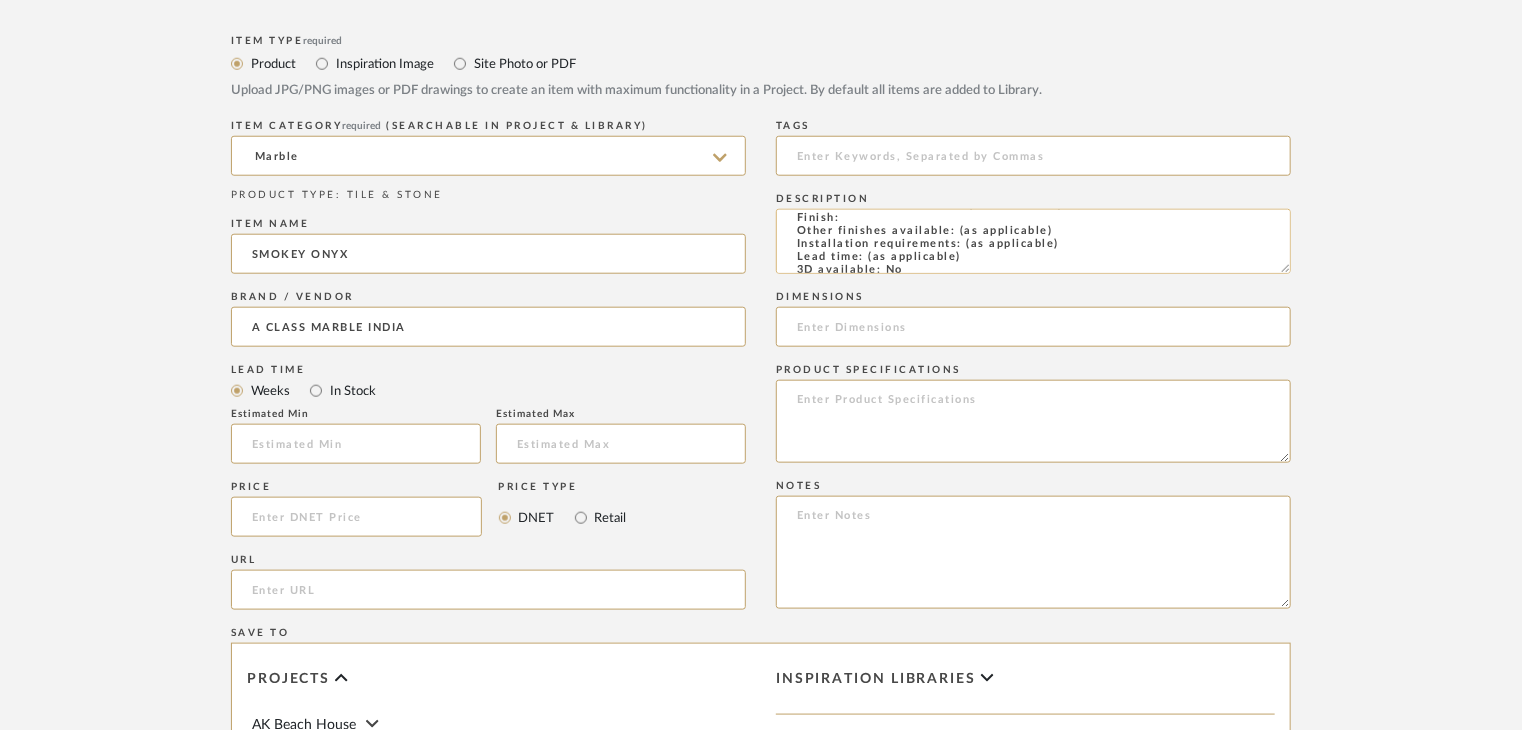 click on "Type: Marble
Price:
Sample available: YES
Sample Internal reference number: TS-MR-198-PL
Stock availability: supplier stock
Maximum slab size:
Thickness: (as mentioned)
Other available thickness: (as mentioned)
Finish:
Other finishes available: (as applicable)
Installation requirements: (as applicable)
Lead time: (as applicable)
3D available: No
Product description:
Any other details:" 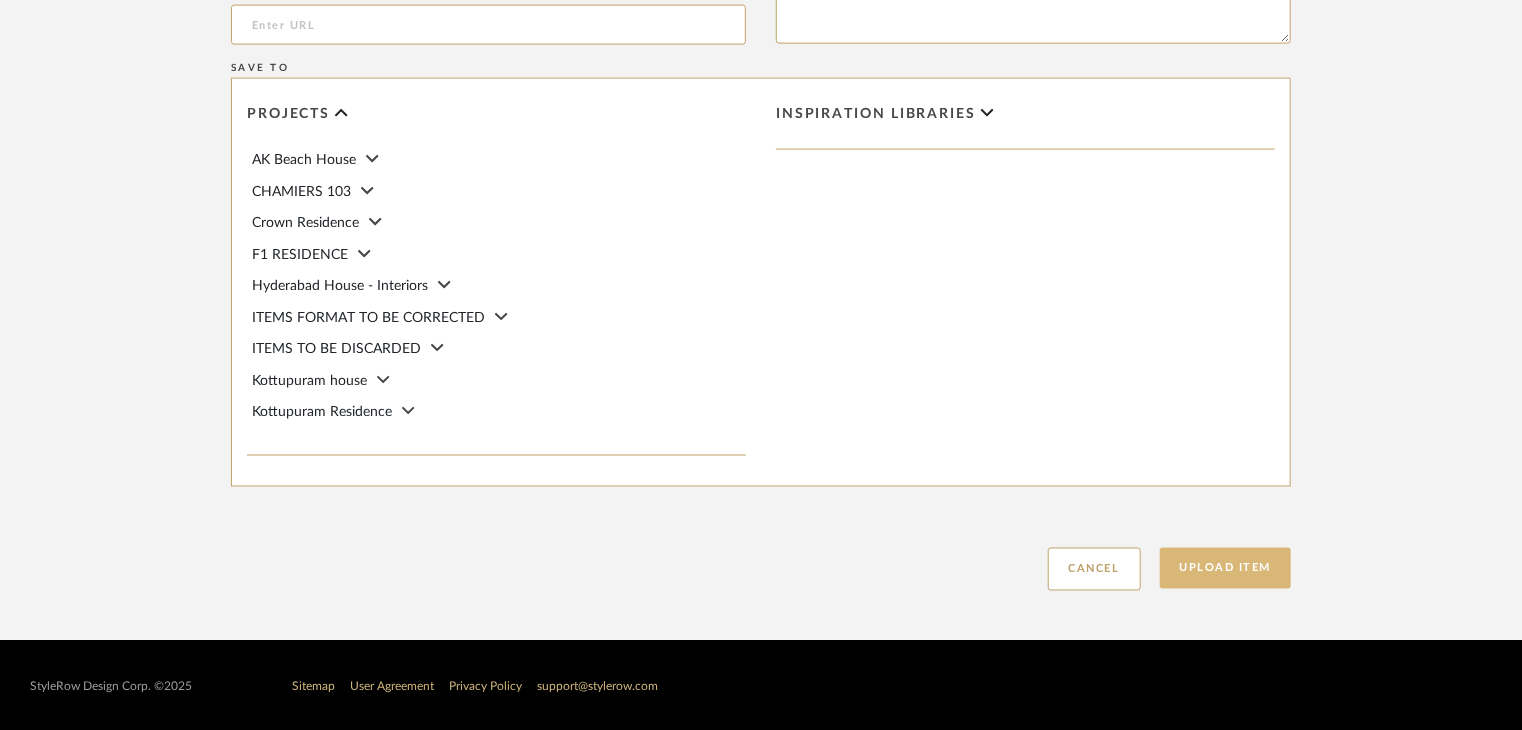 scroll, scrollTop: 1468, scrollLeft: 0, axis: vertical 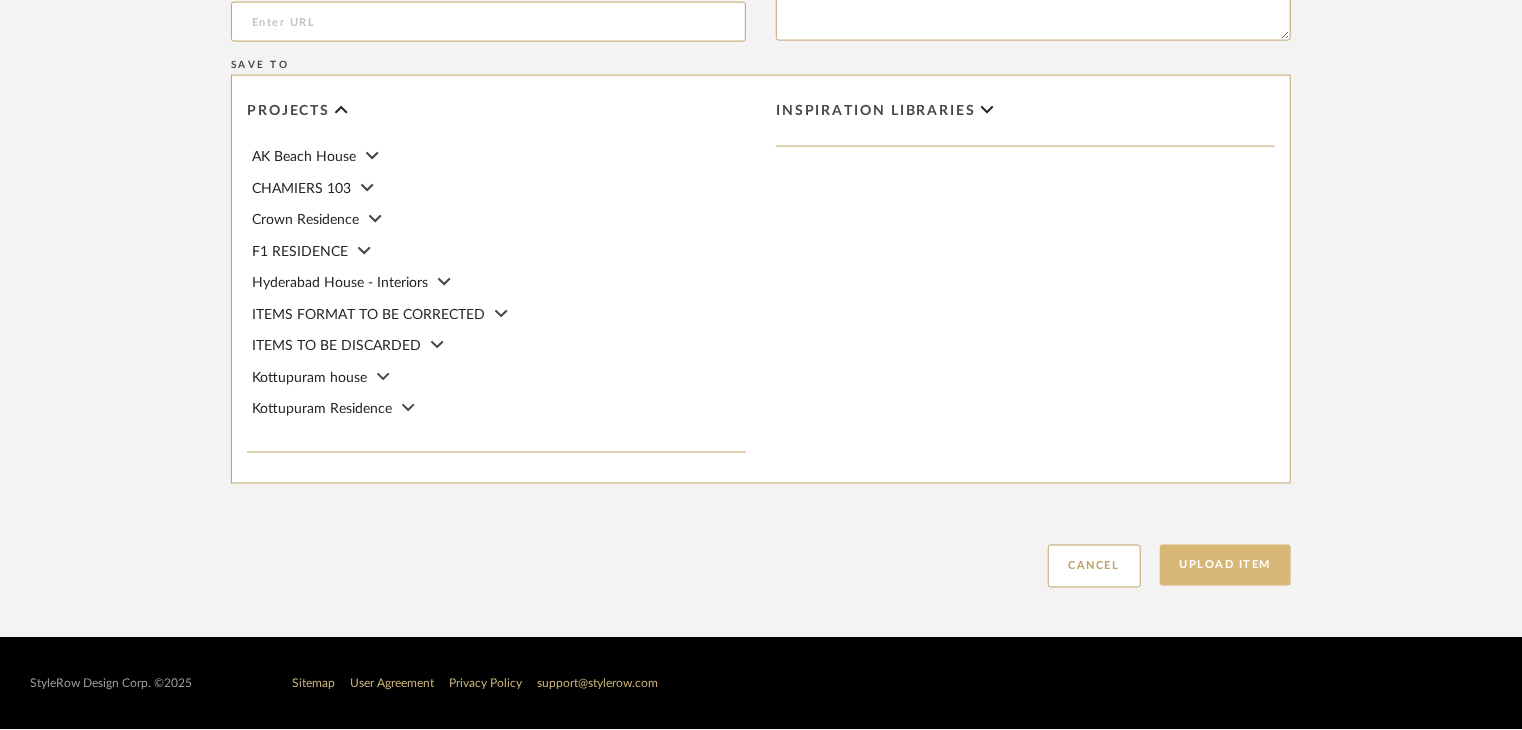 type on "Type: Marble
Price:
Sample available: YES
Sample Internal reference number: TS-MR-198-PL
Stock availability: supplier stock
Maximum slab size:
Thickness: (as mentioned)
Other available thickness: (as mentioned)
Finish: POLISHED
Other finishes available: (as applicable)
Installation requirements: (as applicable)
Lead time: (as applicable)
3D available: No
Product description:
Any other details:" 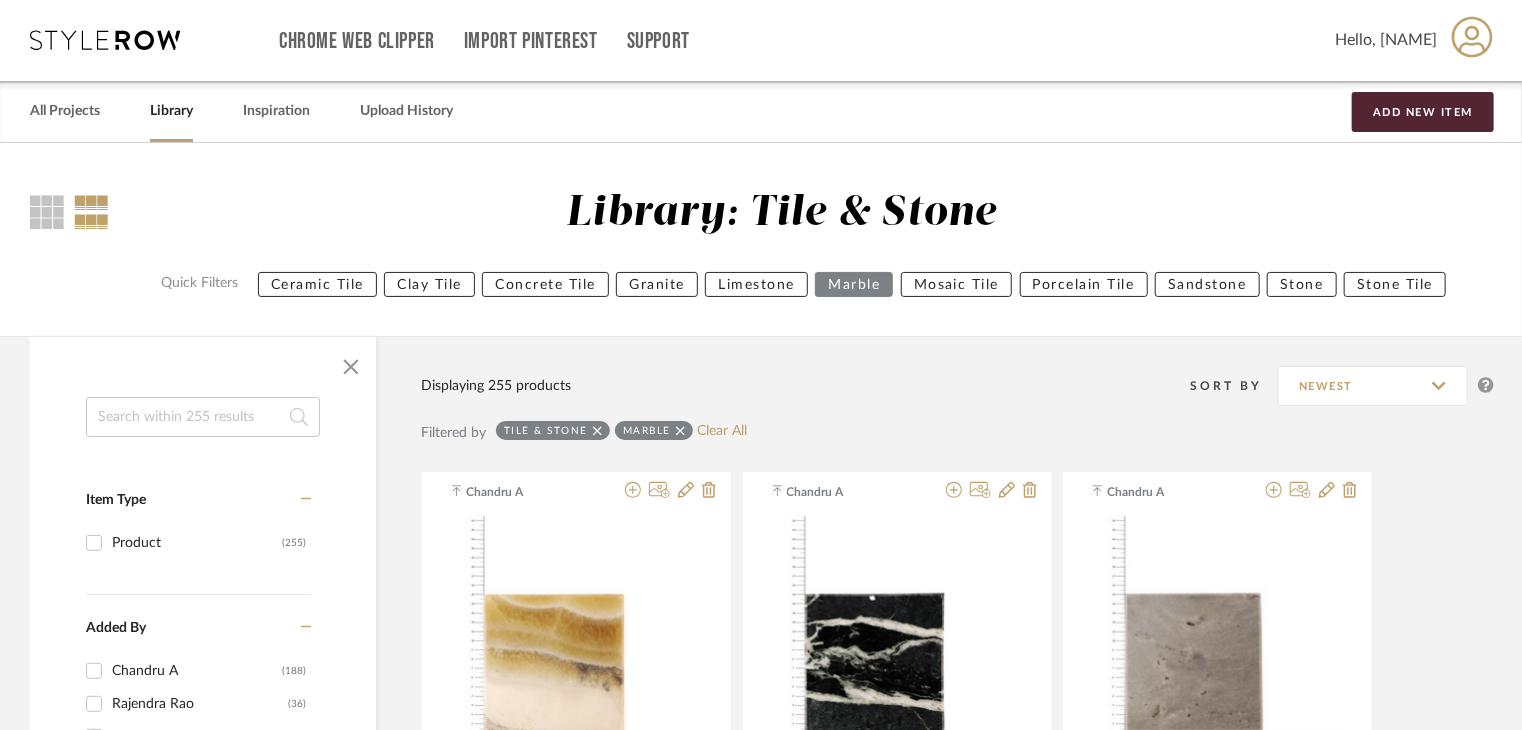 scroll, scrollTop: 0, scrollLeft: 0, axis: both 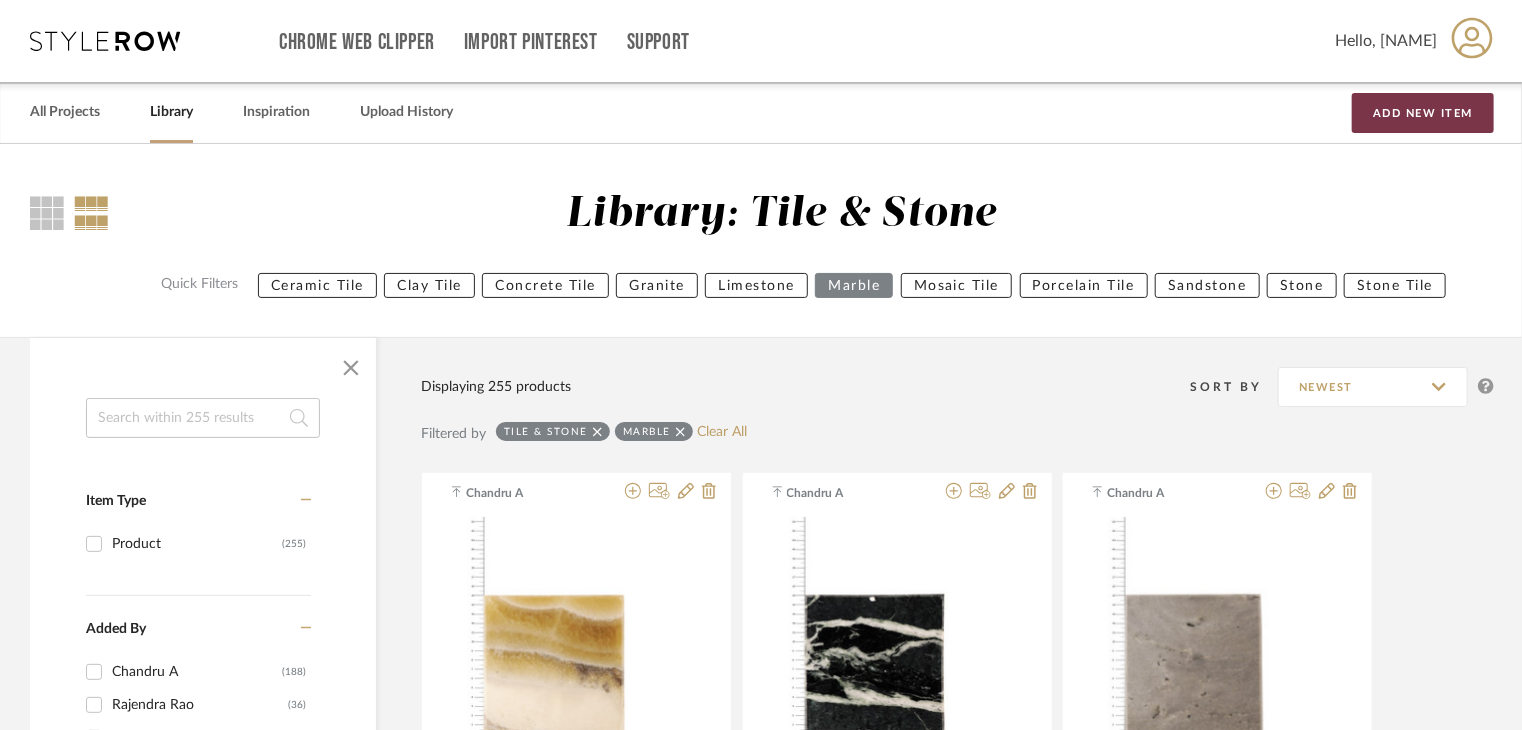 click on "Add New Item" at bounding box center [1423, 113] 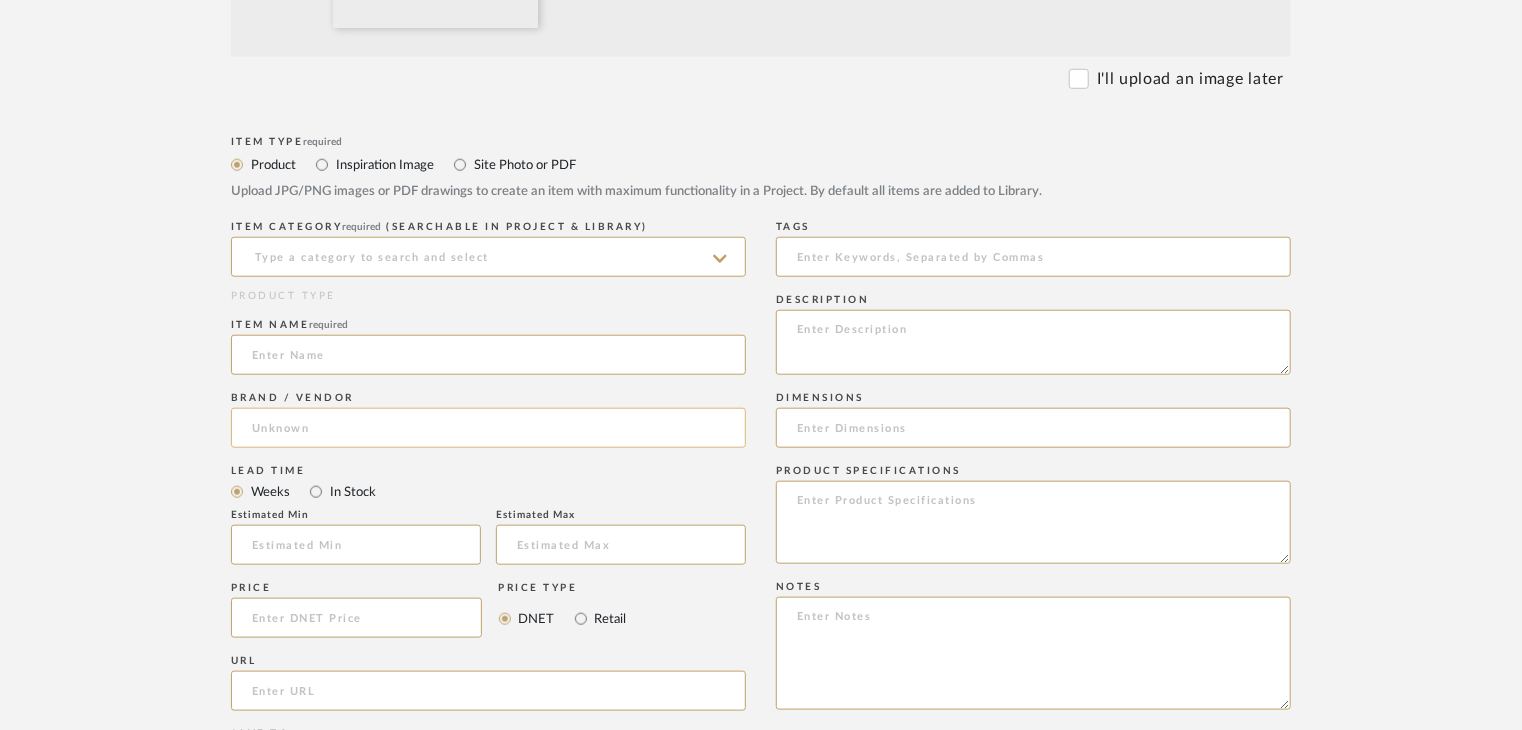 scroll, scrollTop: 800, scrollLeft: 0, axis: vertical 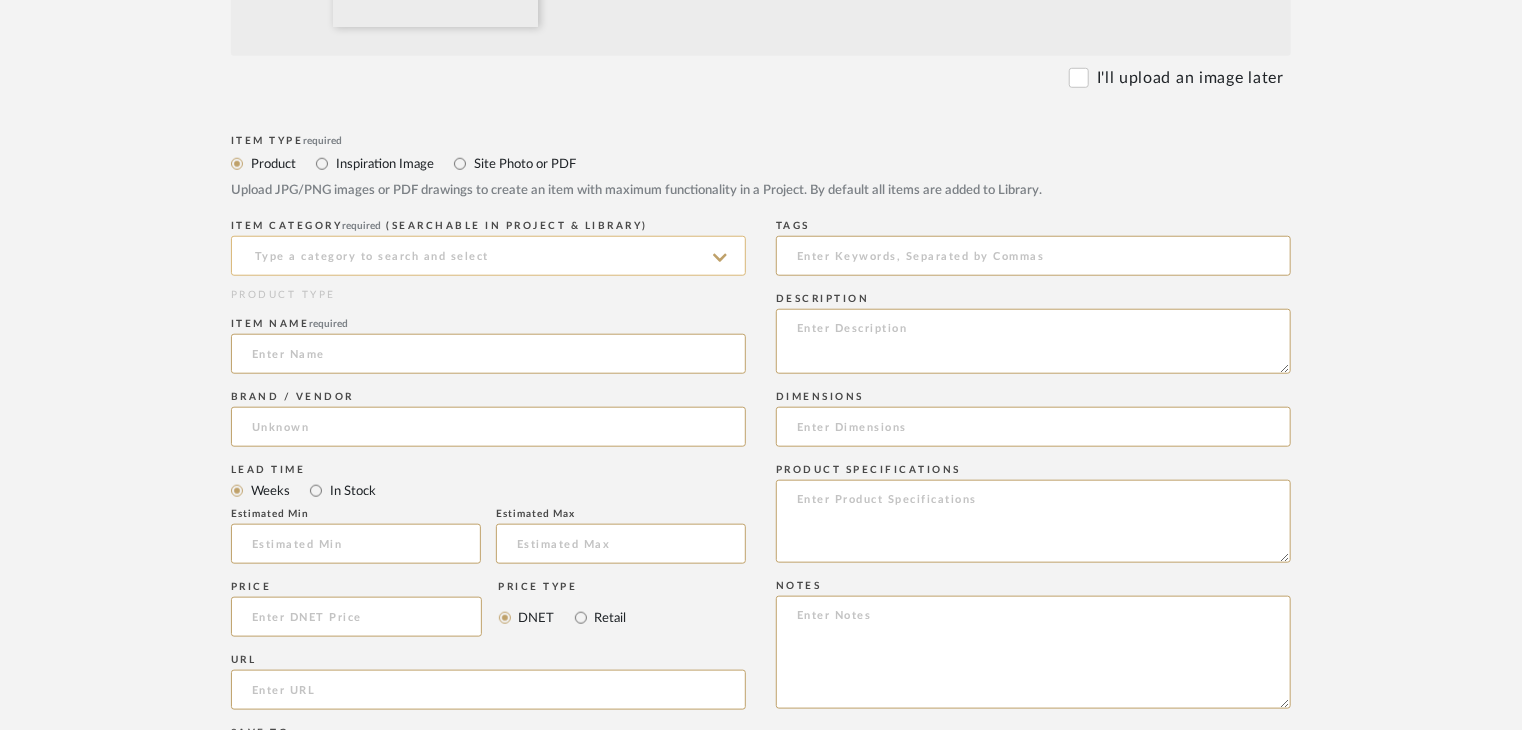 click 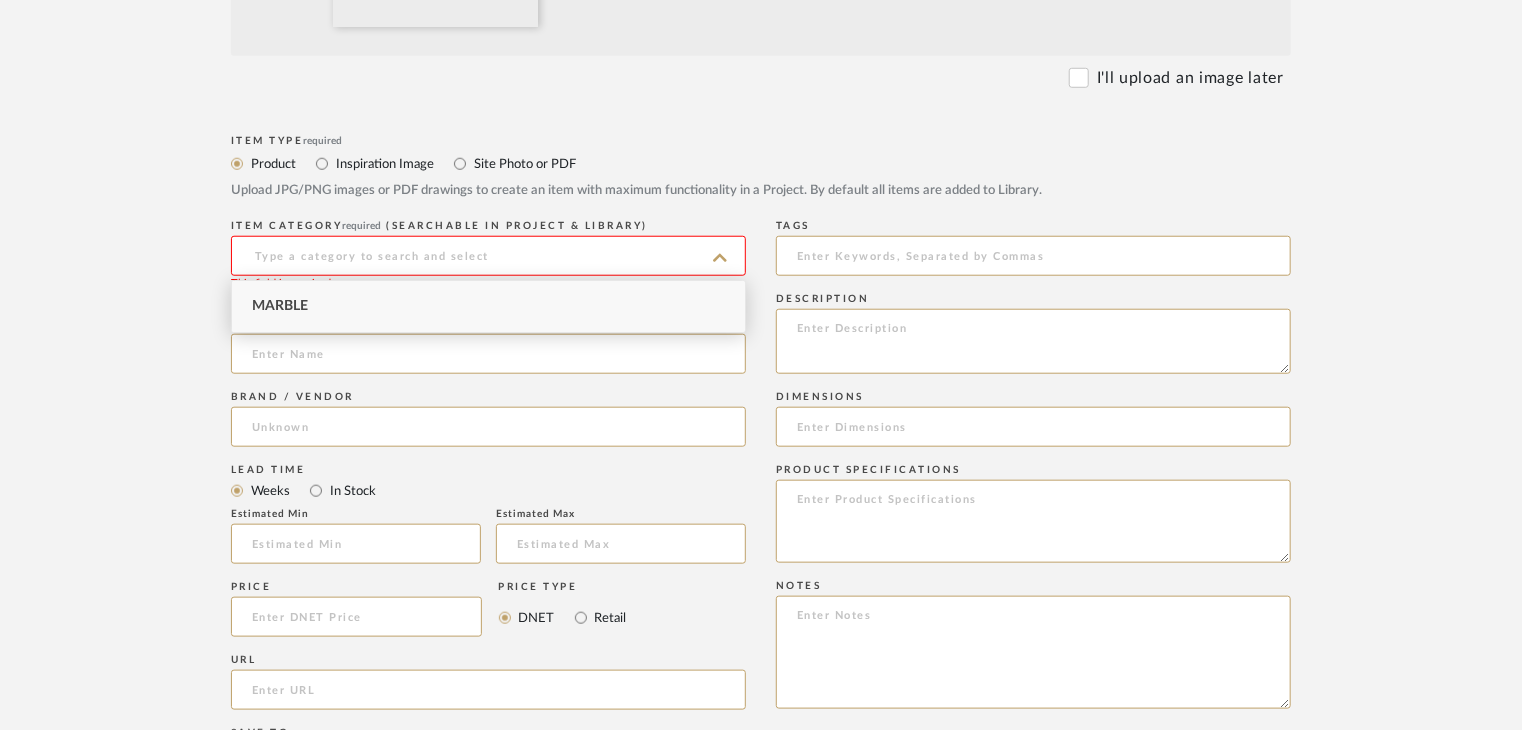 click on "Marble" at bounding box center [488, 306] 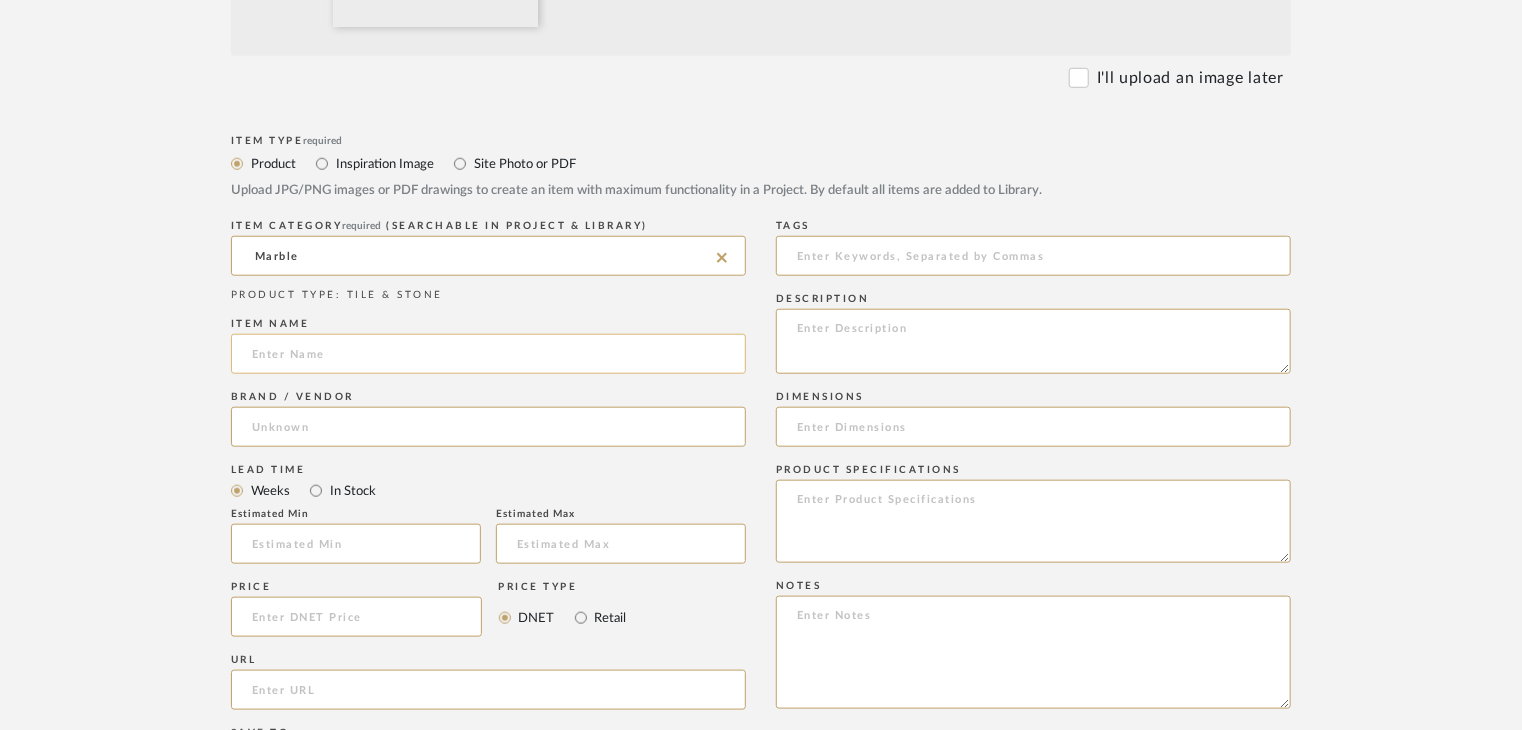 click 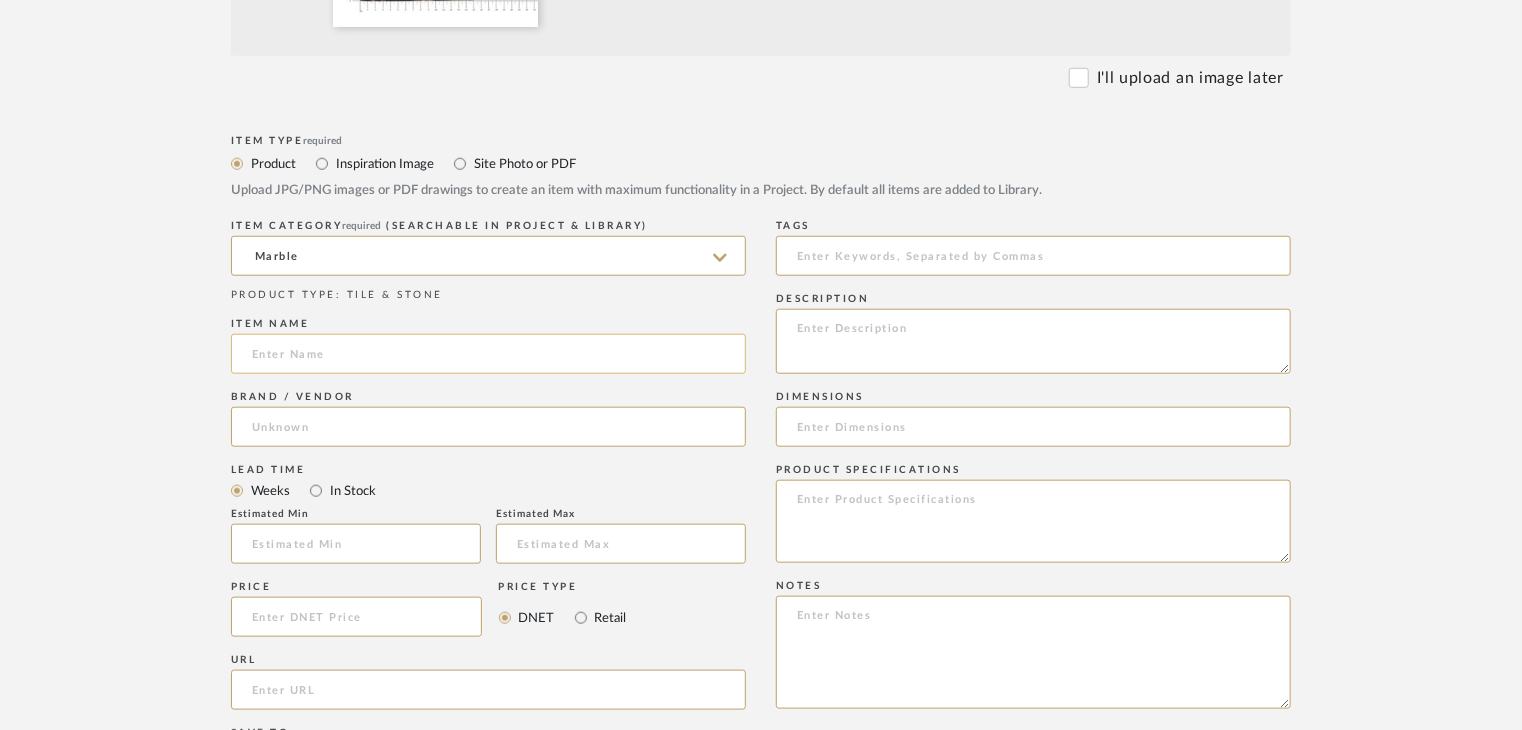 paste on "COSMOS 3D" 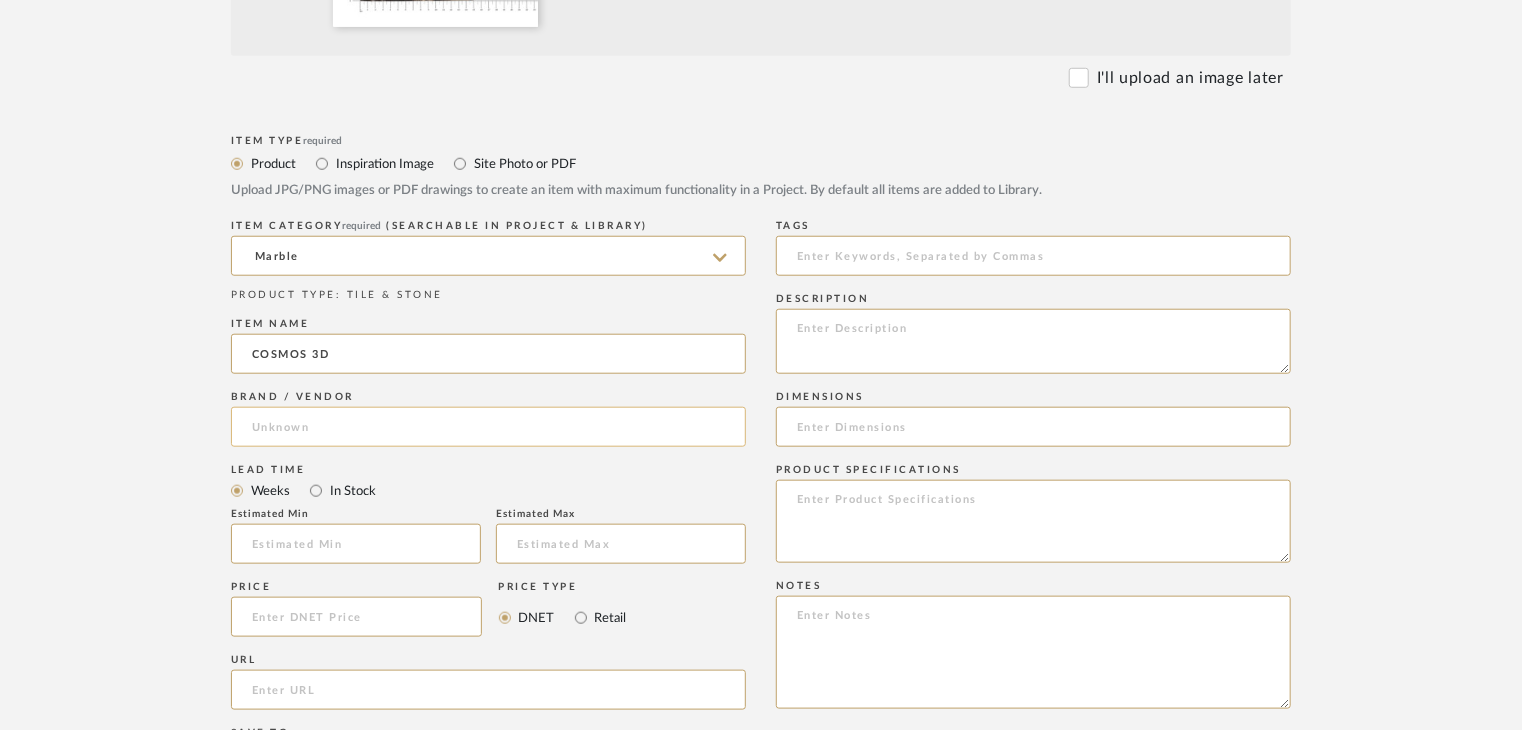 type on "COSMOS 3D" 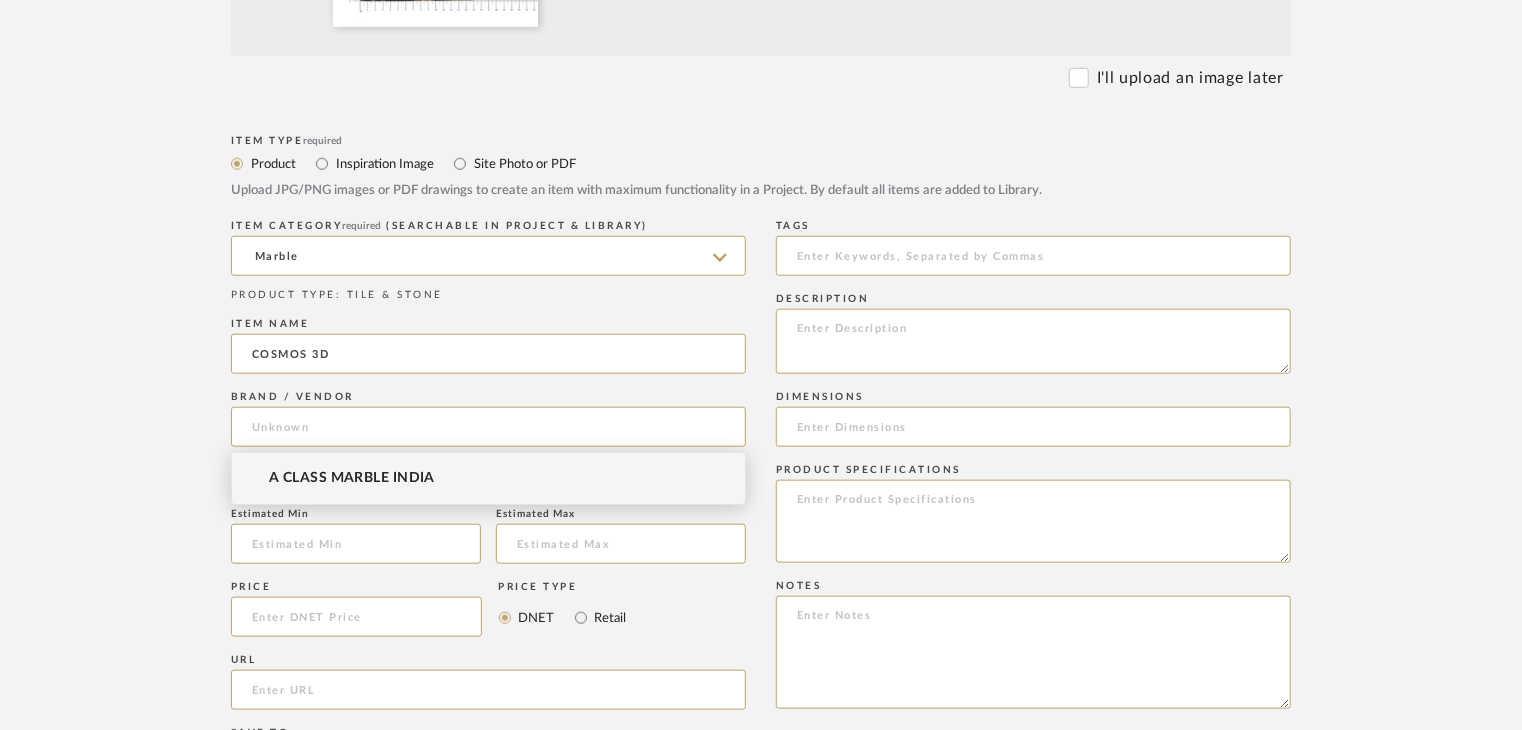 click on "A CLASS MARBLE INDIA" at bounding box center (352, 478) 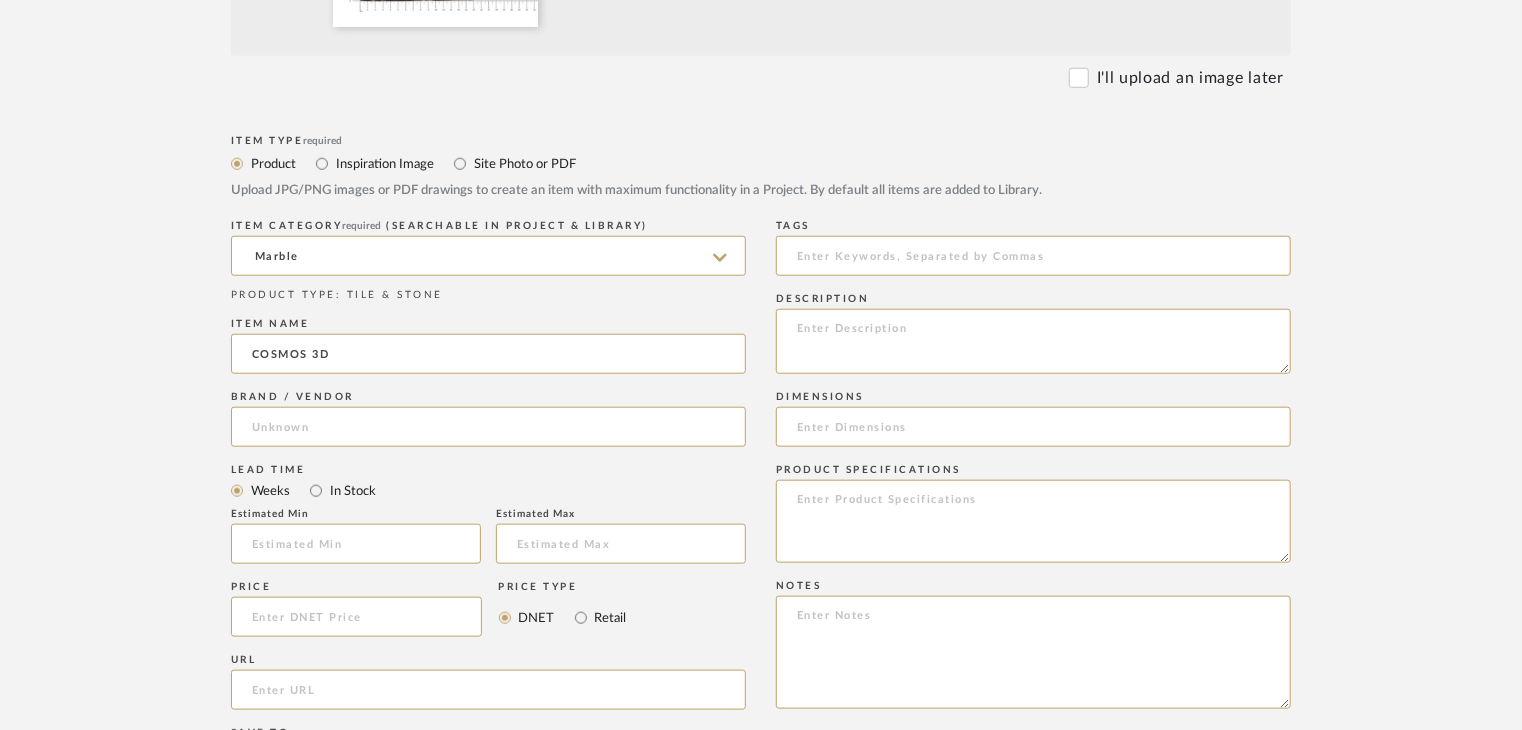 type on "A CLASS MARBLE INDIA" 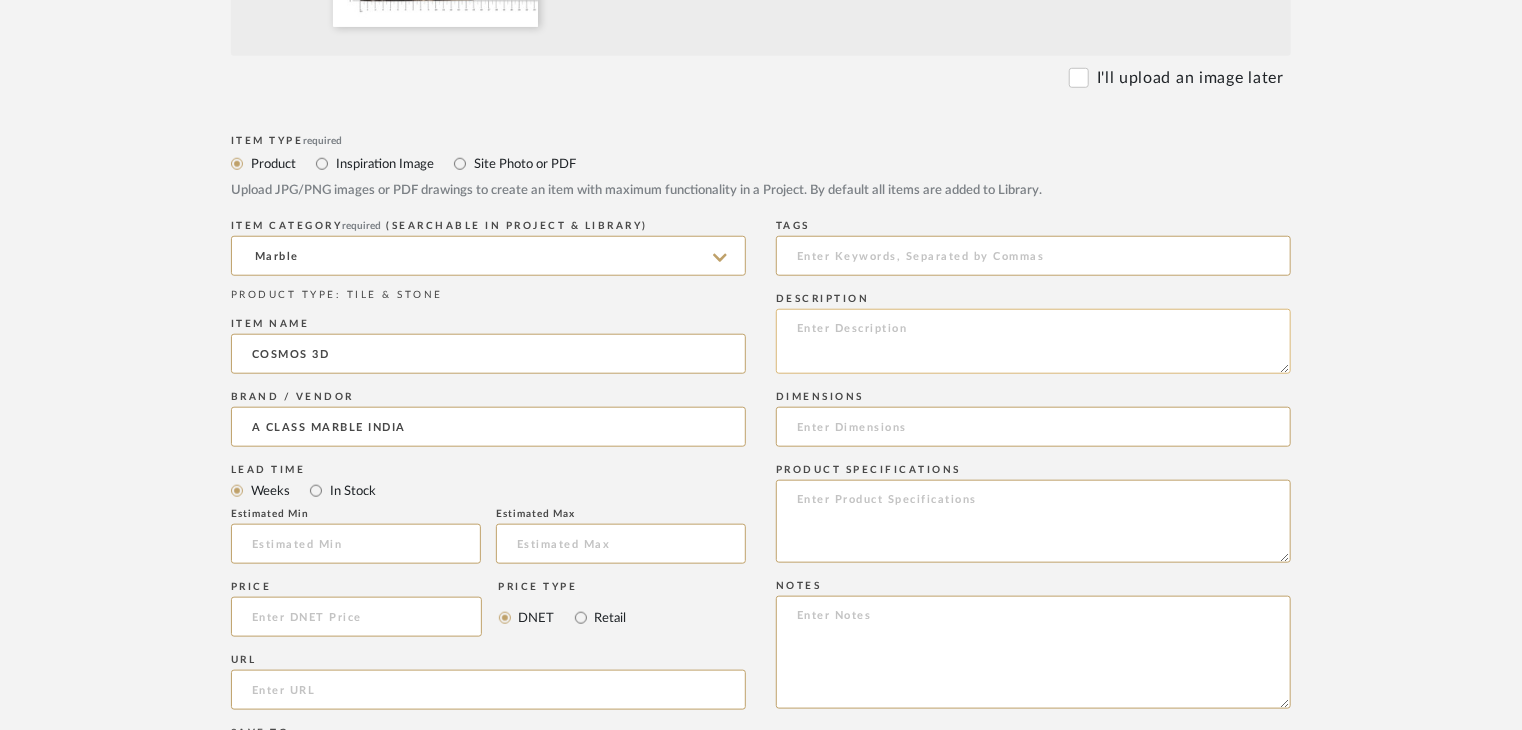 click 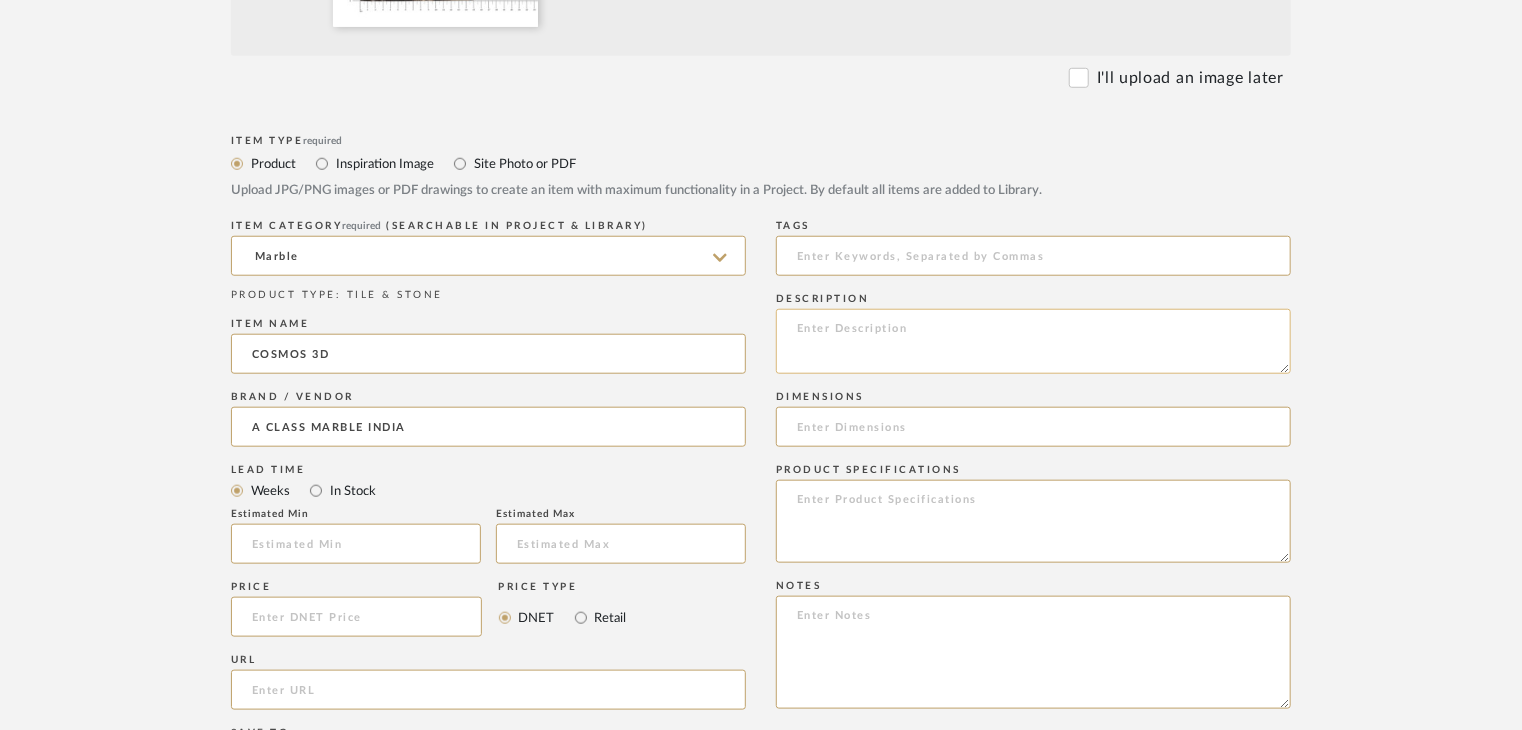 paste on "Type: Marble
Price:
Sample available: YES
Sample Internal reference number:
Stock availability: supplier stock
Maximum slab size:
Thickness: (as mentioned)
Other available thickness: (as mentioned)
Finish:
Other finishes available: (as applicable)
Installation requirements: (as applicable)
Lead time: (as applicable)
3D available: No
Product description:
Any other details:" 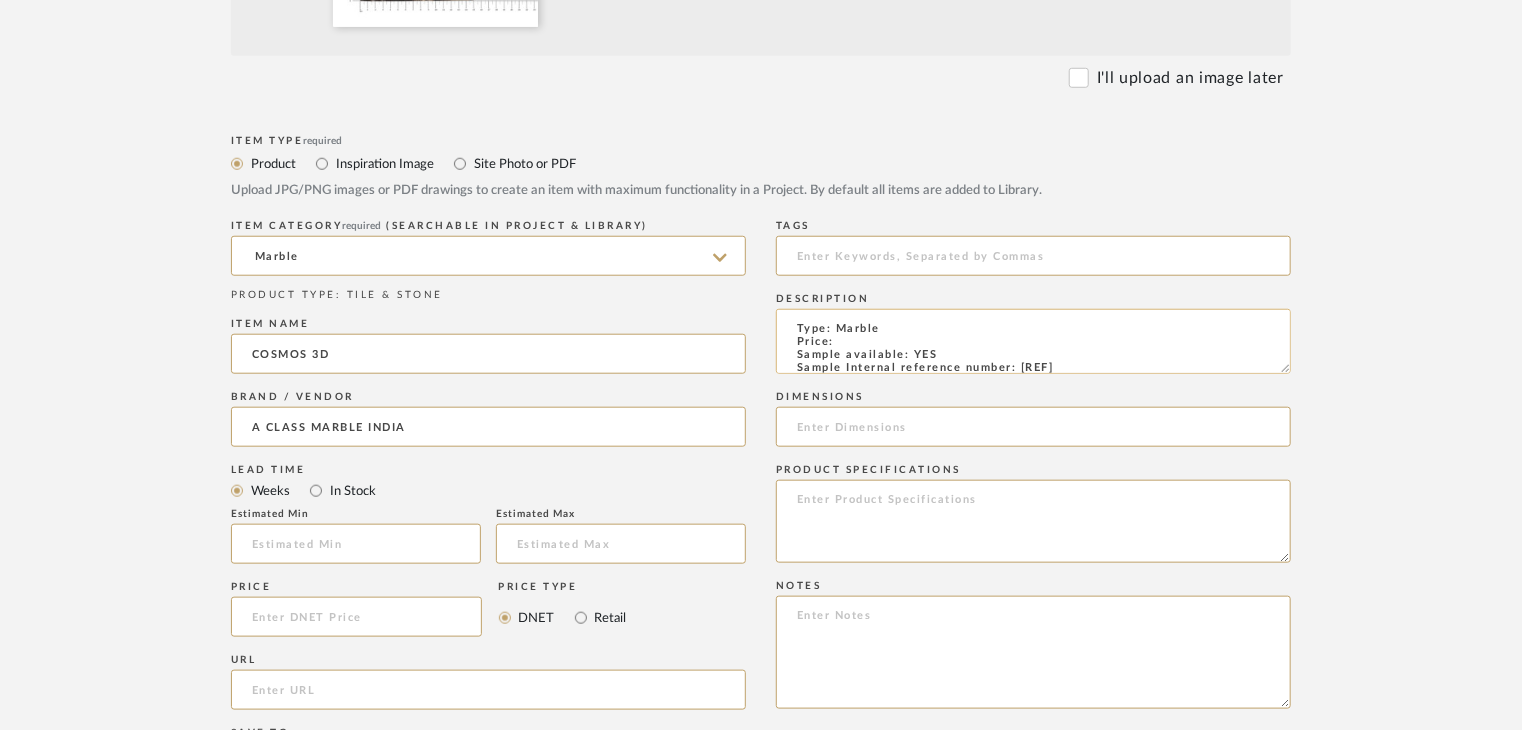scroll, scrollTop: 0, scrollLeft: 0, axis: both 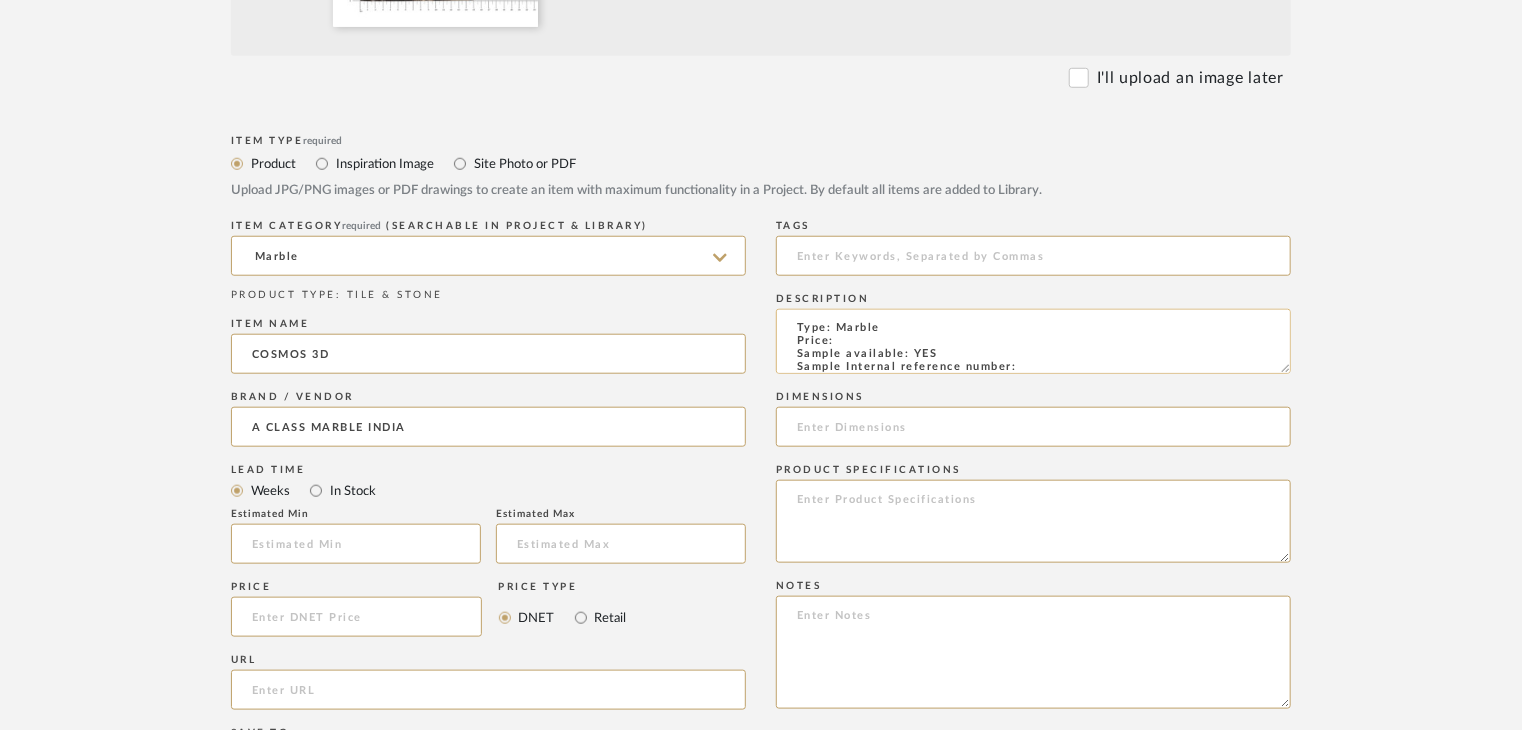 paste on "TS-MR-200-PL" 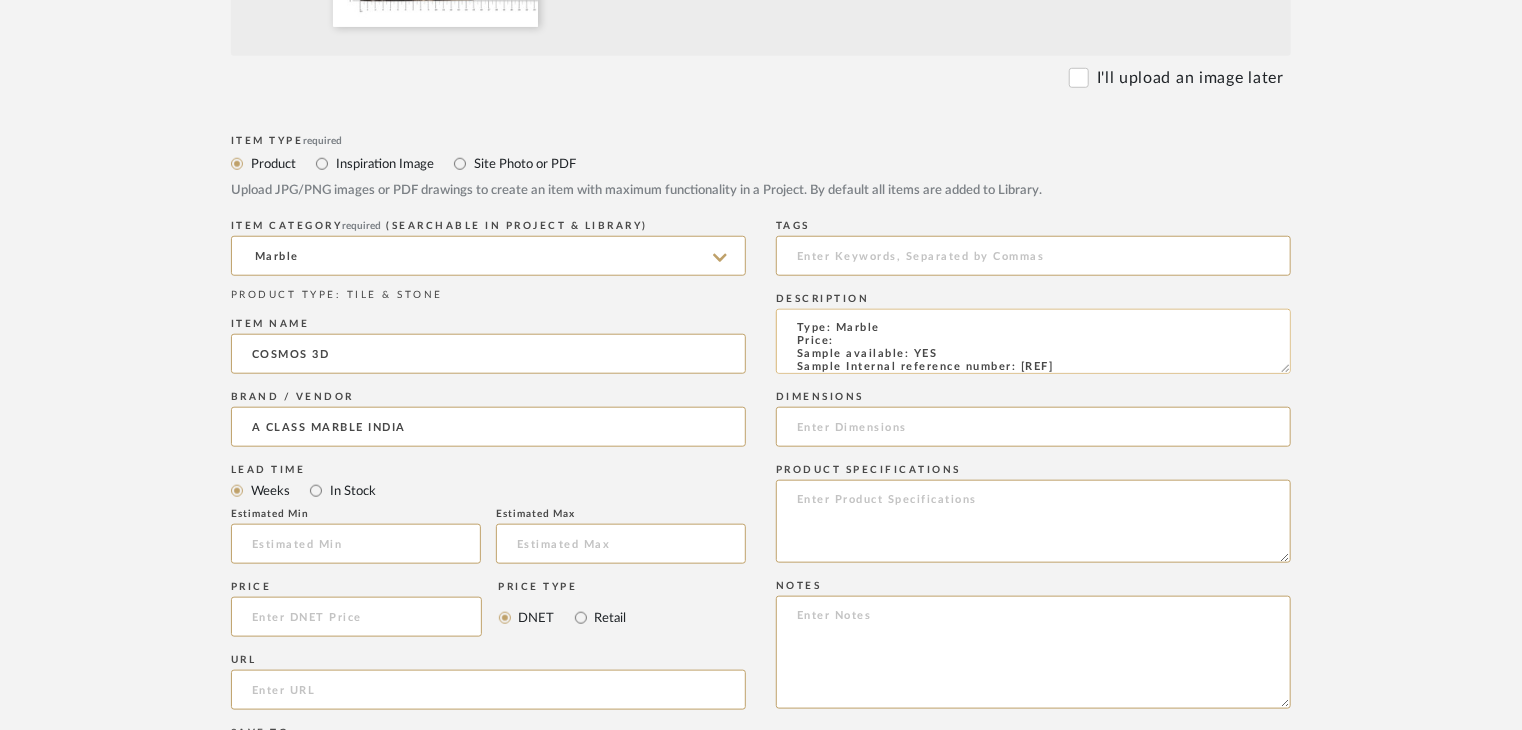 scroll, scrollTop: 15, scrollLeft: 0, axis: vertical 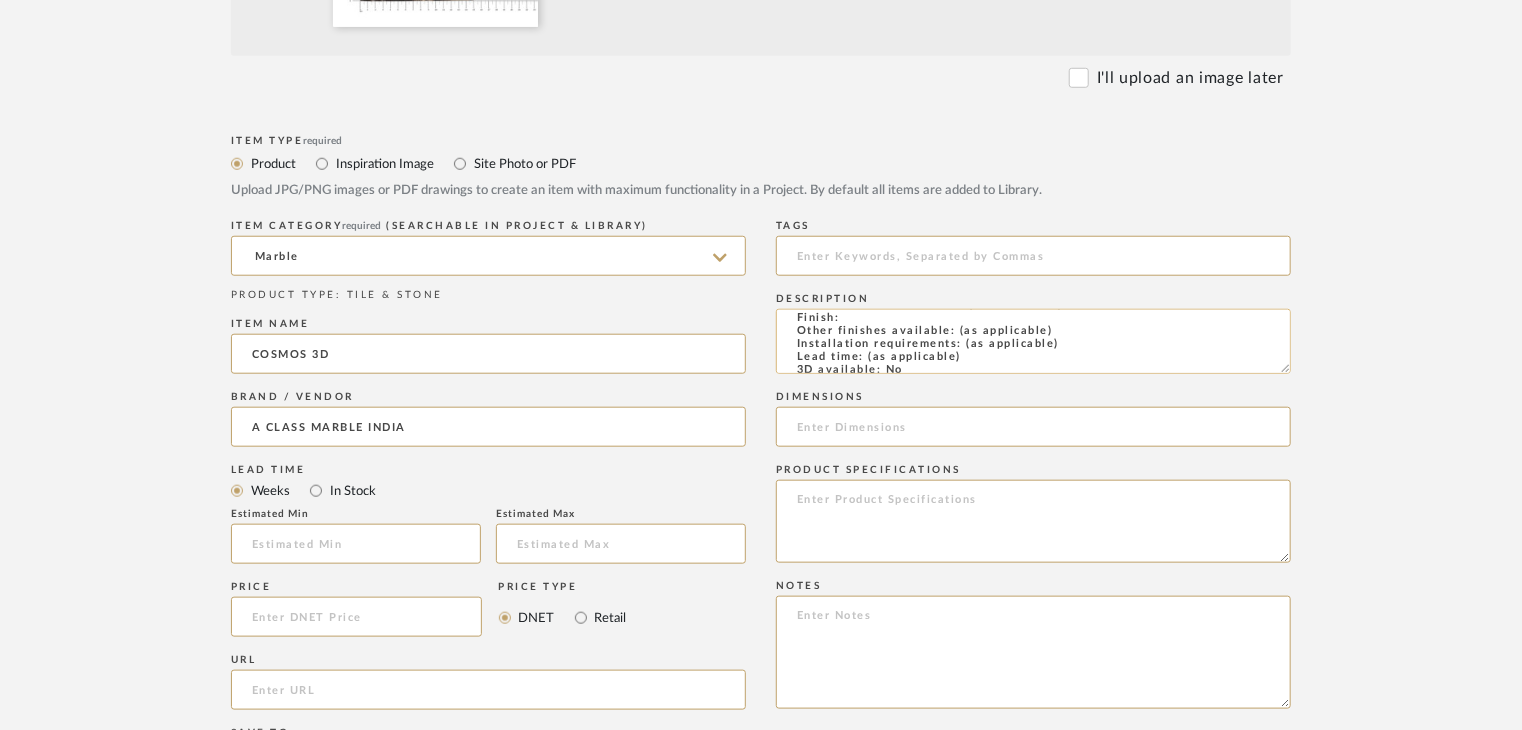 click on "Type: Marble
Price:
Sample available: YES
Sample Internal reference number: TS-MR-200-PL
Stock availability: supplier stock
Maximum slab size:
Thickness: (as mentioned)
Other available thickness: (as mentioned)
Finish:
Other finishes available: (as applicable)
Installation requirements: (as applicable)
Lead time: (as applicable)
3D available: No
Product description:
Any other details:" 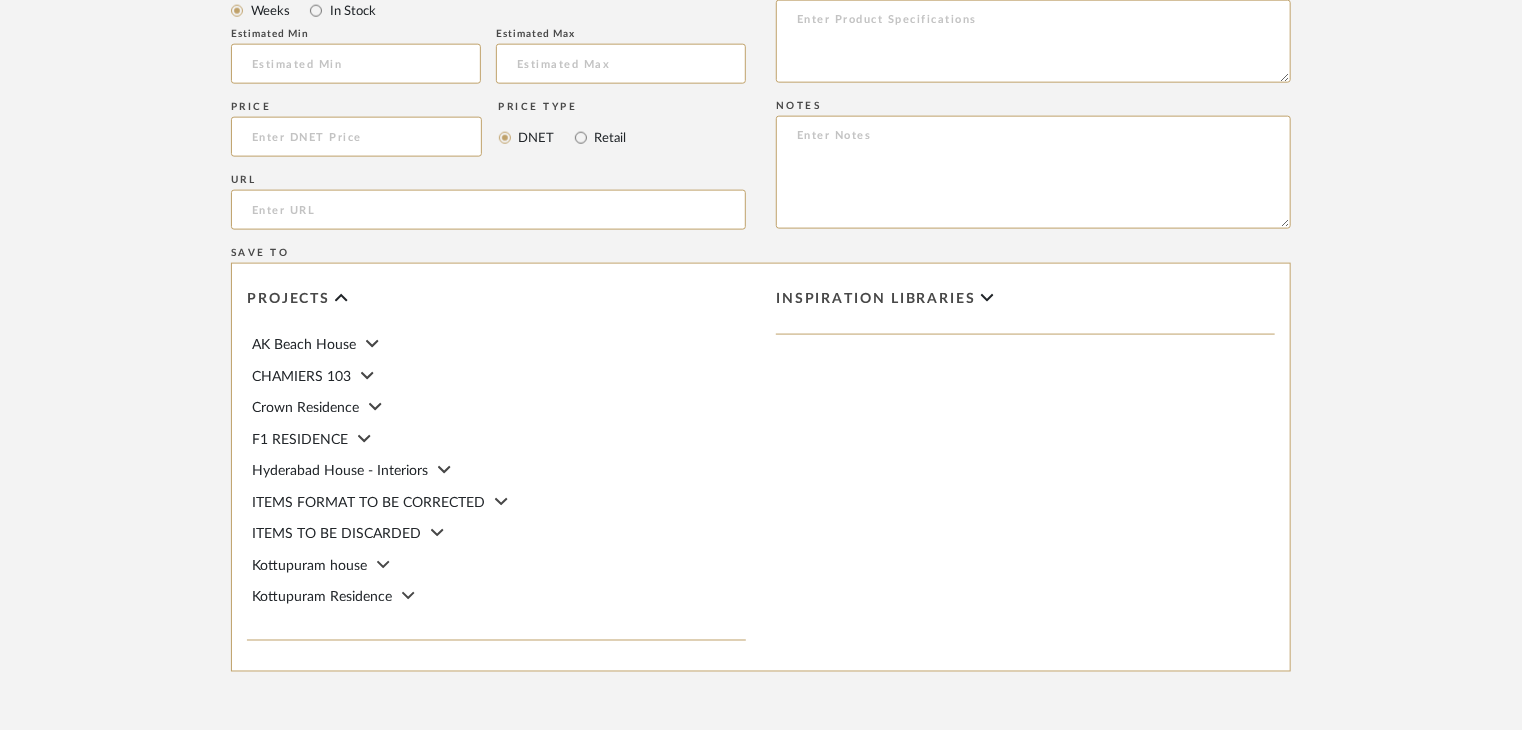 scroll, scrollTop: 1468, scrollLeft: 0, axis: vertical 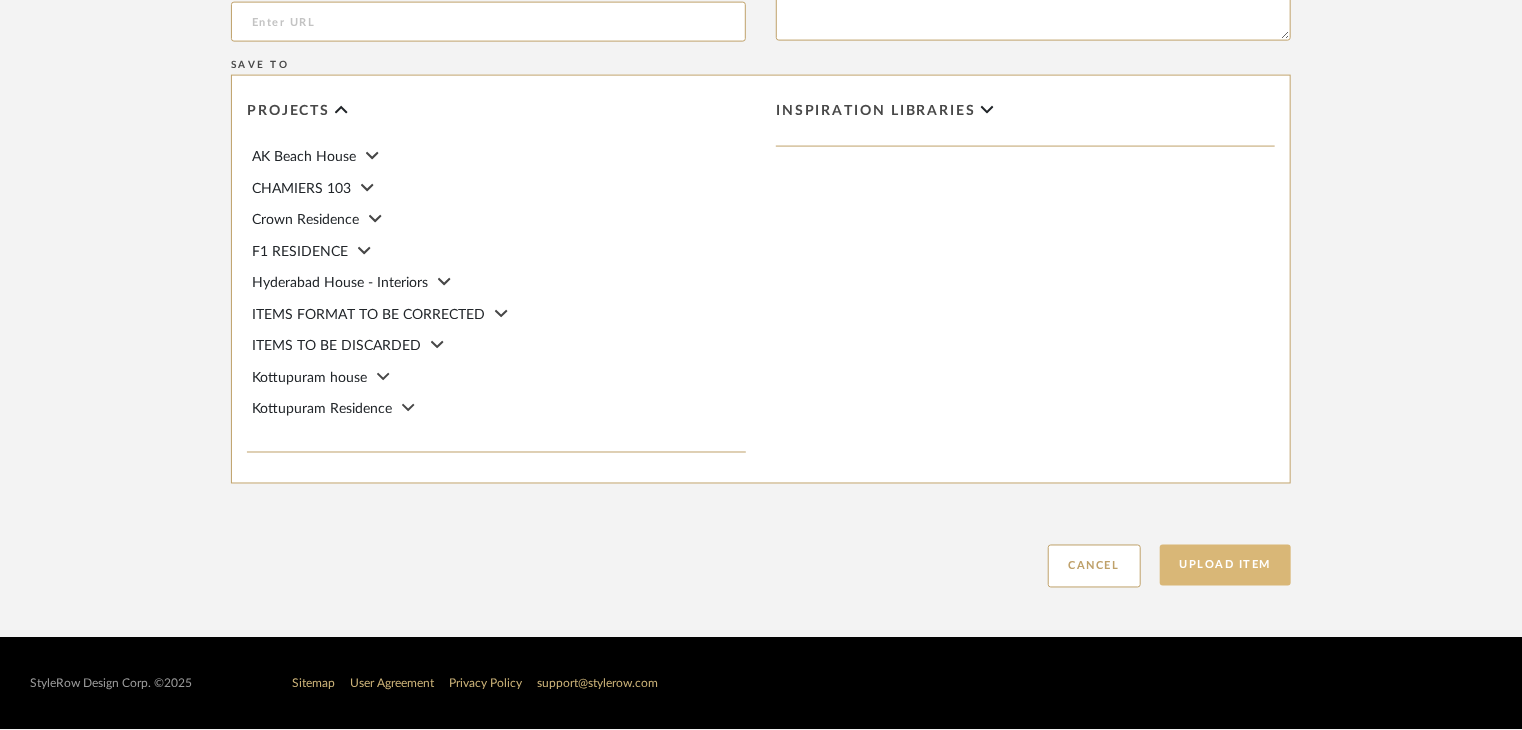 type on "Type: Marble
Price:
Sample available: YES
Sample Internal reference number: TS-MR-200-PL
Stock availability: supplier stock
Maximum slab size:
Thickness: (as mentioned)
Other available thickness: (as mentioned)
Finish: NATURAL
Other finishes available: (as applicable)
Installation requirements: (as applicable)
Lead time: (as applicable)
3D available: No
Product description:
Any other details:" 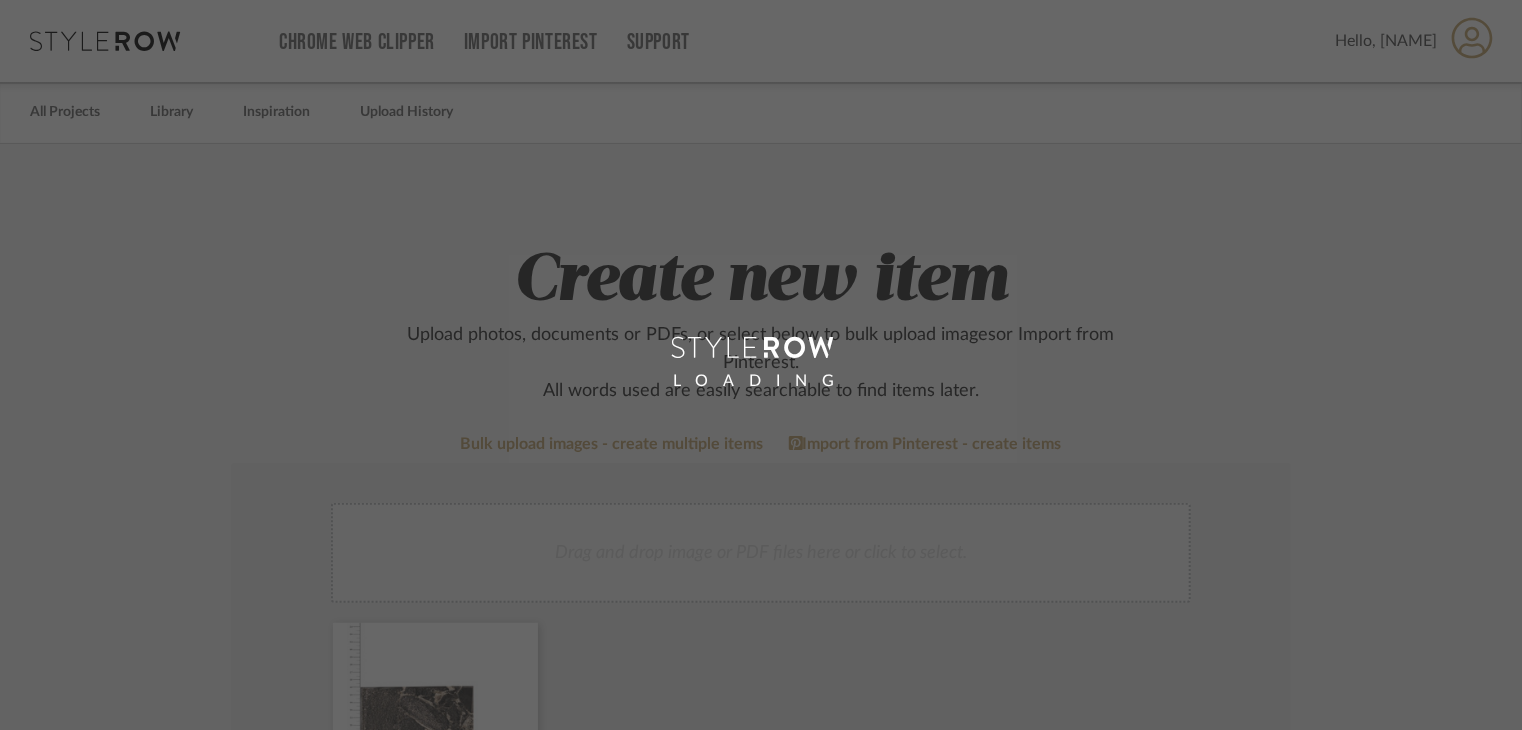 scroll, scrollTop: 0, scrollLeft: 0, axis: both 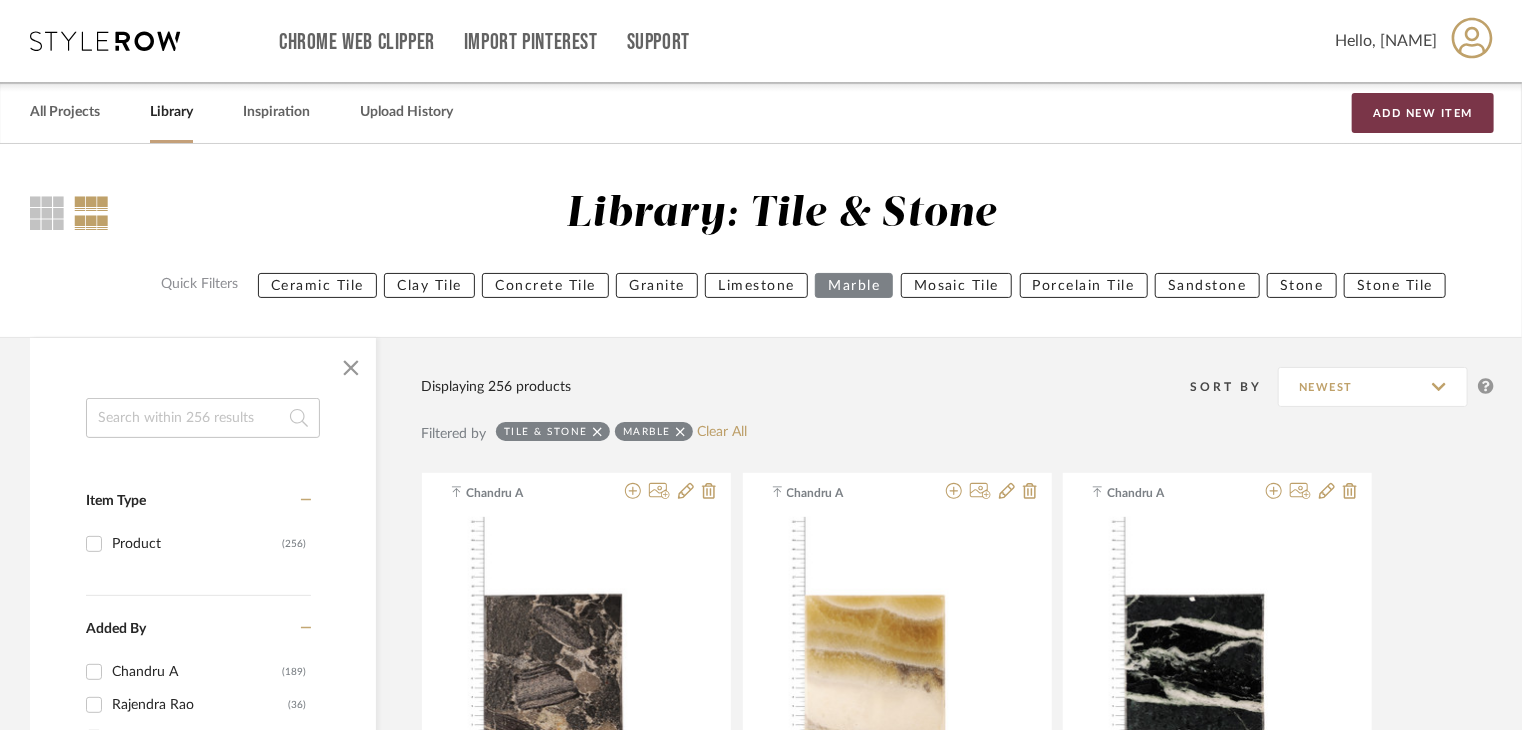 click on "Add New Item" at bounding box center [1423, 113] 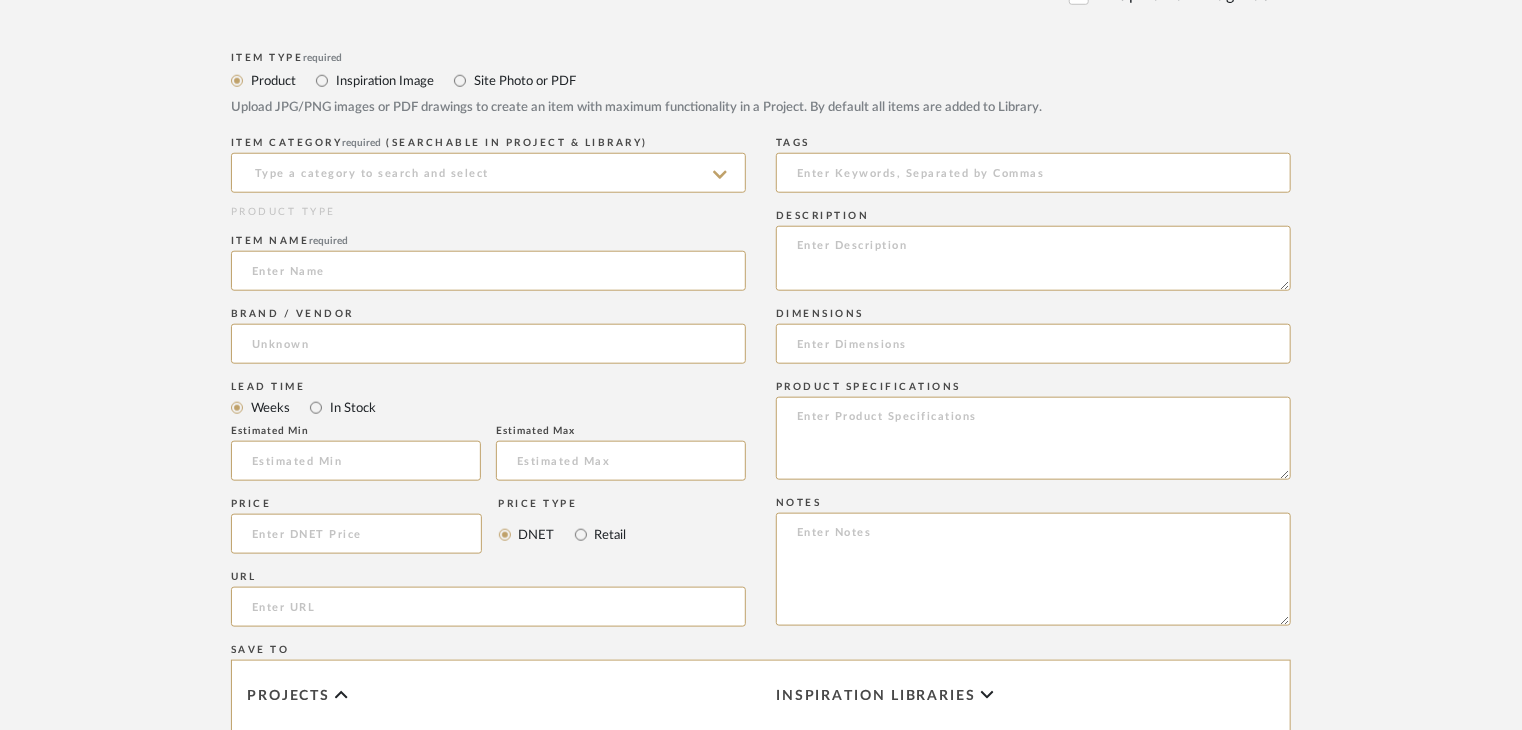 scroll, scrollTop: 900, scrollLeft: 0, axis: vertical 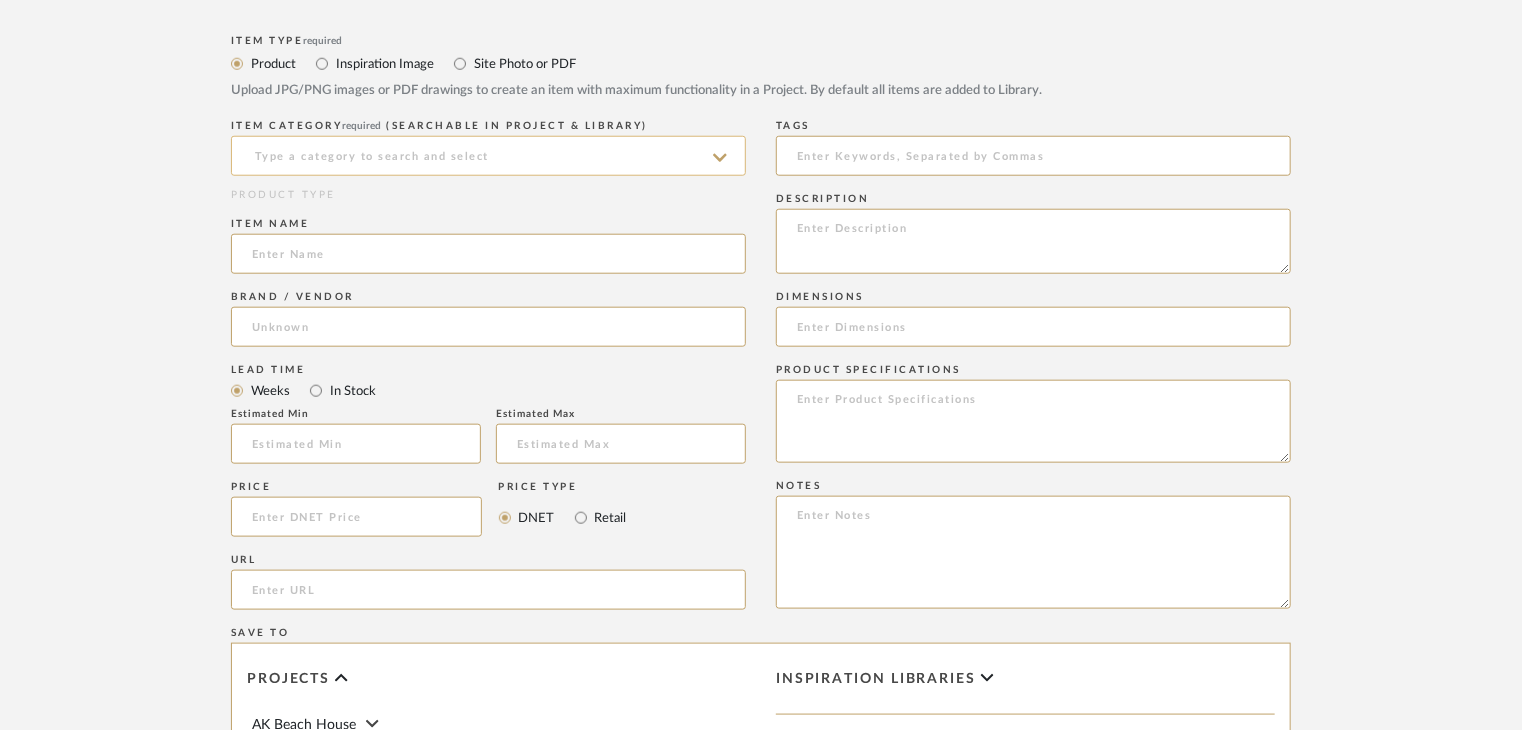 click 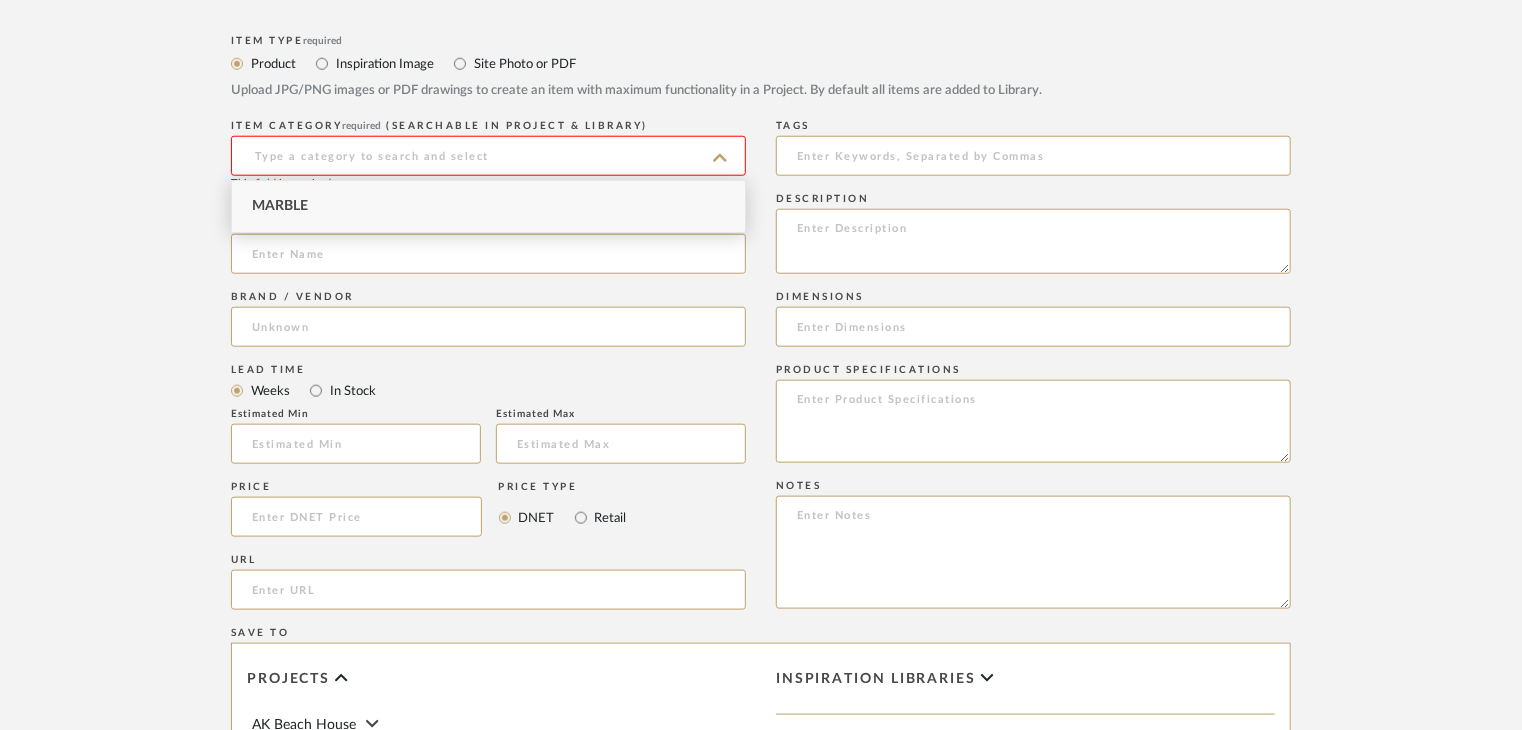 click 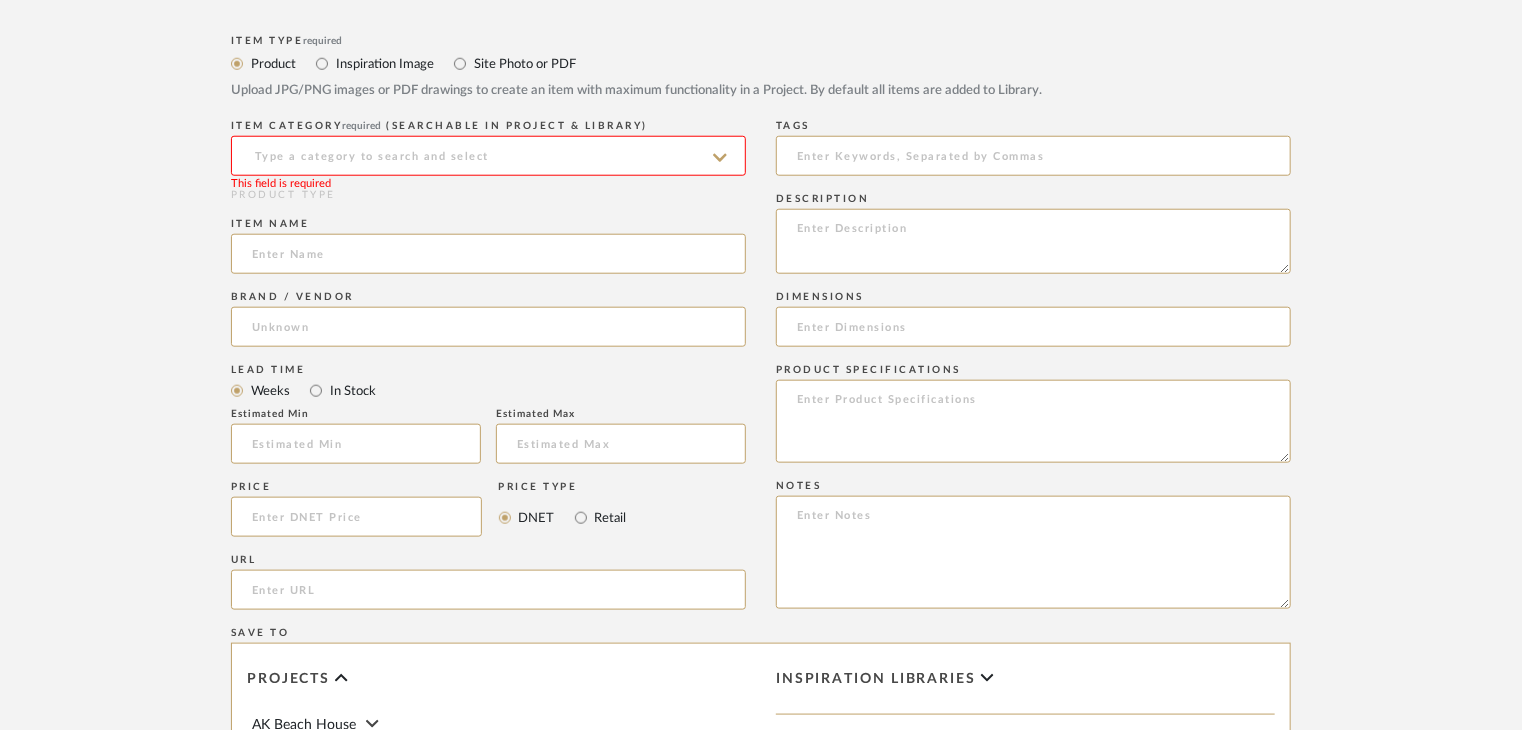click 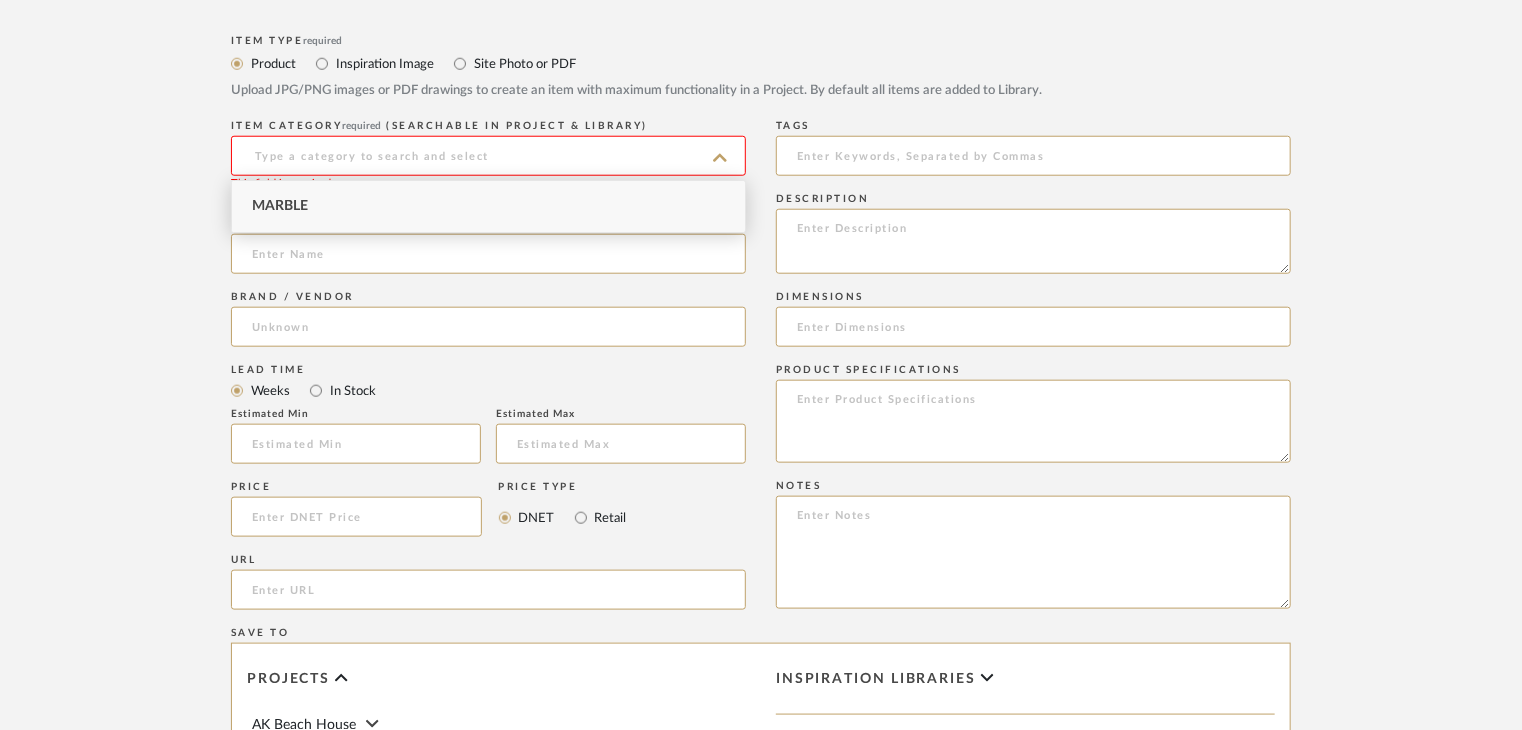 click on "Marble" at bounding box center (488, 206) 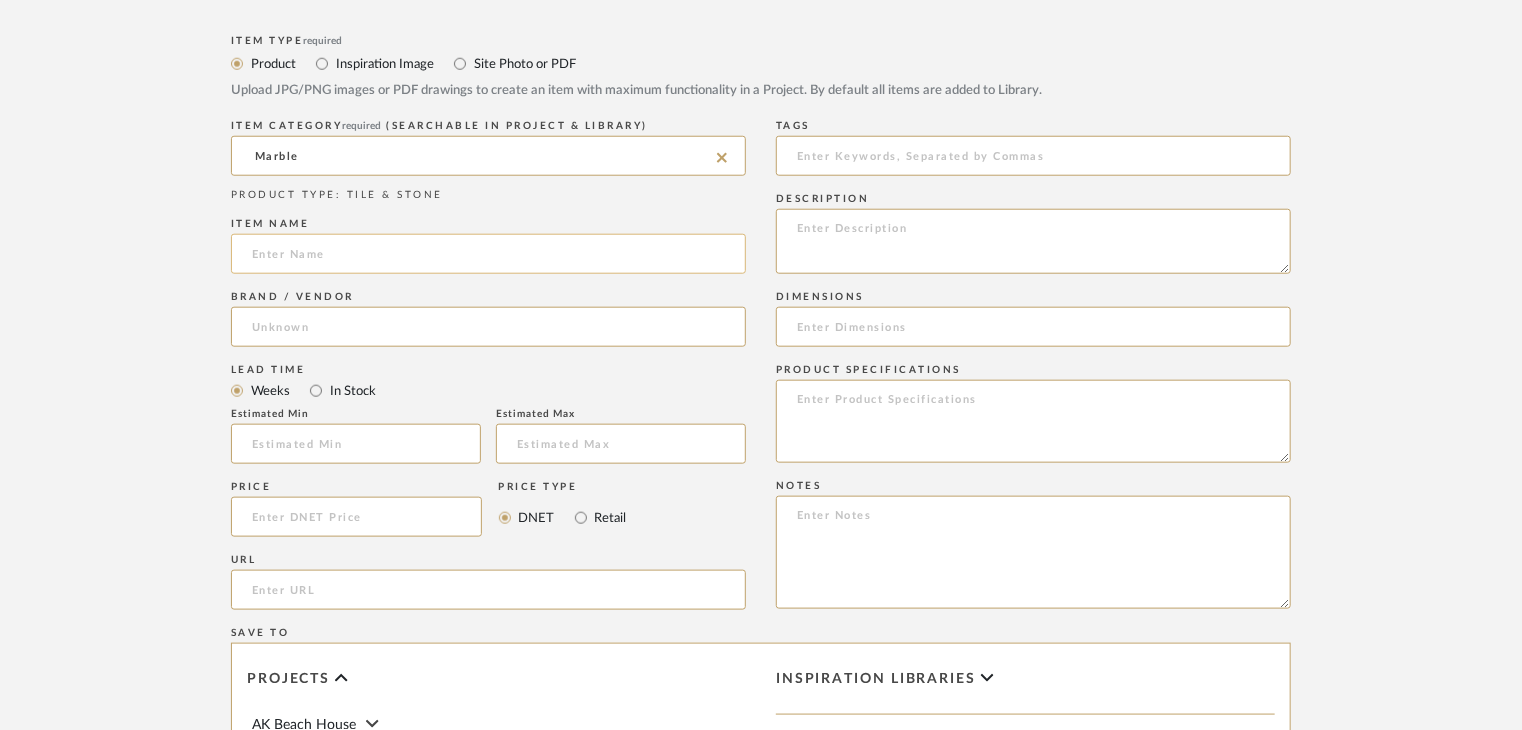 click 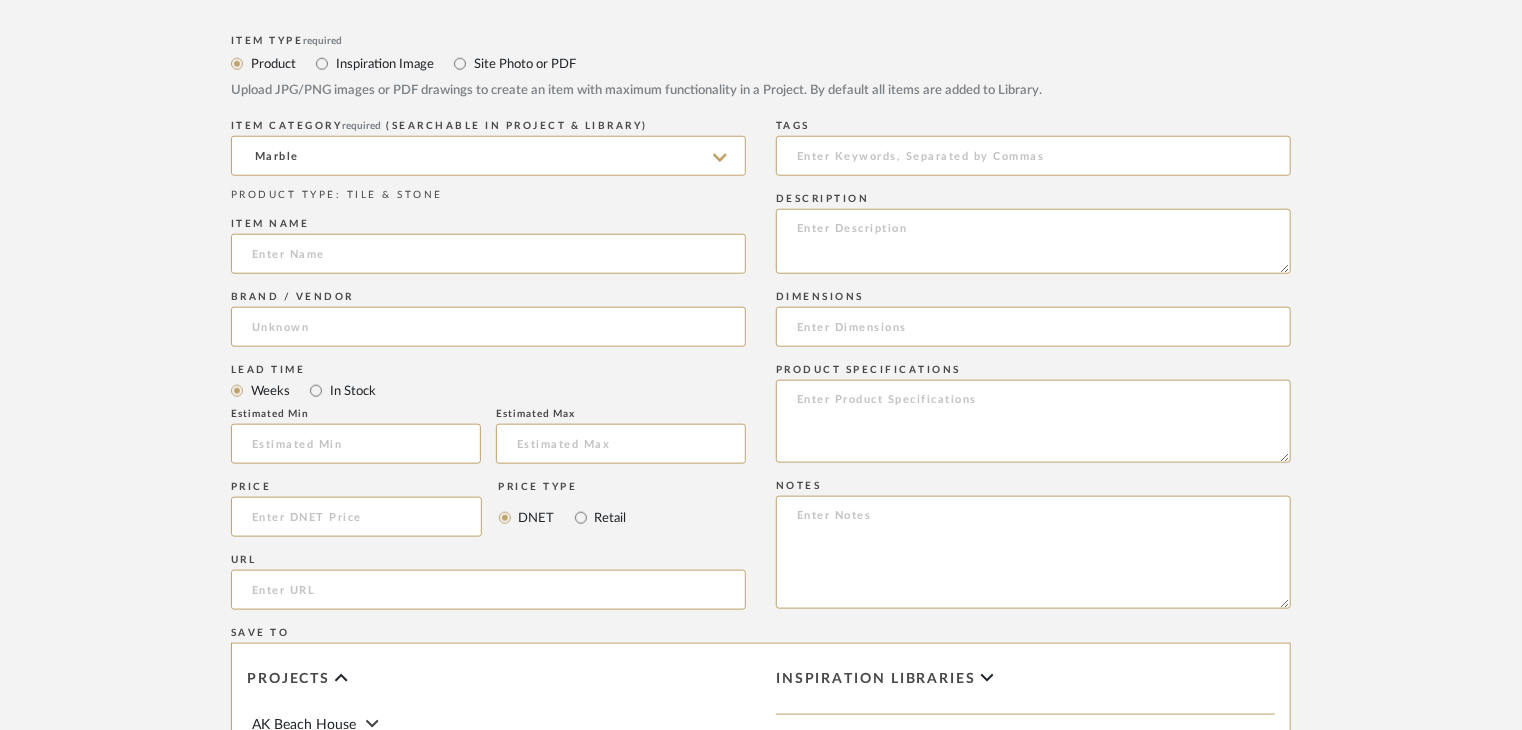 paste on "SNOW WHITE" 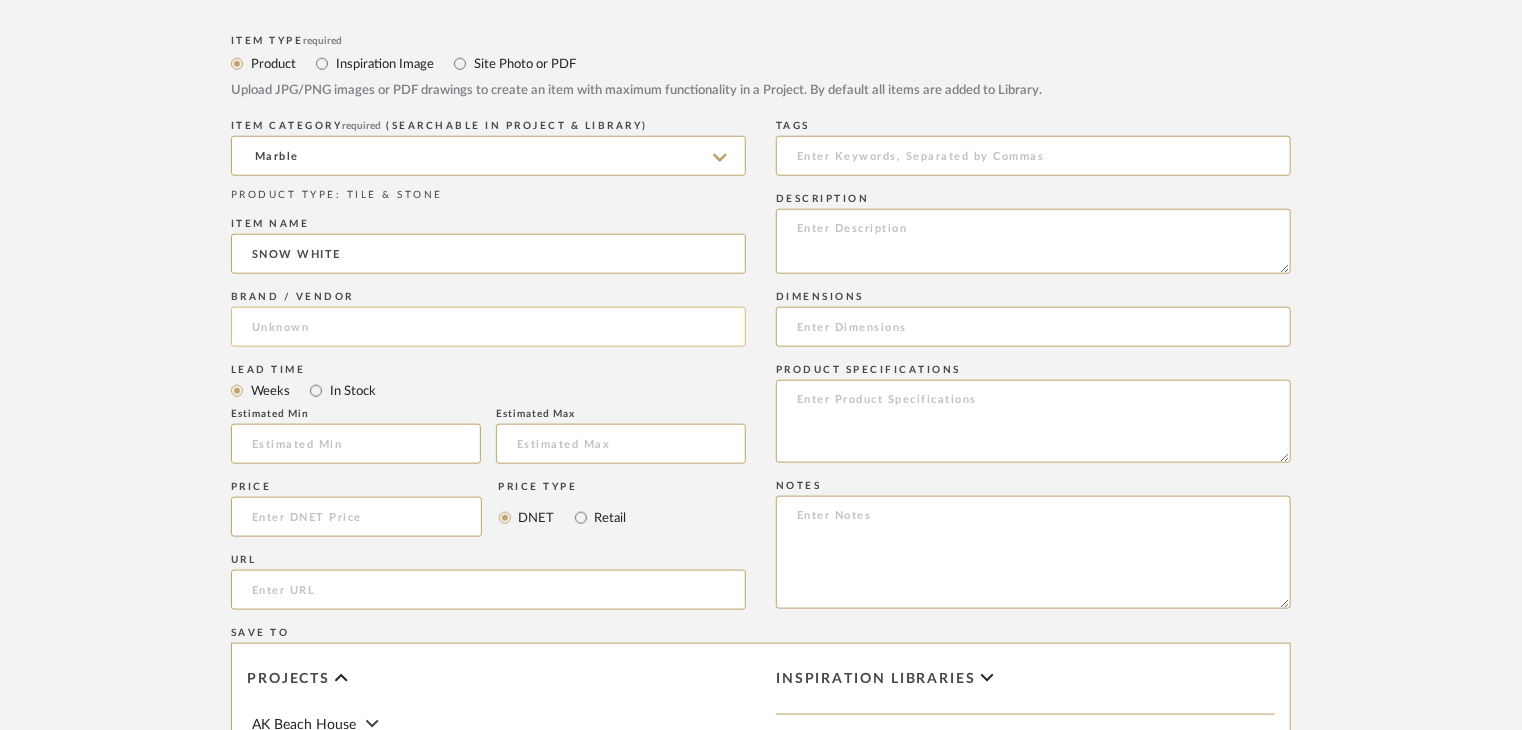 type on "SNOW WHITE" 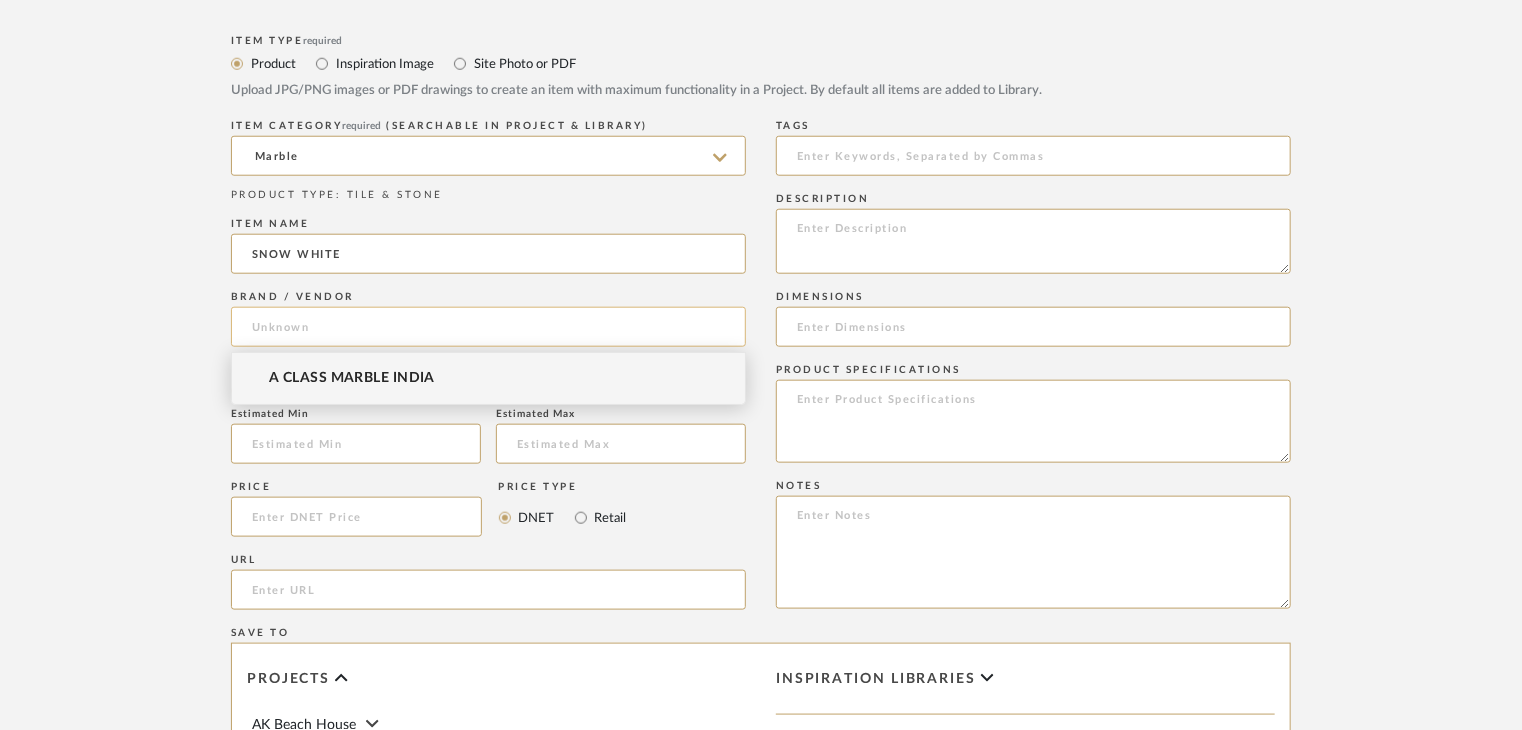 click 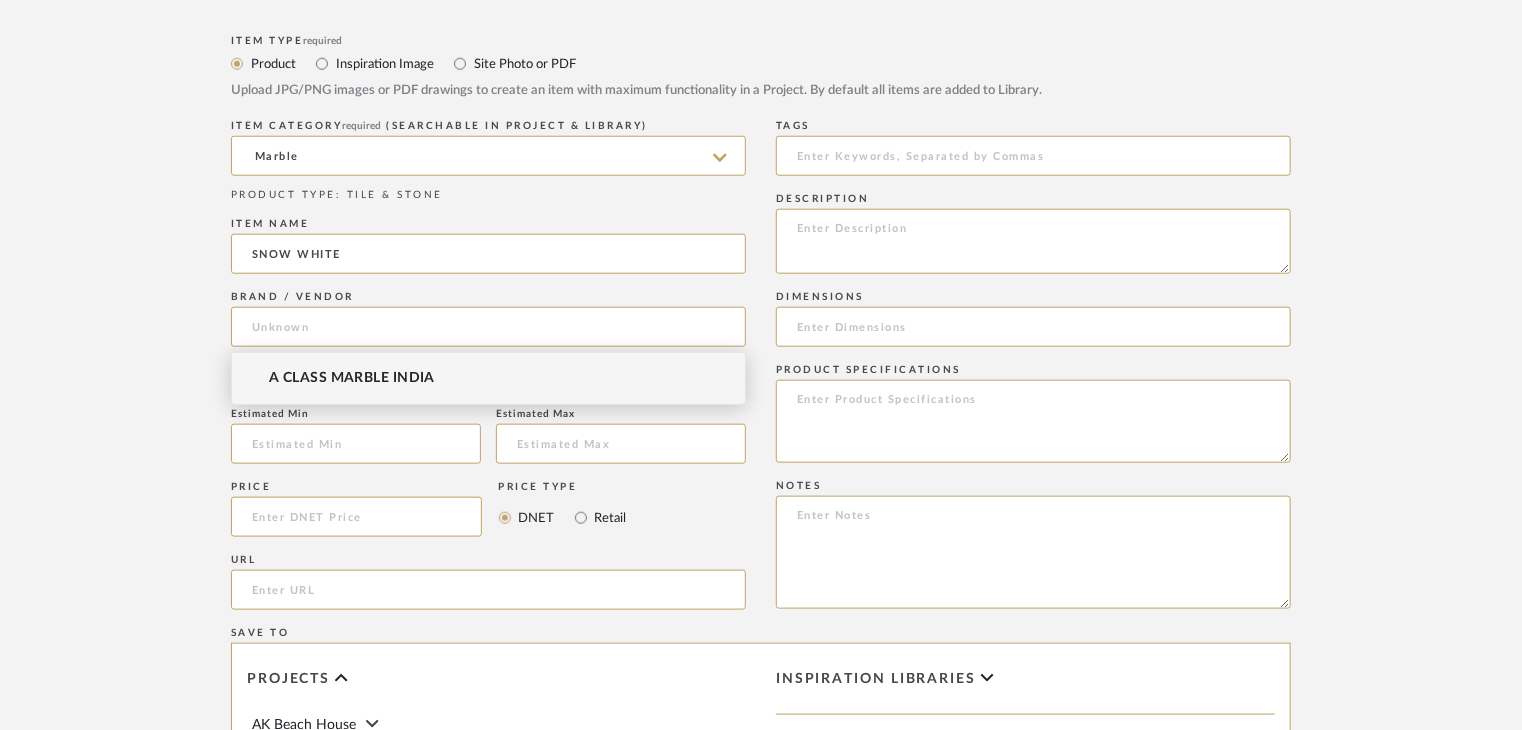 click on "A CLASS MARBLE INDIA" at bounding box center [488, 378] 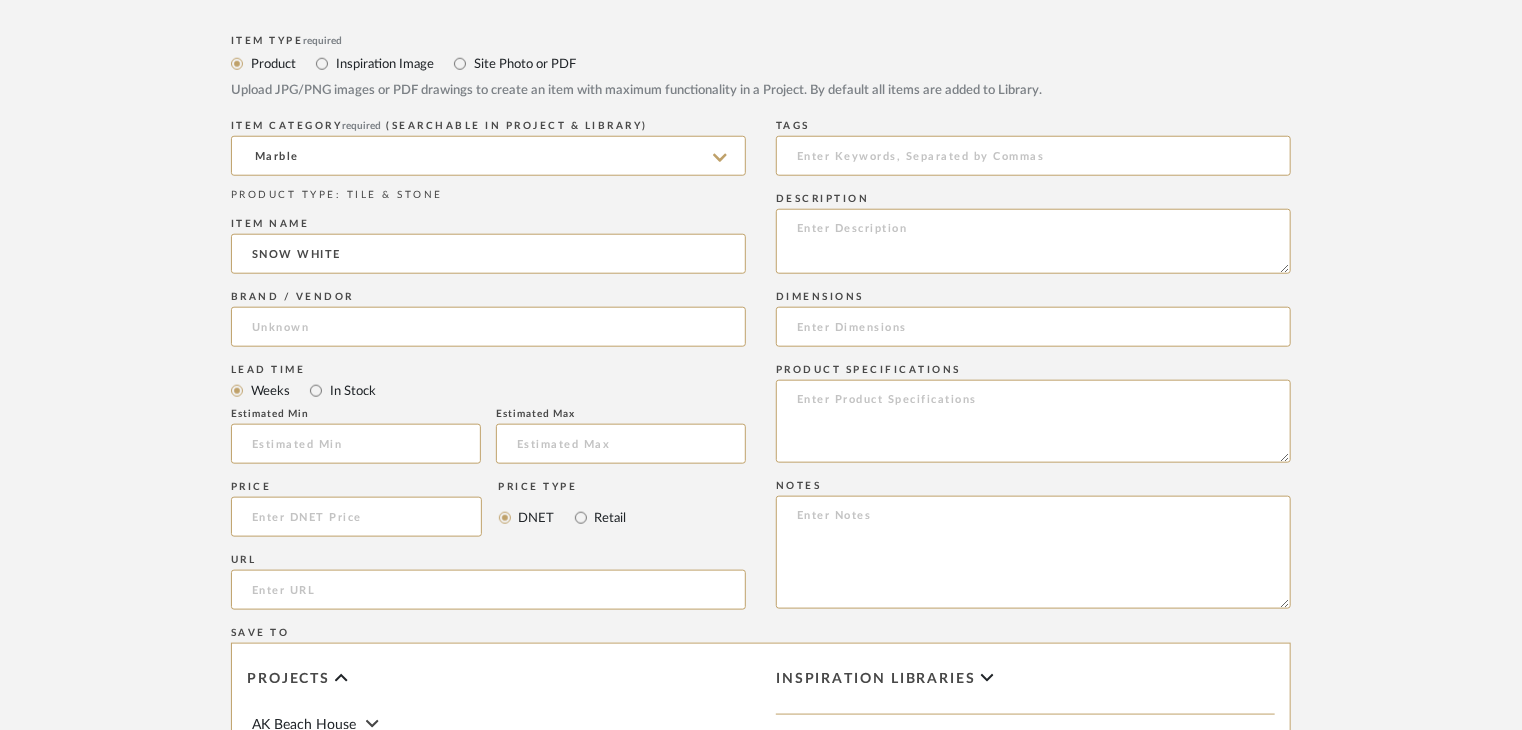 type on "A CLASS MARBLE INDIA" 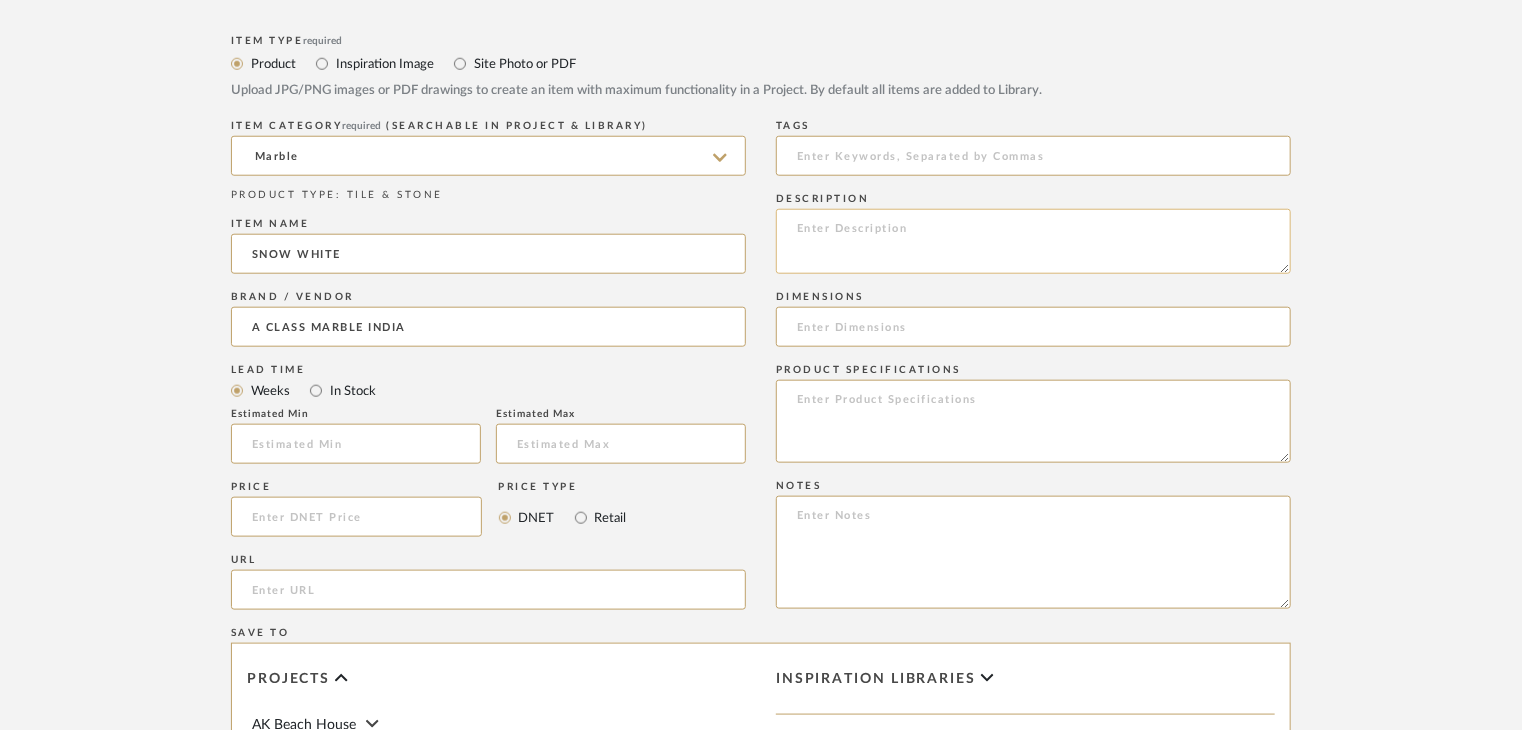click 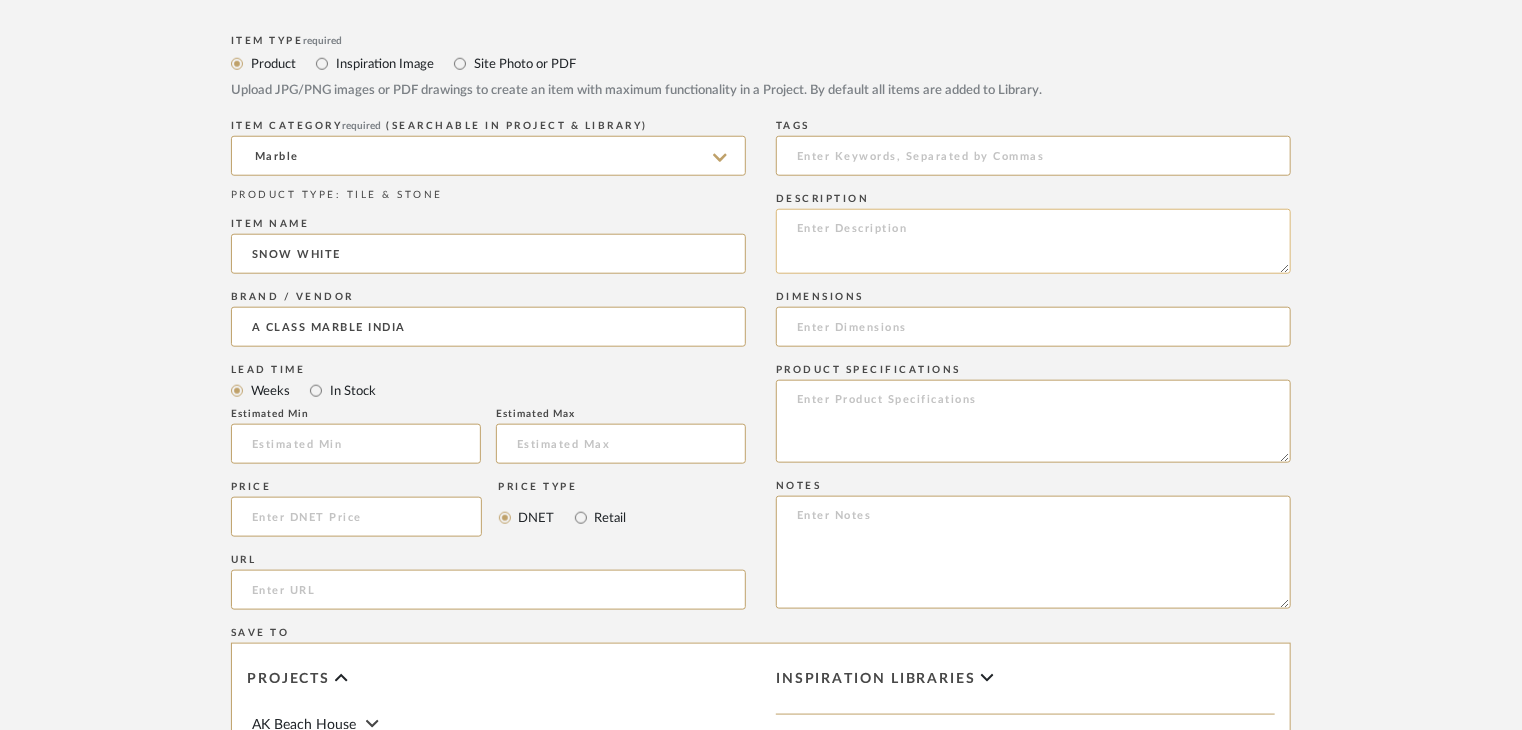 paste on "Type: Marble
Price:
Sample available: YES
Sample Internal reference number:
Stock availability: supplier stock
Maximum slab size:
Thickness: (as mentioned)
Other available thickness: (as mentioned)
Finish:
Other finishes available: (as applicable)
Installation requirements: (as applicable)
Lead time: (as applicable)
3D available: No
Product description:
Any other details:" 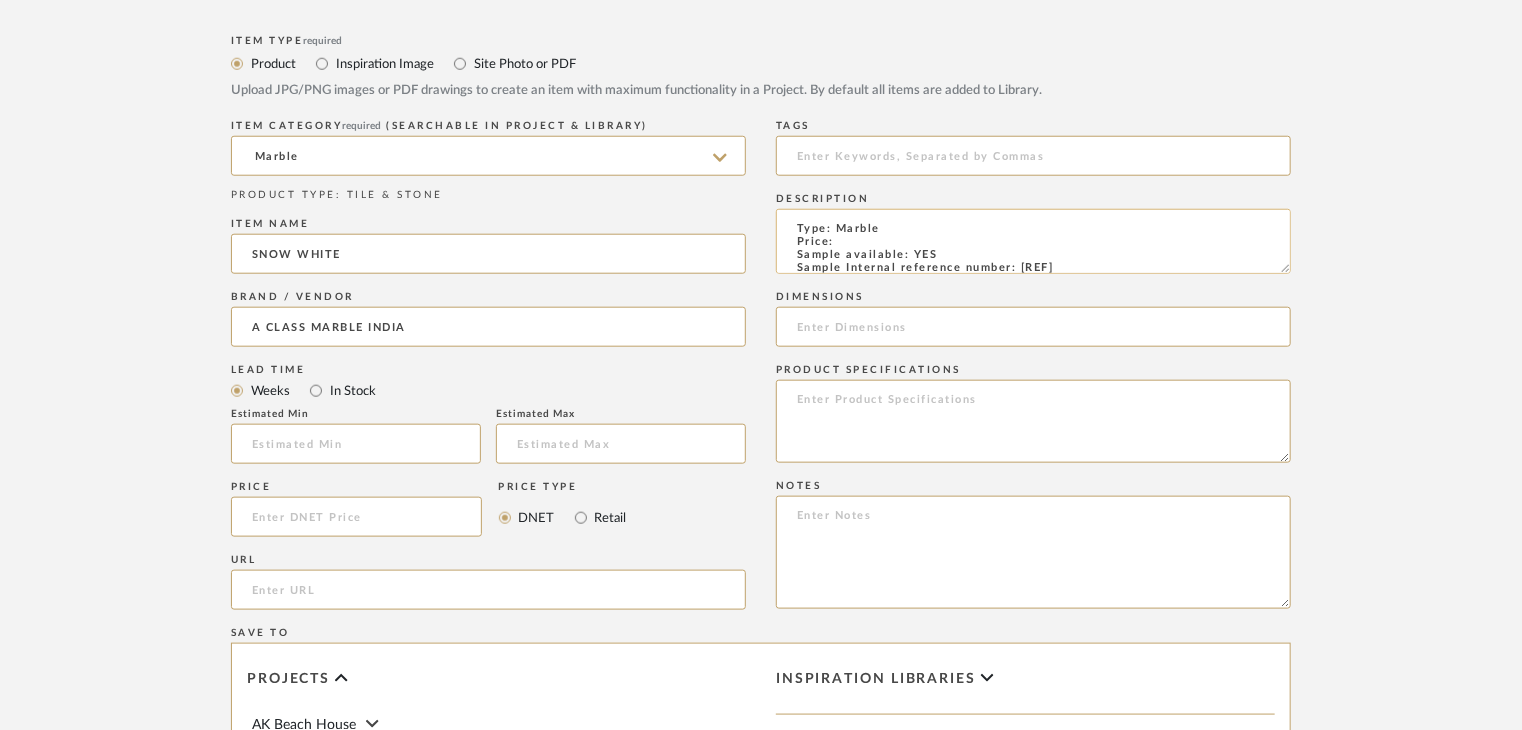 scroll, scrollTop: 151, scrollLeft: 0, axis: vertical 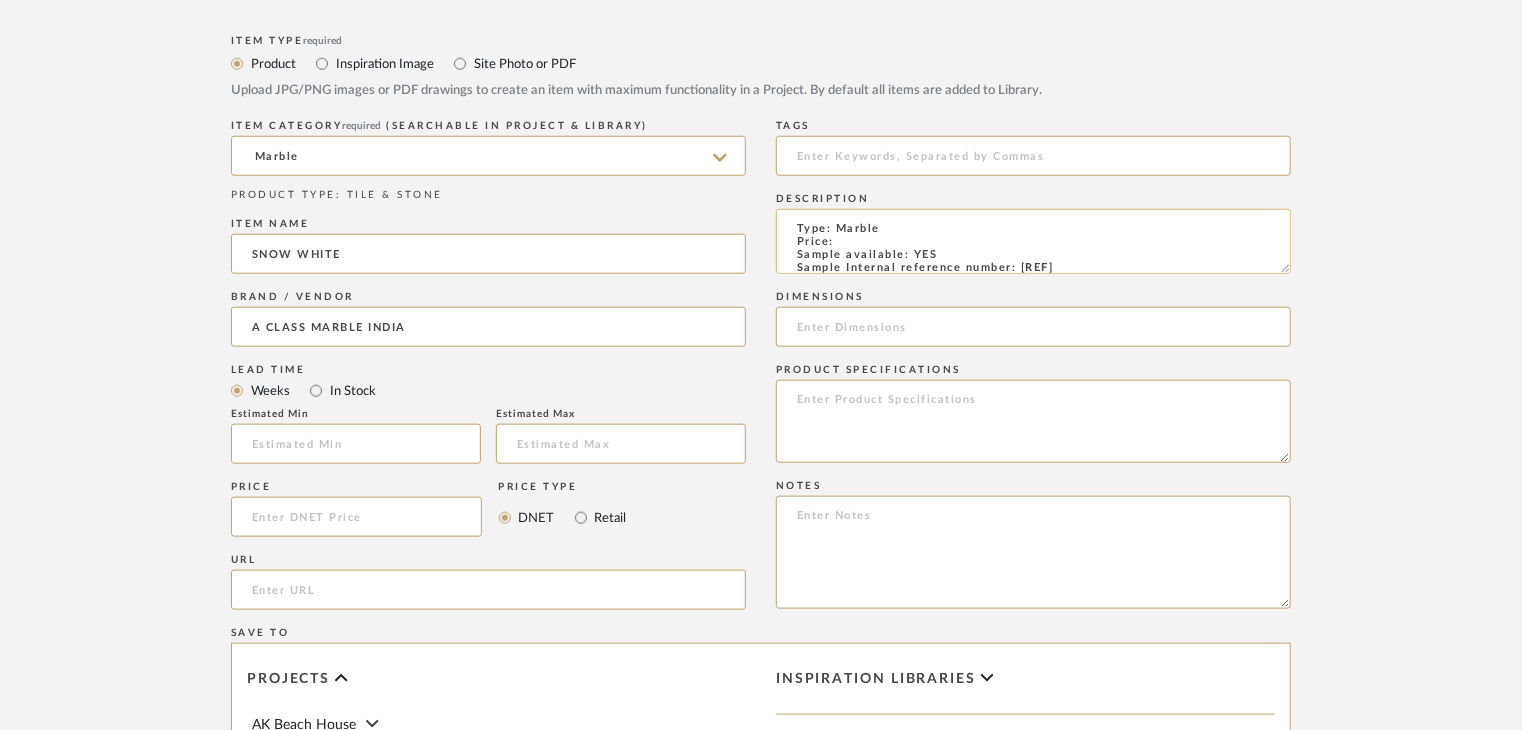 click on "Type: Marble
Price:
Sample available: YES
Sample Internal reference number:
Stock availability: supplier stock
Maximum slab size:
Thickness: (as mentioned)
Other available thickness: (as mentioned)
Finish:
Other finishes available: (as applicable)
Installation requirements: (as applicable)
Lead time: (as applicable)
3D available: No
Product description:
Any other details:" 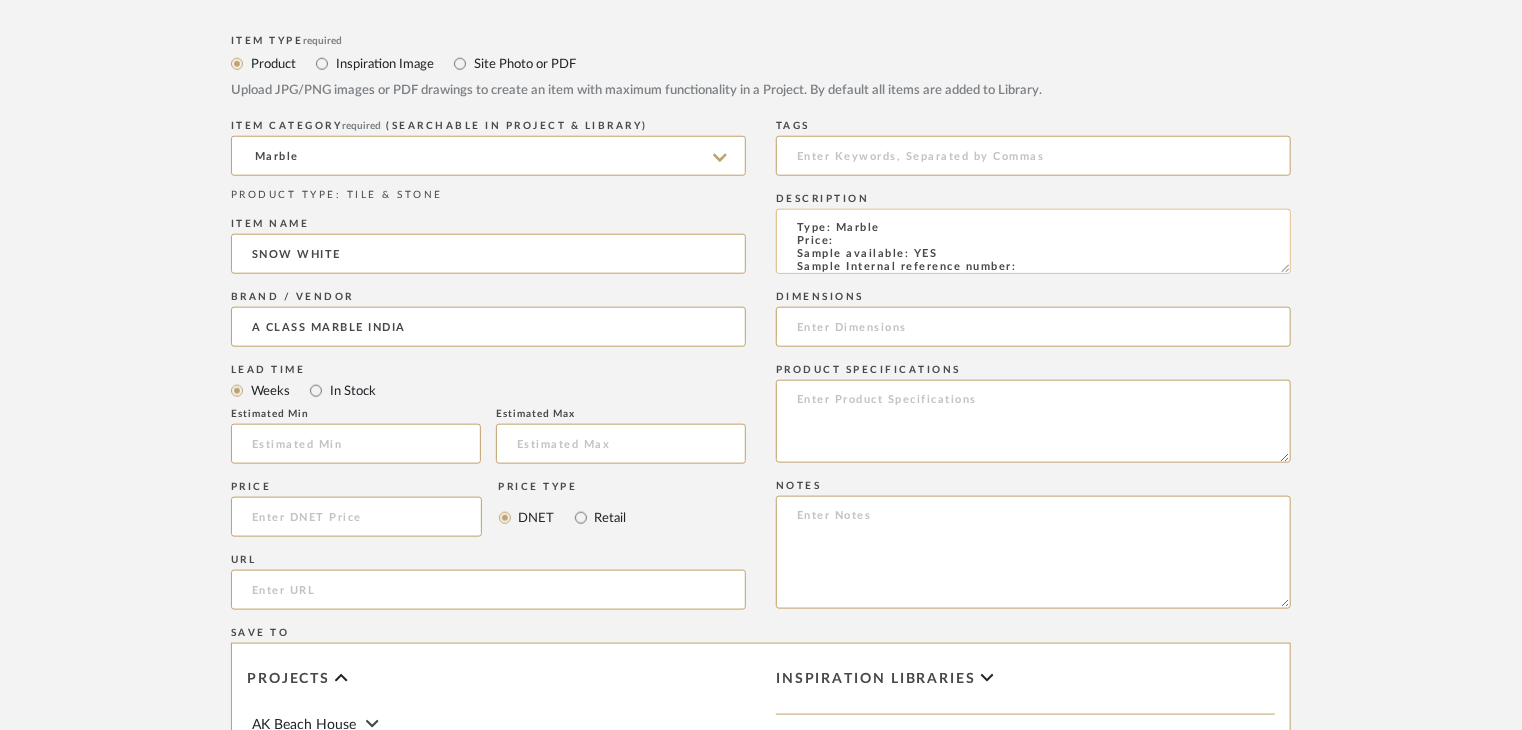paste on "TS-MR-202-PL" 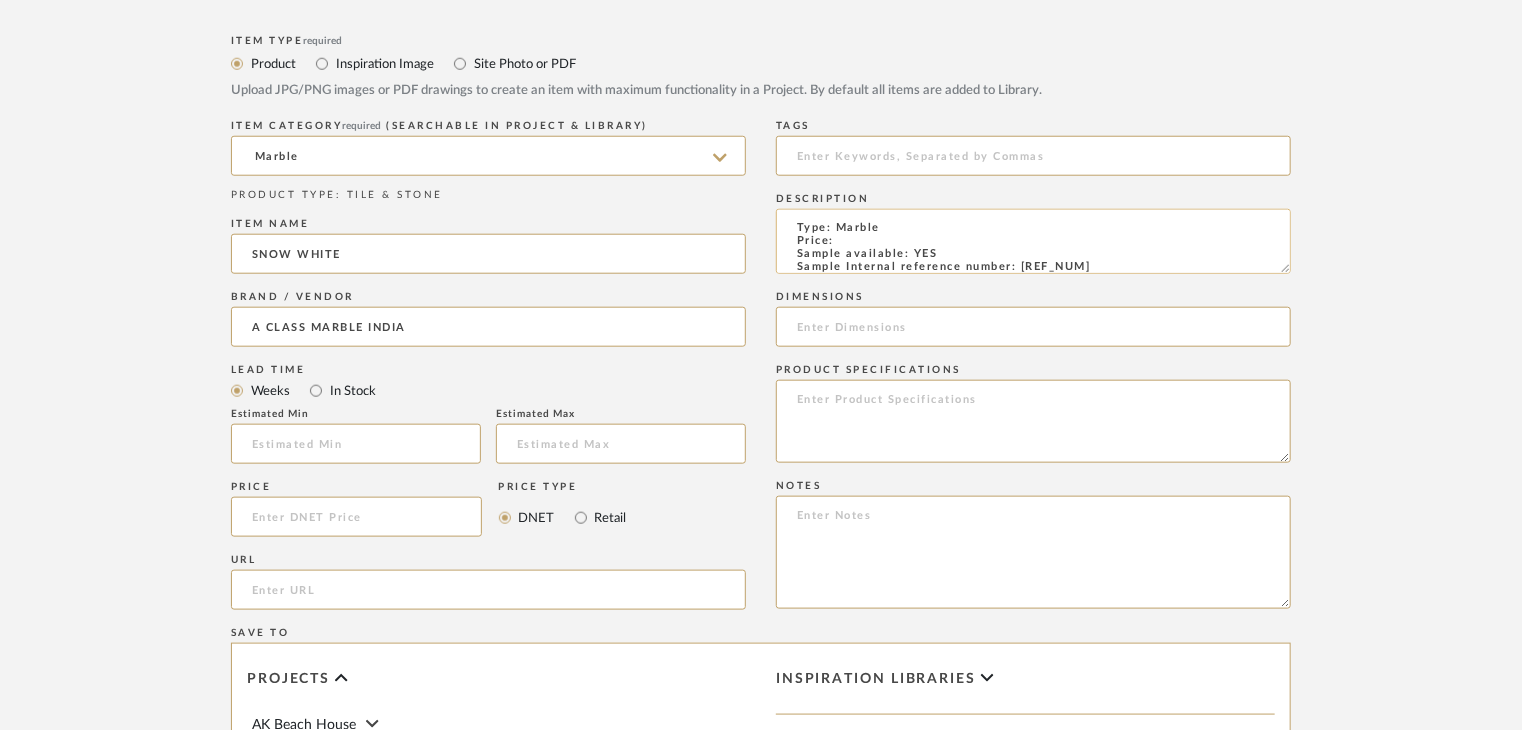 scroll, scrollTop: 15, scrollLeft: 0, axis: vertical 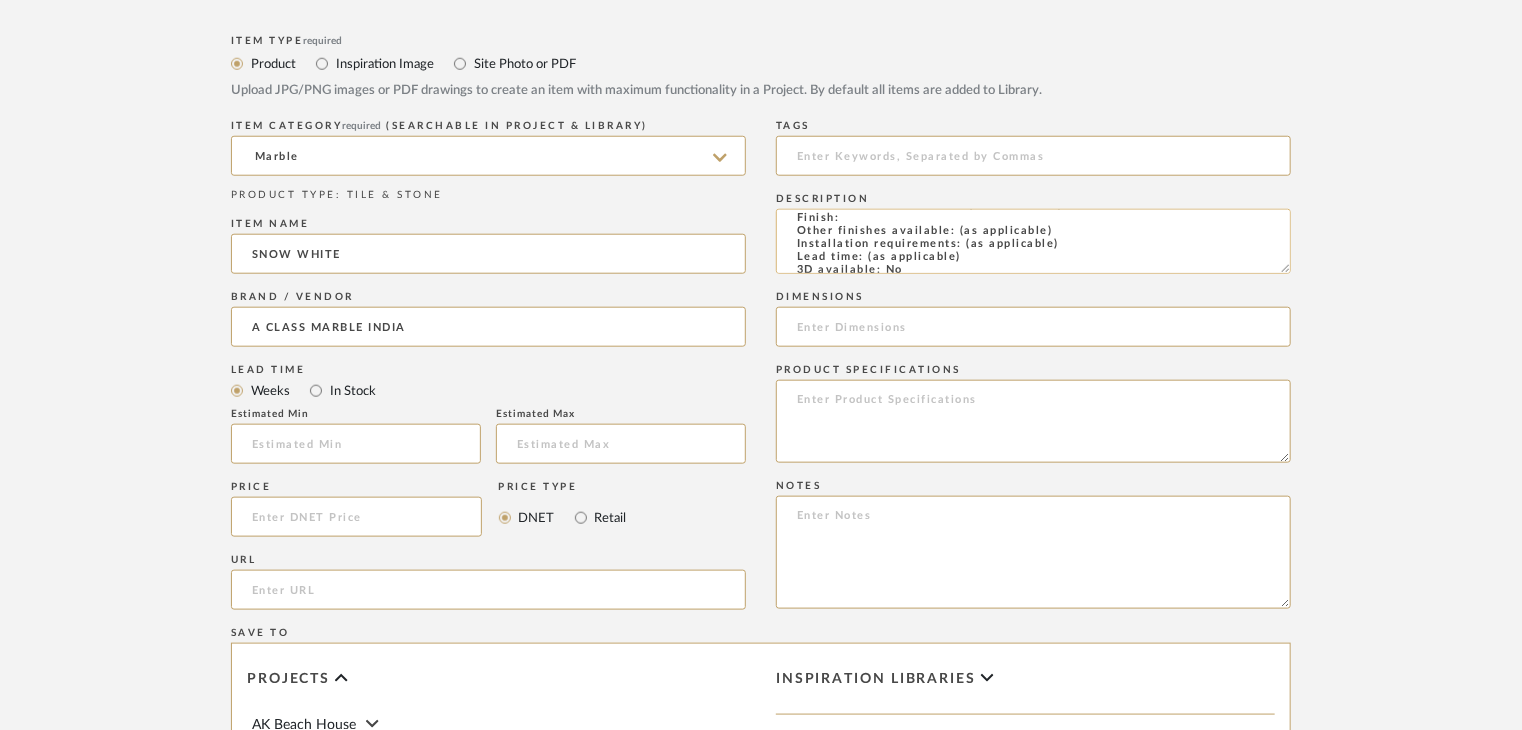click on "Type: Marble
Price:
Sample available: YES
Sample Internal reference number: TS-MR-202-PL
Stock availability: supplier stock
Maximum slab size:
Thickness: (as mentioned)
Other available thickness: (as mentioned)
Finish:
Other finishes available: (as applicable)
Installation requirements: (as applicable)
Lead time: (as applicable)
3D available: No
Product description:
Any other details:" 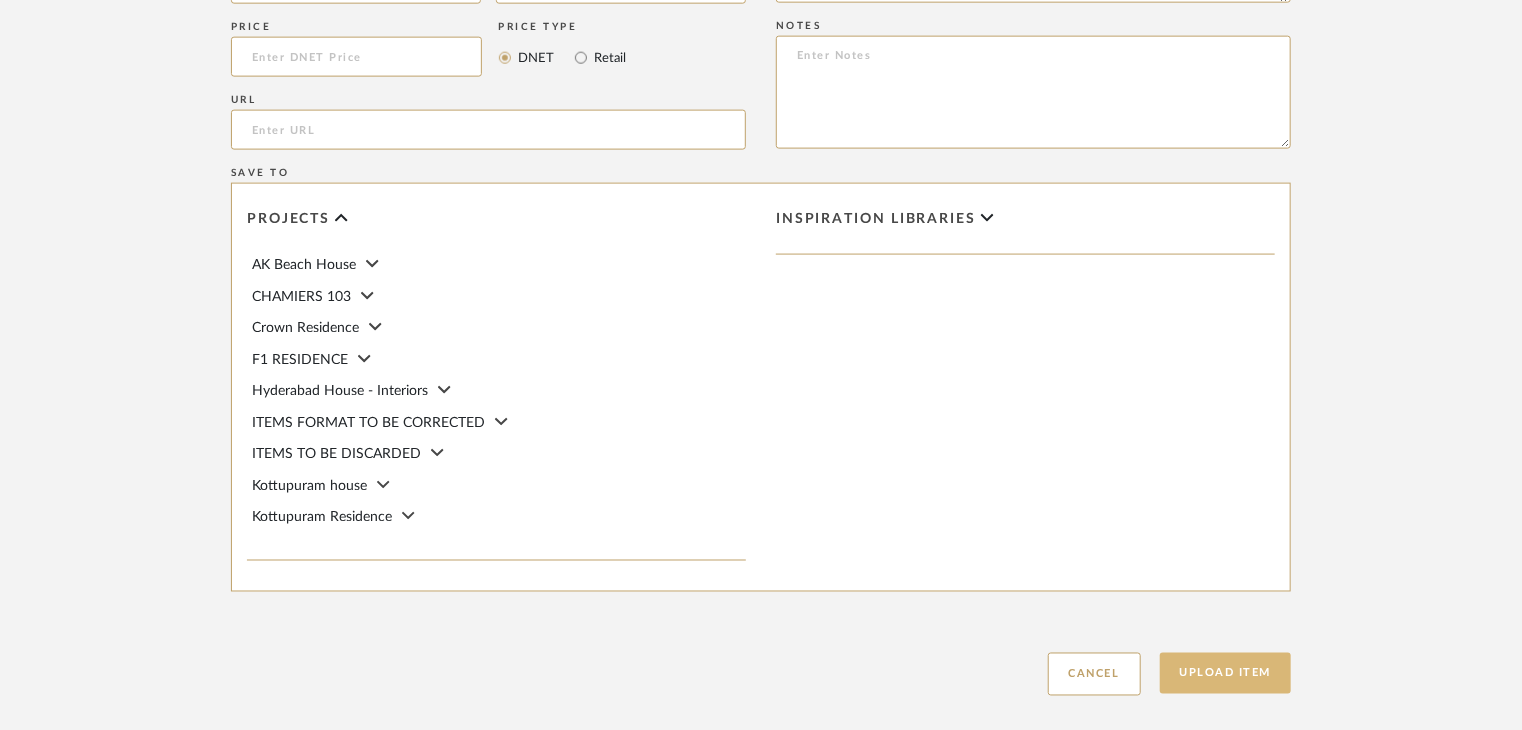 scroll, scrollTop: 1468, scrollLeft: 0, axis: vertical 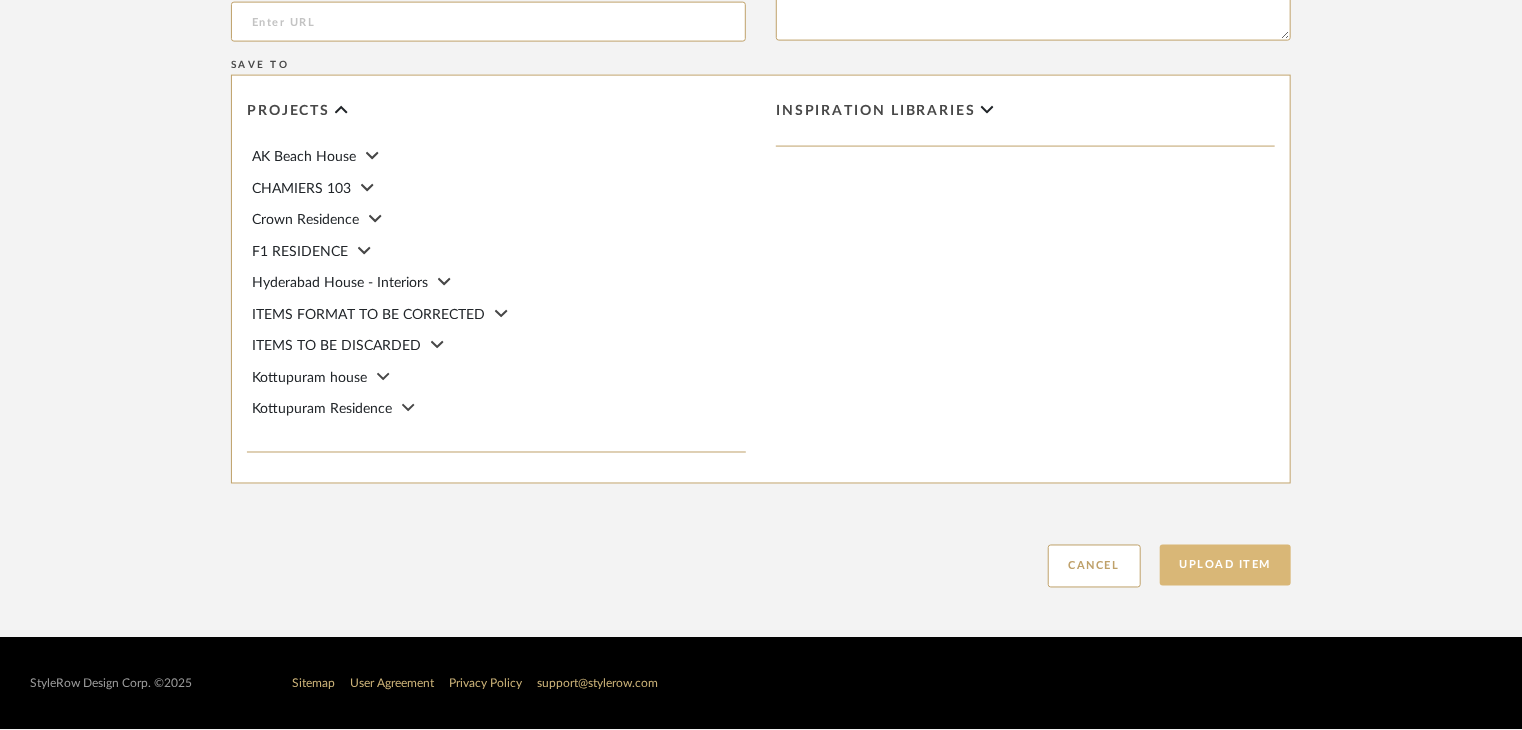 type on "Type: Marble
Price:
Sample available: YES
Sample Internal reference number: TS-MR-202-PL
Stock availability: supplier stock
Maximum slab size:
Thickness: (as mentioned)
Other available thickness: (as mentioned)
Finish: NATURAL
Other finishes available: (as applicable)
Installation requirements: (as applicable)
Lead time: (as applicable)
3D available: No
Product description:
Any other details:" 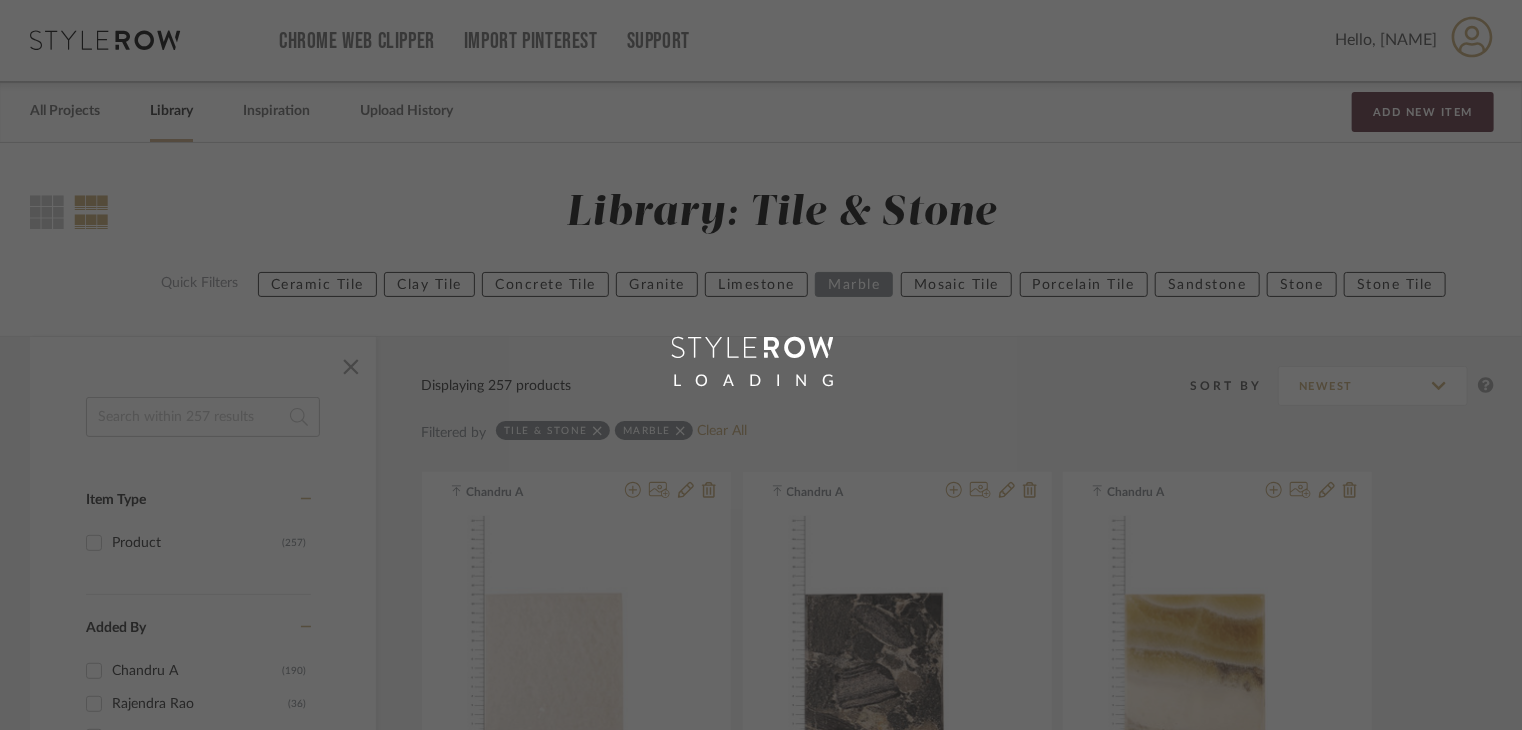 scroll, scrollTop: 0, scrollLeft: 0, axis: both 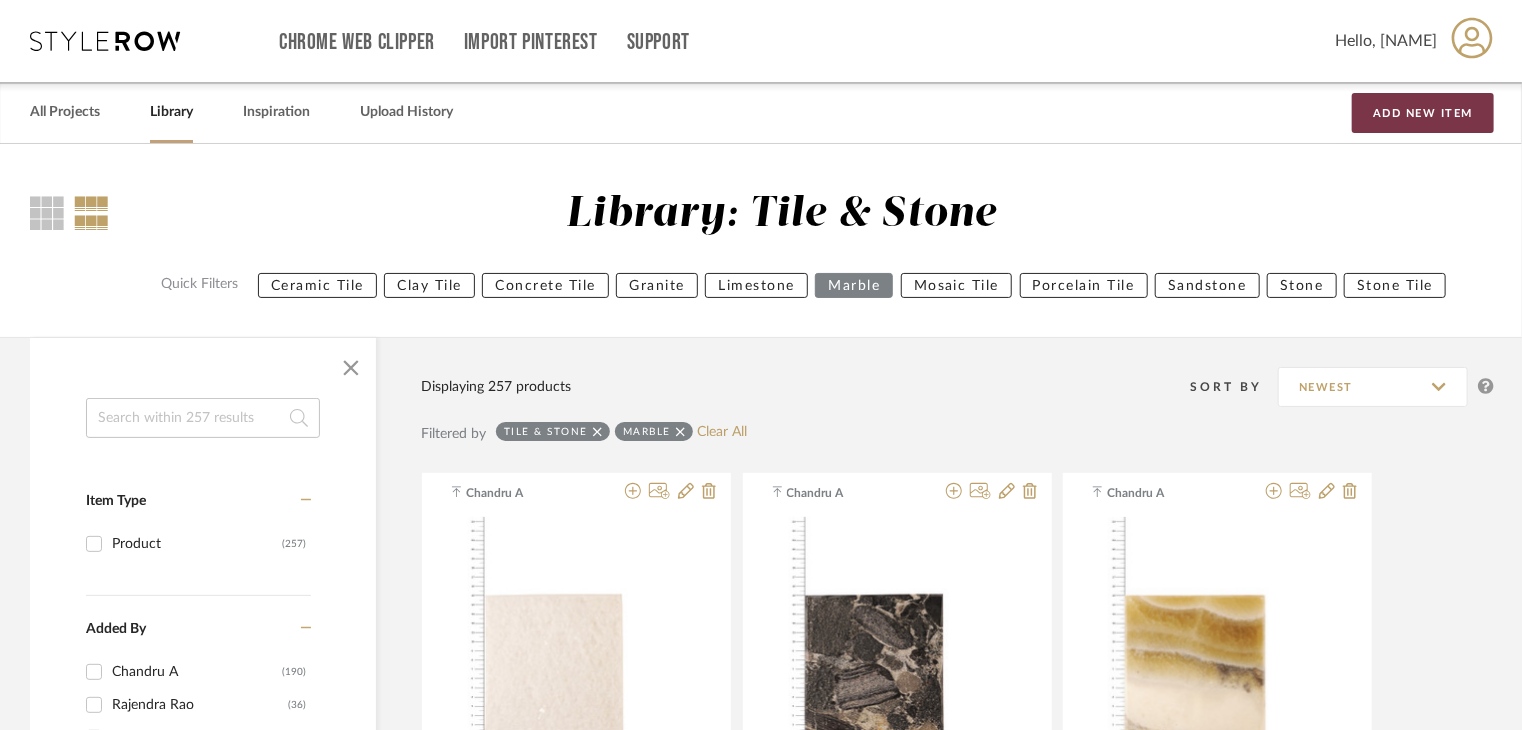 click on "Add New Item" at bounding box center (1423, 113) 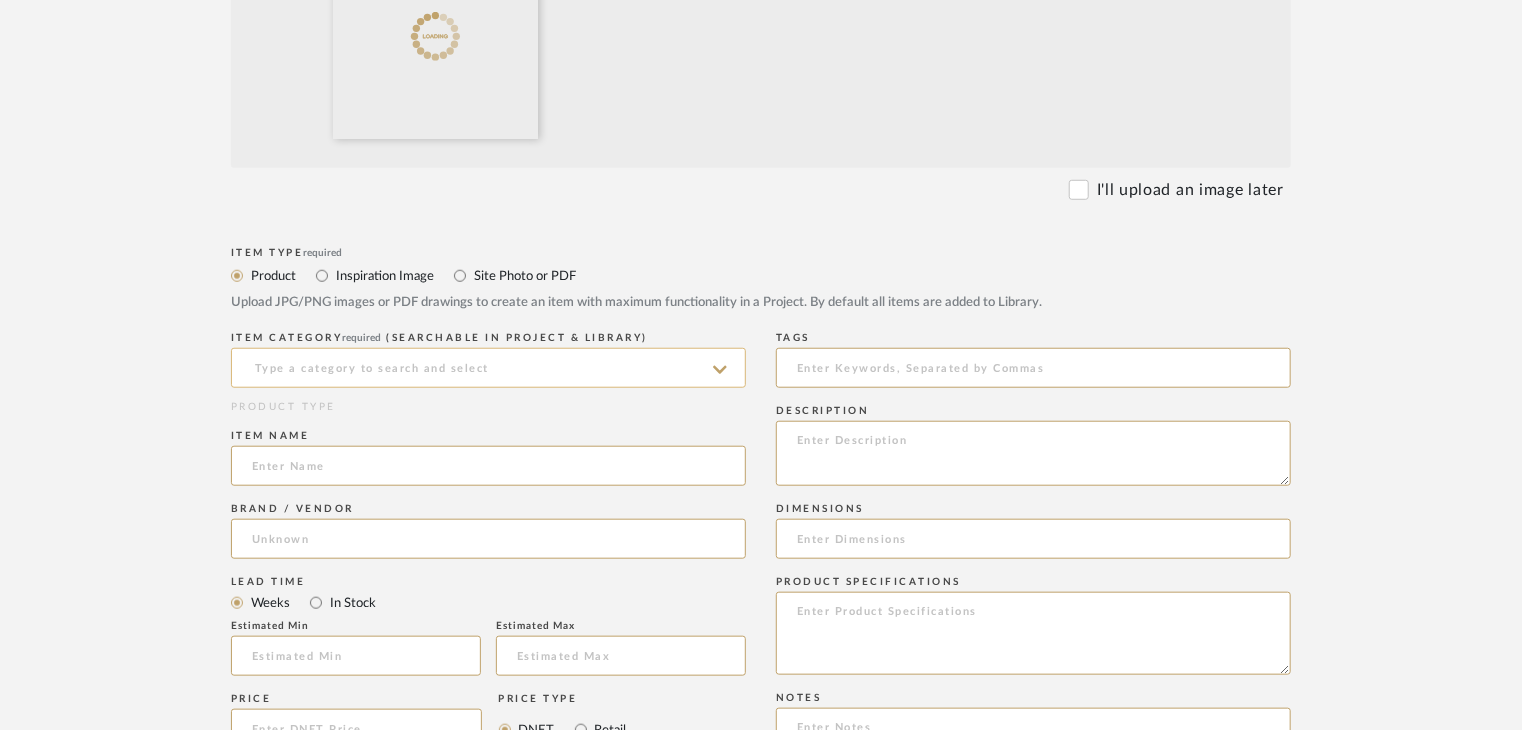 scroll, scrollTop: 700, scrollLeft: 0, axis: vertical 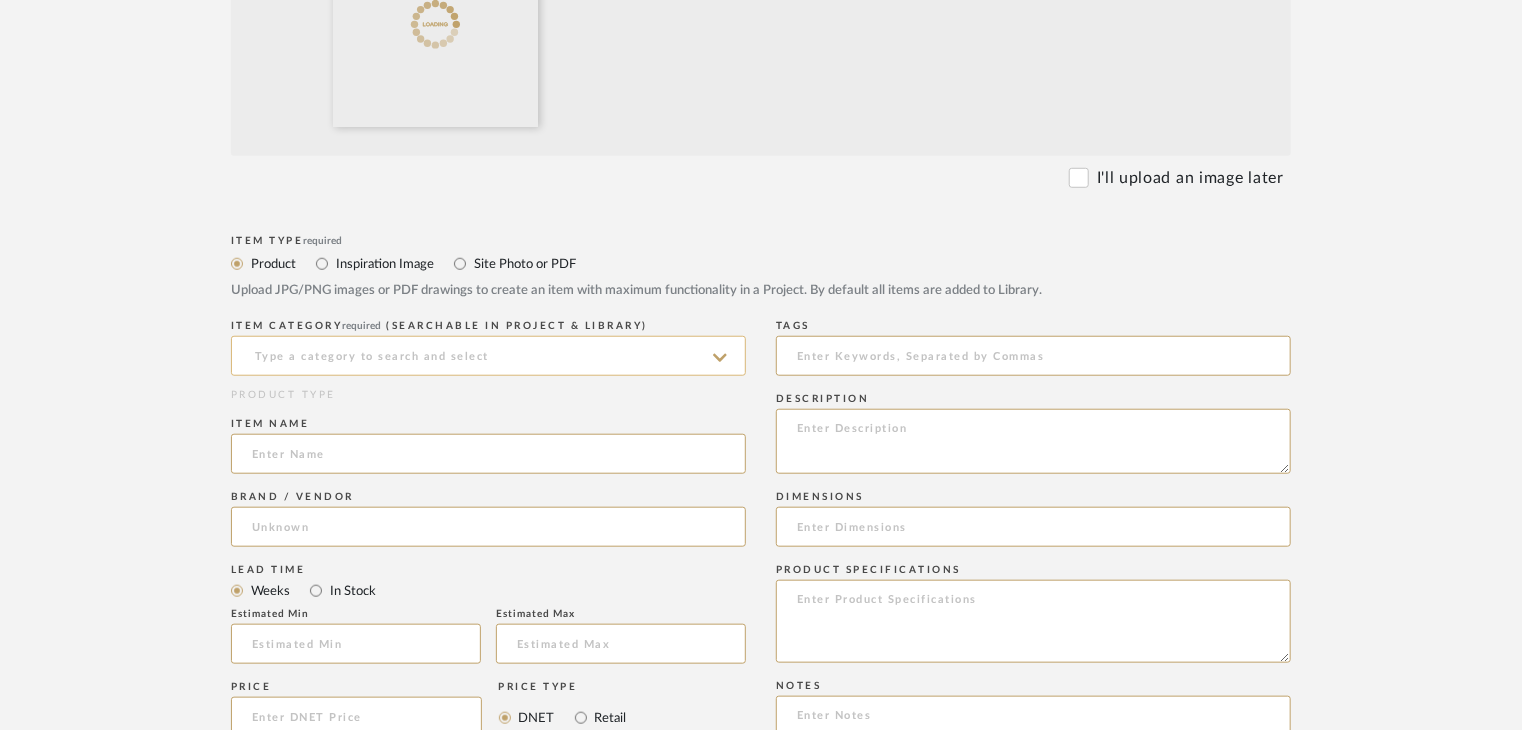 click 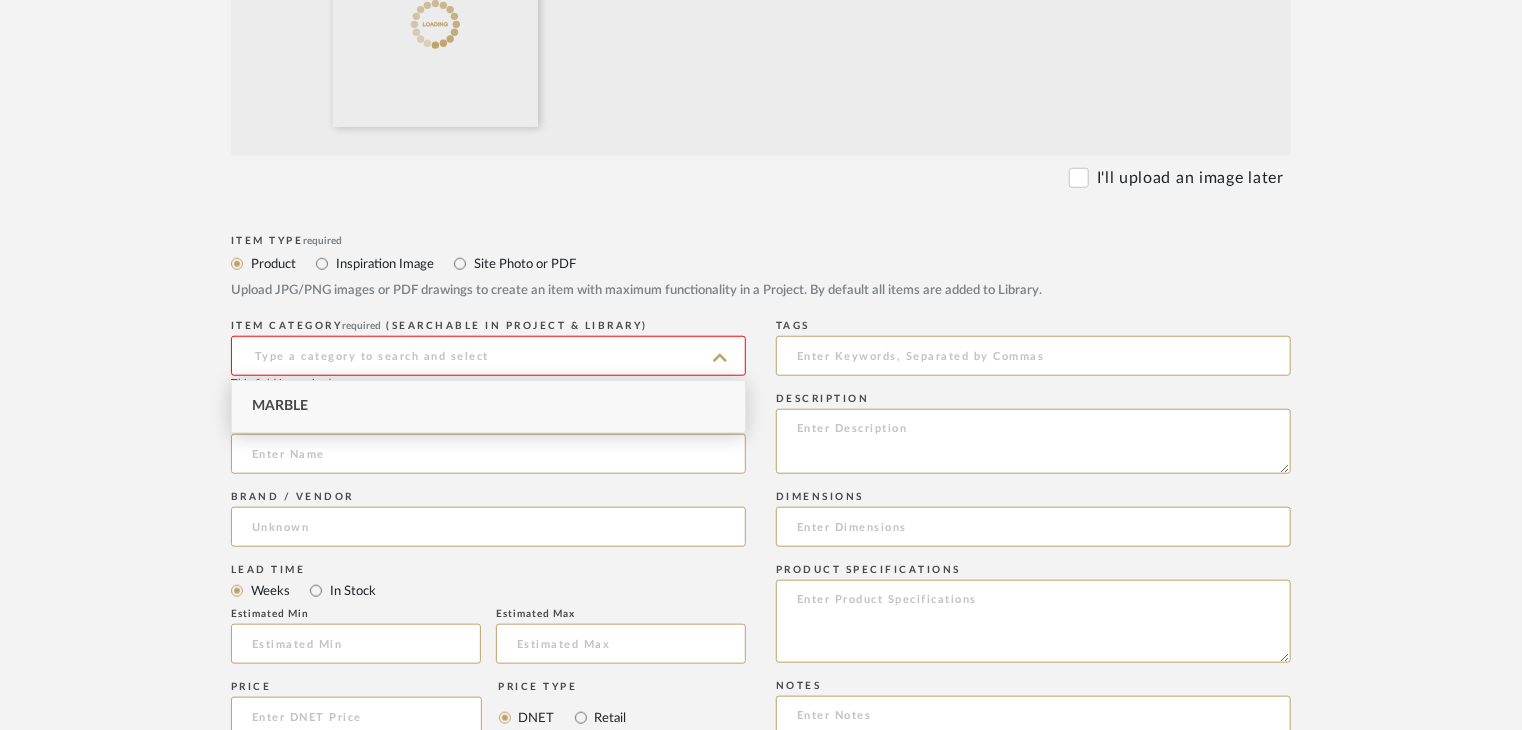 click on "Marble" at bounding box center (488, 406) 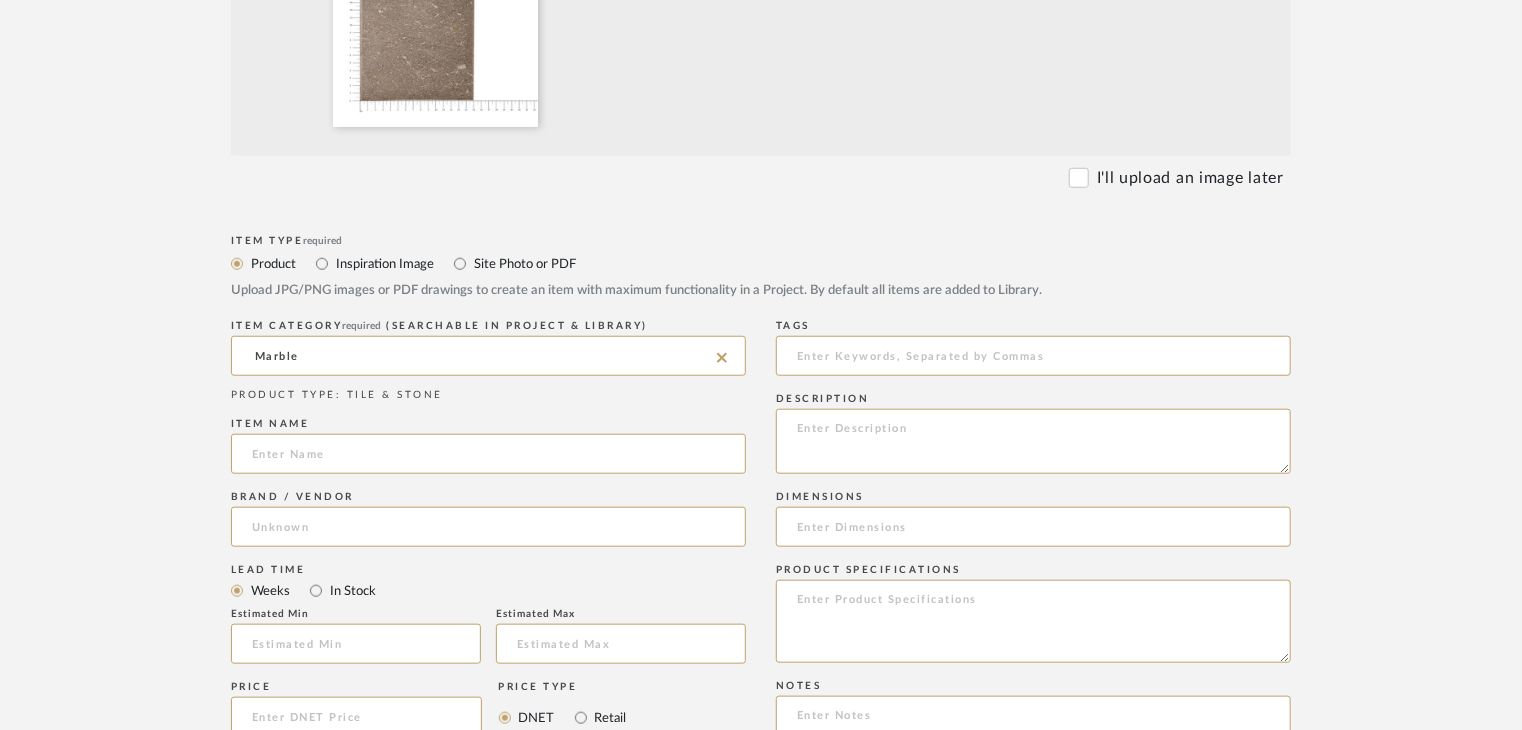 paste on "BASALTINO" 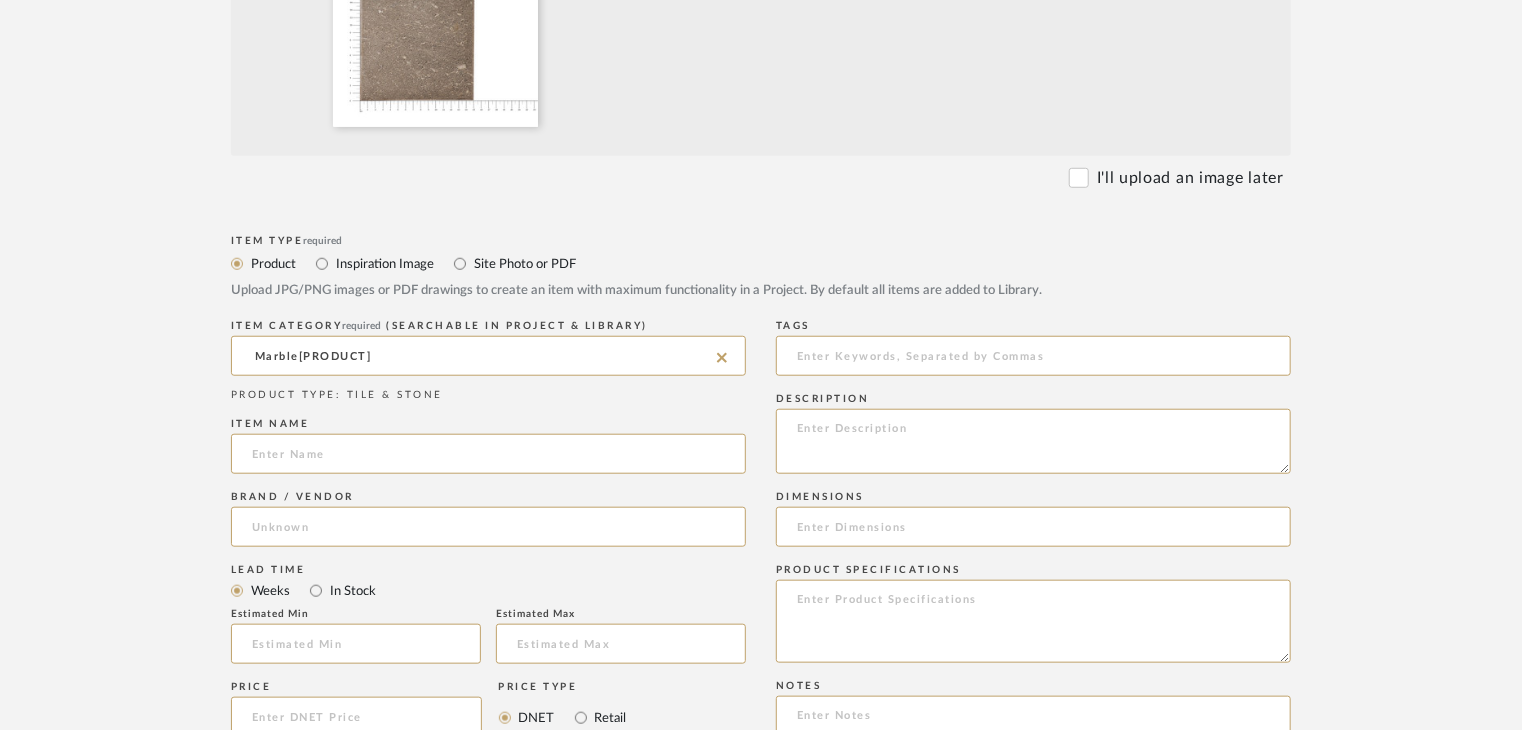 type on "Marble" 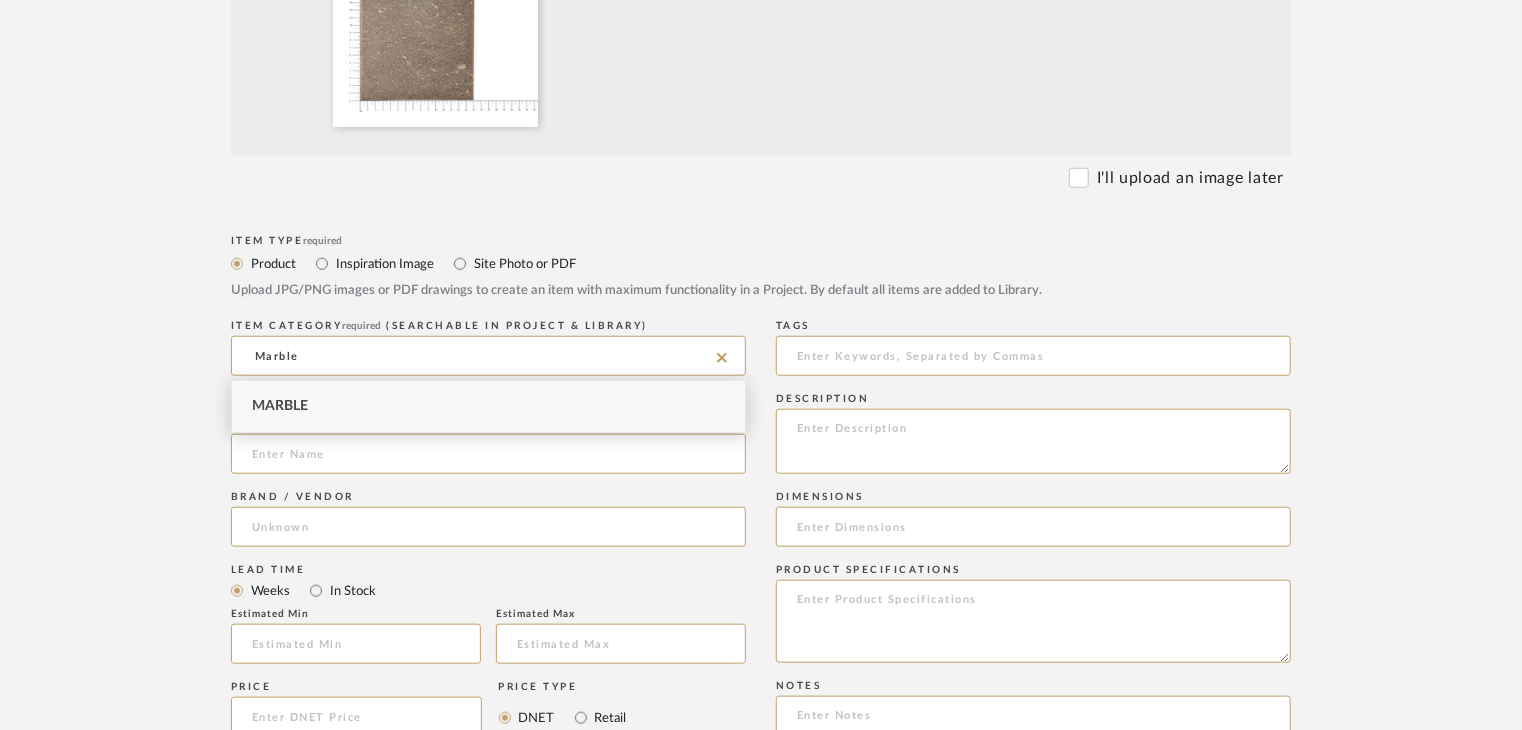 click on "Marble" at bounding box center [488, 406] 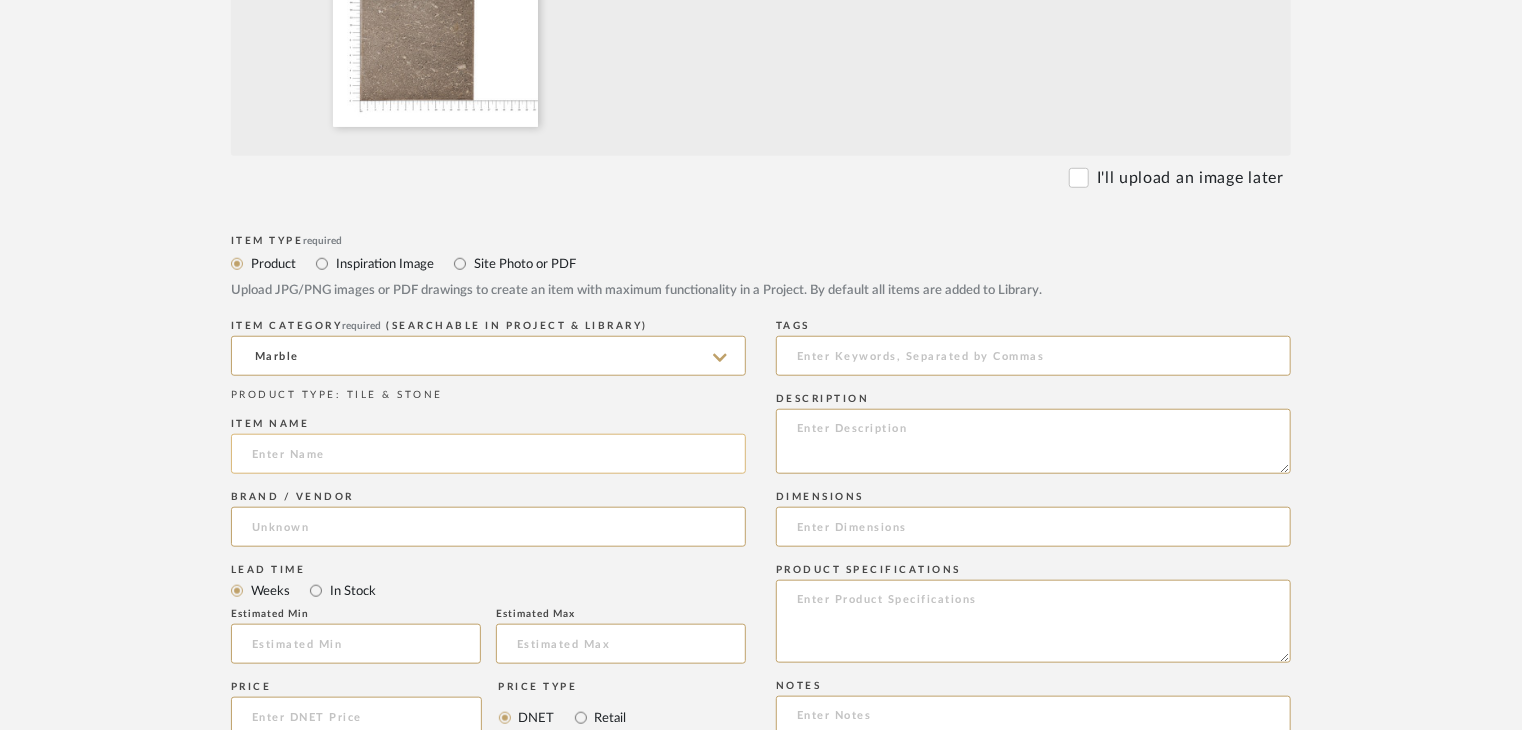 click 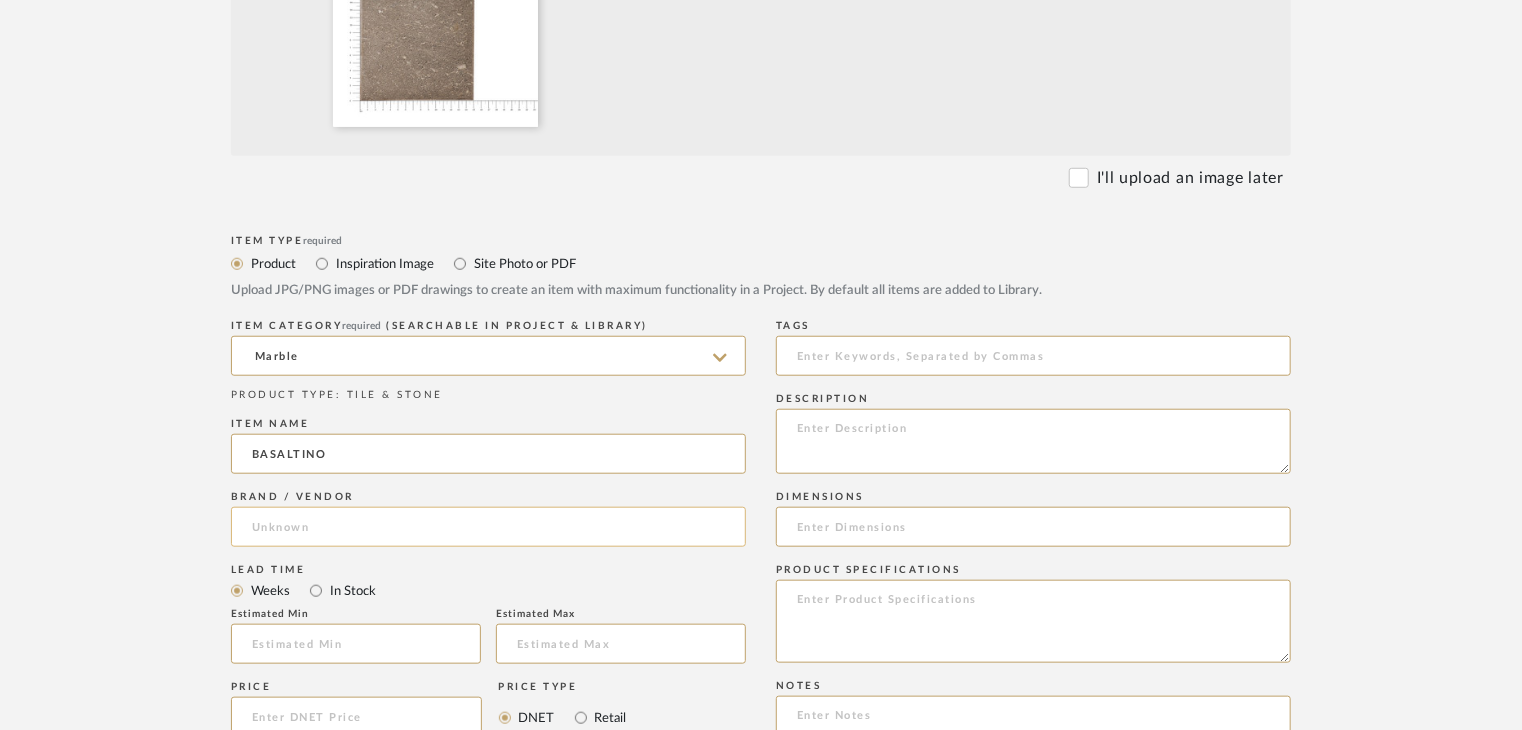 type on "BASALTINO" 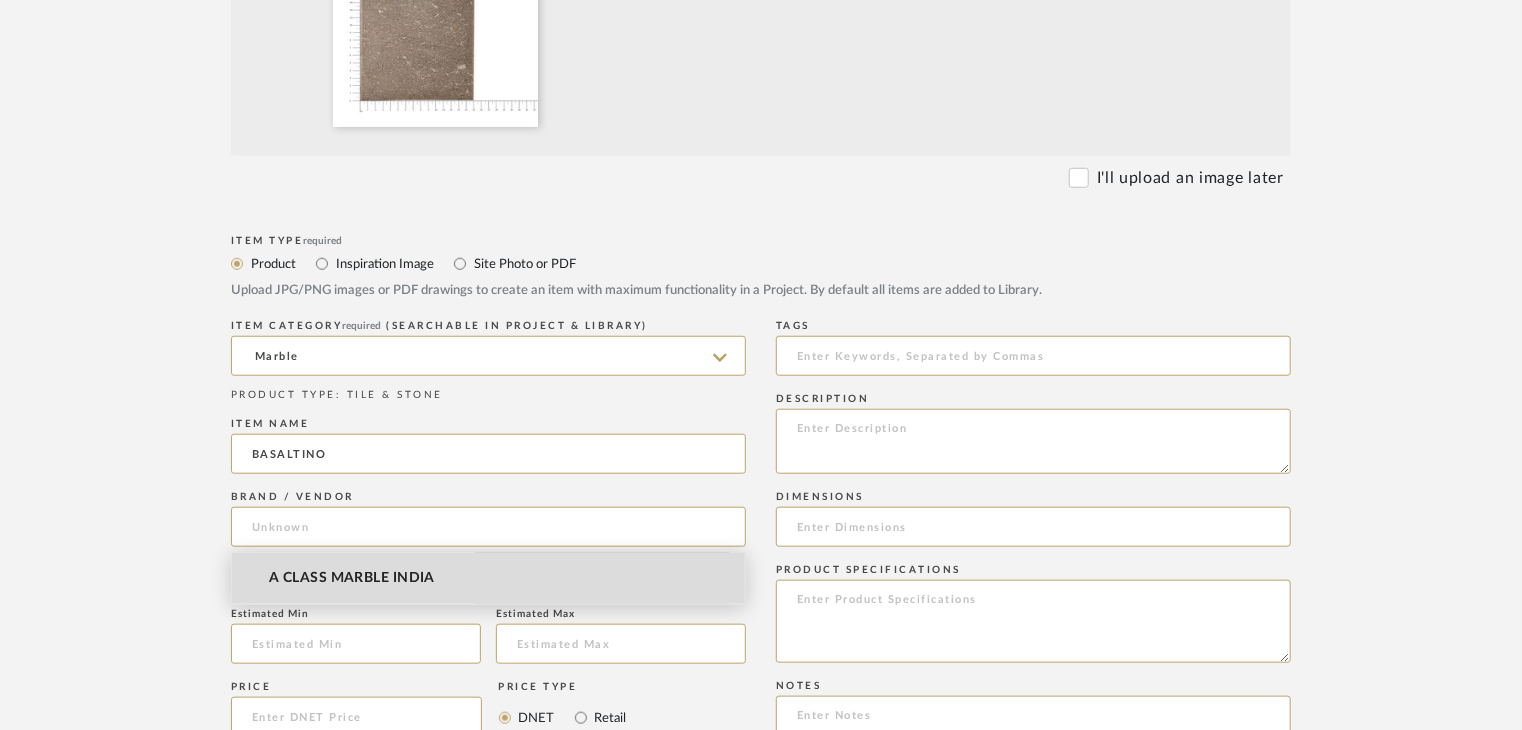 click on "A CLASS MARBLE INDIA" at bounding box center [352, 578] 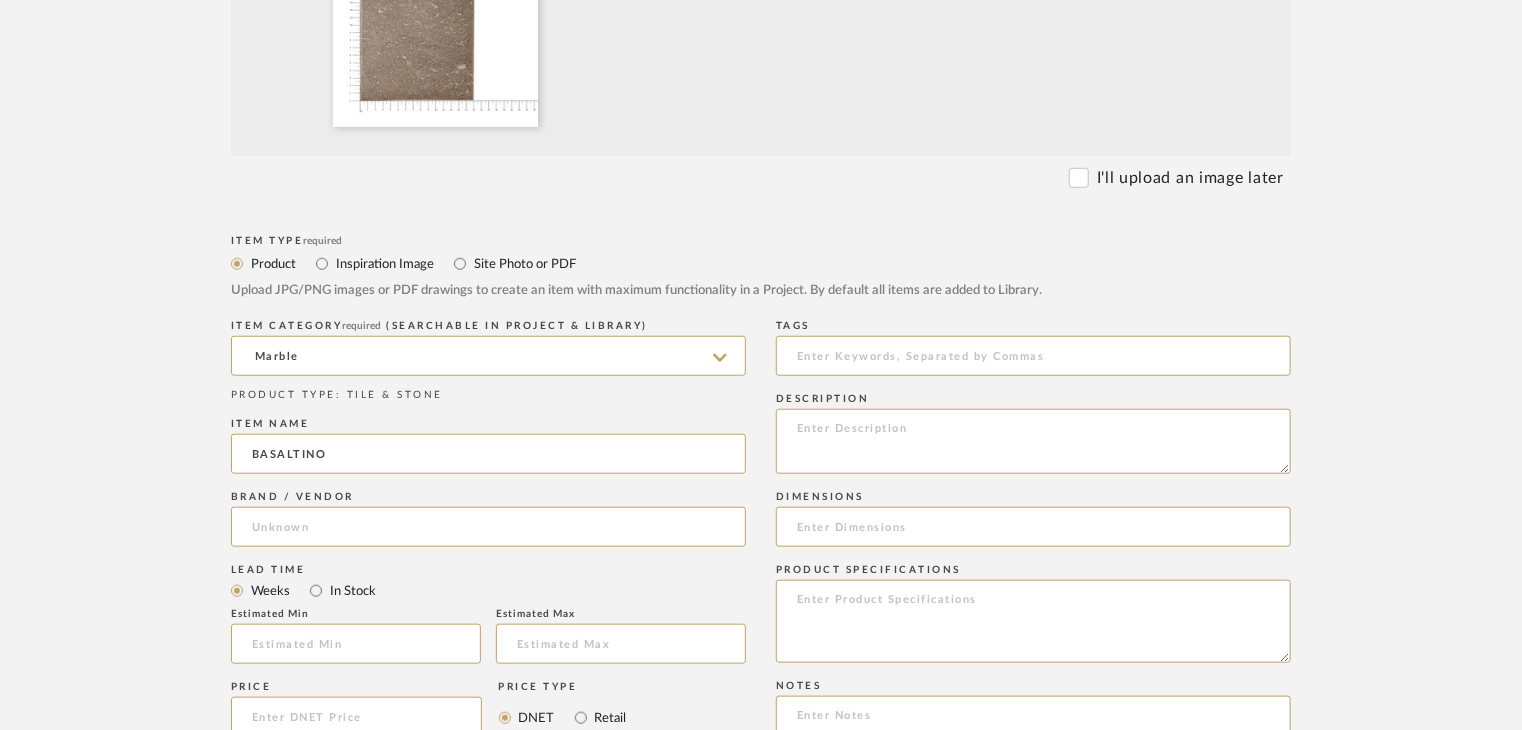 type on "A CLASS MARBLE INDIA" 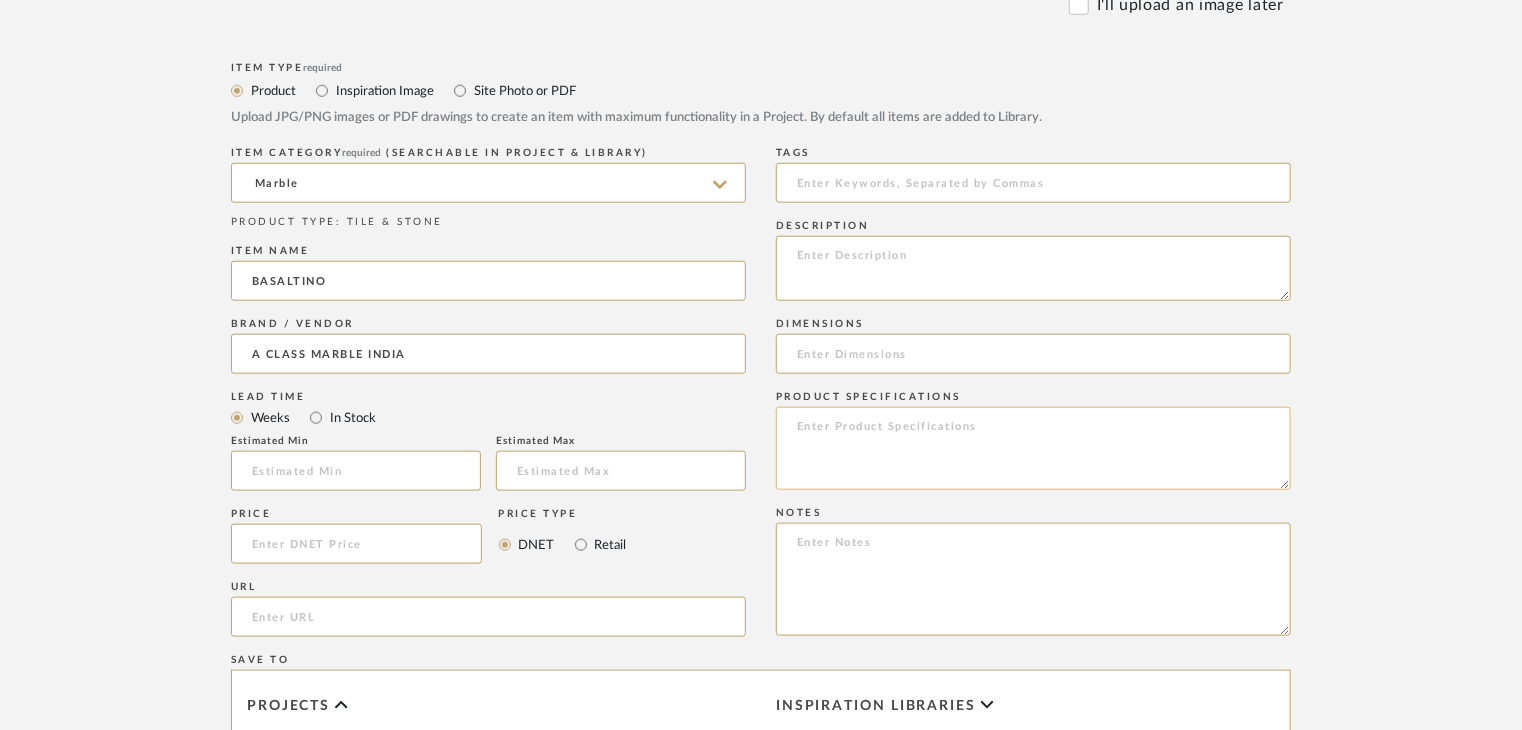 scroll, scrollTop: 900, scrollLeft: 0, axis: vertical 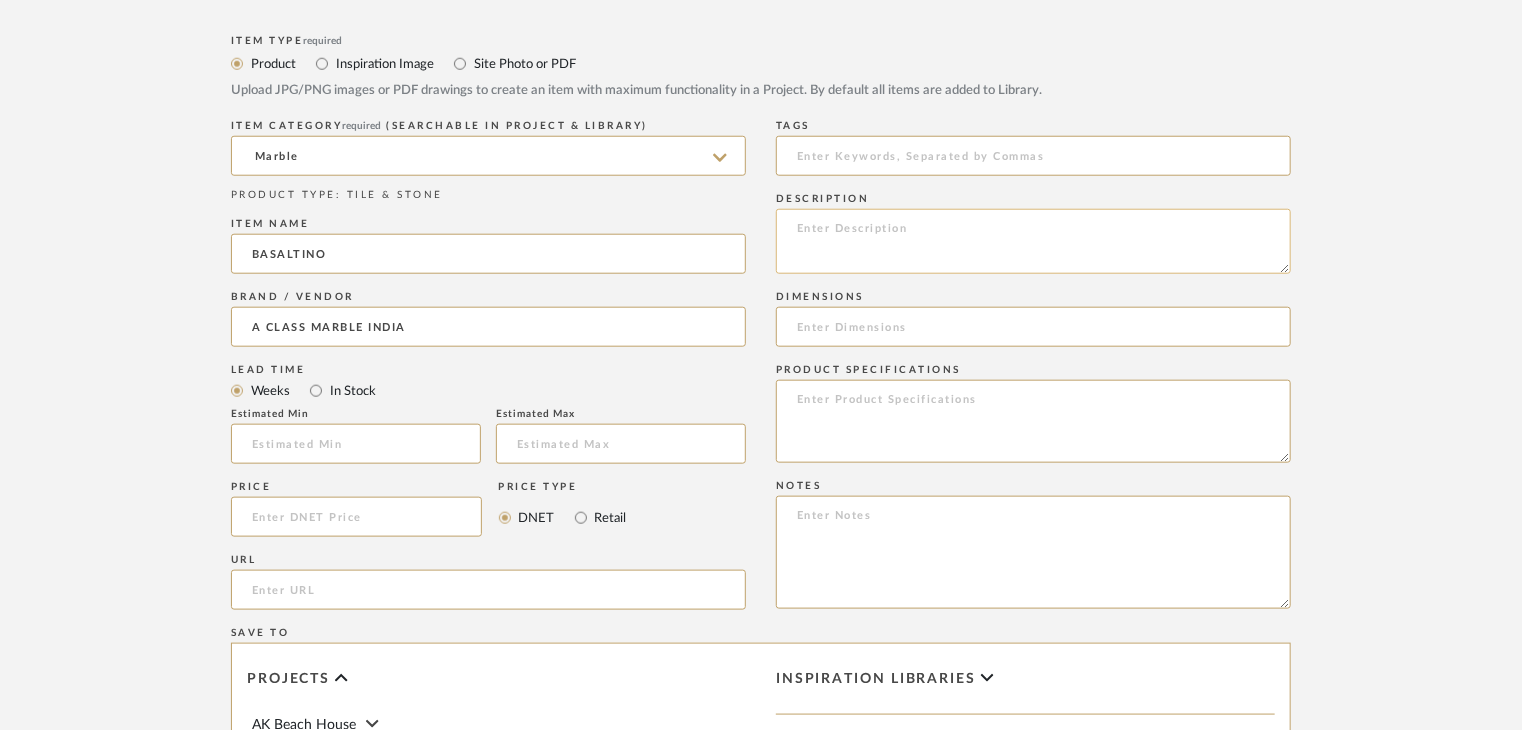 click 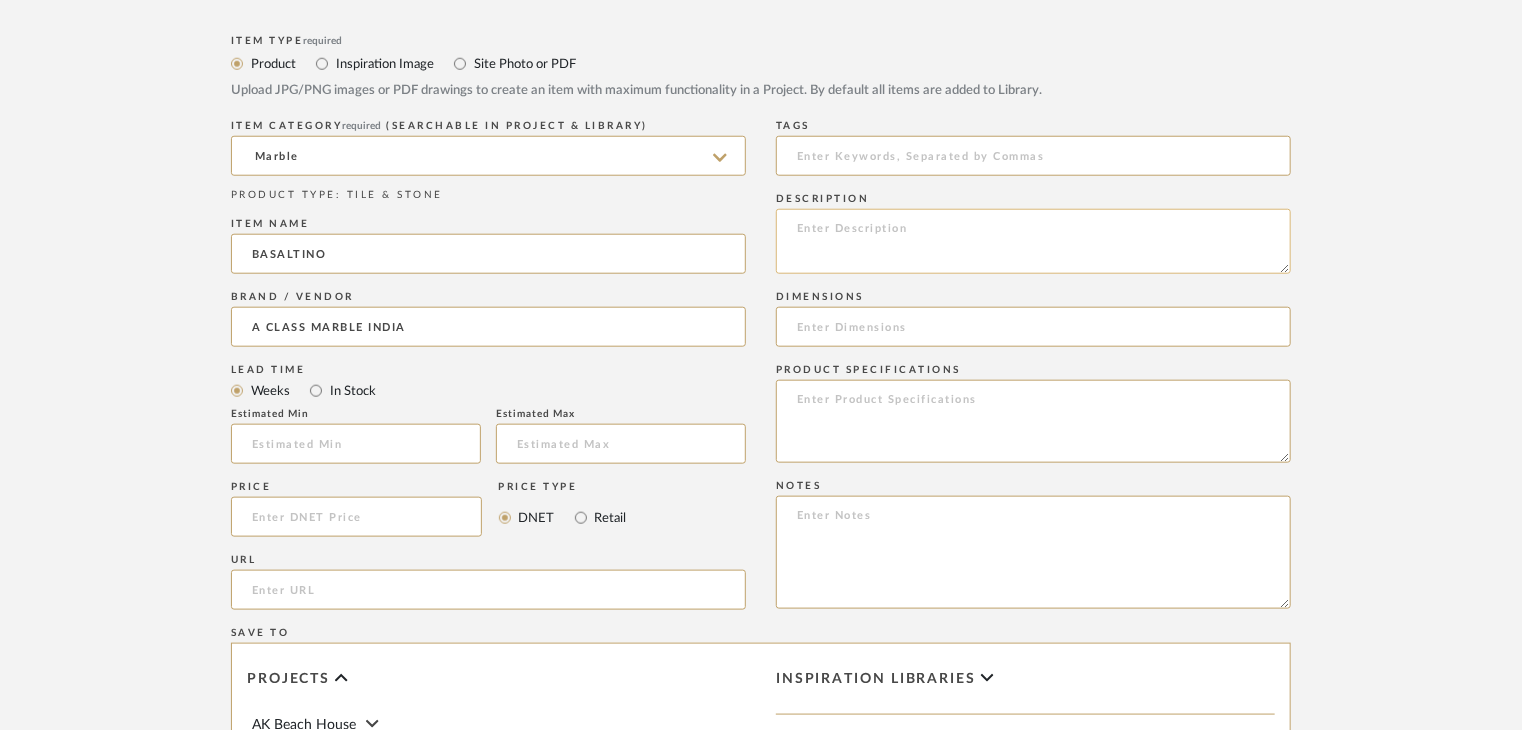 paste on "Type: Marble
Price:
Sample available: YES
Sample Internal reference number:
Stock availability: supplier stock
Maximum slab size:
Thickness: (as mentioned)
Other available thickness: (as mentioned)
Finish:
Other finishes available: (as applicable)
Installation requirements: (as applicable)
Lead time: (as applicable)
3D available: No
Product description:
Any other details:" 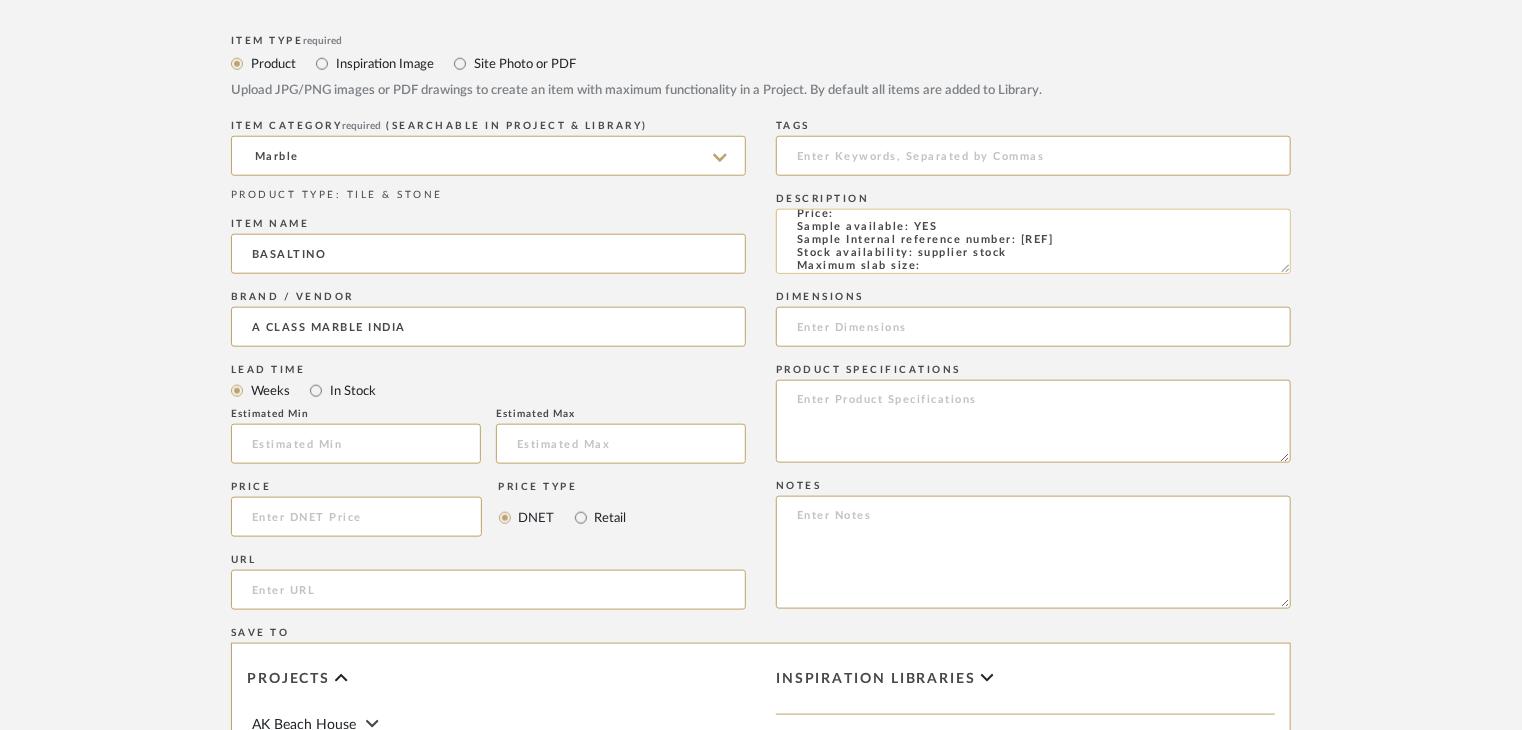 scroll, scrollTop: 0, scrollLeft: 0, axis: both 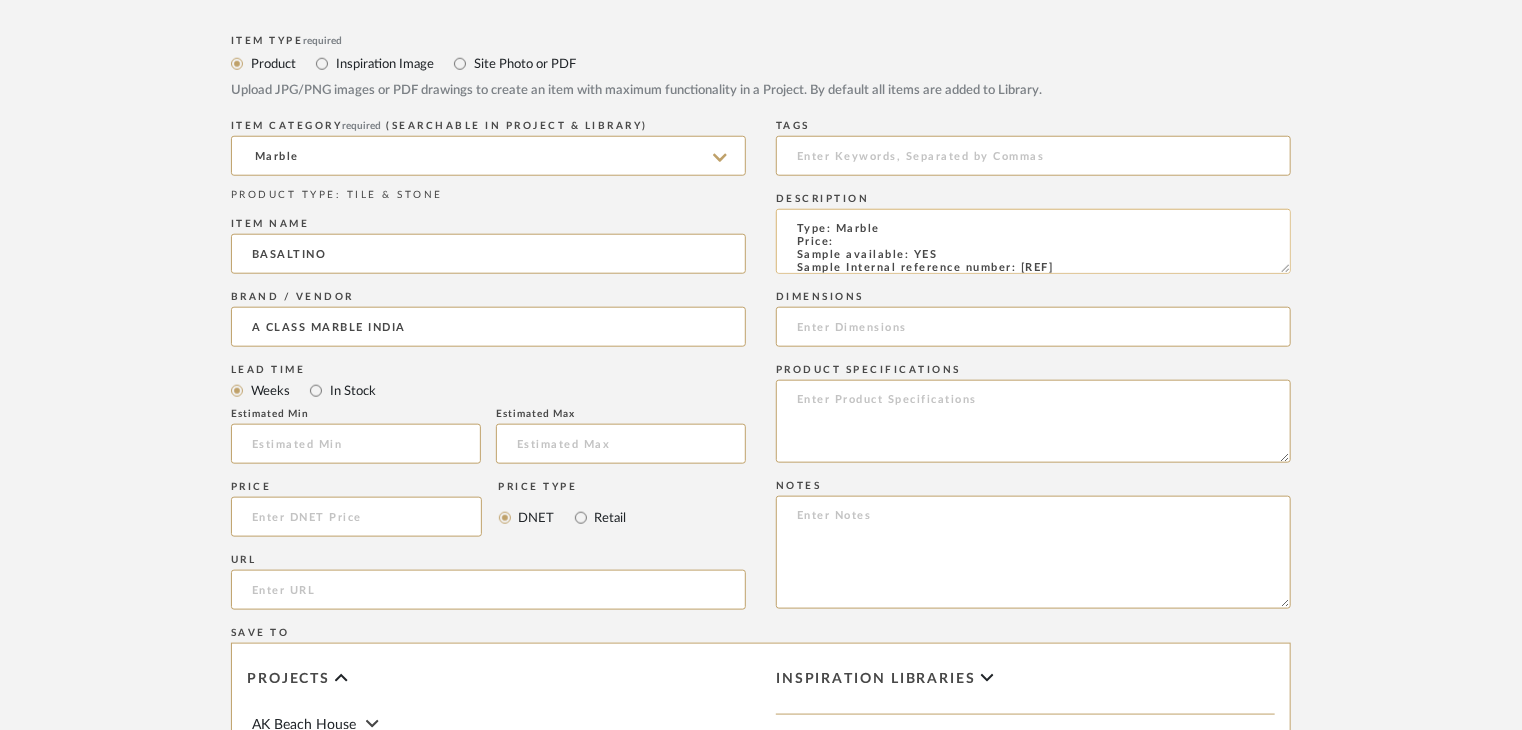 click on "Type: Marble
Price:
Sample available: YES
Sample Internal reference number:
Stock availability: supplier stock
Maximum slab size:
Thickness: (as mentioned)
Other available thickness: (as mentioned)
Finish:
Other finishes available: (as applicable)
Installation requirements: (as applicable)
Lead time: (as applicable)
3D available: No
Product description:
Any other details:" 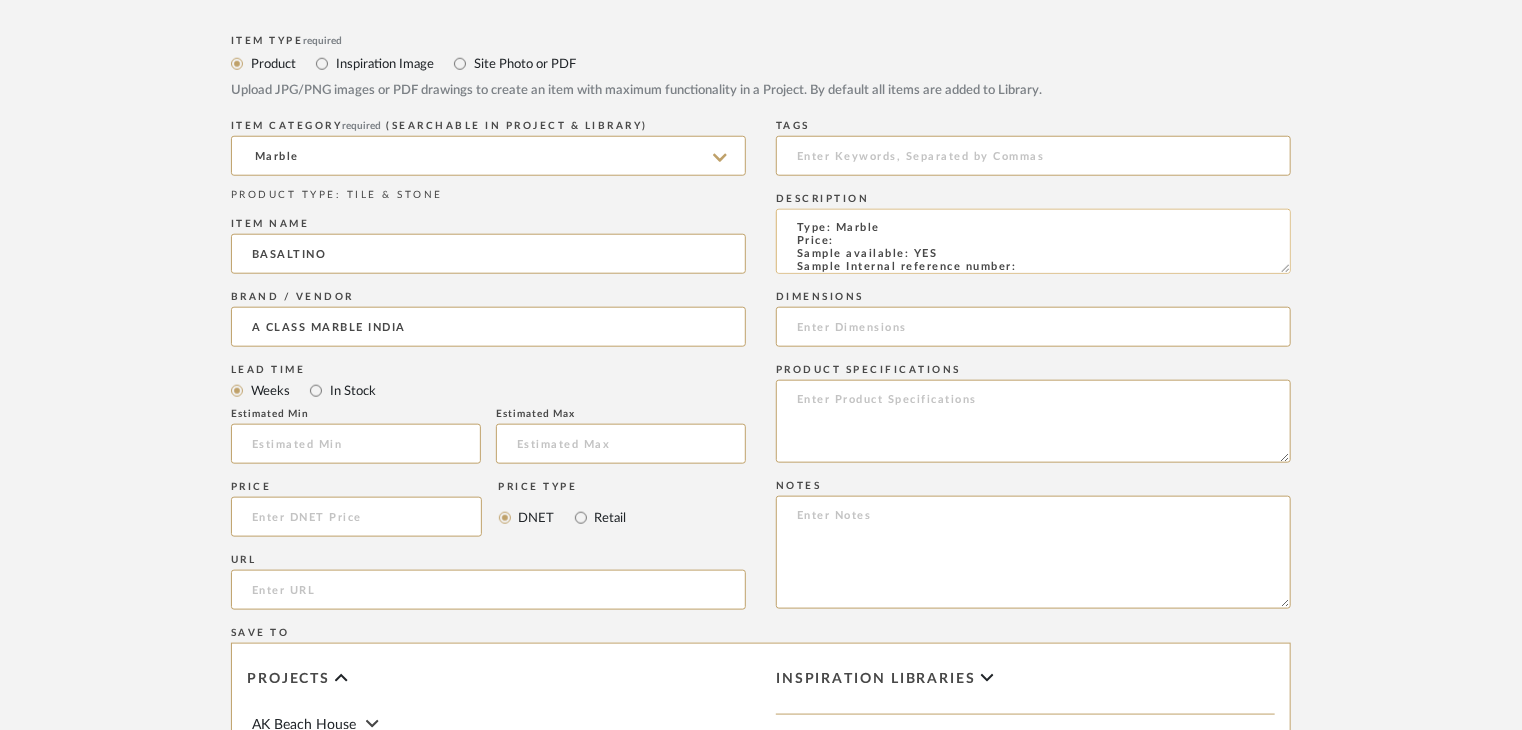 paste on "TS-MR-167-PL" 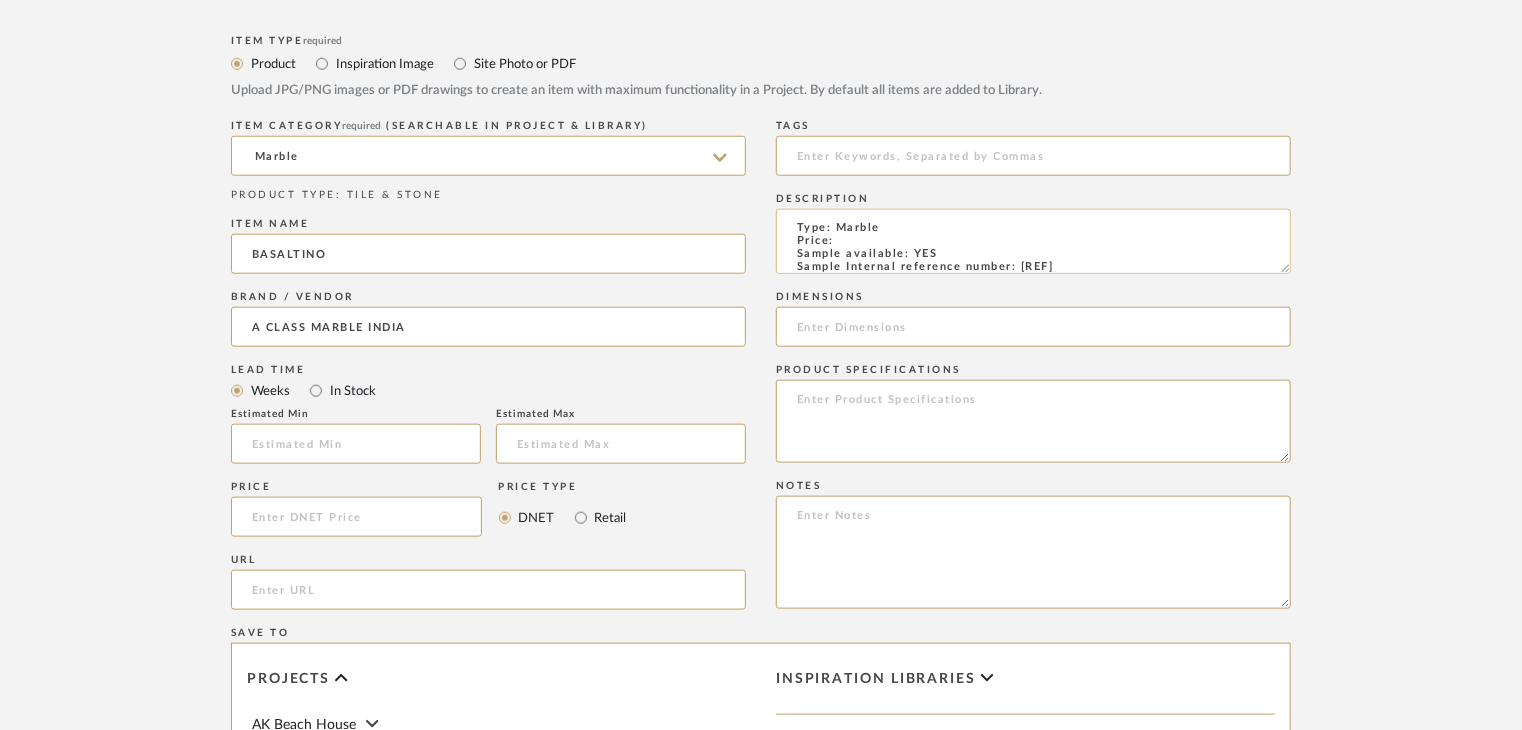 scroll, scrollTop: 15, scrollLeft: 0, axis: vertical 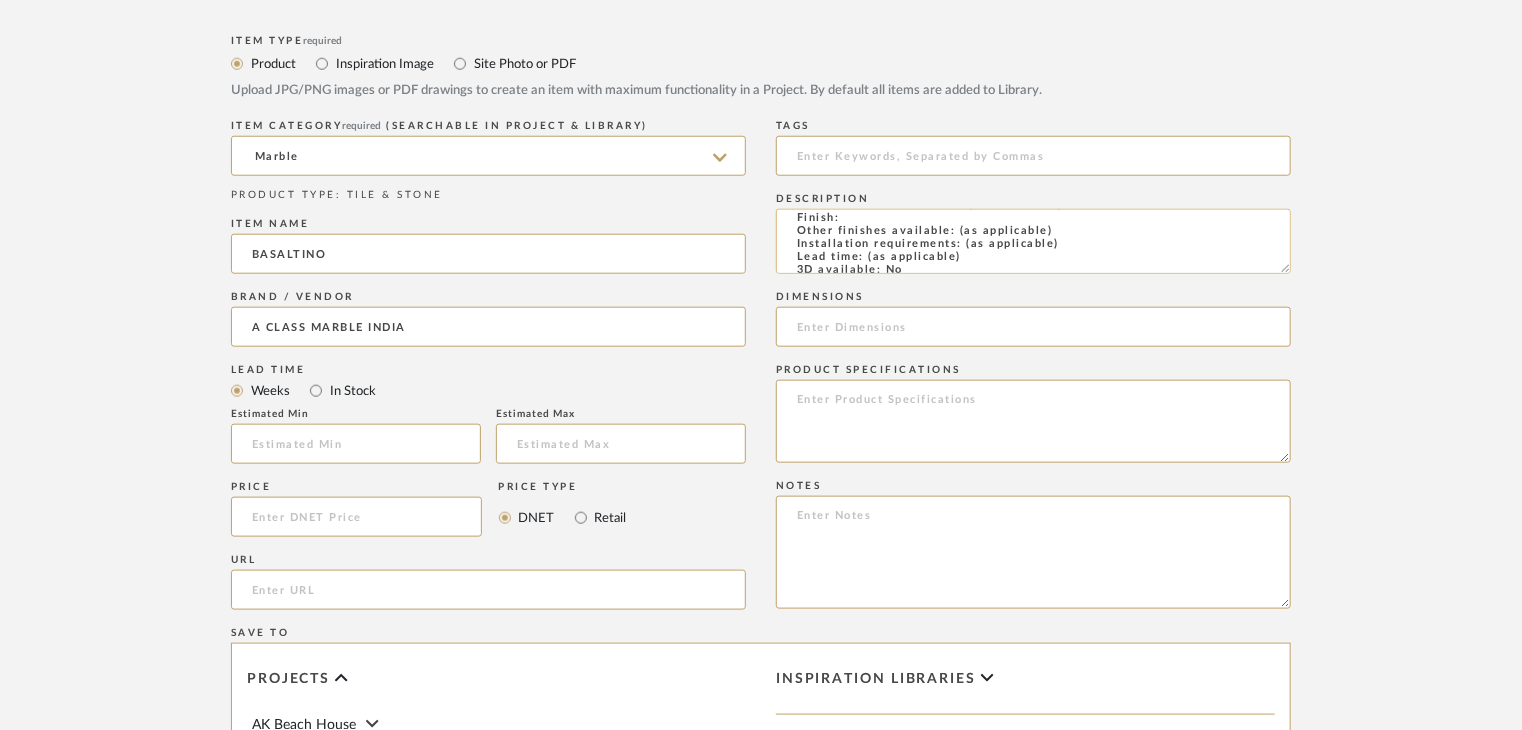 click on "Type: Marble
Price:
Sample available: YES
Sample Internal reference number: TS-MR-167-PL
Stock availability: supplier stock
Maximum slab size:
Thickness: (as mentioned)
Other available thickness: (as mentioned)
Finish:
Other finishes available: (as applicable)
Installation requirements: (as applicable)
Lead time: (as applicable)
3D available: No
Product description:
Any other details:" 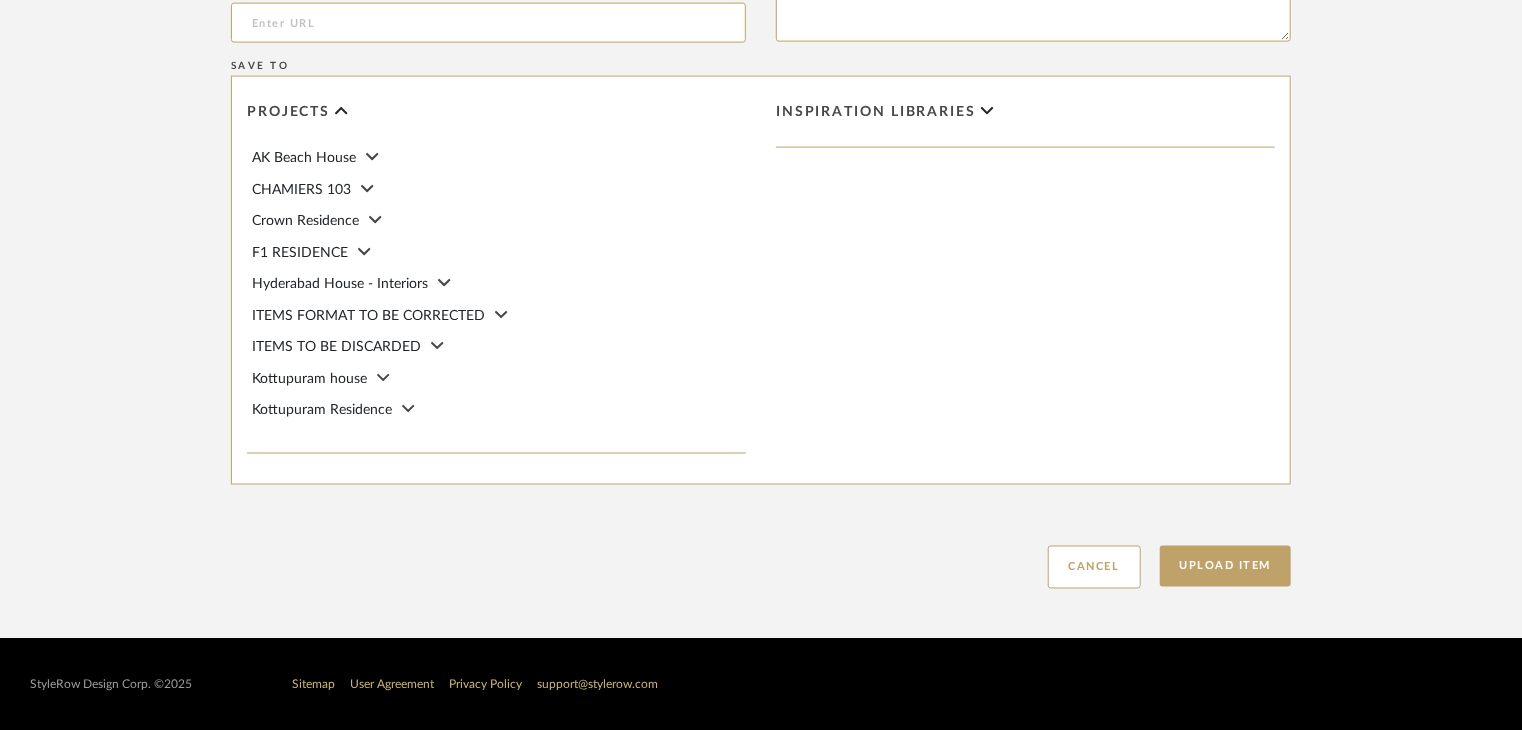 scroll, scrollTop: 1468, scrollLeft: 0, axis: vertical 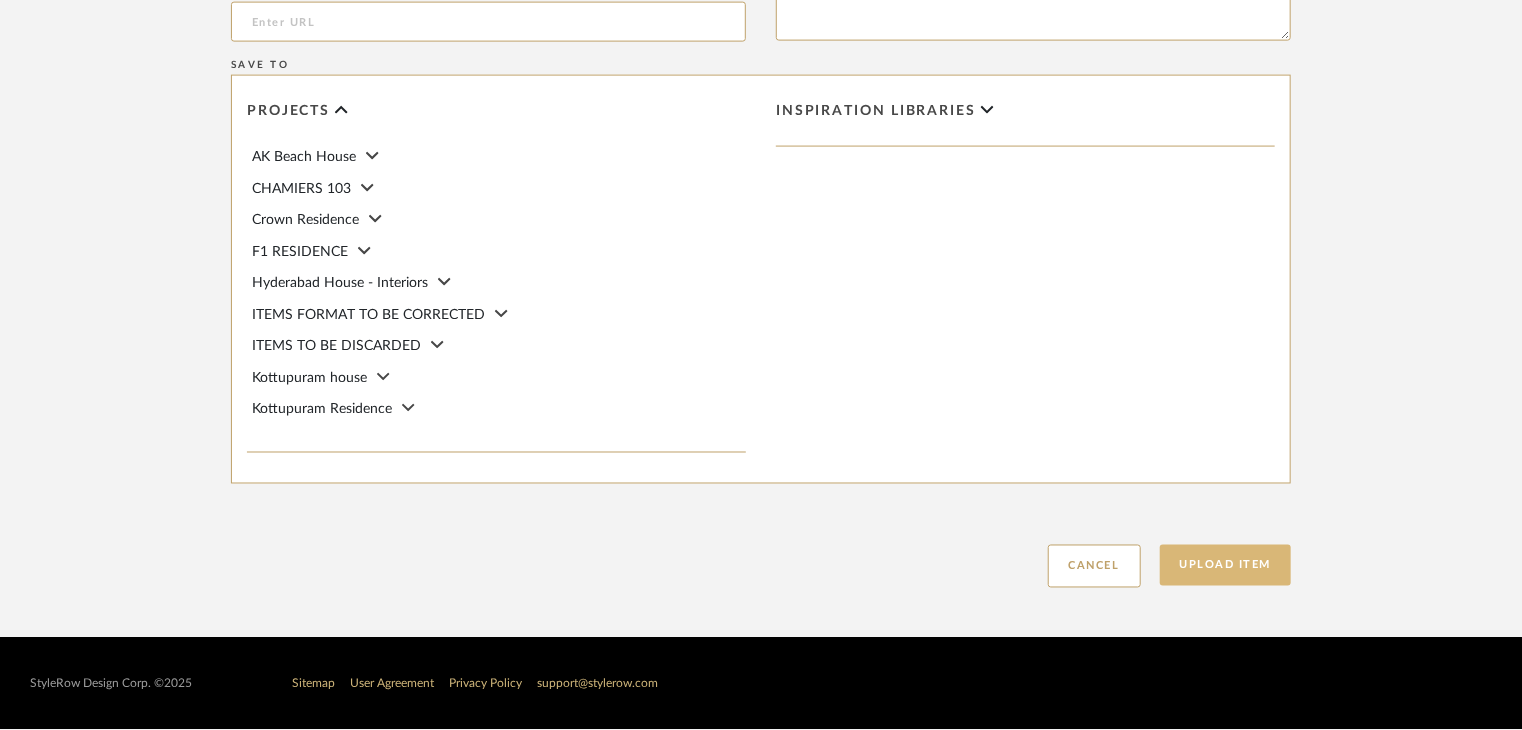 type on "Type: Marble
Price:
Sample available: YES
Sample Internal reference number: TS-MR-167-PL
Stock availability: supplier stock
Maximum slab size:
Thickness: (as mentioned)
Other available thickness: (as mentioned)
Finish: polished
Other finishes available: (as applicable)
Installation requirements: (as applicable)
Lead time: (as applicable)
3D available: No
Product description:
Any other details:" 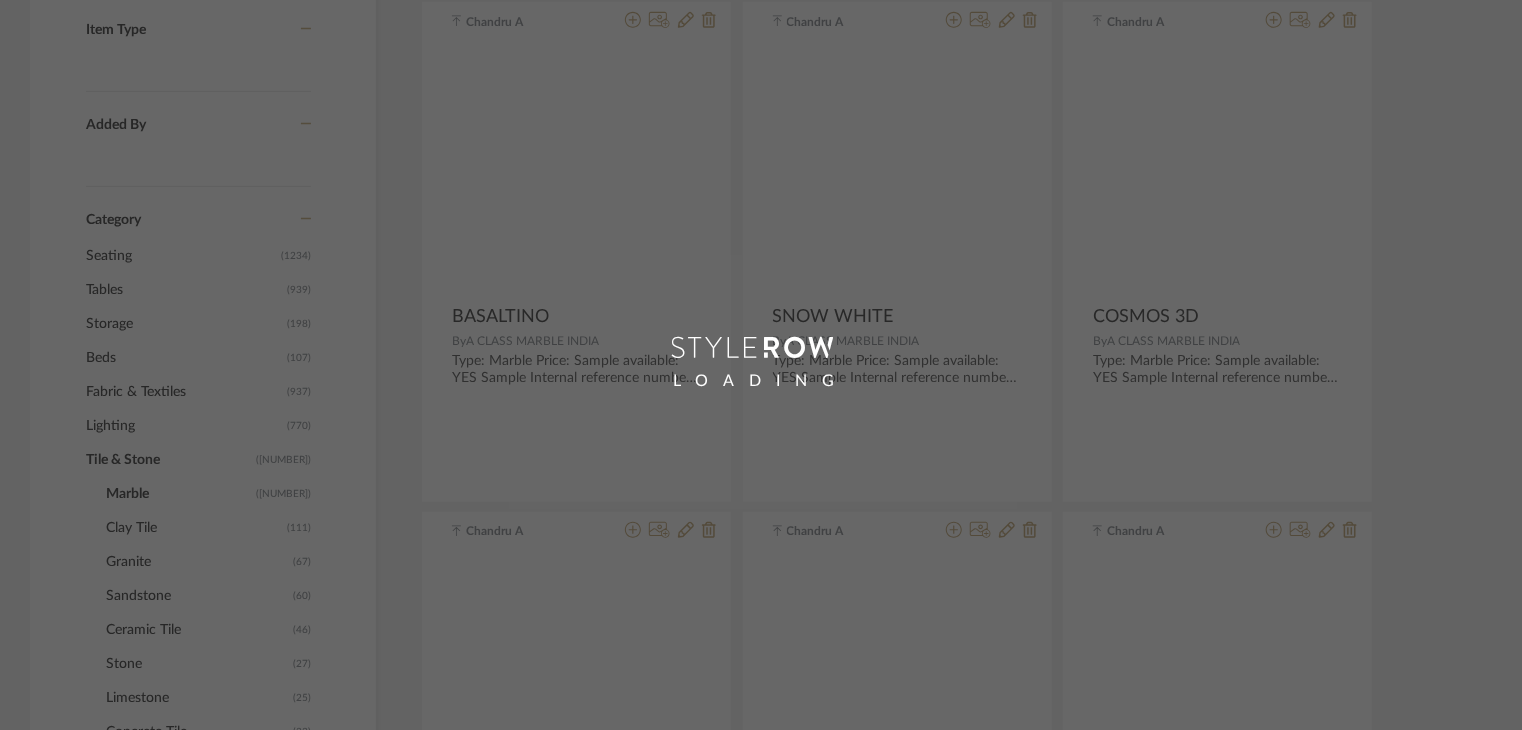 scroll, scrollTop: 0, scrollLeft: 0, axis: both 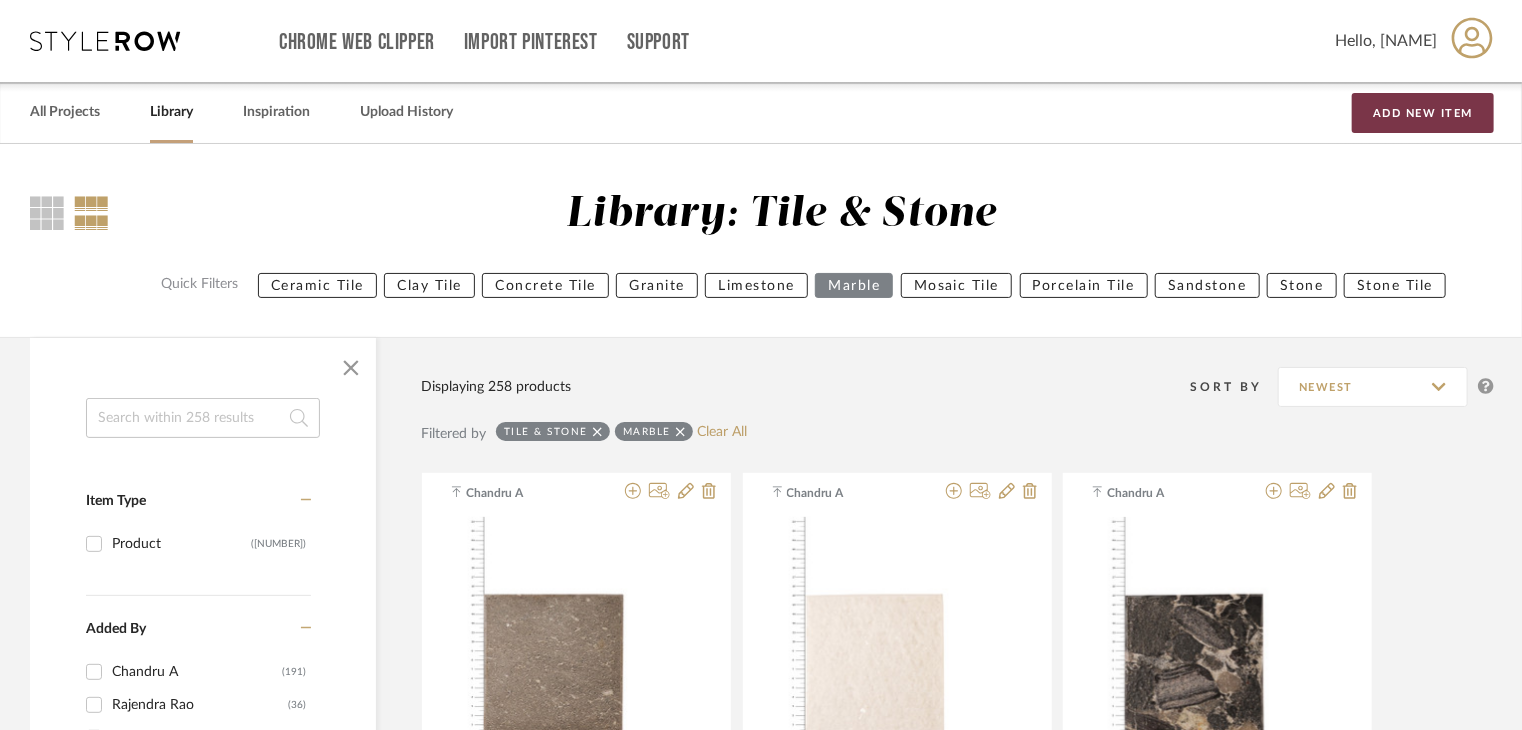 click on "Add New Item" at bounding box center (1423, 113) 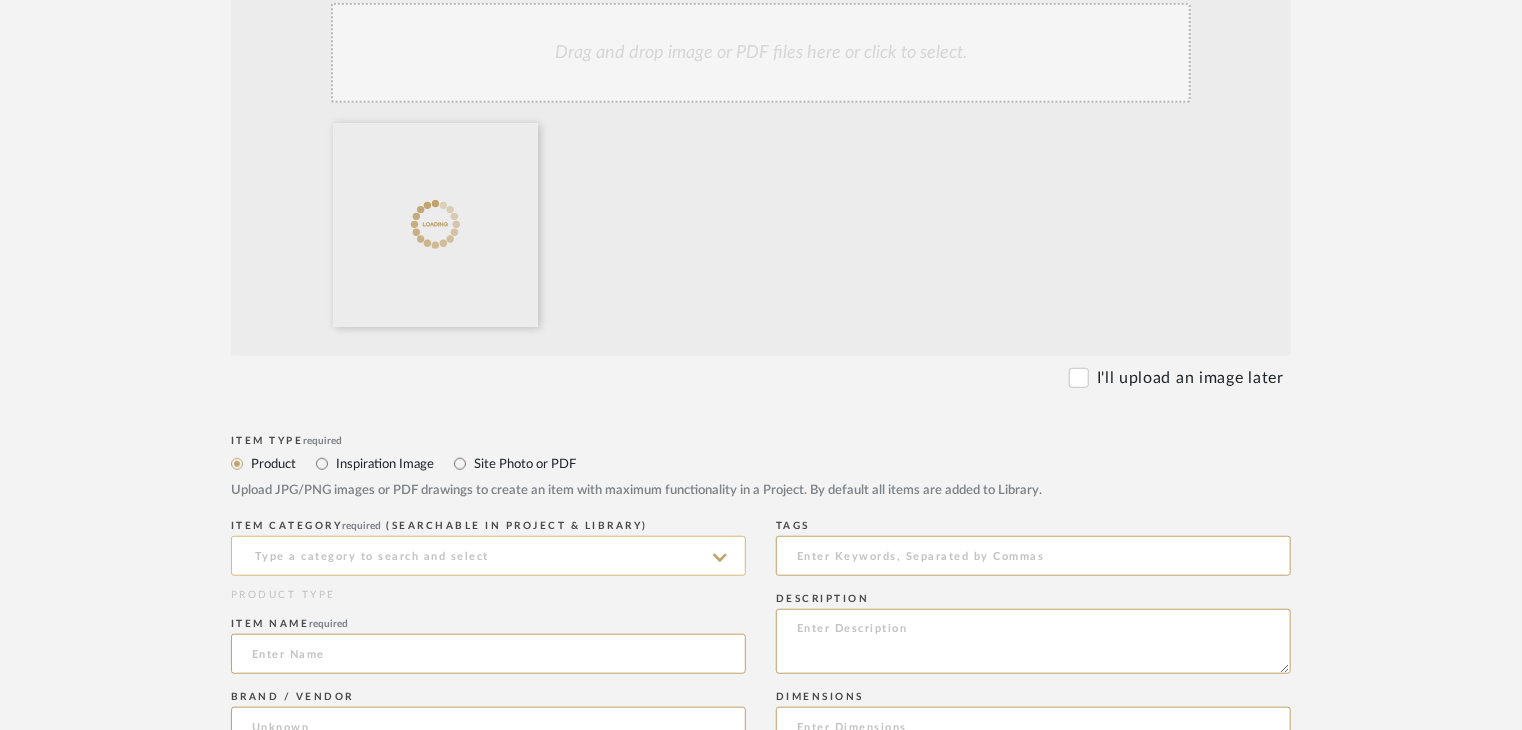 scroll, scrollTop: 900, scrollLeft: 0, axis: vertical 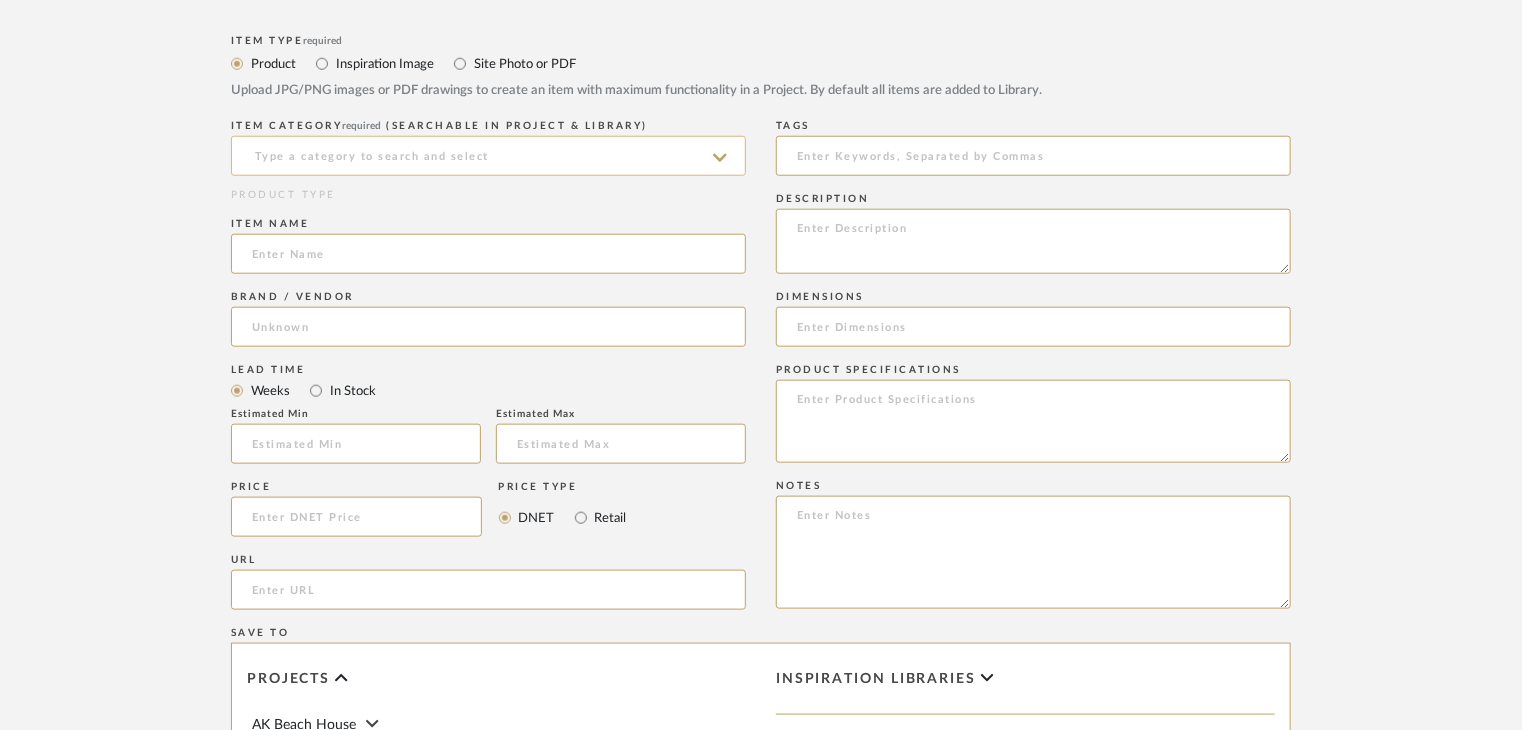 click 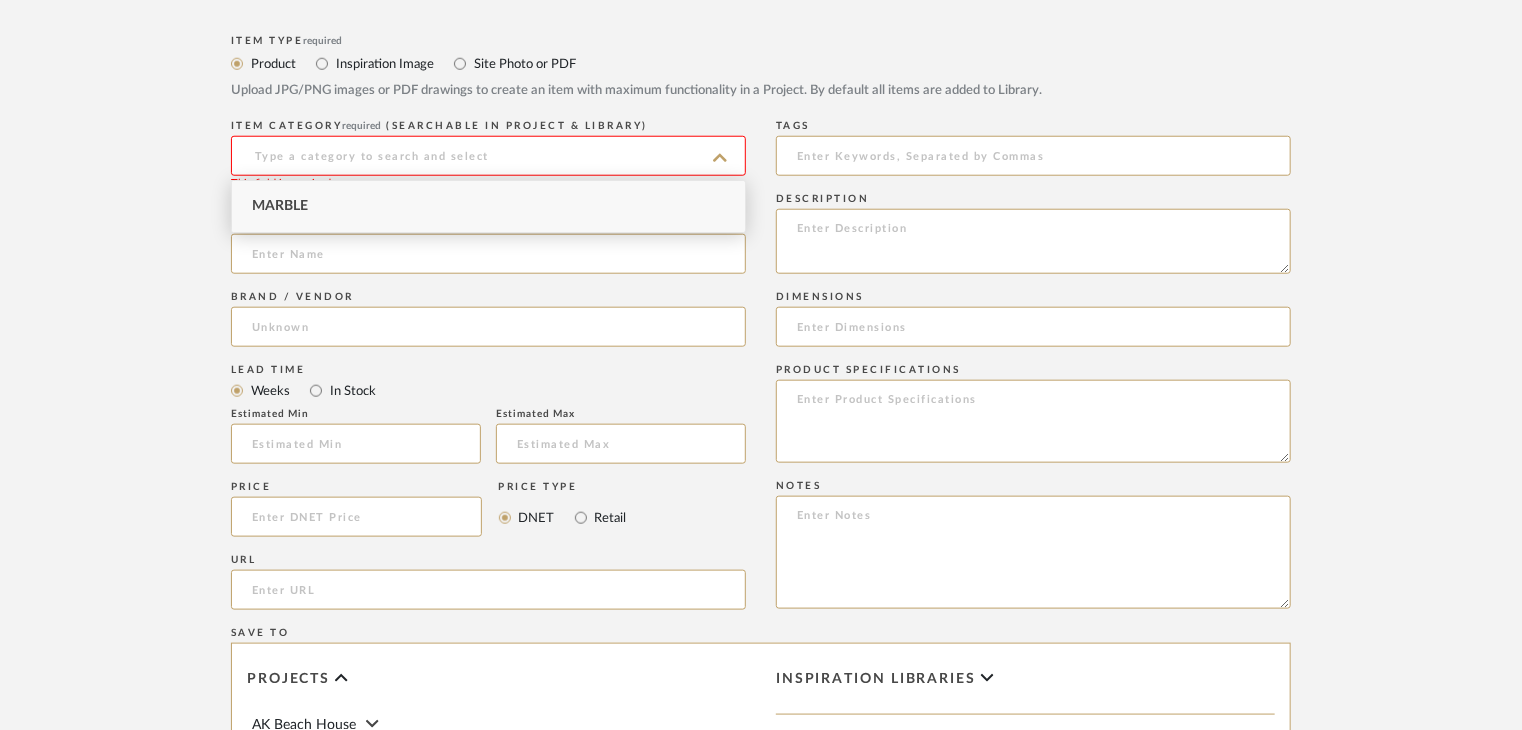 click on "Marble" at bounding box center (488, 206) 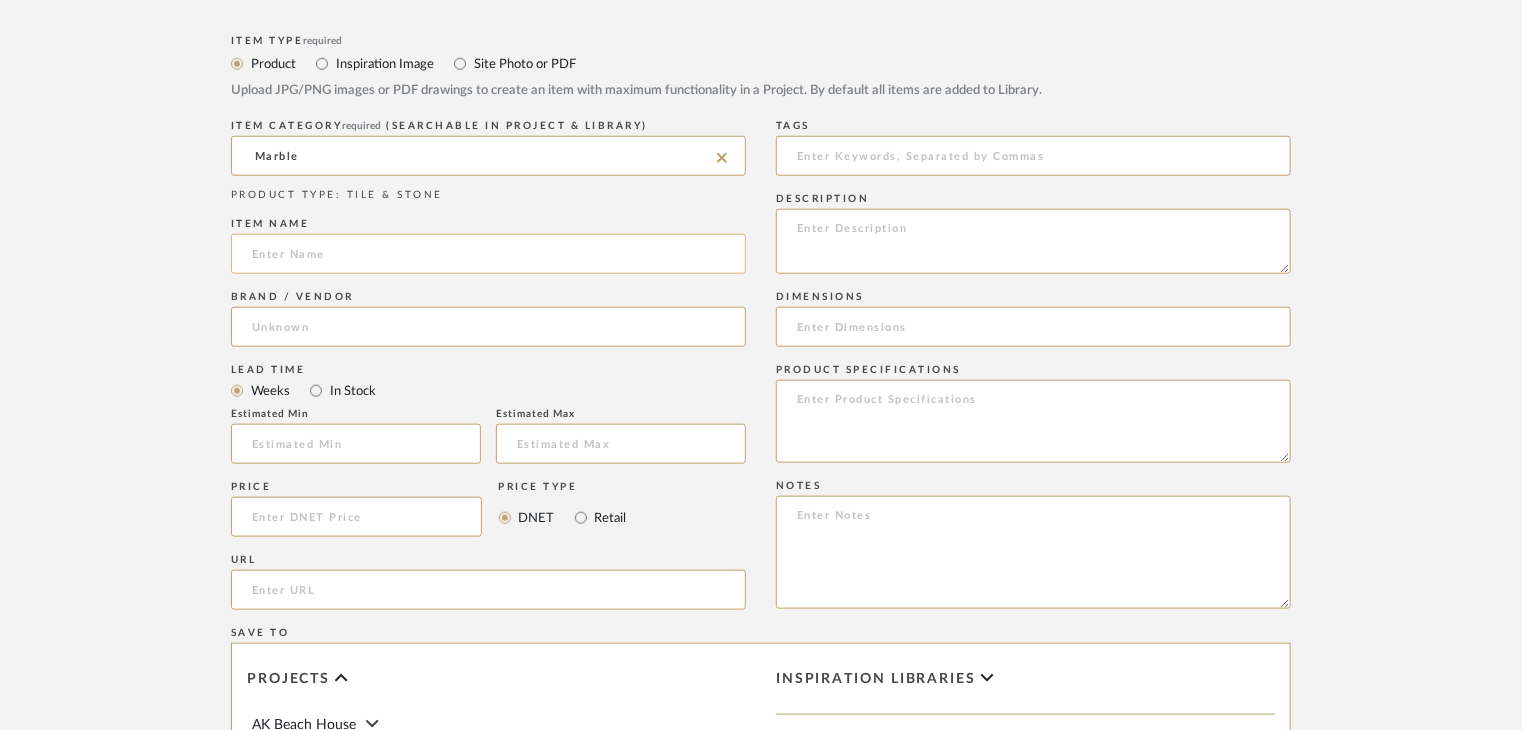click 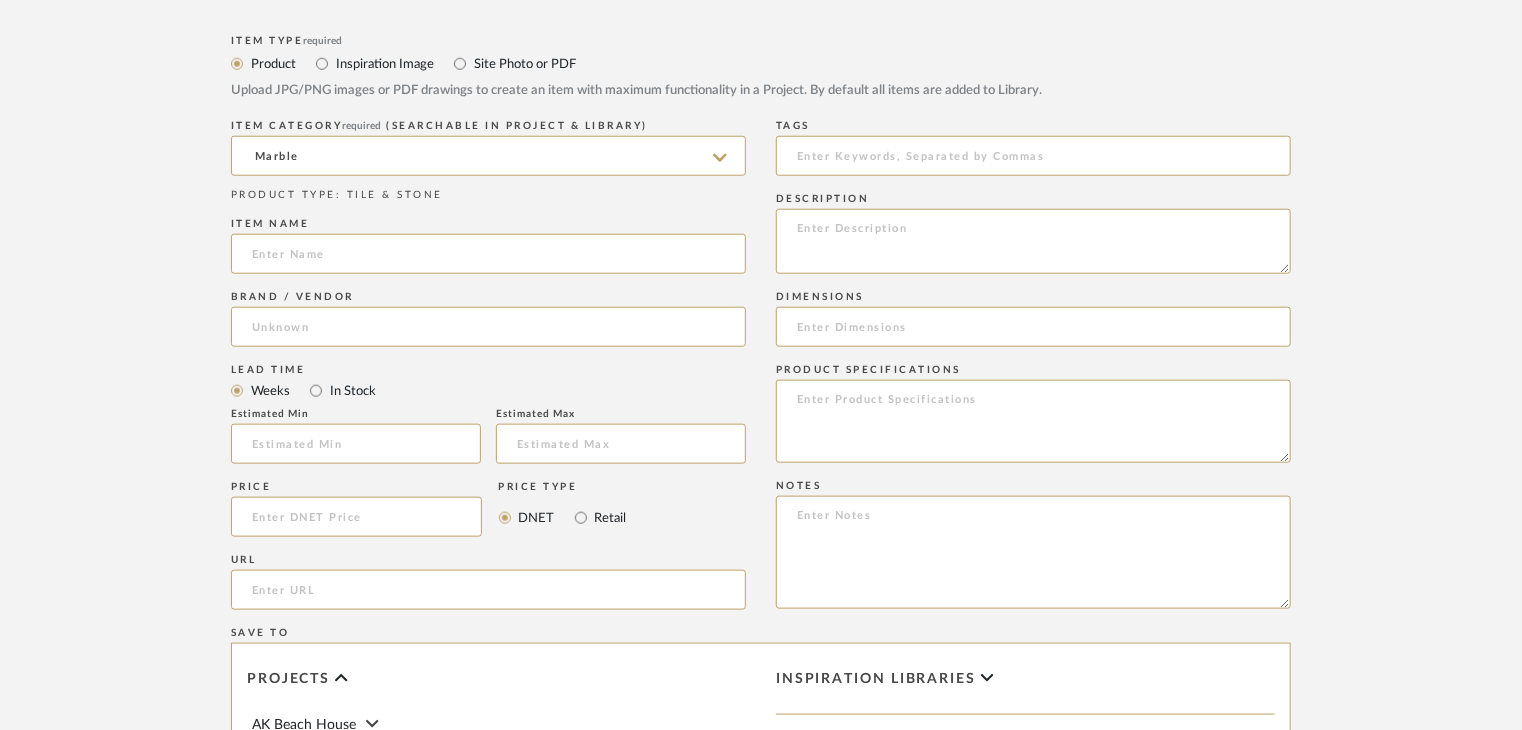 paste on "GREEN VOLCANO" 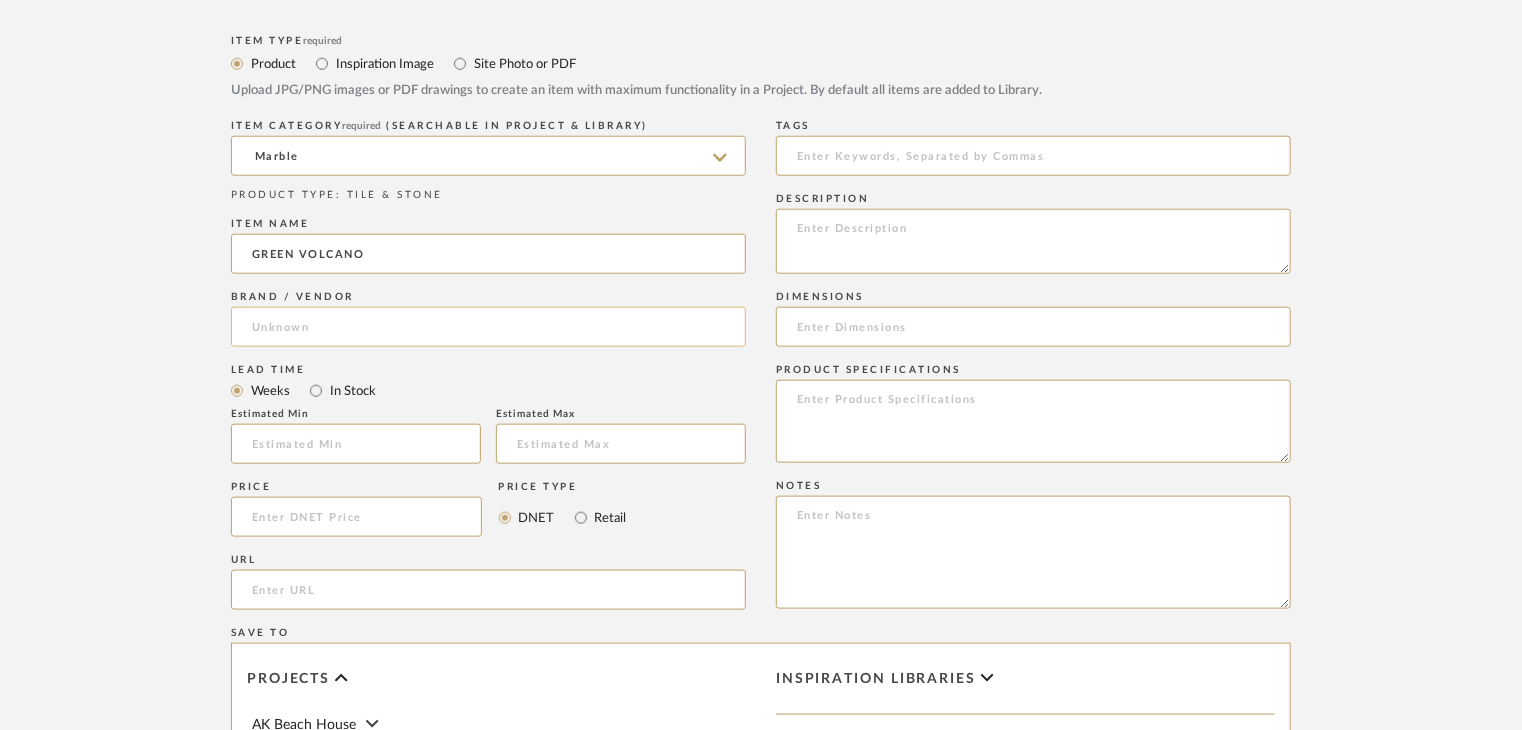type on "GREEN VOLCANO" 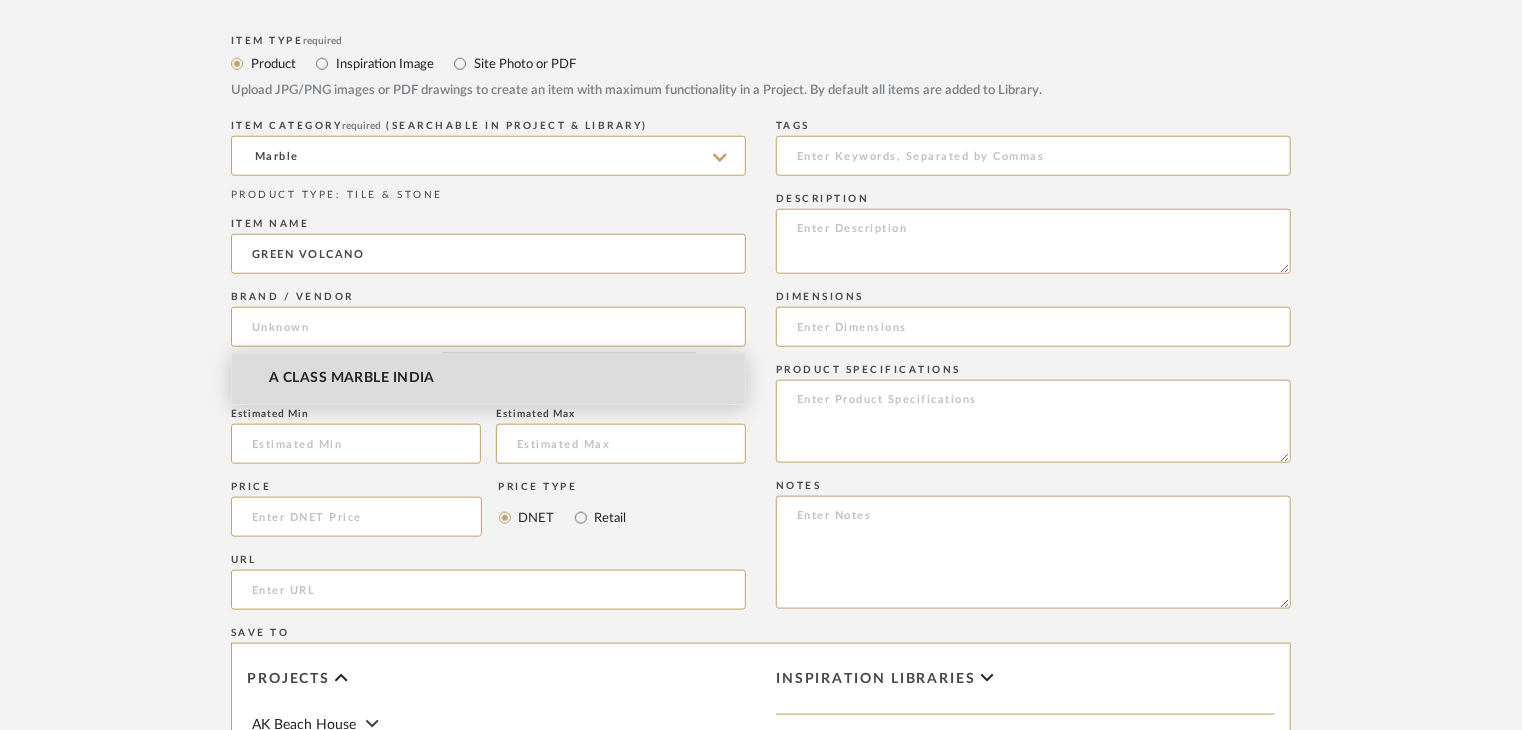 click on "A CLASS MARBLE INDIA" at bounding box center [488, 378] 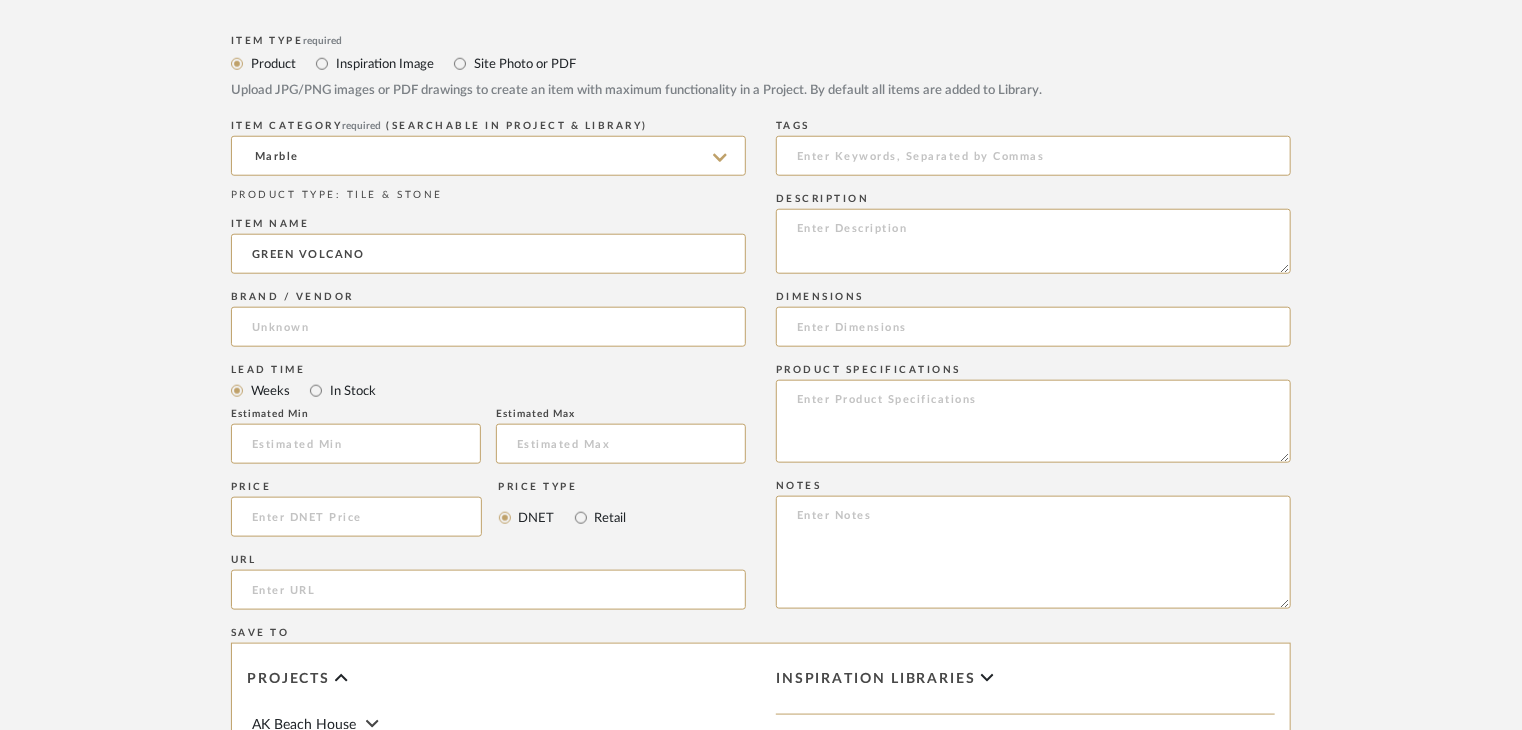 type on "A CLASS MARBLE INDIA" 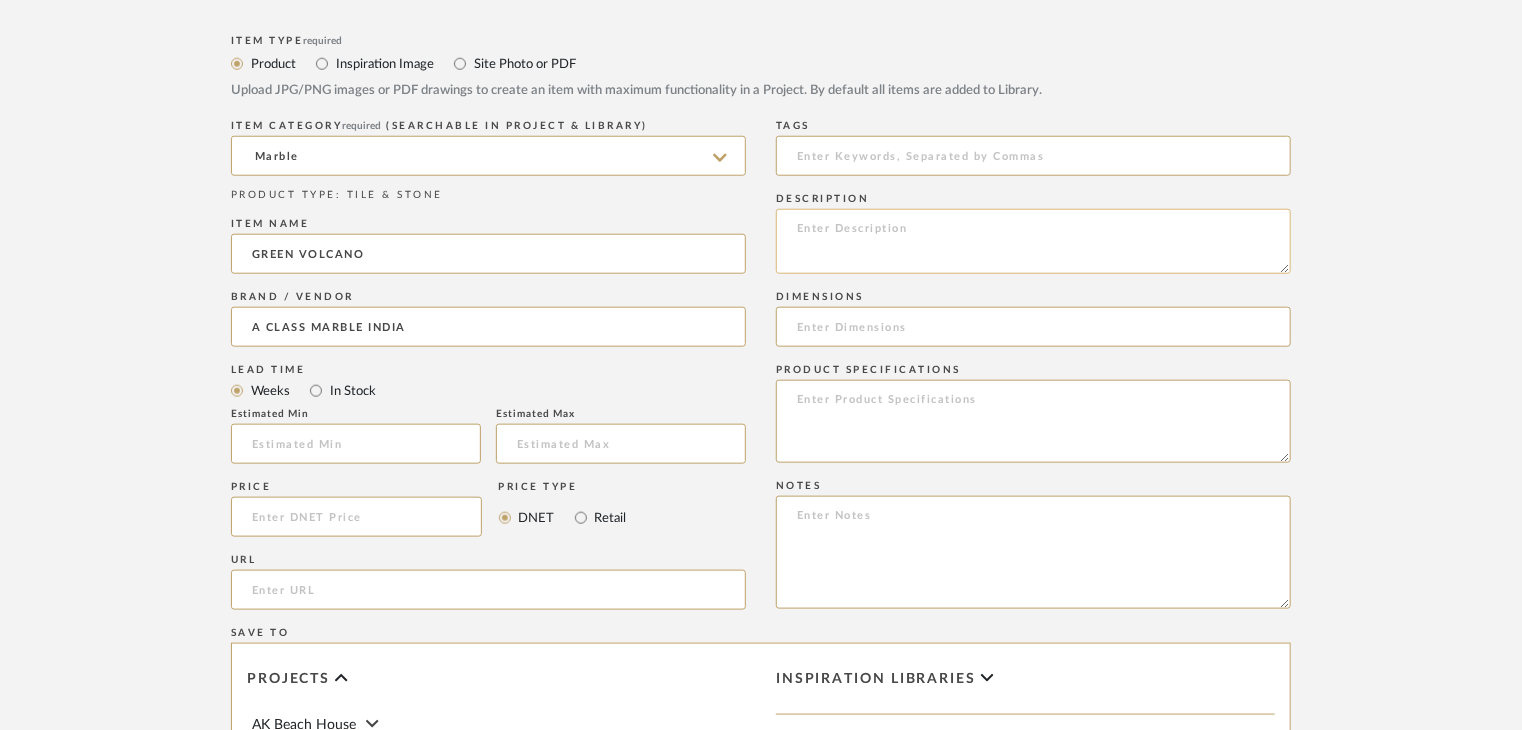 click 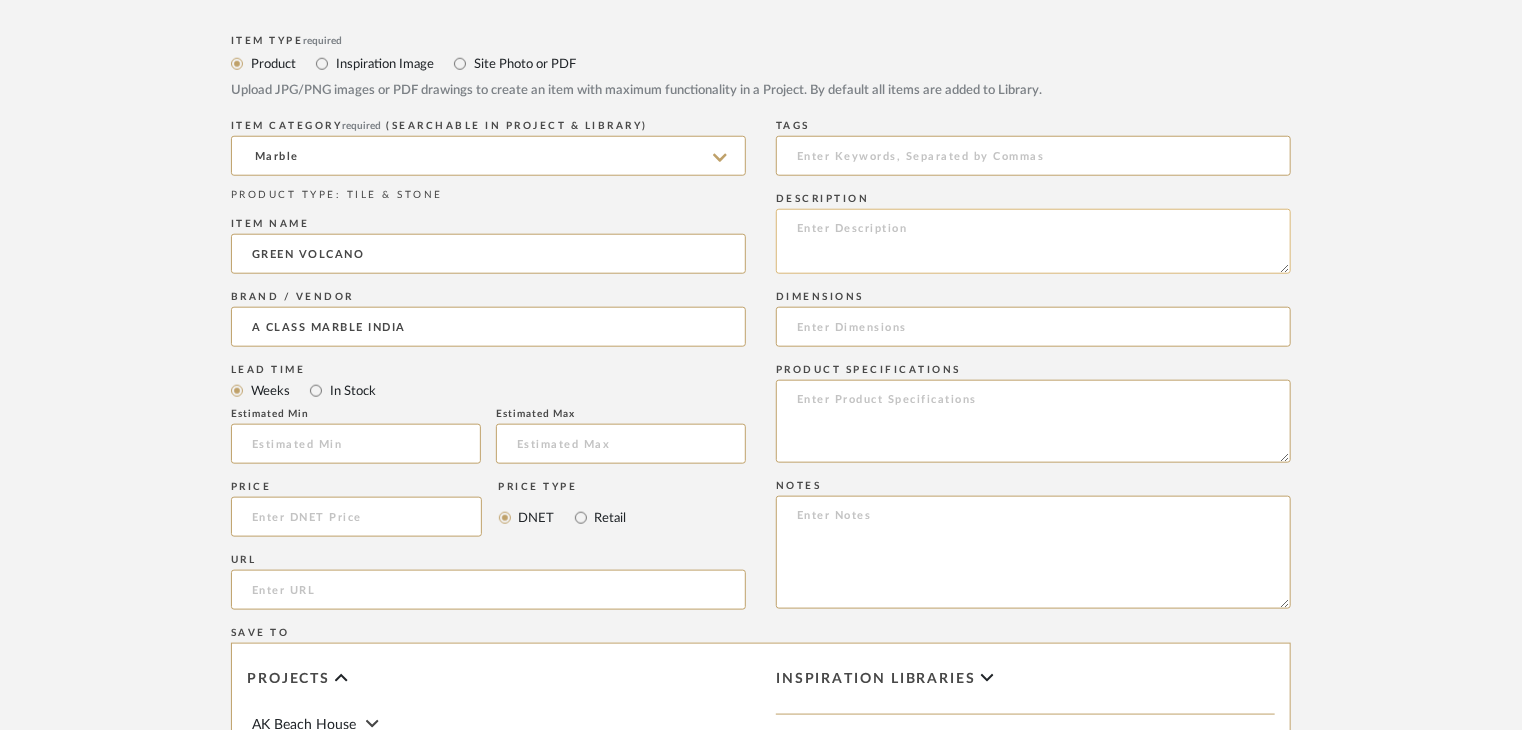 paste on "Type: Marble
Price:
Sample available: YES
Sample Internal reference number:
Stock availability: supplier stock
Maximum slab size:
Thickness: (as mentioned)
Other available thickness: (as mentioned)
Finish:
Other finishes available: (as applicable)
Installation requirements: (as applicable)
Lead time: (as applicable)
3D available: No
Product description:
Any other details:" 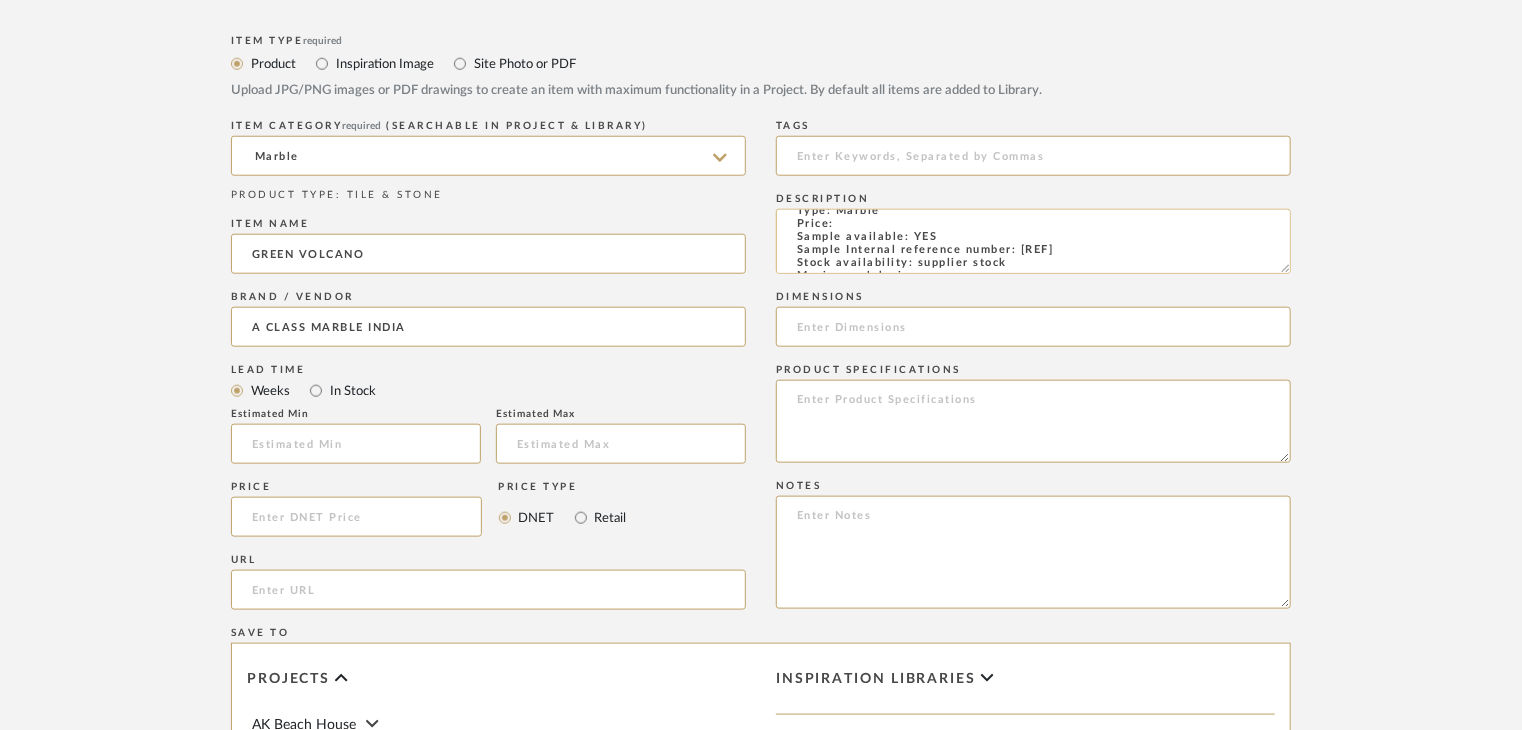 scroll, scrollTop: 0, scrollLeft: 0, axis: both 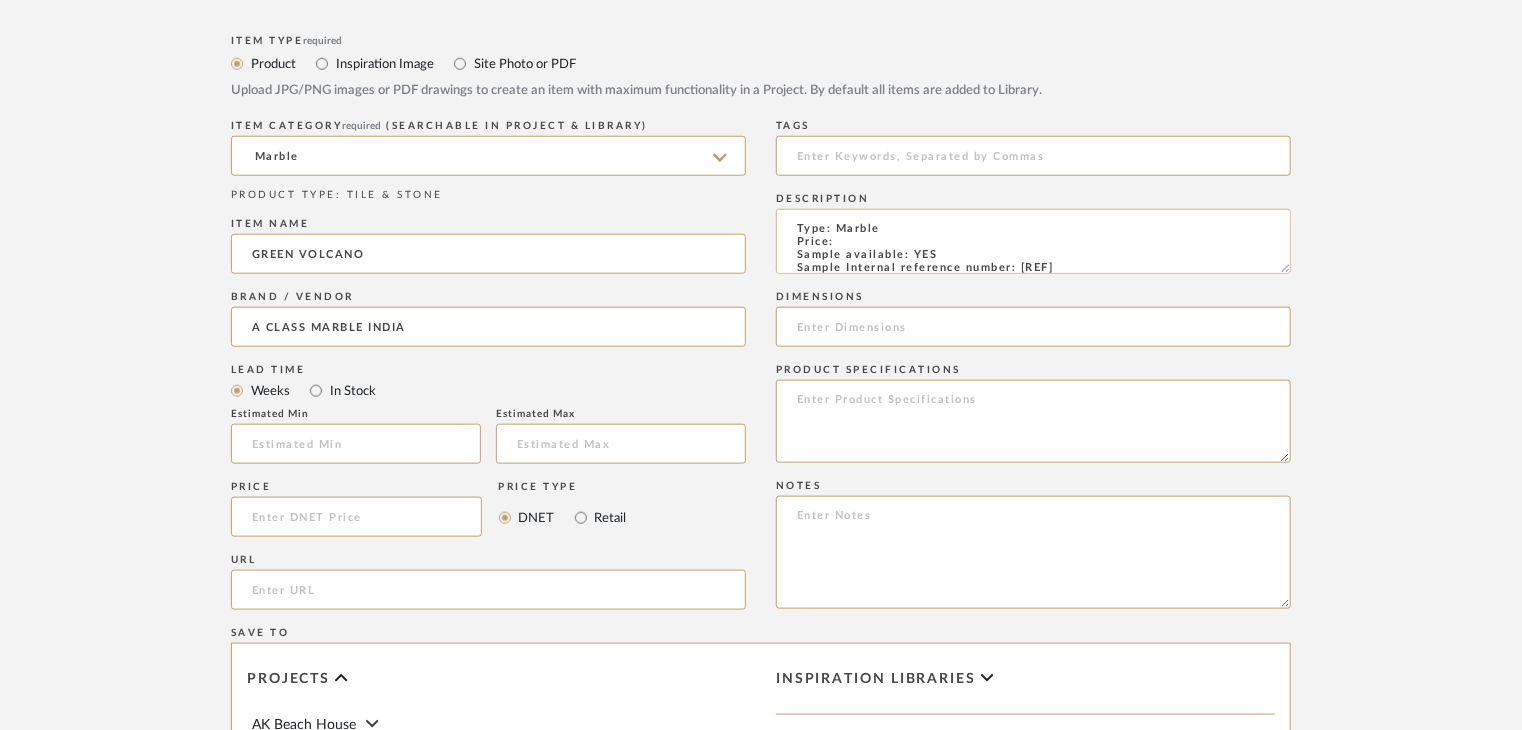 click on "Type: Marble
Price:
Sample available: YES
Sample Internal reference number:
Stock availability: supplier stock
Maximum slab size:
Thickness: (as mentioned)
Other available thickness: (as mentioned)
Finish:
Other finishes available: (as applicable)
Installation requirements: (as applicable)
Lead time: (as applicable)
3D available: No
Product description:
Any other details:" 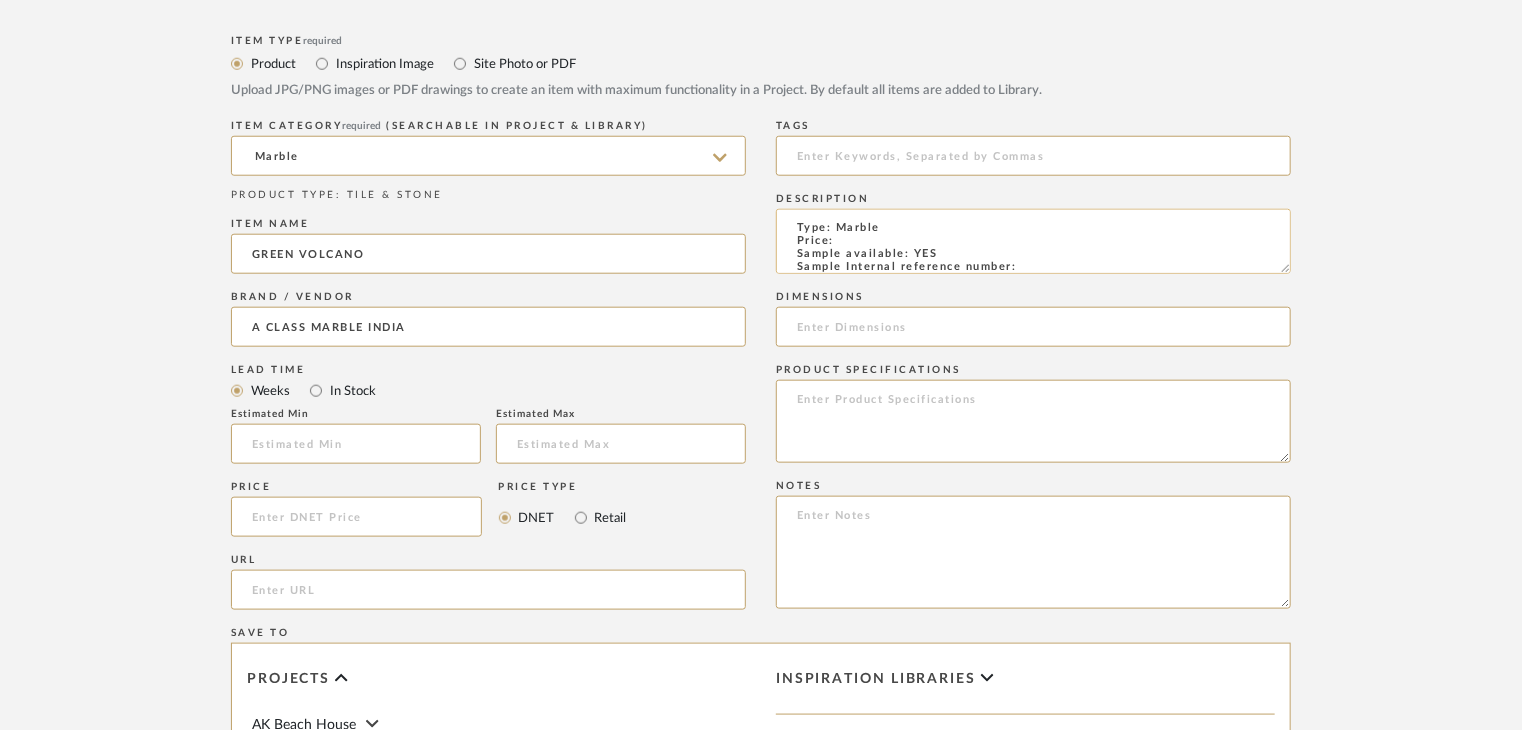 paste on "TS-MR-171-PL" 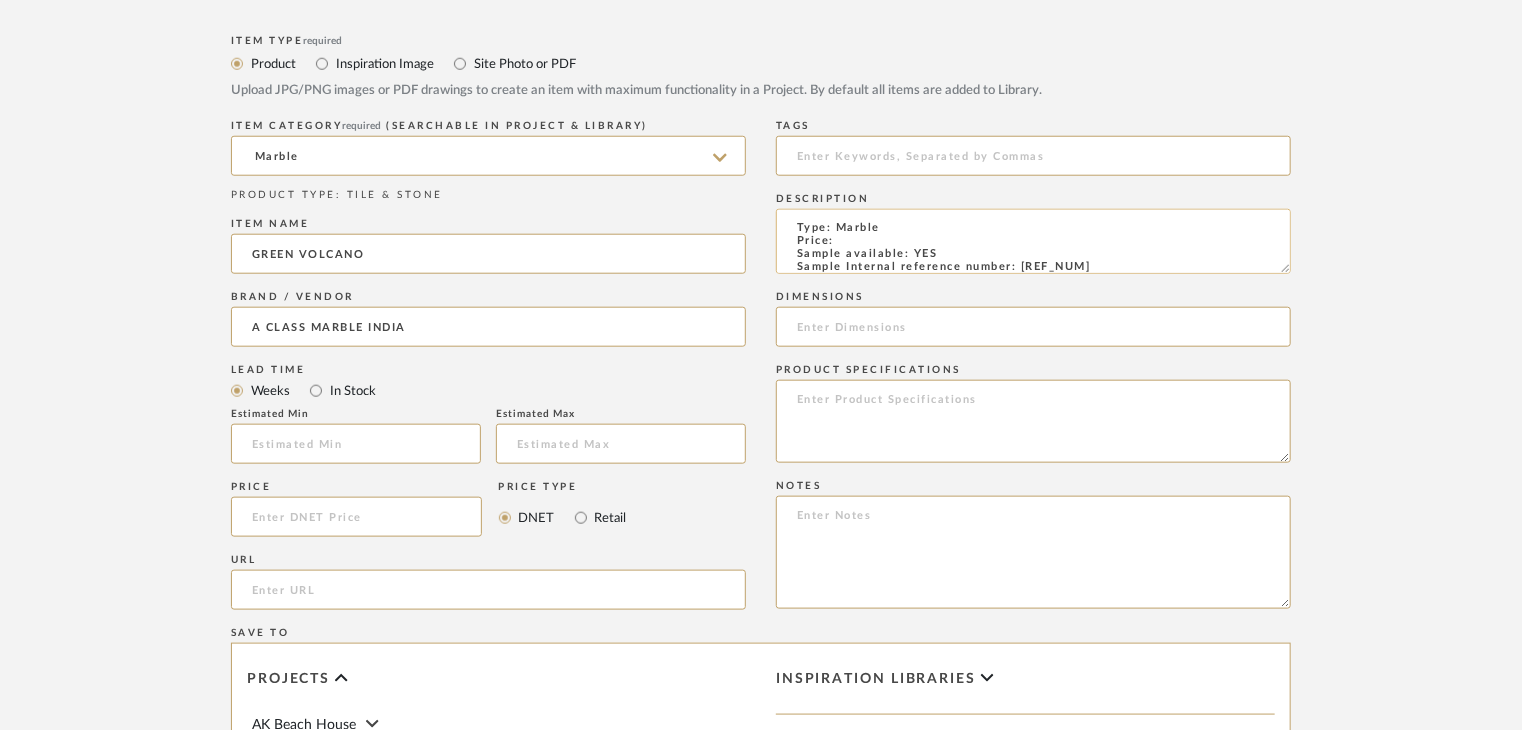 scroll, scrollTop: 15, scrollLeft: 0, axis: vertical 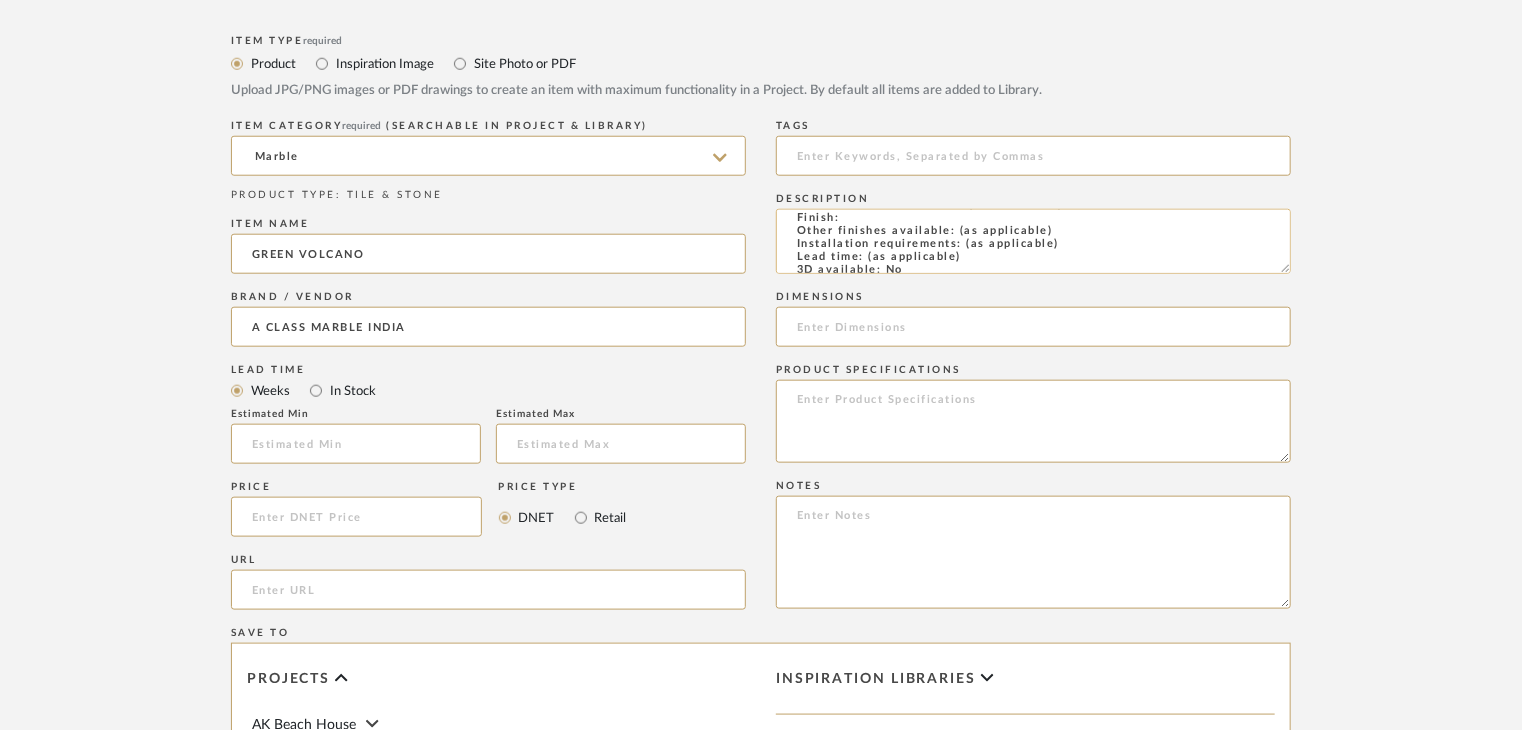 click on "Type: Marble
Price:
Sample available: YES
Sample Internal reference number: TS-MR-171-PL
Stock availability: supplier stock
Maximum slab size:
Thickness: (as mentioned)
Other available thickness: (as mentioned)
Finish:
Other finishes available: (as applicable)
Installation requirements: (as applicable)
Lead time: (as applicable)
3D available: No
Product description:
Any other details:" 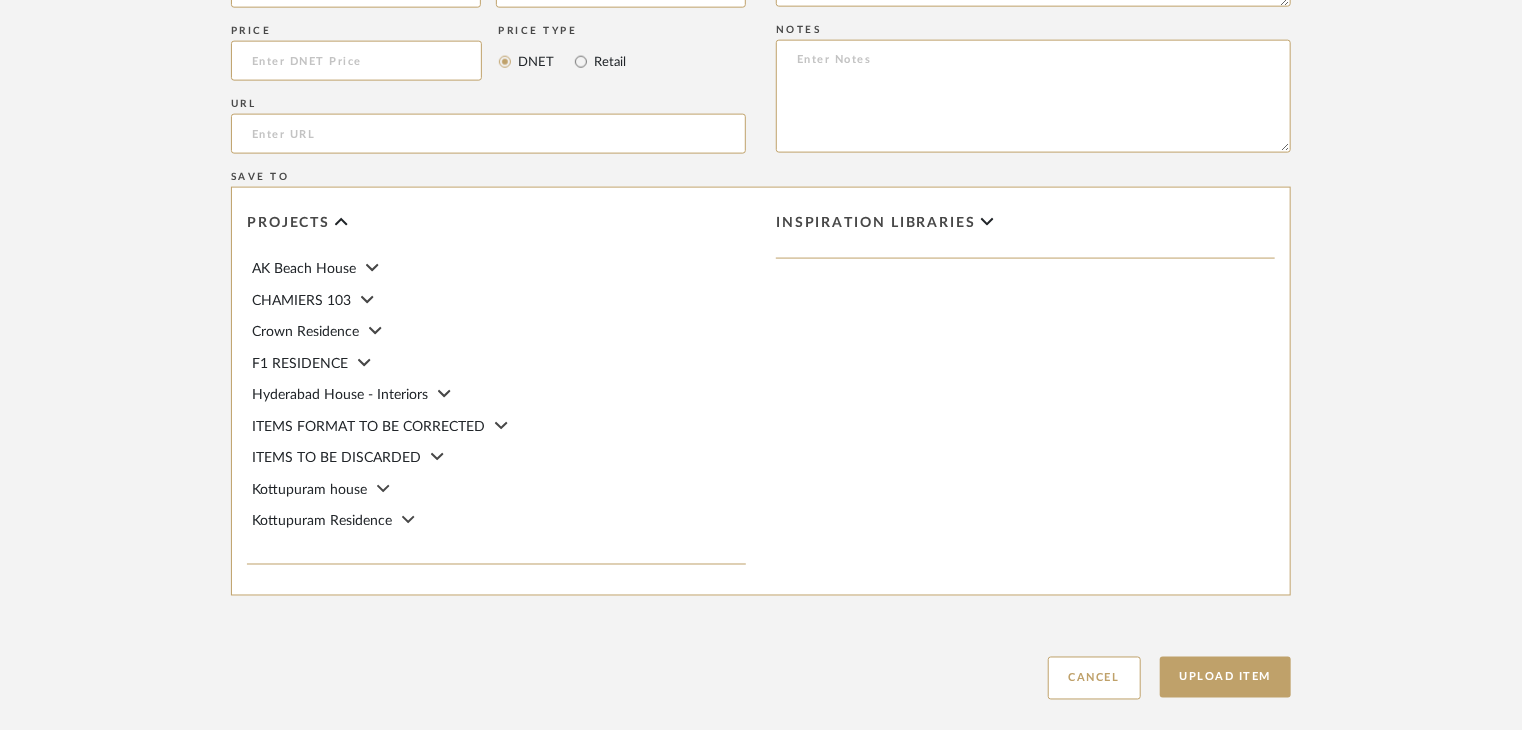 scroll, scrollTop: 1468, scrollLeft: 0, axis: vertical 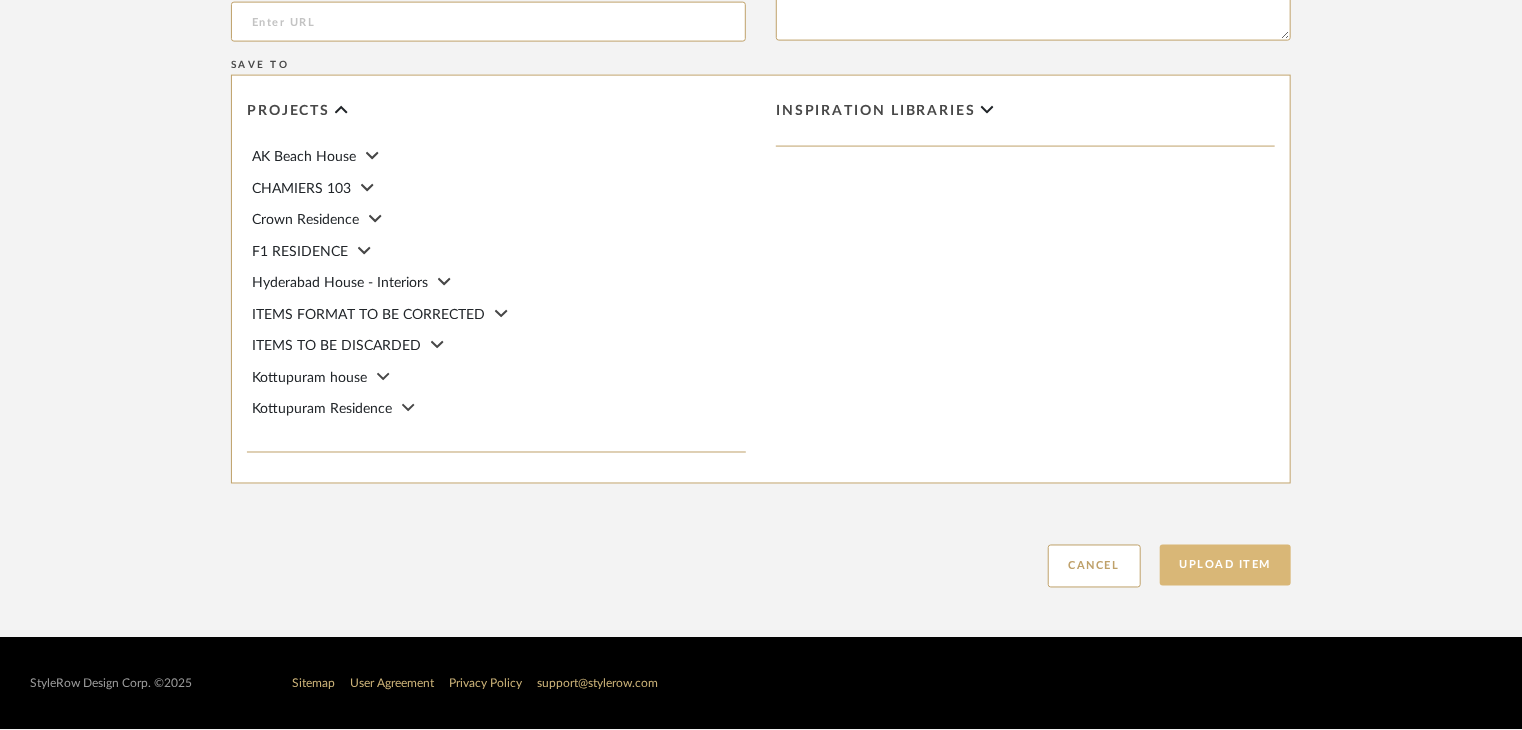 type on "Type: Marble
Price:
Sample available: YES
Sample Internal reference number: TS-MR-171-PL
Stock availability: supplier stock
Maximum slab size:
Thickness: (as mentioned)
Other available thickness: (as mentioned)
Finish: polished
Other finishes available: (as applicable)
Installation requirements: (as applicable)
Lead time: (as applicable)
3D available: No
Product description:
Any other details:" 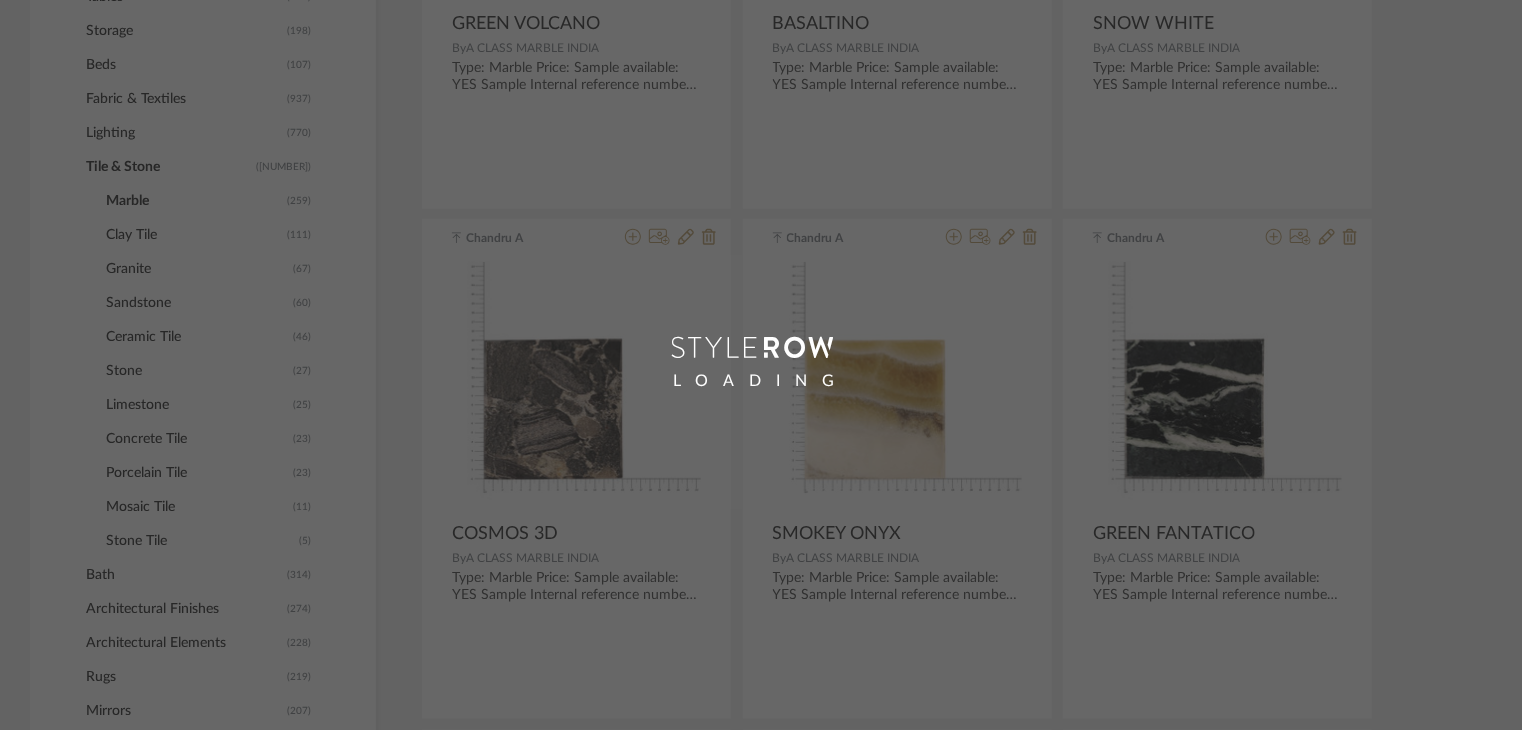 scroll, scrollTop: 0, scrollLeft: 0, axis: both 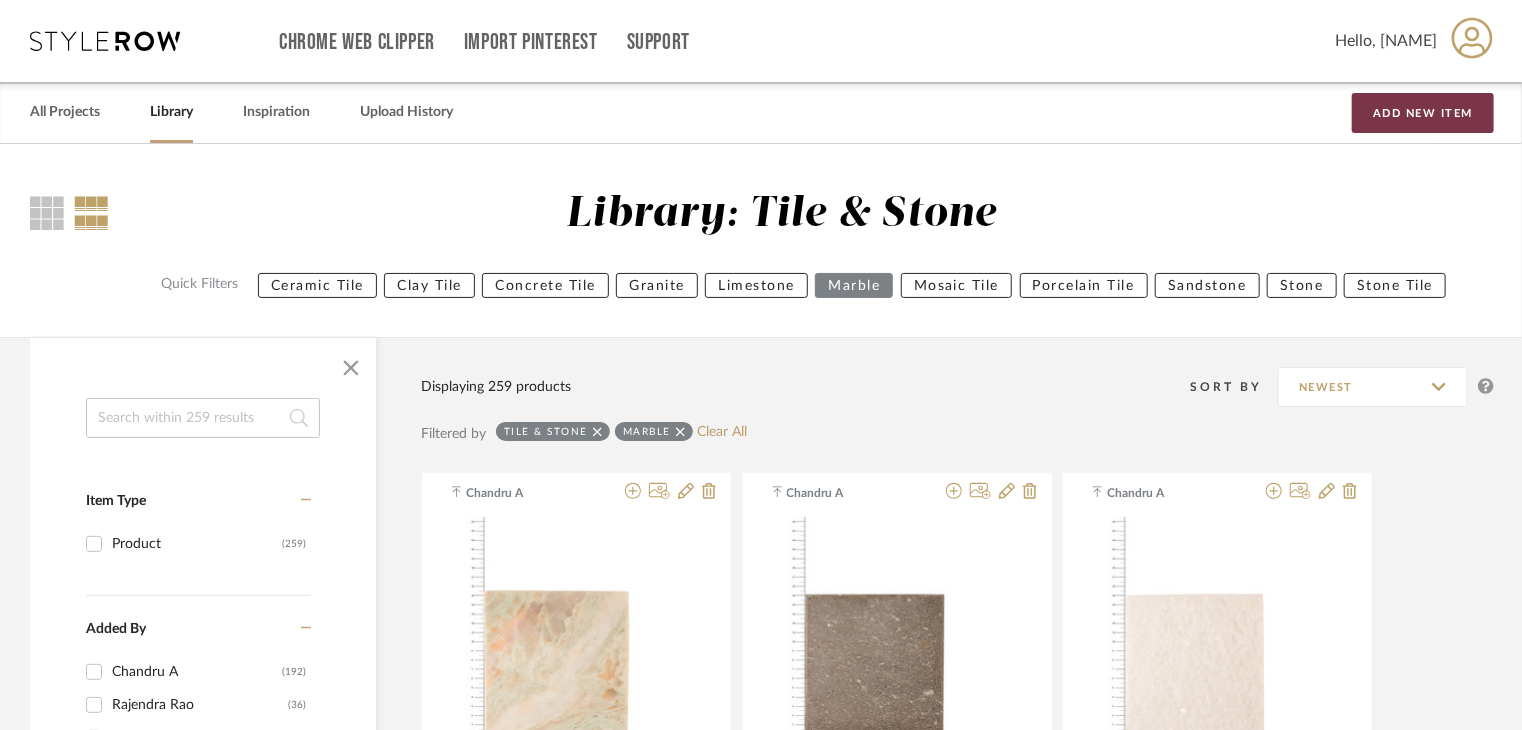 click on "Add New Item" at bounding box center (1423, 113) 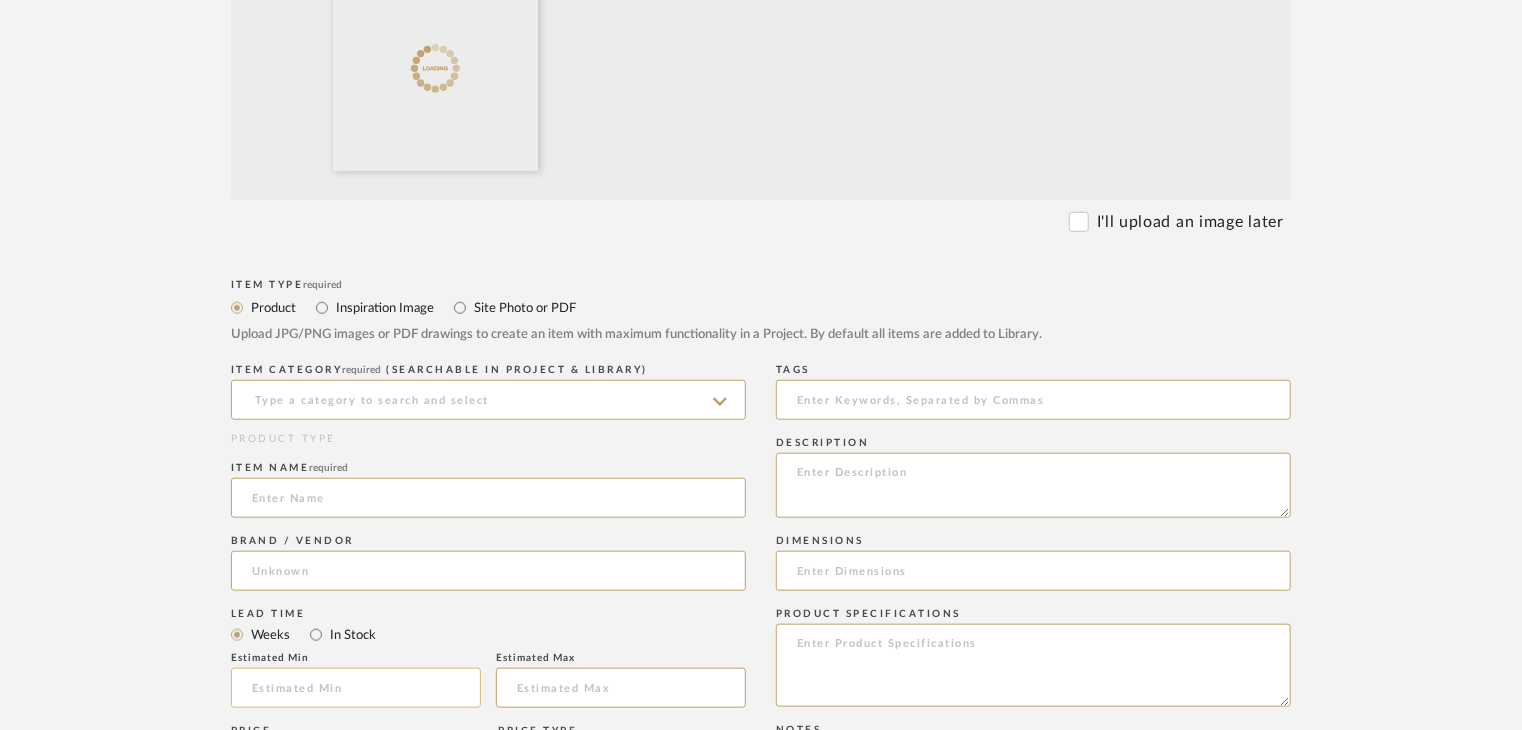 scroll, scrollTop: 900, scrollLeft: 0, axis: vertical 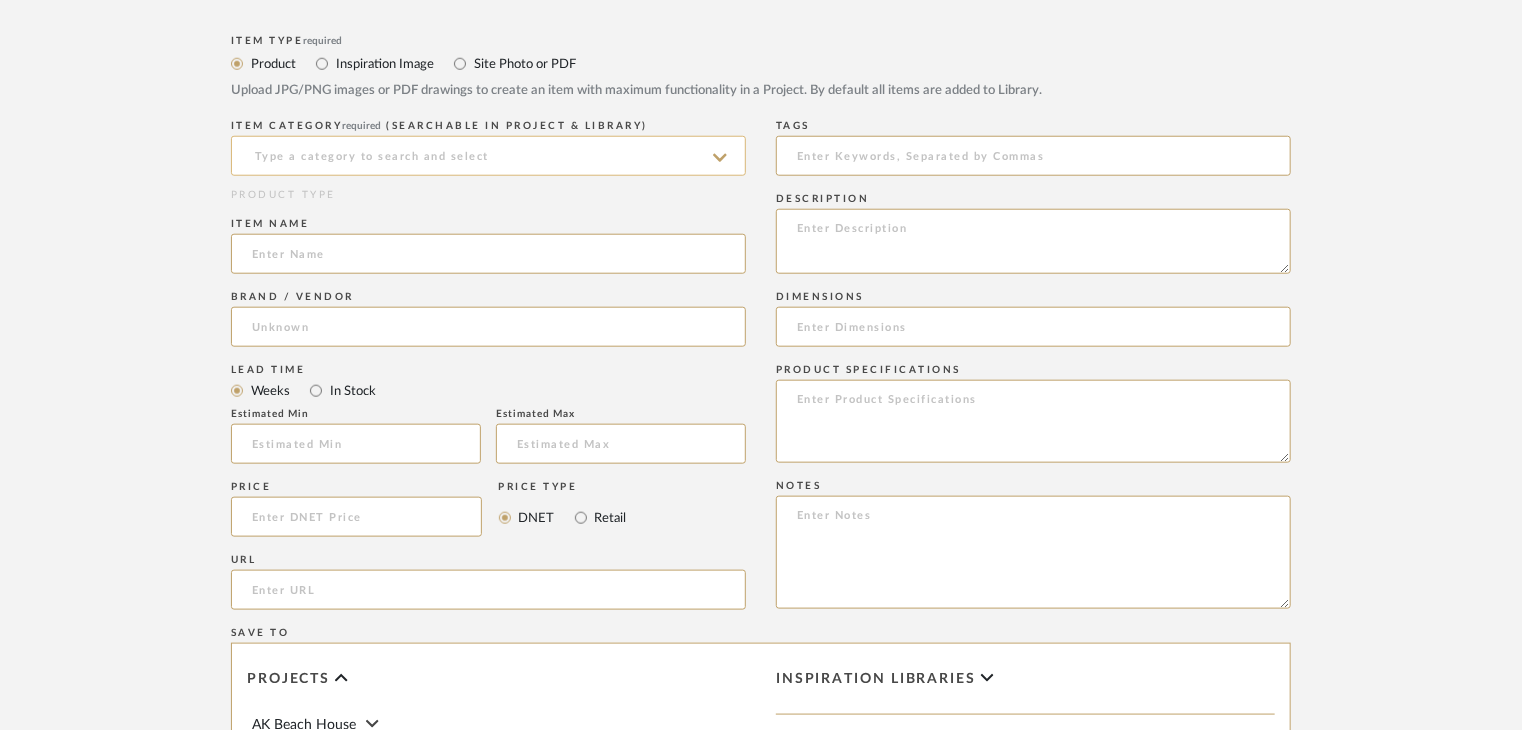 click 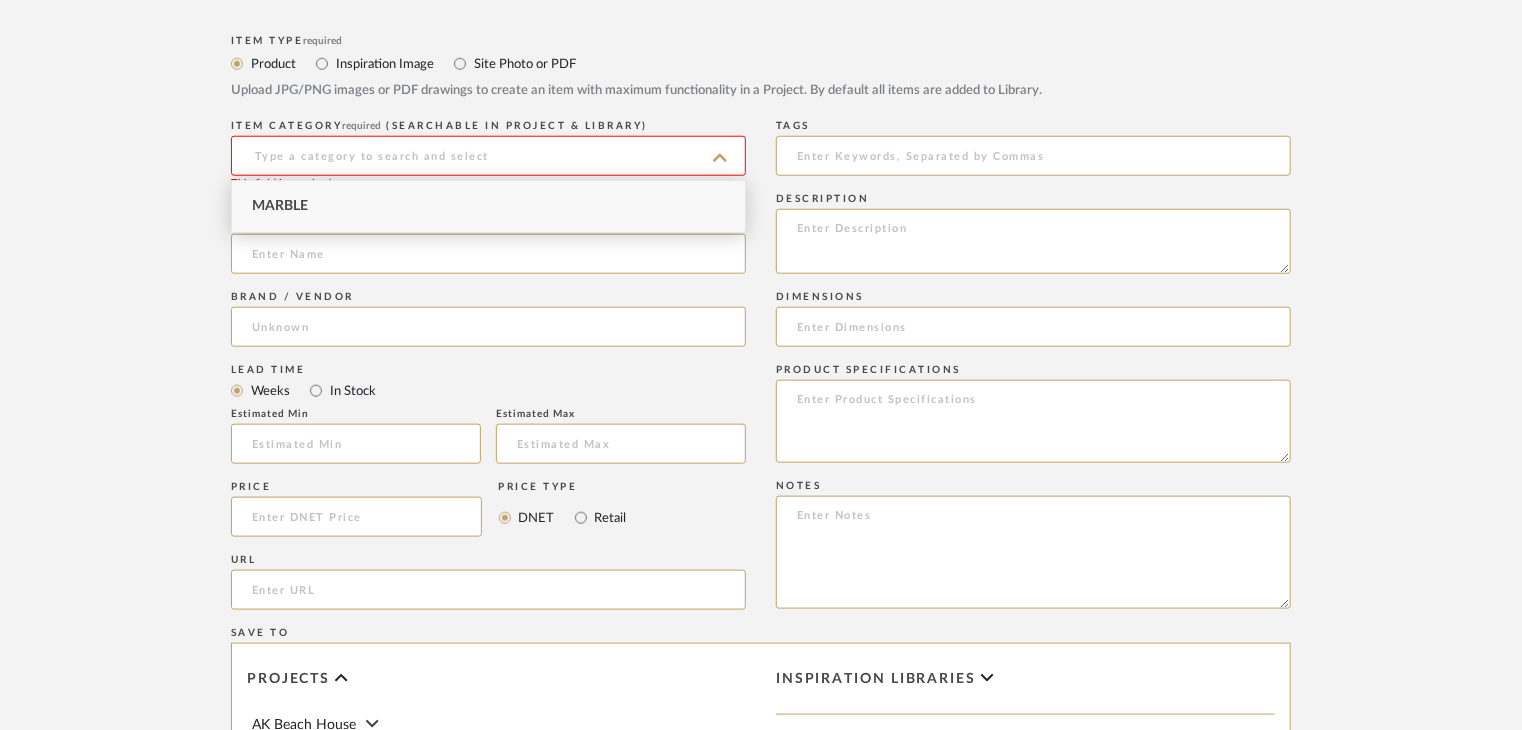 click on "Marble" at bounding box center (488, 206) 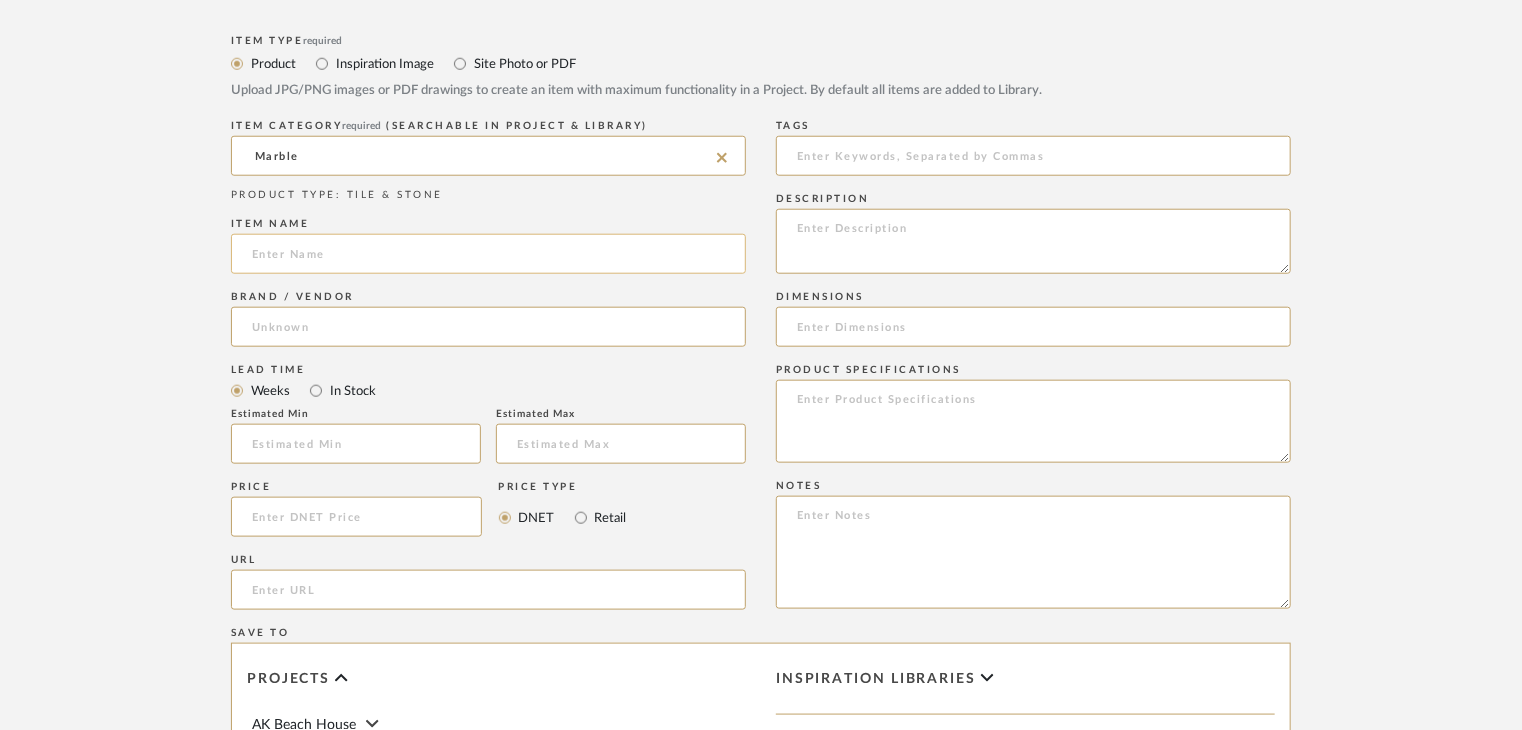 click 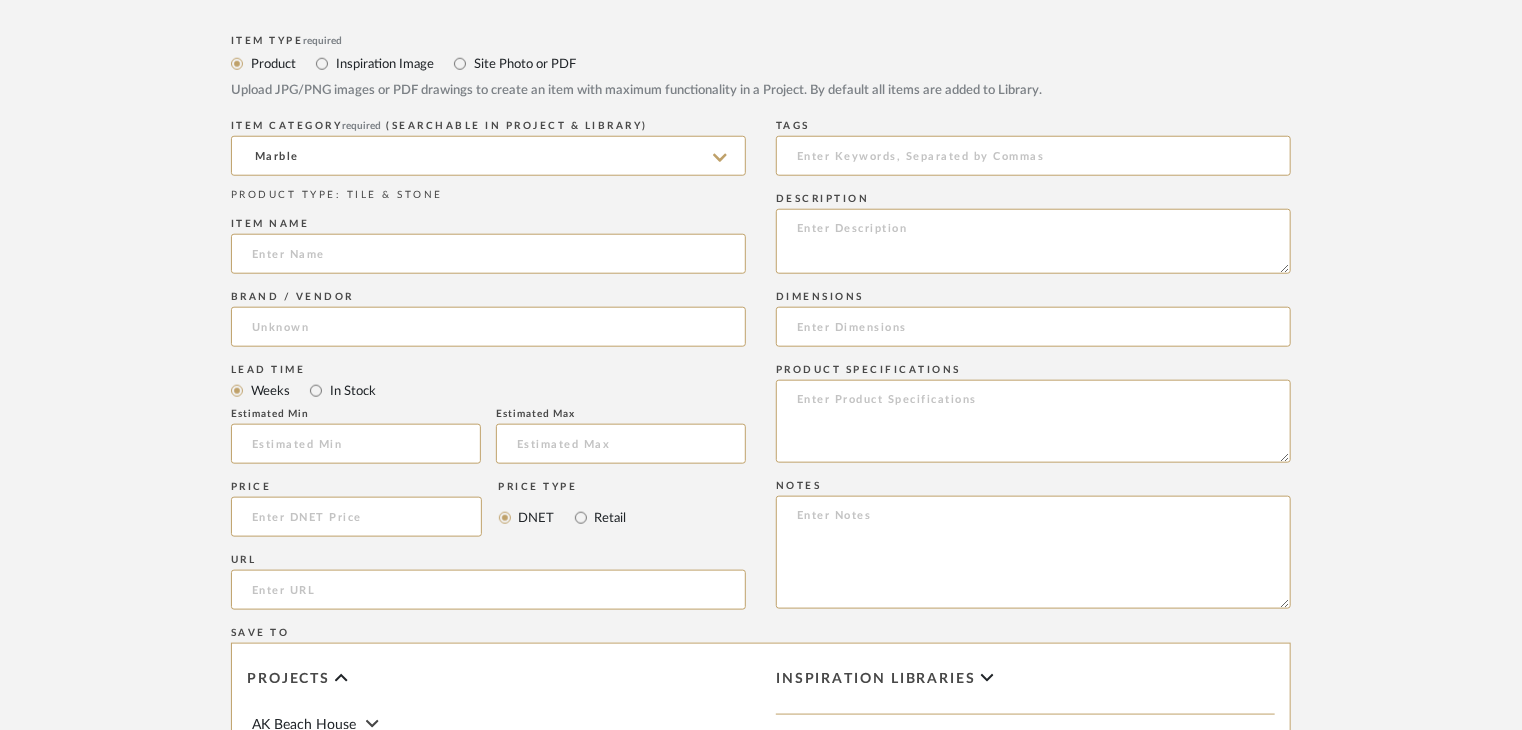 paste on "DIASPRO BRECCIATO" 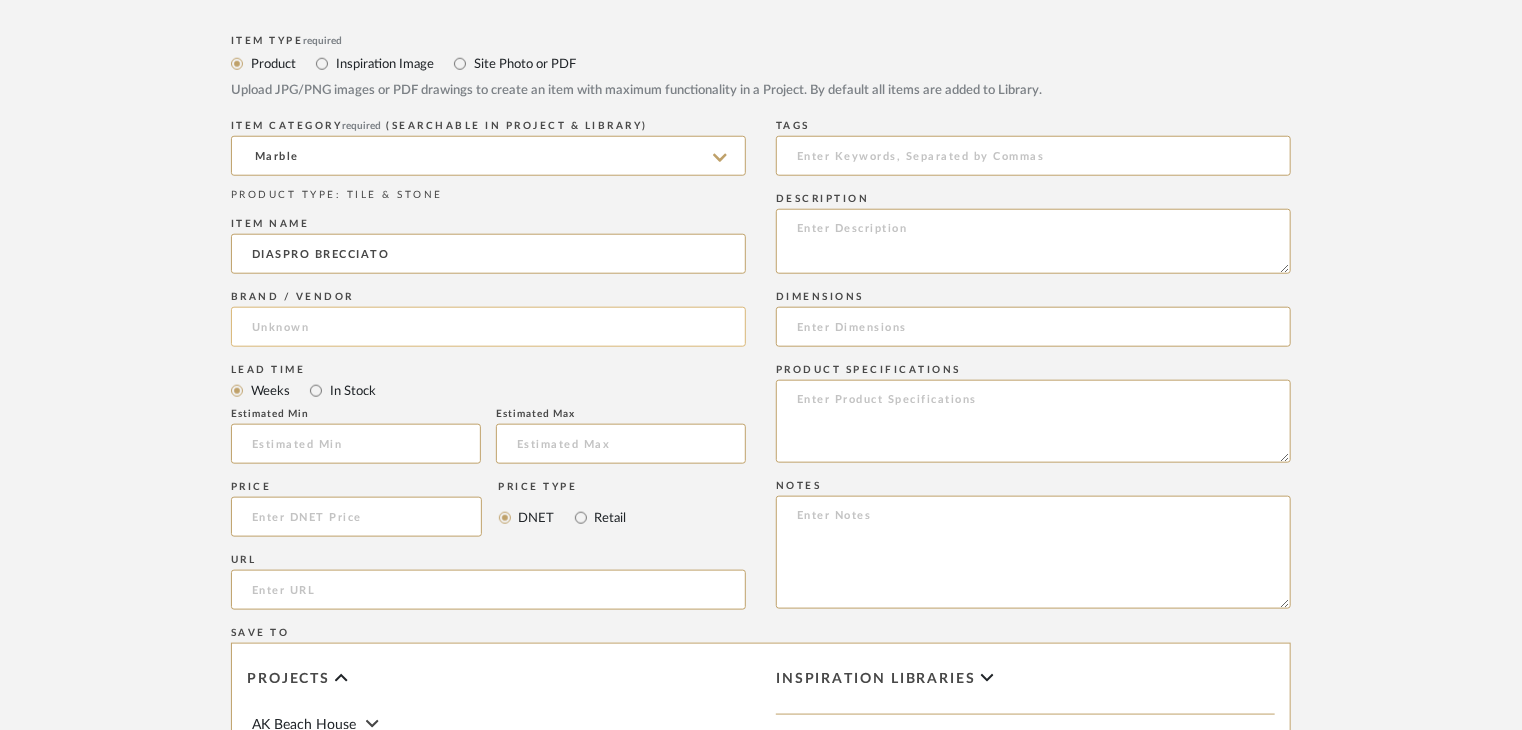 type on "DIASPRO BRECCIATO" 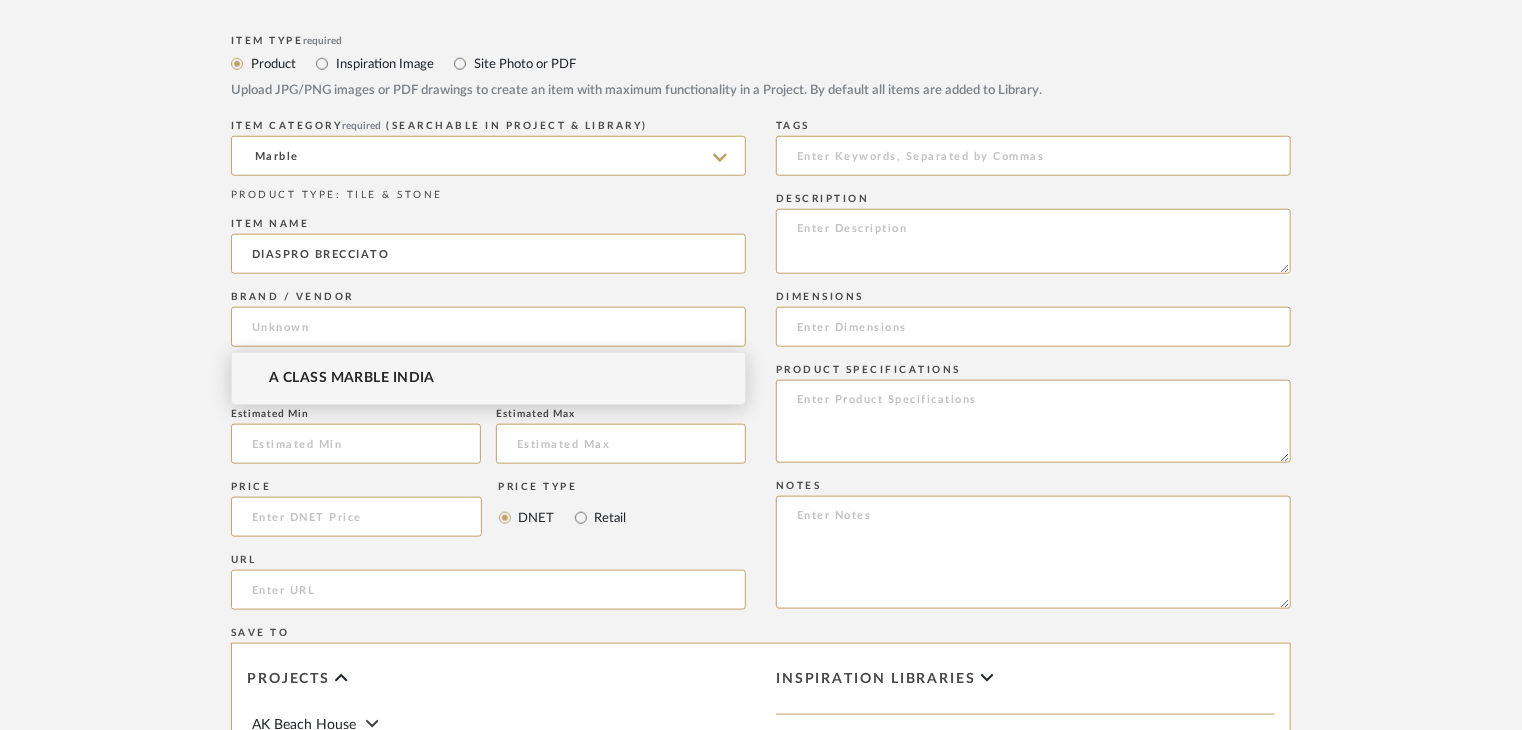 click on "A CLASS MARBLE INDIA" at bounding box center [352, 378] 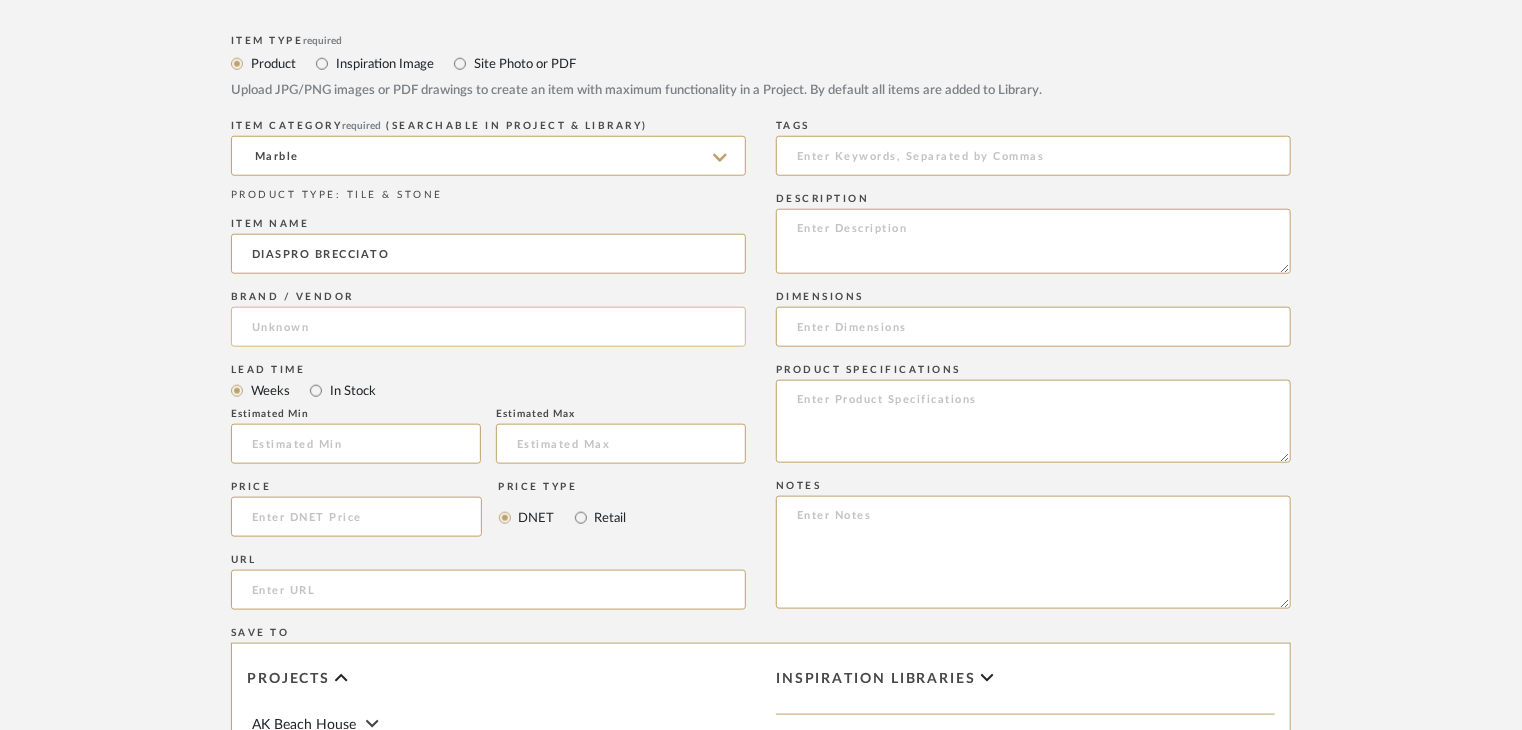 type on "A CLASS MARBLE INDIA" 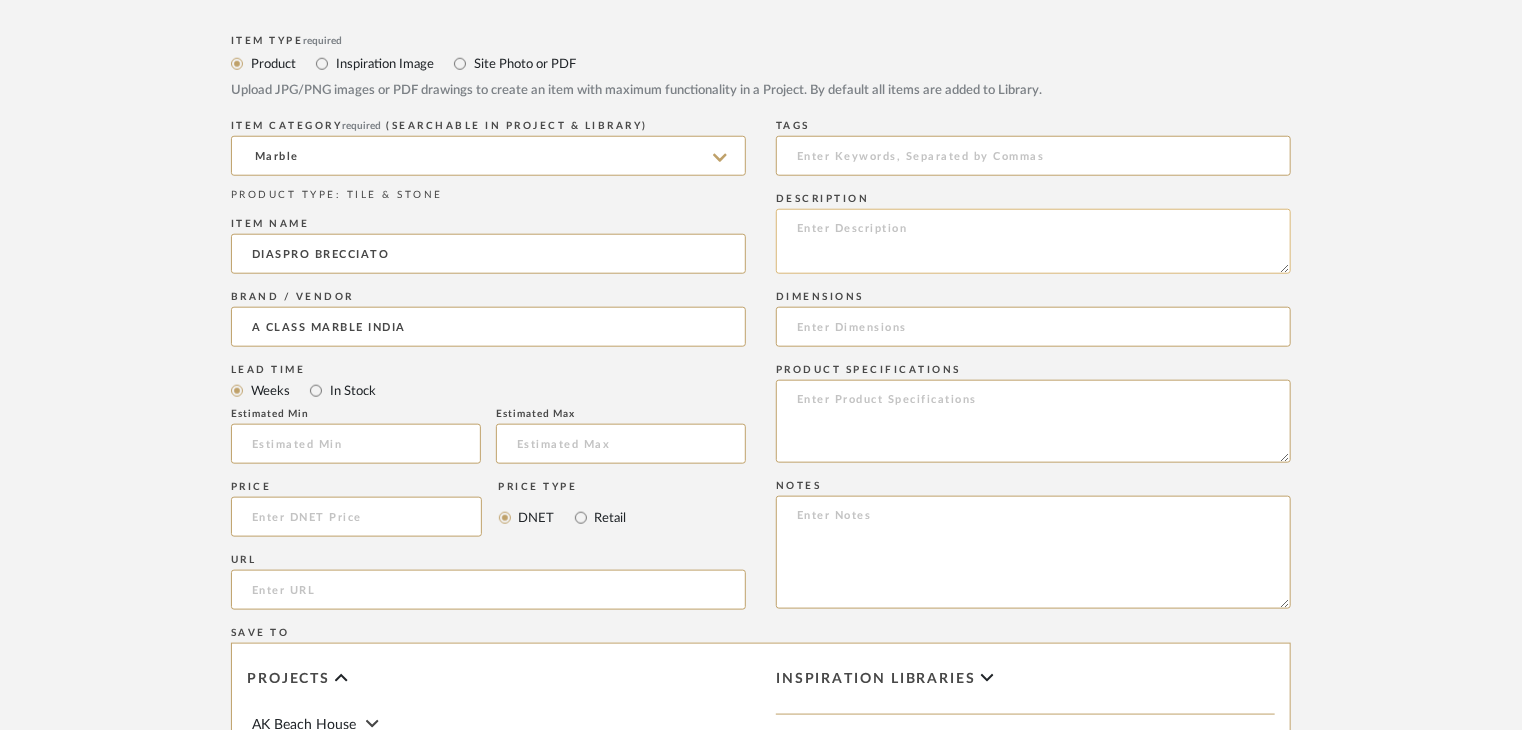 click 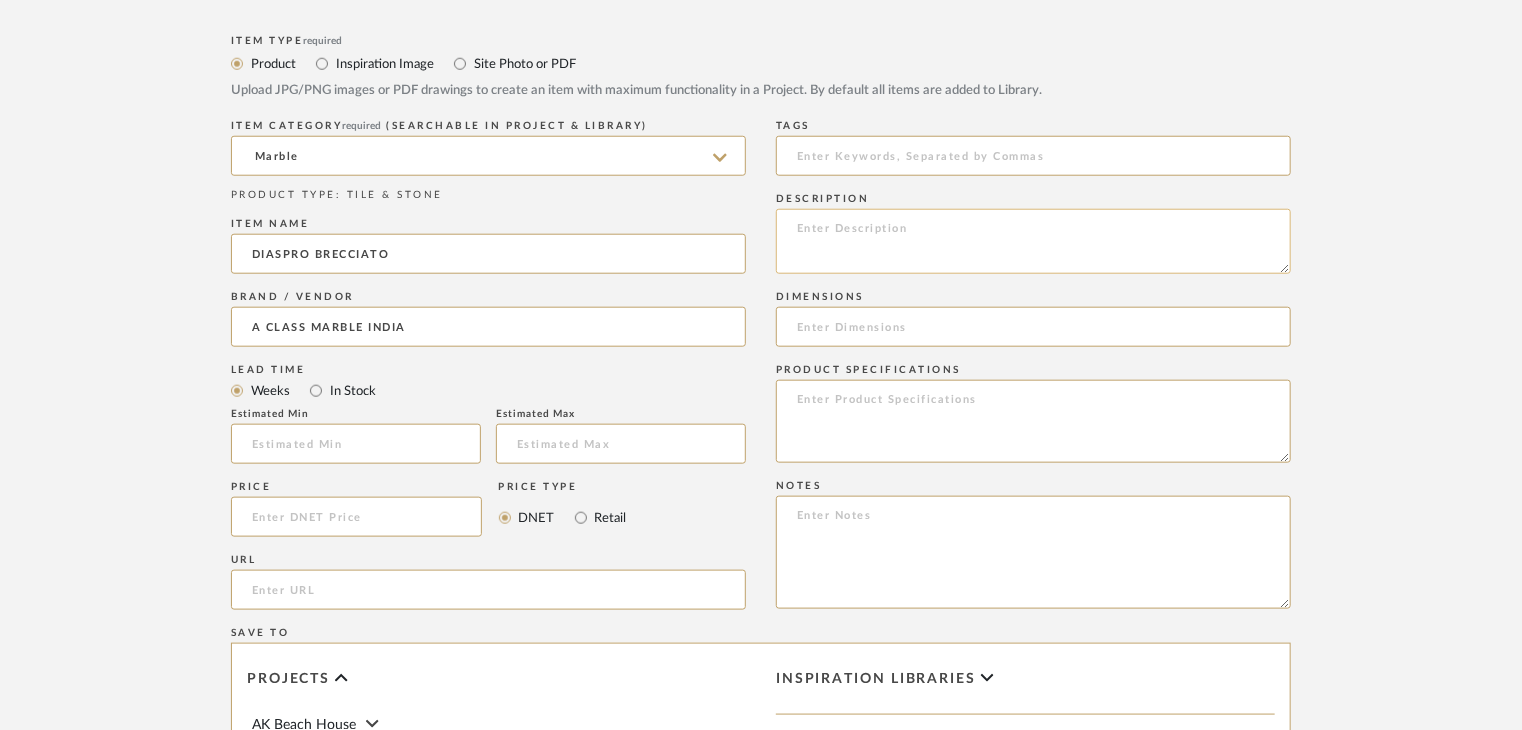 paste on "Type: Marble
Price:
Sample available: YES
Sample Internal reference number:
Stock availability: supplier stock
Maximum slab size:
Thickness: (as mentioned)
Other available thickness: (as mentioned)
Finish:
Other finishes available: (as applicable)
Installation requirements: (as applicable)
Lead time: (as applicable)
3D available: No
Product description:
Any other details:" 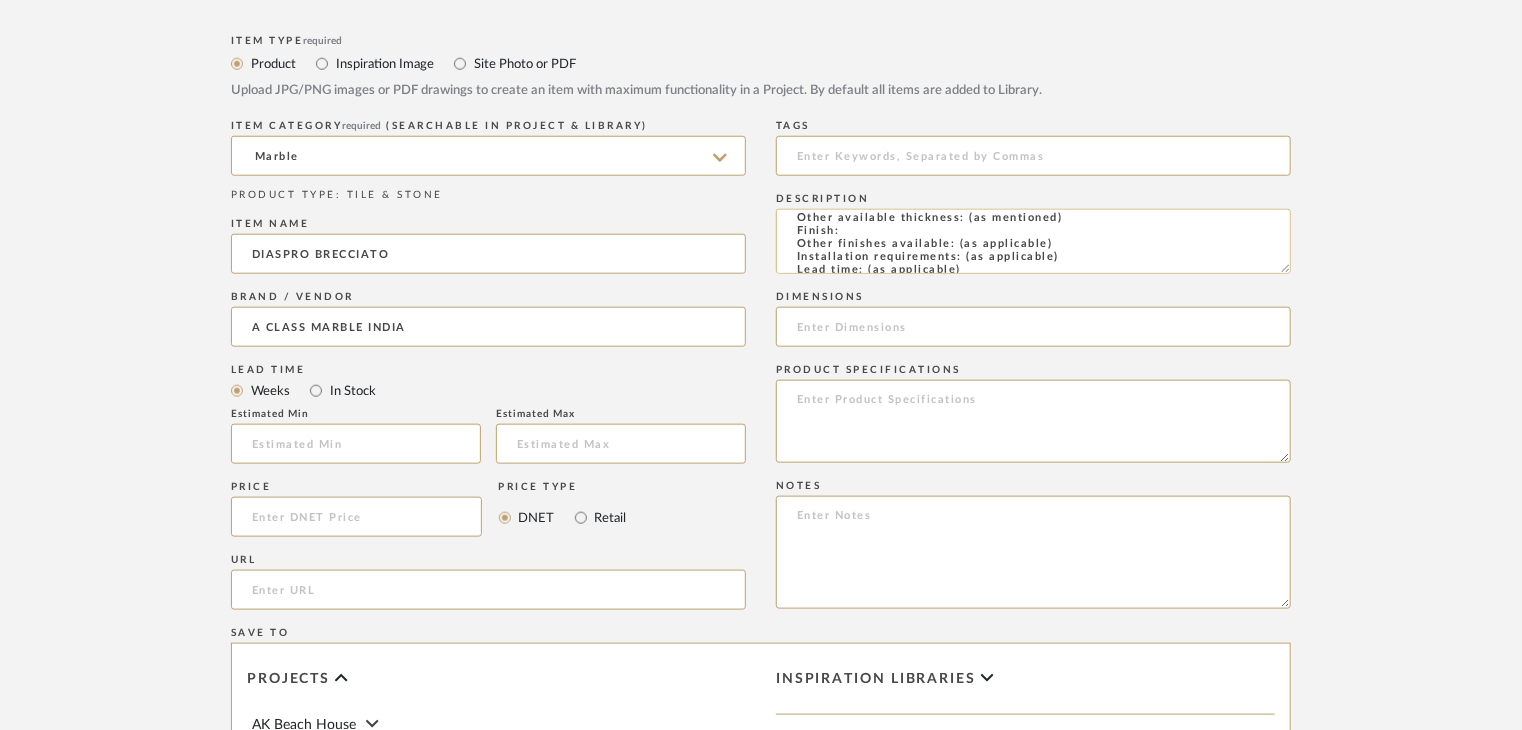 scroll, scrollTop: 0, scrollLeft: 0, axis: both 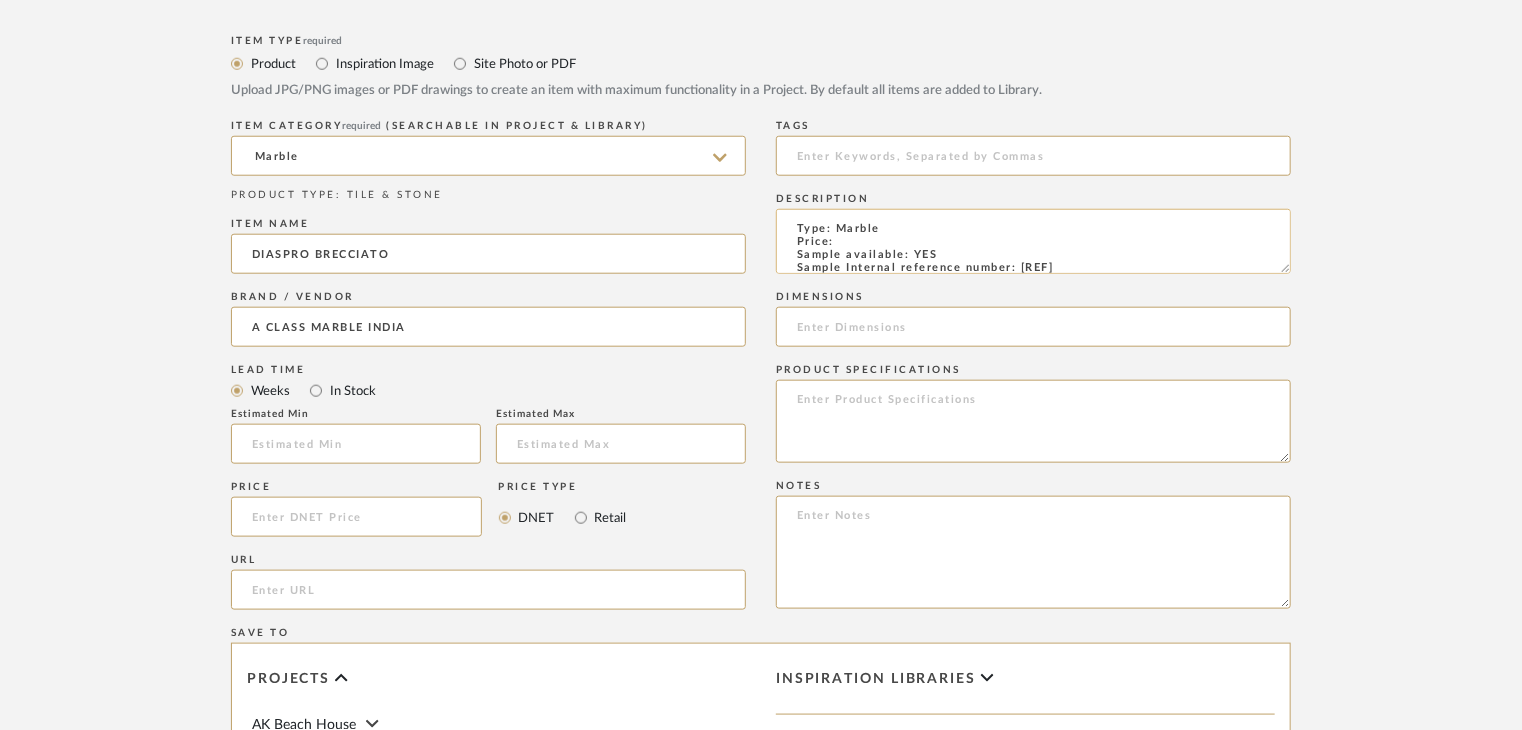 click on "Type: Marble
Price:
Sample available: YES
Sample Internal reference number:
Stock availability: supplier stock
Maximum slab size:
Thickness: (as mentioned)
Other available thickness: (as mentioned)
Finish:
Other finishes available: (as applicable)
Installation requirements: (as applicable)
Lead time: (as applicable)
3D available: No
Product description:
Any other details:" 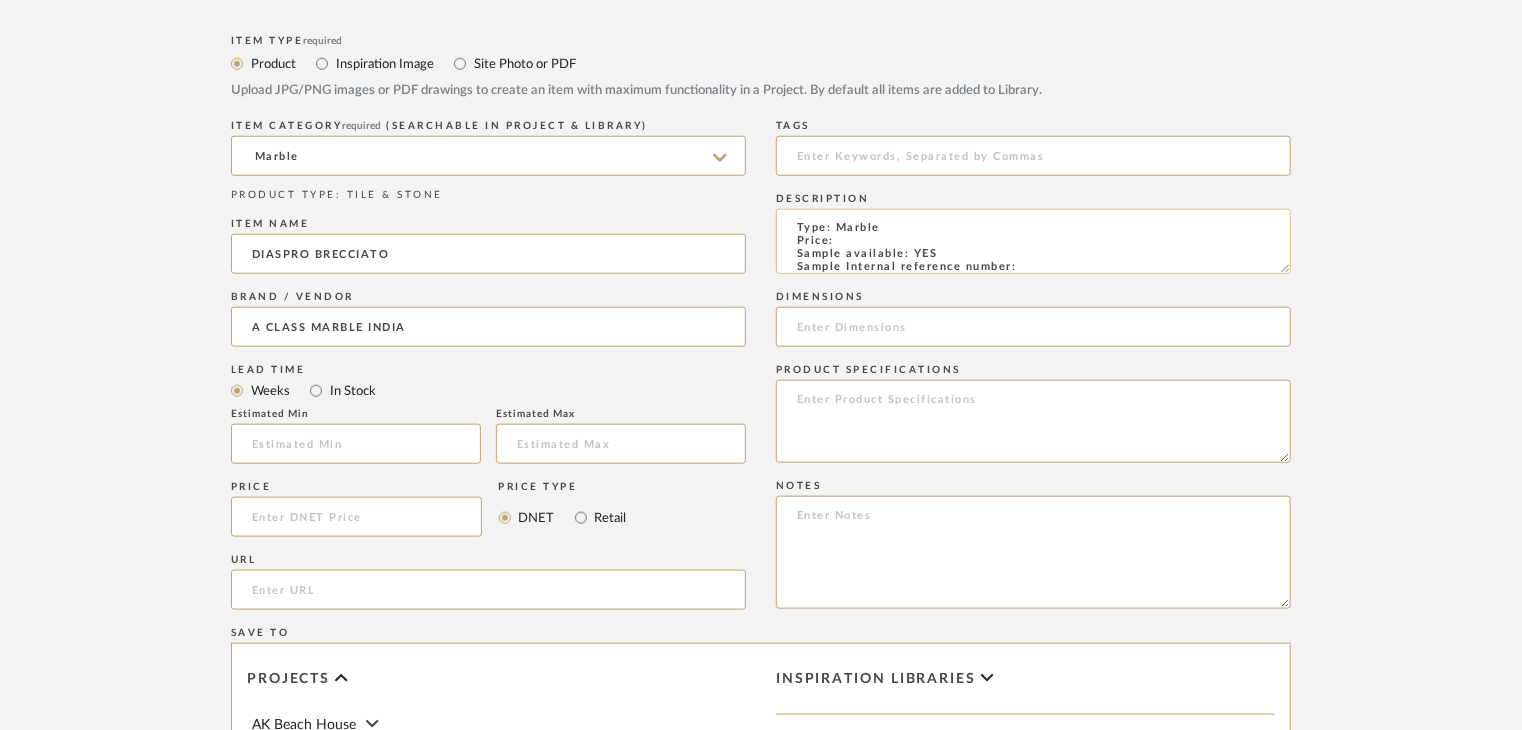 paste on "TS-MR-195-PL" 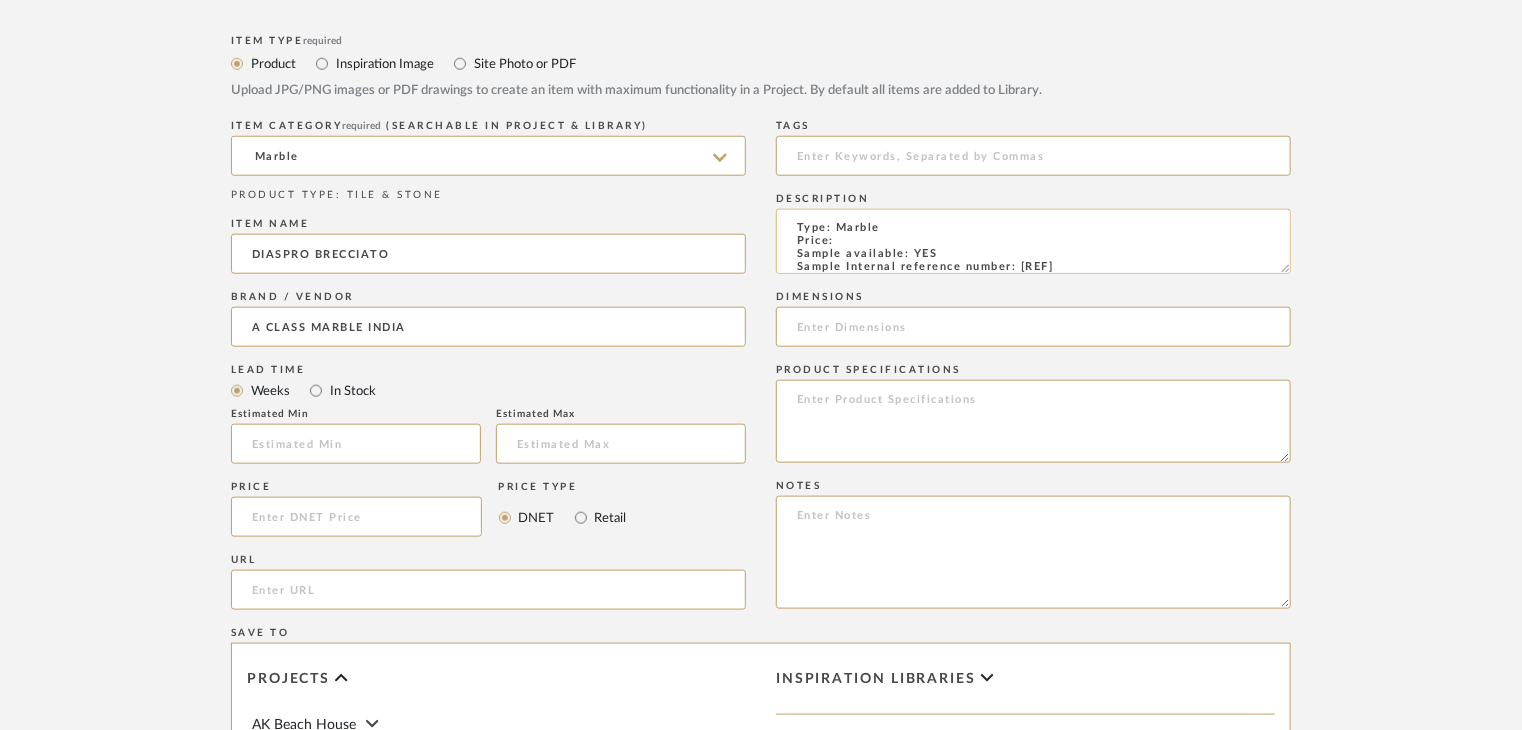 scroll, scrollTop: 15, scrollLeft: 0, axis: vertical 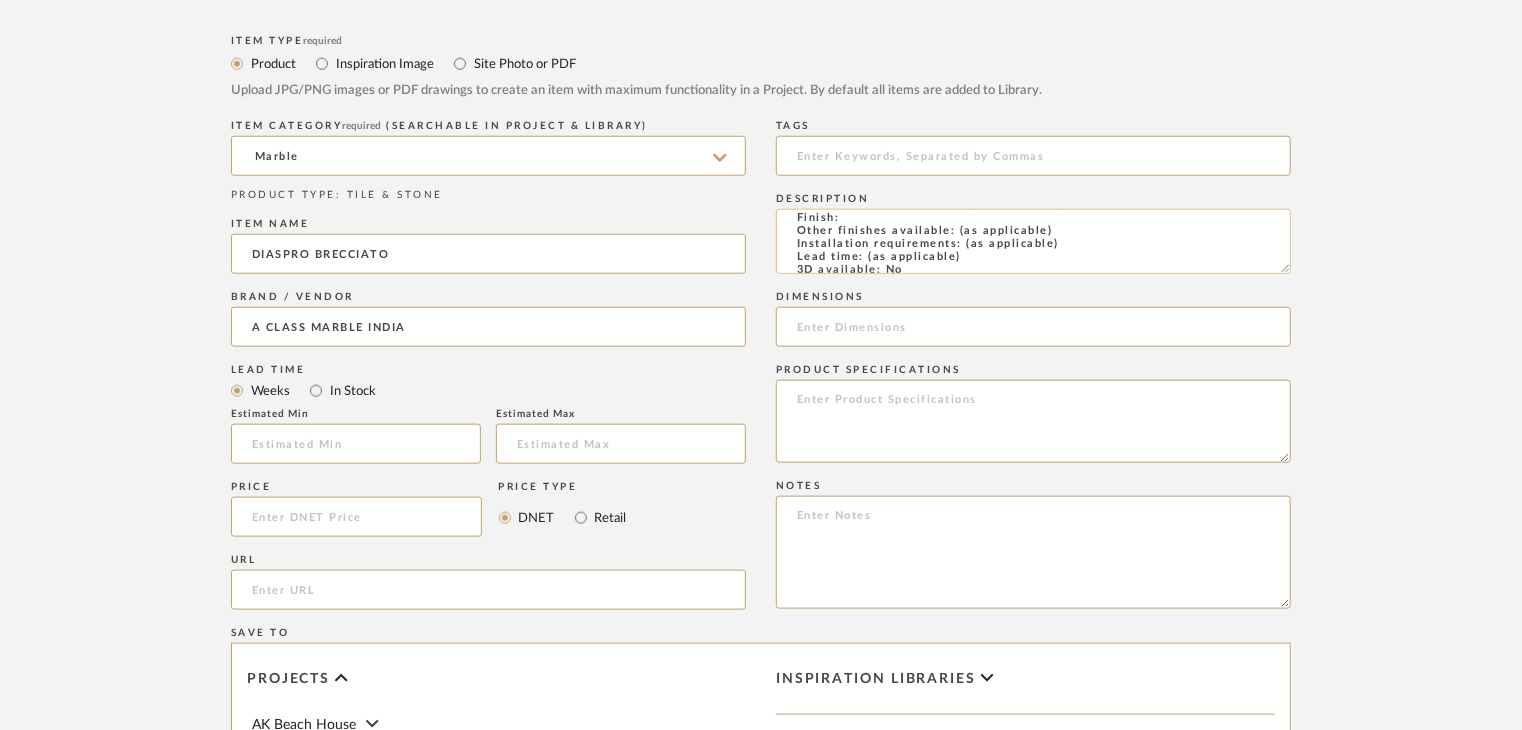 click on "Type: Marble
Price:
Sample available: YES
Sample Internal reference number: TS-MR-195-PL
Stock availability: supplier stock
Maximum slab size:
Thickness: (as mentioned)
Other available thickness: (as mentioned)
Finish:
Other finishes available: (as applicable)
Installation requirements: (as applicable)
Lead time: (as applicable)
3D available: No
Product description:
Any other details:" 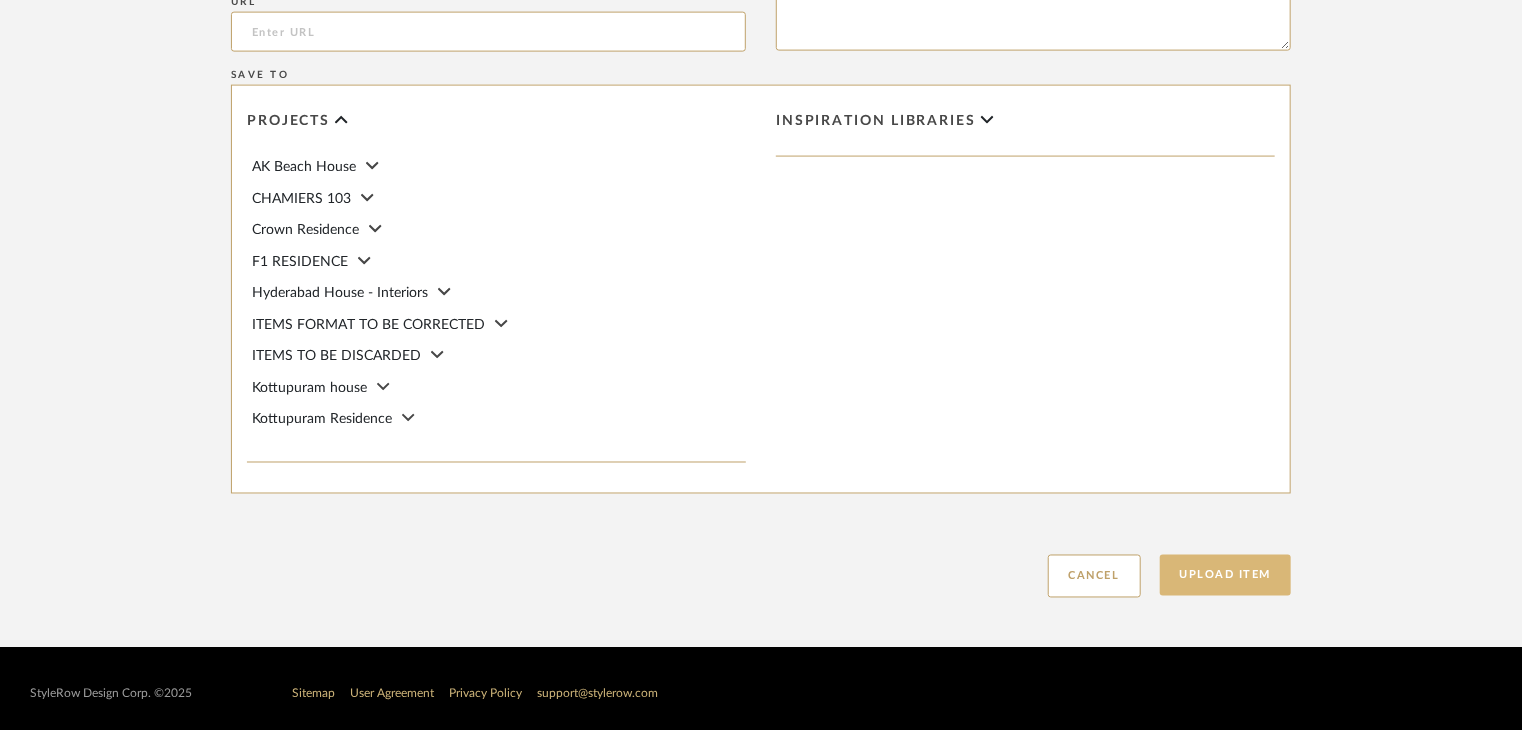 scroll, scrollTop: 1468, scrollLeft: 0, axis: vertical 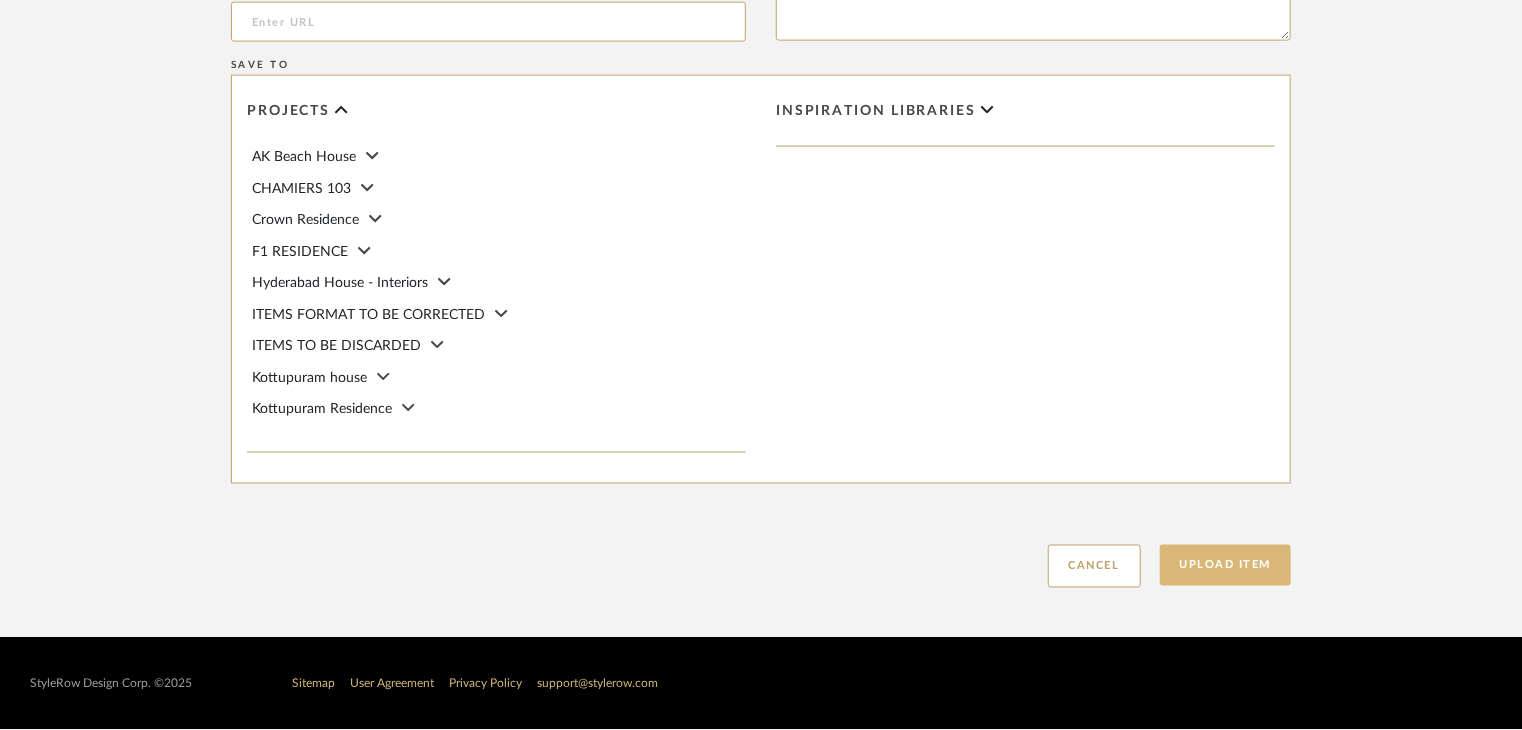 type on "Type: Marble
Price:
Sample available: YES
Sample Internal reference number: TS-MR-195-PL
Stock availability: supplier stock
Maximum slab size:
Thickness: (as mentioned)
Other available thickness: (as mentioned)
Finish: polished
Other finishes available: (as applicable)
Installation requirements: (as applicable)
Lead time: (as applicable)
3D available: No
Product description:
Any other details:" 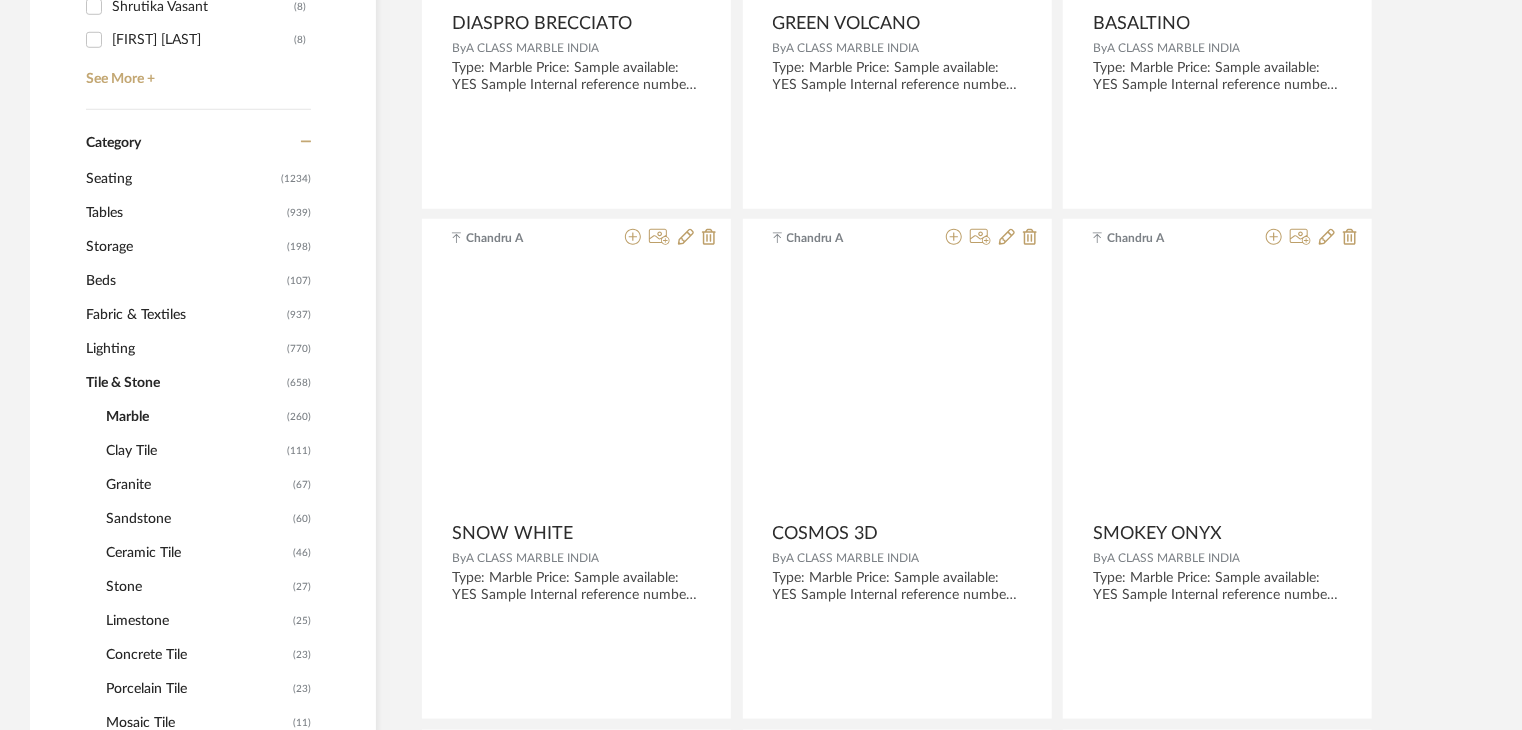 scroll, scrollTop: 0, scrollLeft: 0, axis: both 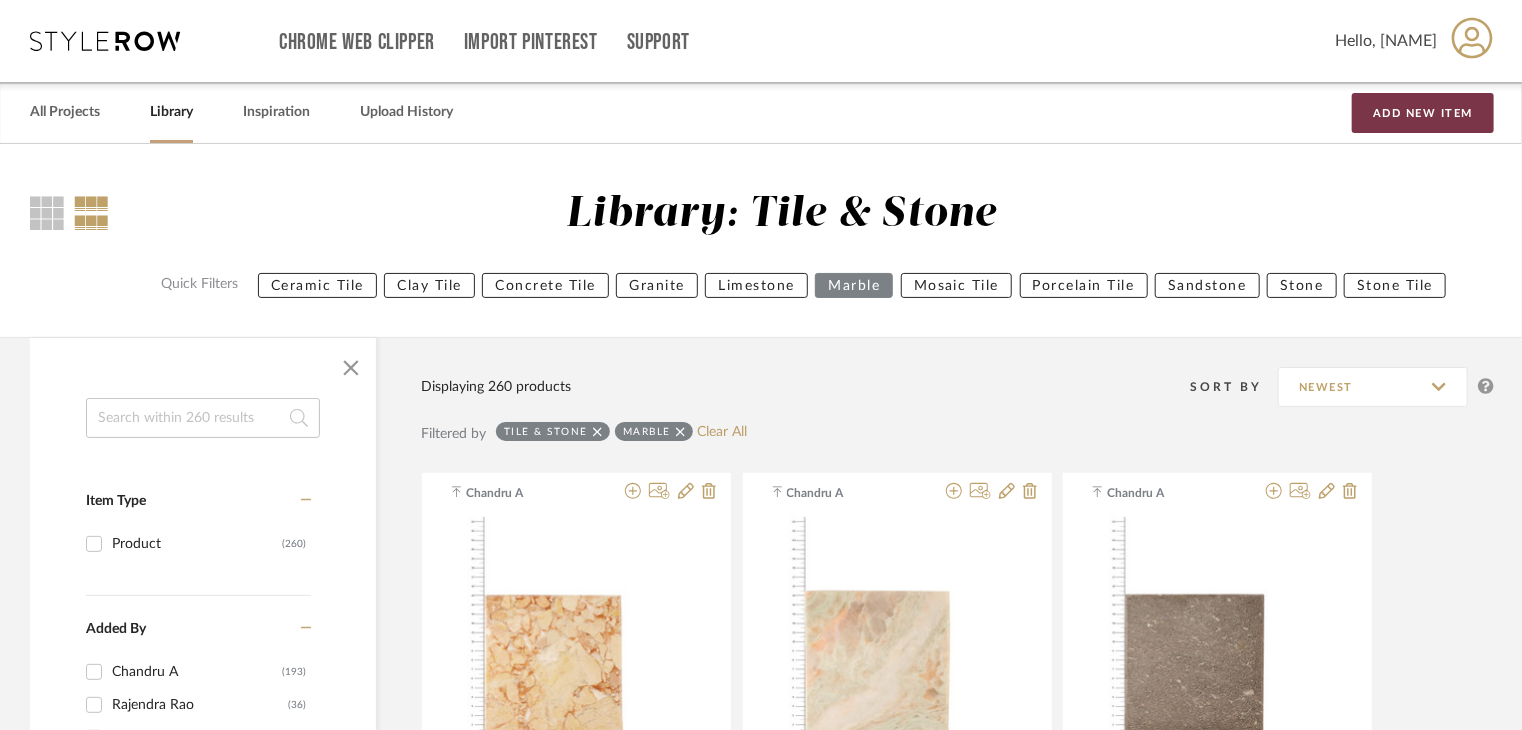 click on "Add New Item" at bounding box center [1423, 113] 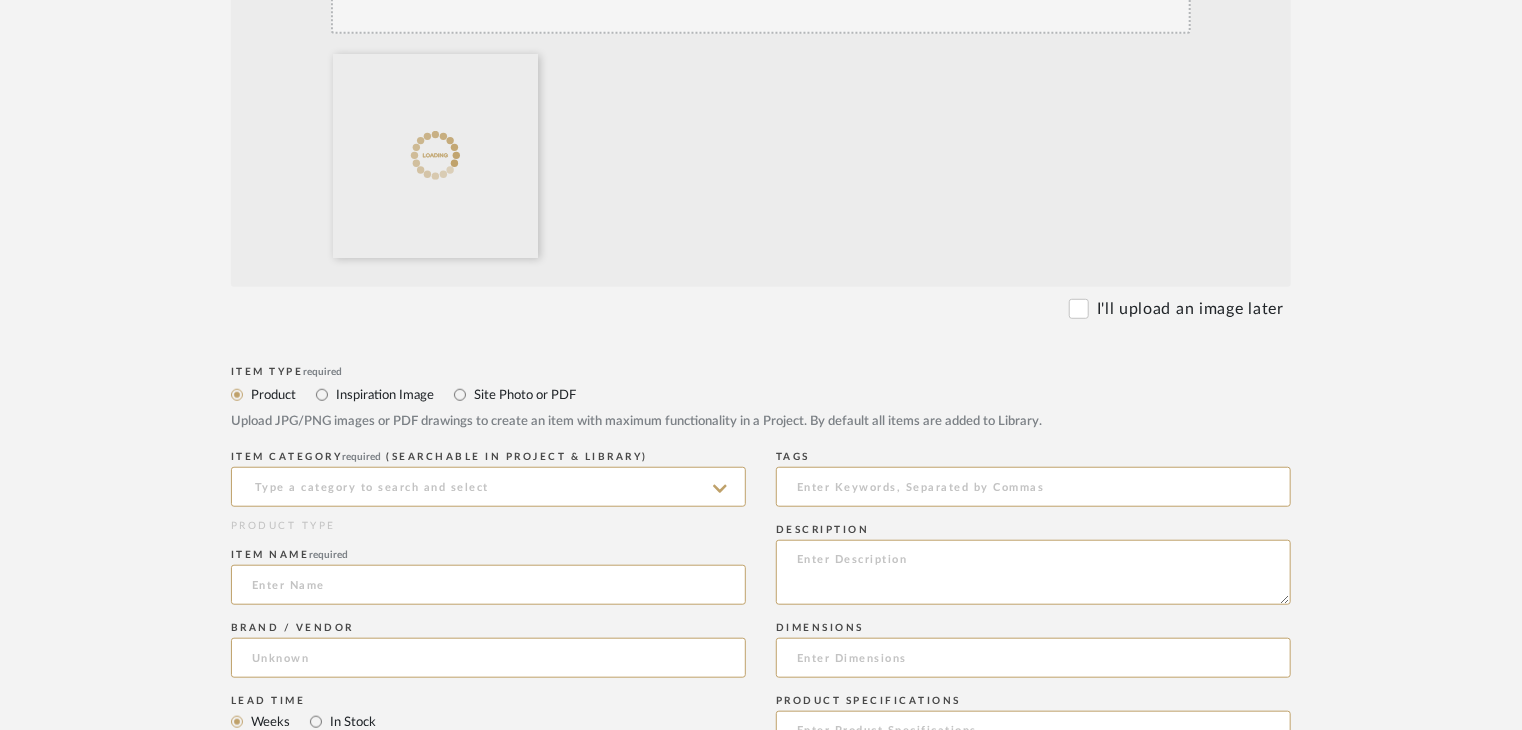 scroll, scrollTop: 1000, scrollLeft: 0, axis: vertical 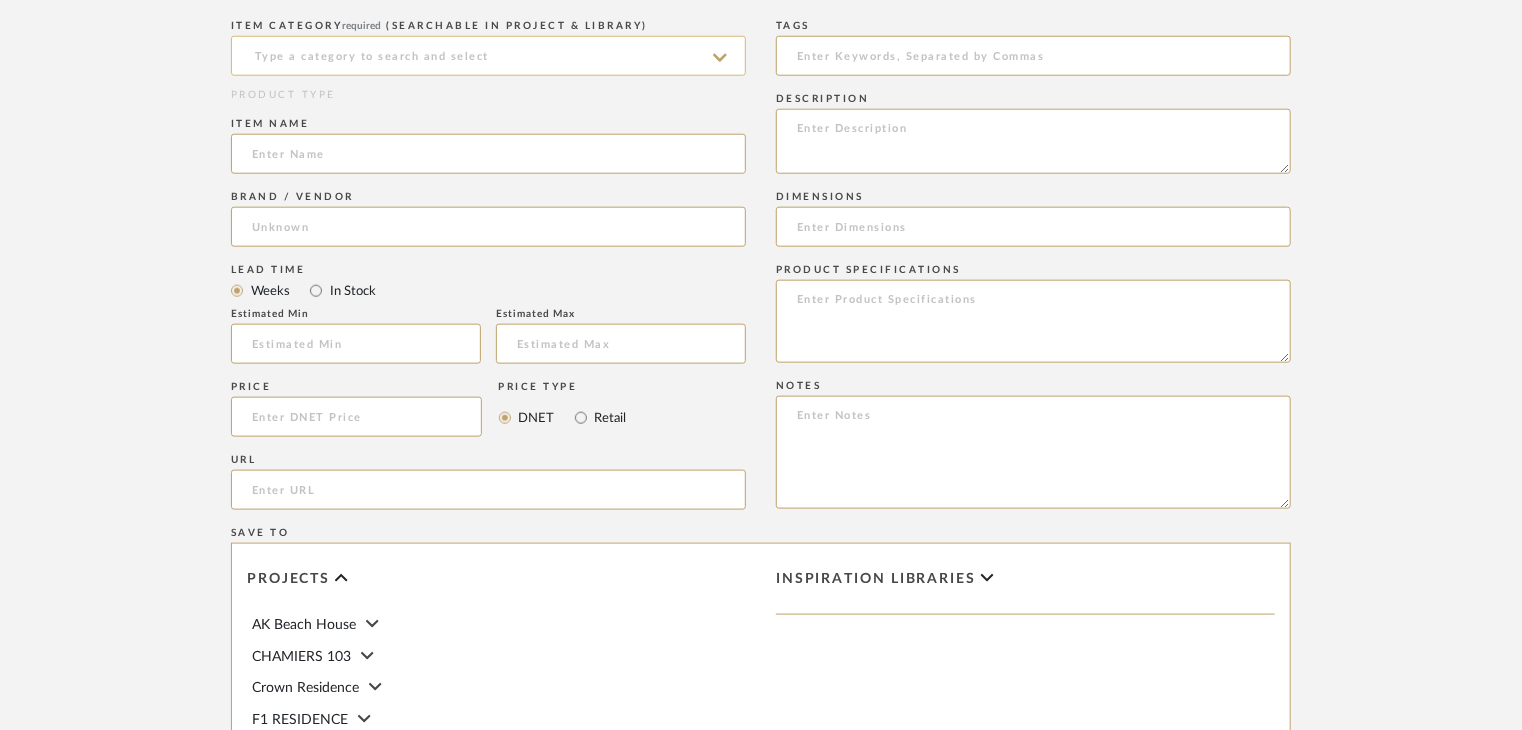 click 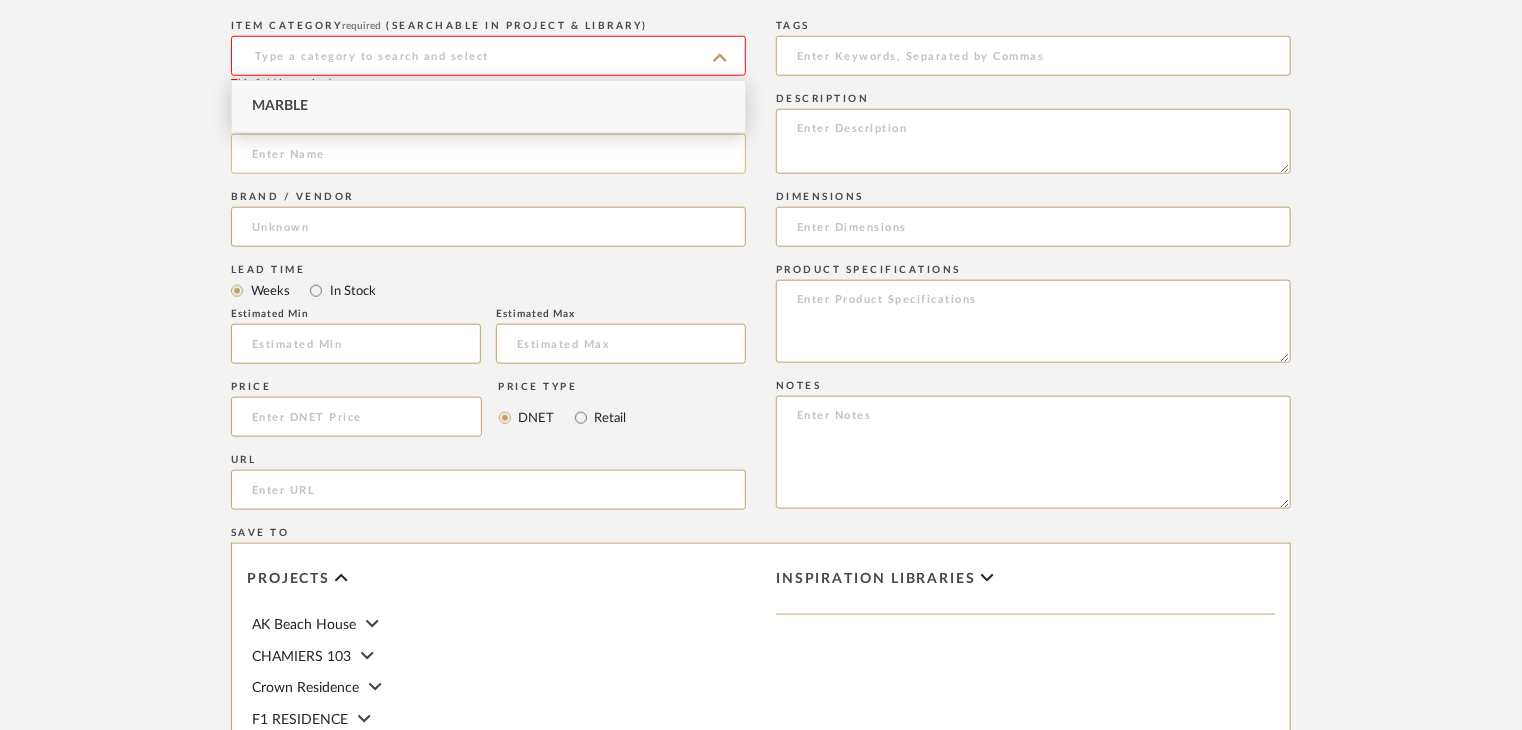 drag, startPoint x: 358, startPoint y: 104, endPoint x: 363, endPoint y: 154, distance: 50.24938 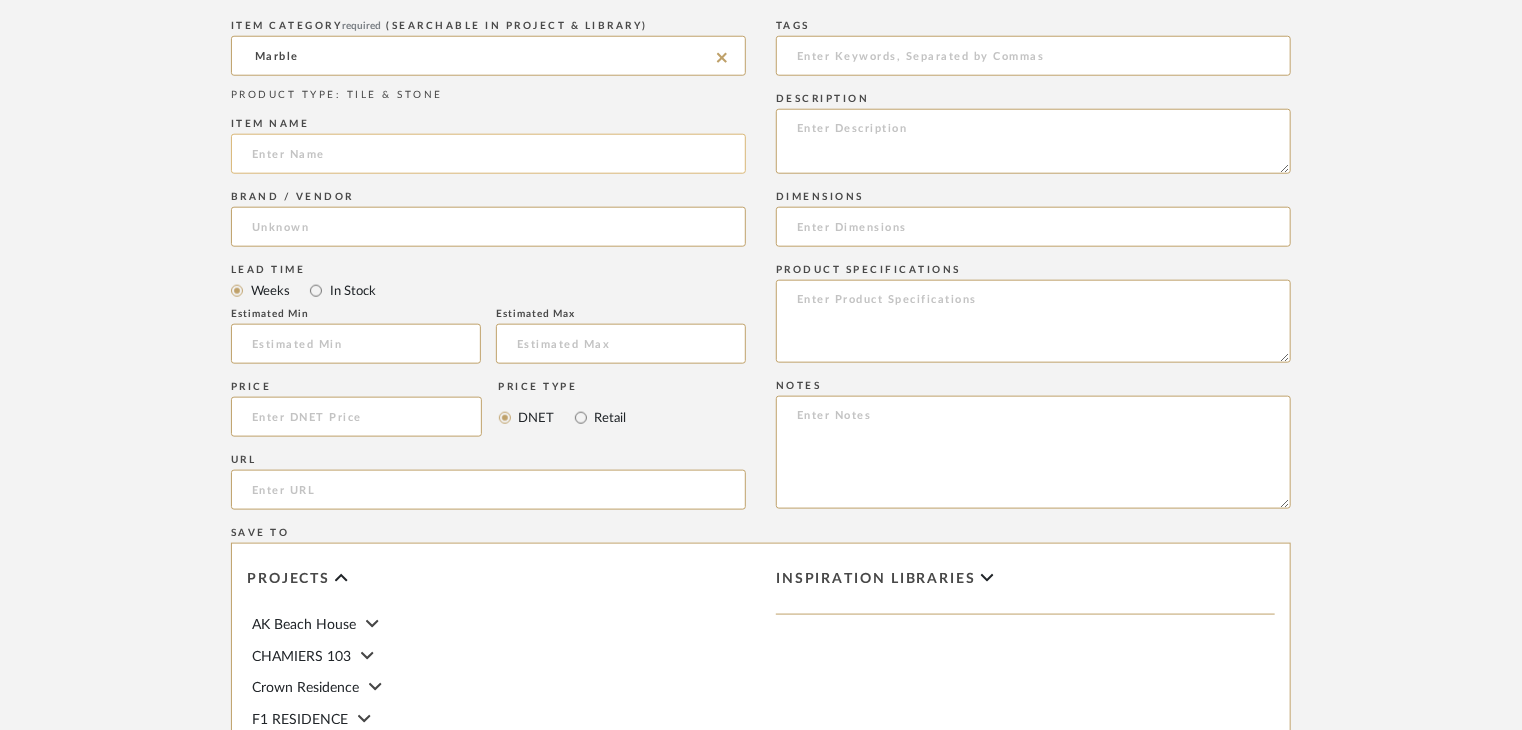 click 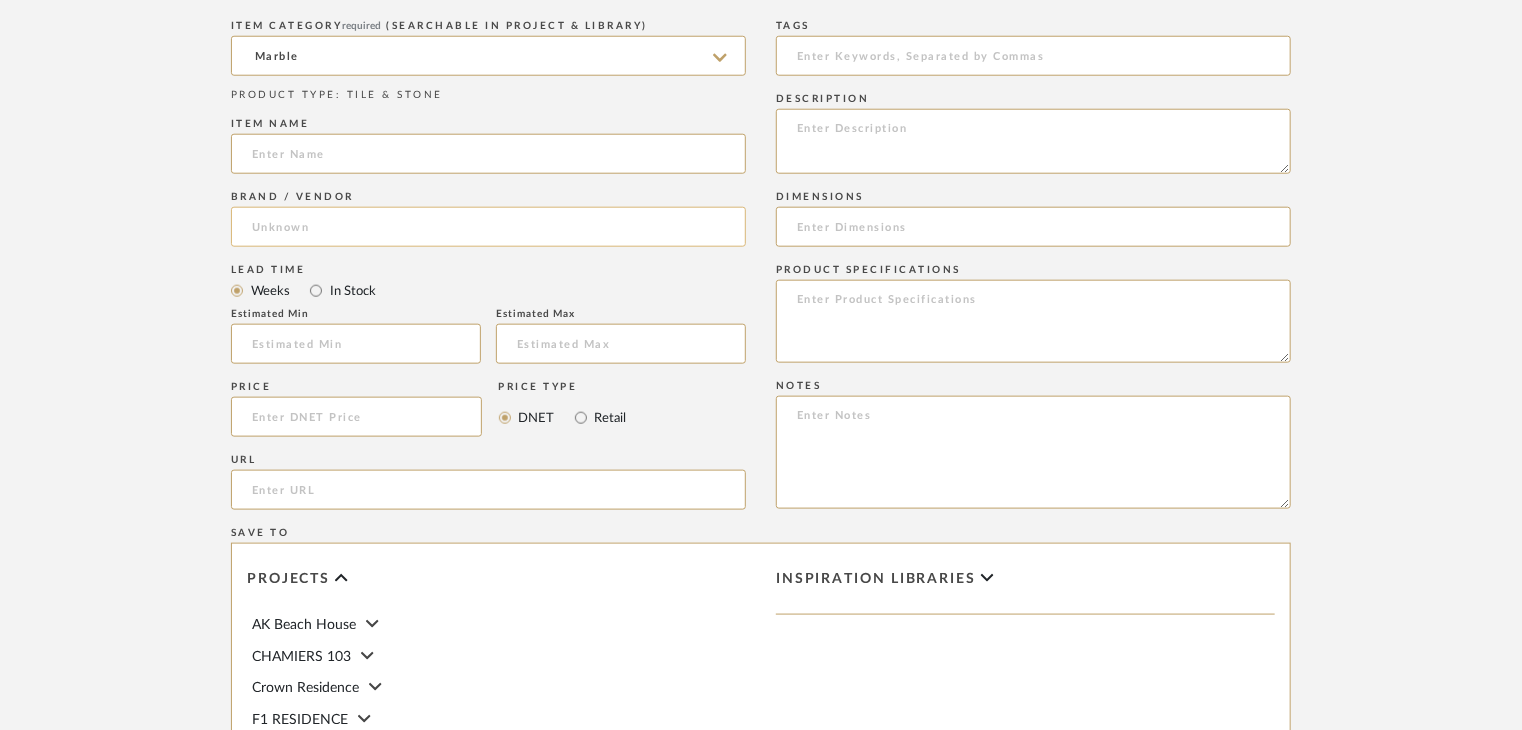 paste on "AZULMACAUBAS" 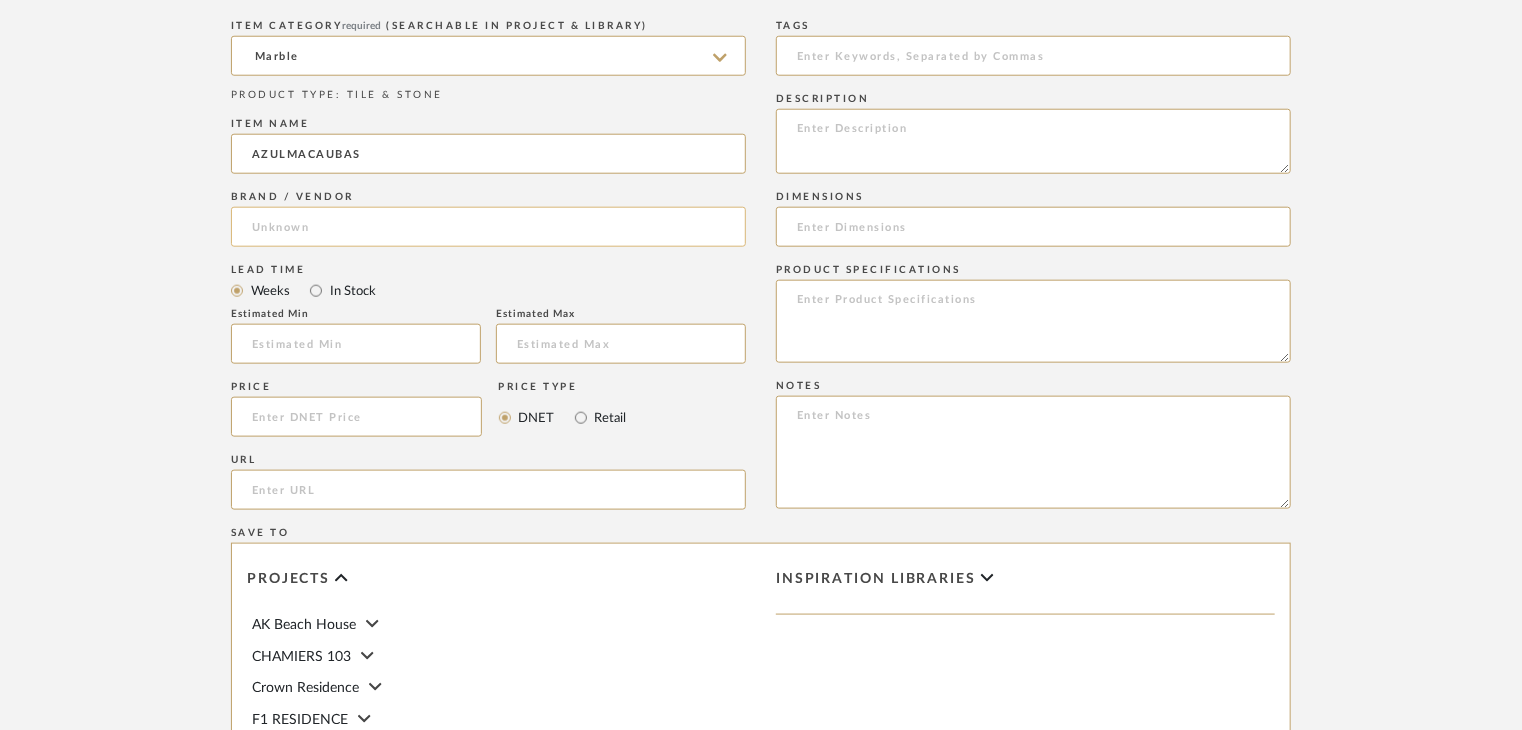 type on "AZULMACAUBAS" 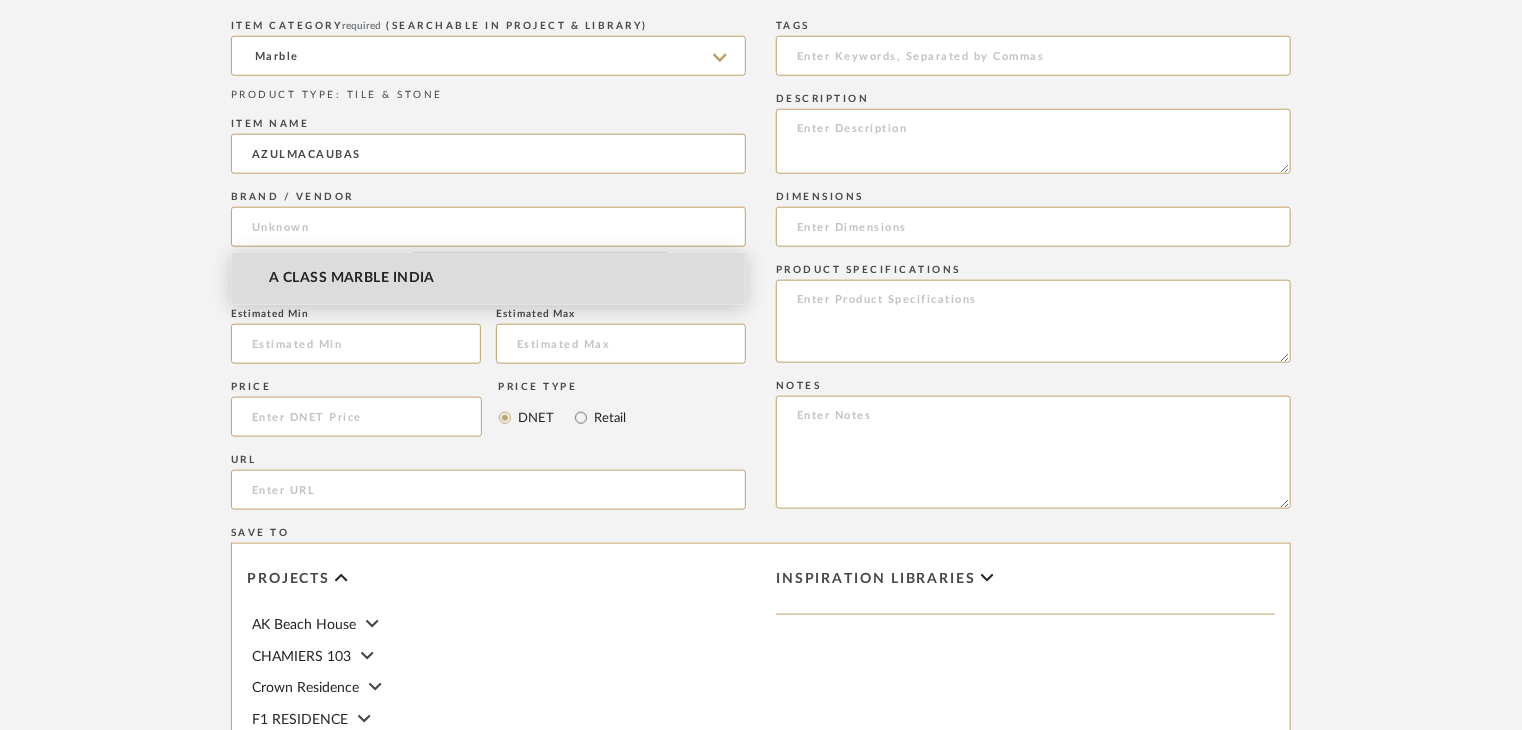 click on "A CLASS MARBLE INDIA" at bounding box center [488, 278] 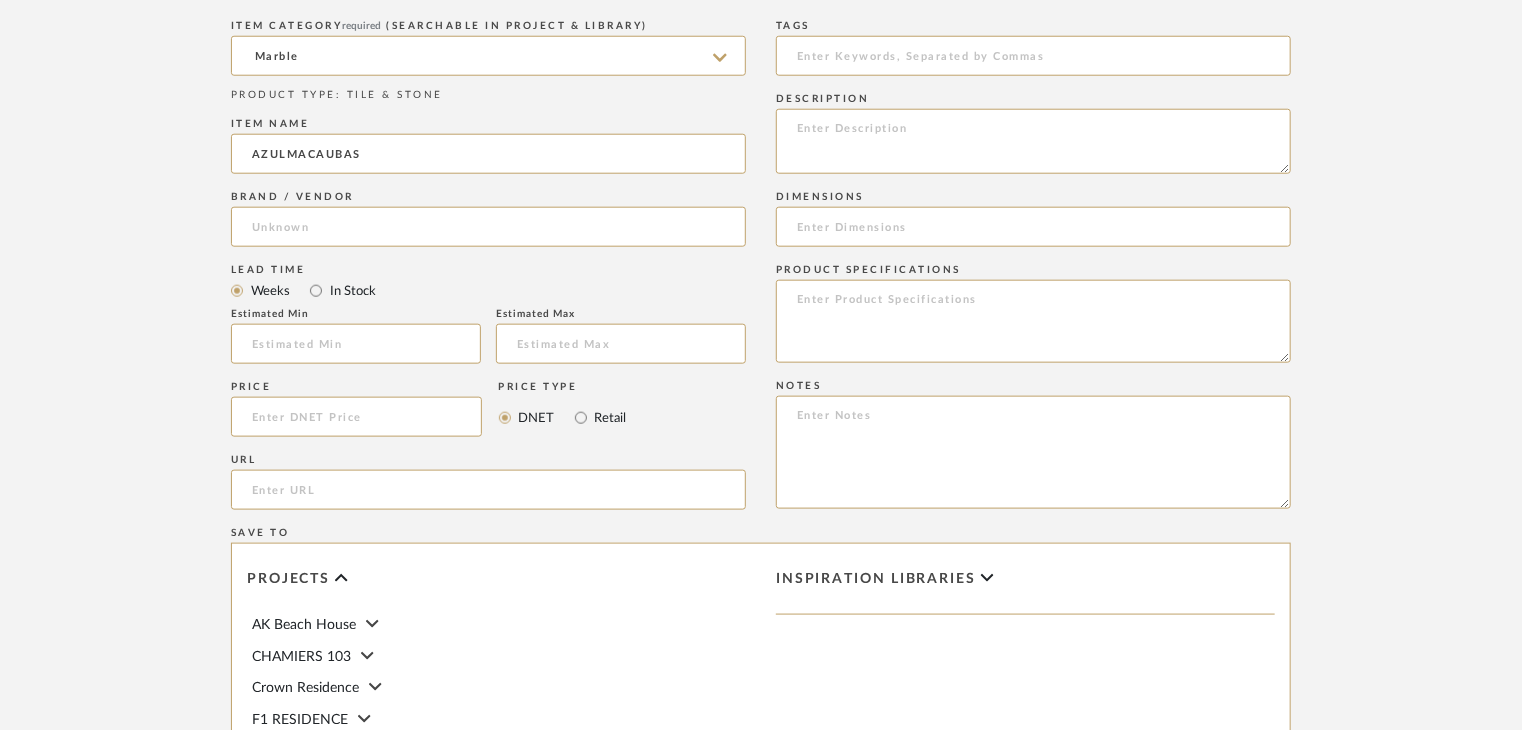 type on "A CLASS MARBLE INDIA" 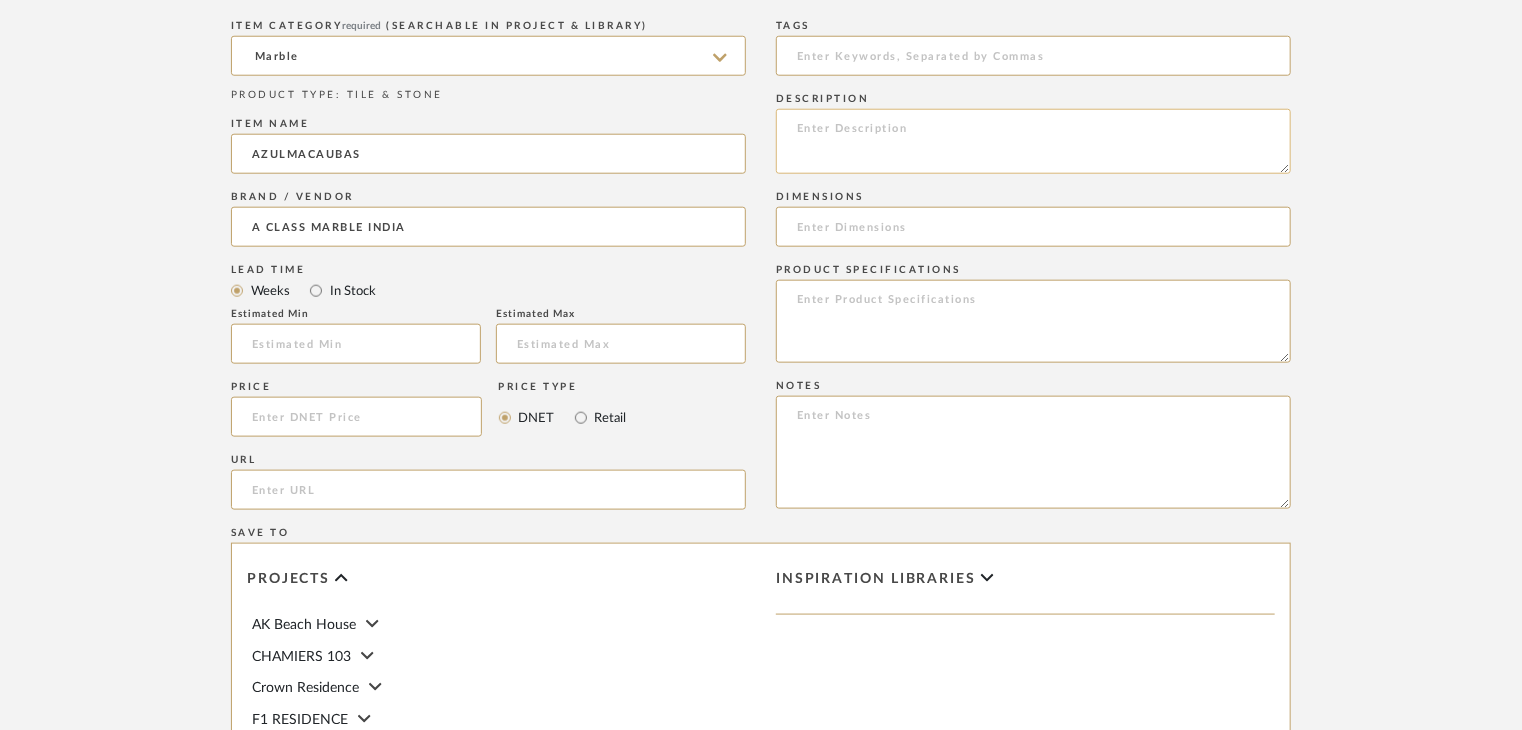click 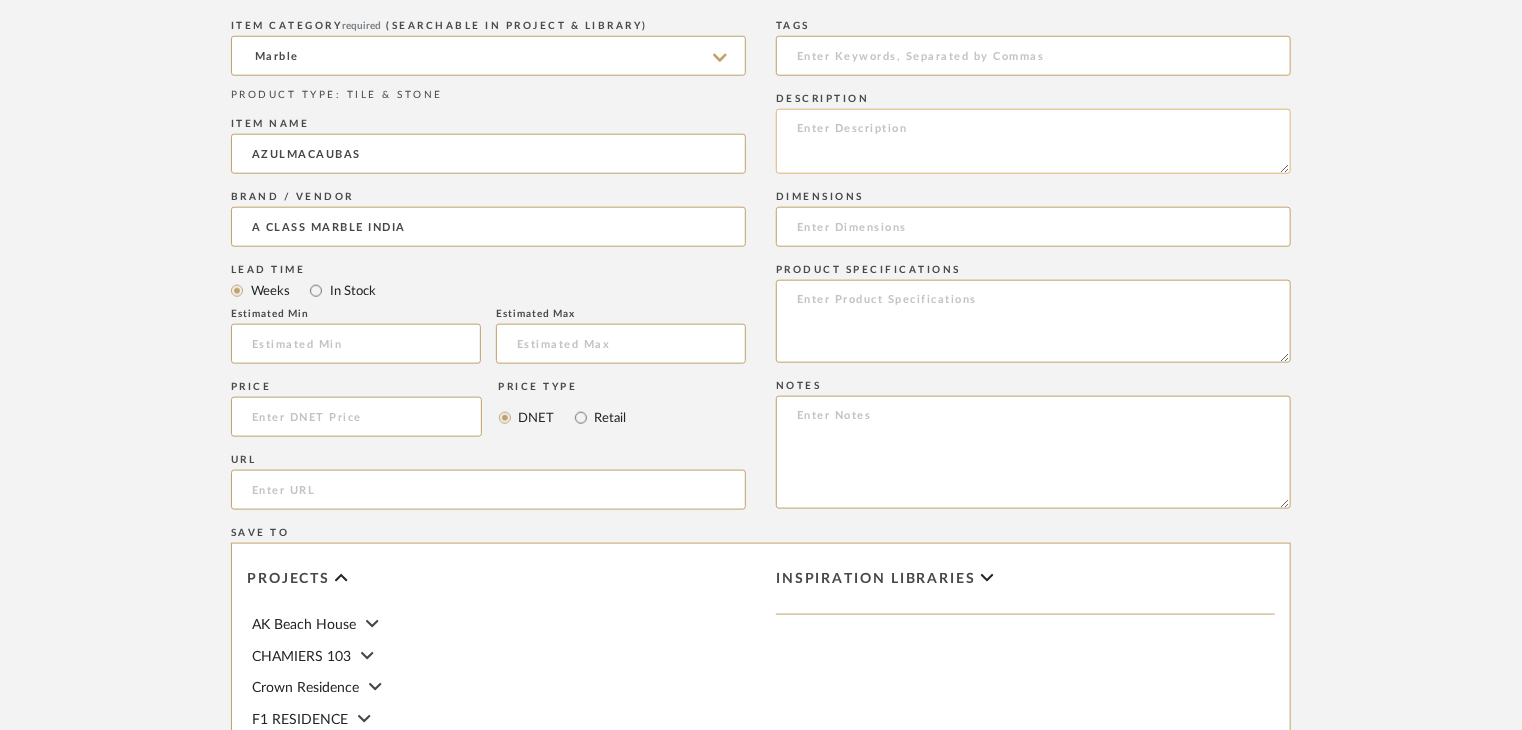 paste on "Type: Marble
Price:
Sample available: YES
Sample Internal reference number:
Stock availability: supplier stock
Maximum slab size:
Thickness: (as mentioned)
Other available thickness: (as mentioned)
Finish:
Other finishes available: (as applicable)
Installation requirements: (as applicable)
Lead time: (as applicable)
3D available: No
Product description:
Any other details:" 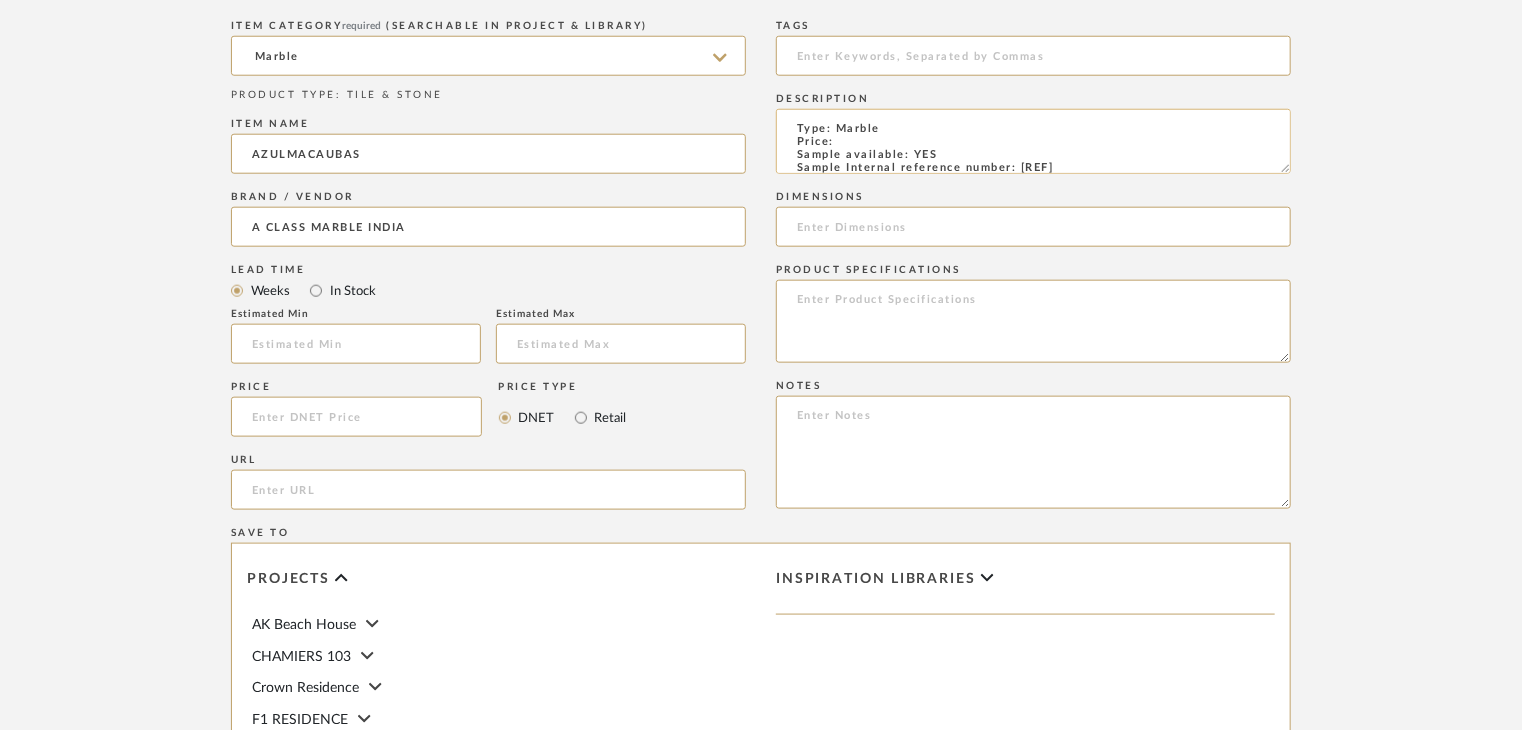 scroll, scrollTop: 151, scrollLeft: 0, axis: vertical 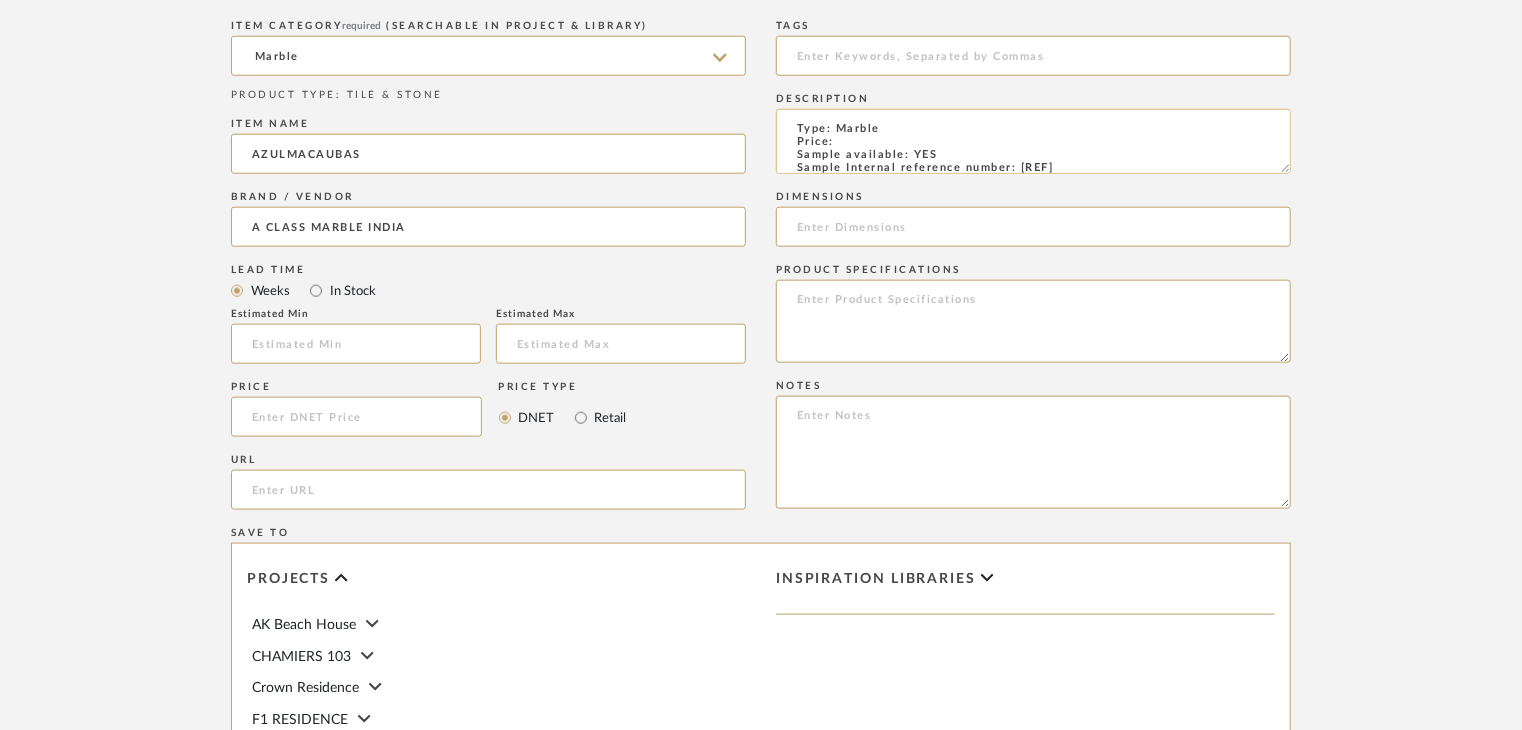 click on "Type: Marble
Price:
Sample available: YES
Sample Internal reference number:
Stock availability: supplier stock
Maximum slab size:
Thickness: (as mentioned)
Other available thickness: (as mentioned)
Finish:
Other finishes available: (as applicable)
Installation requirements: (as applicable)
Lead time: (as applicable)
3D available: No
Product description:
Any other details:" 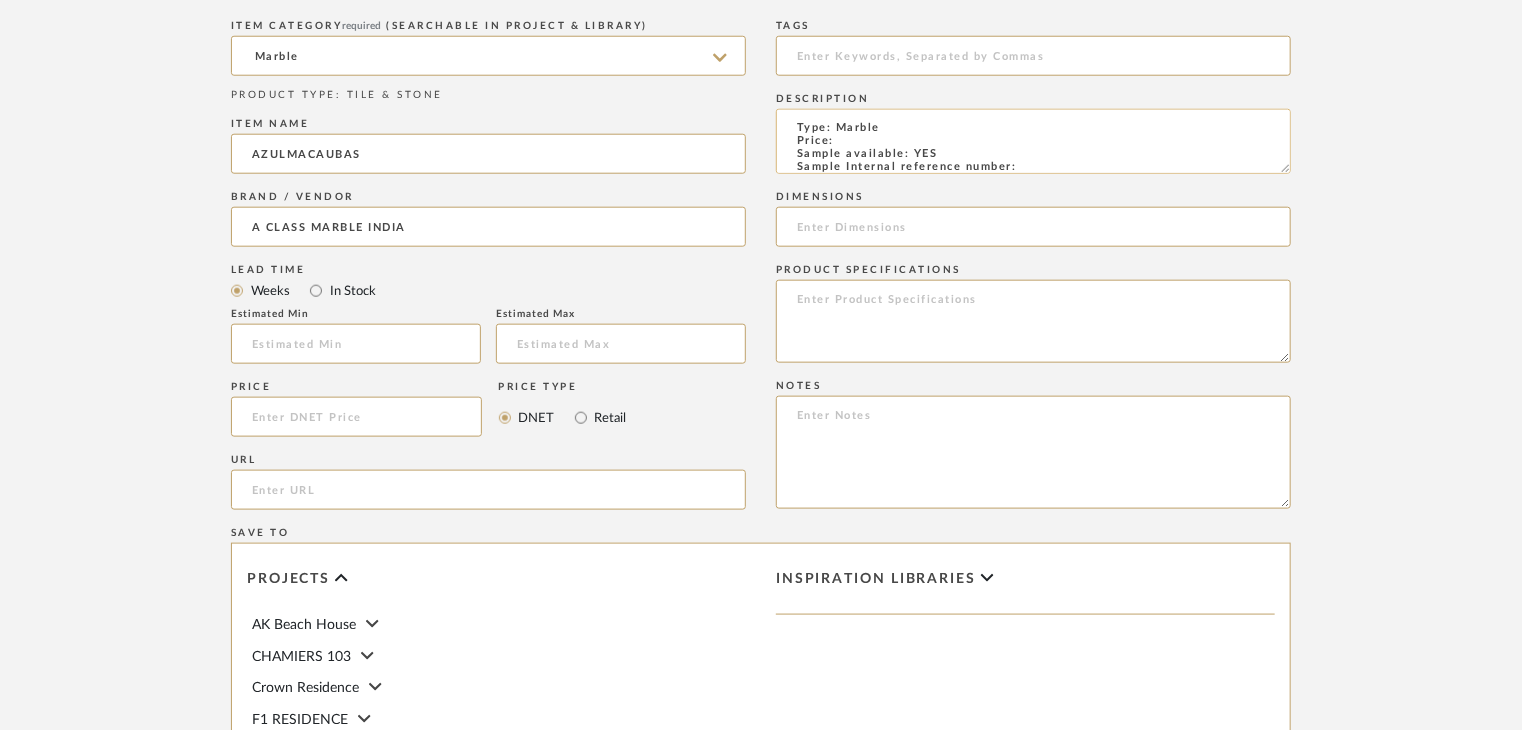paste on "TS-MR-188-PL" 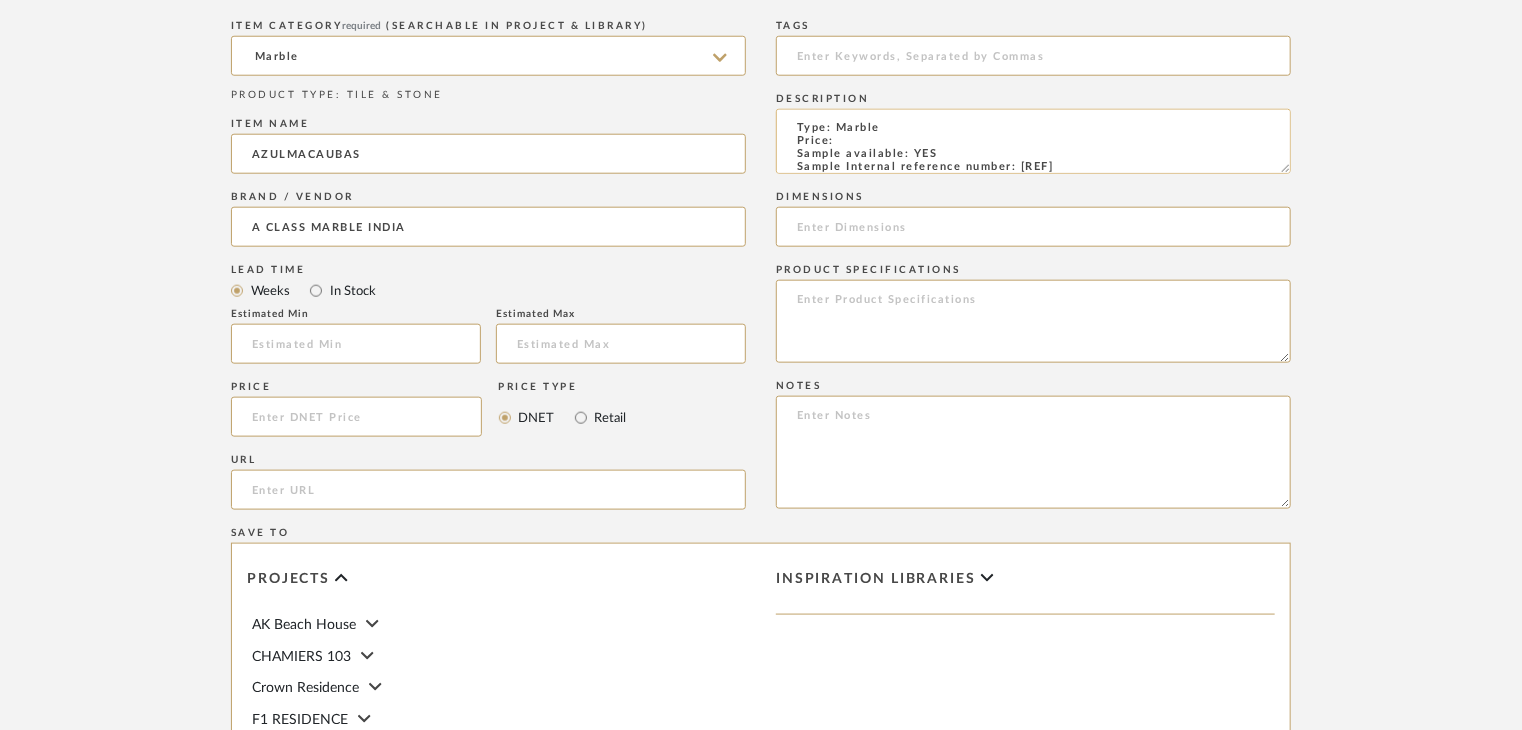 scroll, scrollTop: 15, scrollLeft: 0, axis: vertical 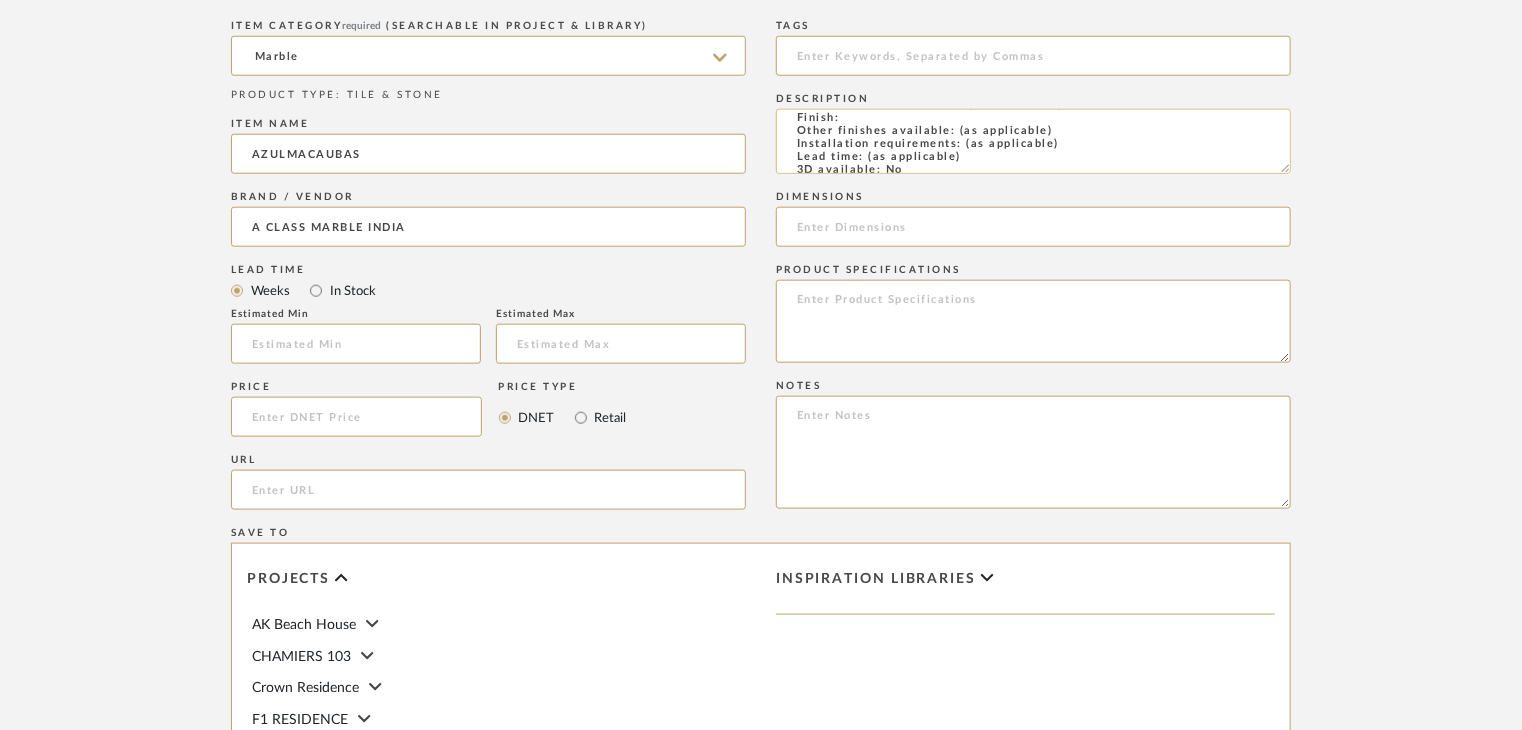 click on "Type: Marble
Price:
Sample available: YES
Sample Internal reference number: TS-MR-188-PL
Stock availability: supplier stock
Maximum slab size:
Thickness: (as mentioned)
Other available thickness: (as mentioned)
Finish:
Other finishes available: (as applicable)
Installation requirements: (as applicable)
Lead time: (as applicable)
3D available: No
Product description:
Any other details:" 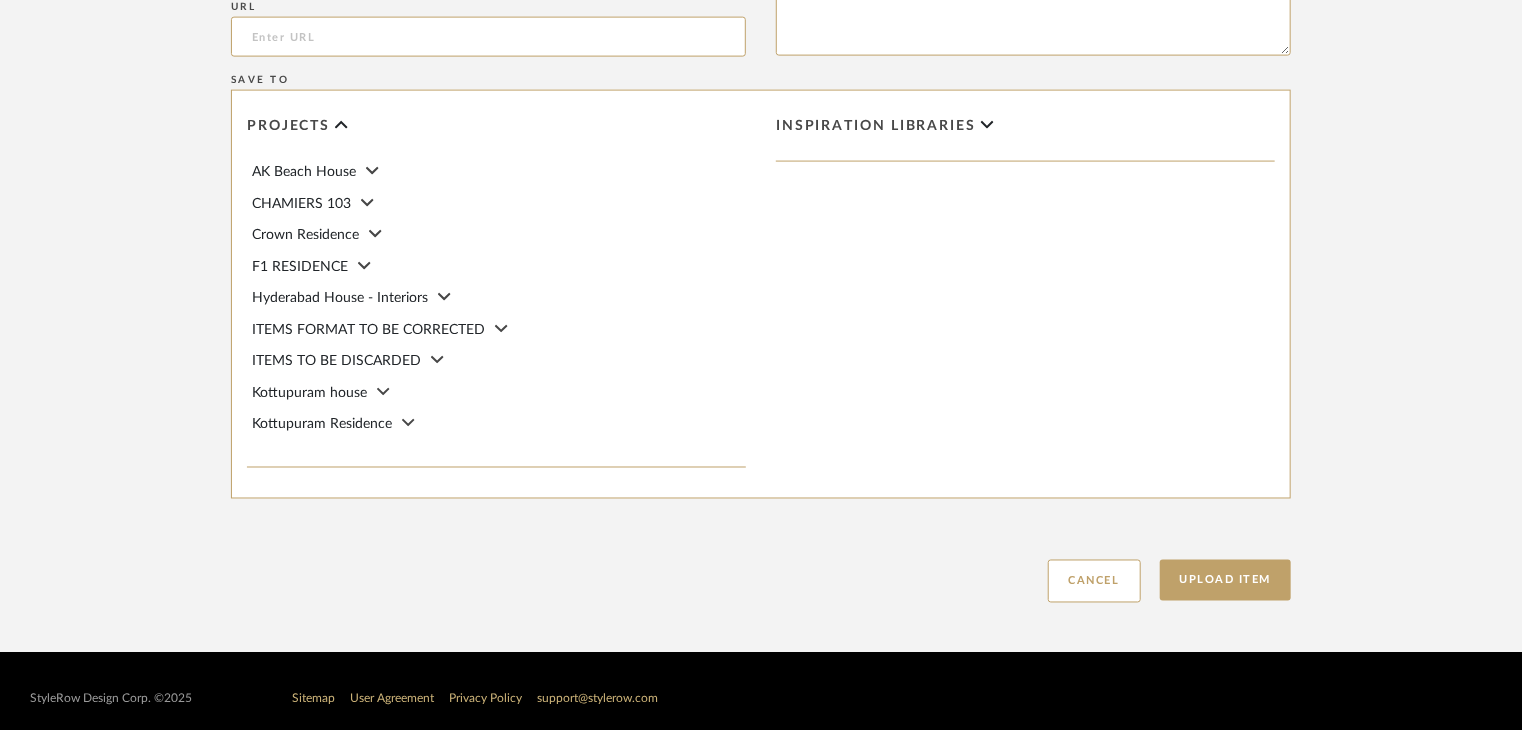 scroll, scrollTop: 1468, scrollLeft: 0, axis: vertical 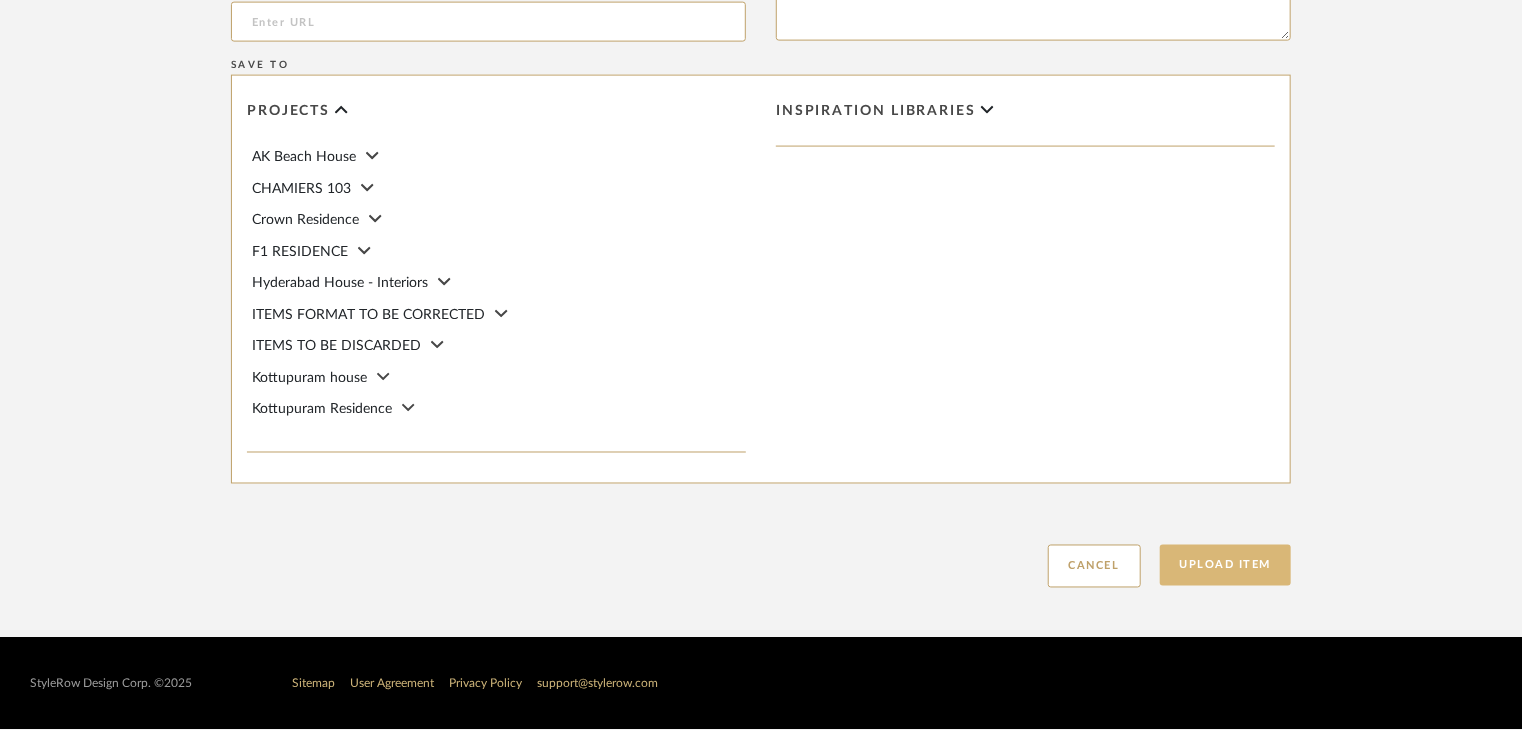 type on "Type: Marble
Price:
Sample available: YES
Sample Internal reference number: TS-MR-188-PL
Stock availability: supplier stock
Maximum slab size:
Thickness: (as mentioned)
Other available thickness: (as mentioned)
Finish: polished
Other finishes available: (as applicable)
Installation requirements: (as applicable)
Lead time: (as applicable)
3D available: No
Product description:
Any other details:" 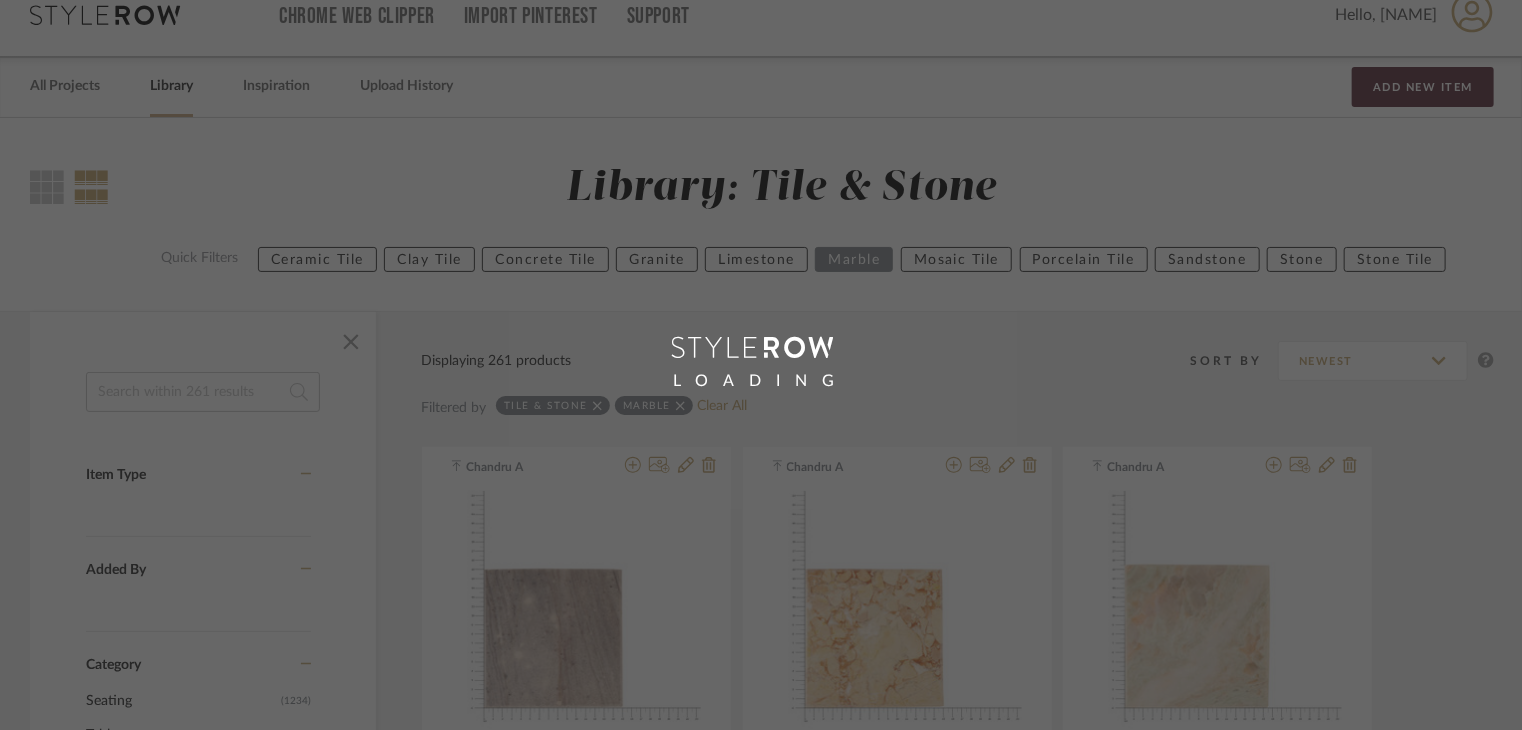 scroll, scrollTop: 0, scrollLeft: 0, axis: both 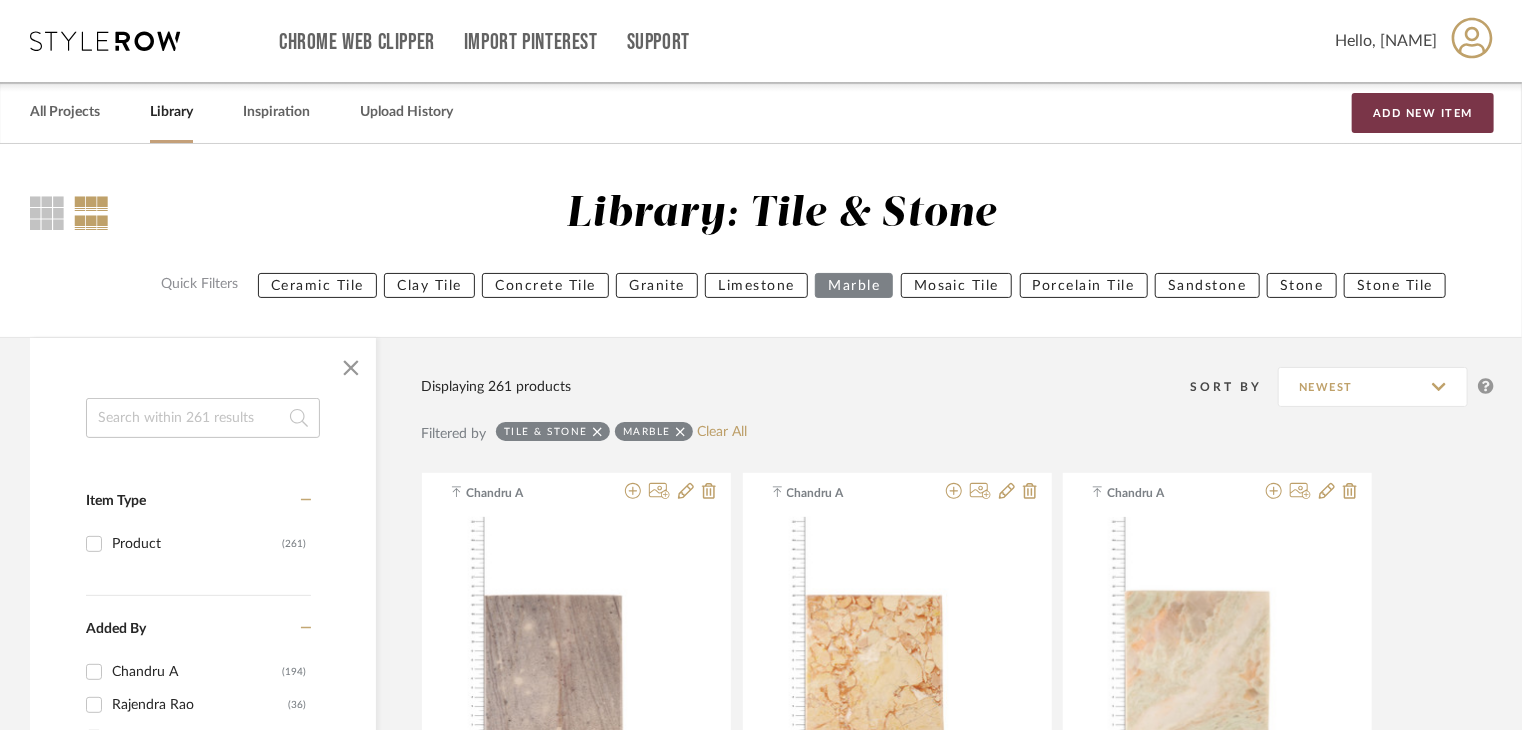 click on "Add New Item" at bounding box center (1423, 113) 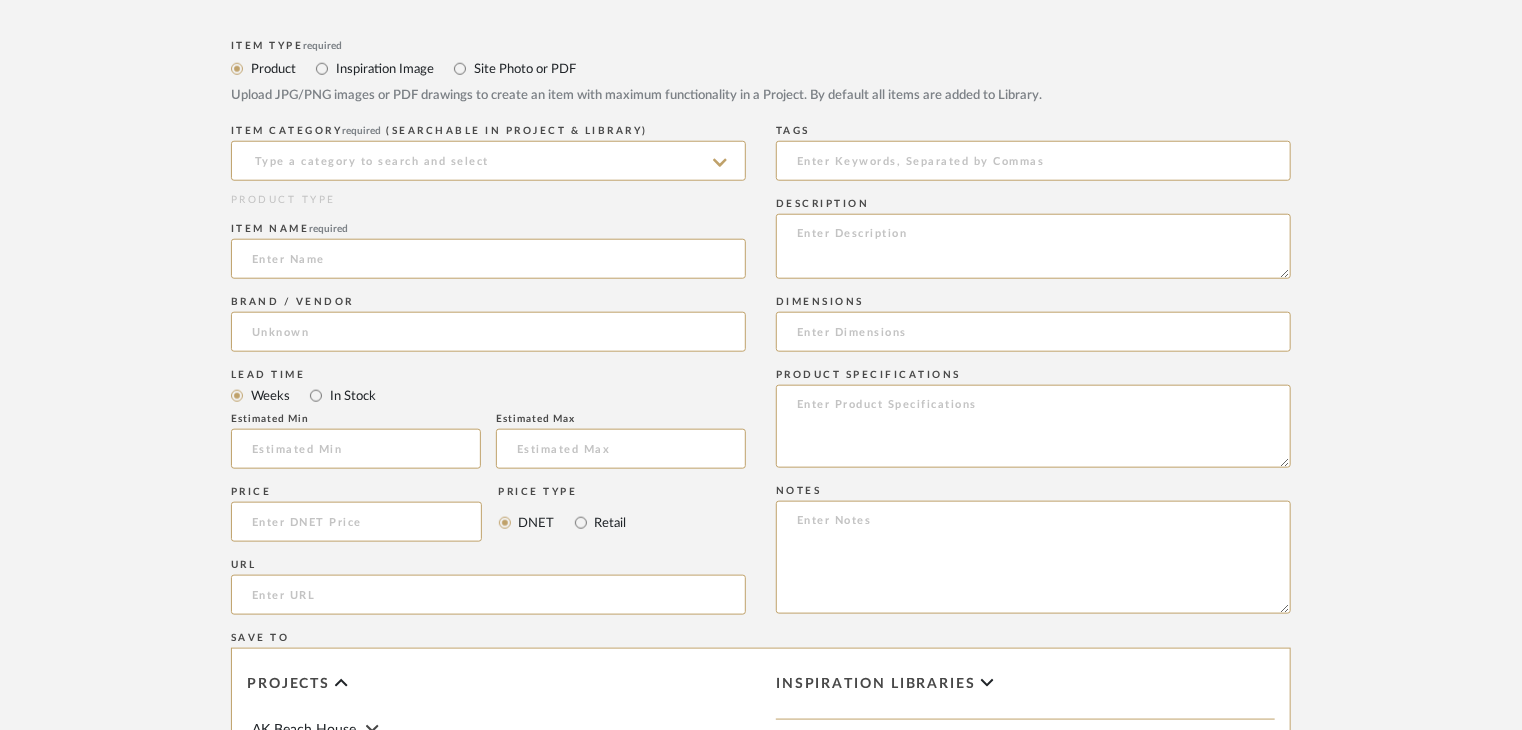 scroll, scrollTop: 900, scrollLeft: 0, axis: vertical 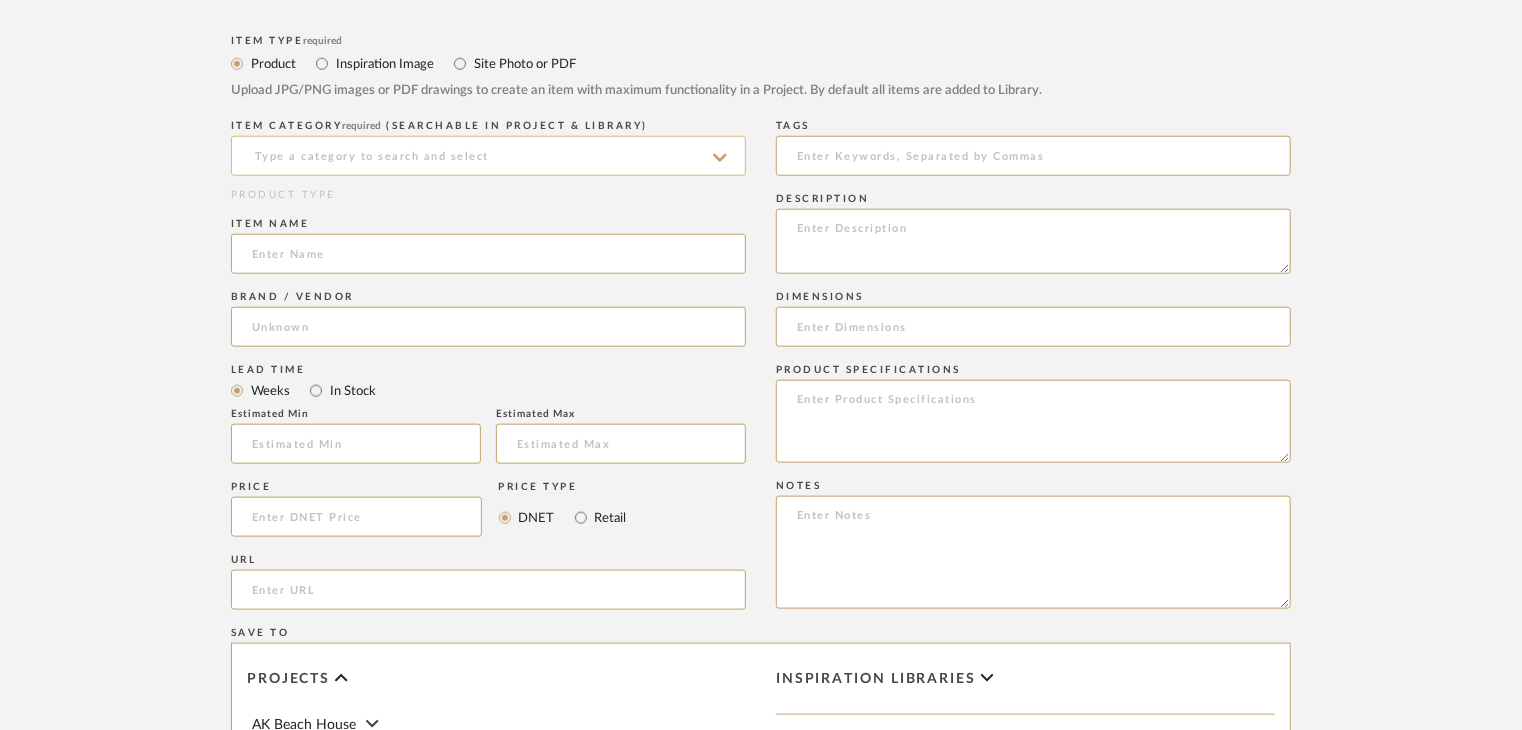 click 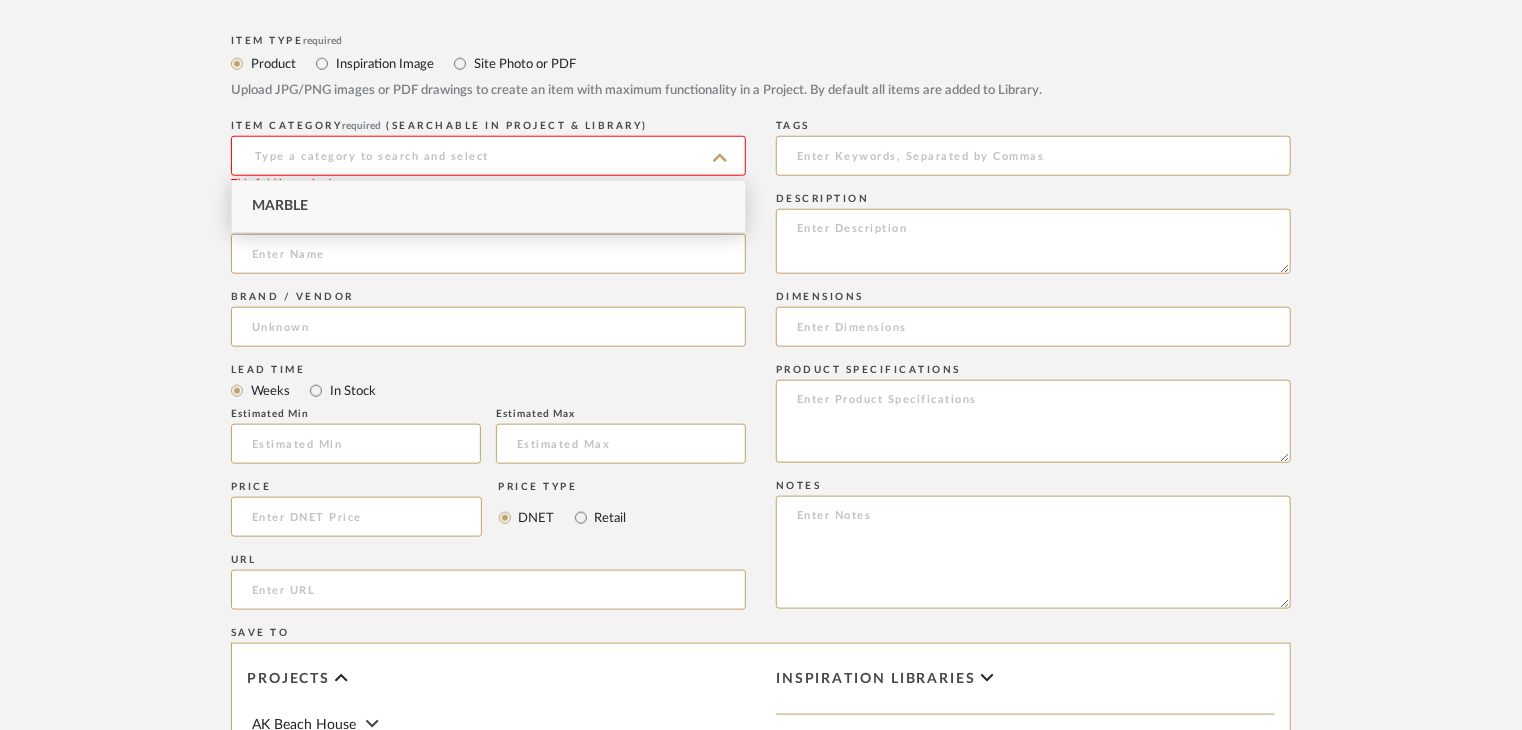 click on "Marble" at bounding box center (488, 206) 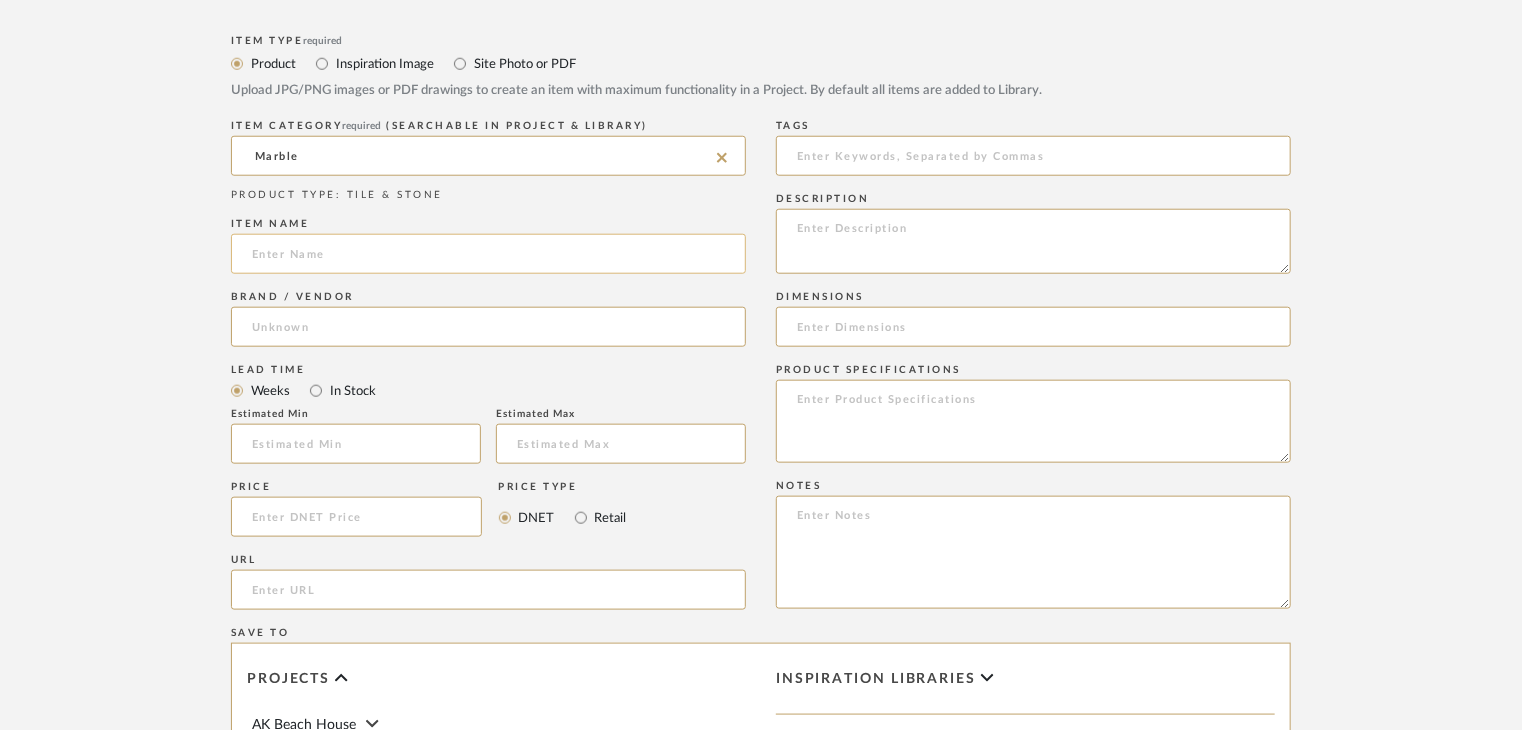 click 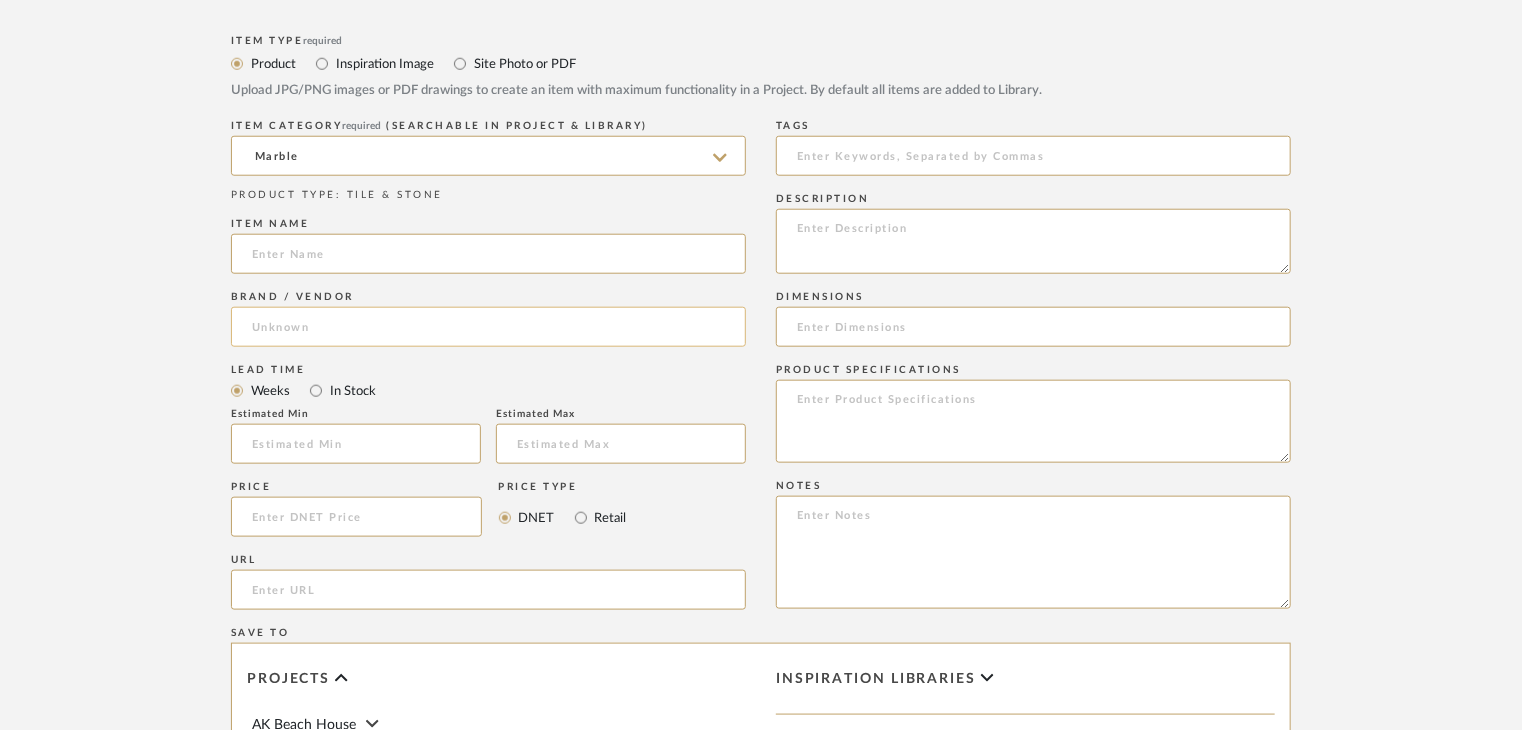 paste on "BLACK ONYX" 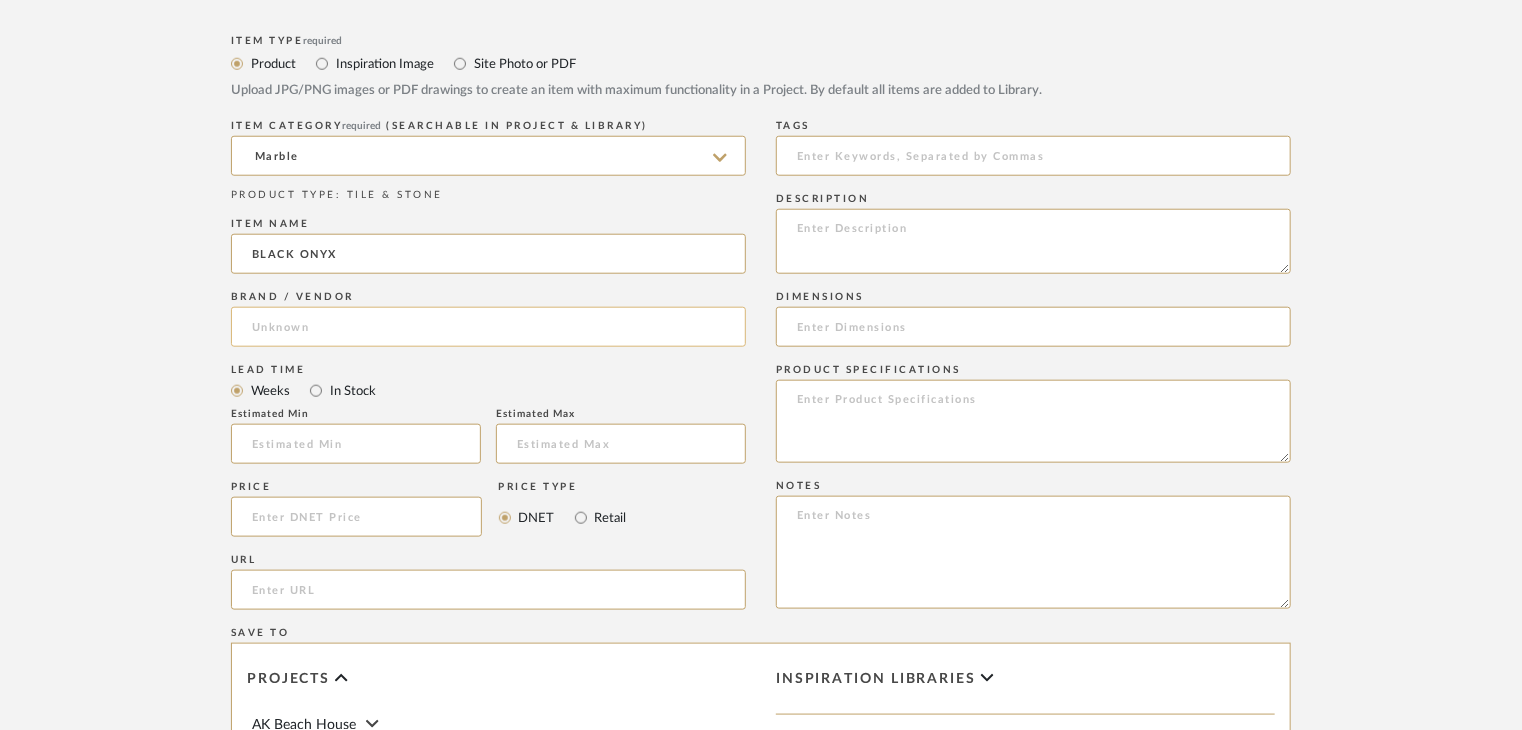 type on "BLACK ONYX" 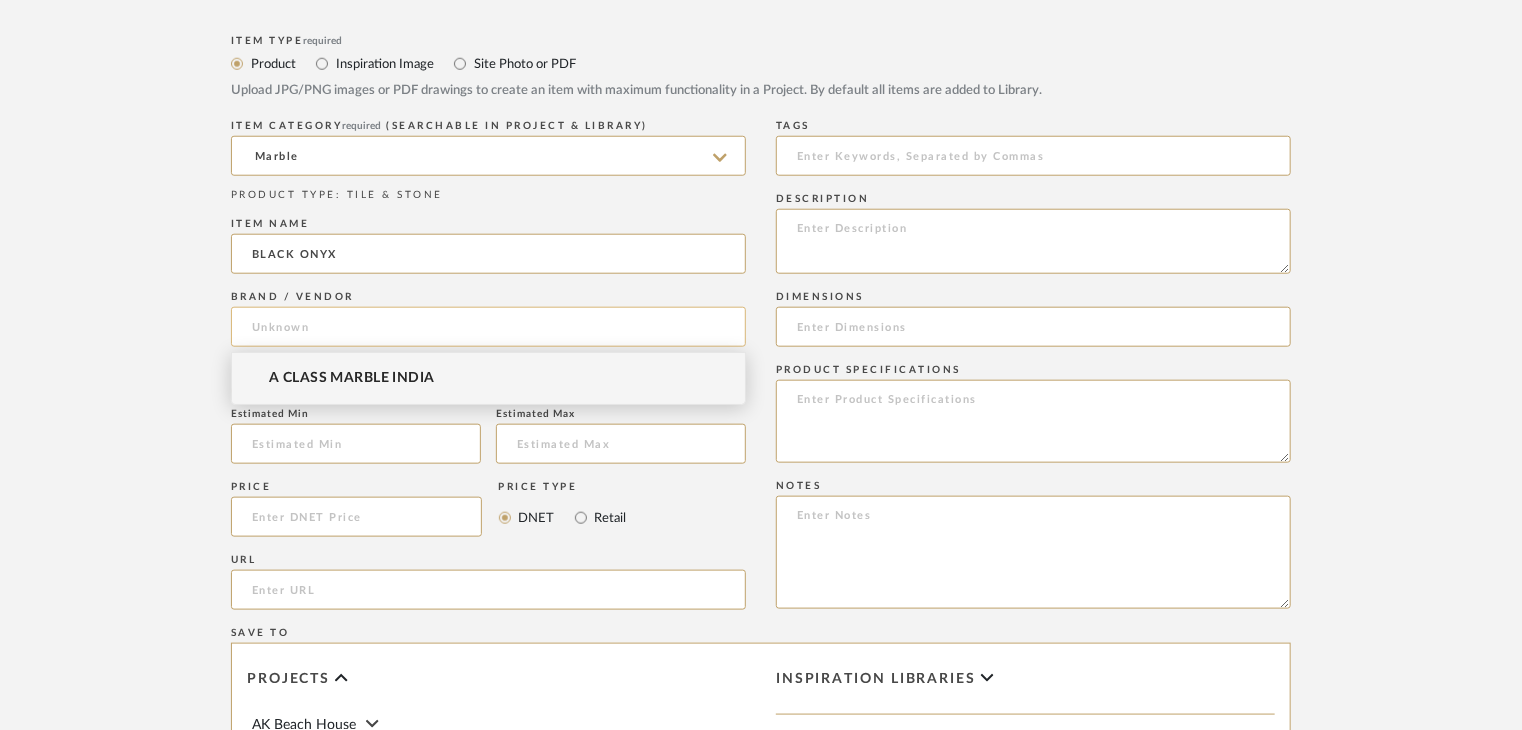 click 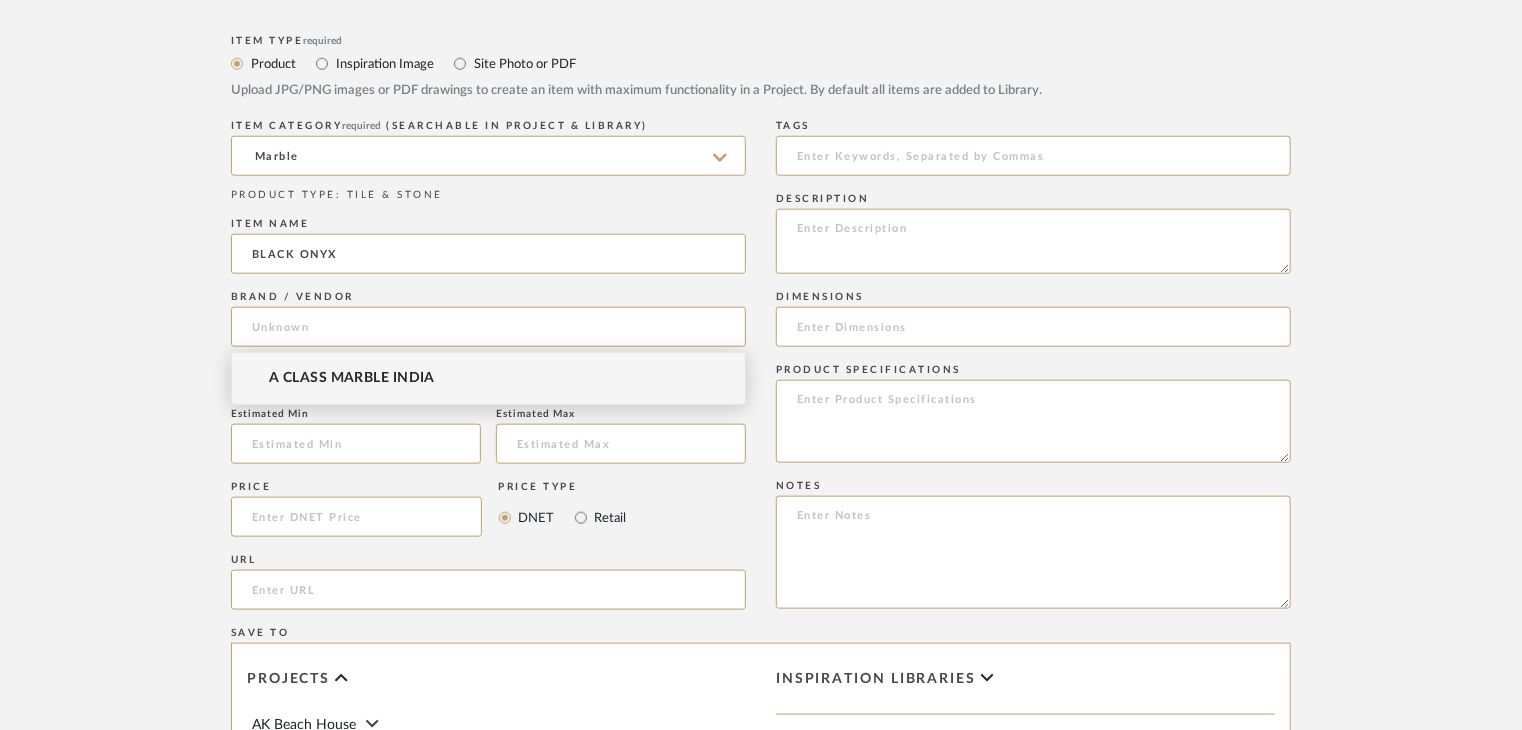 click on "A CLASS MARBLE INDIA" at bounding box center [488, 378] 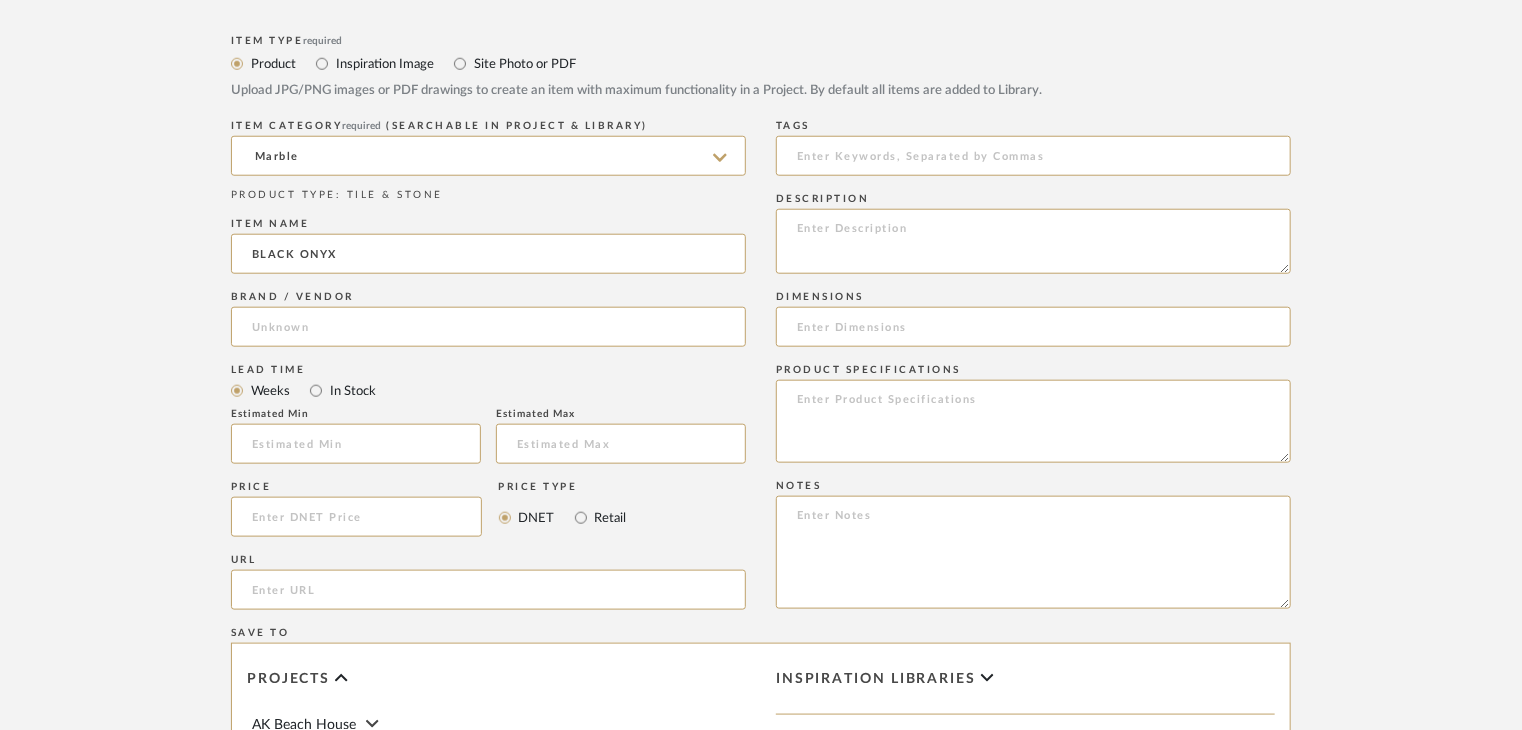 type on "A CLASS MARBLE INDIA" 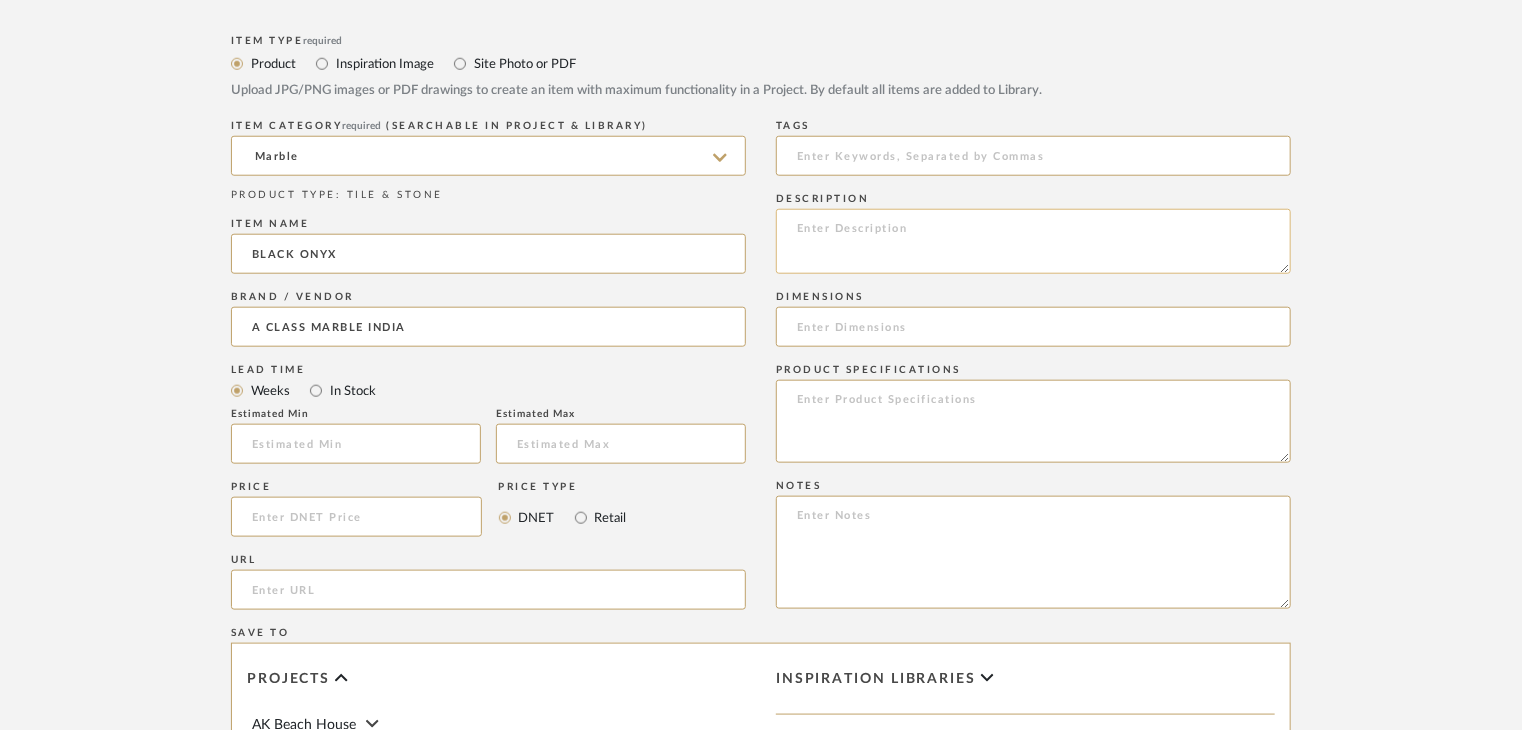 click 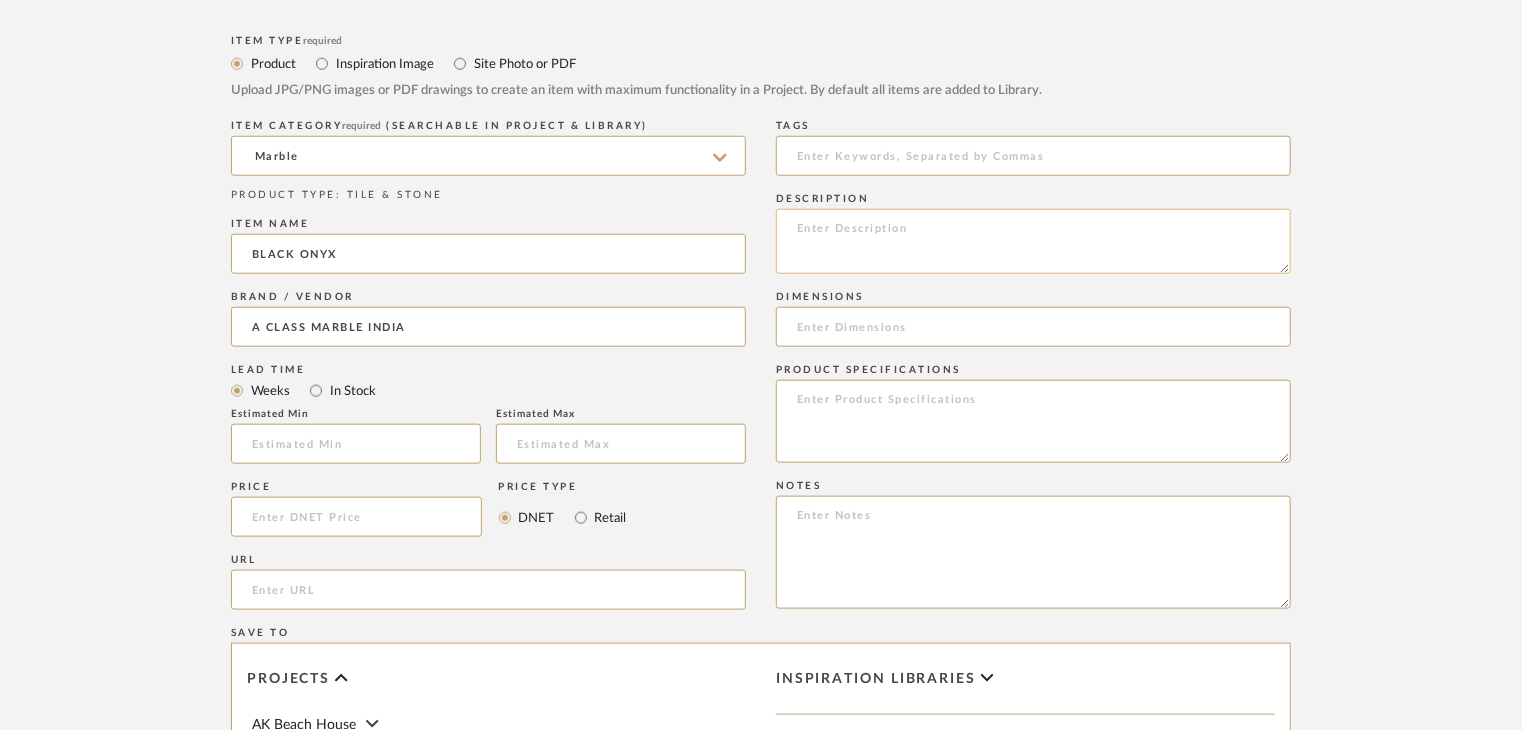 paste on "Type: Marble
Price:
Sample available: YES
Sample Internal reference number:
Stock availability: supplier stock
Maximum slab size:
Thickness: (as mentioned)
Other available thickness: (as mentioned)
Finish:
Other finishes available: (as applicable)
Installation requirements: (as applicable)
Lead time: (as applicable)
3D available: No
Product description:
Any other details:" 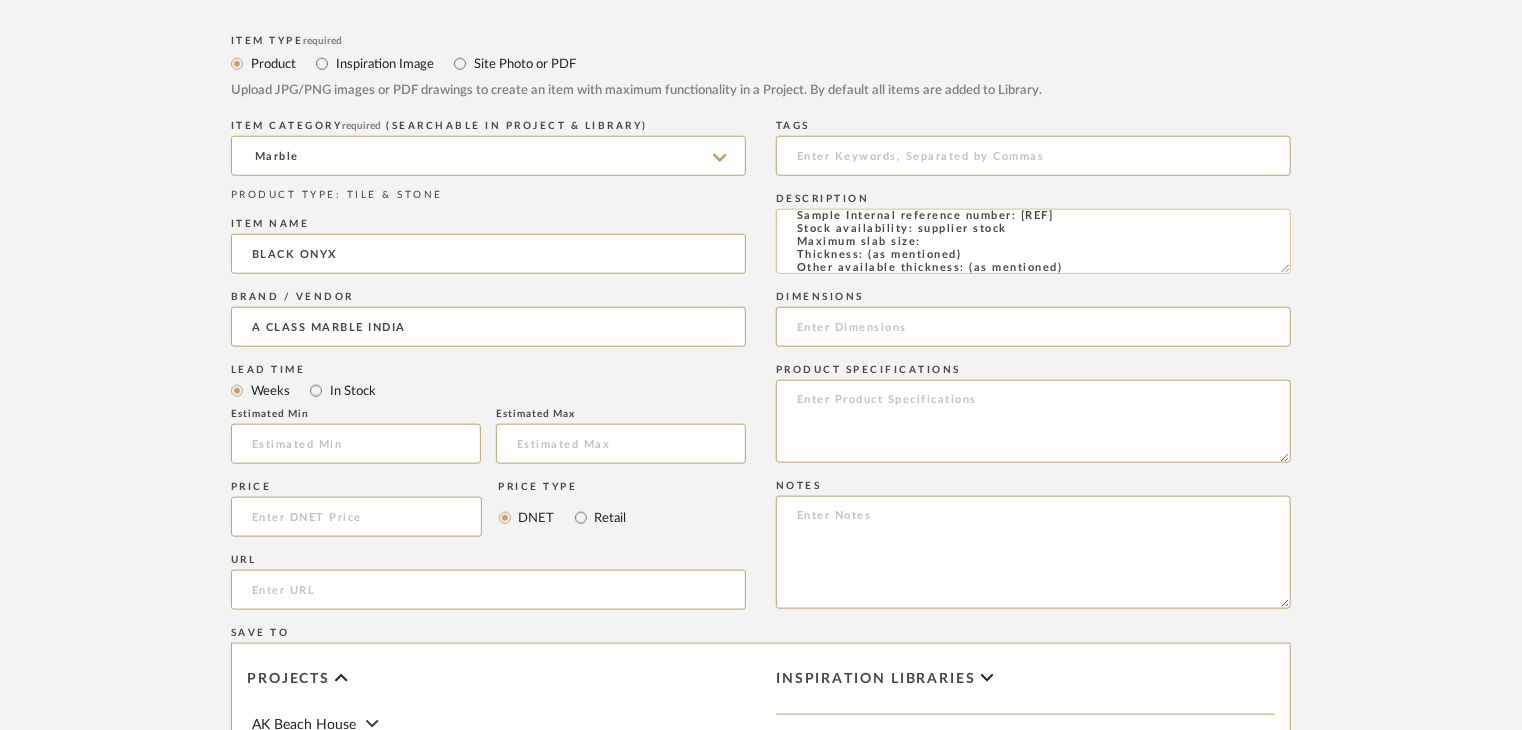 scroll, scrollTop: 51, scrollLeft: 0, axis: vertical 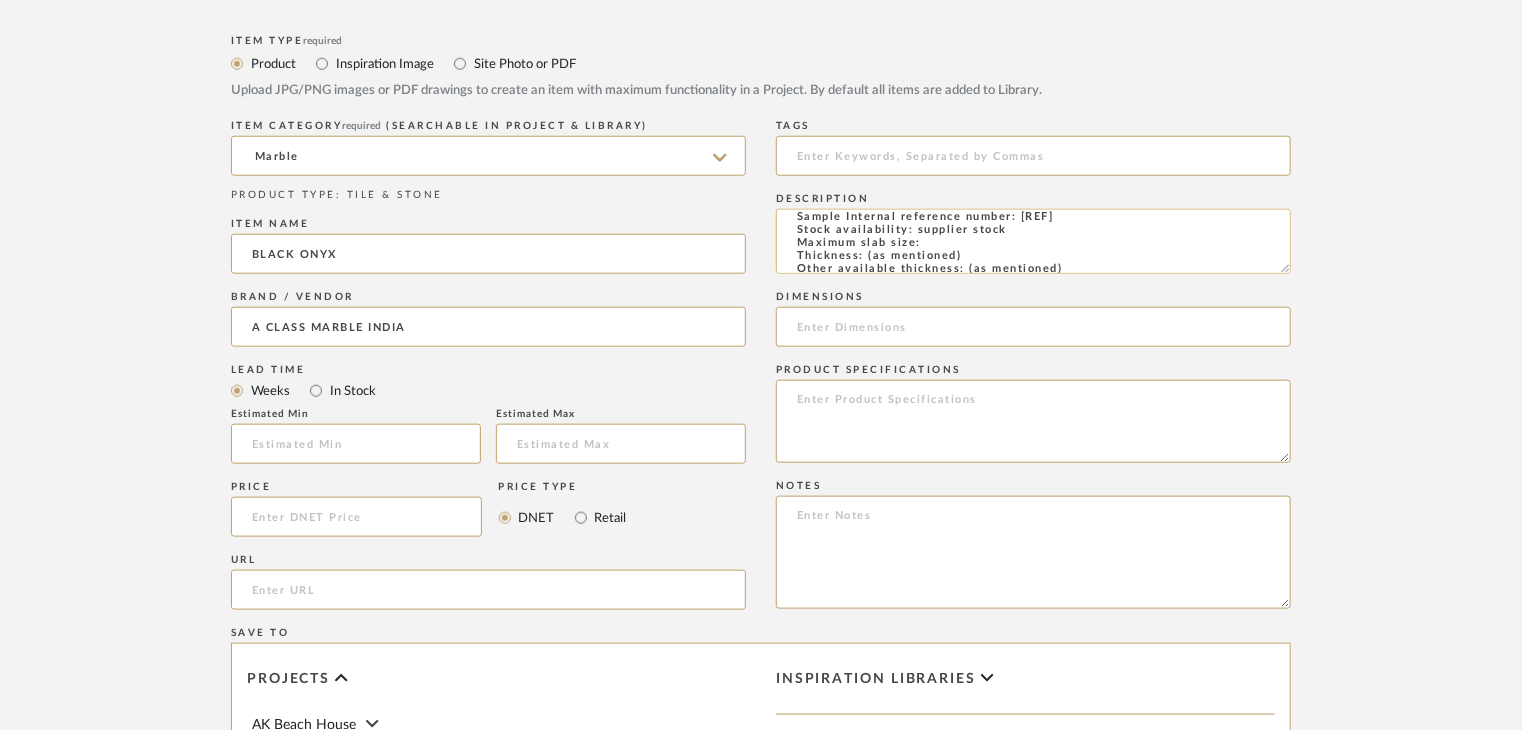 click on "Type: Marble
Price:
Sample available: YES
Sample Internal reference number:
Stock availability: supplier stock
Maximum slab size:
Thickness: (as mentioned)
Other available thickness: (as mentioned)
Finish:
Other finishes available: (as applicable)
Installation requirements: (as applicable)
Lead time: (as applicable)
3D available: No
Product description:
Any other details:" 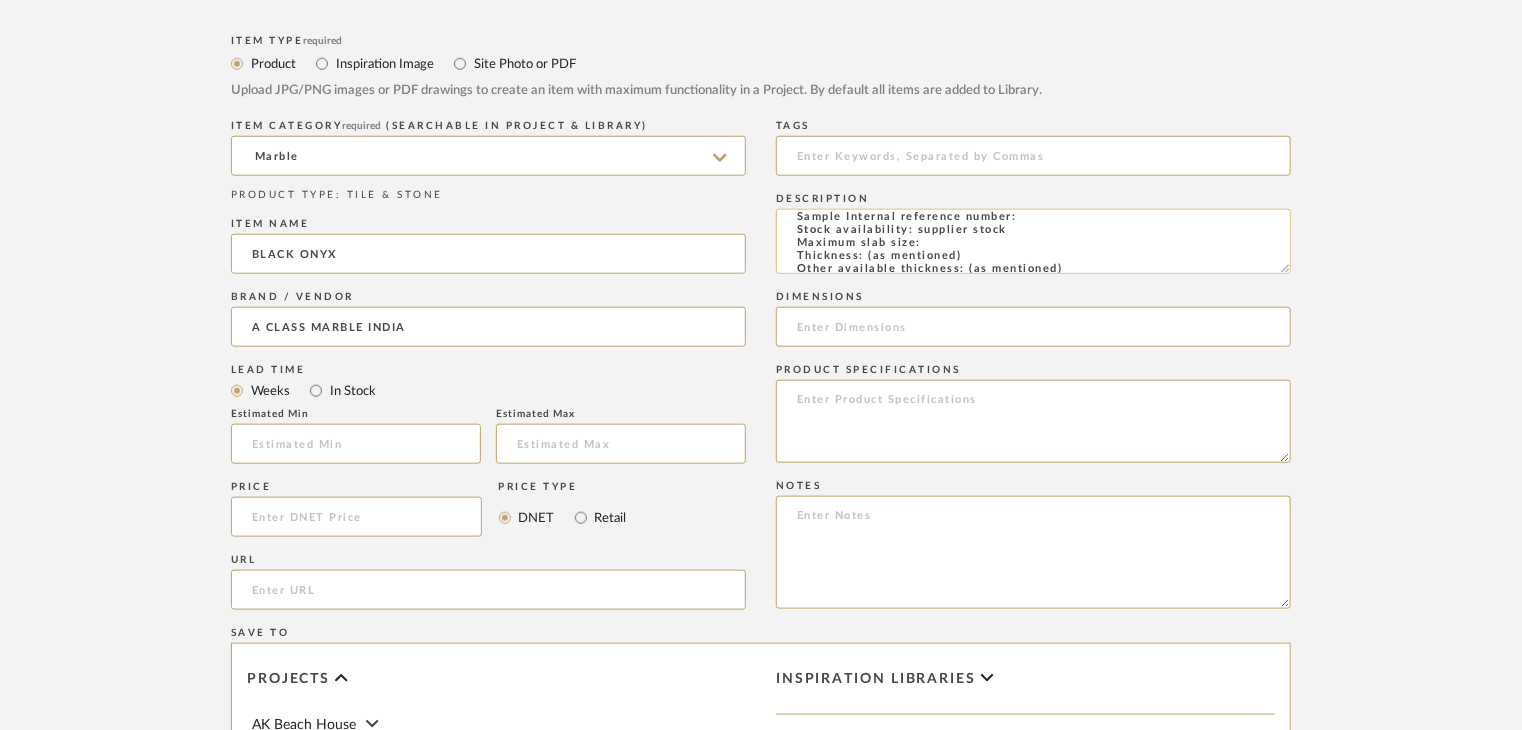 paste on "TS-MR-185-PL" 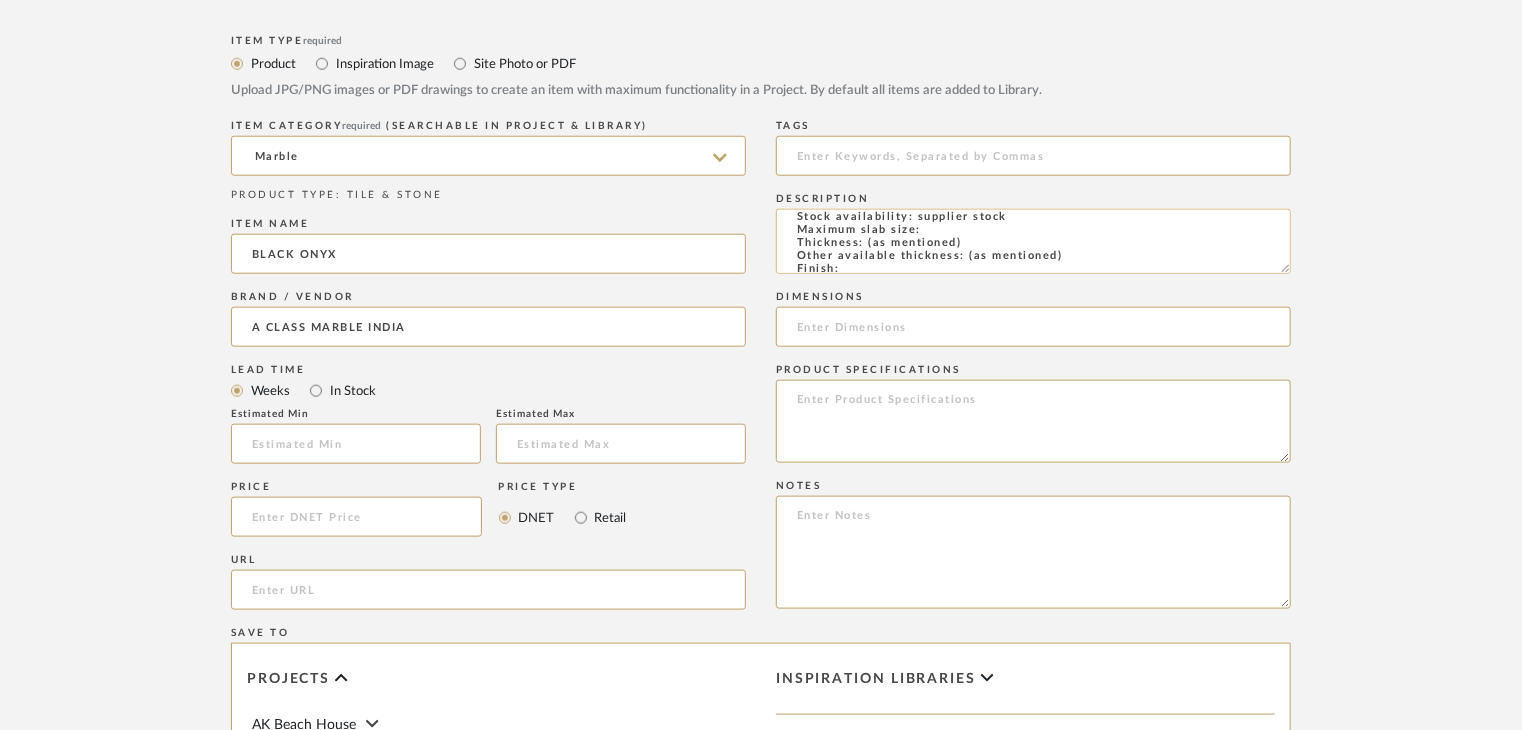 scroll, scrollTop: 51, scrollLeft: 0, axis: vertical 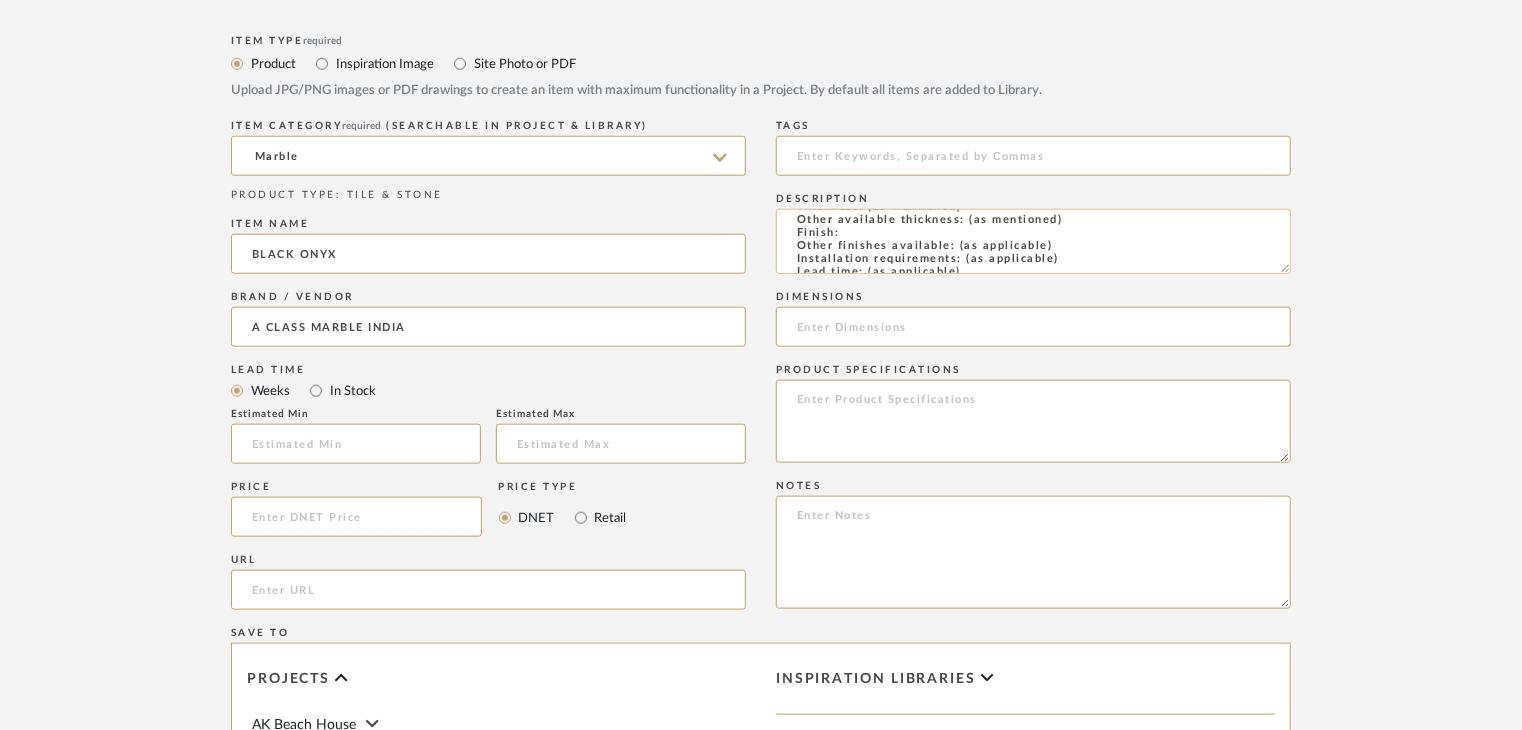 click on "Type: Marble
Price:
Sample available: YES
Sample Internal reference number: TS-MR-185-PL
Stock availability: supplier stock
Maximum slab size:
Thickness: (as mentioned)
Other available thickness: (as mentioned)
Finish:
Other finishes available: (as applicable)
Installation requirements: (as applicable)
Lead time: (as applicable)
3D available: No
Product description:
Any other details:" 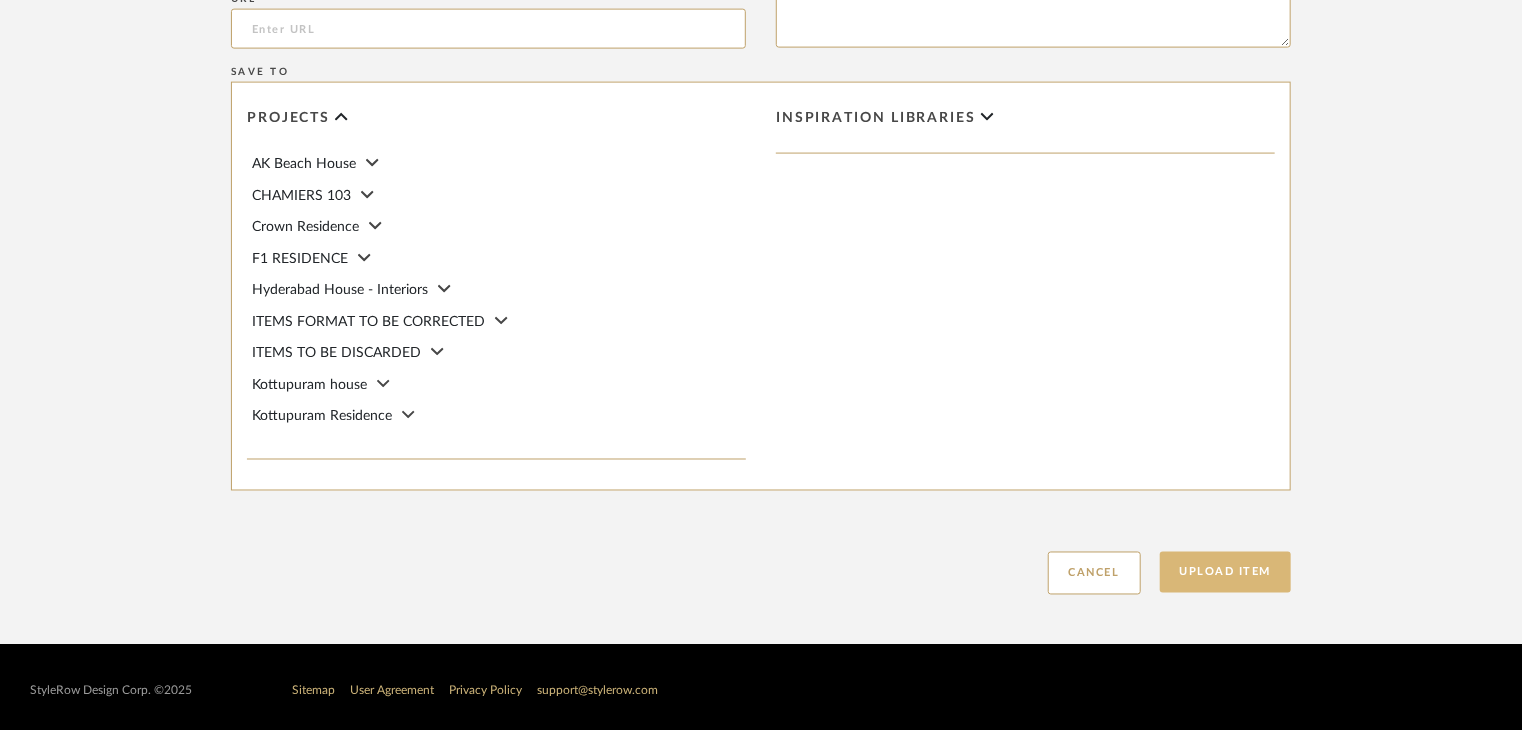 scroll, scrollTop: 1468, scrollLeft: 0, axis: vertical 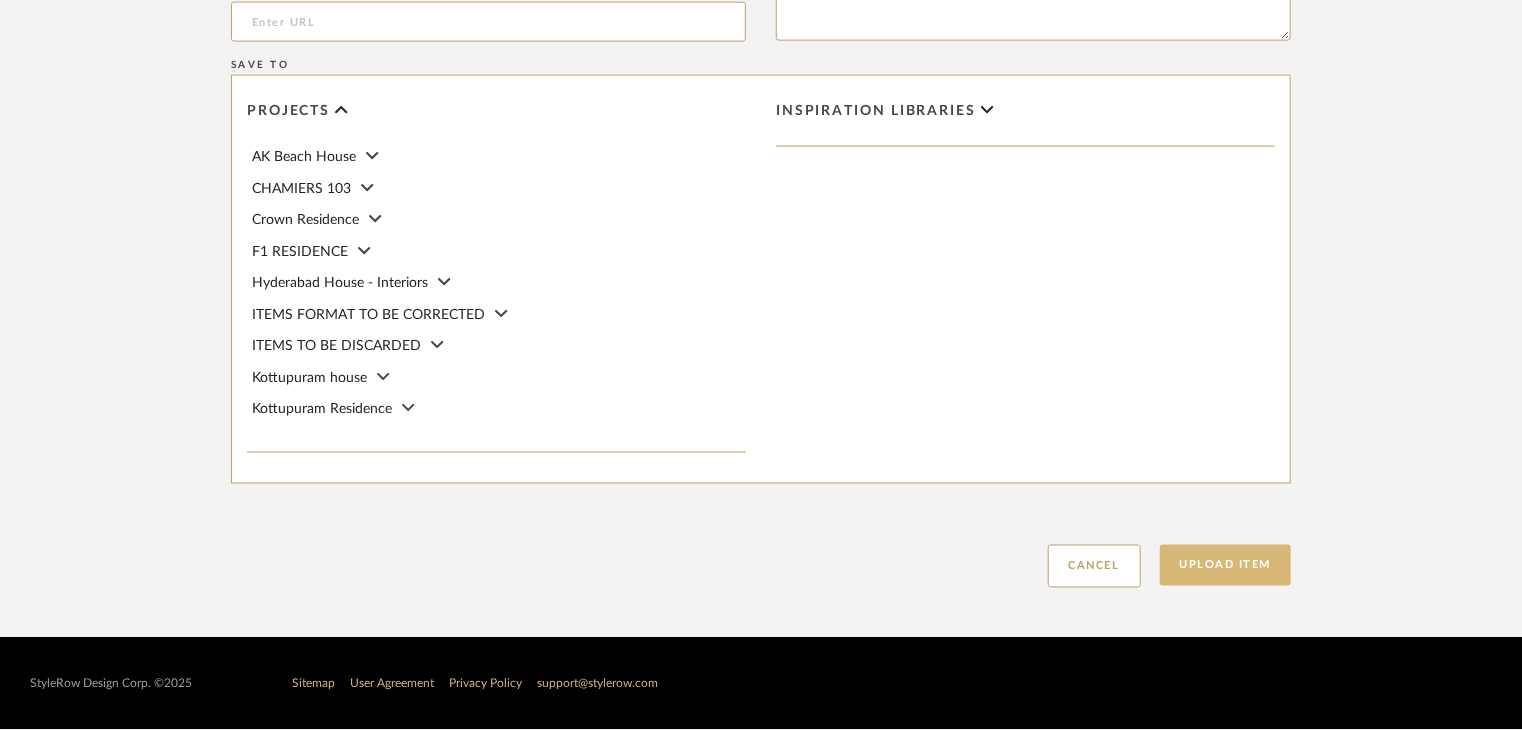 type on "Type: Marble
Price:
Sample available: YES
Sample Internal reference number: TS-MR-185-PL
Stock availability: supplier stock
Maximum slab size:
Thickness: (as mentioned)
Other available thickness: (as mentioned)
Finish: polished
Other finishes available: (as applicable)
Installation requirements: (as applicable)
Lead time: (as applicable)
3D available: No
Product description:
Any other details:" 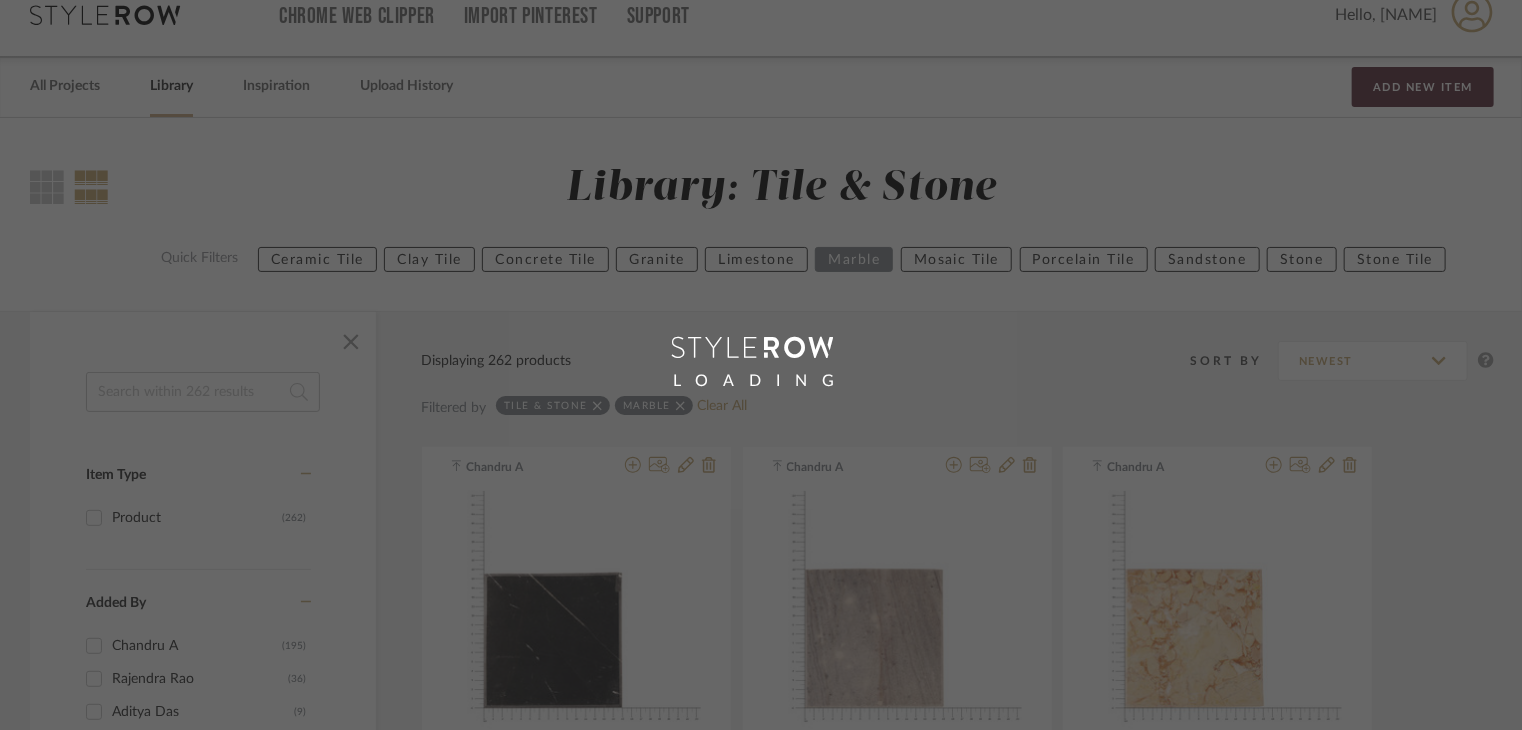 scroll, scrollTop: 0, scrollLeft: 0, axis: both 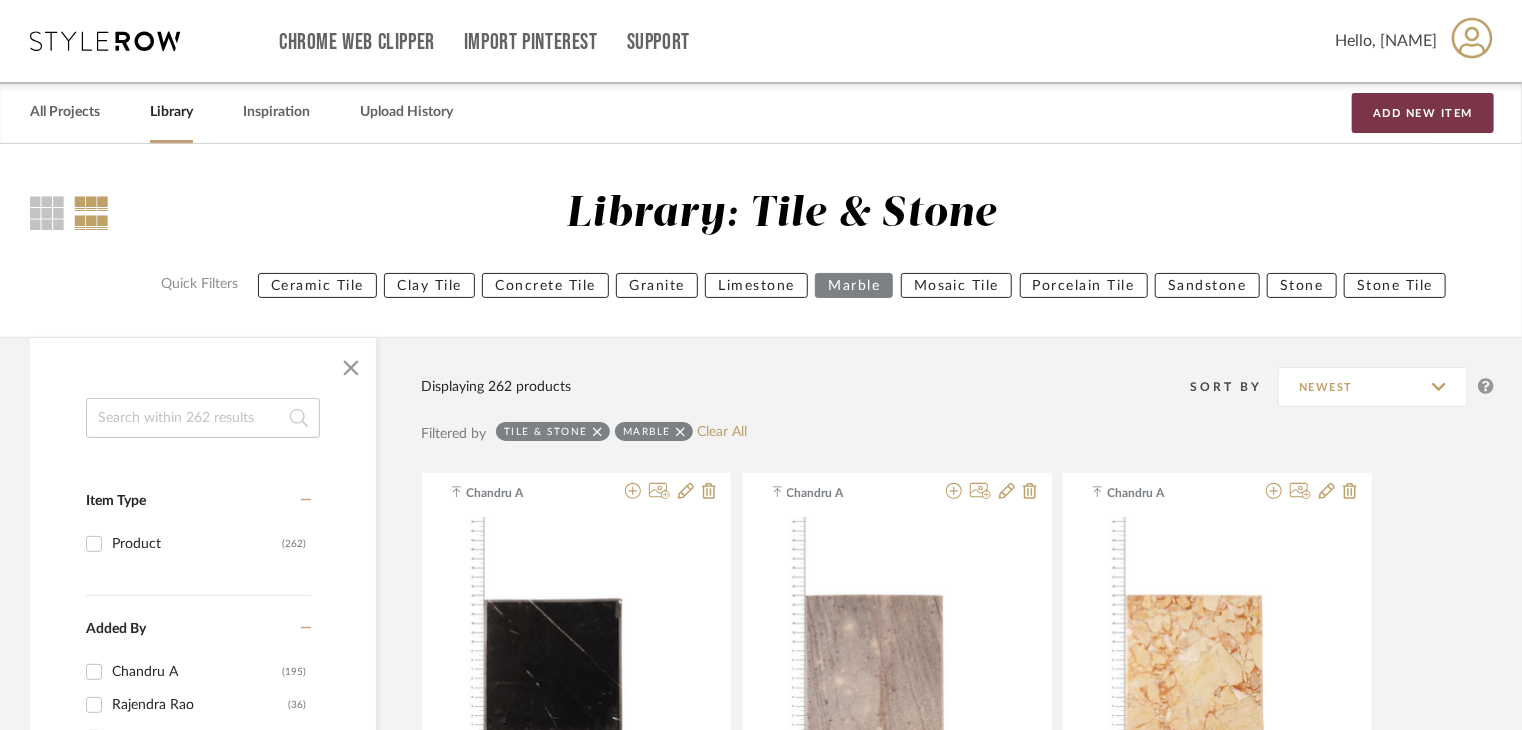 click on "Add New Item" at bounding box center (1423, 113) 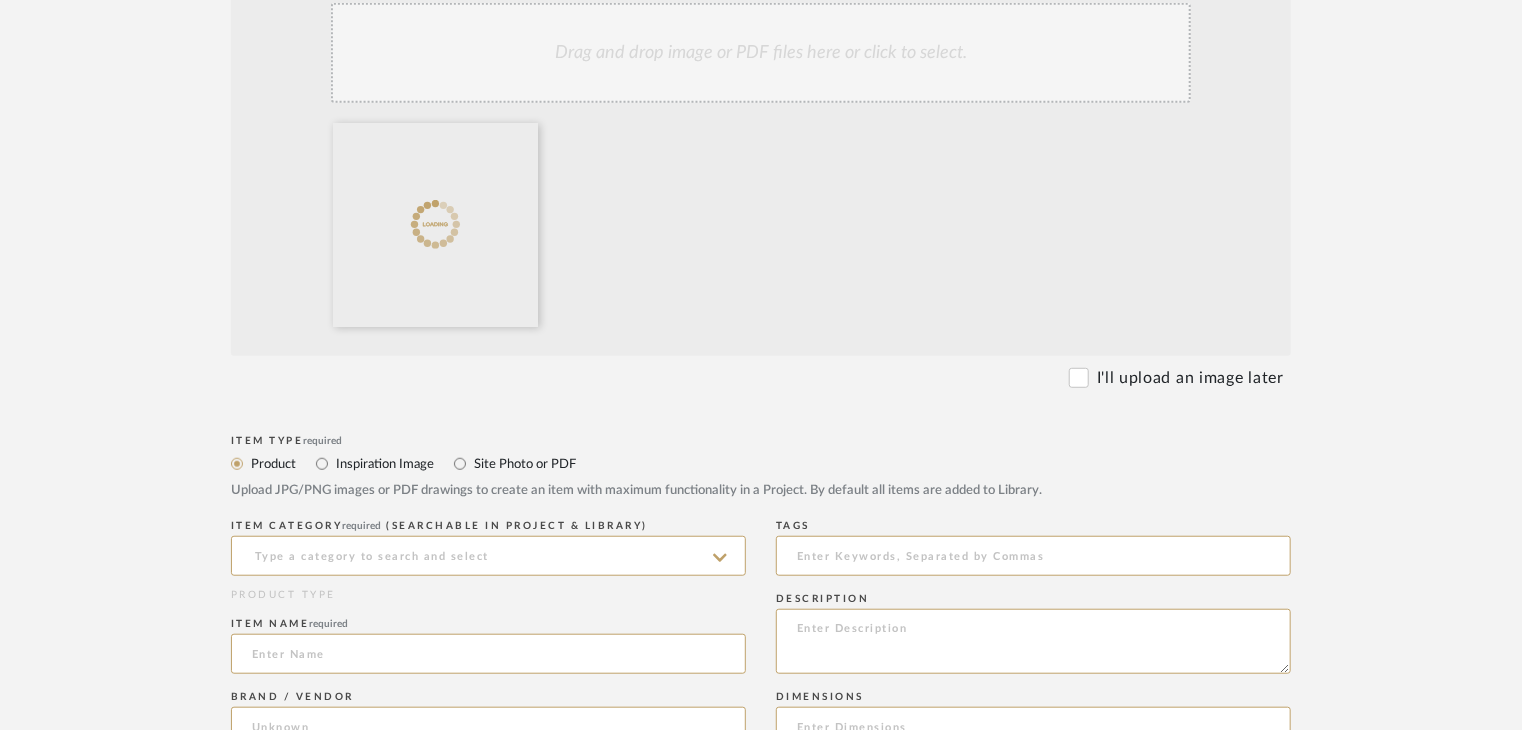 scroll, scrollTop: 900, scrollLeft: 0, axis: vertical 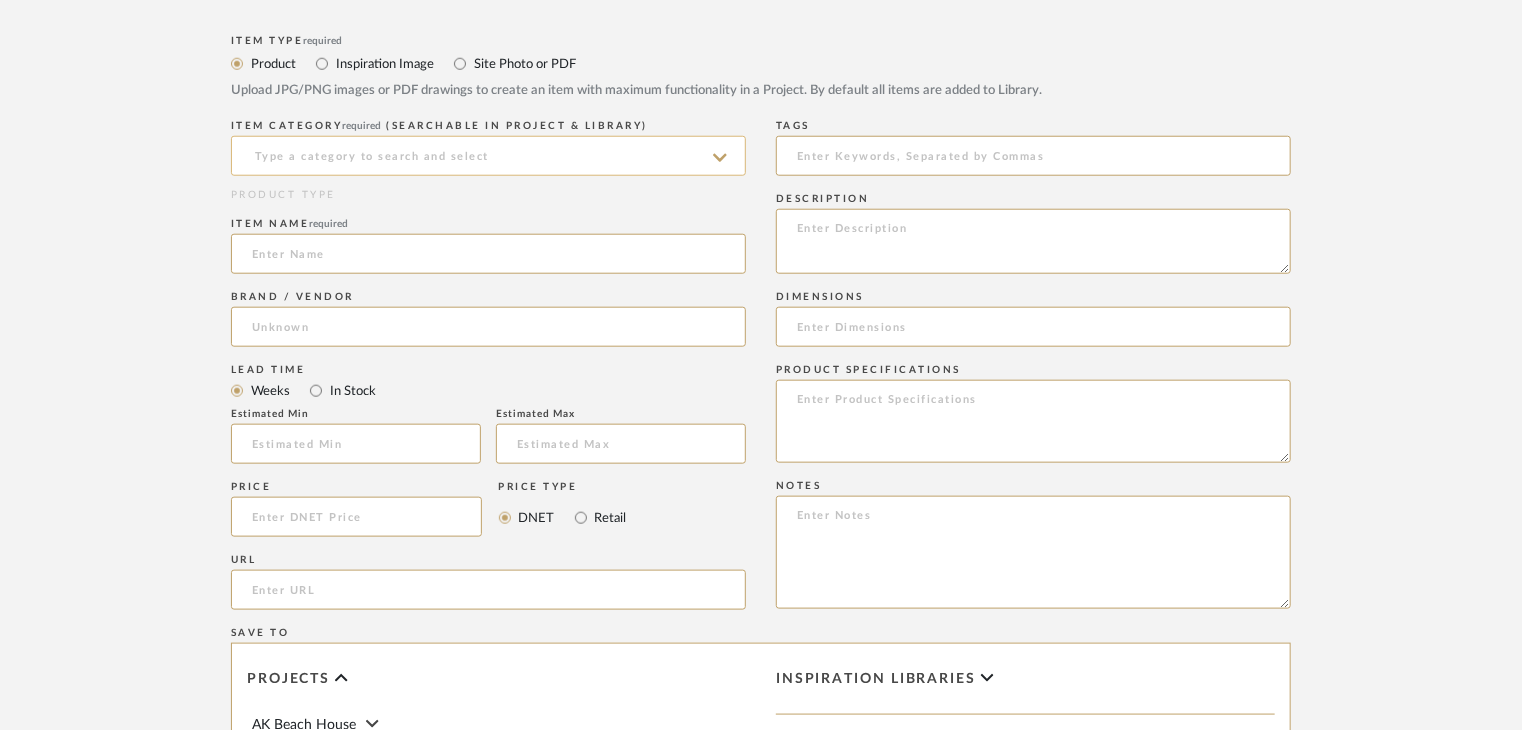 click on "ITEM CATEGORY  required (Searchable in Project & Library)" 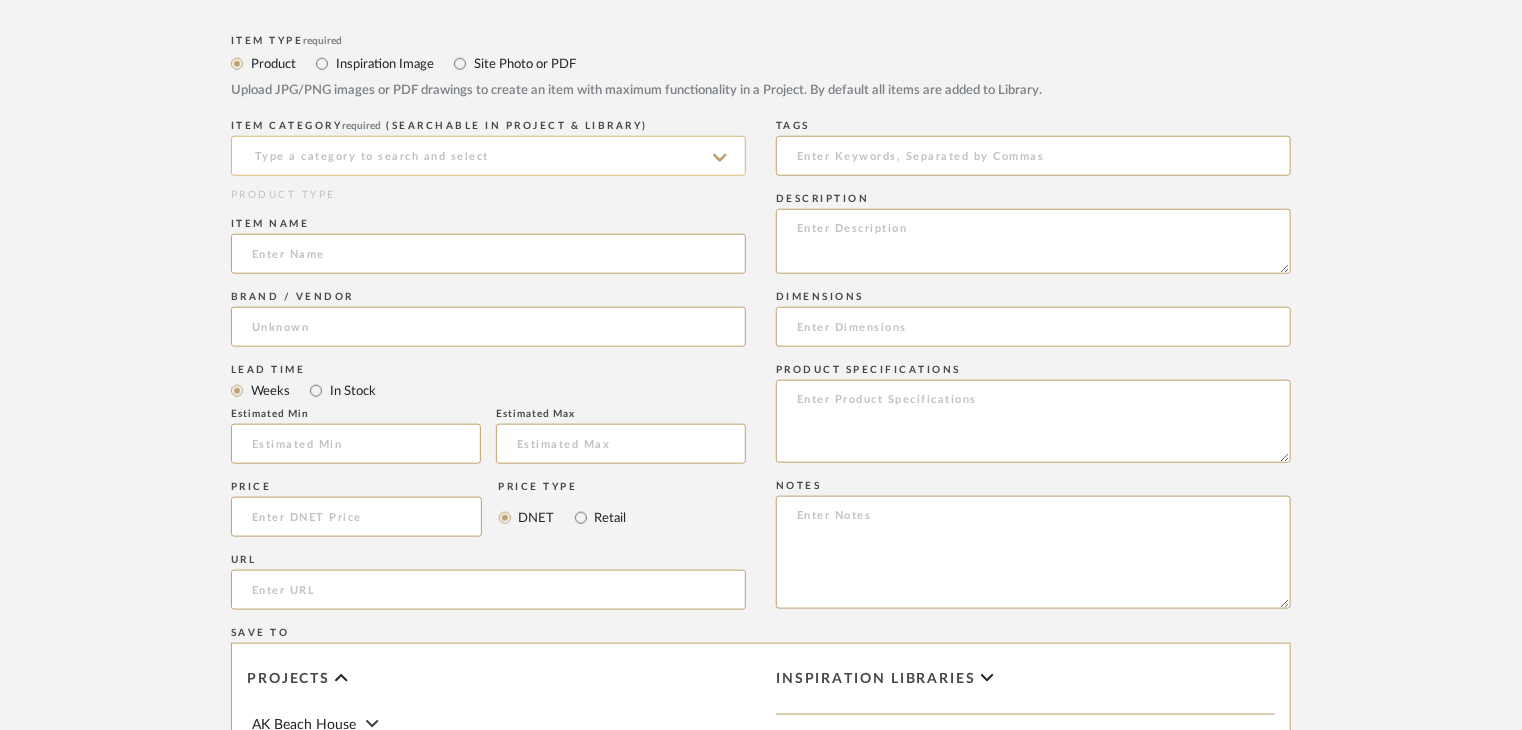 click 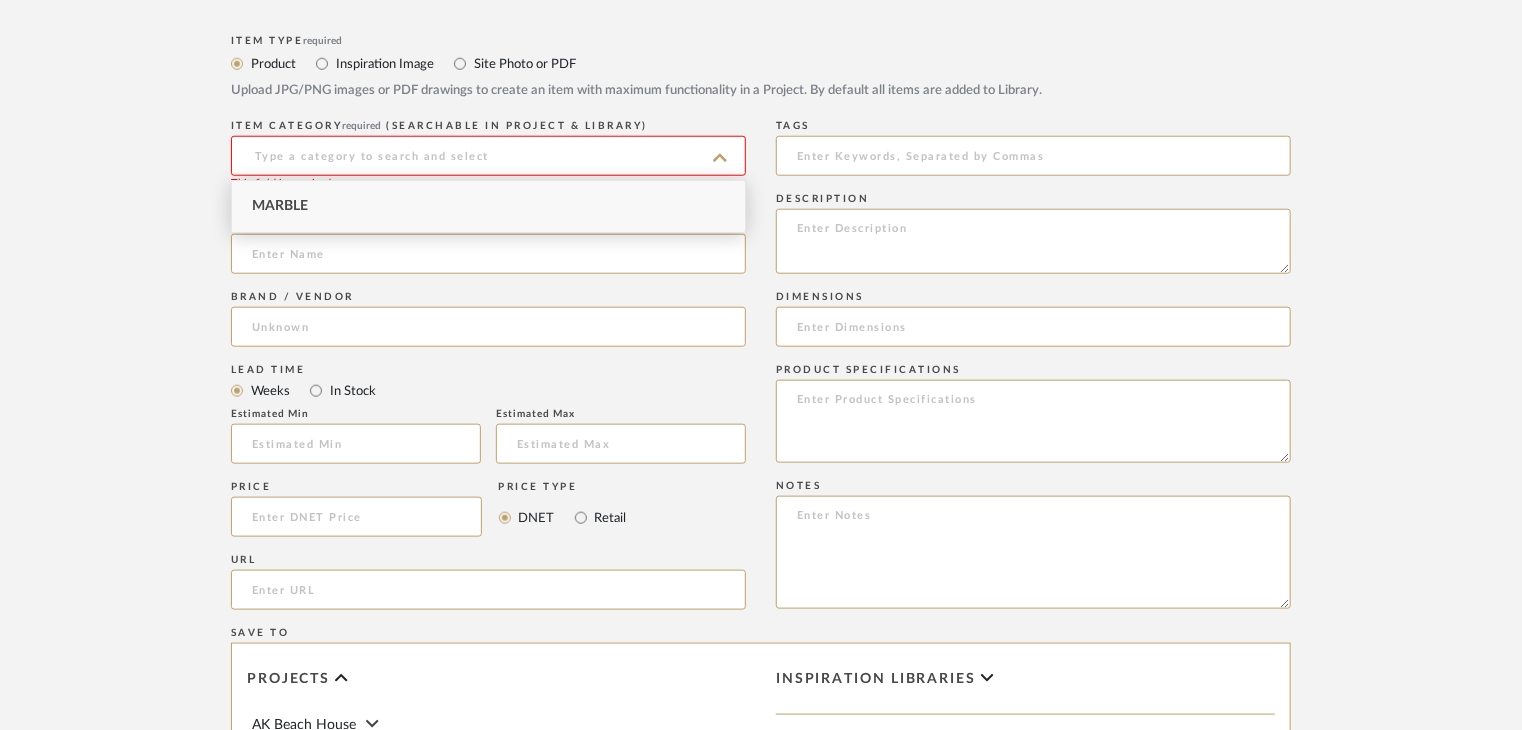 click on "Marble" at bounding box center (488, 206) 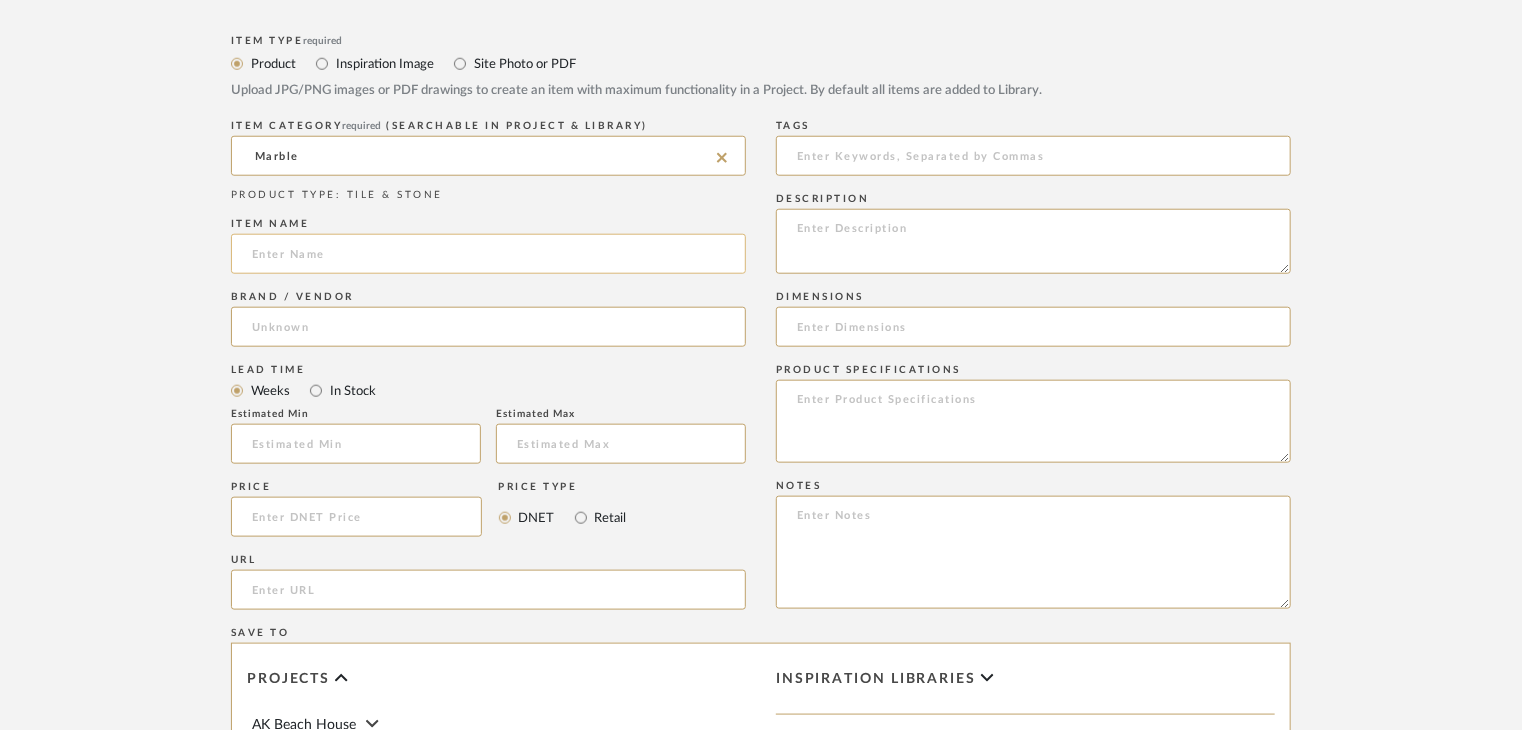 click 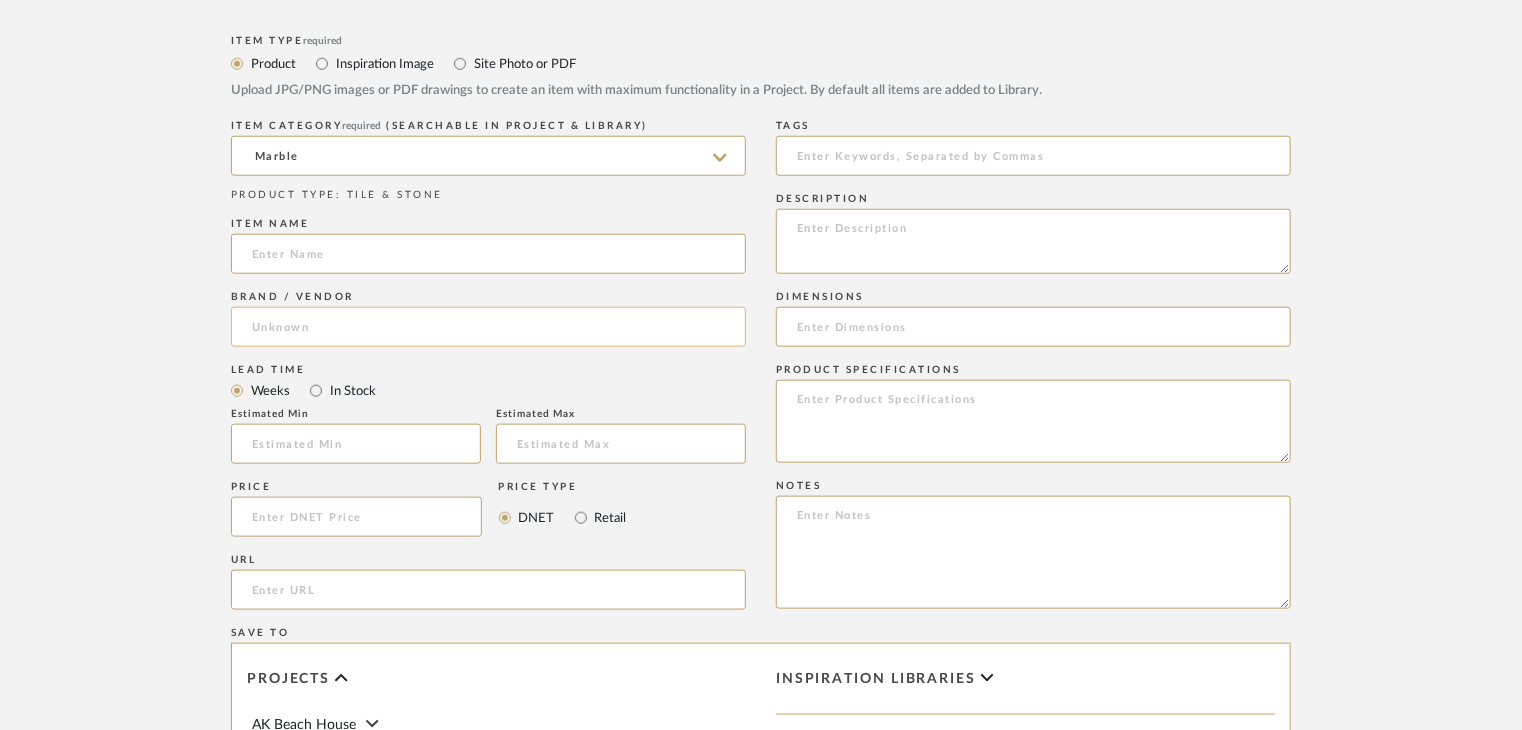 paste on "AVOCADO" 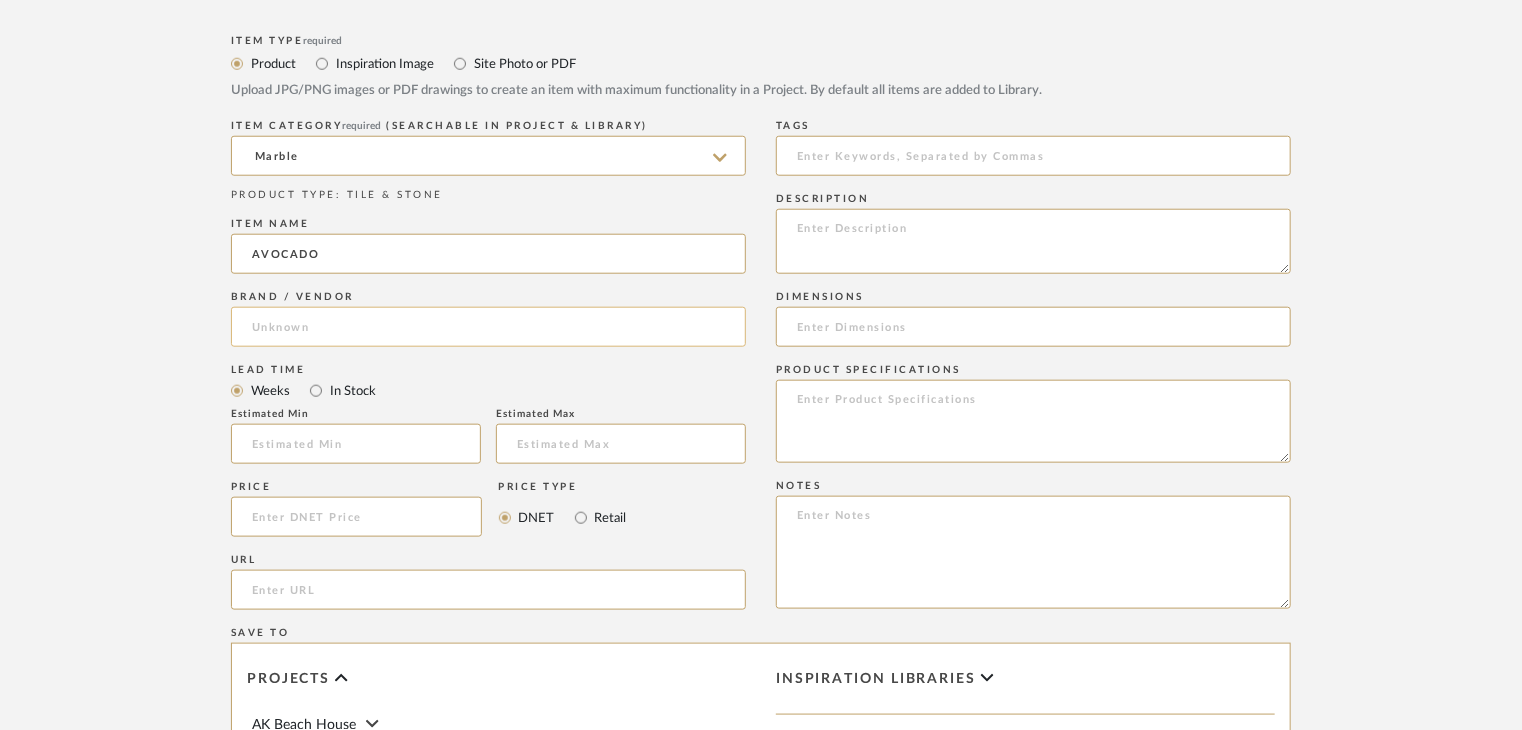 type on "AVOCADO" 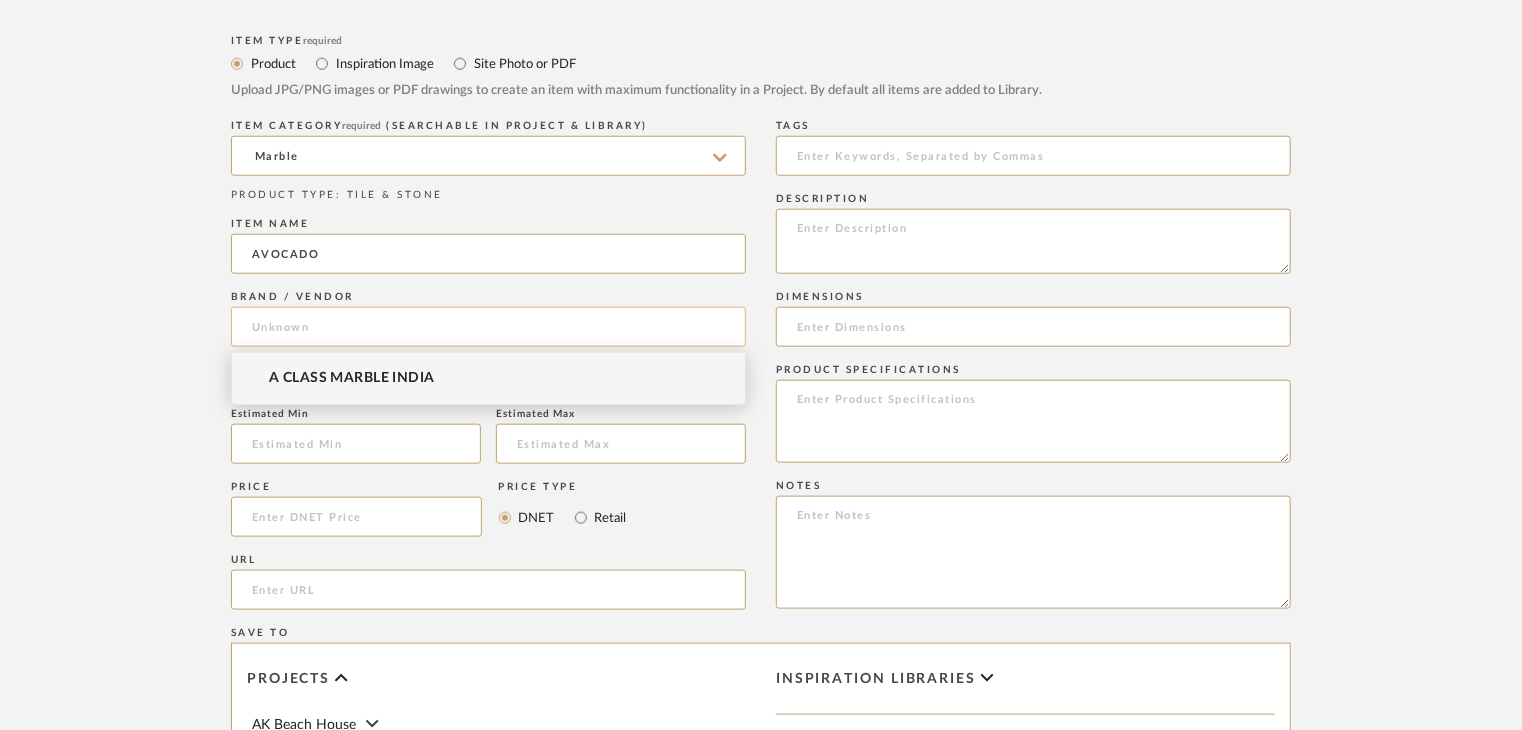 click 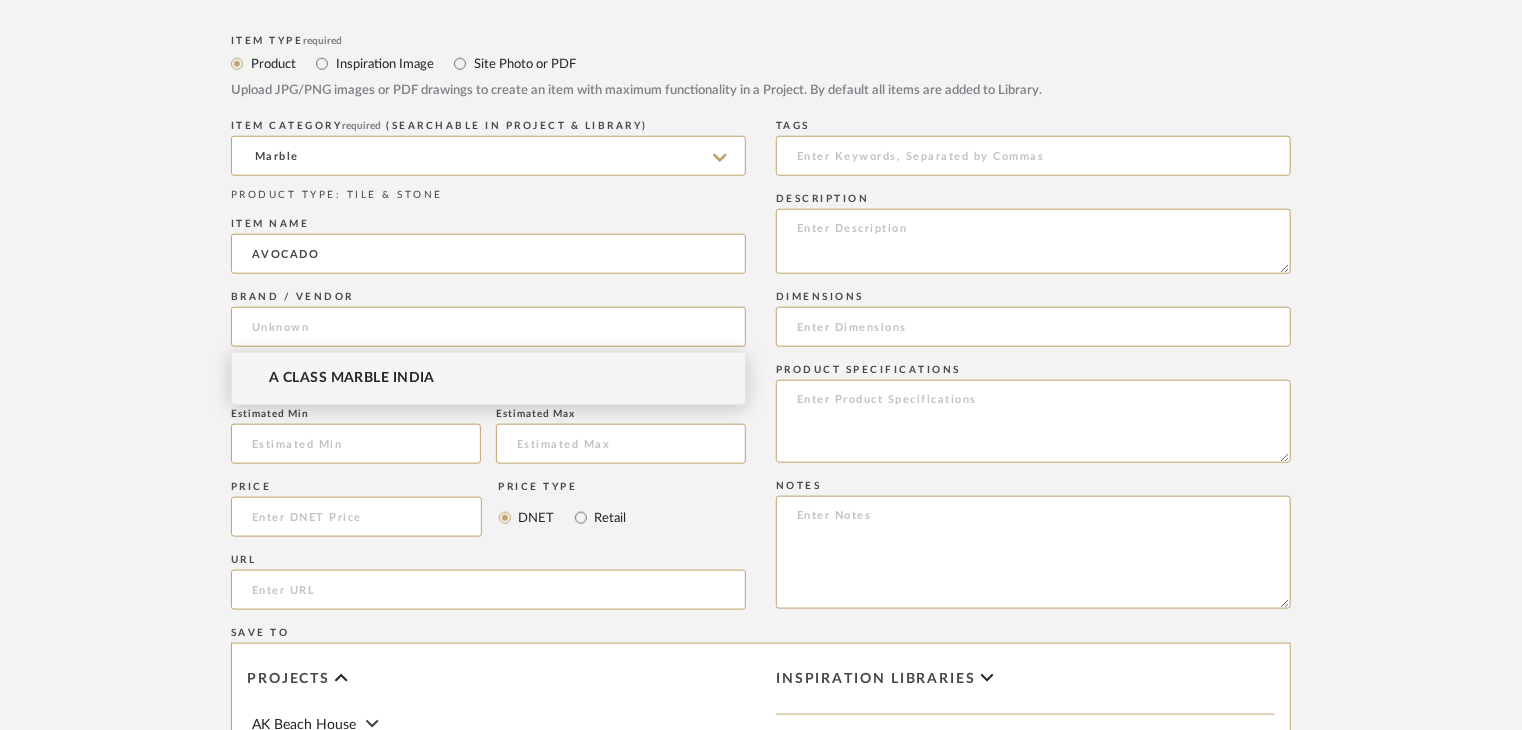 click on "A CLASS MARBLE INDIA" at bounding box center (352, 378) 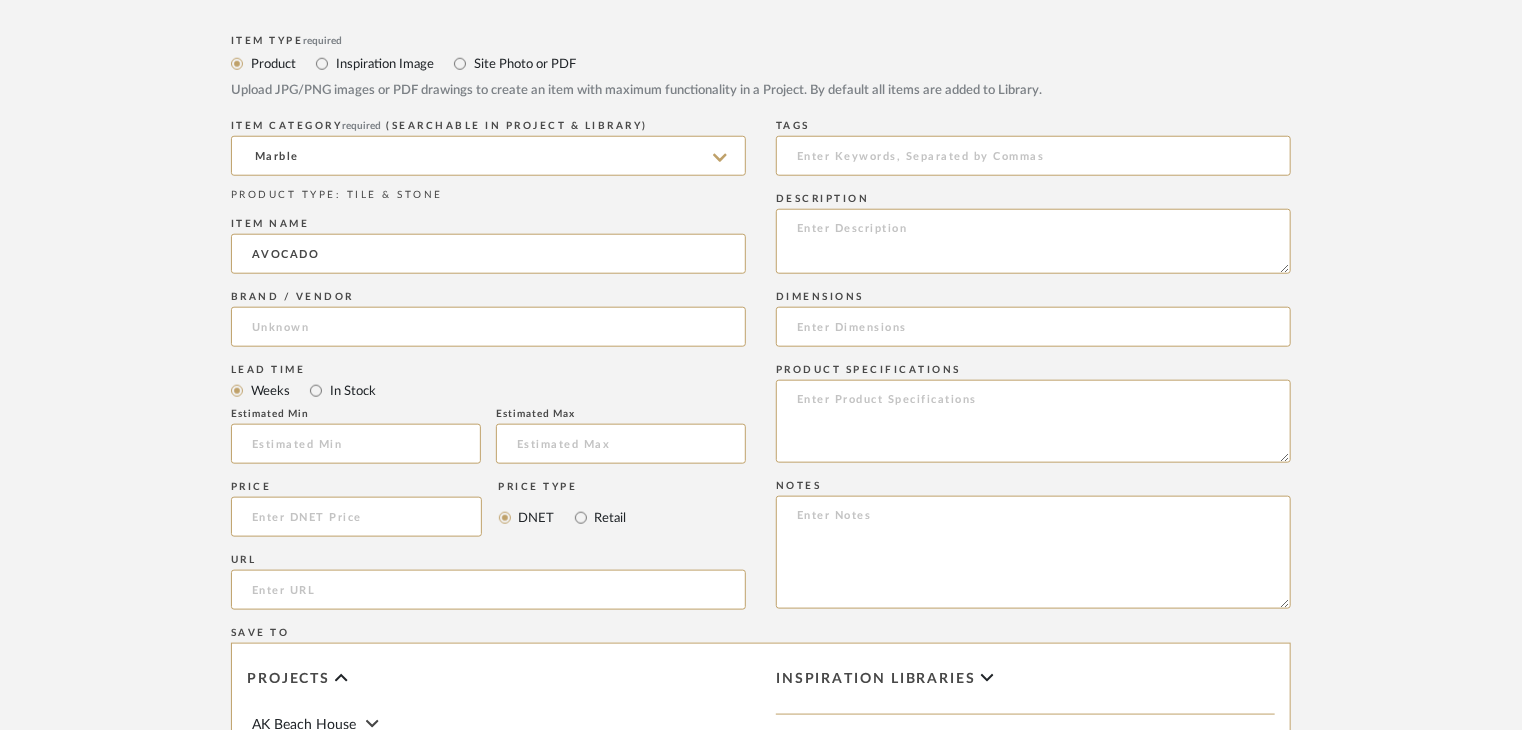 type on "A CLASS MARBLE INDIA" 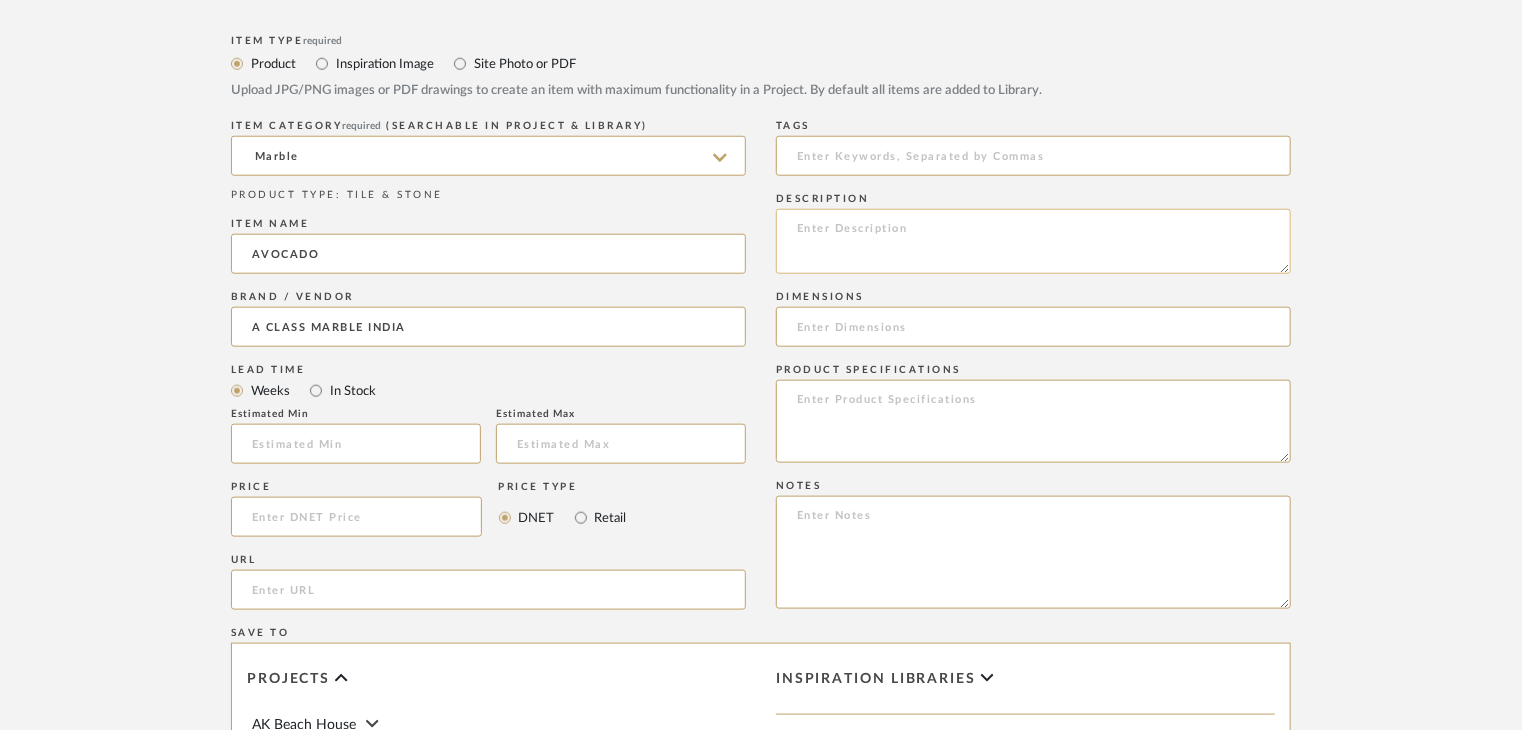 click 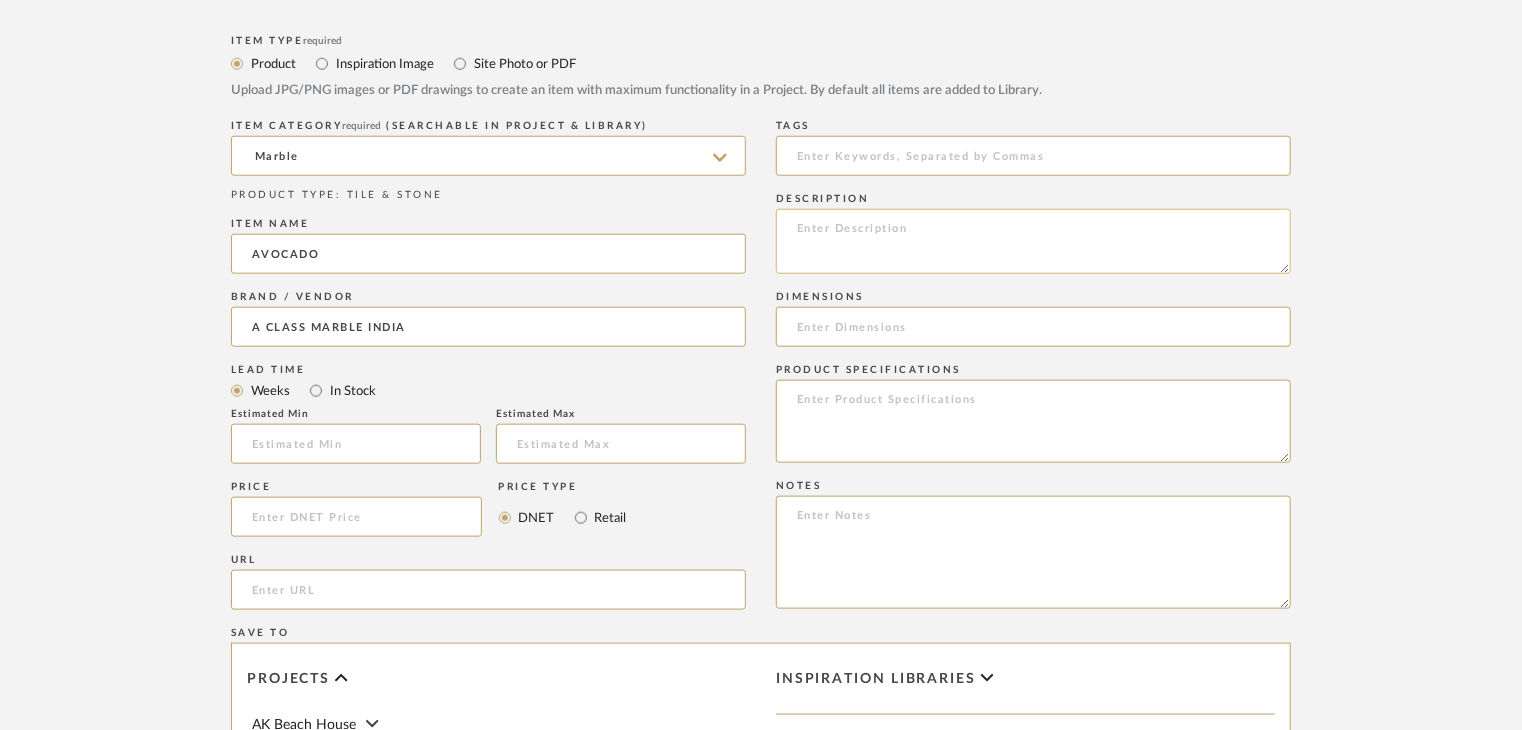 paste on "Type: Marble
Price:
Sample available: YES
Sample Internal reference number:
Stock availability: supplier stock
Maximum slab size:
Thickness: (as mentioned)
Other available thickness: (as mentioned)
Finish:
Other finishes available: (as applicable)
Installation requirements: (as applicable)
Lead time: (as applicable)
3D available: No
Product description:
Any other details:" 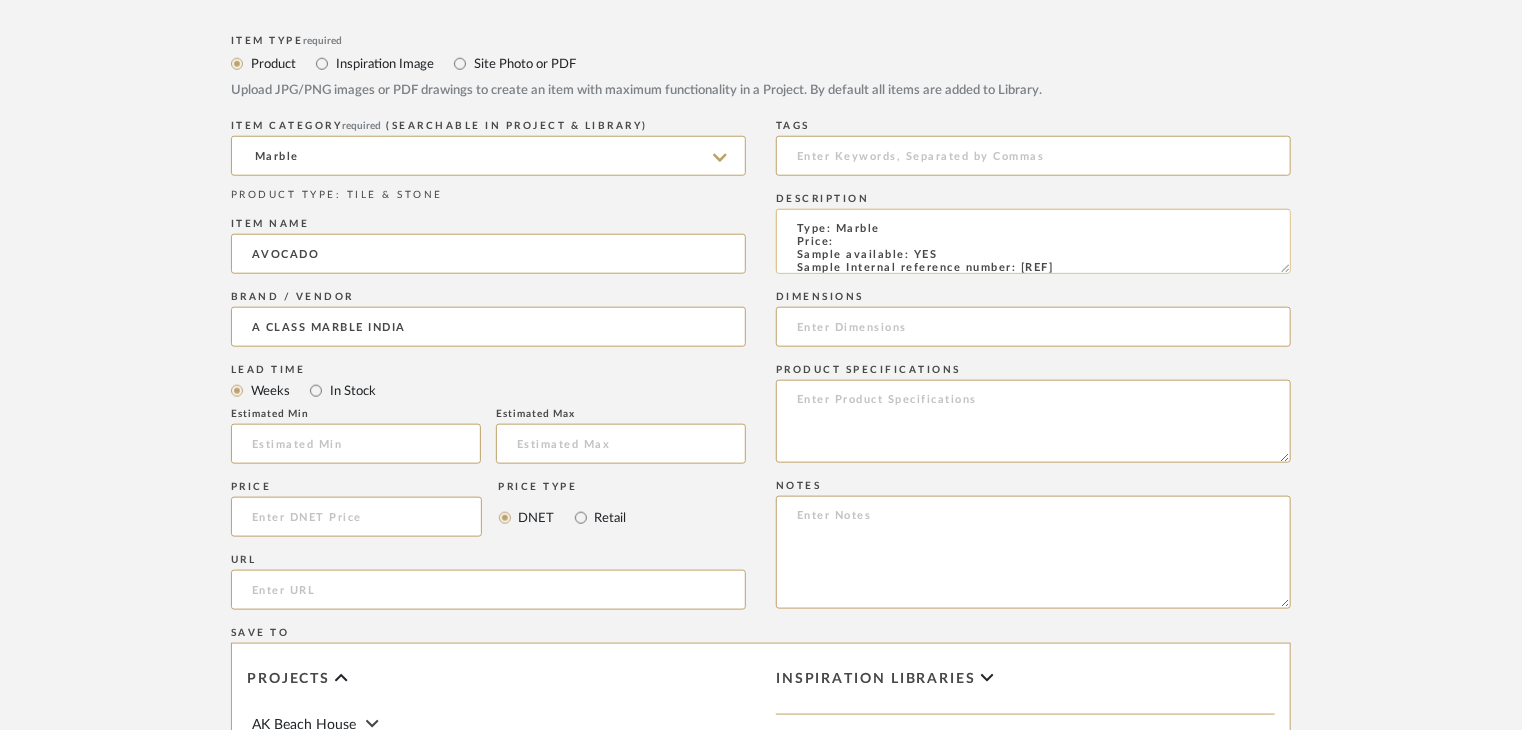 scroll, scrollTop: 151, scrollLeft: 0, axis: vertical 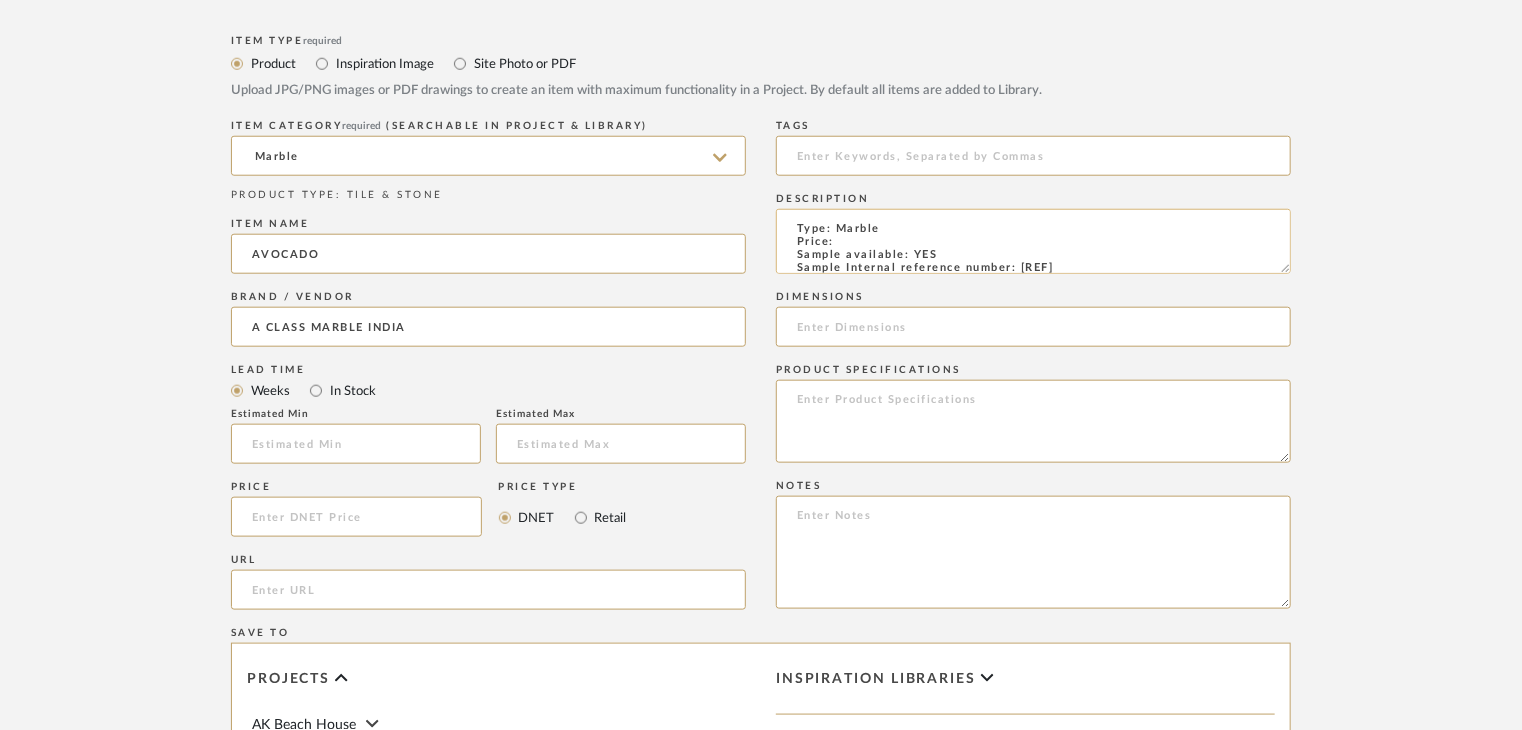 click on "Type: Marble
Price:
Sample available: YES
Sample Internal reference number:
Stock availability: supplier stock
Maximum slab size:
Thickness: (as mentioned)
Other available thickness: (as mentioned)
Finish:
Other finishes available: (as applicable)
Installation requirements: (as applicable)
Lead time: (as applicable)
3D available: No
Product description:
Any other details:" 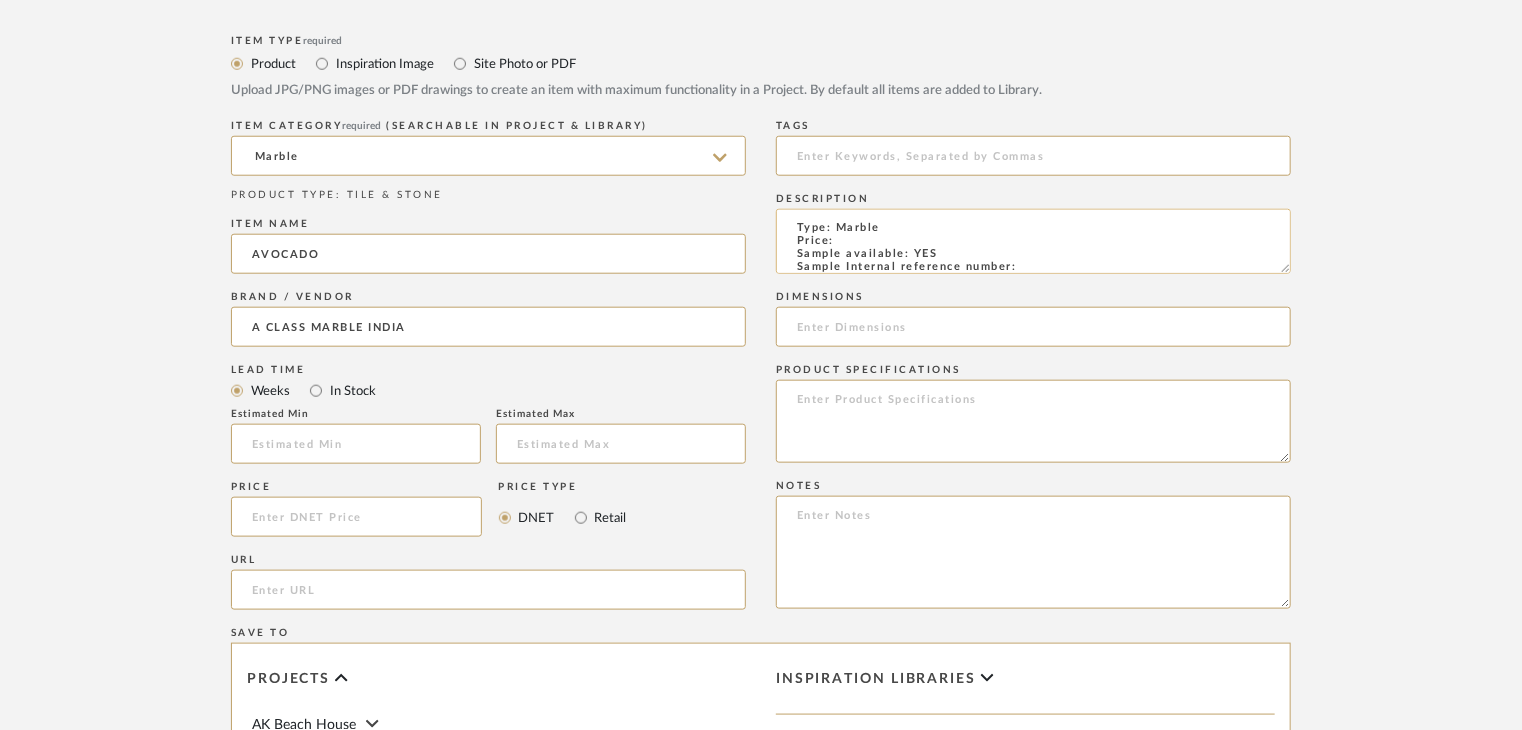 paste on "TS-MR-192-PL" 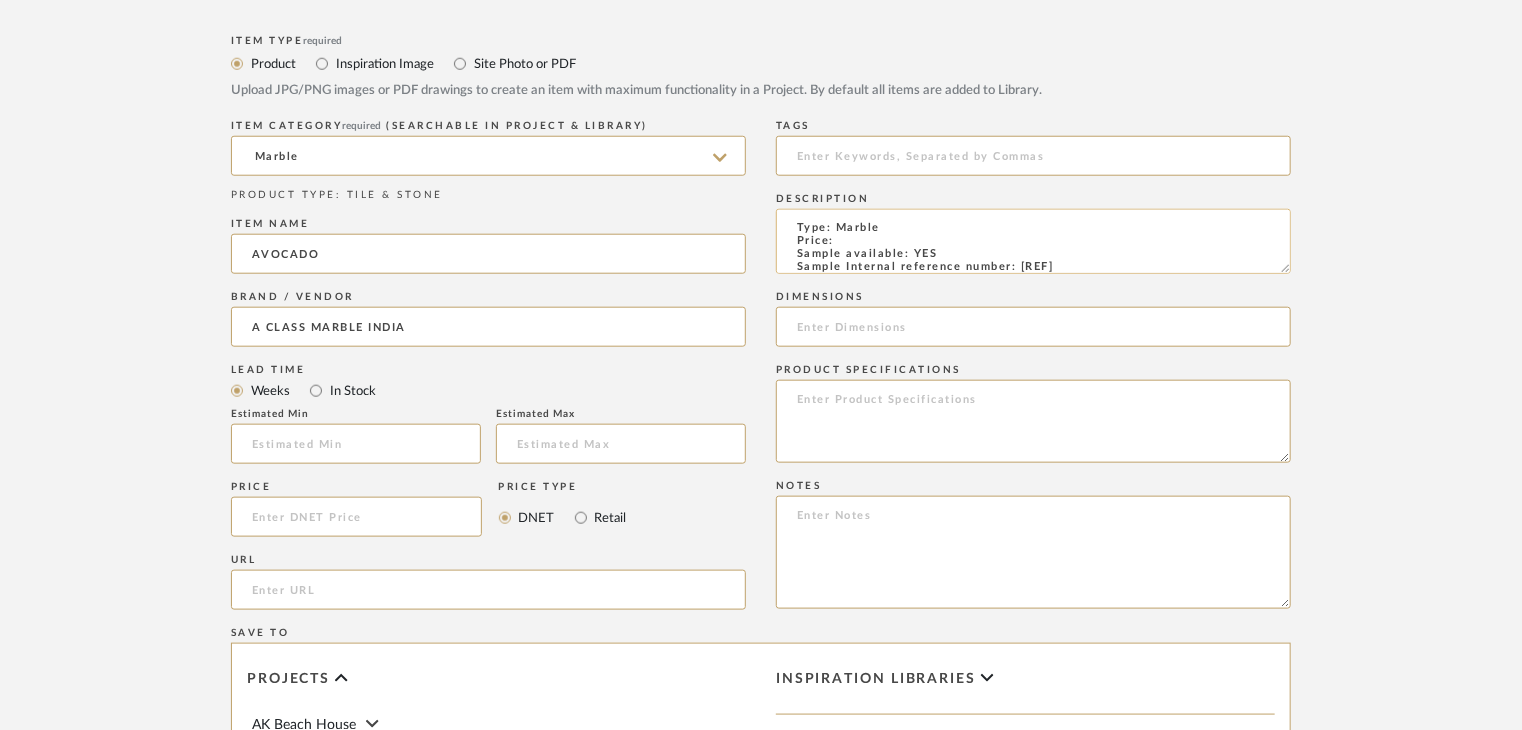 scroll, scrollTop: 15, scrollLeft: 0, axis: vertical 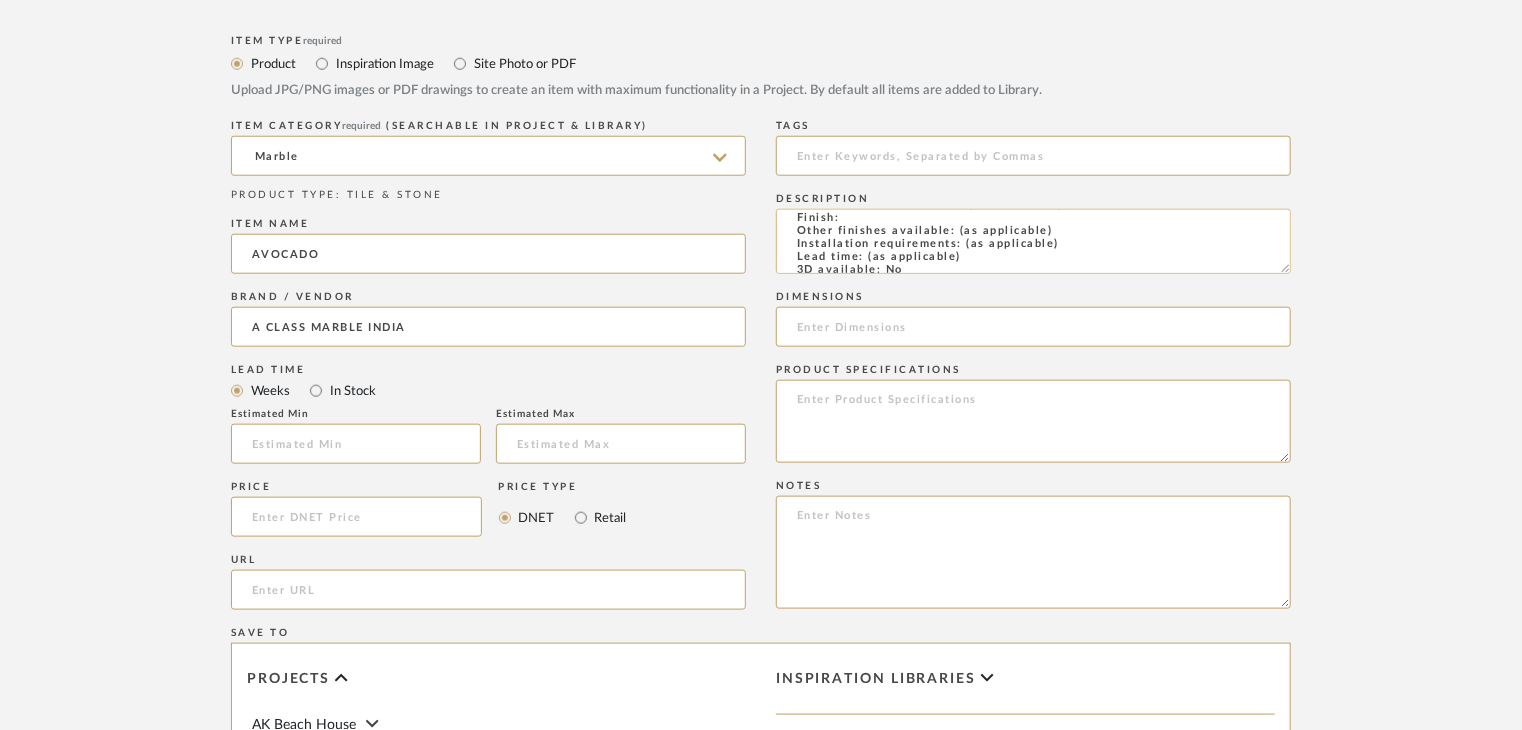click on "Type: Marble
Price:
Sample available: YES
Sample Internal reference number: TS-MR-192-PL
Stock availability: supplier stock
Maximum slab size:
Thickness: (as mentioned)
Other available thickness: (as mentioned)
Finish:
Other finishes available: (as applicable)
Installation requirements: (as applicable)
Lead time: (as applicable)
3D available: No
Product description:
Any other details:" 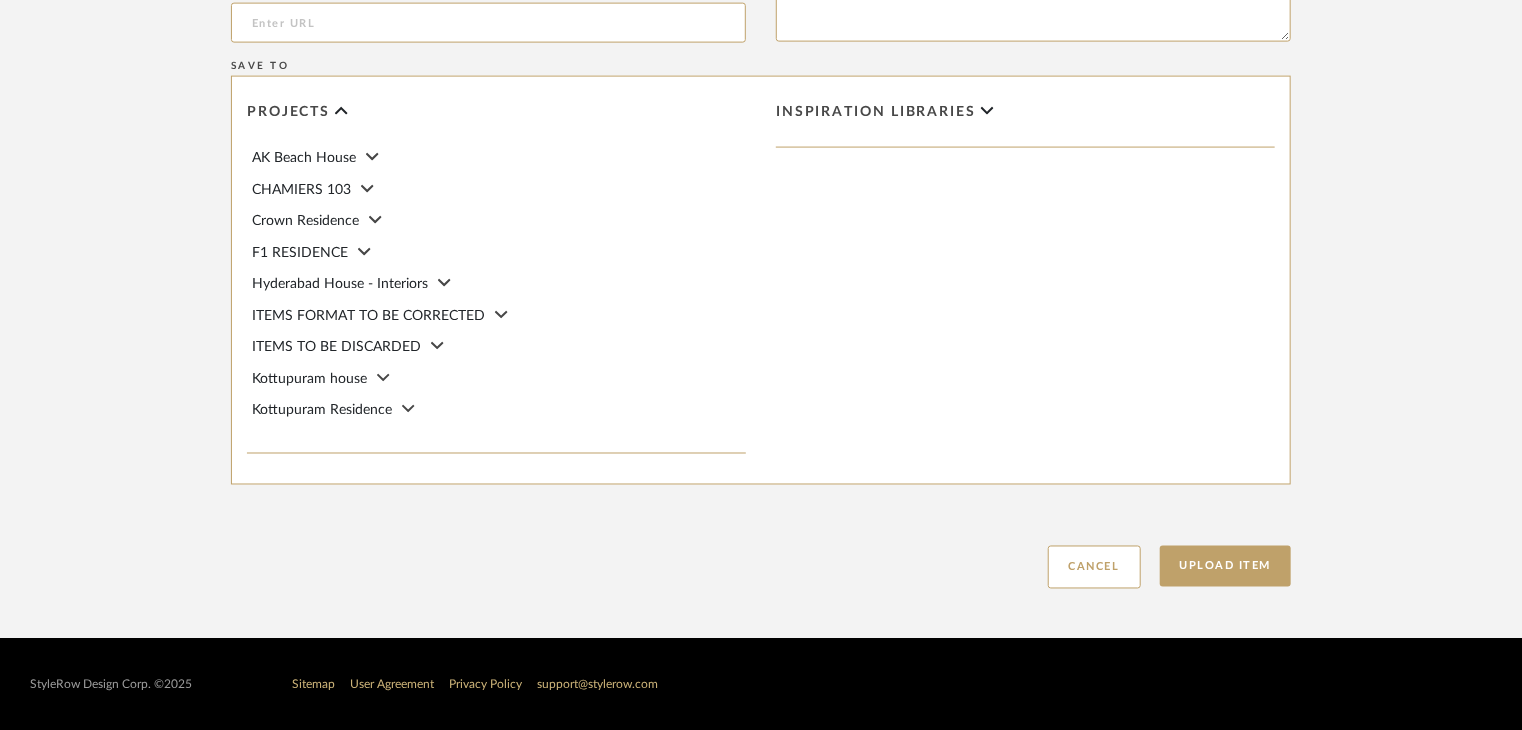 scroll, scrollTop: 1468, scrollLeft: 0, axis: vertical 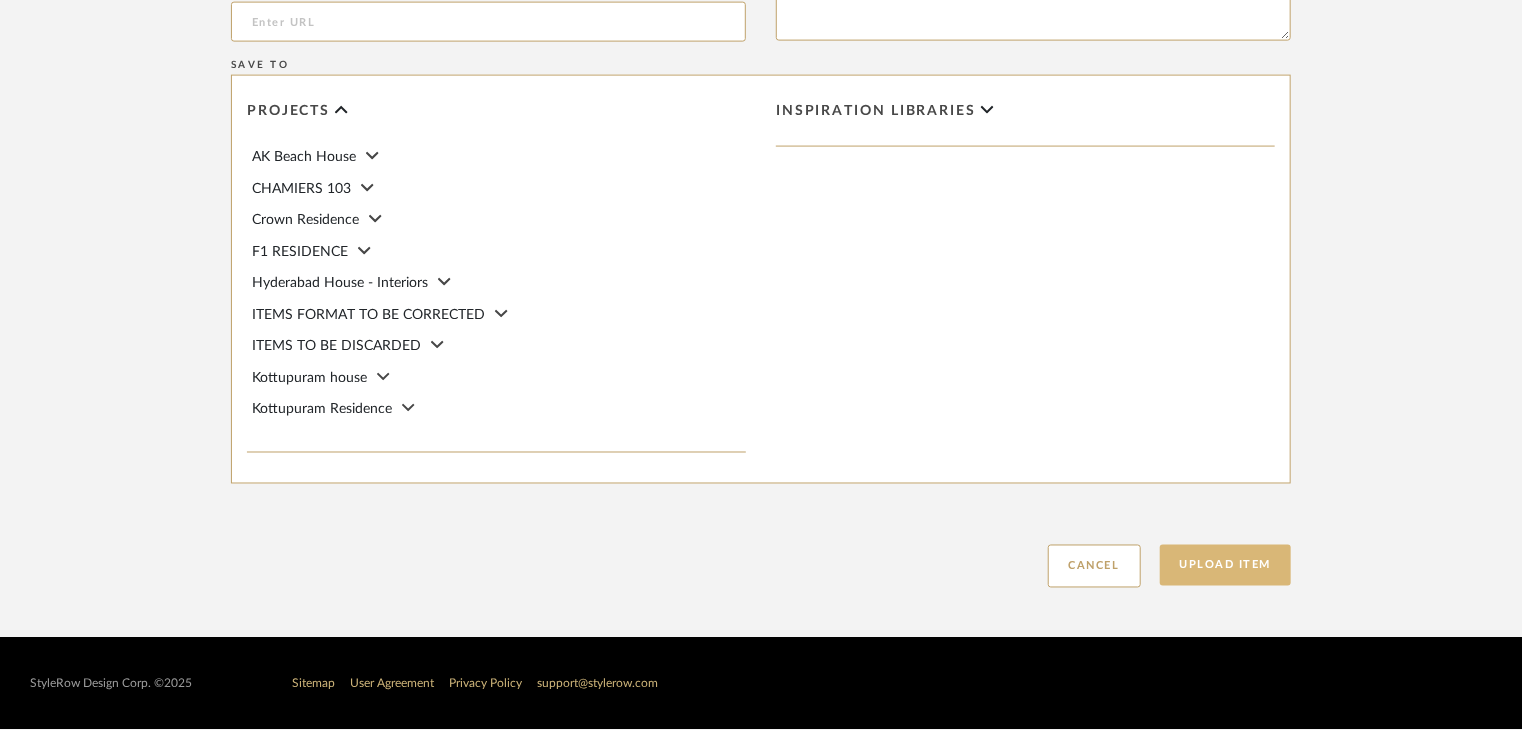 type on "Type: Marble
Price:
Sample available: YES
Sample Internal reference number: TS-MR-192-PL
Stock availability: supplier stock
Maximum slab size:
Thickness: (as mentioned)
Other available thickness: (as mentioned)
Finish: polished
Other finishes available: (as applicable)
Installation requirements: (as applicable)
Lead time: (as applicable)
3D available: No
Product description:
Any other details:" 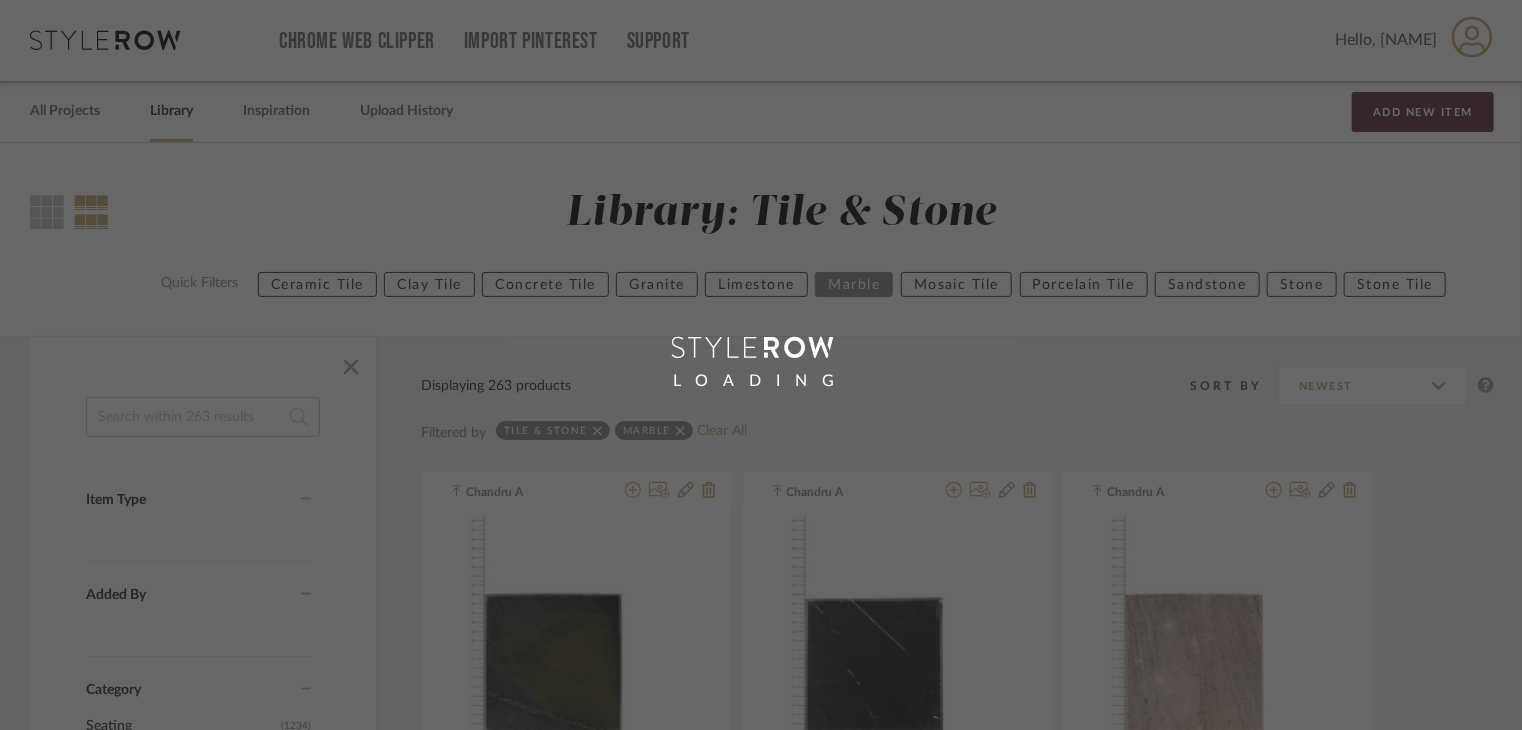 scroll, scrollTop: 0, scrollLeft: 0, axis: both 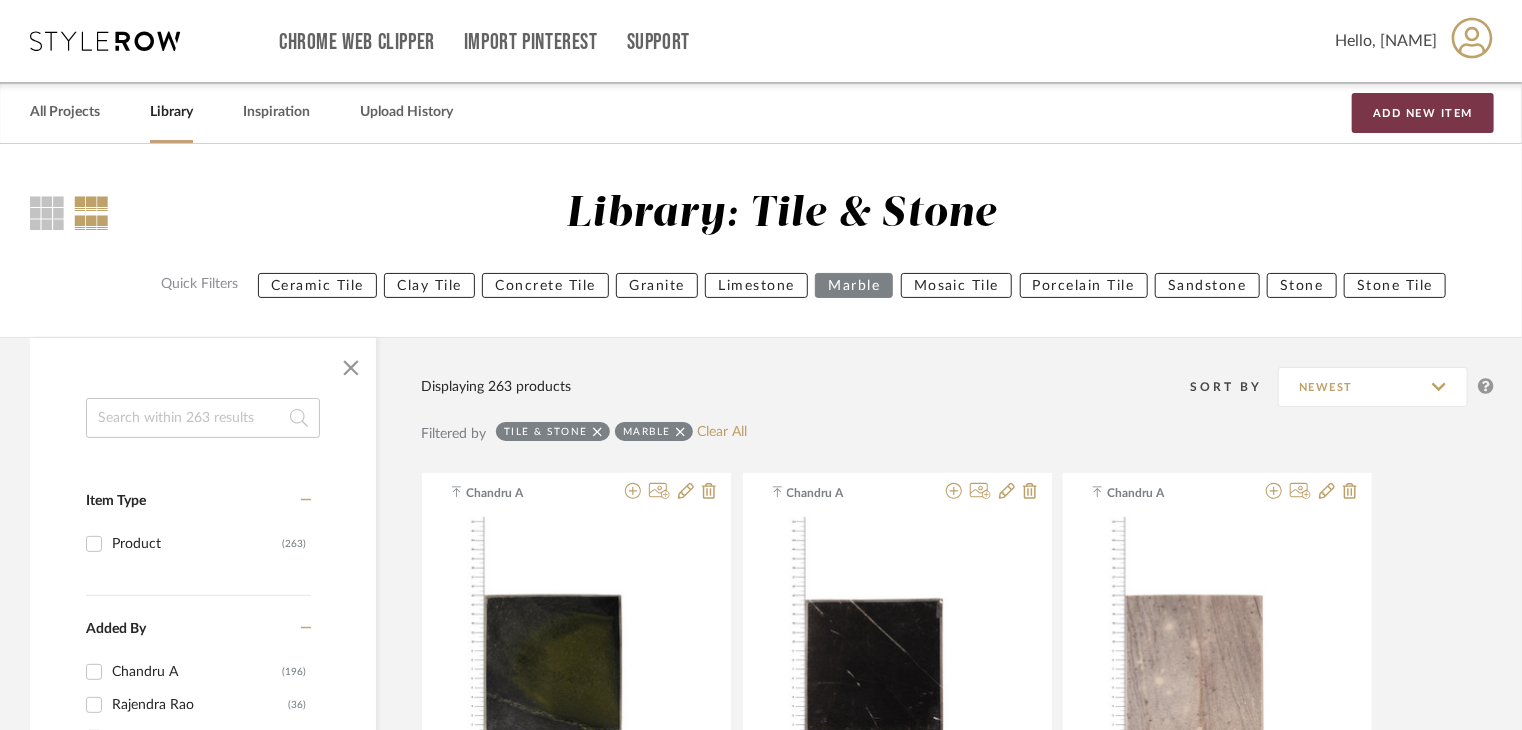 click on "Add New Item" at bounding box center (1423, 113) 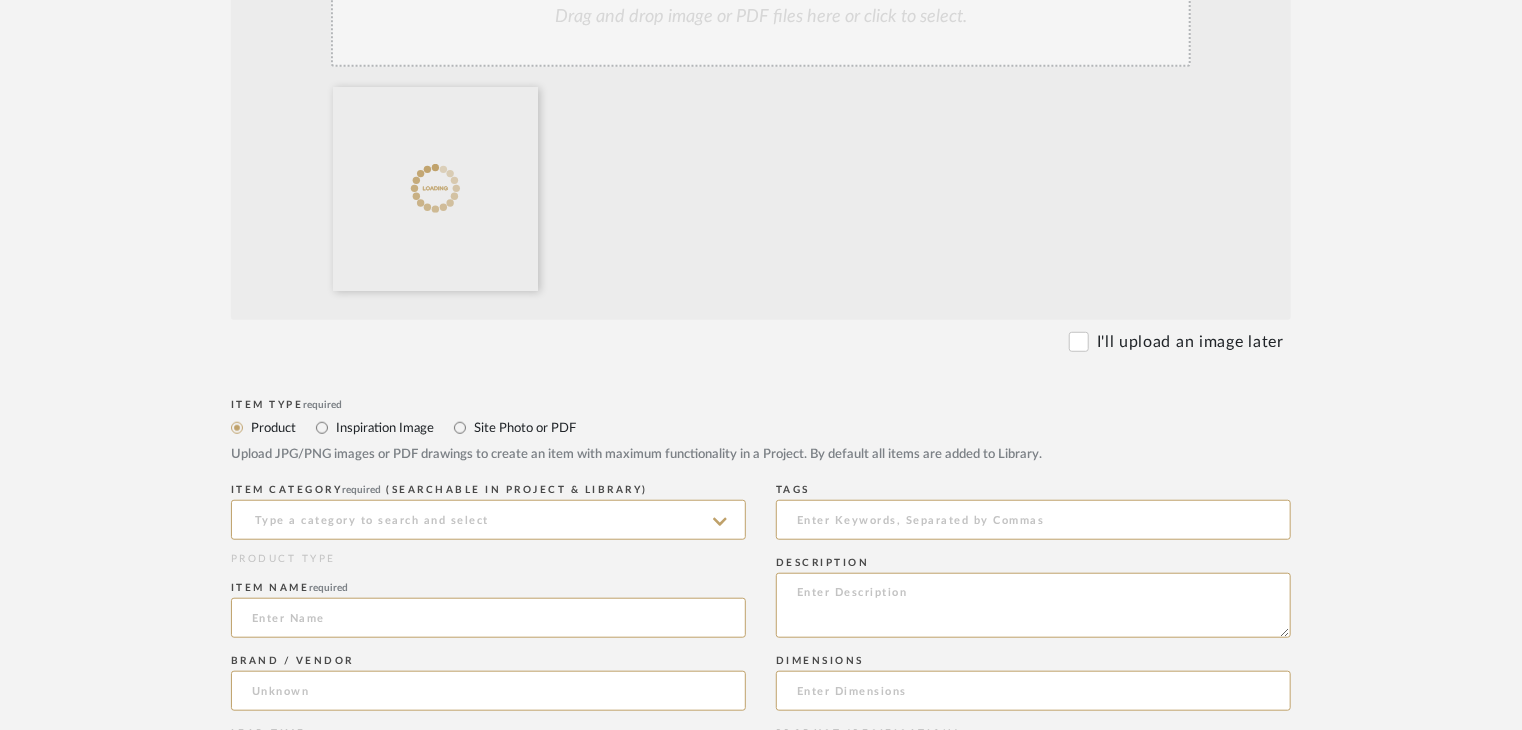 scroll, scrollTop: 800, scrollLeft: 0, axis: vertical 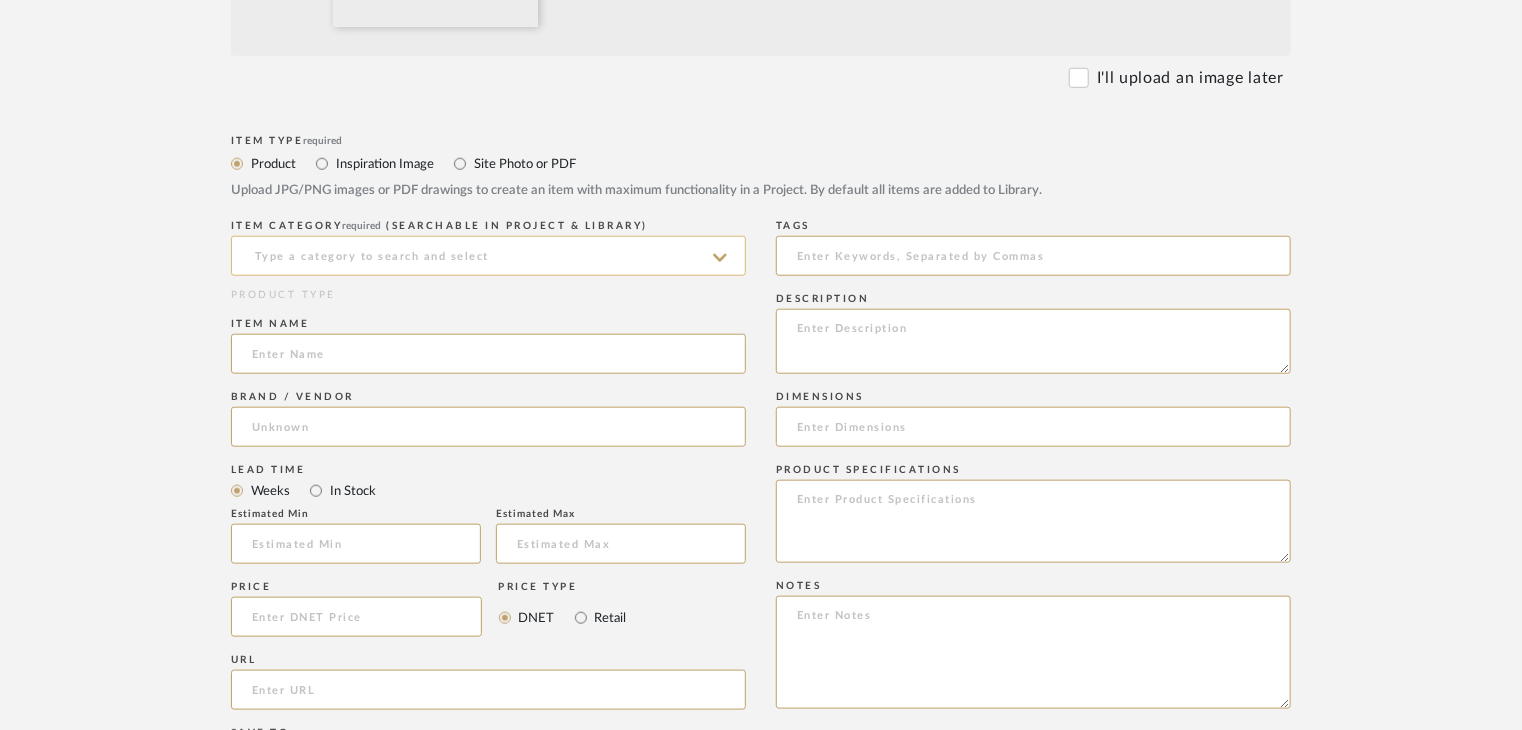 click 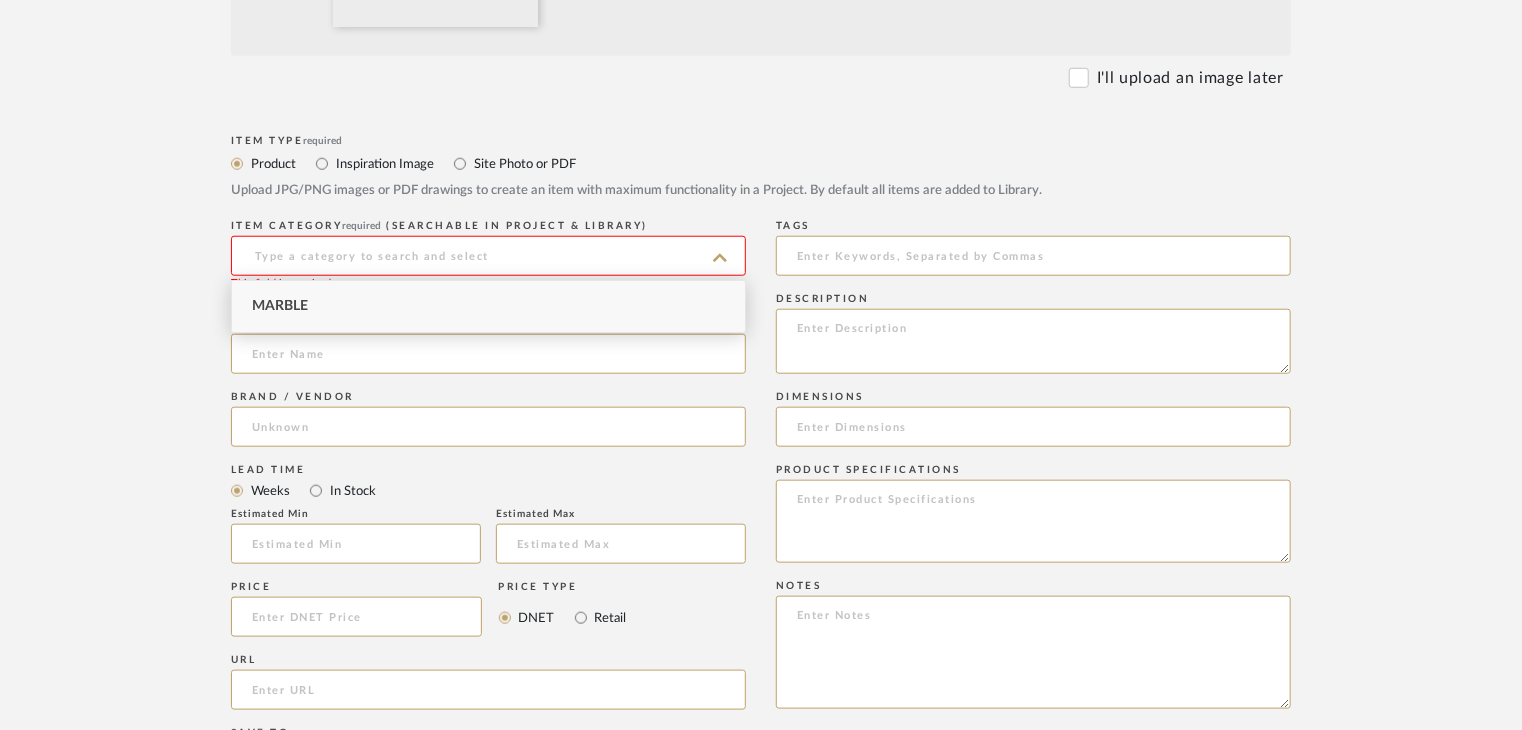 click on "Marble" at bounding box center [488, 306] 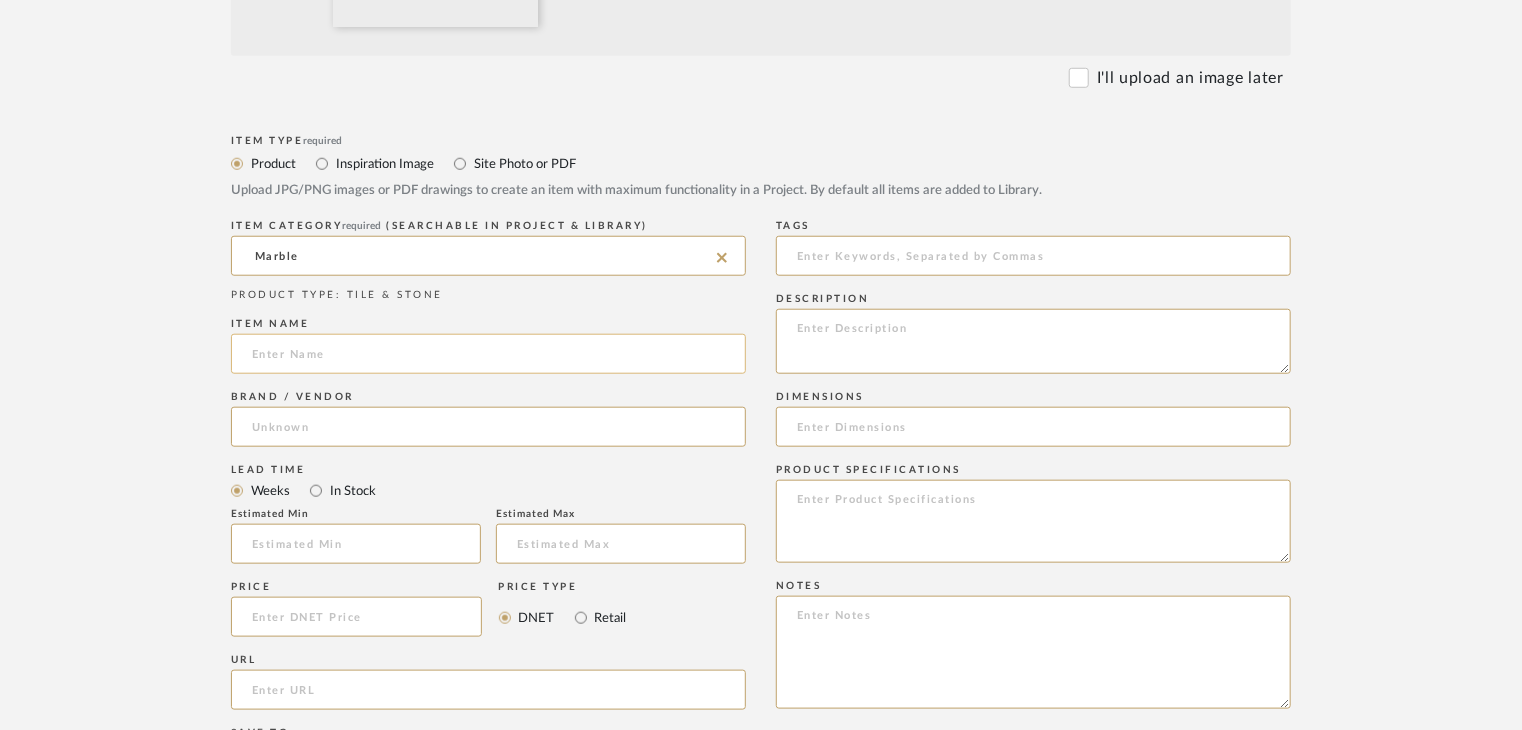 click 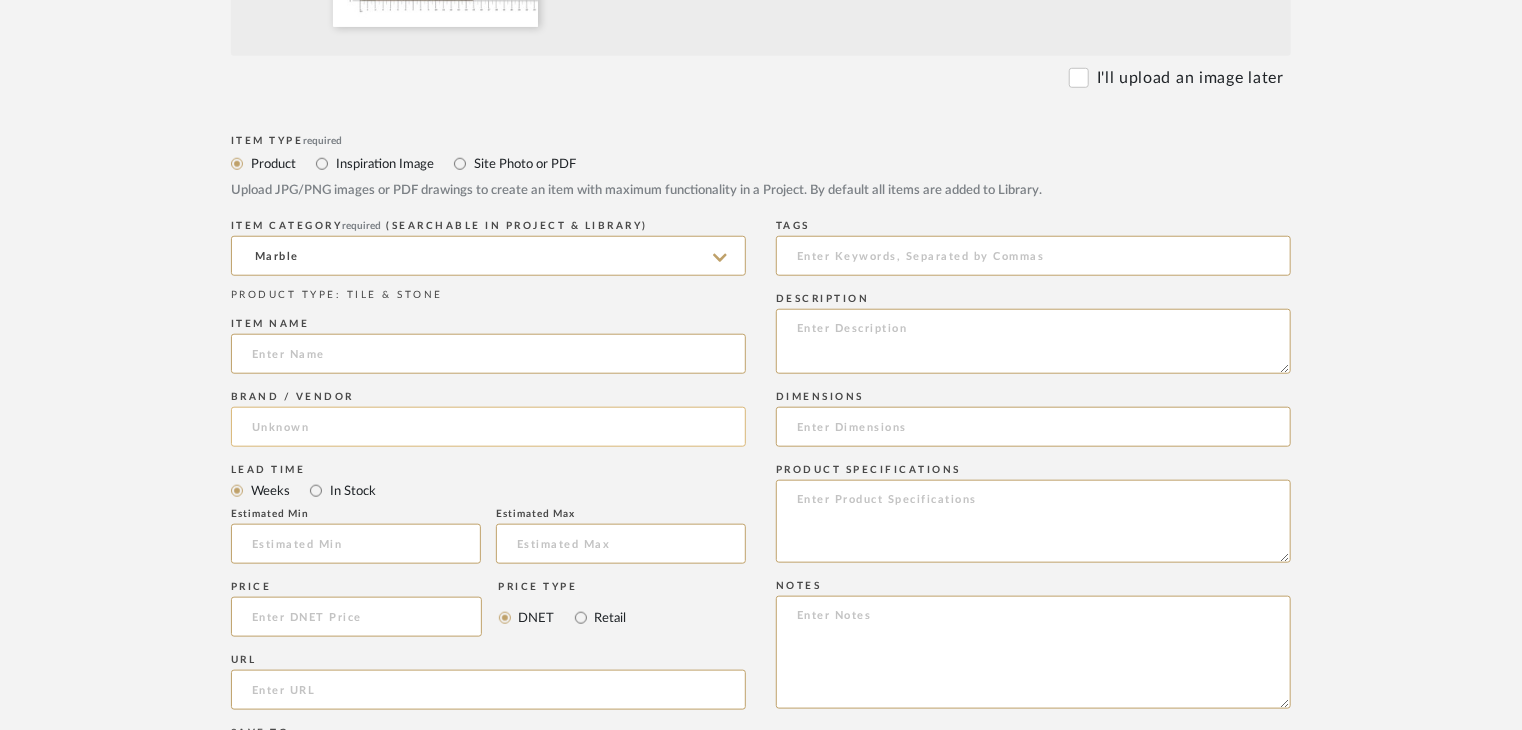 paste on "GREEN SAPPHAIRE" 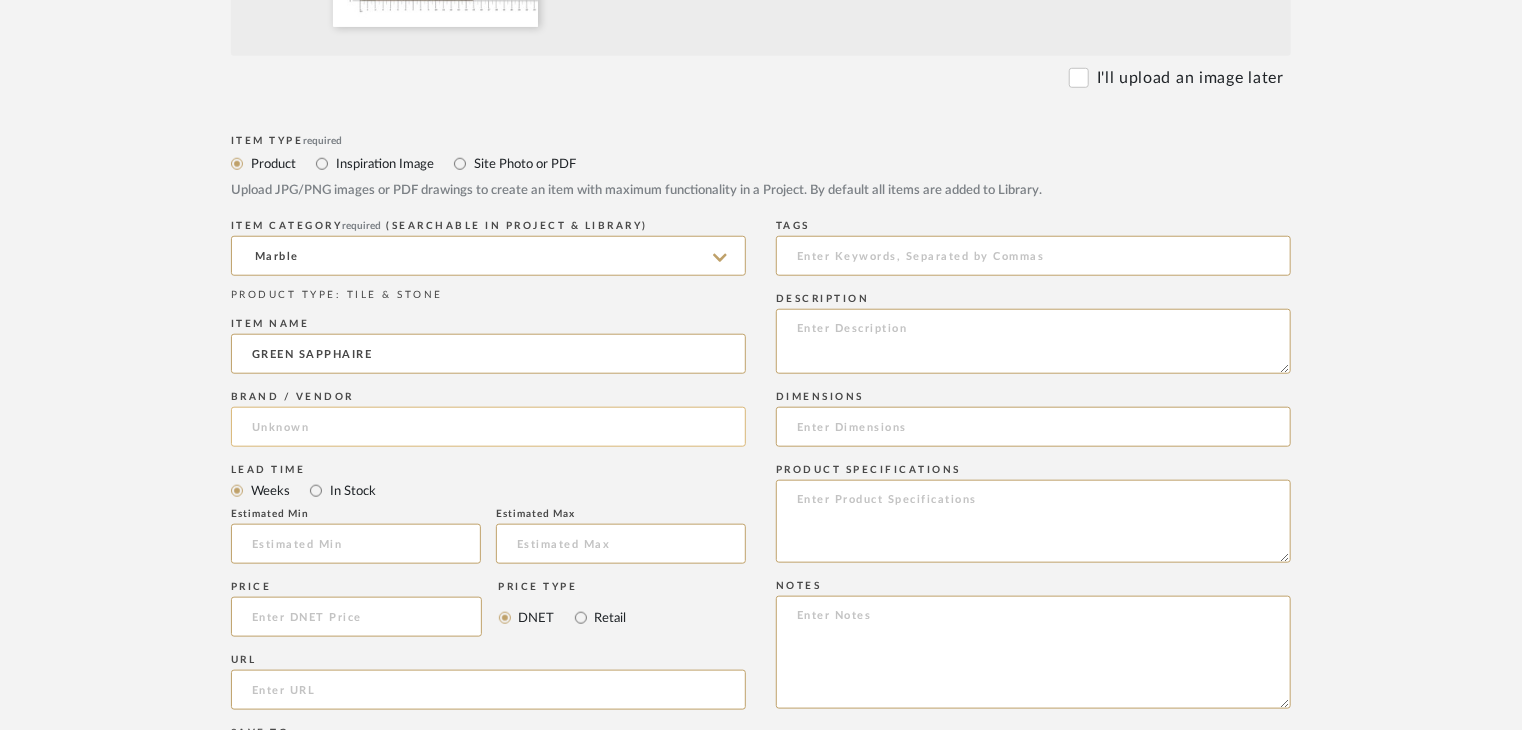 type on "GREEN SAPPHAIRE" 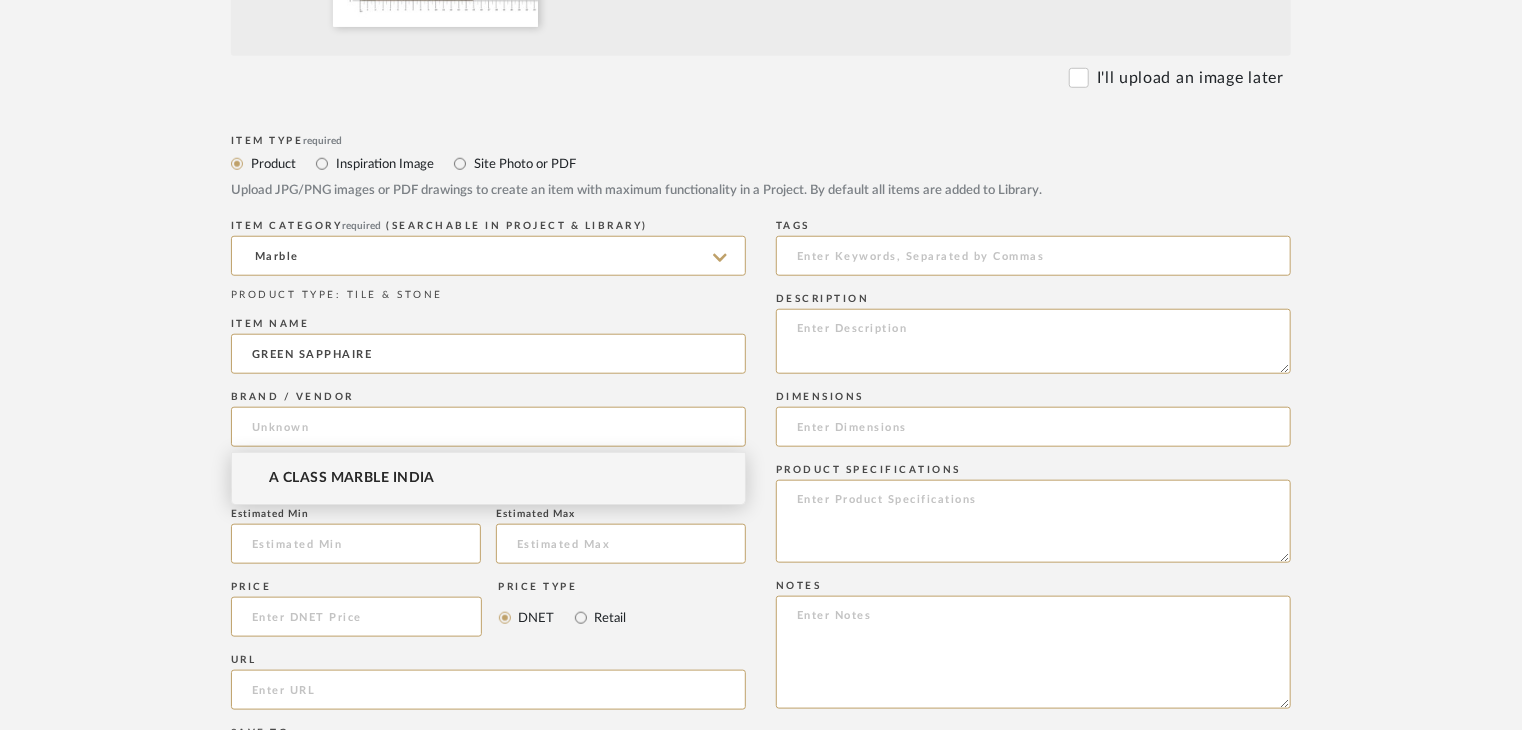 click on "A CLASS MARBLE INDIA" at bounding box center [352, 478] 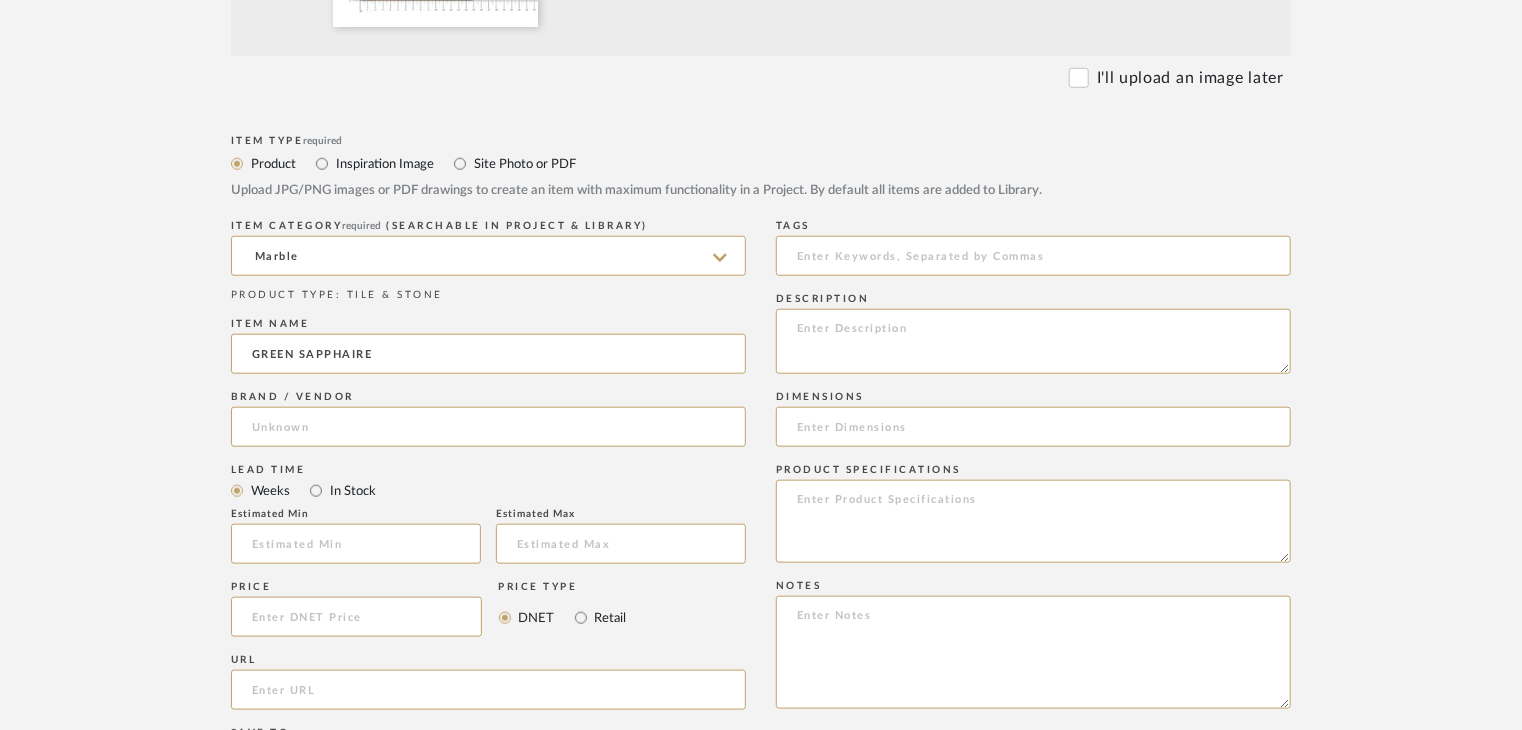 type on "A CLASS MARBLE INDIA" 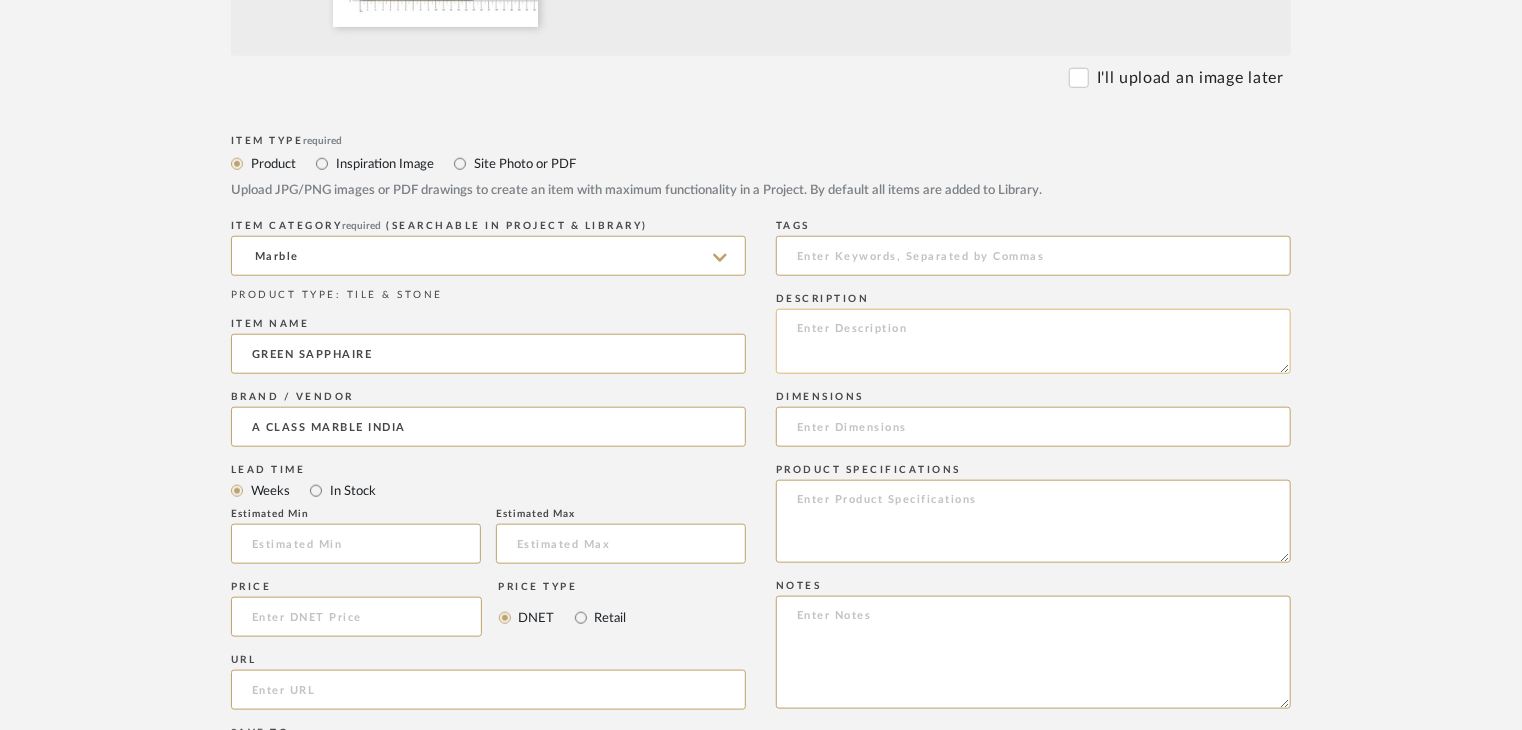 click 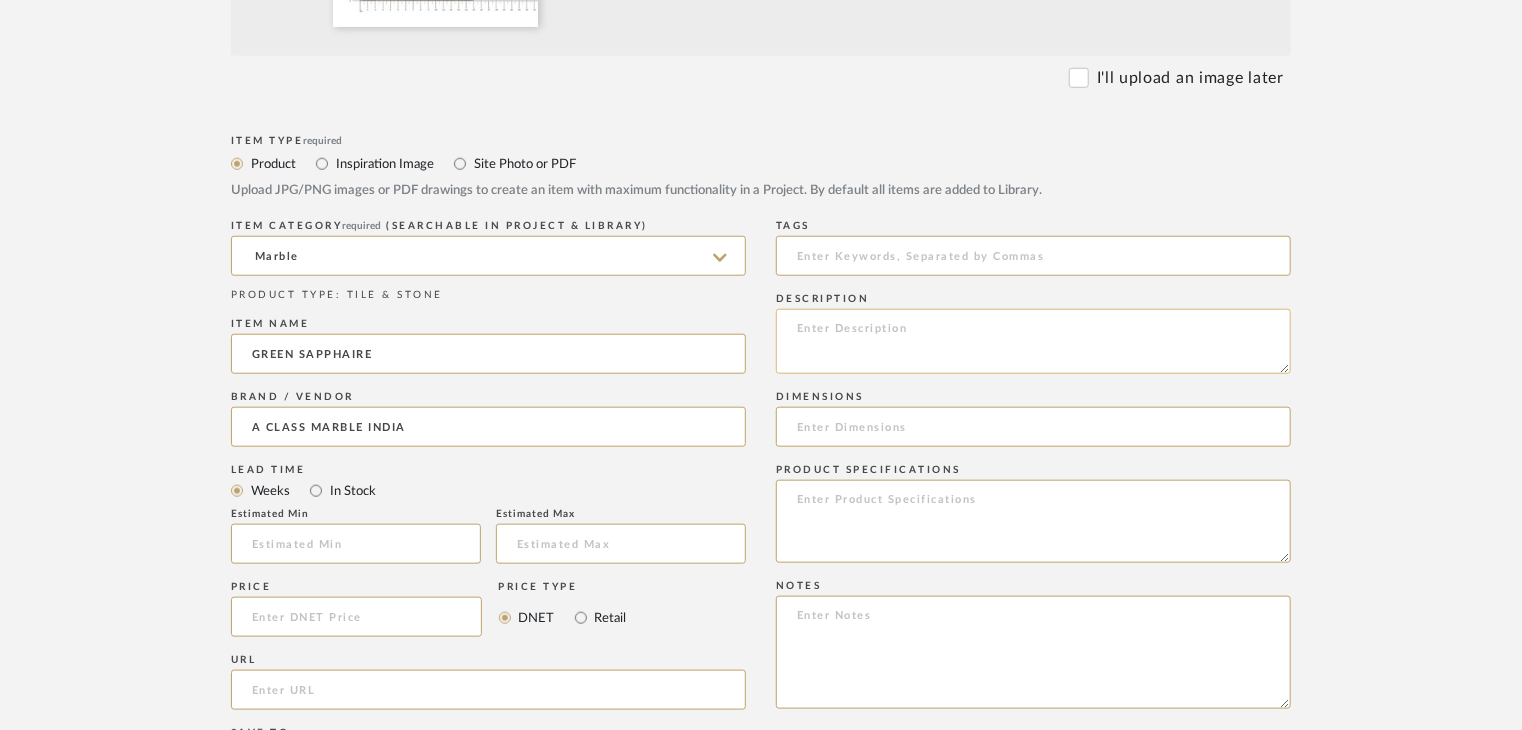 paste on "Type: Marble
Price:
Sample available: YES
Sample Internal reference number:
Stock availability: supplier stock
Maximum slab size:
Thickness: (as mentioned)
Other available thickness: (as mentioned)
Finish:
Other finishes available: (as applicable)
Installation requirements: (as applicable)
Lead time: (as applicable)
3D available: No
Product description:
Any other details:" 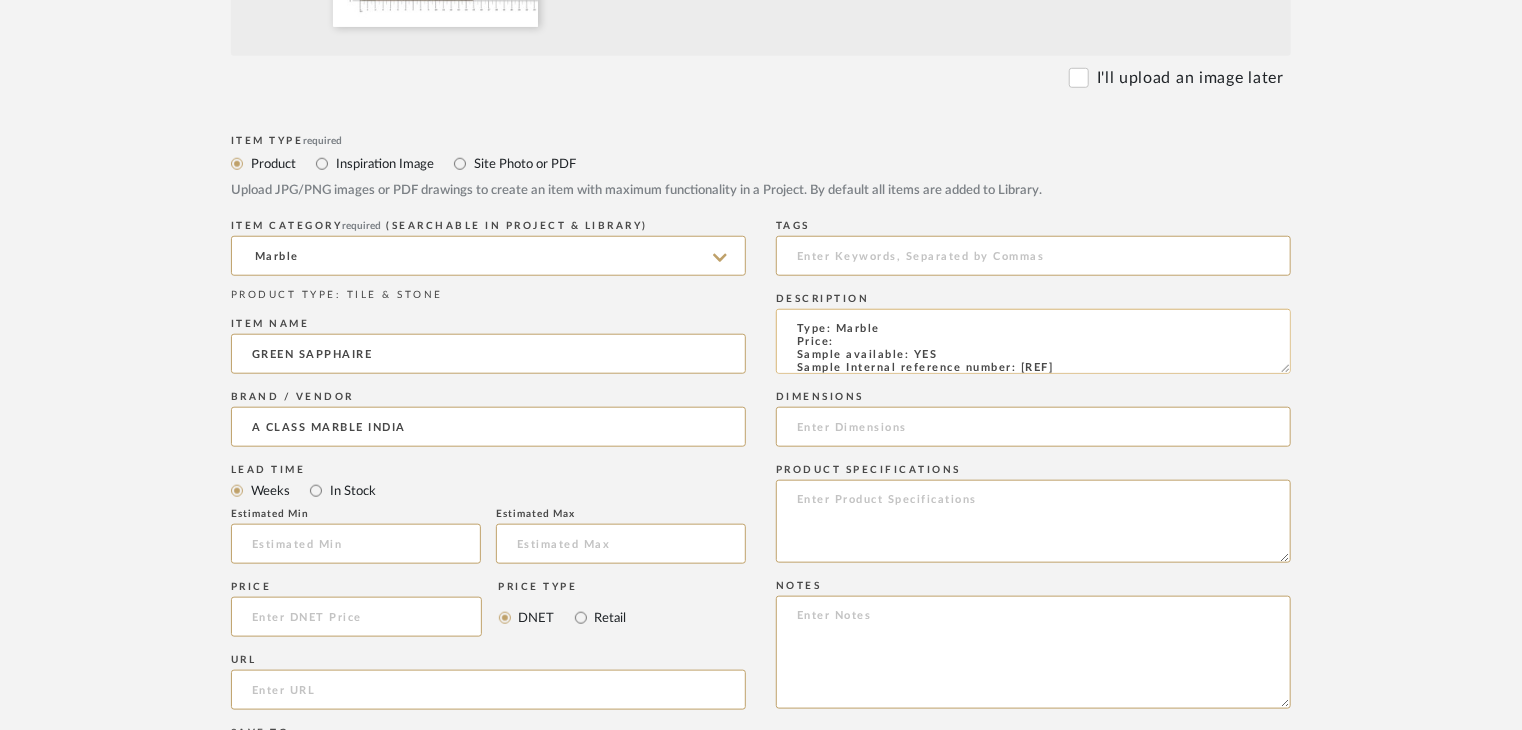 scroll, scrollTop: 151, scrollLeft: 0, axis: vertical 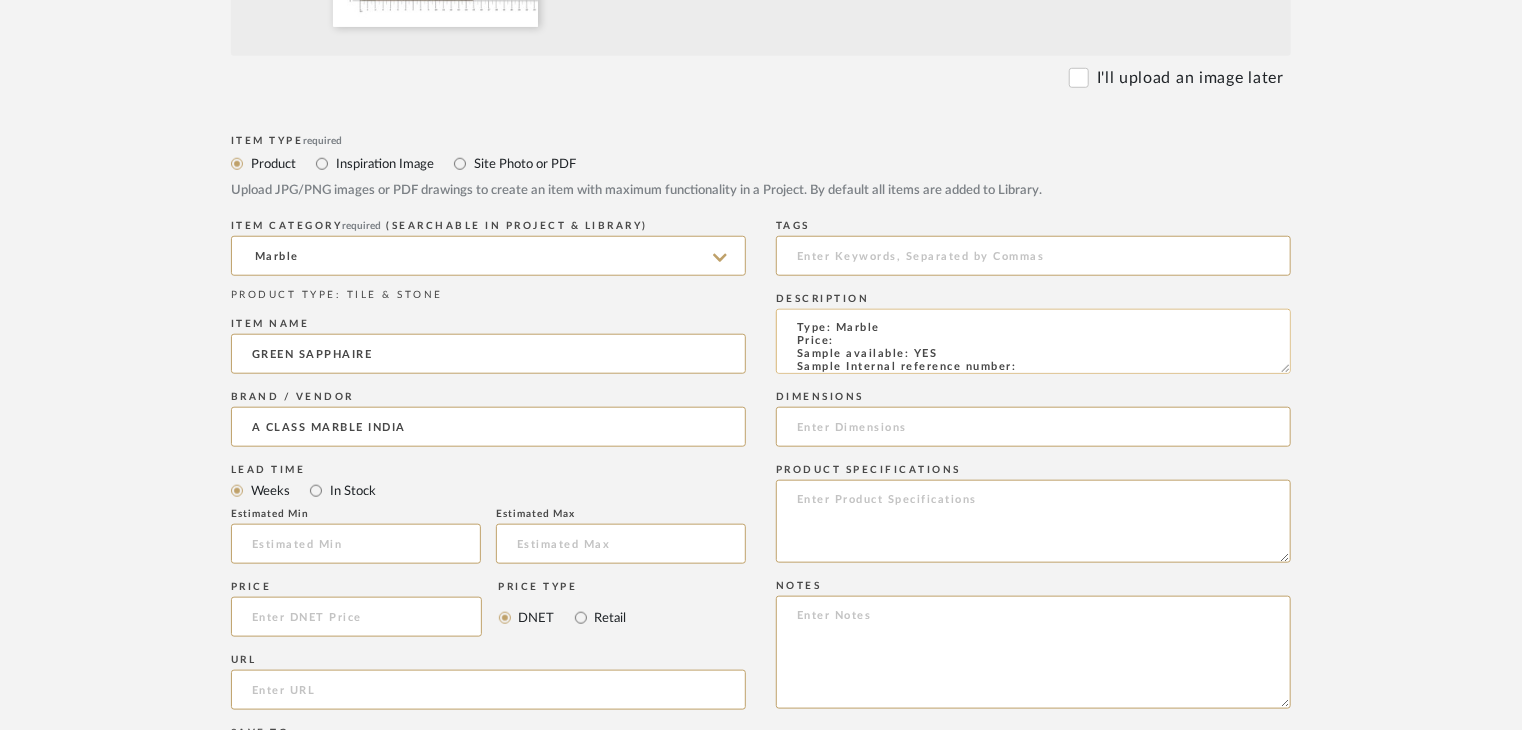 paste on "TS-MR-201-PL" 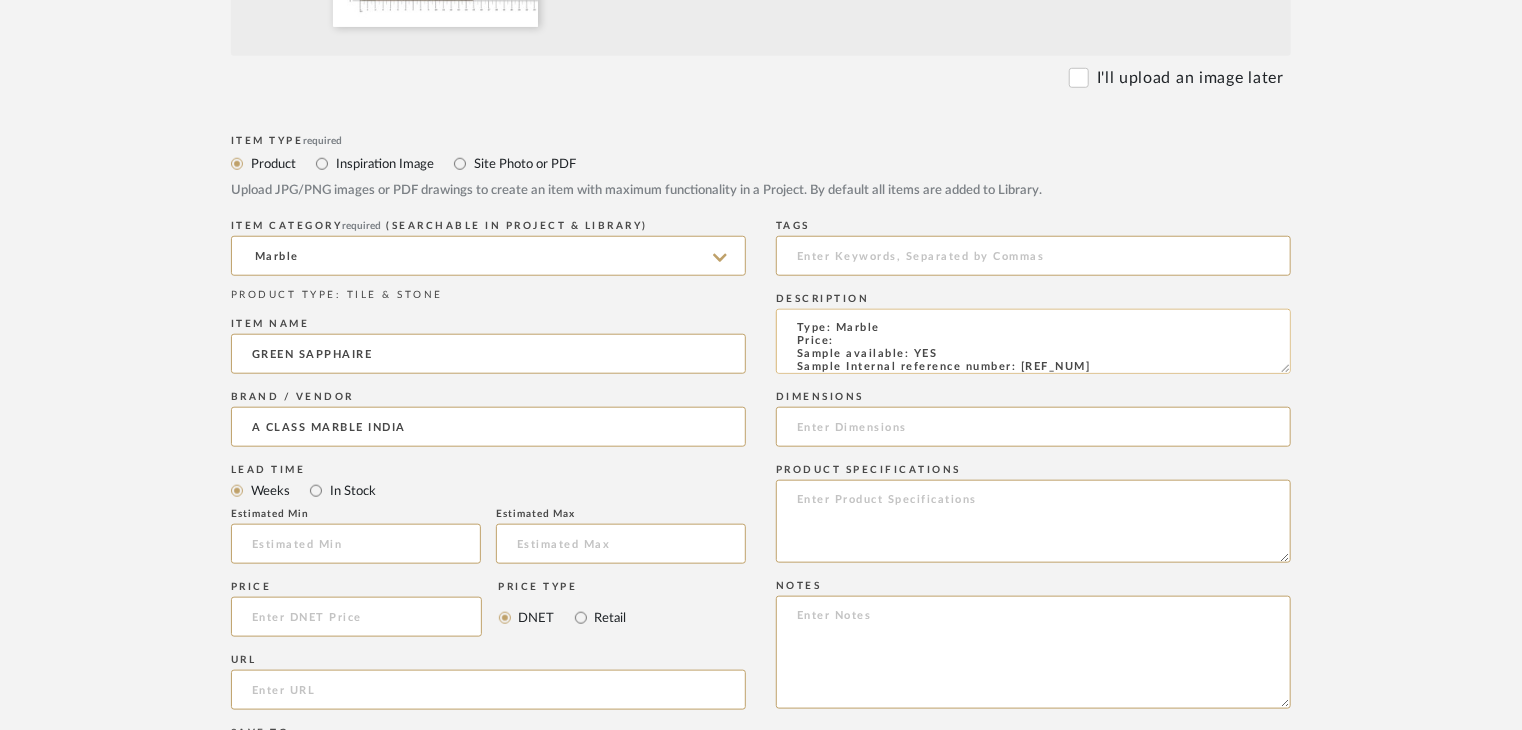 scroll, scrollTop: 15, scrollLeft: 0, axis: vertical 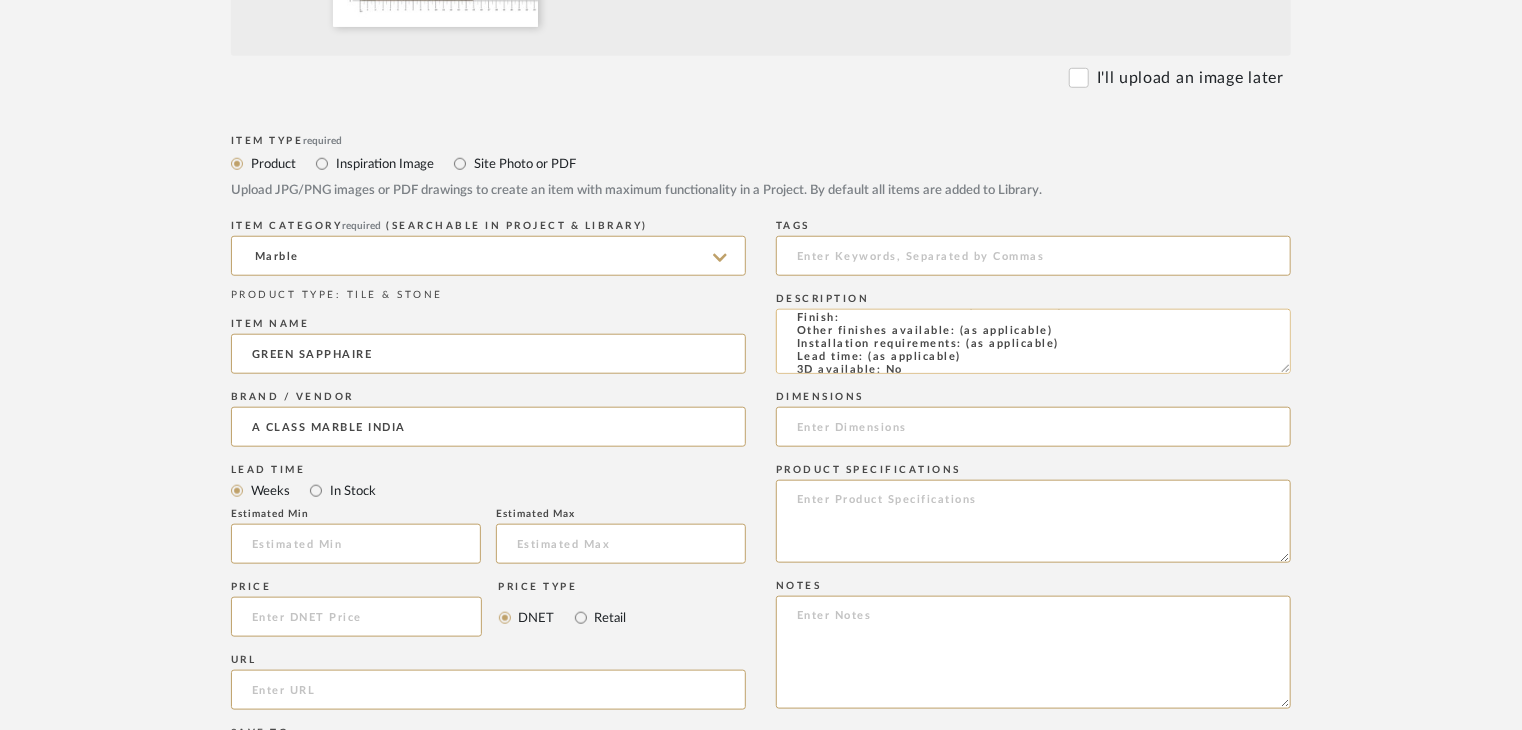 click on "Type: Marble
Price:
Sample available: YES
Sample Internal reference number: TS-MR-201-PL
Stock availability: supplier stock
Maximum slab size:
Thickness: (as mentioned)
Other available thickness: (as mentioned)
Finish:
Other finishes available: (as applicable)
Installation requirements: (as applicable)
Lead time: (as applicable)
3D available: No
Product description:
Any other details:" 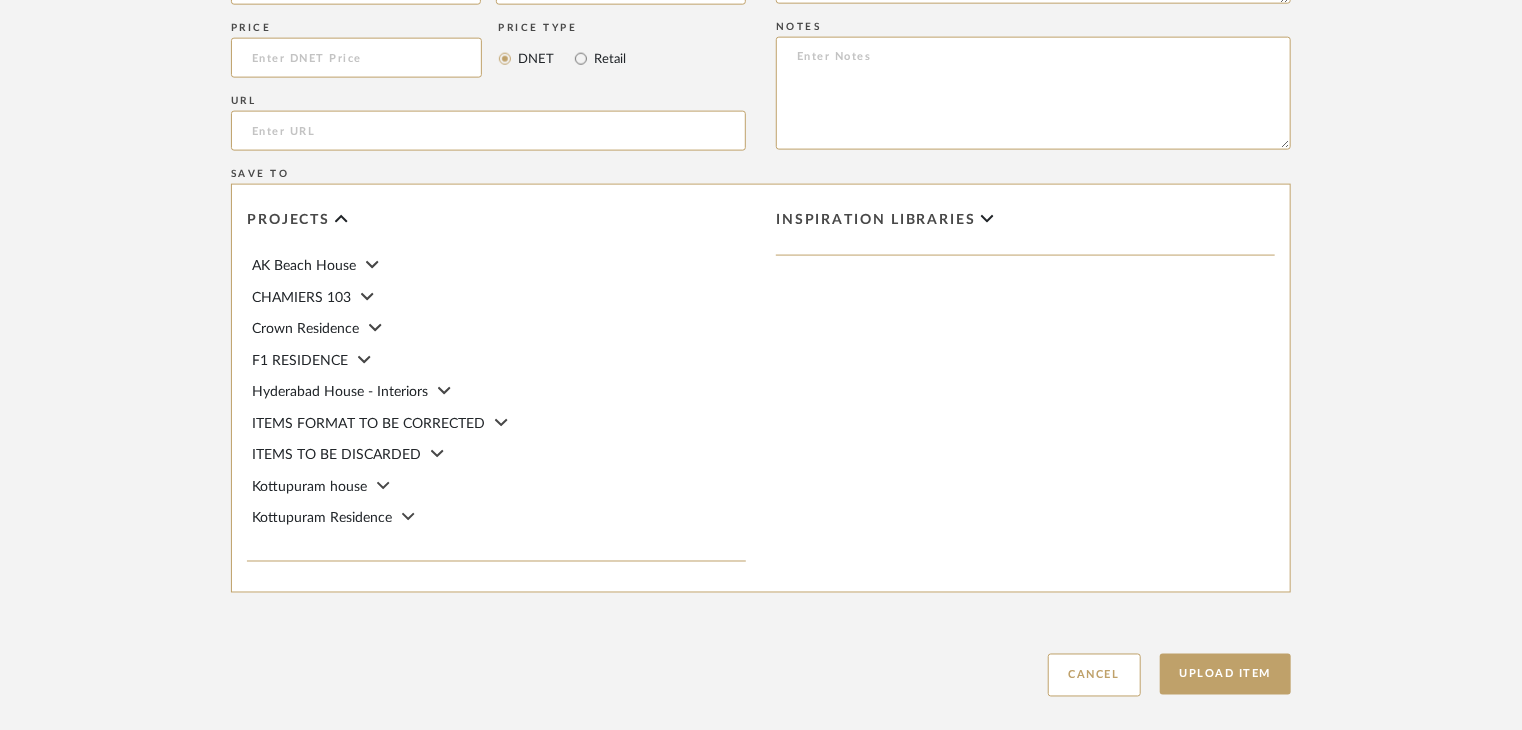 scroll, scrollTop: 1468, scrollLeft: 0, axis: vertical 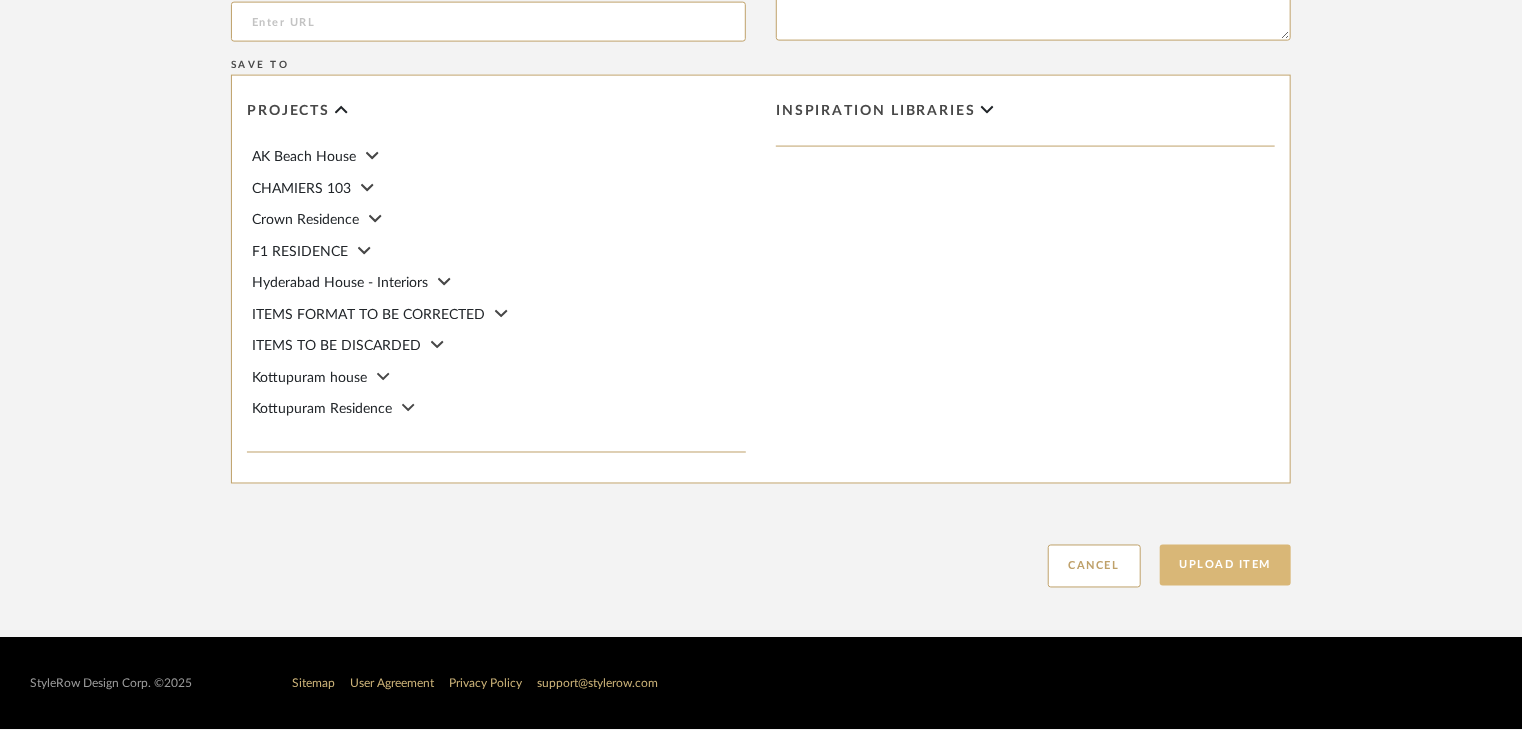 type on "Type: Marble
Price:
Sample available: YES
Sample Internal reference number: TS-MR-201-PL
Stock availability: supplier stock
Maximum slab size:
Thickness: (as mentioned)
Other available thickness: (as mentioned)
Finish: NATURAL
Other finishes available: (as applicable)
Installation requirements: (as applicable)
Lead time: (as applicable)
3D available: No
Product description:
Any other details:" 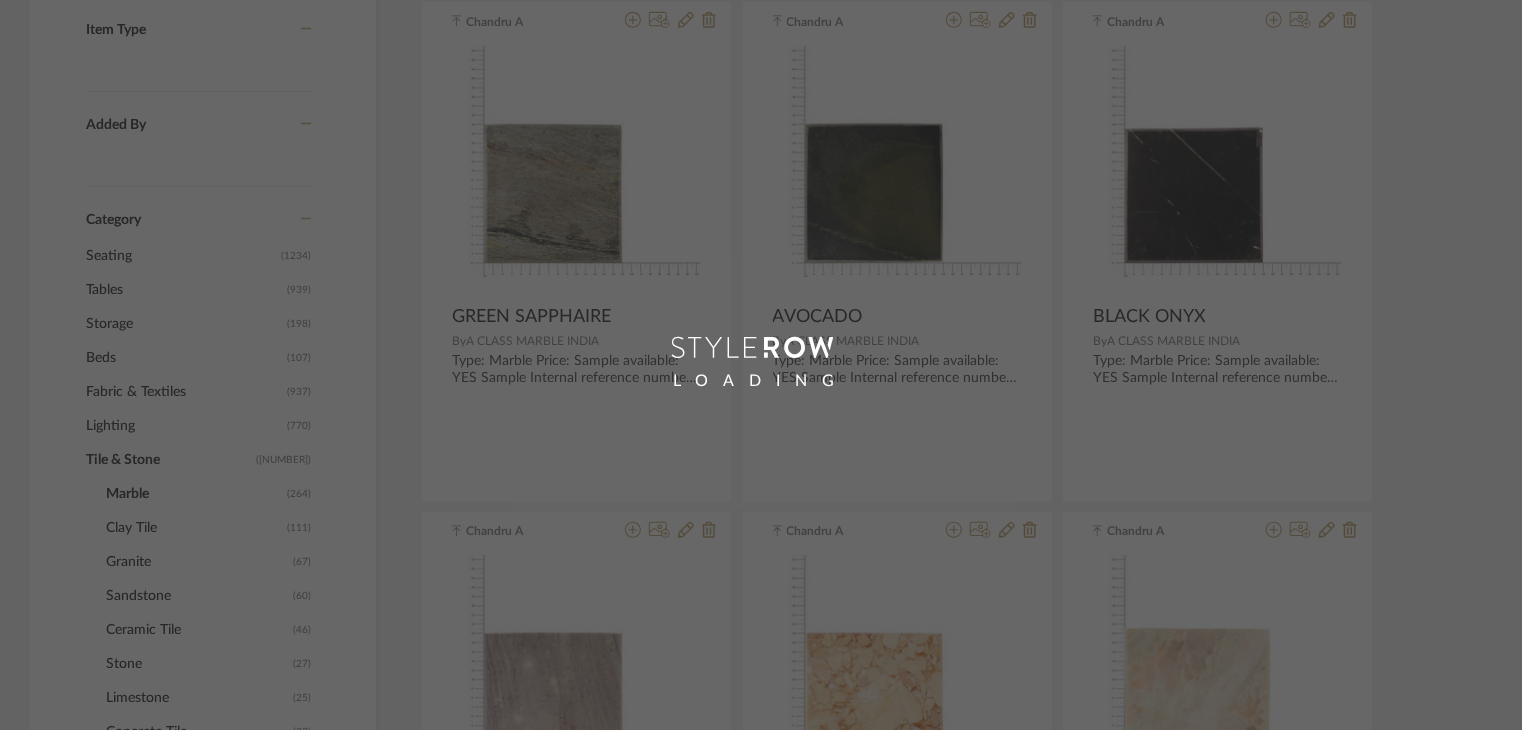 scroll, scrollTop: 0, scrollLeft: 0, axis: both 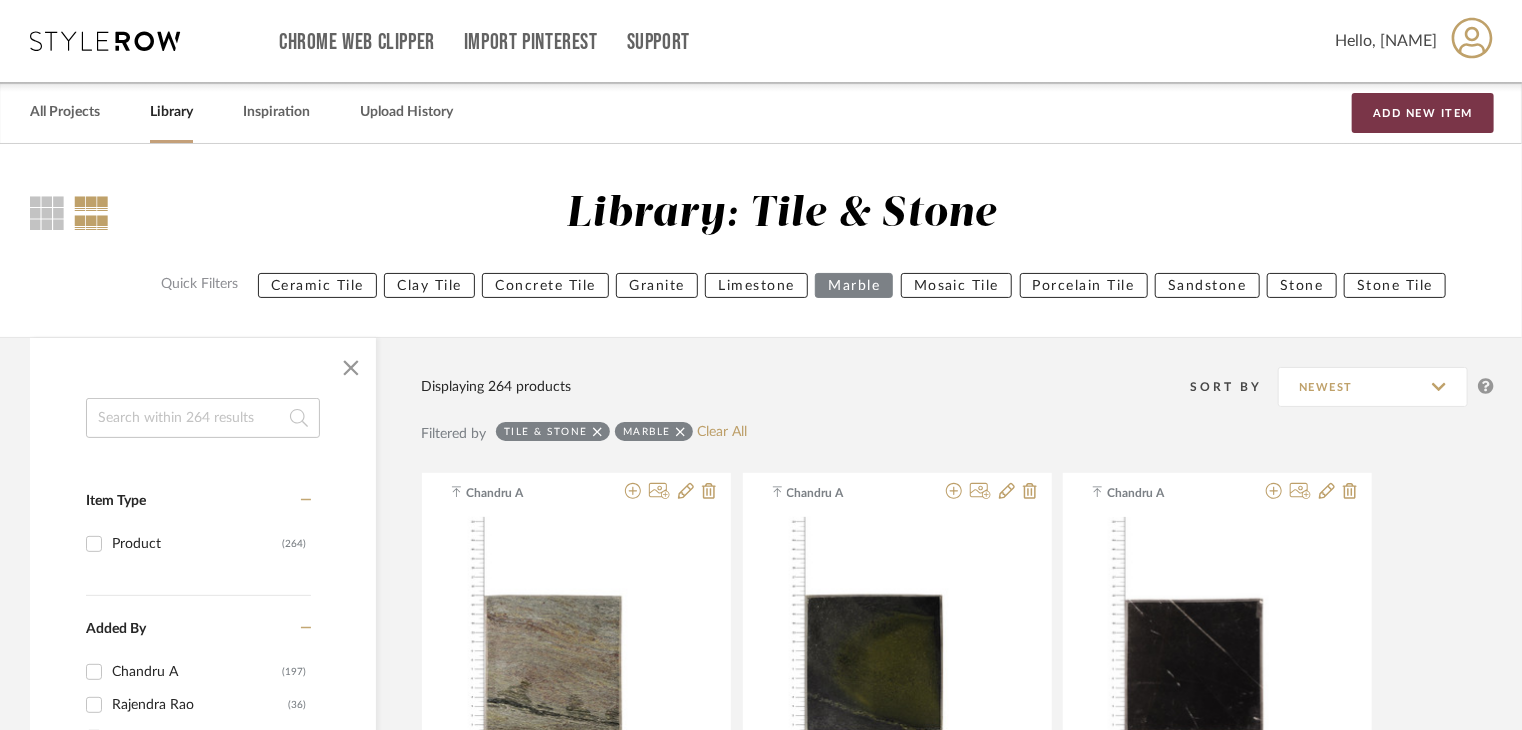 click on "Add New Item" at bounding box center (1423, 113) 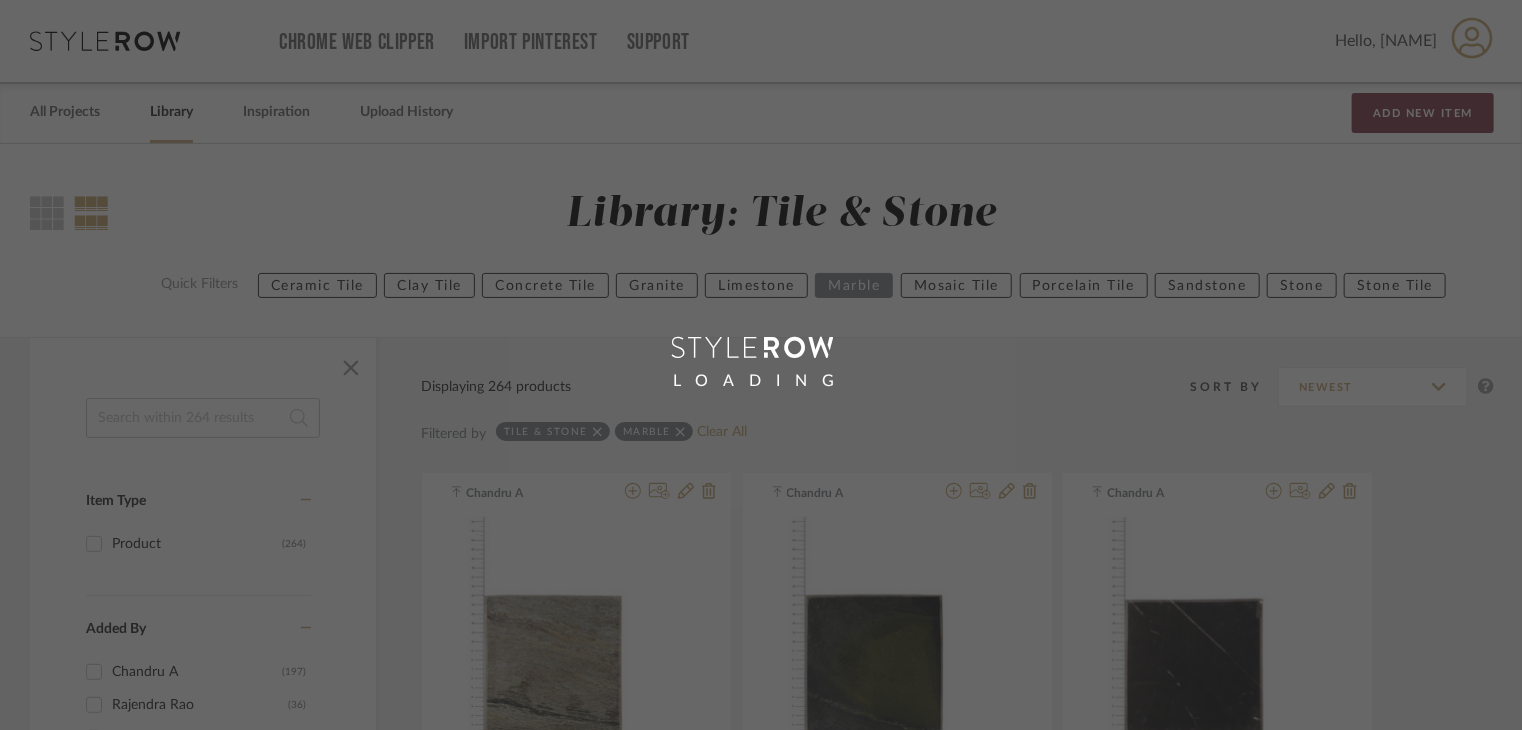 type 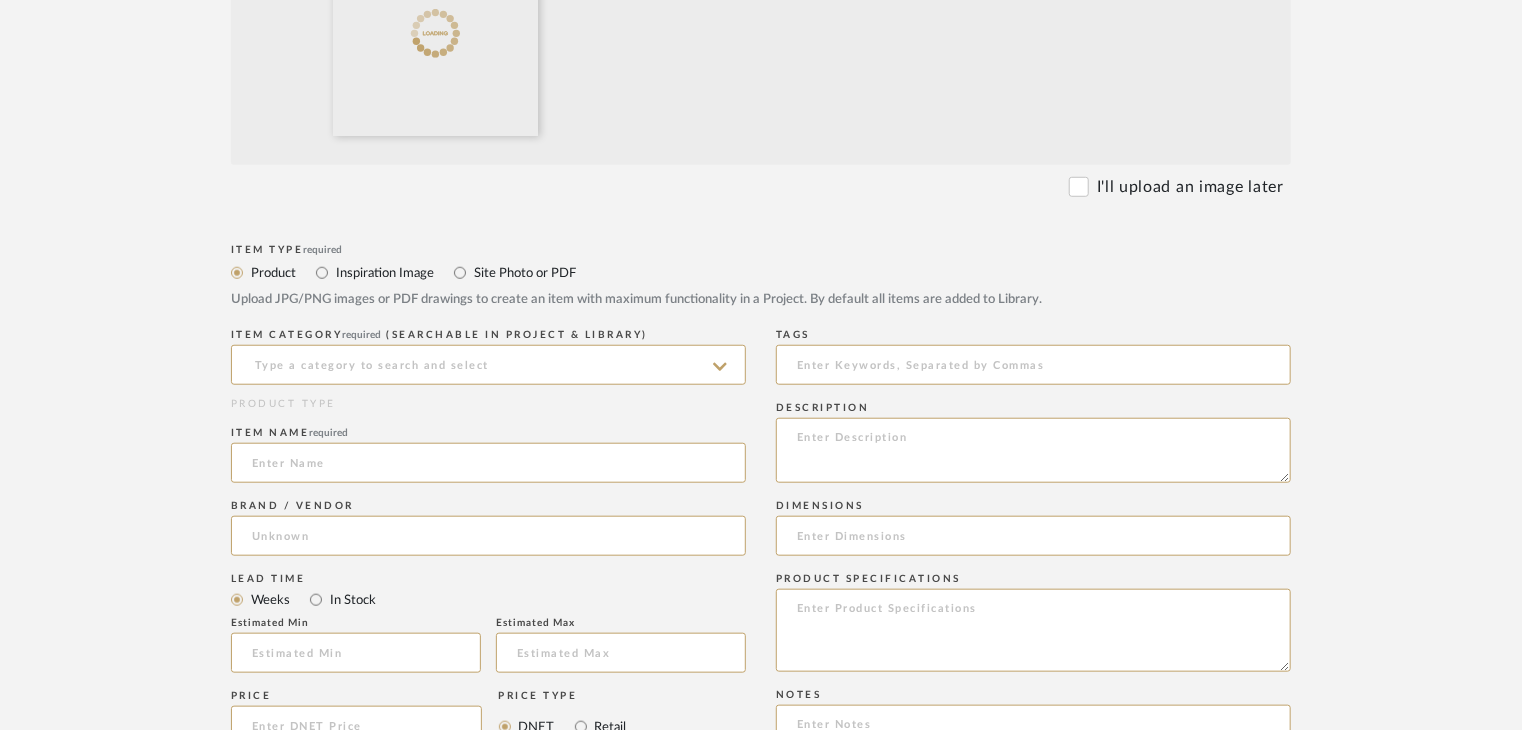 scroll, scrollTop: 900, scrollLeft: 0, axis: vertical 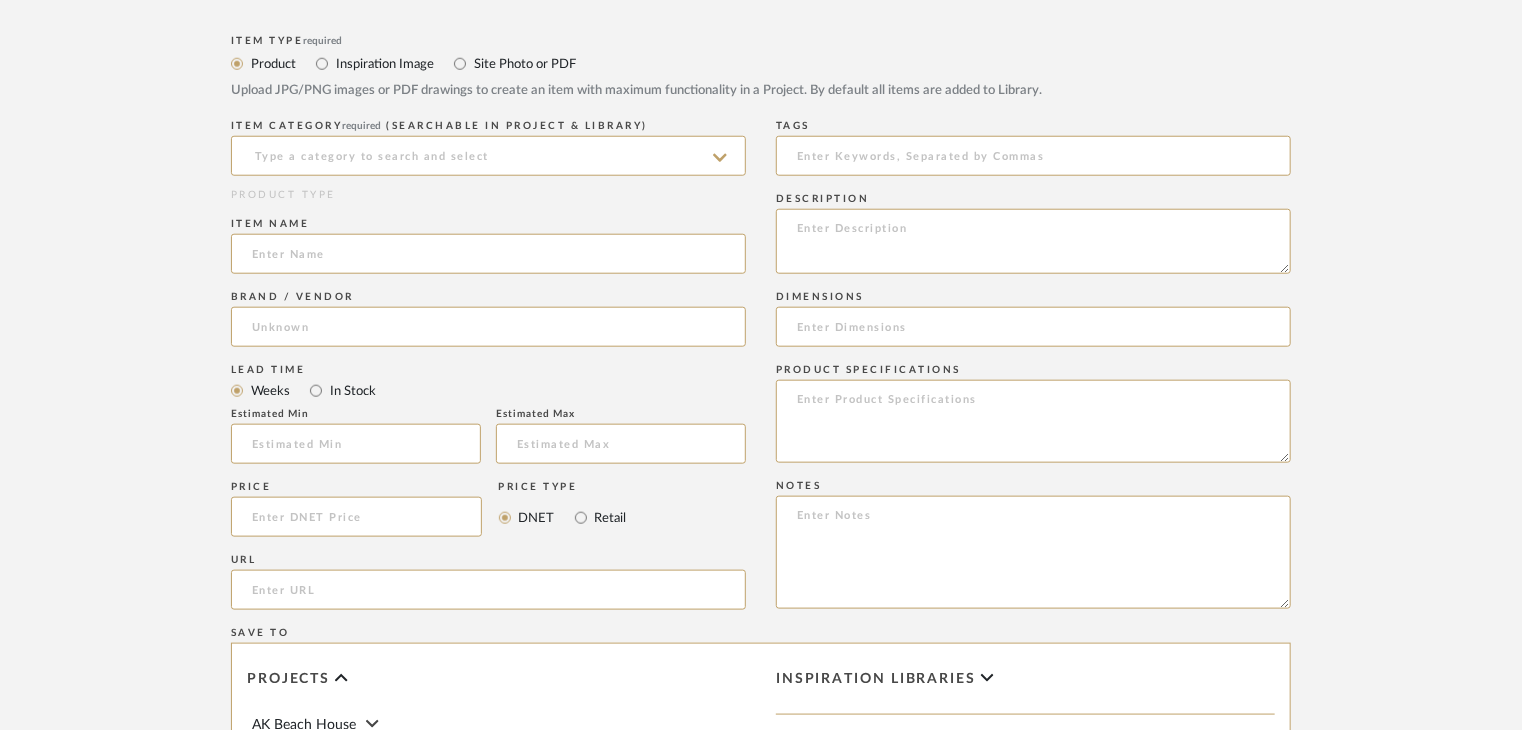 click on "ITEM CATEGORY  required (Searchable in Project & Library)" 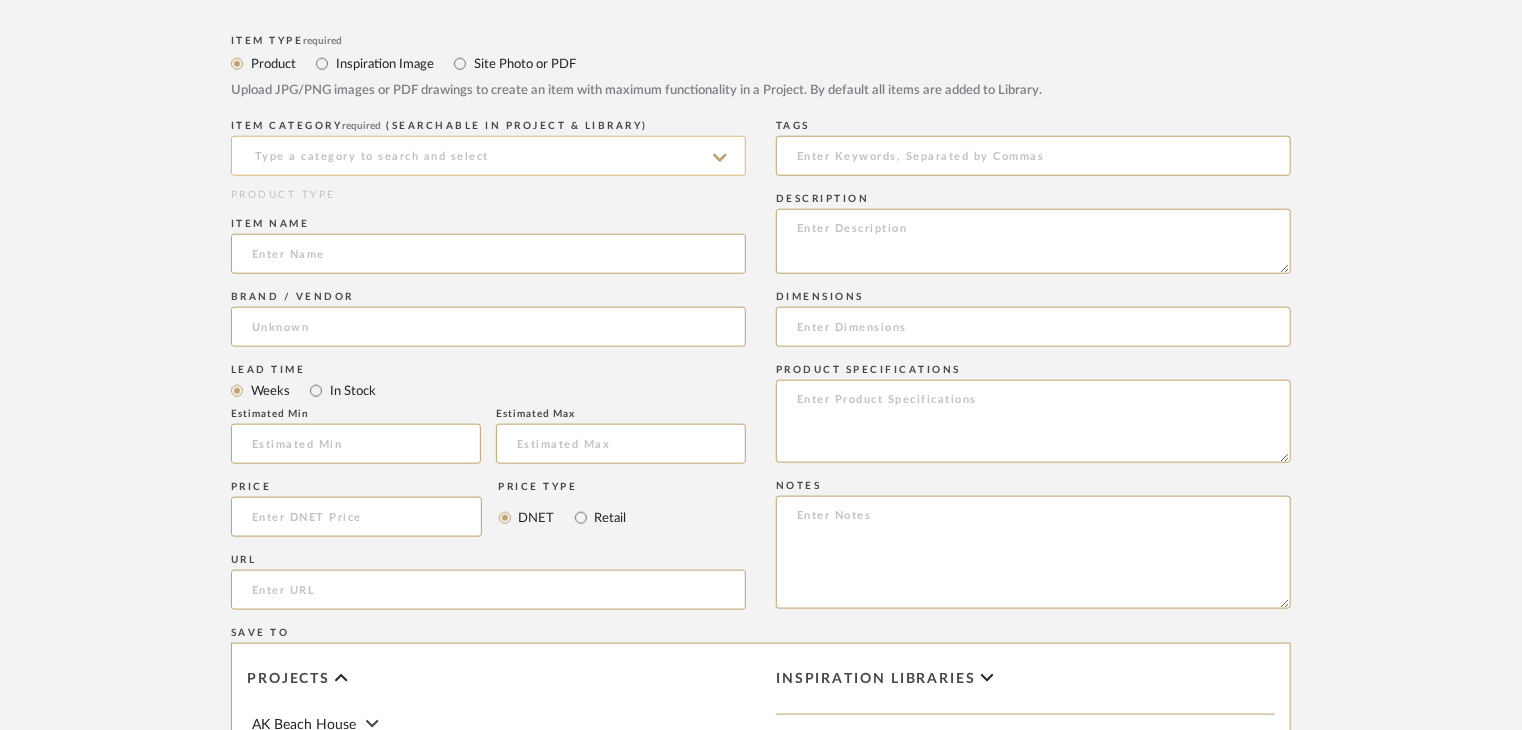 click 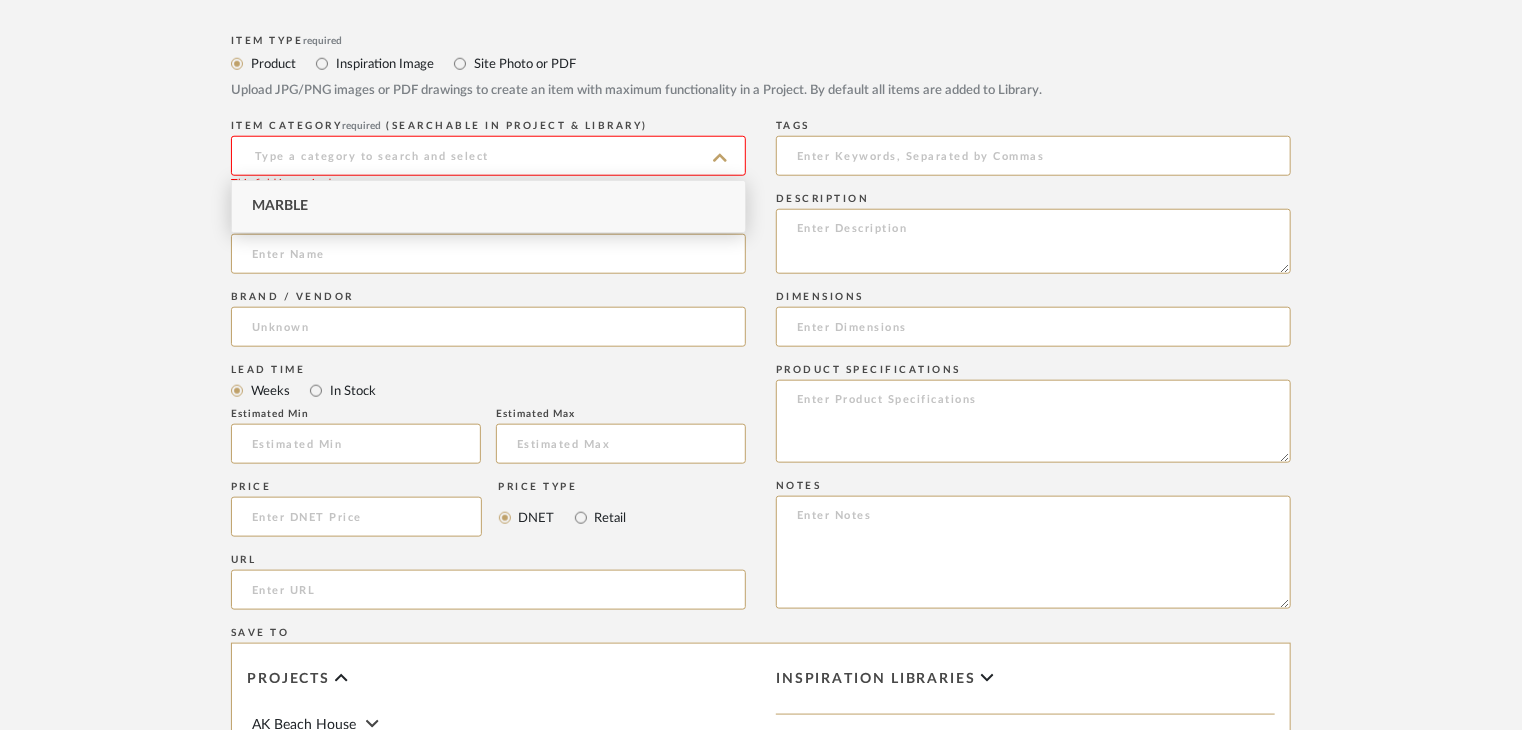 click on "Marble" at bounding box center (488, 206) 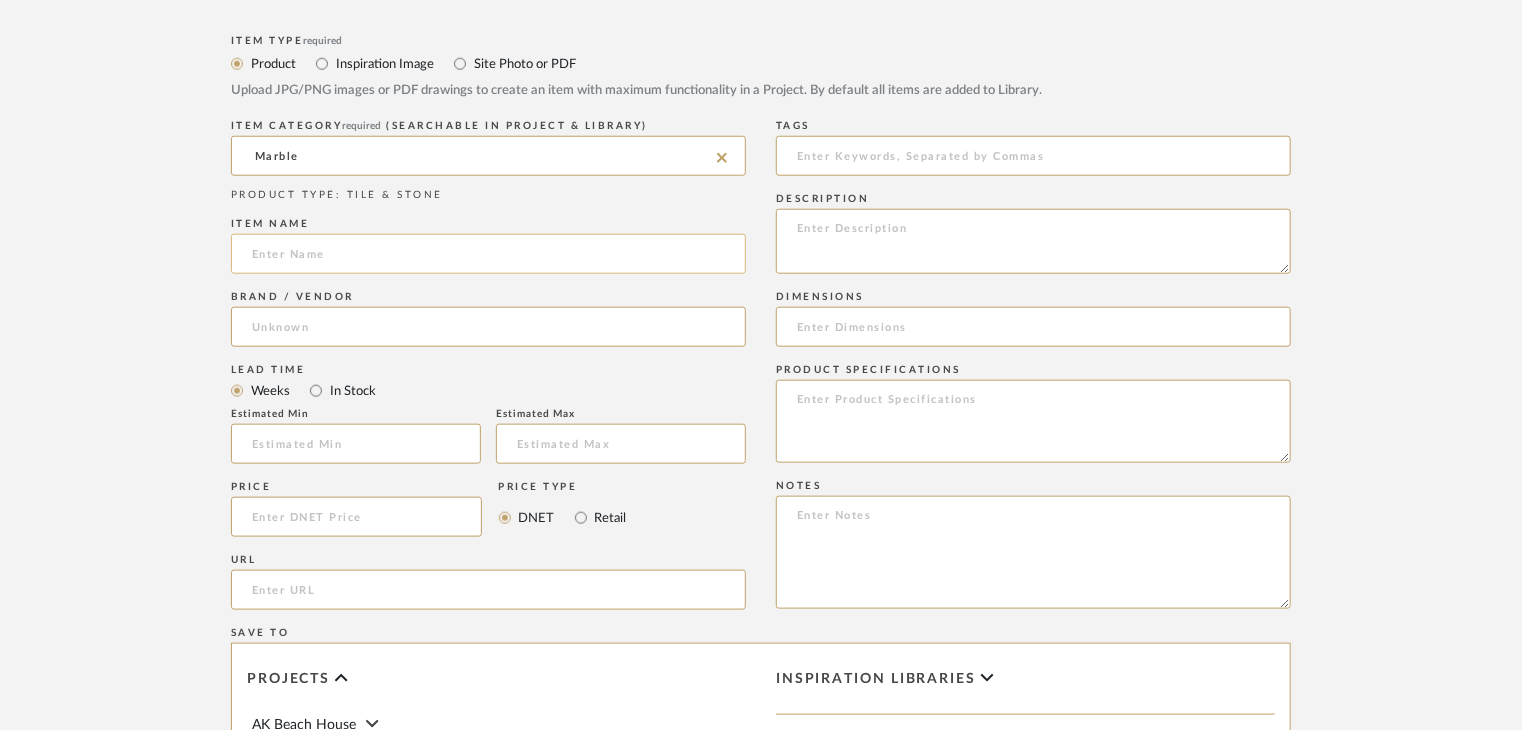 click 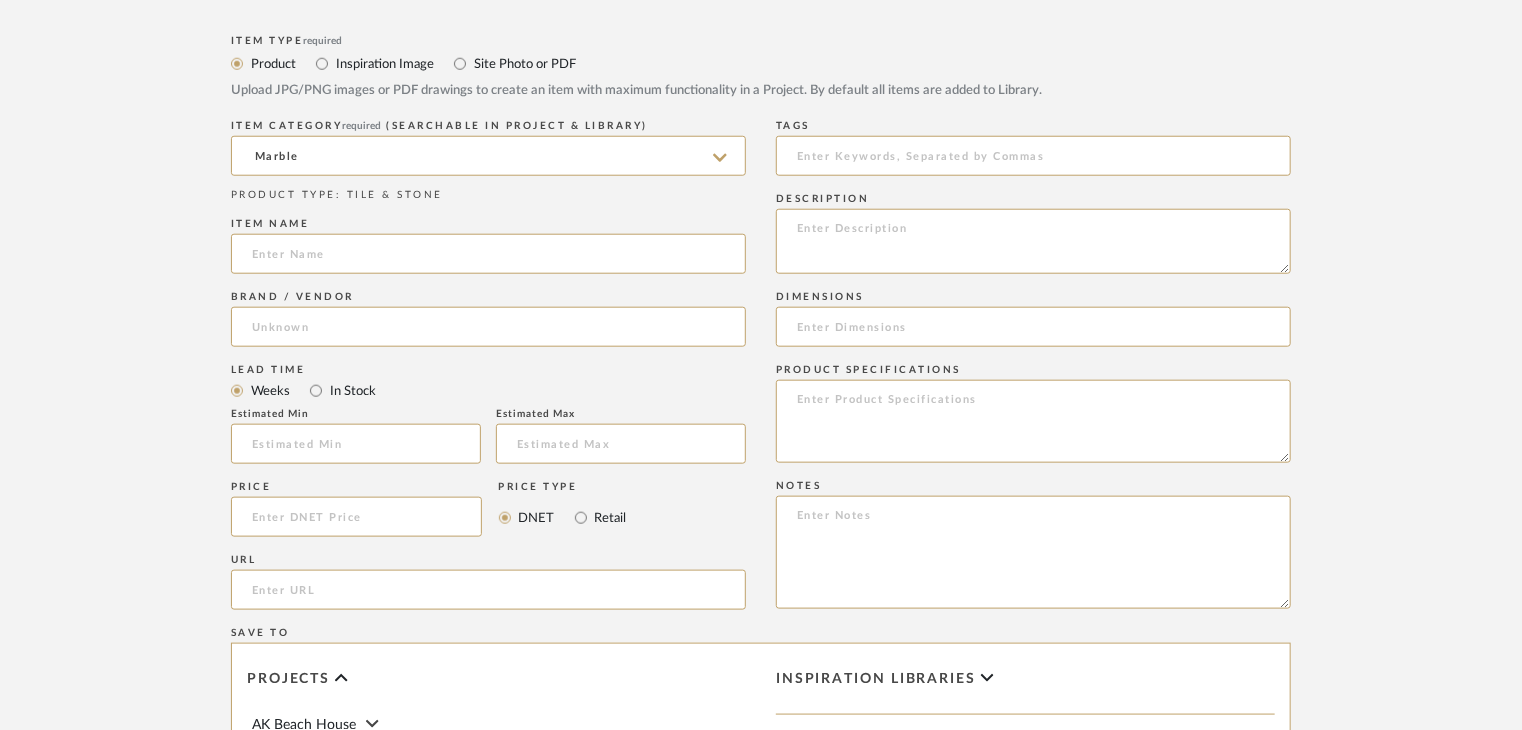 paste on "LEONARDO DA VINCL" 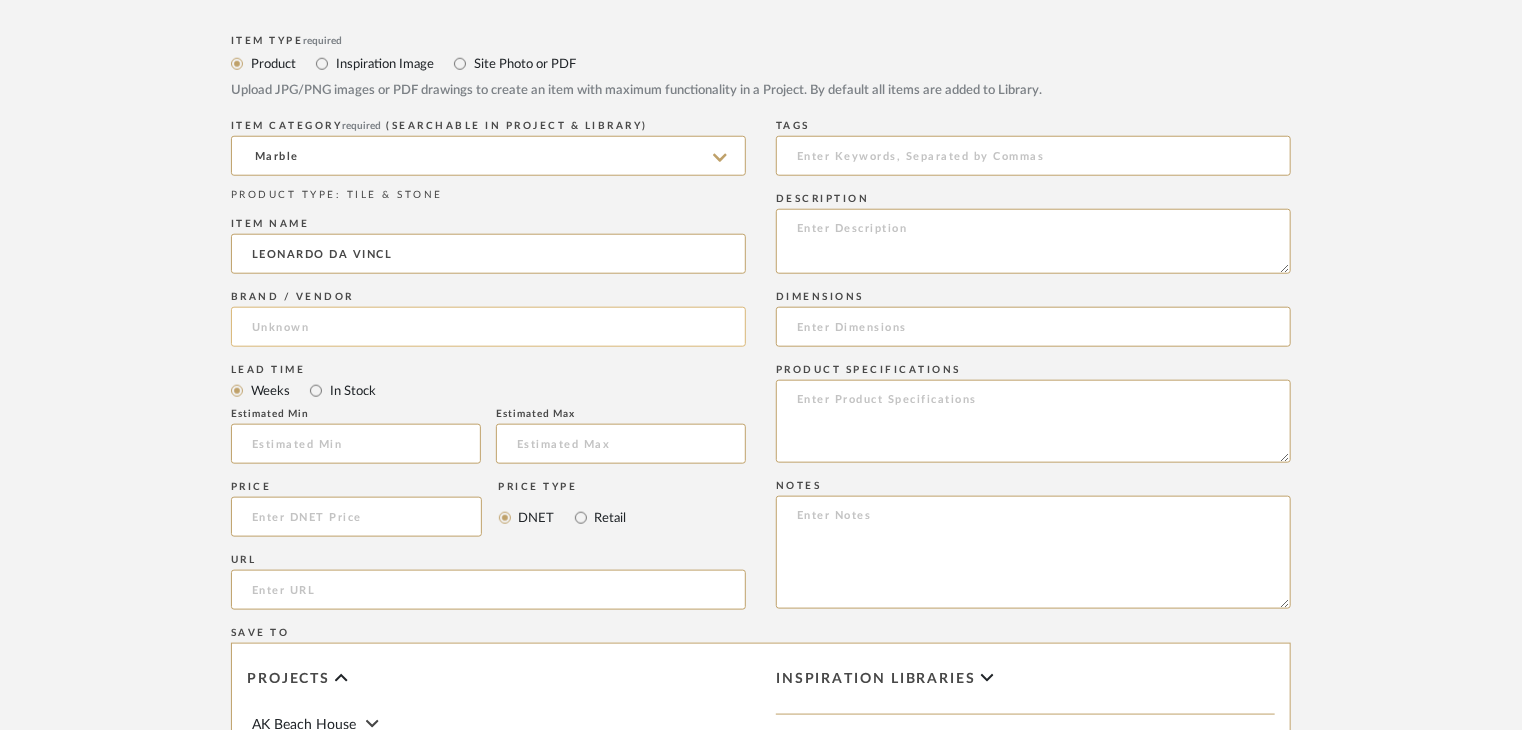 type on "LEONARDO DA VINCL" 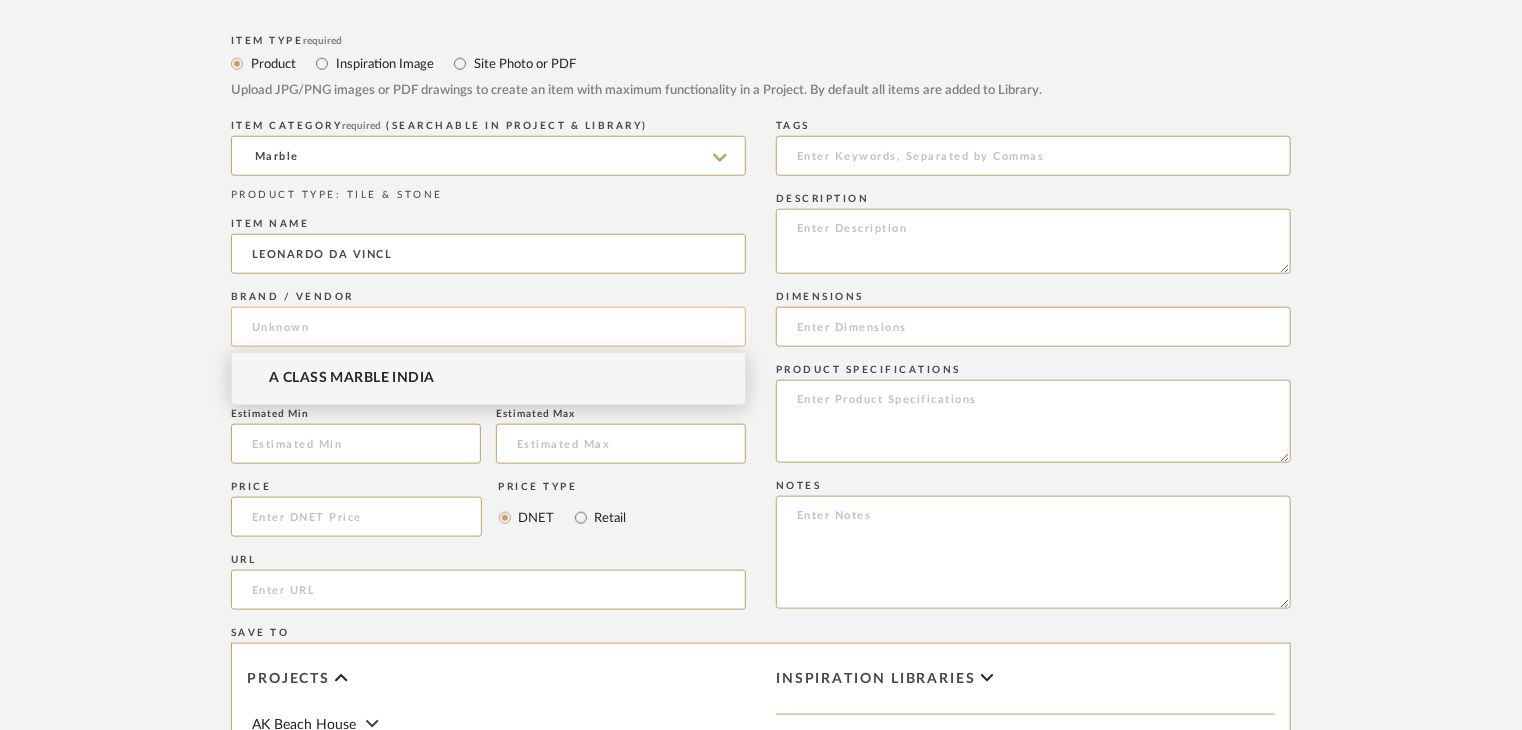 click 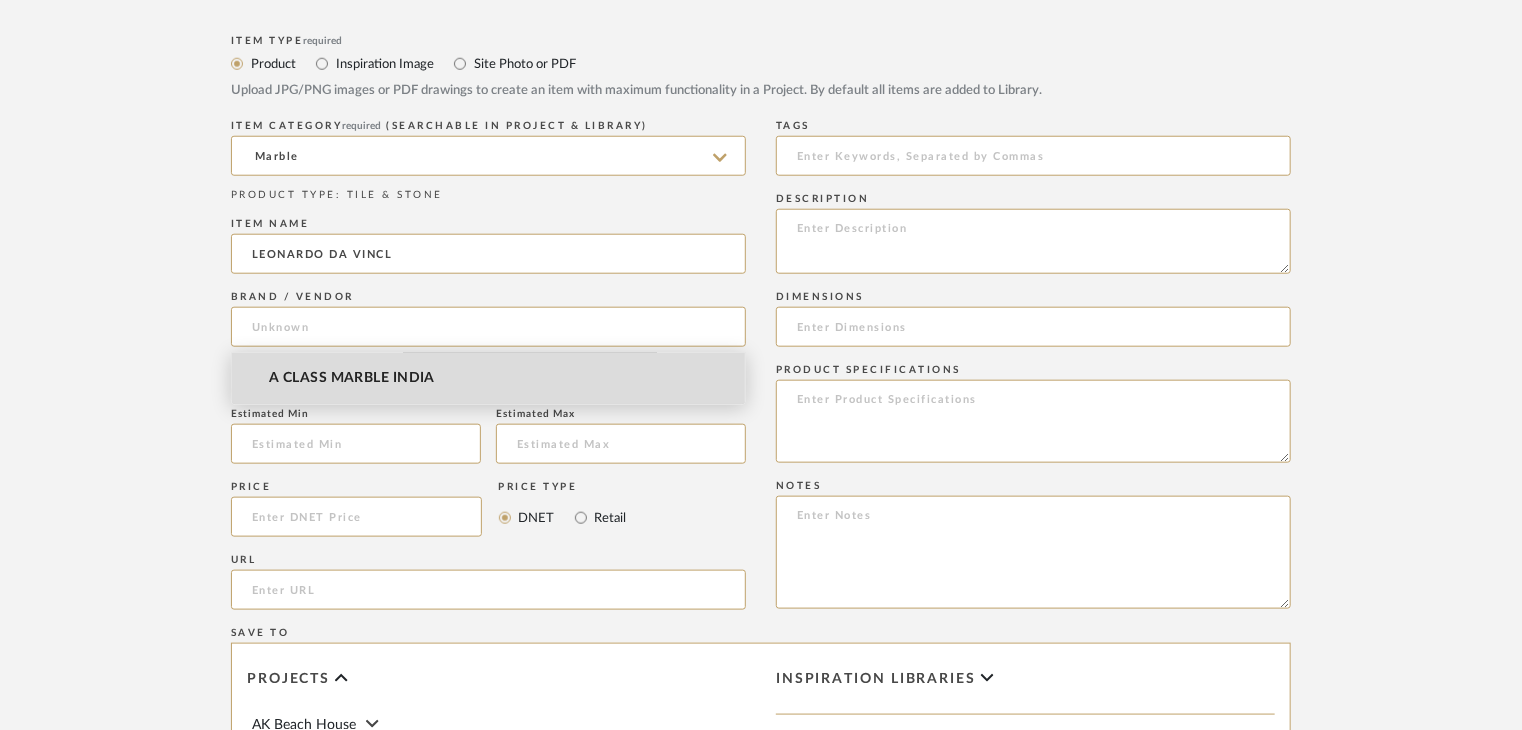 click on "A CLASS MARBLE INDIA" at bounding box center [488, 378] 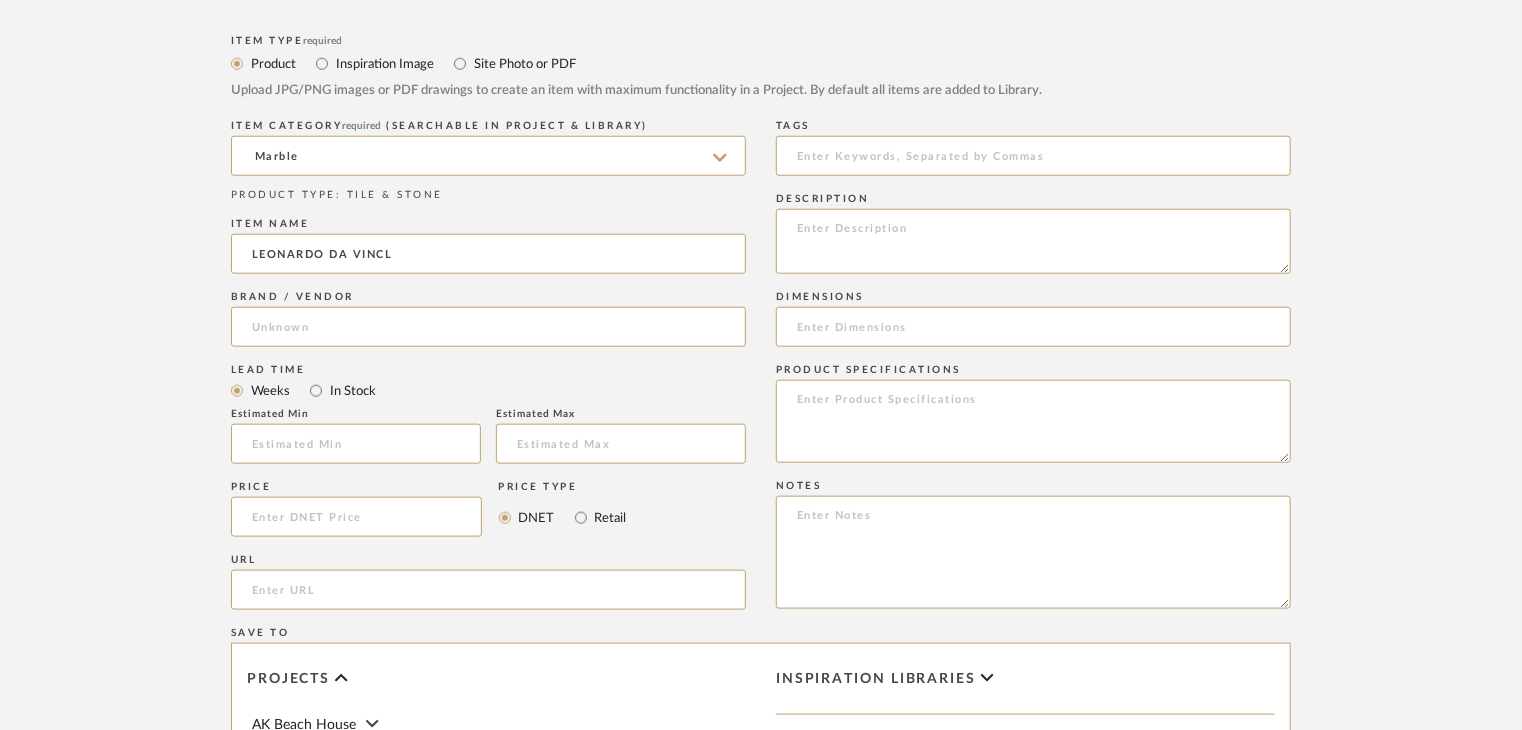 type on "A CLASS MARBLE INDIA" 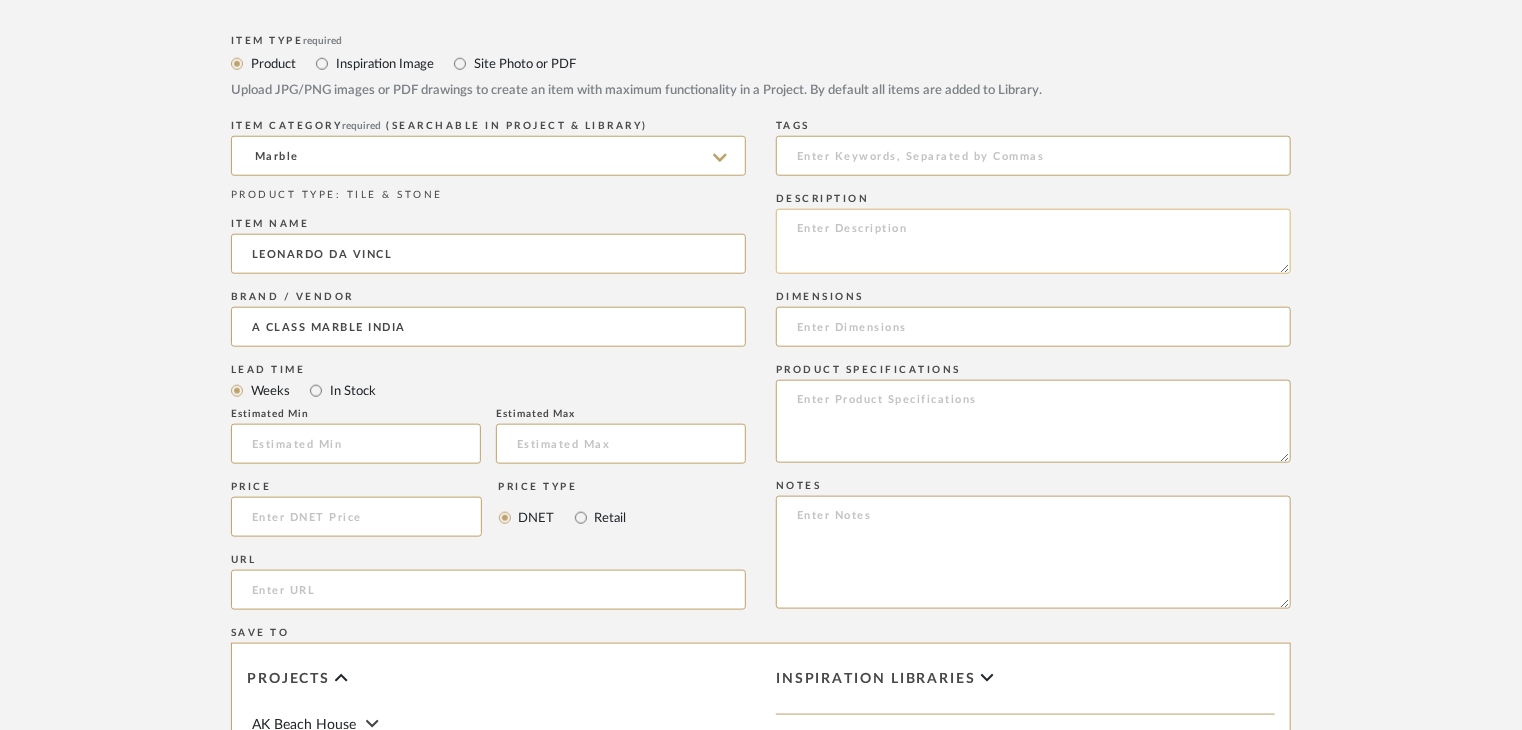 click 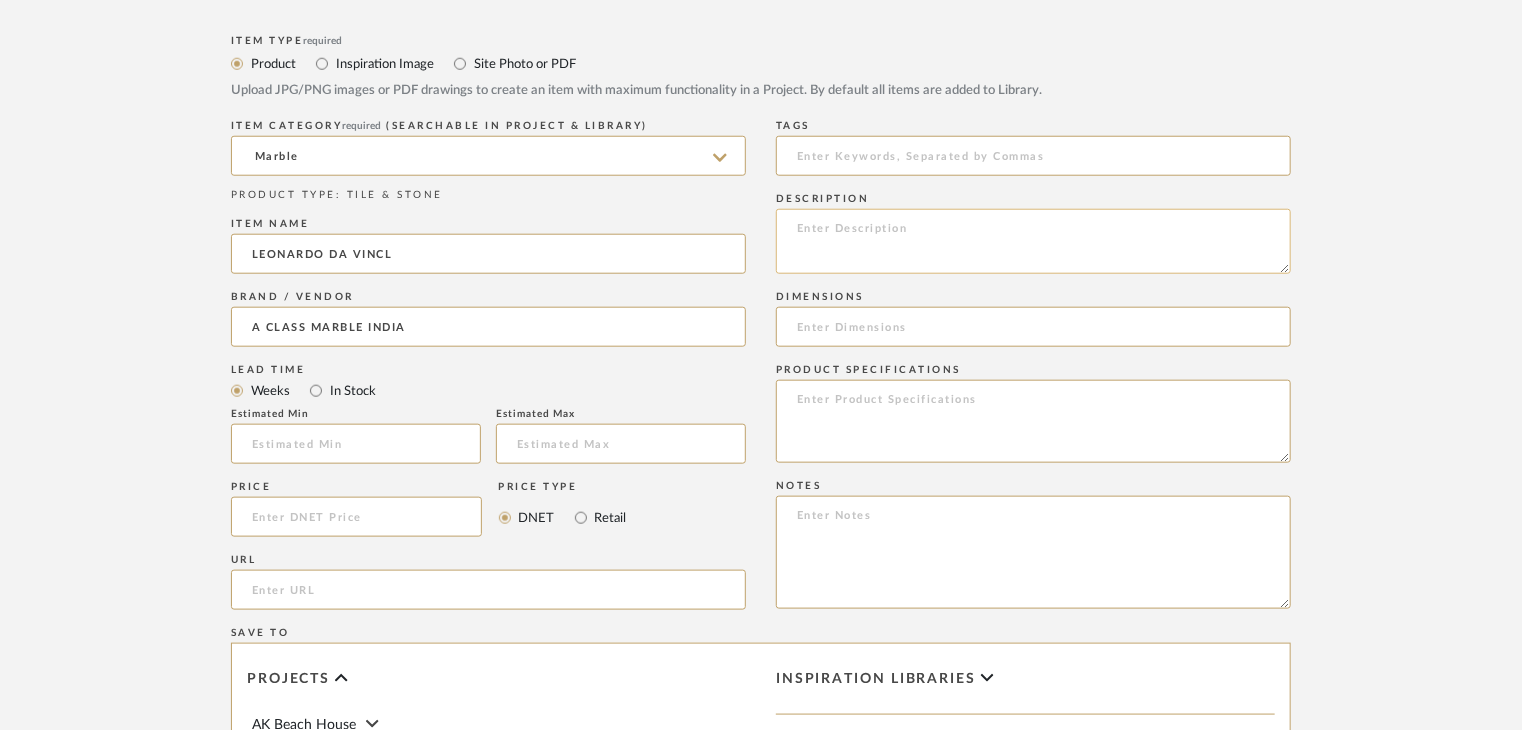 paste on "Type: Marble
Price:
Sample available: YES
Sample Internal reference number:
Stock availability: supplier stock
Maximum slab size:
Thickness: (as mentioned)
Other available thickness: (as mentioned)
Finish:
Other finishes available: (as applicable)
Installation requirements: (as applicable)
Lead time: (as applicable)
3D available: No
Product description:
Any other details:" 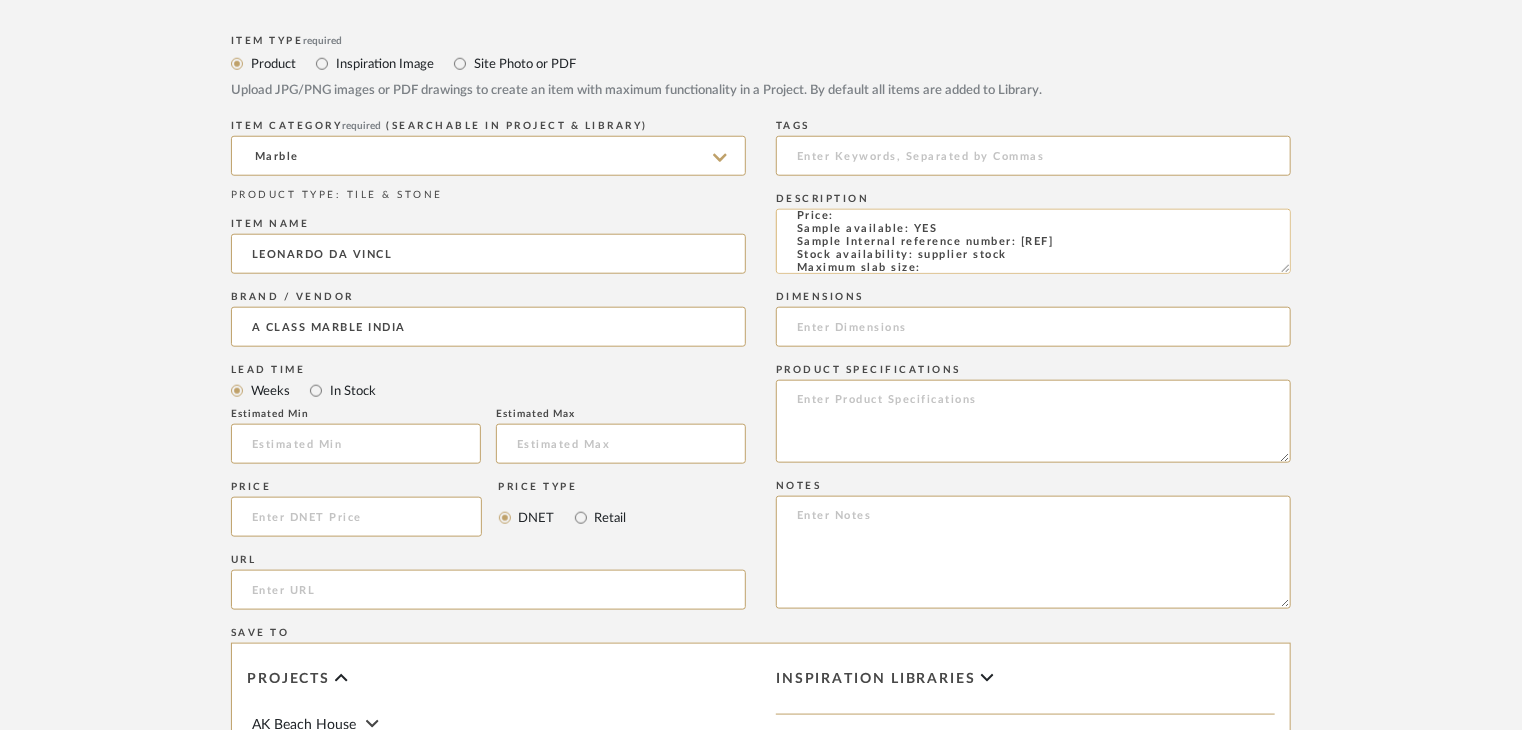 scroll, scrollTop: 0, scrollLeft: 0, axis: both 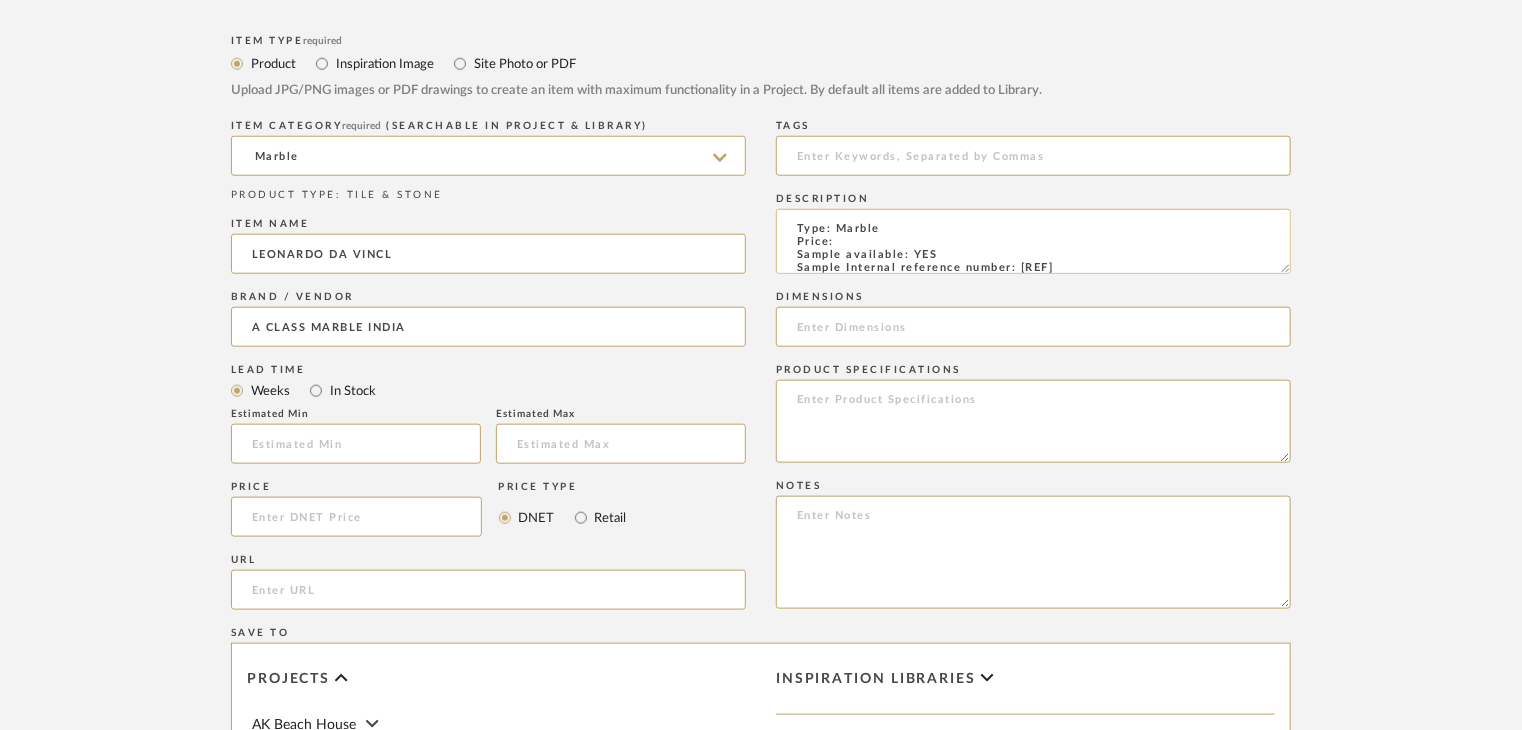 click on "Type: Marble
Price:
Sample available: YES
Sample Internal reference number:
Stock availability: supplier stock
Maximum slab size:
Thickness: (as mentioned)
Other available thickness: (as mentioned)
Finish:
Other finishes available: (as applicable)
Installation requirements: (as applicable)
Lead time: (as applicable)
3D available: No
Product description:
Any other details:" 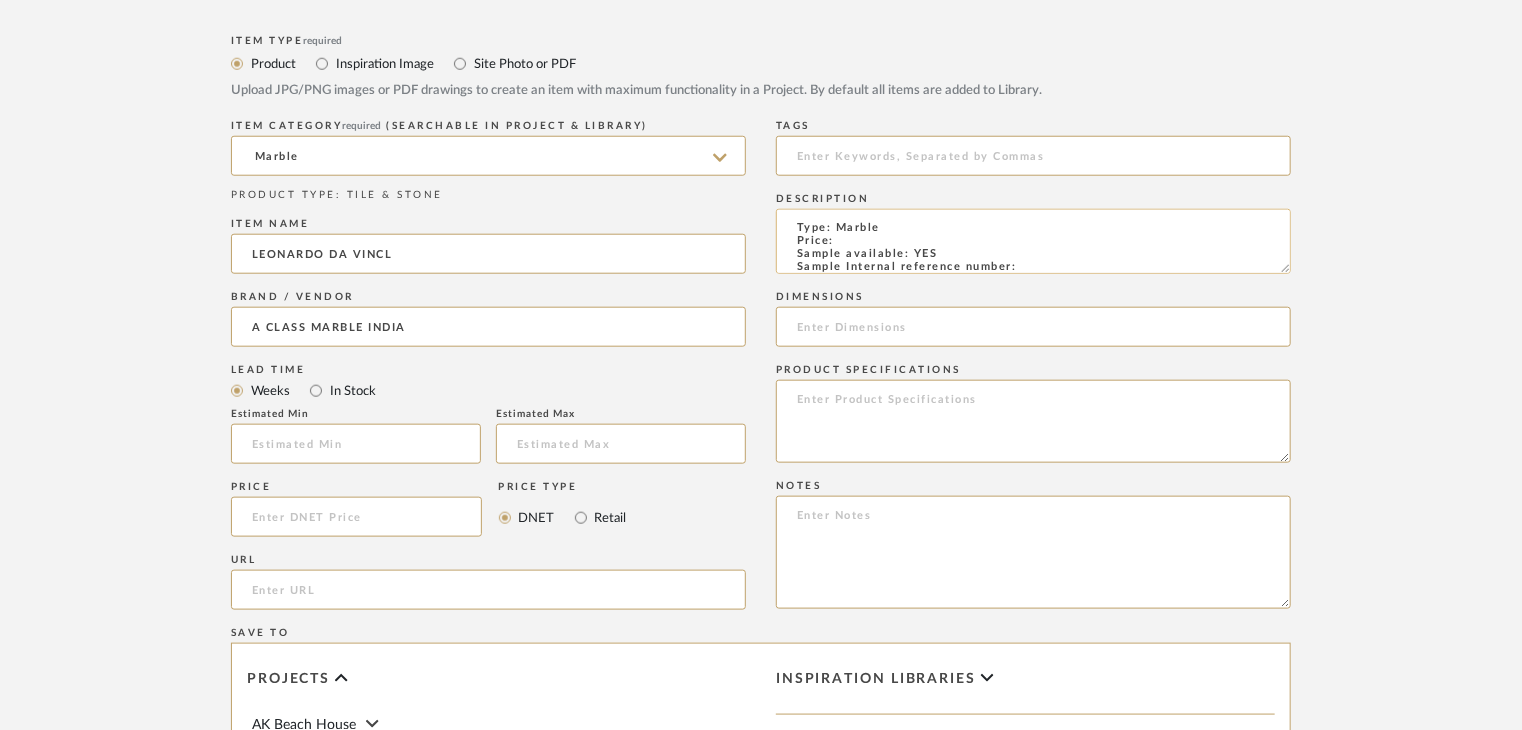 paste on "TS-MR-194-PL" 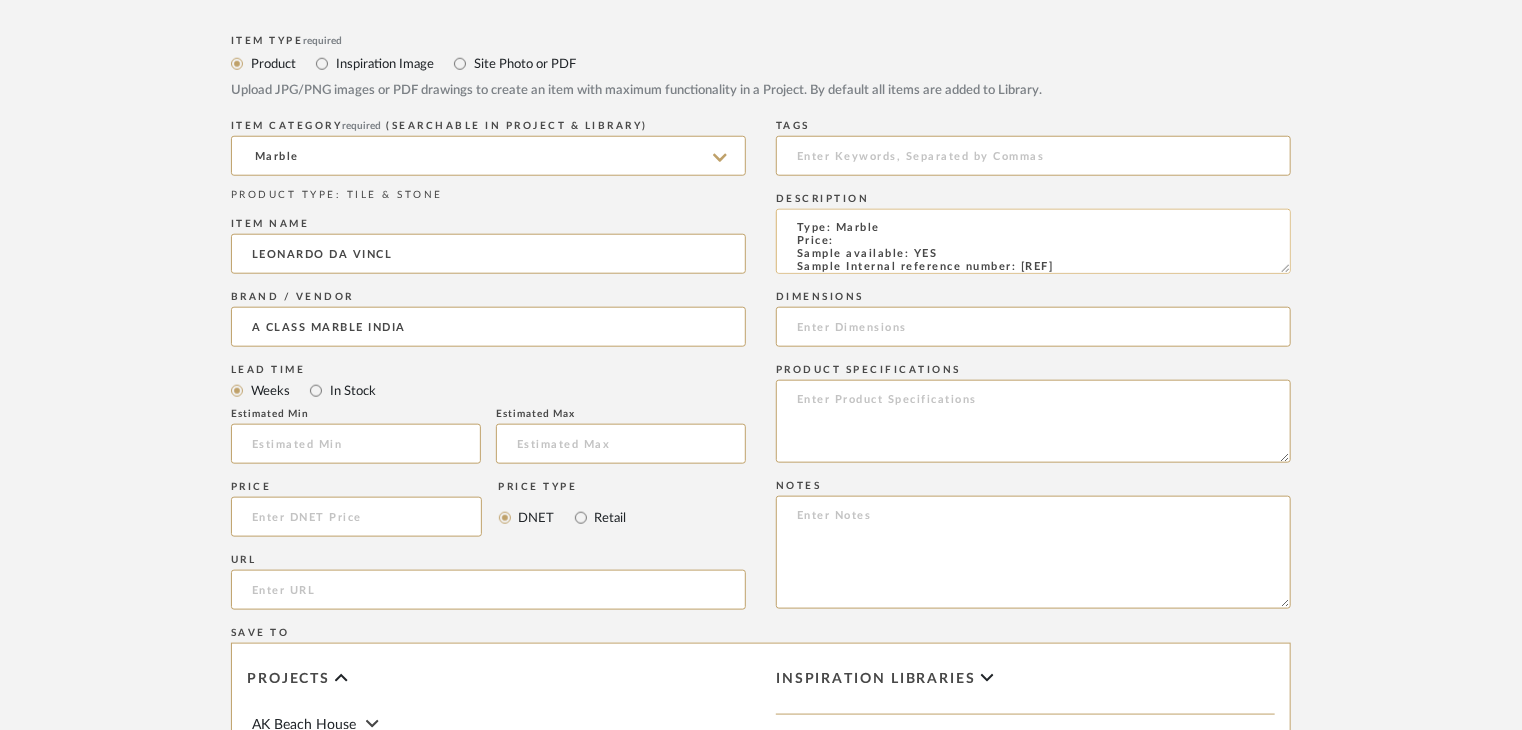 scroll, scrollTop: 15, scrollLeft: 0, axis: vertical 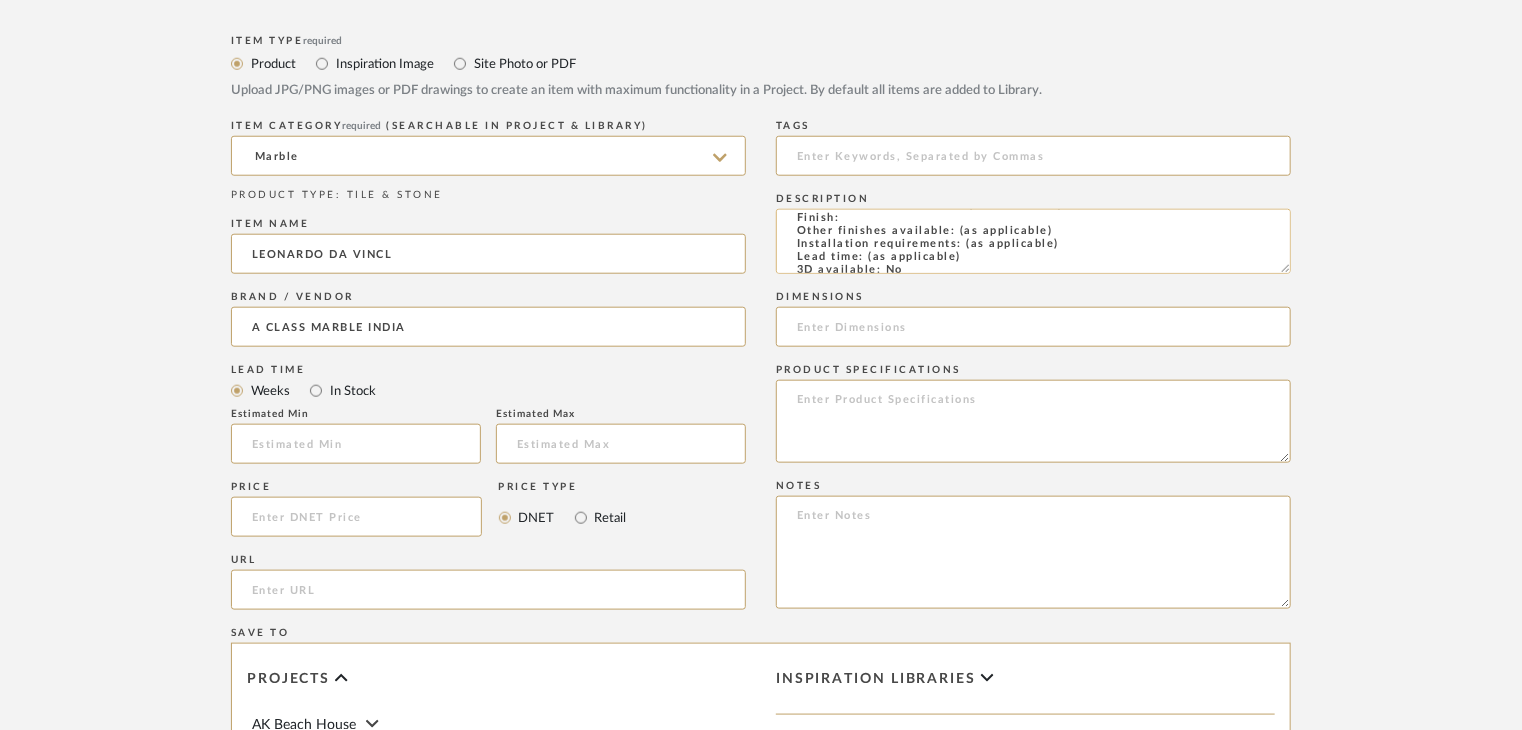 click on "Type: Marble
Price:
Sample available: YES
Sample Internal reference number: TS-MR-194-PL
Stock availability: supplier stock
Maximum slab size:
Thickness: (as mentioned)
Other available thickness: (as mentioned)
Finish:
Other finishes available: (as applicable)
Installation requirements: (as applicable)
Lead time: (as applicable)
3D available: No
Product description:
Any other details:" 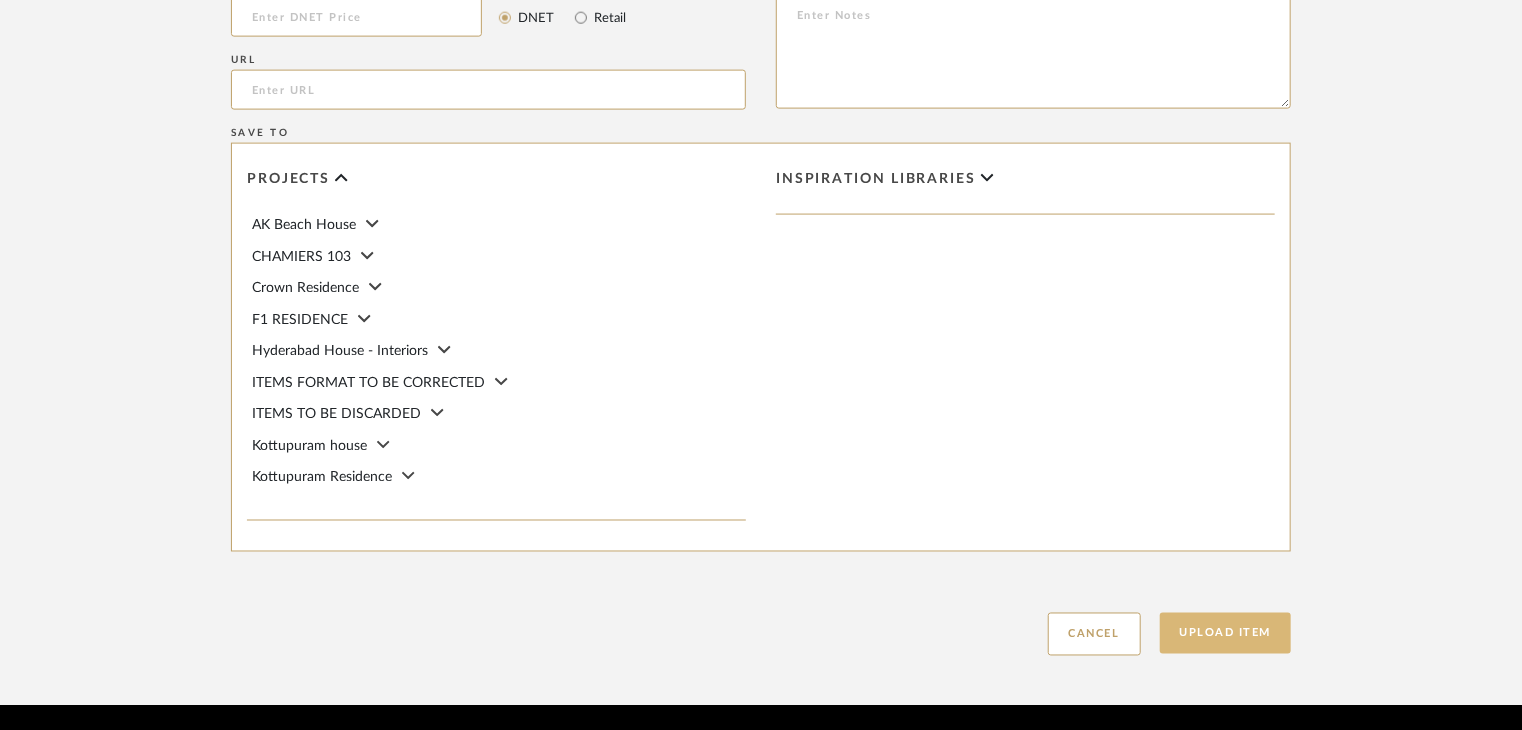 scroll, scrollTop: 1468, scrollLeft: 0, axis: vertical 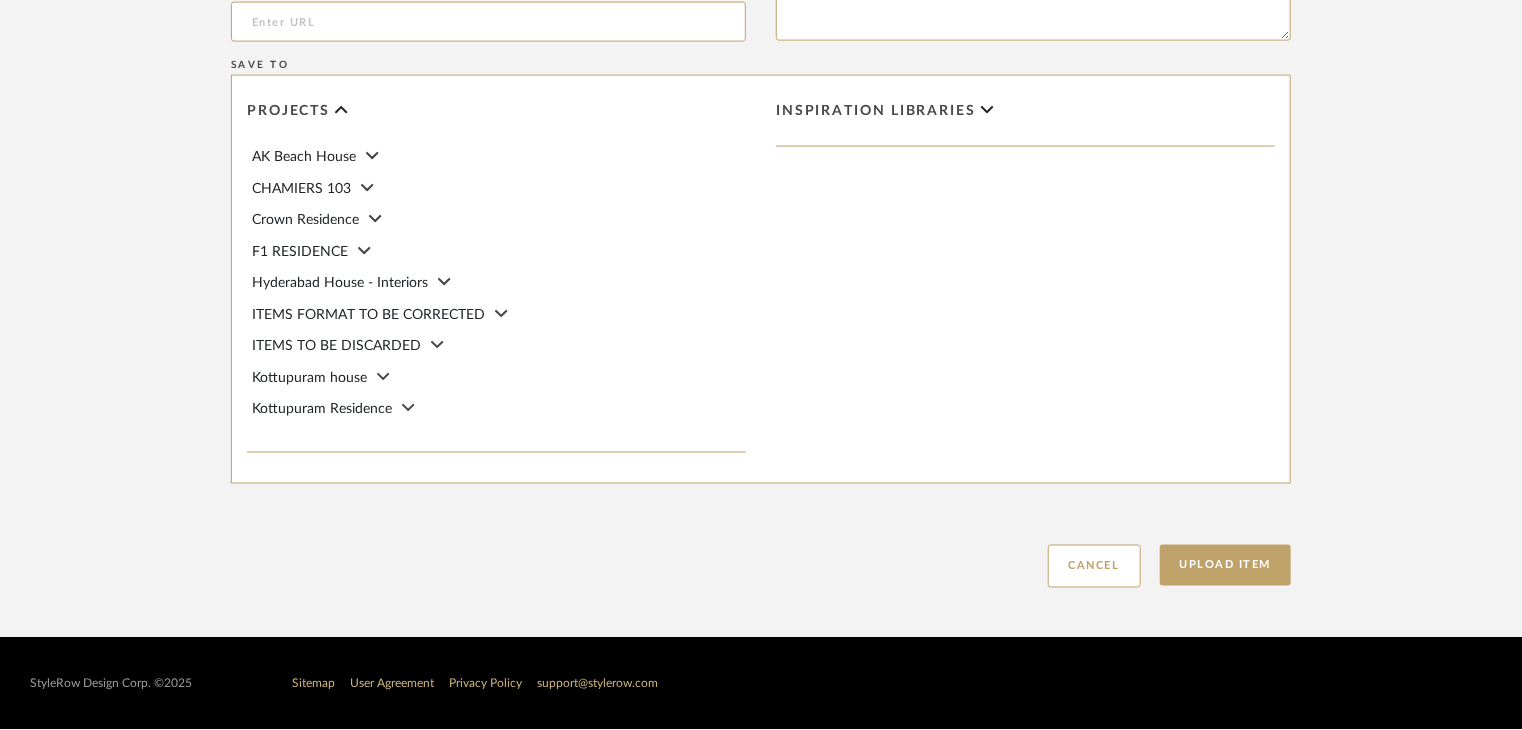 type on "Type: Marble
Price:
Sample available: YES
Sample Internal reference number: TS-MR-194-PL
Stock availability: supplier stock
Maximum slab size:
Thickness: (as mentioned)
Other available thickness: (as mentioned)
Finish: polished
Other finishes available: (as applicable)
Installation requirements: (as applicable)
Lead time: (as applicable)
3D available: No
Product description:
Any other details:" 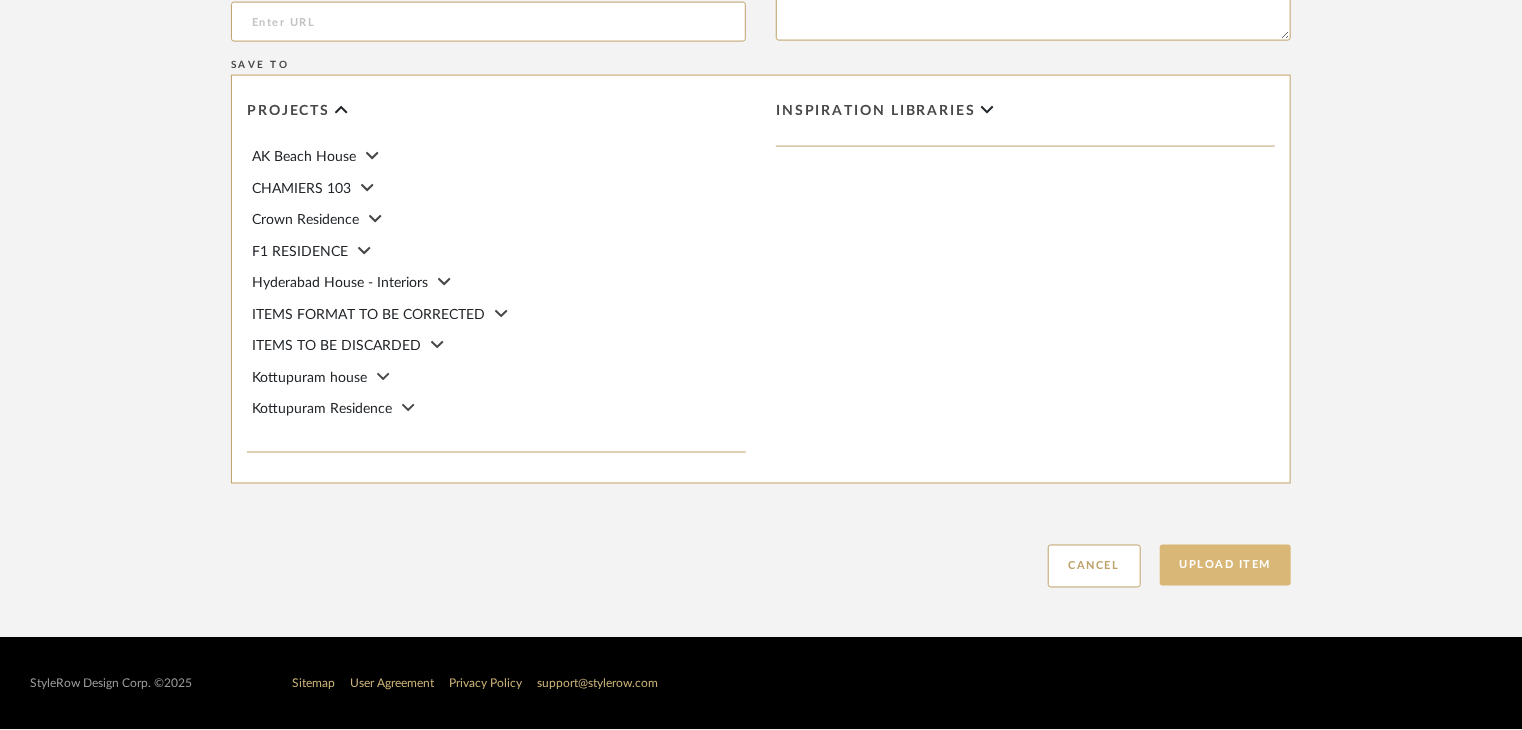 click on "Upload Item" 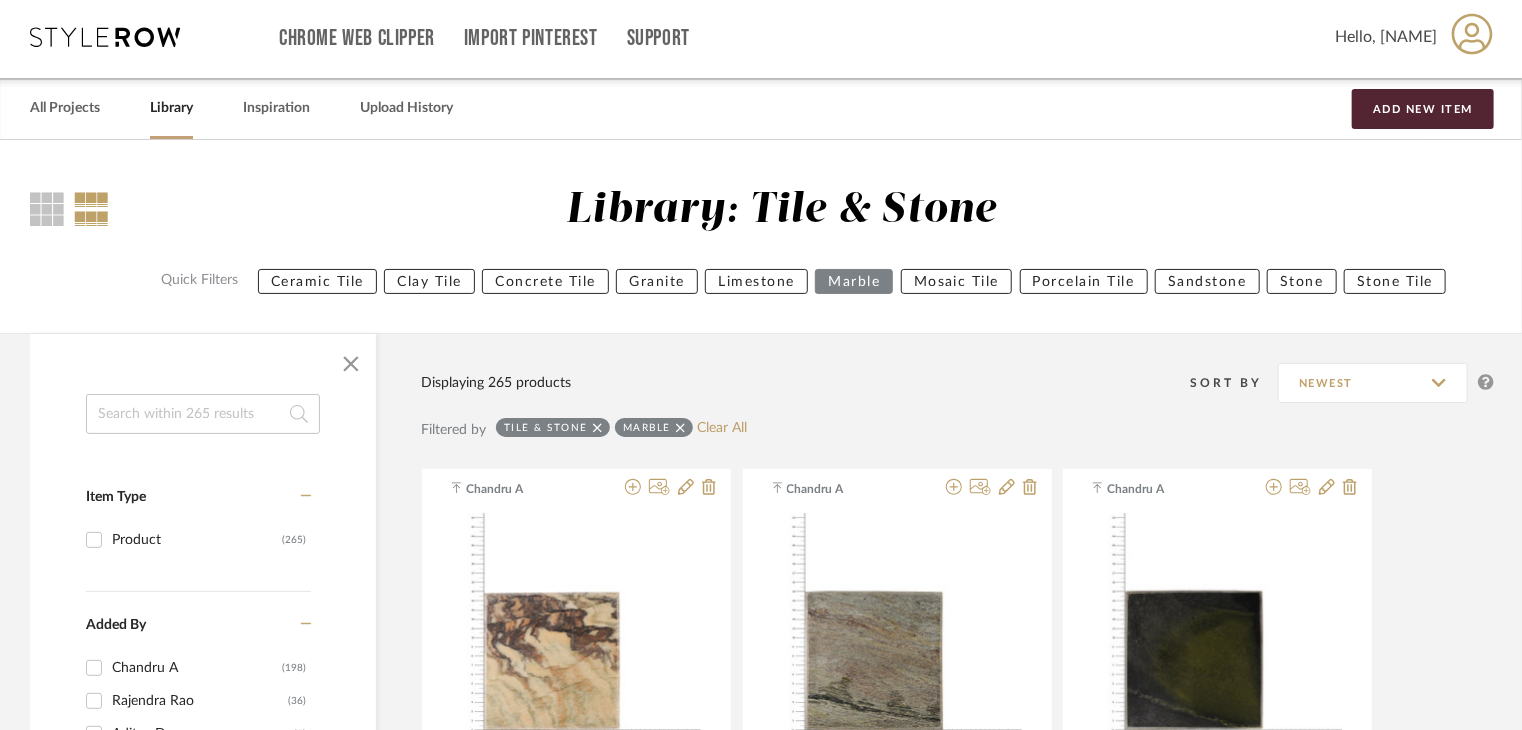 scroll, scrollTop: 0, scrollLeft: 0, axis: both 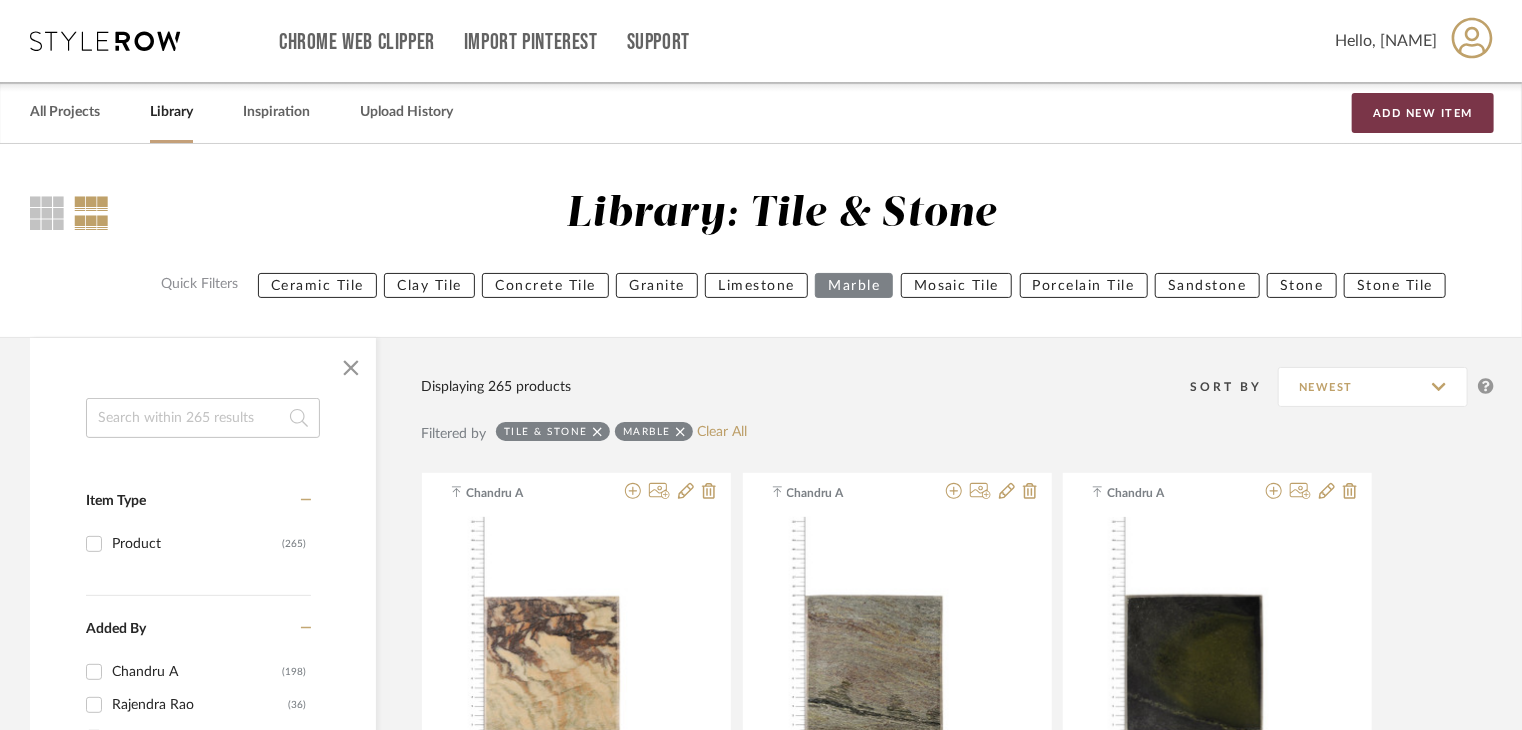 click on "Add New Item" at bounding box center [1423, 113] 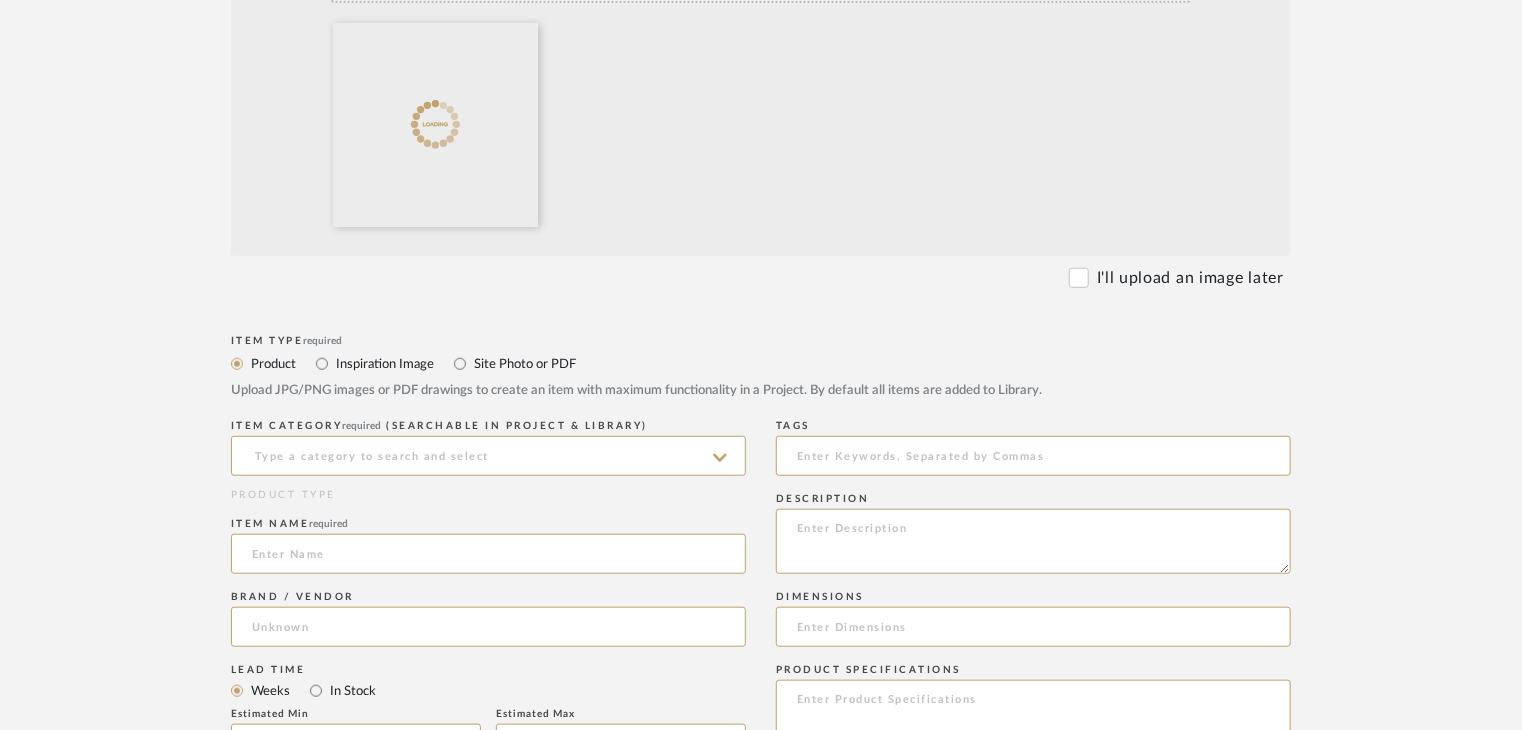 scroll, scrollTop: 900, scrollLeft: 0, axis: vertical 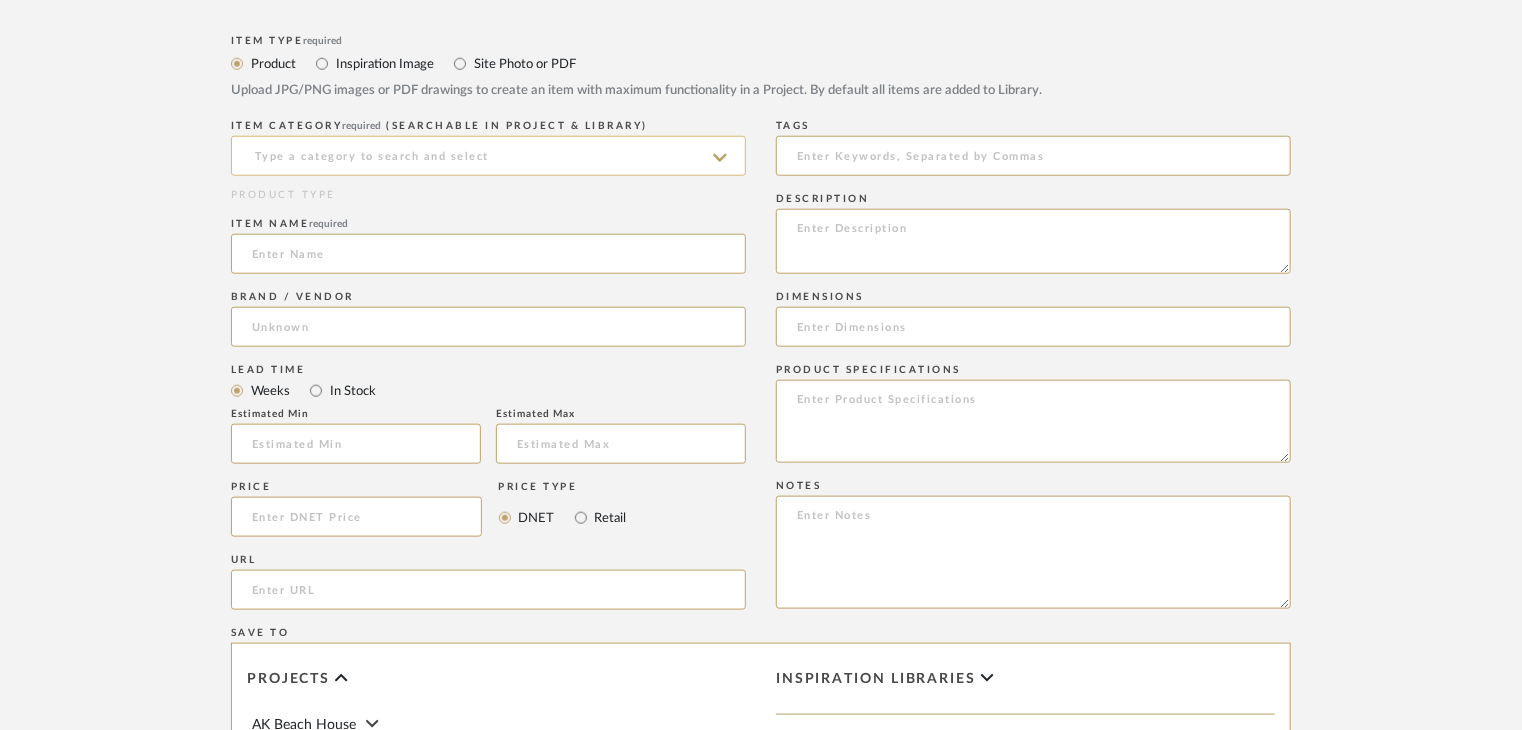 click 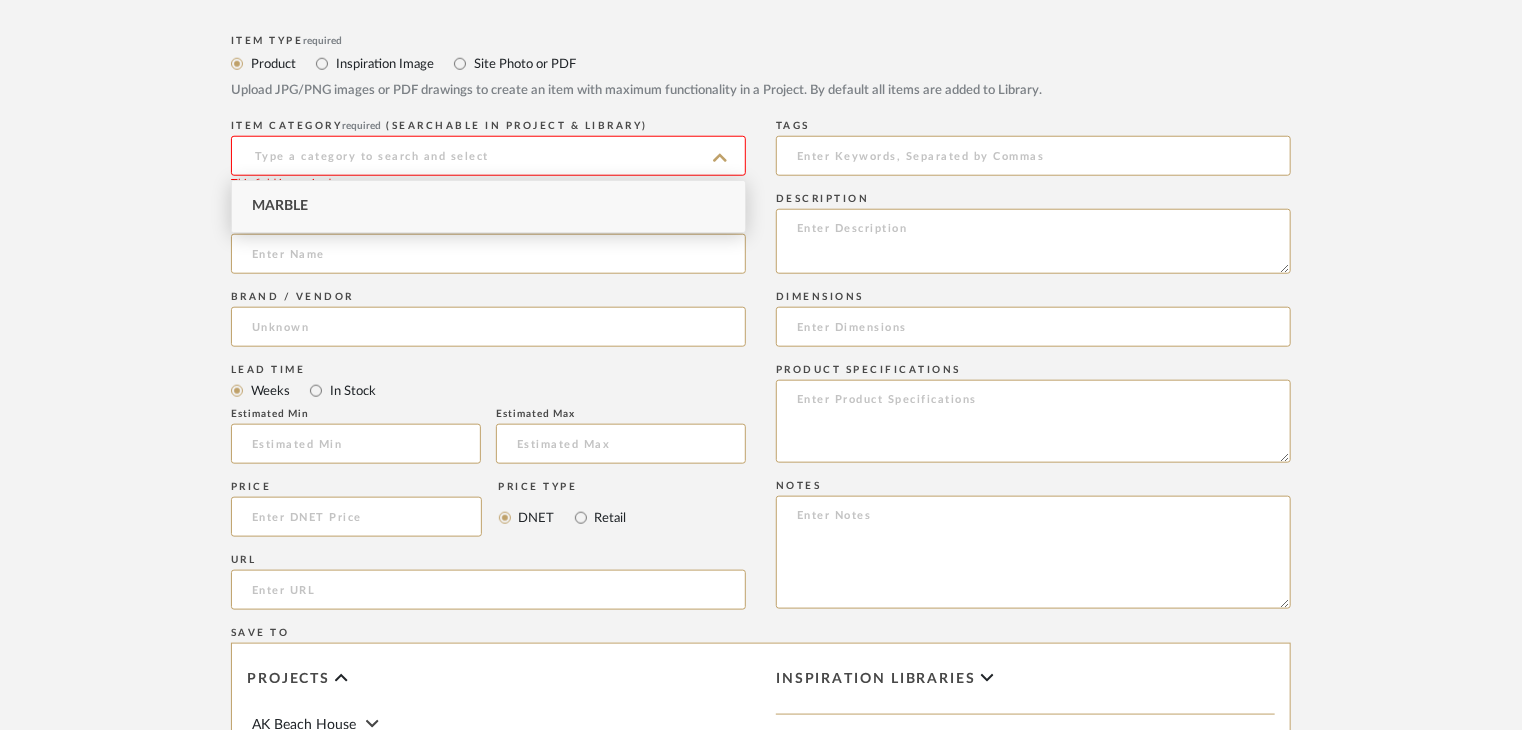 click on "Marble" at bounding box center (488, 206) 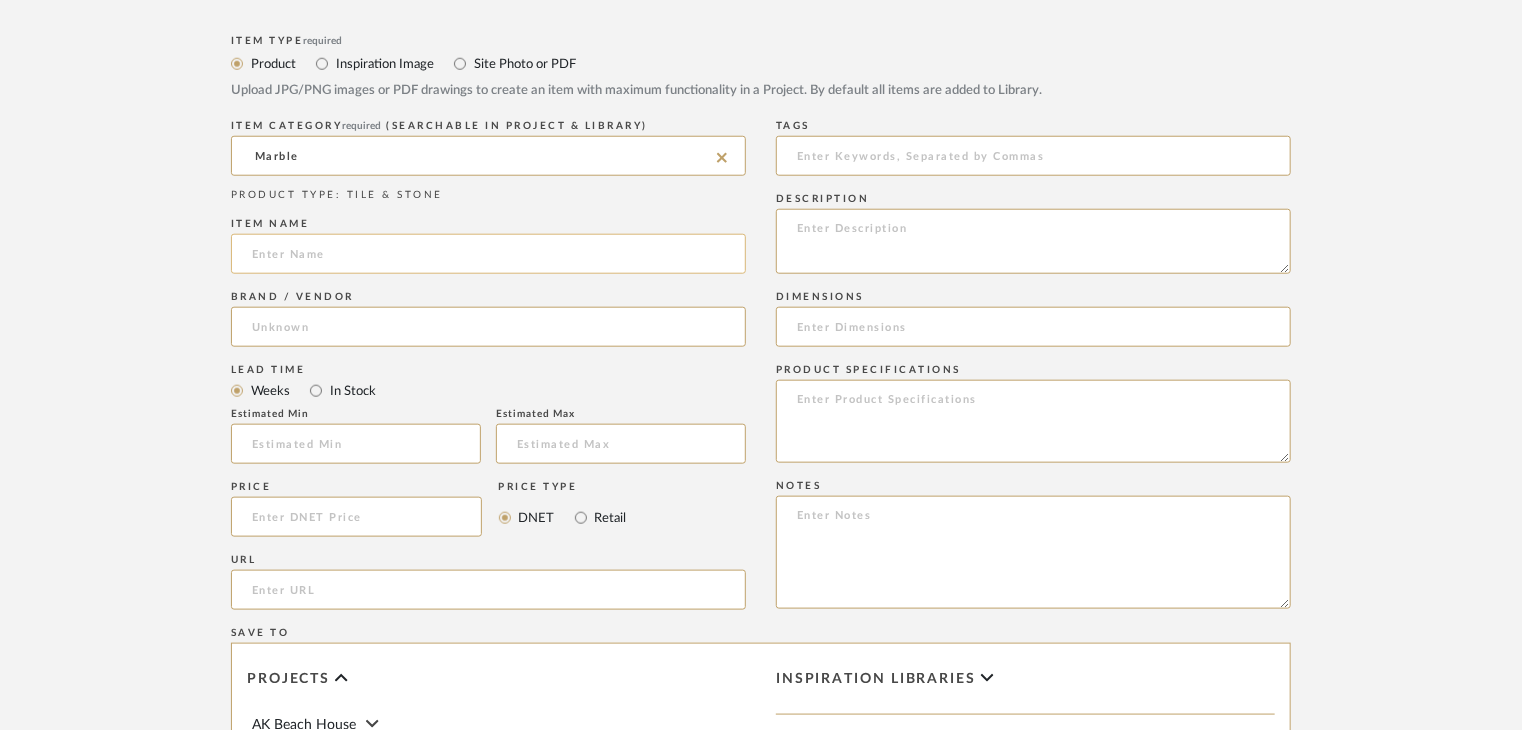 click 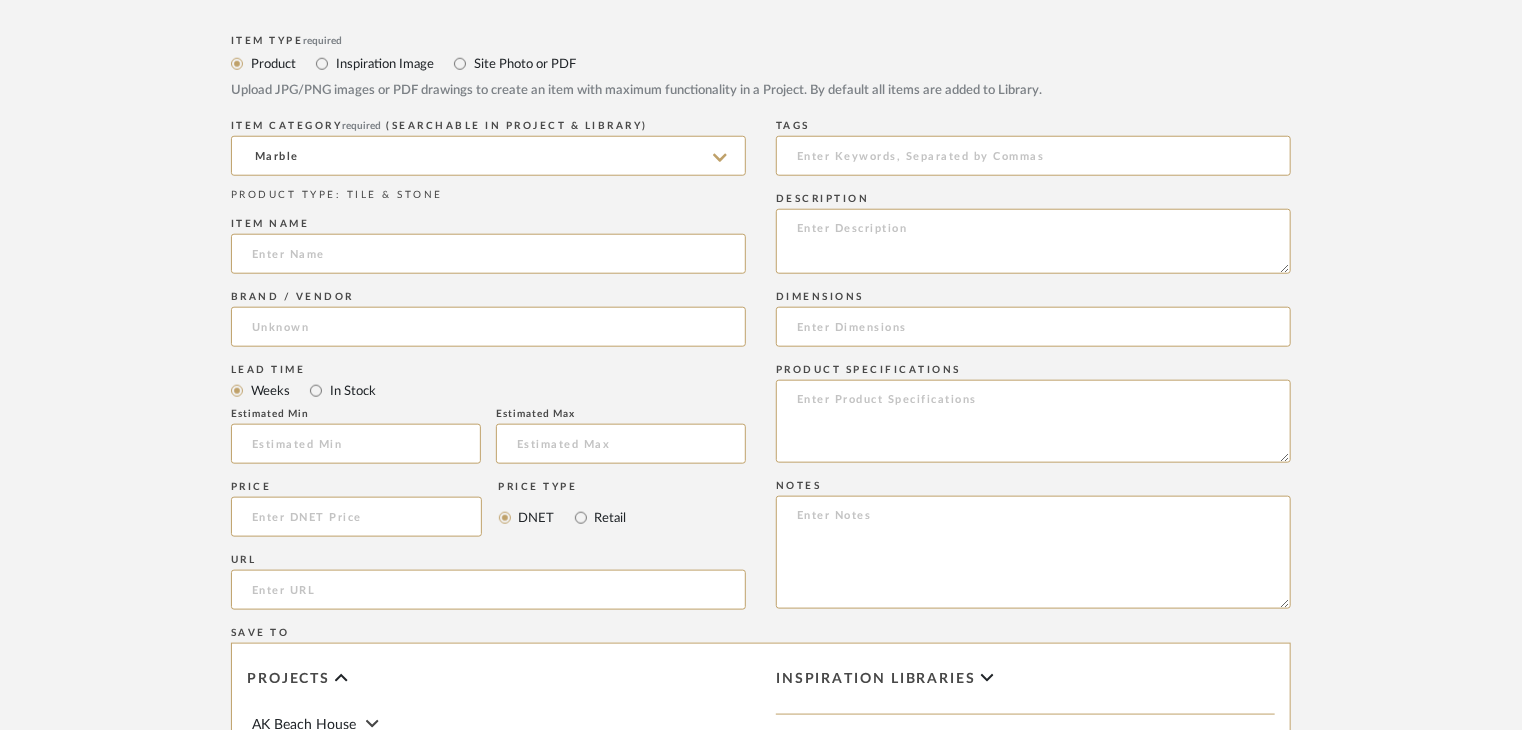 paste on "SUPERLILAC" 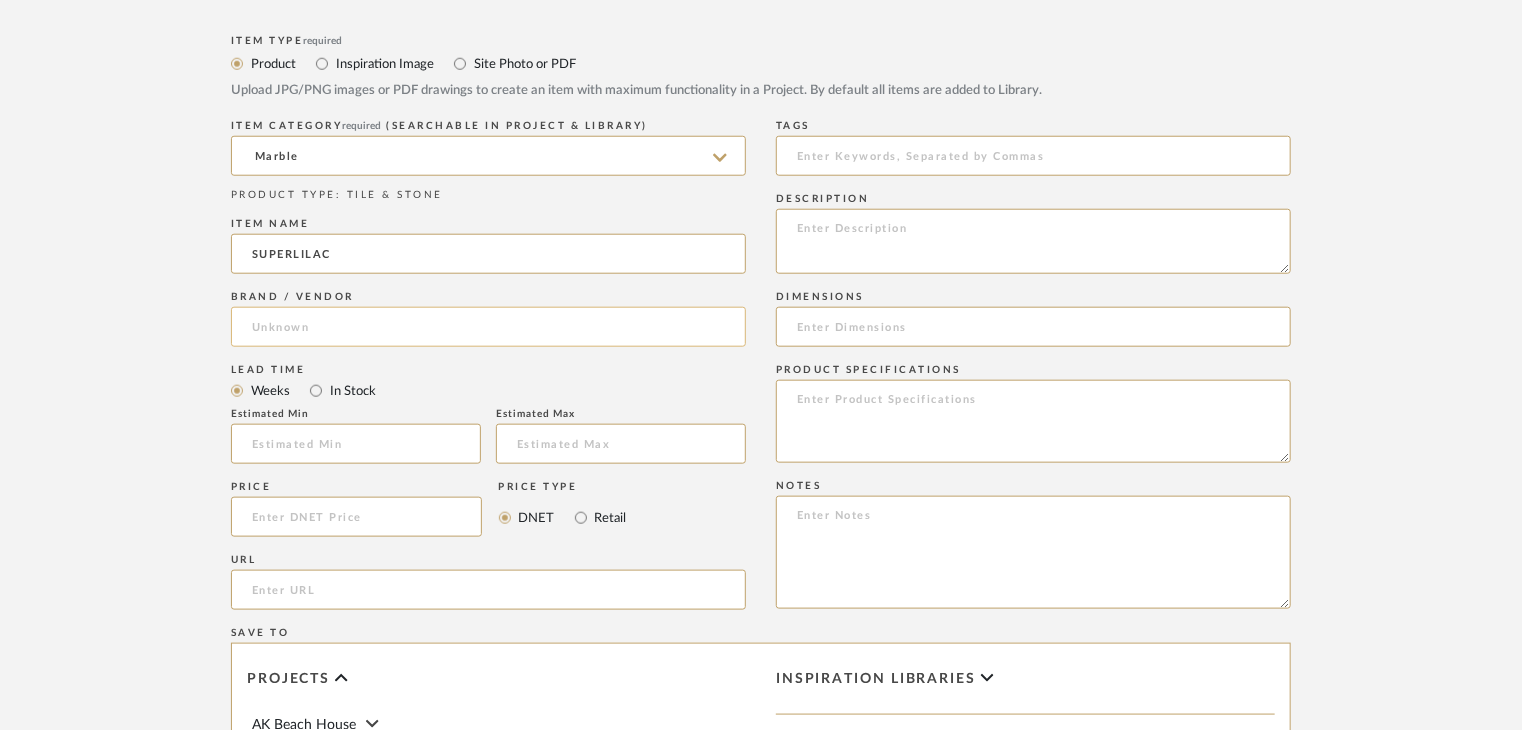 type on "SUPERLILAC" 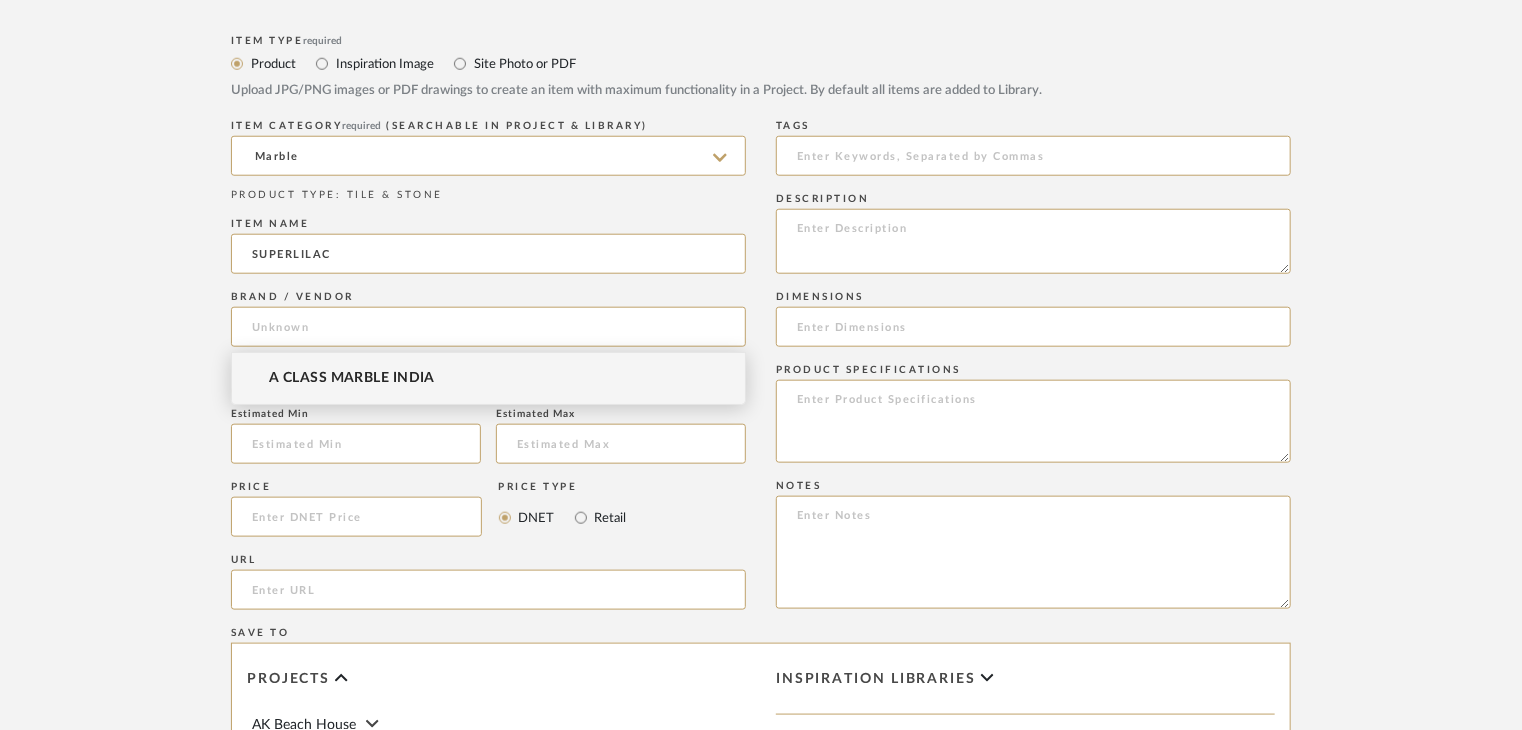 click on "A CLASS MARBLE INDIA" at bounding box center (488, 378) 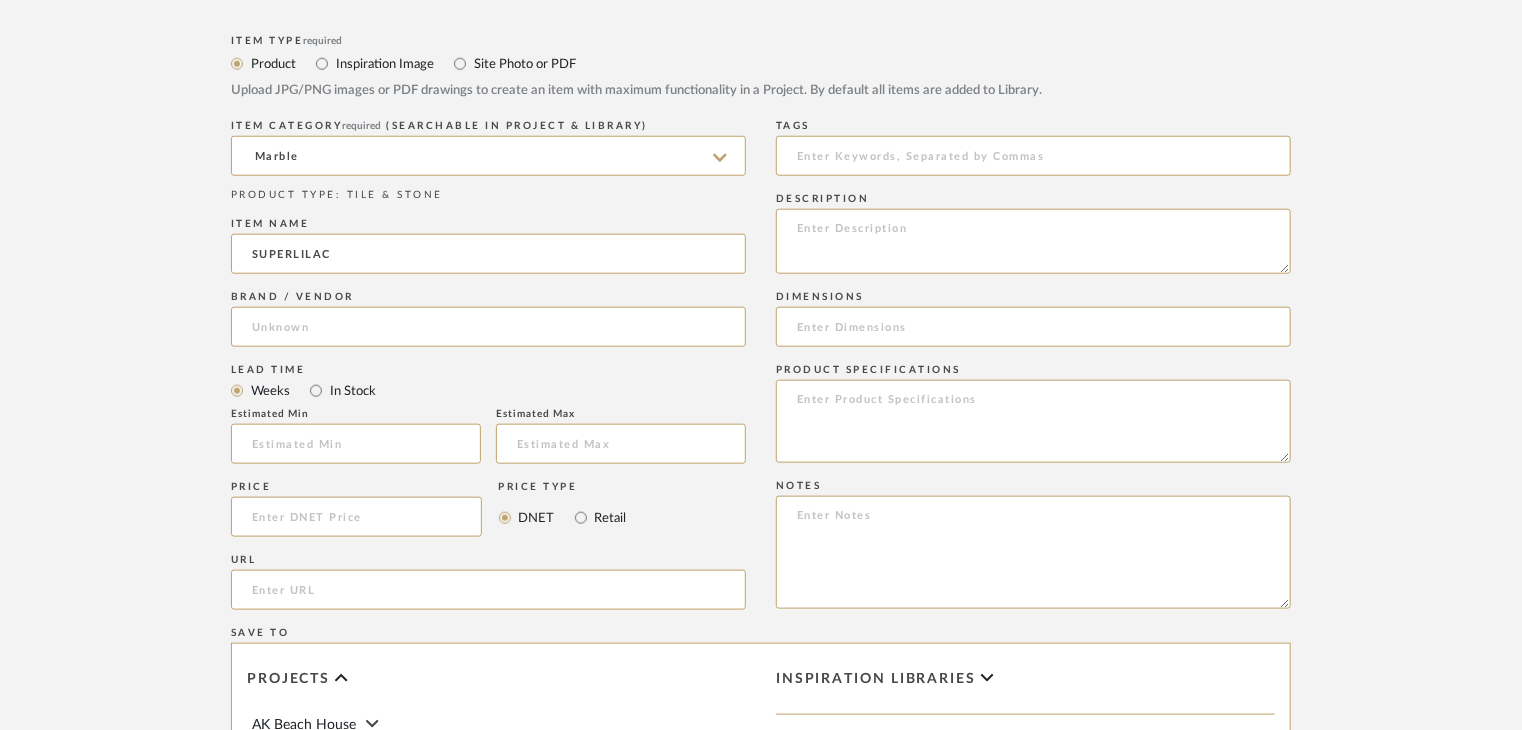 type on "A CLASS MARBLE INDIA" 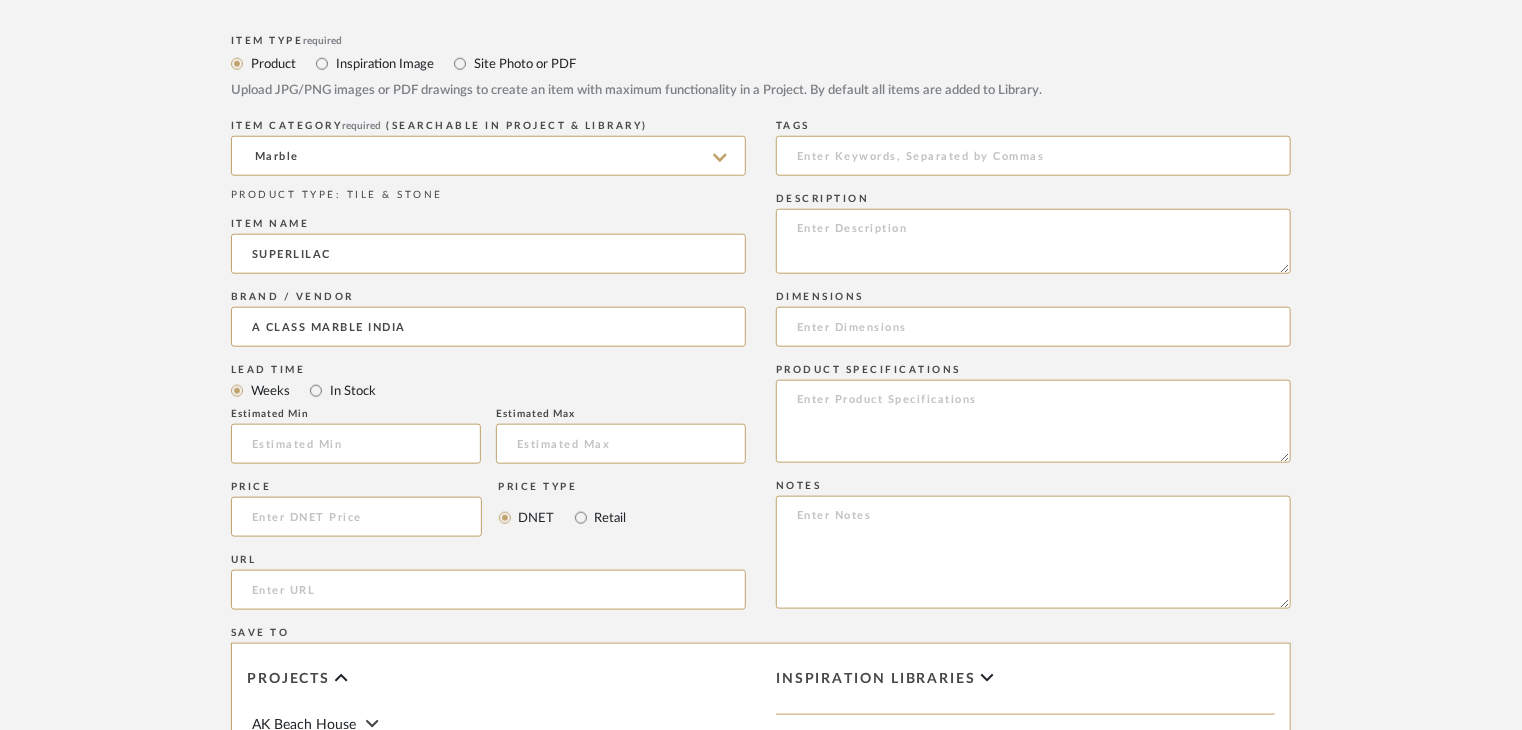 click on "Description" 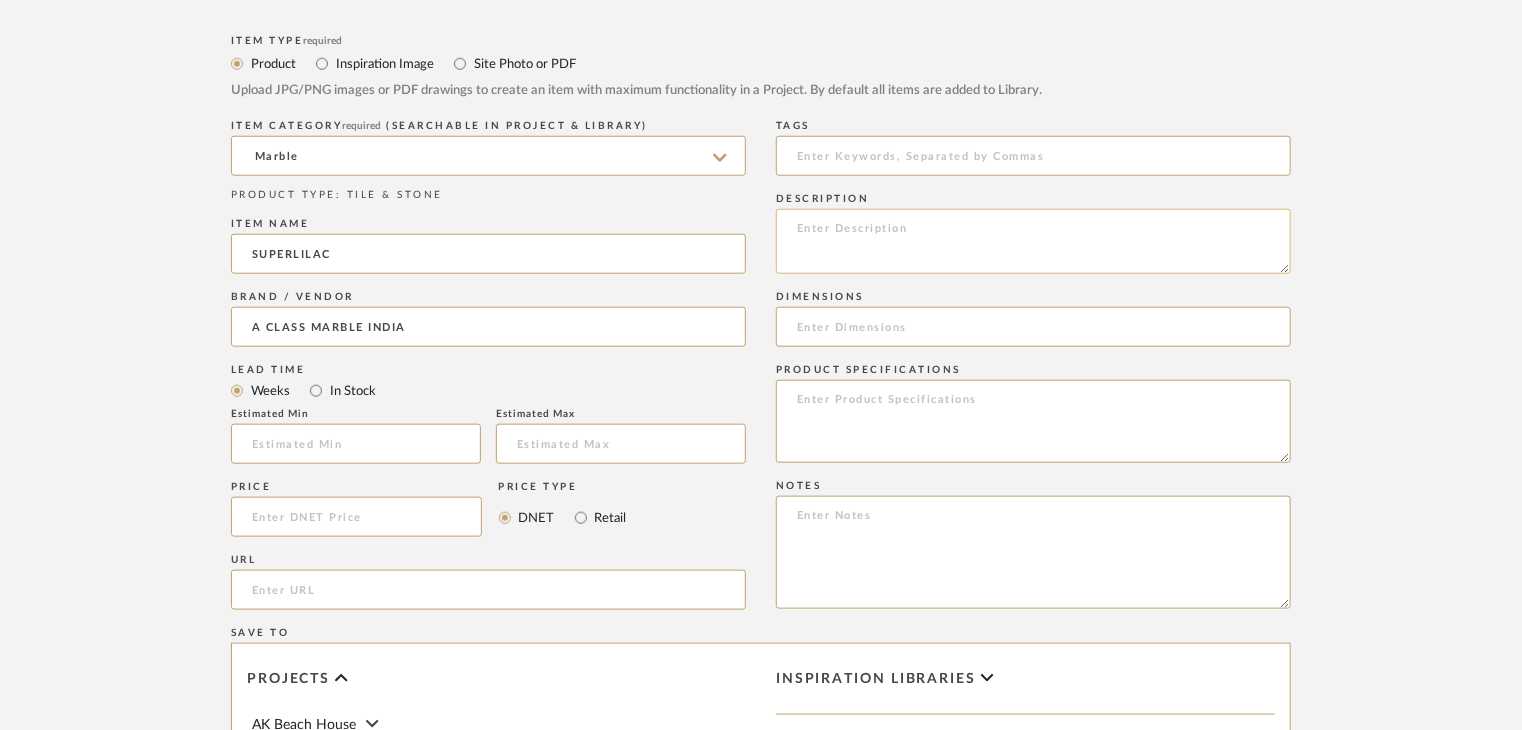 click 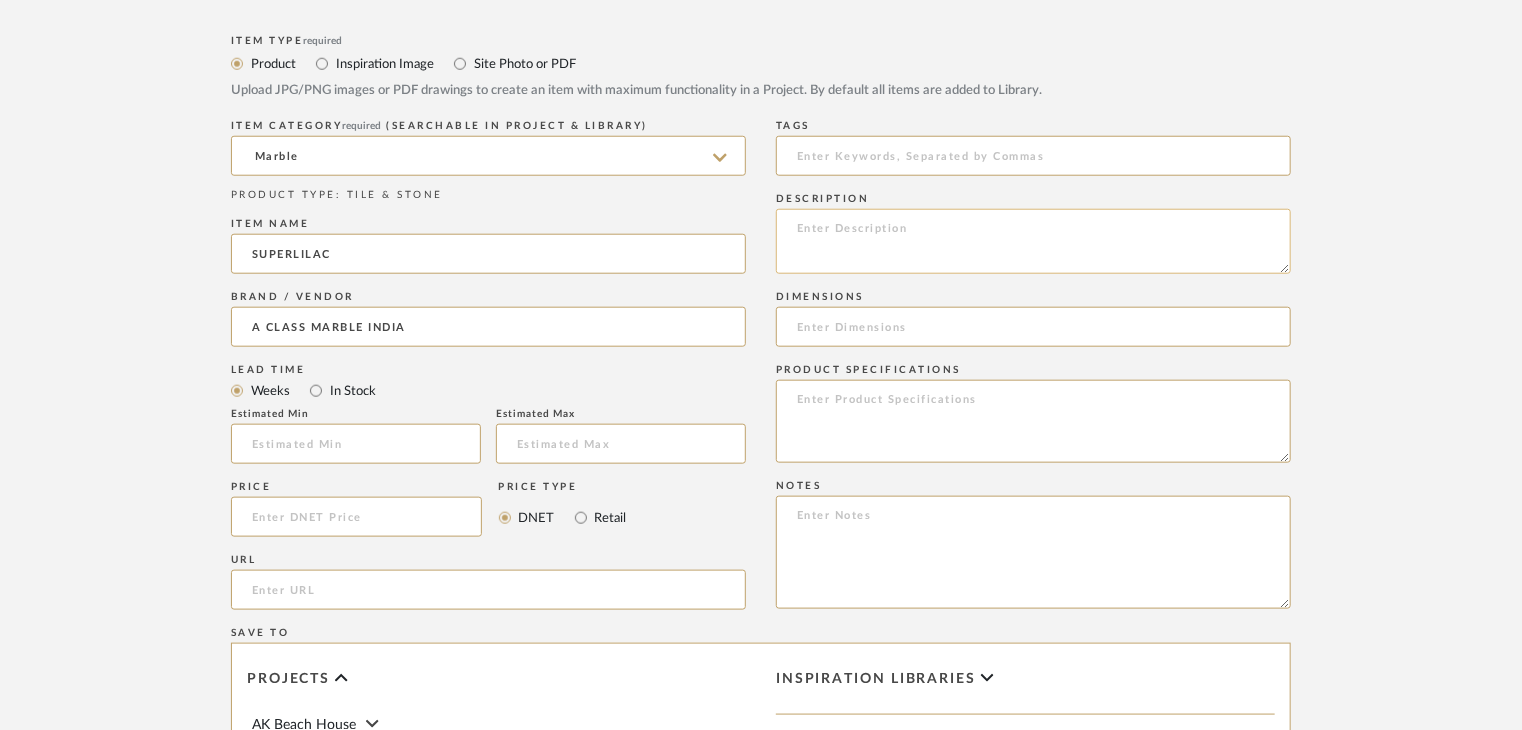 paste on "Type: Marble
Price:
Sample available: YES
Sample Internal reference number:
Stock availability: supplier stock
Maximum slab size:
Thickness: (as mentioned)
Other available thickness: (as mentioned)
Finish:
Other finishes available: (as applicable)
Installation requirements: (as applicable)
Lead time: (as applicable)
3D available: No
Product description:
Any other details:" 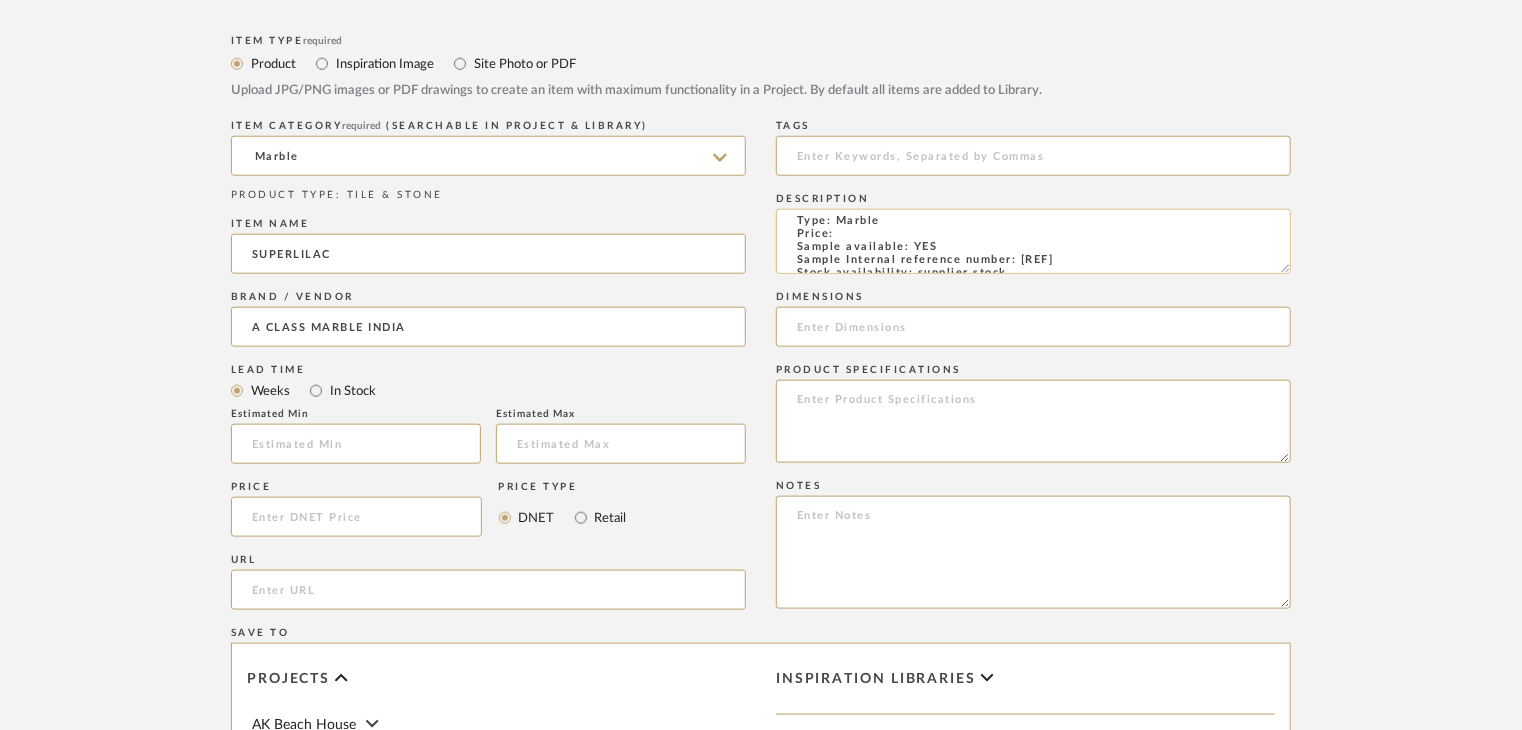 scroll, scrollTop: 0, scrollLeft: 0, axis: both 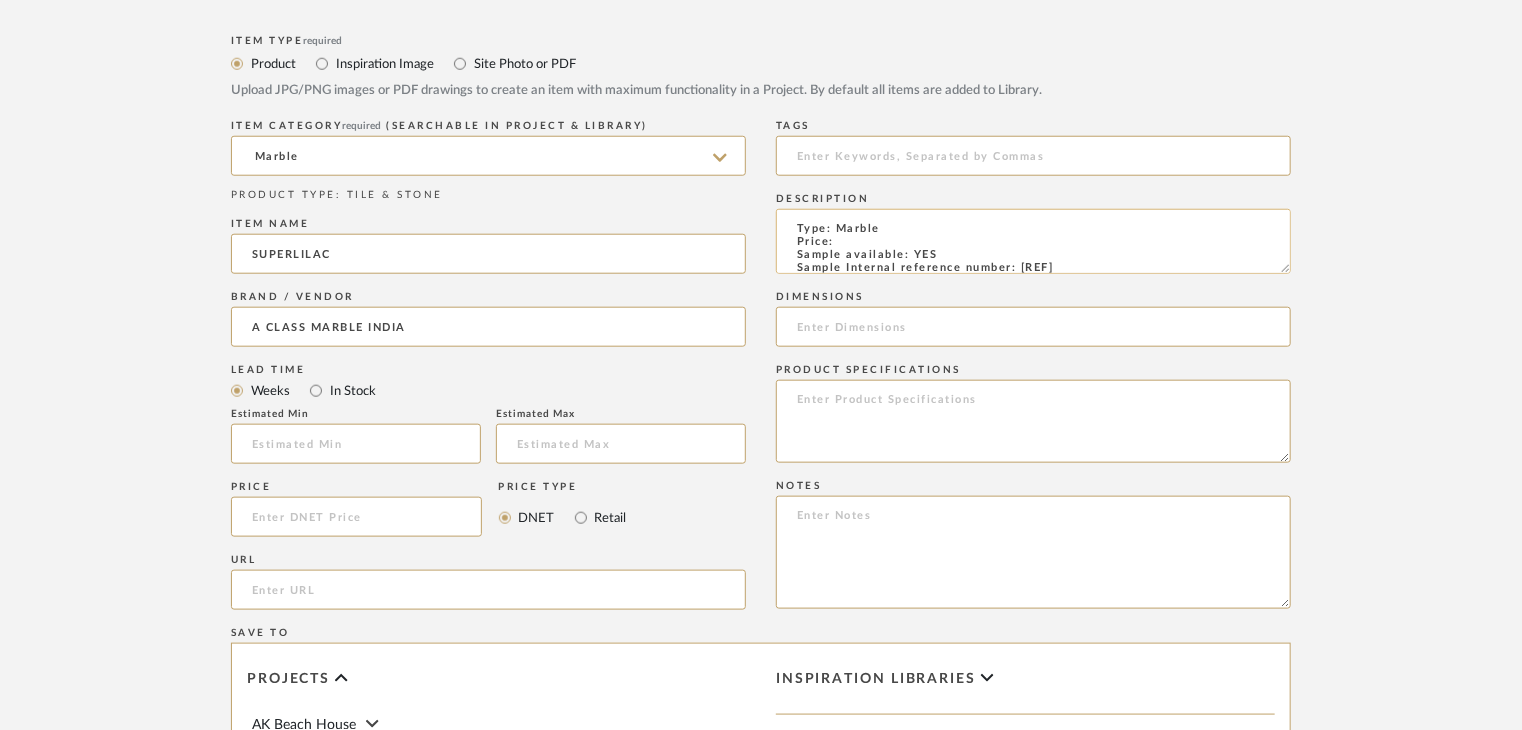 click on "Type: Marble
Price:
Sample available: YES
Sample Internal reference number:
Stock availability: supplier stock
Maximum slab size:
Thickness: (as mentioned)
Other available thickness: (as mentioned)
Finish:
Other finishes available: (as applicable)
Installation requirements: (as applicable)
Lead time: (as applicable)
3D available: No
Product description:
Any other details:" 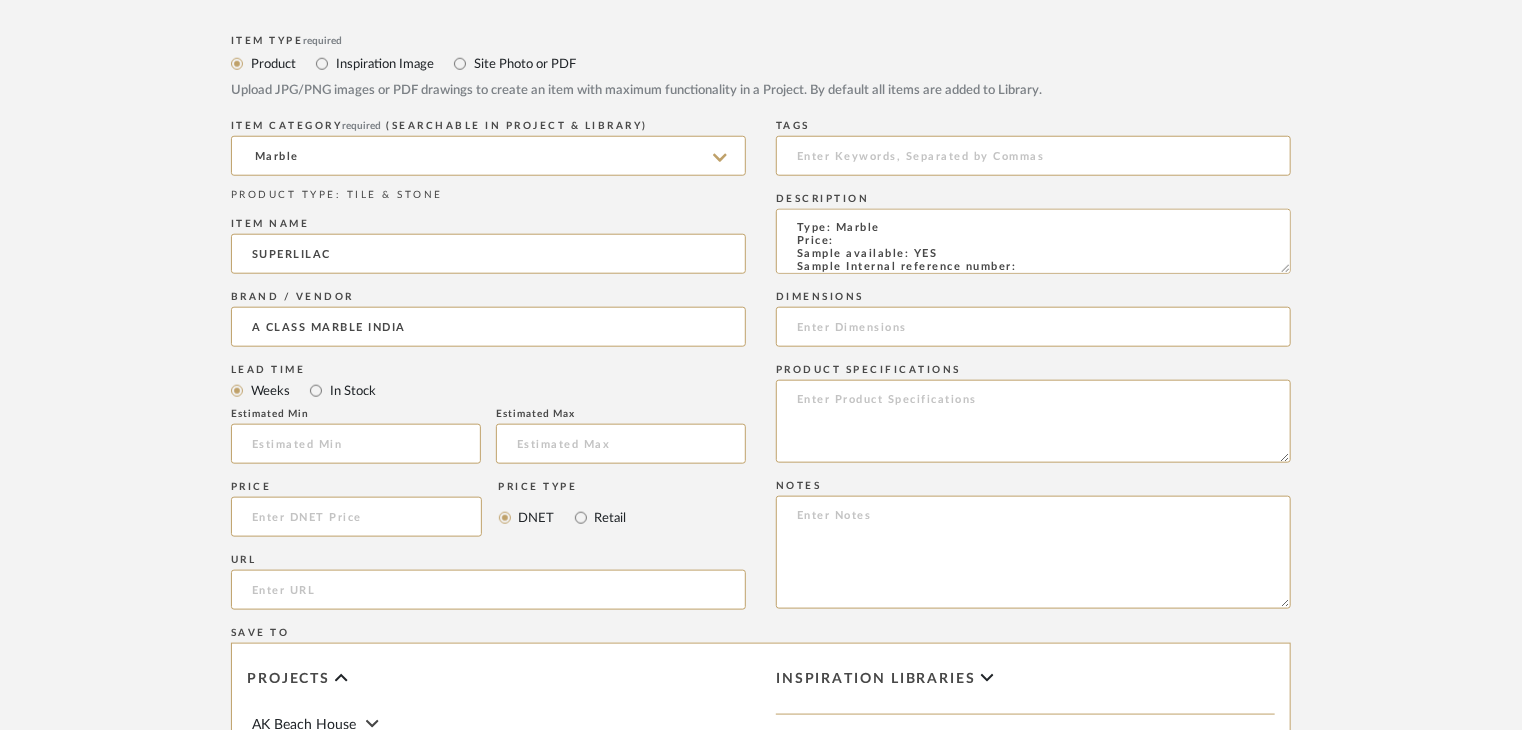 paste on "TS-MR-193-PL" 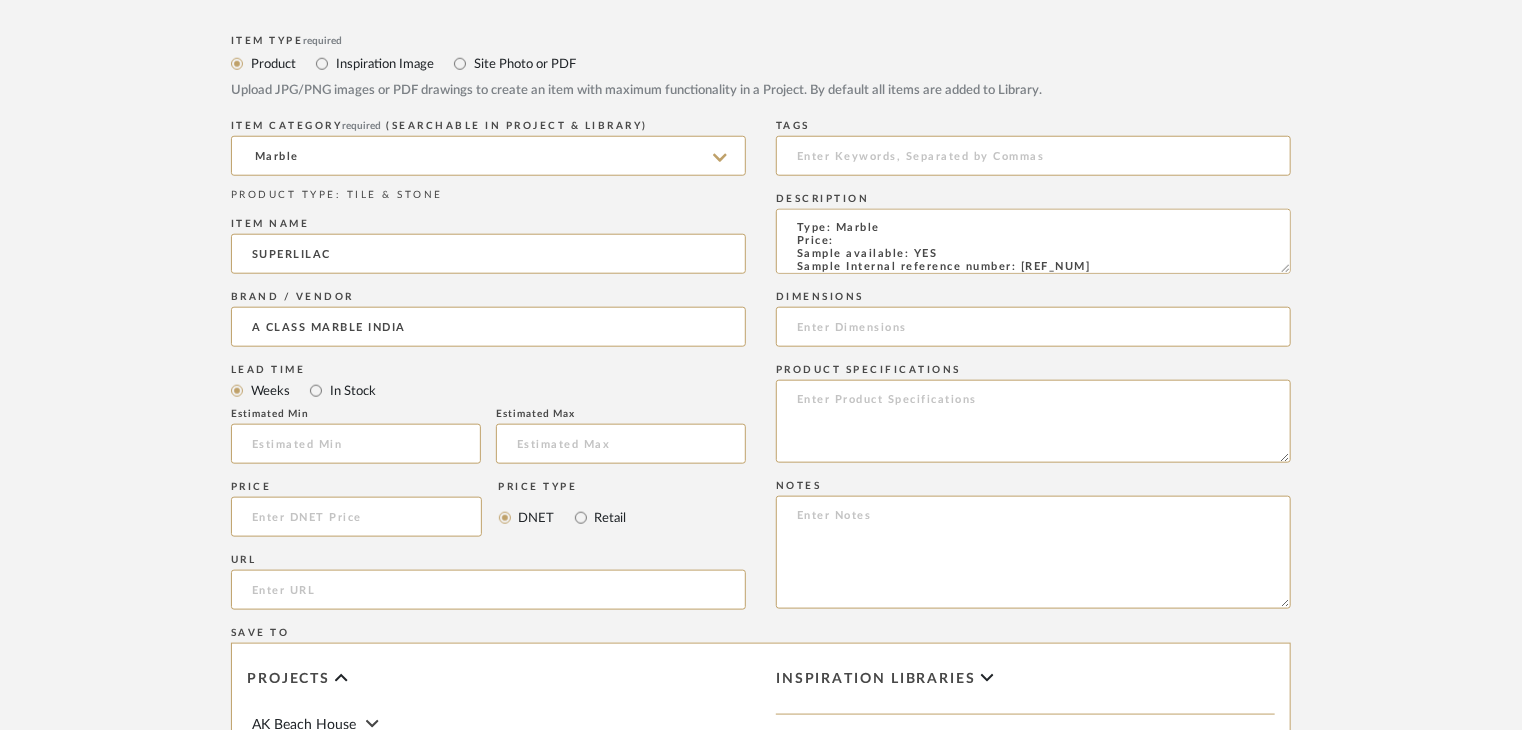 scroll, scrollTop: 15, scrollLeft: 0, axis: vertical 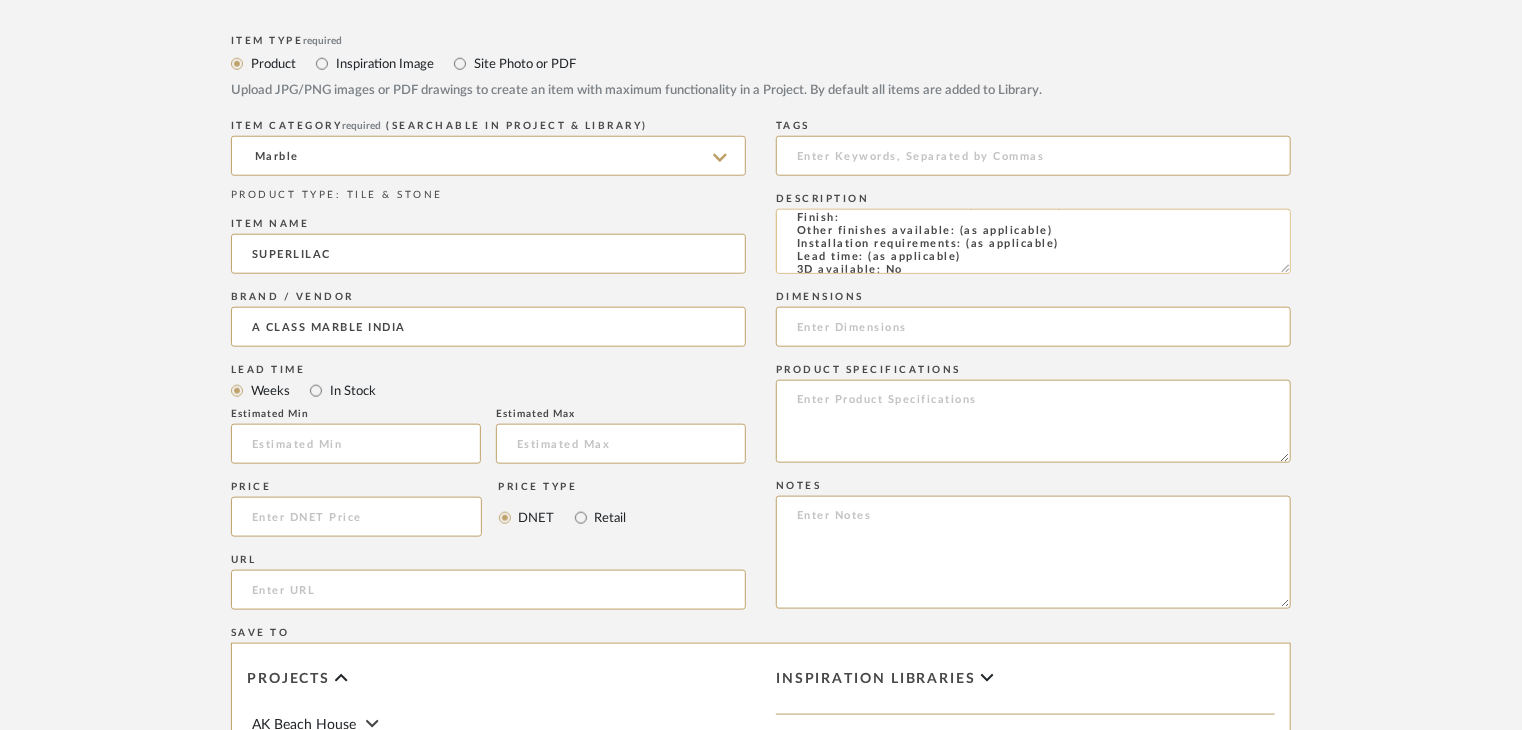click on "Type: Marble
Price:
Sample available: YES
Sample Internal reference number: TS-MR-193-PL
Stock availability: supplier stock
Maximum slab size:
Thickness: (as mentioned)
Other available thickness: (as mentioned)
Finish:
Other finishes available: (as applicable)
Installation requirements: (as applicable)
Lead time: (as applicable)
3D available: No
Product description:
Any other details:" 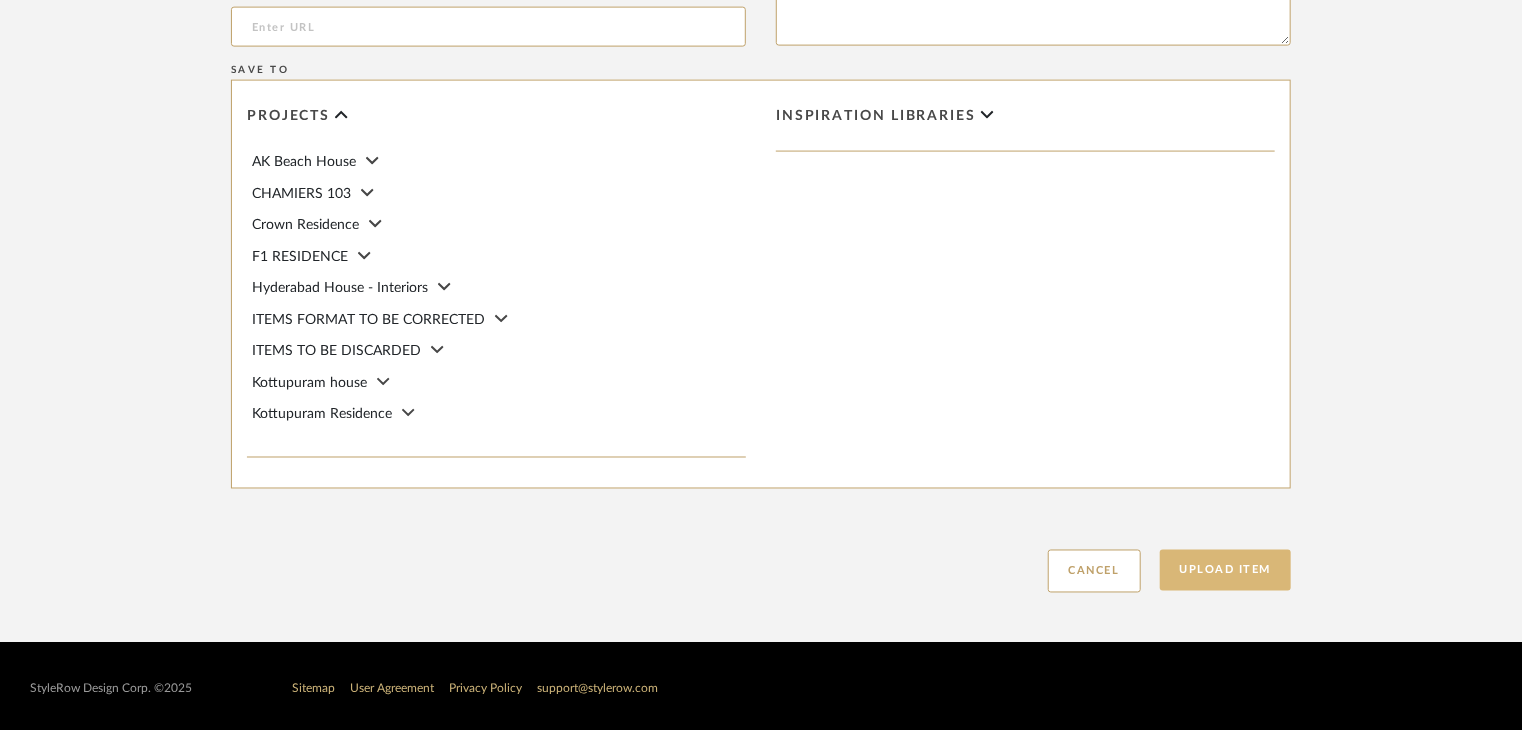 scroll, scrollTop: 1468, scrollLeft: 0, axis: vertical 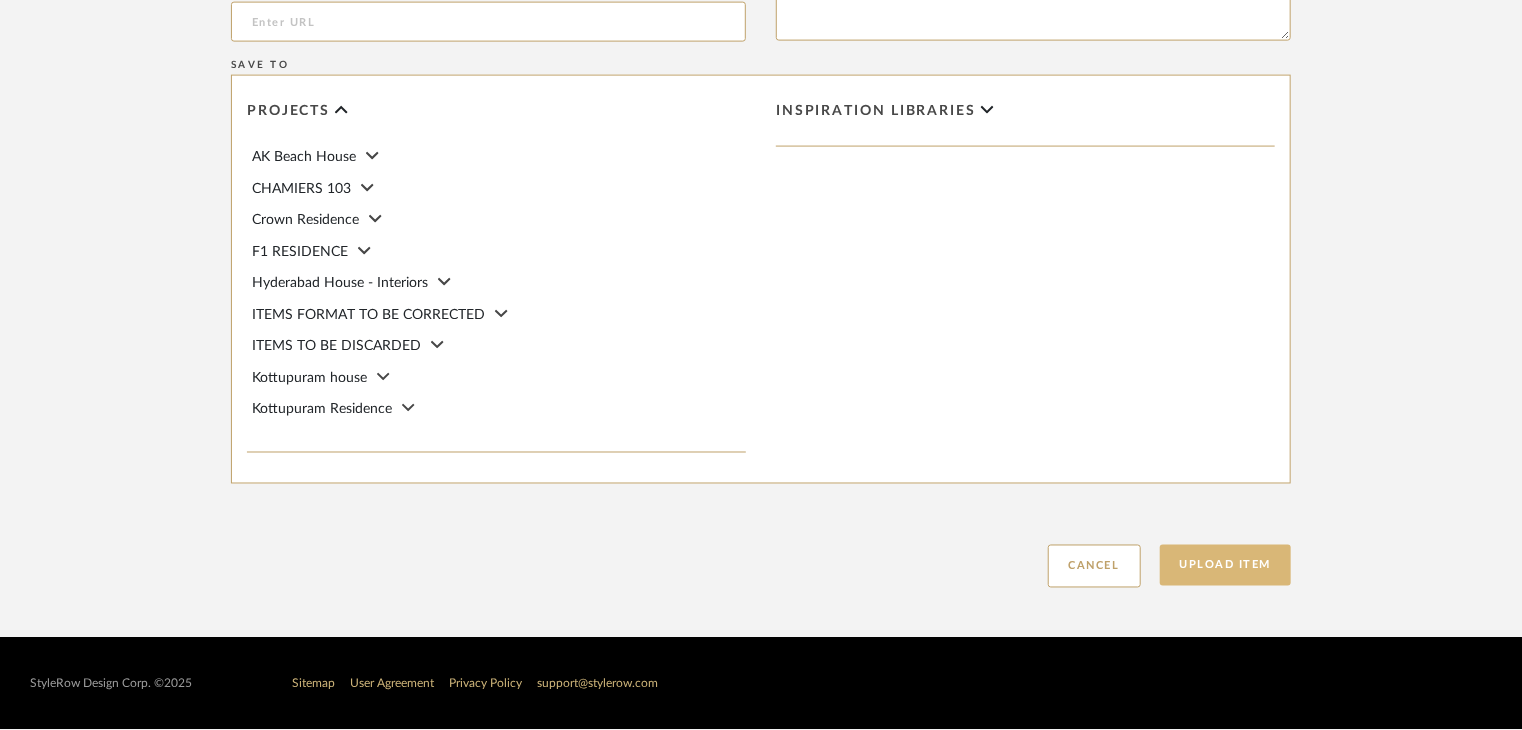 type on "Type: Marble
Price:
Sample available: YES
Sample Internal reference number: TS-MR-193-PL
Stock availability: supplier stock
Maximum slab size:
Thickness: (as mentioned)
Other available thickness: (as mentioned)
Finish: polished
Other finishes available: (as applicable)
Installation requirements: (as applicable)
Lead time: (as applicable)
3D available: No
Product description:
Any other details:" 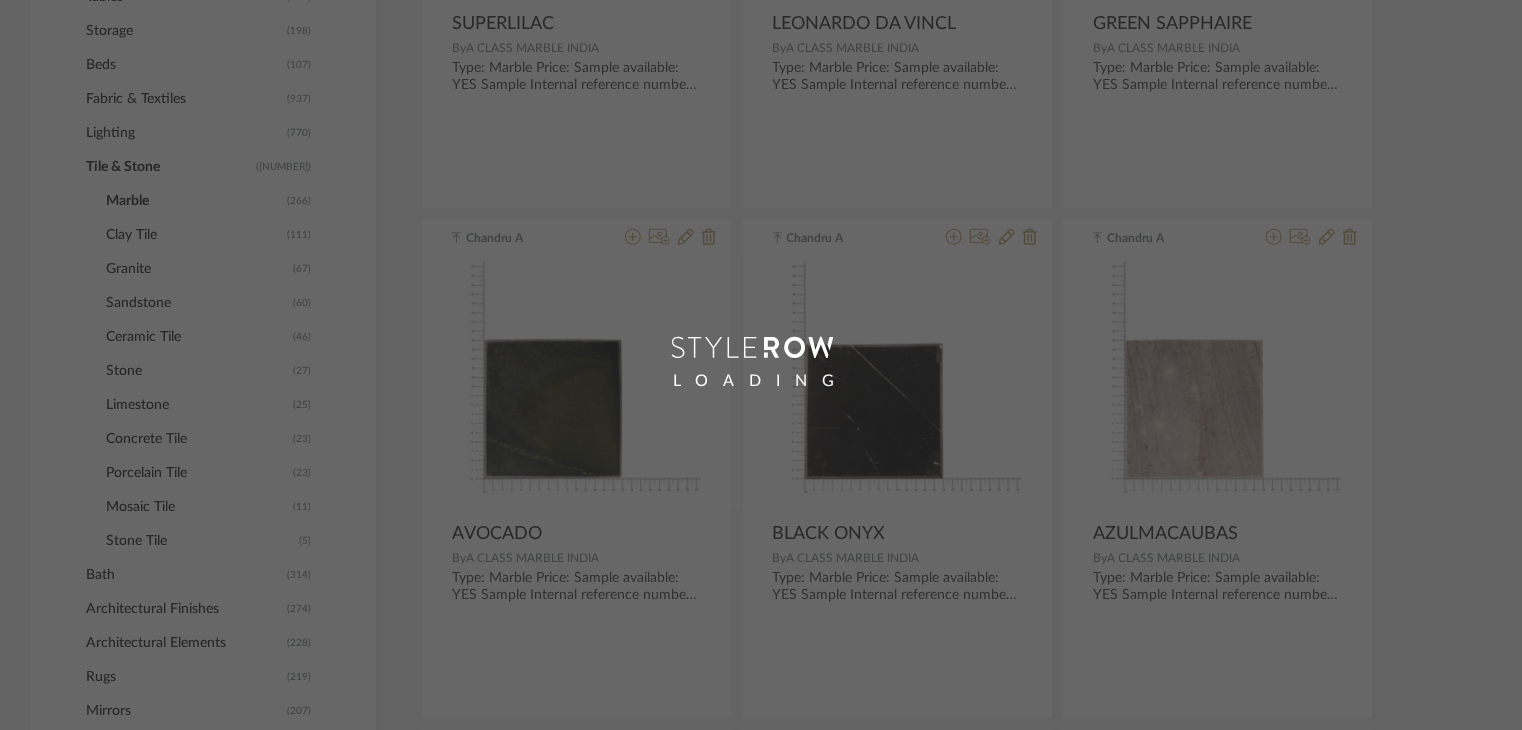 scroll, scrollTop: 0, scrollLeft: 0, axis: both 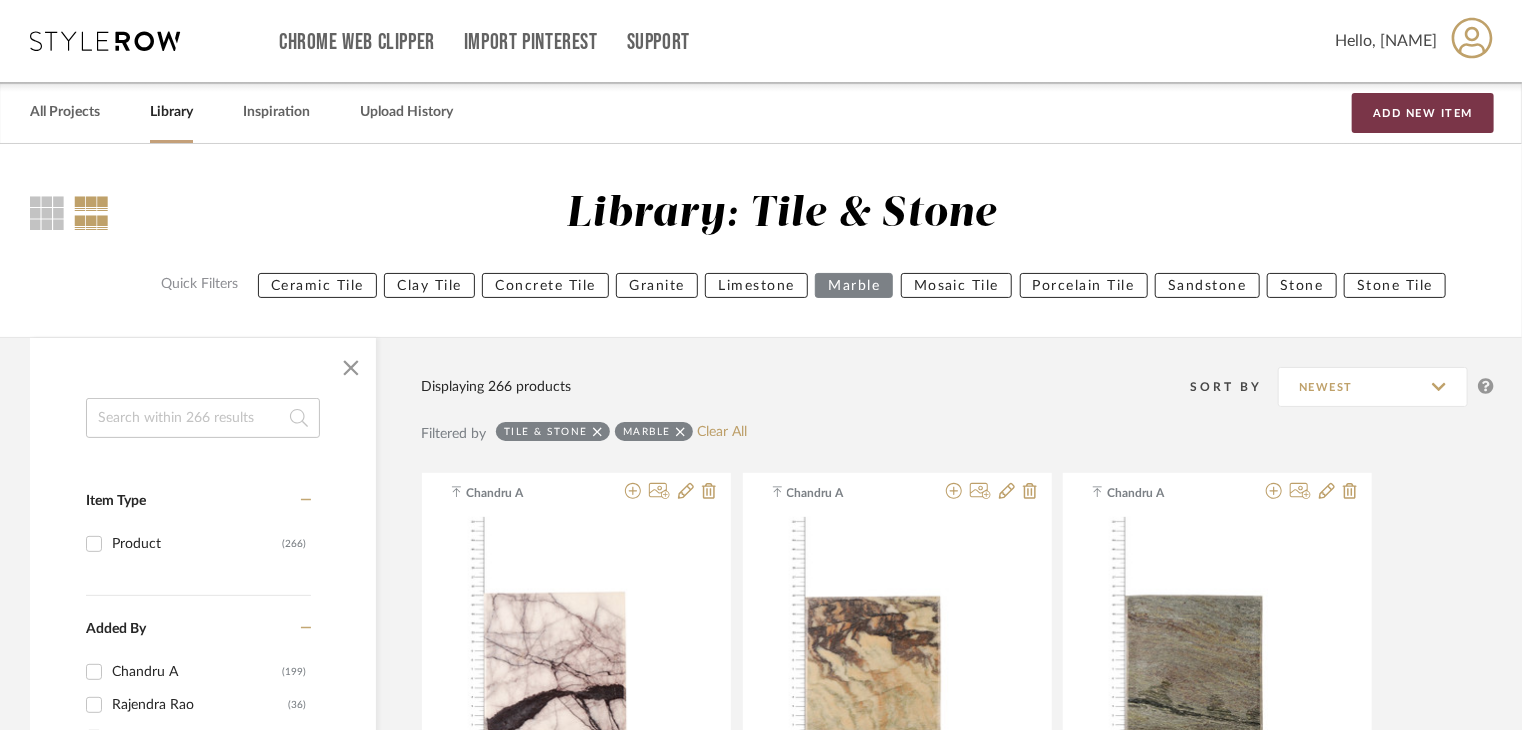 click on "Add New Item" at bounding box center [1423, 113] 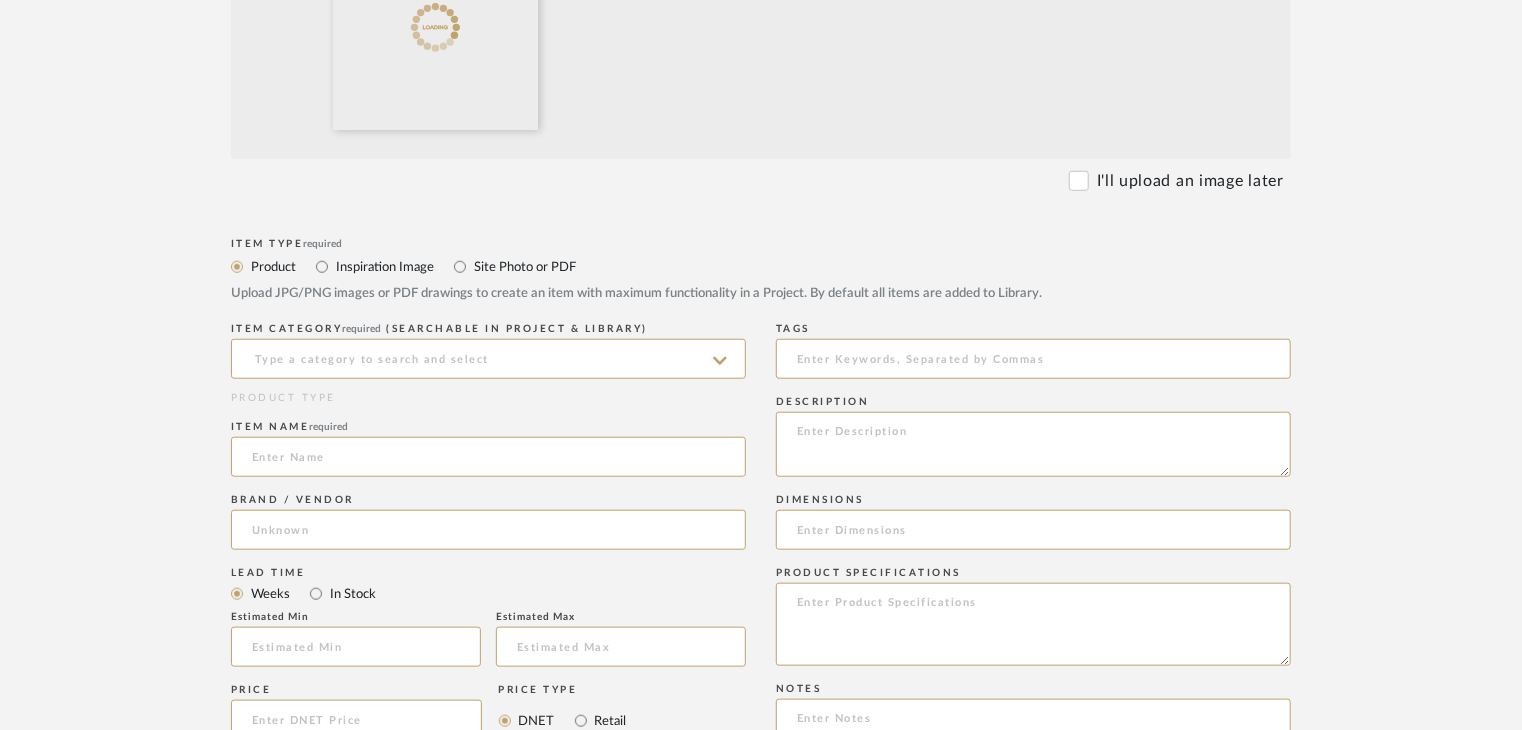 scroll, scrollTop: 700, scrollLeft: 0, axis: vertical 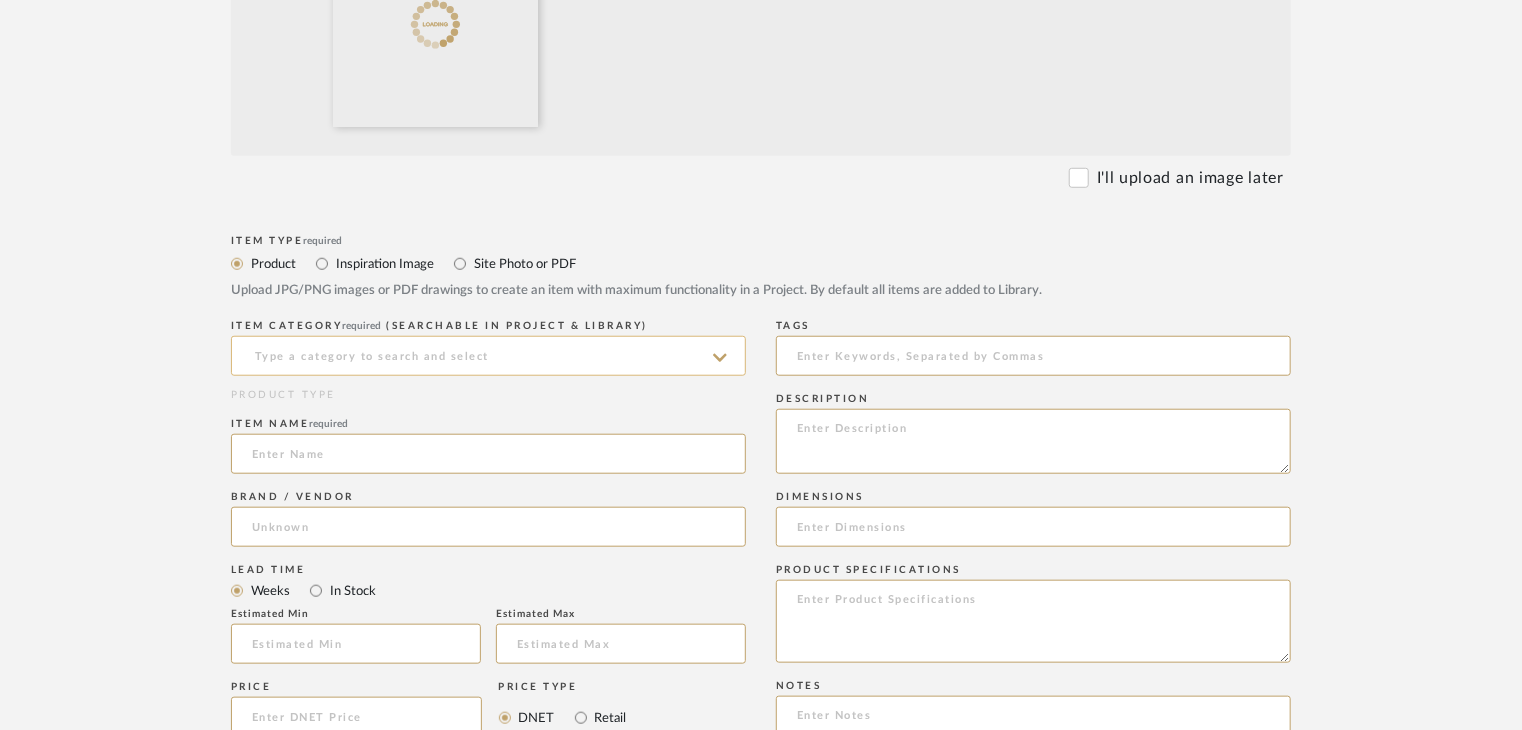 click 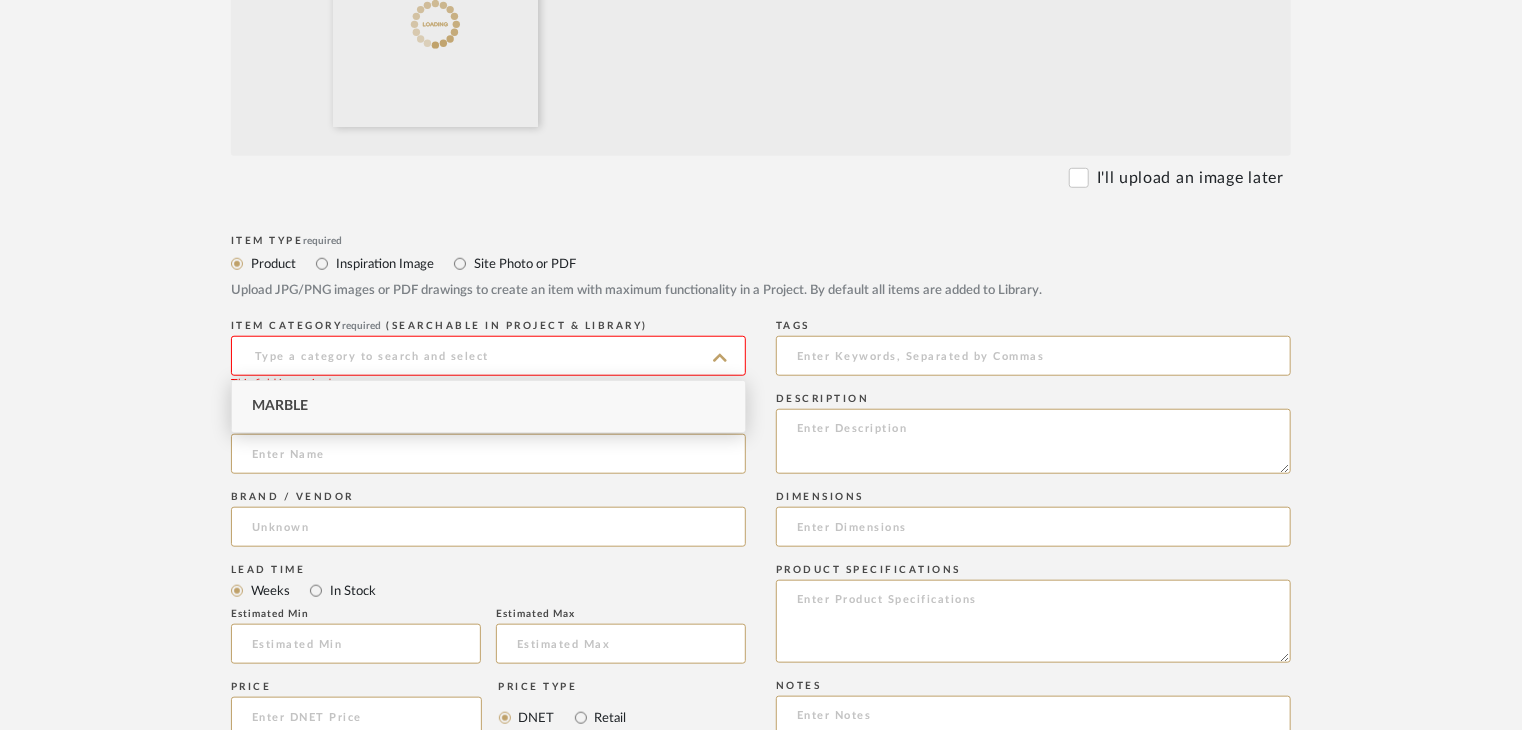click on "Marble" at bounding box center [488, 406] 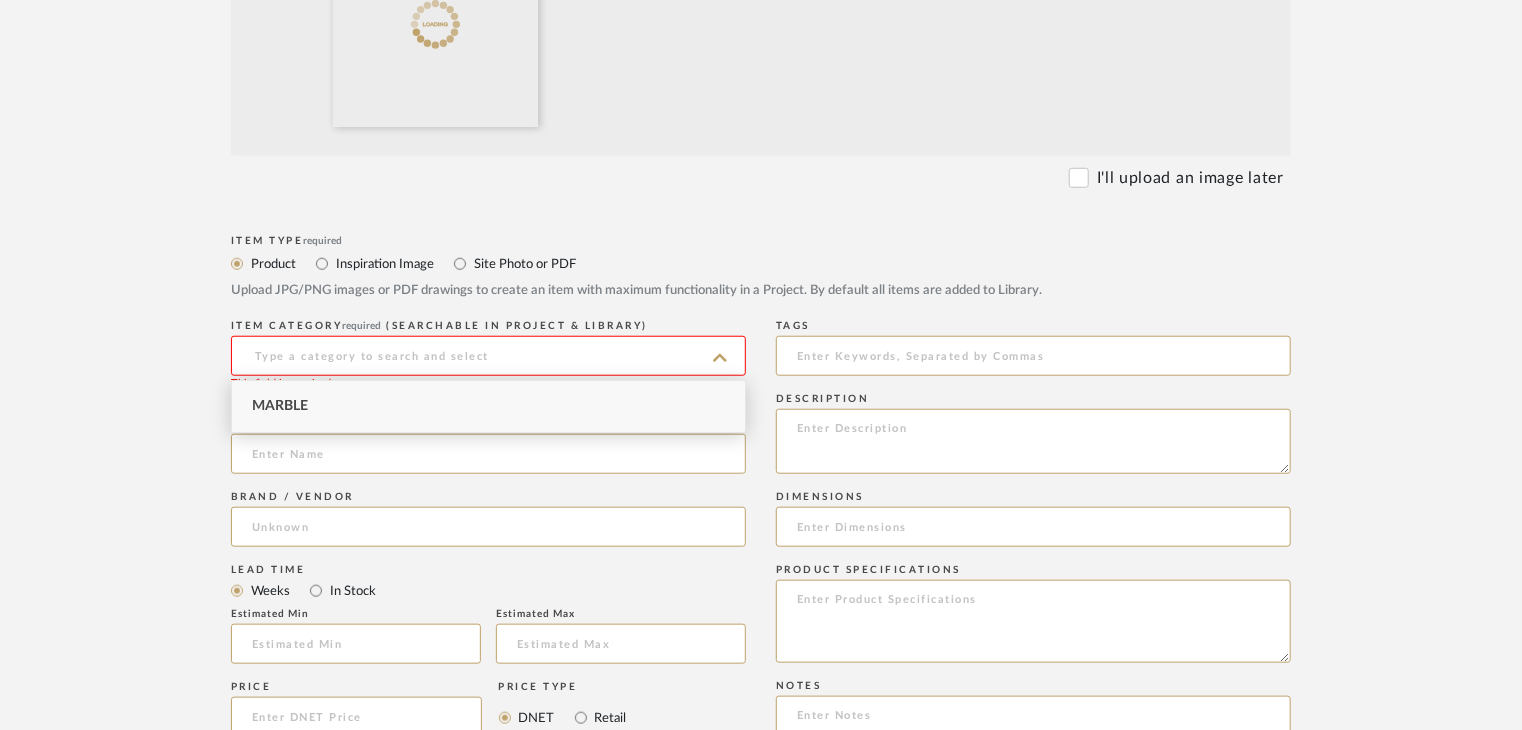type on "Marble" 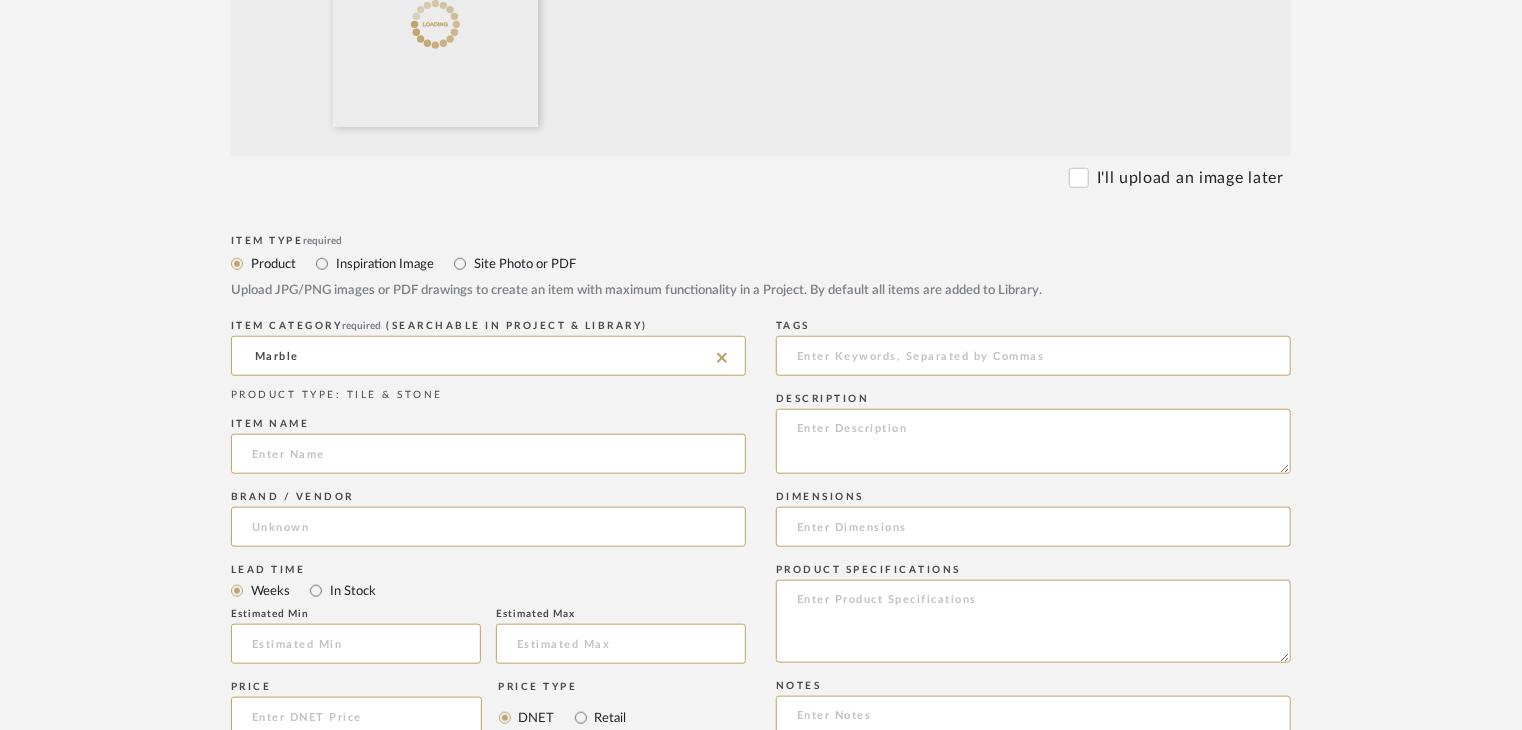 click on "Item name" 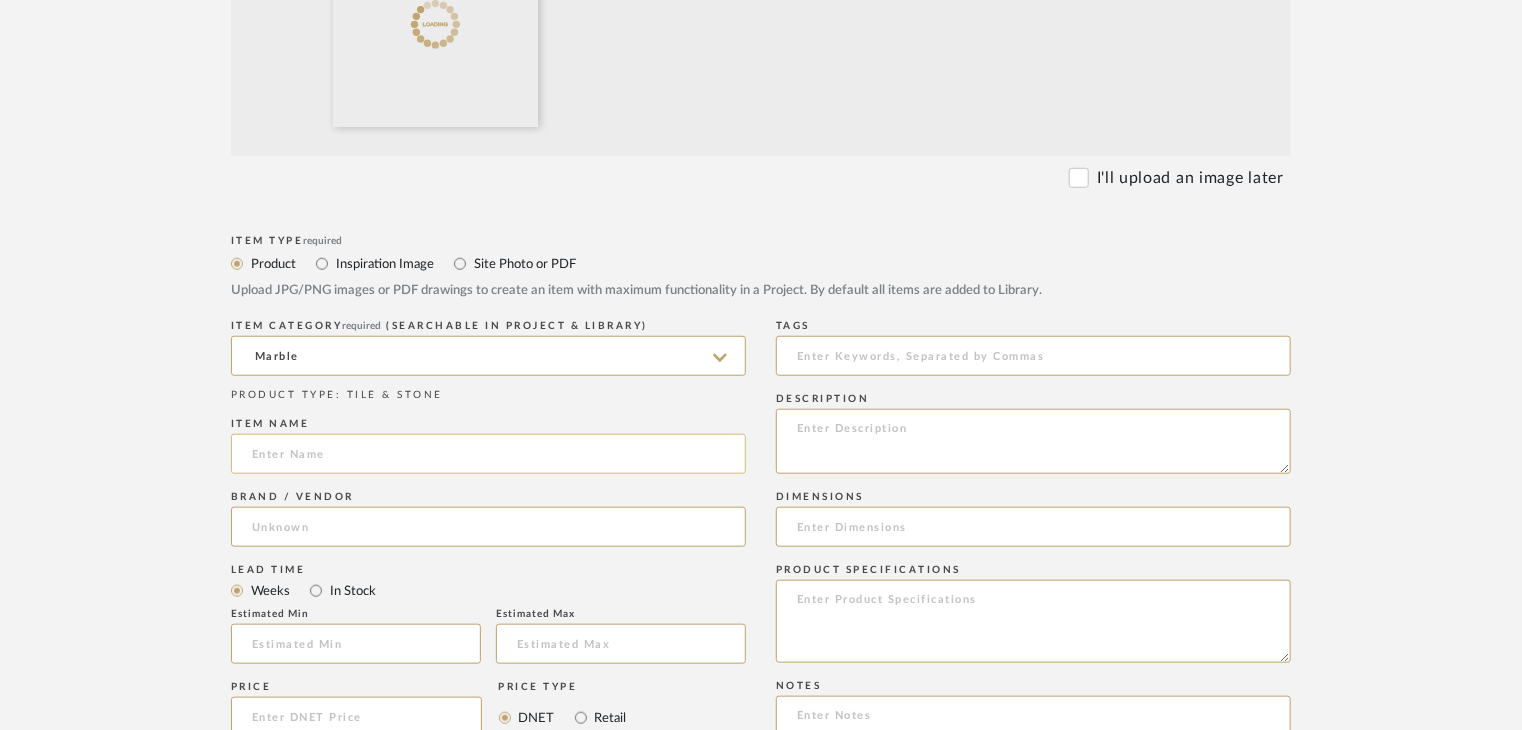 click 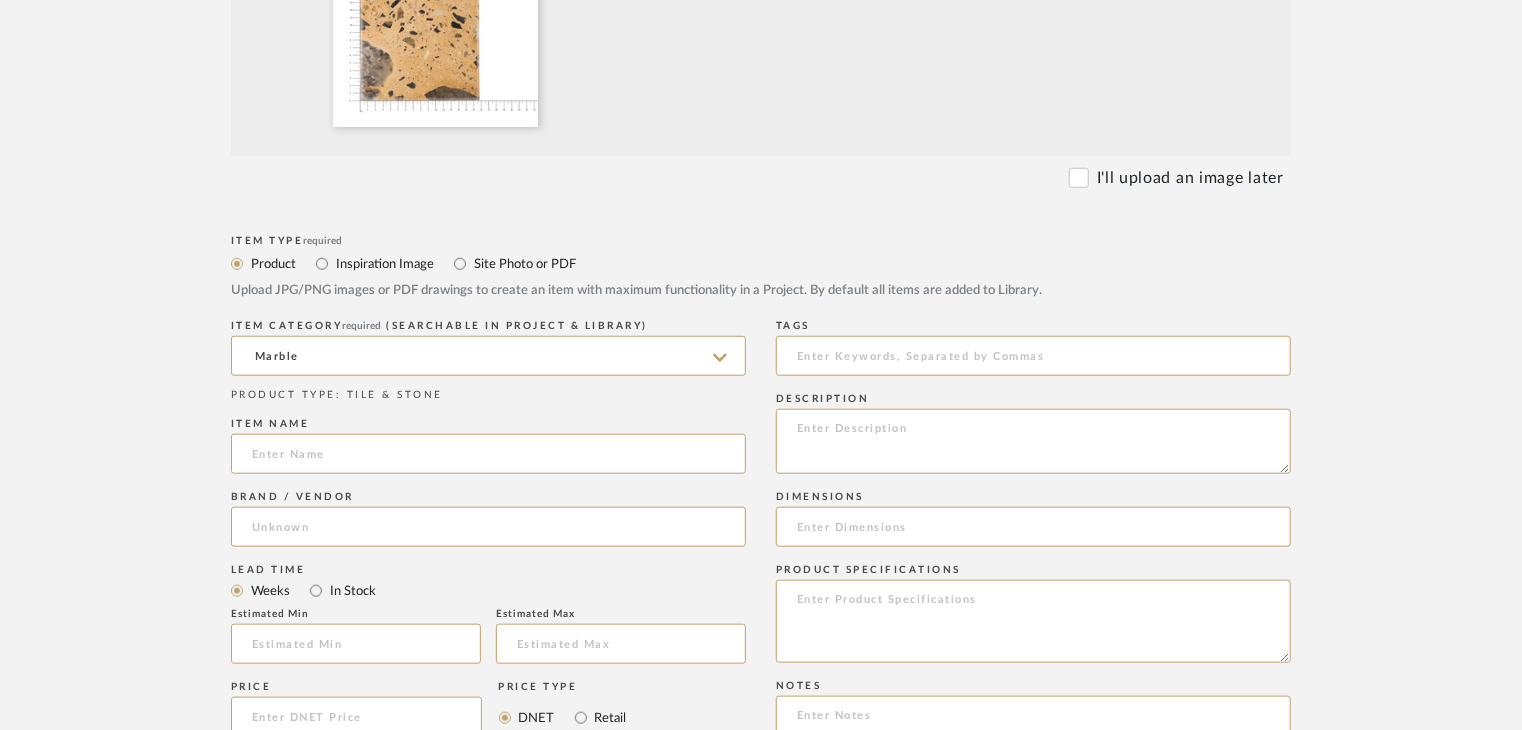 paste on "MOSAIC" 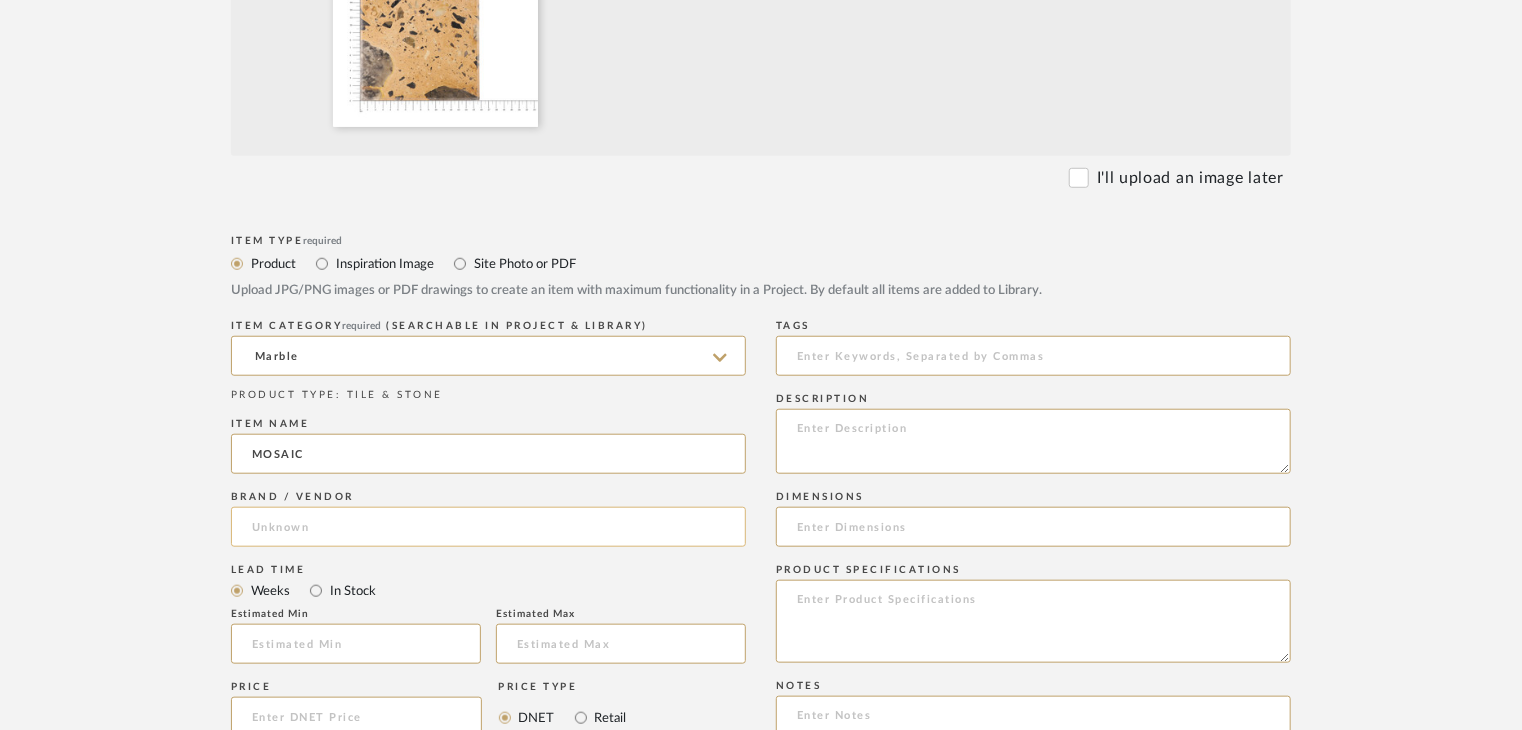 type on "MOSAIC" 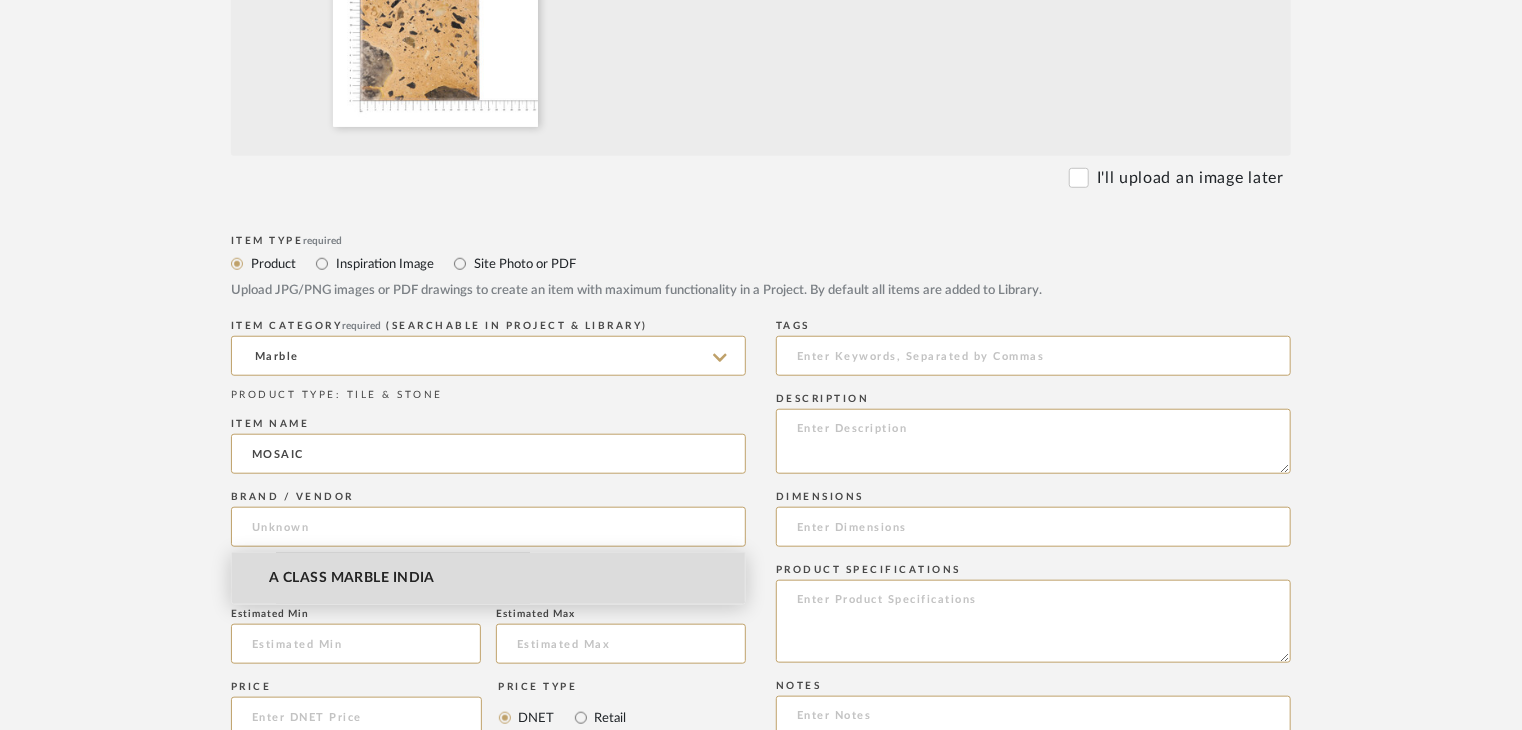 click on "A CLASS MARBLE INDIA" at bounding box center (488, 578) 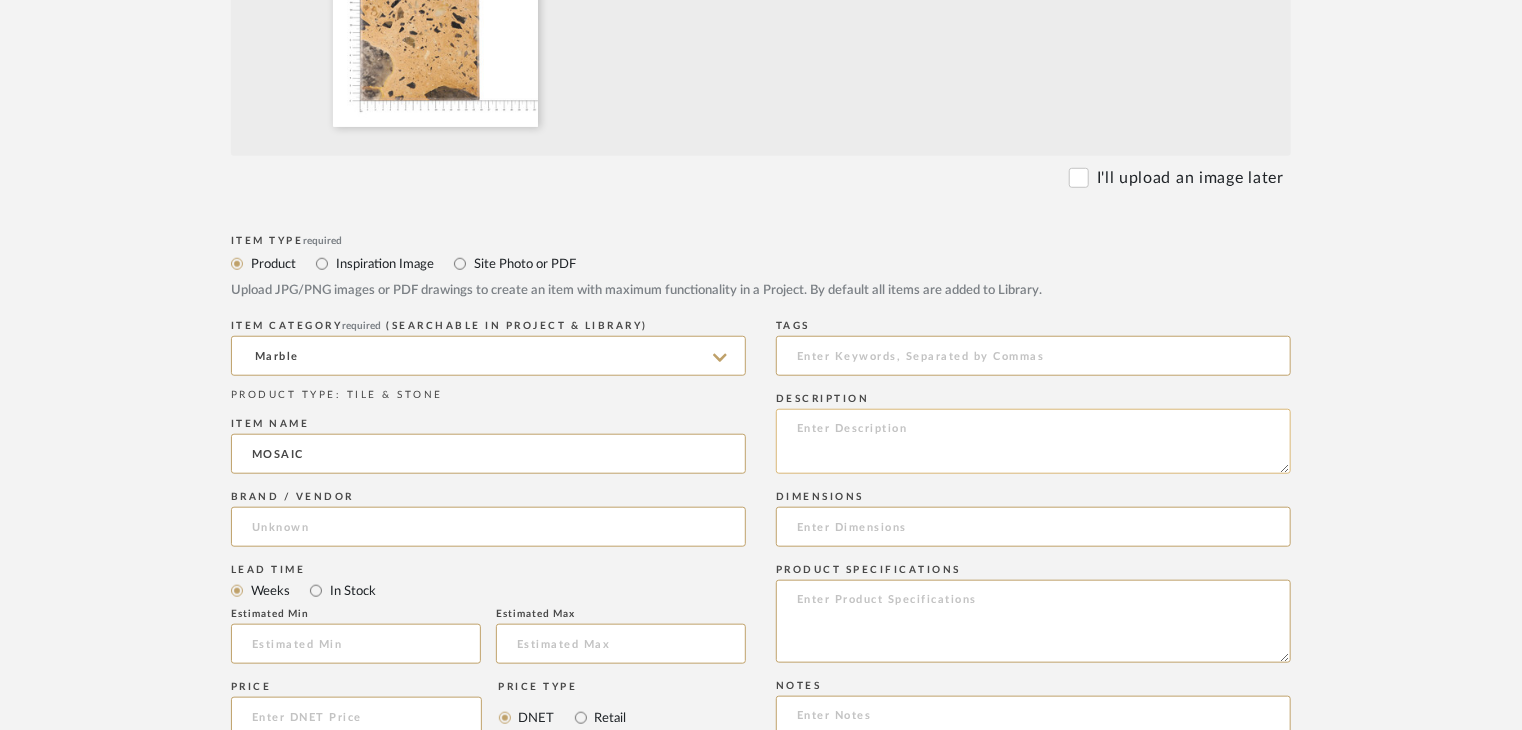 type on "A CLASS MARBLE INDIA" 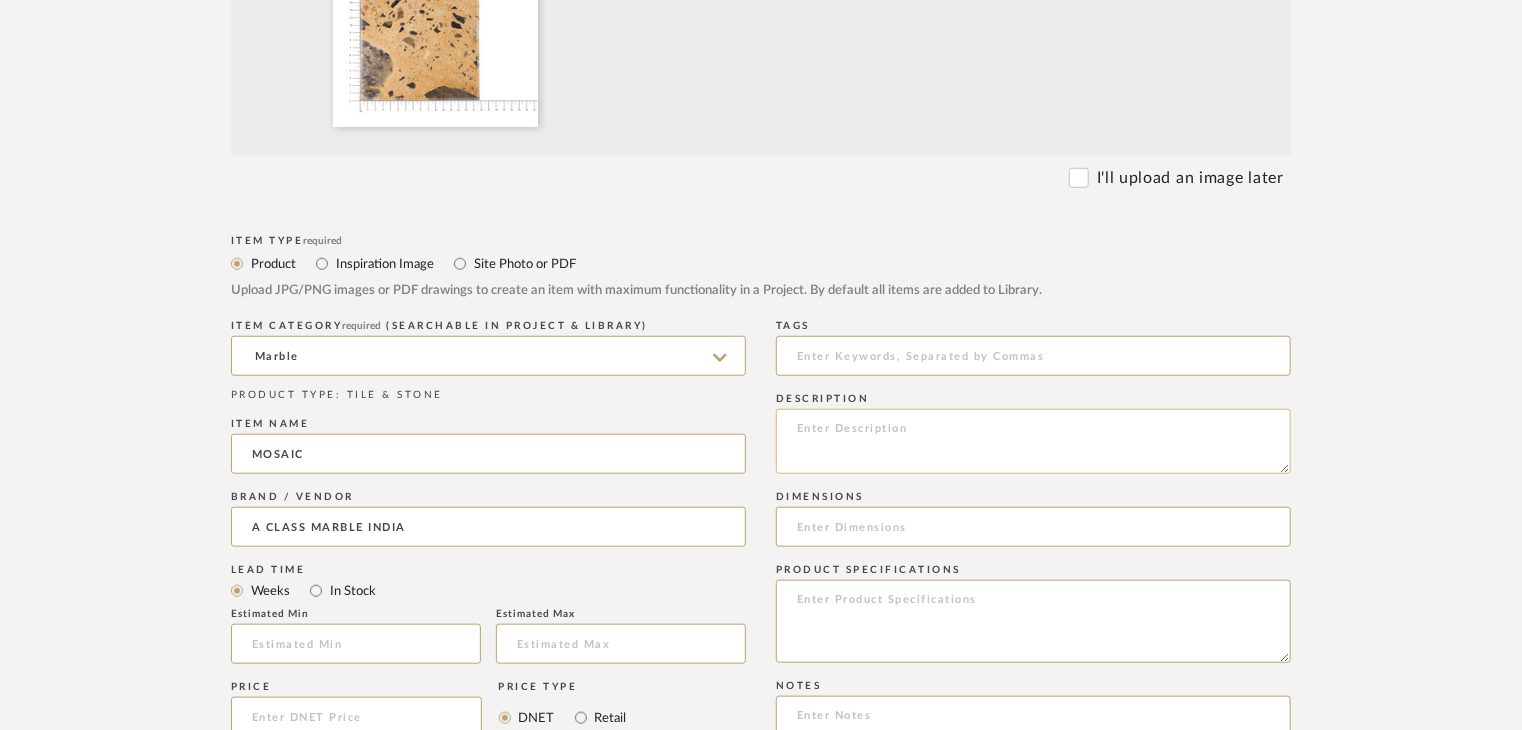 click 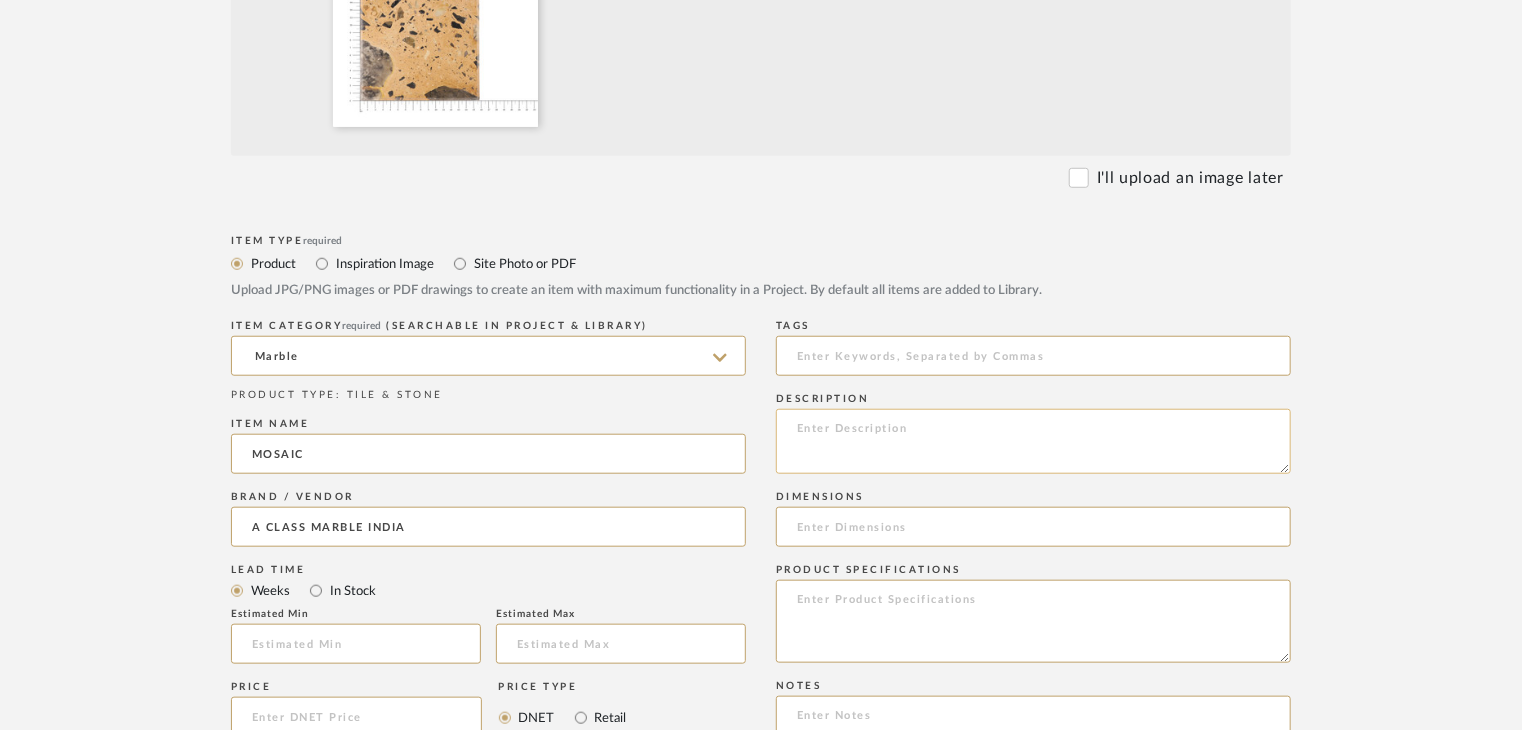 paste on "Type: Marble
Price:
Sample available: YES
Sample Internal reference number:
Stock availability: supplier stock
Maximum slab size:
Thickness: (as mentioned)
Other available thickness: (as mentioned)
Finish:
Other finishes available: (as applicable)
Installation requirements: (as applicable)
Lead time: (as applicable)
3D available: No
Product description:
Any other details:" 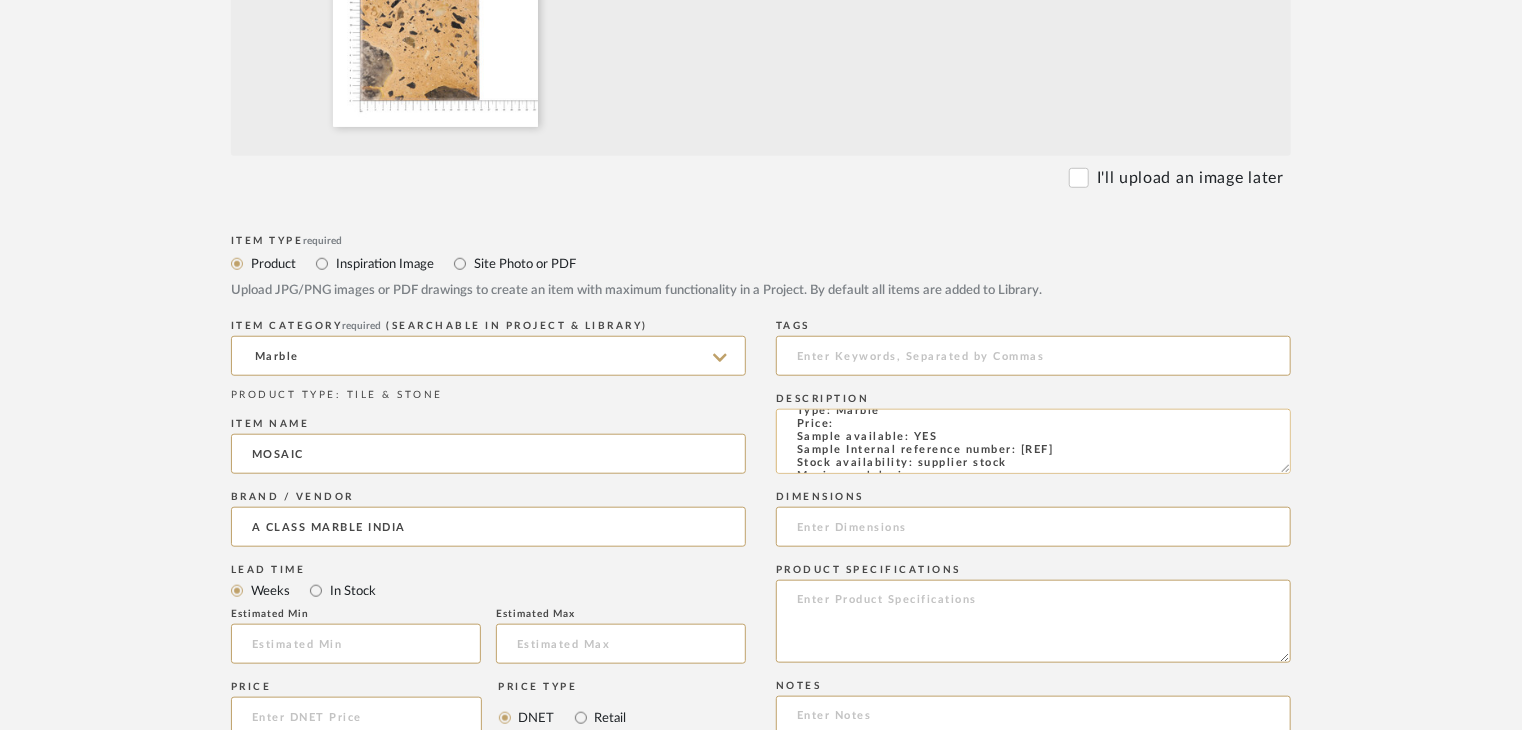 scroll, scrollTop: 0, scrollLeft: 0, axis: both 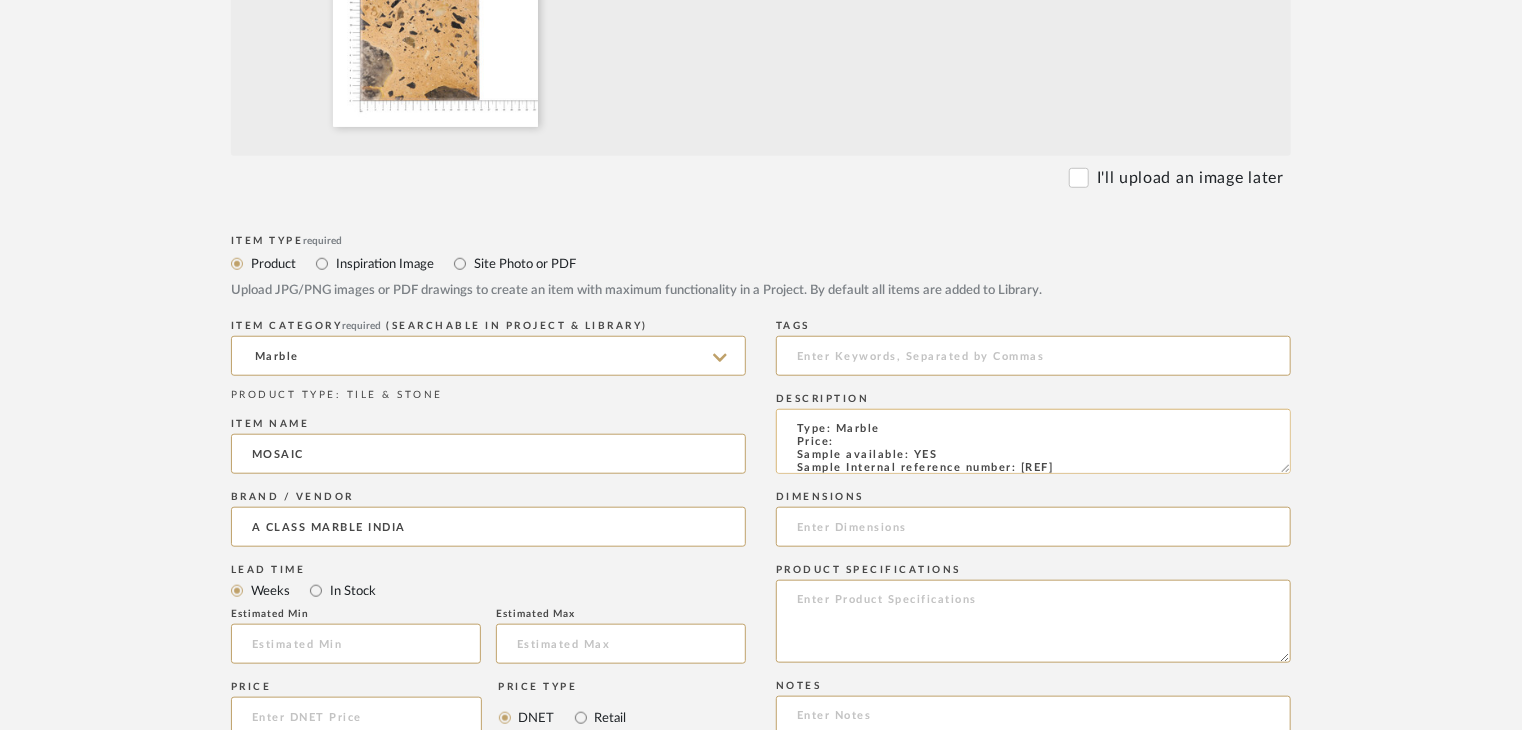 click on "Description  Type: Marble
Price:
Sample available: YES
Sample Internal reference number:
Stock availability: supplier stock
Maximum slab size:
Thickness: (as mentioned)
Other available thickness: (as mentioned)
Finish:
Other finishes available: (as applicable)
Installation requirements: (as applicable)
Lead time: (as applicable)
3D available: No
Product description:
Any other details:" 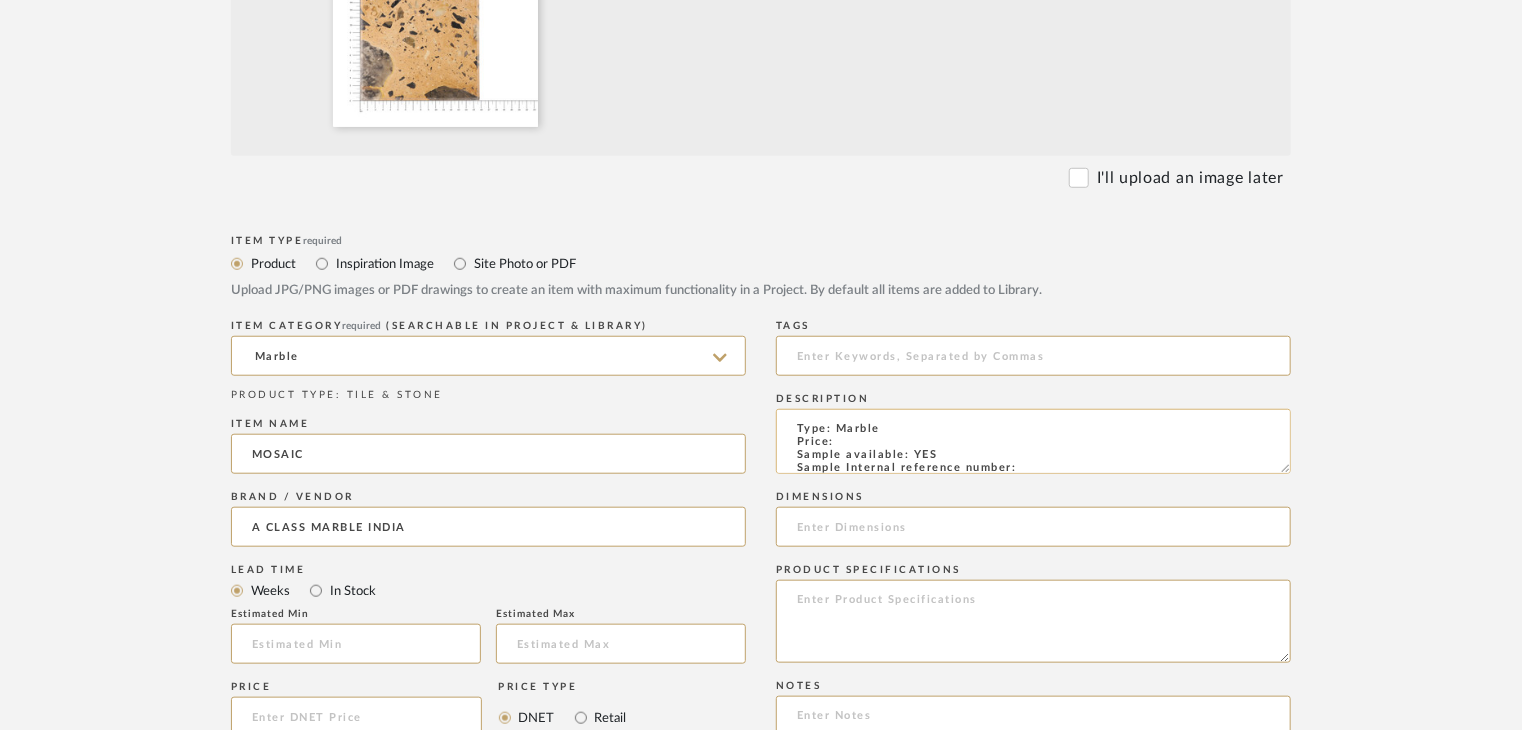 scroll, scrollTop: 1, scrollLeft: 0, axis: vertical 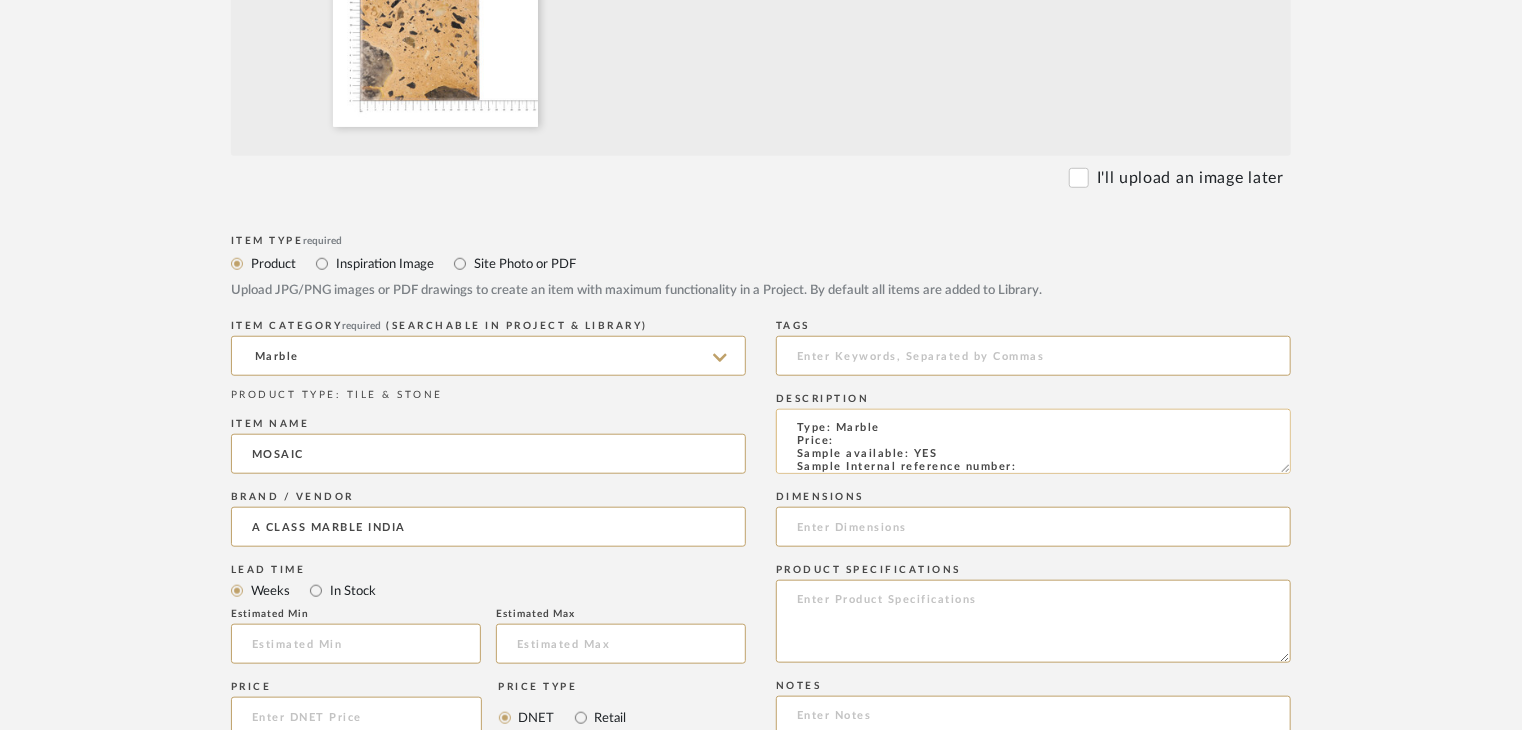 paste on "TS-MR-199-PL" 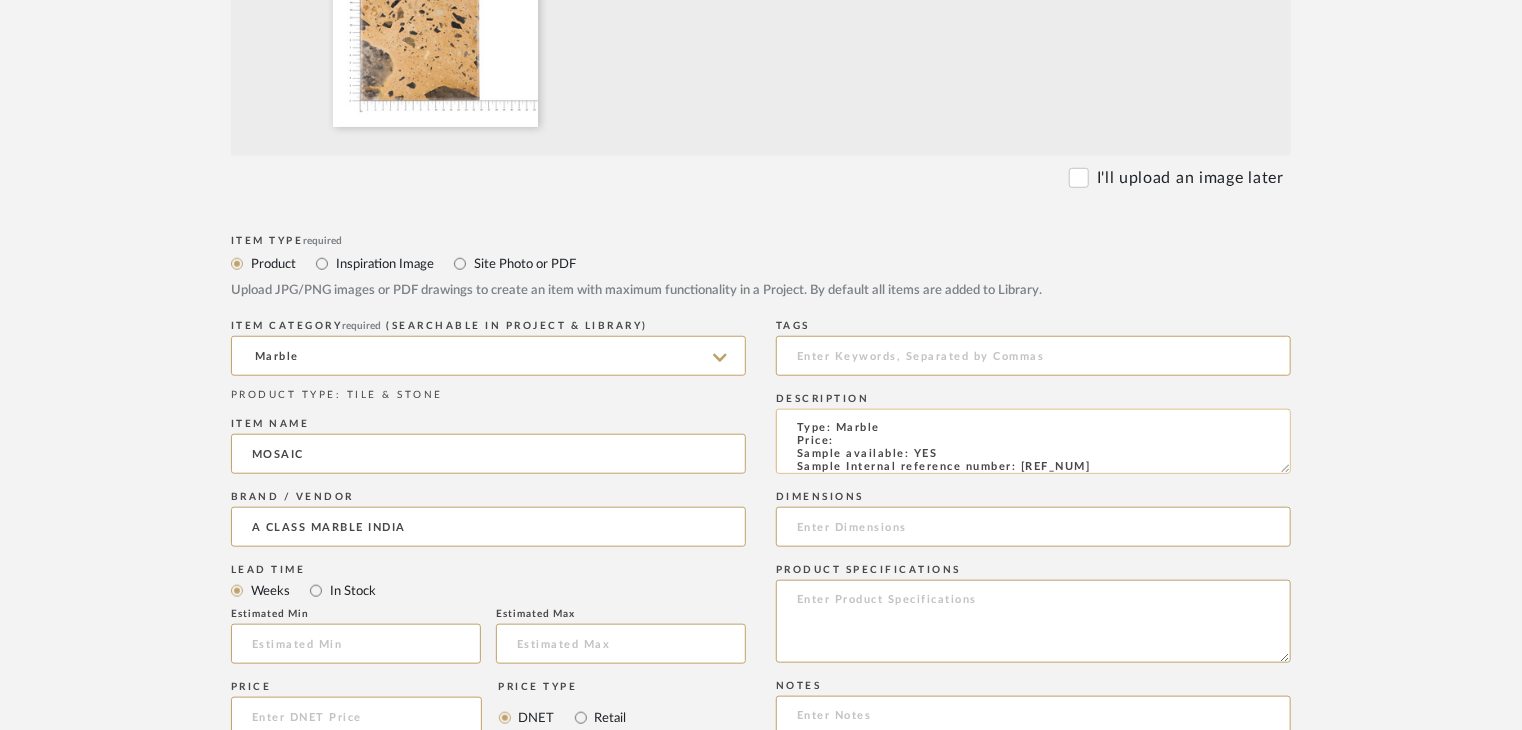 scroll, scrollTop: 15, scrollLeft: 0, axis: vertical 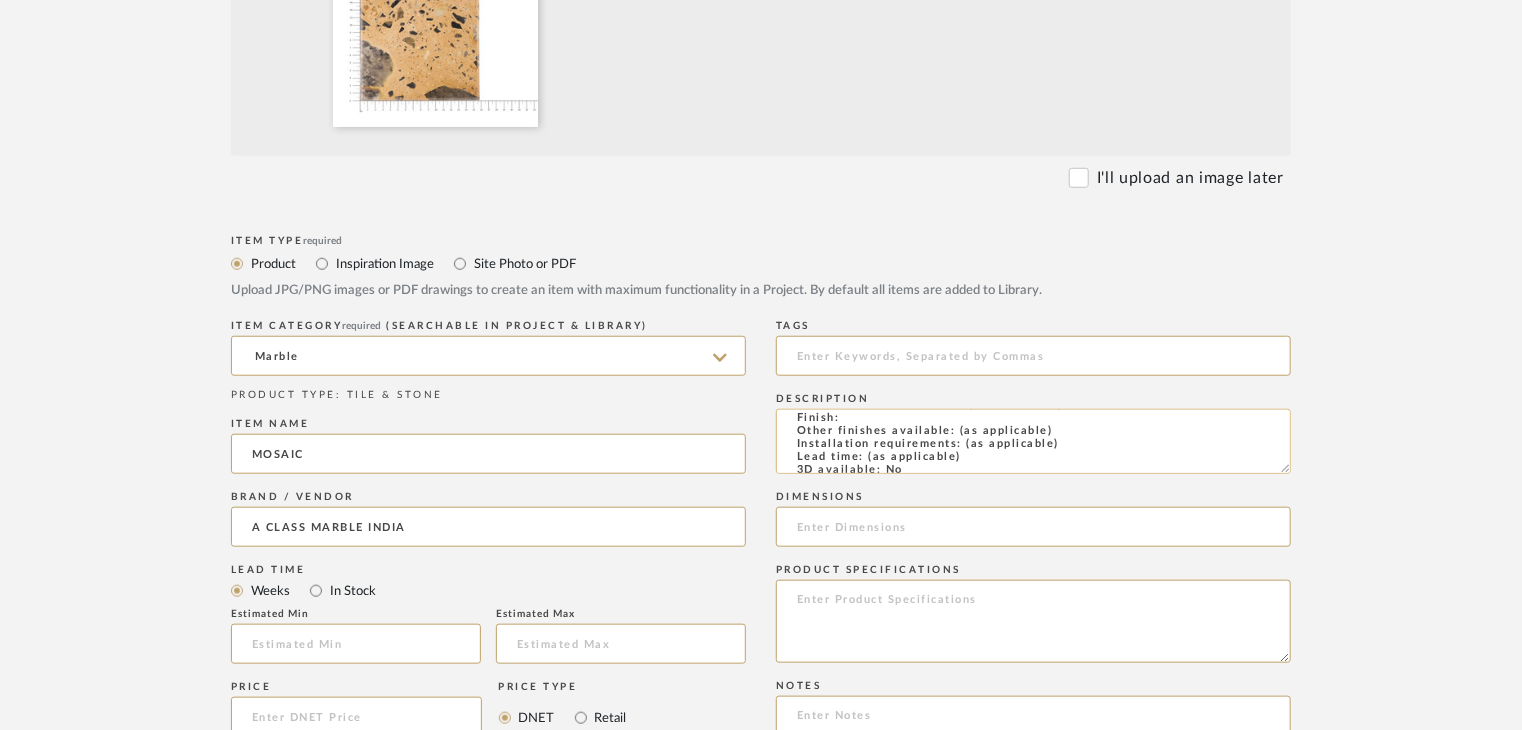 click on "Type: Marble
Price:
Sample available: YES
Sample Internal reference number: TS-MR-199-PL
Stock availability: supplier stock
Maximum slab size:
Thickness: (as mentioned)
Other available thickness: (as mentioned)
Finish:
Other finishes available: (as applicable)
Installation requirements: (as applicable)
Lead time: (as applicable)
3D available: No
Product description:
Any other details:" 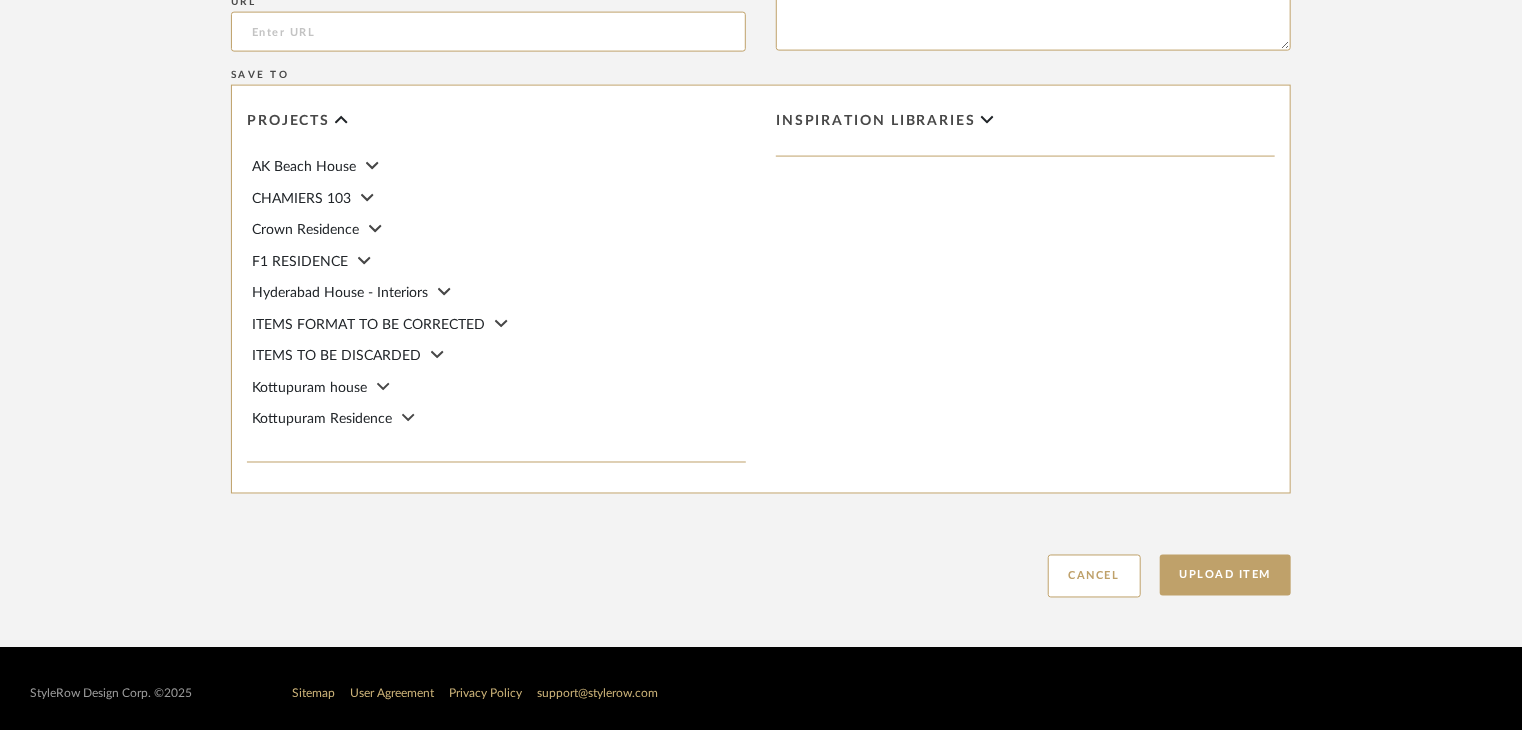 scroll, scrollTop: 1468, scrollLeft: 0, axis: vertical 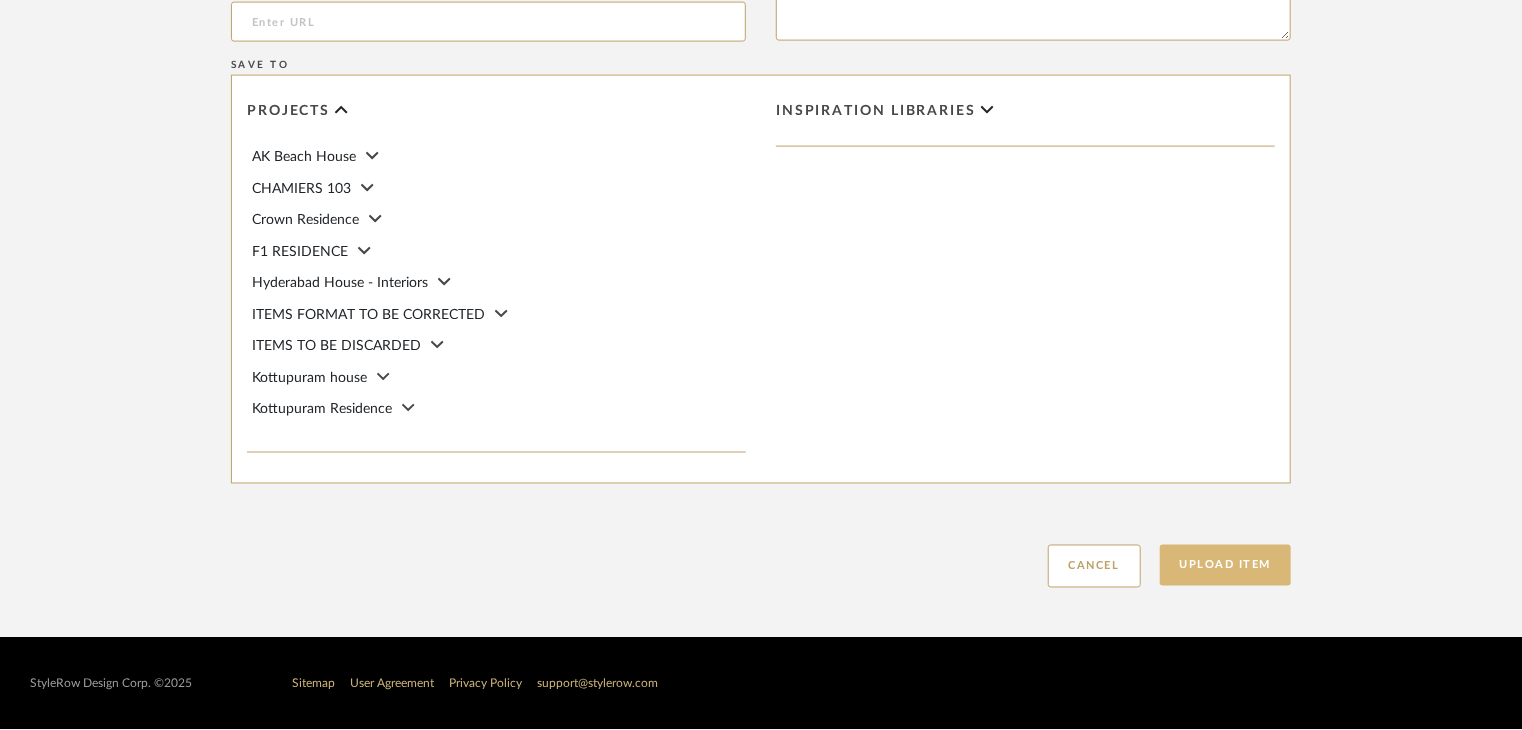 type on "Type: Marble
Price:
Sample available: YES
Sample Internal reference number: TS-MR-199-PL
Stock availability: supplier stock
Maximum slab size:
Thickness: (as mentioned)
Other available thickness: (as mentioned)
Finish: polished
Other finishes available: (as applicable)
Installation requirements: (as applicable)
Lead time: (as applicable)
3D available: No
Product description:
Any other details:" 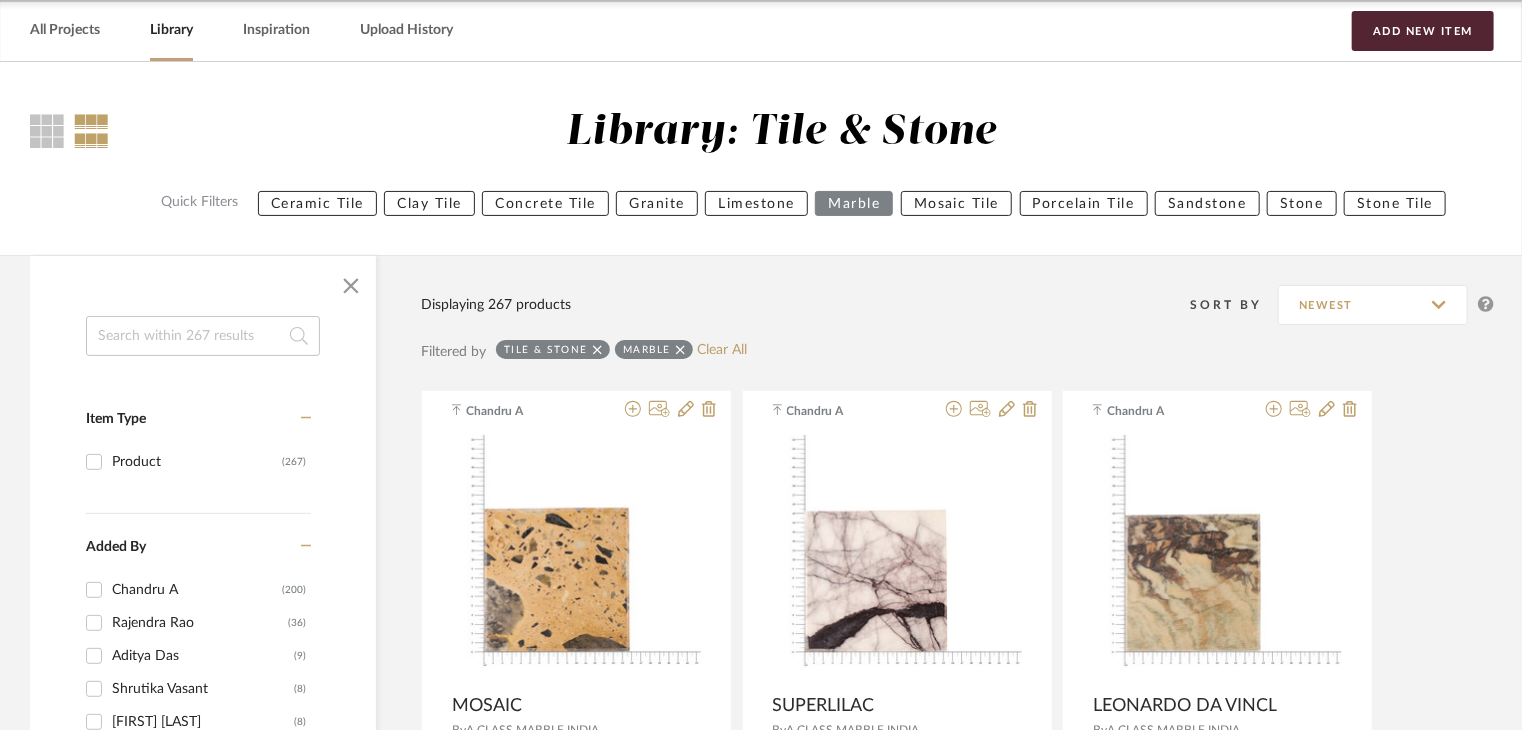 scroll, scrollTop: 0, scrollLeft: 0, axis: both 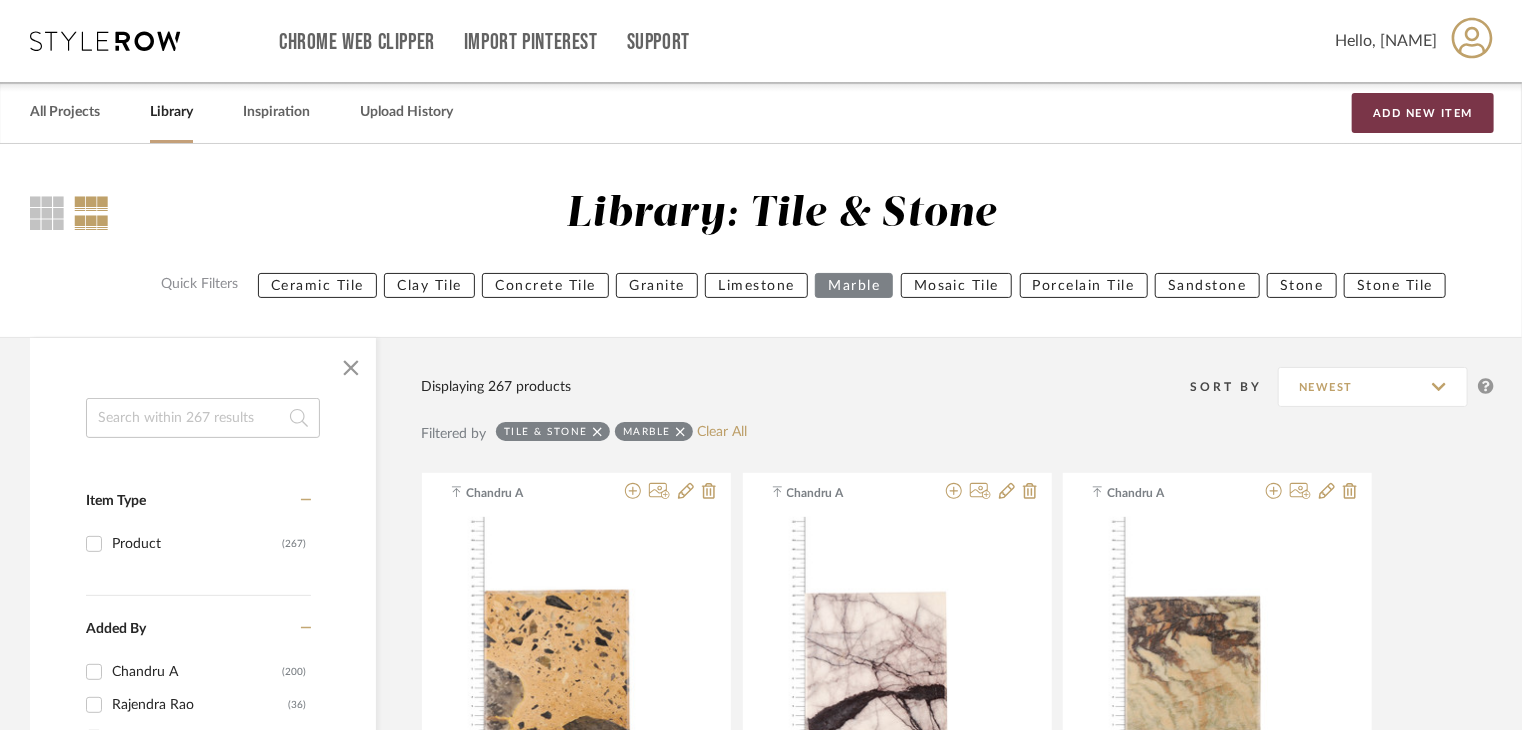 click on "Add New Item" at bounding box center [1423, 113] 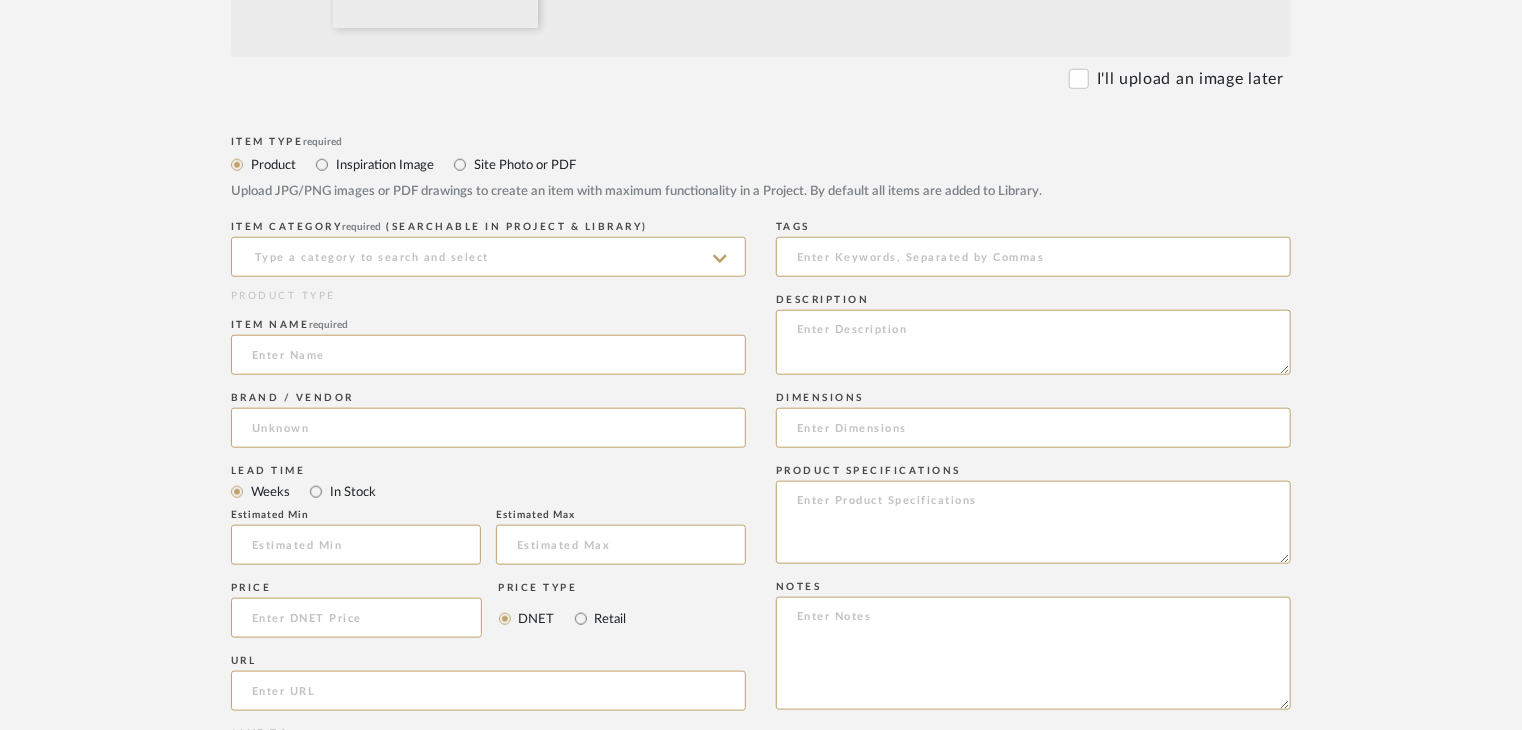 scroll, scrollTop: 800, scrollLeft: 0, axis: vertical 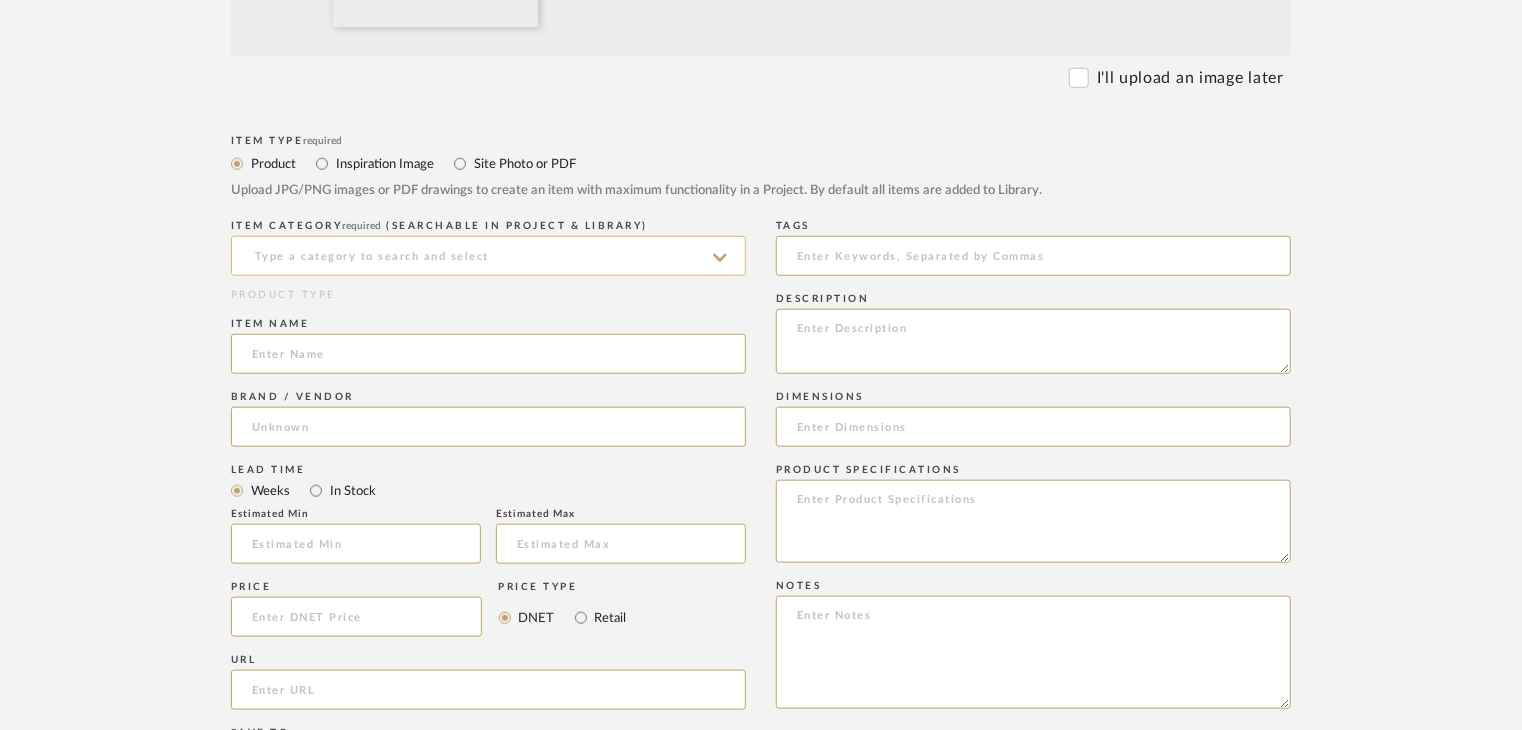 click 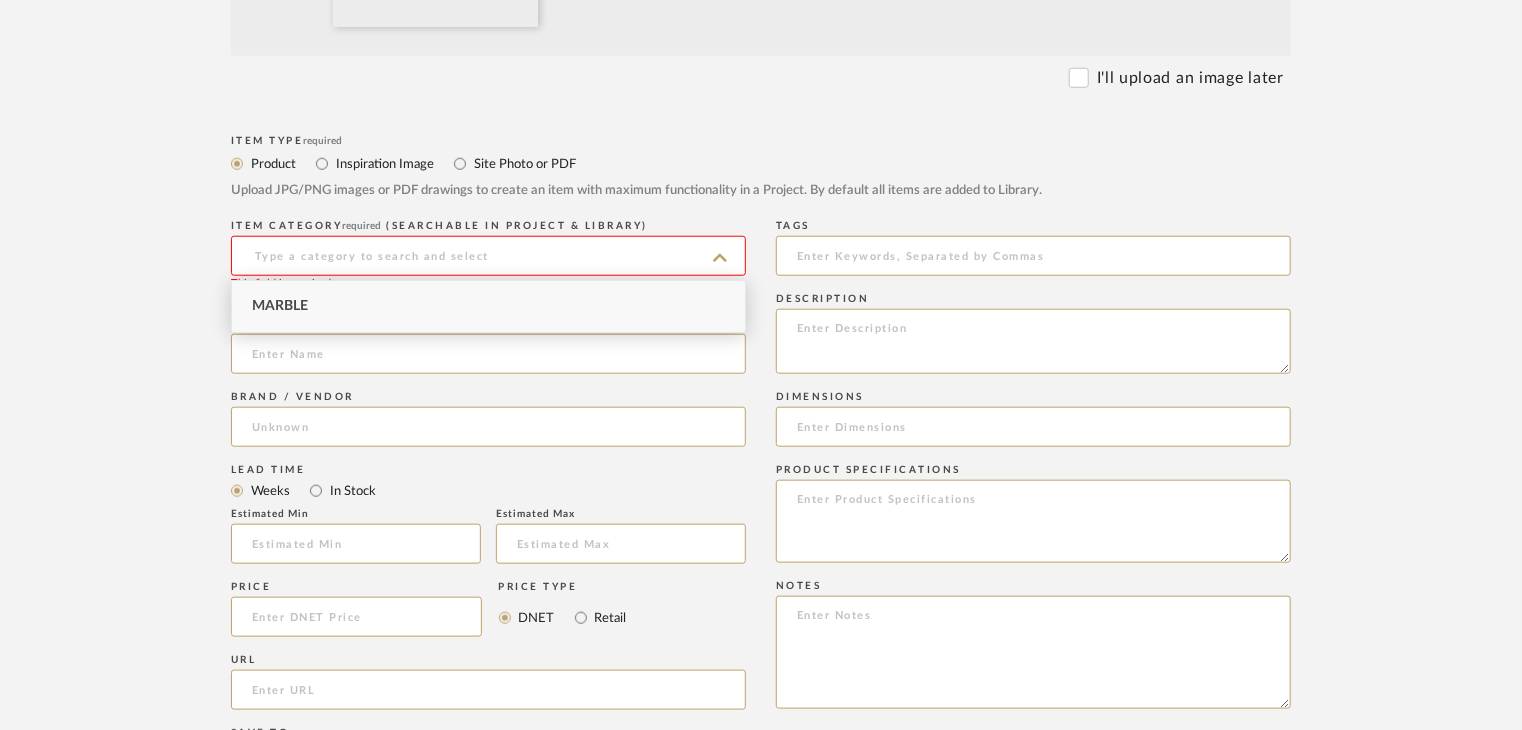 click on "Marble" at bounding box center [488, 306] 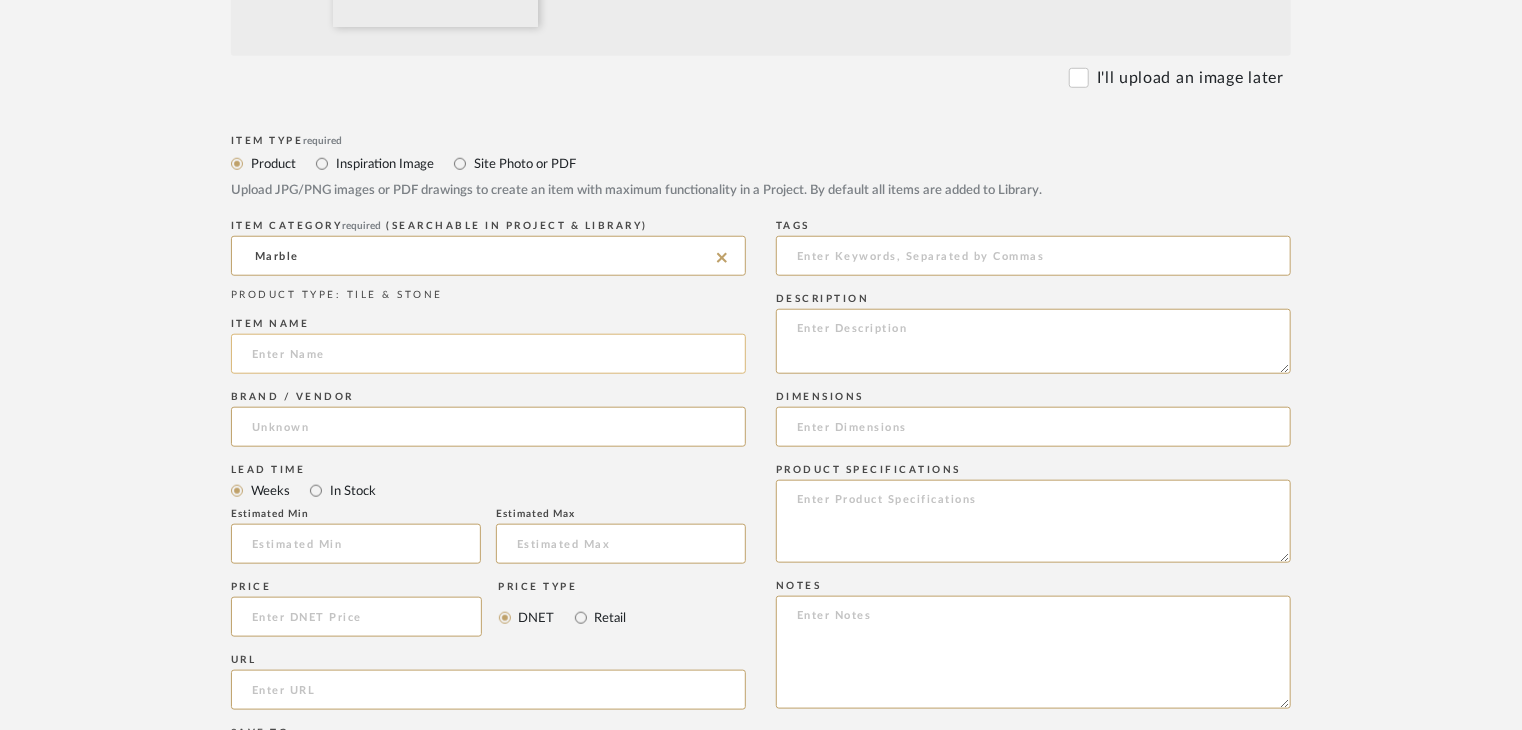 click 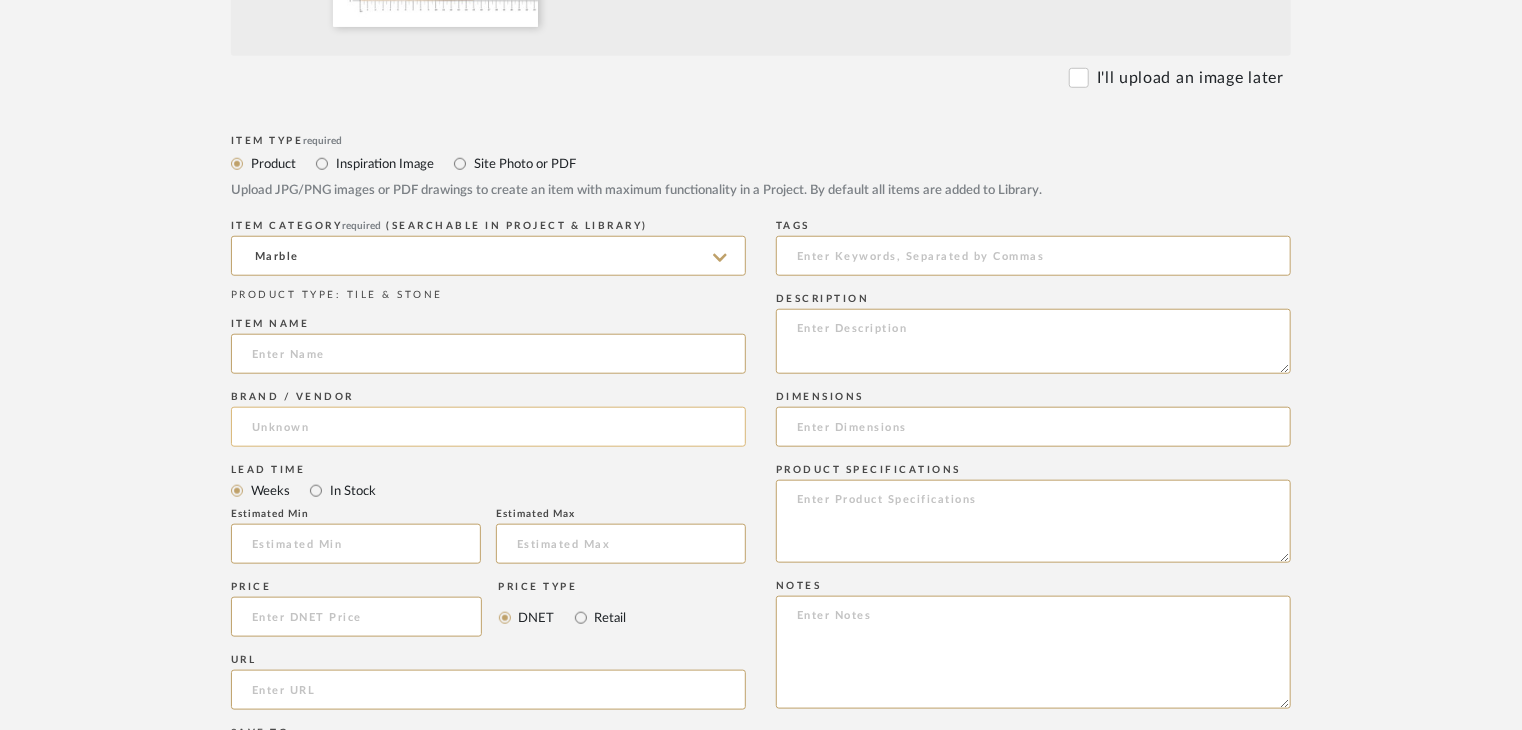 paste on "BRESCIA BEIGE" 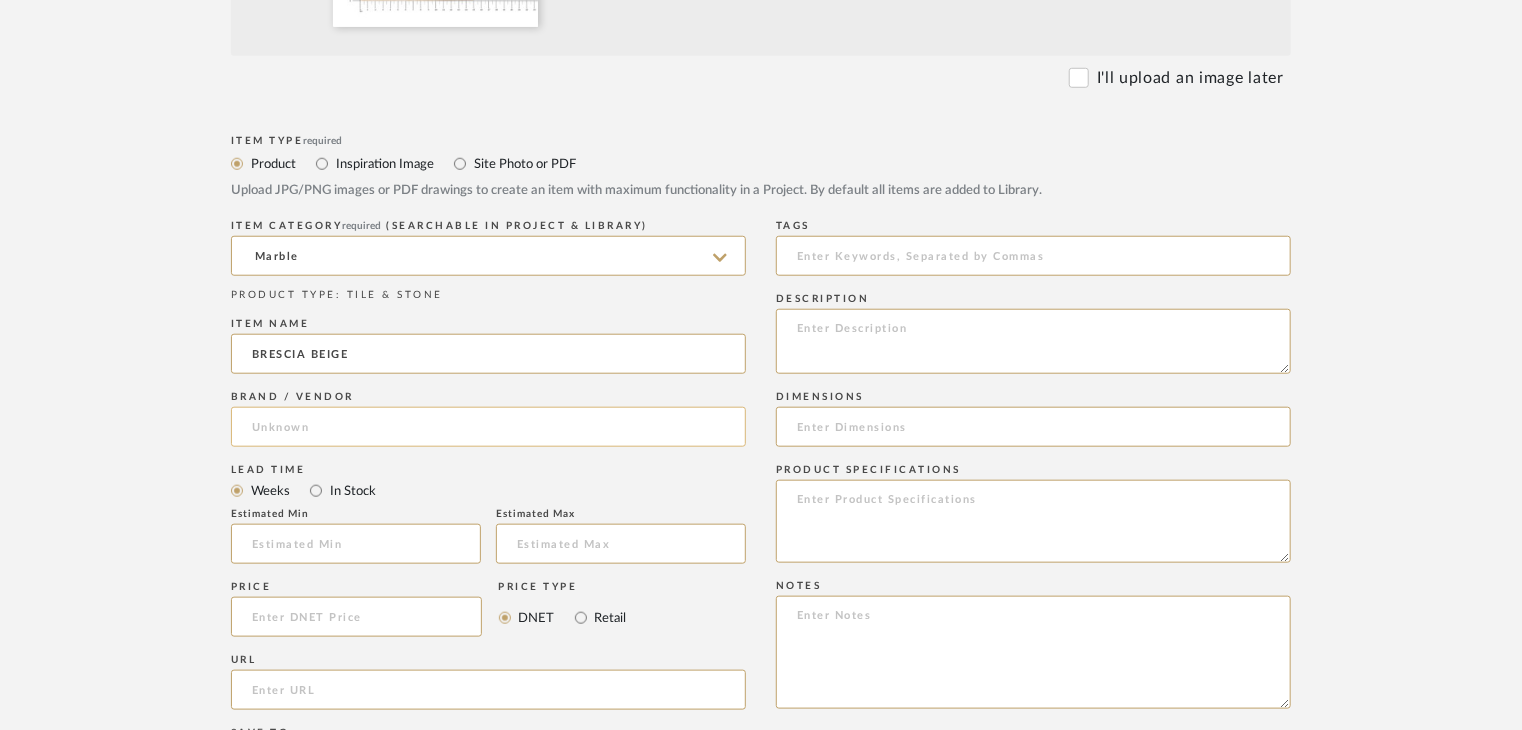 type on "BRESCIA BEIGE" 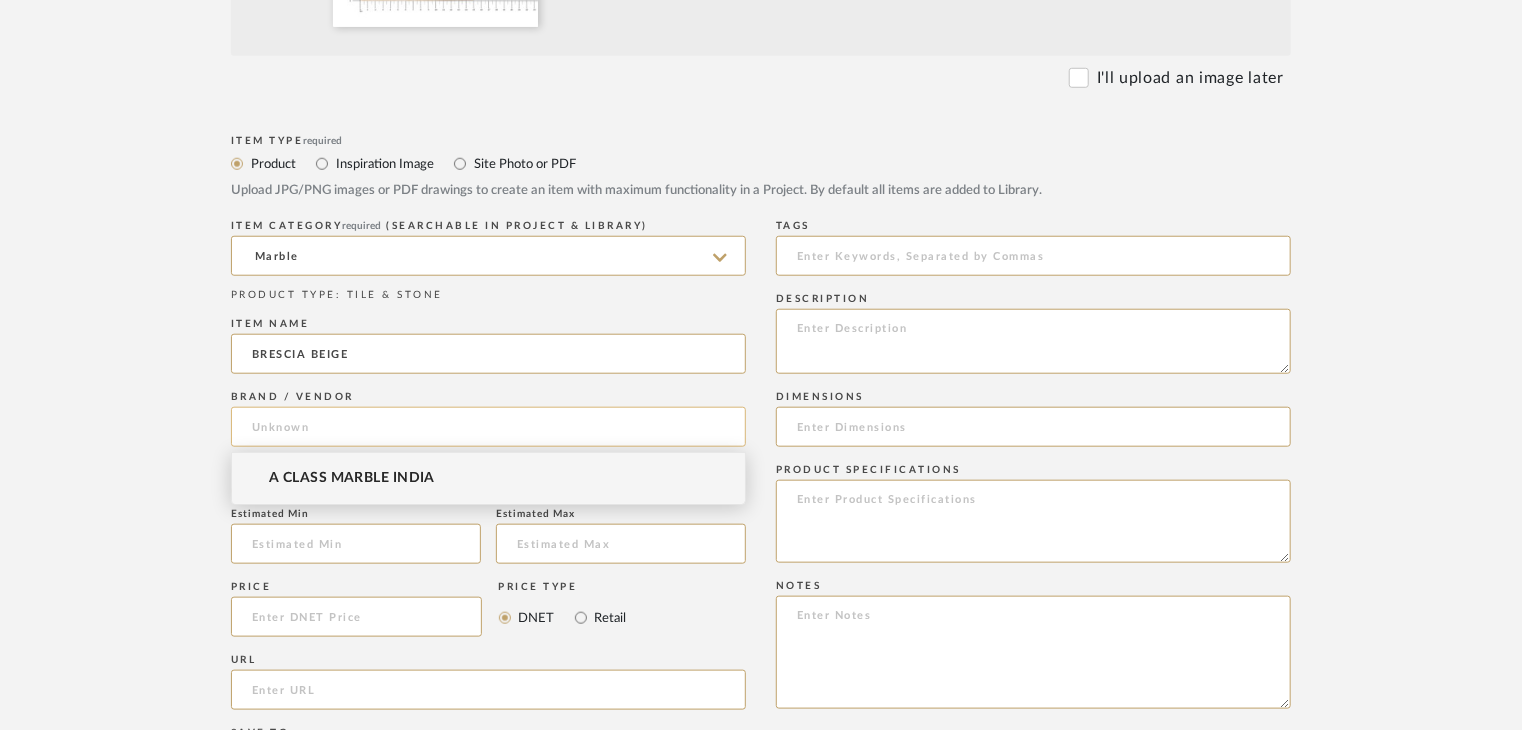 click 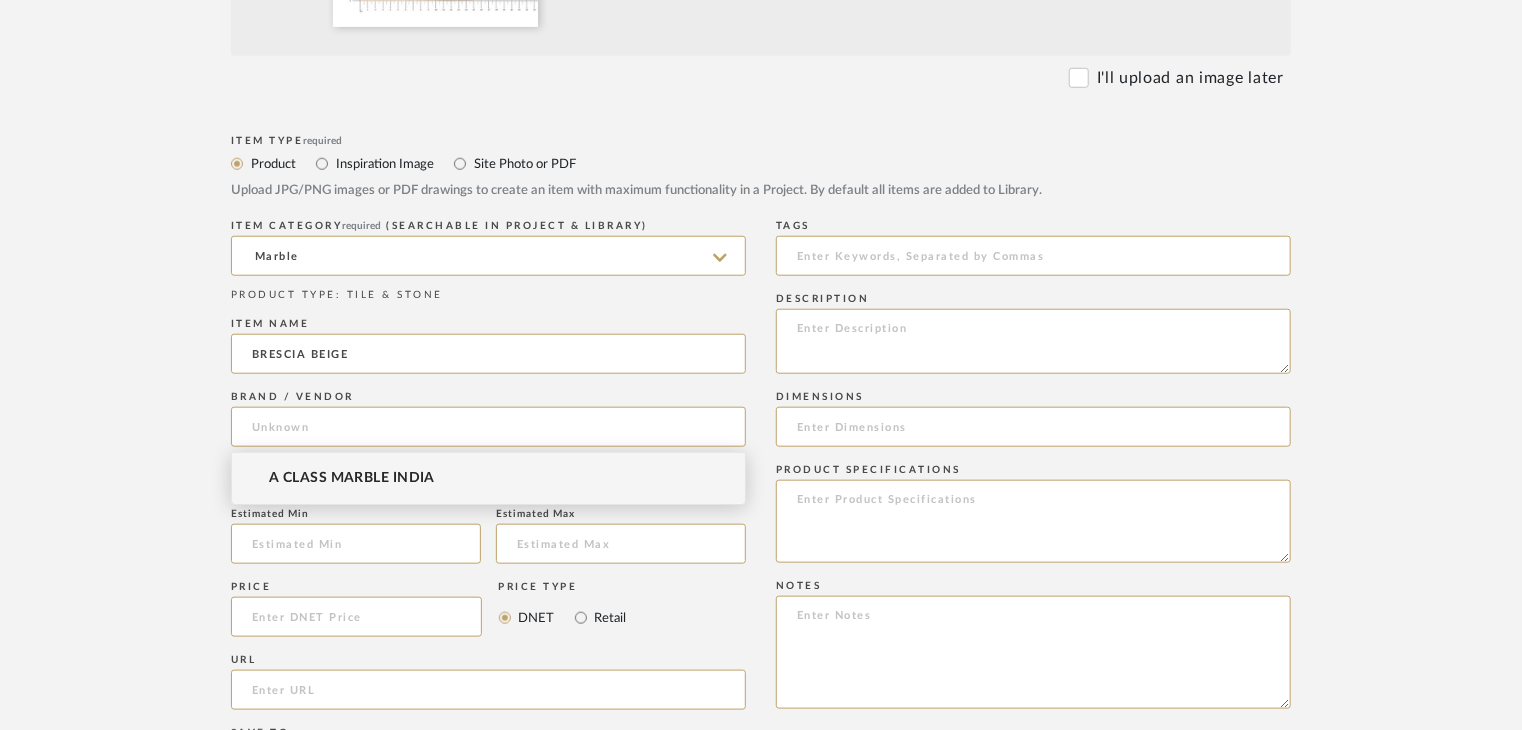drag, startPoint x: 672, startPoint y: 470, endPoint x: 782, endPoint y: 433, distance: 116.05602 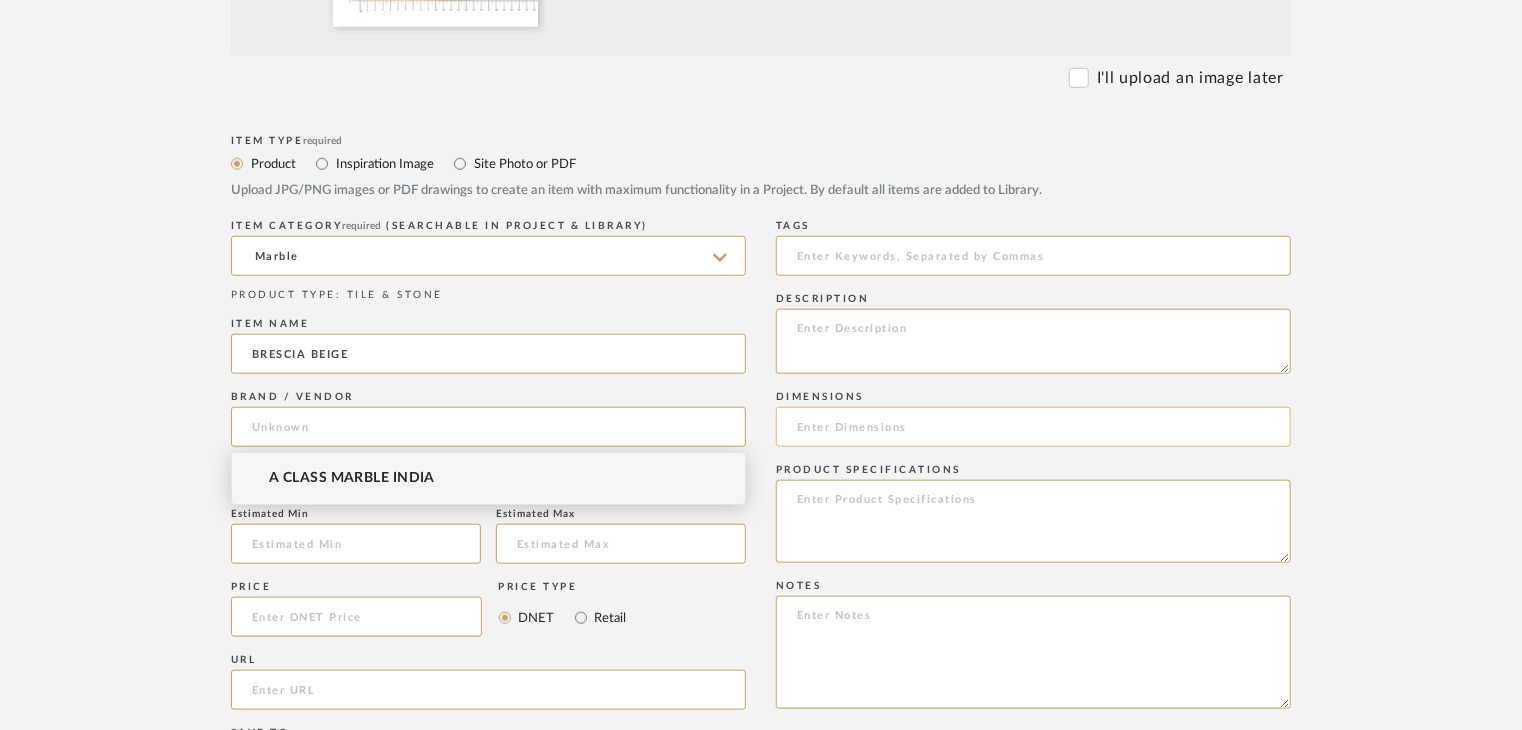 click on "A CLASS MARBLE INDIA" at bounding box center [488, 478] 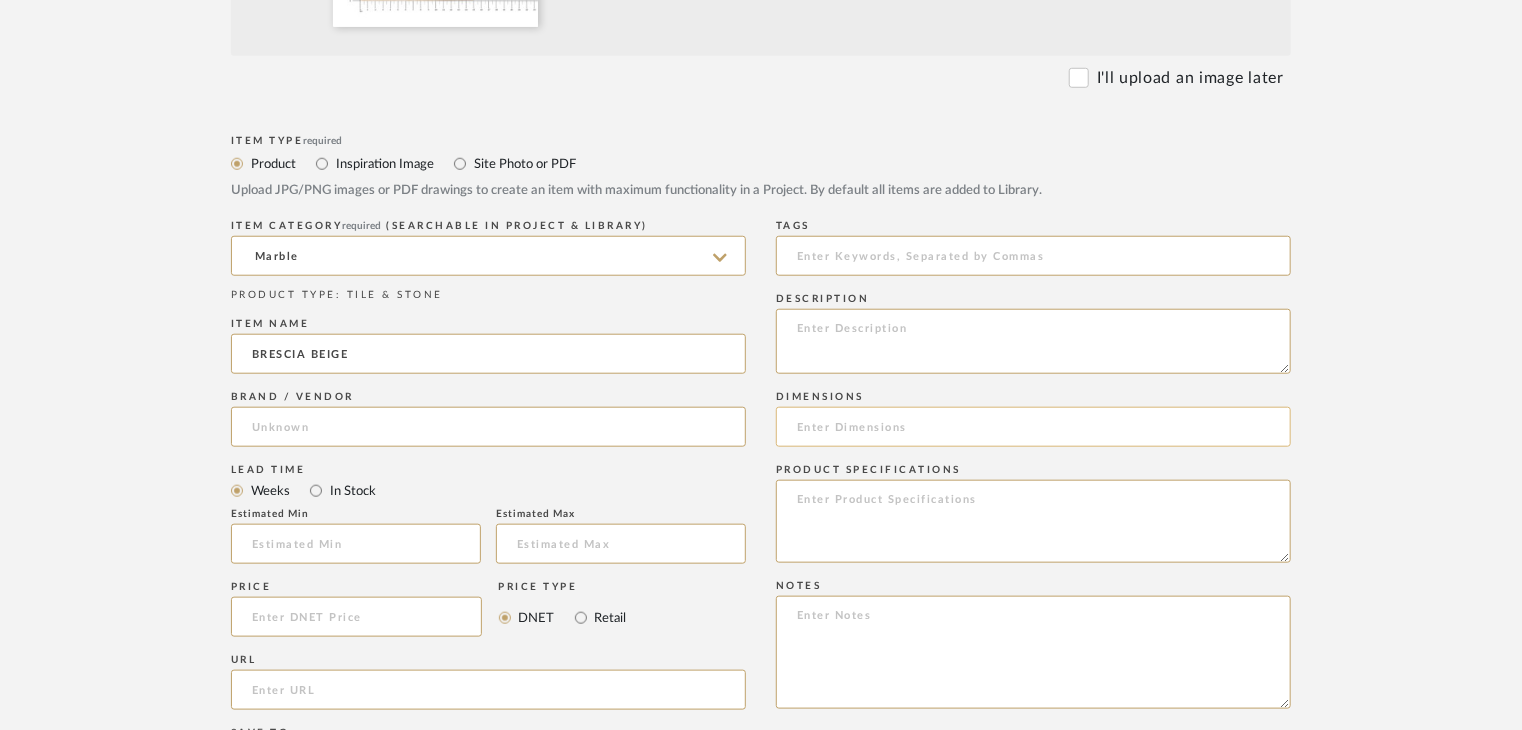 type on "A CLASS MARBLE INDIA" 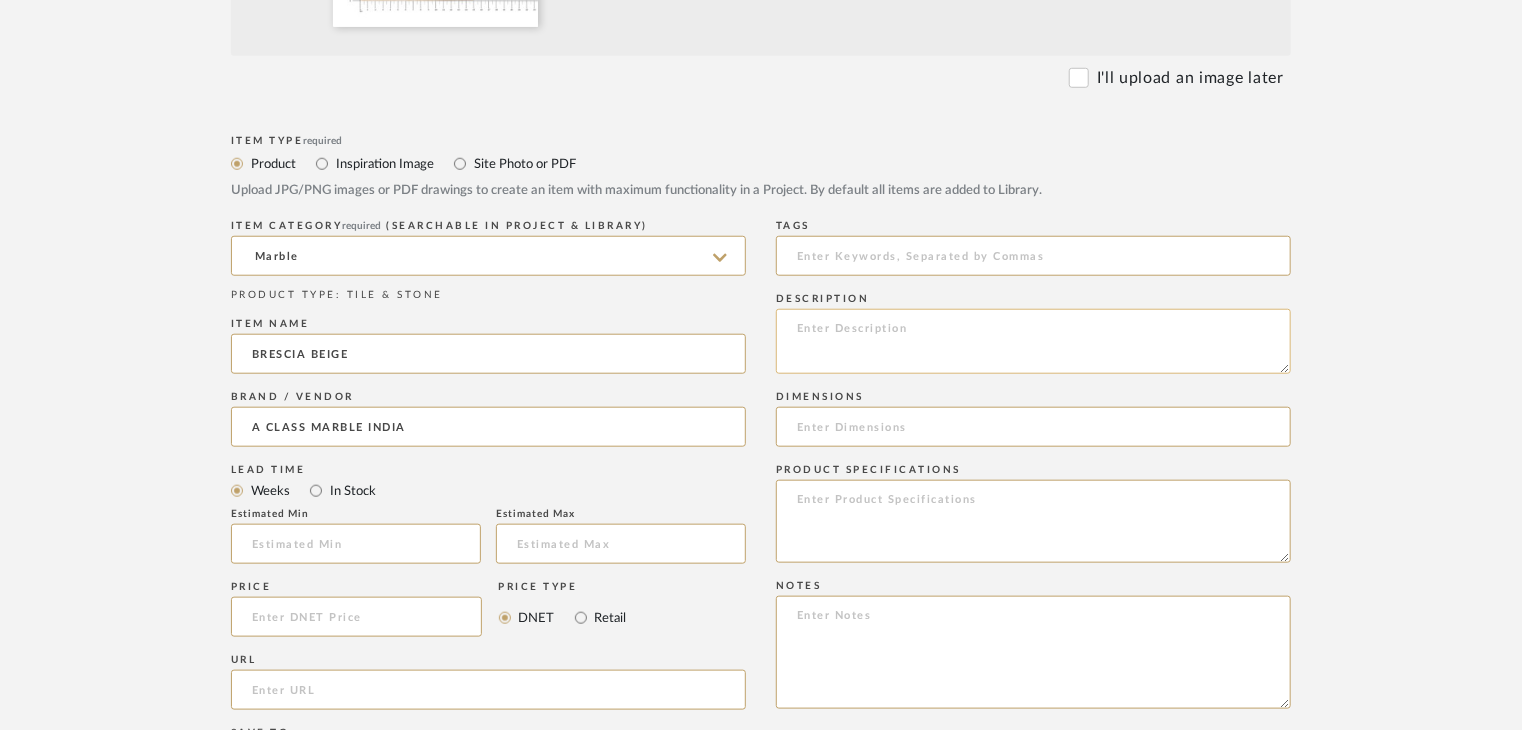 click 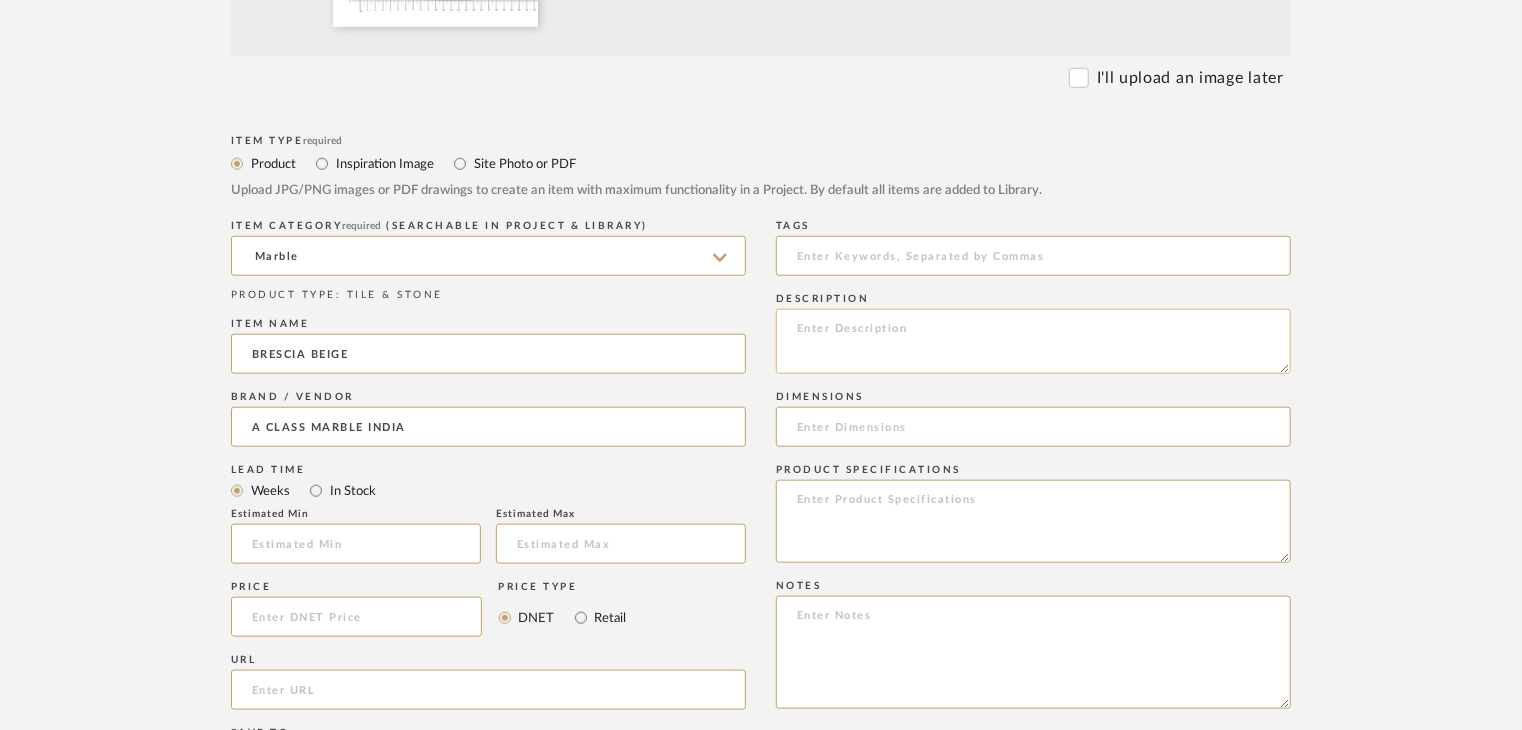 paste on "Type: Marble
Price:
Sample available: YES
Sample Internal reference number:
Stock availability: supplier stock
Maximum slab size:
Thickness: (as mentioned)
Other available thickness: (as mentioned)
Finish:
Other finishes available: (as applicable)
Installation requirements: (as applicable)
Lead time: (as applicable)
3D available: No
Product description:
Any other details:" 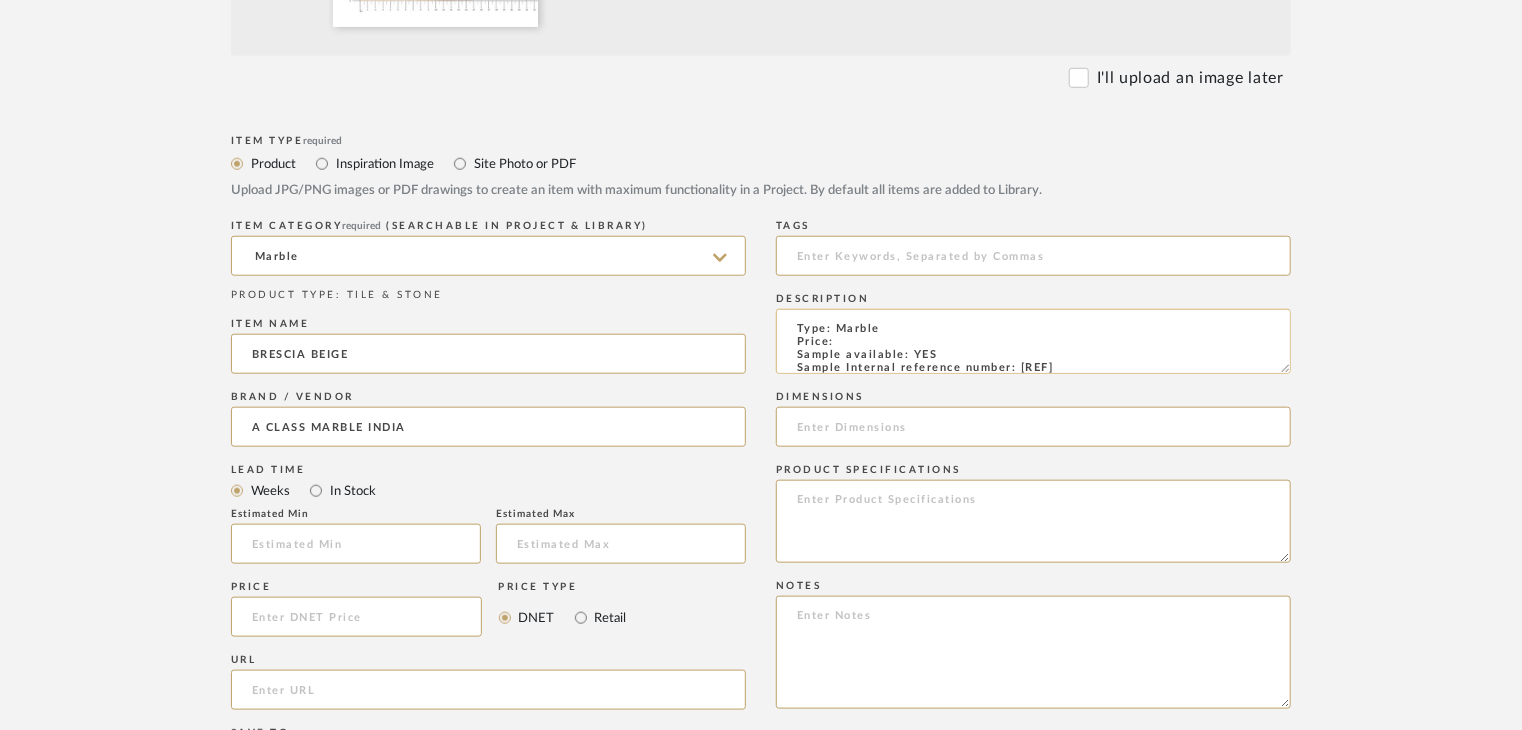 scroll, scrollTop: 151, scrollLeft: 0, axis: vertical 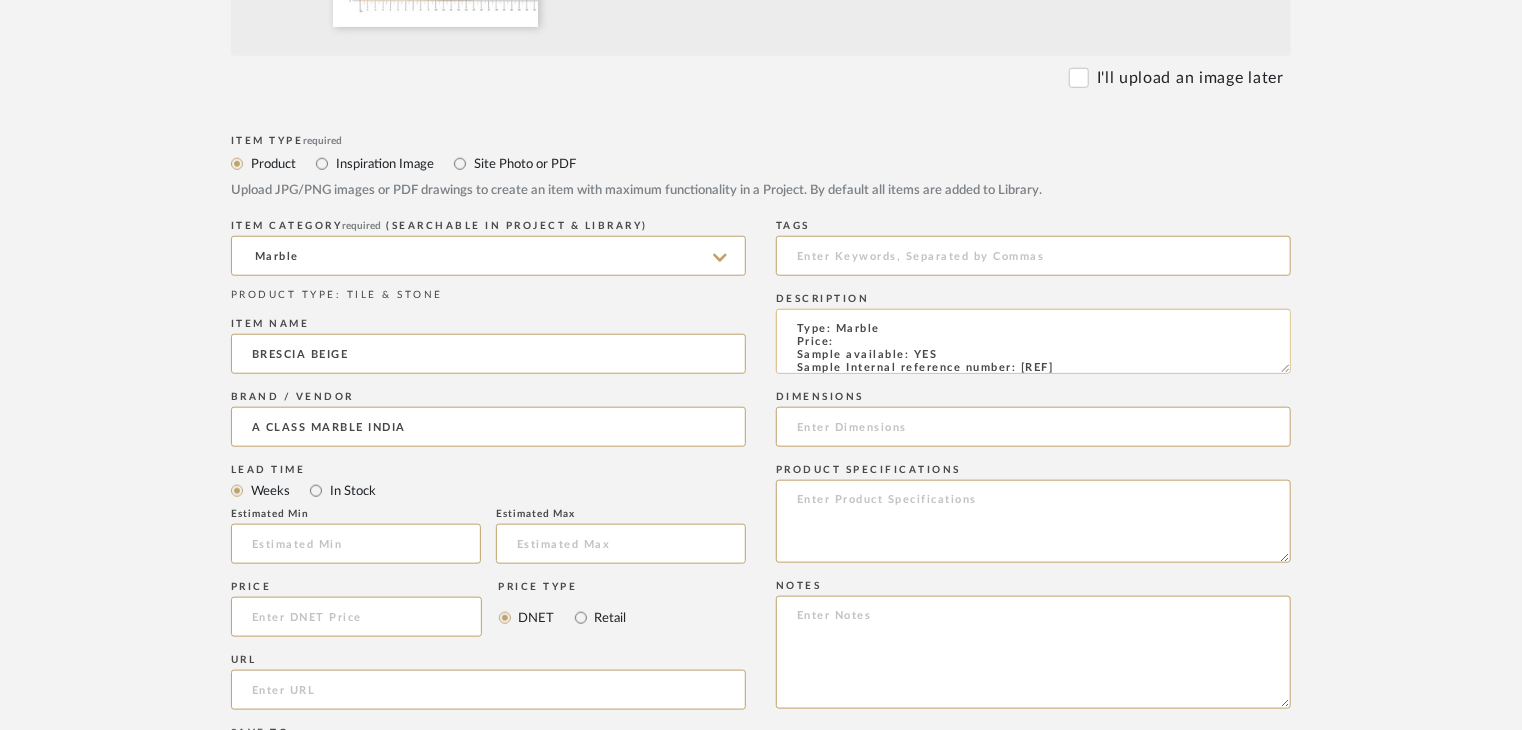 click on "Type: Marble
Price:
Sample available: YES
Sample Internal reference number:
Stock availability: supplier stock
Maximum slab size:
Thickness: (as mentioned)
Other available thickness: (as mentioned)
Finish:
Other finishes available: (as applicable)
Installation requirements: (as applicable)
Lead time: (as applicable)
3D available: No
Product description:
Any other details:" 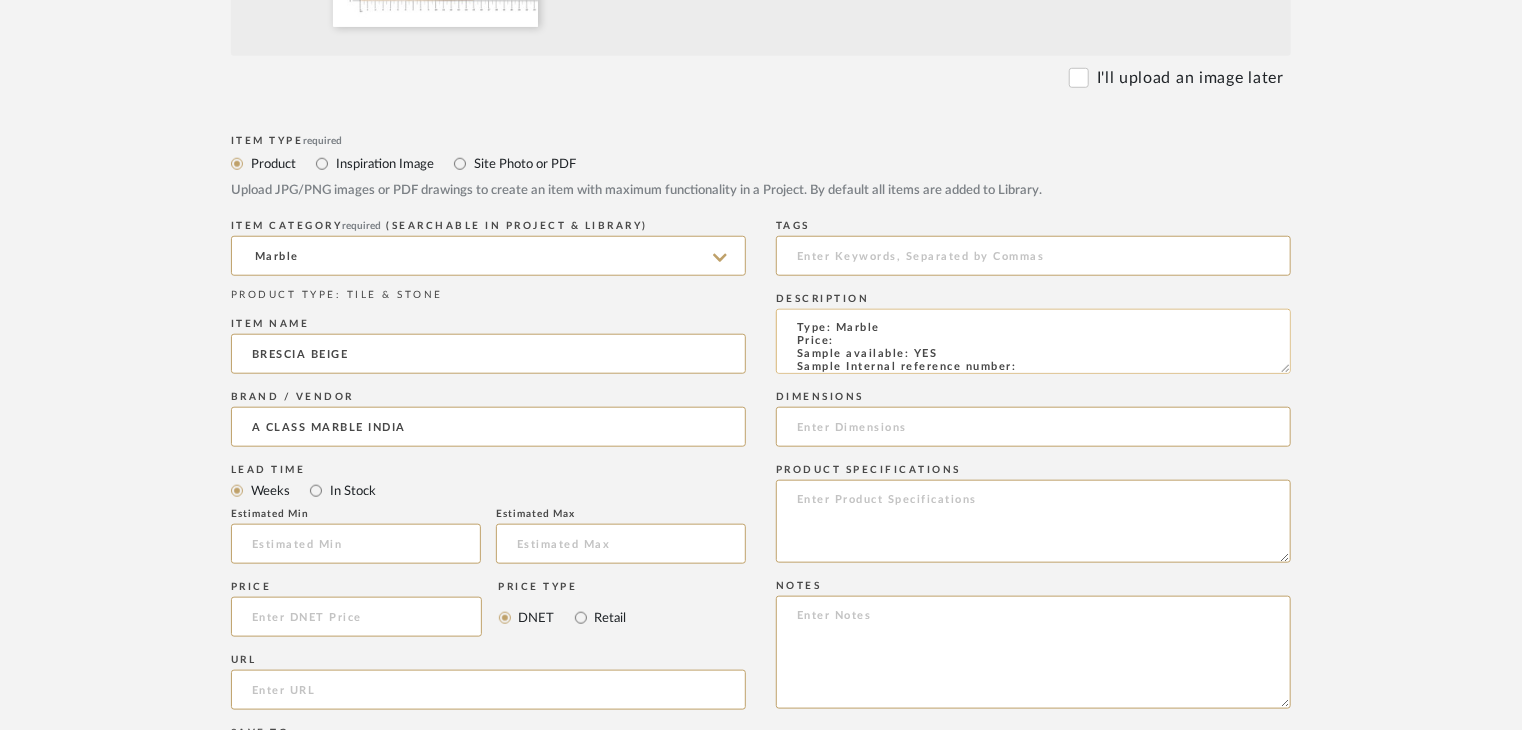paste on "TS-MR-176-PL" 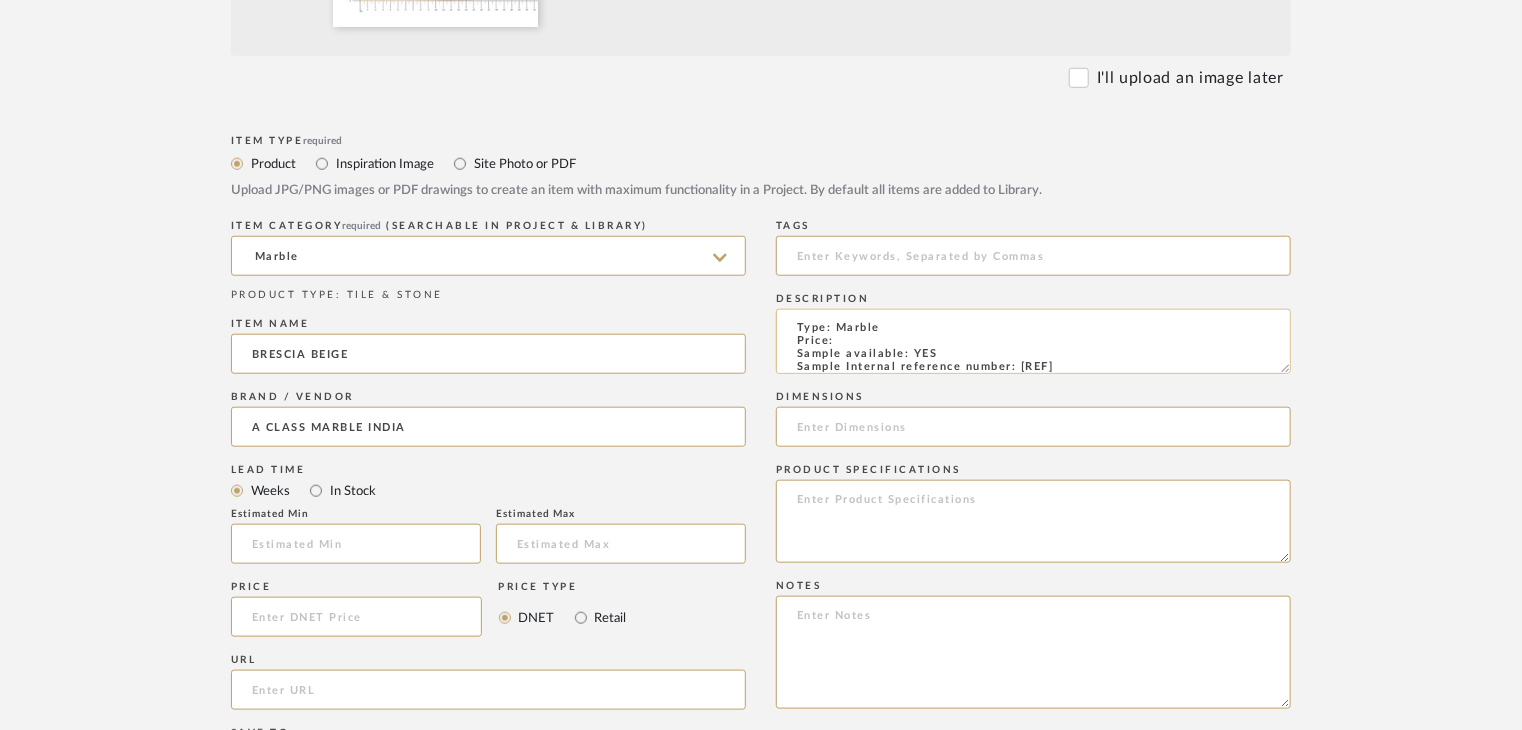 scroll, scrollTop: 15, scrollLeft: 0, axis: vertical 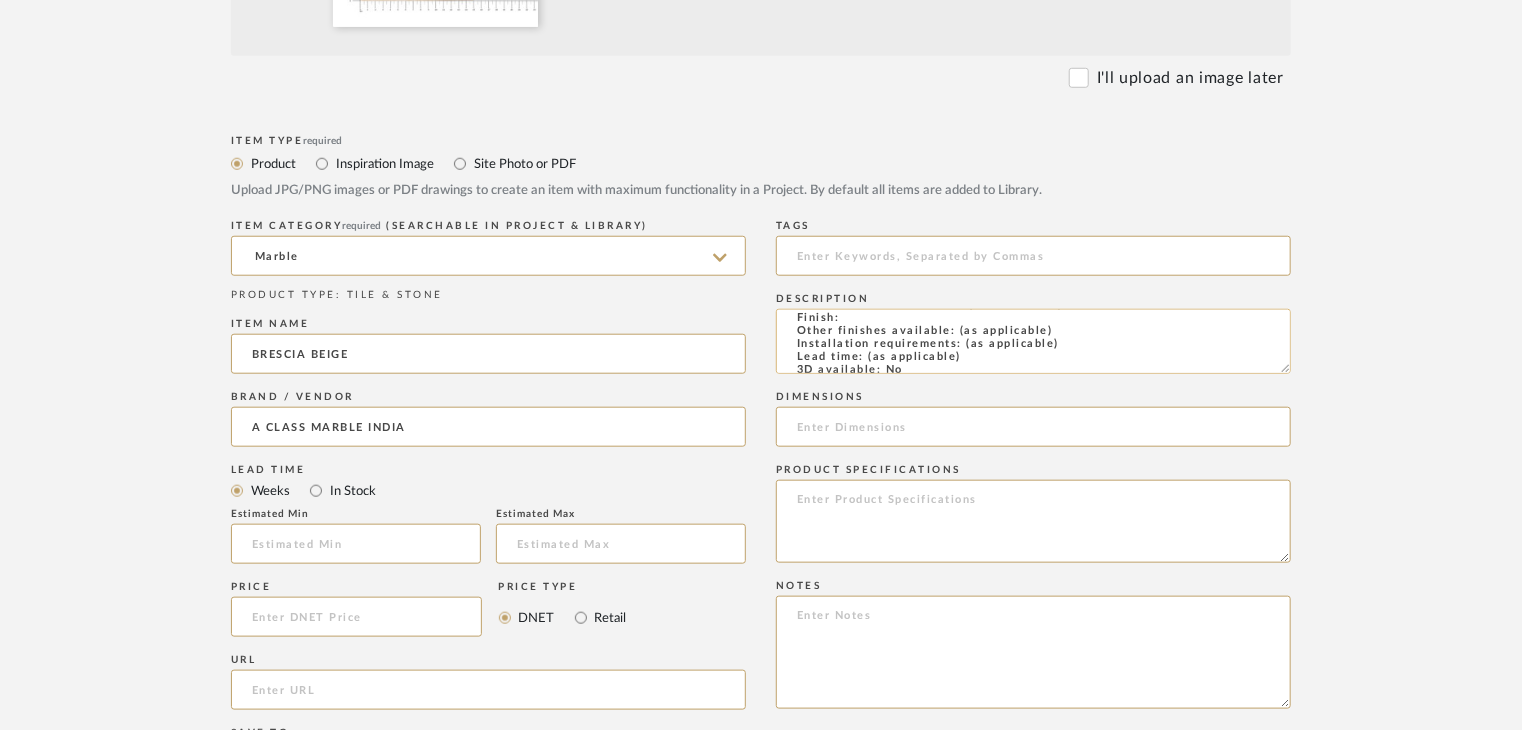 click on "Type: Marble
Price:
Sample available: YES
Sample Internal reference number: TS-MR-176-PL
Stock availability: supplier stock
Maximum slab size:
Thickness: (as mentioned)
Other available thickness: (as mentioned)
Finish:
Other finishes available: (as applicable)
Installation requirements: (as applicable)
Lead time: (as applicable)
3D available: No
Product description:
Any other details:" 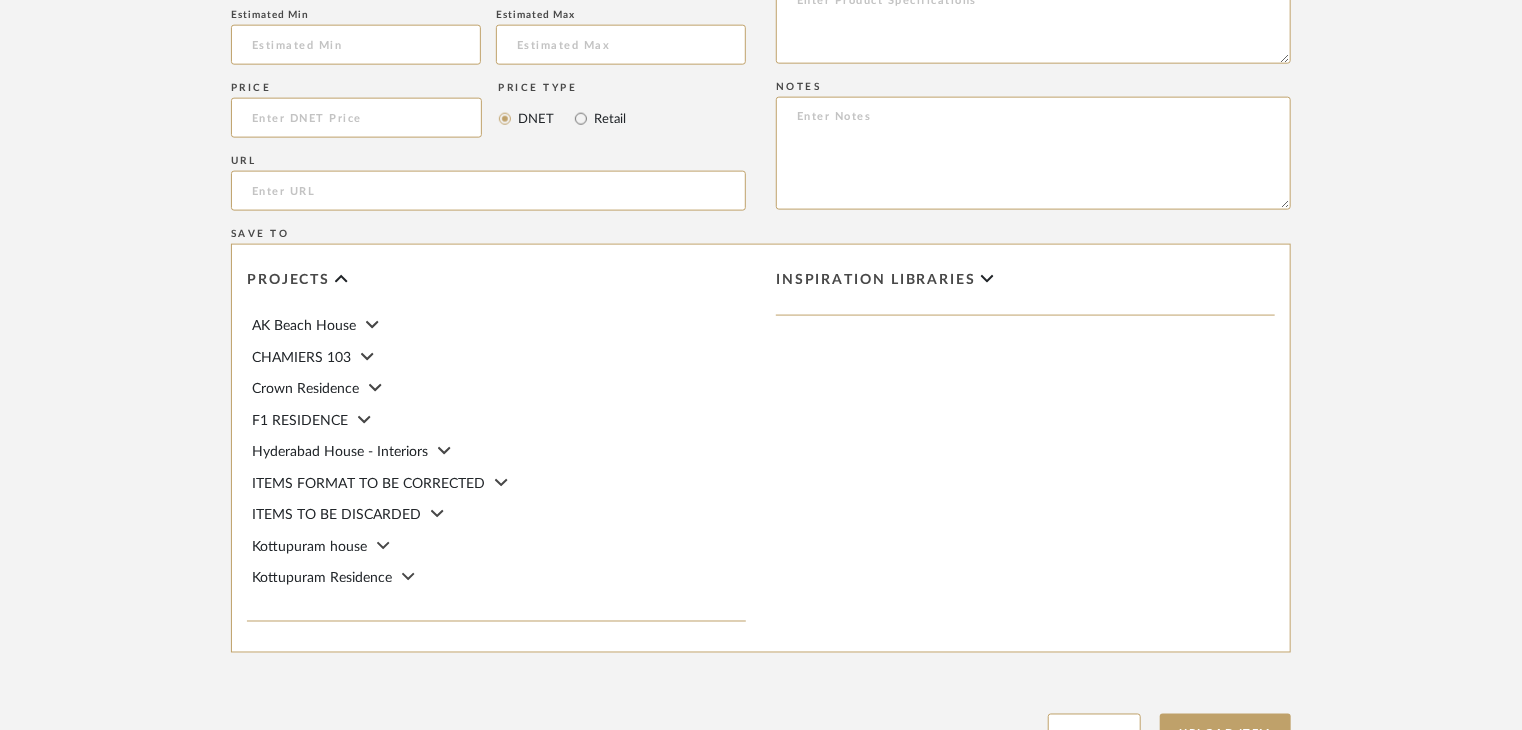 scroll, scrollTop: 1468, scrollLeft: 0, axis: vertical 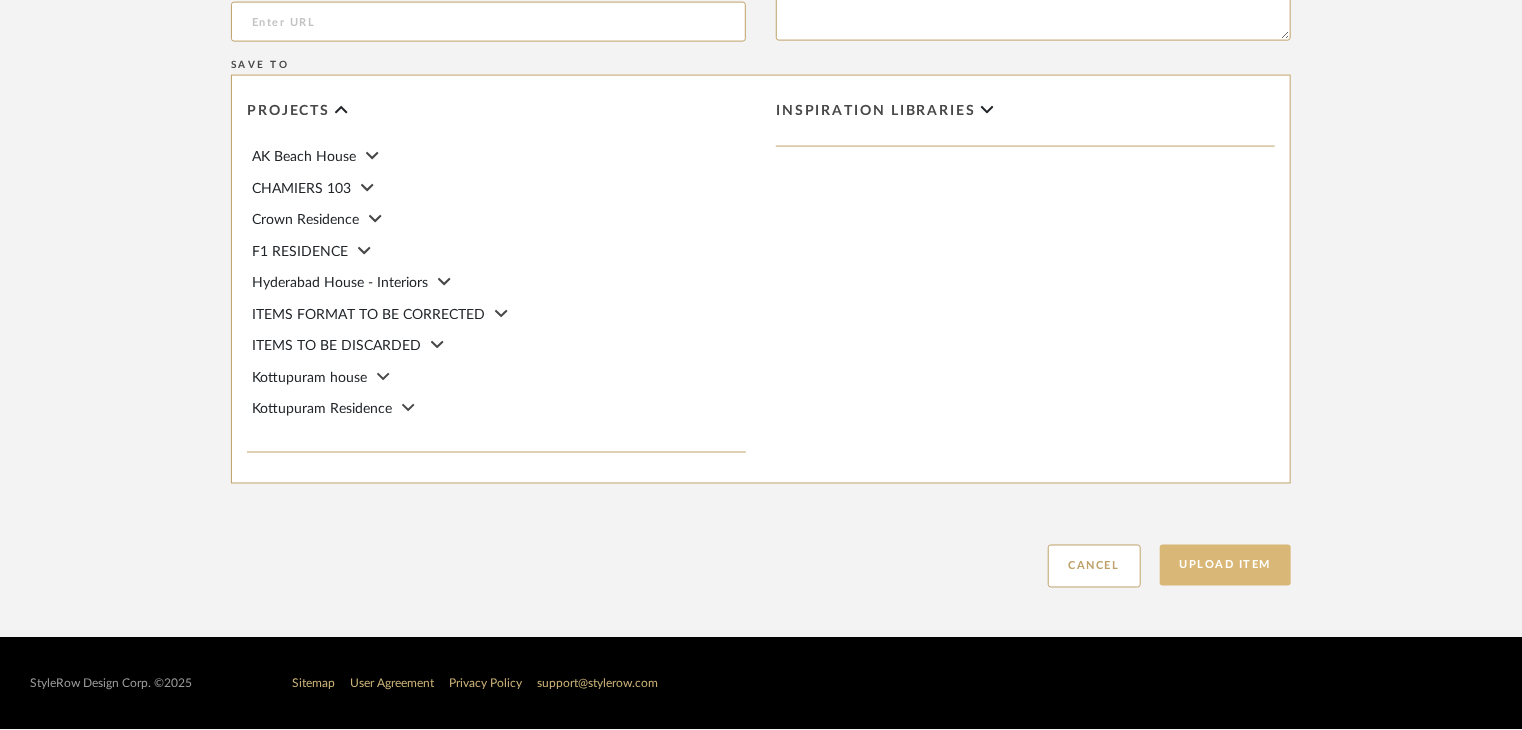 type on "Type: Marble
Price:
Sample available: YES
Sample Internal reference number: TS-MR-176-PL
Stock availability: supplier stock
Maximum slab size:
Thickness: (as mentioned)
Other available thickness: (as mentioned)
Finish: polished
Other finishes available: (as applicable)
Installation requirements: (as applicable)
Lead time: (as applicable)
3D available: No
Product description:
Any other details:" 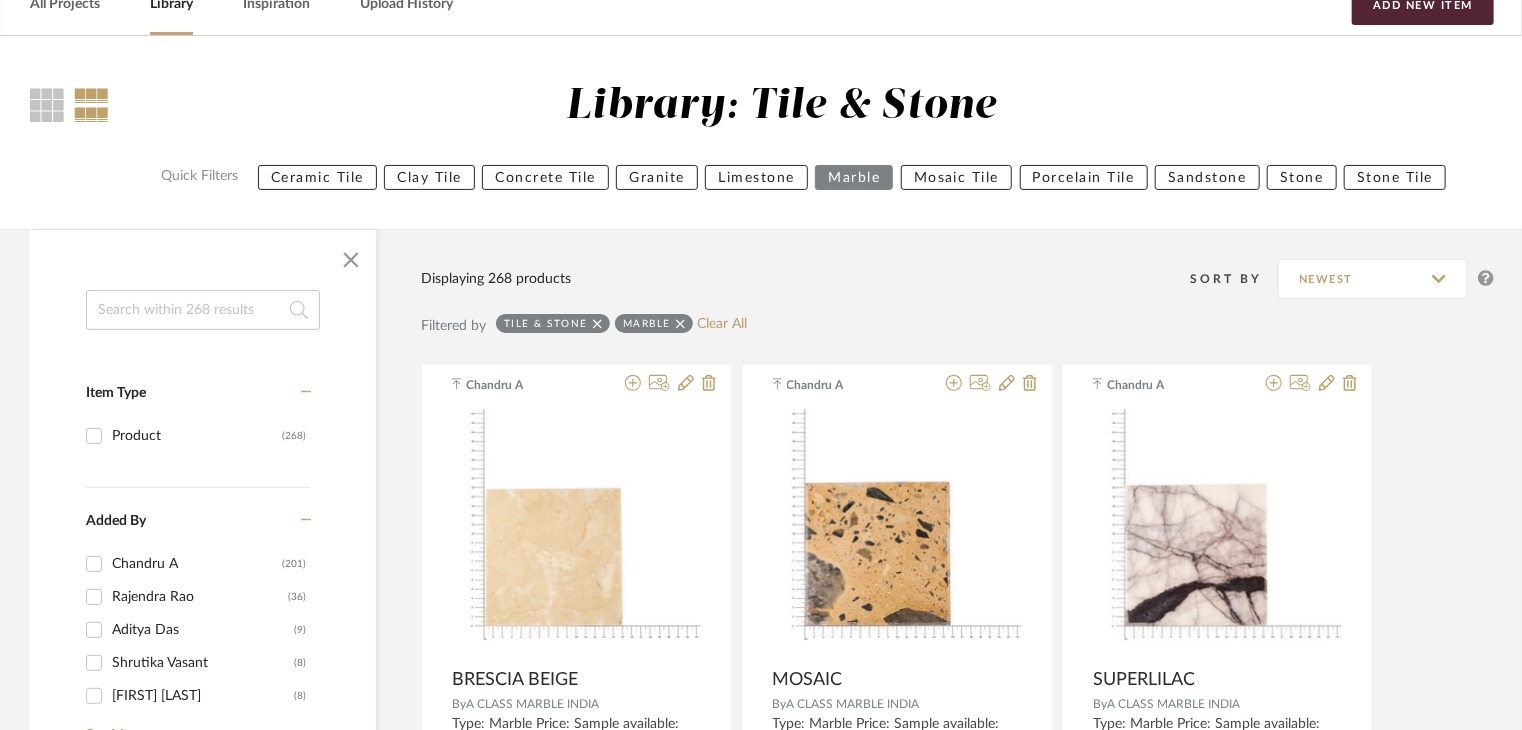 scroll, scrollTop: 0, scrollLeft: 0, axis: both 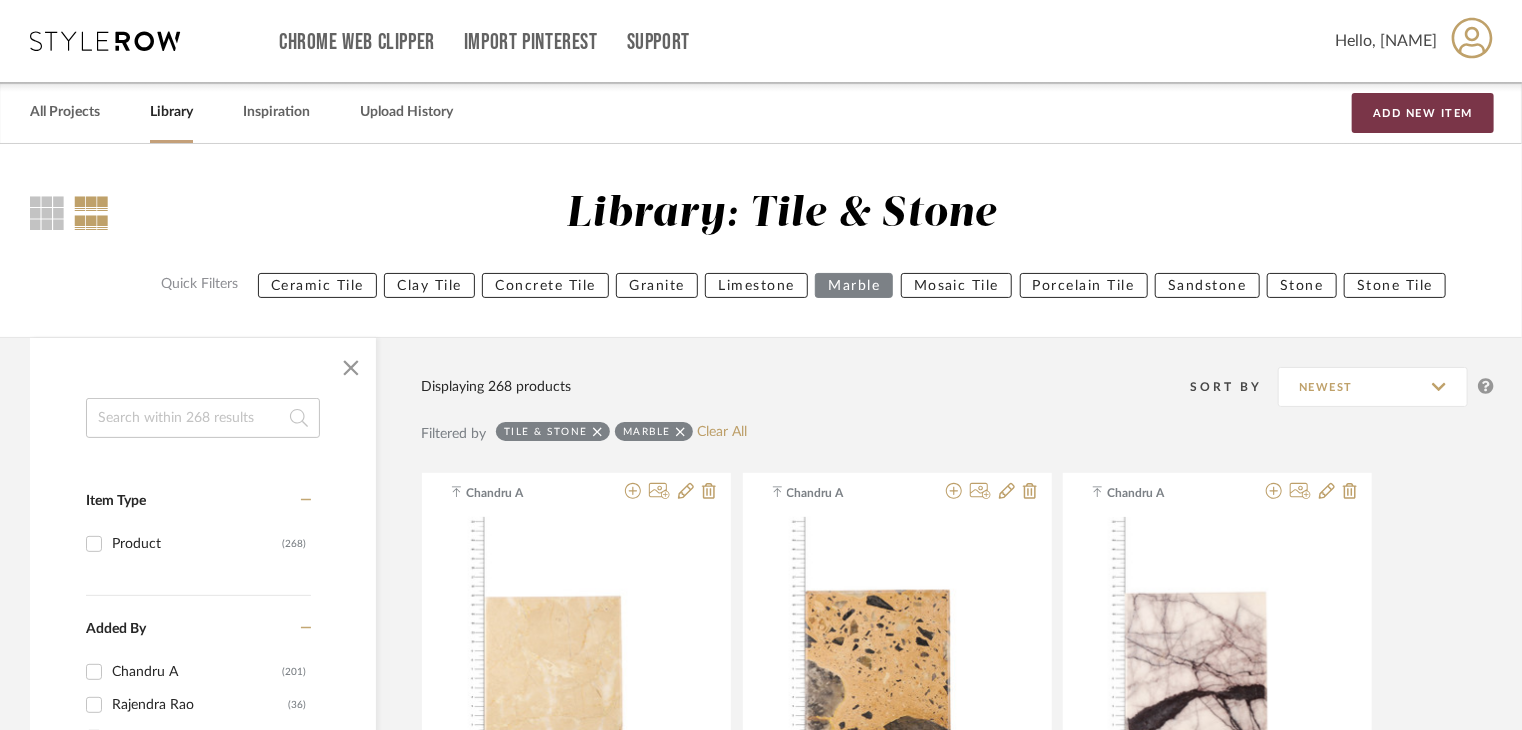 click on "Add New Item" at bounding box center (1423, 113) 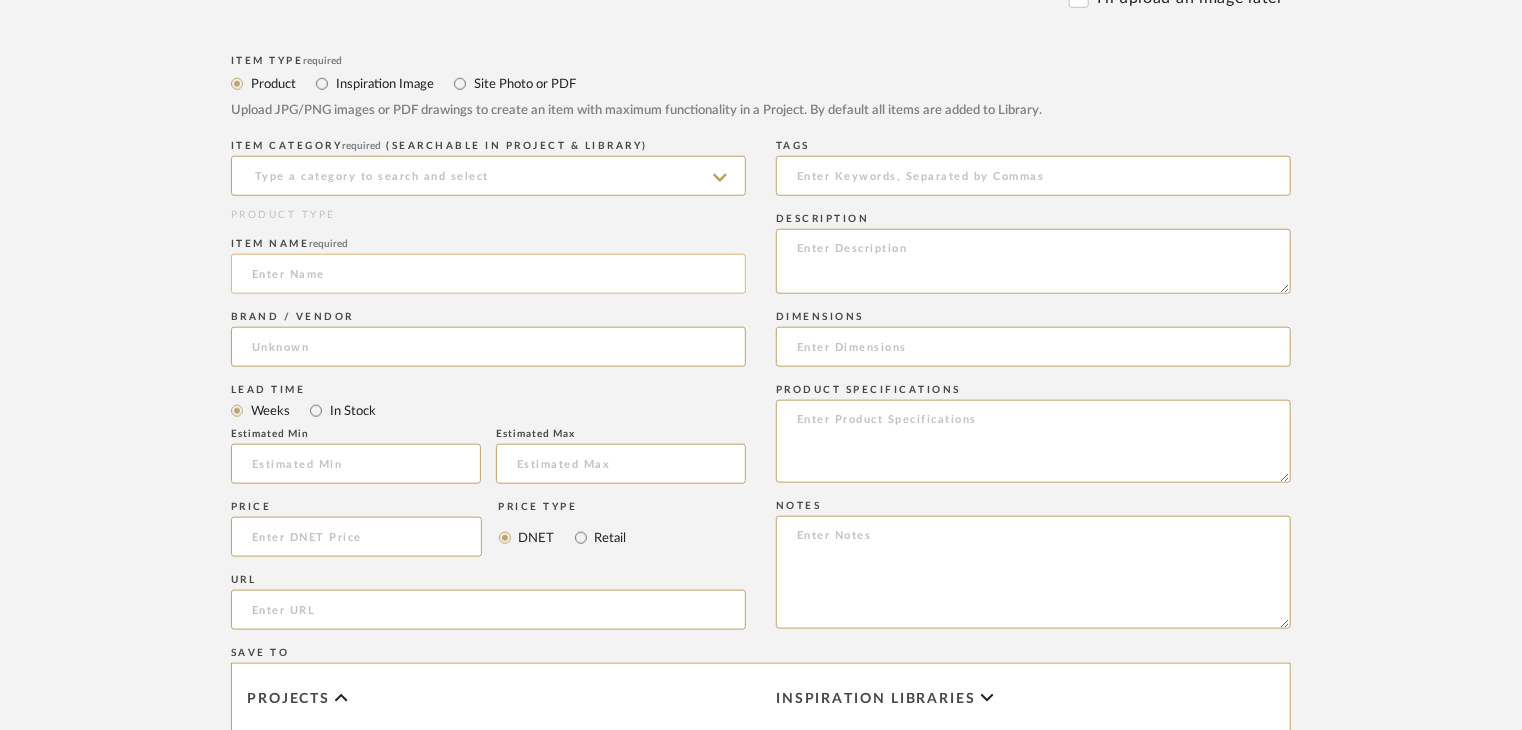 scroll, scrollTop: 900, scrollLeft: 0, axis: vertical 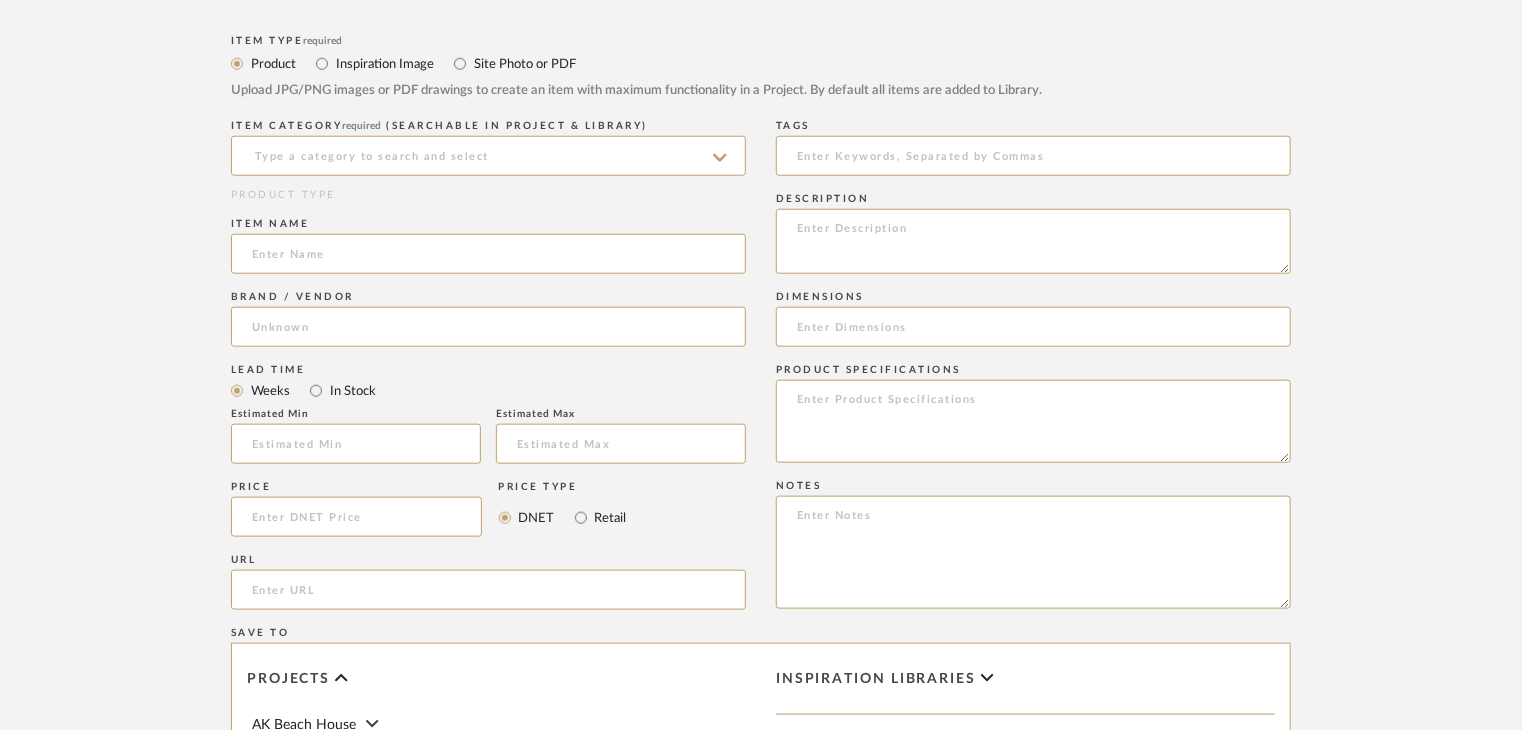 click 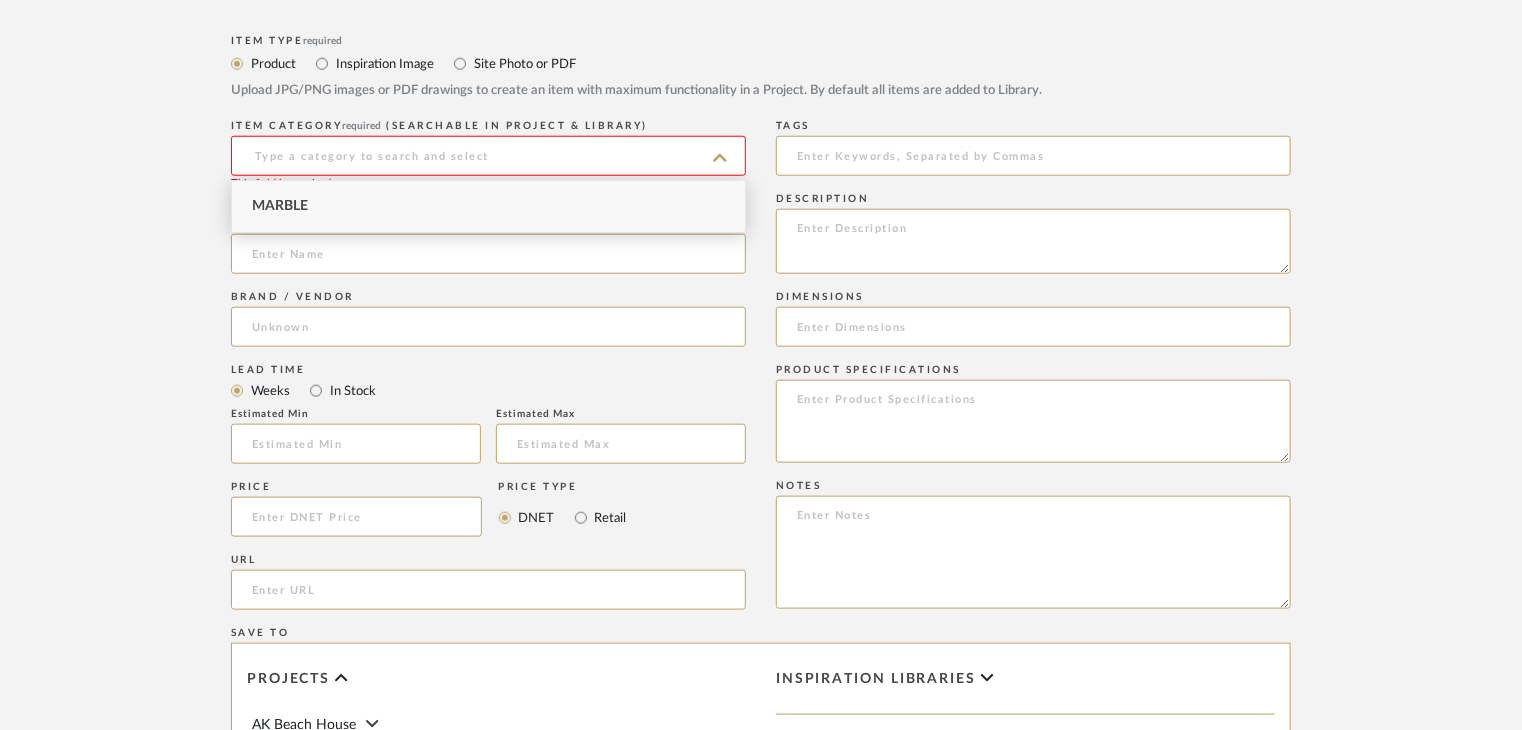 click on "Marble" at bounding box center [488, 206] 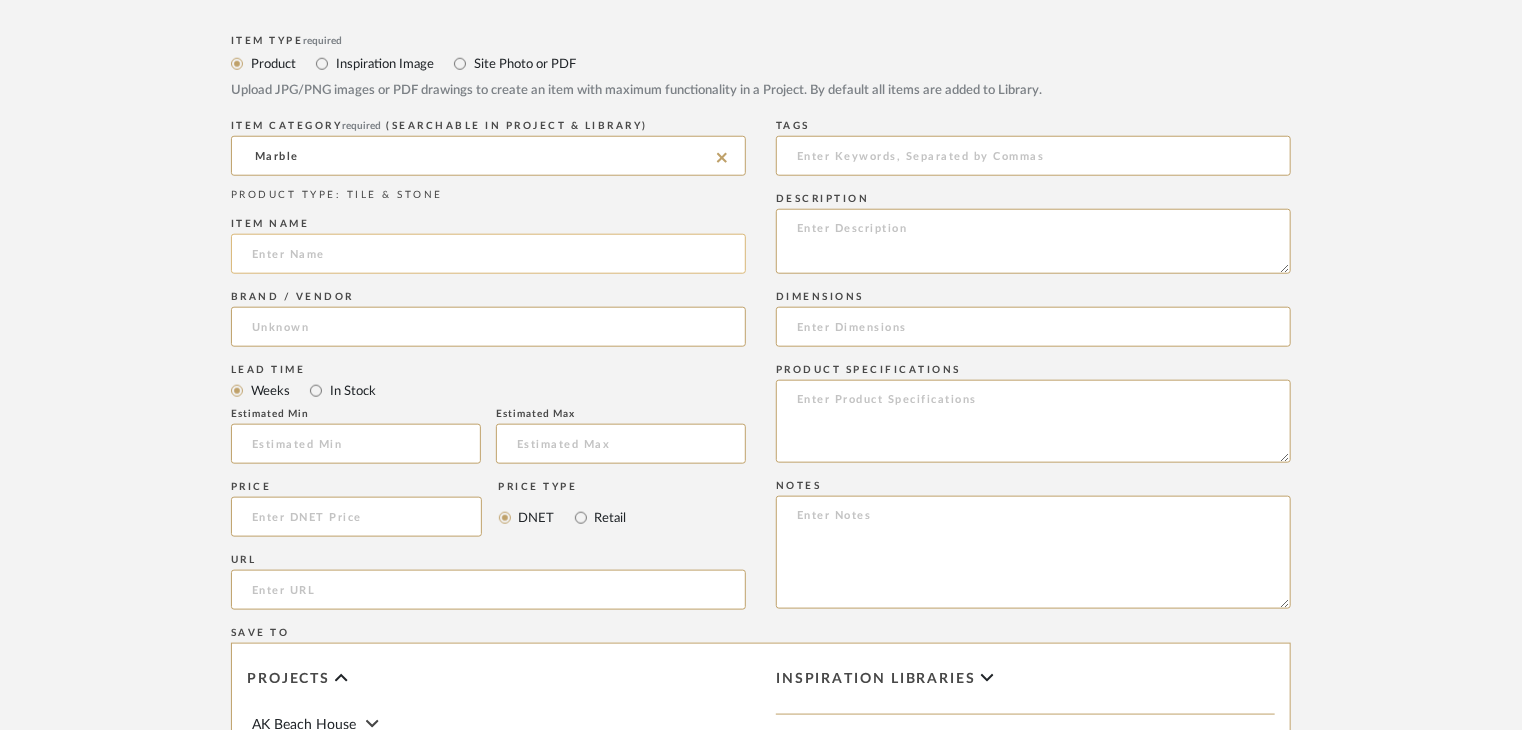 click 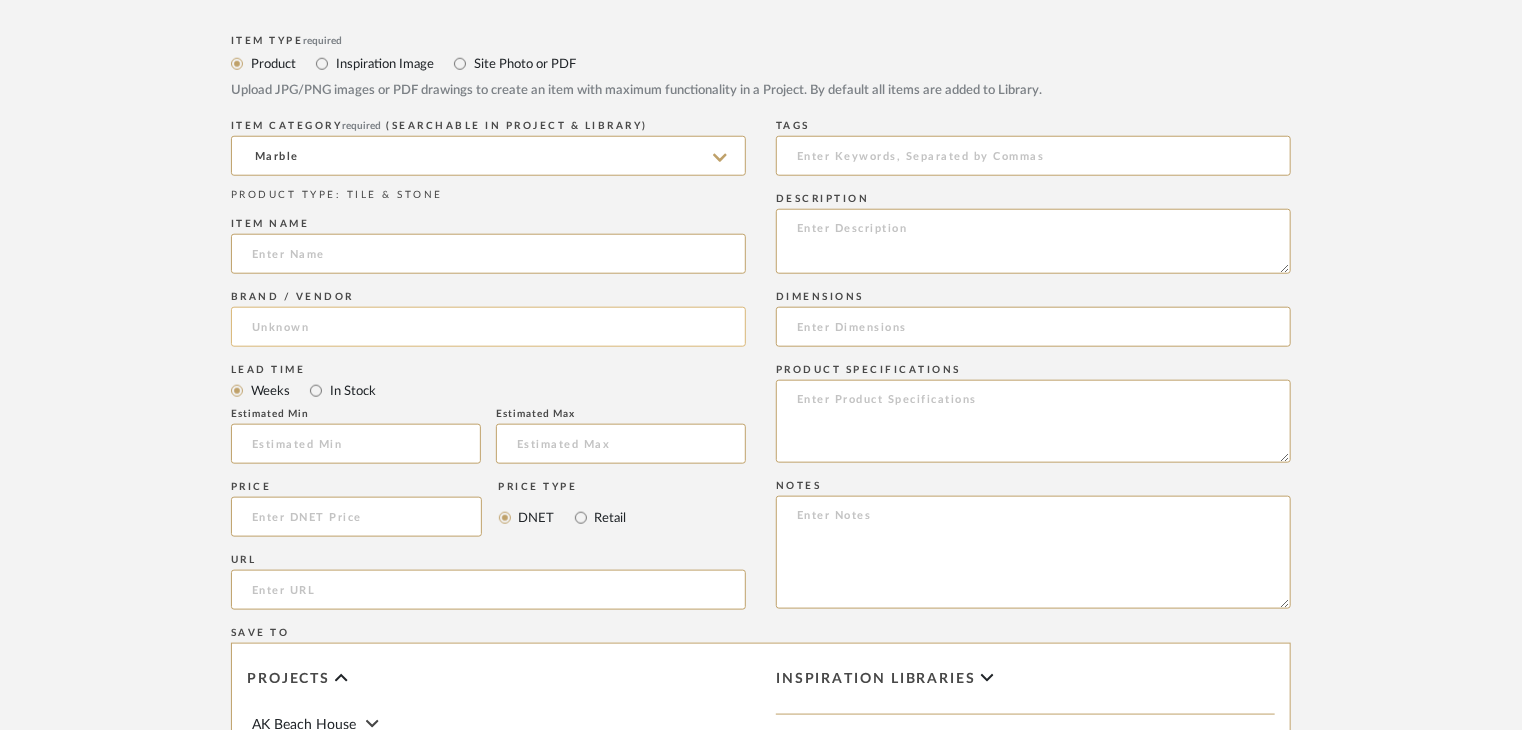 paste on "CALCITE BLUE" 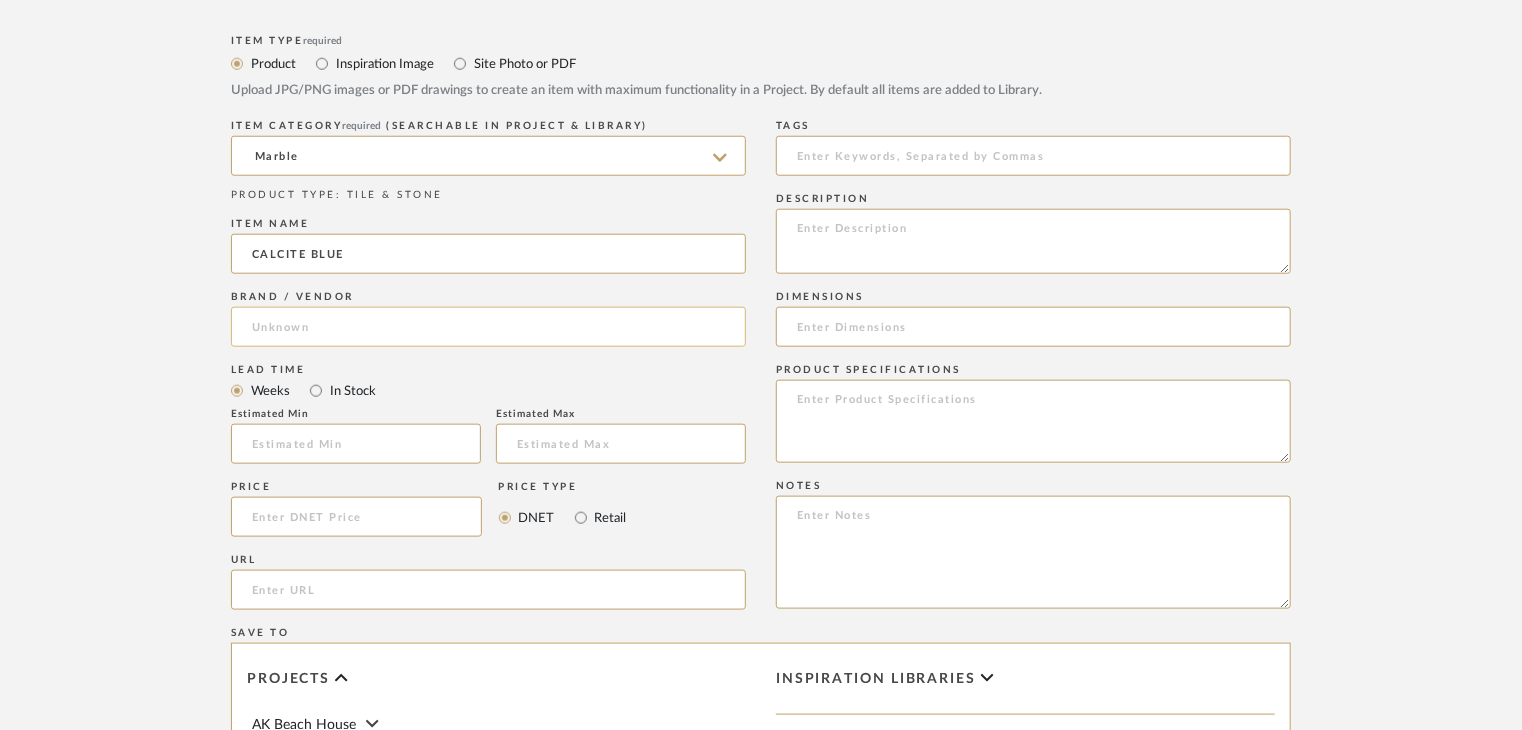 type on "CALCITE BLUE" 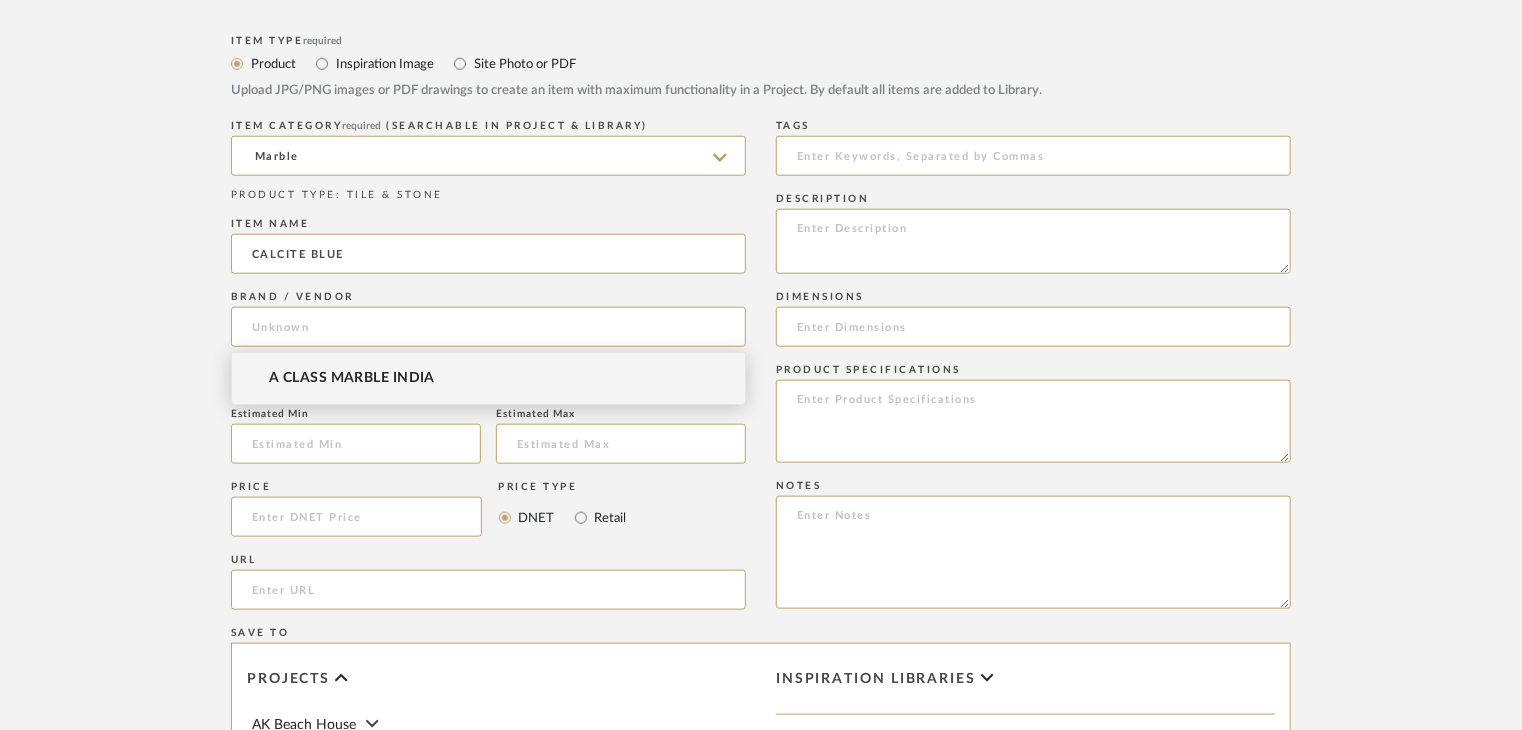drag, startPoint x: 404, startPoint y: 381, endPoint x: 466, endPoint y: 368, distance: 63.348244 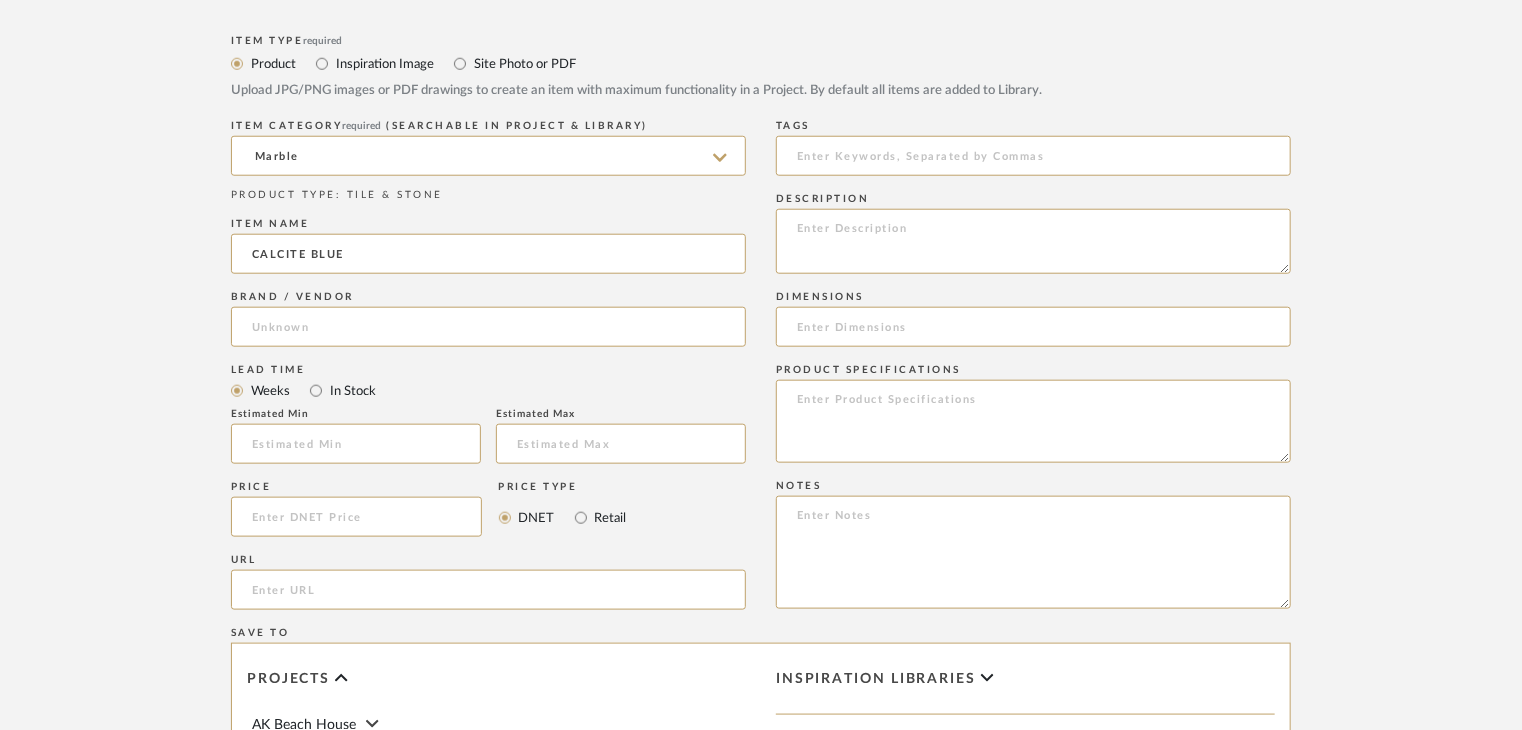 type on "A CLASS MARBLE INDIA" 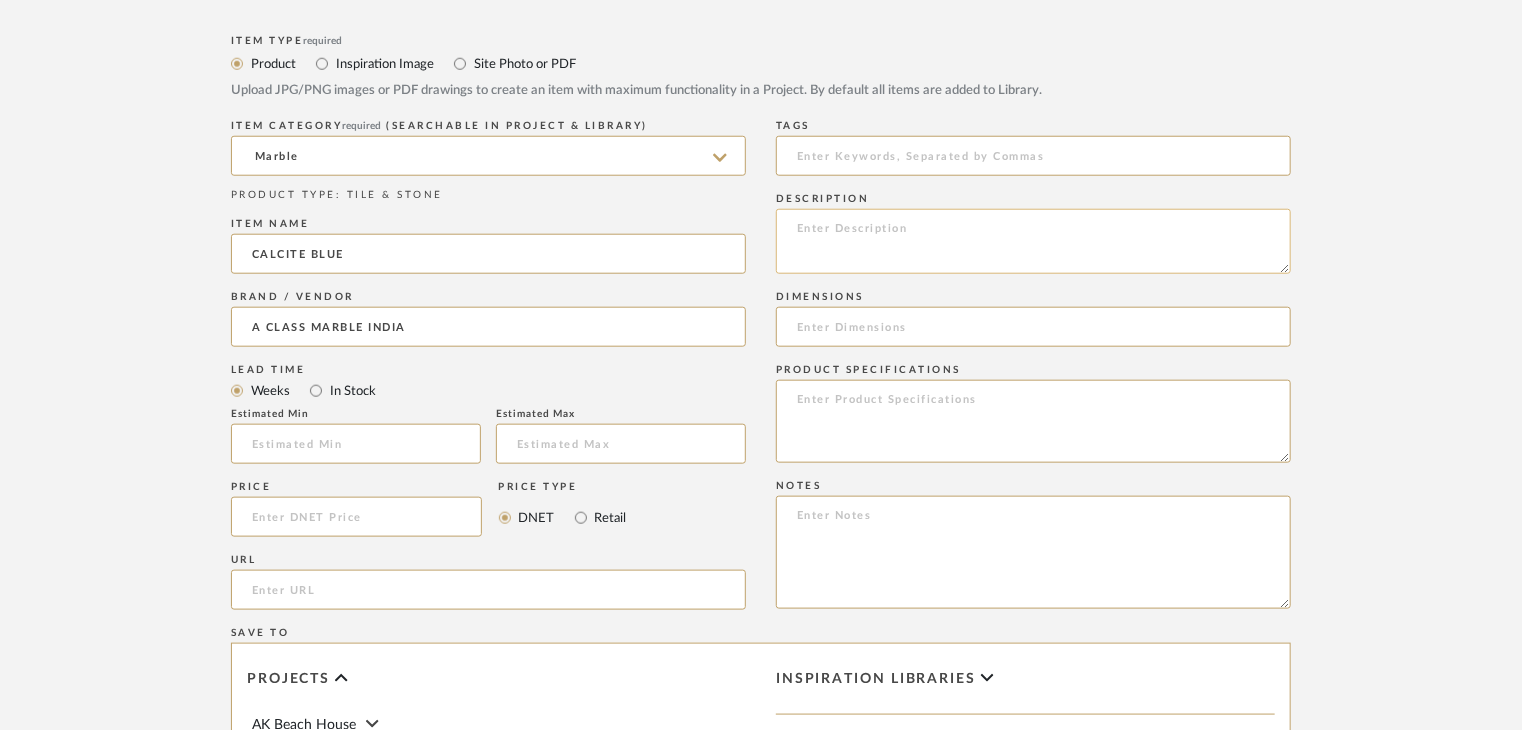 click 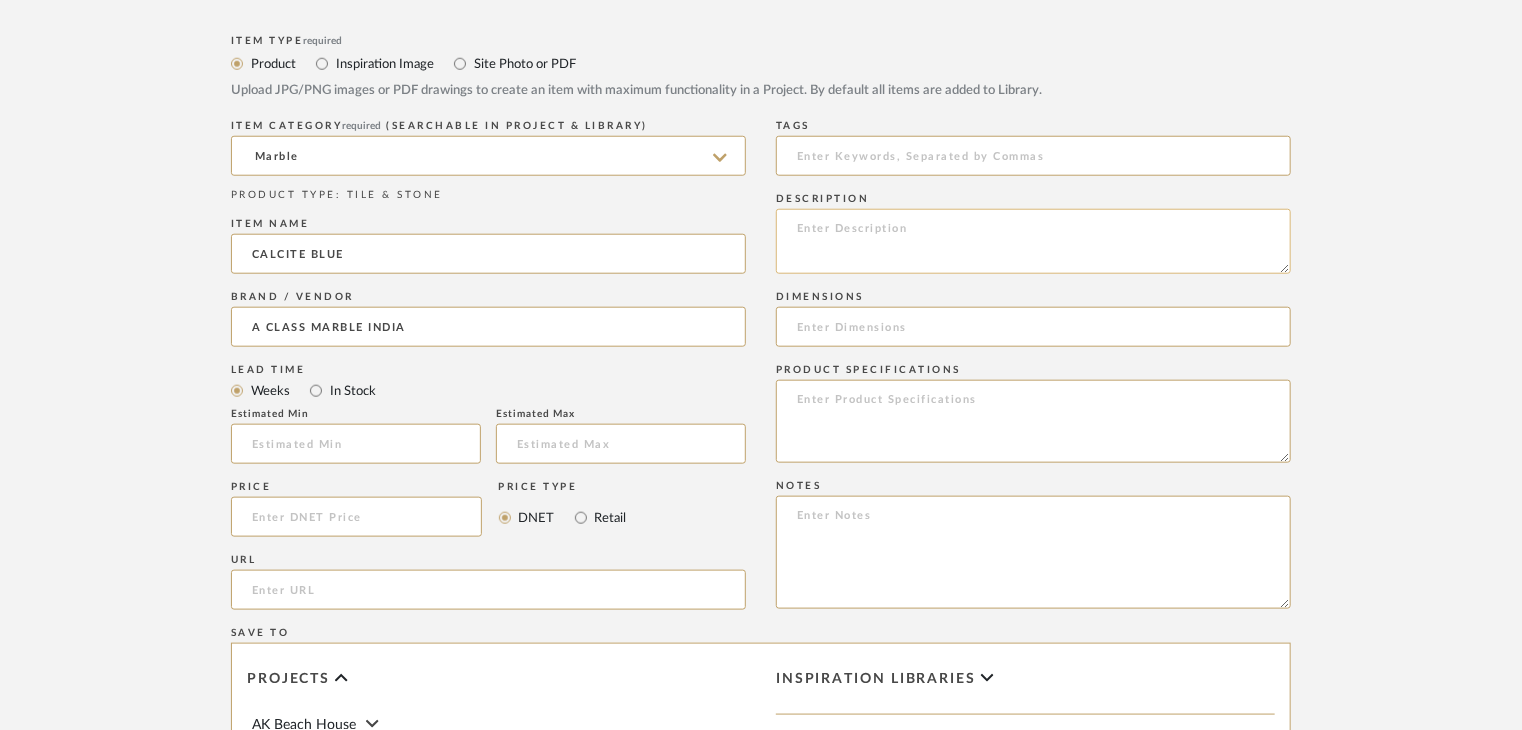 paste on "Type: Marble
Price:
Sample available: YES
Sample Internal reference number:
Stock availability: supplier stock
Maximum slab size:
Thickness: (as mentioned)
Other available thickness: (as mentioned)
Finish:
Other finishes available: (as applicable)
Installation requirements: (as applicable)
Lead time: (as applicable)
3D available: No
Product description:
Any other details:" 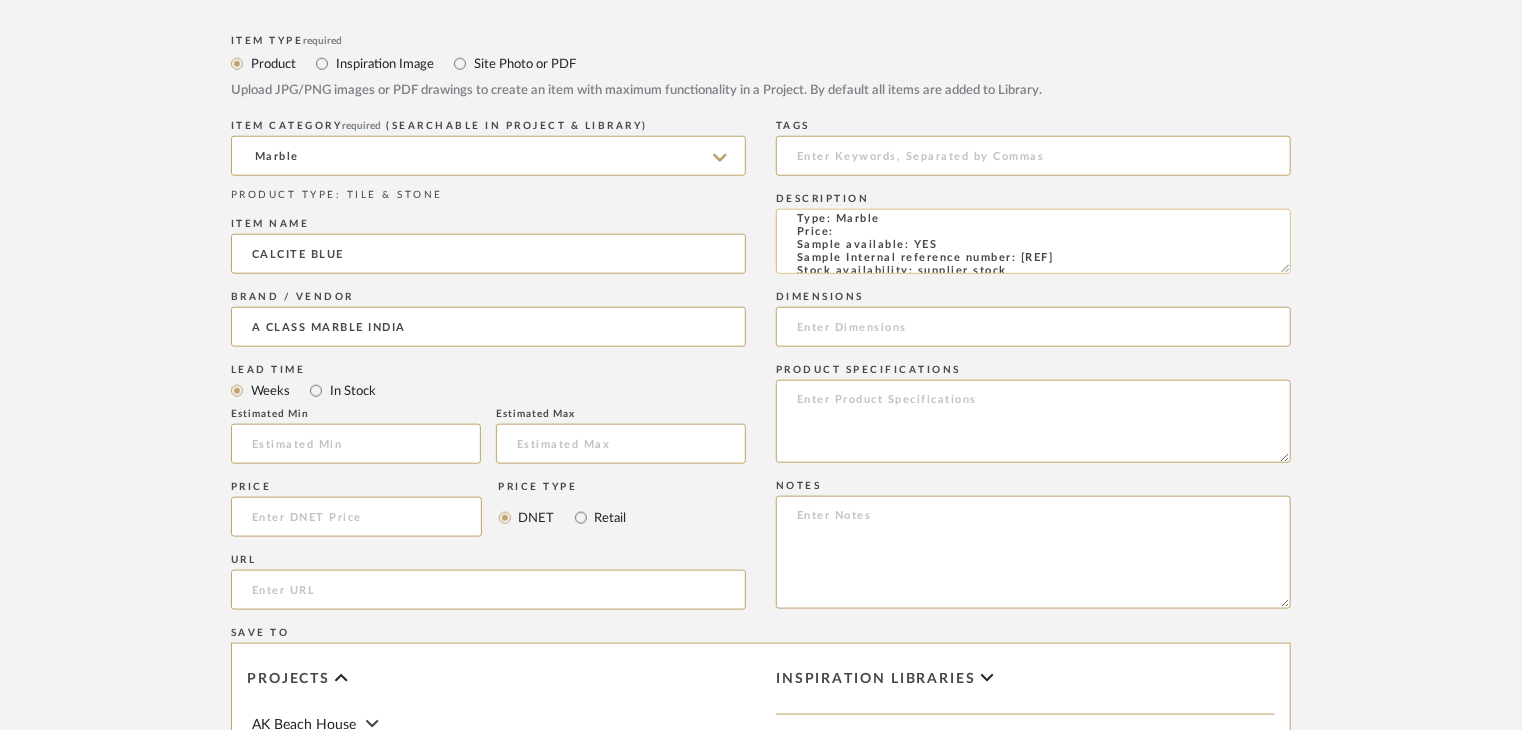 scroll, scrollTop: 0, scrollLeft: 0, axis: both 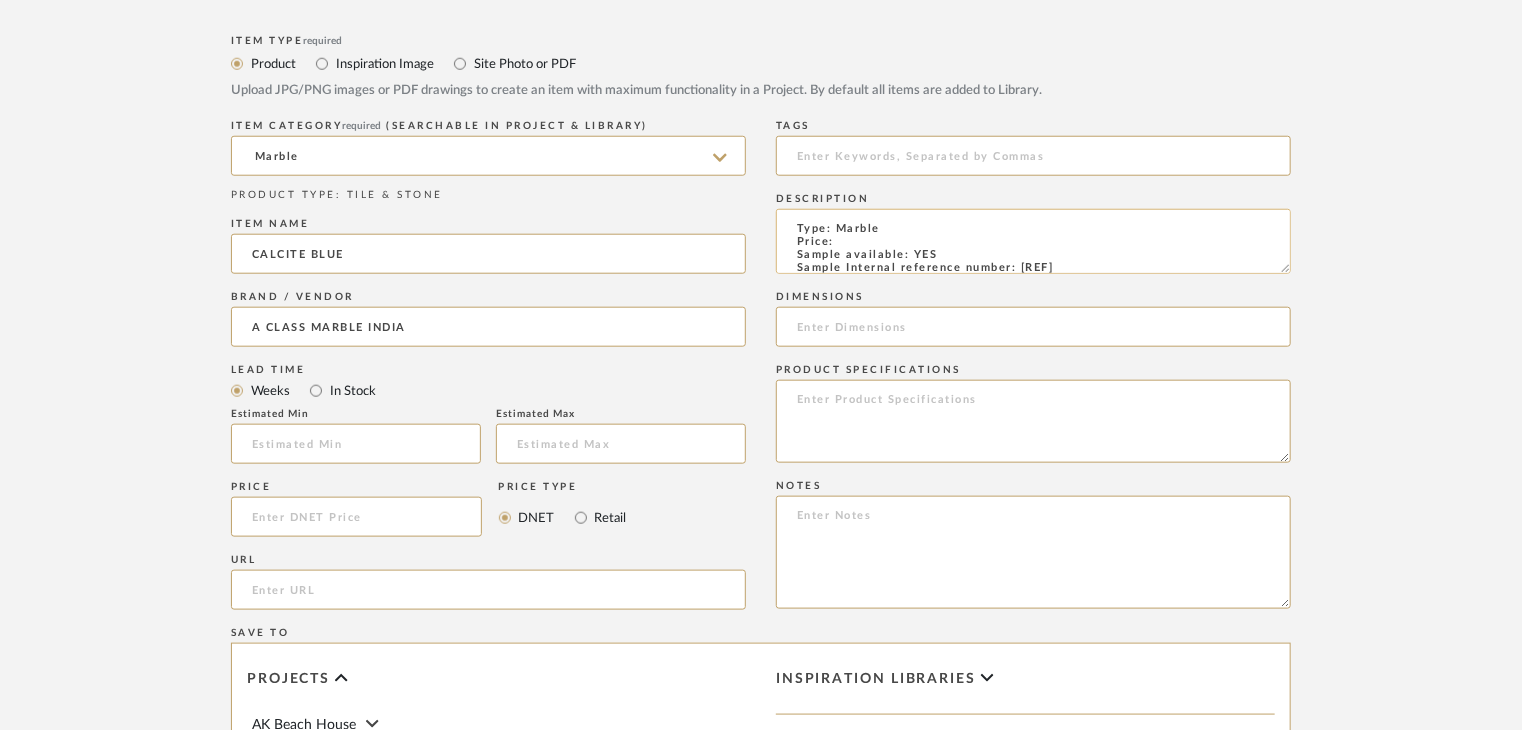 click on "Type: Marble
Price:
Sample available: YES
Sample Internal reference number:
Stock availability: supplier stock
Maximum slab size:
Thickness: (as mentioned)
Other available thickness: (as mentioned)
Finish:
Other finishes available: (as applicable)
Installation requirements: (as applicable)
Lead time: (as applicable)
3D available: No
Product description:
Any other details:" 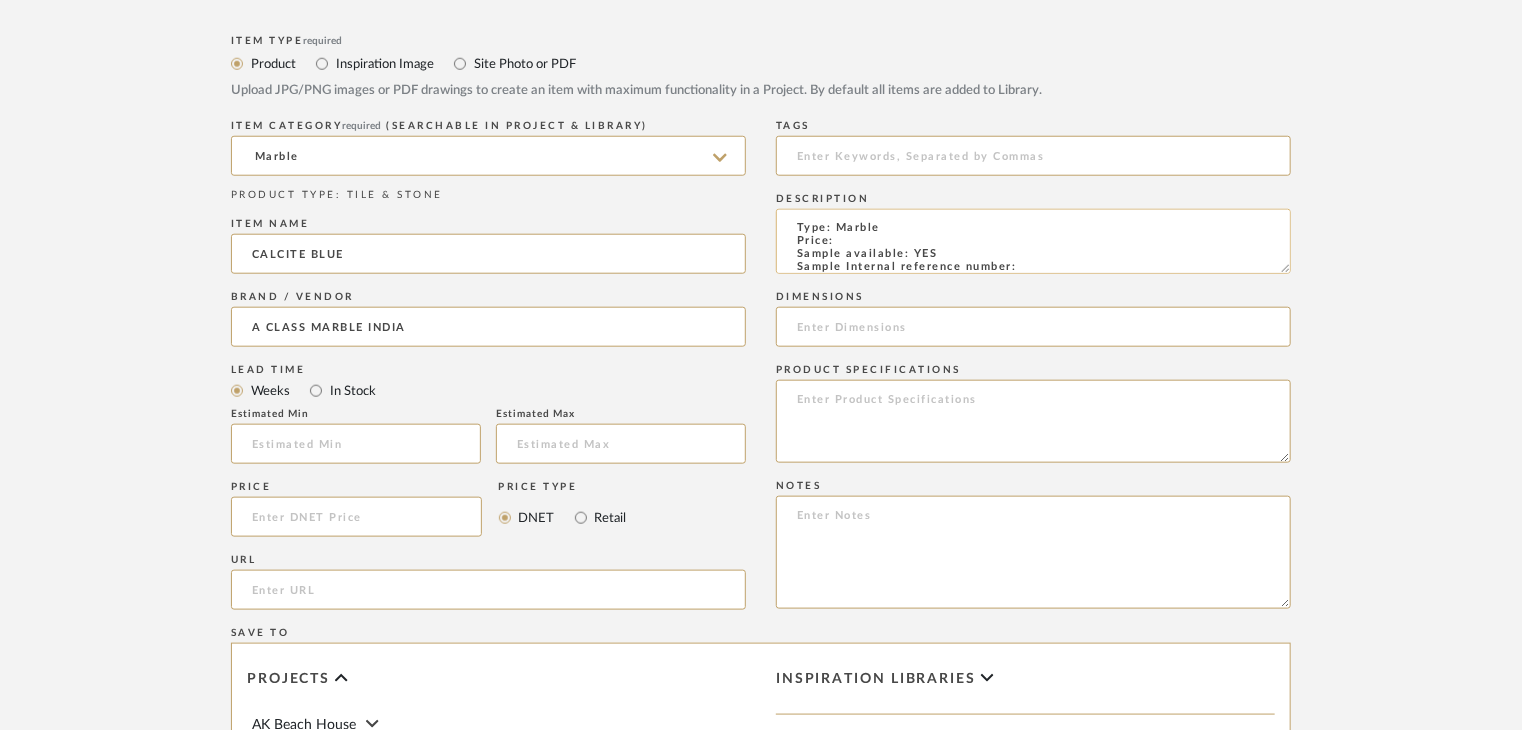 paste on "TS-MR-020-PL" 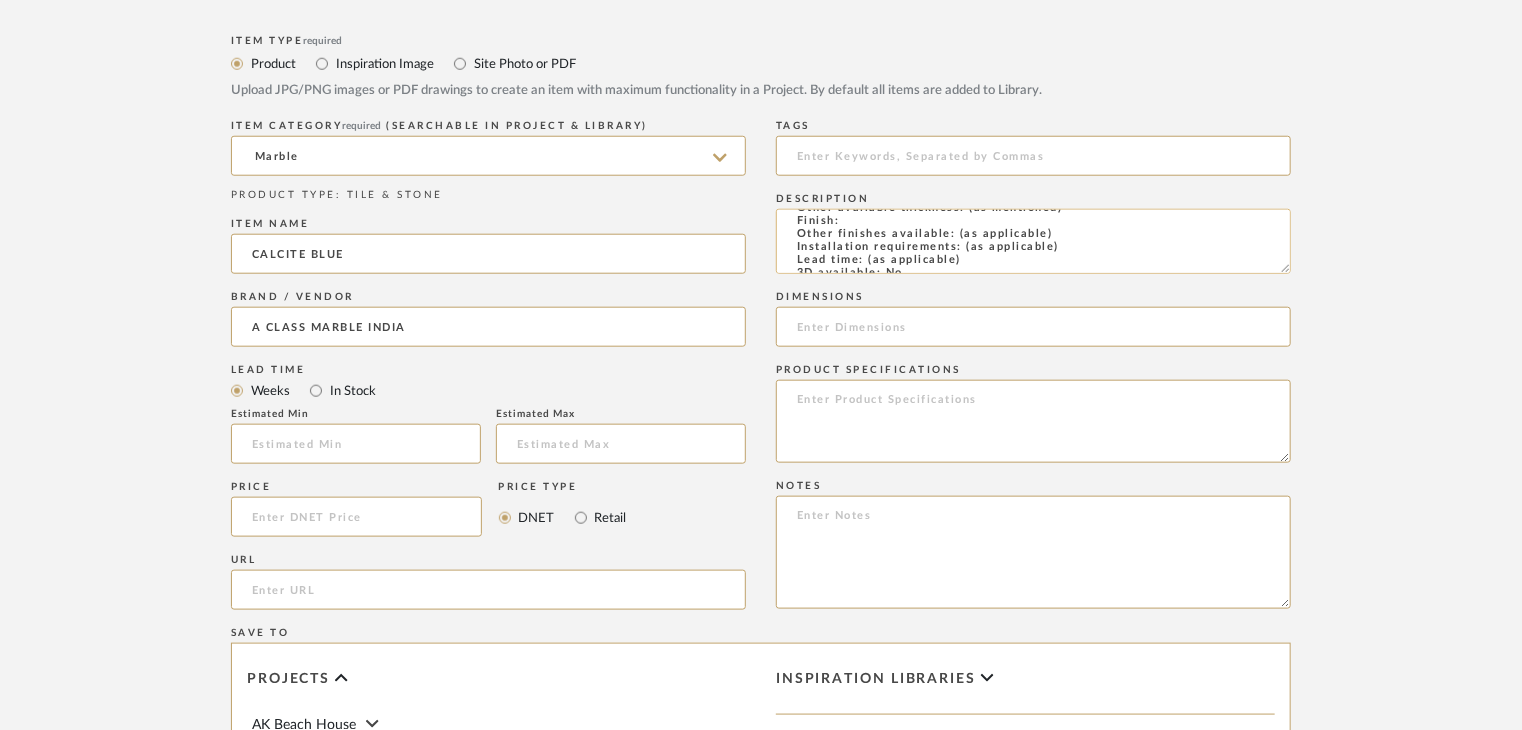 scroll, scrollTop: 115, scrollLeft: 0, axis: vertical 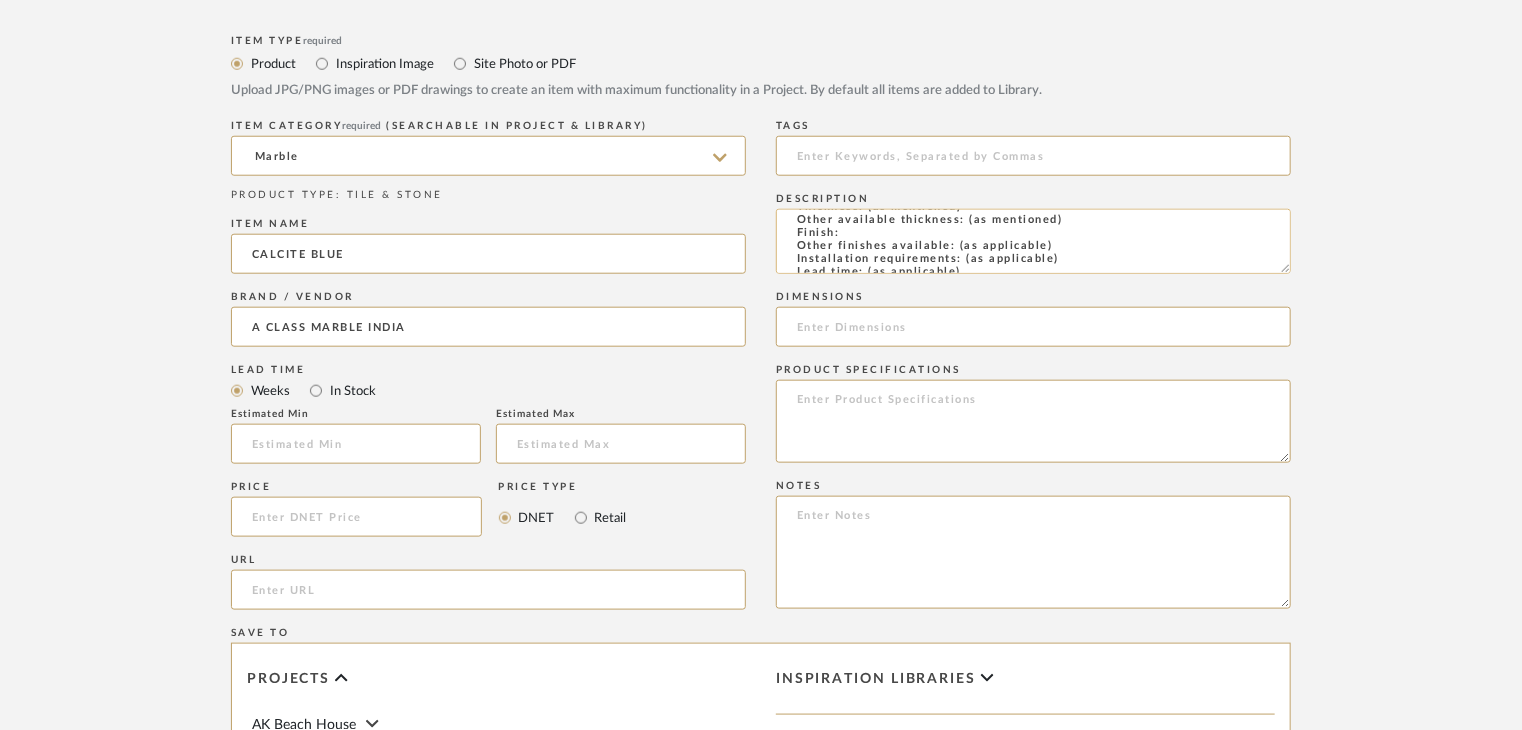 click on "Type: Marble
Price:
Sample available: YES
Sample Internal reference number: TS-MR-020-PL
Stock availability: supplier stock
Maximum slab size:
Thickness: (as mentioned)
Other available thickness: (as mentioned)
Finish:
Other finishes available: (as applicable)
Installation requirements: (as applicable)
Lead time: (as applicable)
3D available: No
Product description:
Any other details:" 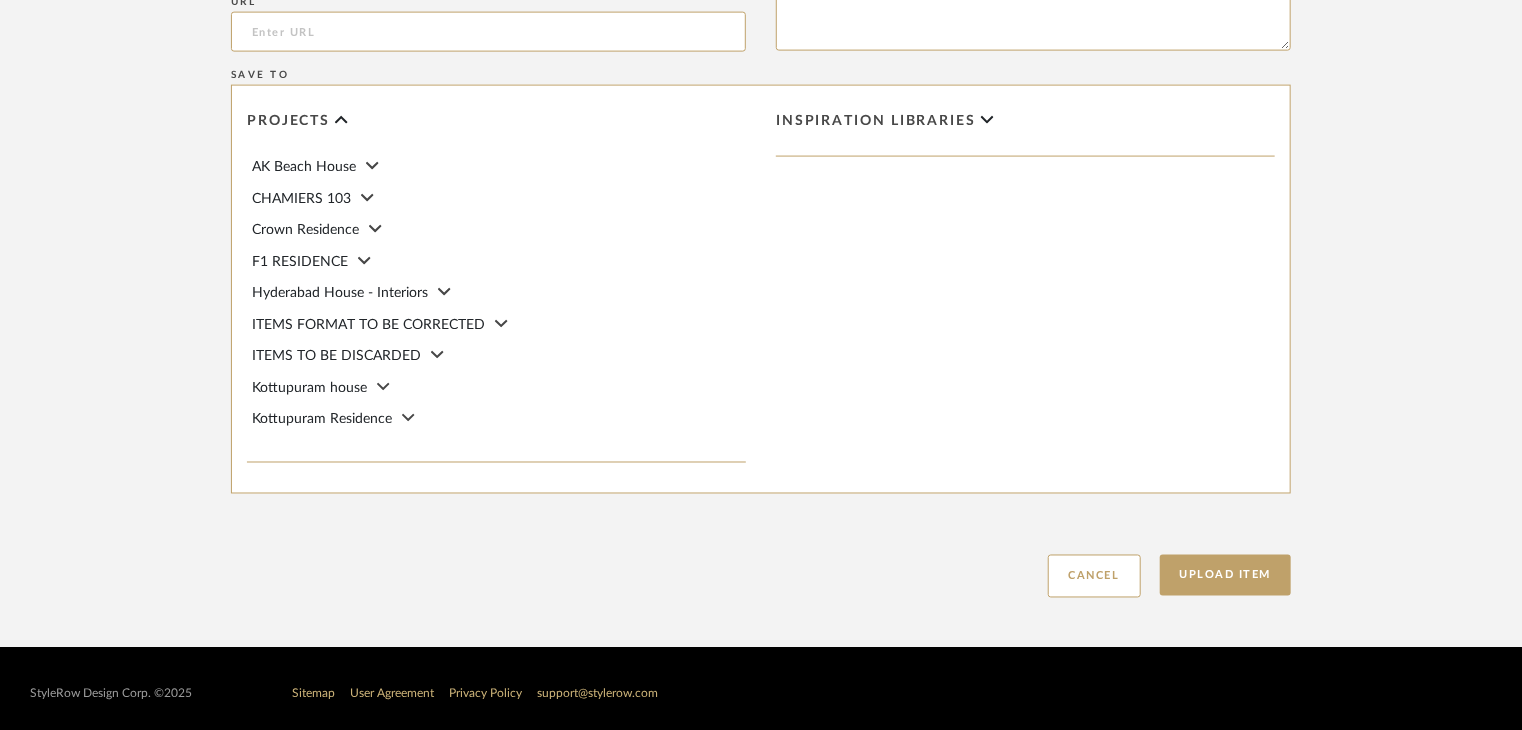 scroll, scrollTop: 1468, scrollLeft: 0, axis: vertical 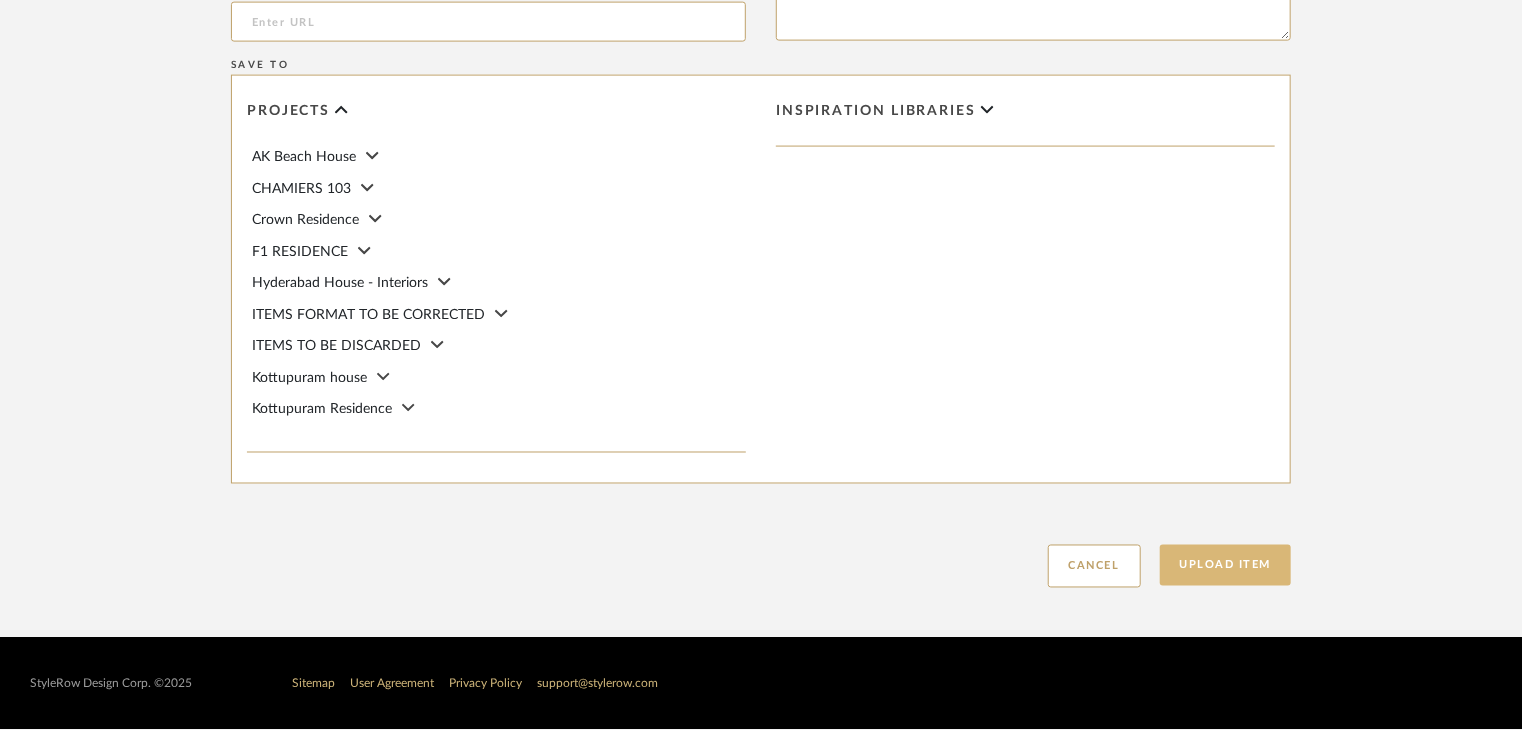 type on "Type: Marble
Price:
Sample available: YES
Sample Internal reference number: TS-MR-020-PL
Stock availability: supplier stock
Maximum slab size:
Thickness: (as mentioned)
Other available thickness: (as mentioned)
Finish: polished
Other finishes available: (as applicable)
Installation requirements: (as applicable)
Lead time: (as applicable)
3D available: No
Product description:
Any other details:" 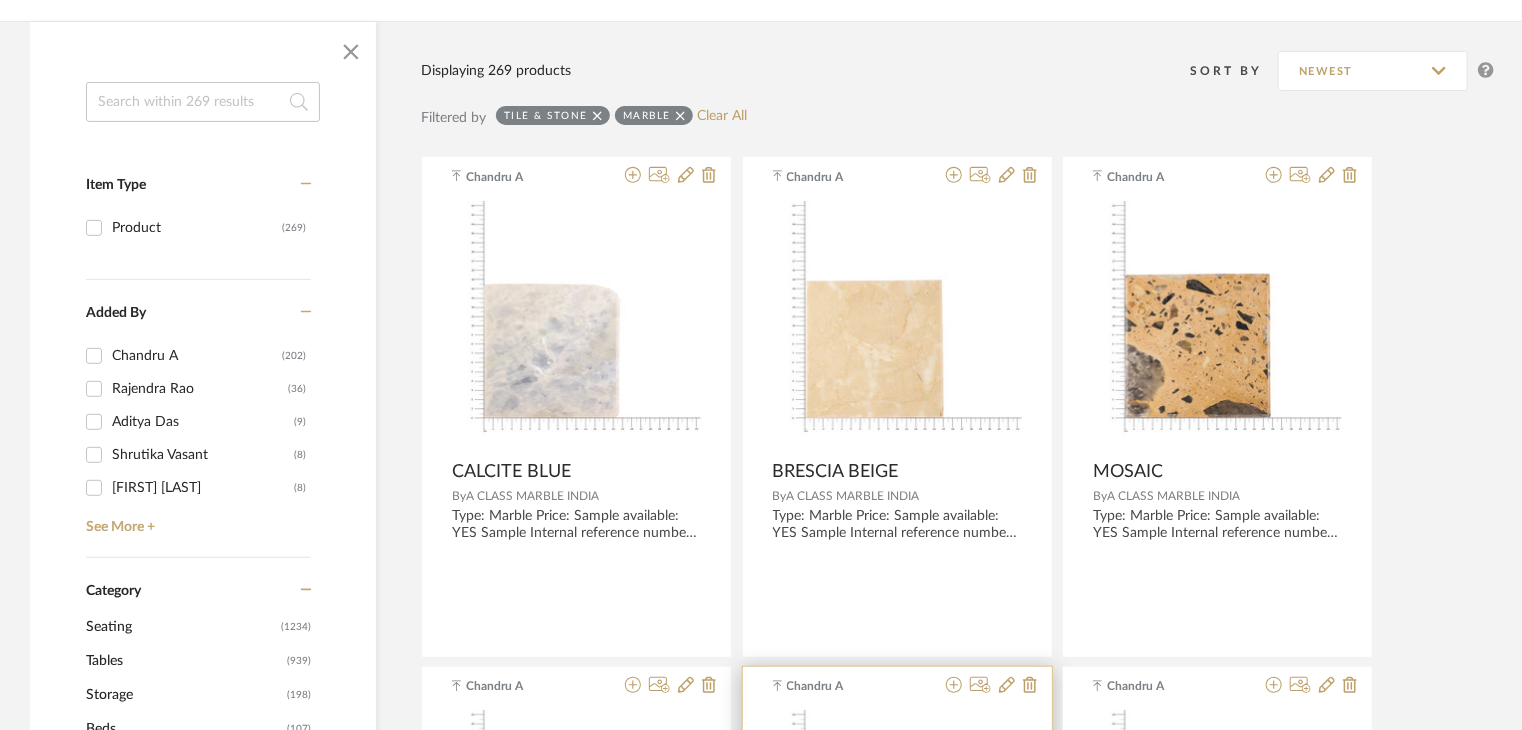 scroll, scrollTop: 400, scrollLeft: 0, axis: vertical 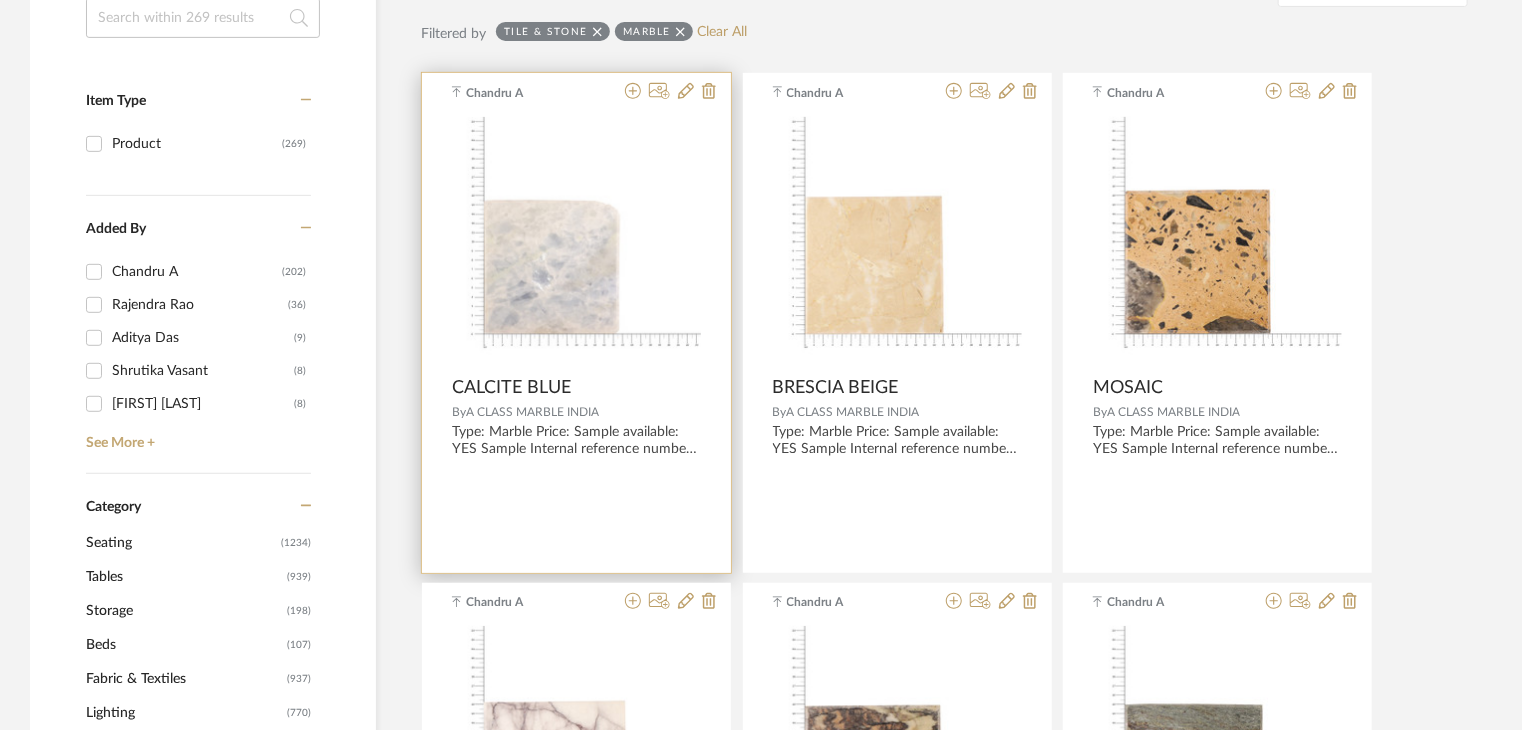 click at bounding box center (0, 0) 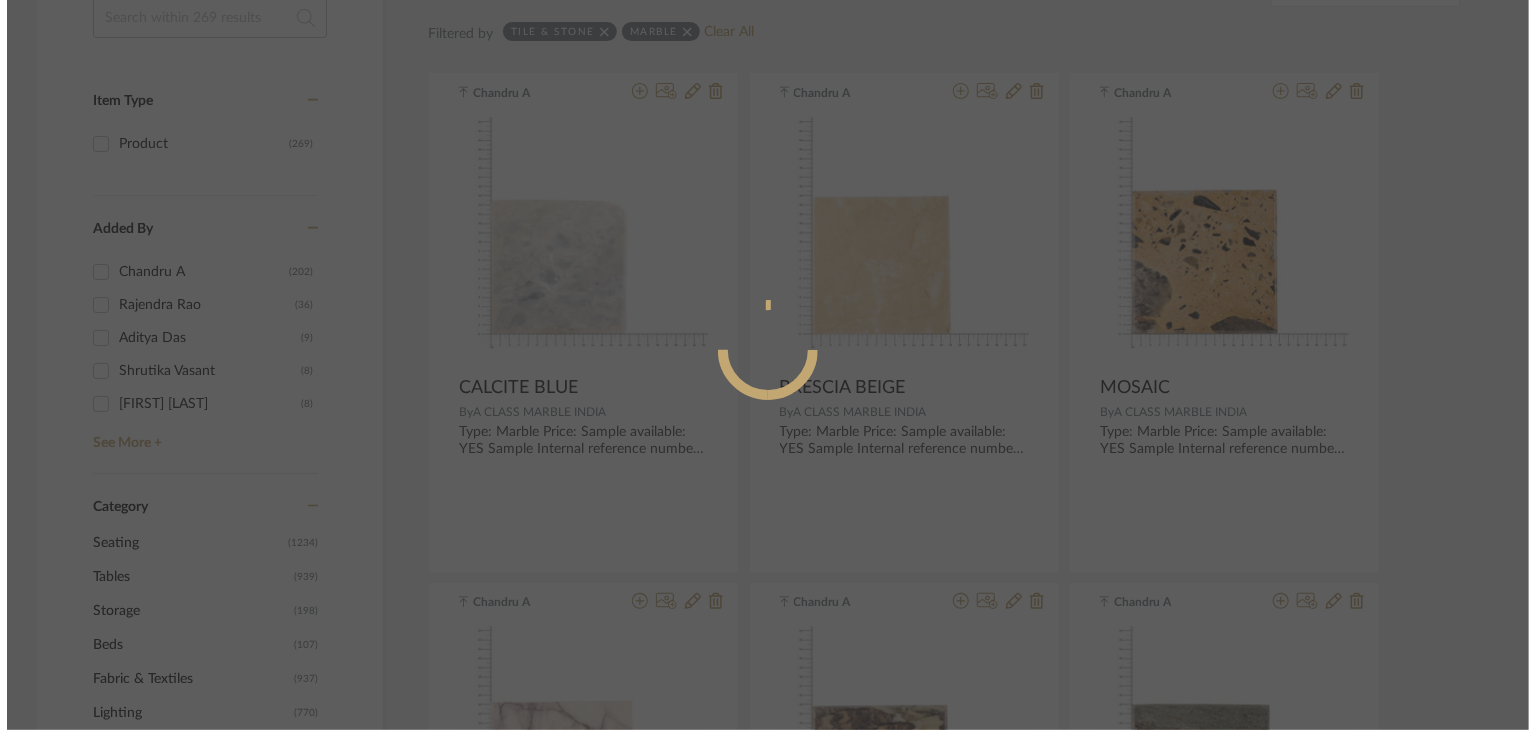scroll, scrollTop: 0, scrollLeft: 0, axis: both 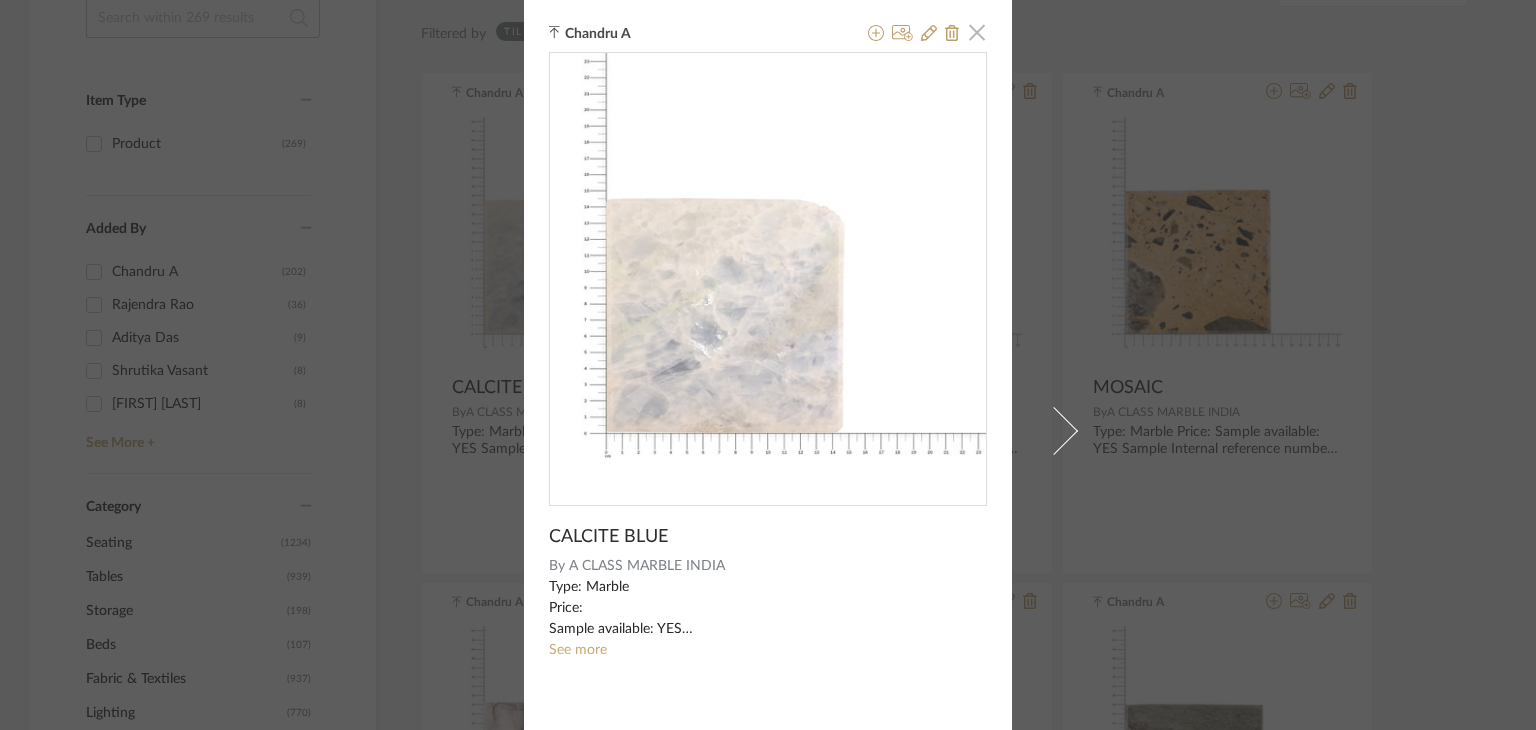 click 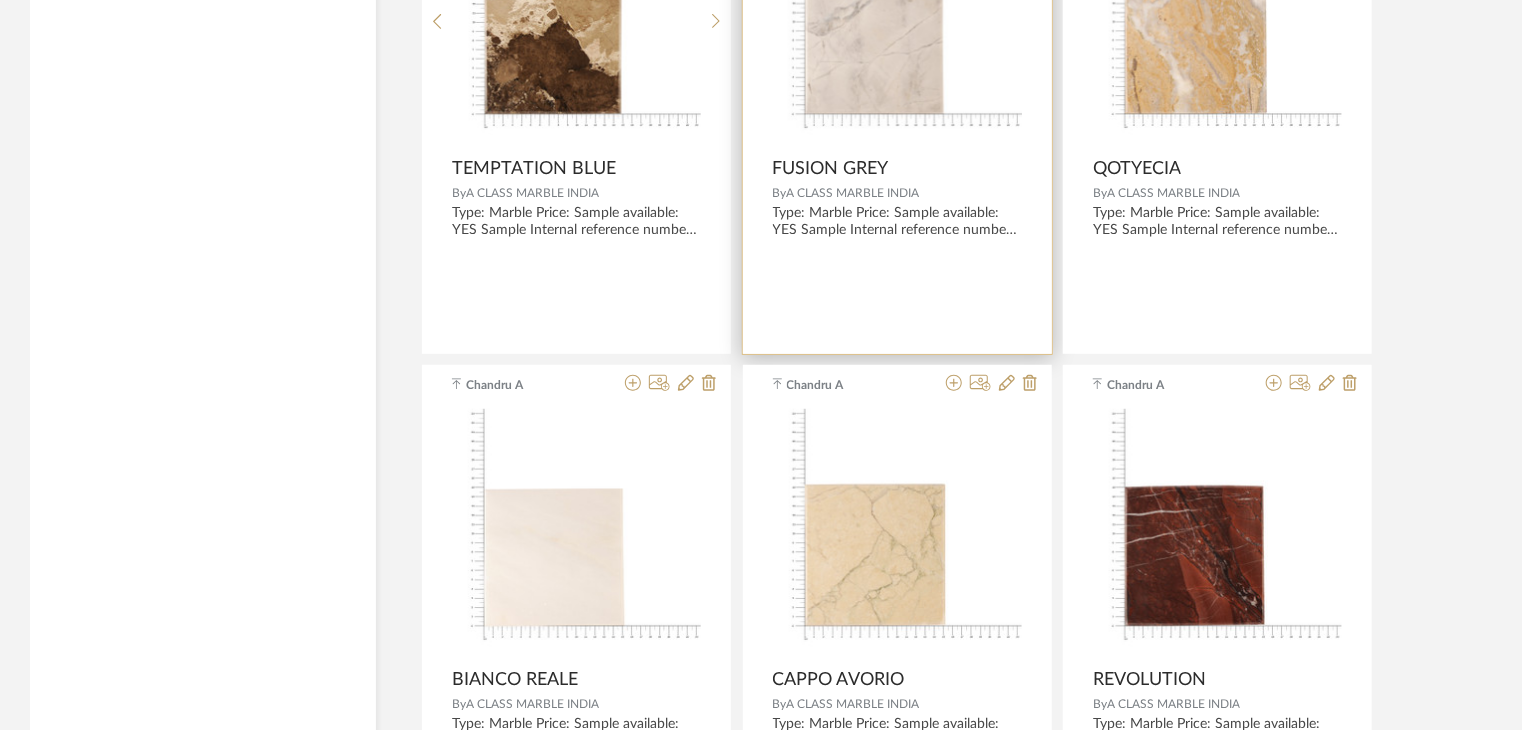 scroll, scrollTop: 4200, scrollLeft: 0, axis: vertical 